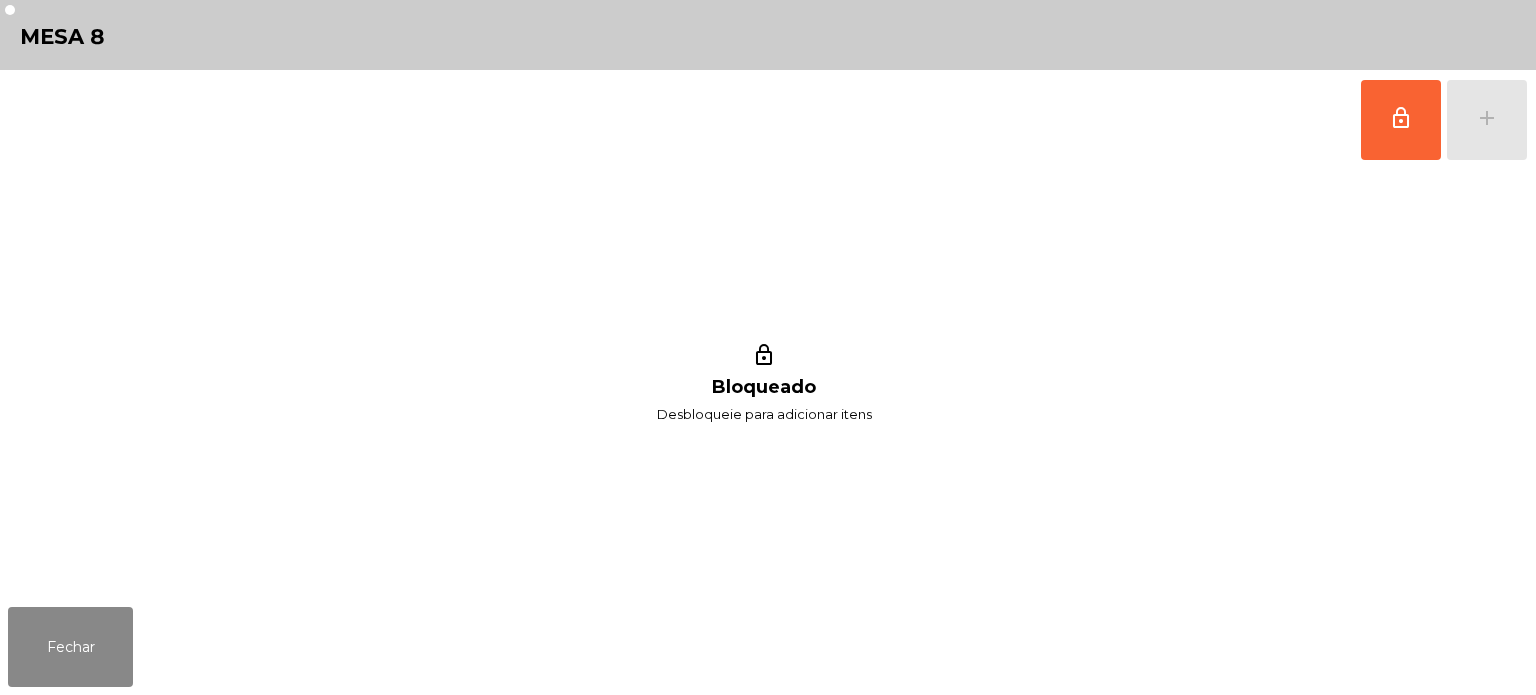 scroll, scrollTop: 0, scrollLeft: 0, axis: both 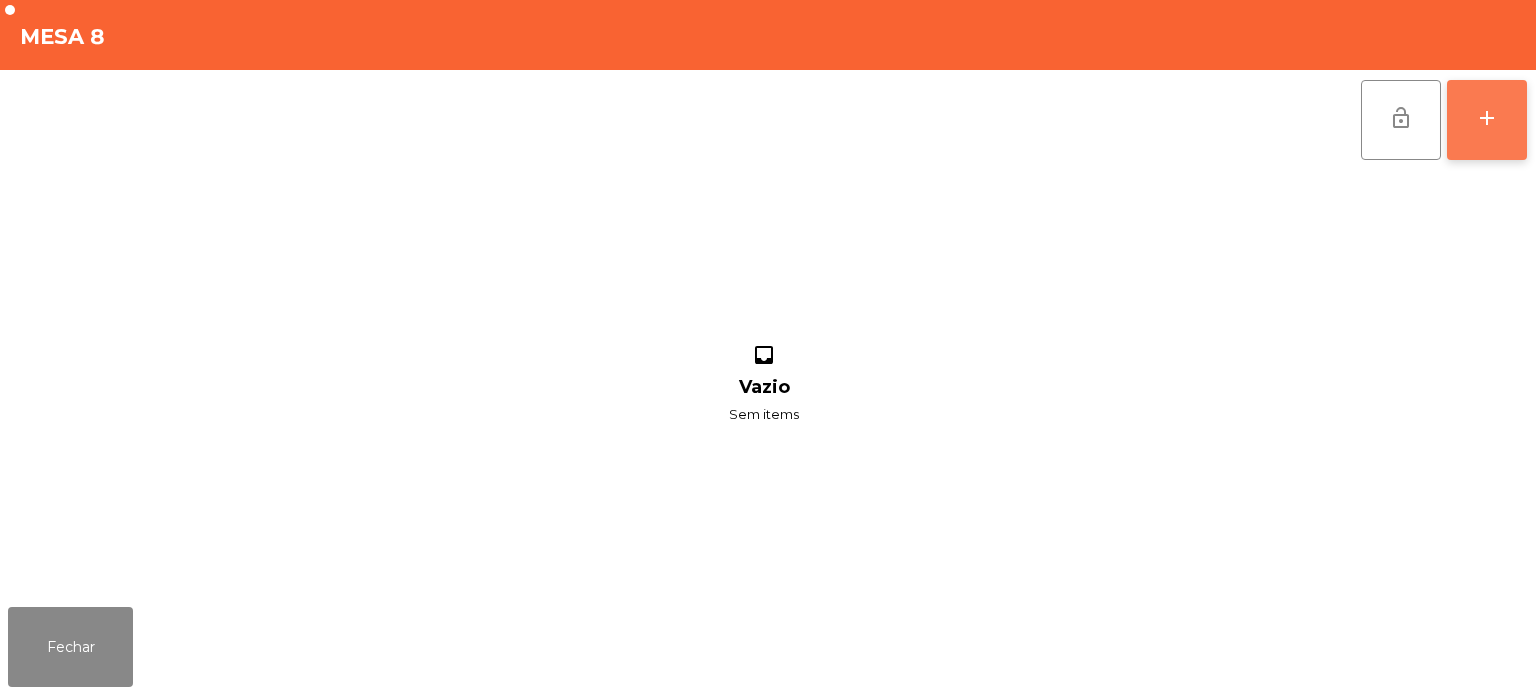click on "add" 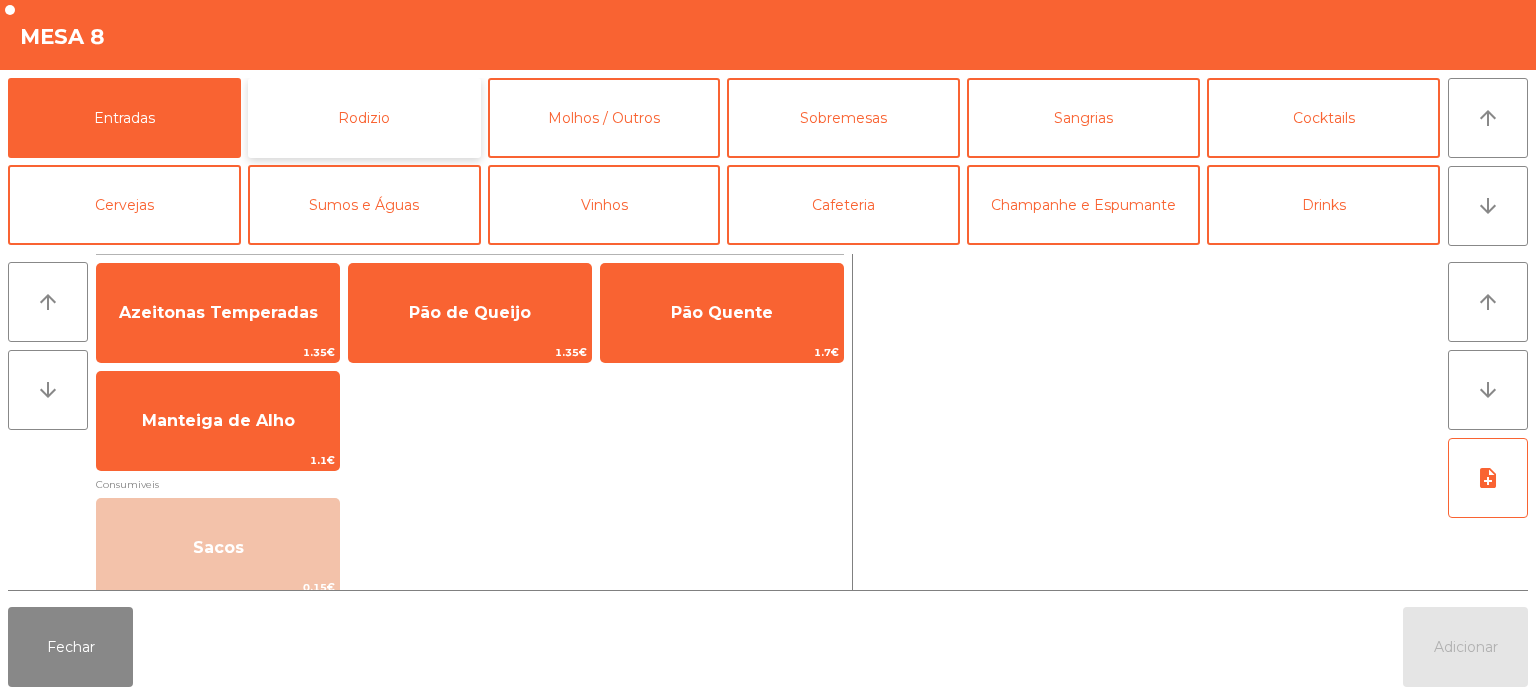 click on "Rodizio" 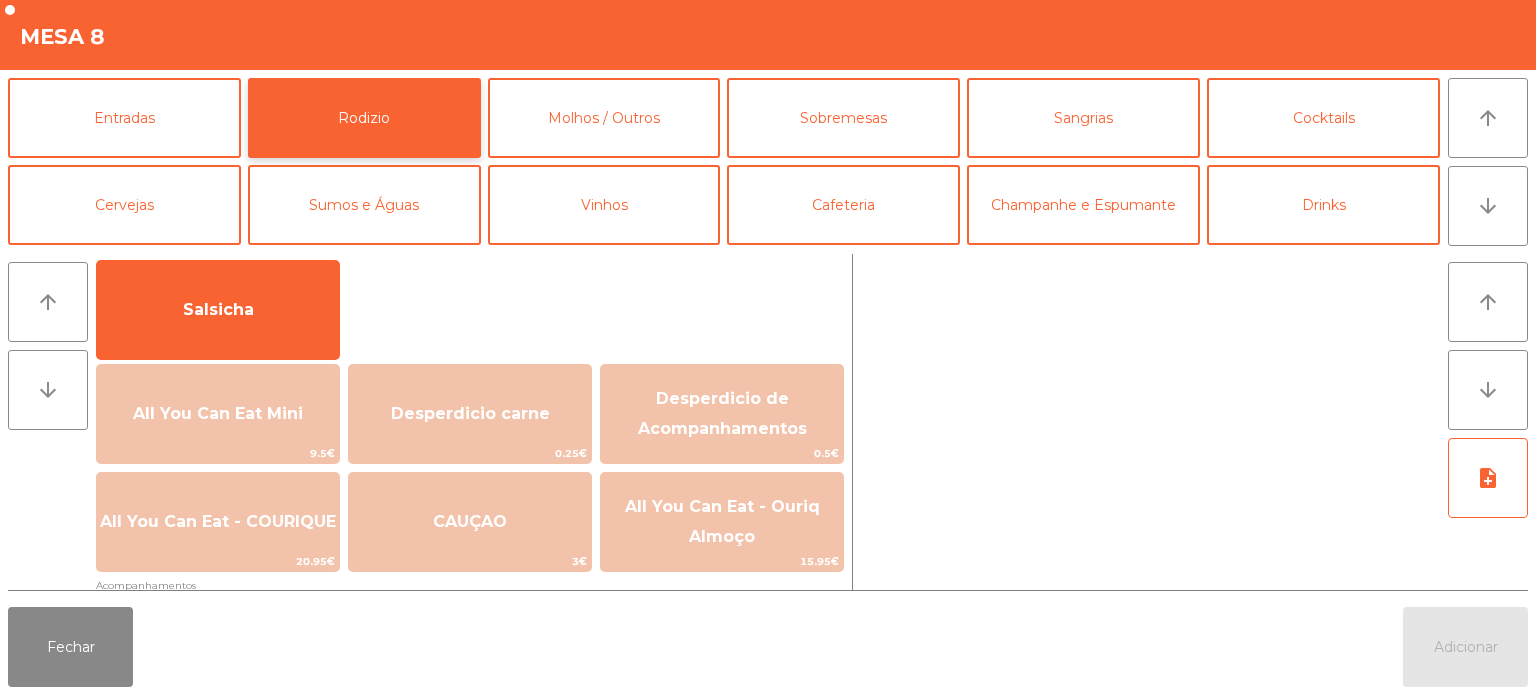 scroll, scrollTop: 168, scrollLeft: 0, axis: vertical 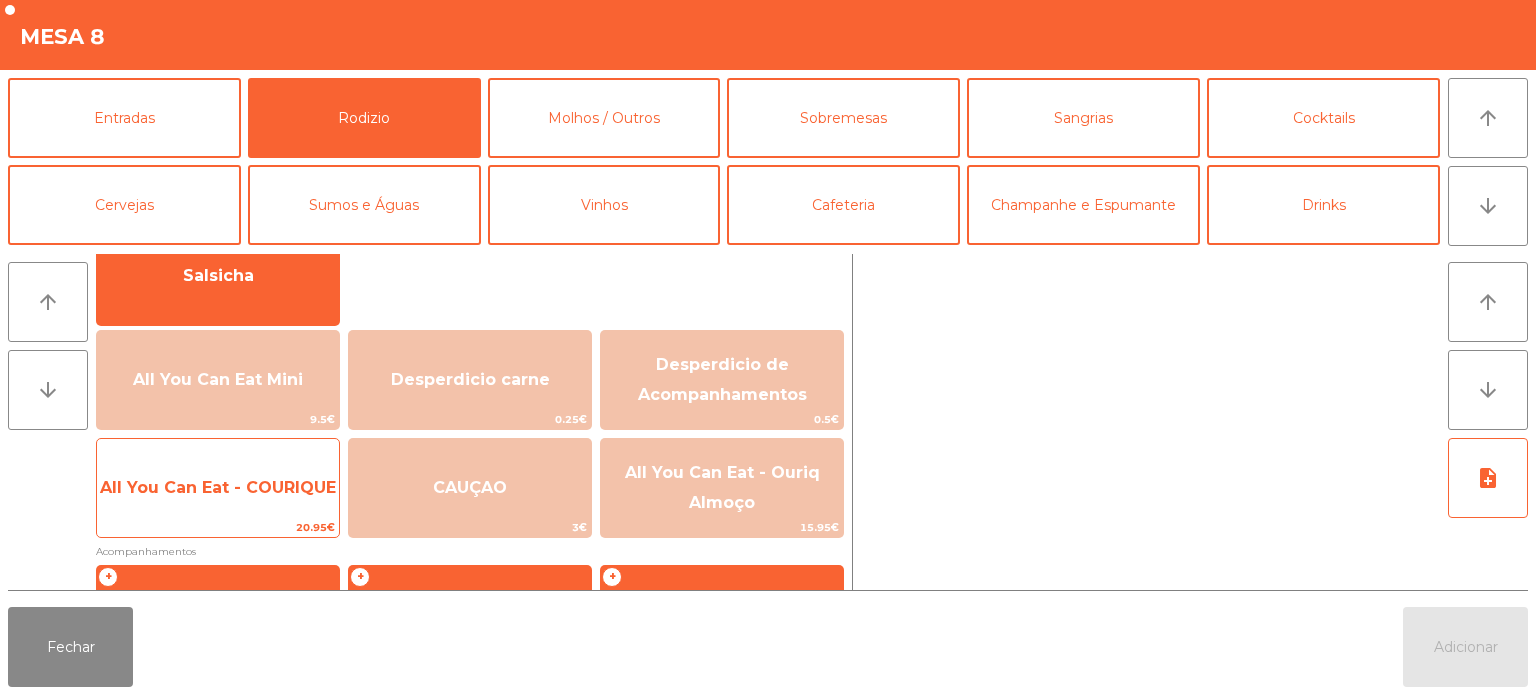 click on "All You Can Eat - COURIQUE" 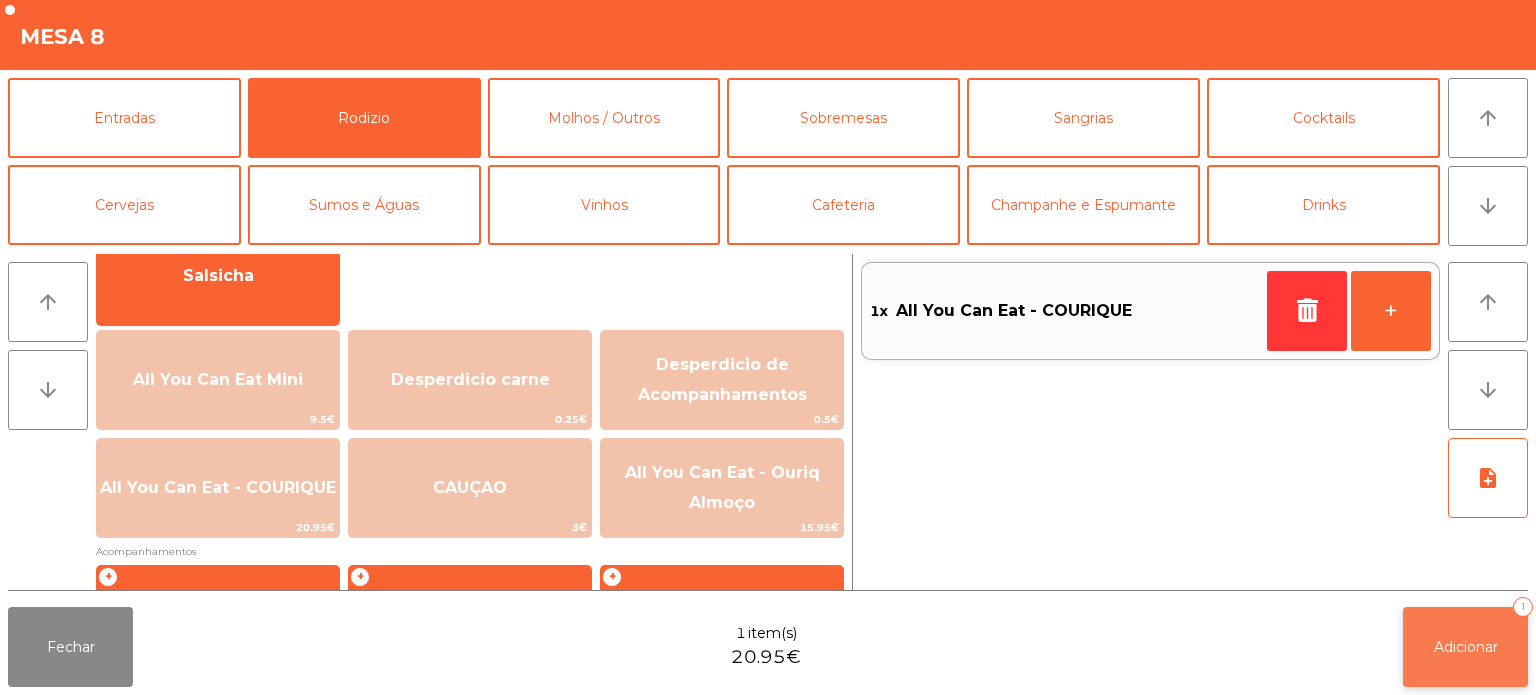 click on "Adicionar   1" 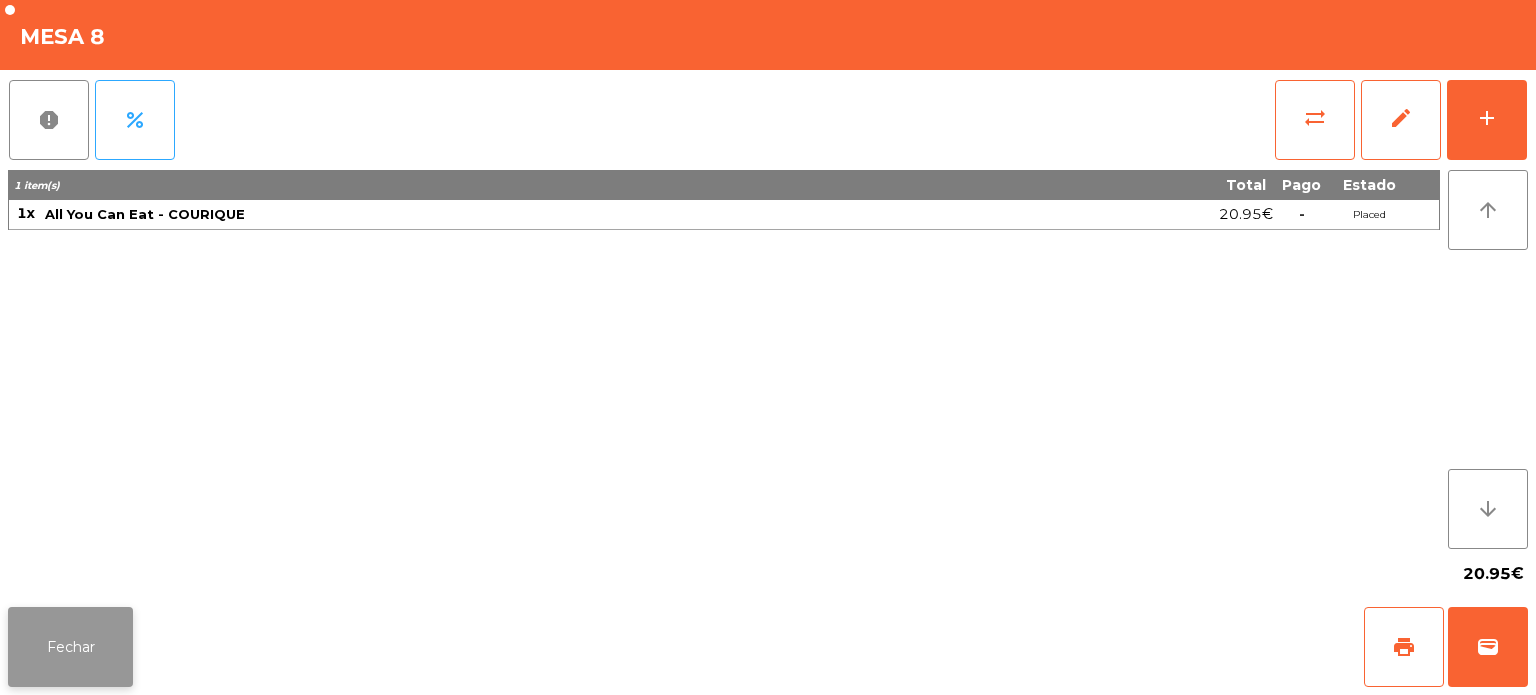 click on "Fechar" 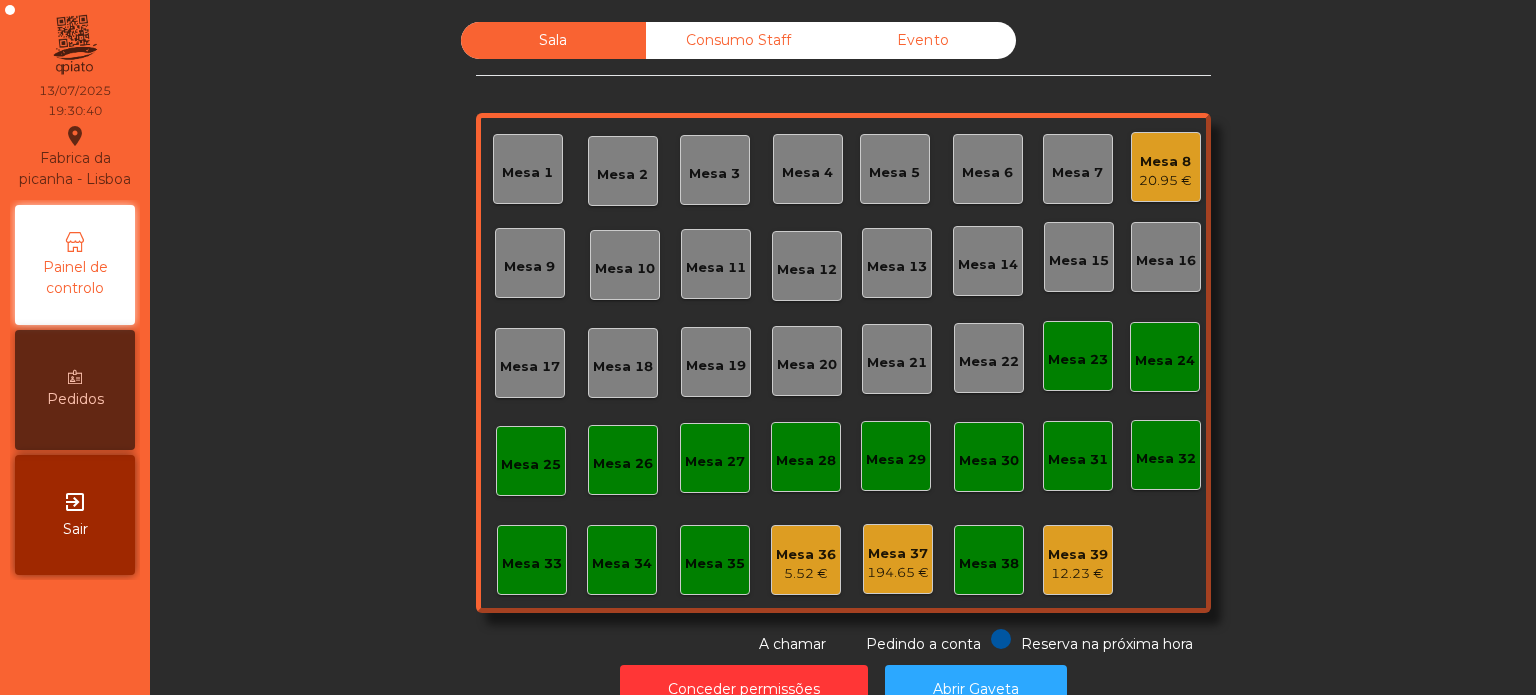 click on "Sala   Consumo Staff   Evento   Mesa 1   Mesa 2   Mesa 3   Mesa 4   Mesa 5   Mesa 6   Mesa 7   Mesa 8   20.95 €   Mesa 9   Mesa 10   Mesa 11   Mesa 12   Mesa 13   Mesa 14   Mesa 15   Mesa 16   Mesa 17   Mesa 18   Mesa 19   Mesa 20   Mesa 21   Mesa 22   Mesa 23   Mesa 24   Mesa 25   Mesa 26   Mesa 27   Mesa 28   Mesa 29   Mesa 30   Mesa 31   Mesa 32   Mesa 33   Mesa 34   Mesa 35   Mesa 36   5.52 €   Mesa 37   194.65 €   Mesa 38   Mesa 39   12.23 €  Reserva na próxima hora Pedindo a conta A chamar" 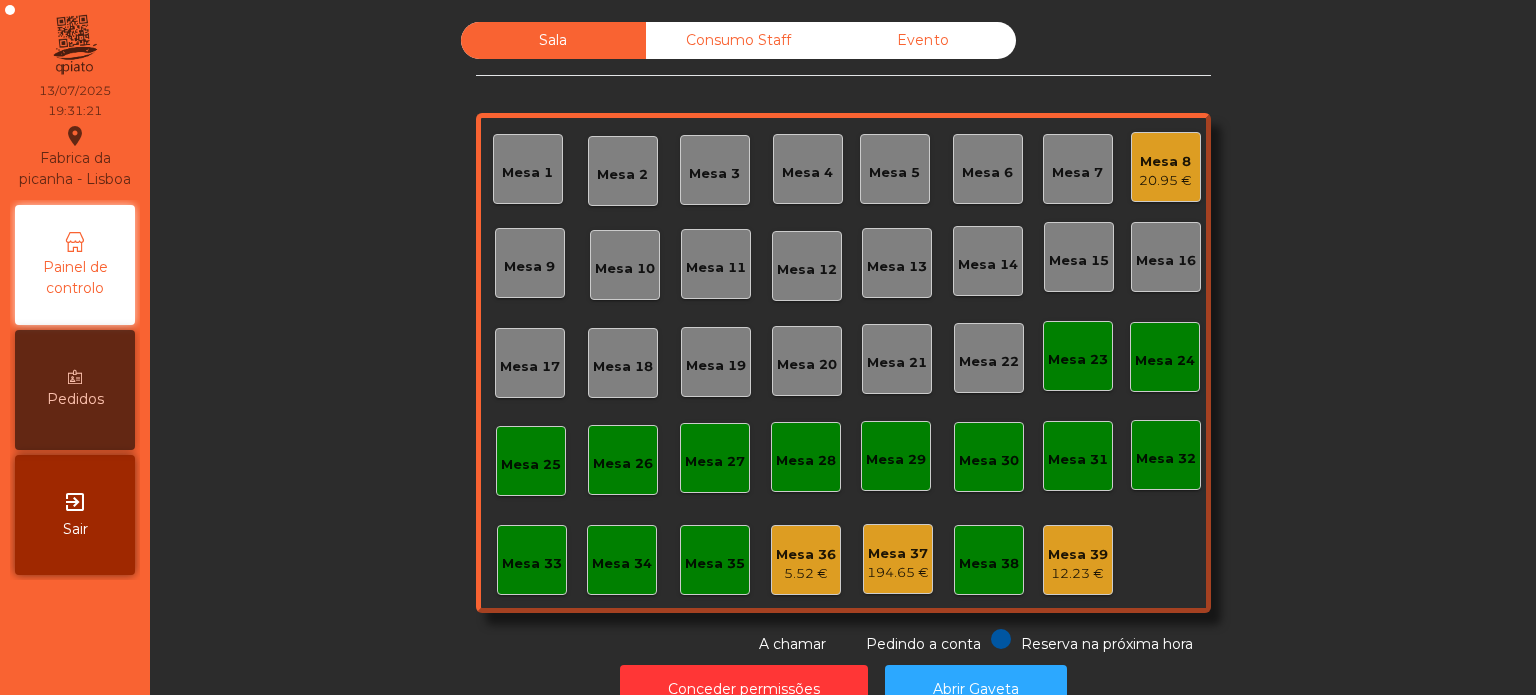 click on "Mesa 7" 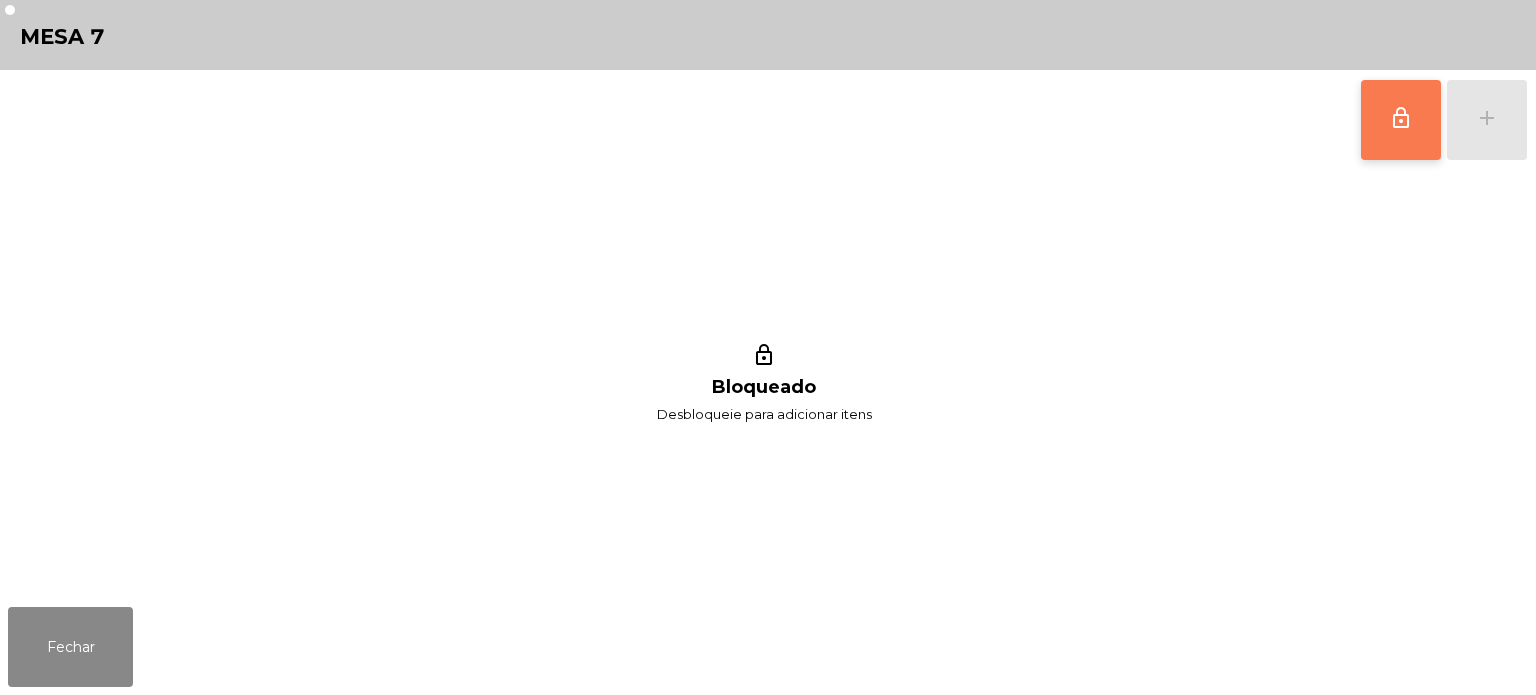 click on "lock_outline" 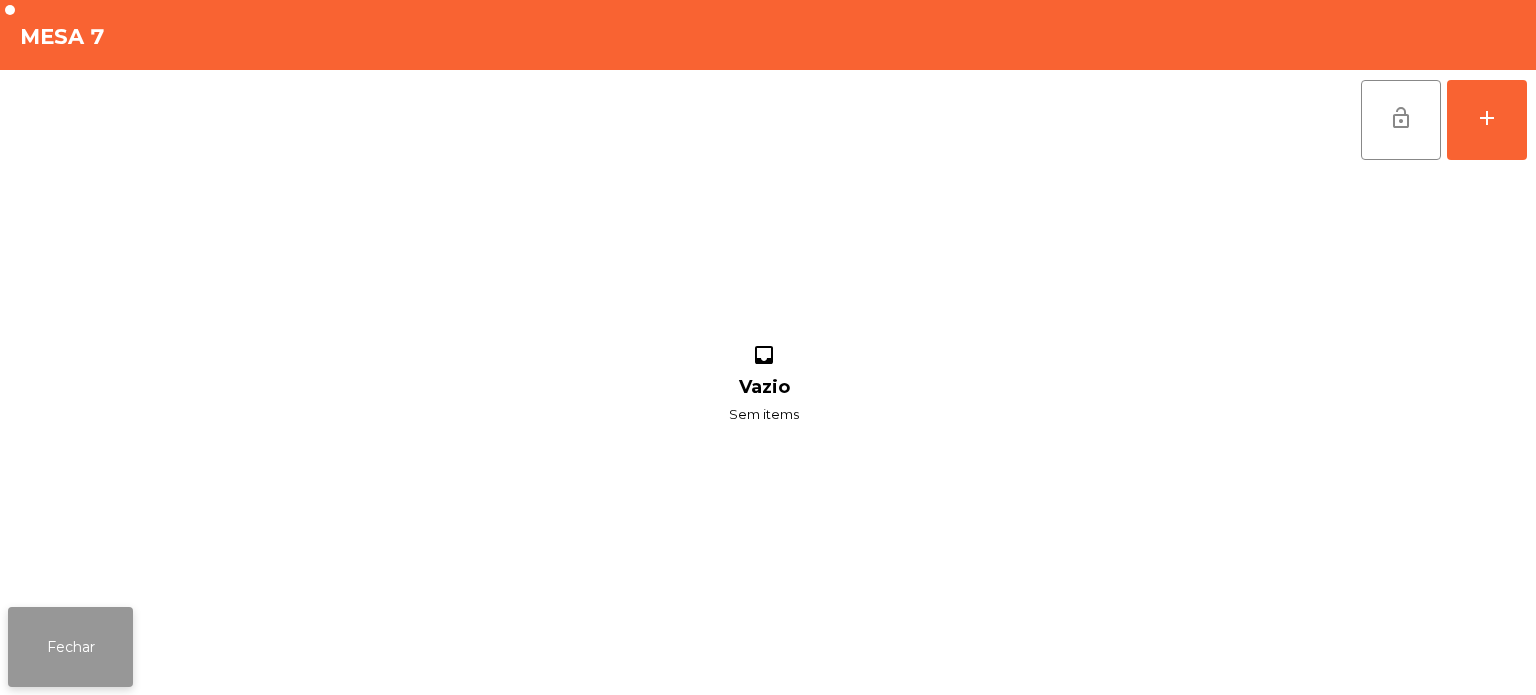click on "Fechar" 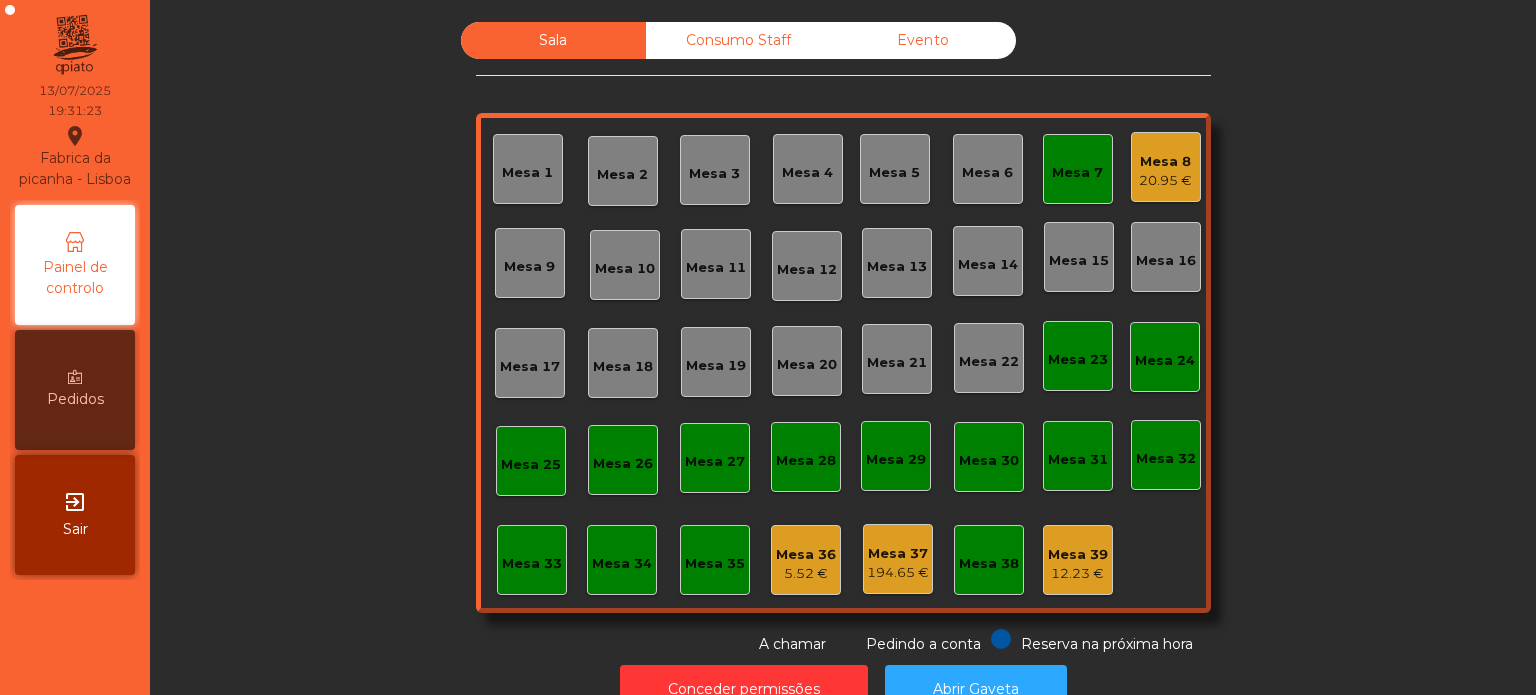 click on "Mesa 8   20.95 €" 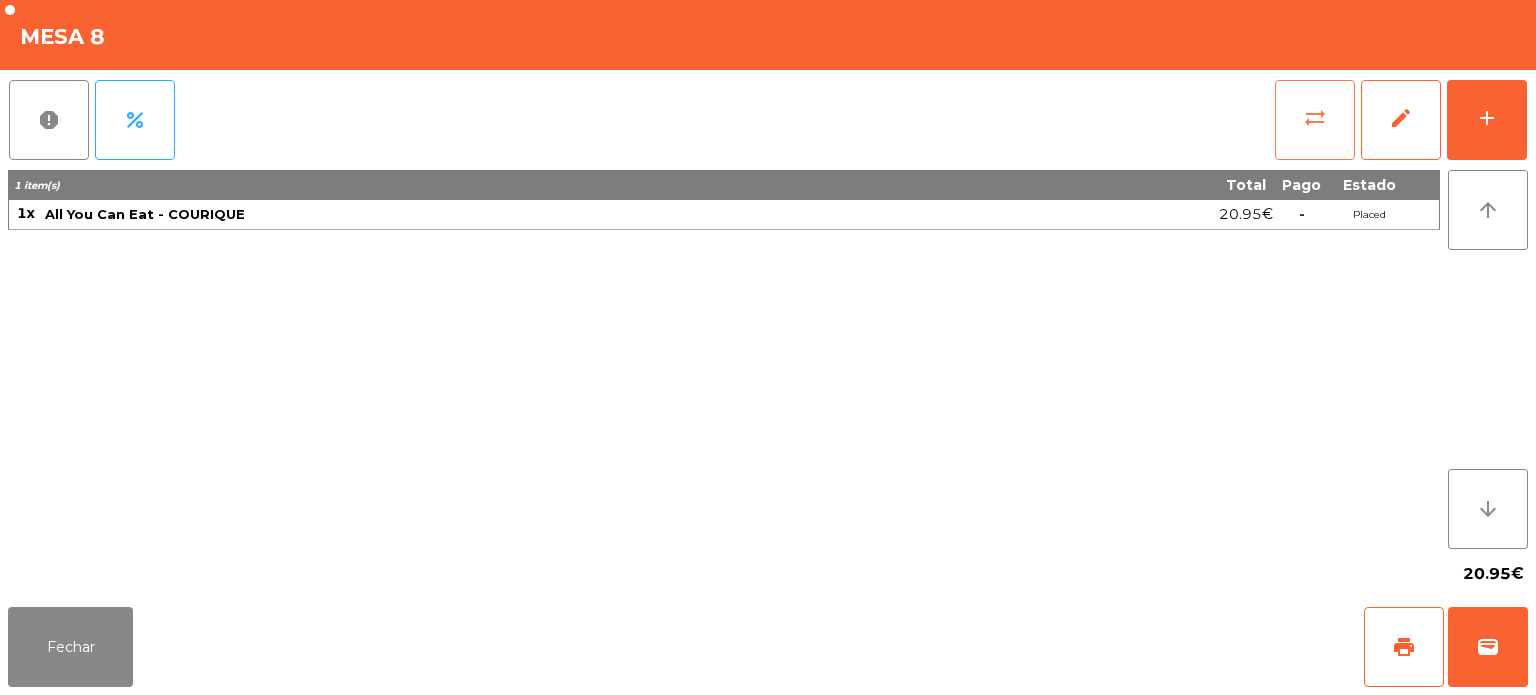click on "sync_alt" 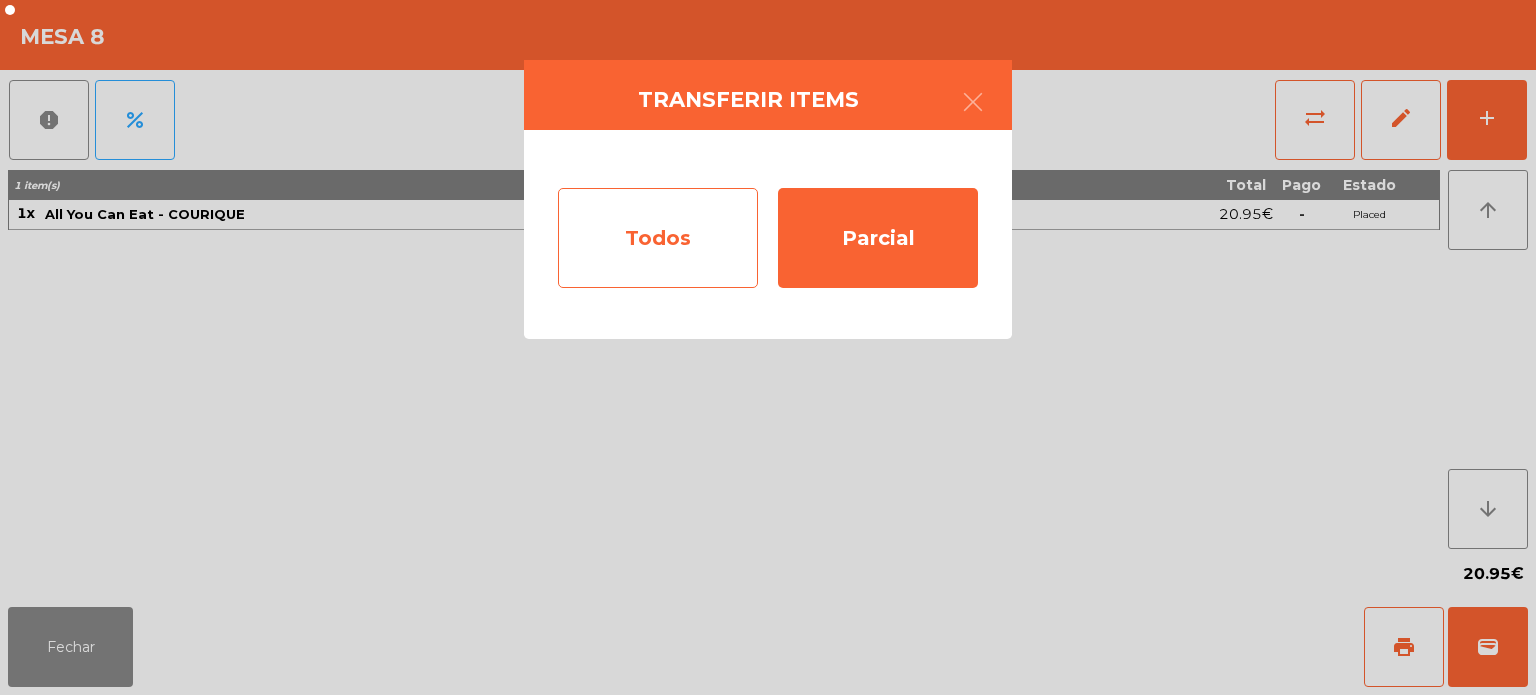 click on "Todos" 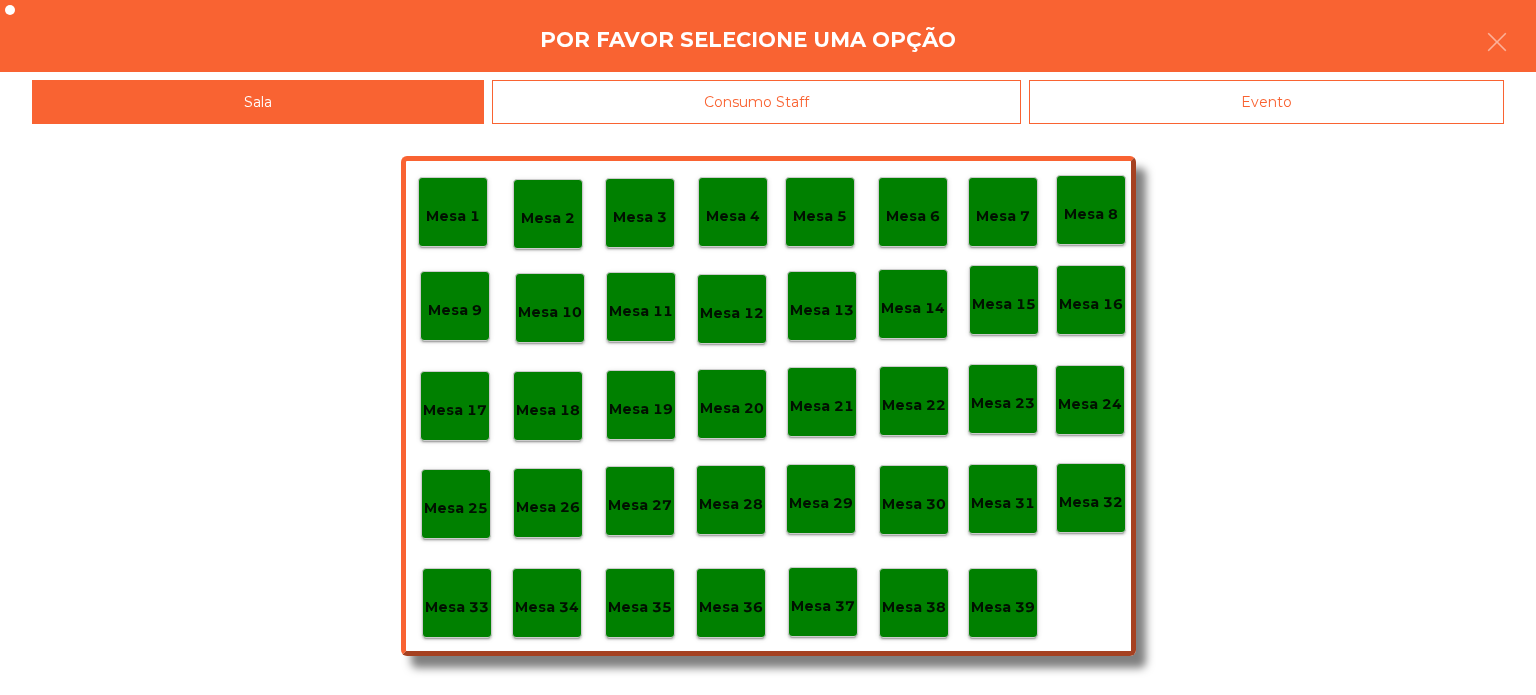 click on "Mesa 7" 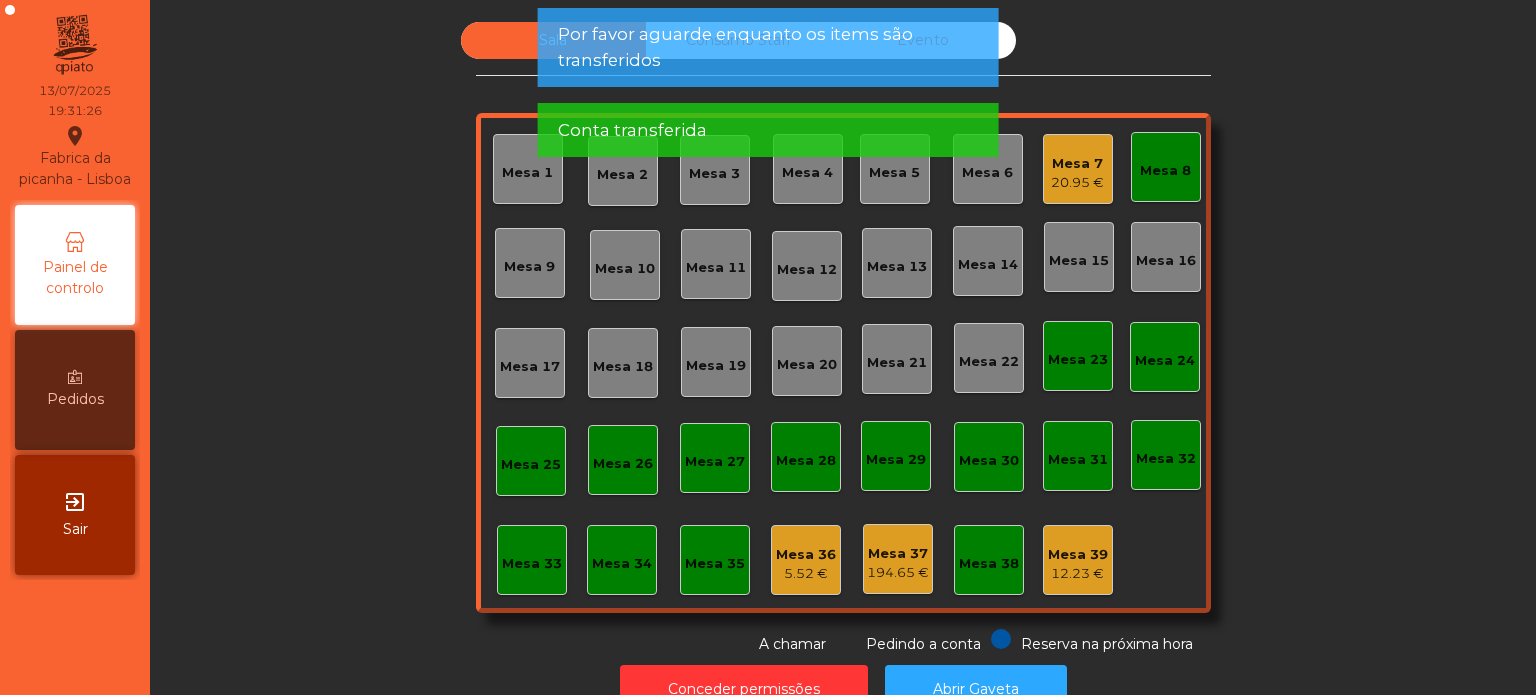 click on "Mesa 8" 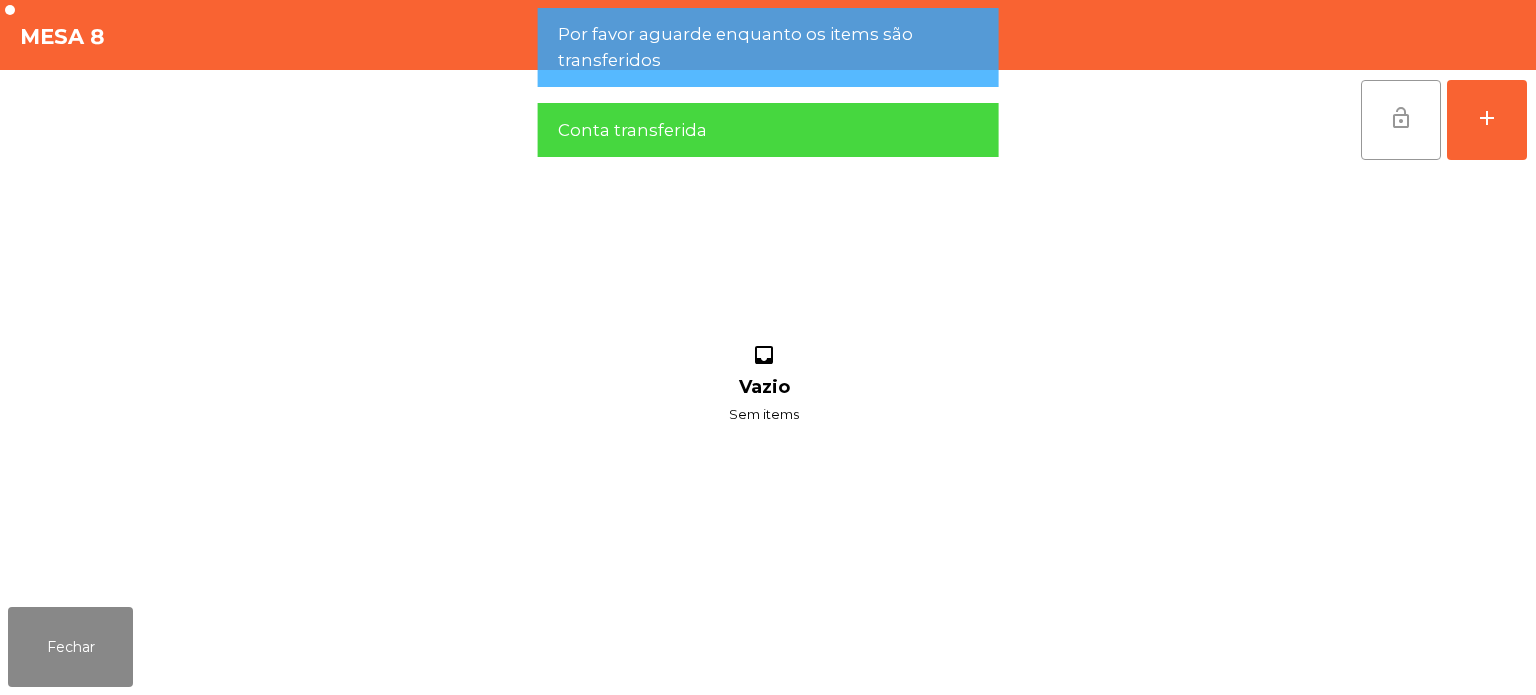 click on "lock_open" 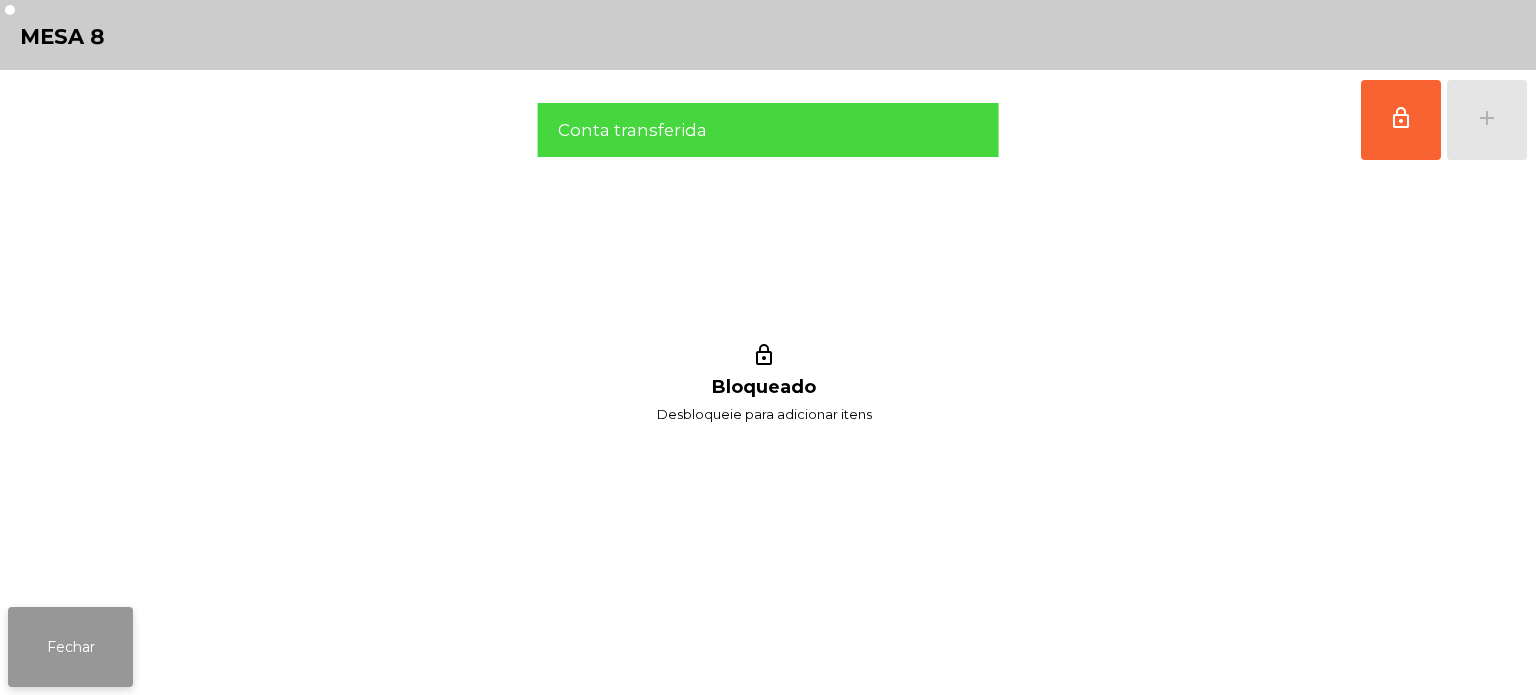 click on "Fechar" 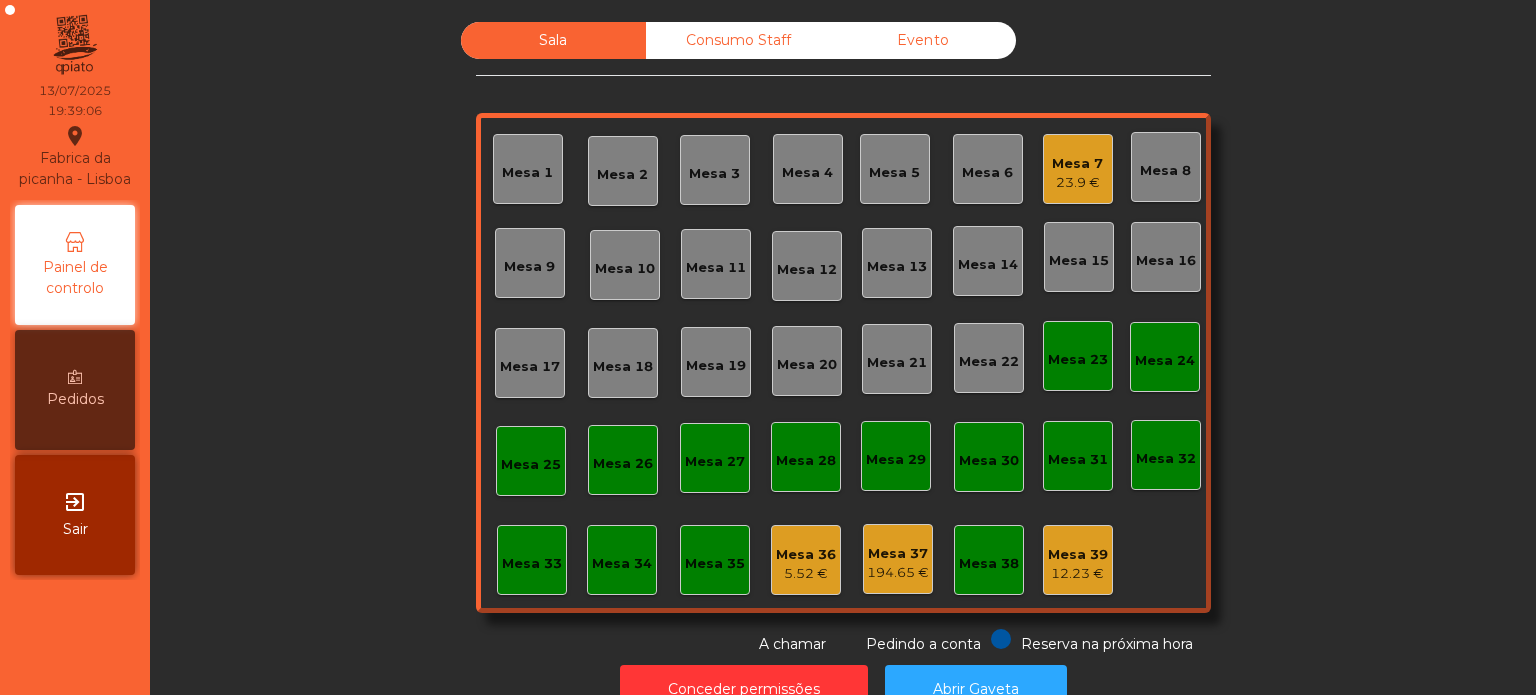 click on "Mesa 5" 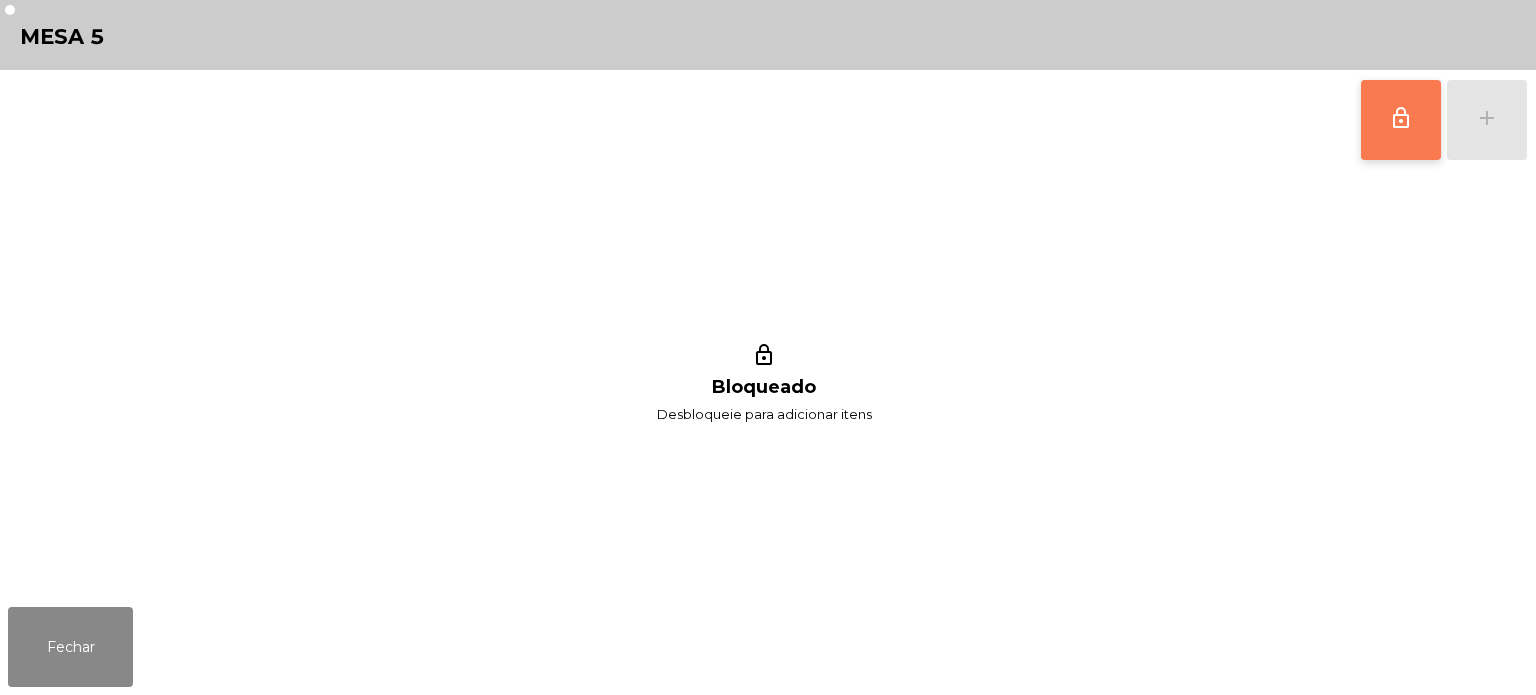 click on "lock_outline" 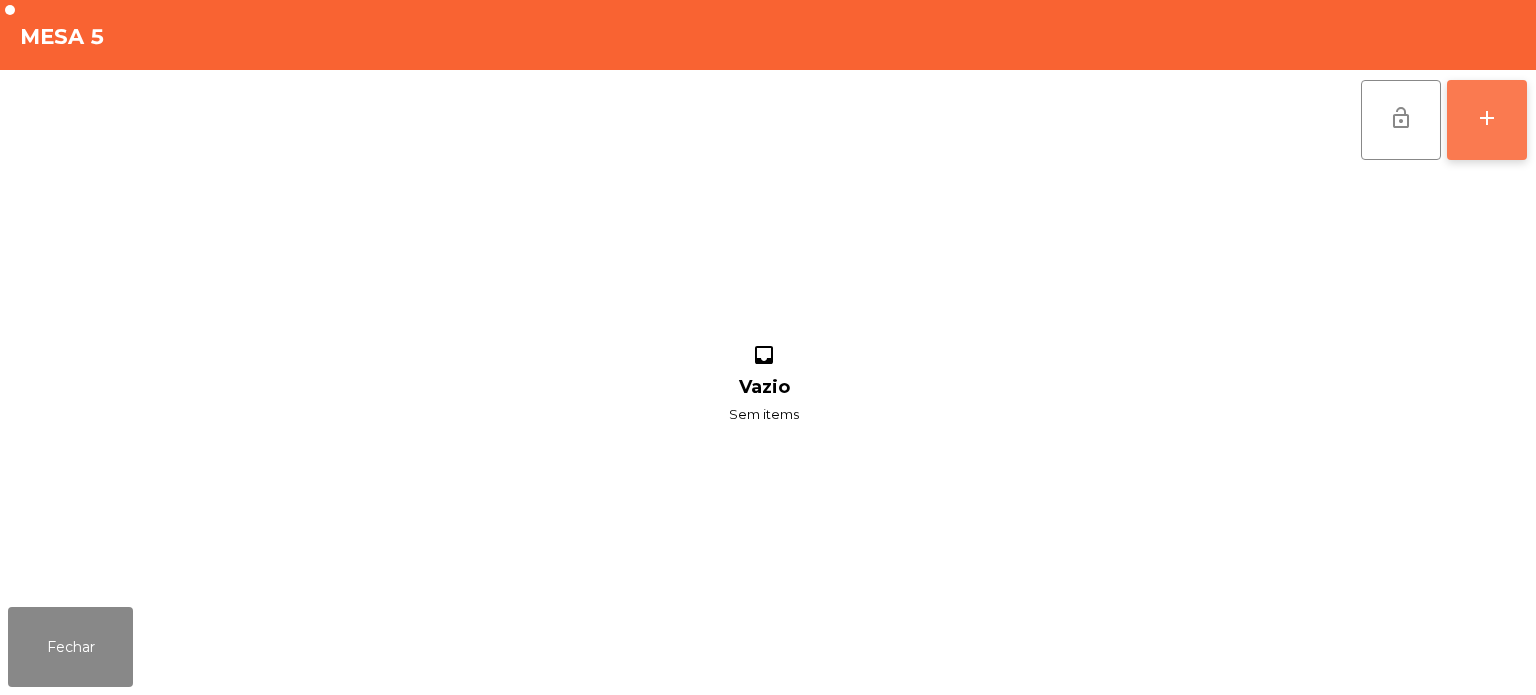 click on "add" 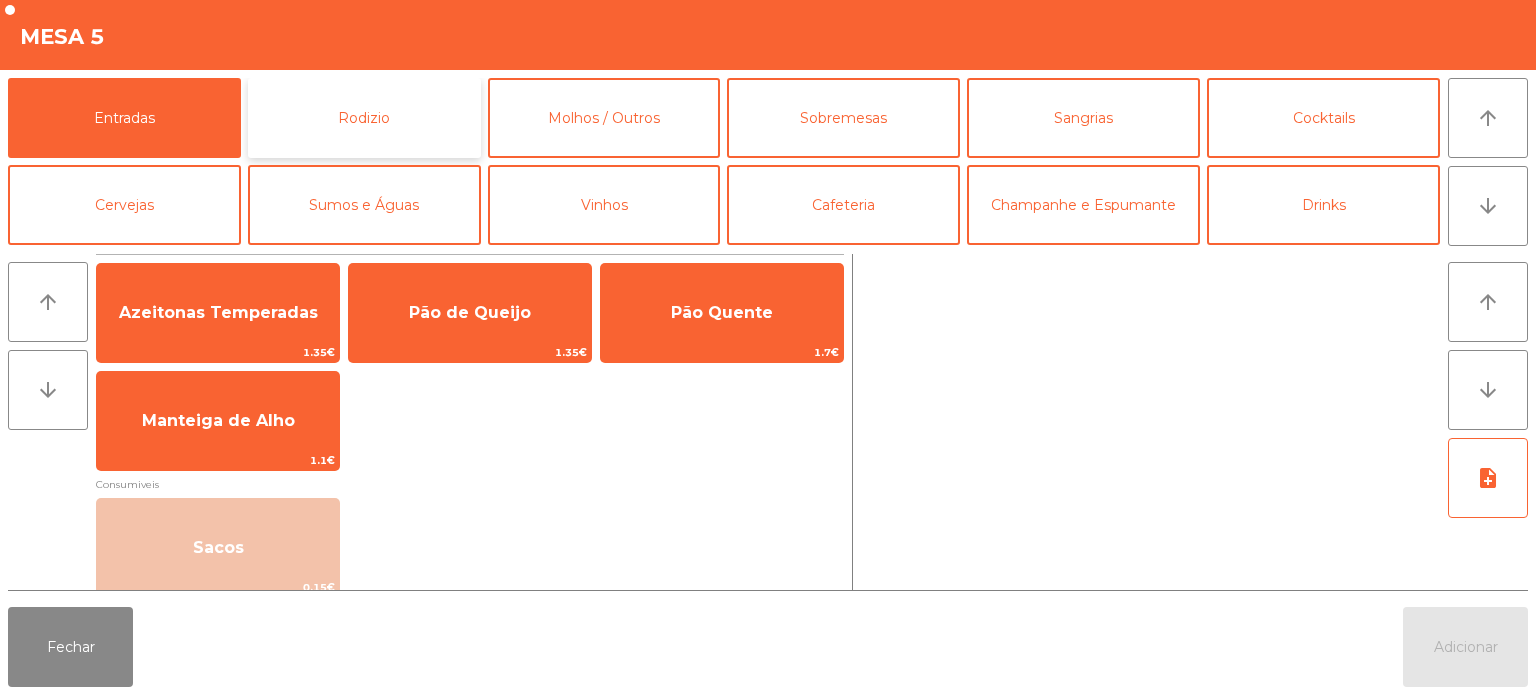 click on "Rodizio" 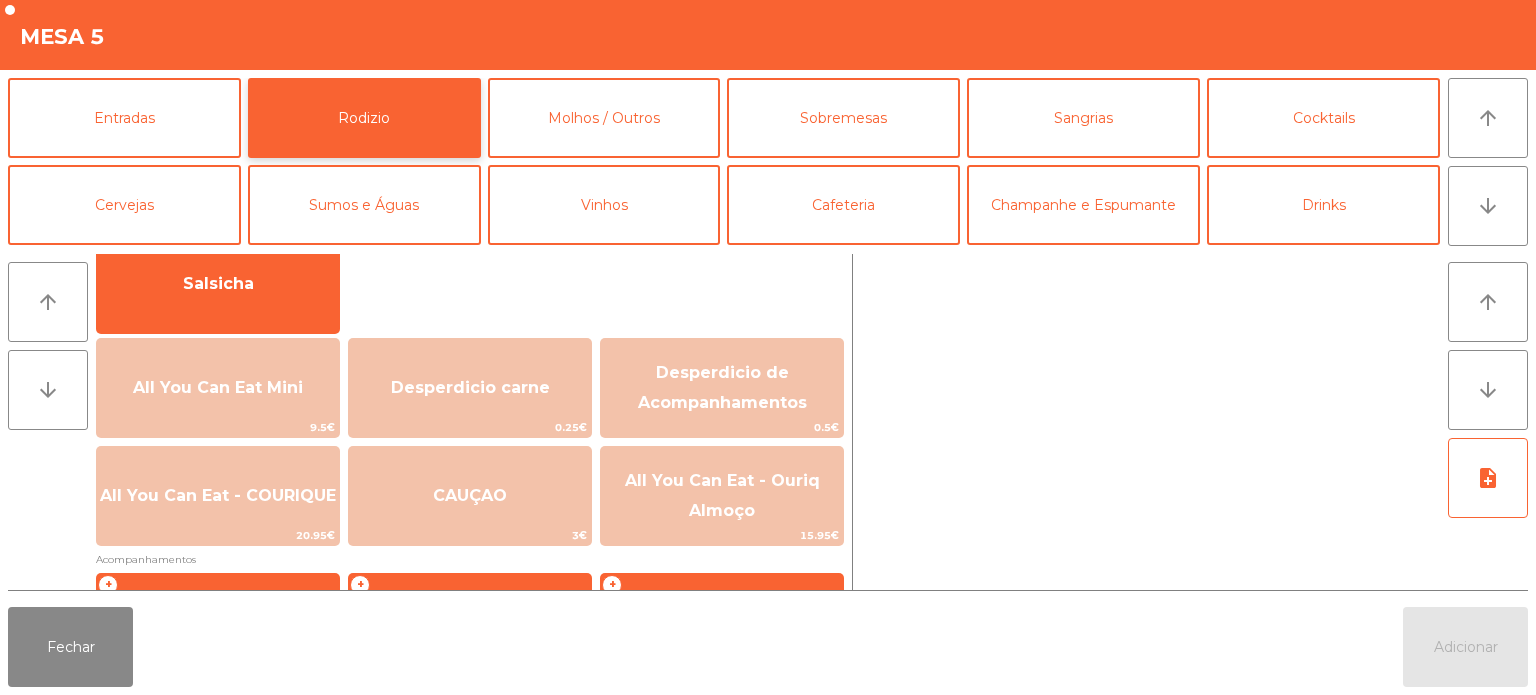 scroll, scrollTop: 190, scrollLeft: 0, axis: vertical 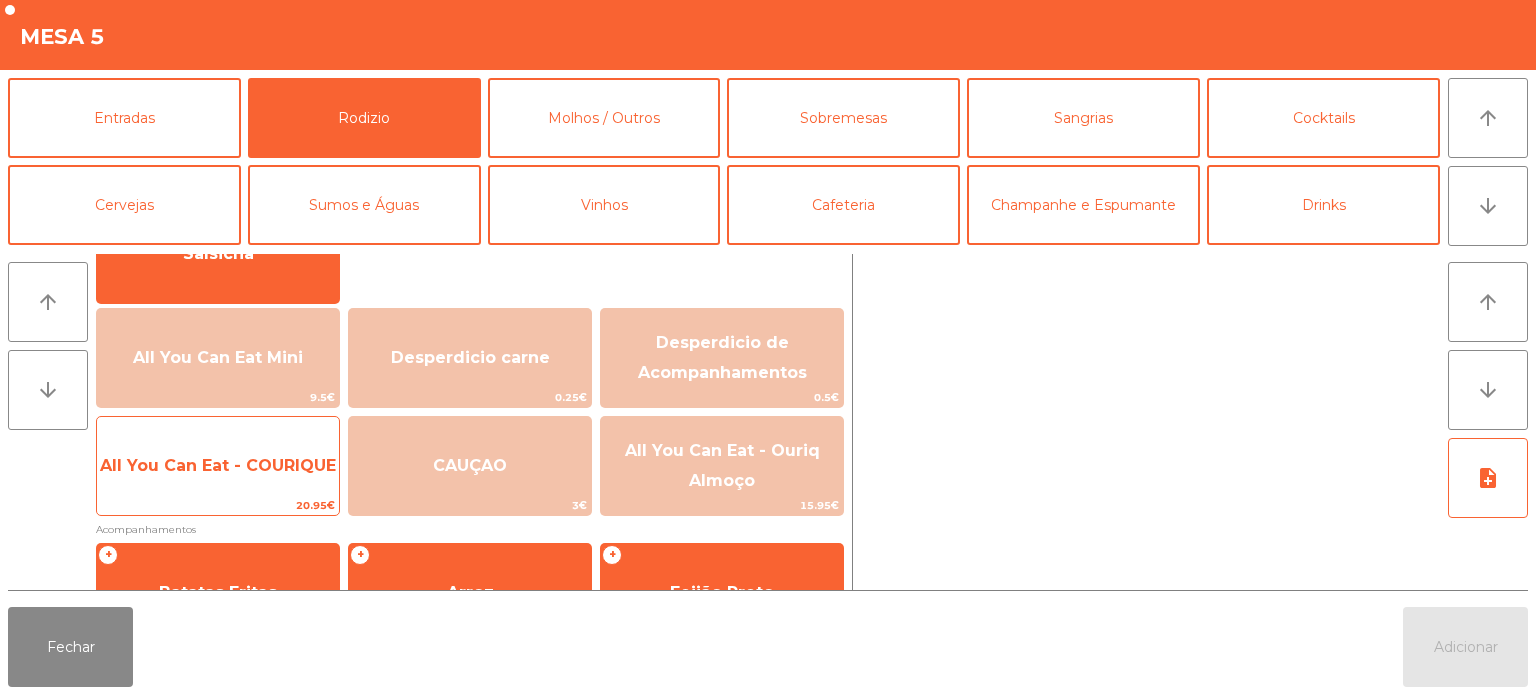 click on "20.95€" 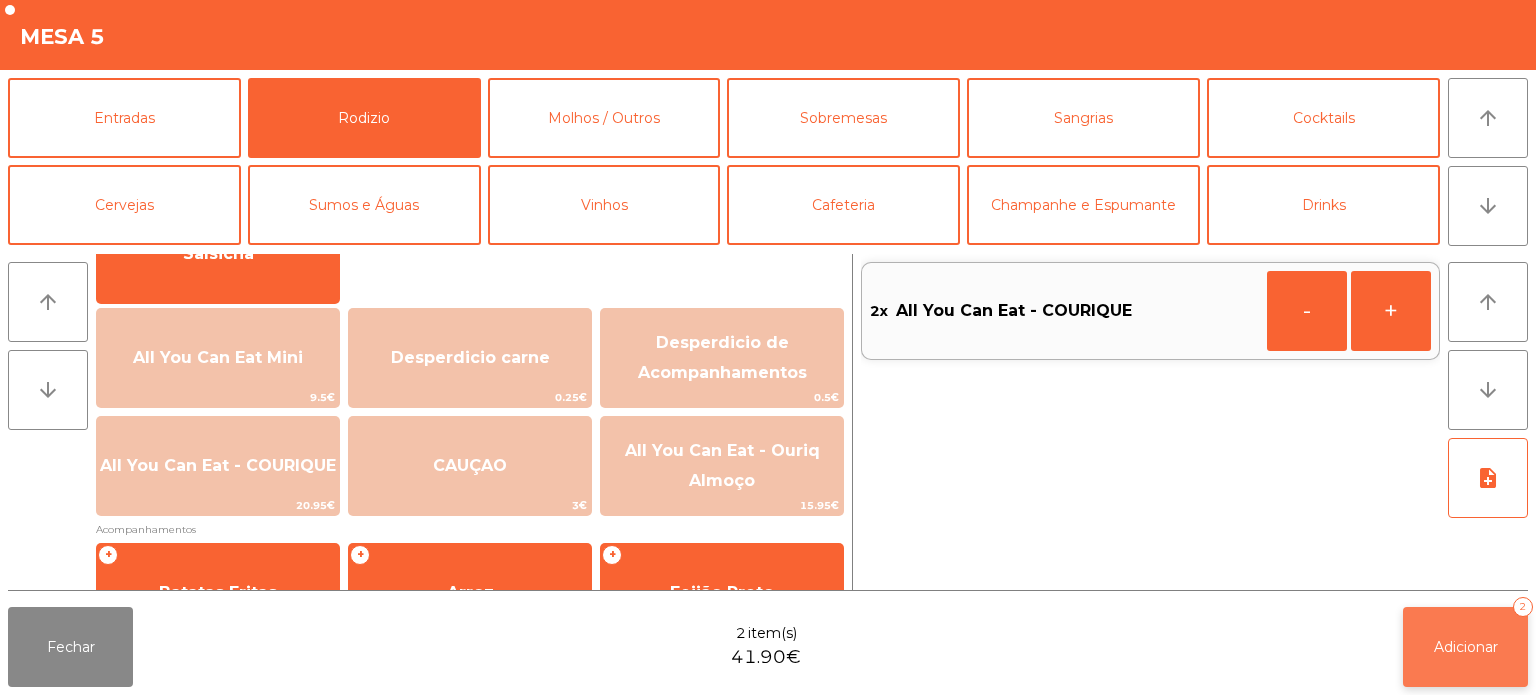 click on "Adicionar   2" 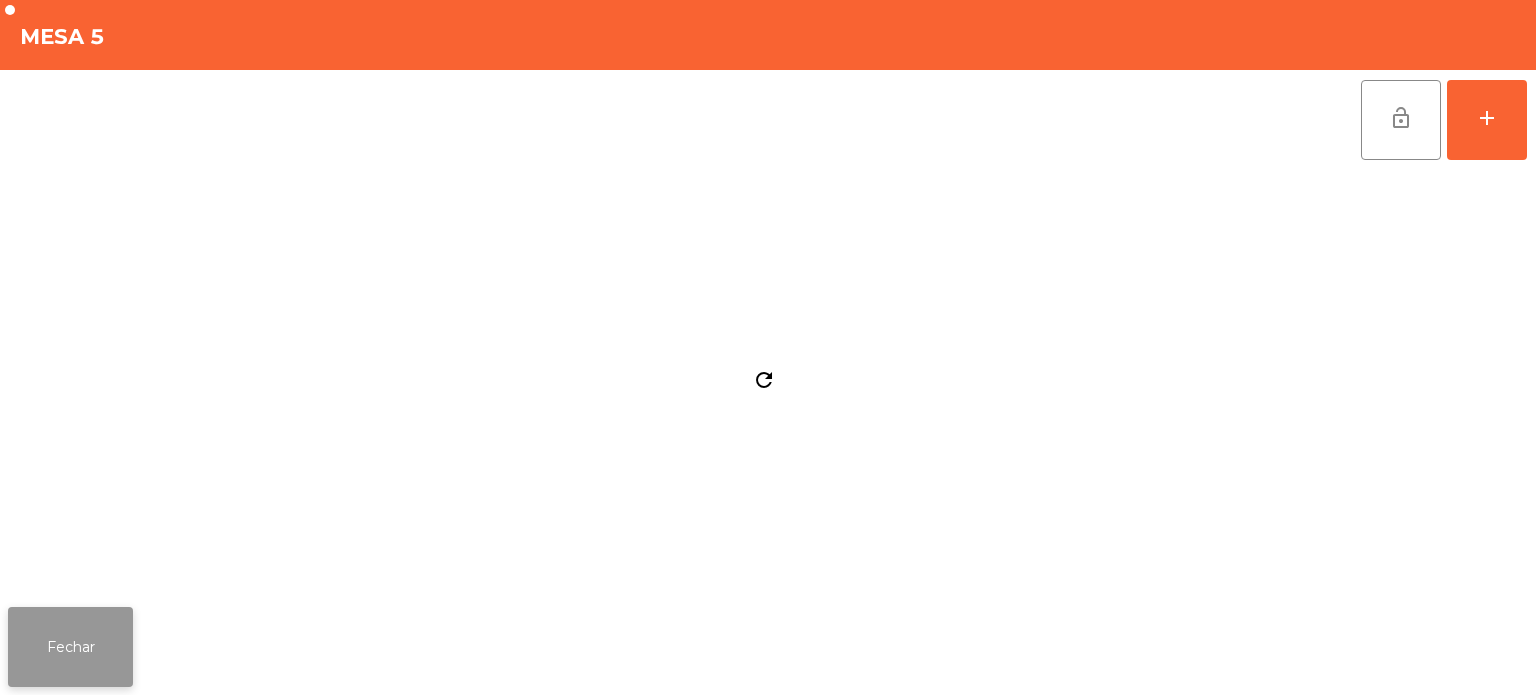 click on "Fechar" 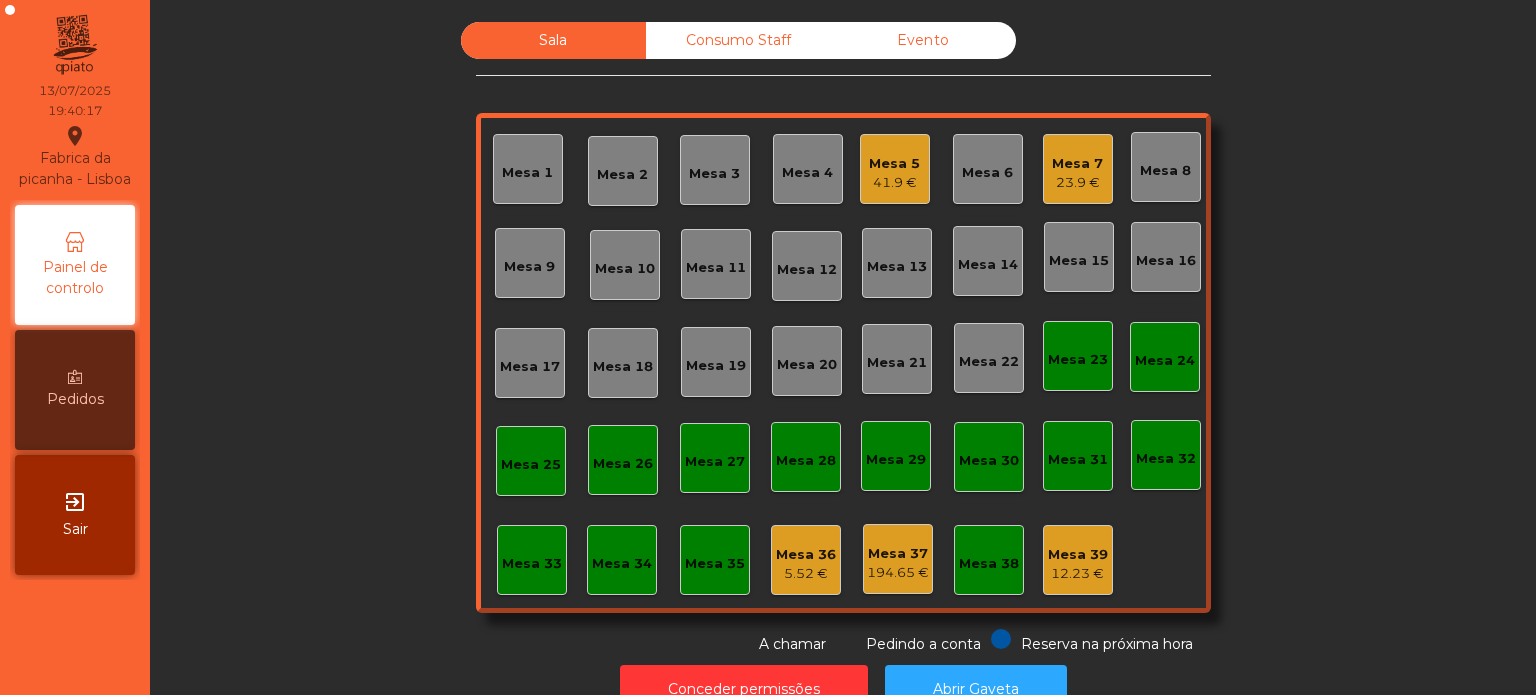 click on "Sala   Consumo Staff   Evento" 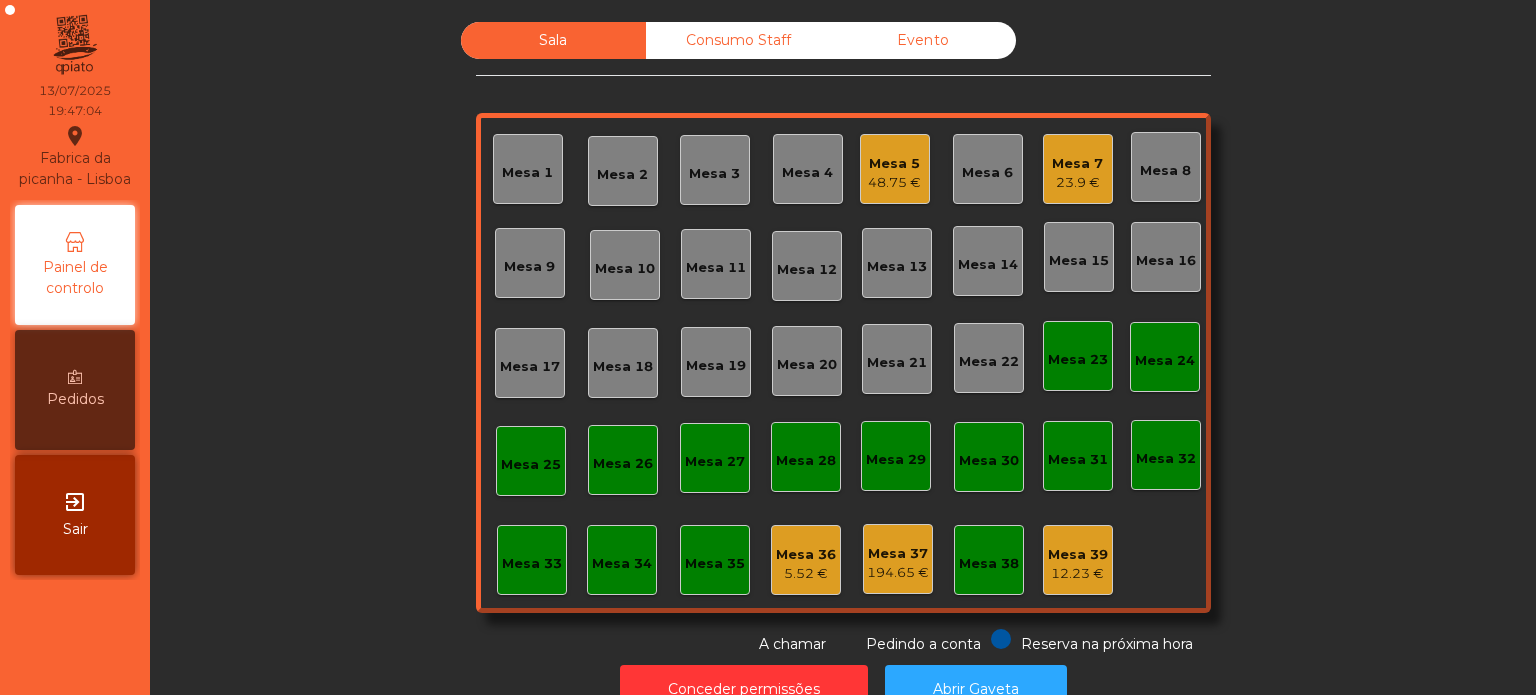 click on "Mesa 5" 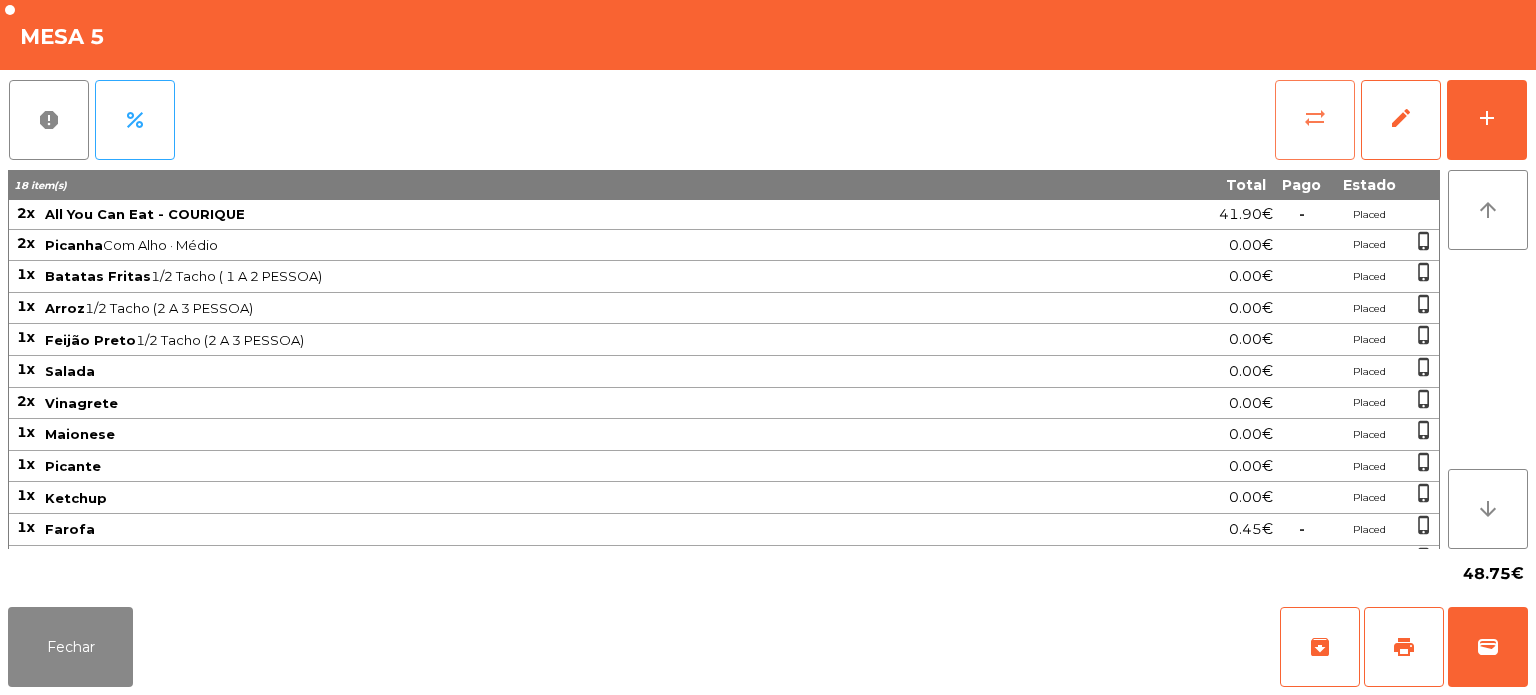 click on "sync_alt" 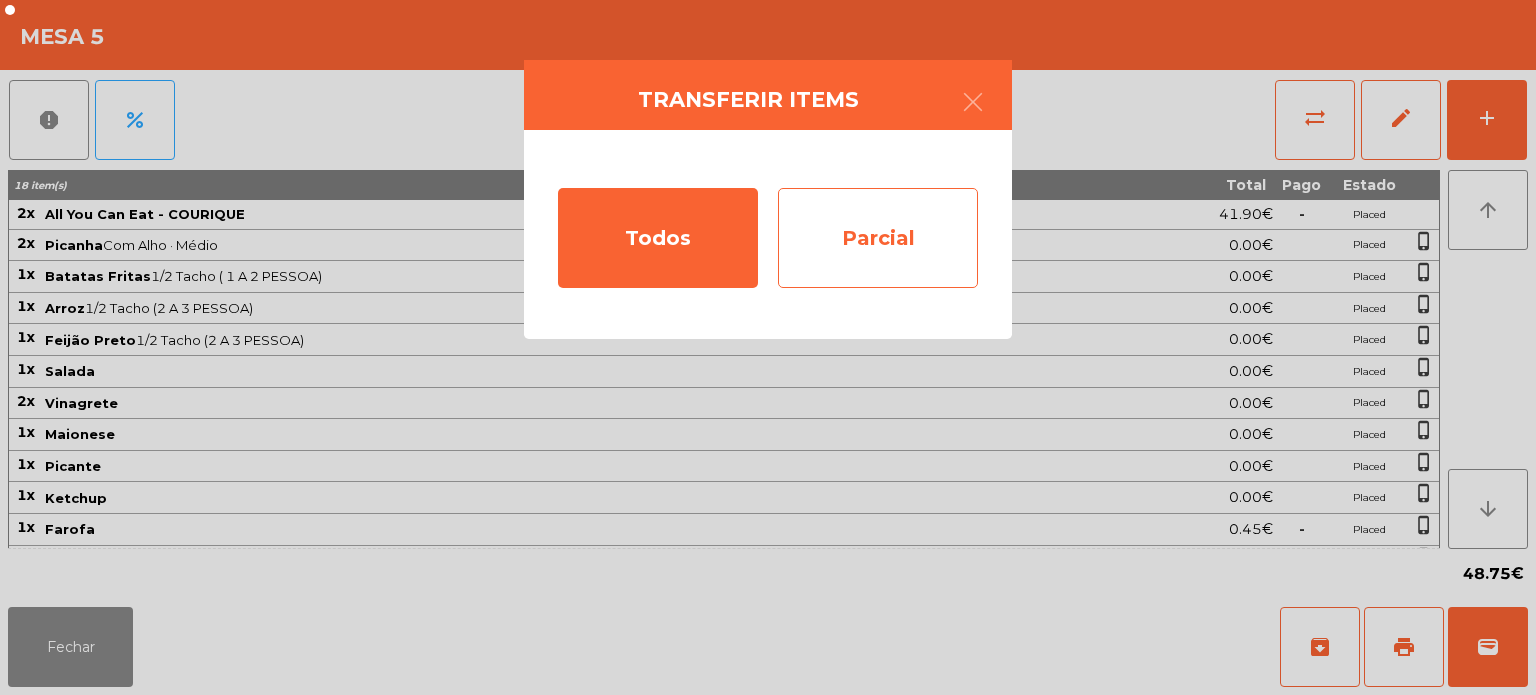 click on "Parcial" 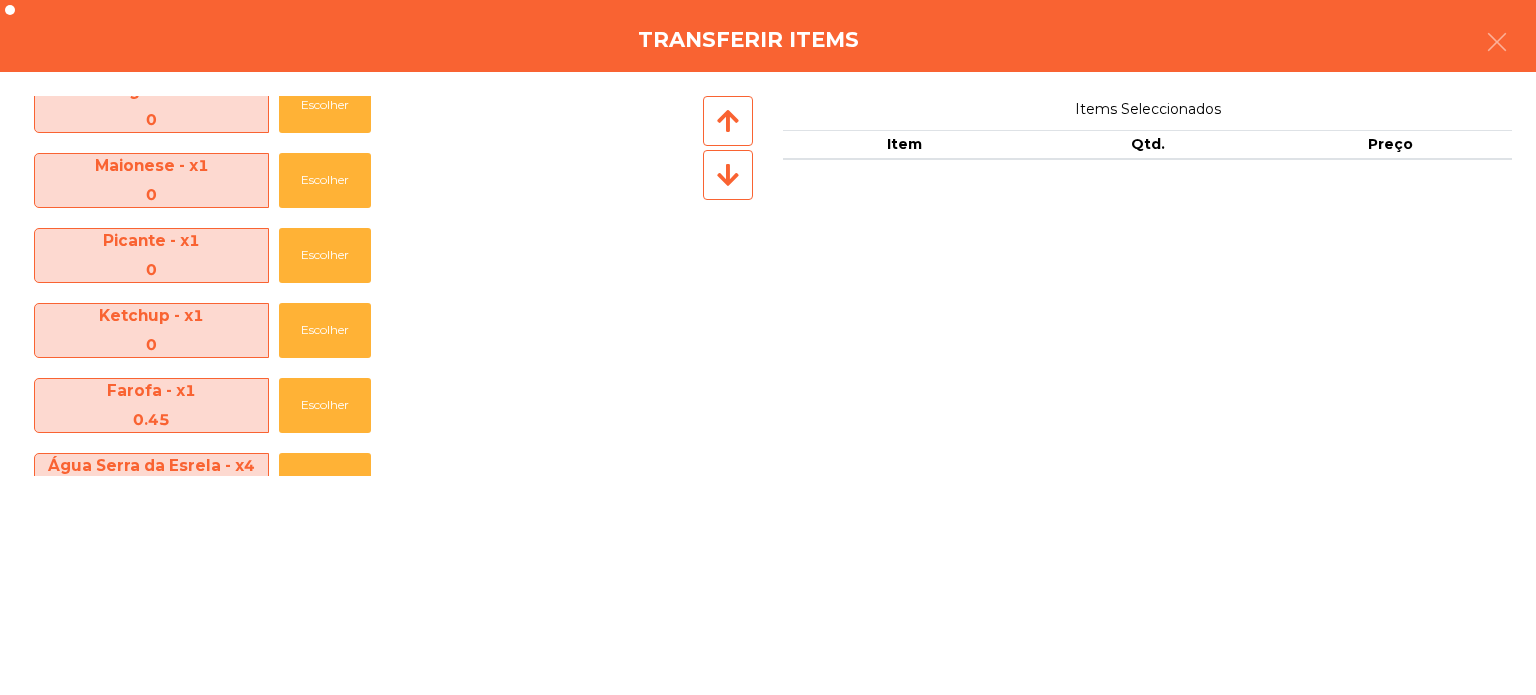 scroll, scrollTop: 520, scrollLeft: 0, axis: vertical 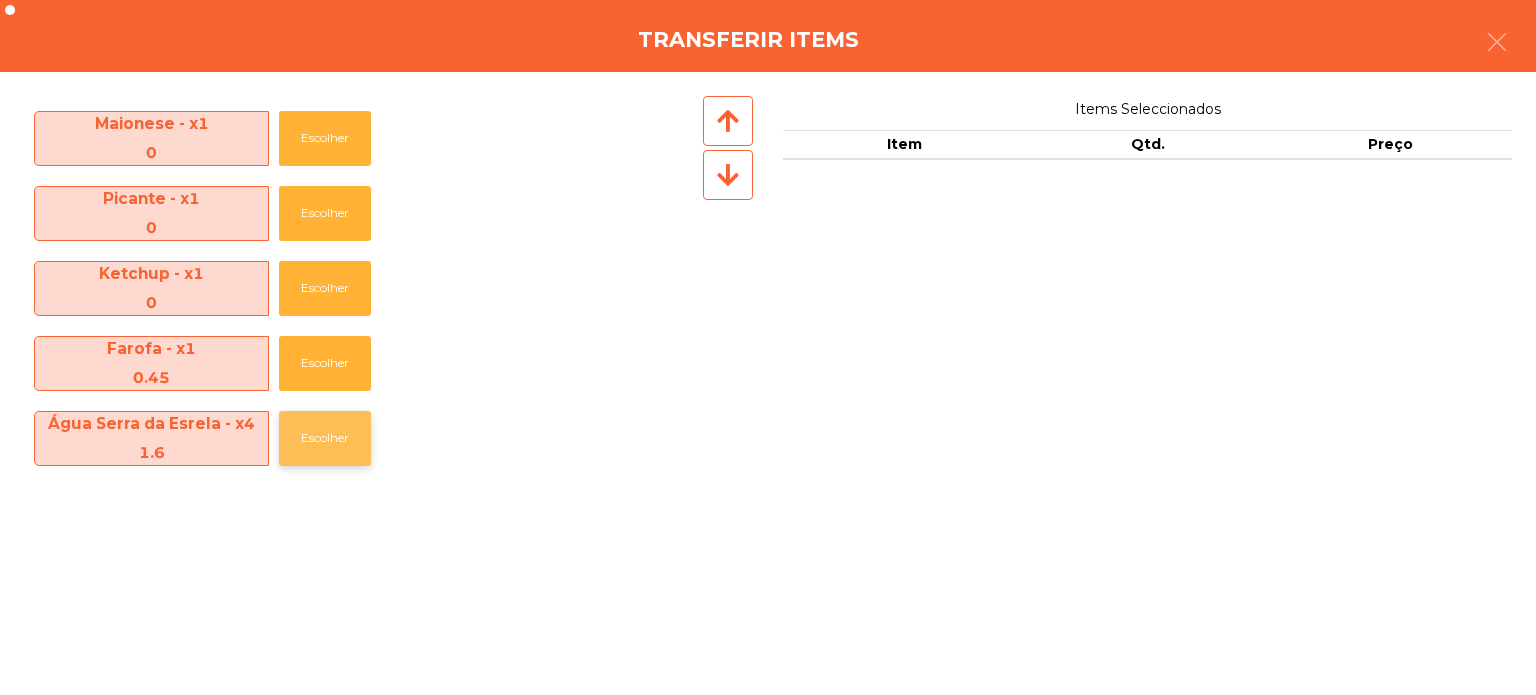 click on "Escolher" 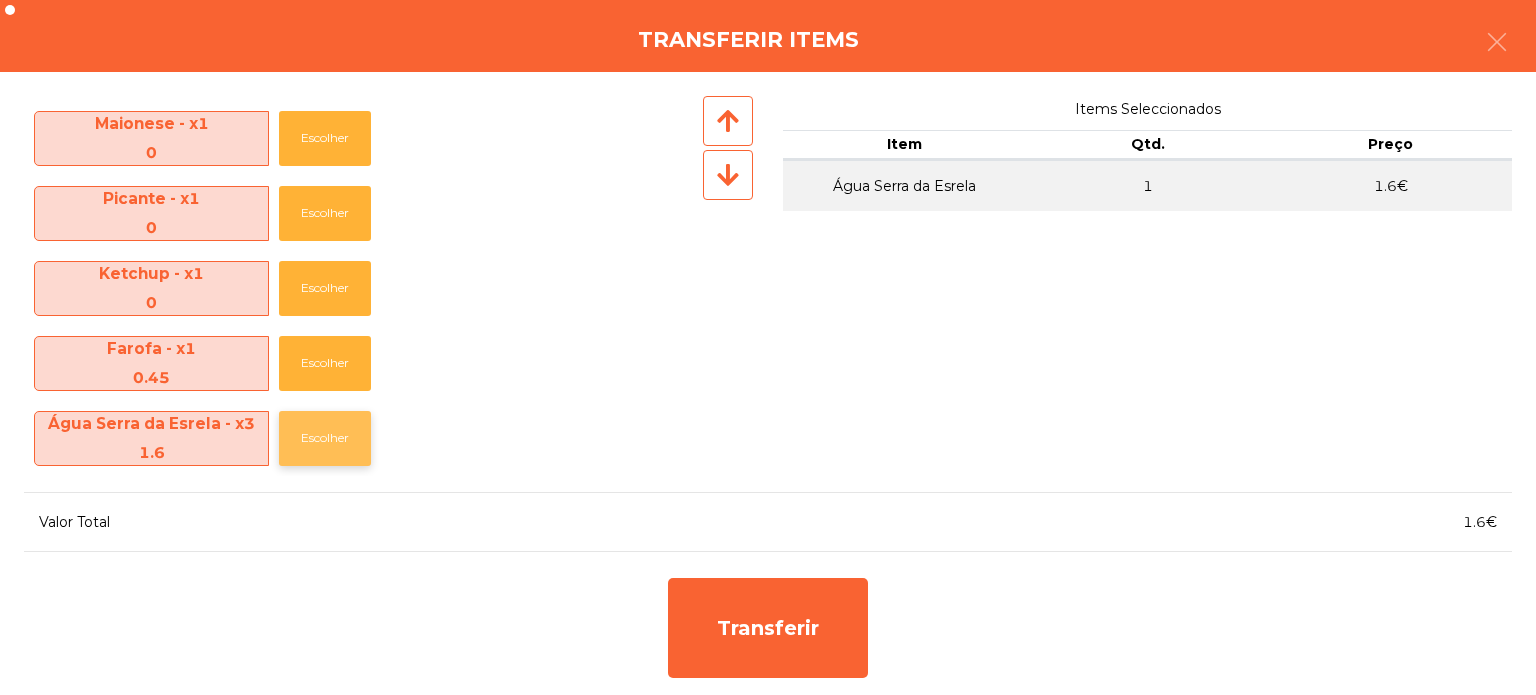 click on "Escolher" 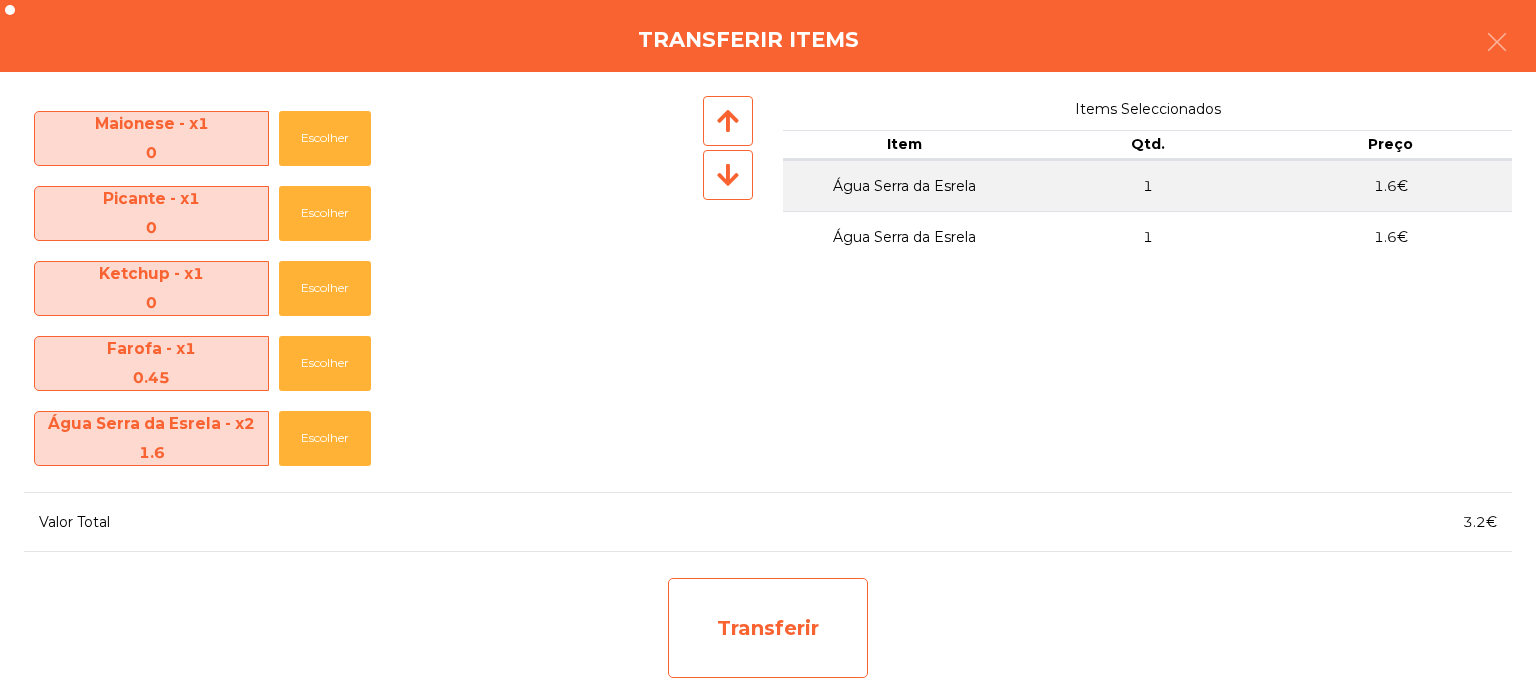 click on "Transferir" 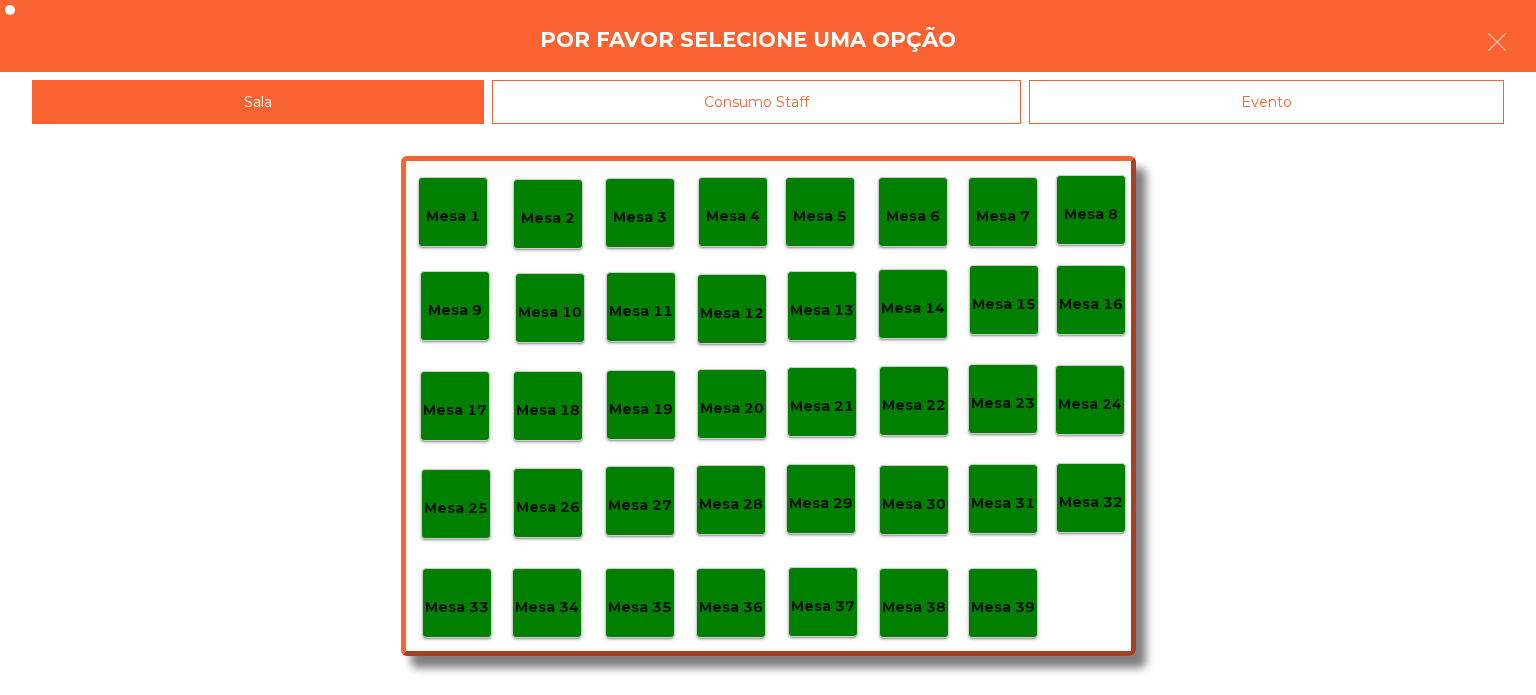click on "Mesa 37" 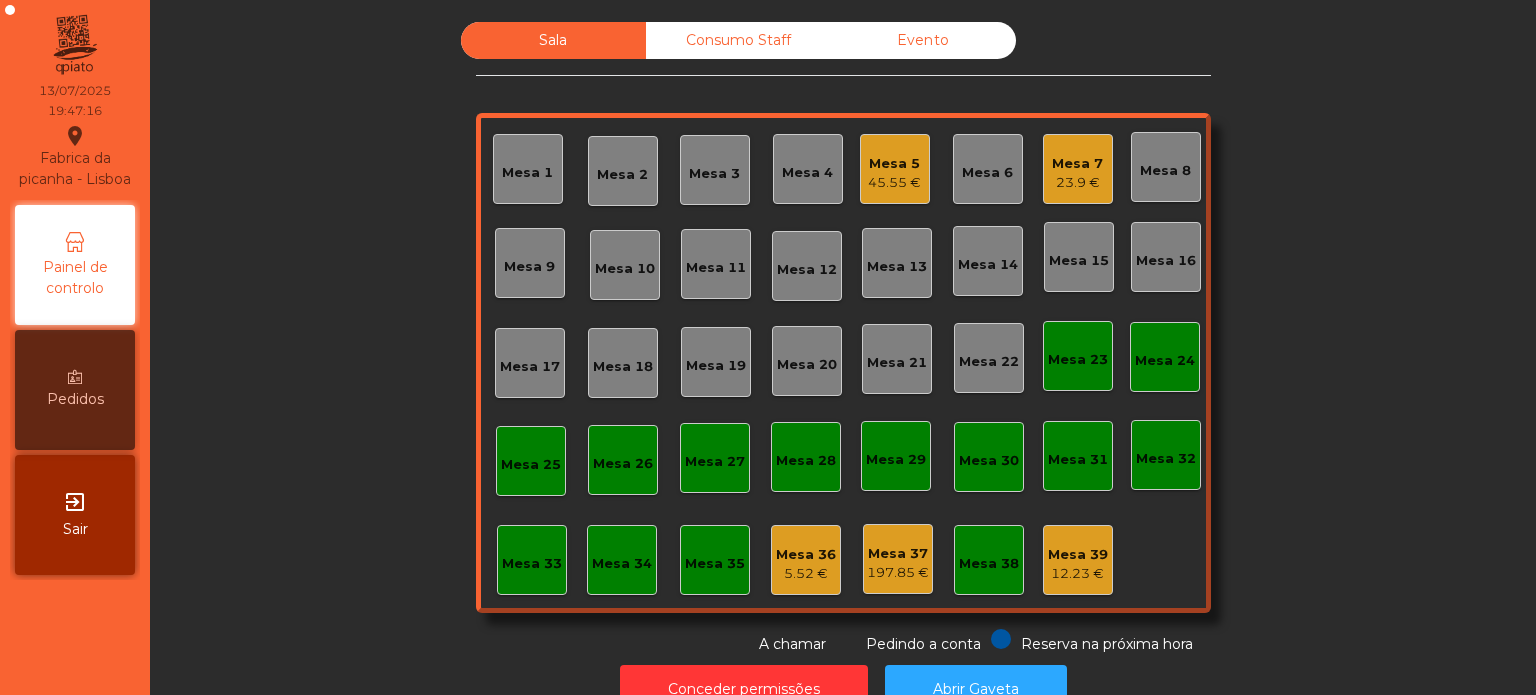 click on "Mesa 5" 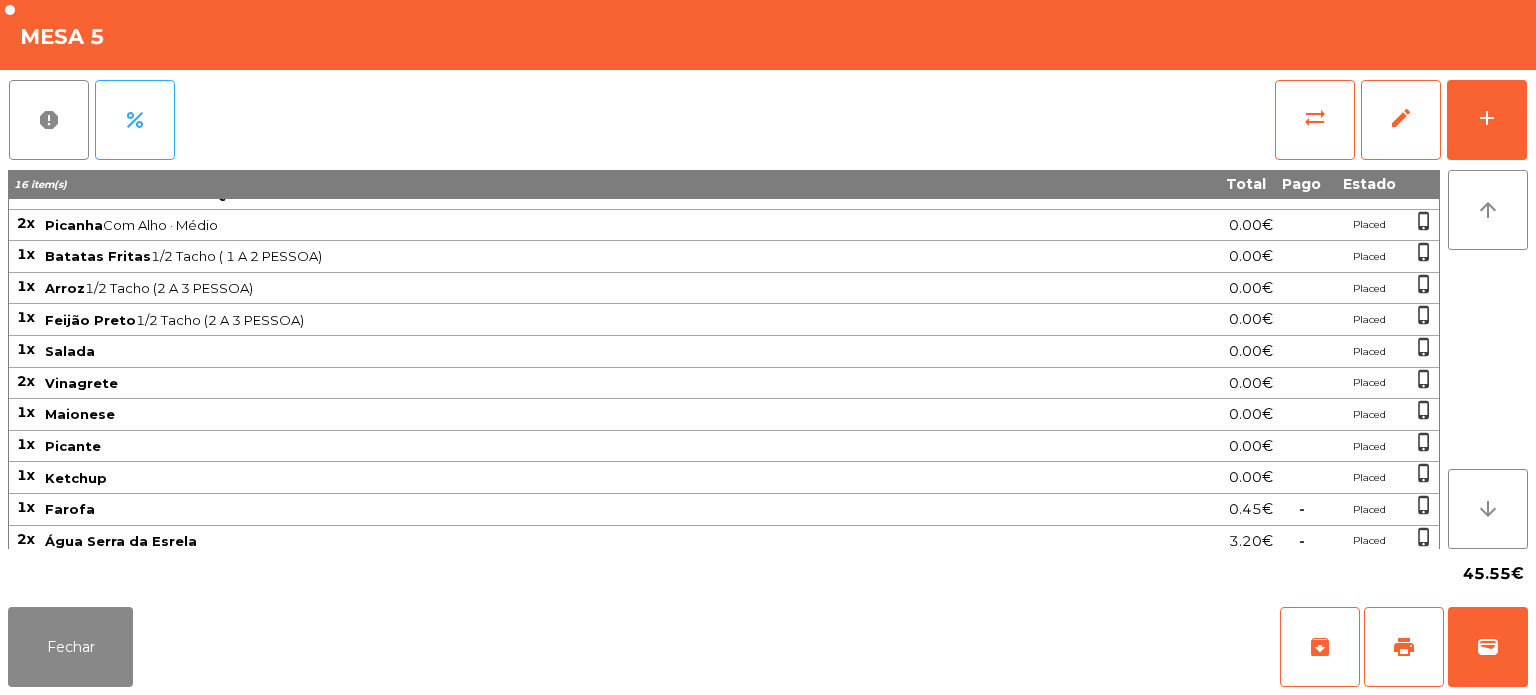 scroll, scrollTop: 0, scrollLeft: 0, axis: both 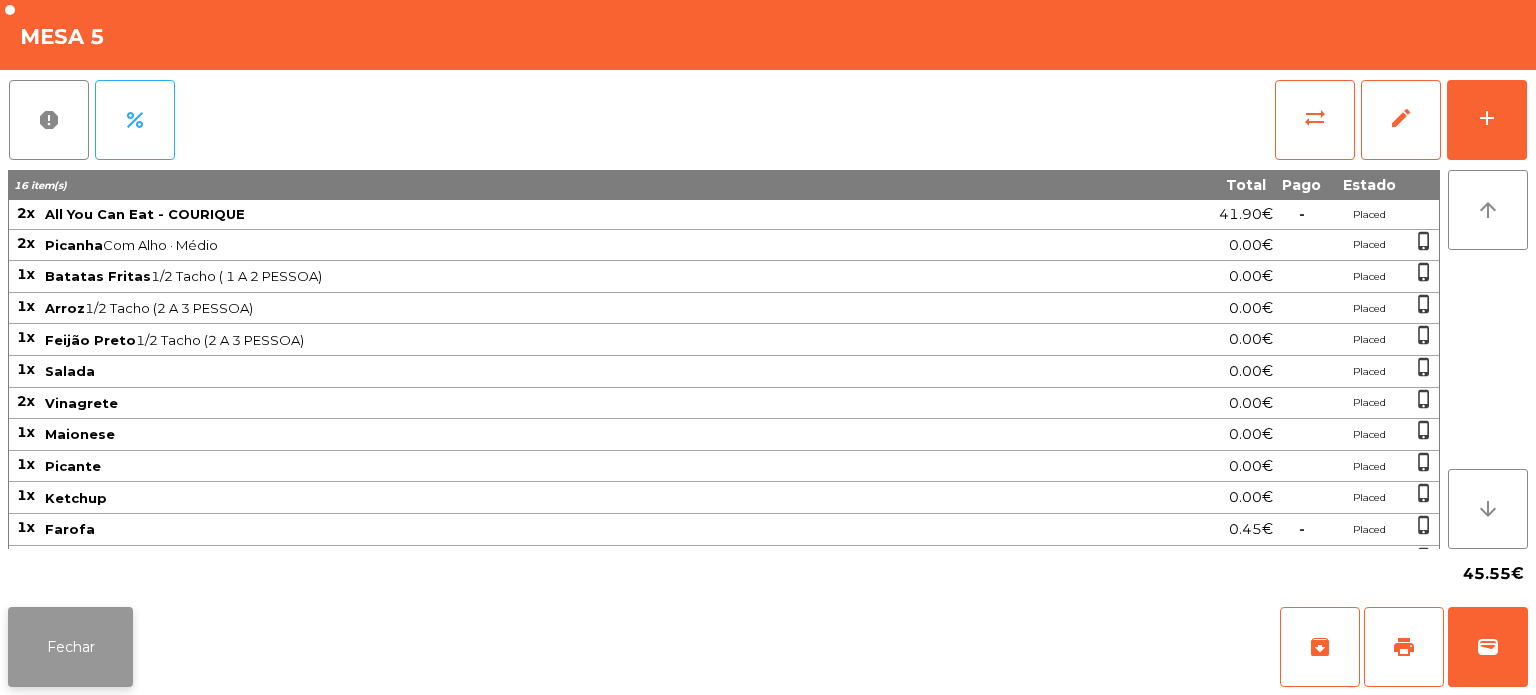 click on "Fechar" 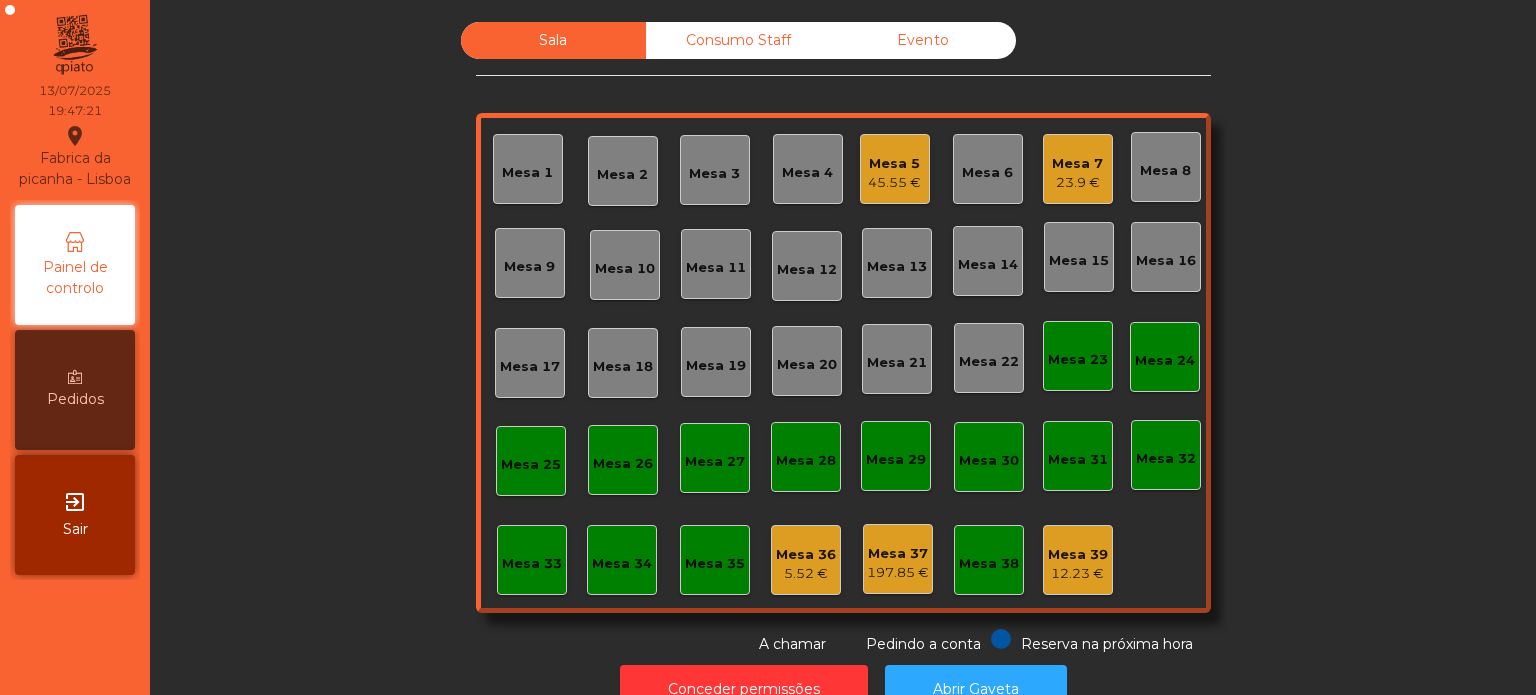 click on "Sala   Consumo Staff   Evento   Mesa 1   Mesa 2   Mesa 3   Mesa 4   Mesa 5   45.55 €   Mesa 6   Mesa 7   23.9 €   Mesa 8   Mesa 9   Mesa 10   Mesa 11   Mesa 12   Mesa 13   Mesa 14   Mesa 15   Mesa 16   Mesa 17   Mesa 18   Mesa 19   Mesa 20   Mesa 21   Mesa 22   Mesa 23   Mesa 24   Mesa 25   Mesa 26   Mesa 27   Mesa 28   Mesa 29   Mesa 30   Mesa 31   Mesa 32   Mesa 33   Mesa 34   Mesa 35   Mesa 36   5.52 €   Mesa 37   197.85 €   Mesa 38   Mesa 39   12.23 €  Reserva na próxima hora Pedindo a conta A chamar" 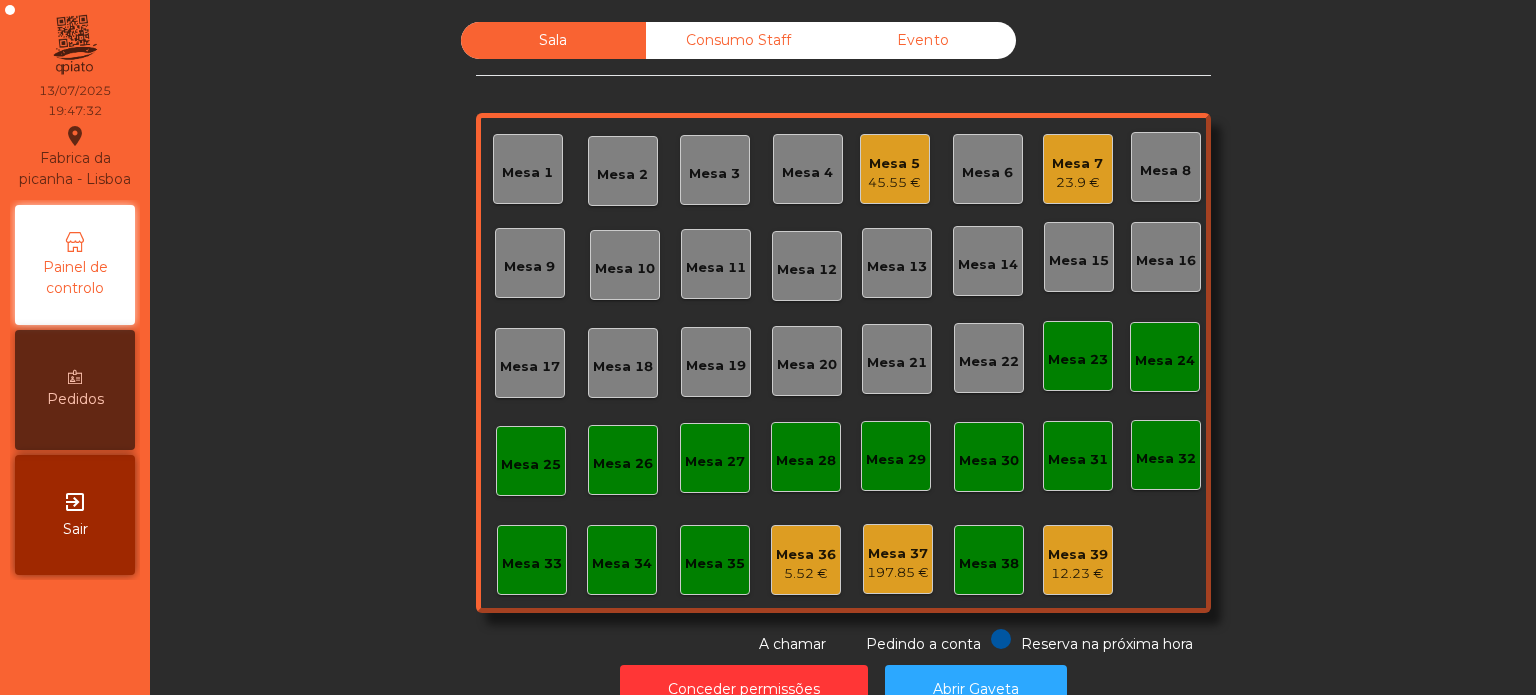 click on "Sala   Consumo Staff   Evento   Mesa 1   Mesa 2   Mesa 3   Mesa 4   Mesa 5   45.55 €   Mesa 6   Mesa 7   23.9 €   Mesa 8   Mesa 9   Mesa 10   Mesa 11   Mesa 12   Mesa 13   Mesa 14   Mesa 15   Mesa 16   Mesa 17   Mesa 18   Mesa 19   Mesa 20   Mesa 21   Mesa 22   Mesa 23   Mesa 24   Mesa 25   Mesa 26   Mesa 27   Mesa 28   Mesa 29   Mesa 30   Mesa 31   Mesa 32   Mesa 33   Mesa 34   Mesa 35   Mesa 36   5.52 €   Mesa 37   197.85 €   Mesa 38   Mesa 39   12.23 €  Reserva na próxima hora Pedindo a conta A chamar" 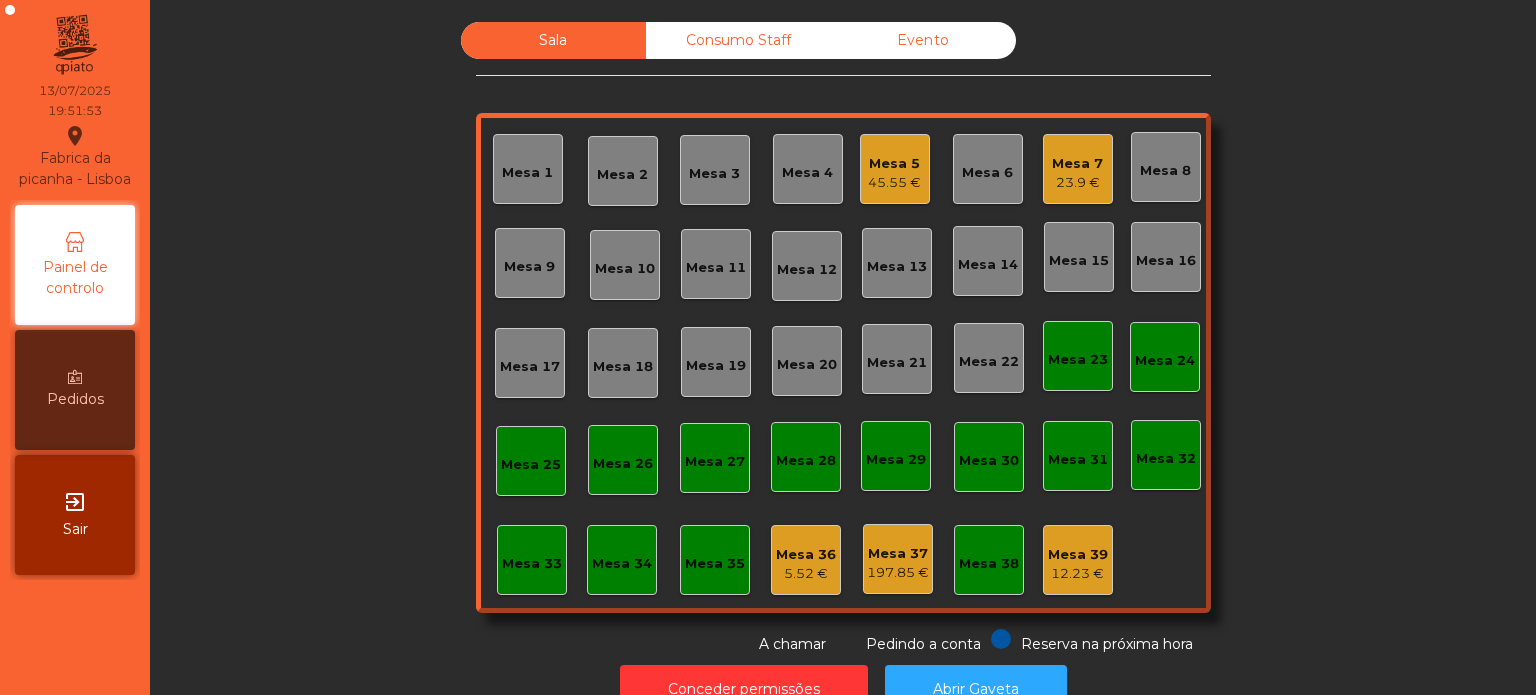 click on "Mesa 25" 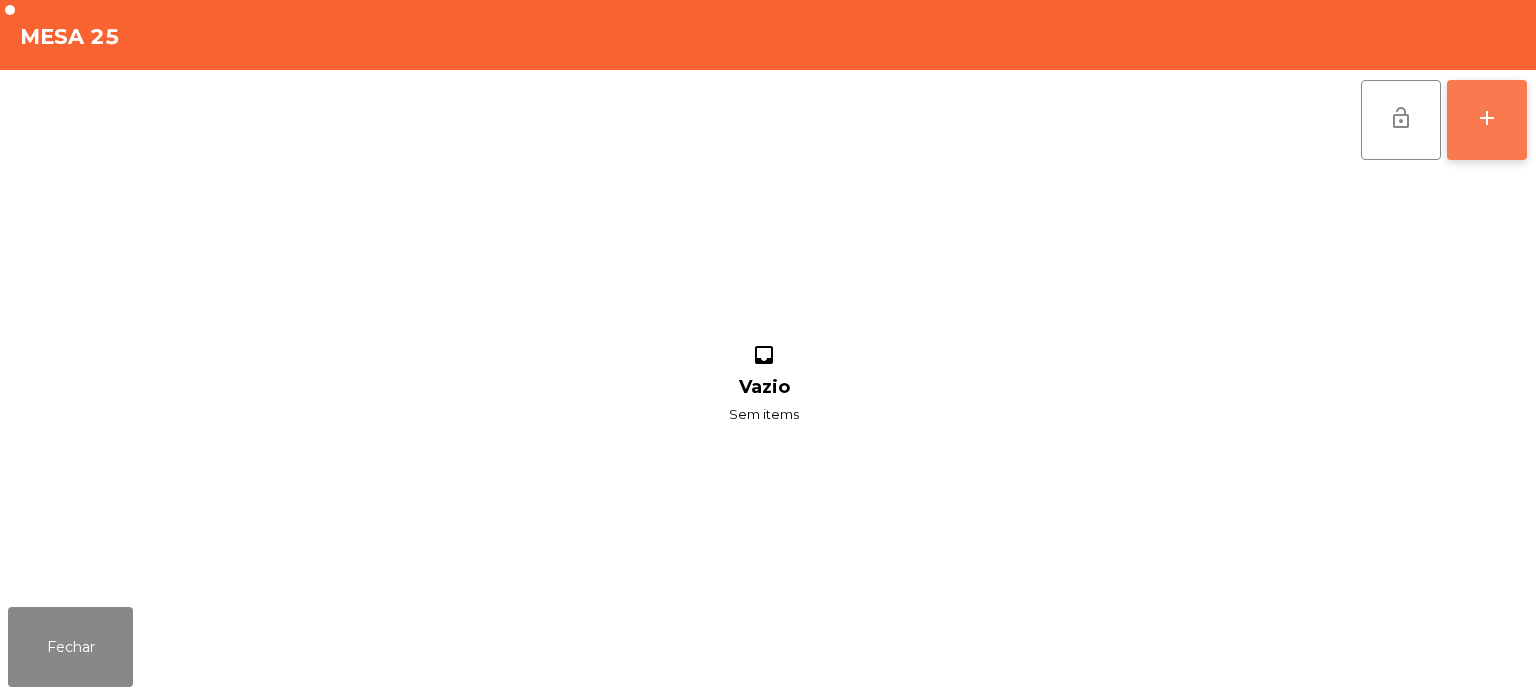 click on "add" 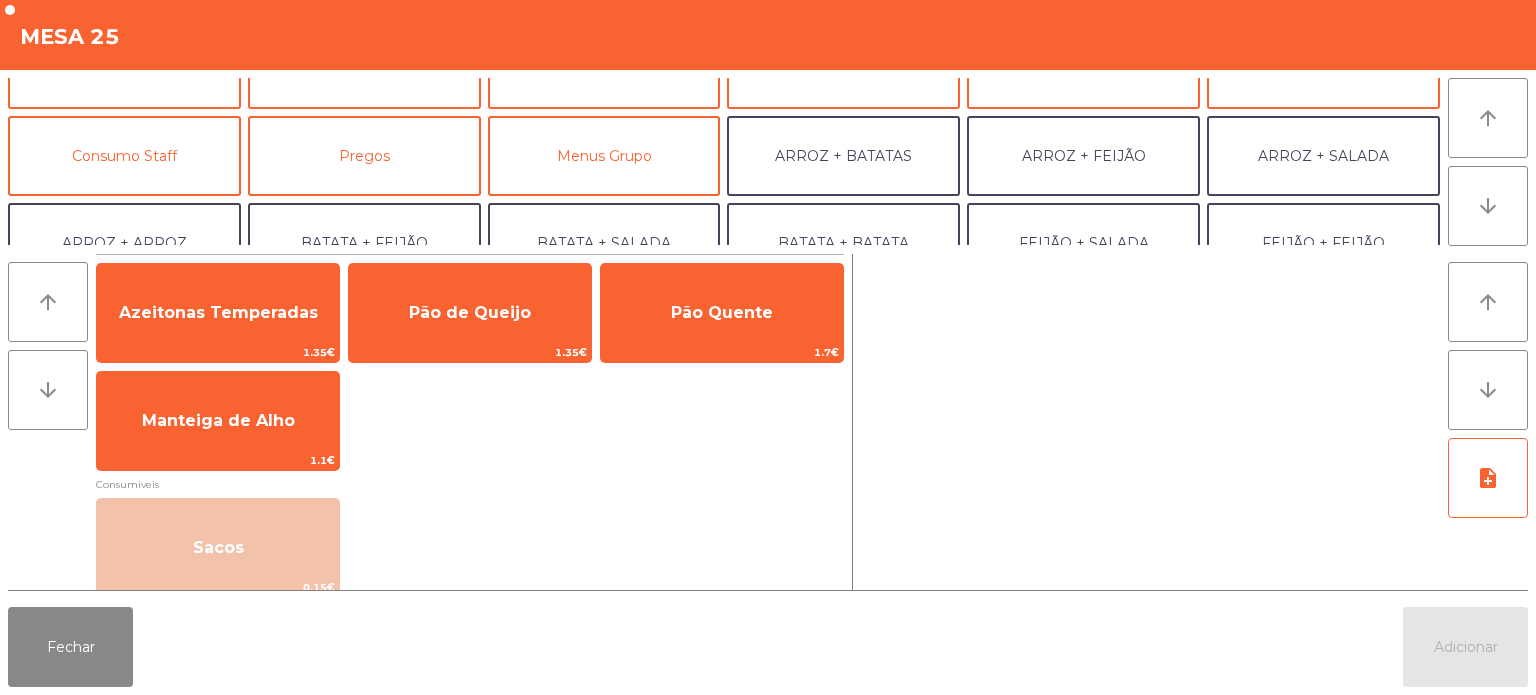 scroll, scrollTop: 161, scrollLeft: 0, axis: vertical 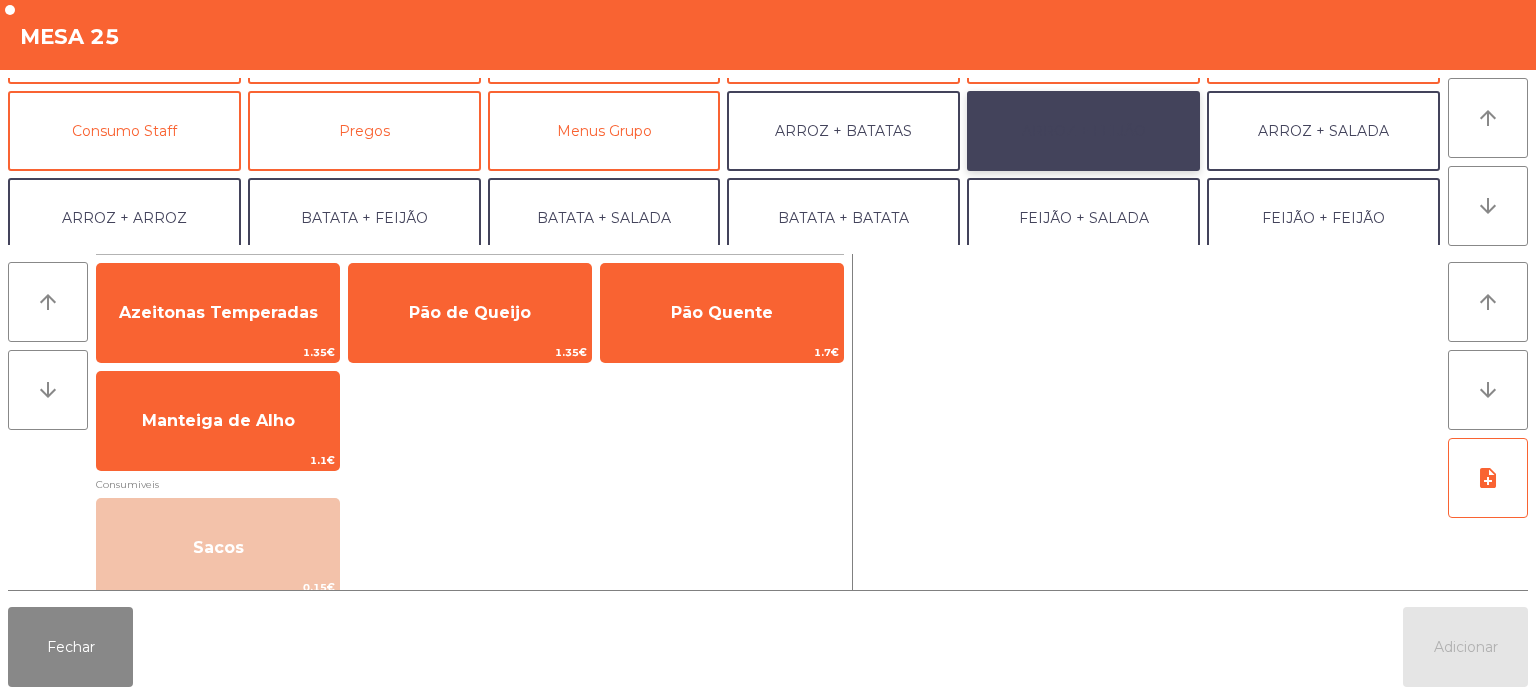 click on "ARROZ + FEIJÃO" 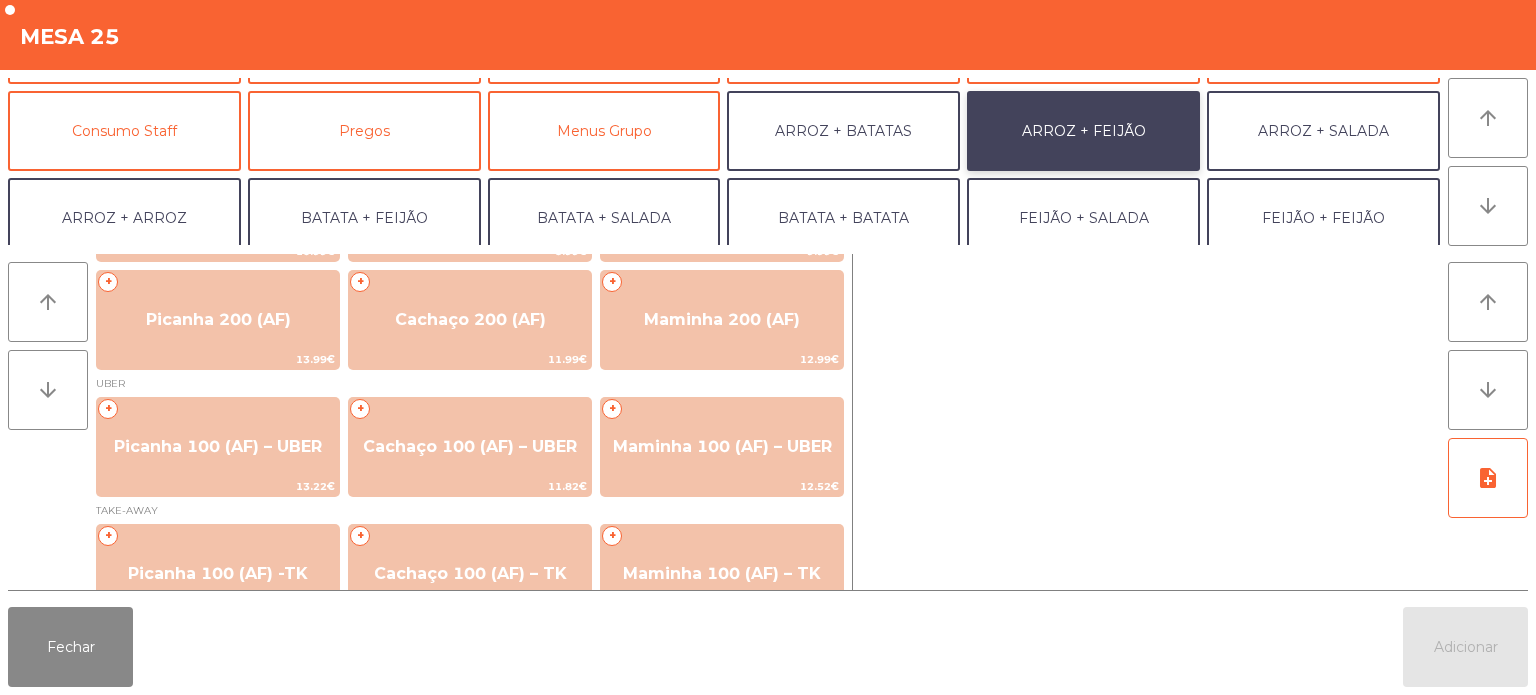 scroll, scrollTop: 116, scrollLeft: 0, axis: vertical 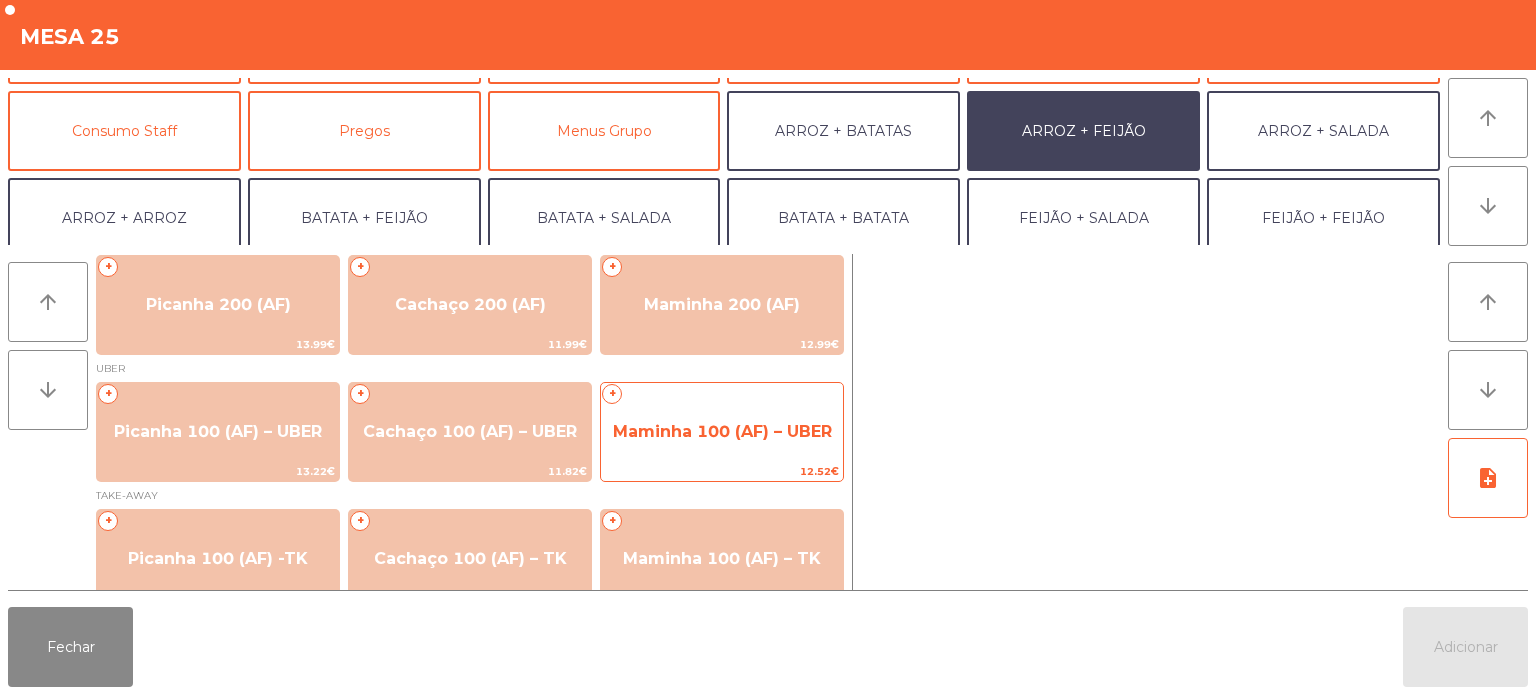 click on "Maminha 100 (AF) – UBER" 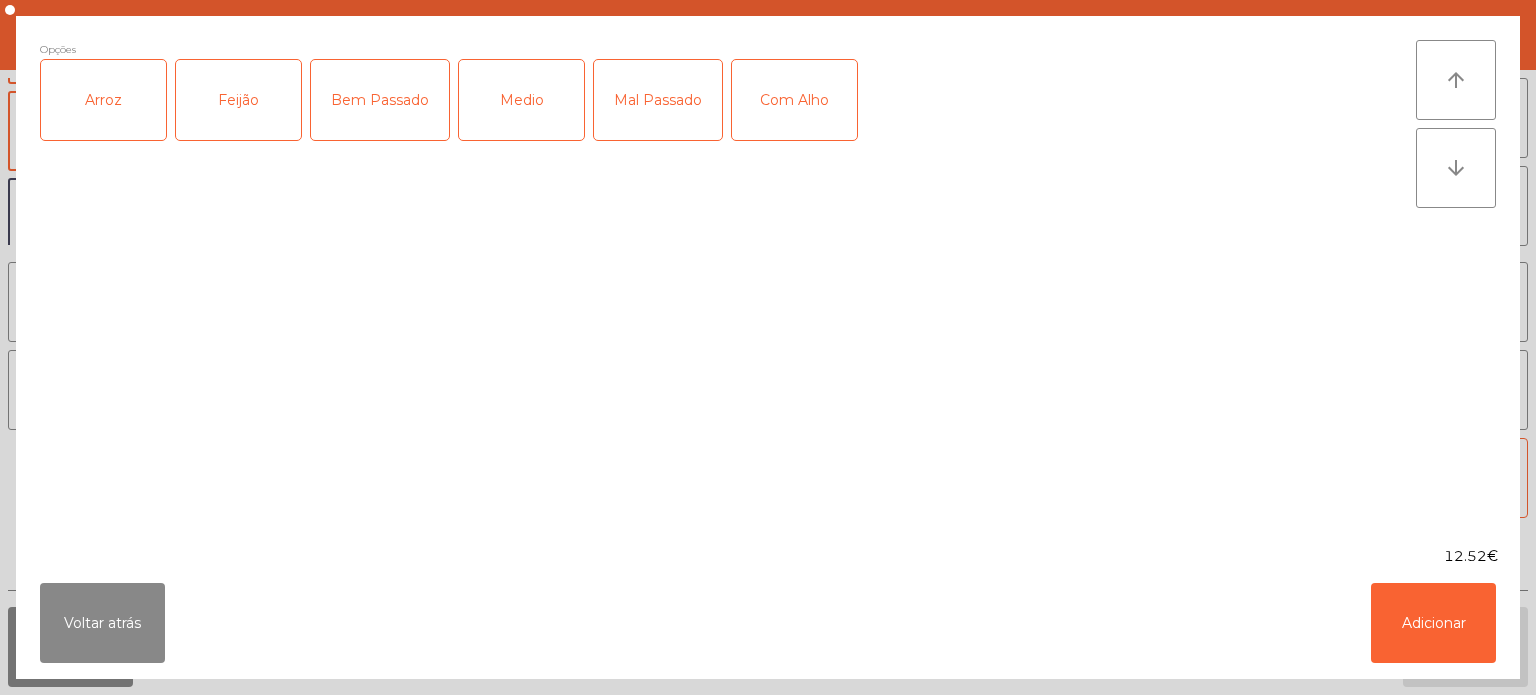 click on "Arroz" 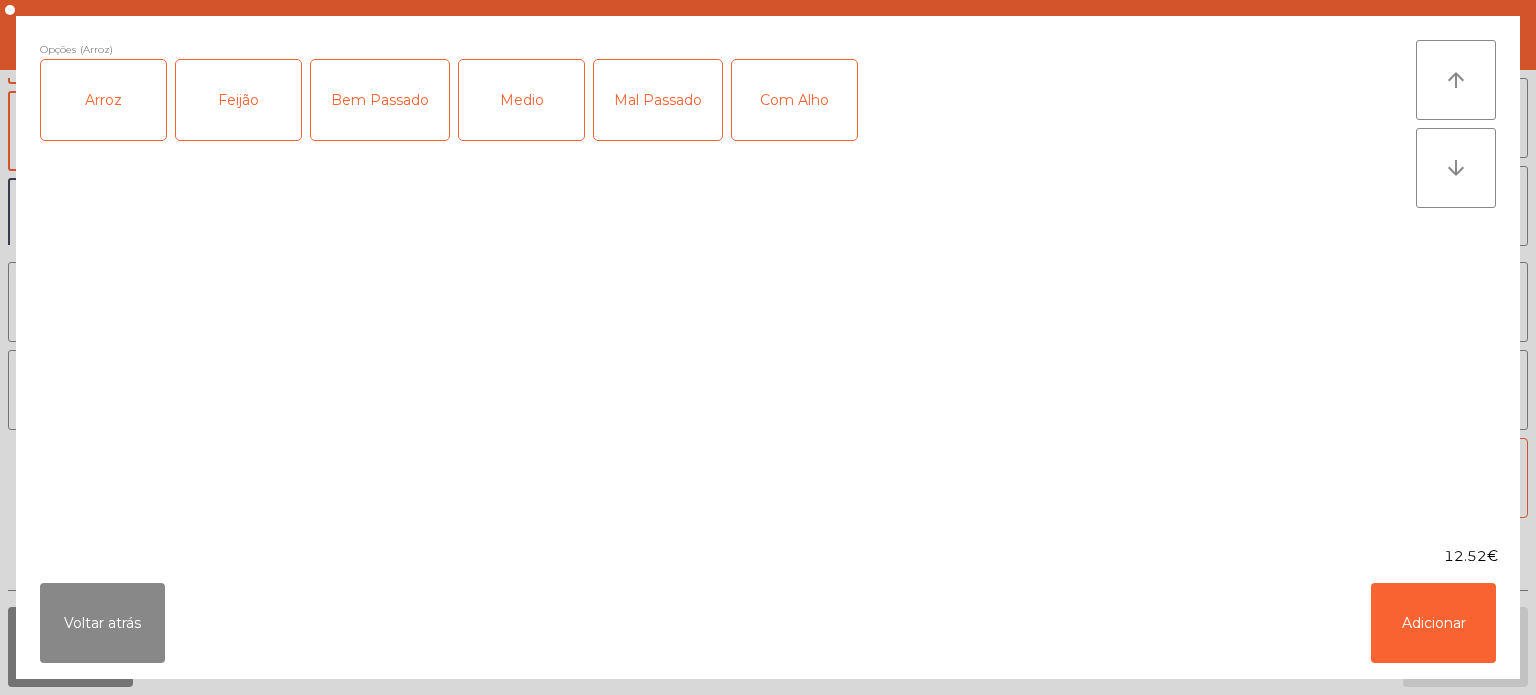click on "Feijão" 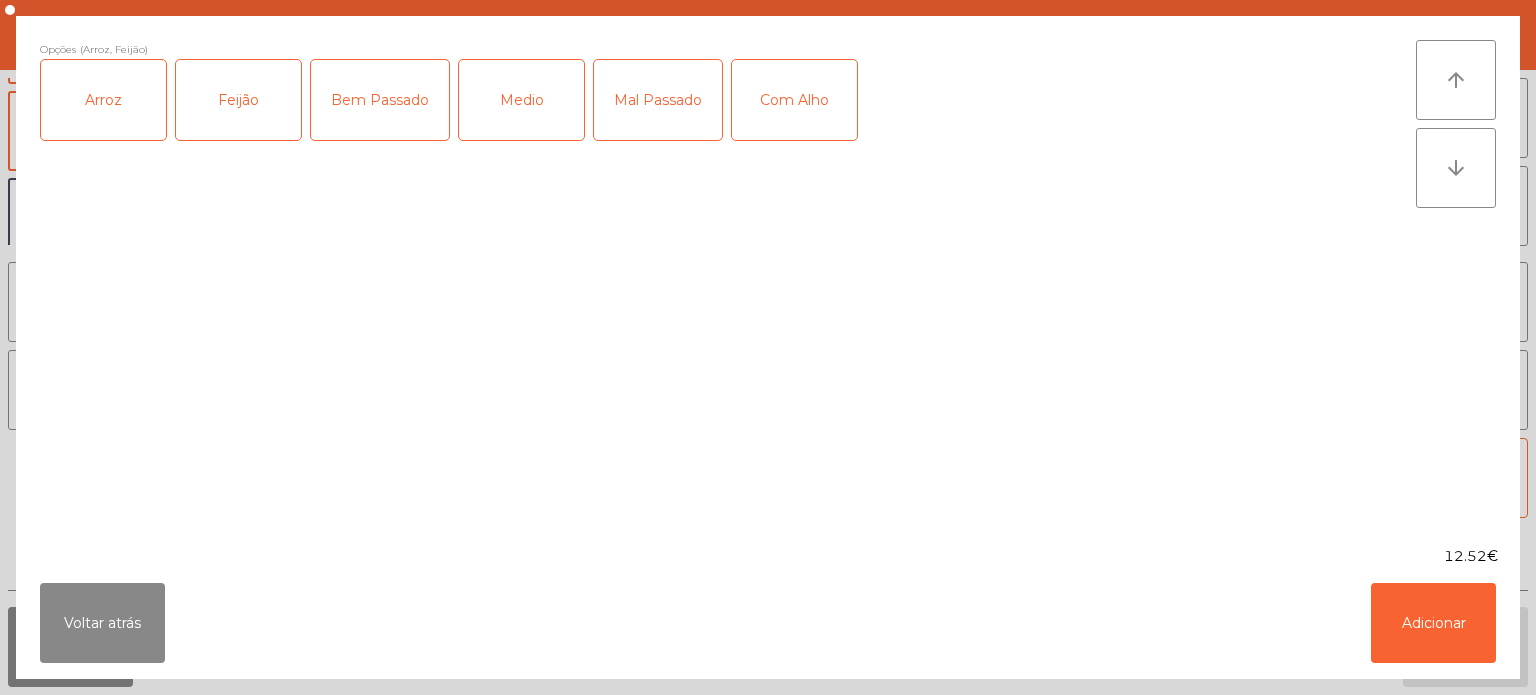 click on "Medio" 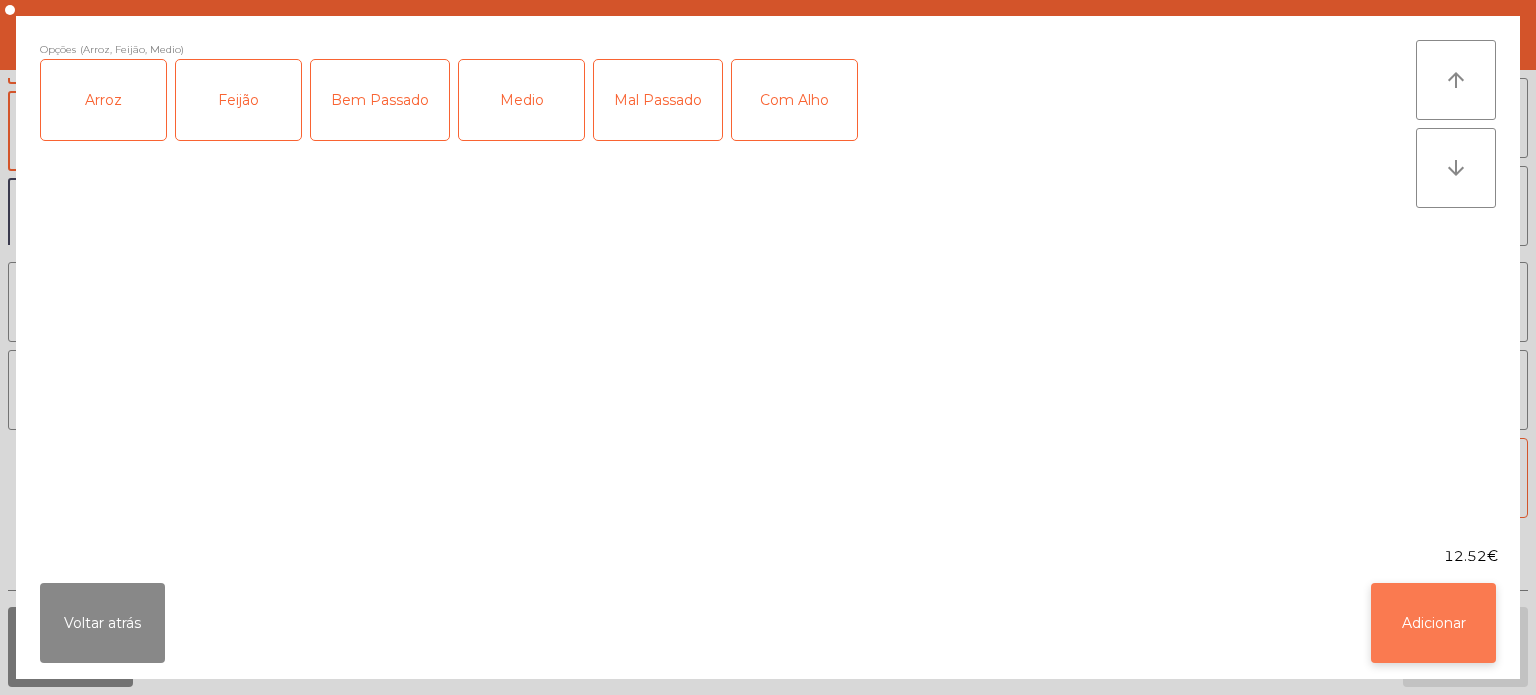 click on "Adicionar" 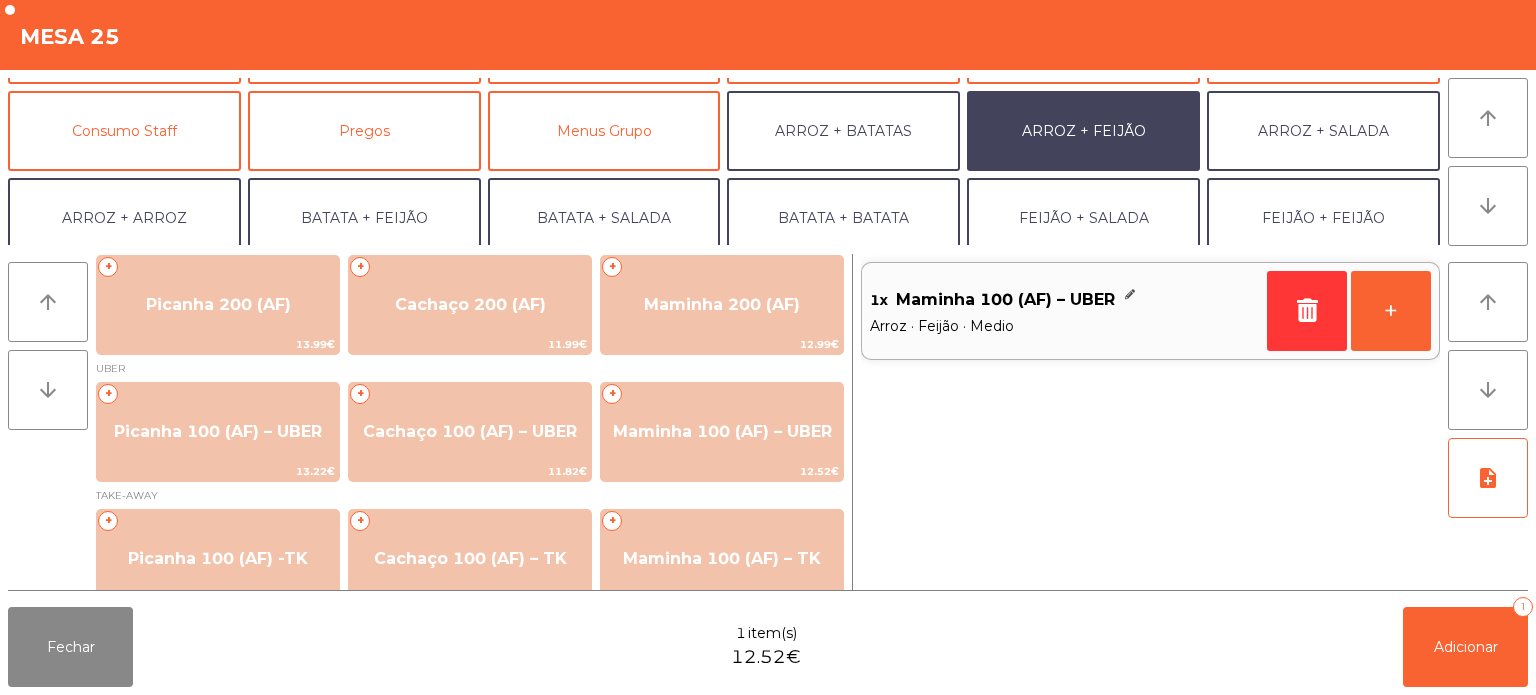 scroll, scrollTop: 260, scrollLeft: 0, axis: vertical 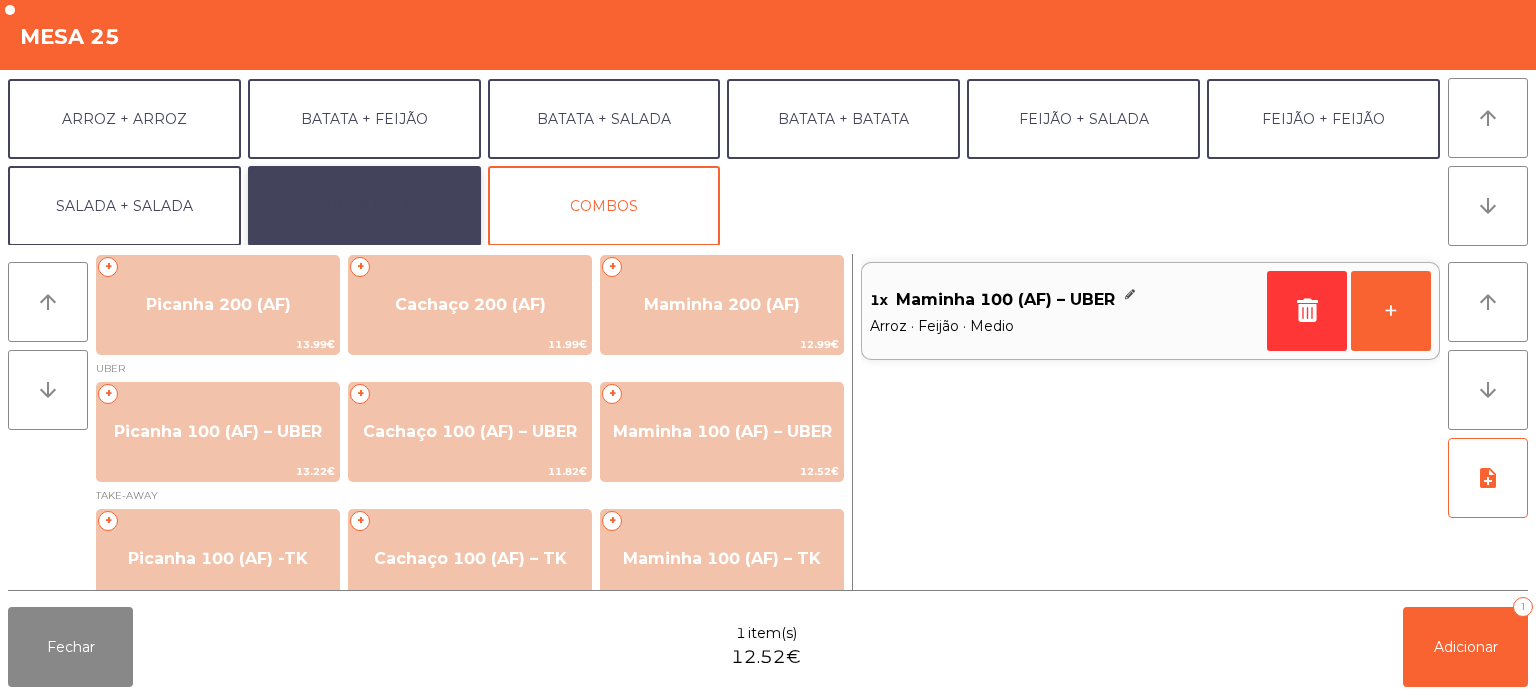 click on "EXTRAS UBER" 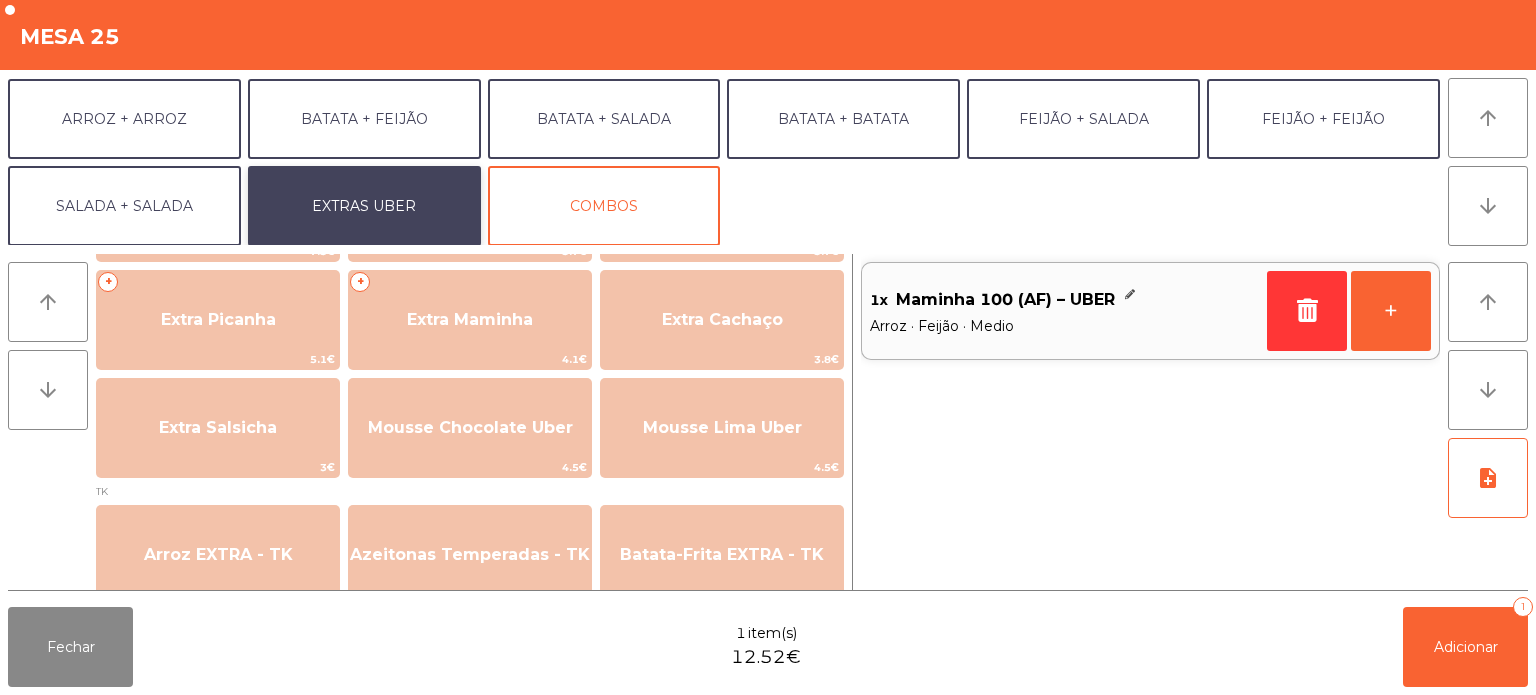 scroll, scrollTop: 556, scrollLeft: 0, axis: vertical 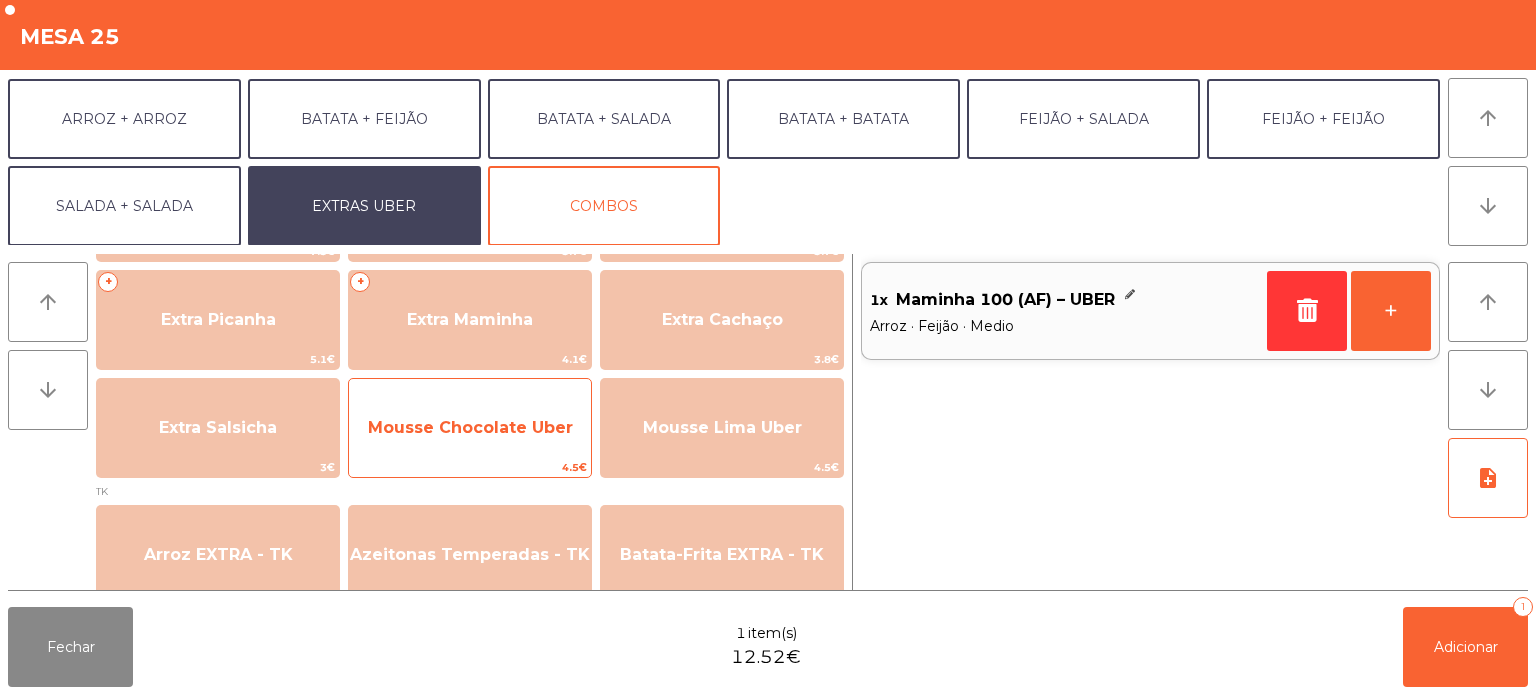 click on "Mousse Chocolate Uber" 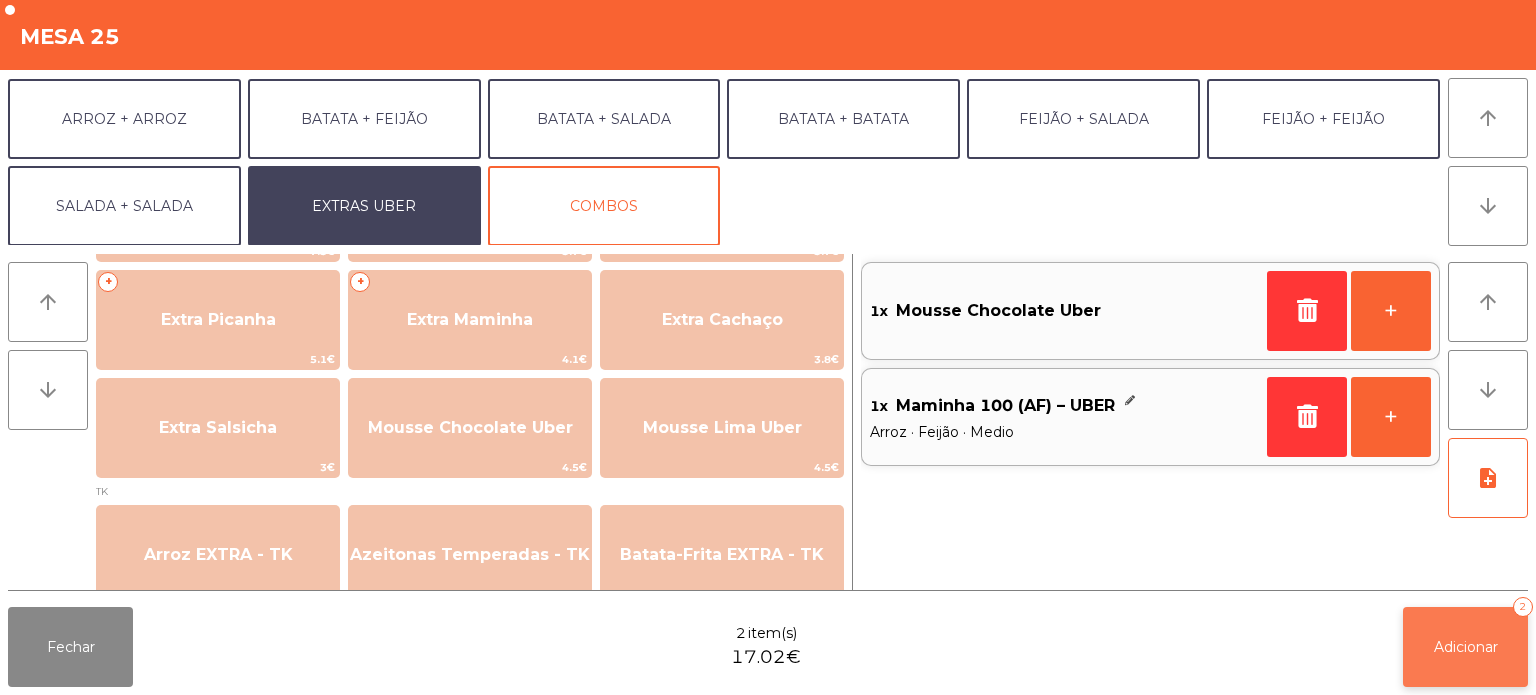 click on "Adicionar" 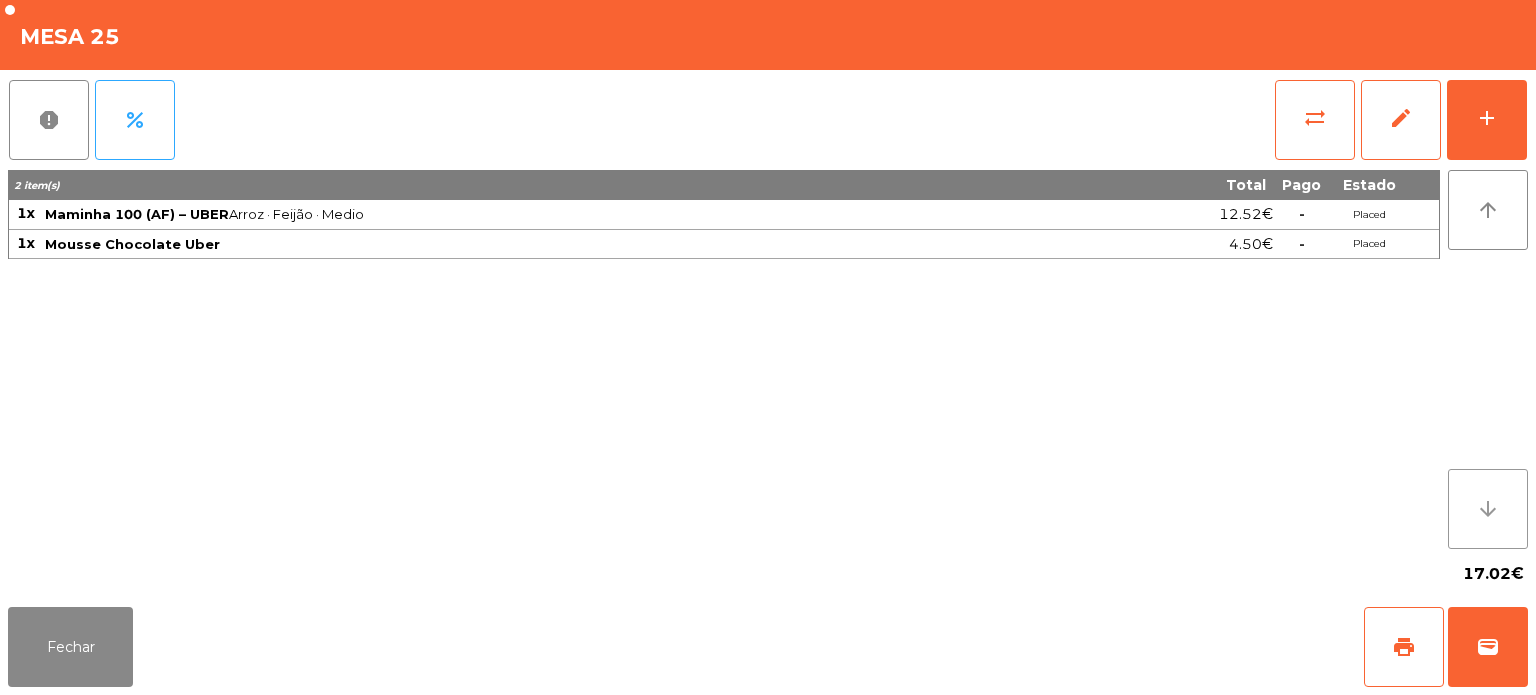 click on "arrow_downward" 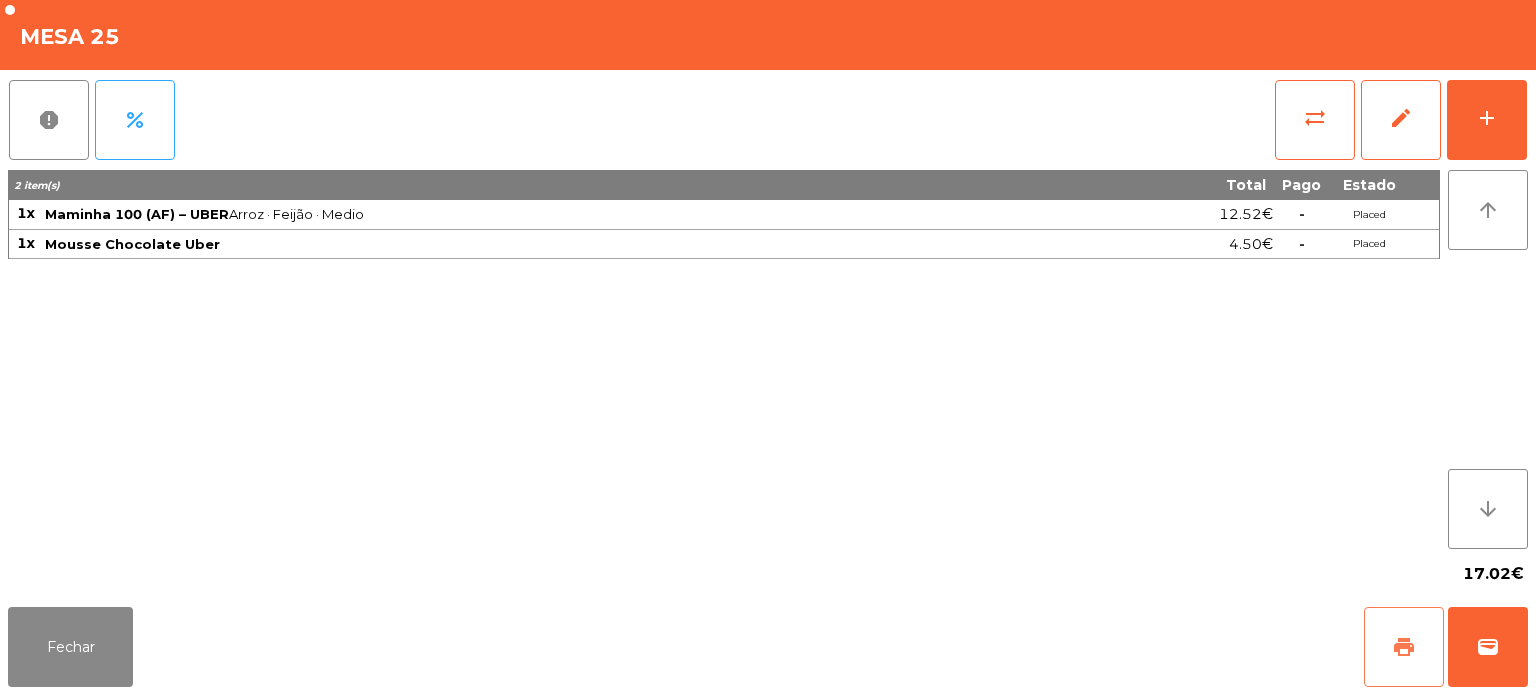click on "print" 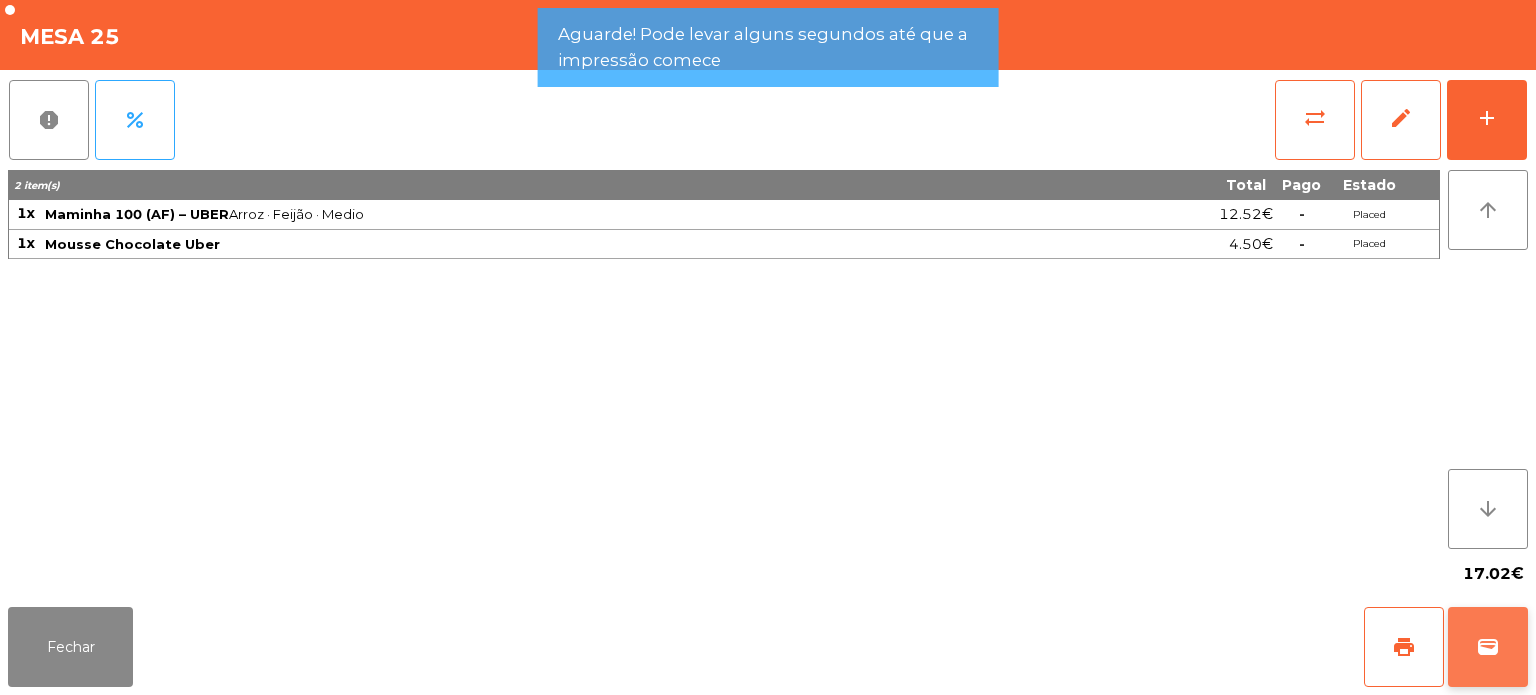 click on "wallet" 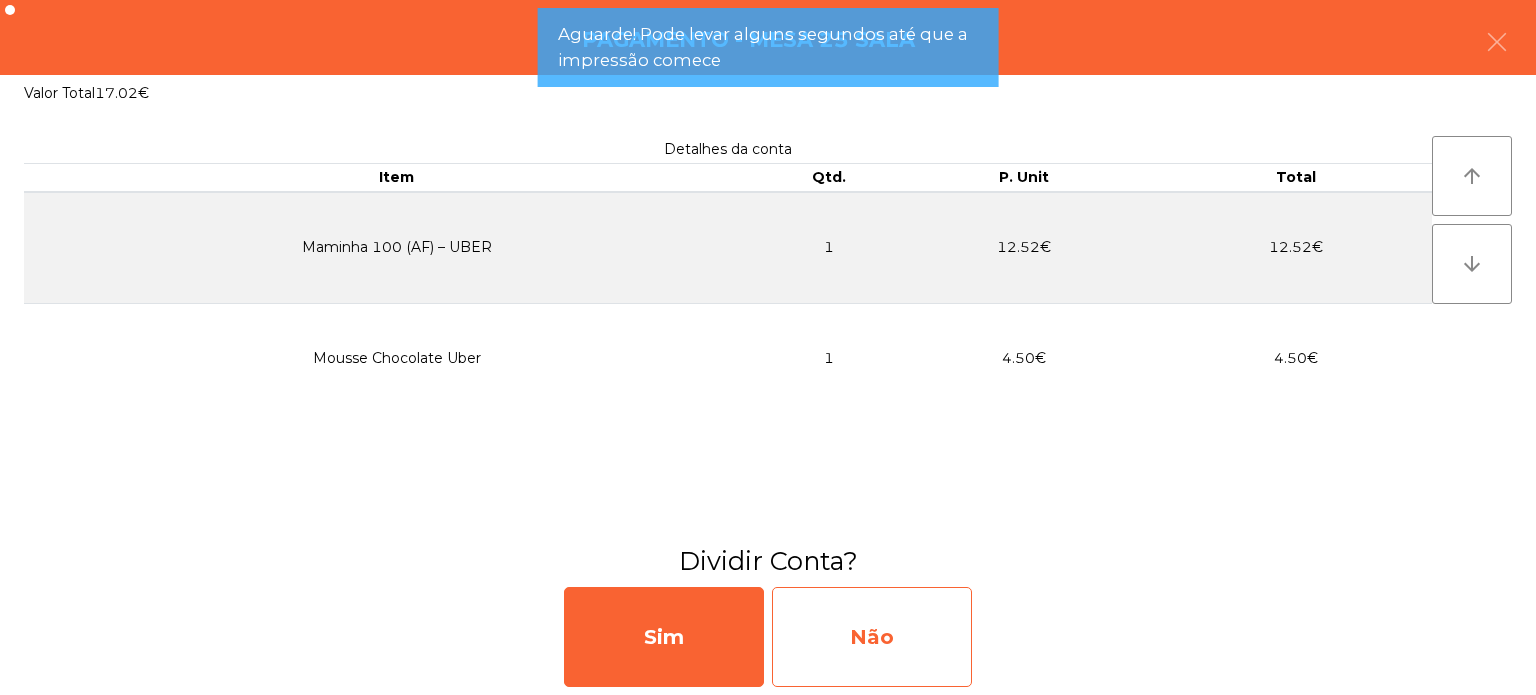 click on "Não" 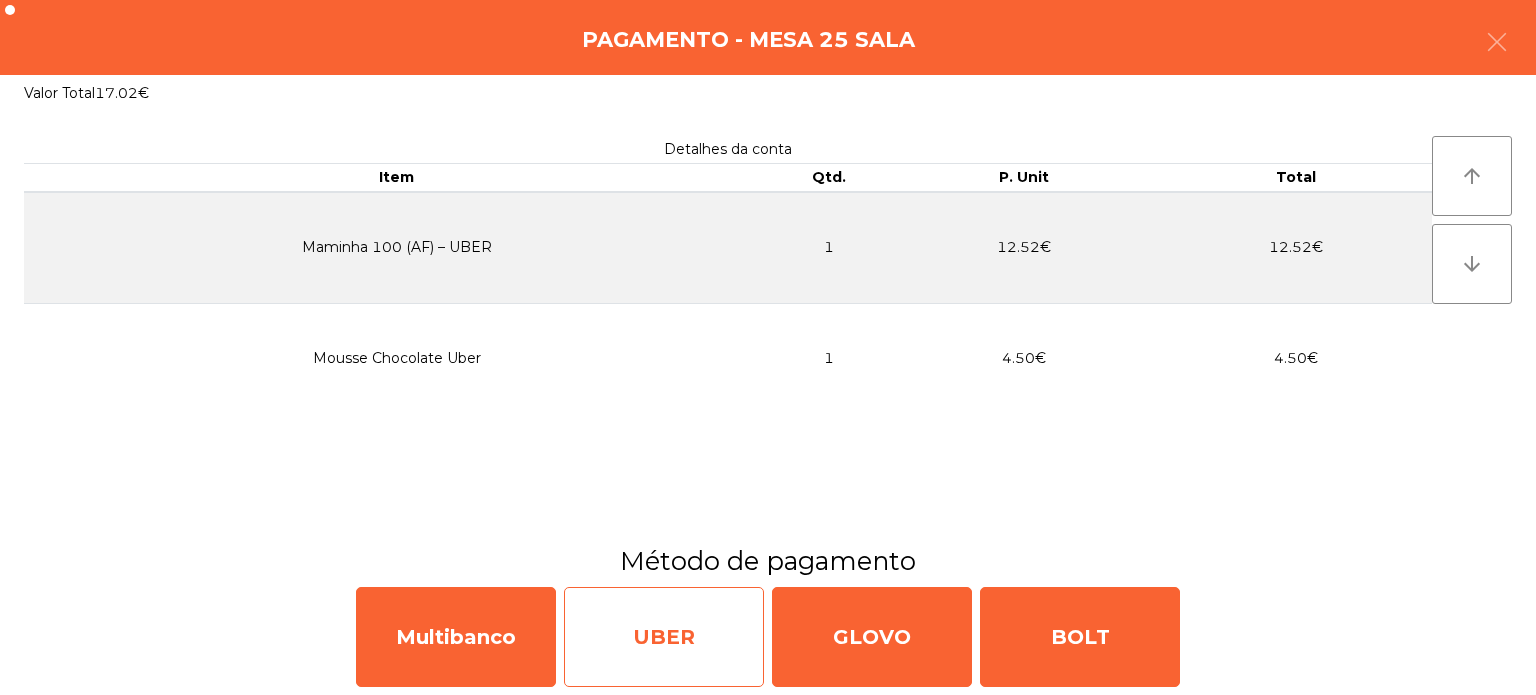 click on "UBER" 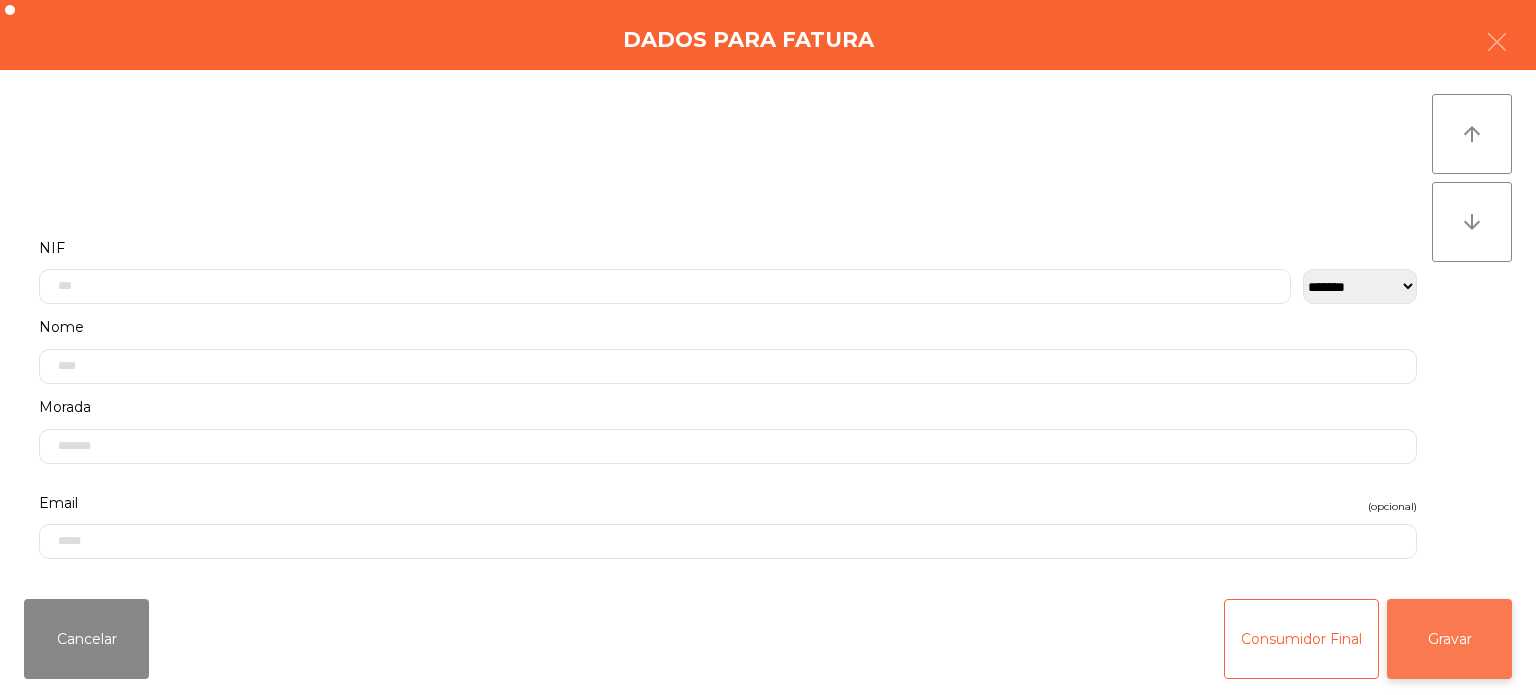 click on "Gravar" 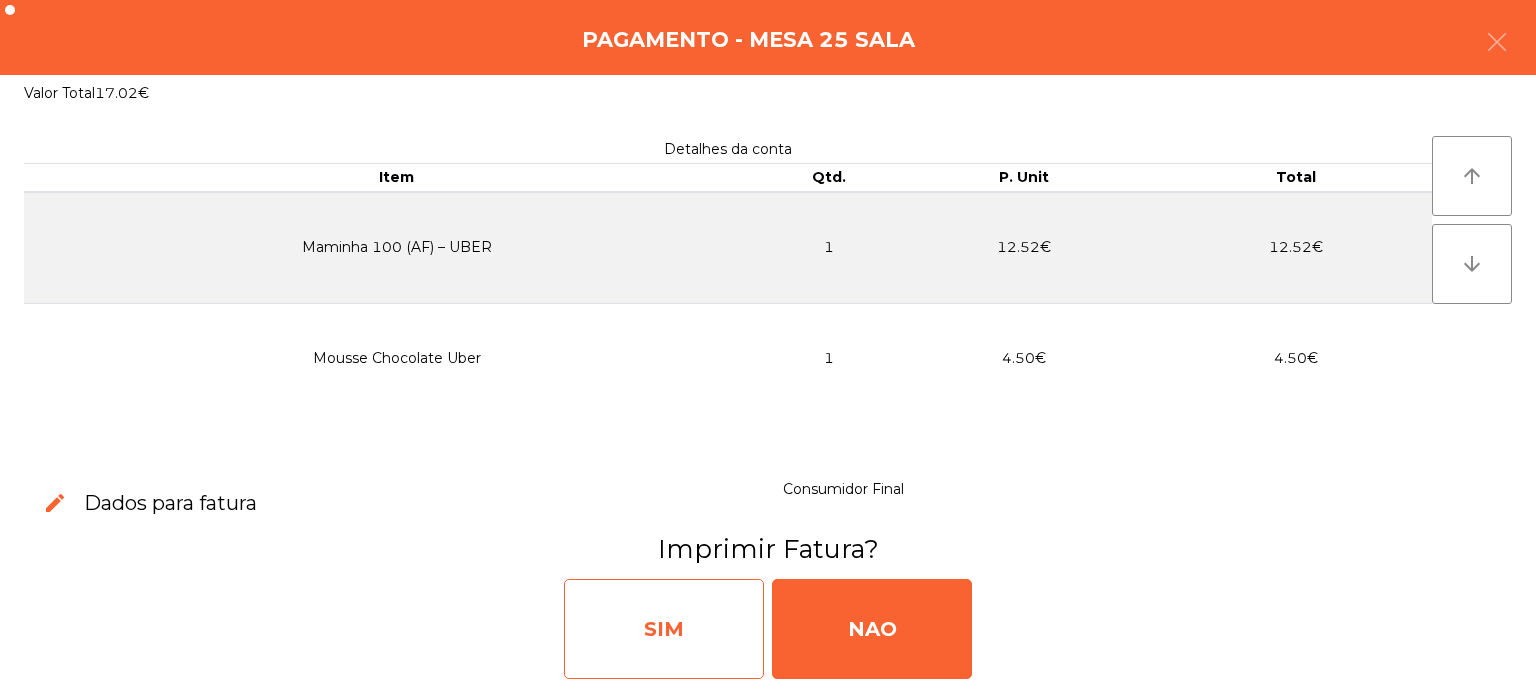 click on "SIM" 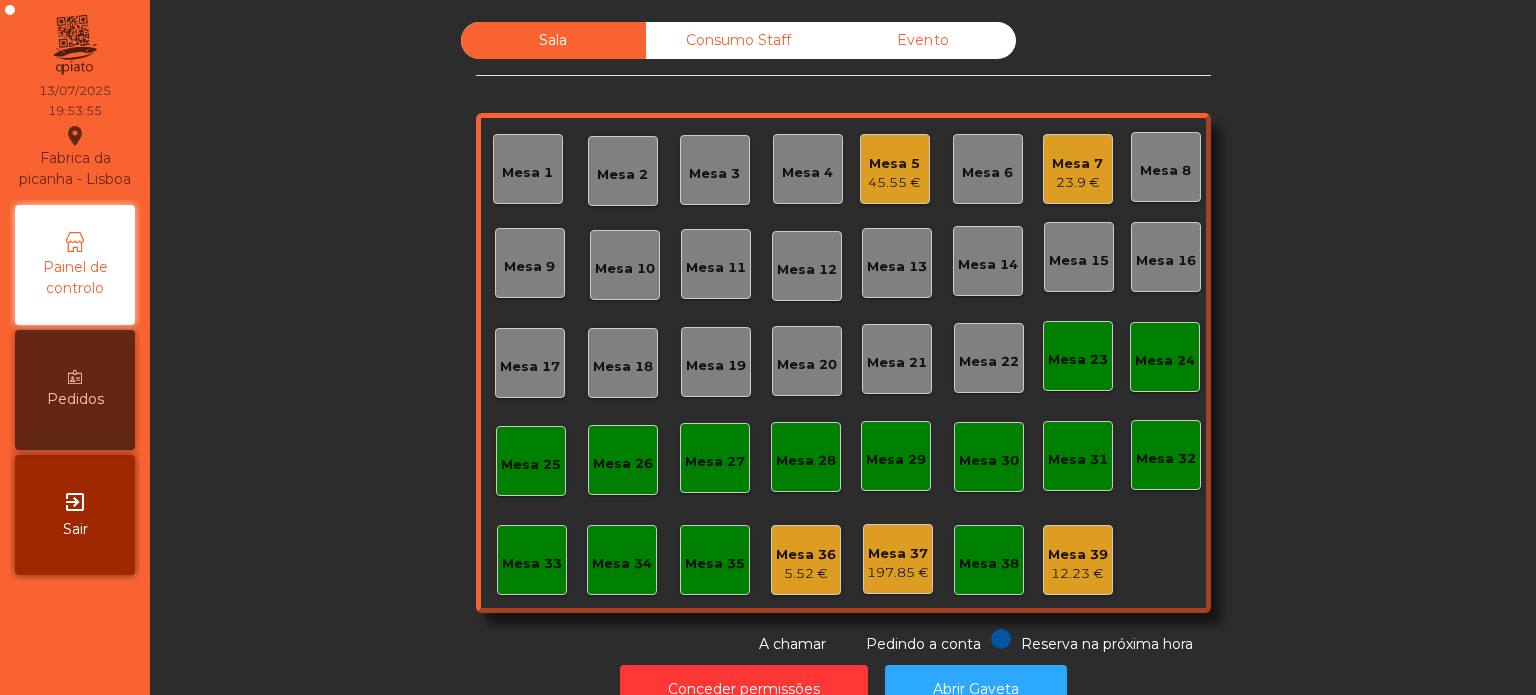 click on "Mesa 33" 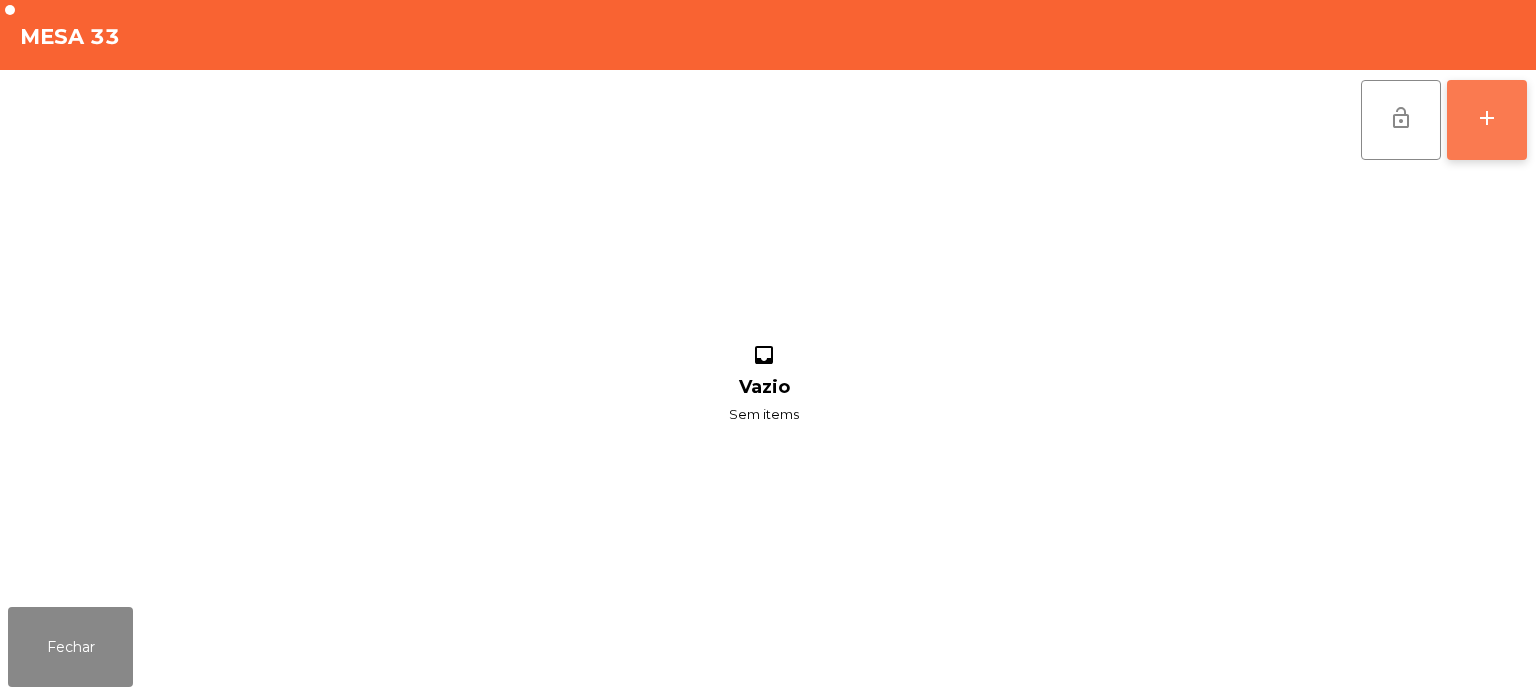 click on "add" 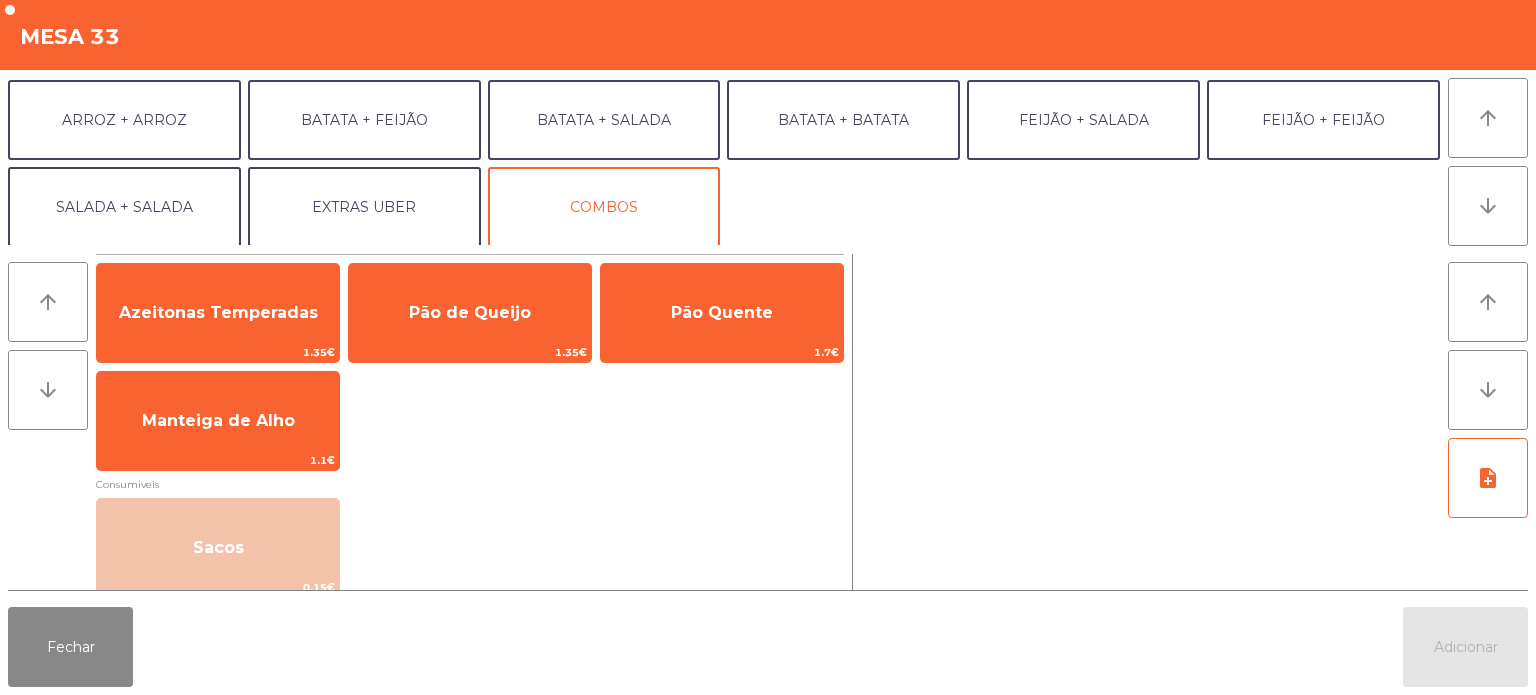 scroll, scrollTop: 260, scrollLeft: 0, axis: vertical 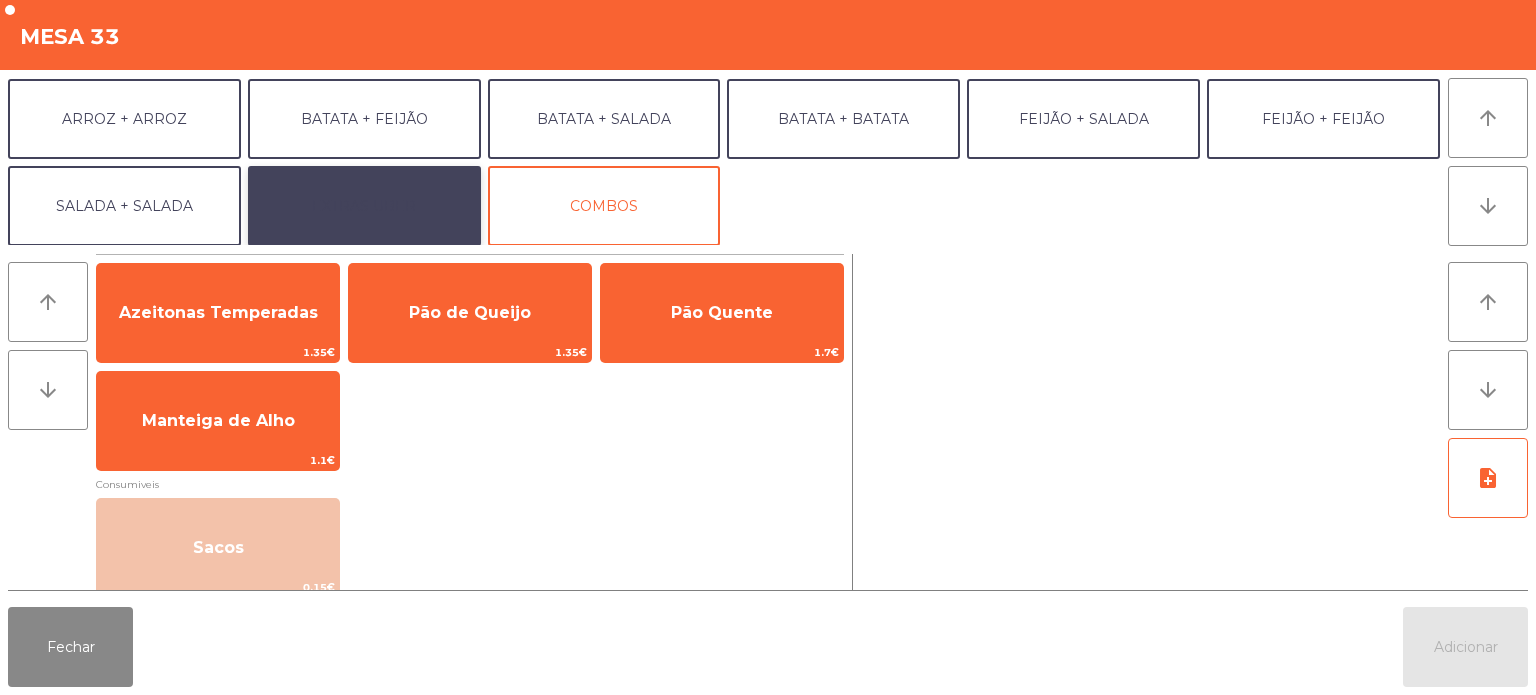 click on "EXTRAS UBER" 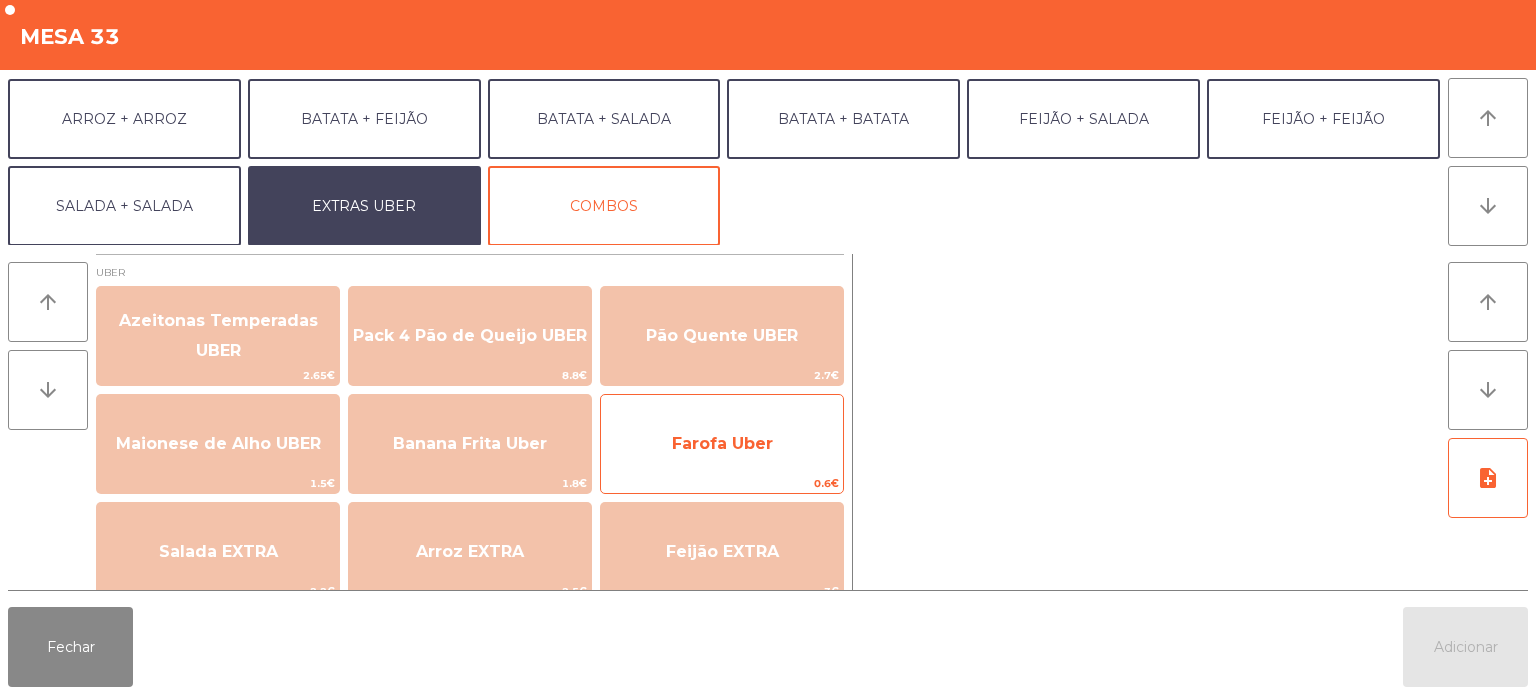 click on "Farofa Uber" 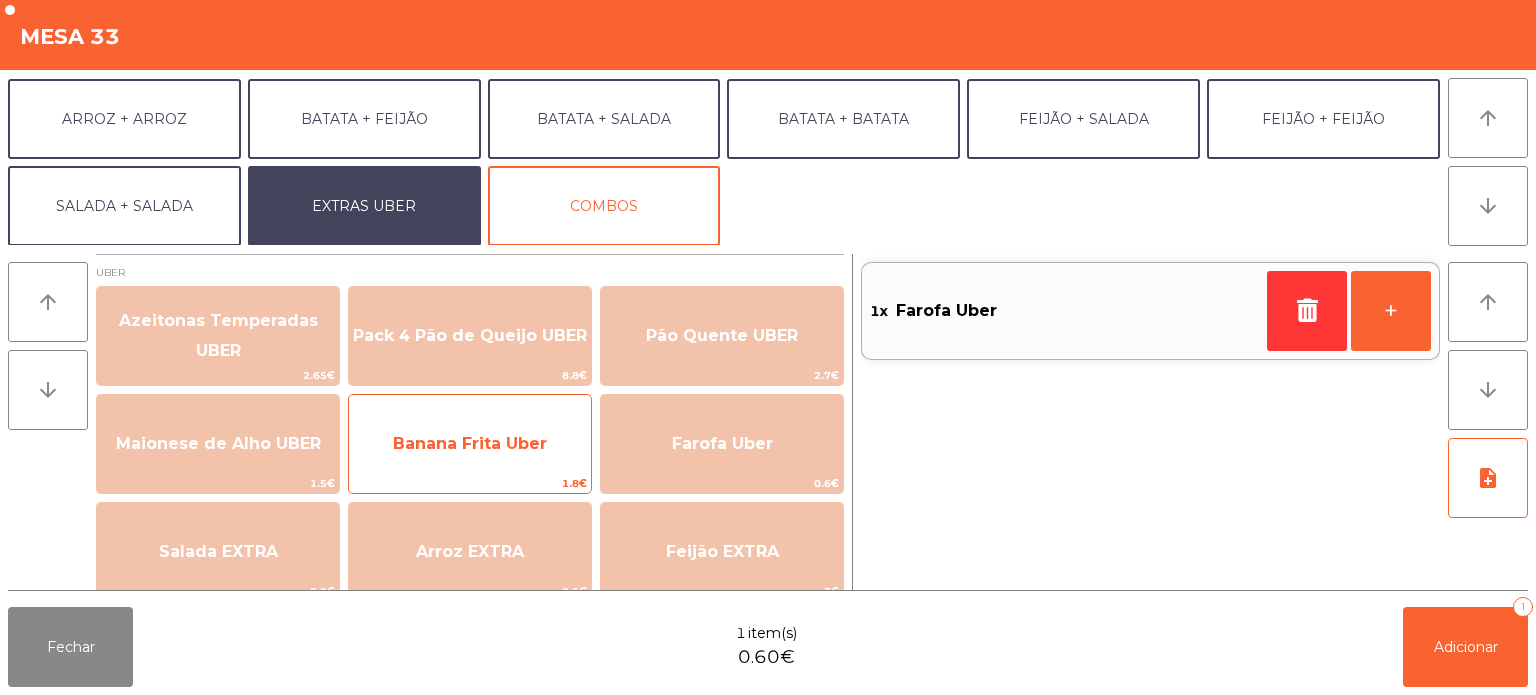 click on "Banana Frita Uber" 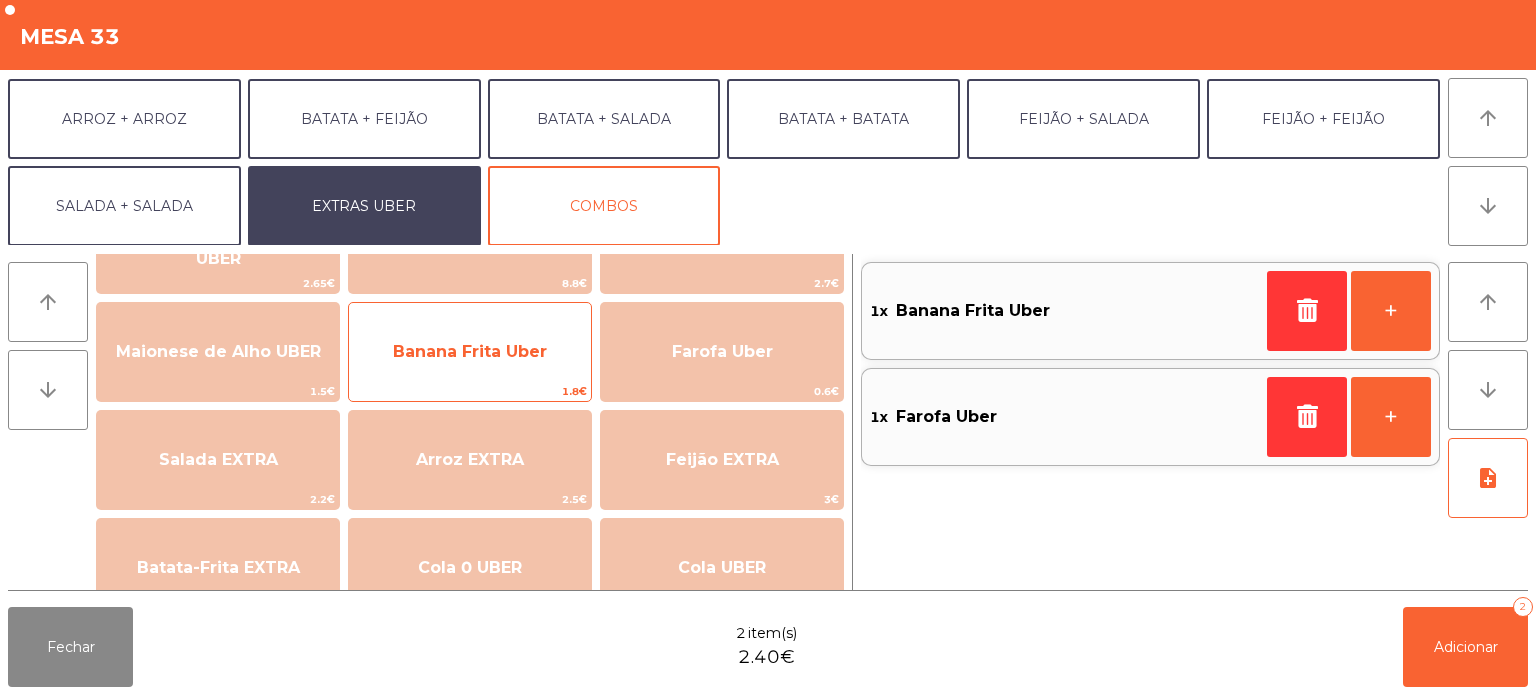 scroll, scrollTop: 161, scrollLeft: 0, axis: vertical 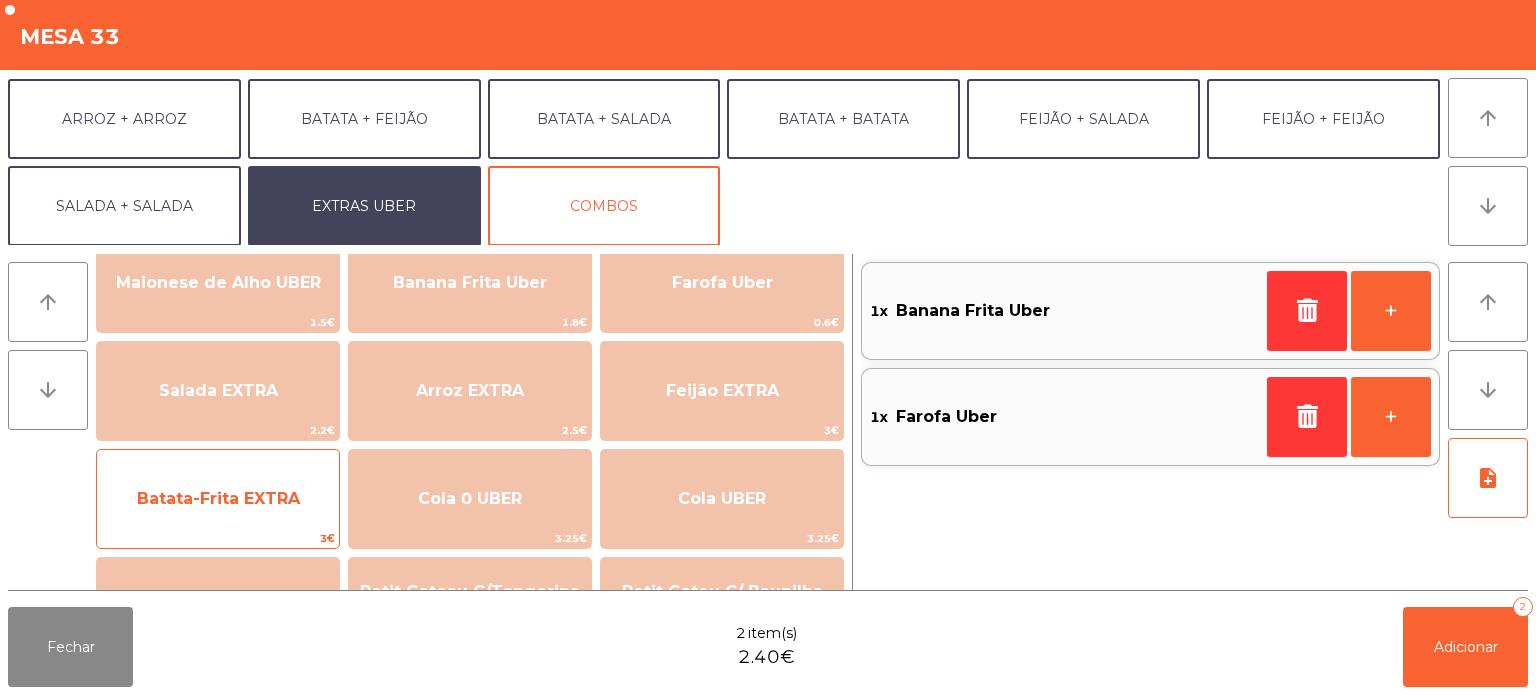 click on "Batata-Frita EXTRA" 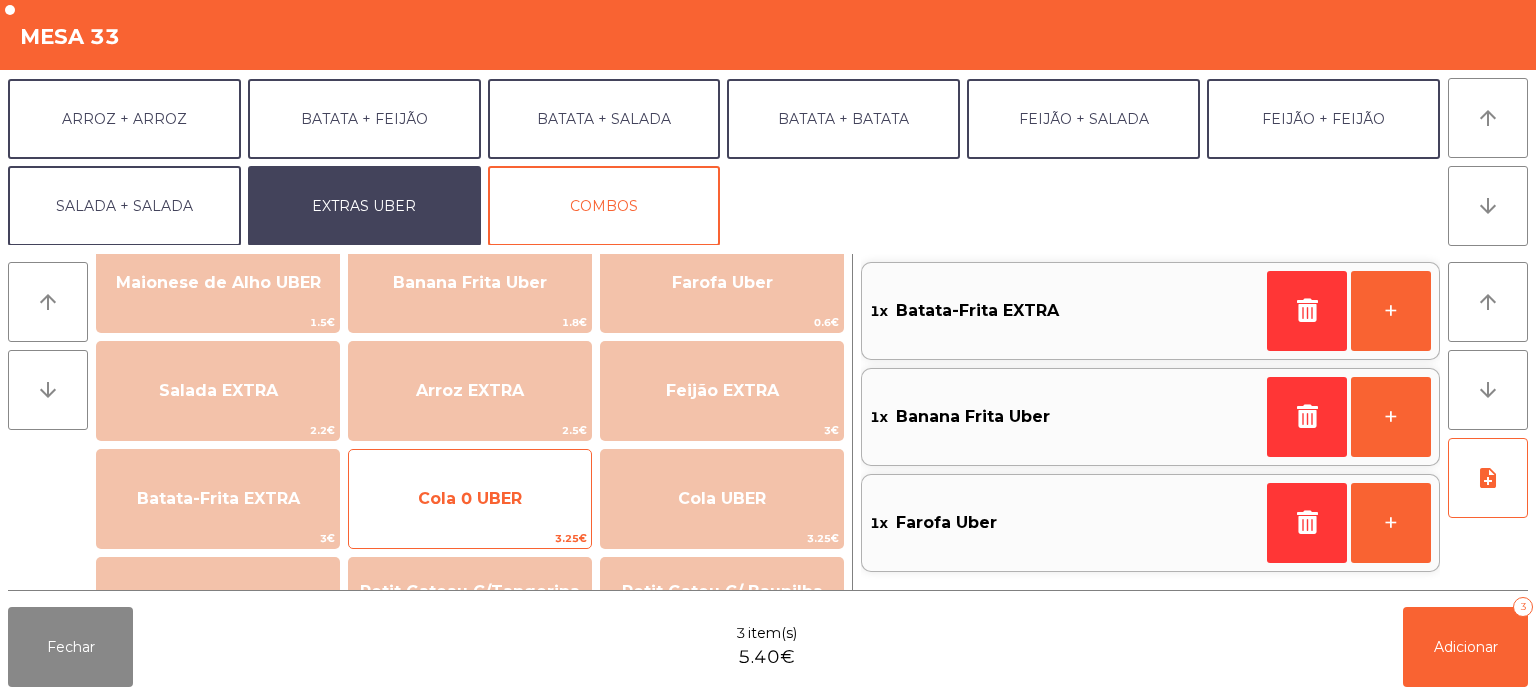 click on "Cola 0 UBER" 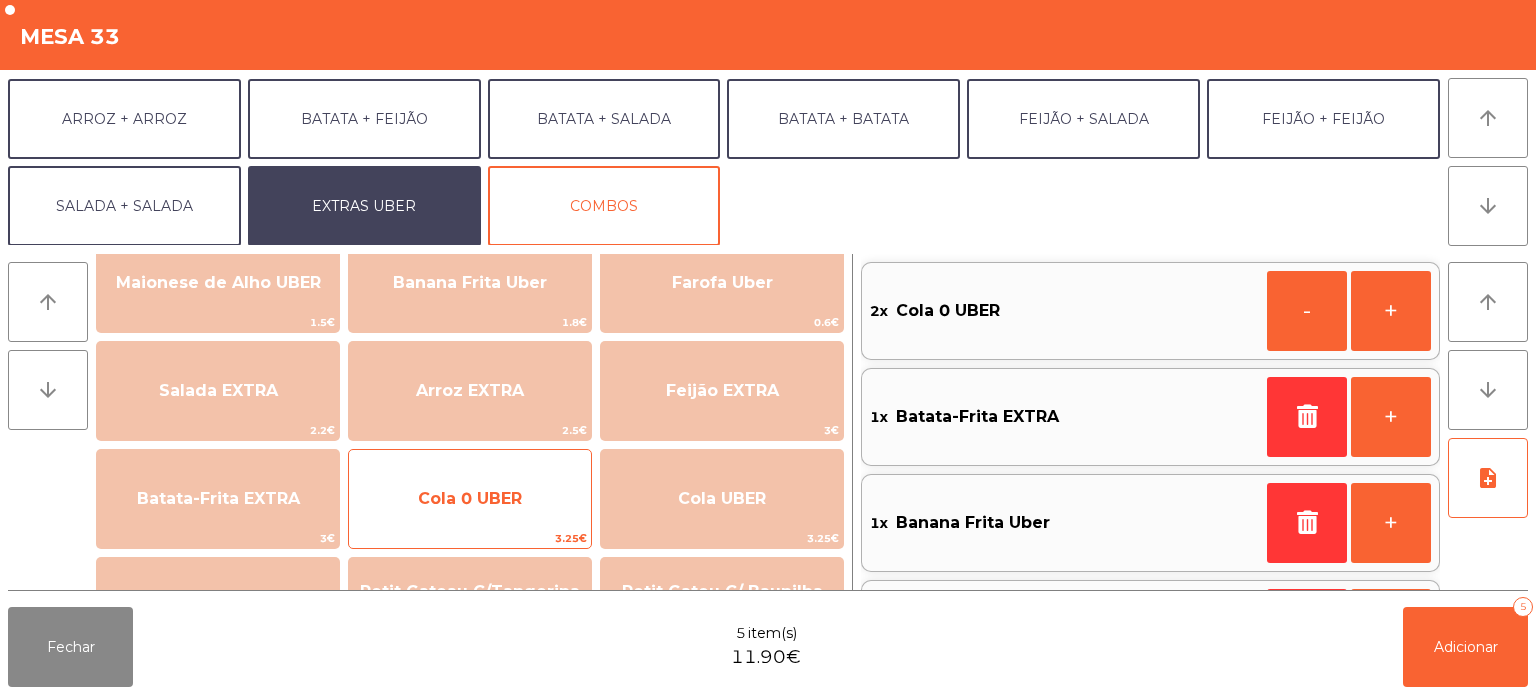 scroll, scrollTop: 8, scrollLeft: 0, axis: vertical 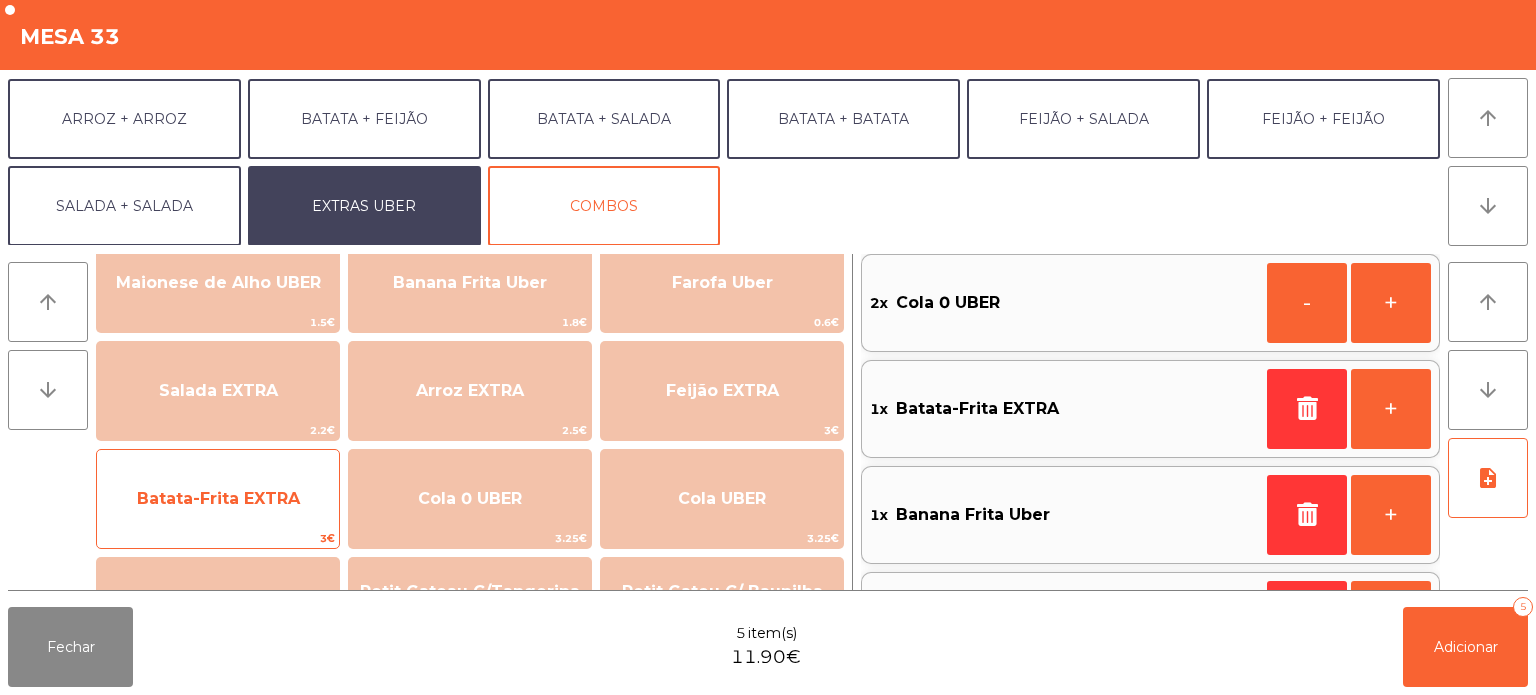 click on "Batata-Frita EXTRA" 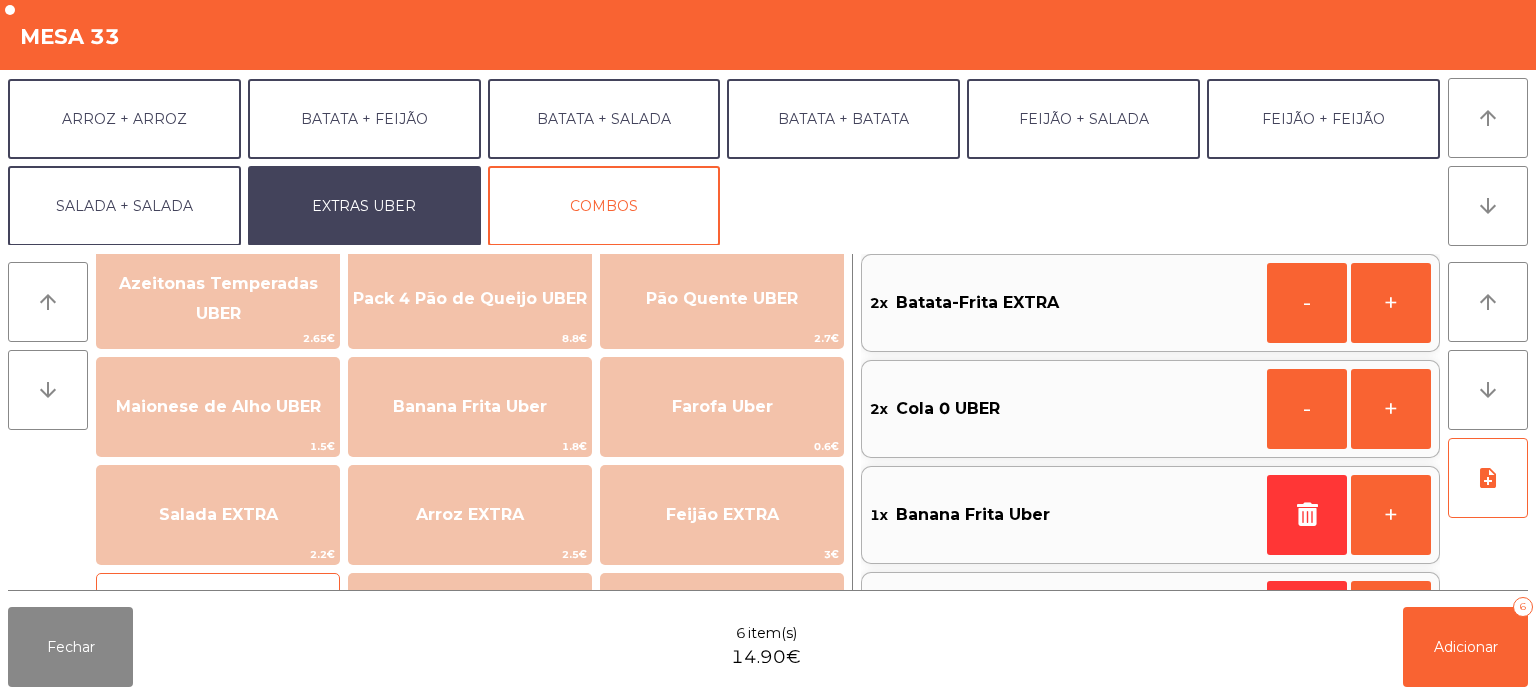 scroll, scrollTop: 40, scrollLeft: 0, axis: vertical 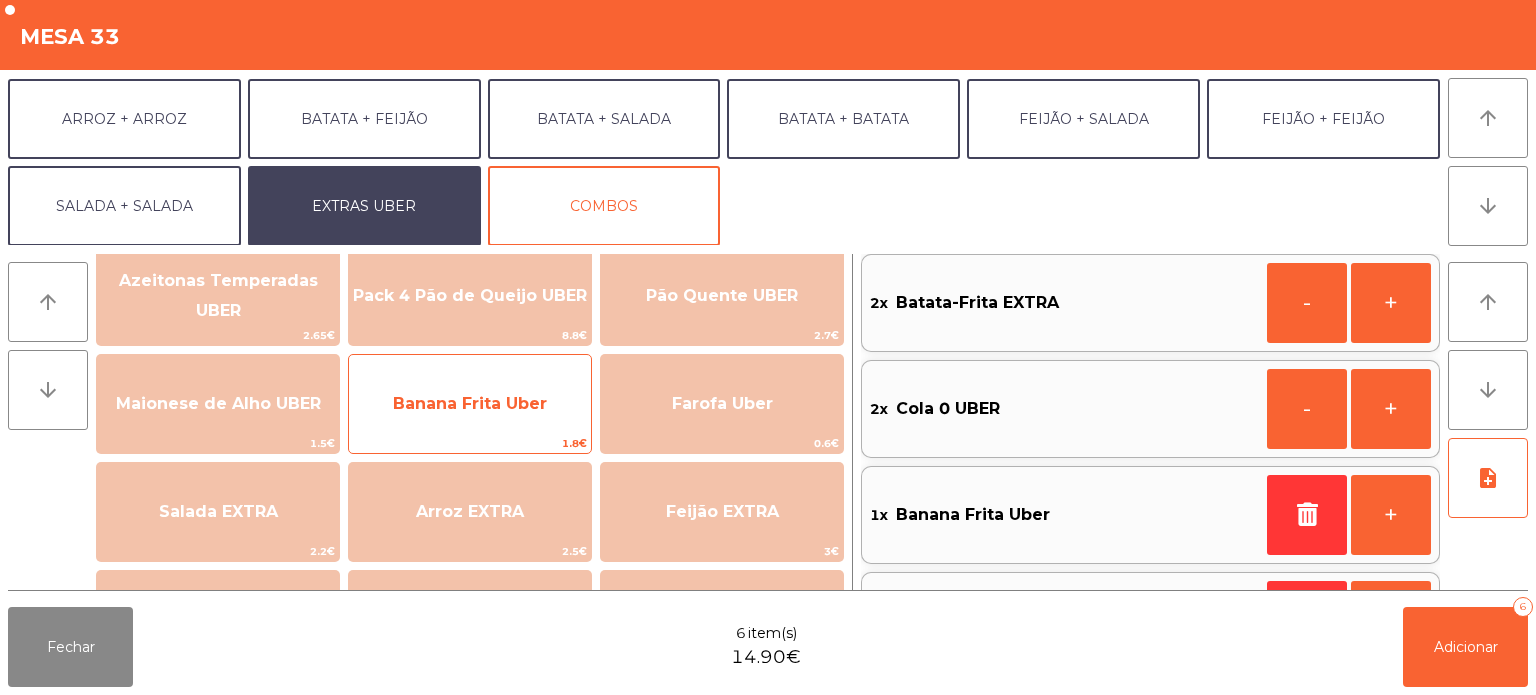 click on "Banana Frita Uber" 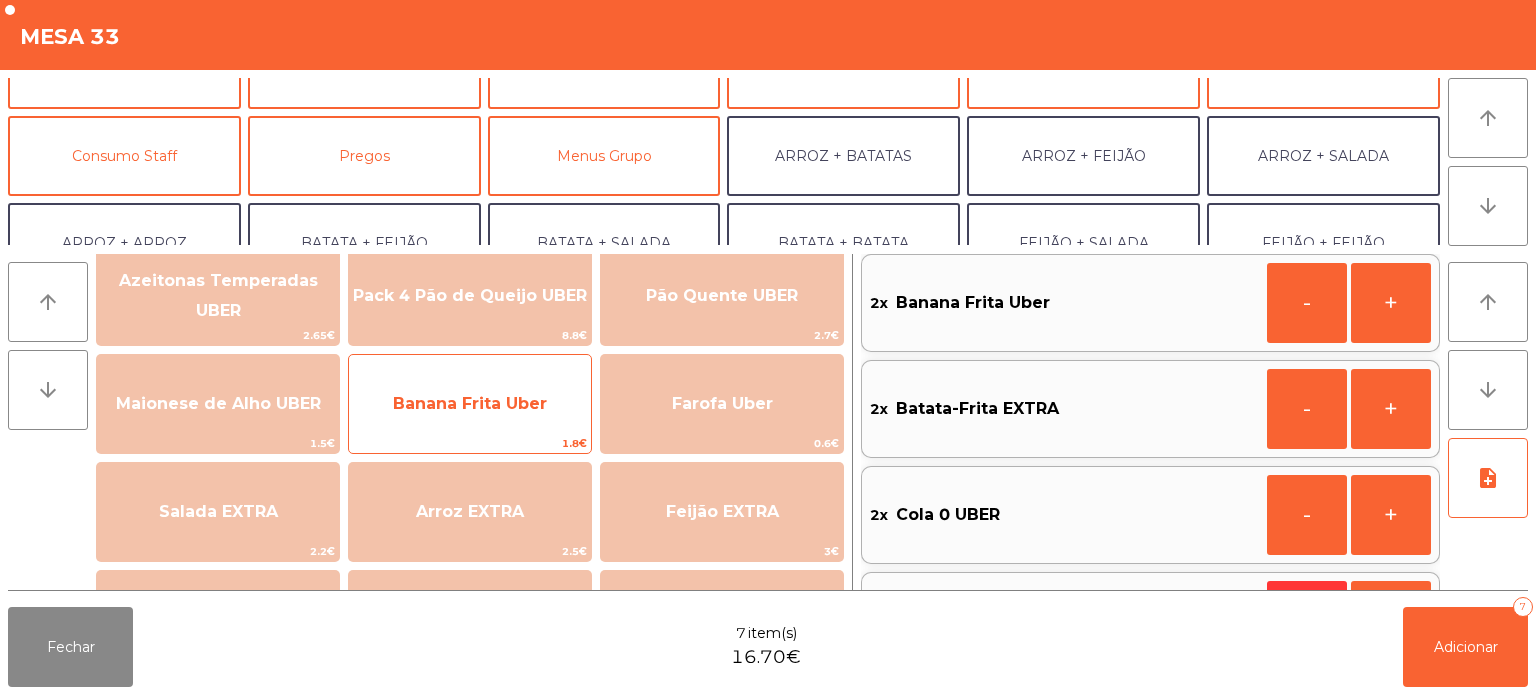 scroll, scrollTop: 129, scrollLeft: 0, axis: vertical 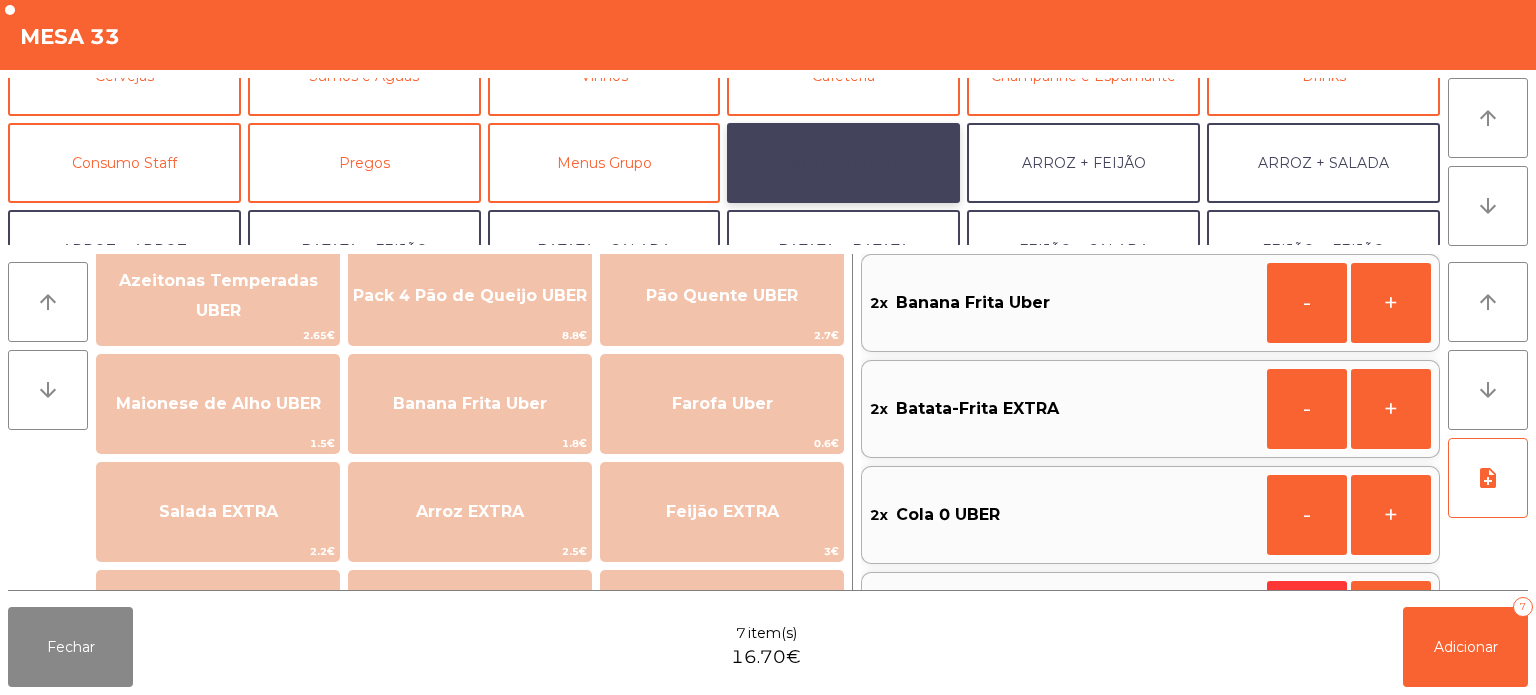 click on "ARROZ + BATATAS" 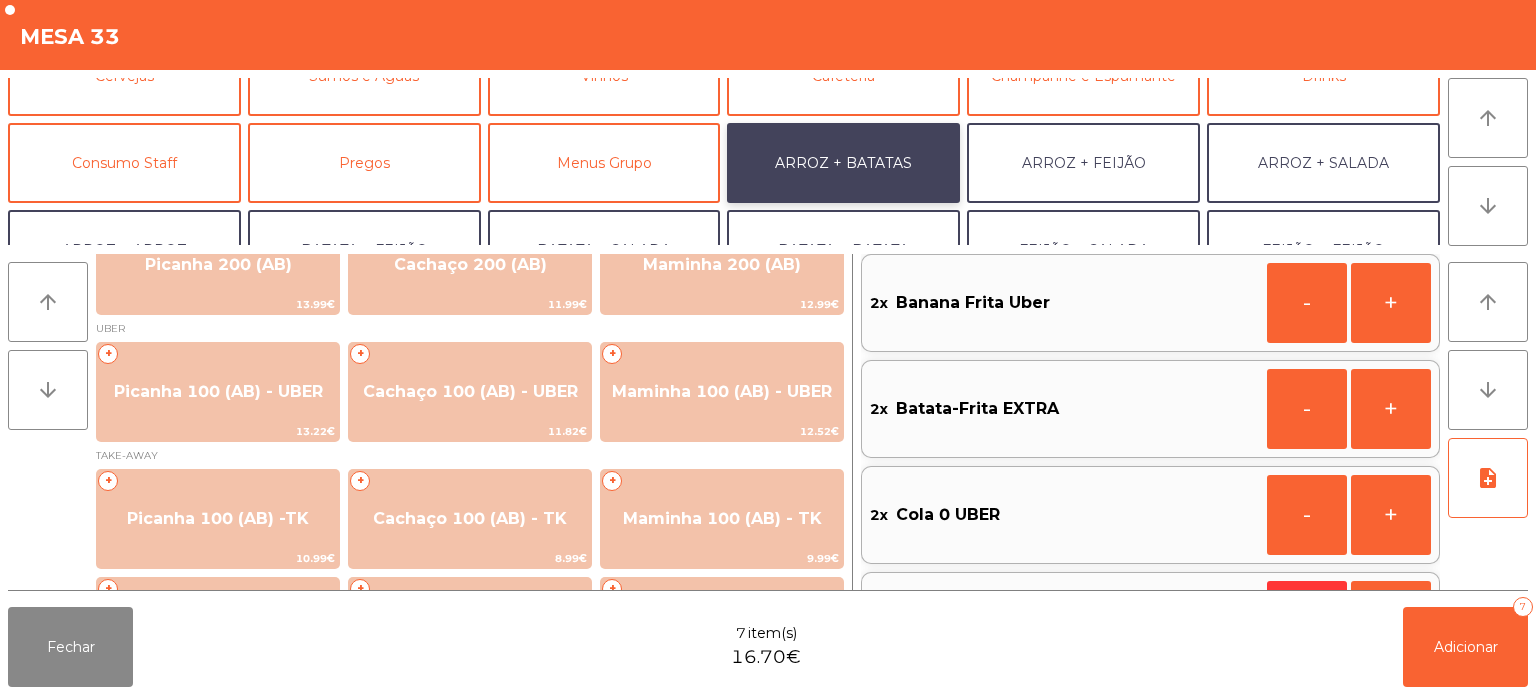 scroll, scrollTop: 177, scrollLeft: 0, axis: vertical 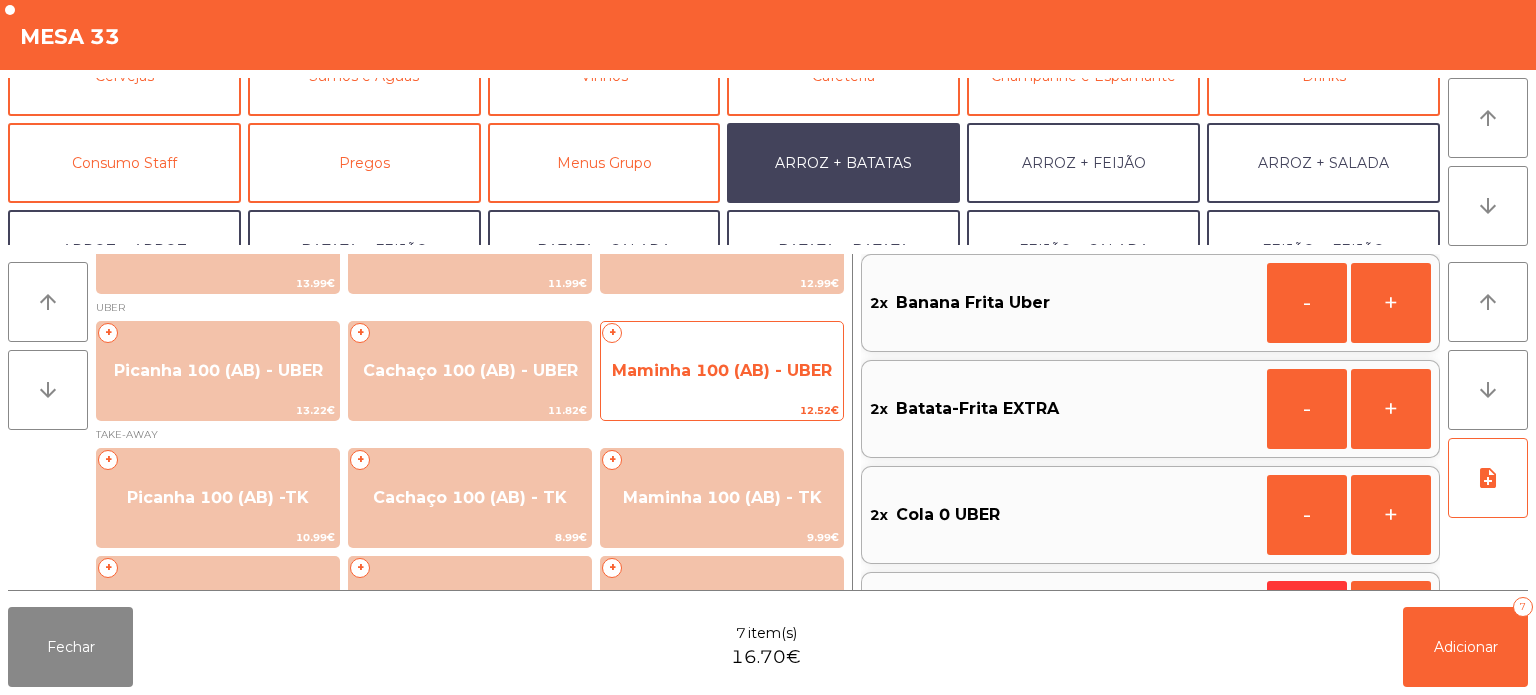 click on "+   Maminha 100 (AB) - UBER   12.52€" 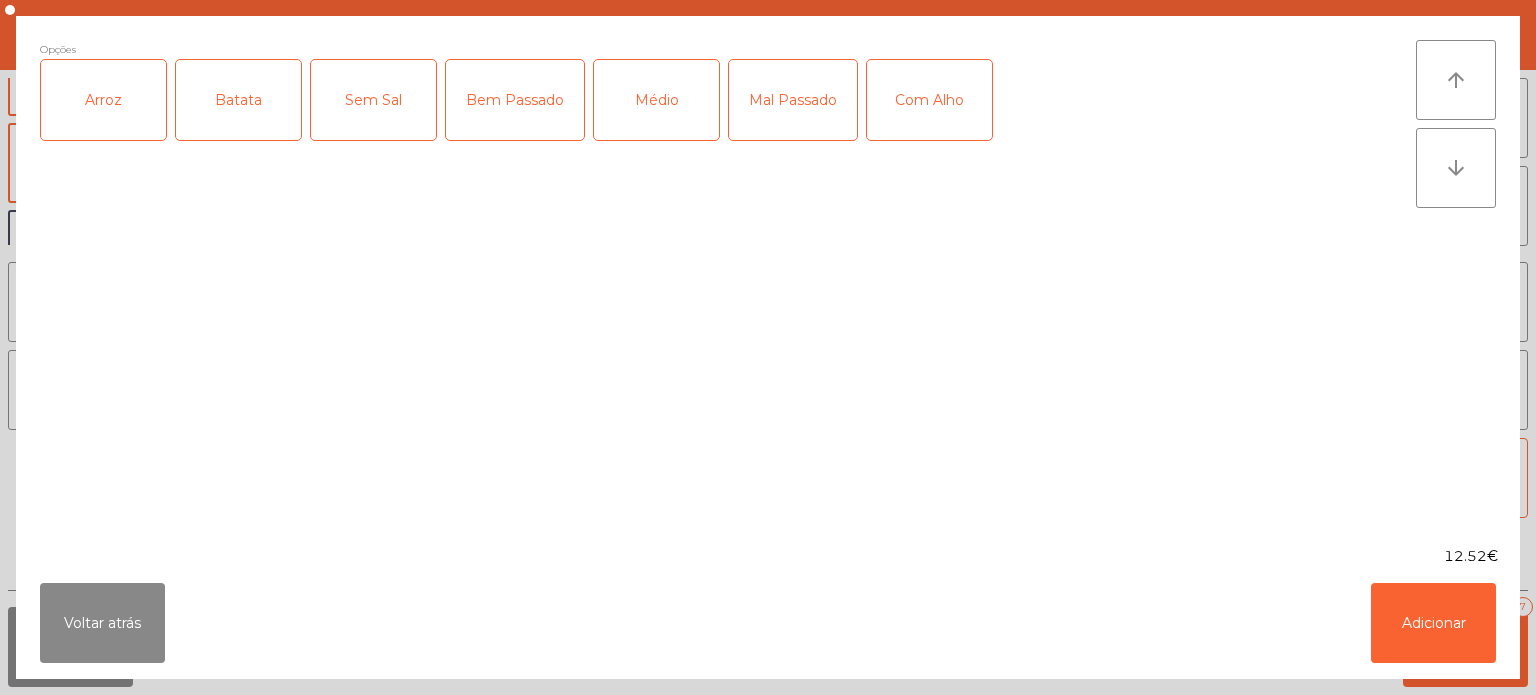 click on "Arroz" 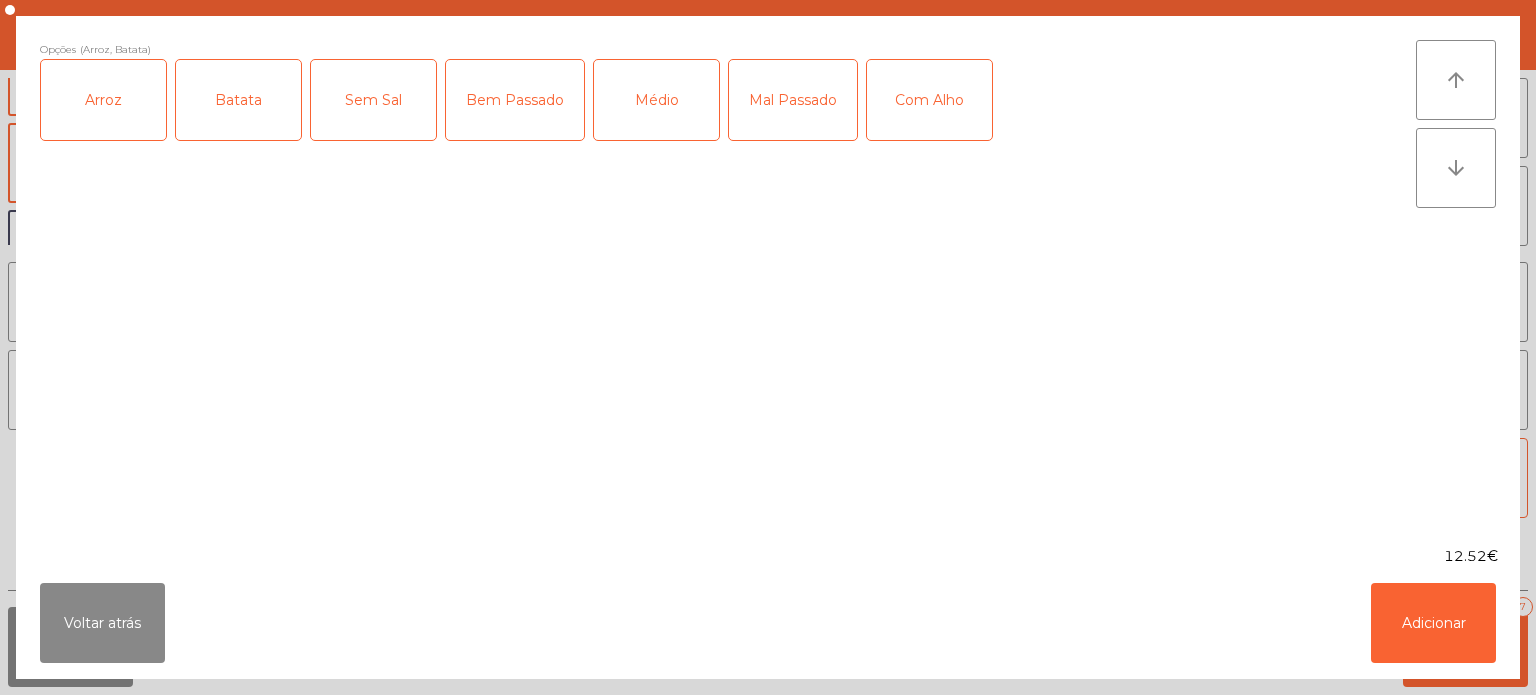 click on "Bem Passado" 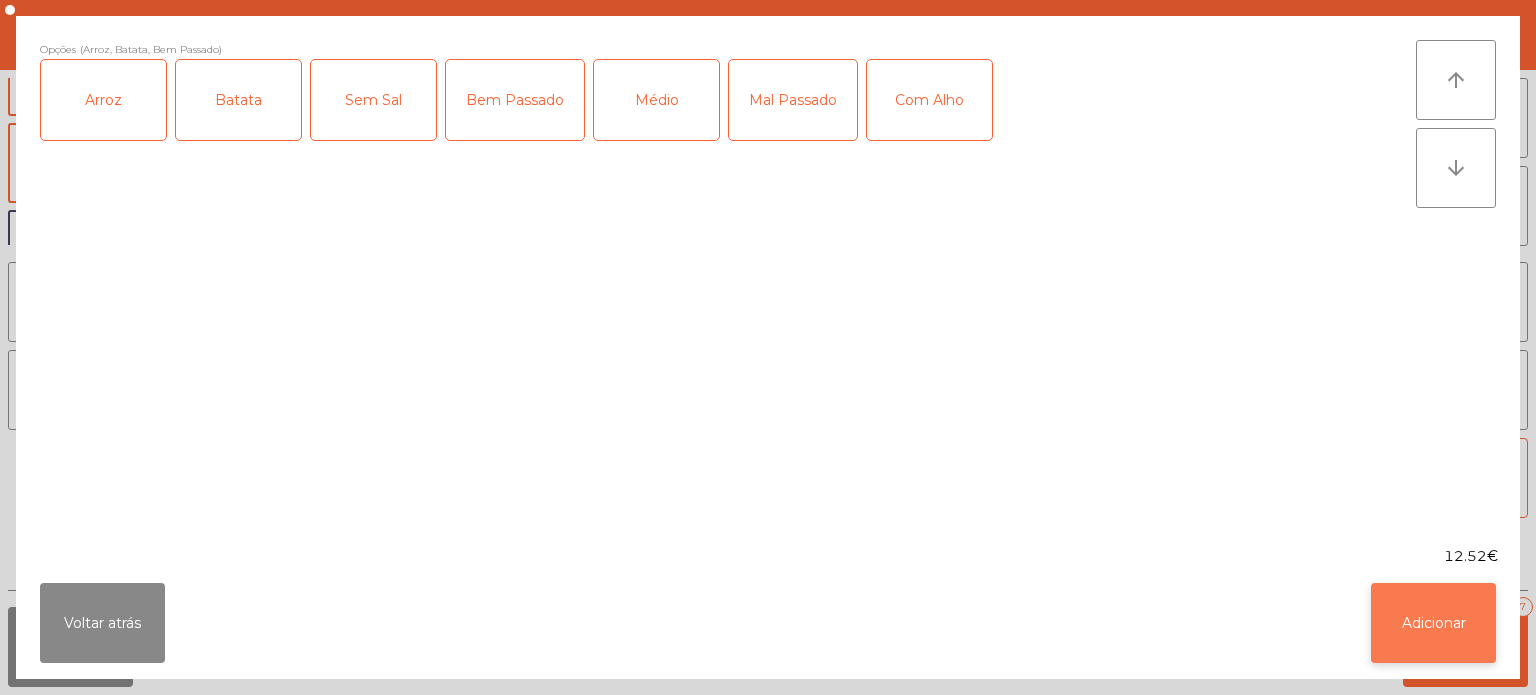 click on "Adicionar" 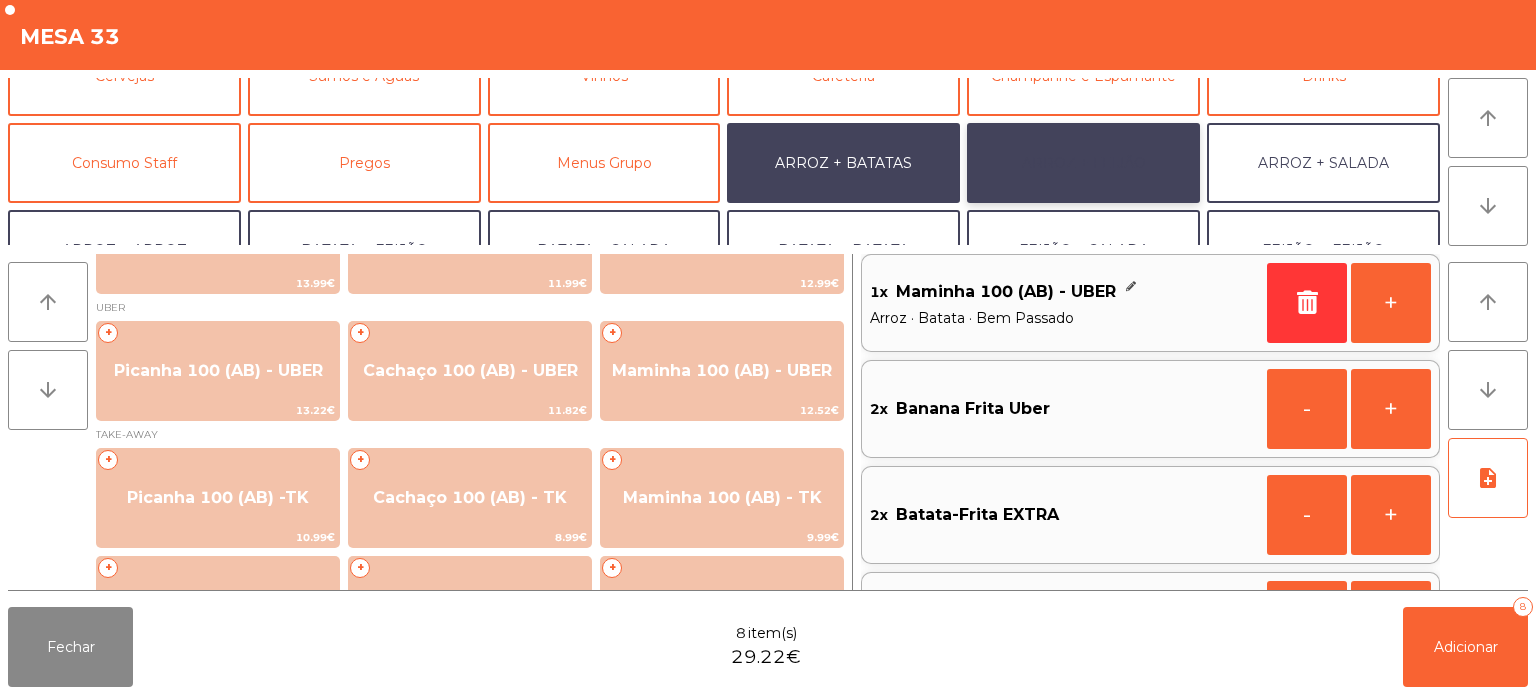 click on "ARROZ + FEIJÃO" 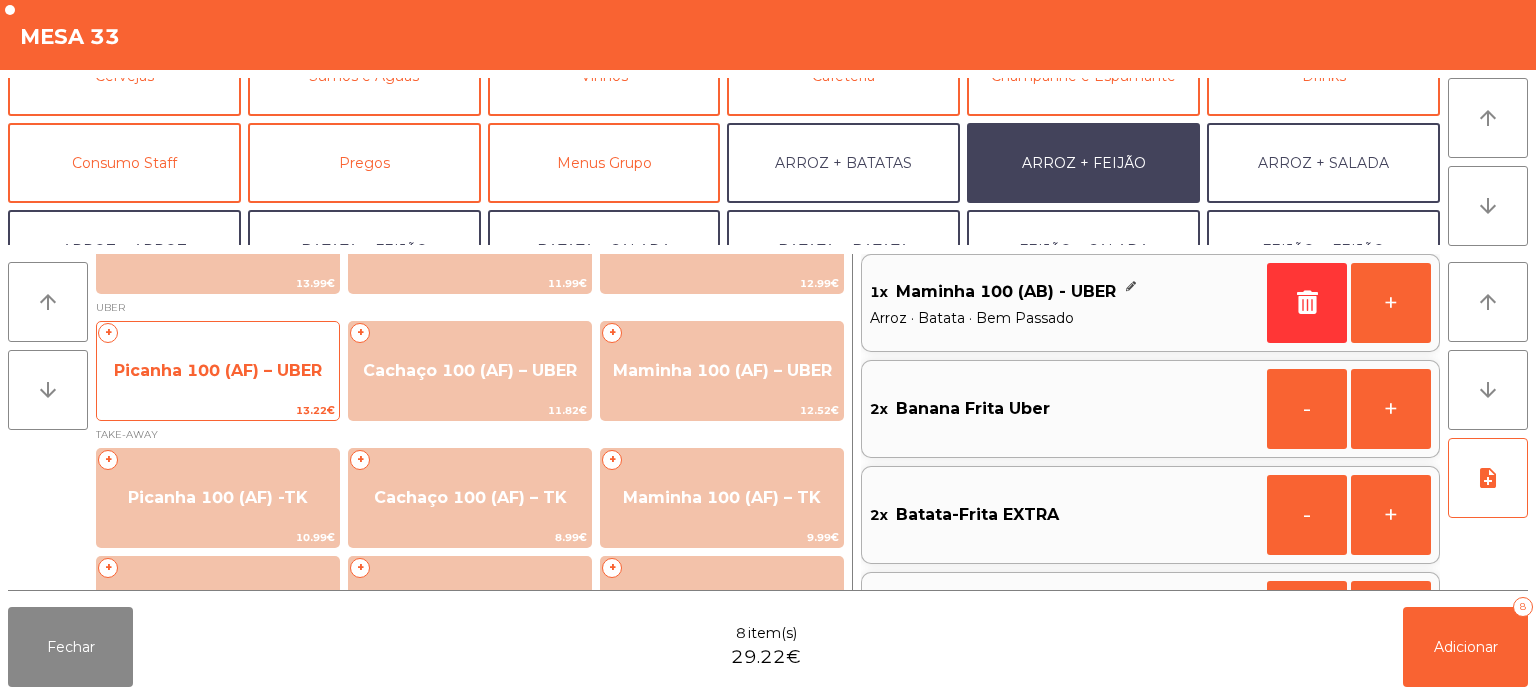 click on "Picanha 100 (AF) – UBER" 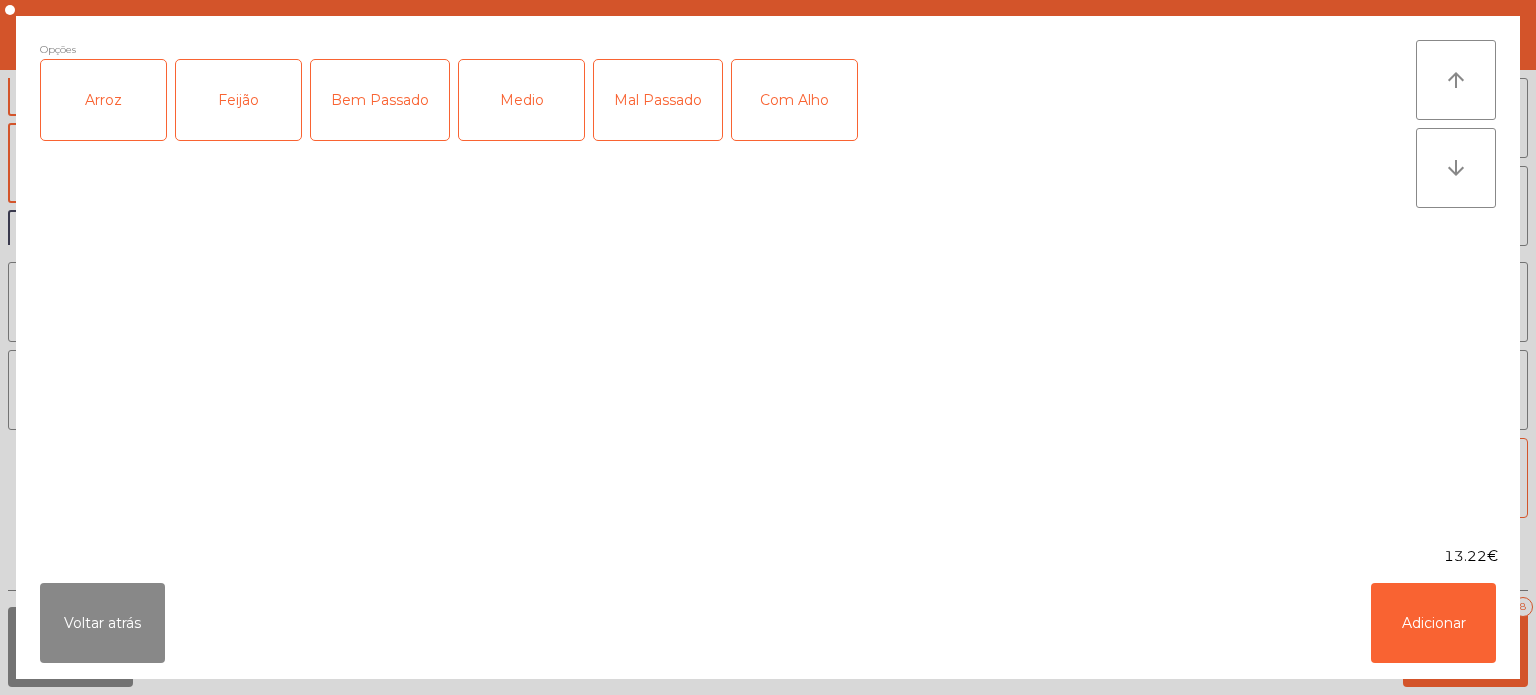 click on "Arroz" 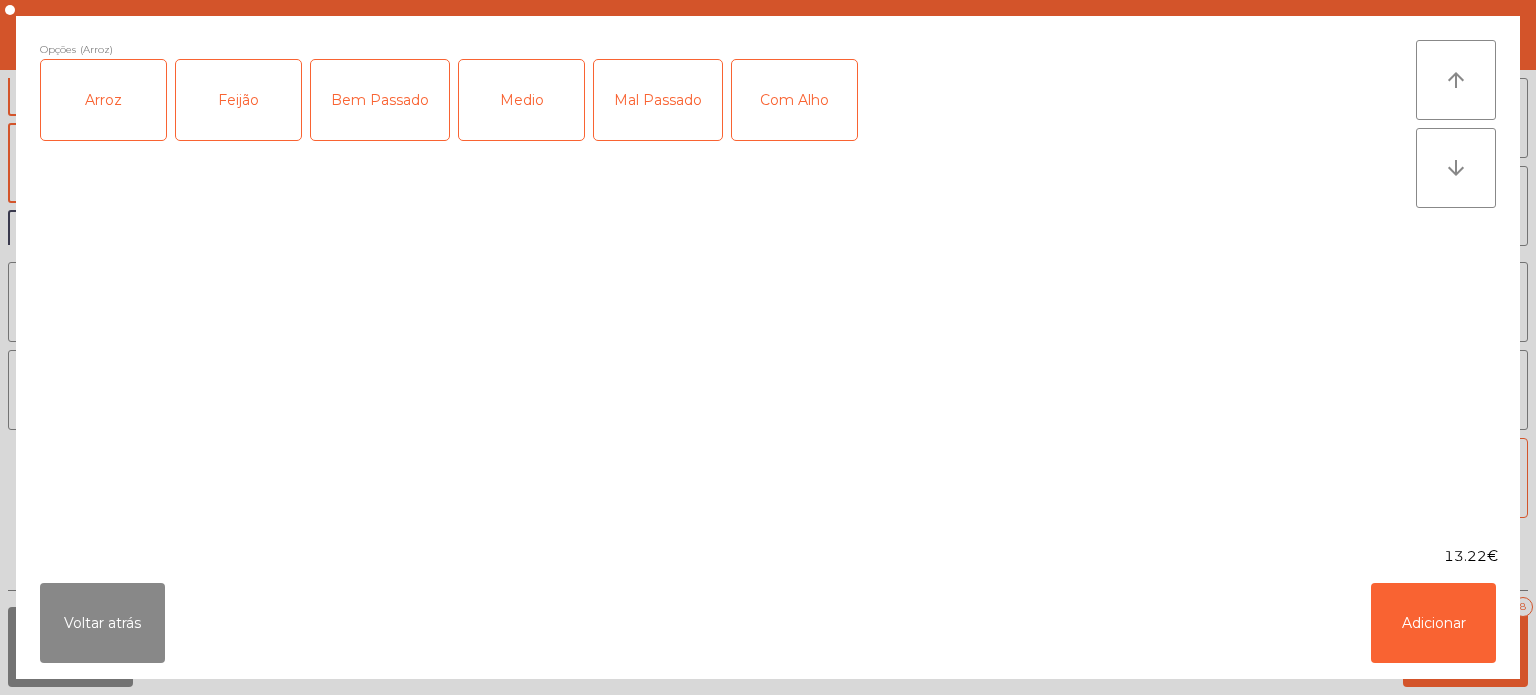 click on "Feijão" 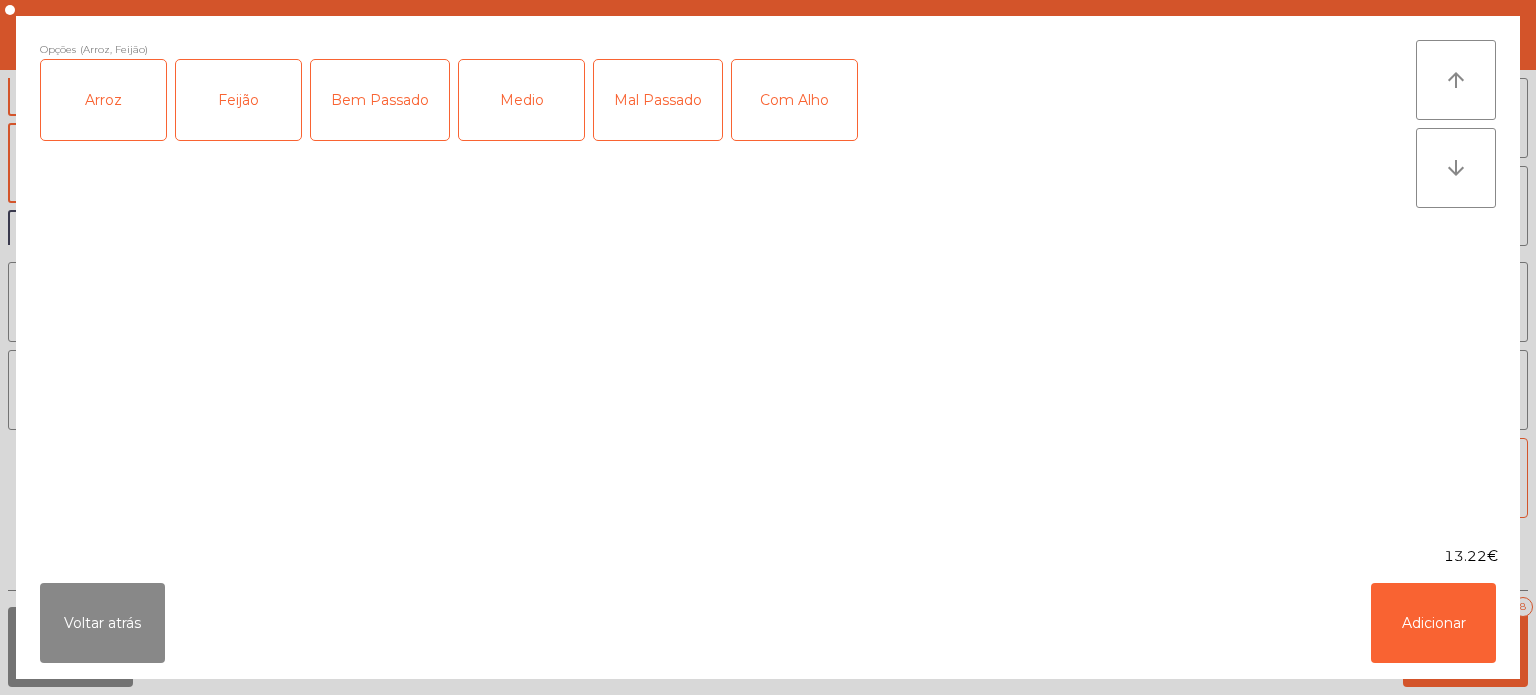 click on "Bem Passado" 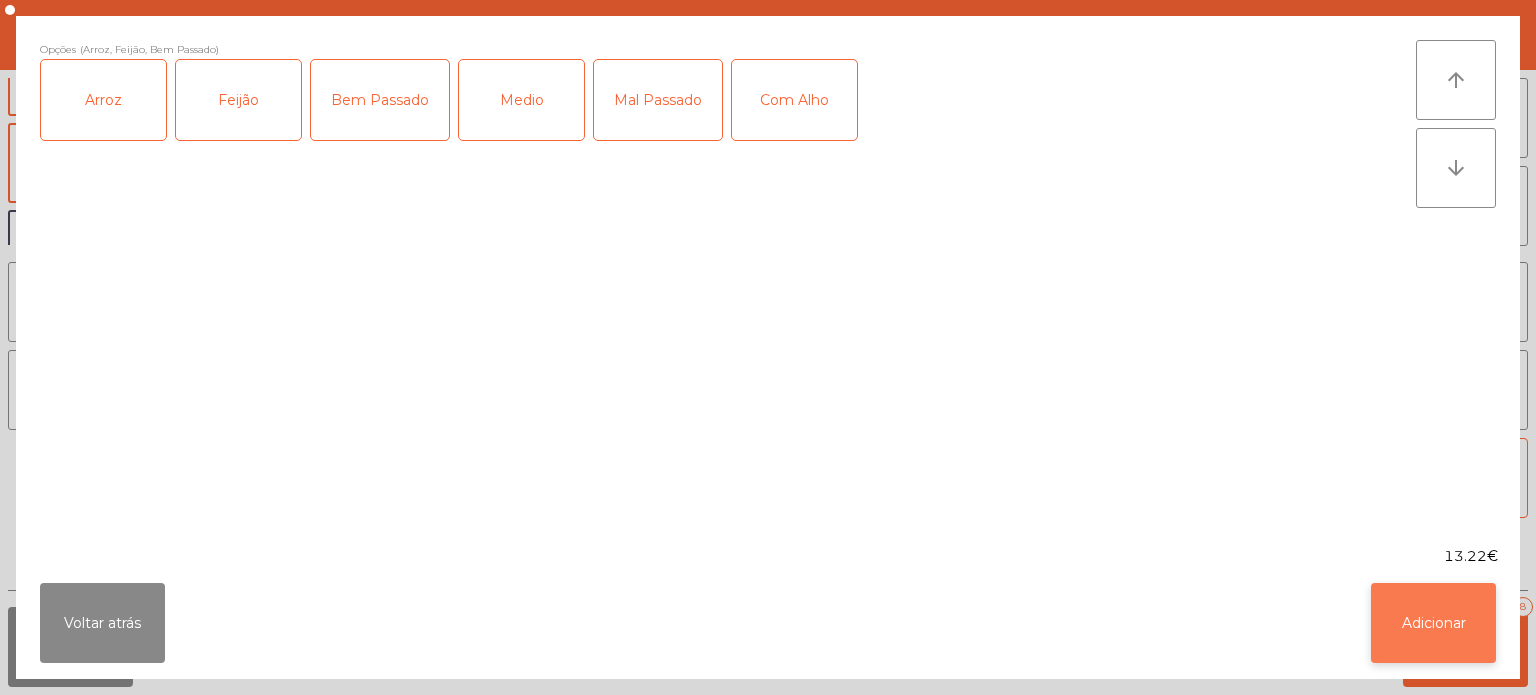 click on "Adicionar" 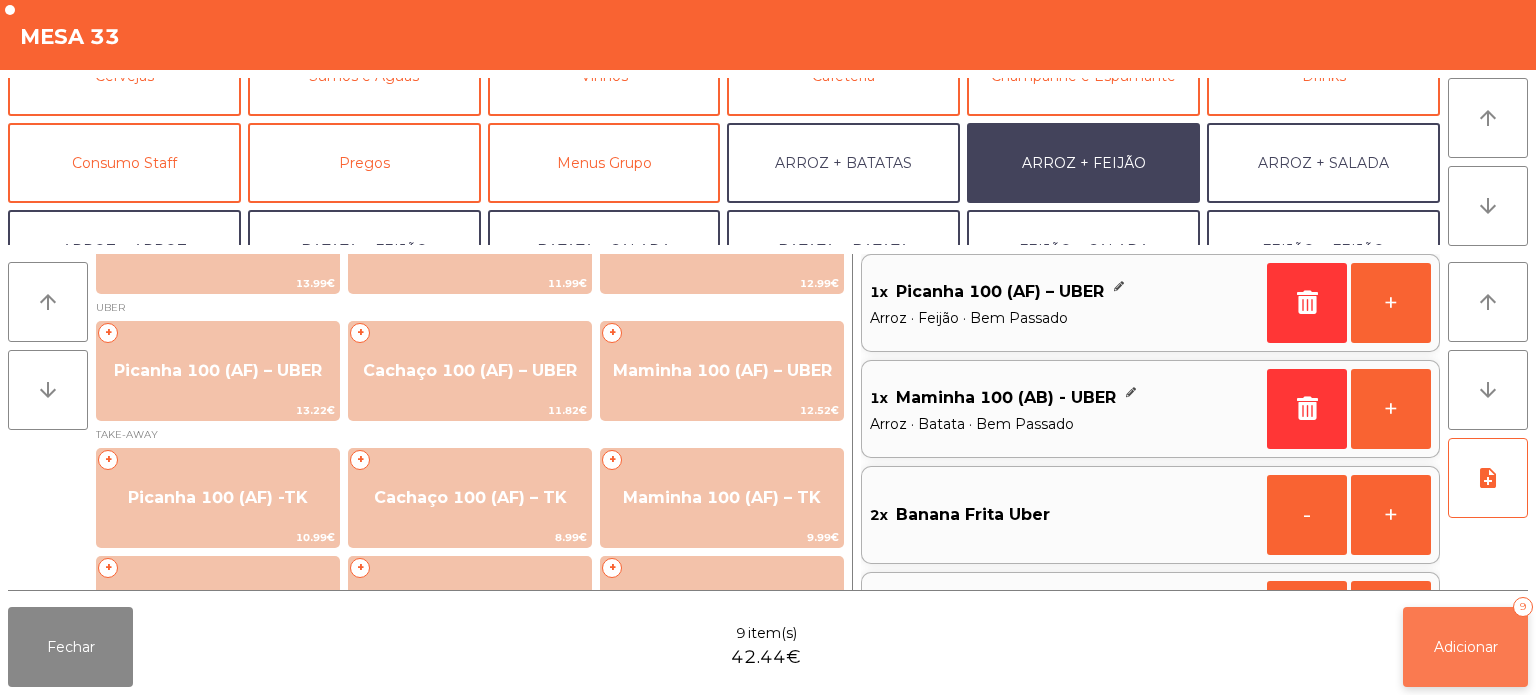 click on "Adicionar   9" 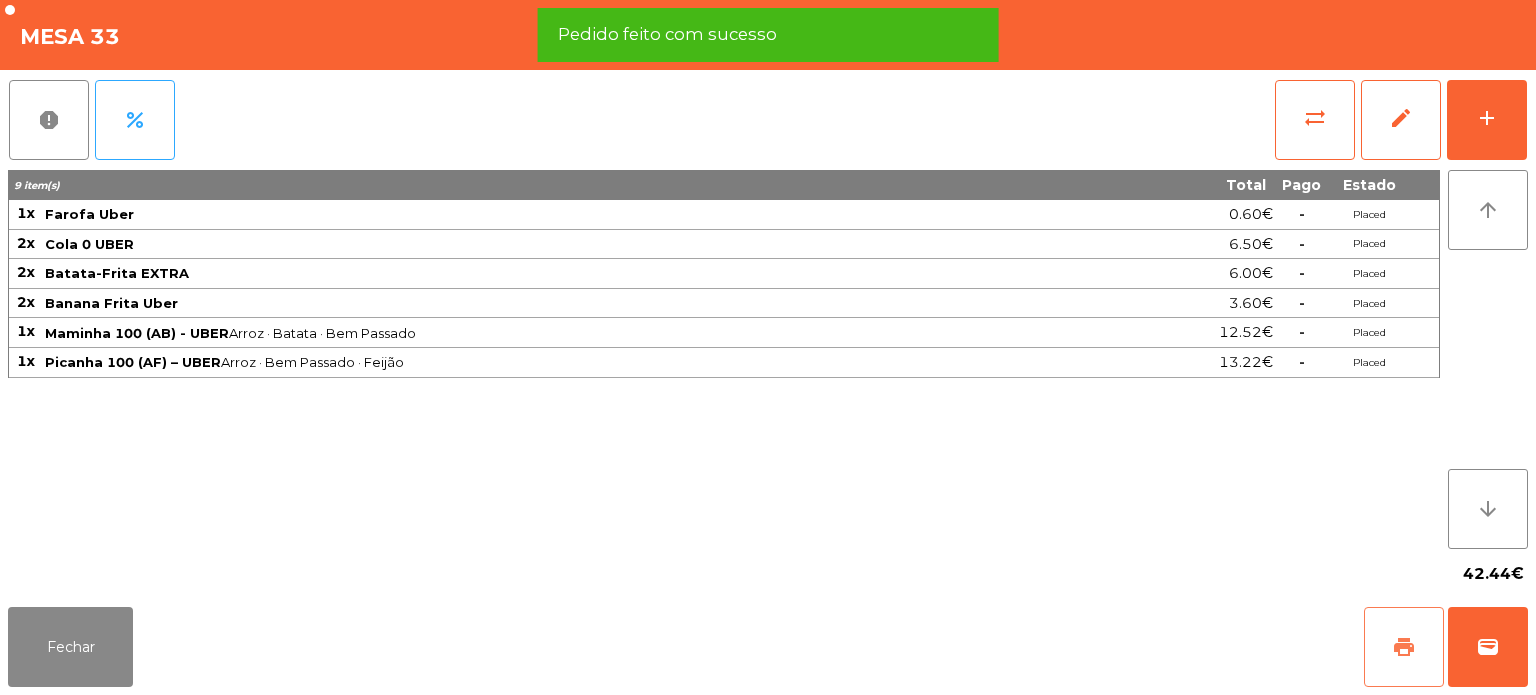 click on "print" 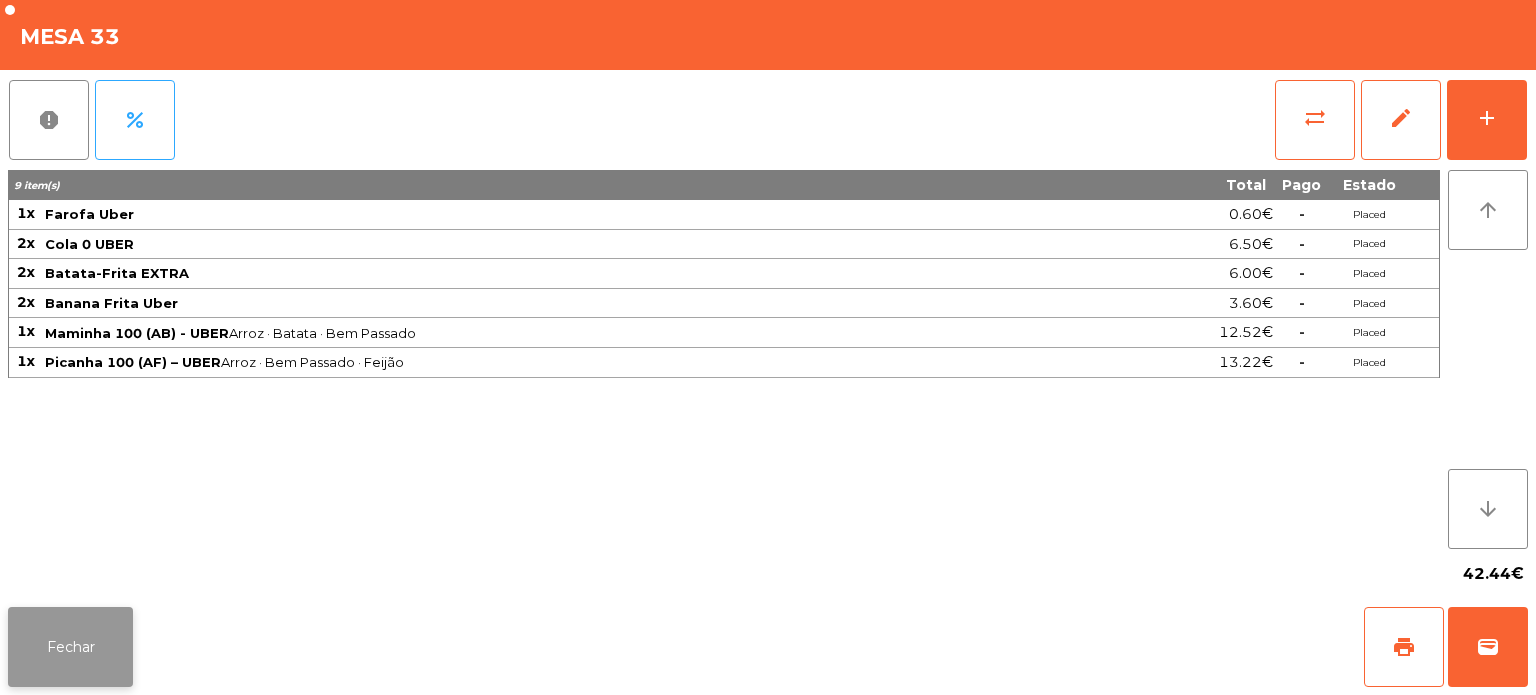 click on "Fechar" 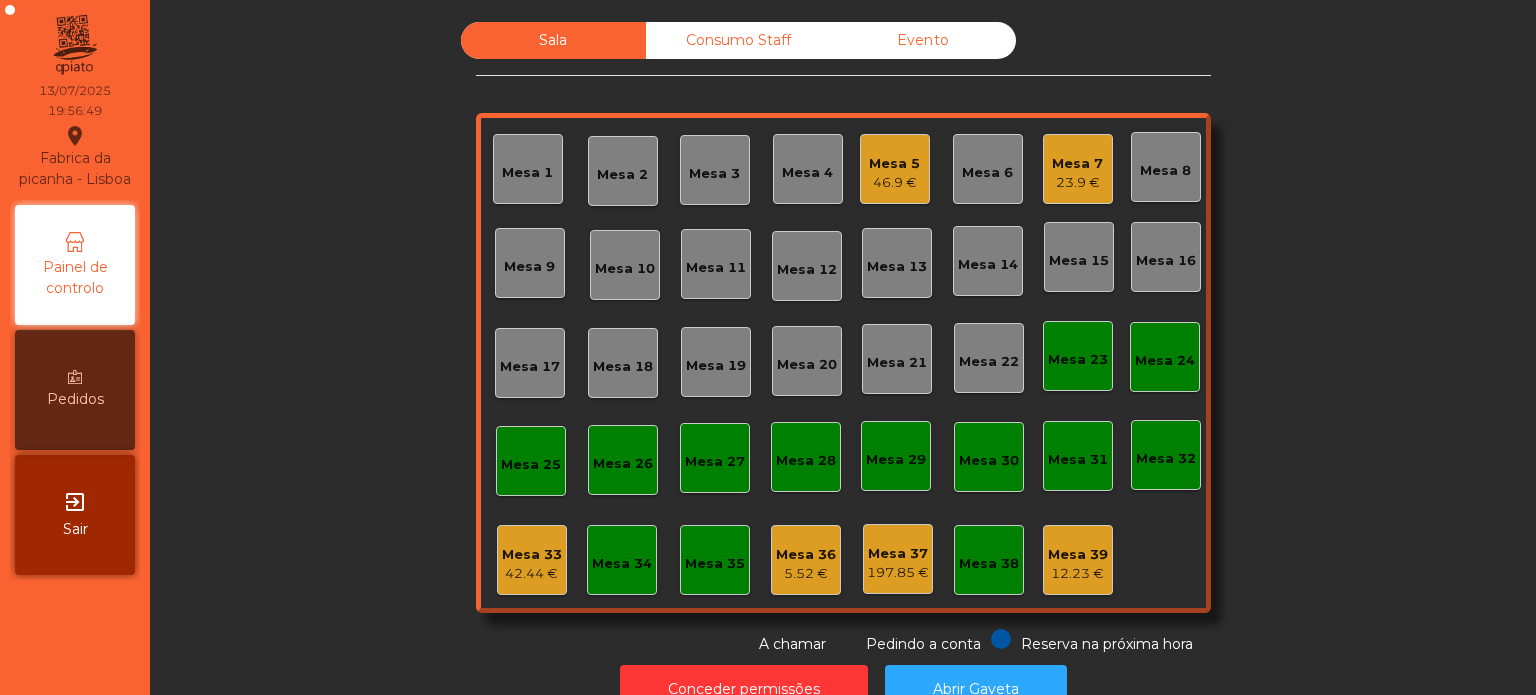 click on "Mesa 33" 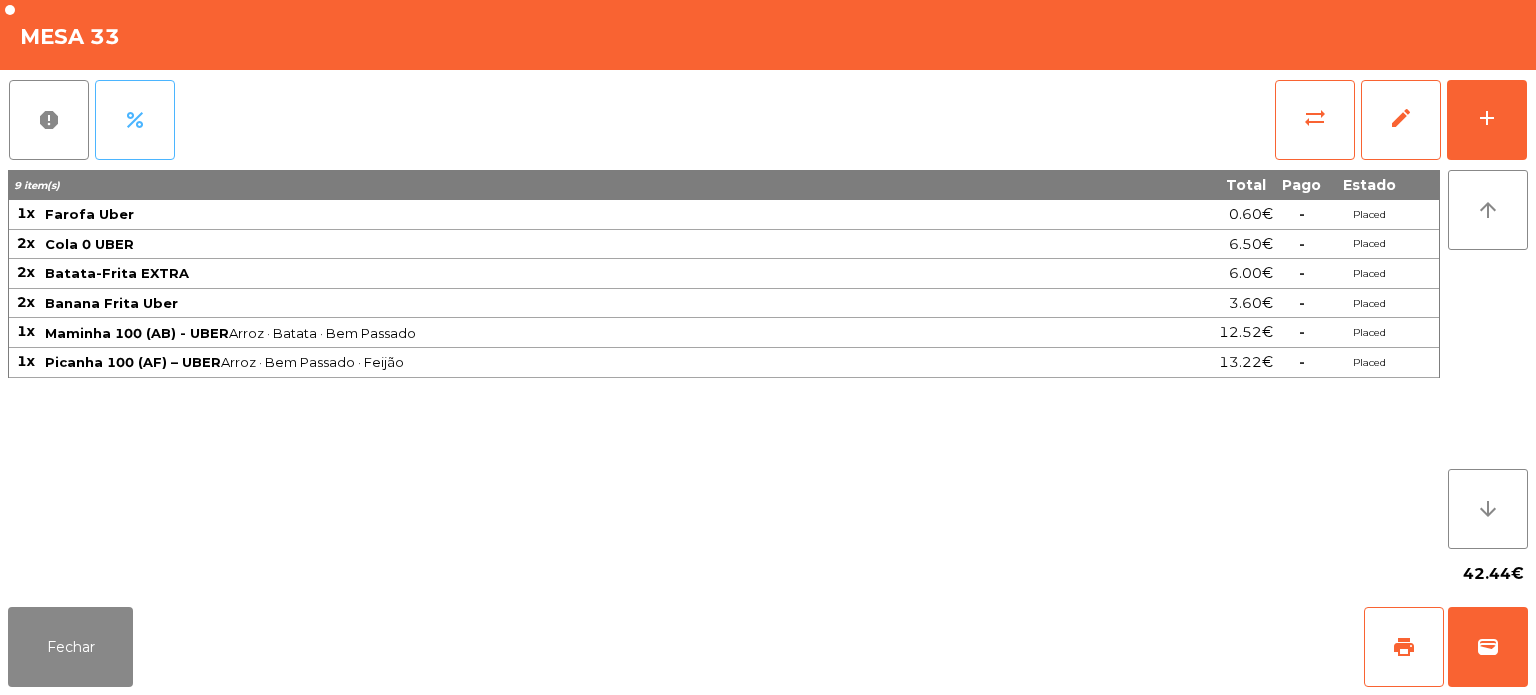 click on "percent" 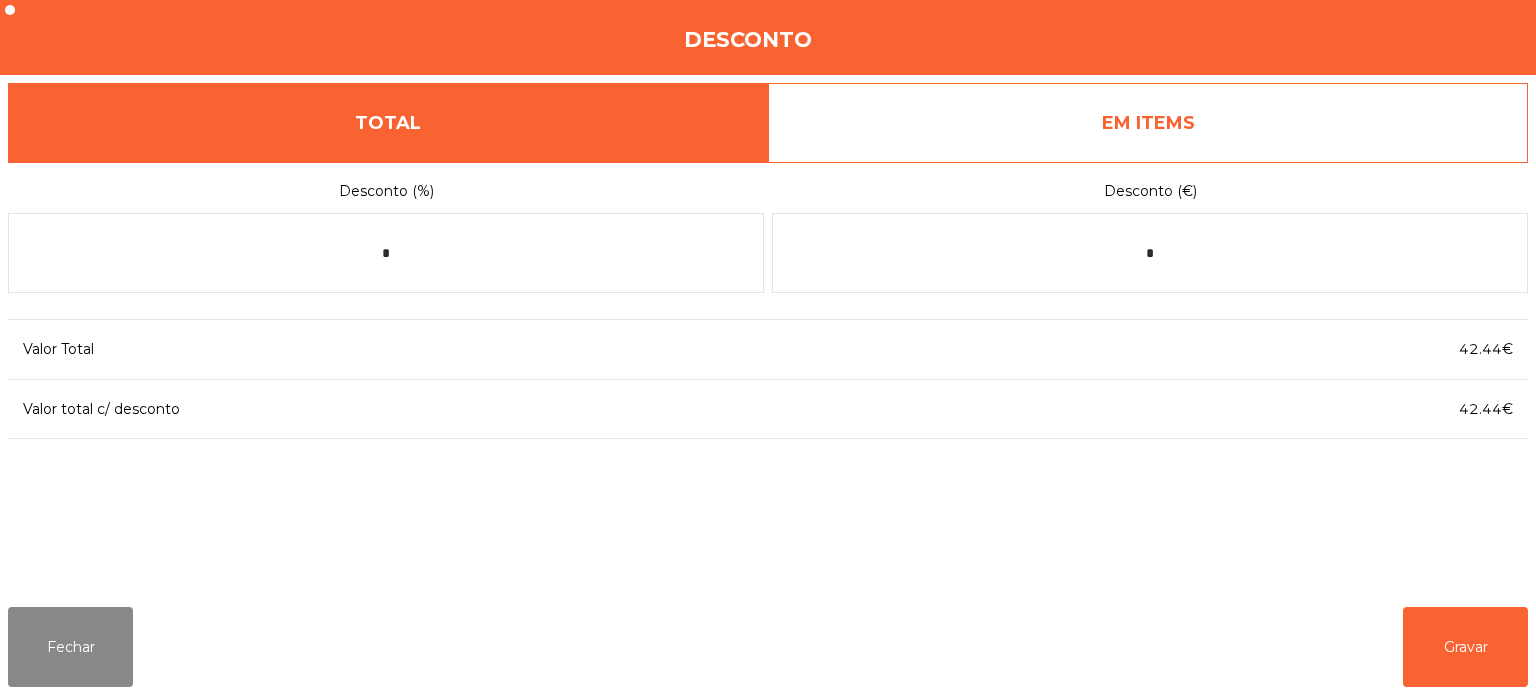 click on "EM ITEMS" at bounding box center [1148, 123] 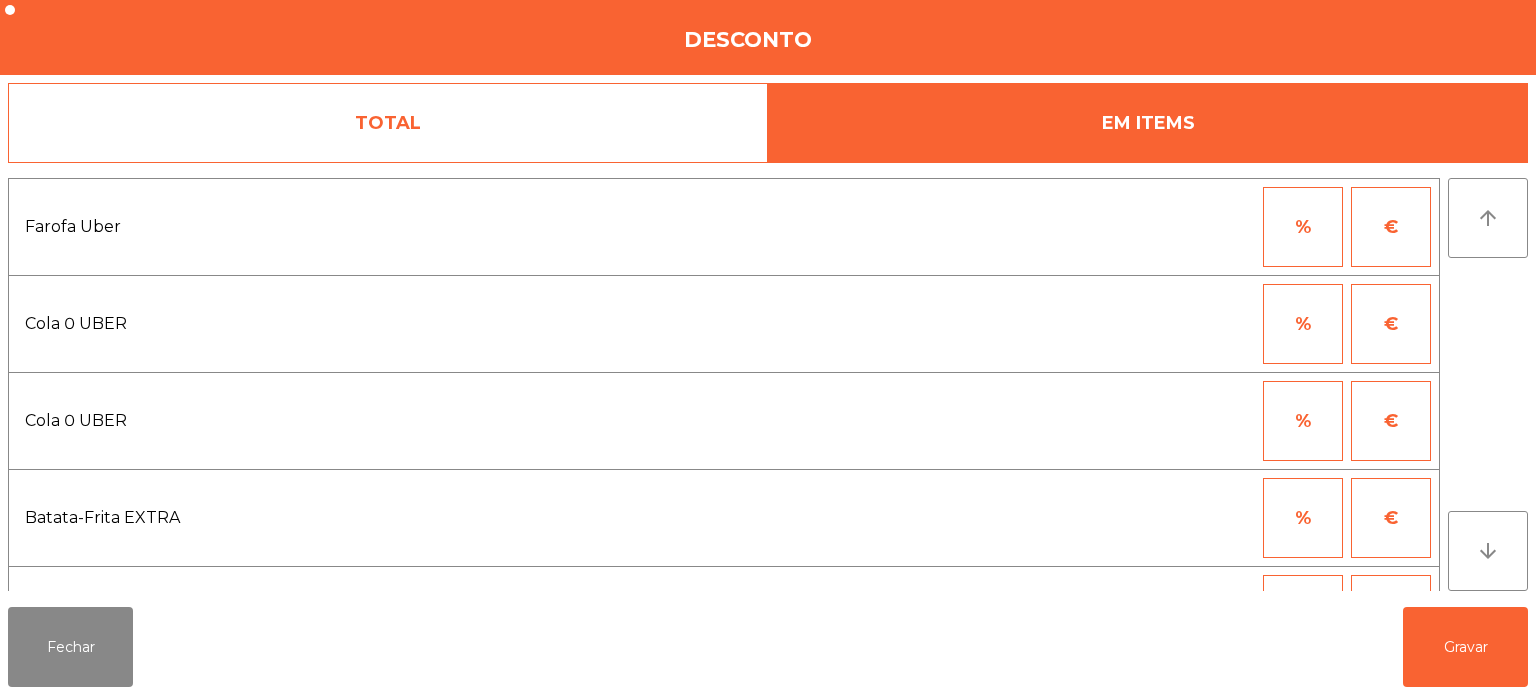 click on "€" at bounding box center (1391, 227) 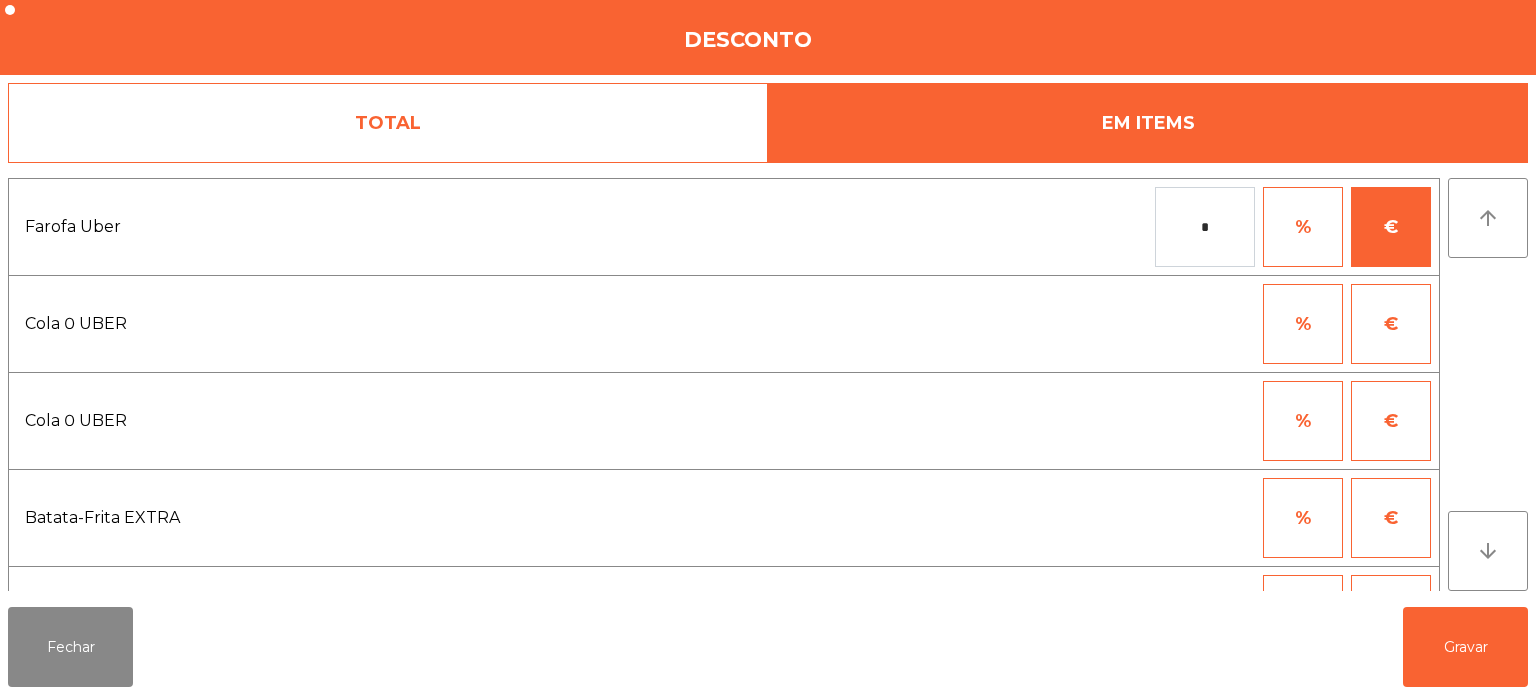 click on "*" at bounding box center (1205, 227) 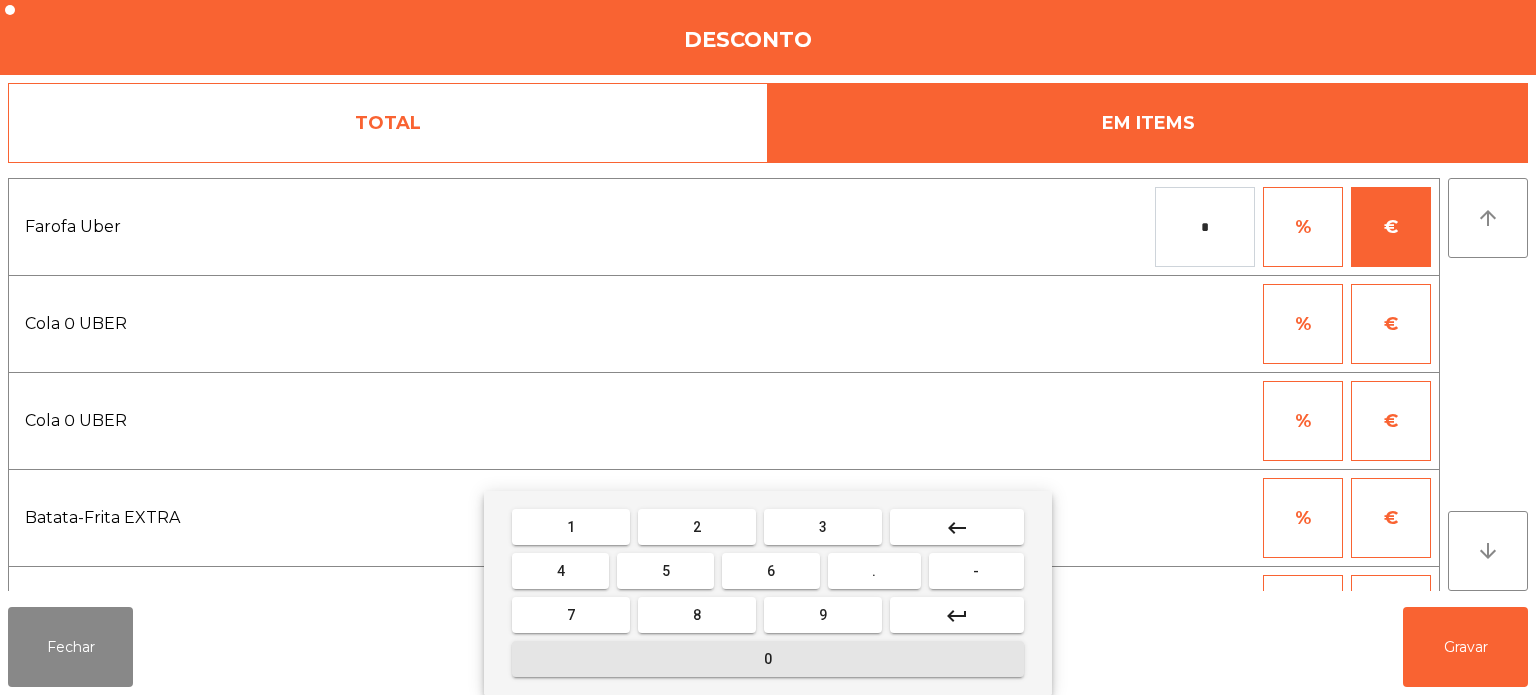 click on "0" at bounding box center (768, 659) 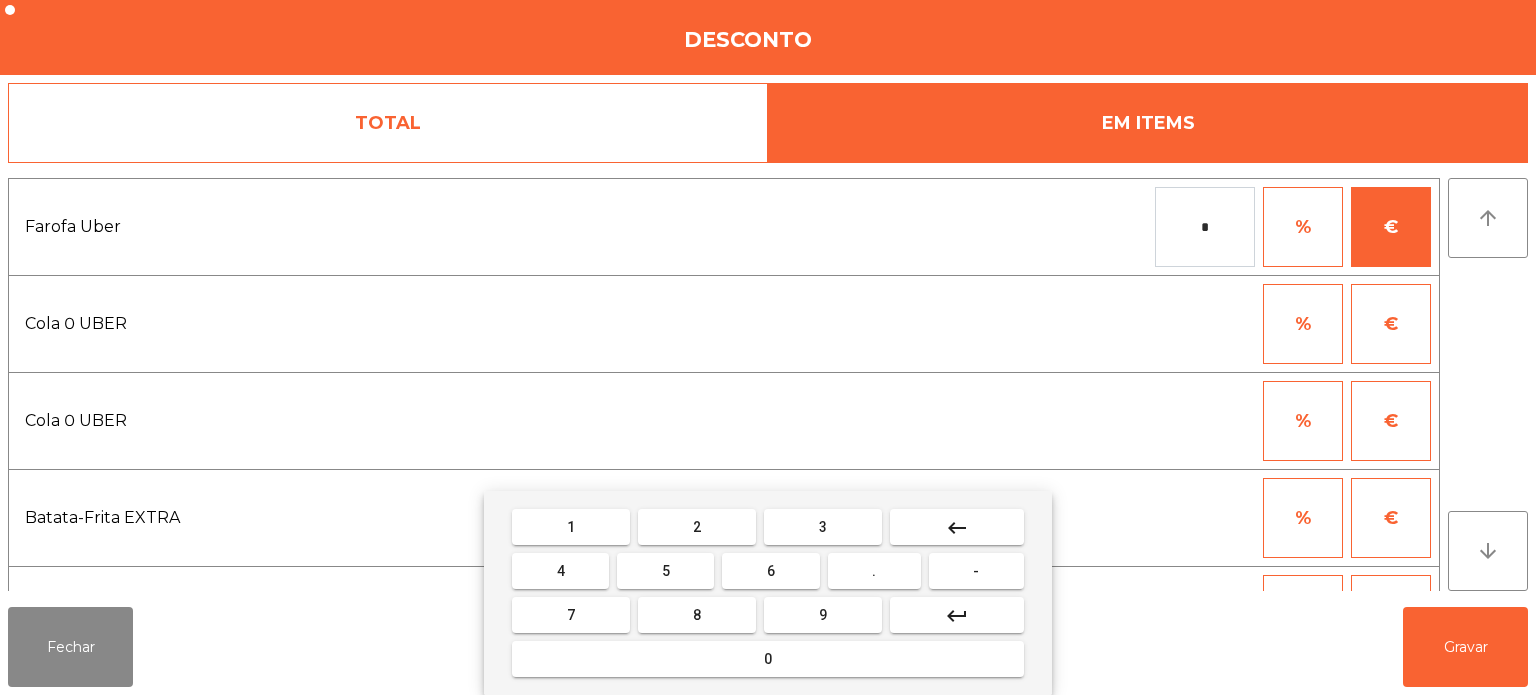 click on "." at bounding box center (874, 571) 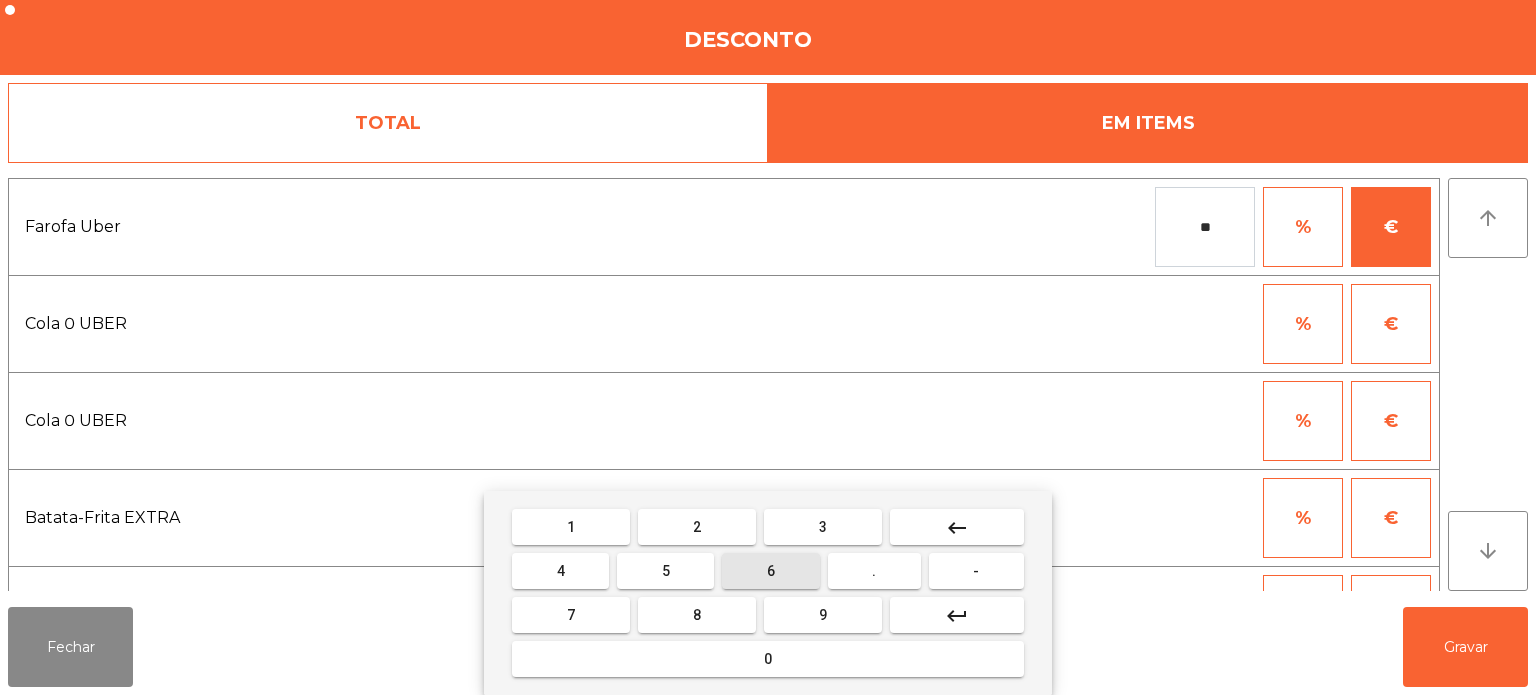 click on "6" at bounding box center [770, 571] 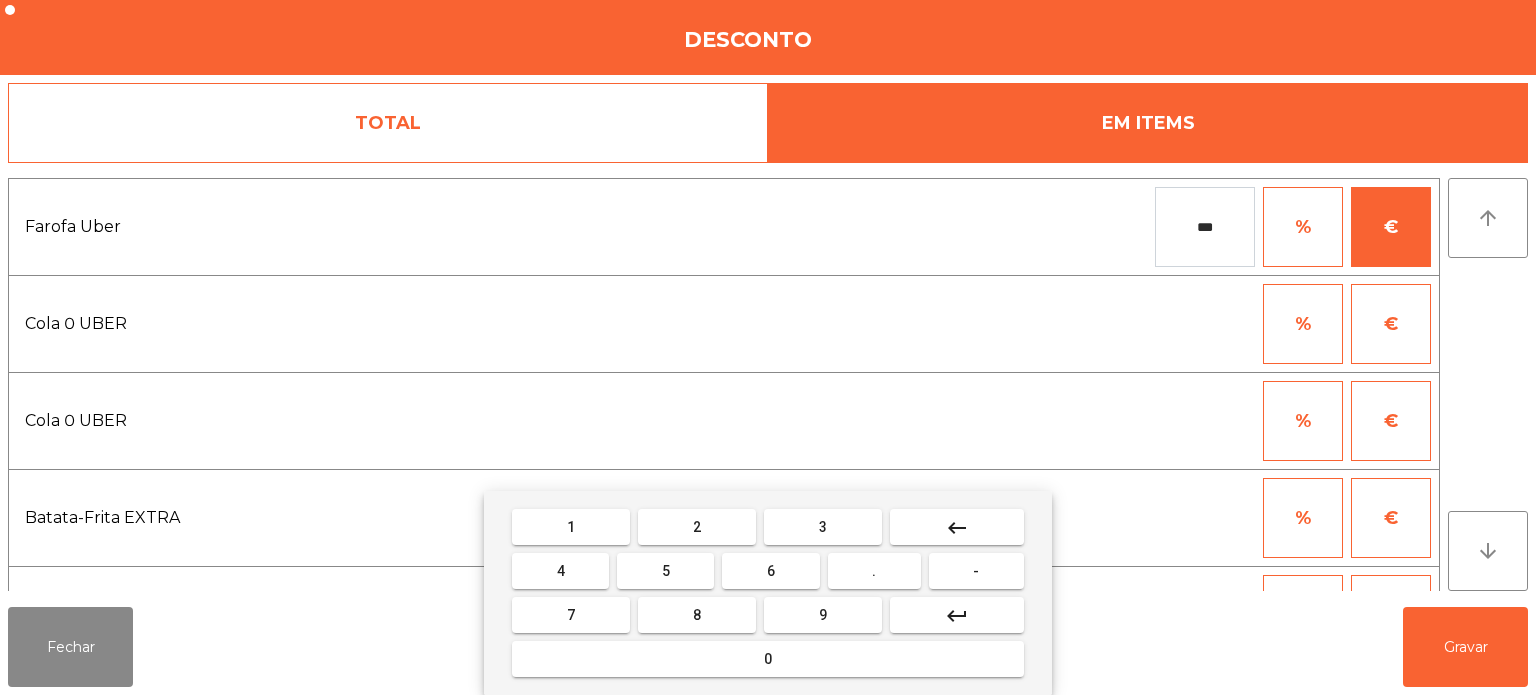 click on "0" at bounding box center [768, 659] 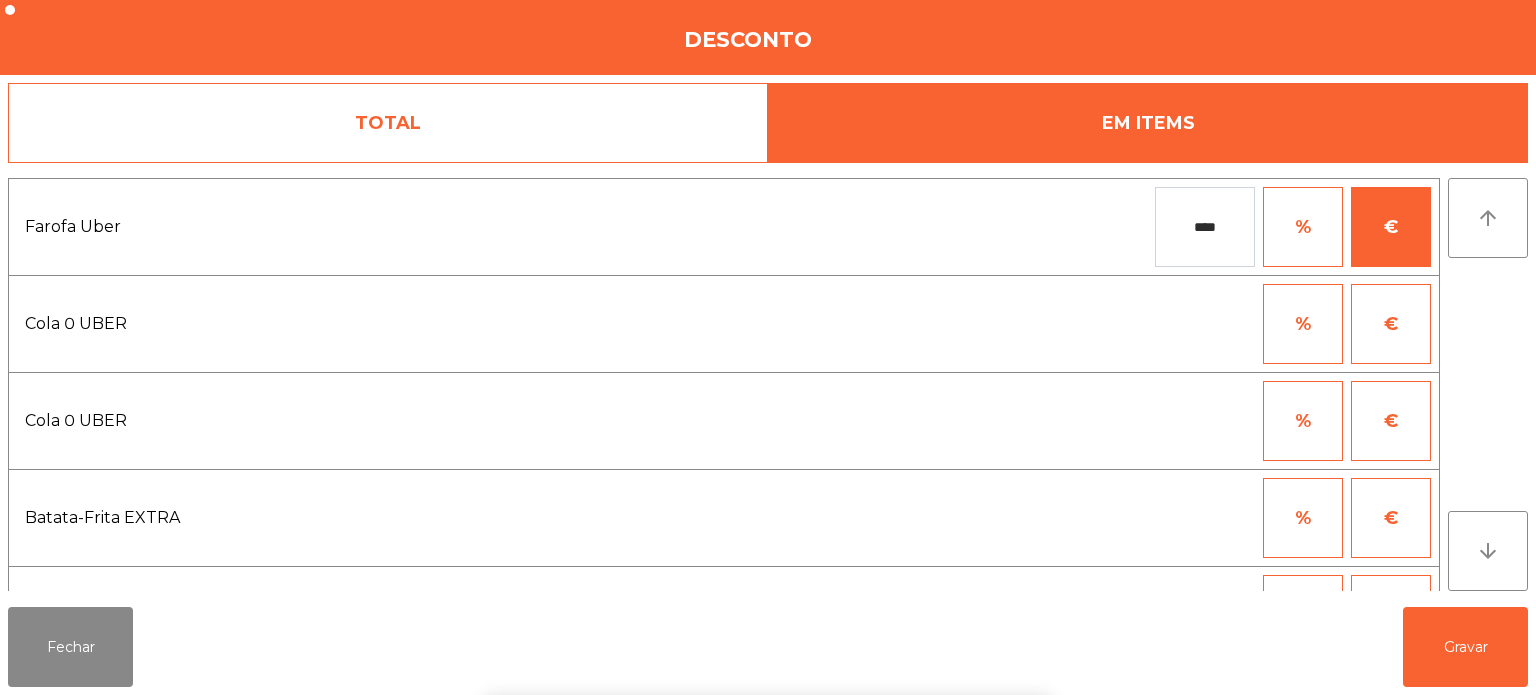 click on "1 2 3 keyboard_backspace 4 5 6 . - 7 8 9 keyboard_return 0" at bounding box center (768, 593) 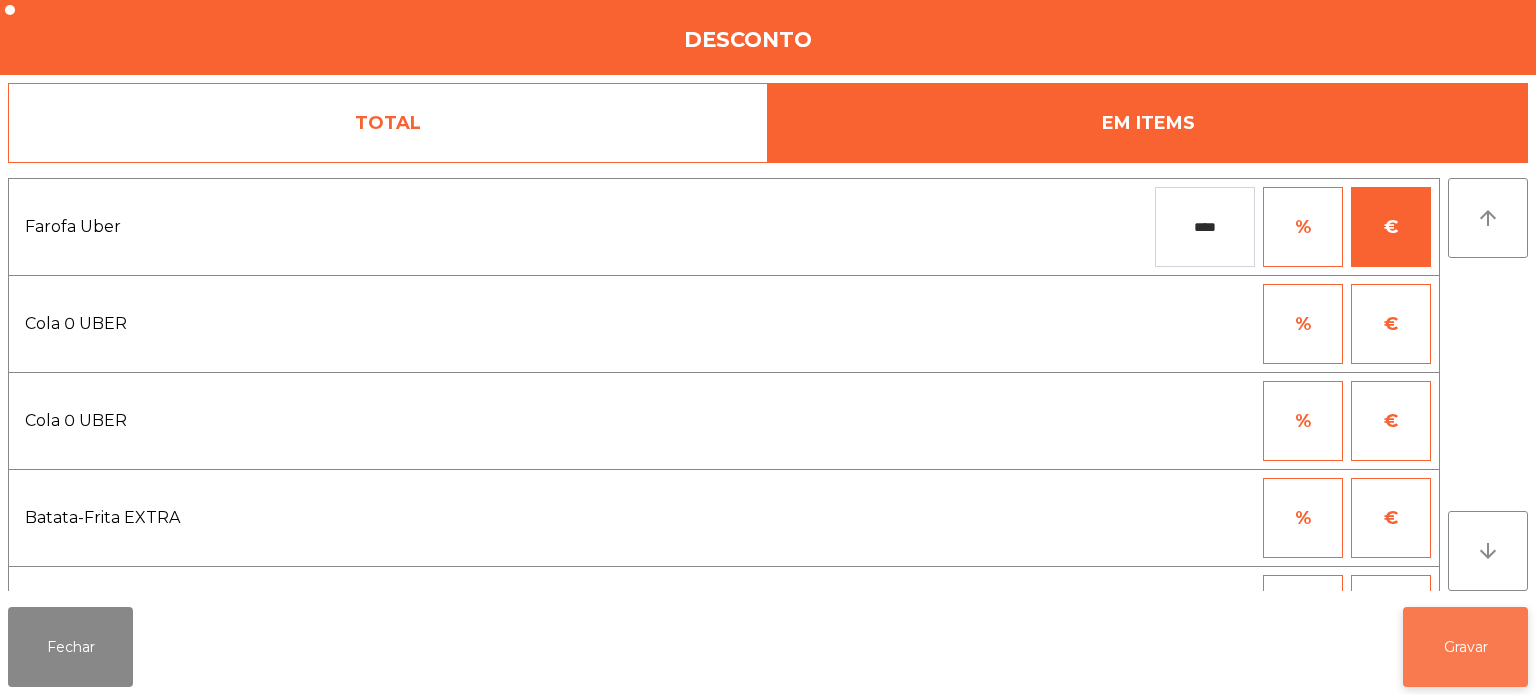click on "Gravar" 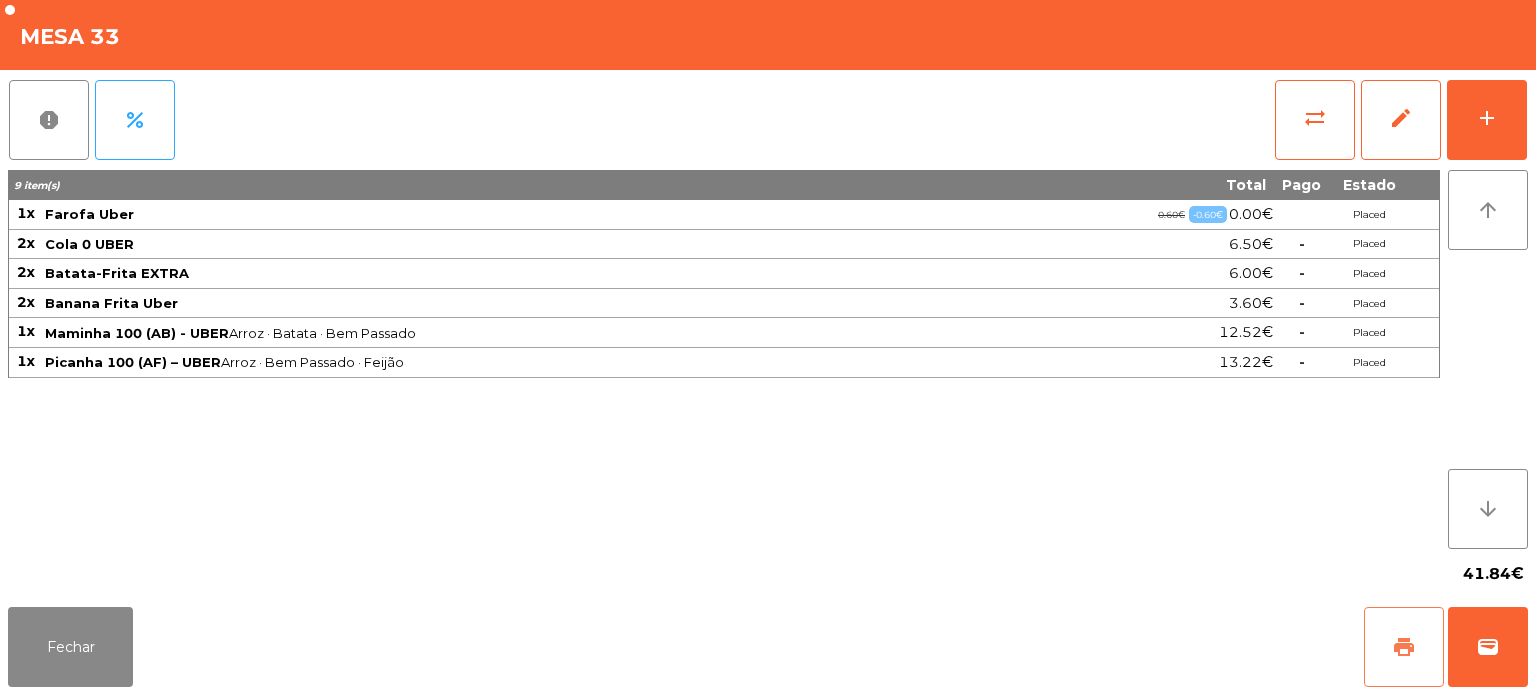 click on "print" 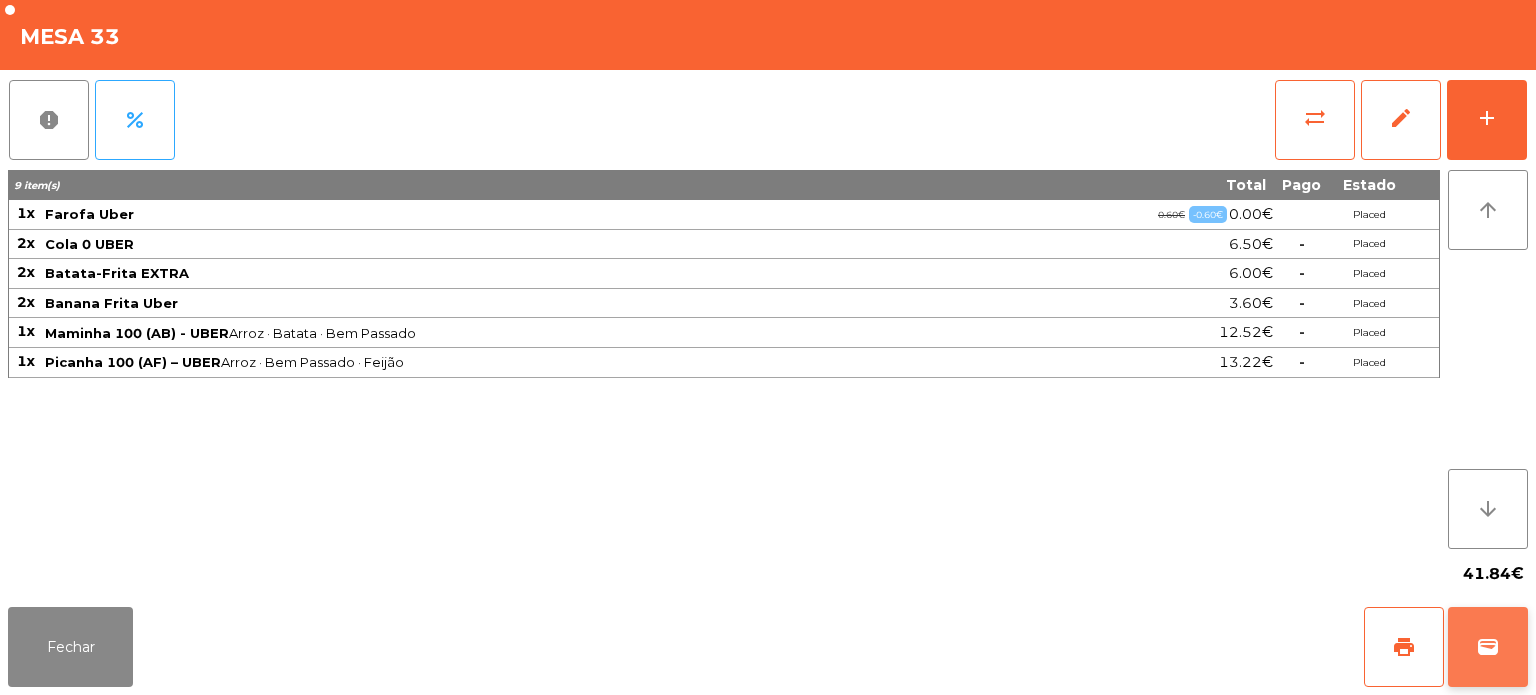 click on "wallet" 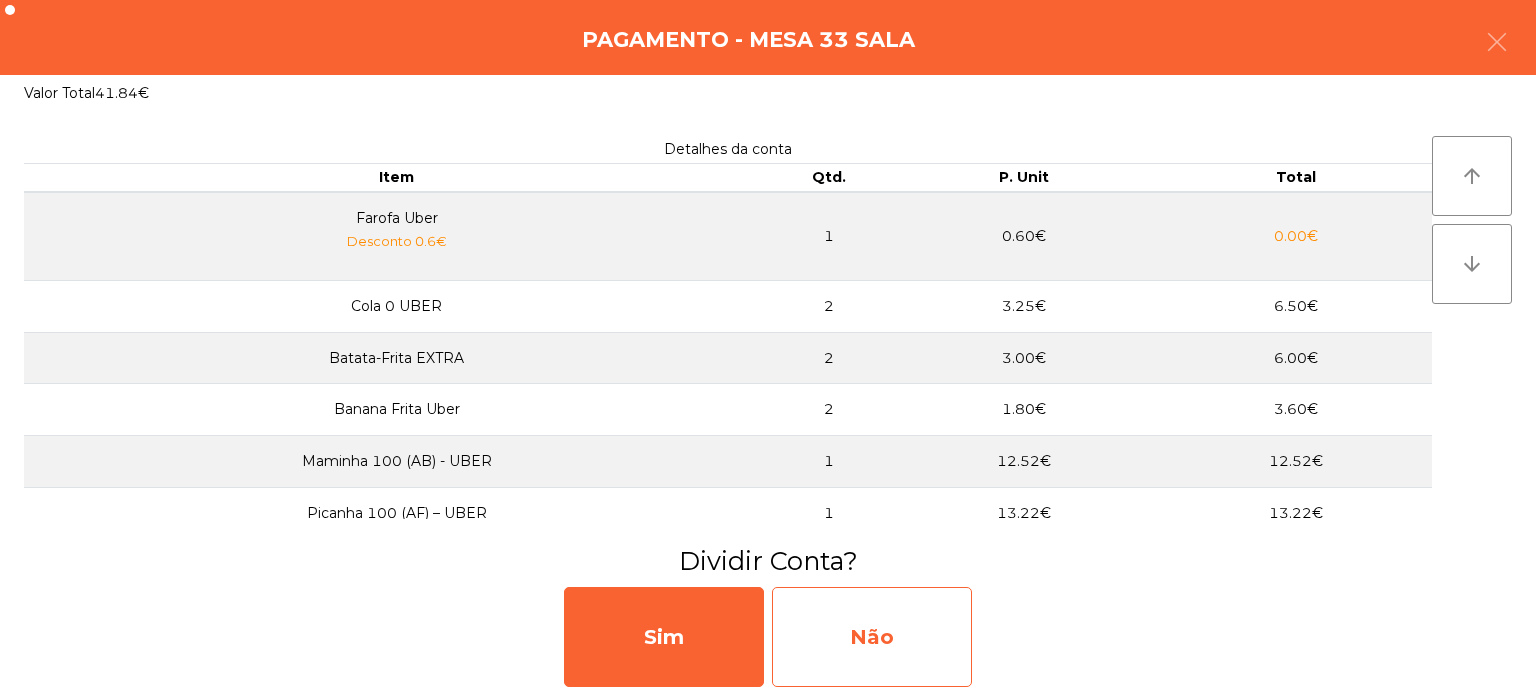 click on "Não" 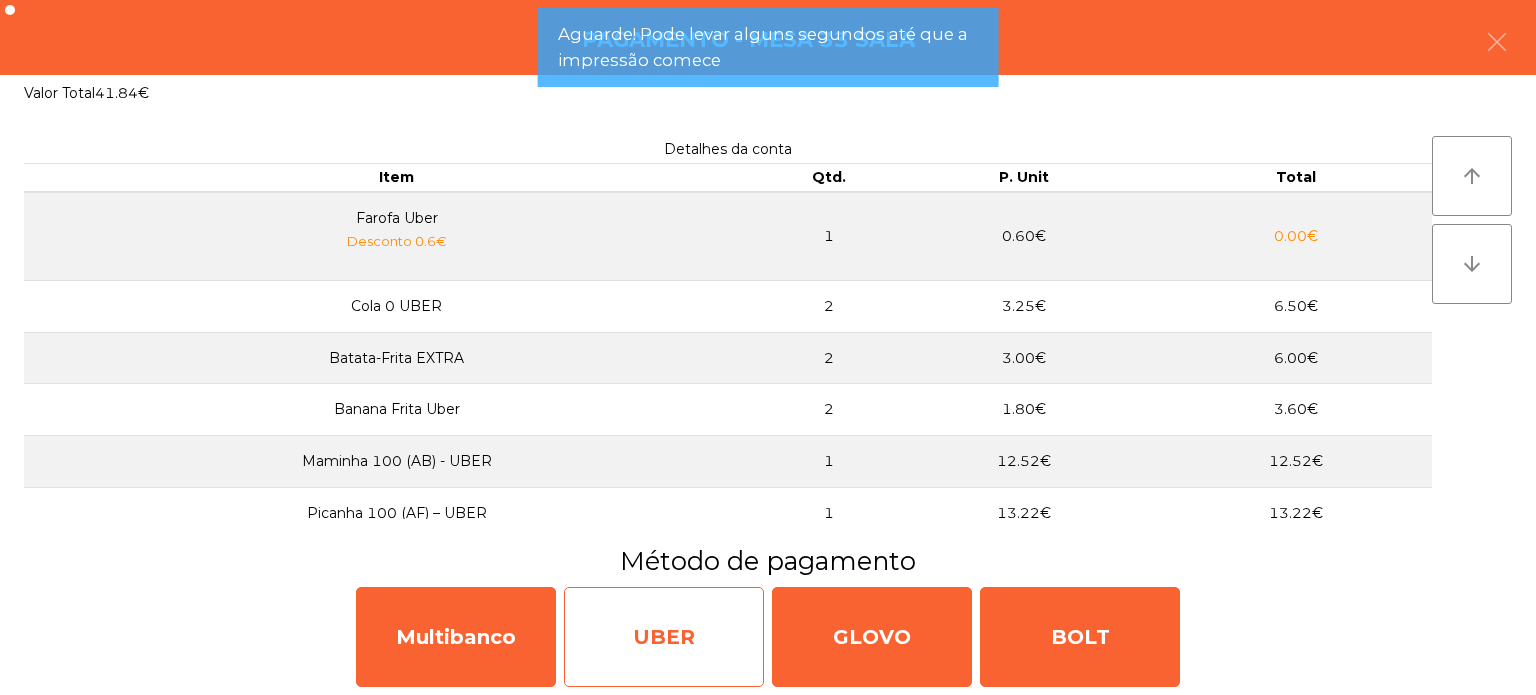 click on "UBER" 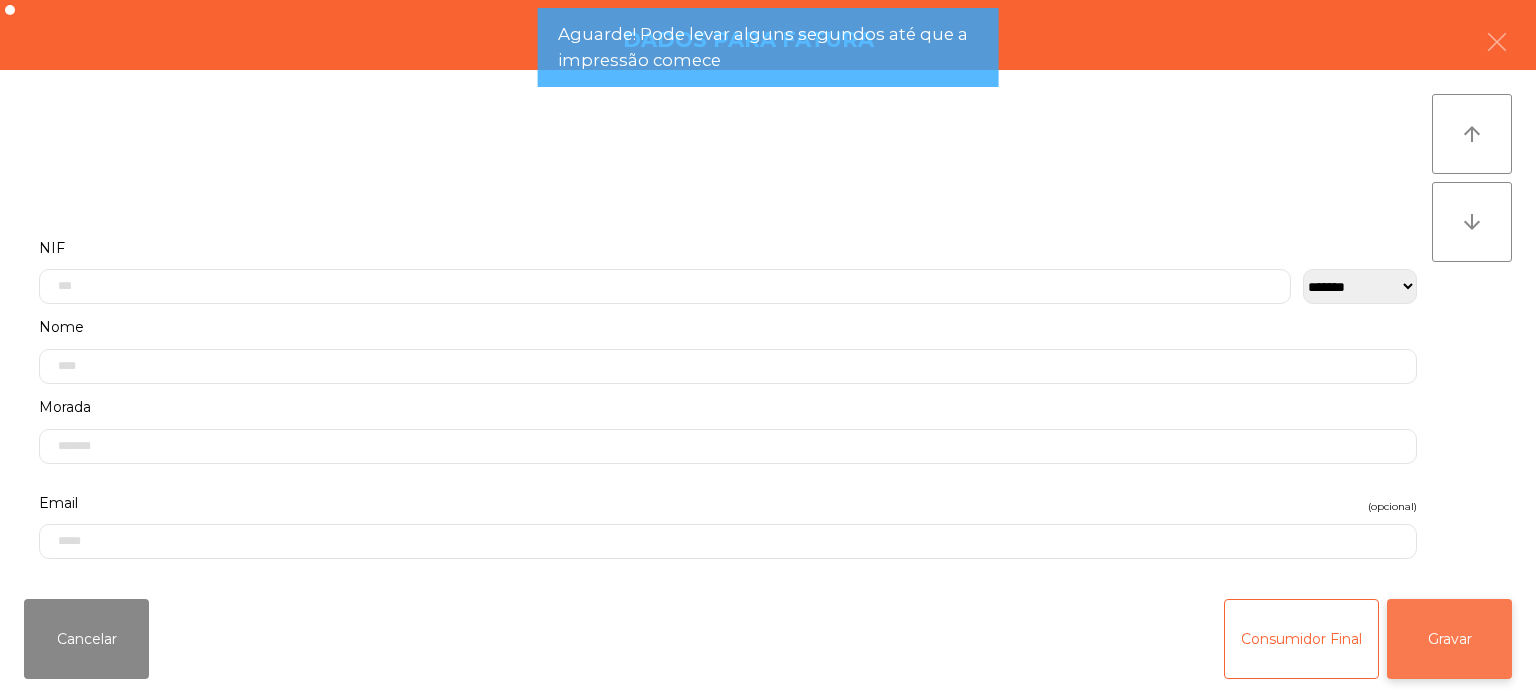 click on "Gravar" 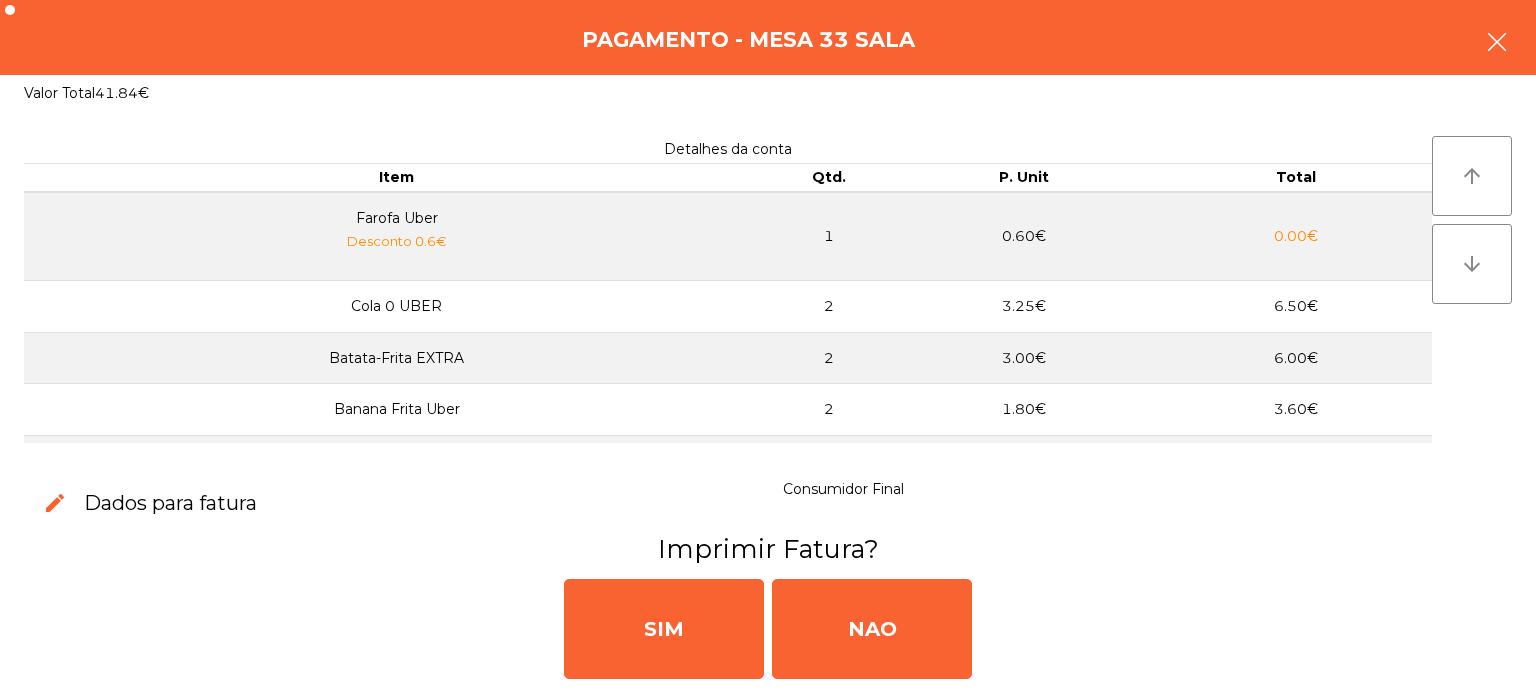 click 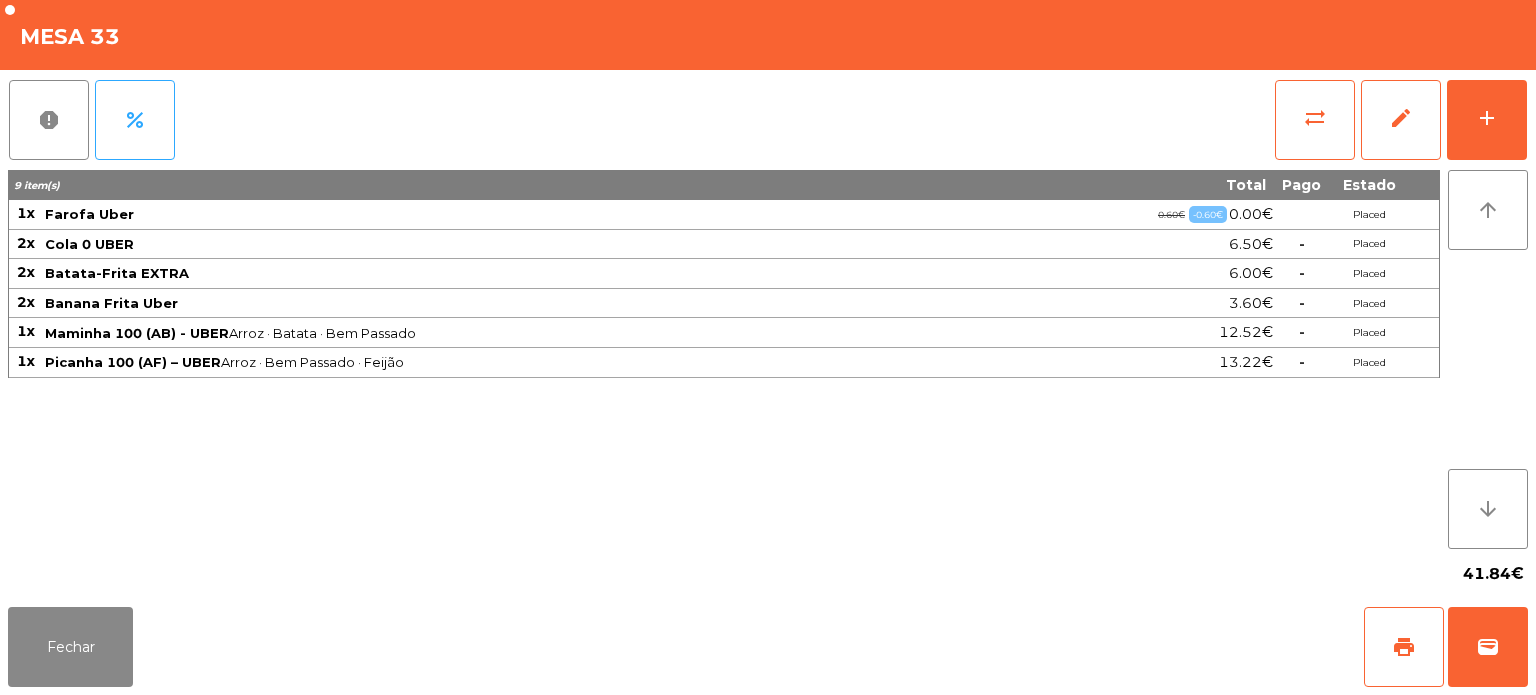 click on "Fechar   print   wallet" 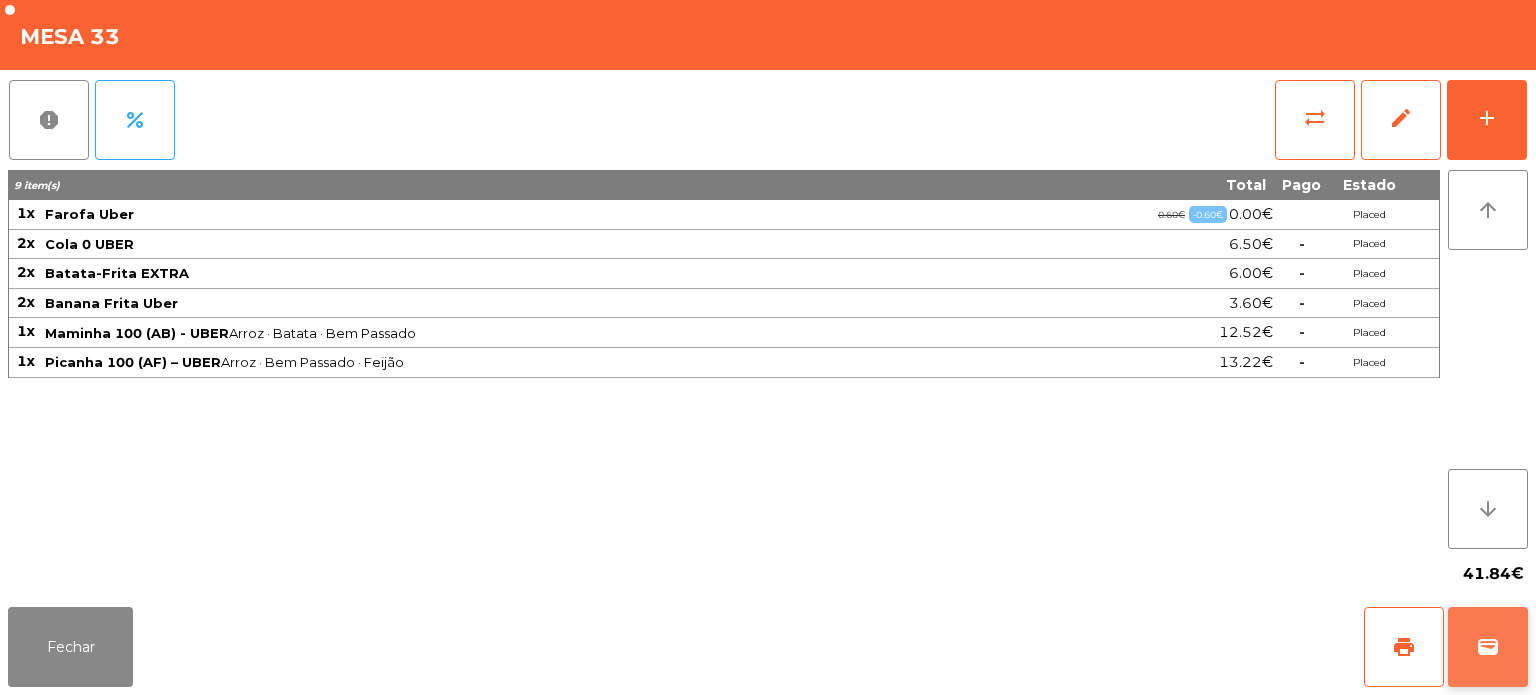 click on "wallet" 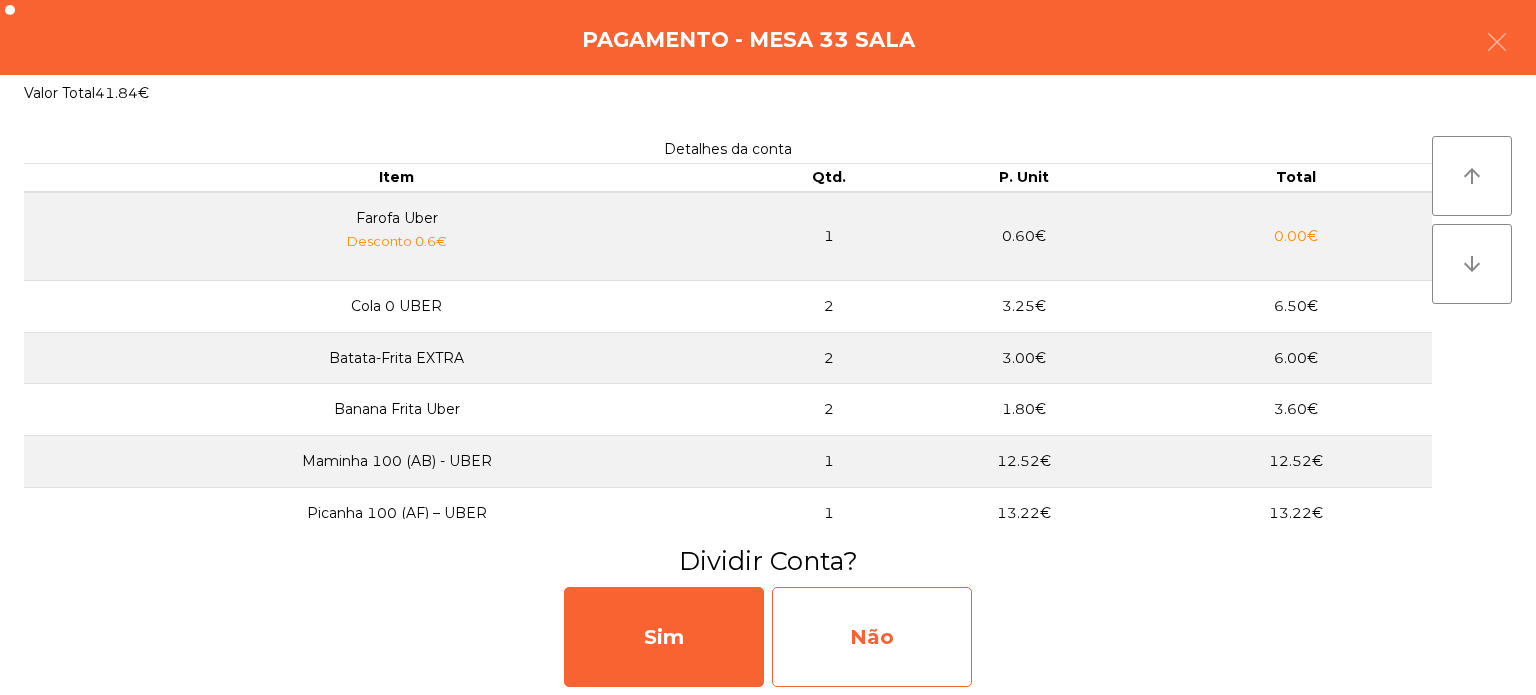 click on "Não" 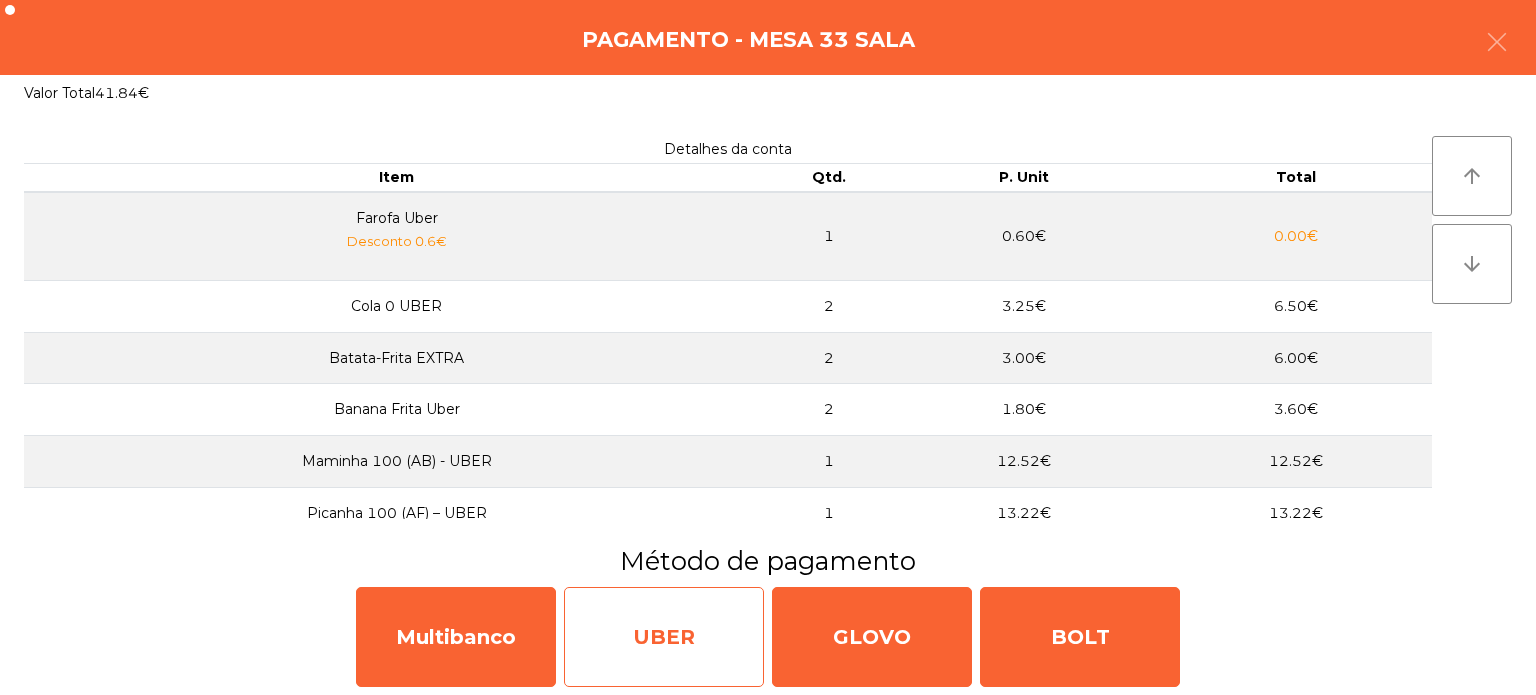 click on "UBER" 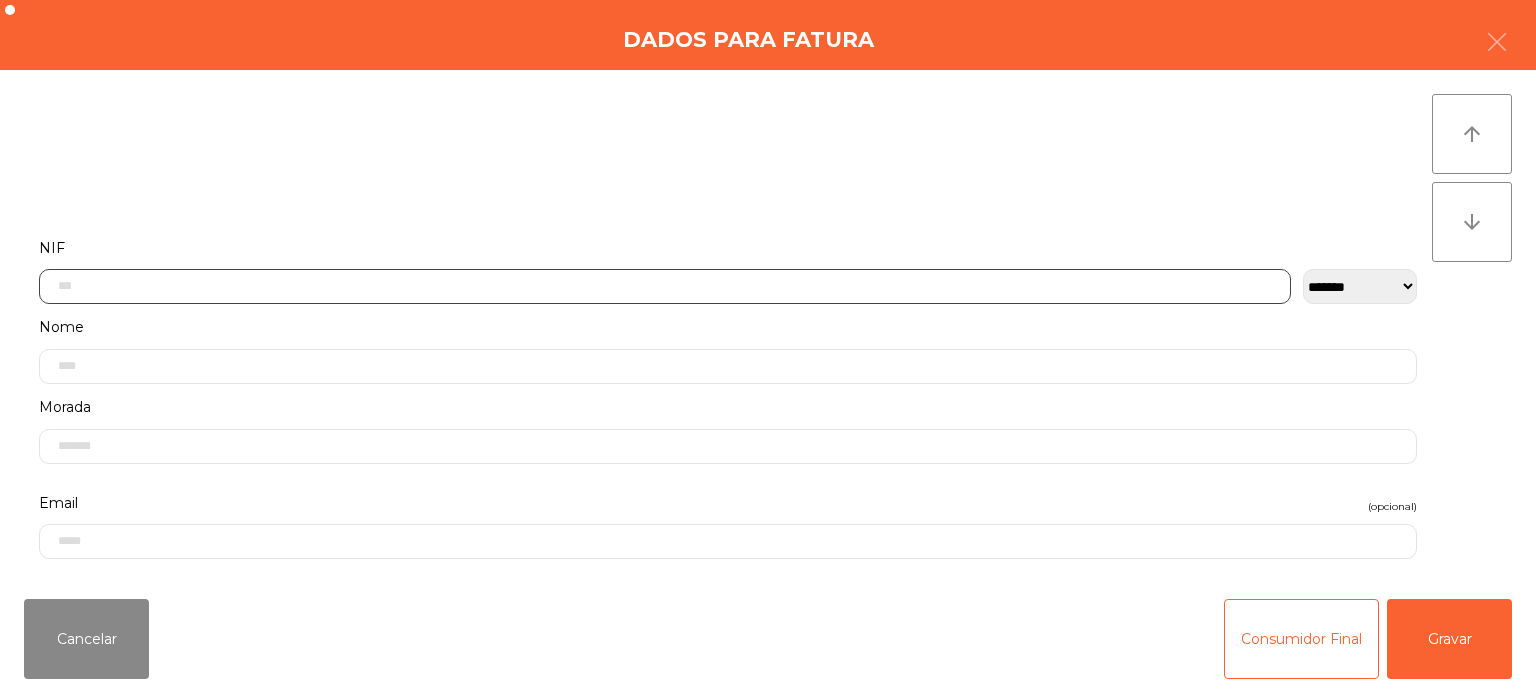 click 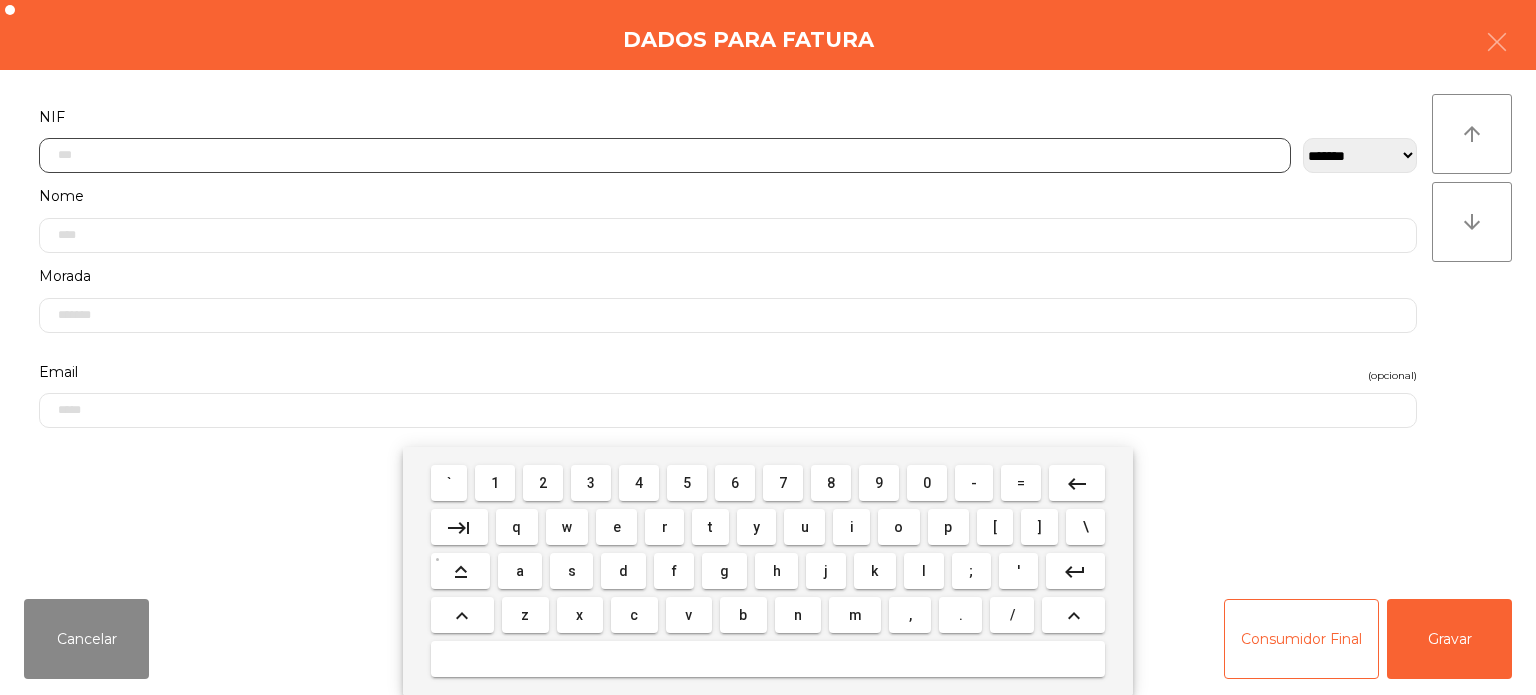 scroll, scrollTop: 139, scrollLeft: 0, axis: vertical 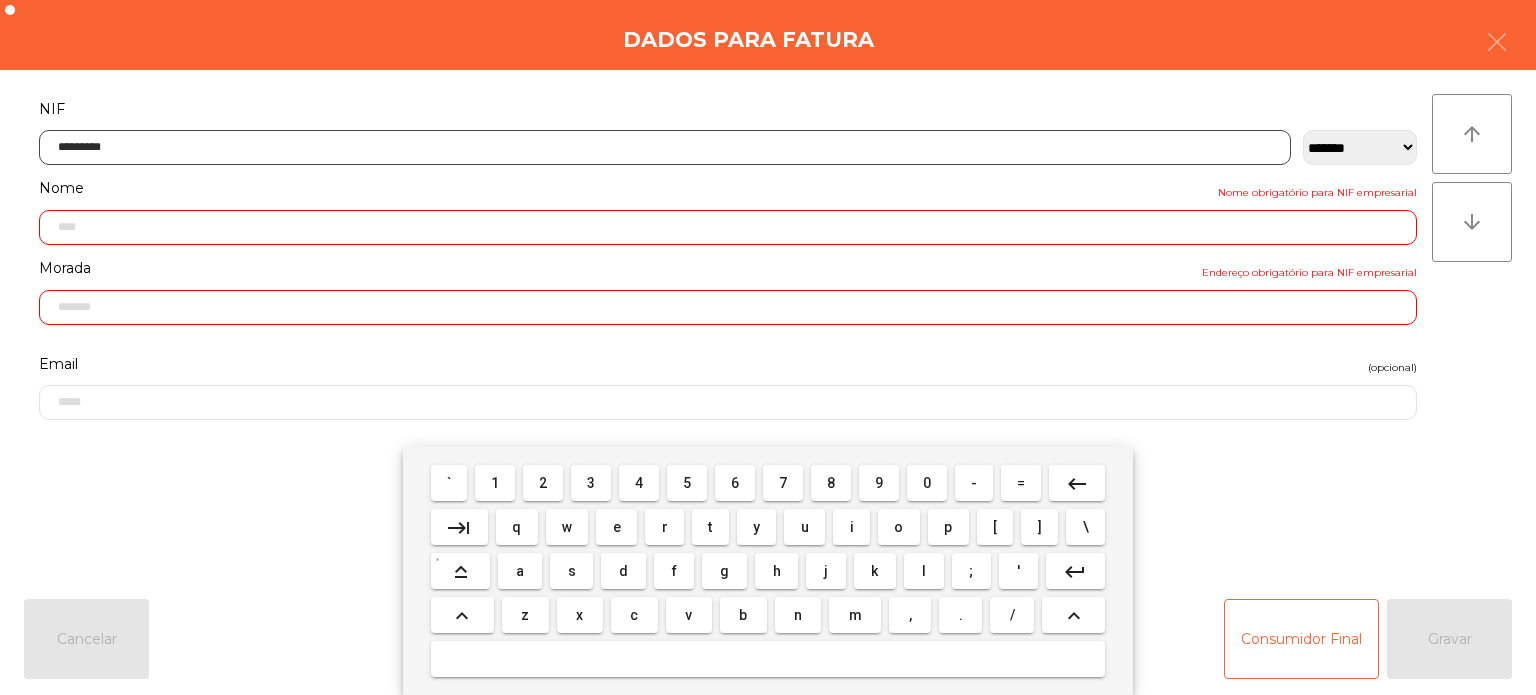 type on "*********" 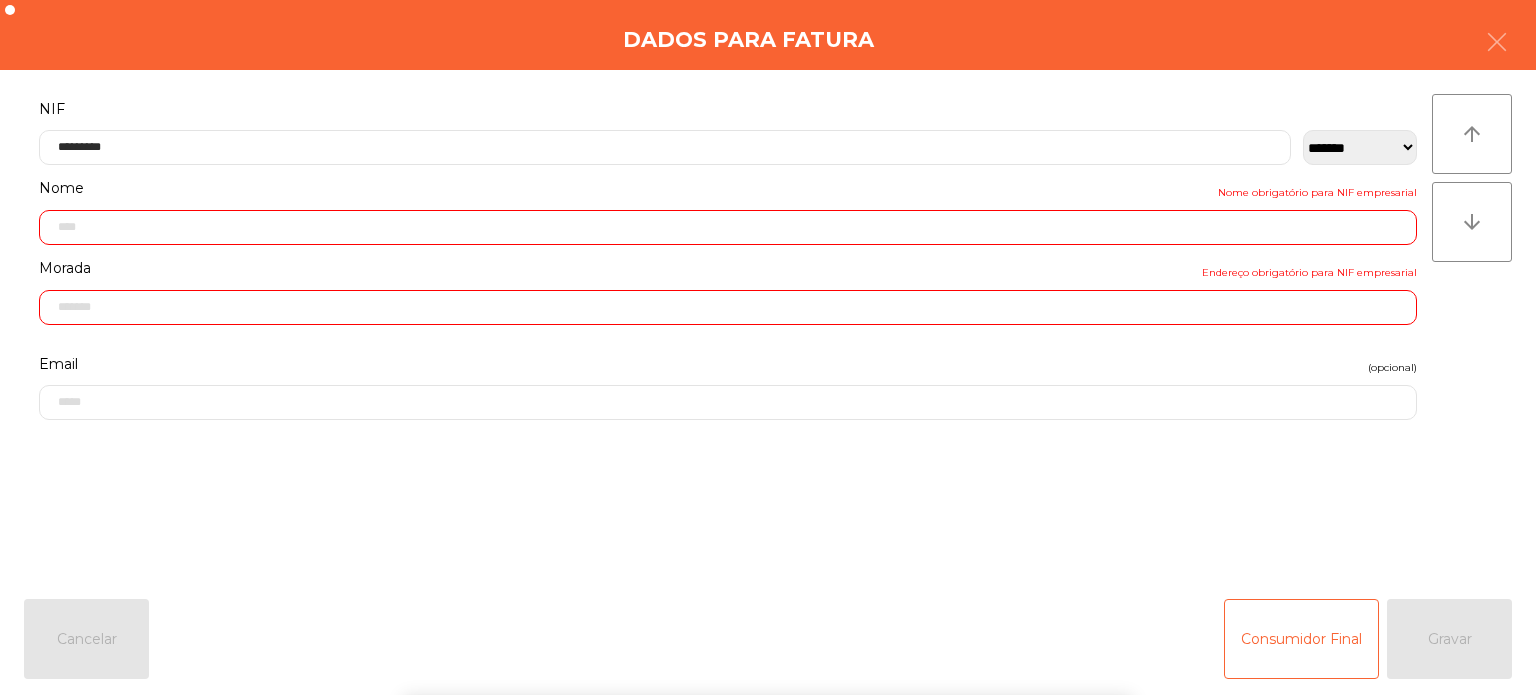 click on "` 1 2 3 4 5 6 7 8 9 0 - = keyboard_backspace keyboard_tab q w e r t y u i o p [ ] \ keyboard_capslock a s d f g h j k l ; ' keyboard_return keyboard_arrow_up z x c v b n m , . / keyboard_arrow_up" at bounding box center (768, 571) 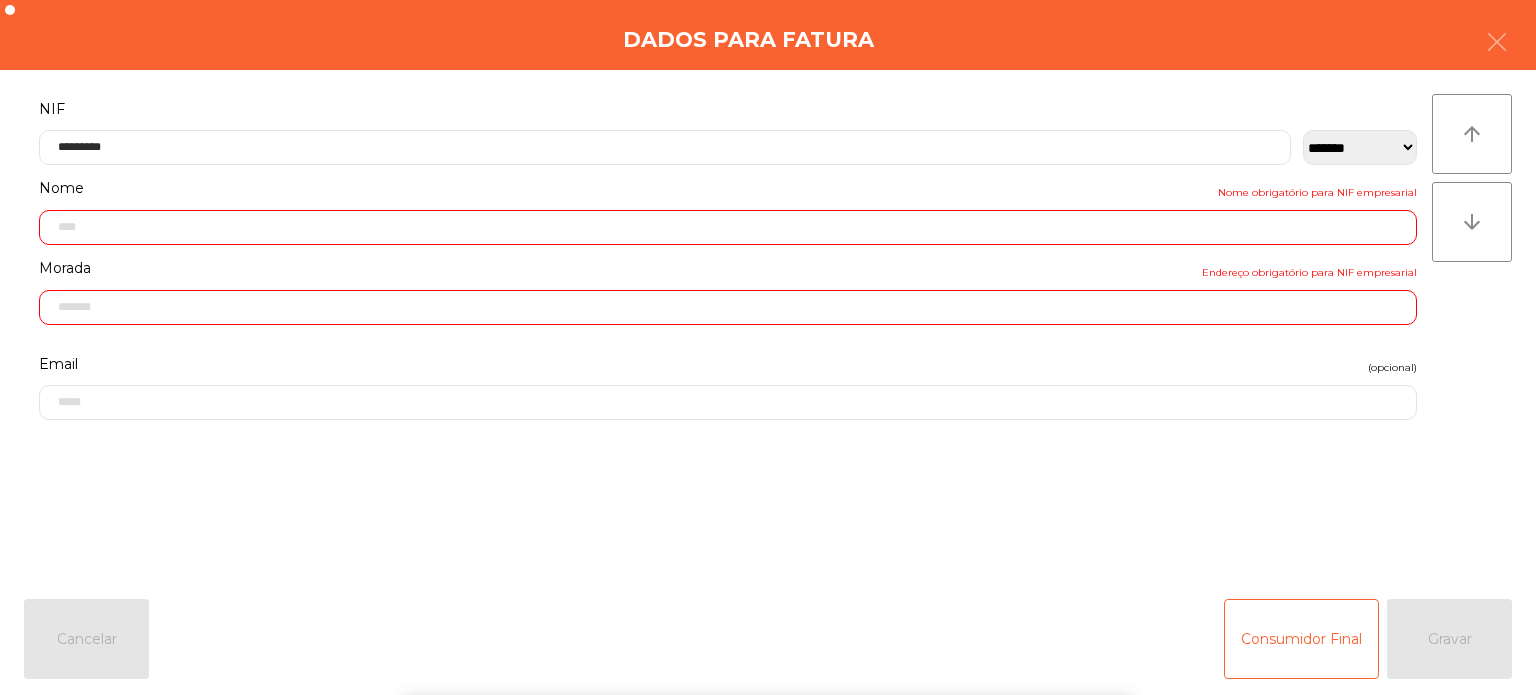 type on "**********" 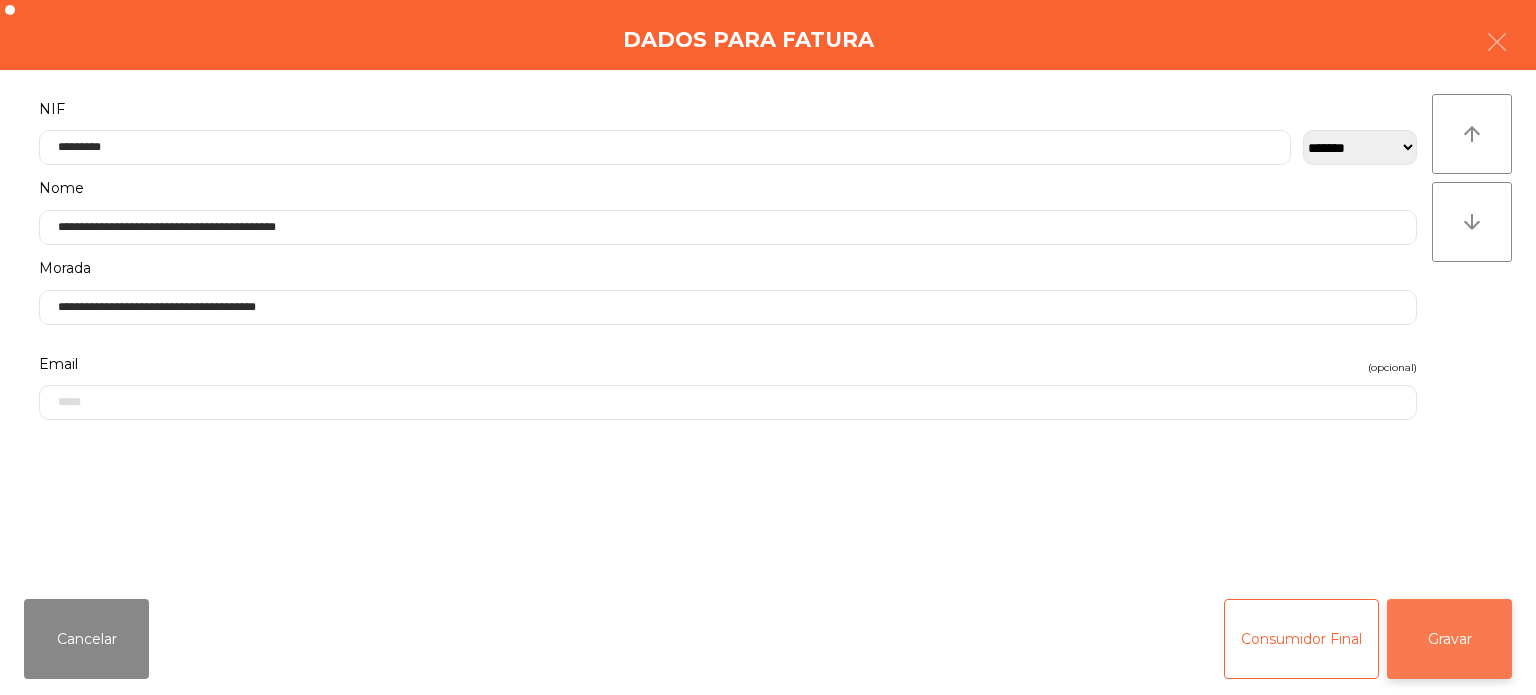 click on "Gravar" 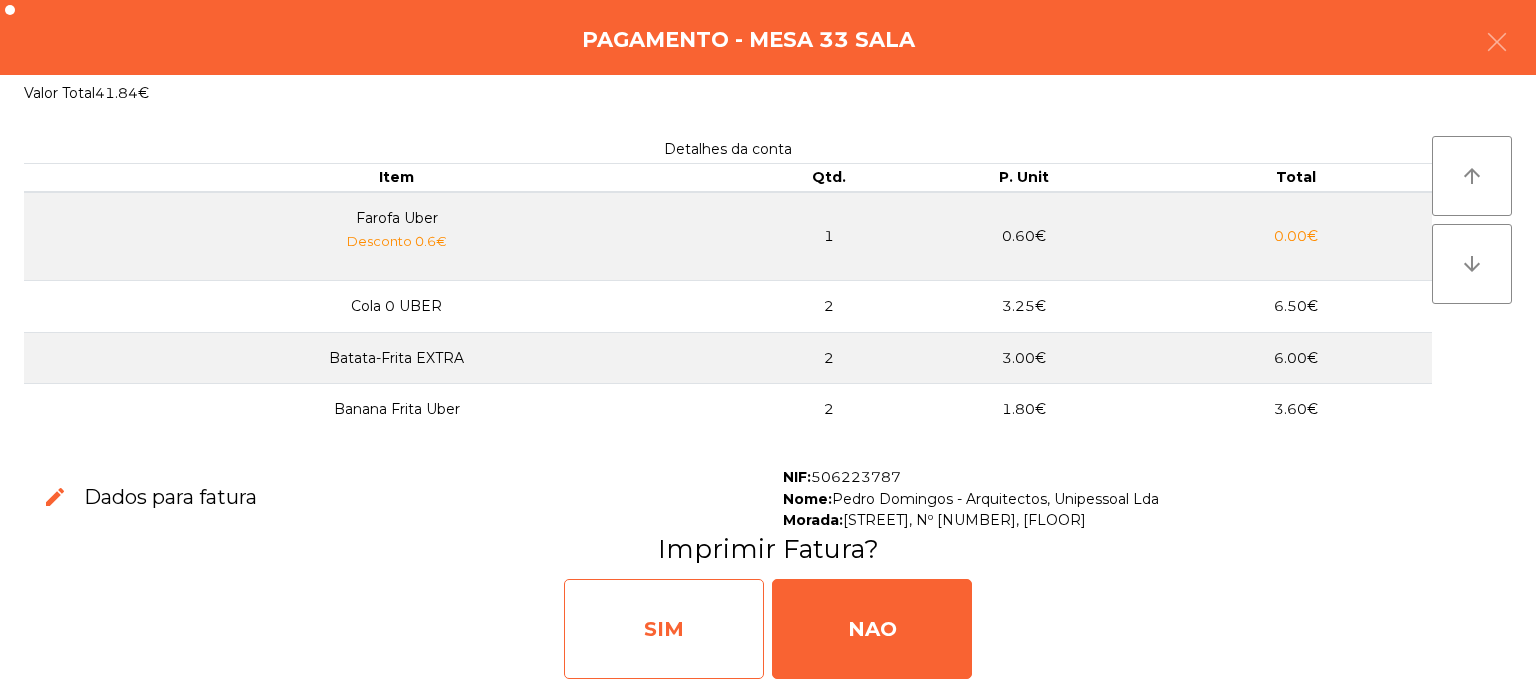 click on "SIM" 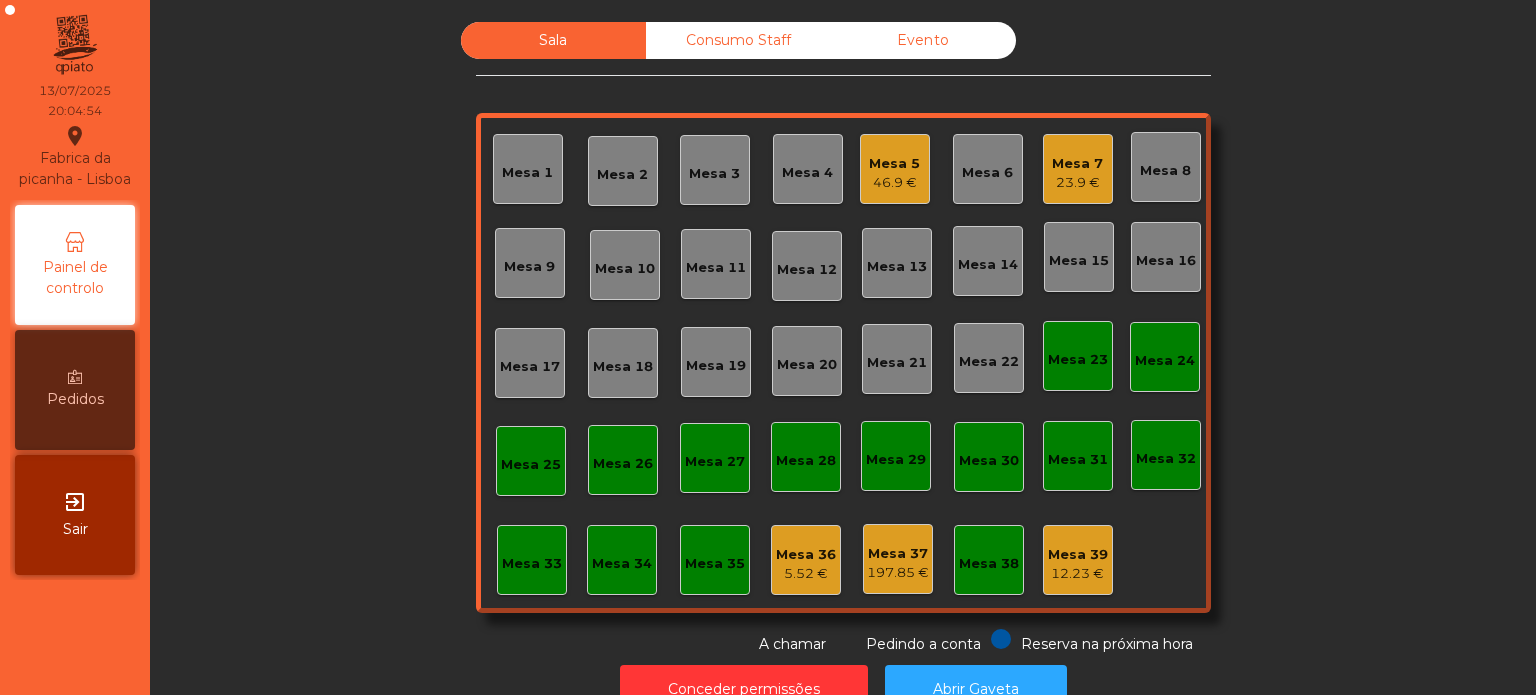 click on "23.9 €" 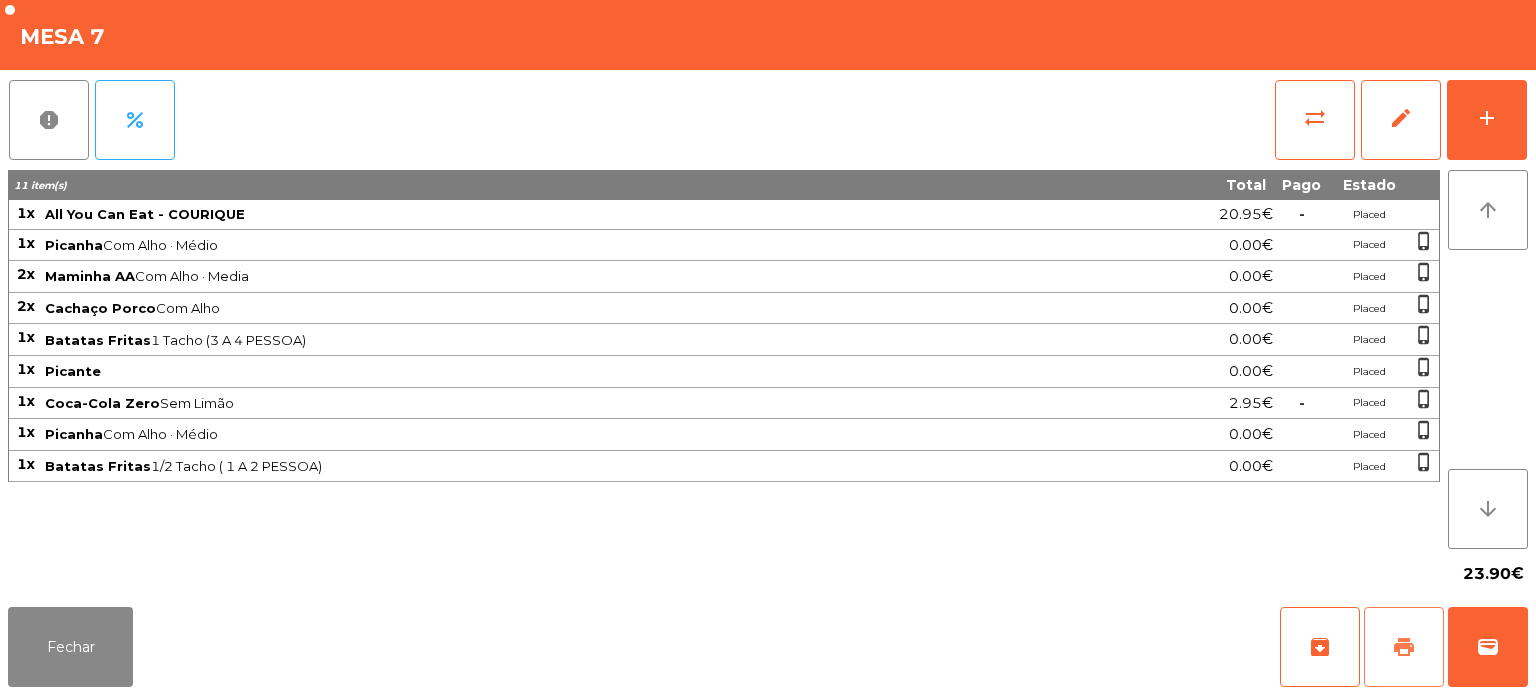 click on "print" 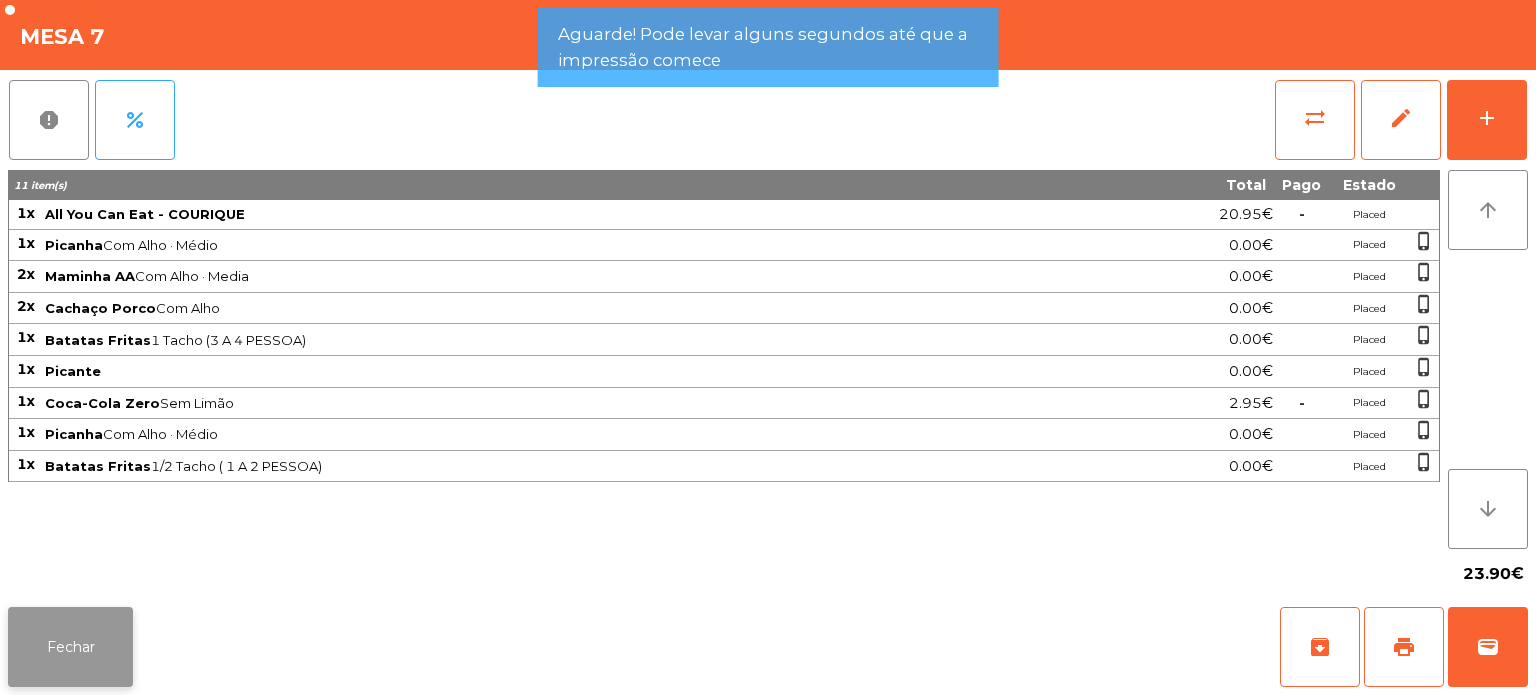 click on "Fechar" 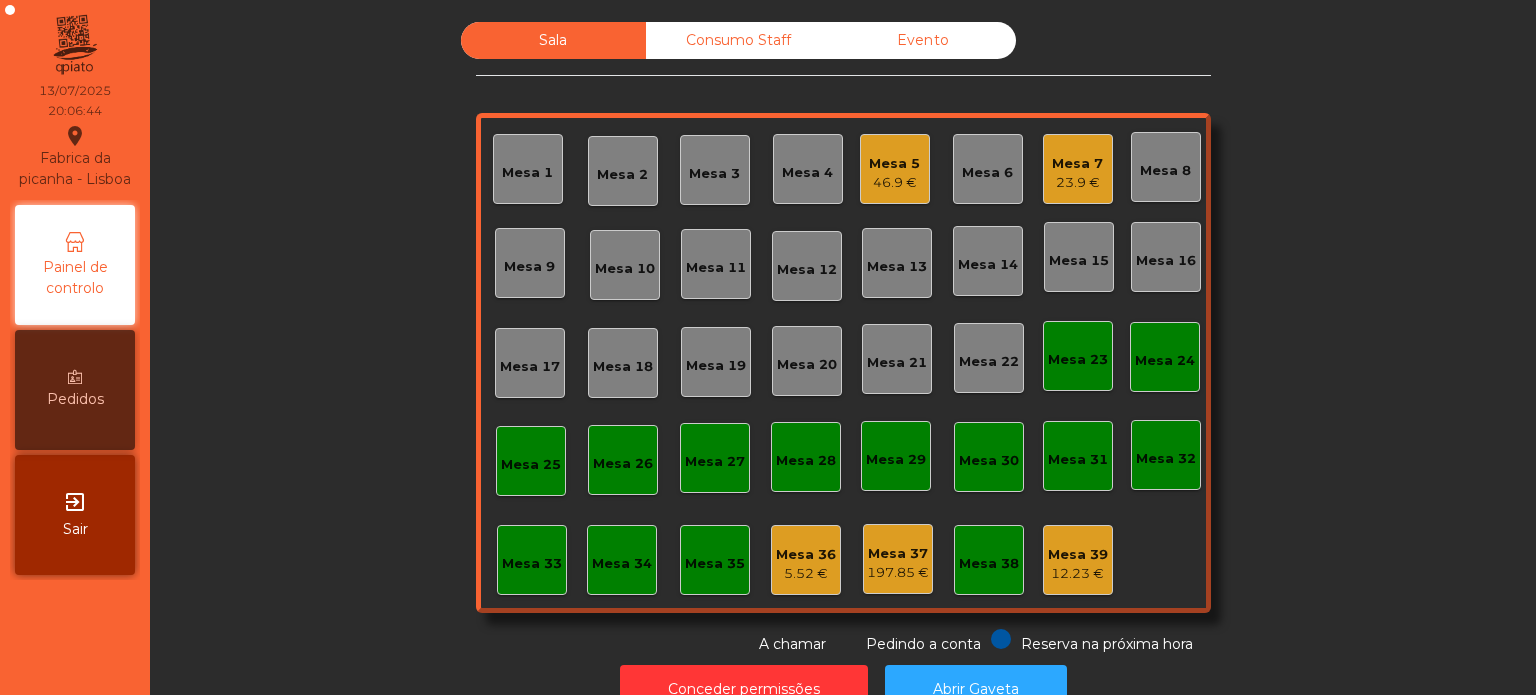 click on "Mesa 7   23.9 €" 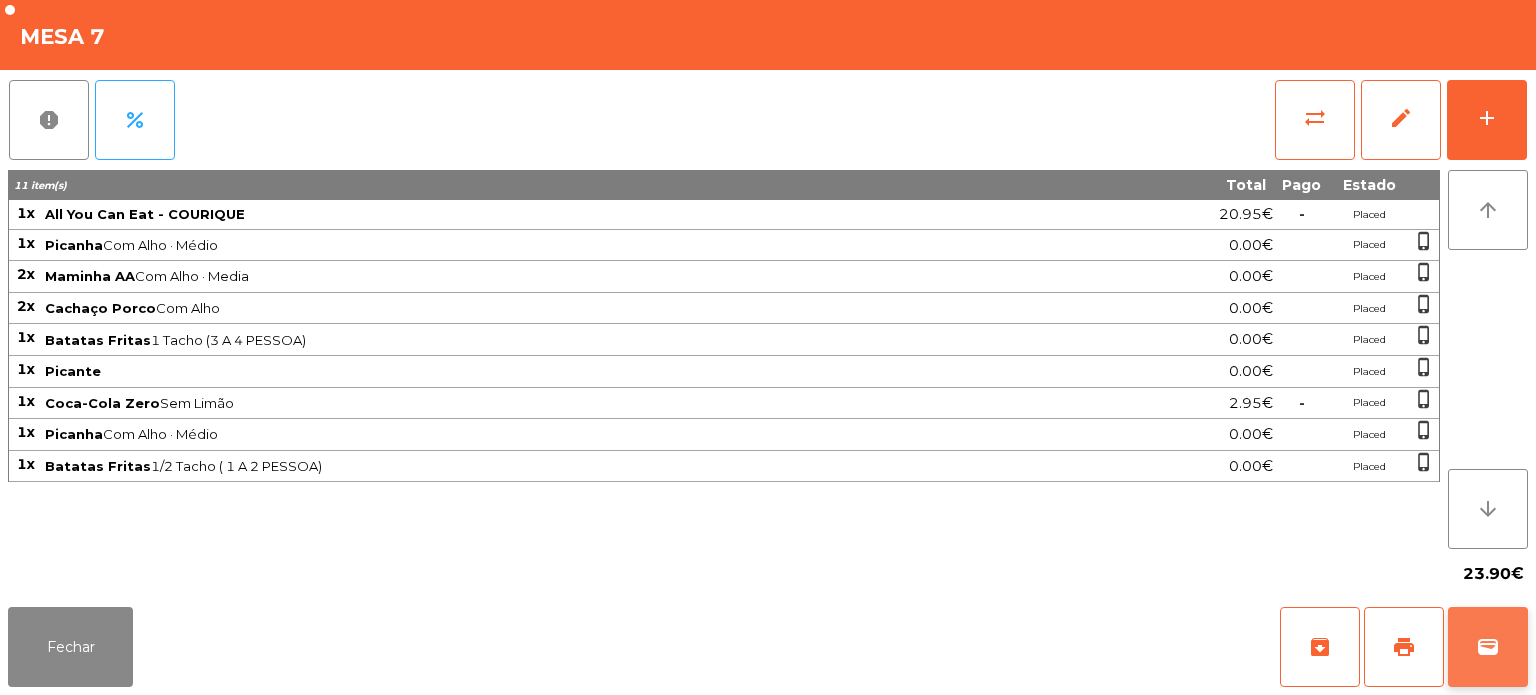 click on "wallet" 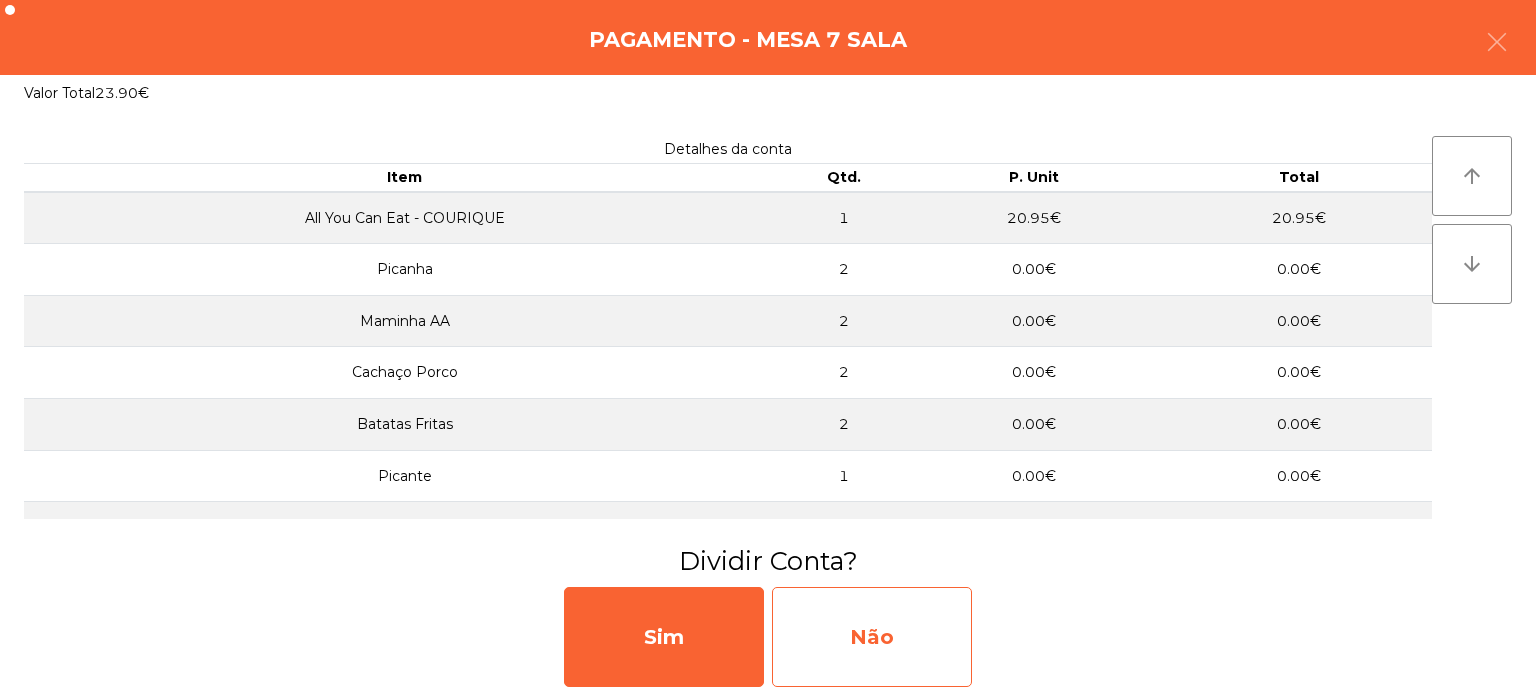 click on "Não" 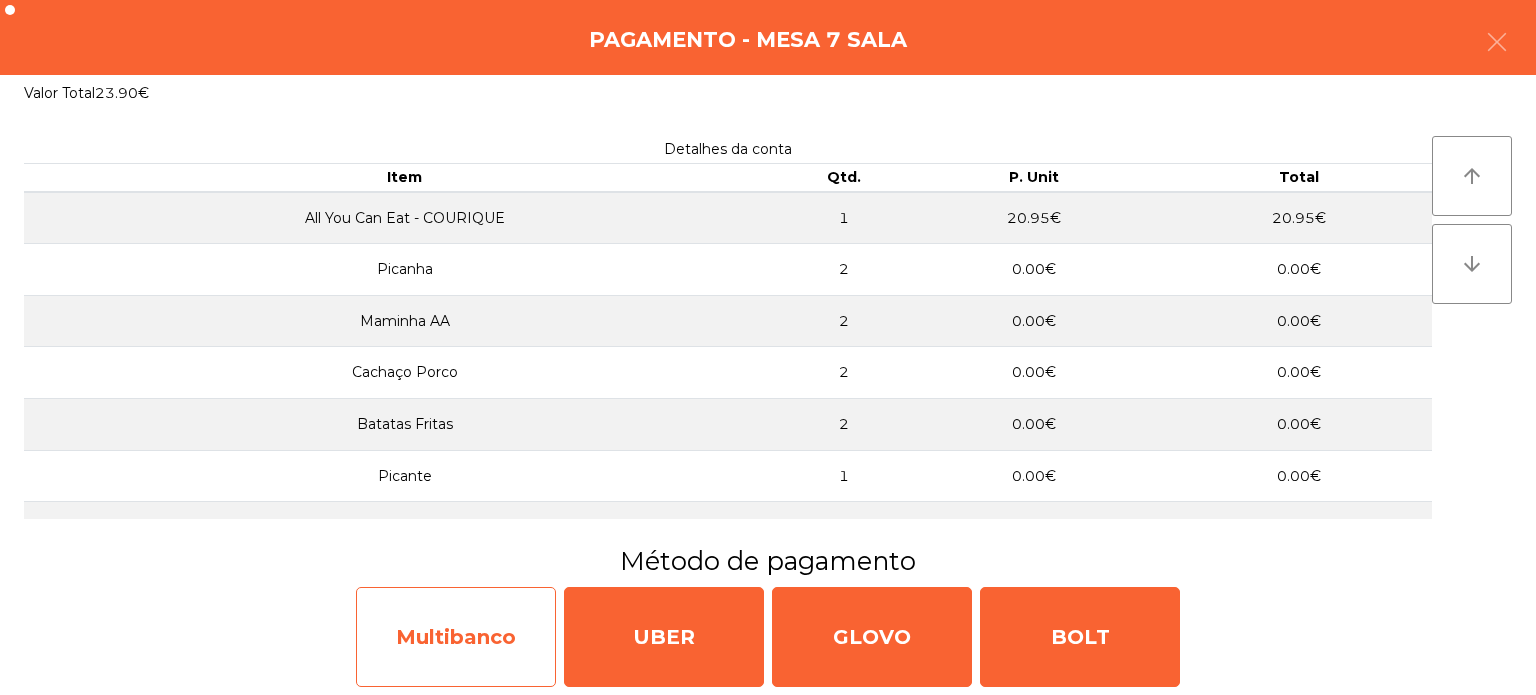 click on "Multibanco" 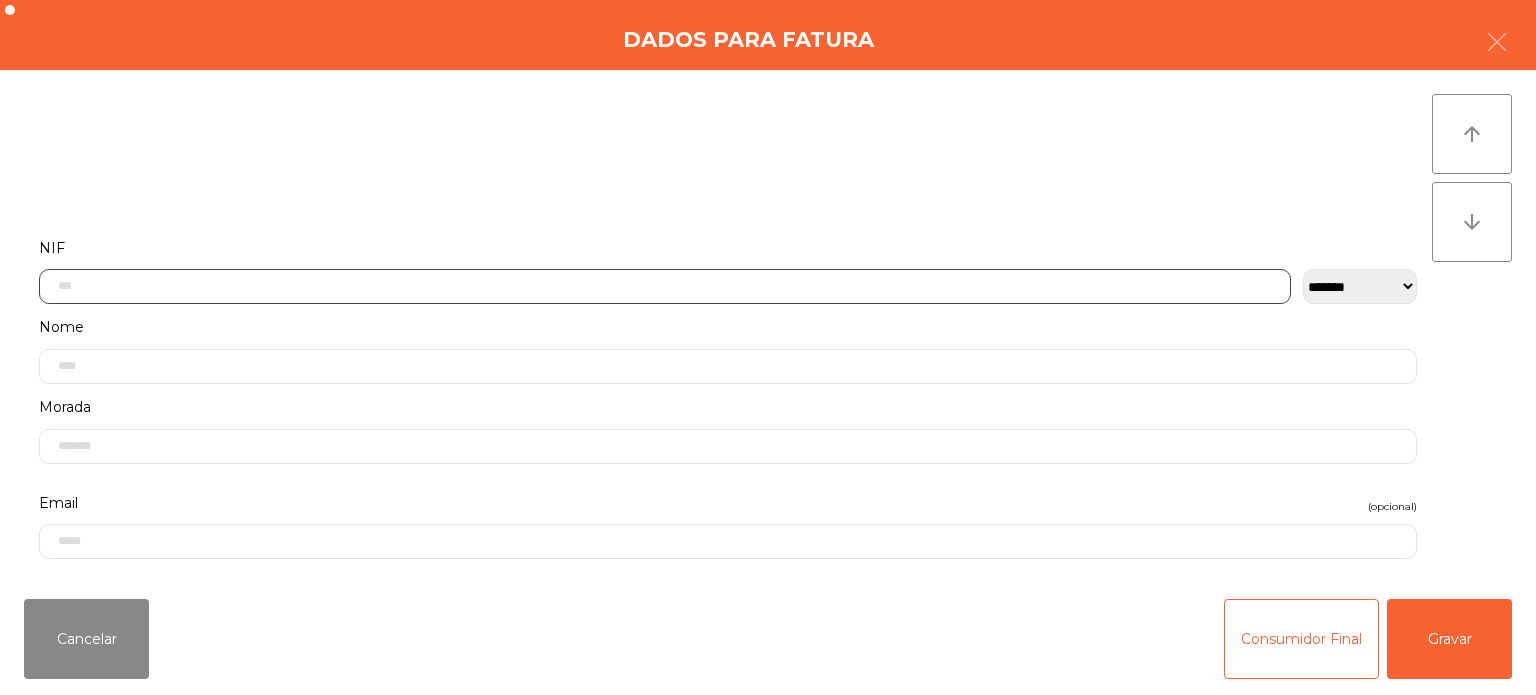 click 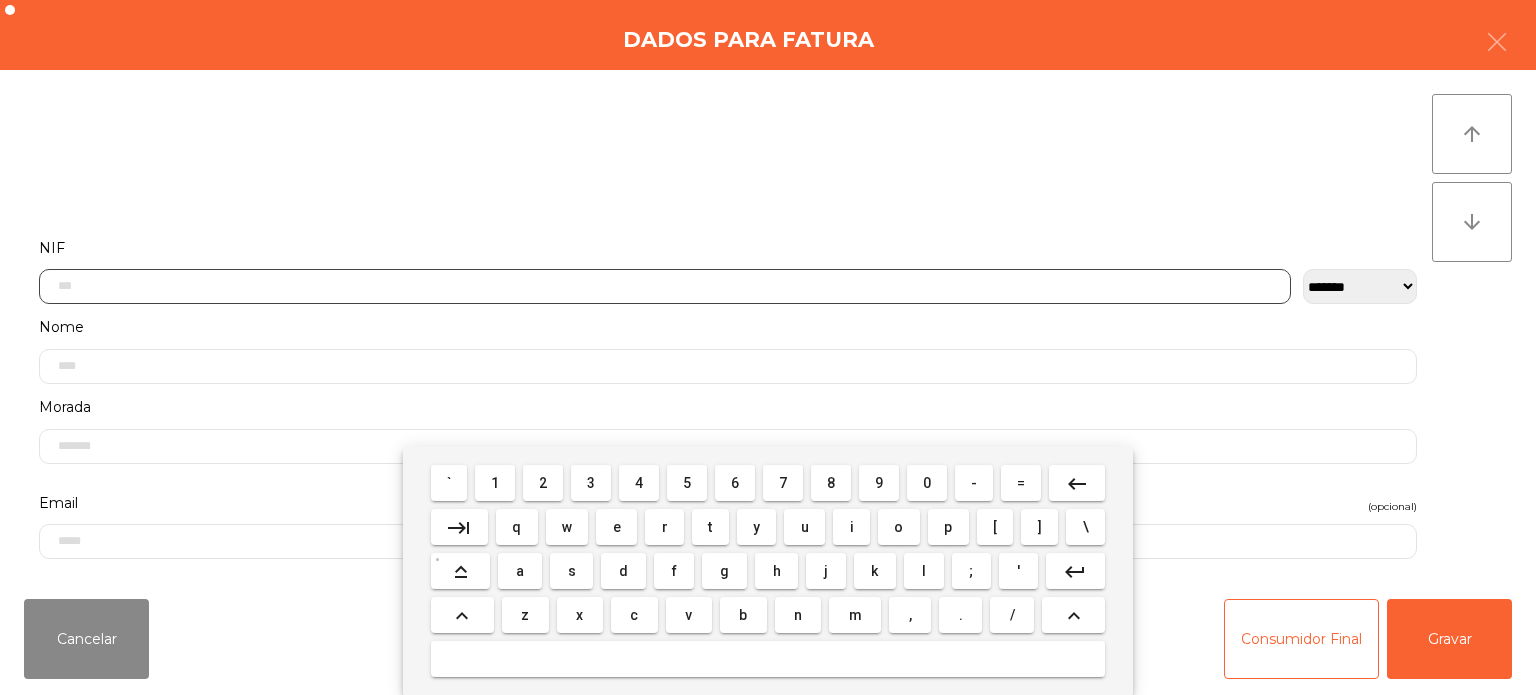 scroll, scrollTop: 139, scrollLeft: 0, axis: vertical 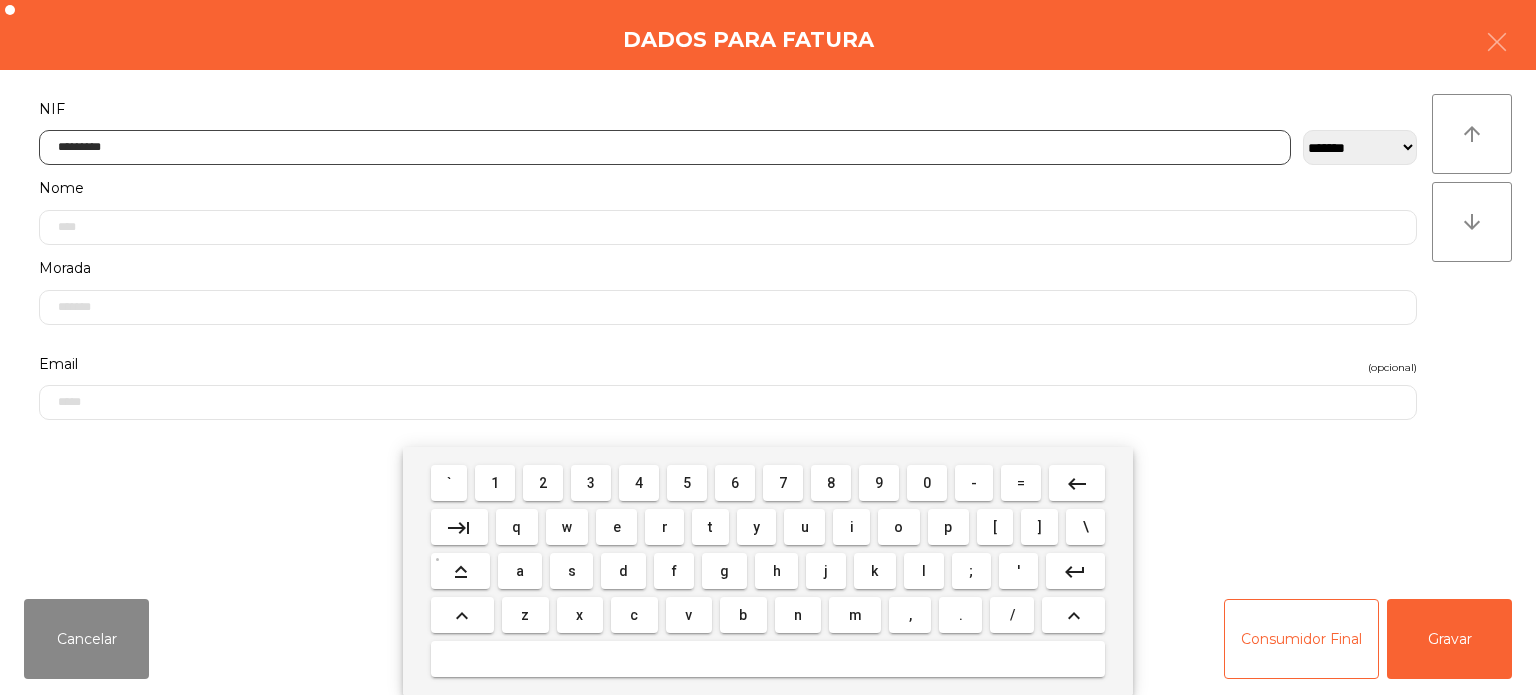type on "*********" 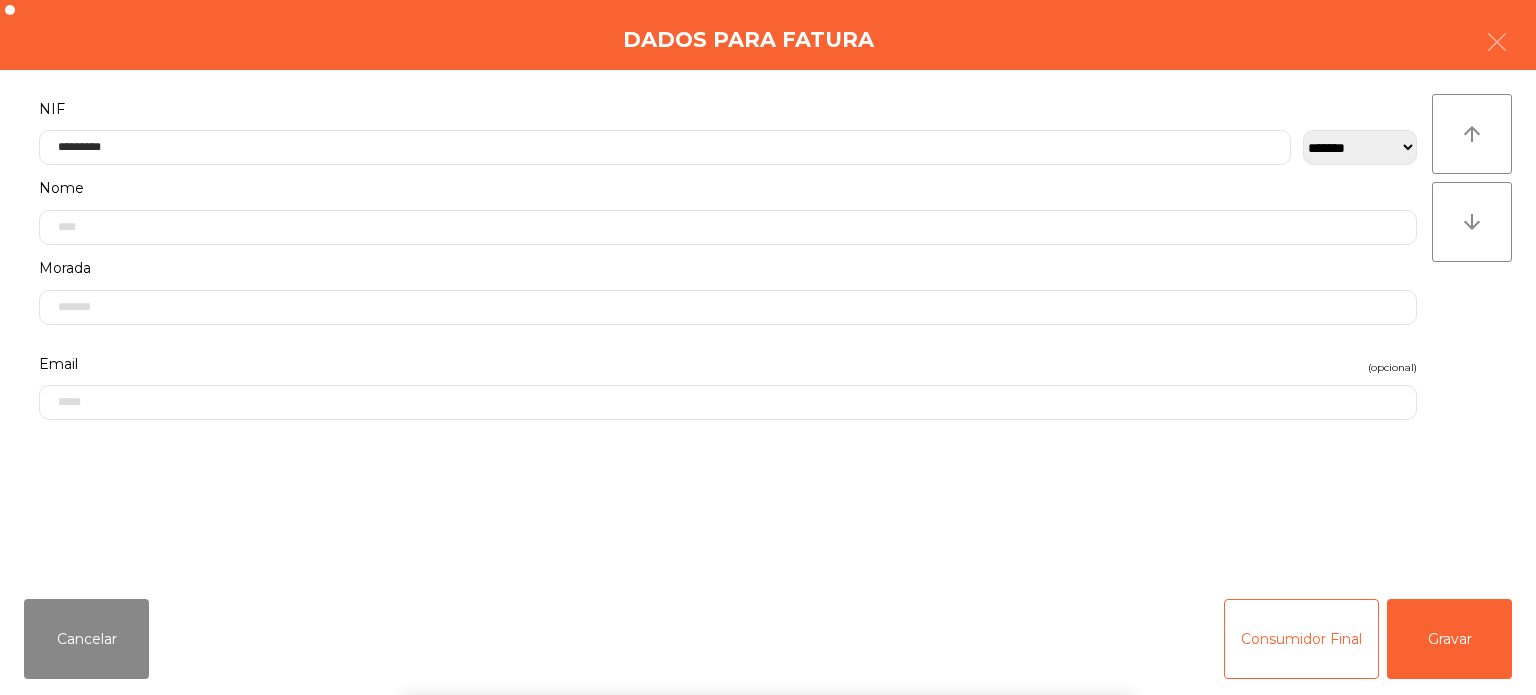 click on "` 1 2 3 4 5 6 7 8 9 0 - = keyboard_backspace keyboard_tab q w e r t y u i o p [ ] \ keyboard_capslock a s d f g h j k l ; ' keyboard_return keyboard_arrow_up z x c v b n m , . / keyboard_arrow_up" at bounding box center (768, 571) 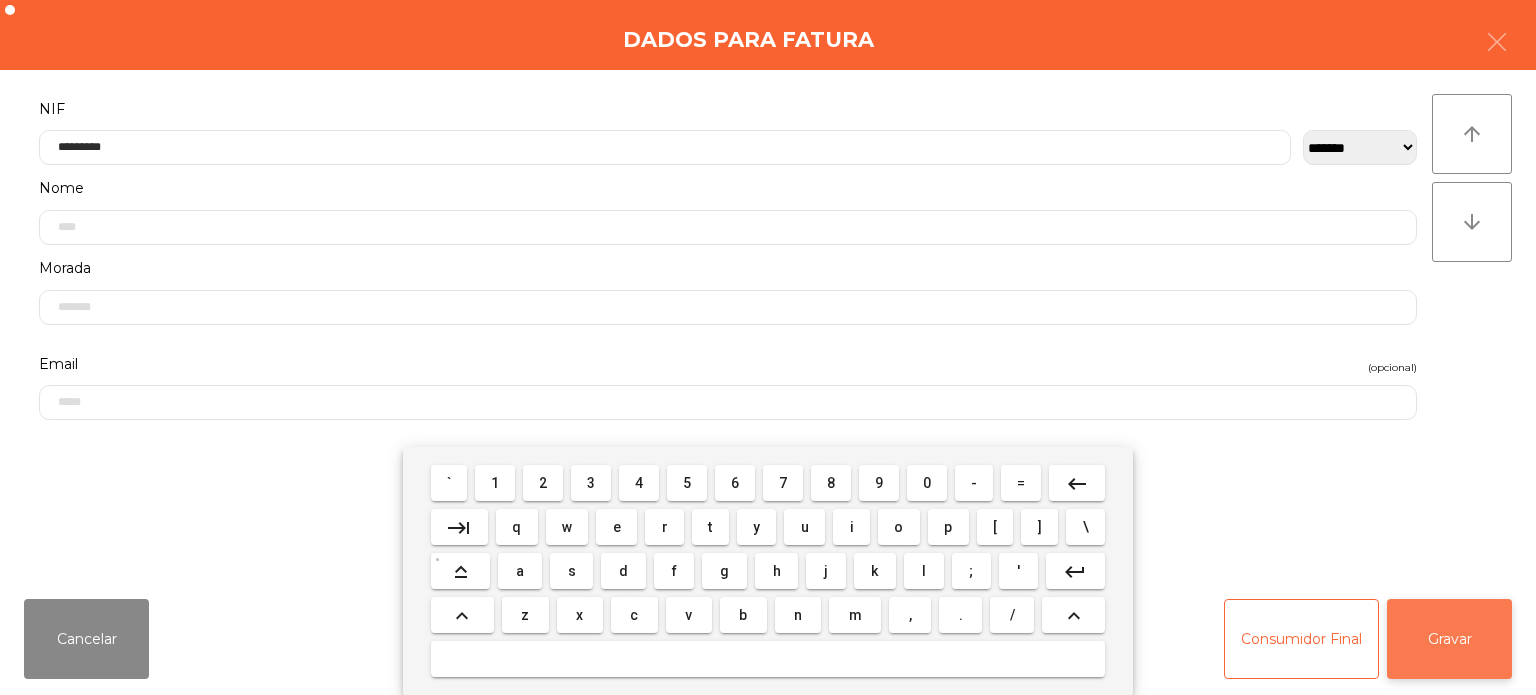 click on "Gravar" 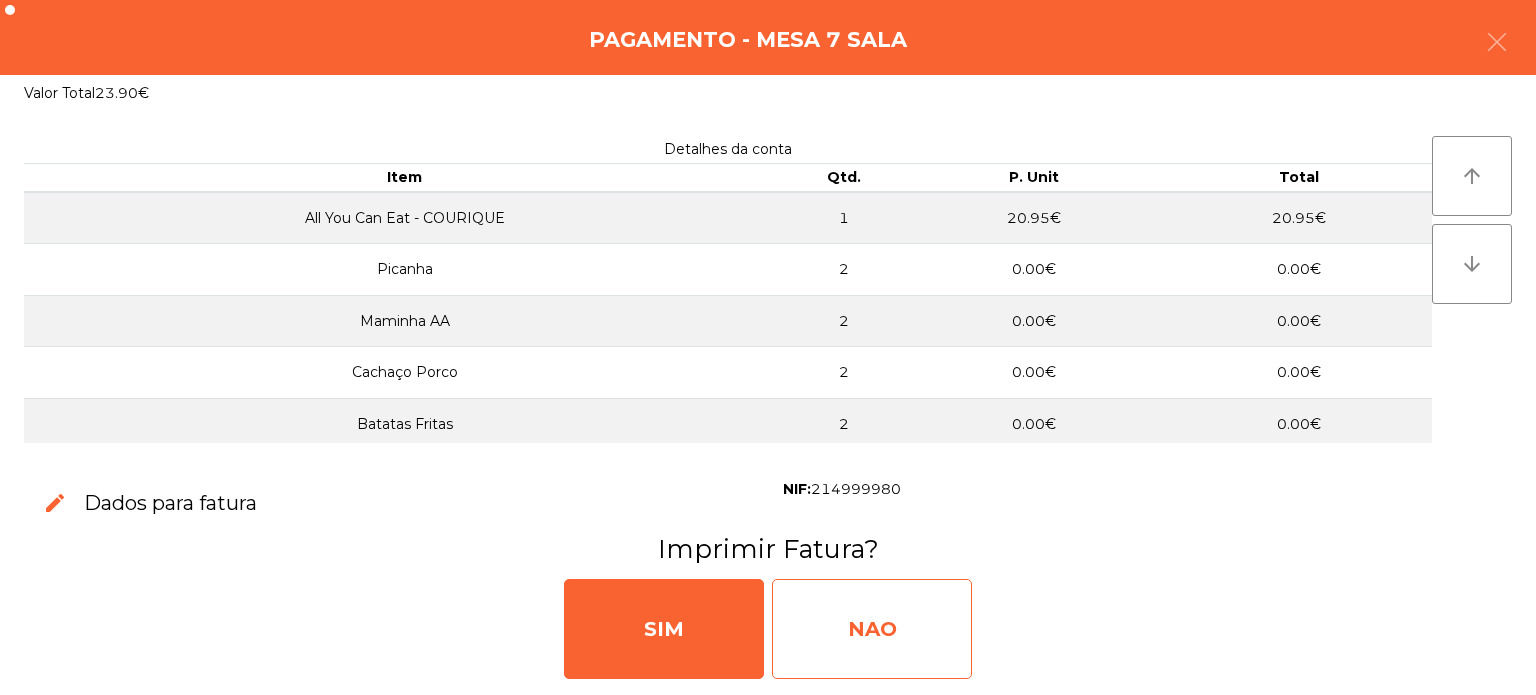 click on "NAO" 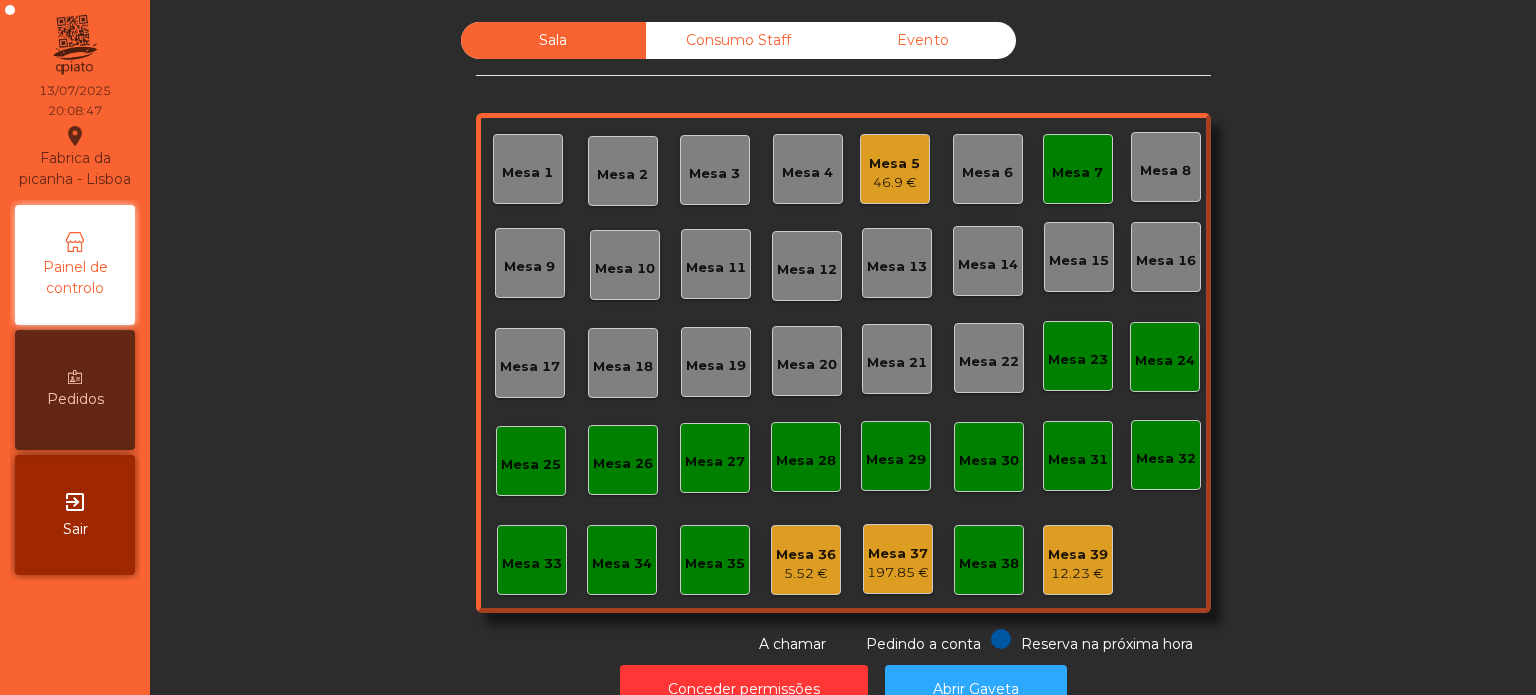click on "Mesa 7" 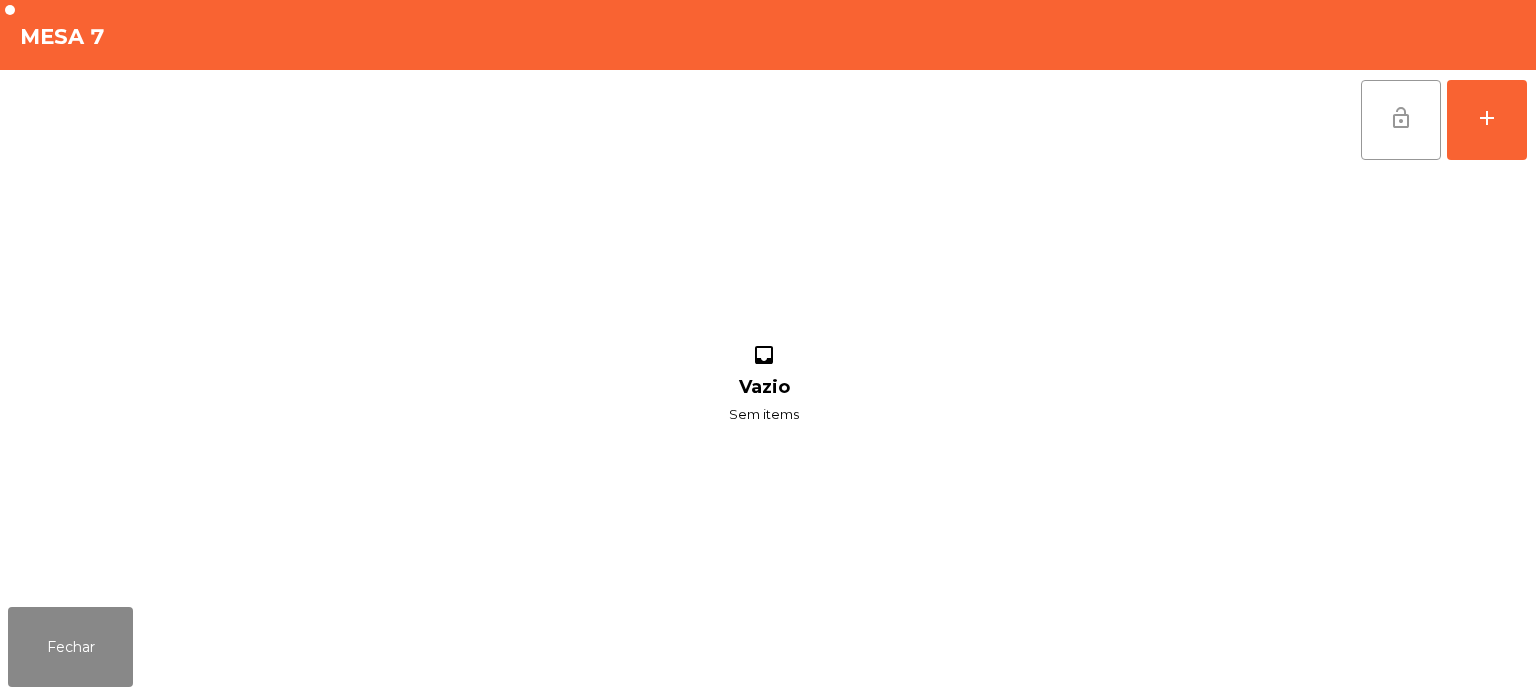 click on "lock_open" 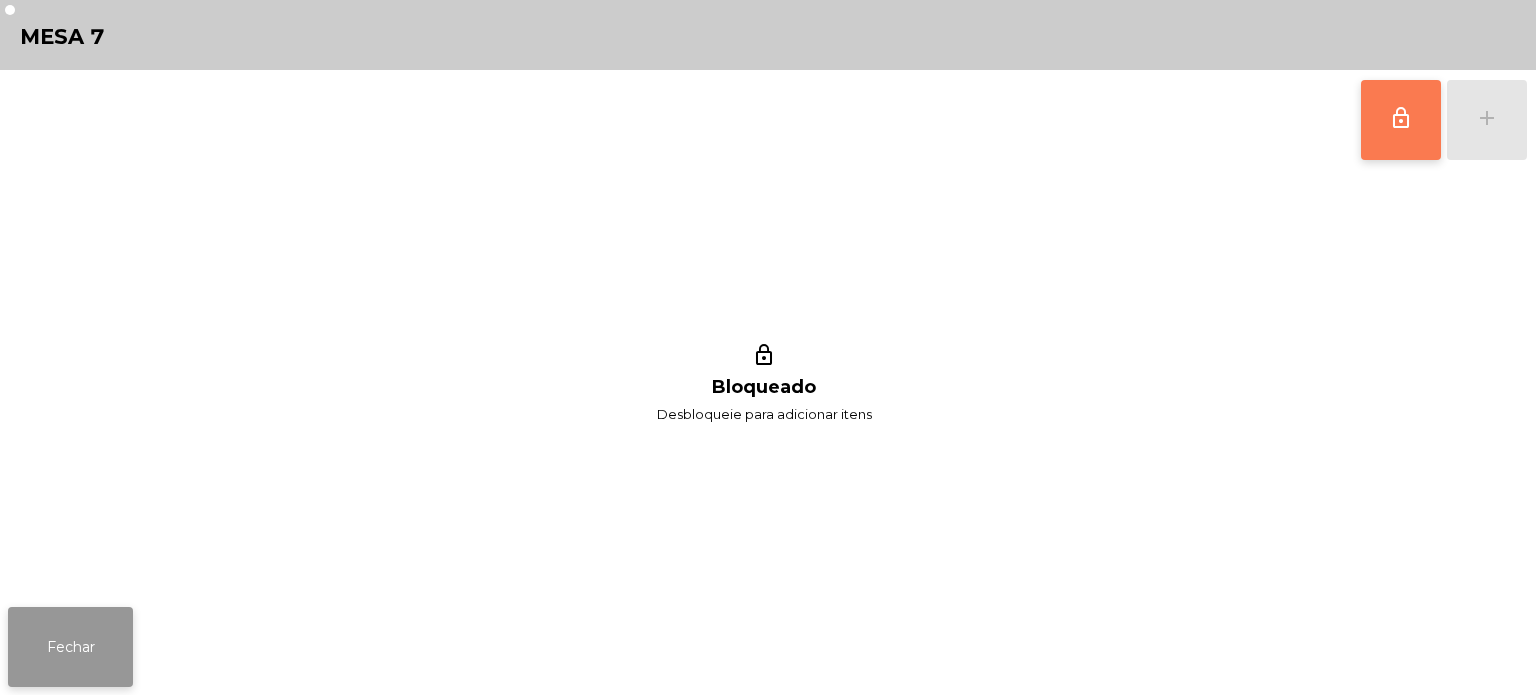 click on "Fechar" 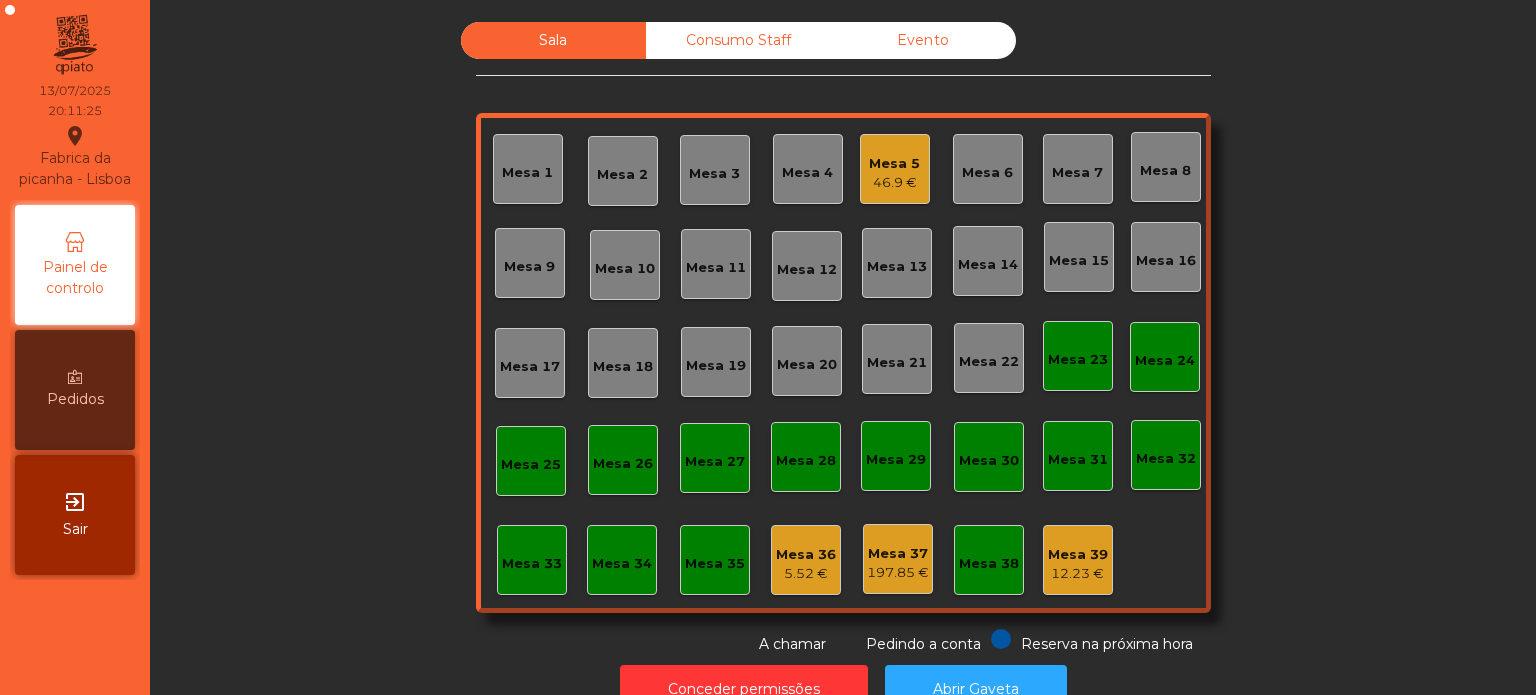 click on "12.23 €" 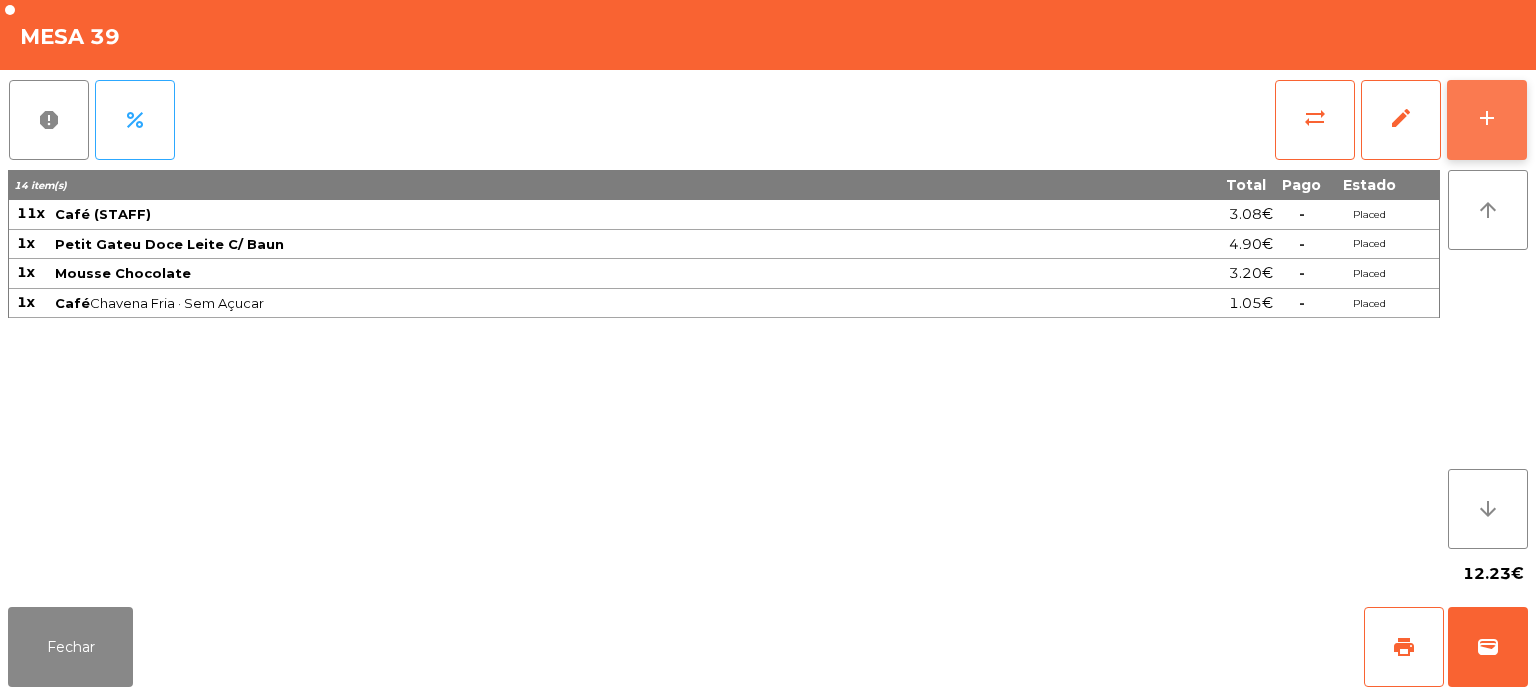 click on "add" 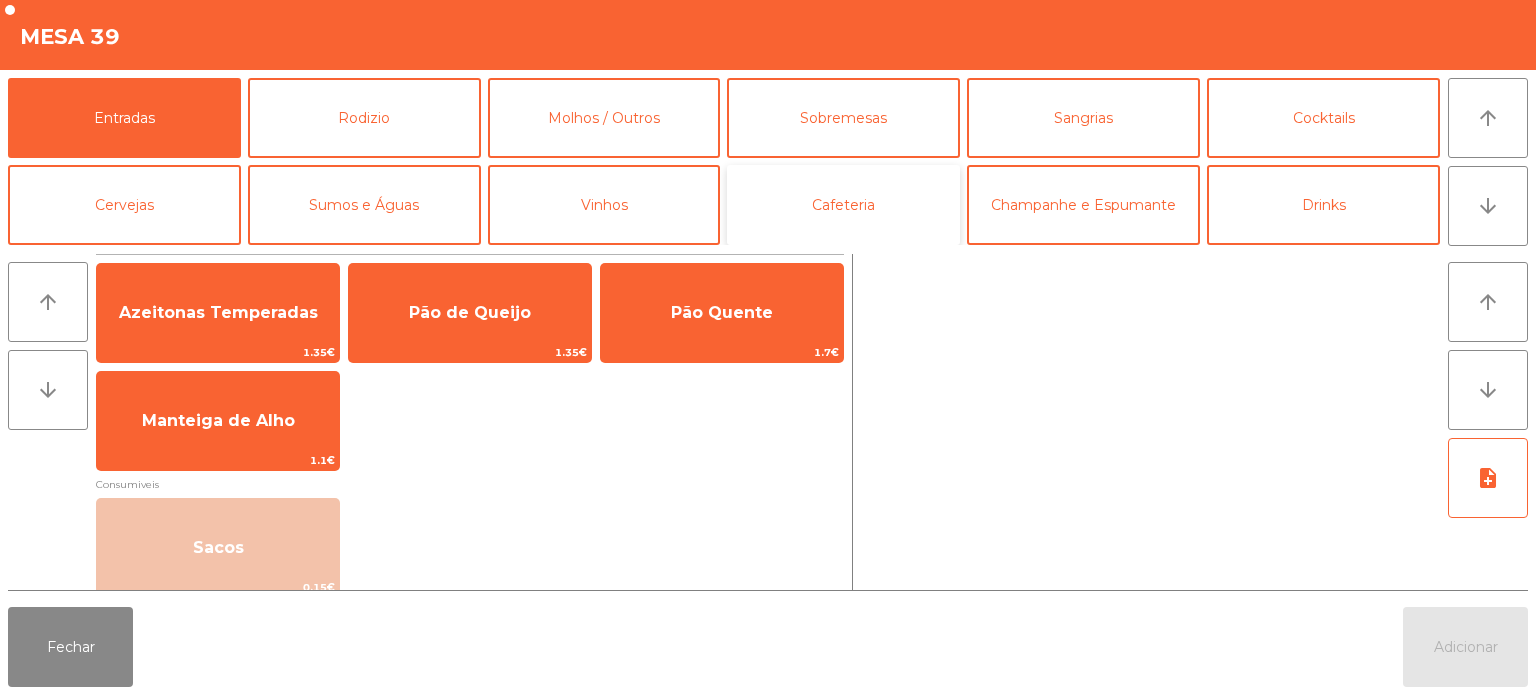 click on "Cafeteria" 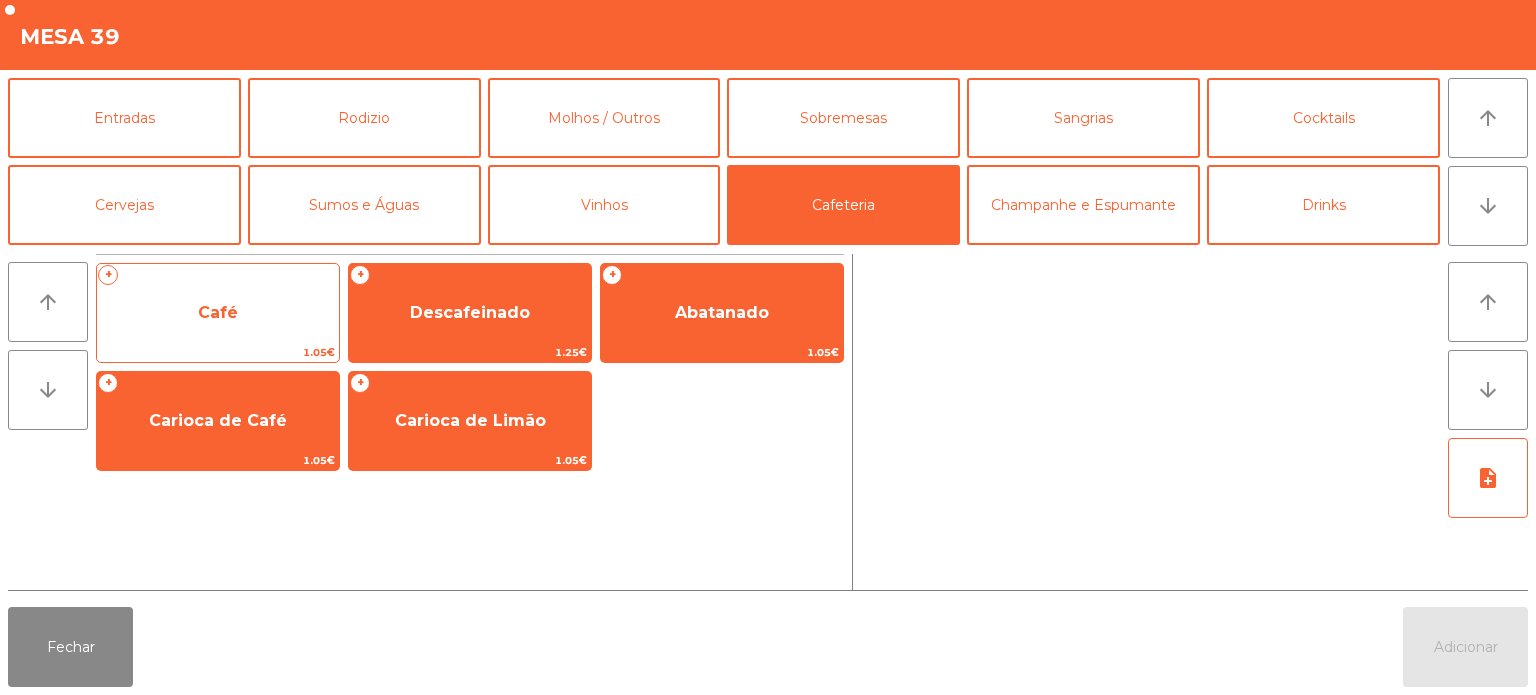 click on "+   Café   1.05€" 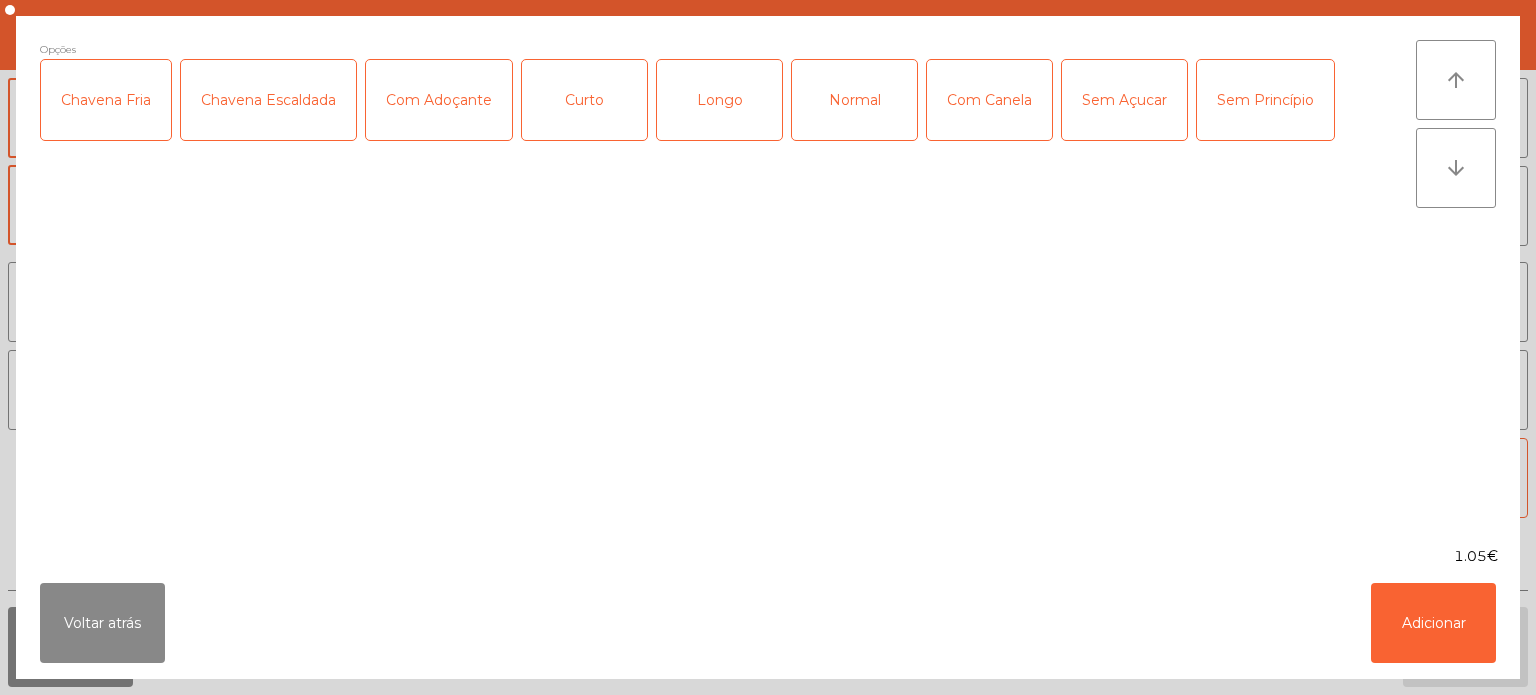 click on "Normal" 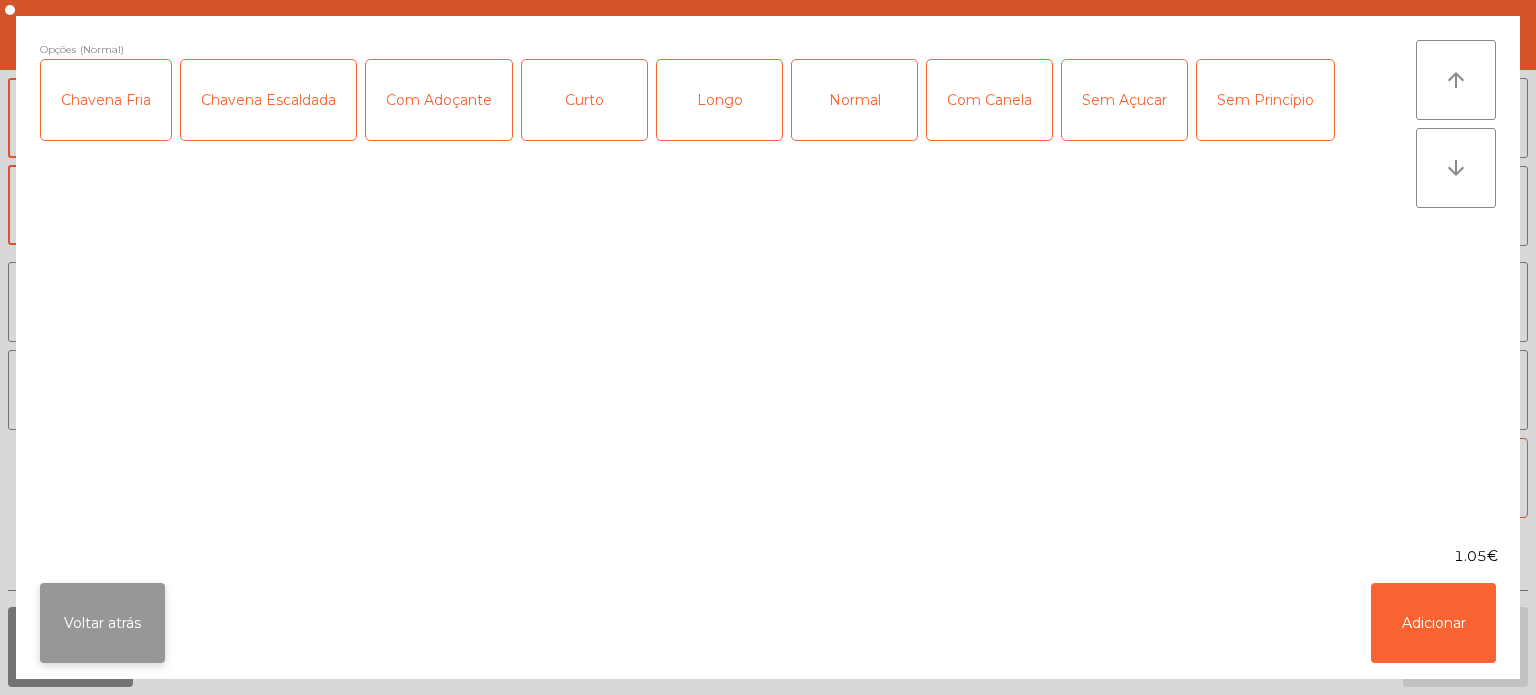 click on "Voltar atrás" 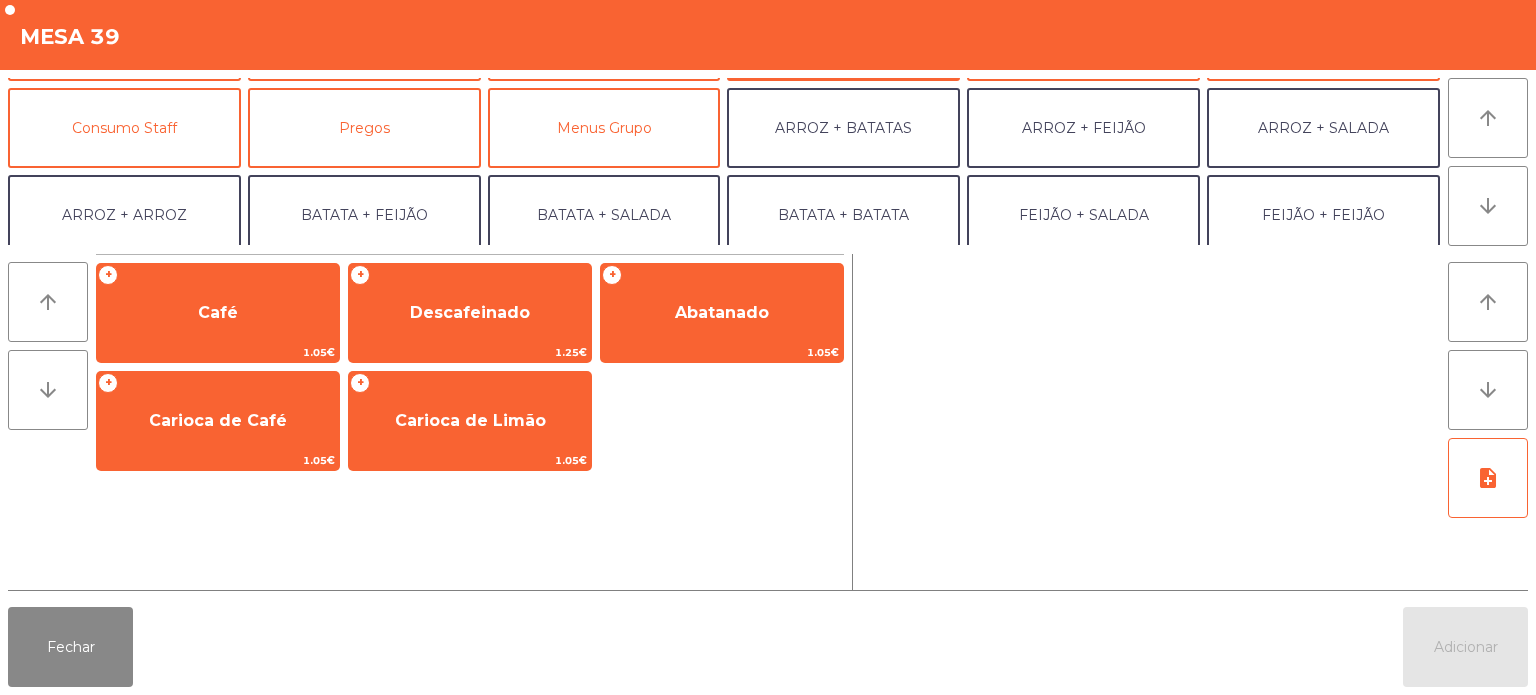 scroll, scrollTop: 166, scrollLeft: 0, axis: vertical 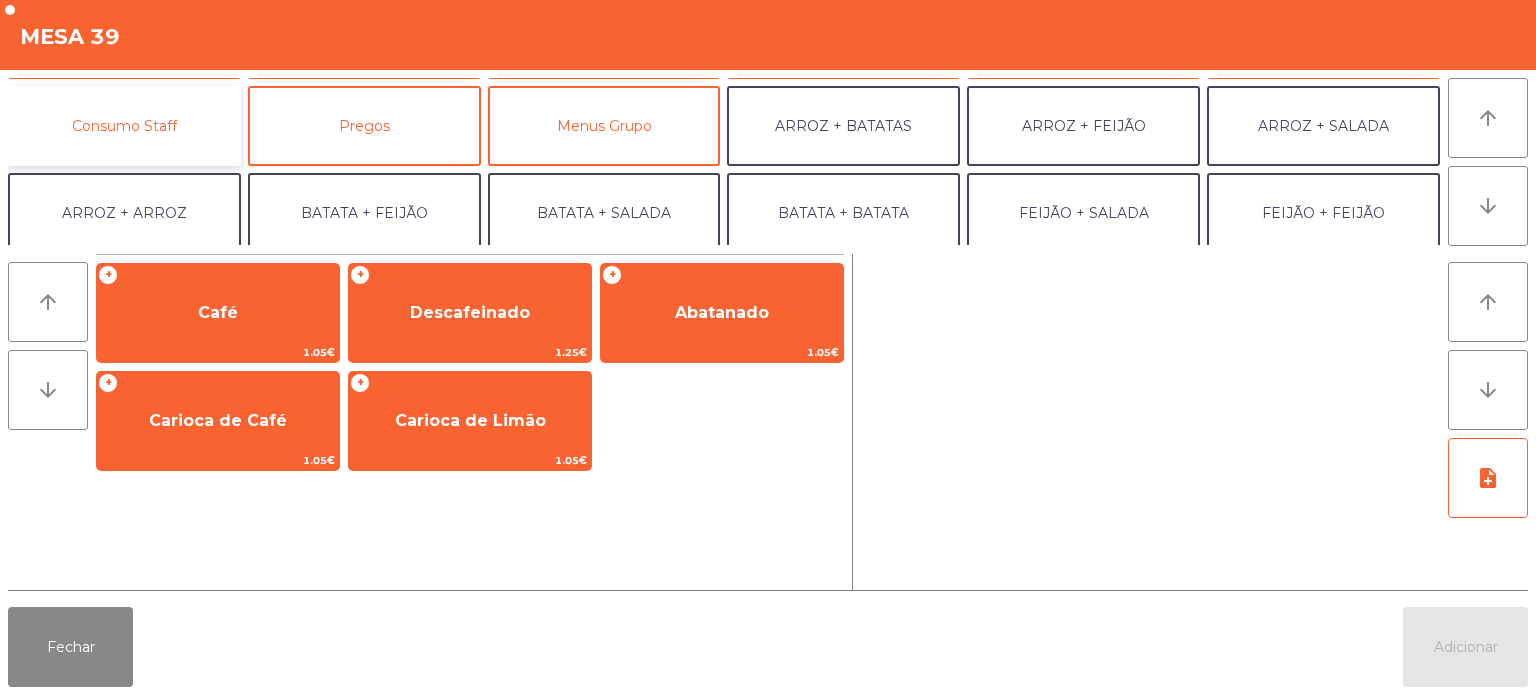click on "Consumo Staff" 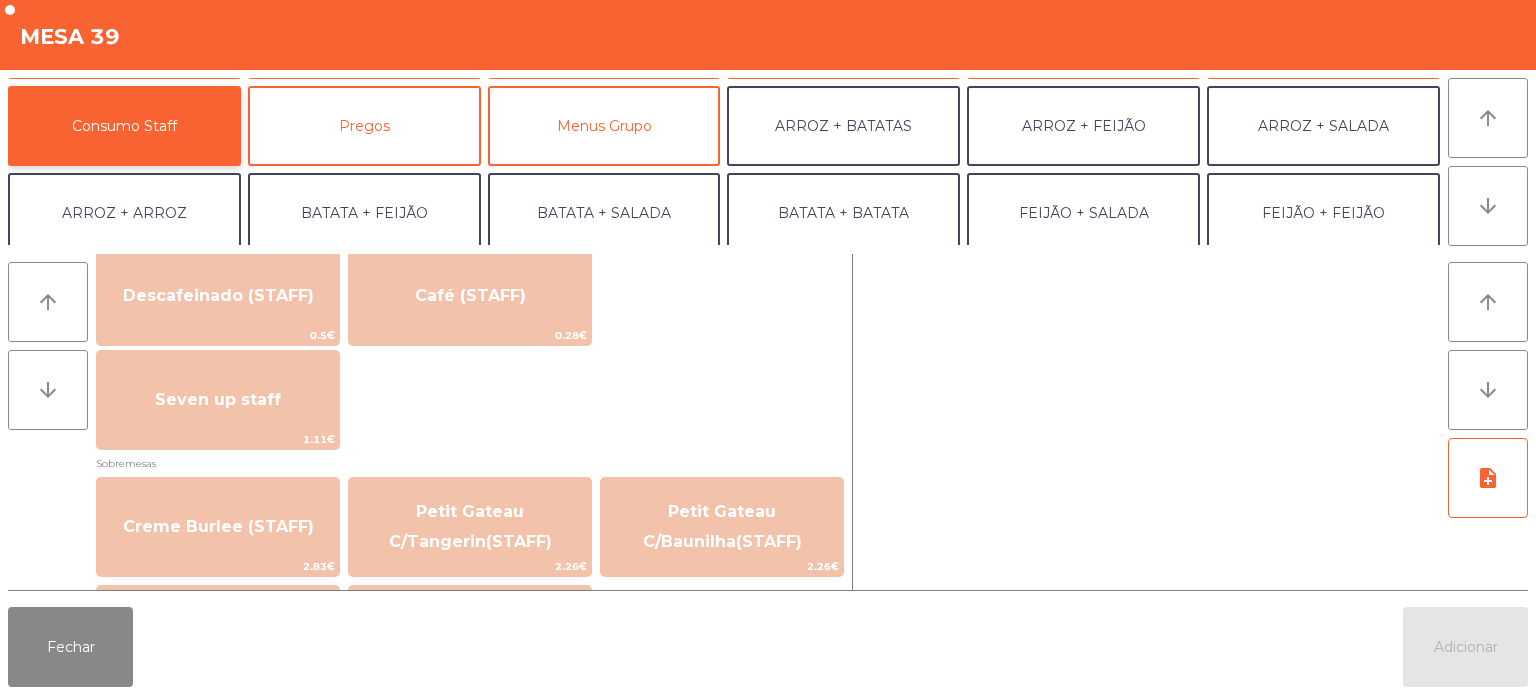 scroll, scrollTop: 1094, scrollLeft: 0, axis: vertical 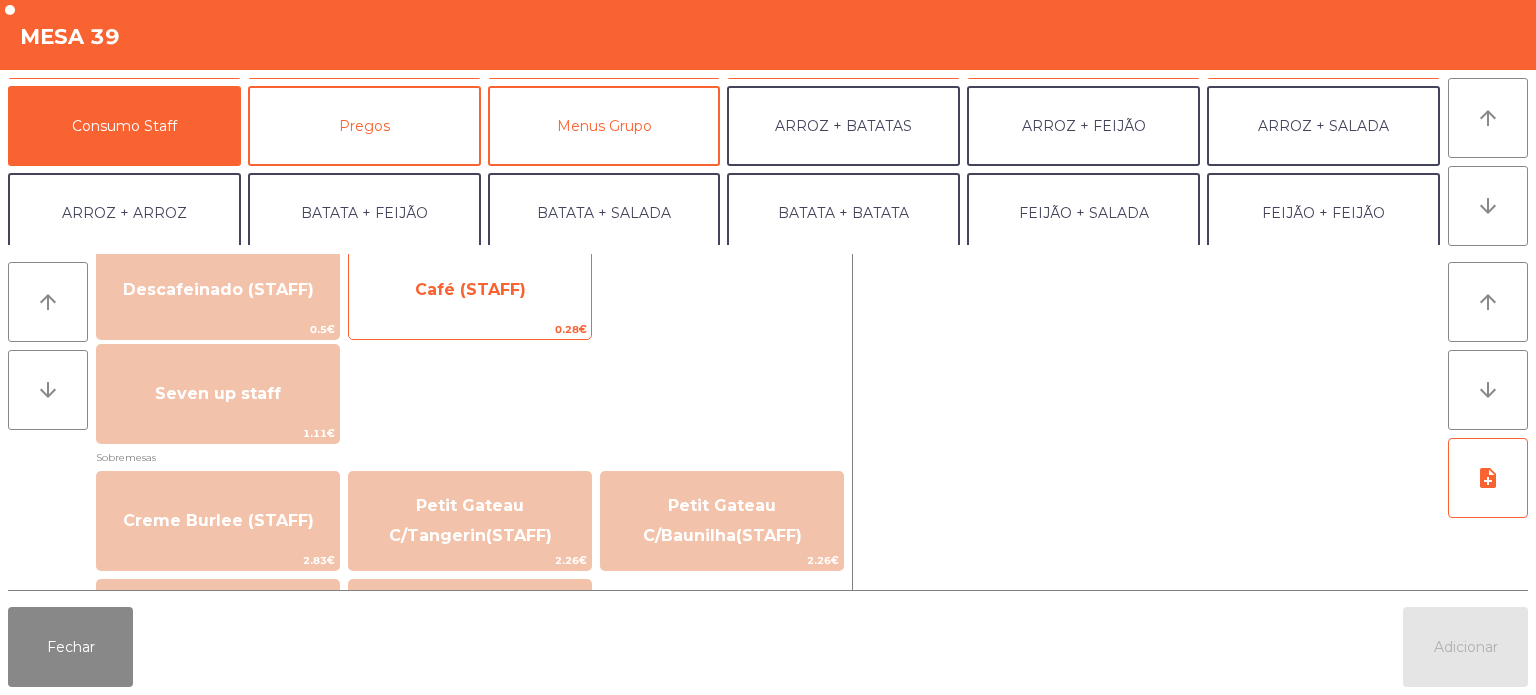 click on "Café (STAFF)" 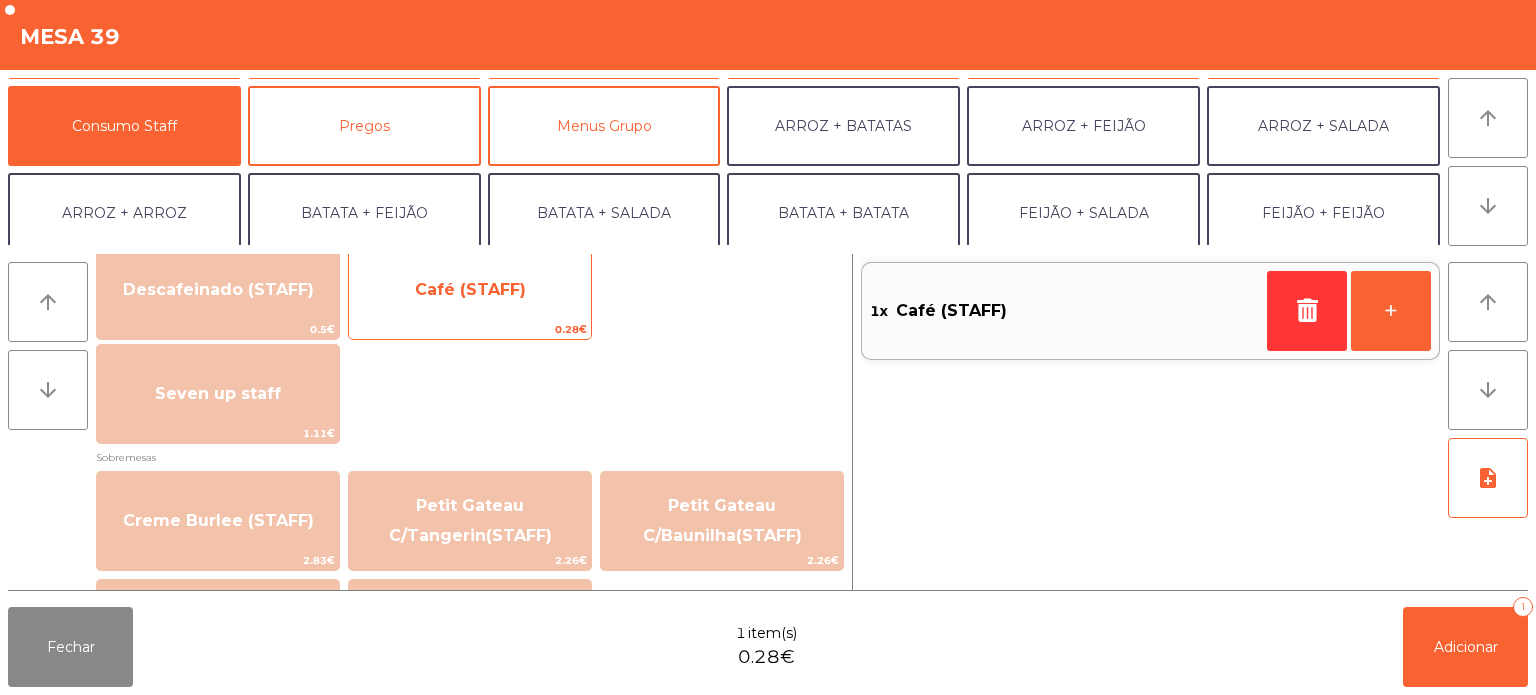 click on "Café (STAFF)   0.28€" 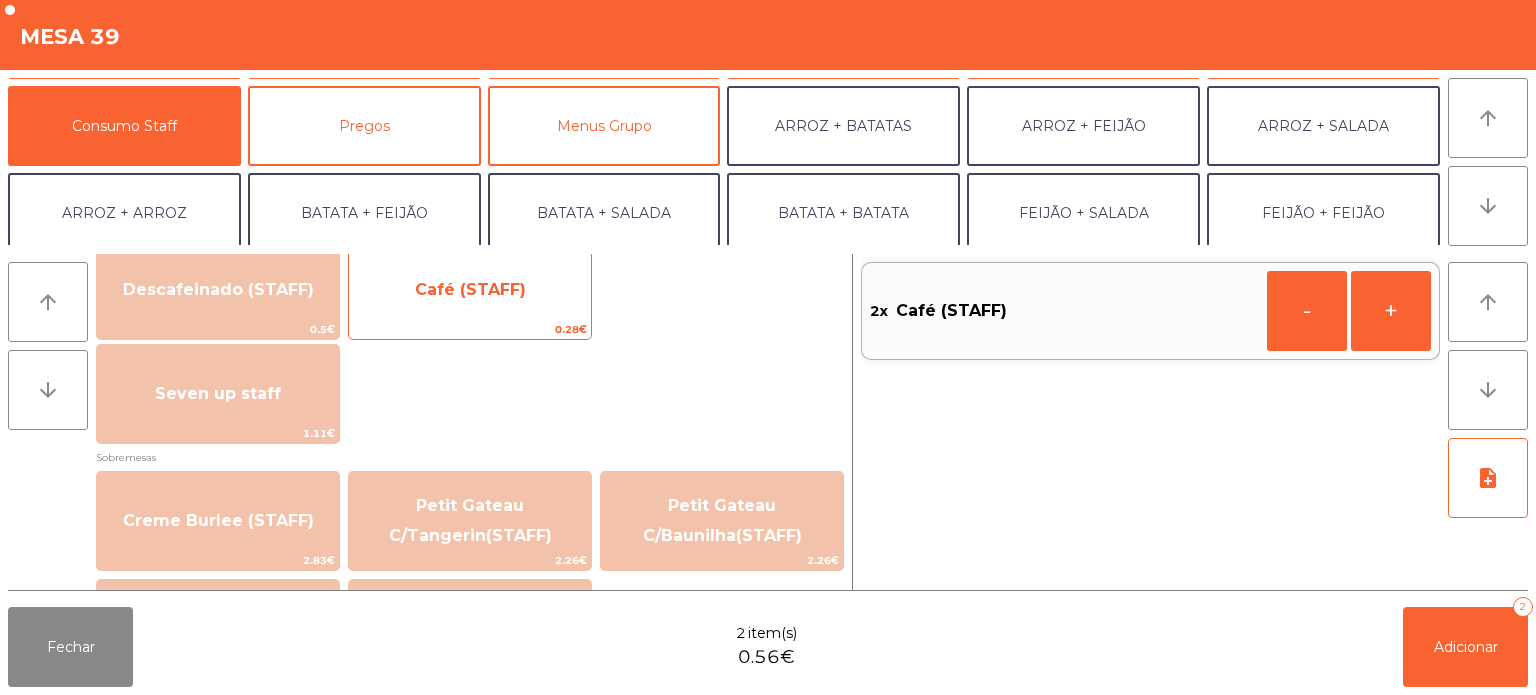 click on "Café (STAFF)" 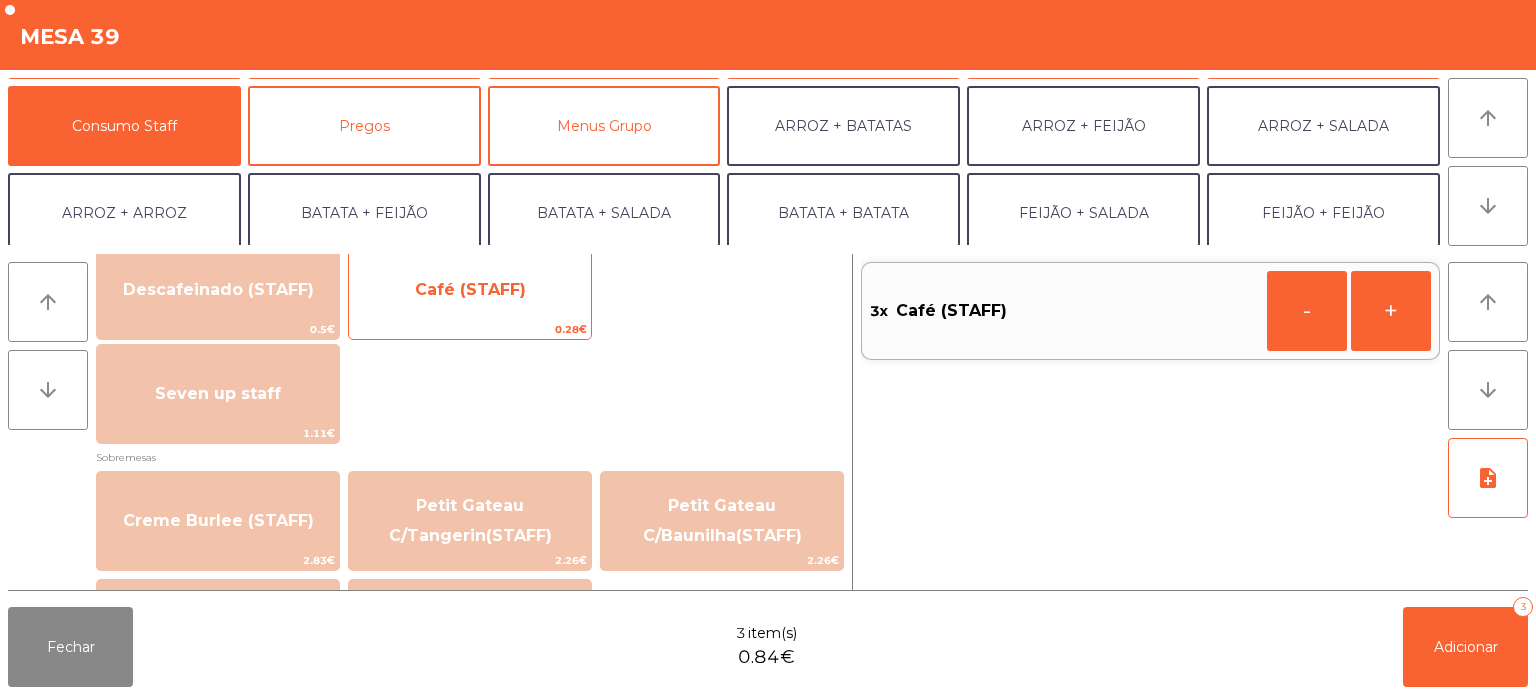 click on "0.28€" 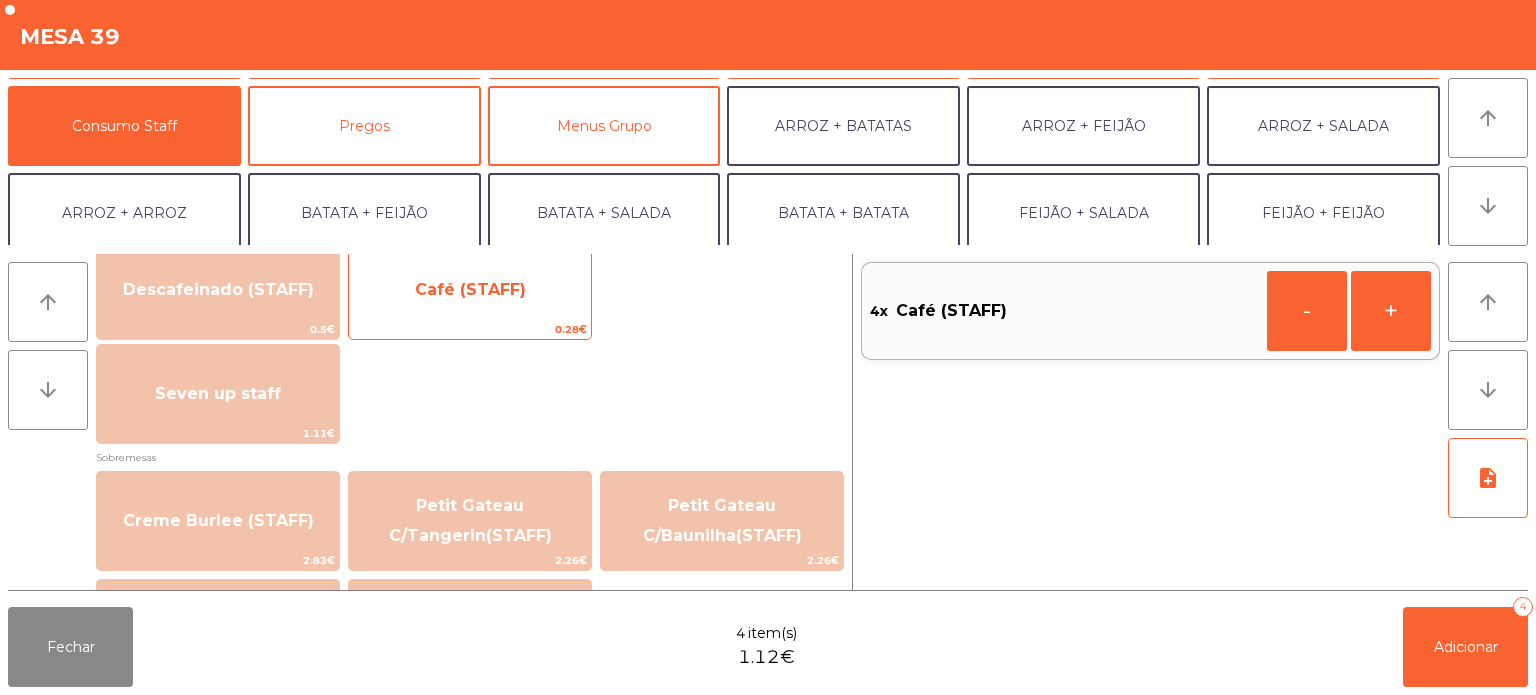 click on "Café (STAFF)" 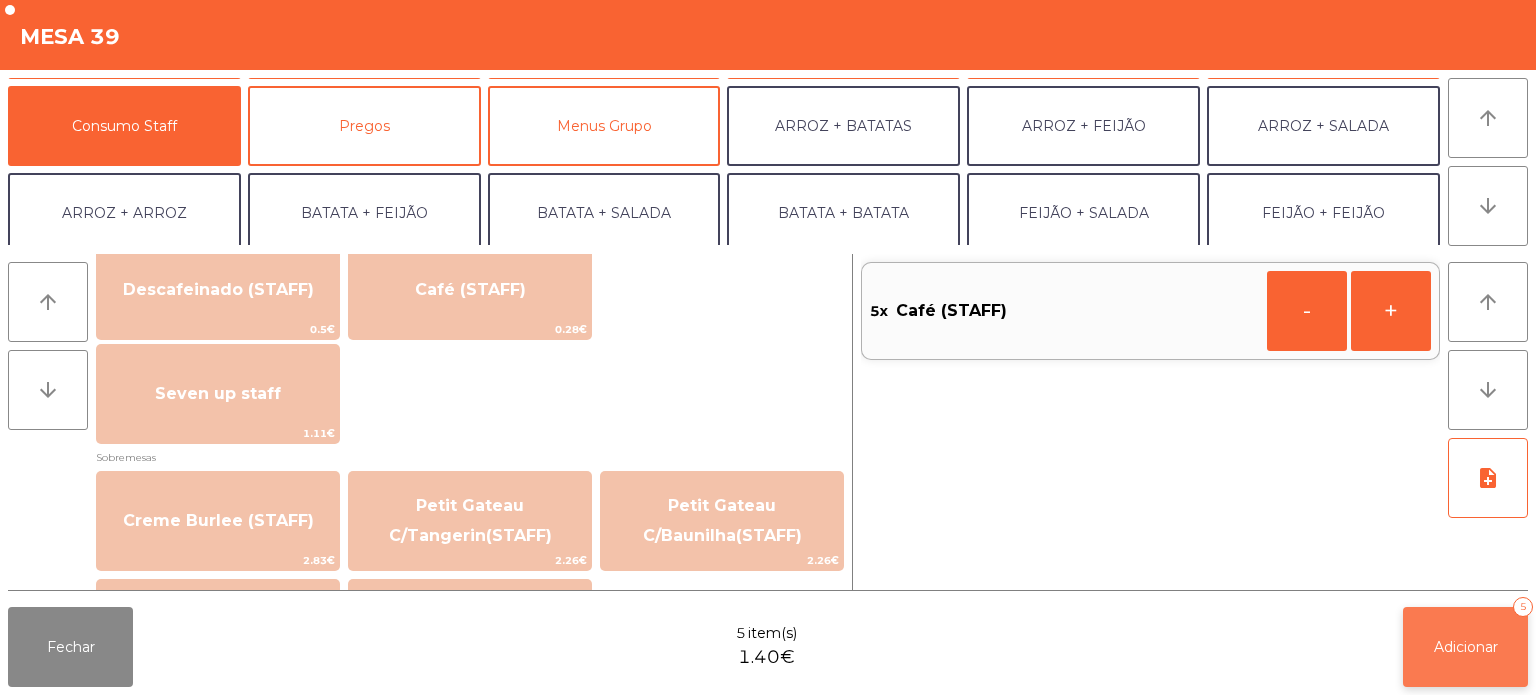 click on "Adicionar   5" 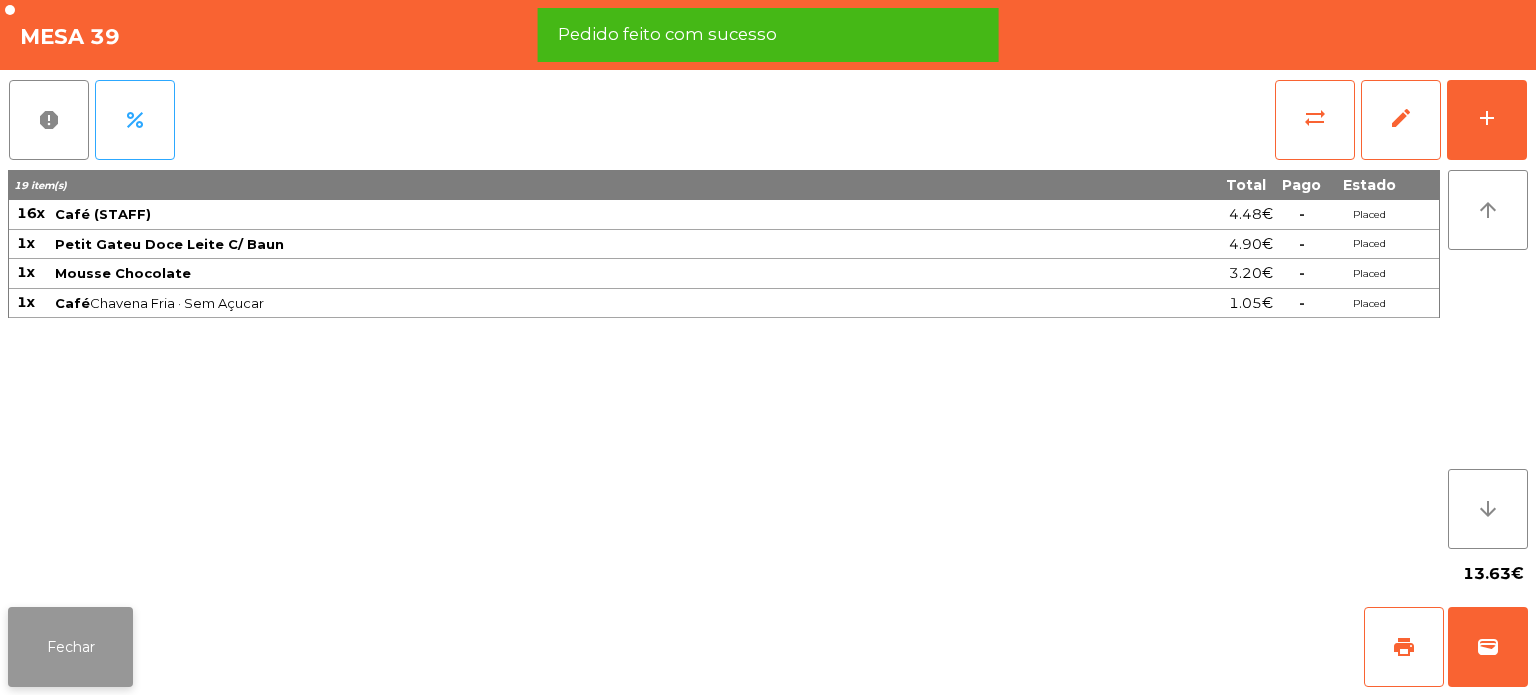 click on "Fechar" 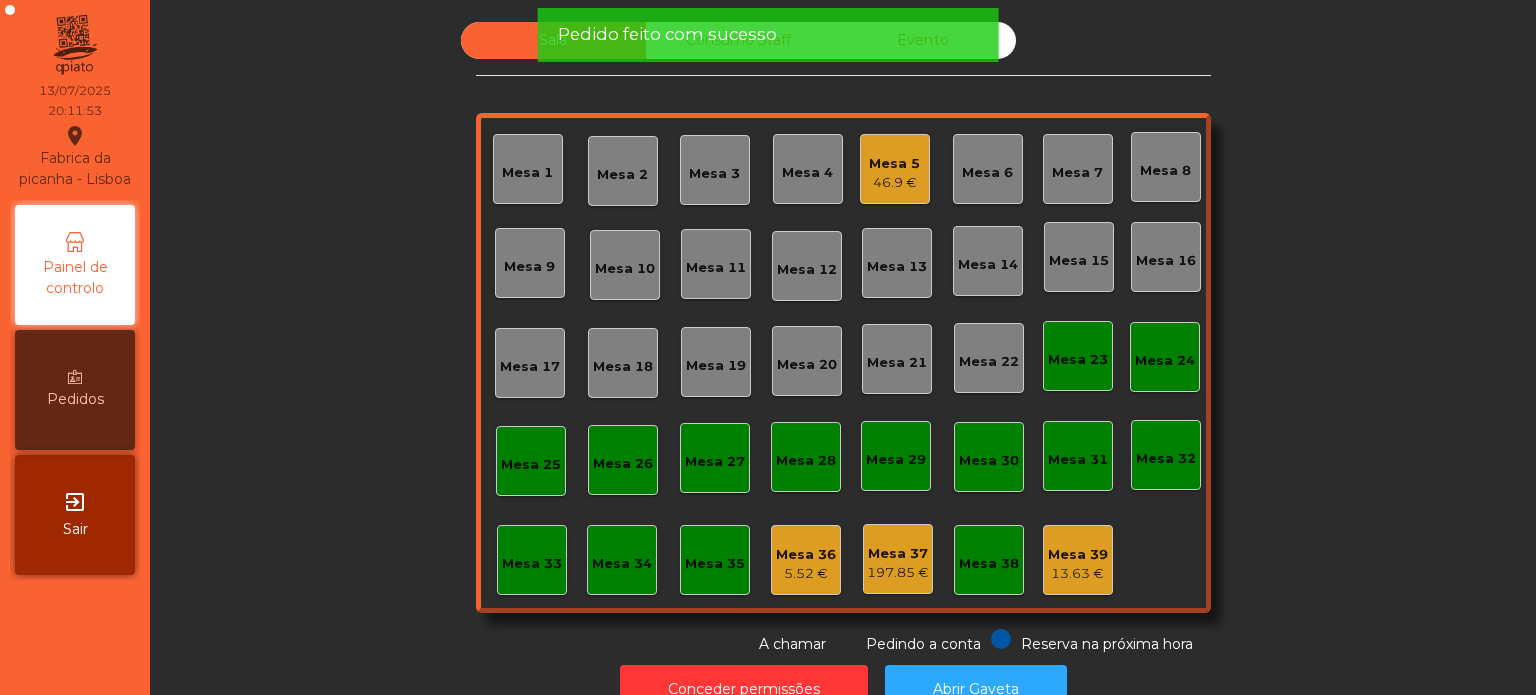 click on "5.52 €" 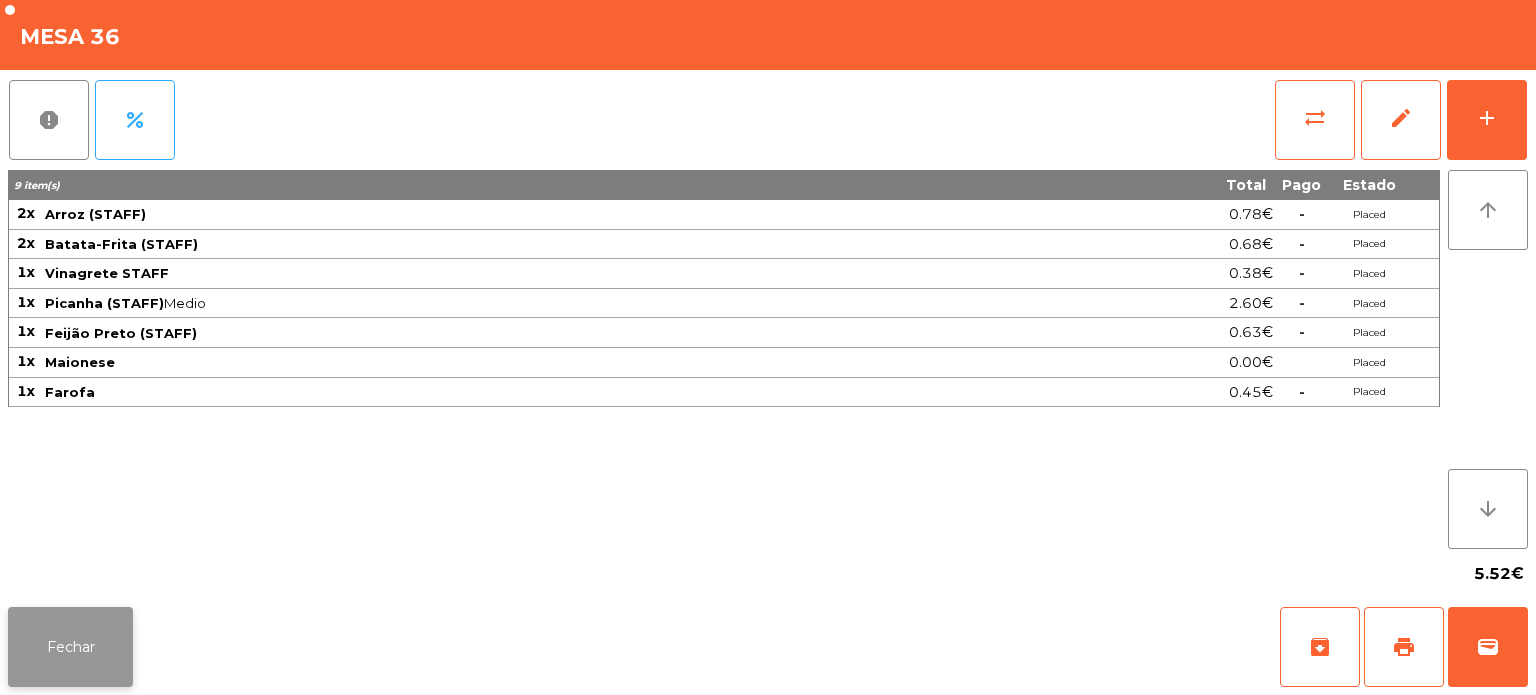 click on "Fechar" 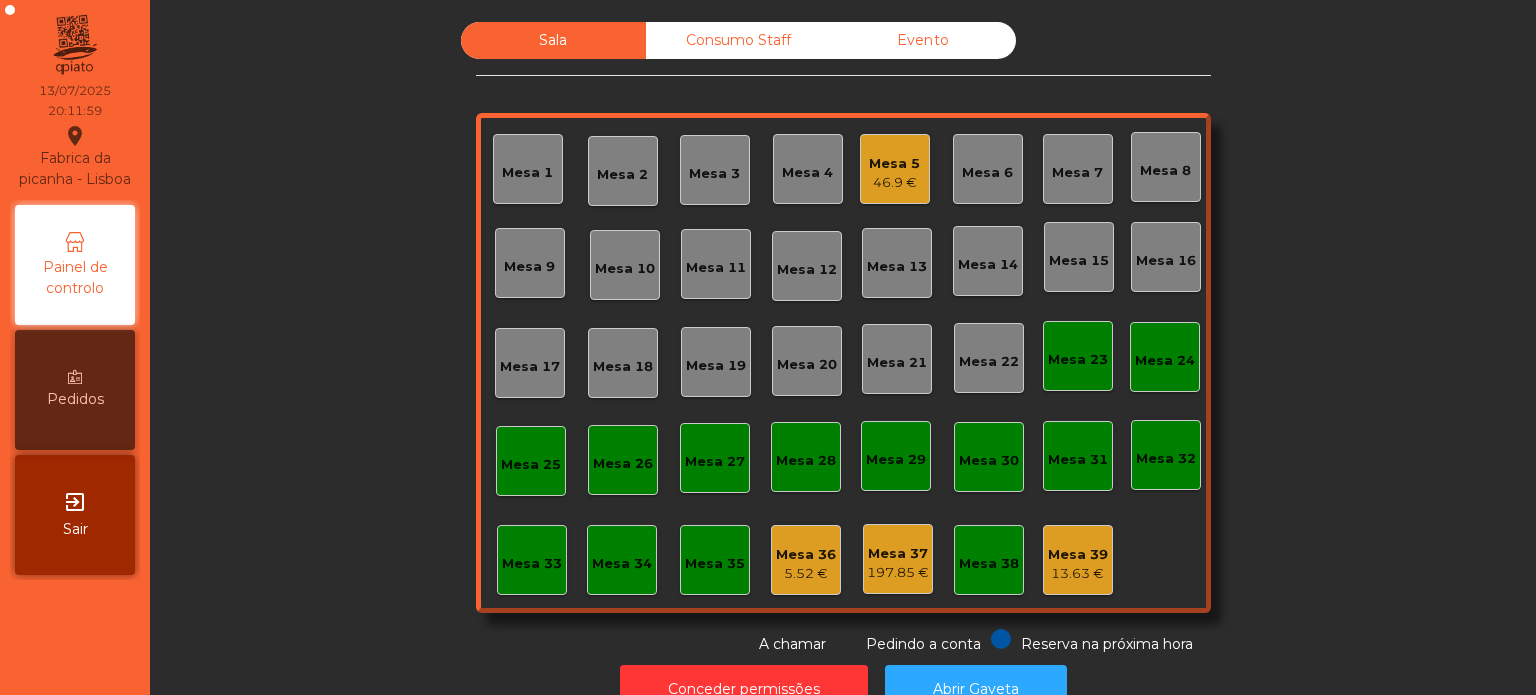 click on "Mesa 39   13.63 €" 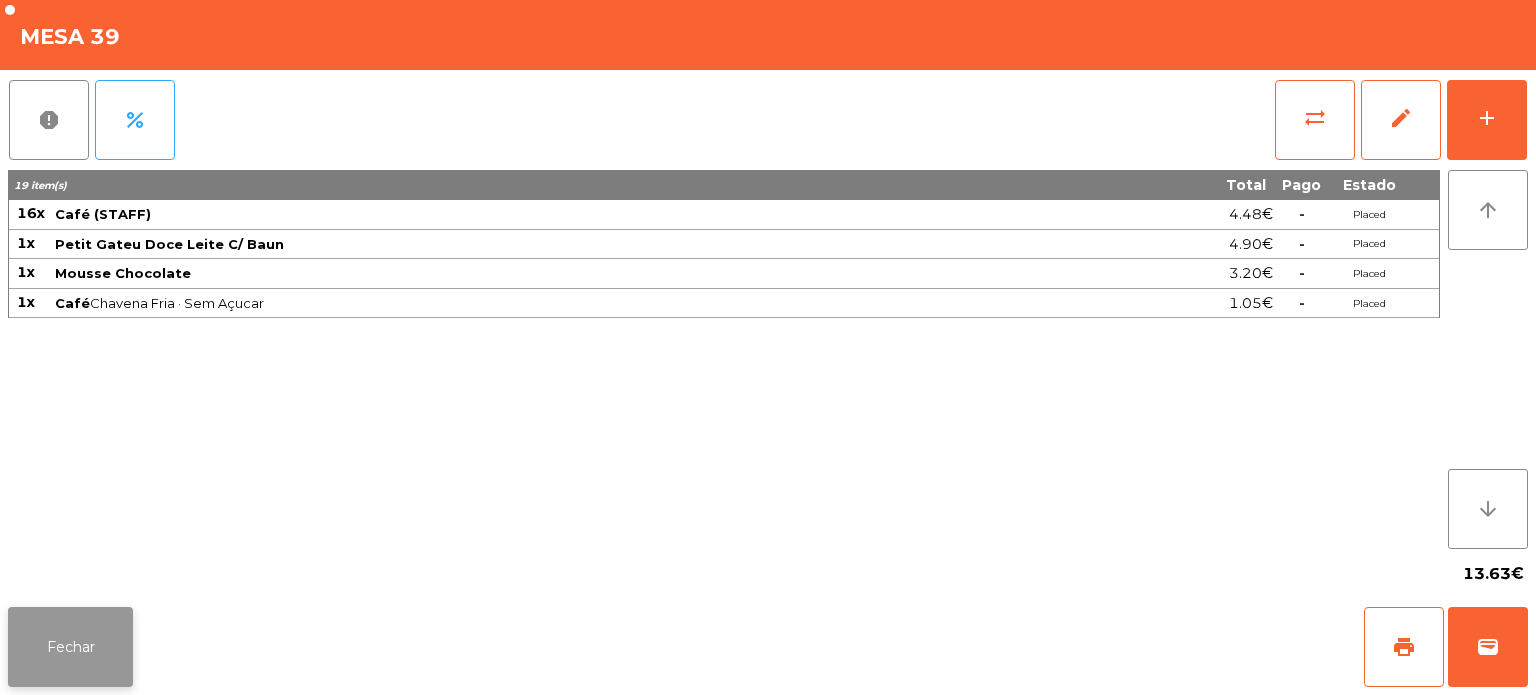 click on "Fechar" 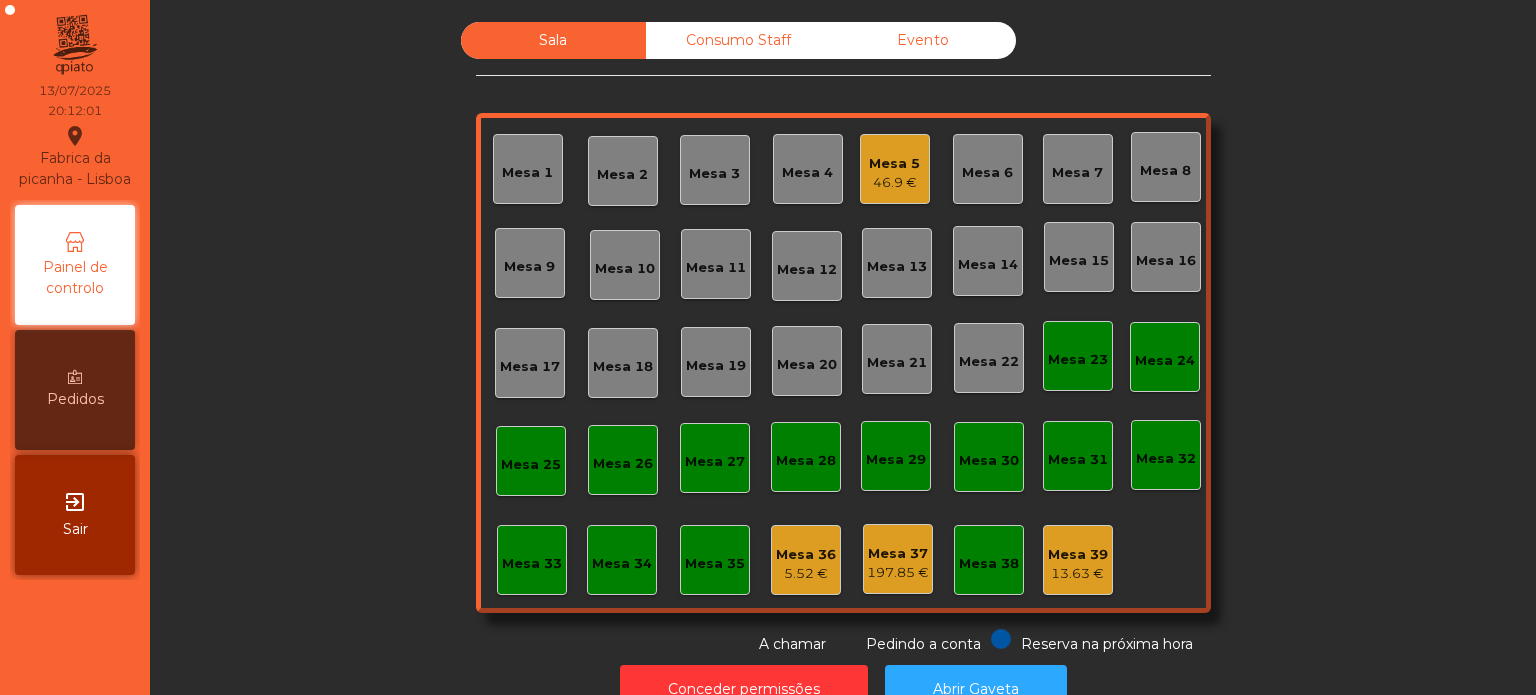 click on "Mesa 36" 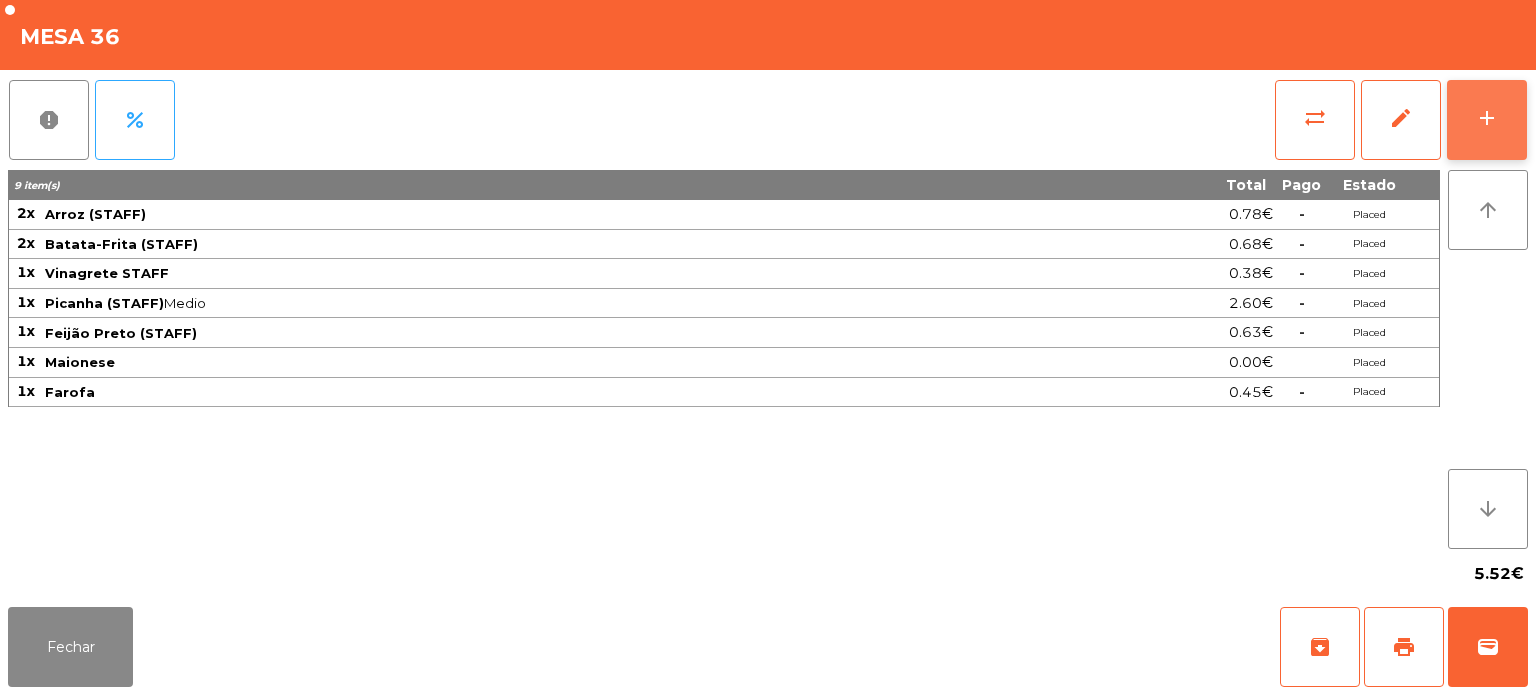 click on "add" 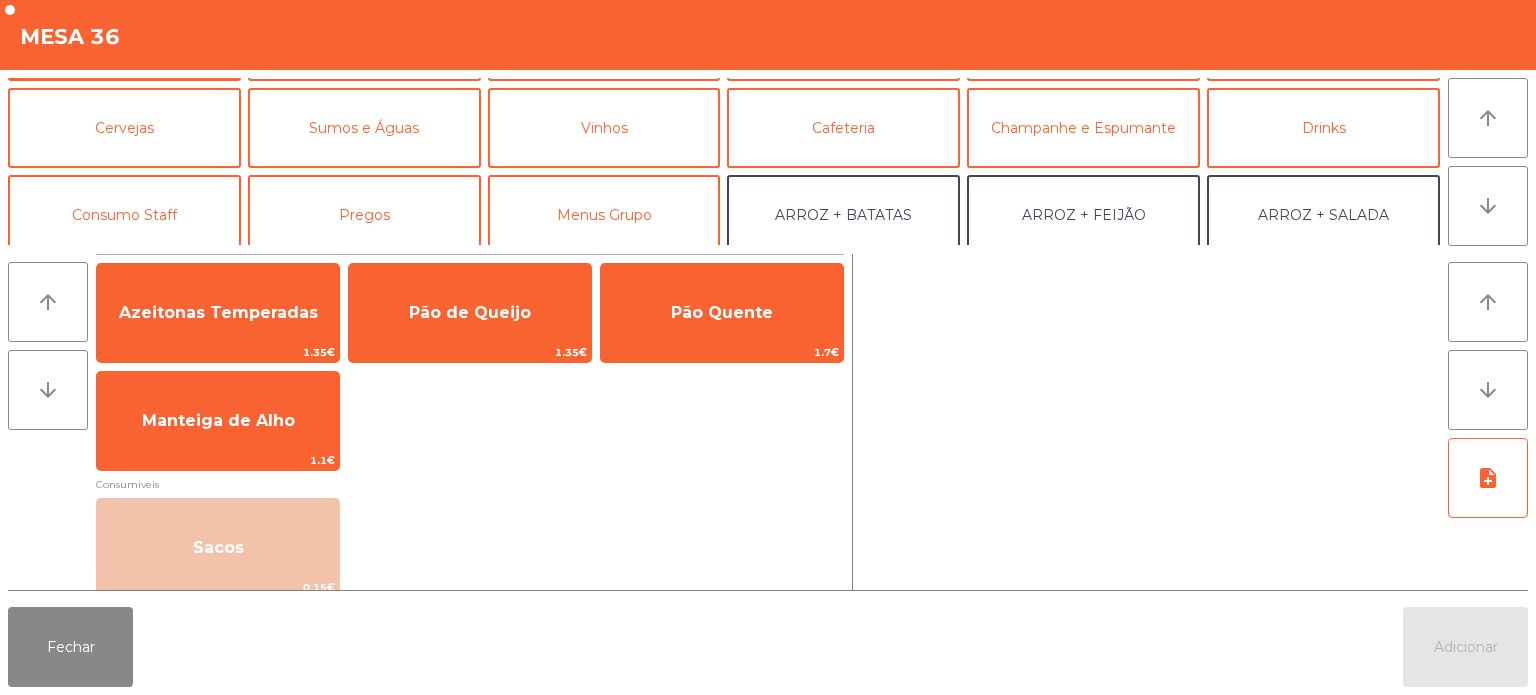 scroll, scrollTop: 112, scrollLeft: 0, axis: vertical 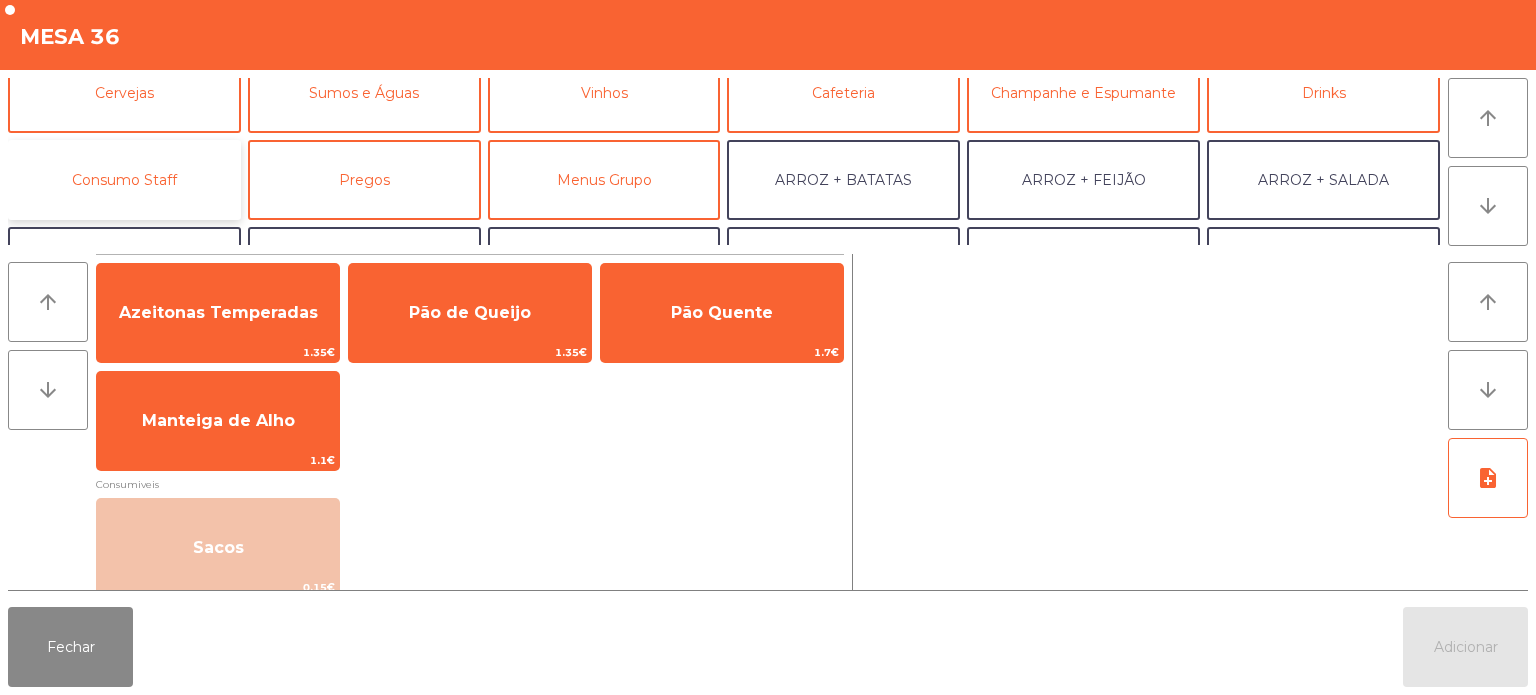 click on "Consumo Staff" 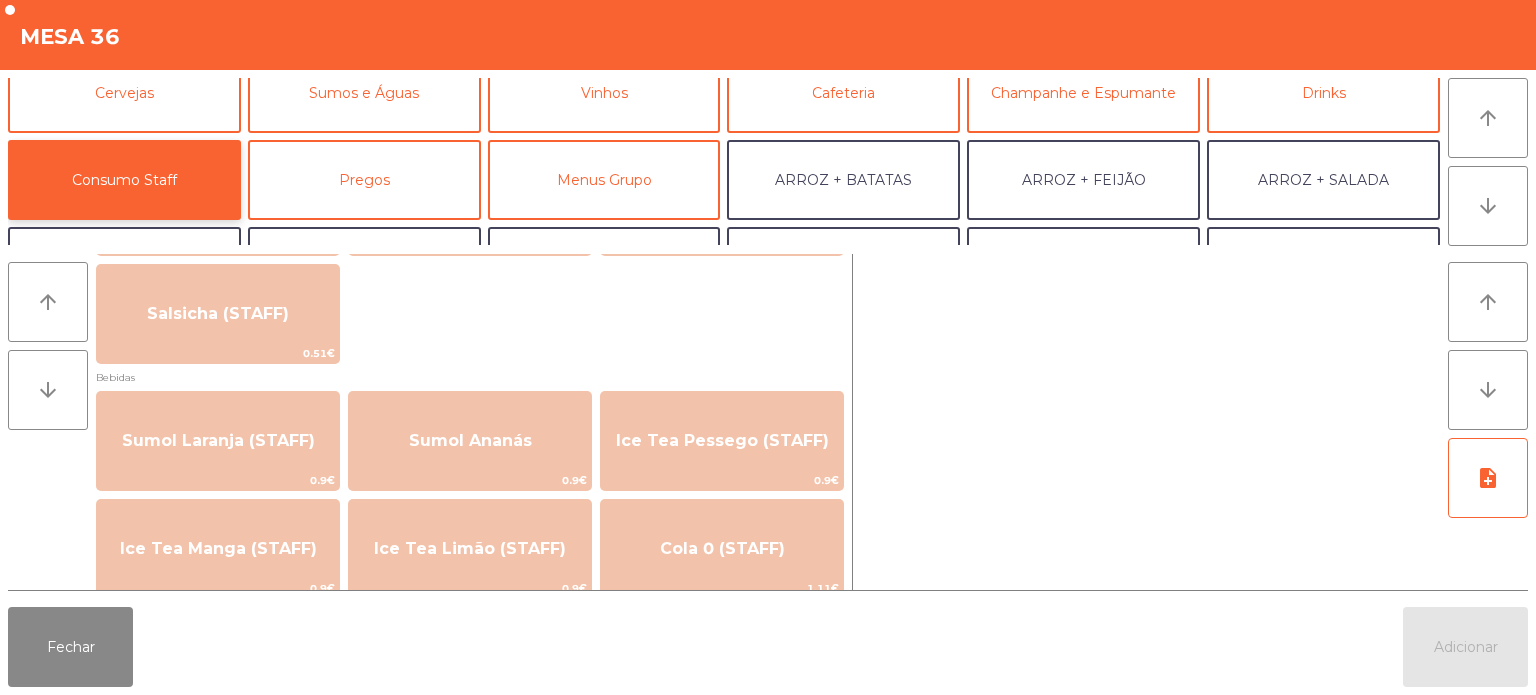 scroll, scrollTop: 159, scrollLeft: 0, axis: vertical 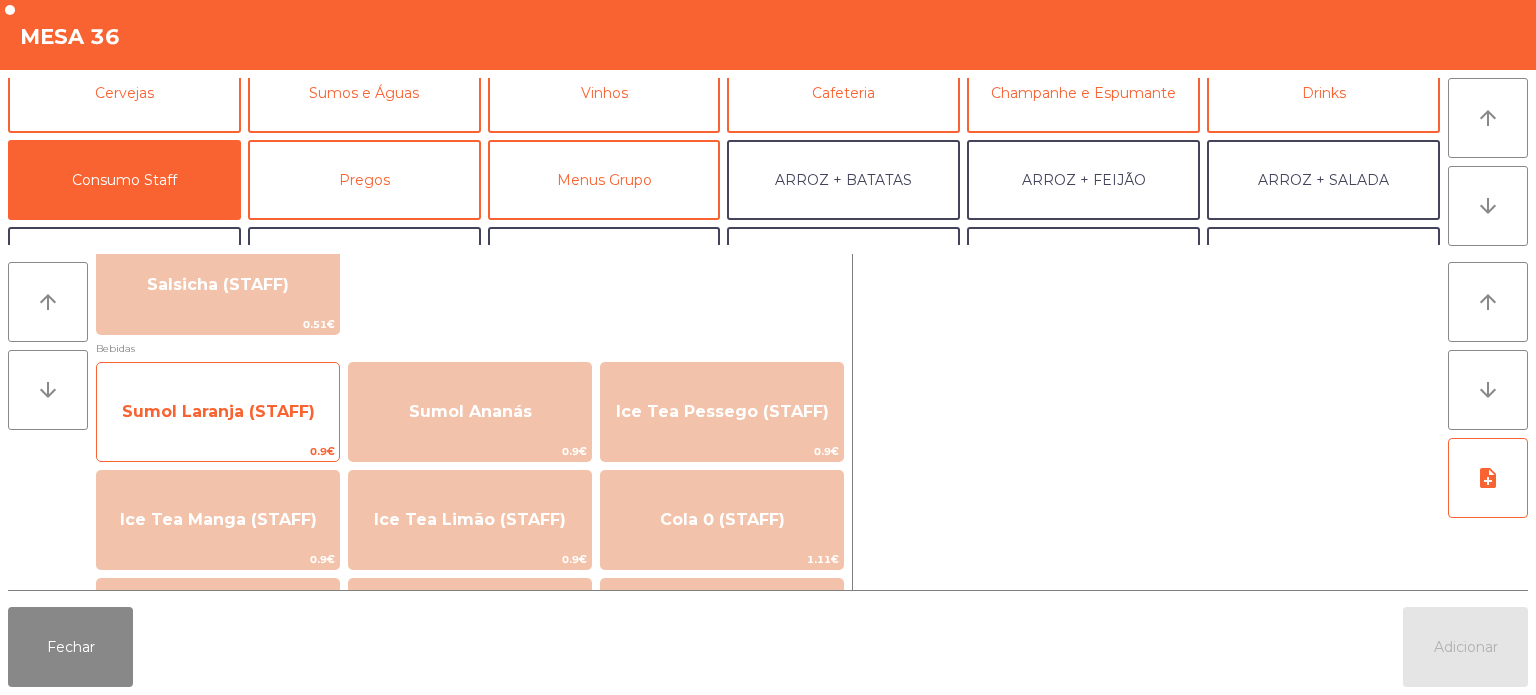 click on "Sumol Laranja (STAFF)" 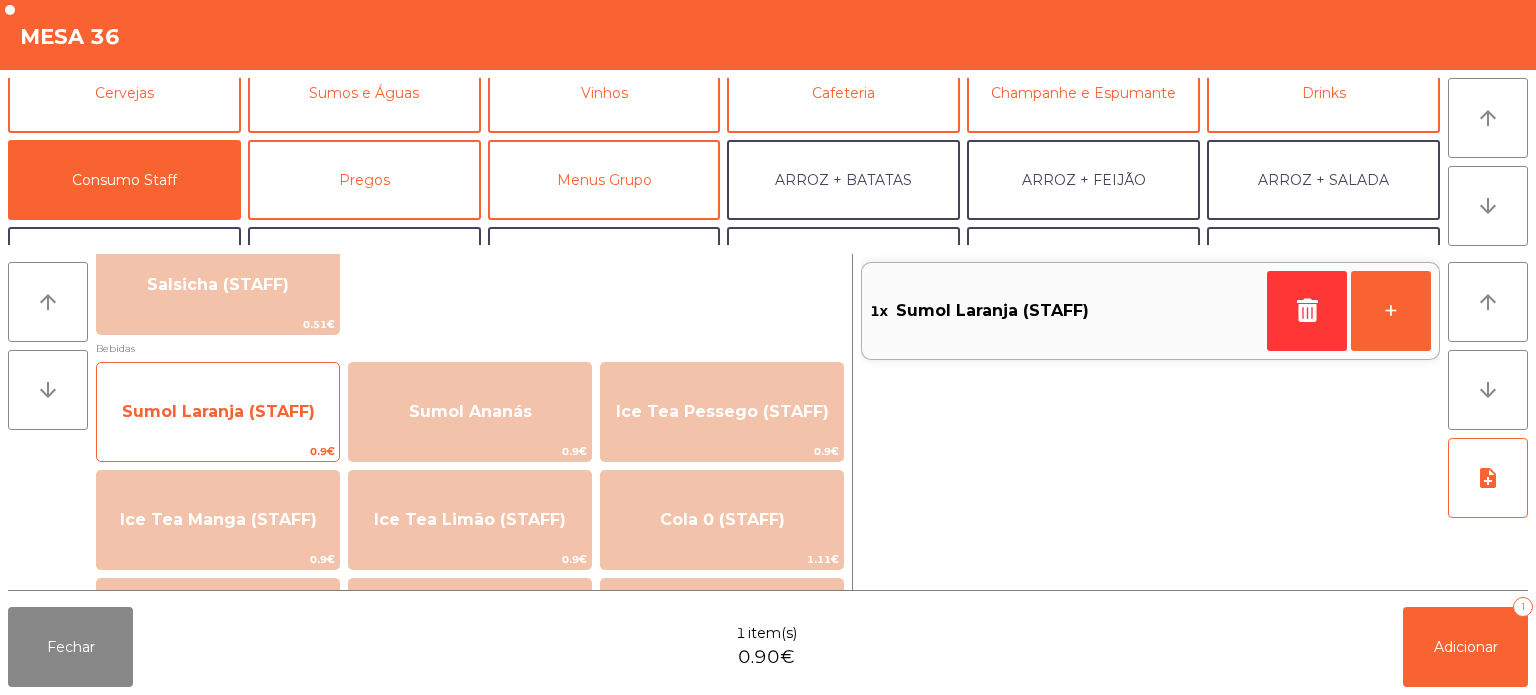 scroll, scrollTop: 0, scrollLeft: 0, axis: both 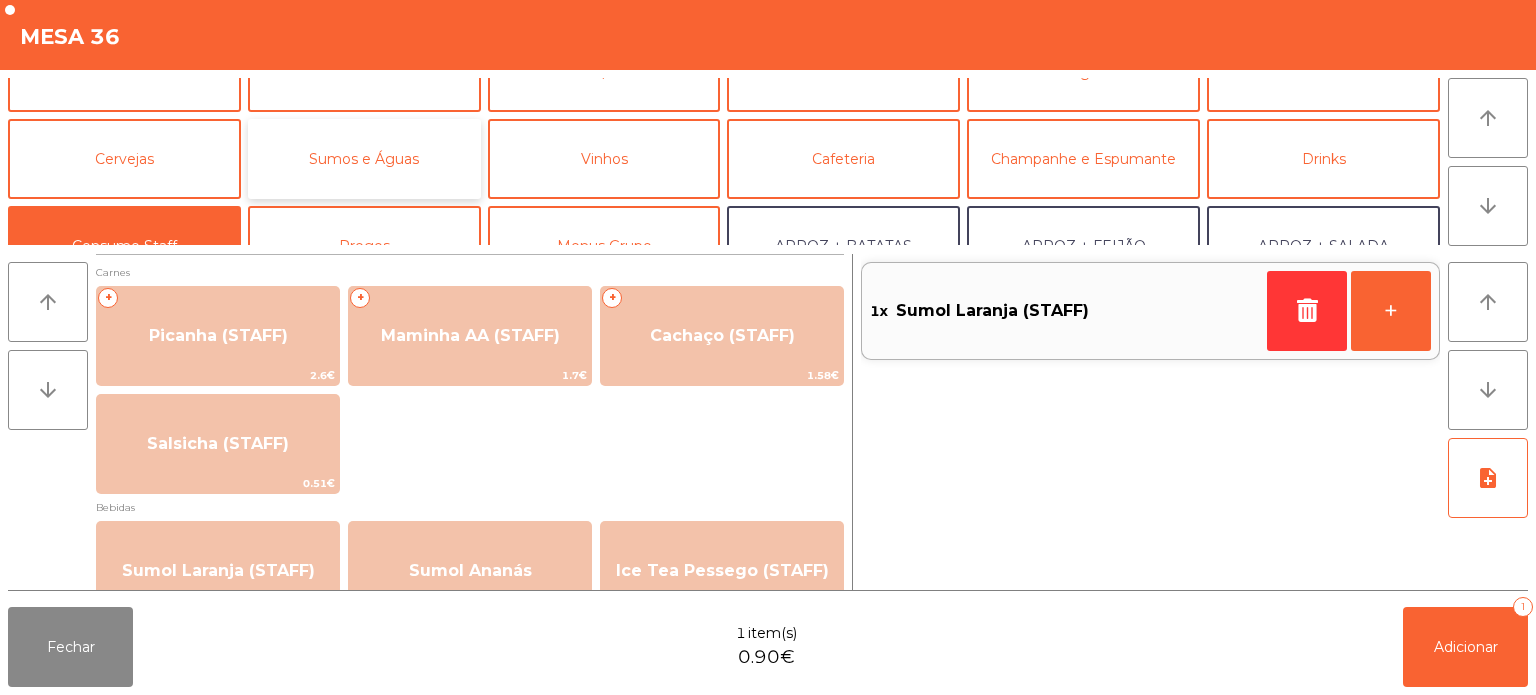 click on "Sumos e Águas" 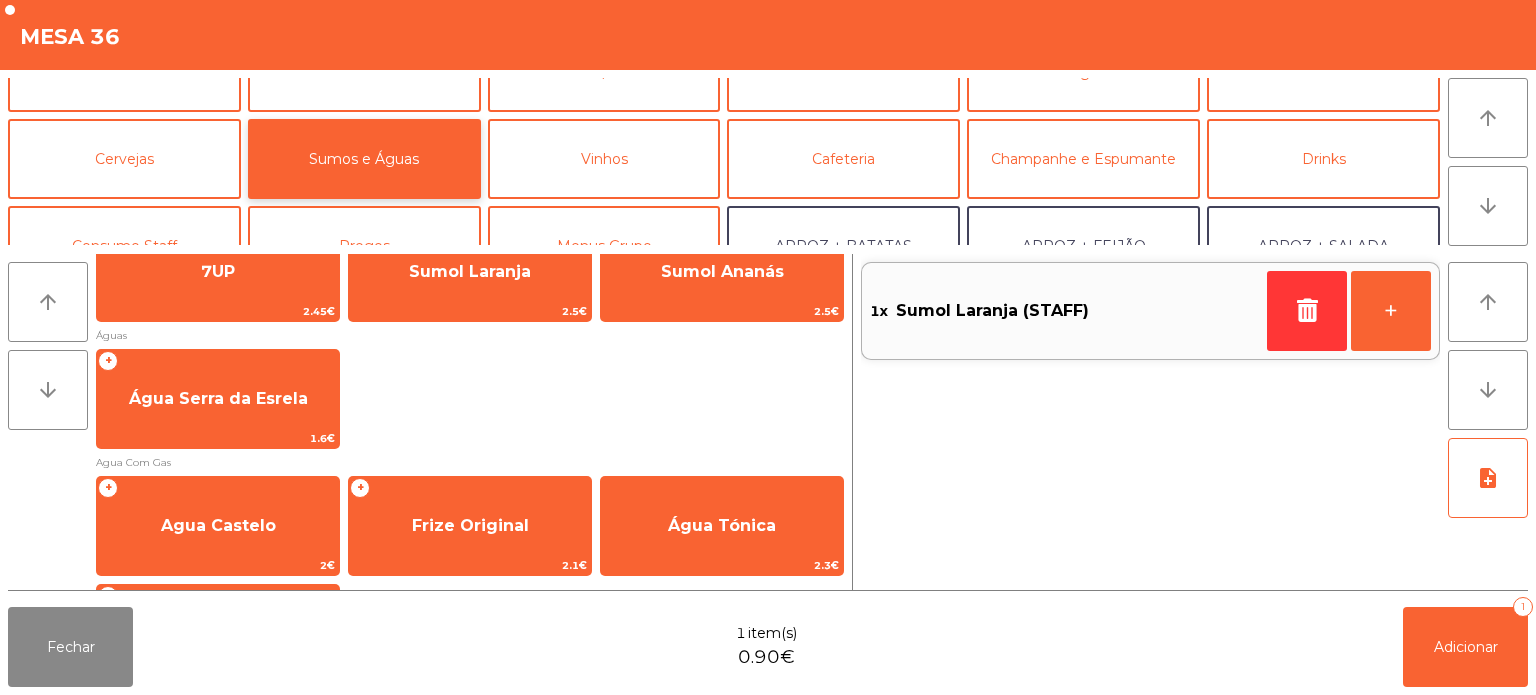 scroll, scrollTop: 412, scrollLeft: 0, axis: vertical 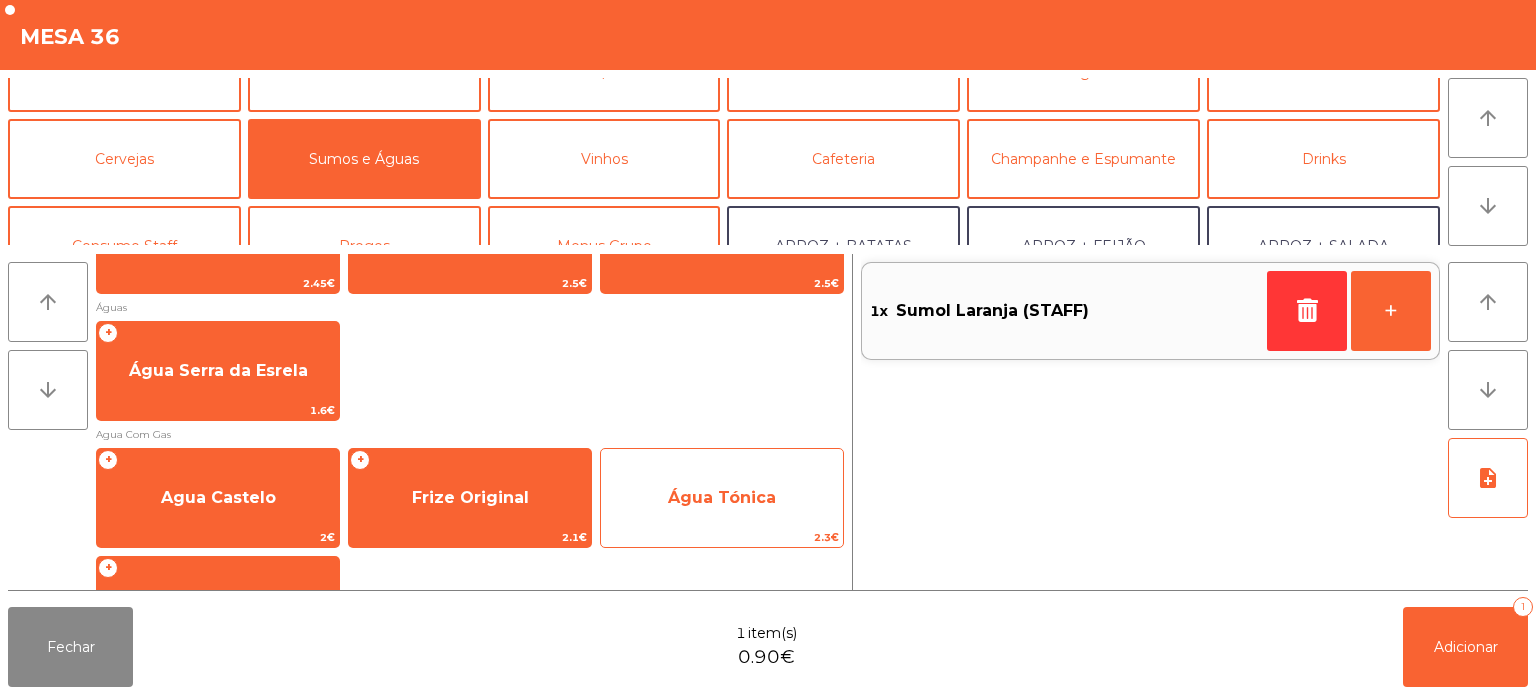 click on "Água Tónica    2.3€" 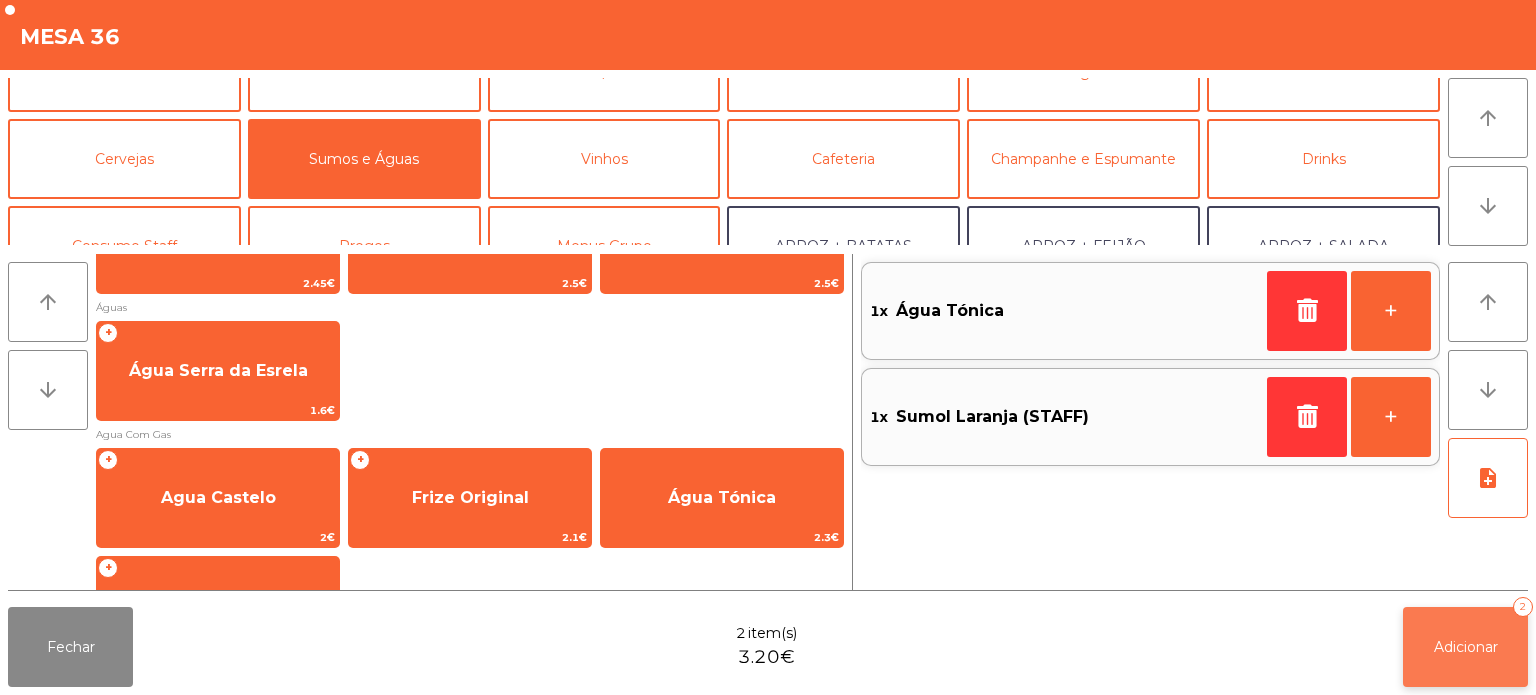 click on "Adicionar   2" 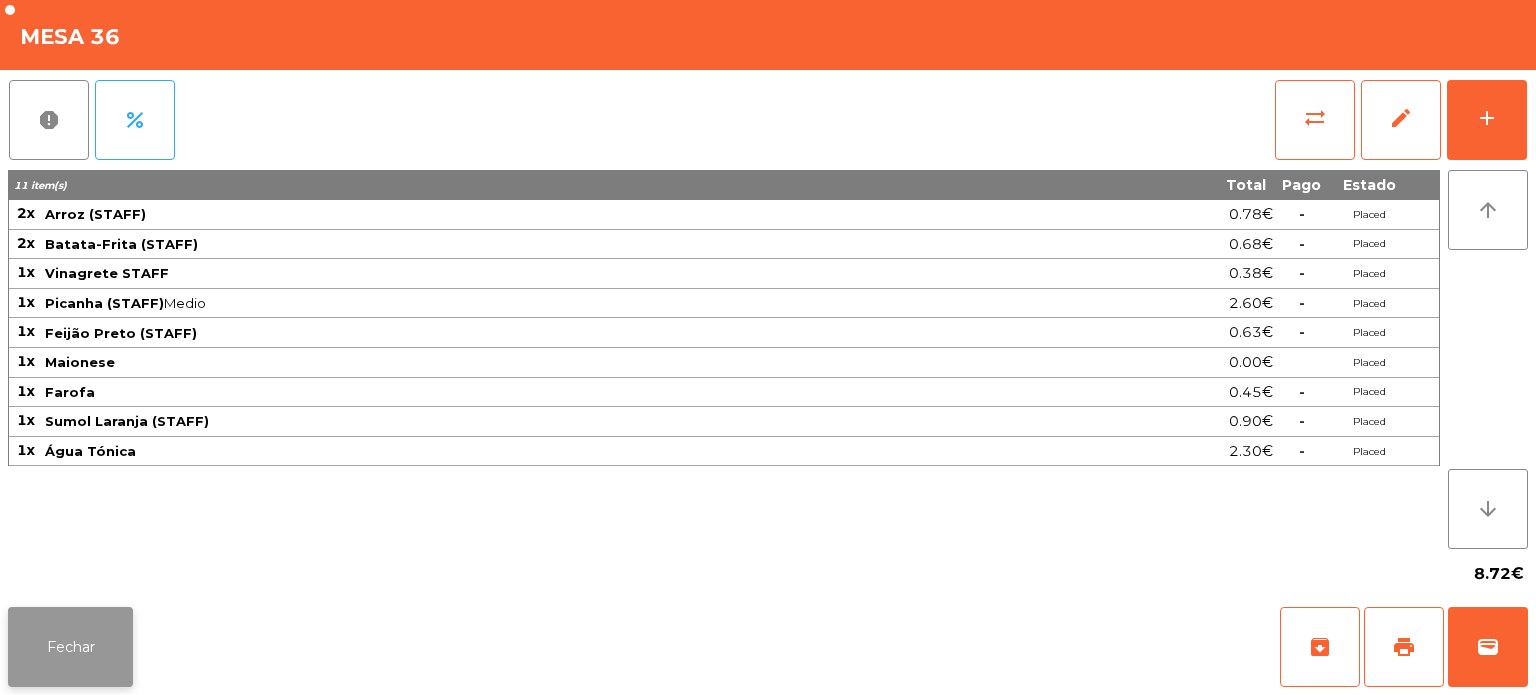 click on "Fechar" 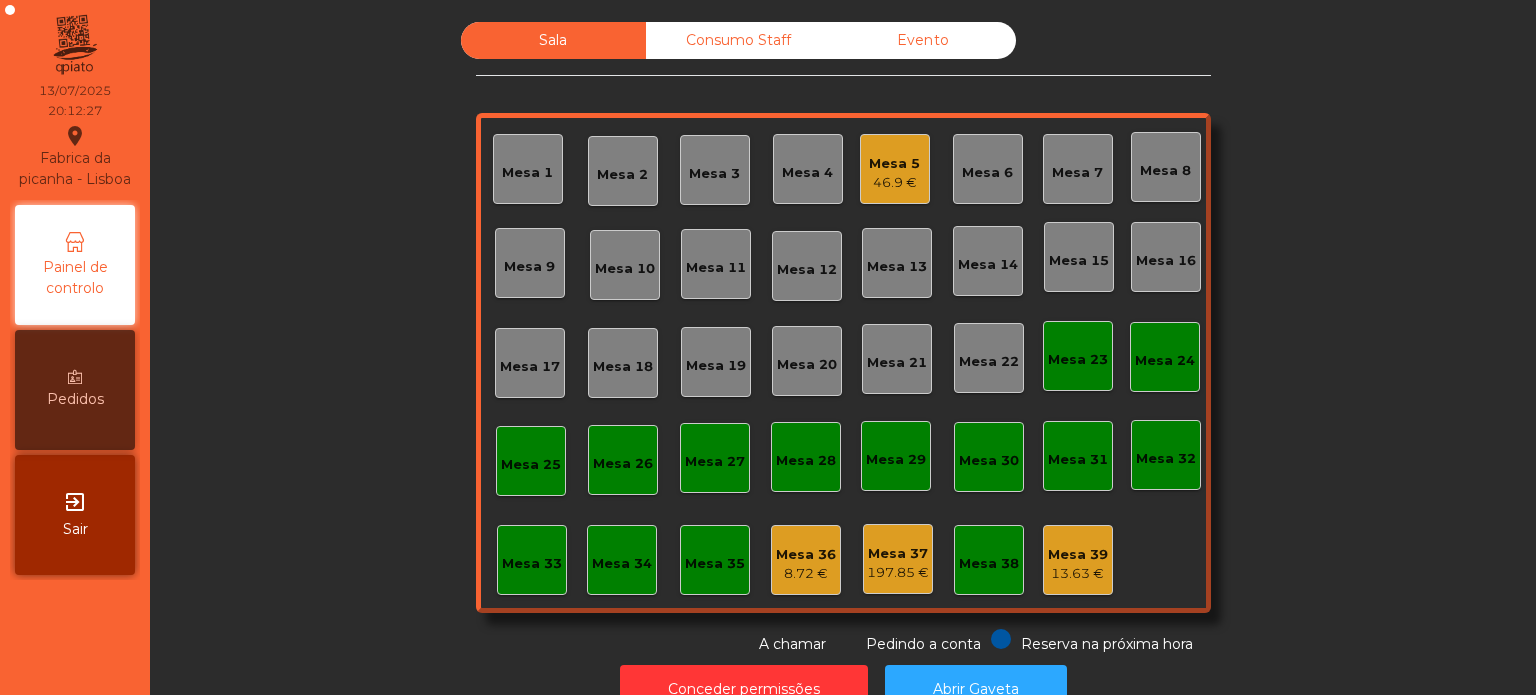 click on "Mesa 26" 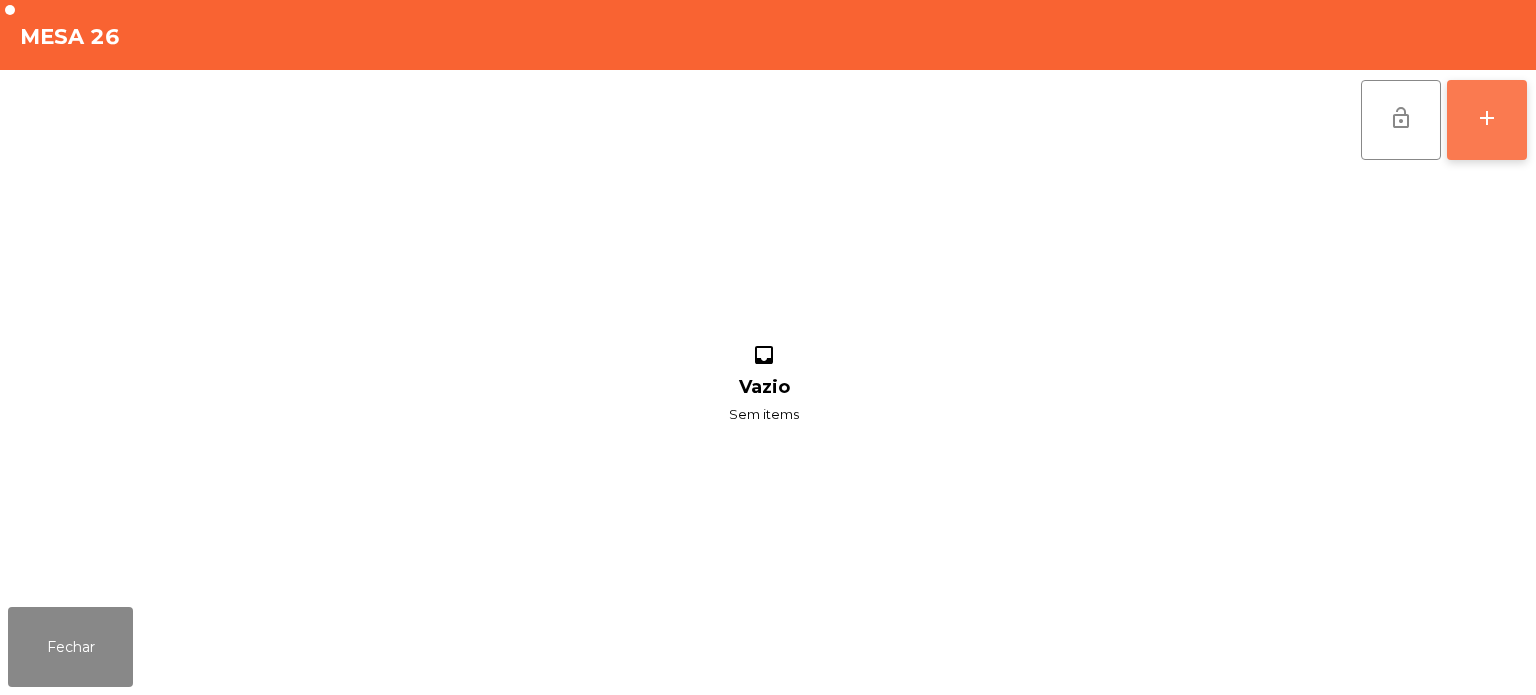 click on "add" 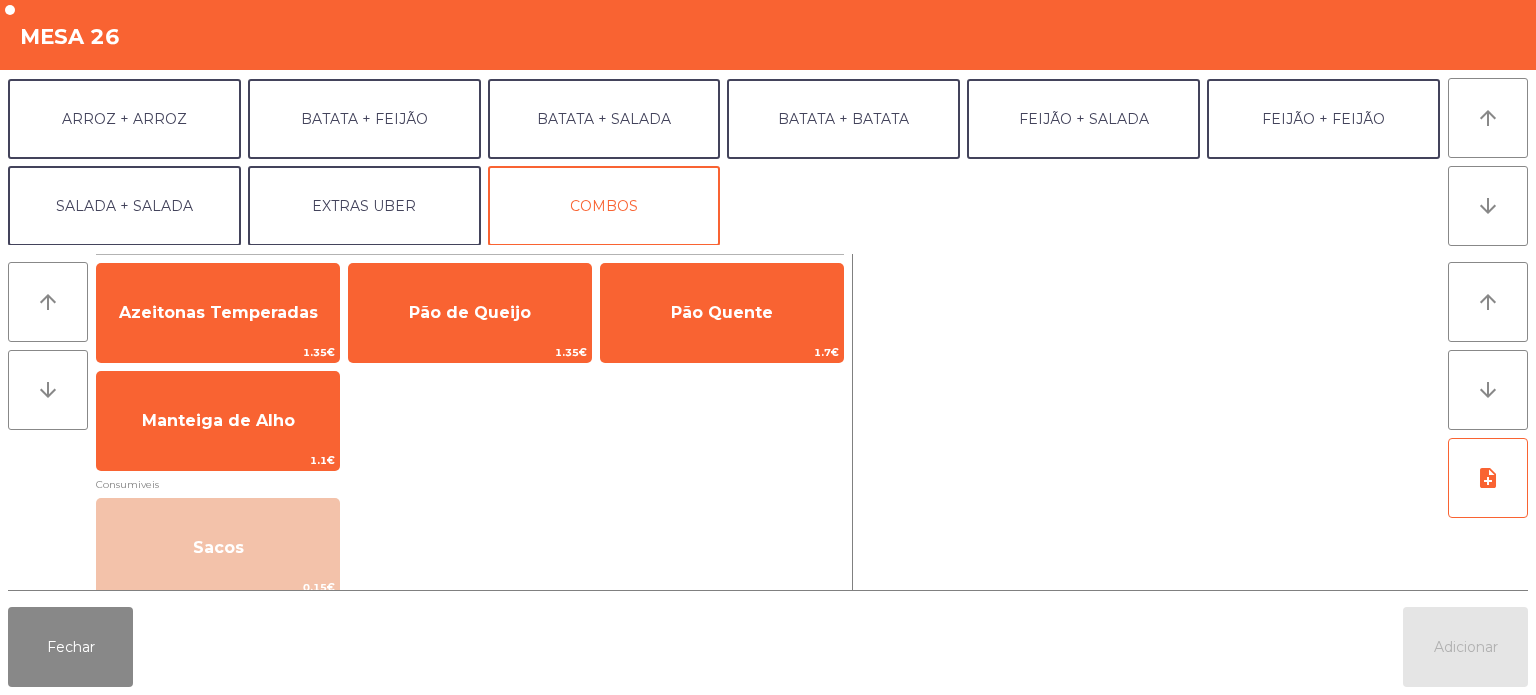 scroll, scrollTop: 260, scrollLeft: 0, axis: vertical 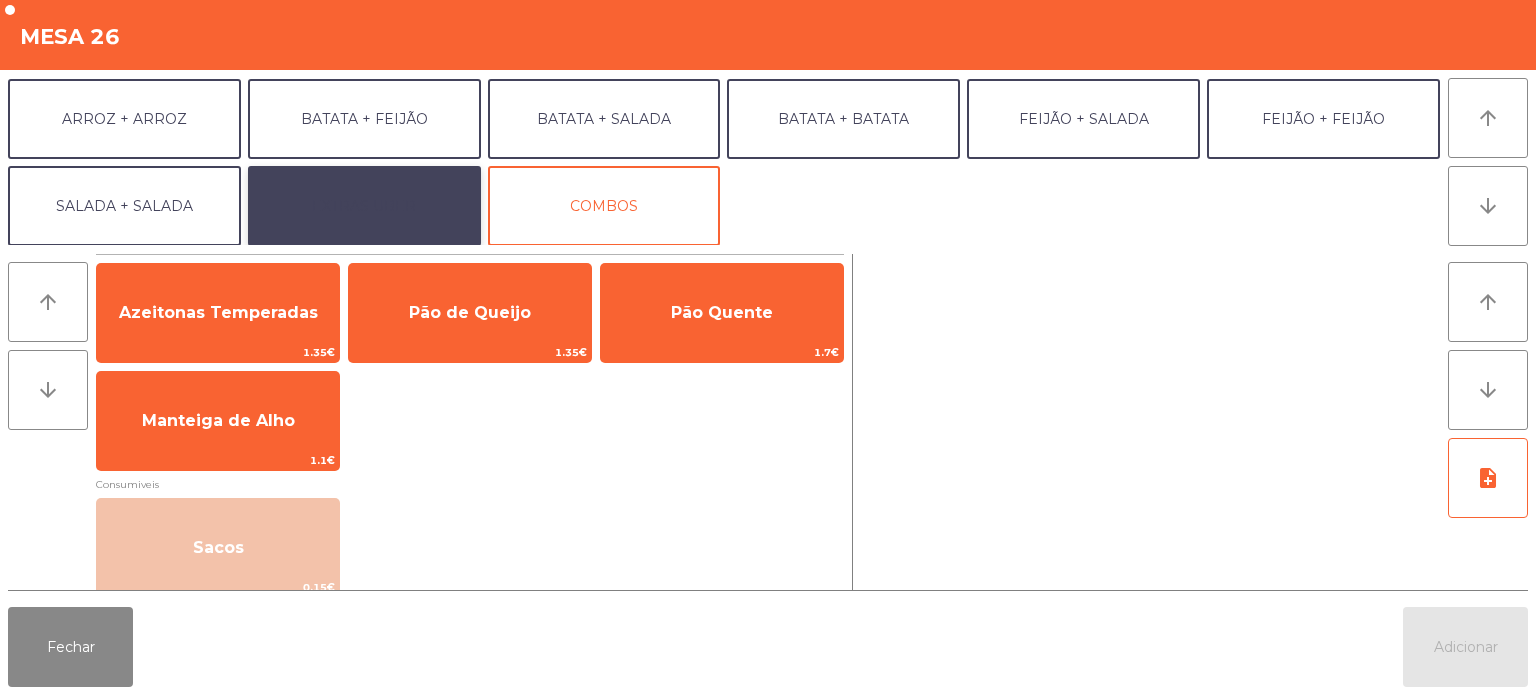 click on "EXTRAS UBER" 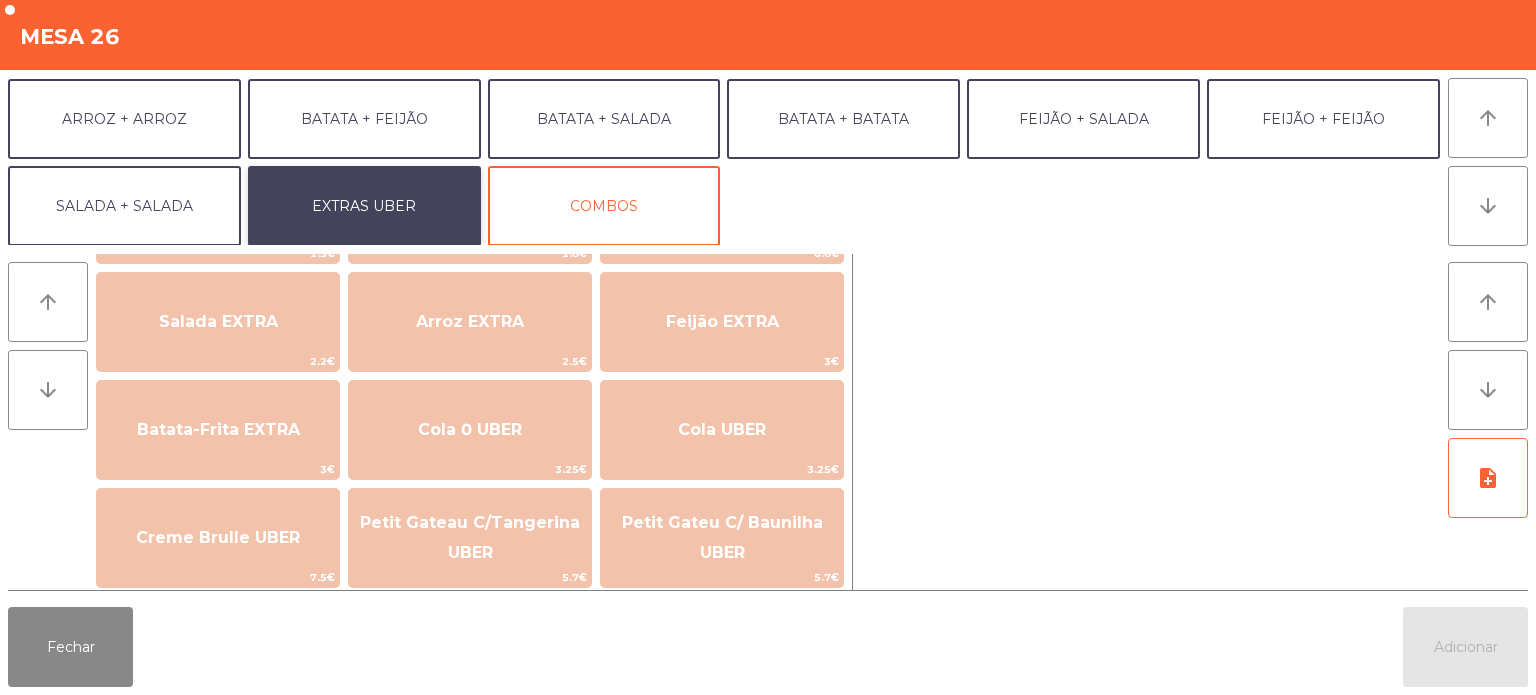 scroll, scrollTop: 242, scrollLeft: 0, axis: vertical 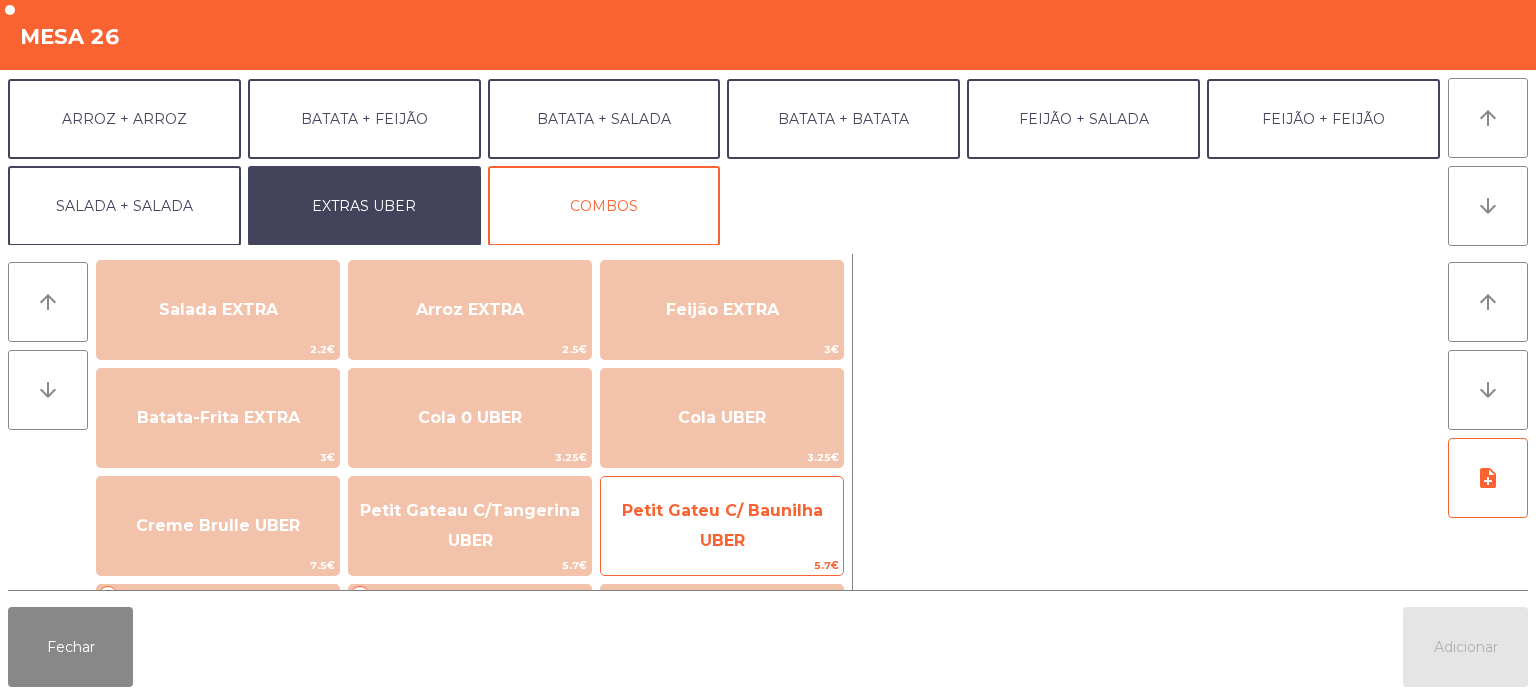 click on "Petit Gateu C/ Baunilha UBER" 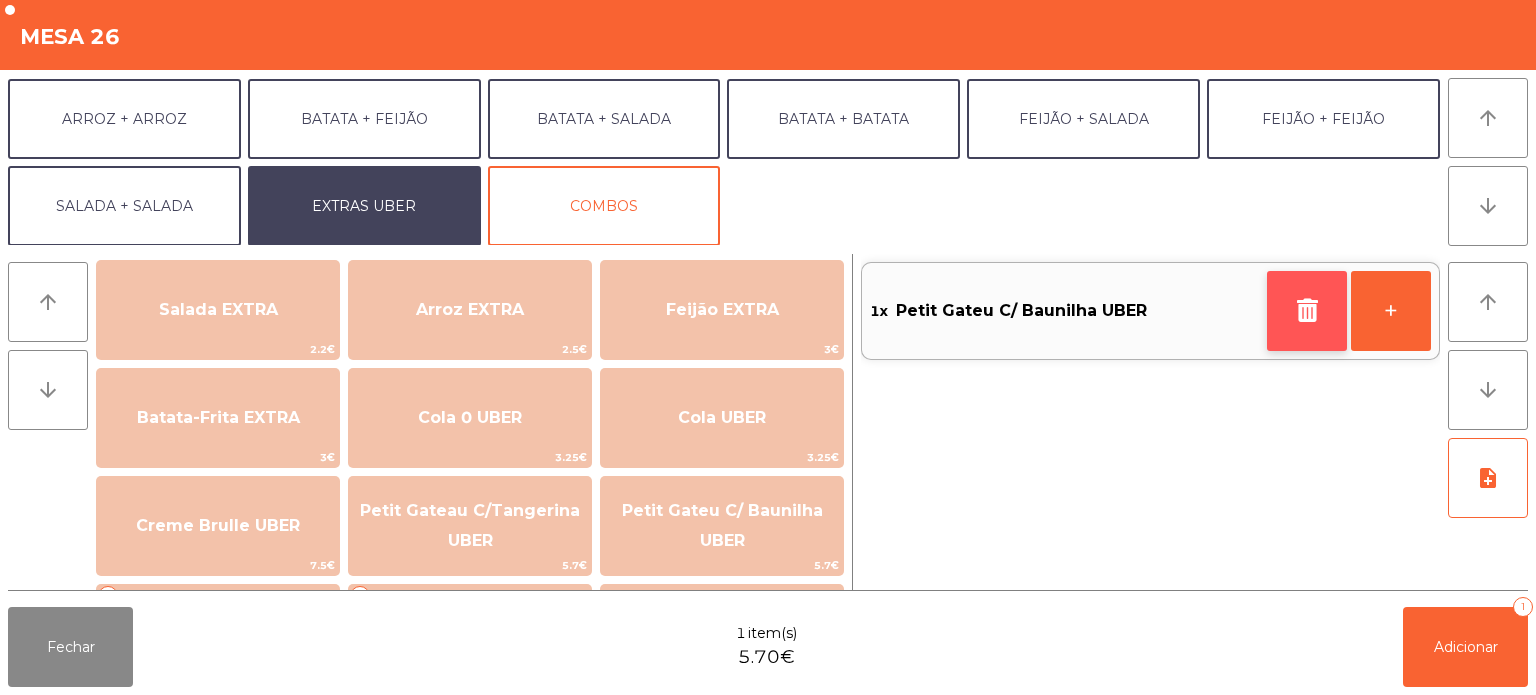 click 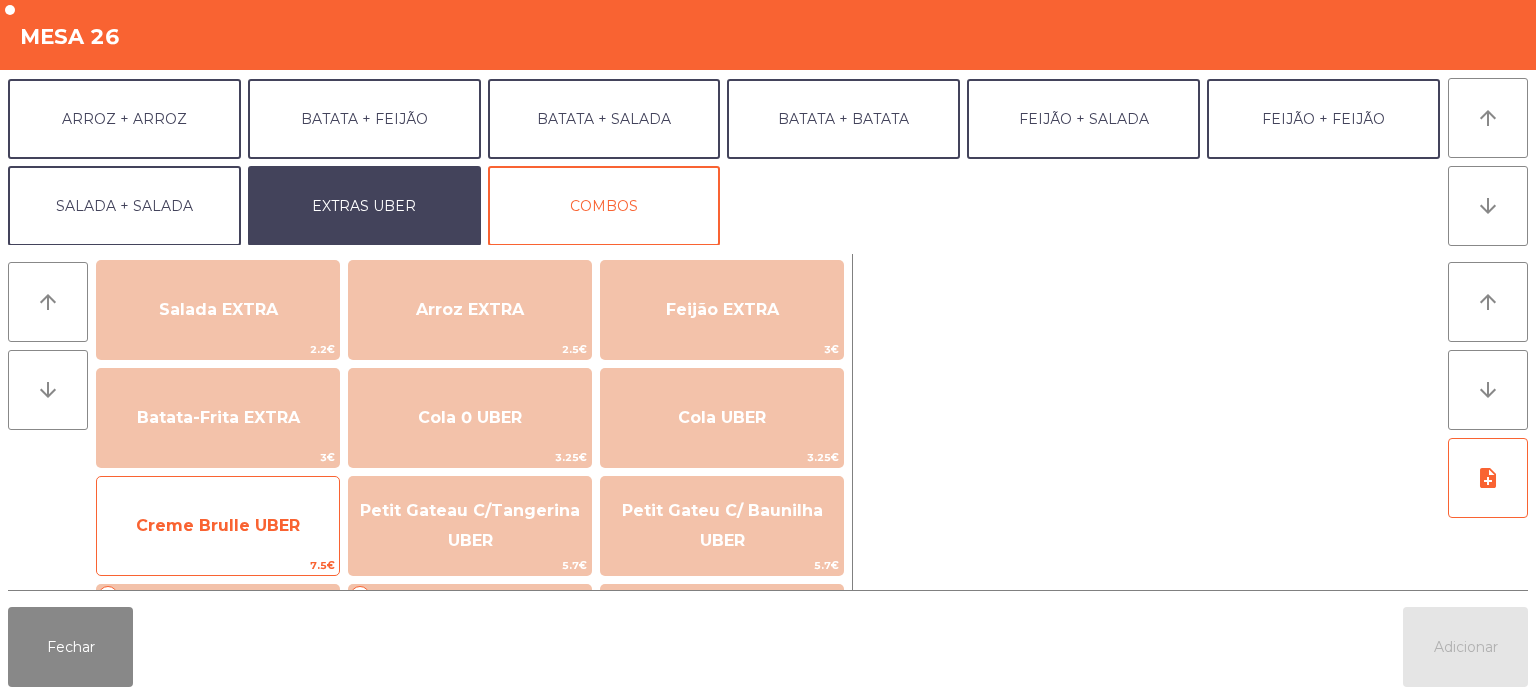 click on "Creme Brulle UBER" 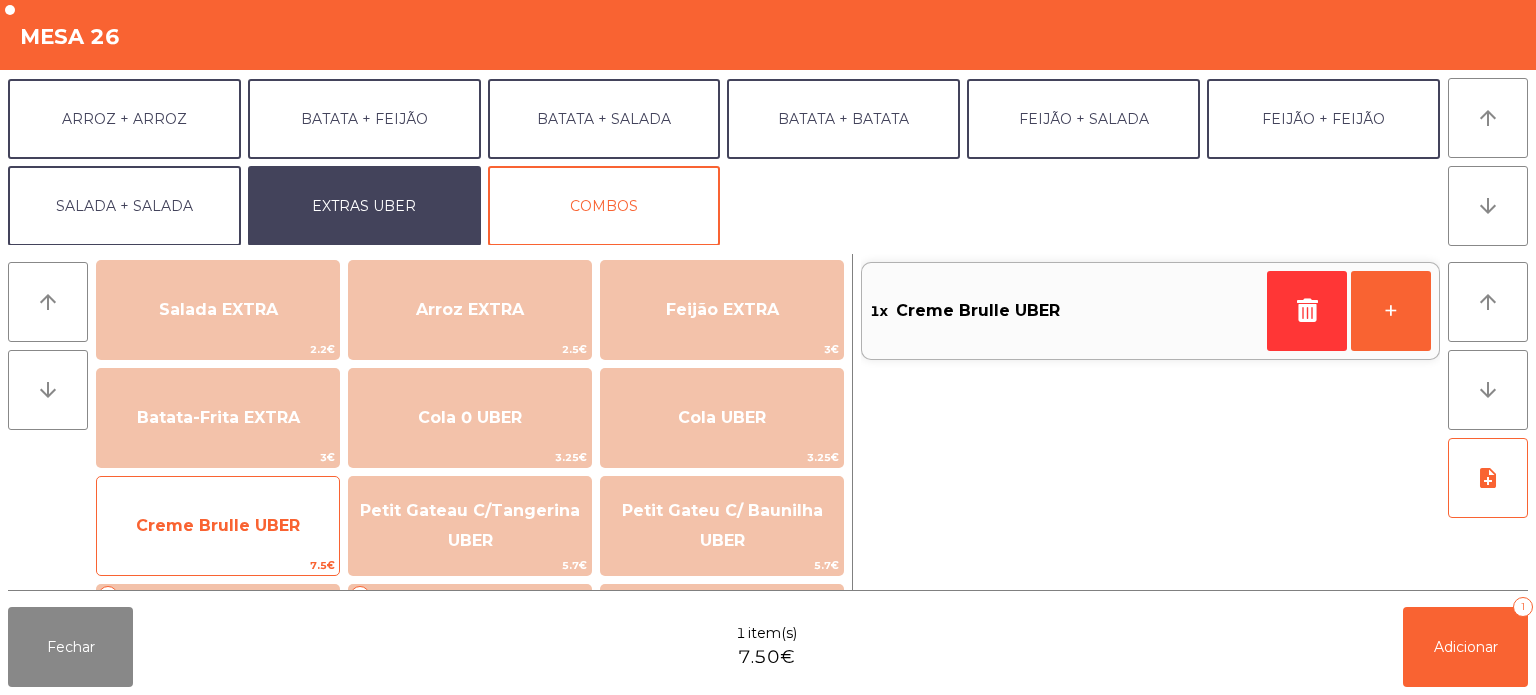 click on "Creme Brulle UBER" 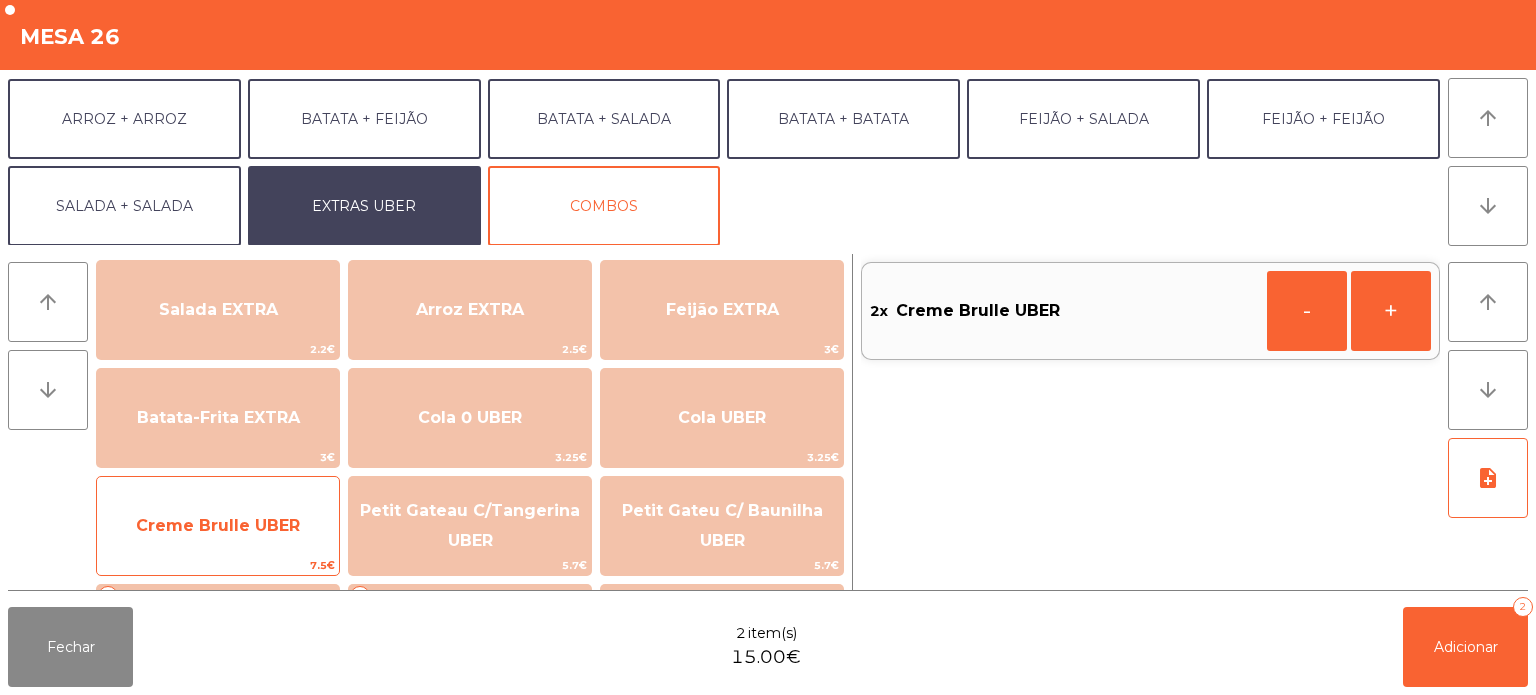 click on "Creme Brulle UBER" 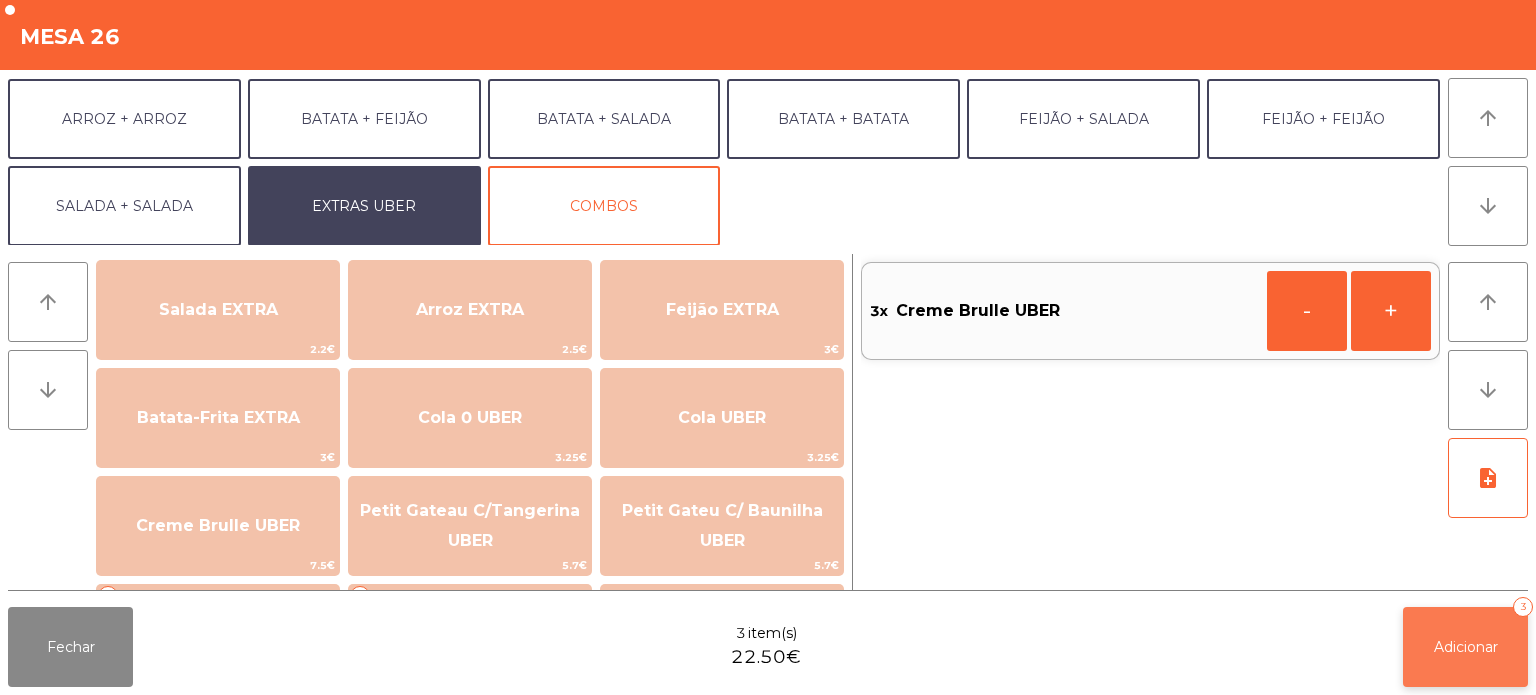 click on "Adicionar" 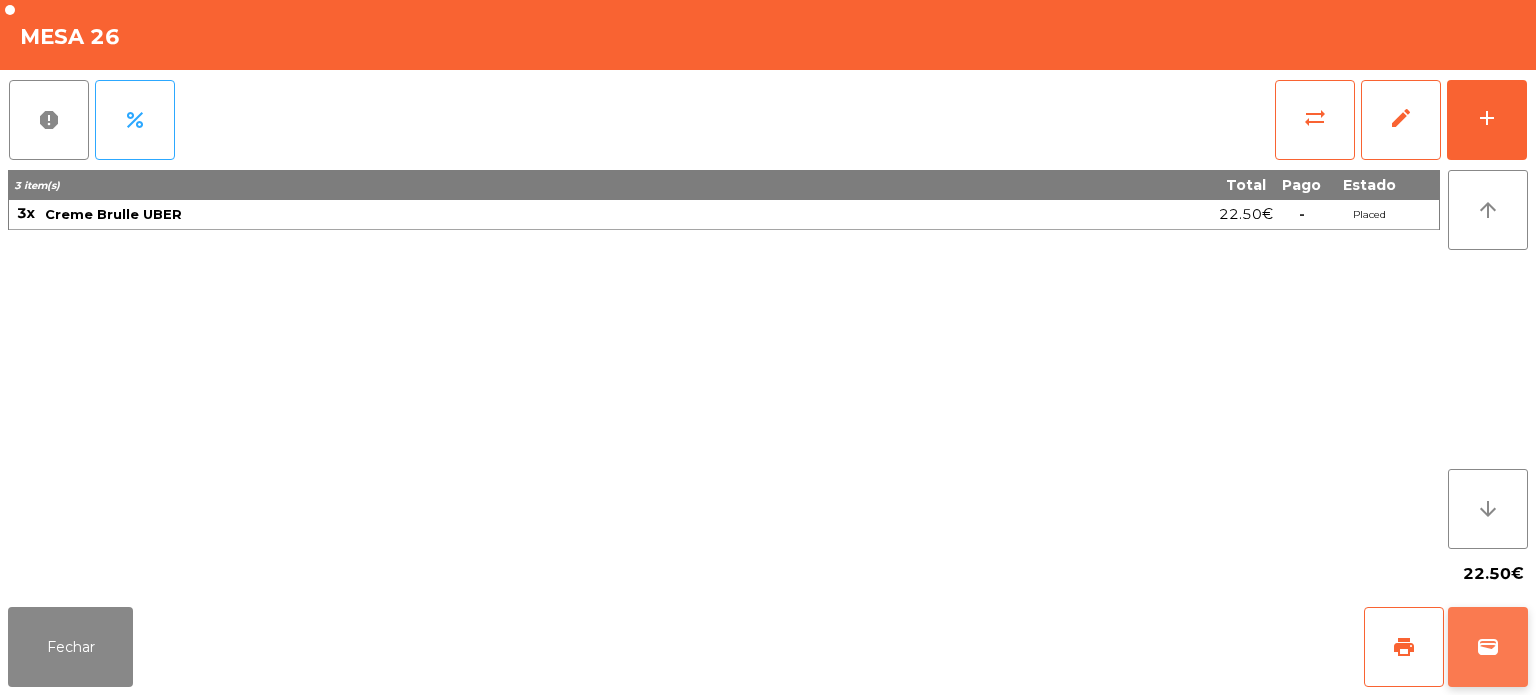 click on "wallet" 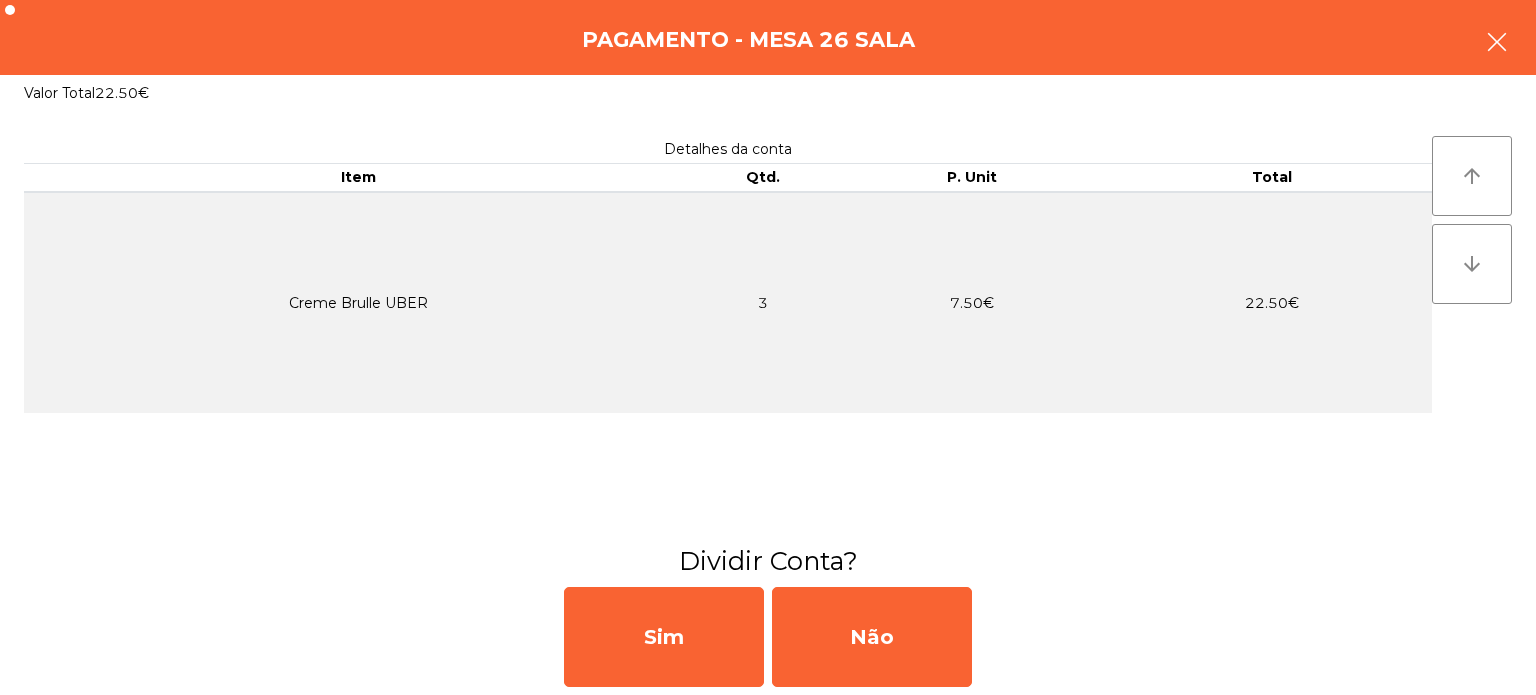 click 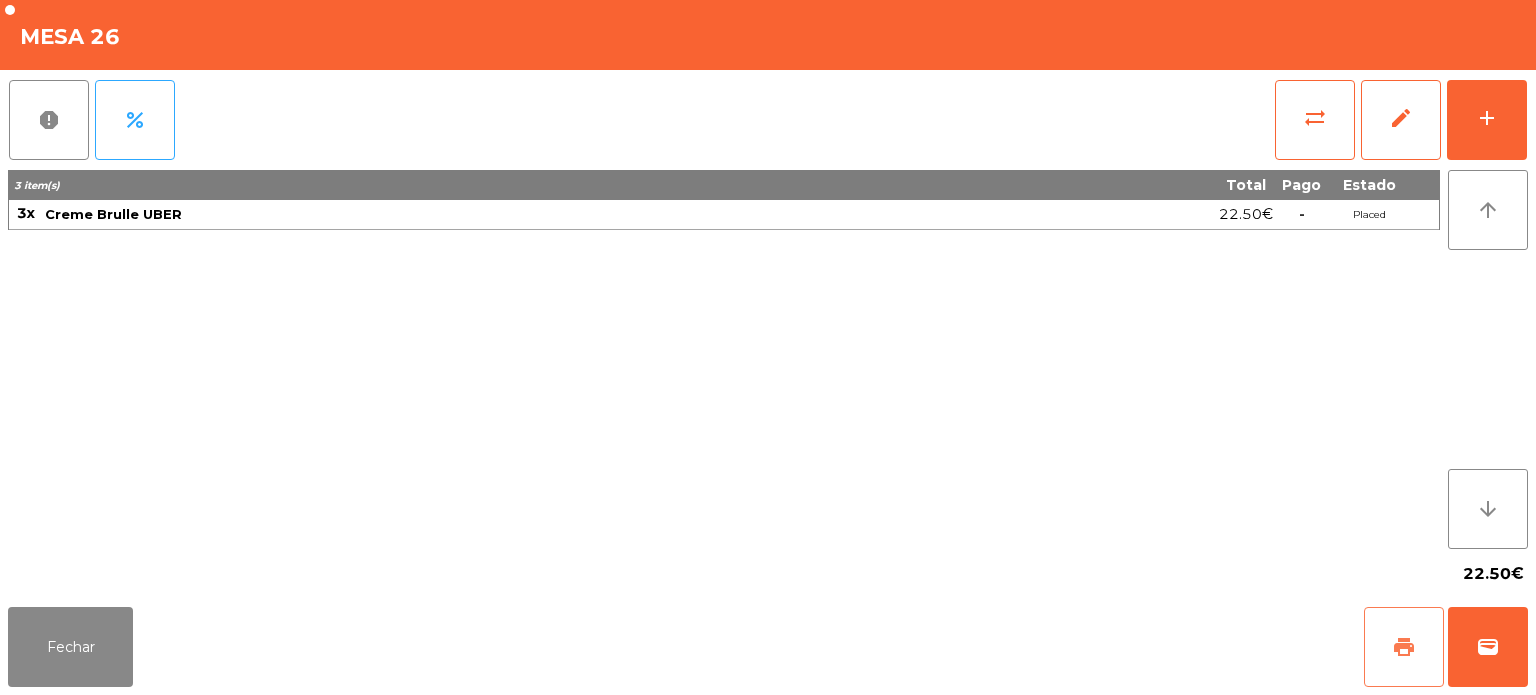 click on "print" 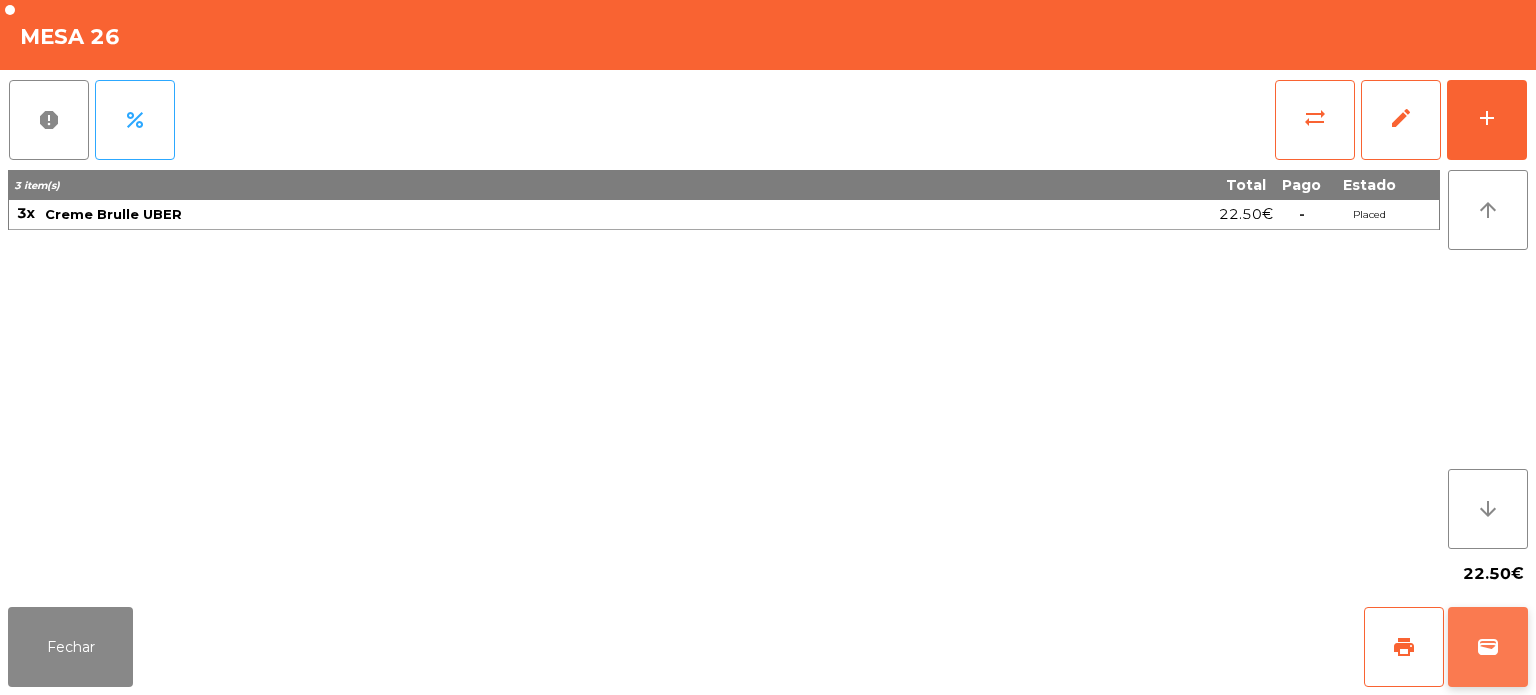 click on "wallet" 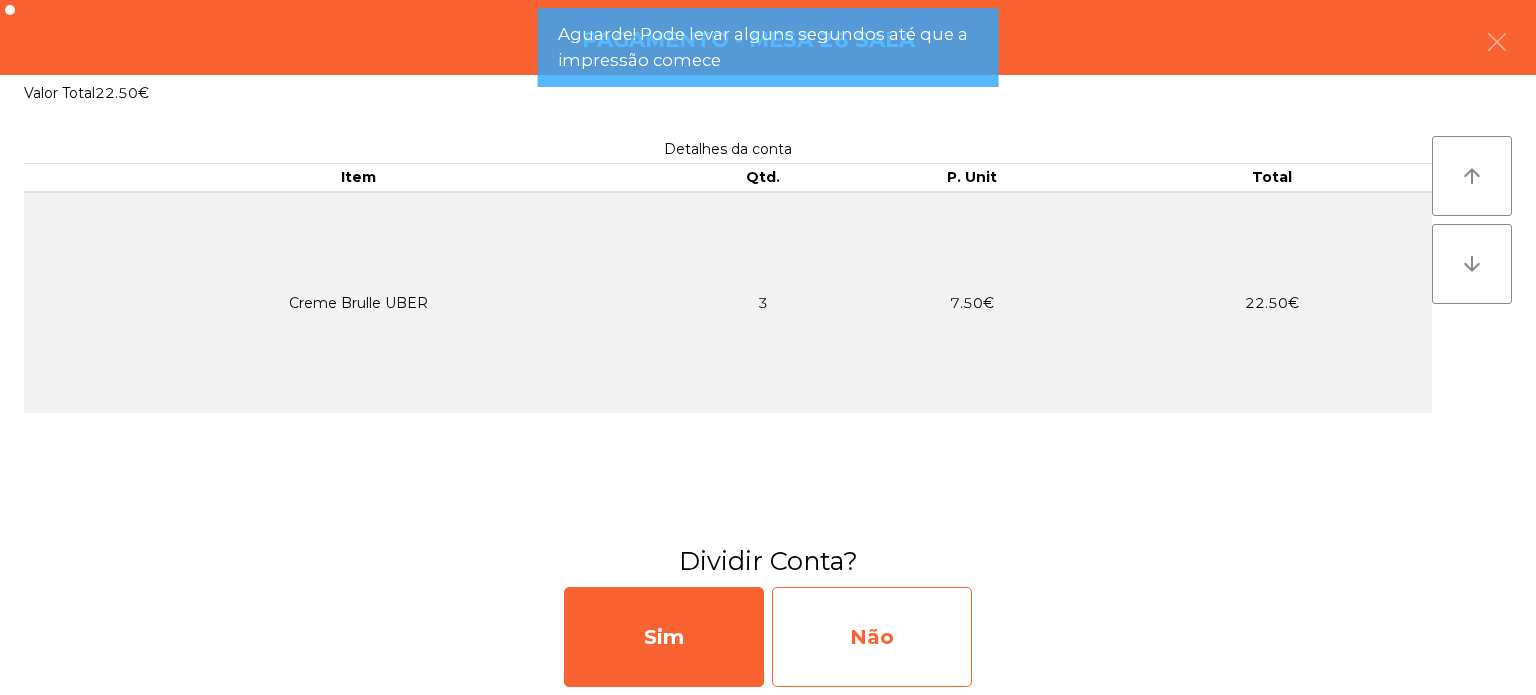 click on "Não" 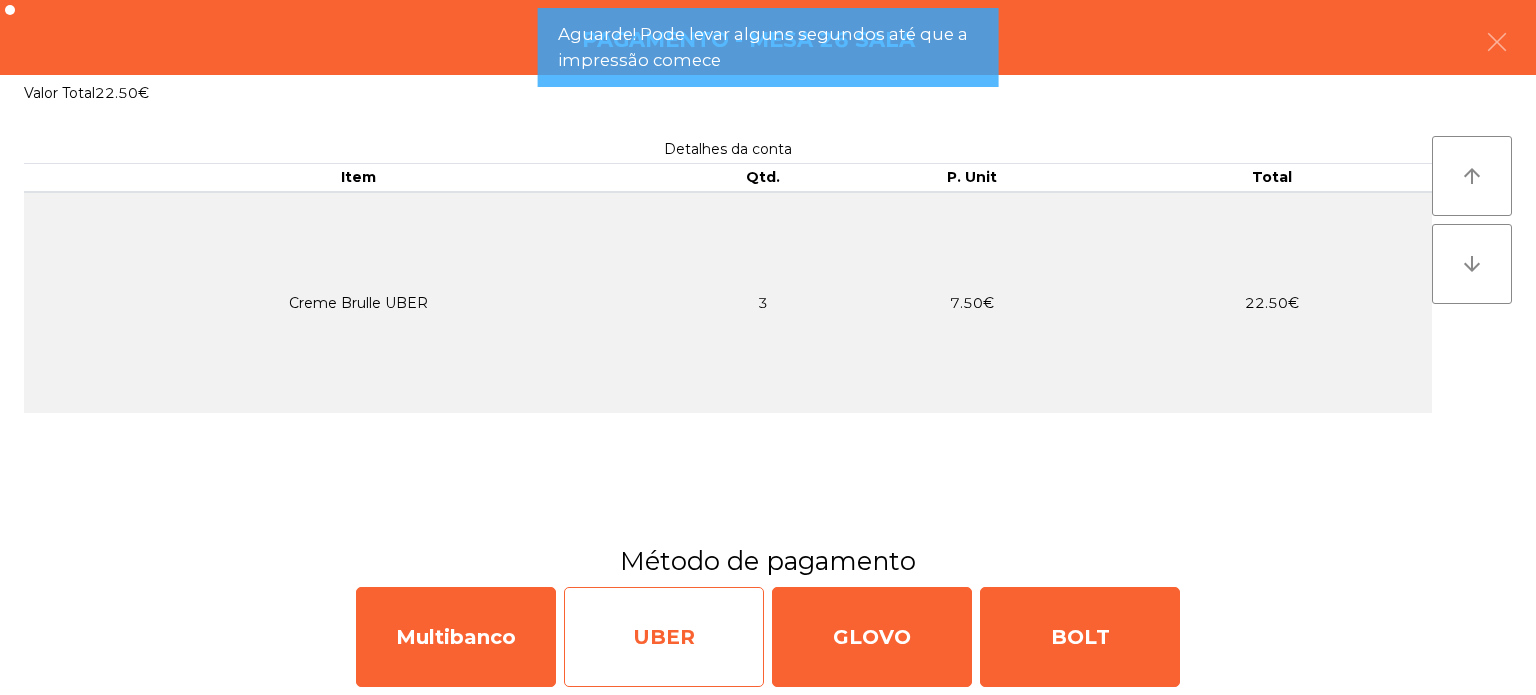 click on "UBER" 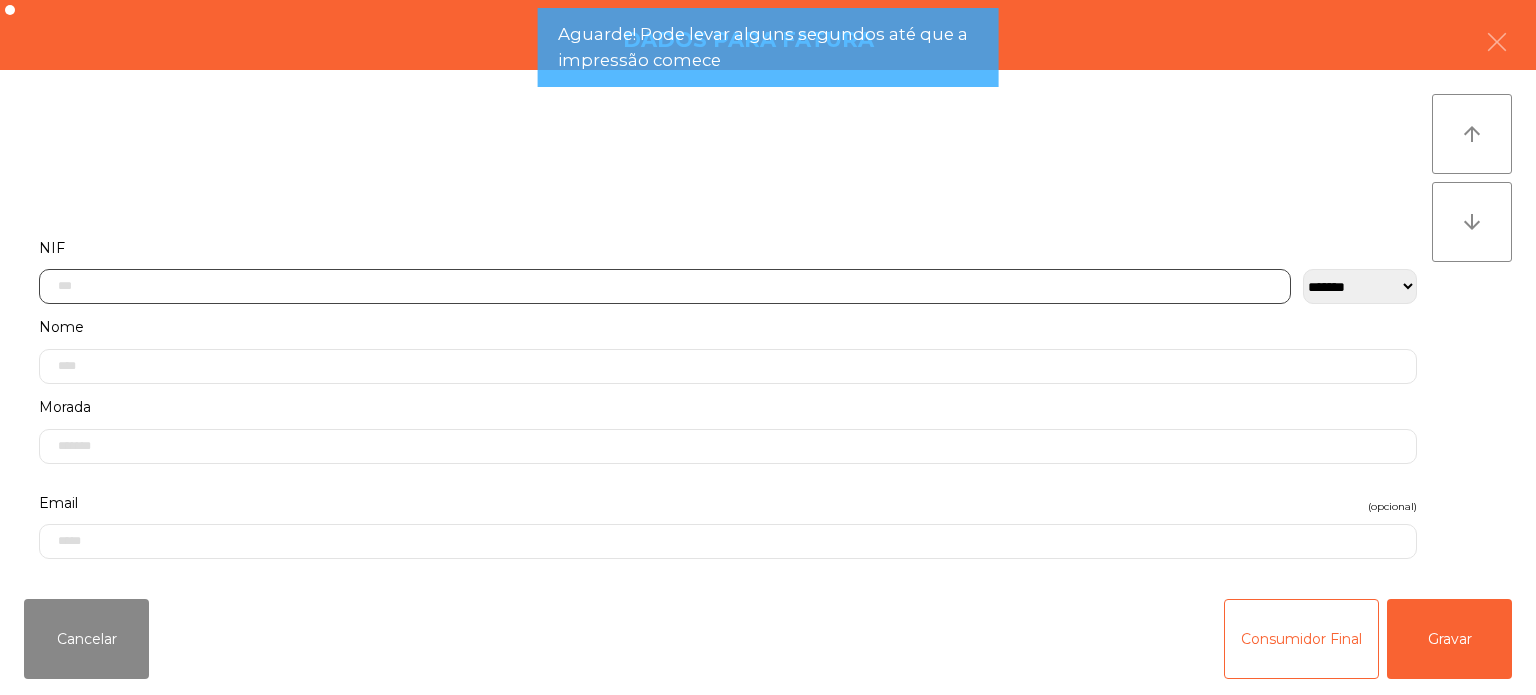 click 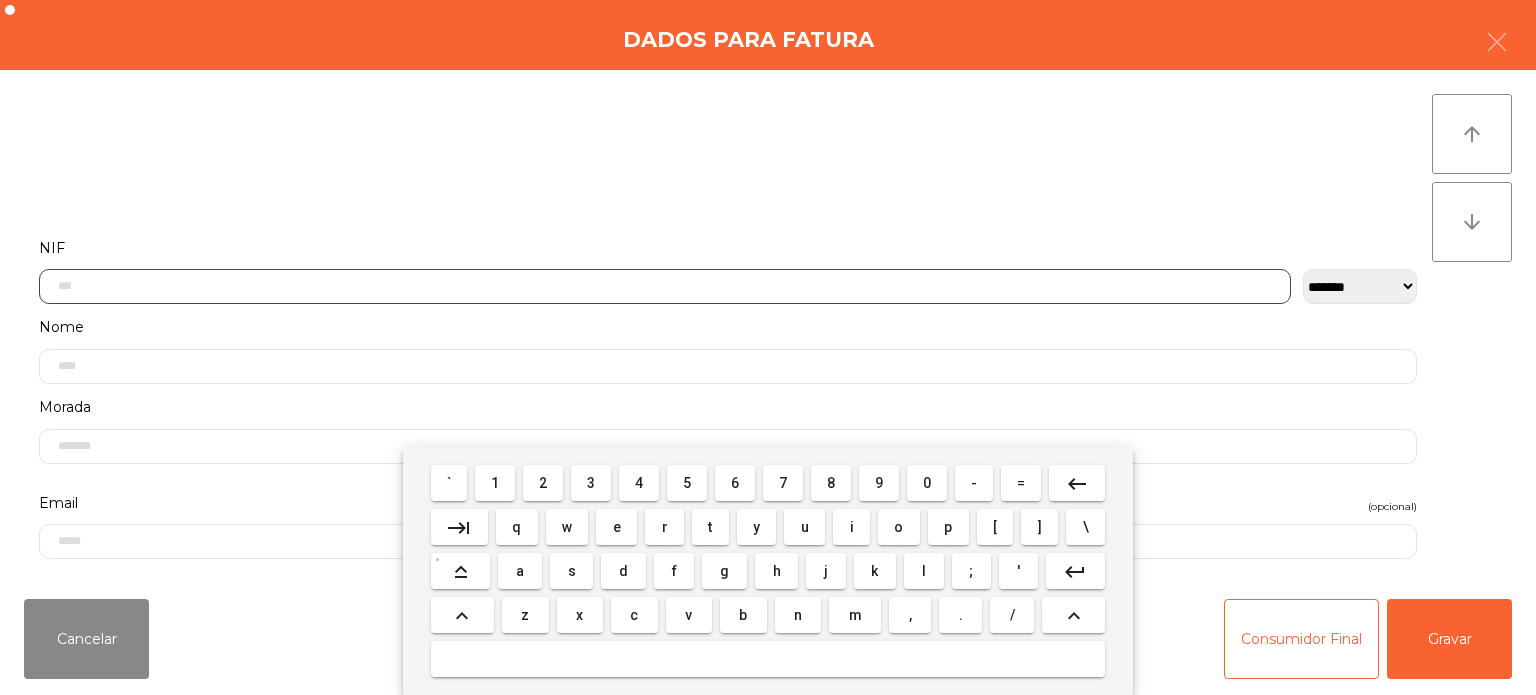 scroll, scrollTop: 139, scrollLeft: 0, axis: vertical 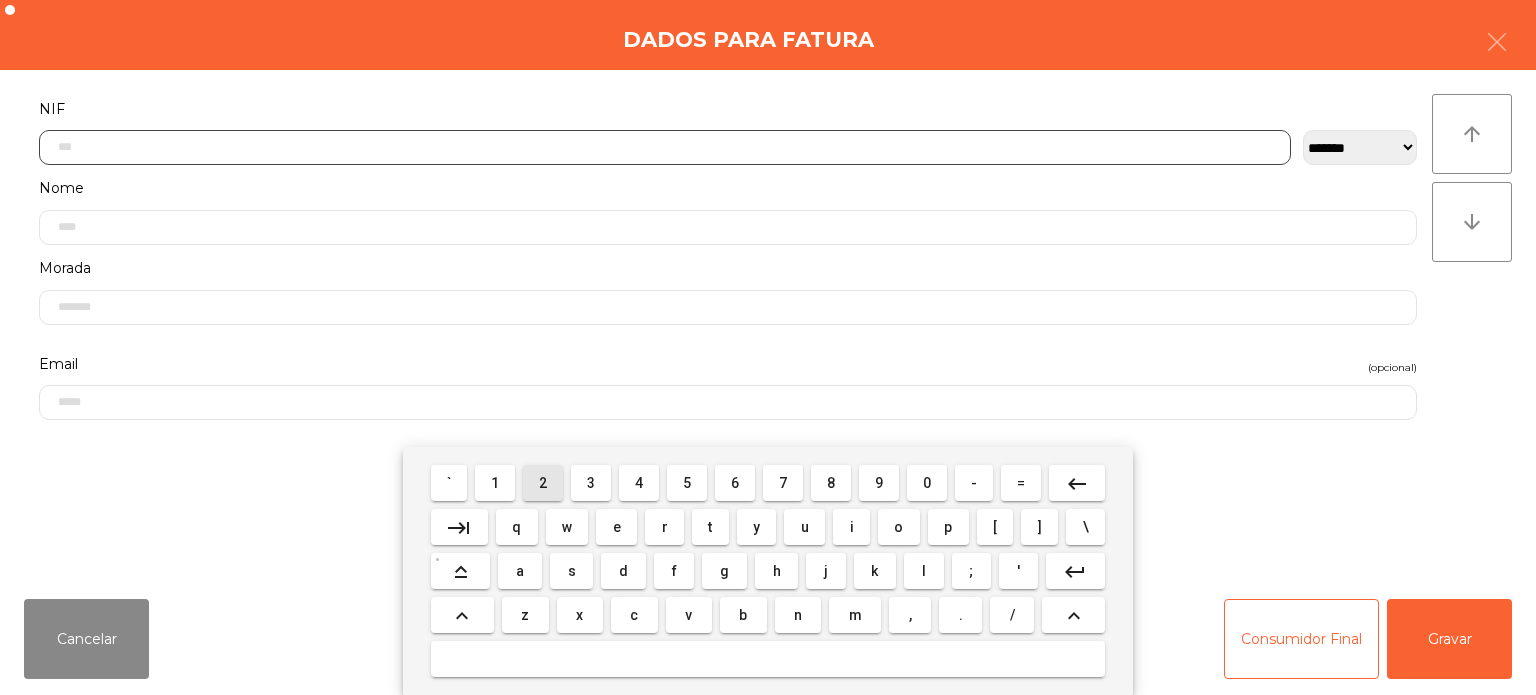 click on "2" at bounding box center (543, 483) 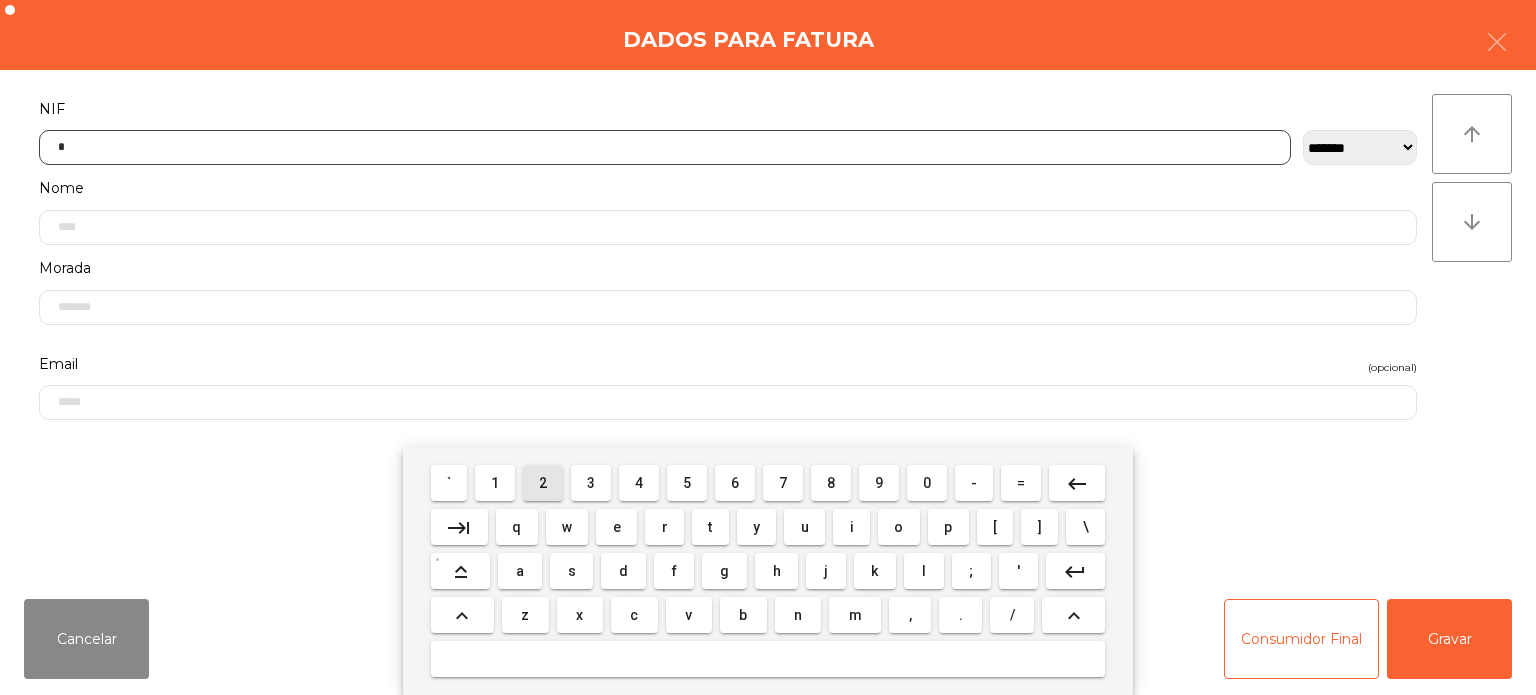 click on "1" at bounding box center [495, 483] 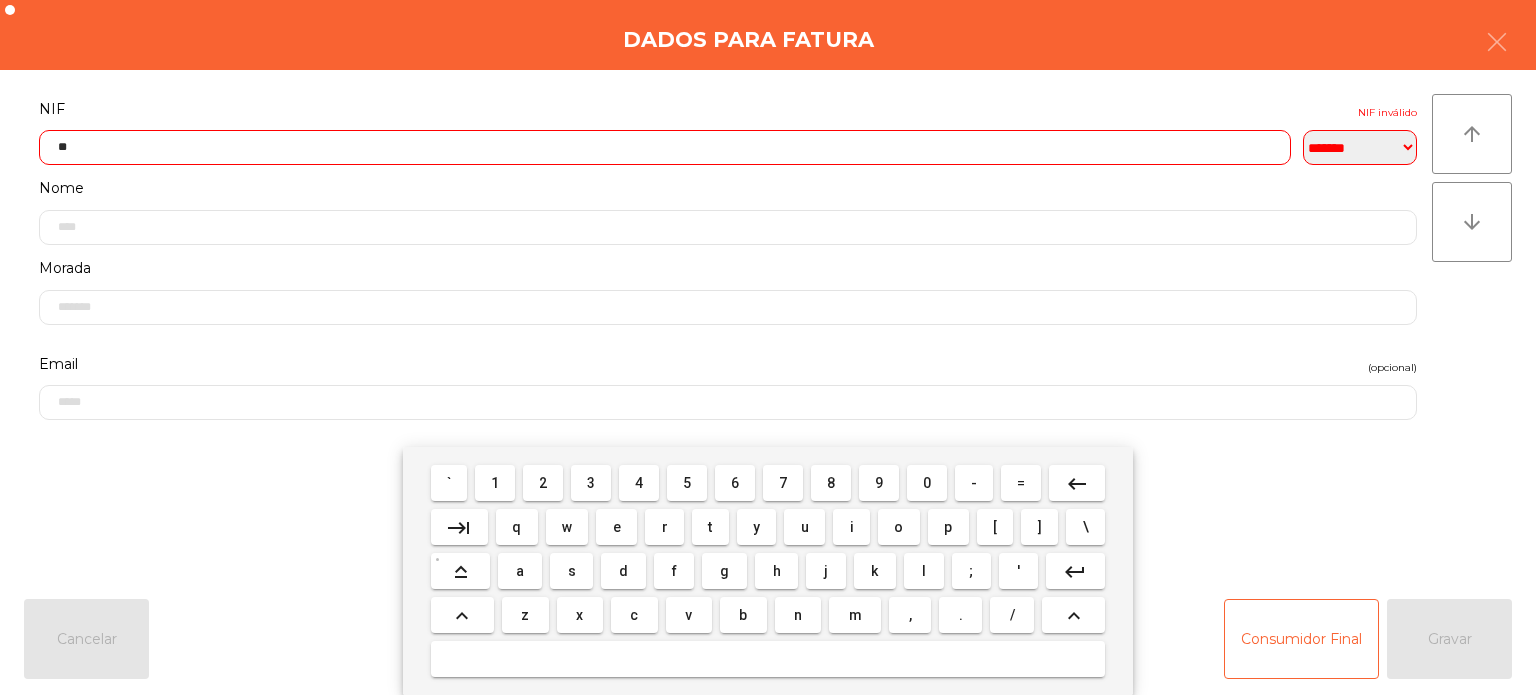 click on "9" at bounding box center [879, 483] 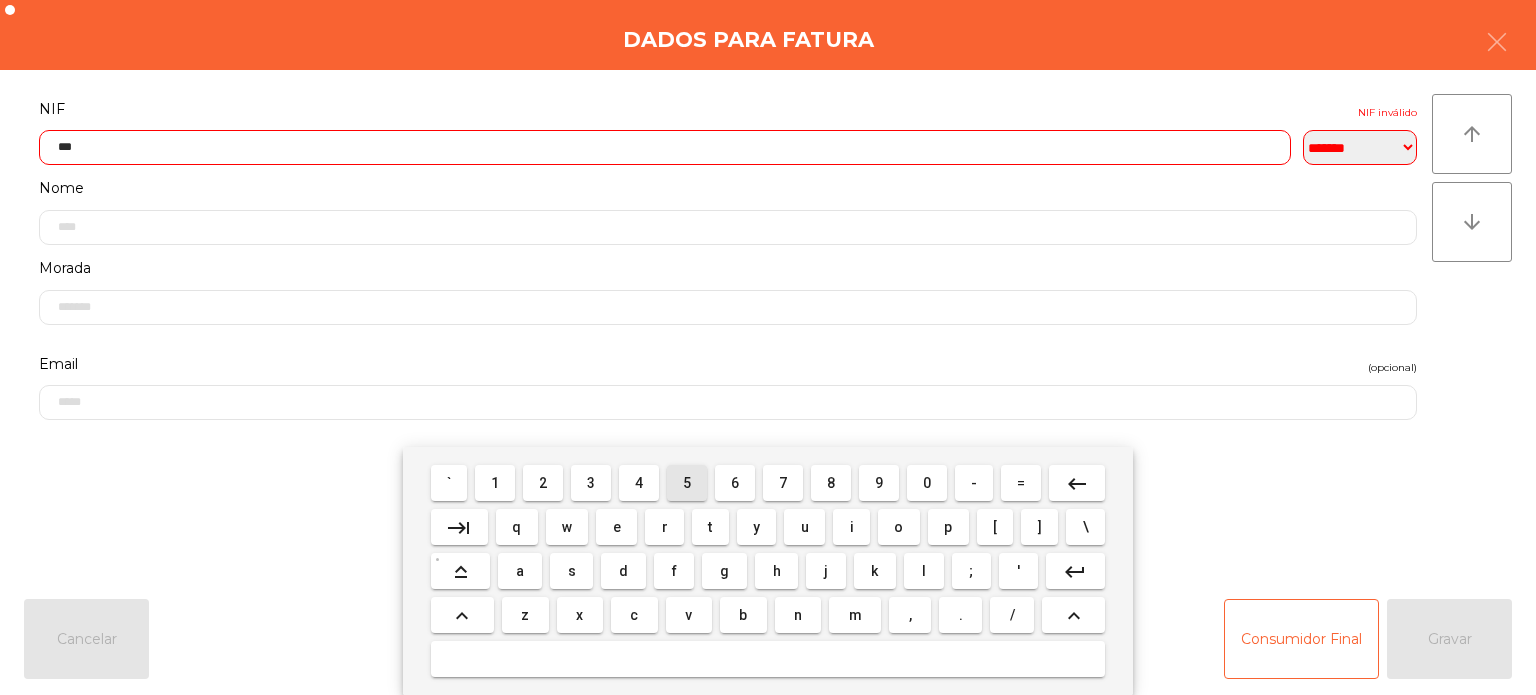 click on "5" at bounding box center [687, 483] 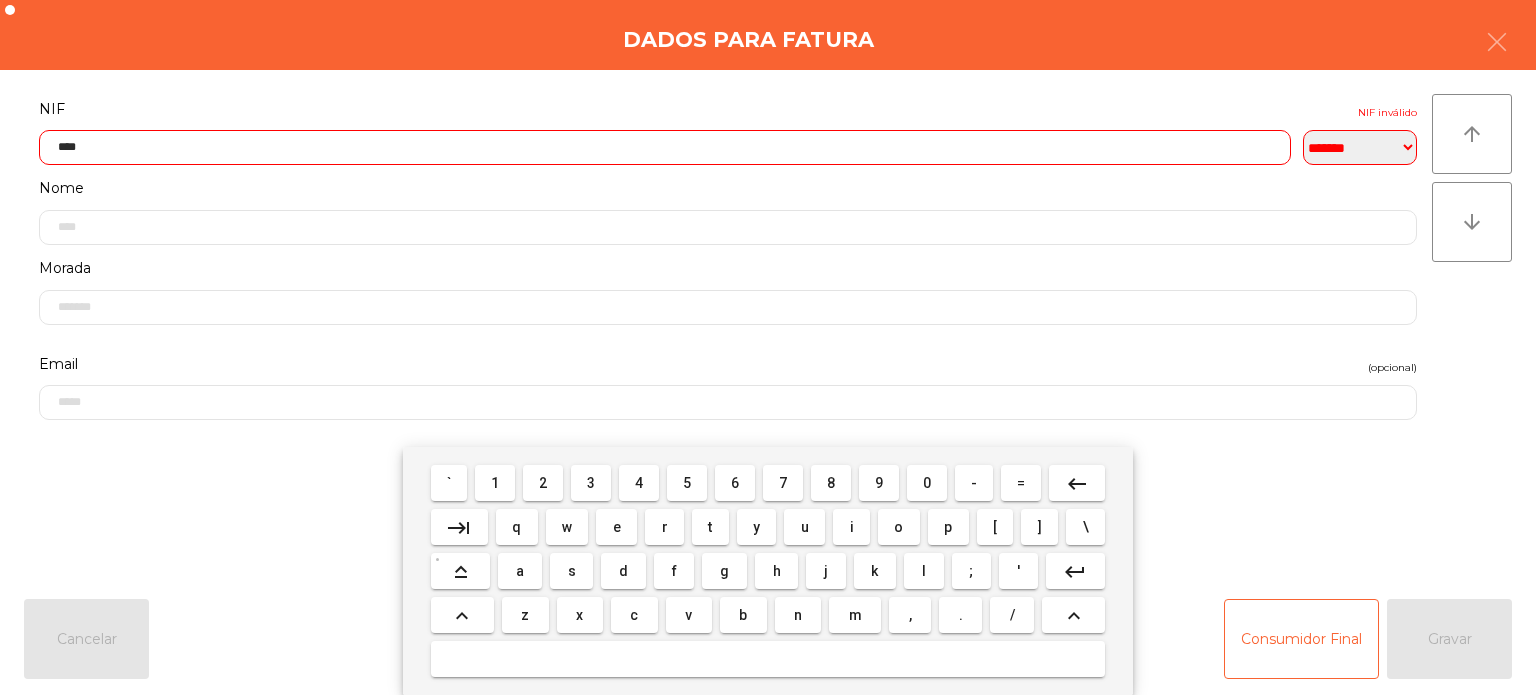 click on "5" at bounding box center (687, 483) 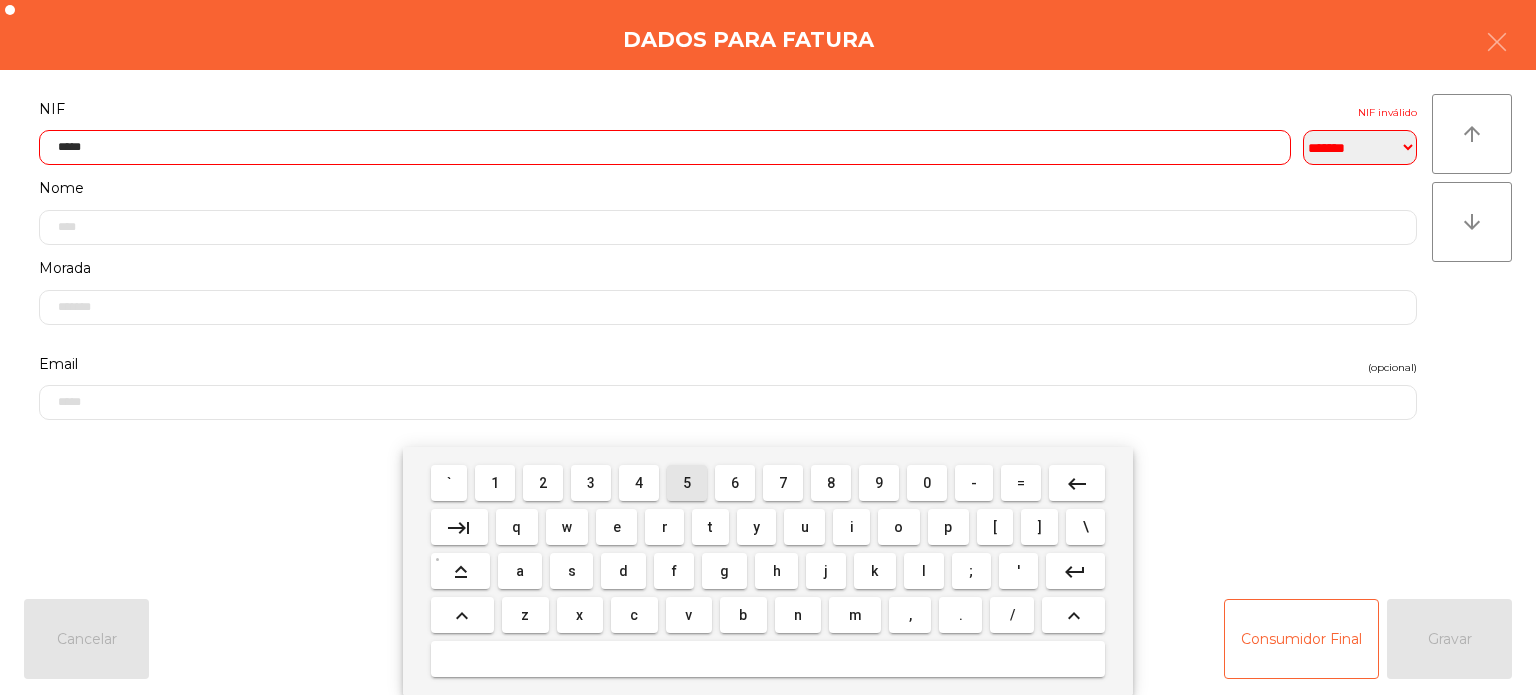 click on "5" at bounding box center [687, 483] 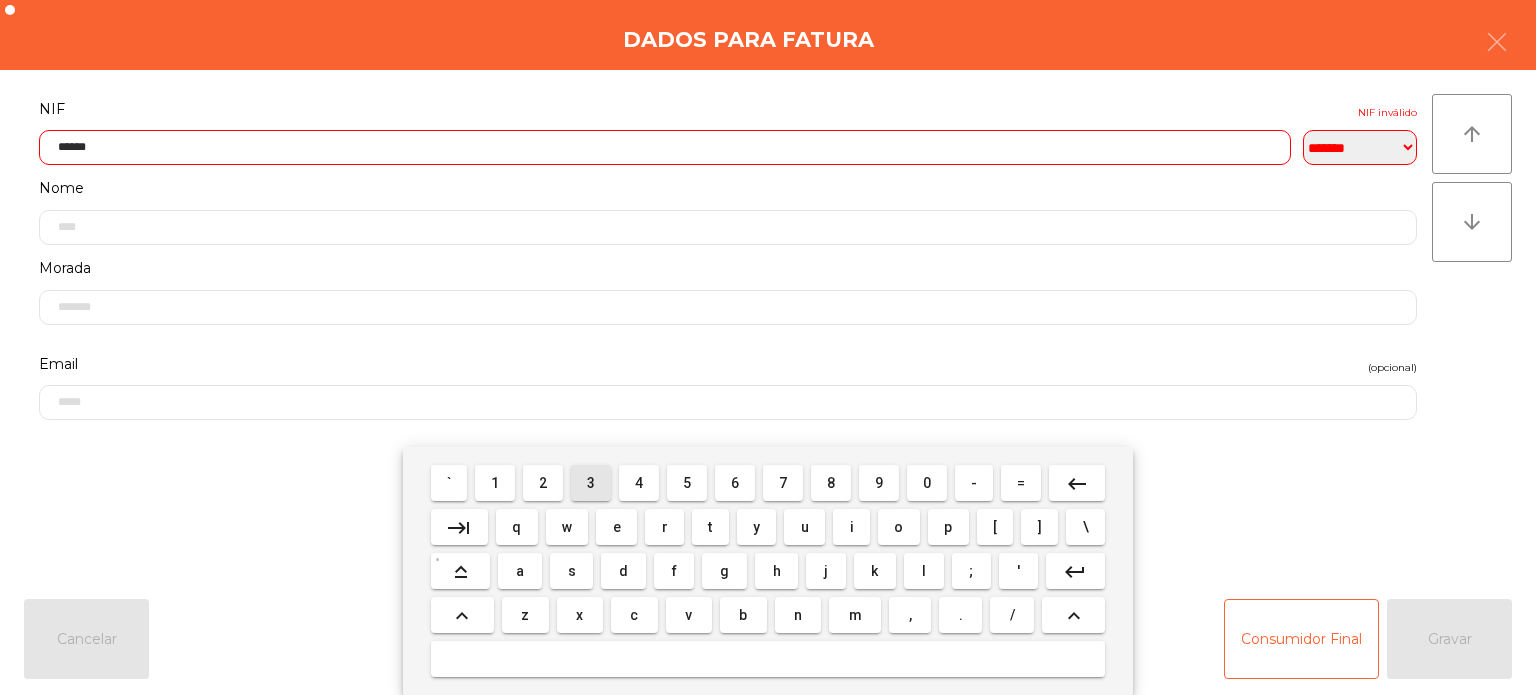 click on "3" at bounding box center [591, 483] 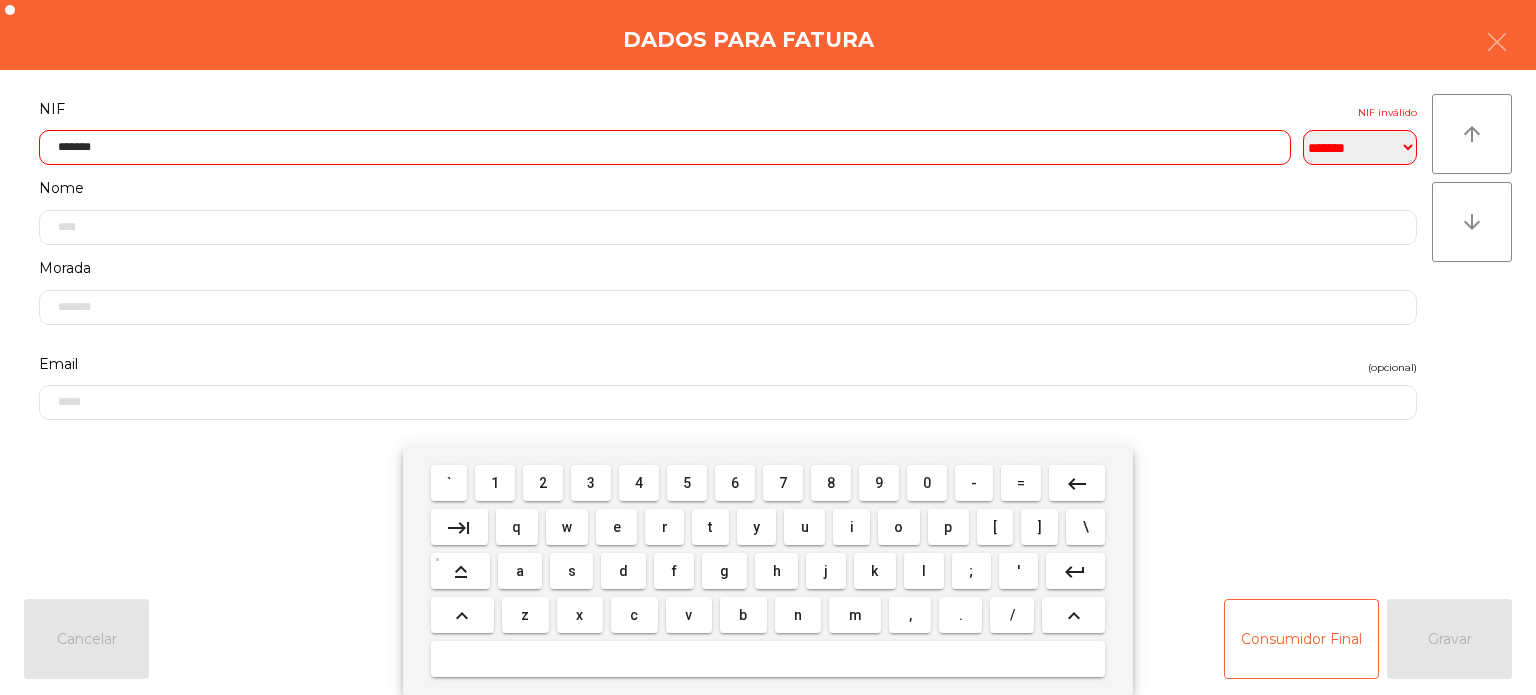 click on "1" at bounding box center [495, 483] 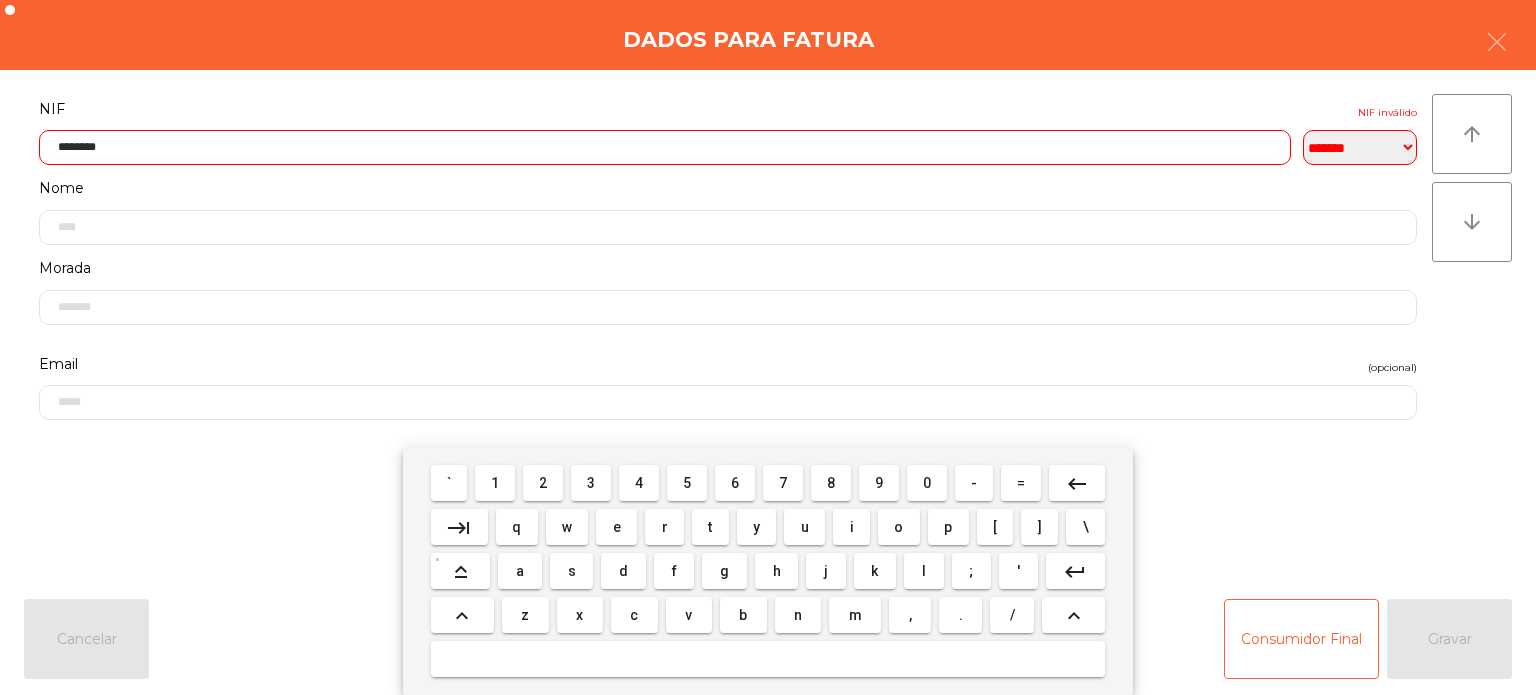 click on "2" at bounding box center (543, 483) 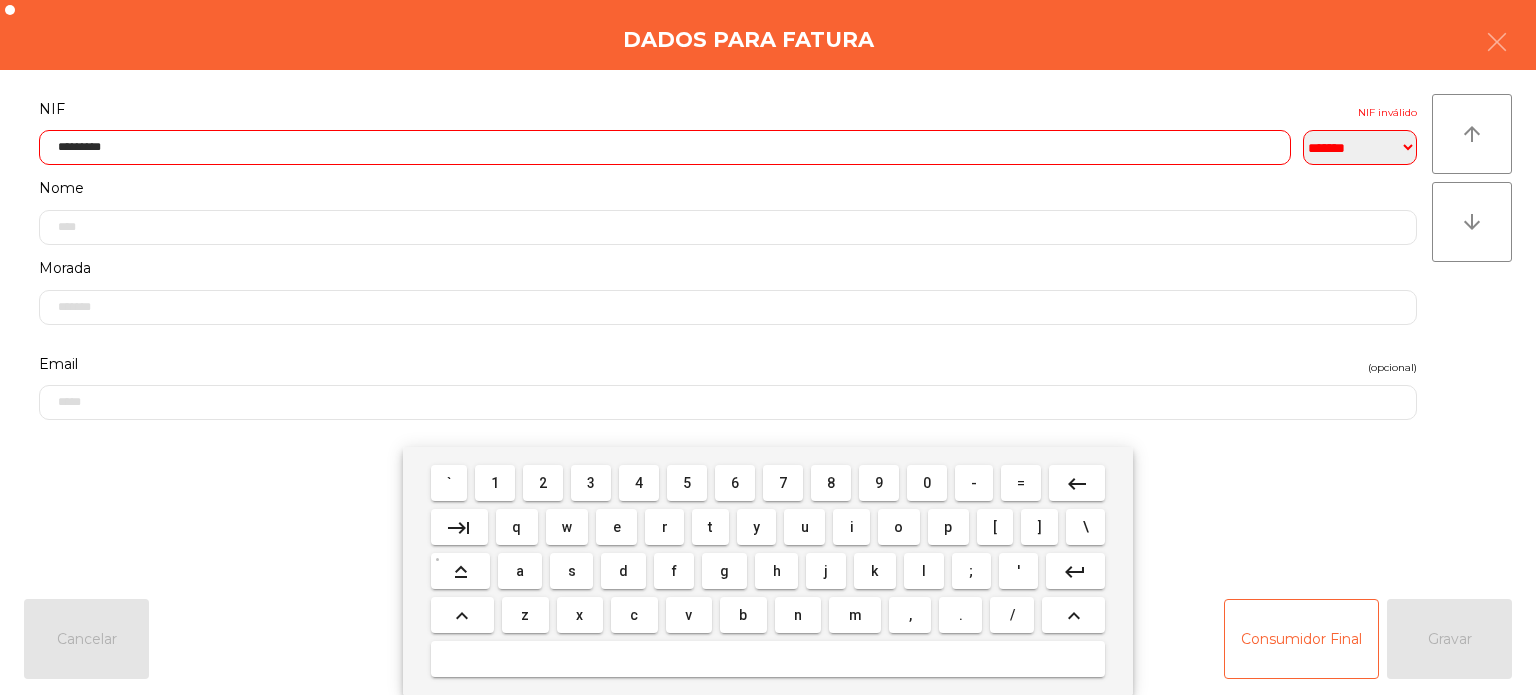 click on "keyboard_backspace" at bounding box center [1077, 483] 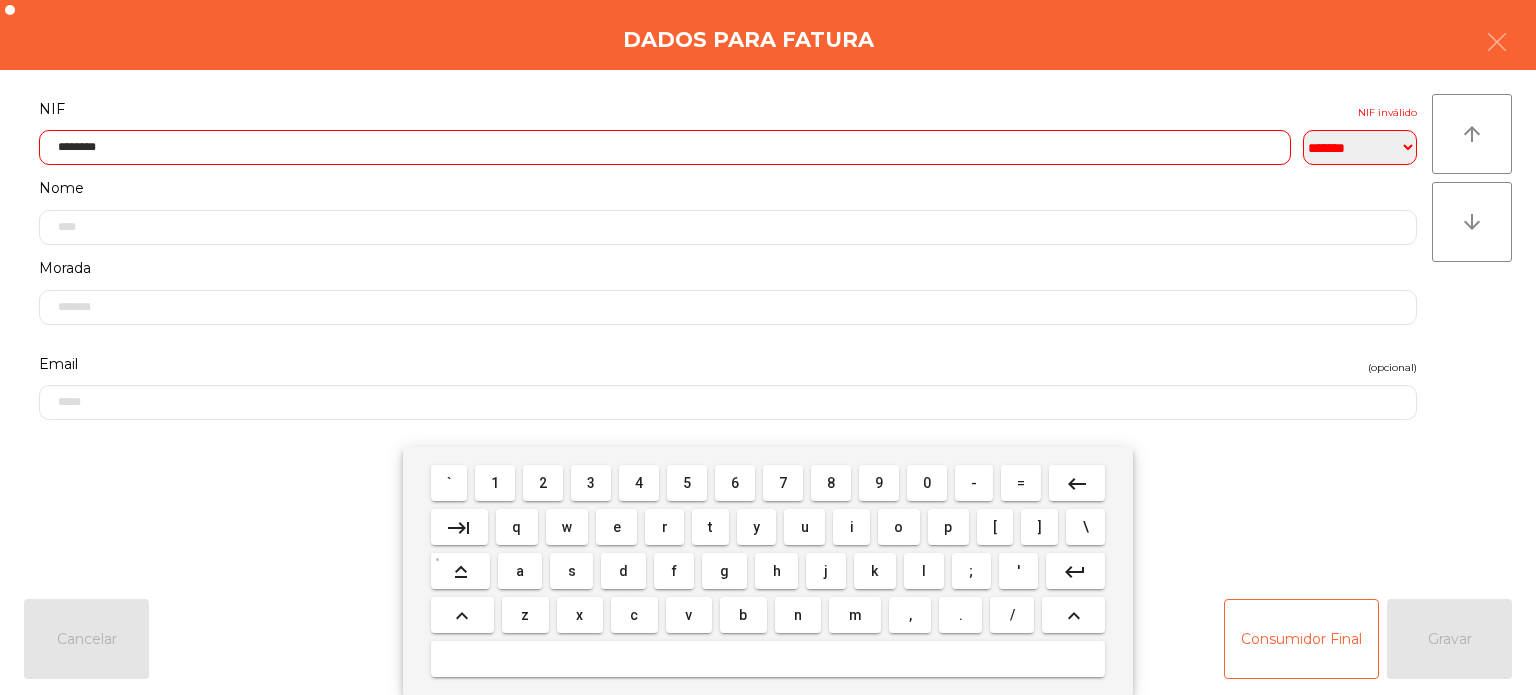 click on "1" at bounding box center (495, 483) 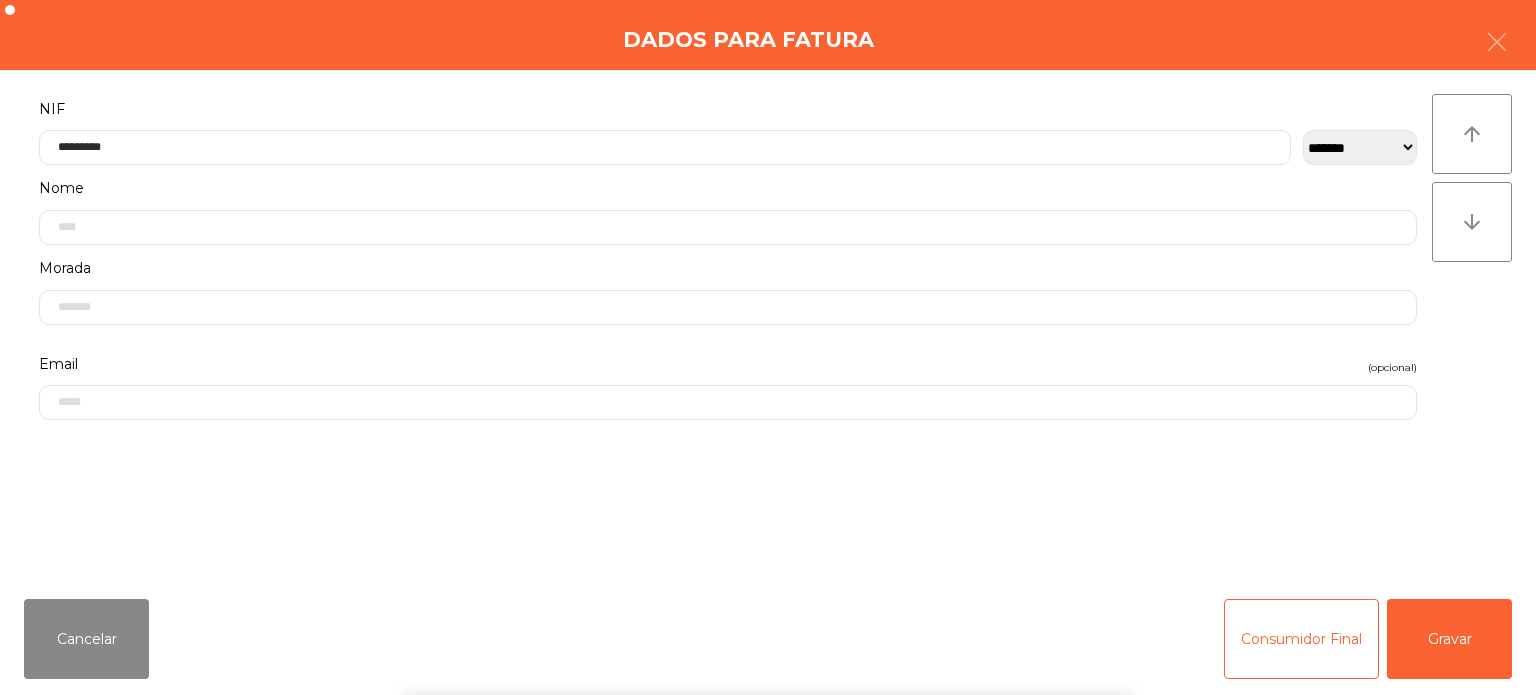 click on "**********" 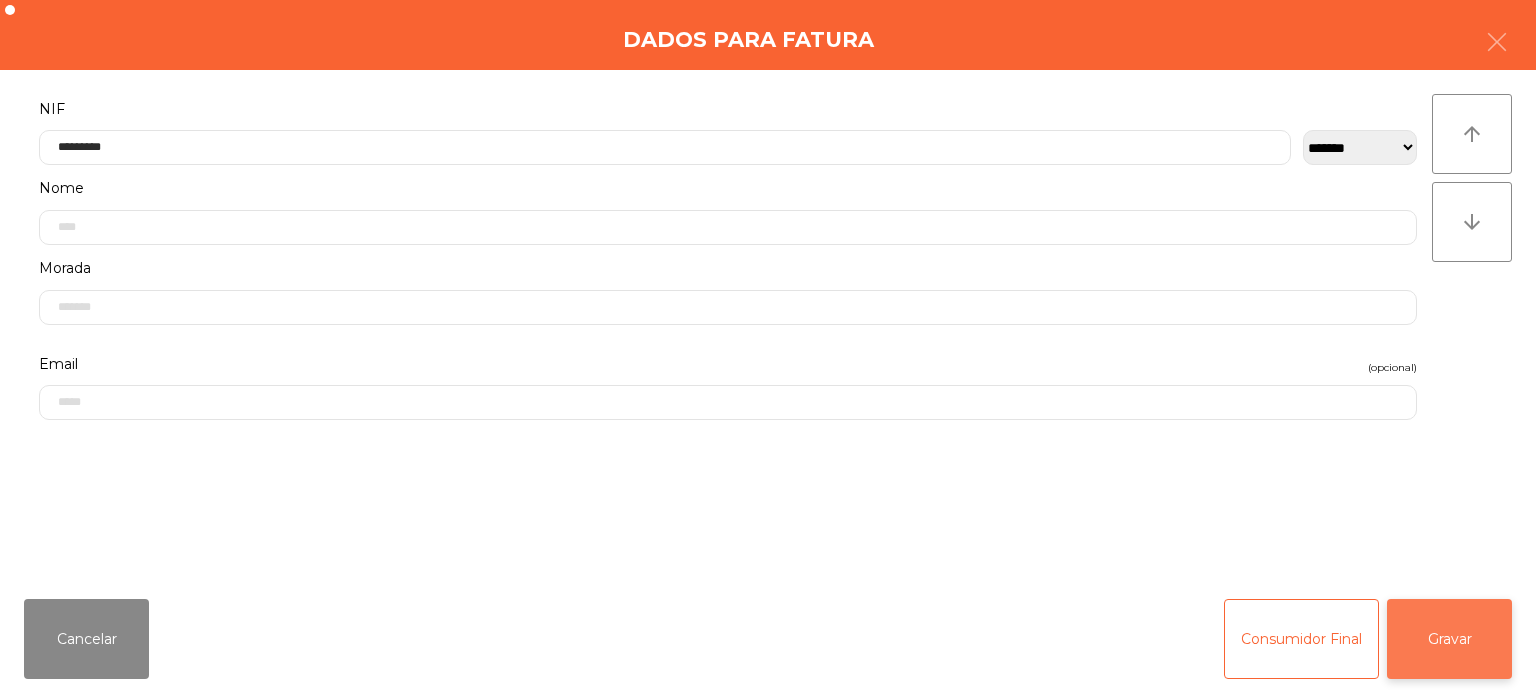 click on "Gravar" 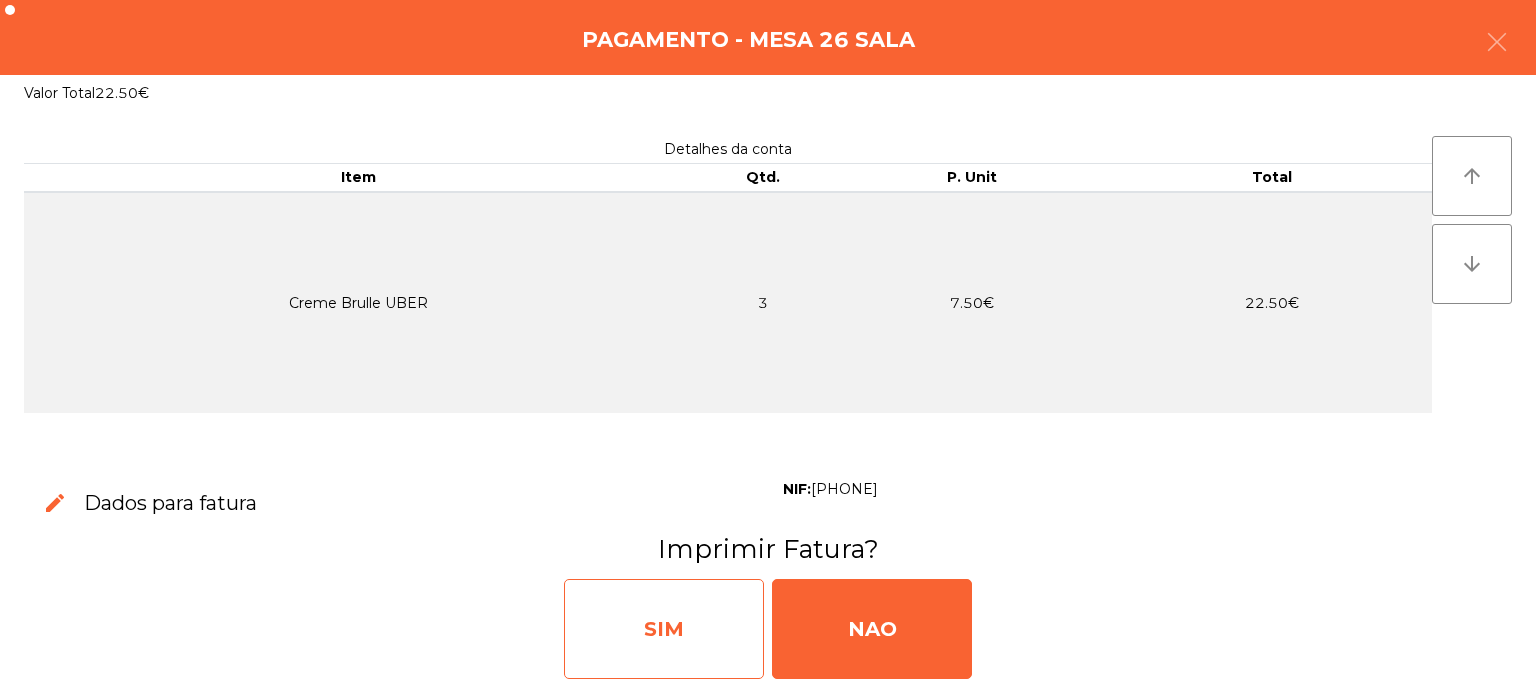 click on "SIM" 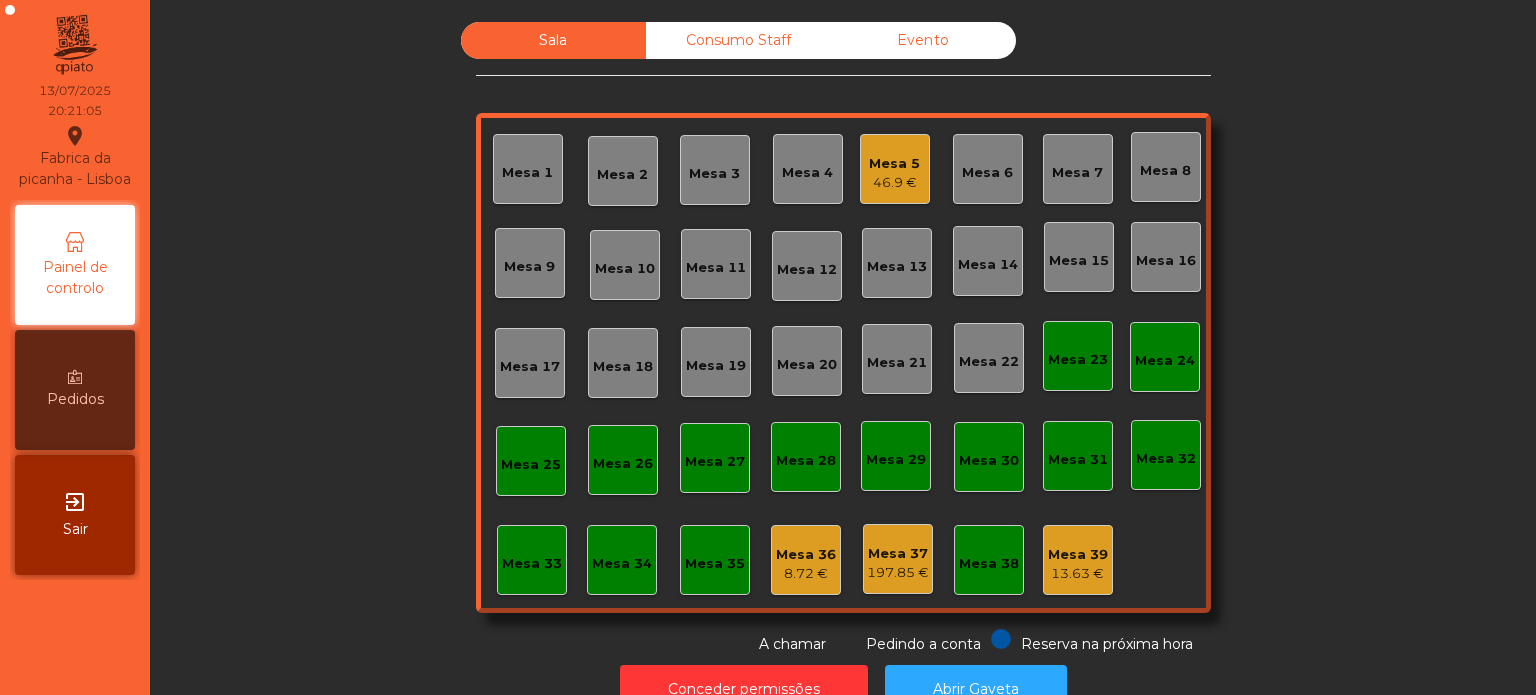 click on "Mesa 30" 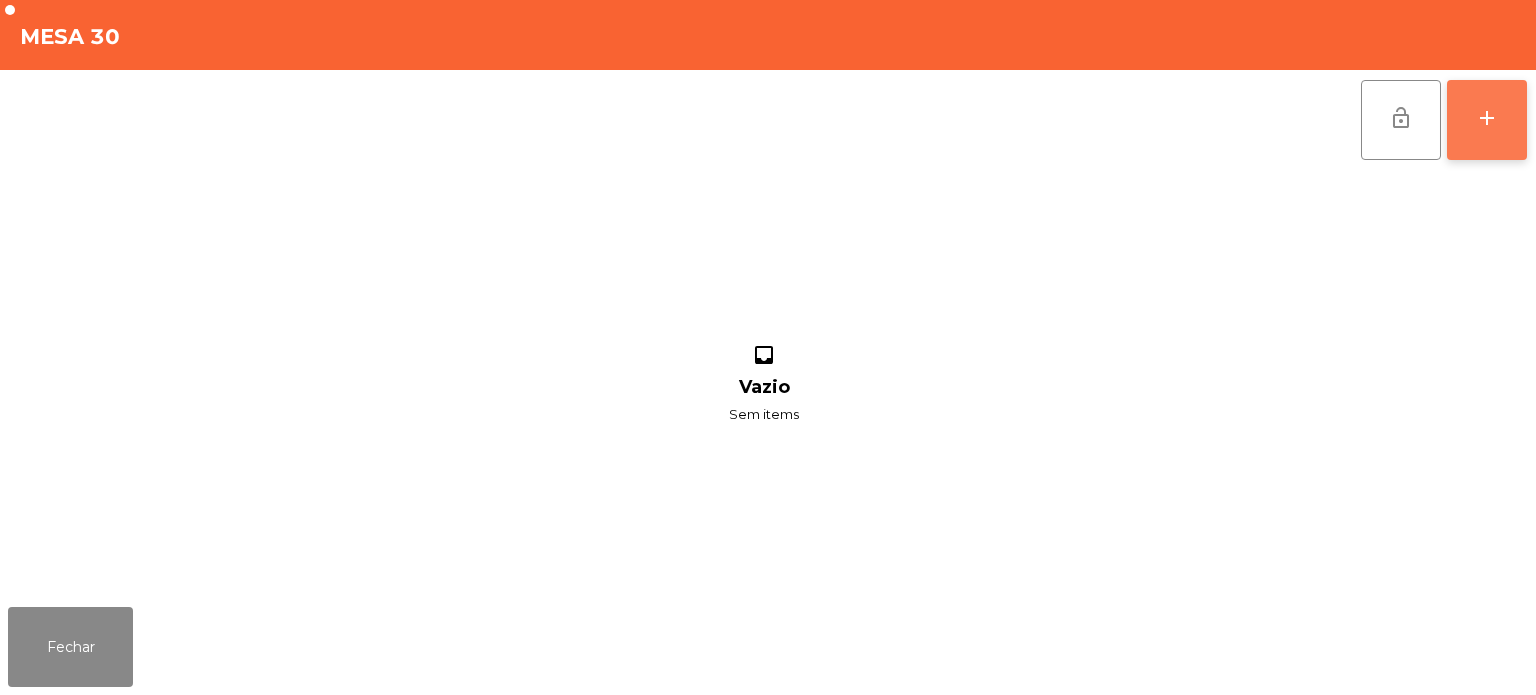 click on "add" 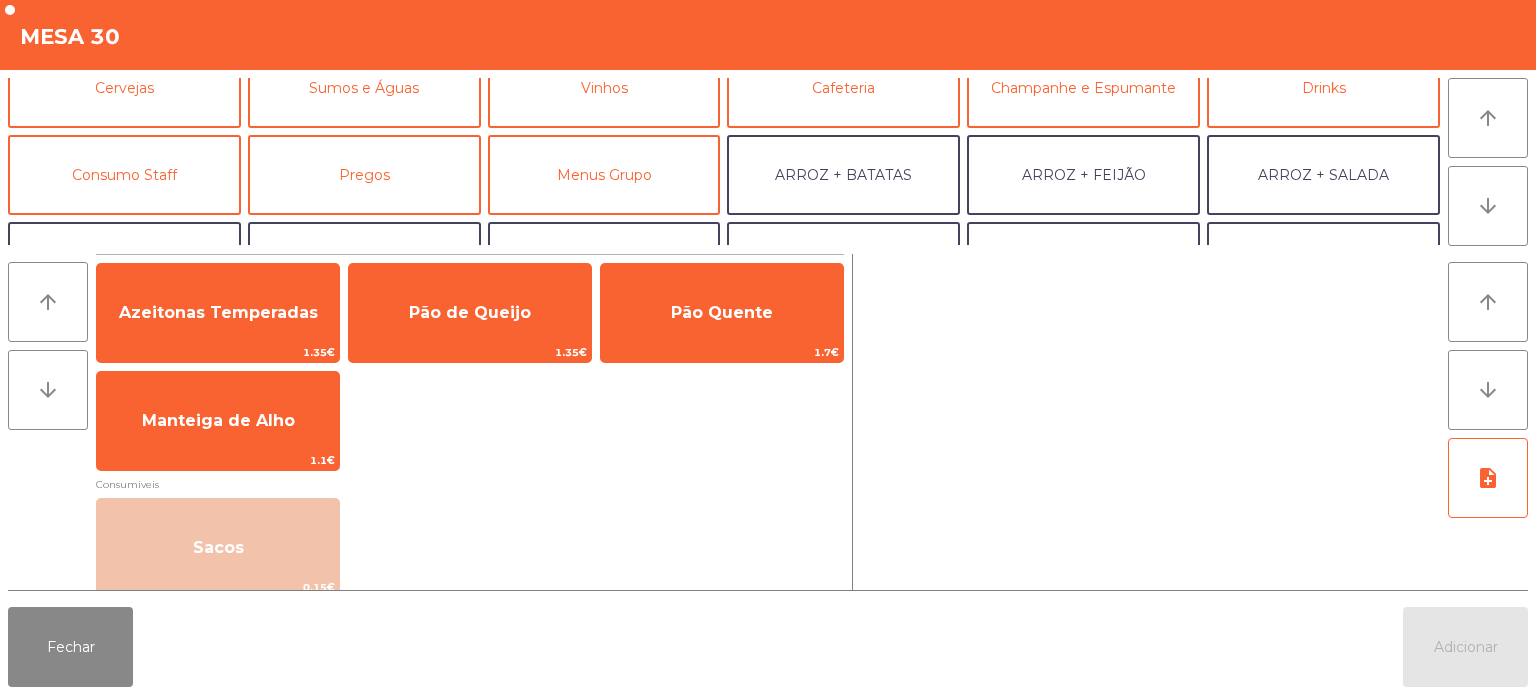 scroll, scrollTop: 139, scrollLeft: 0, axis: vertical 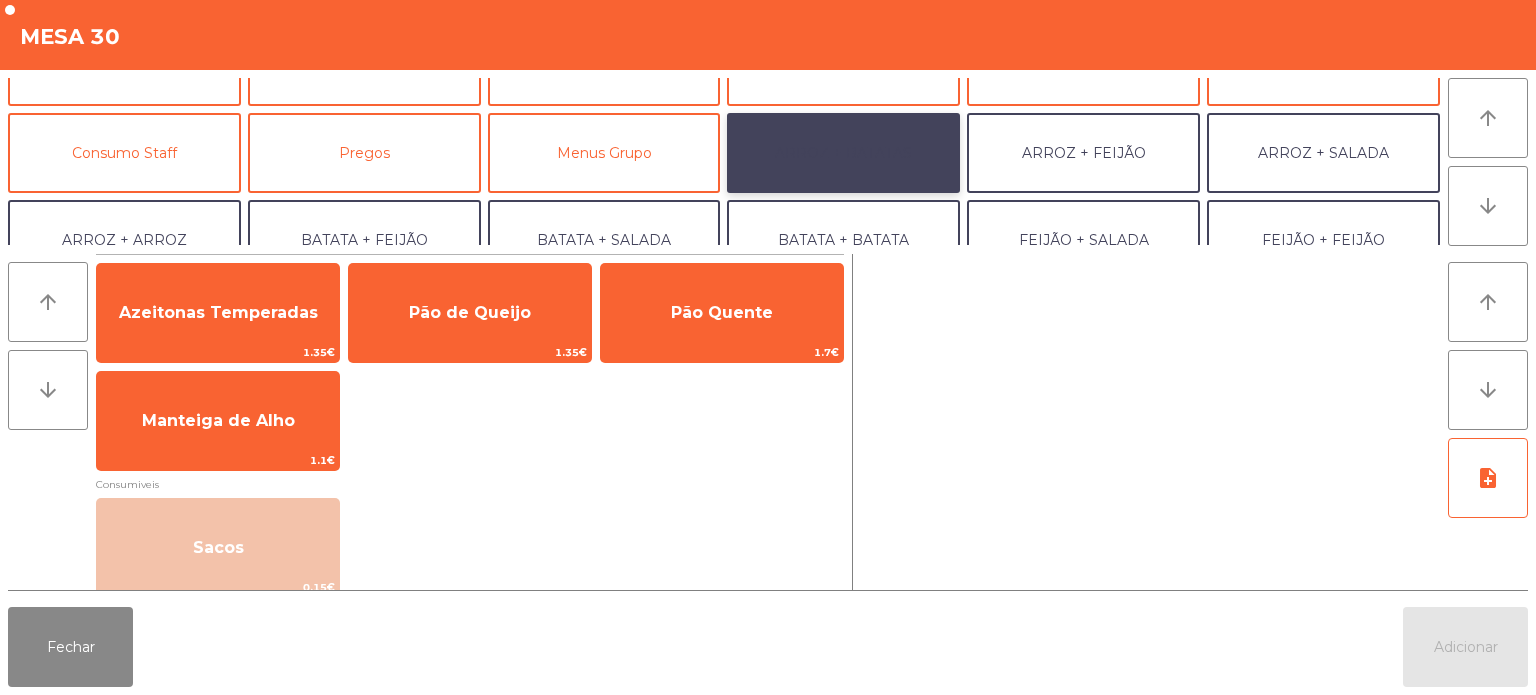 click on "ARROZ + BATATAS" 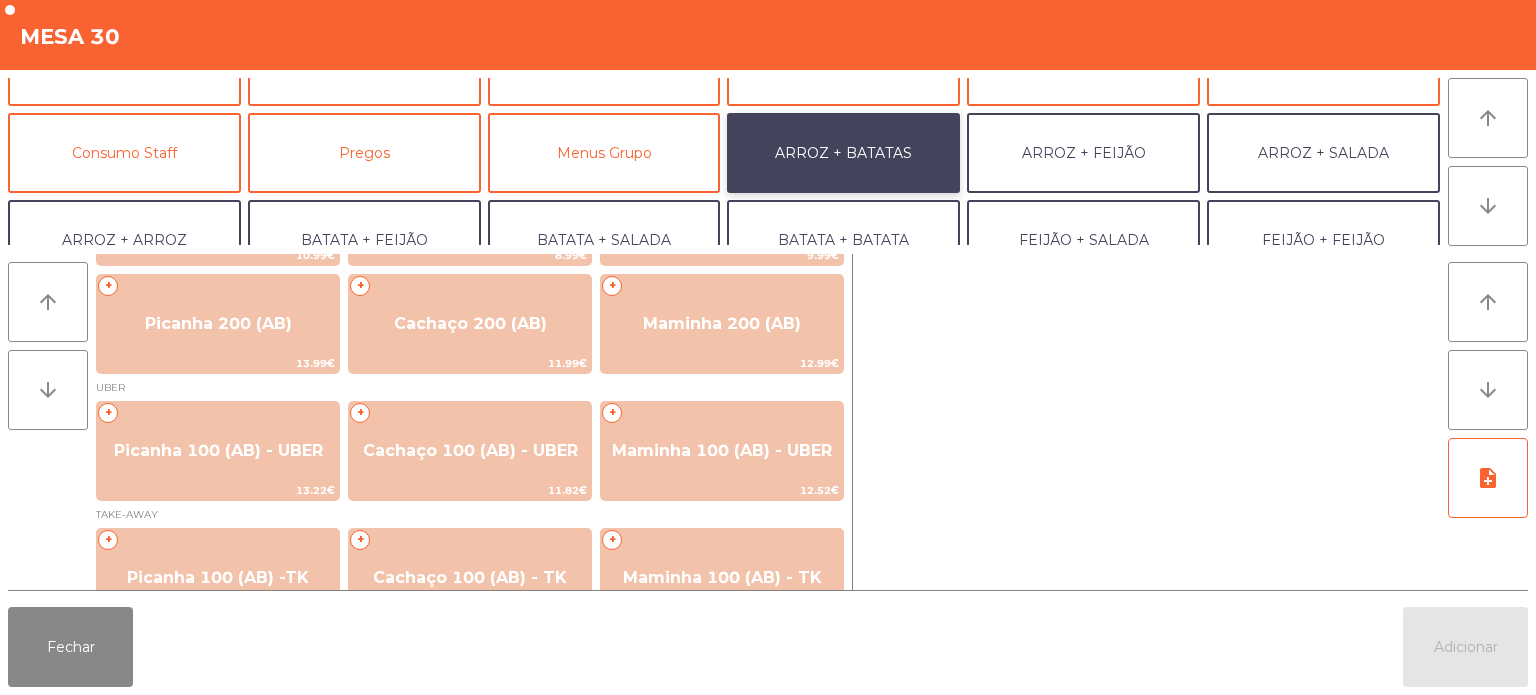 scroll, scrollTop: 100, scrollLeft: 0, axis: vertical 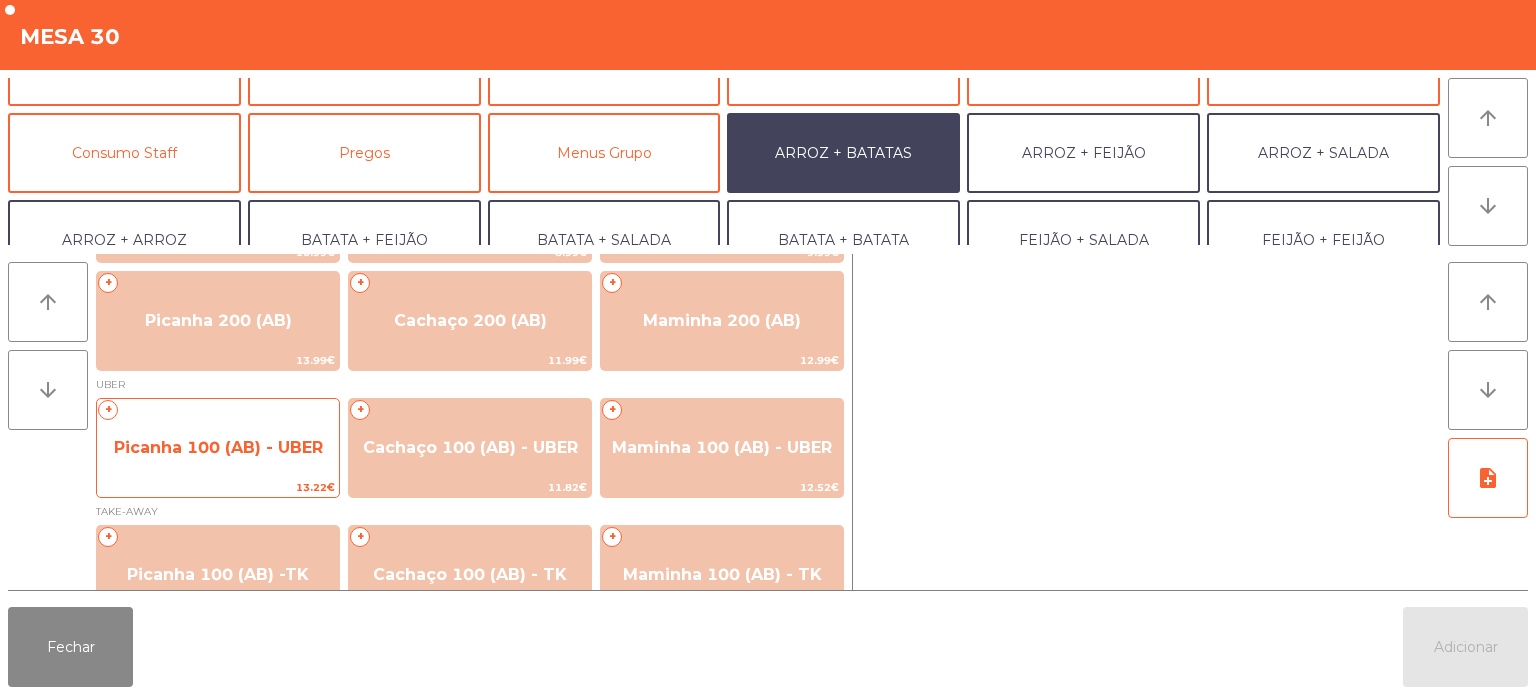 click on "Picanha 100 (AB) - UBER" 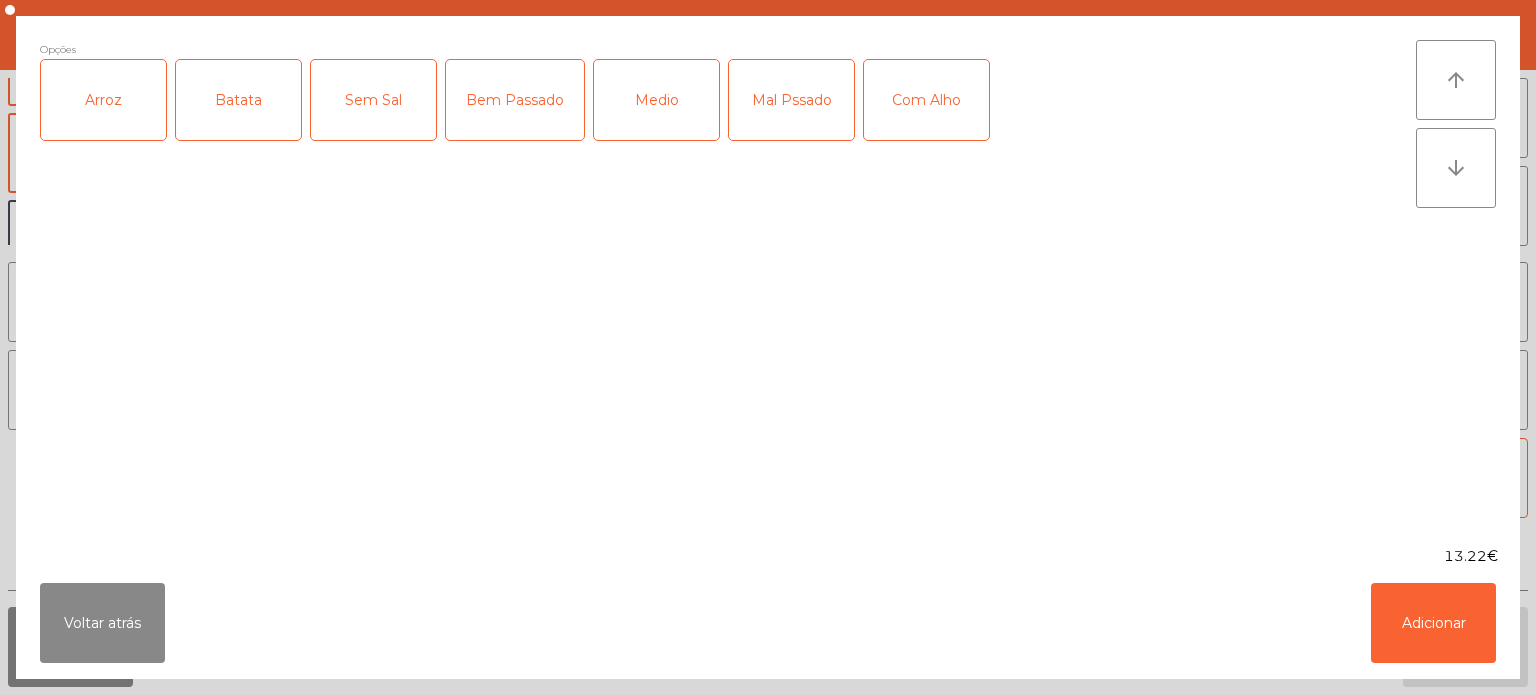 click on "Arroz" 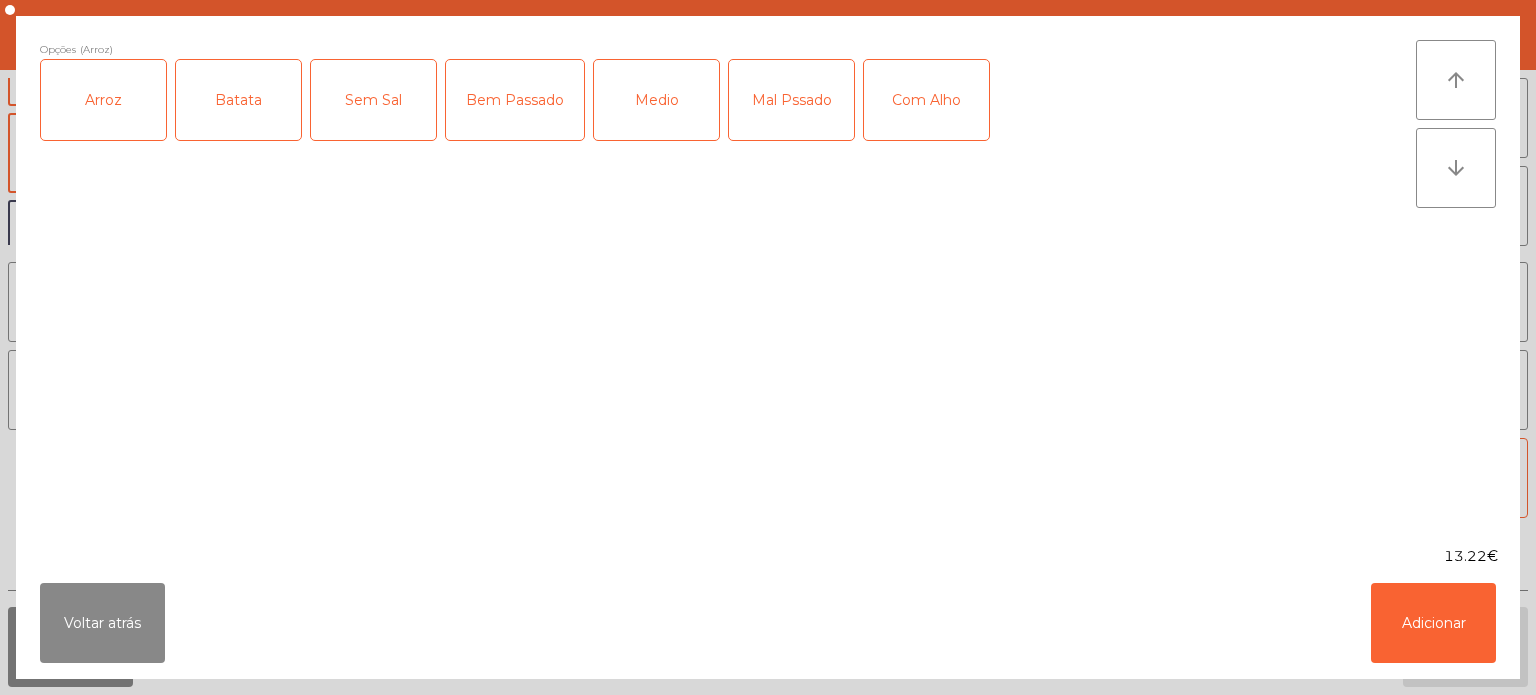 click on "Batata" 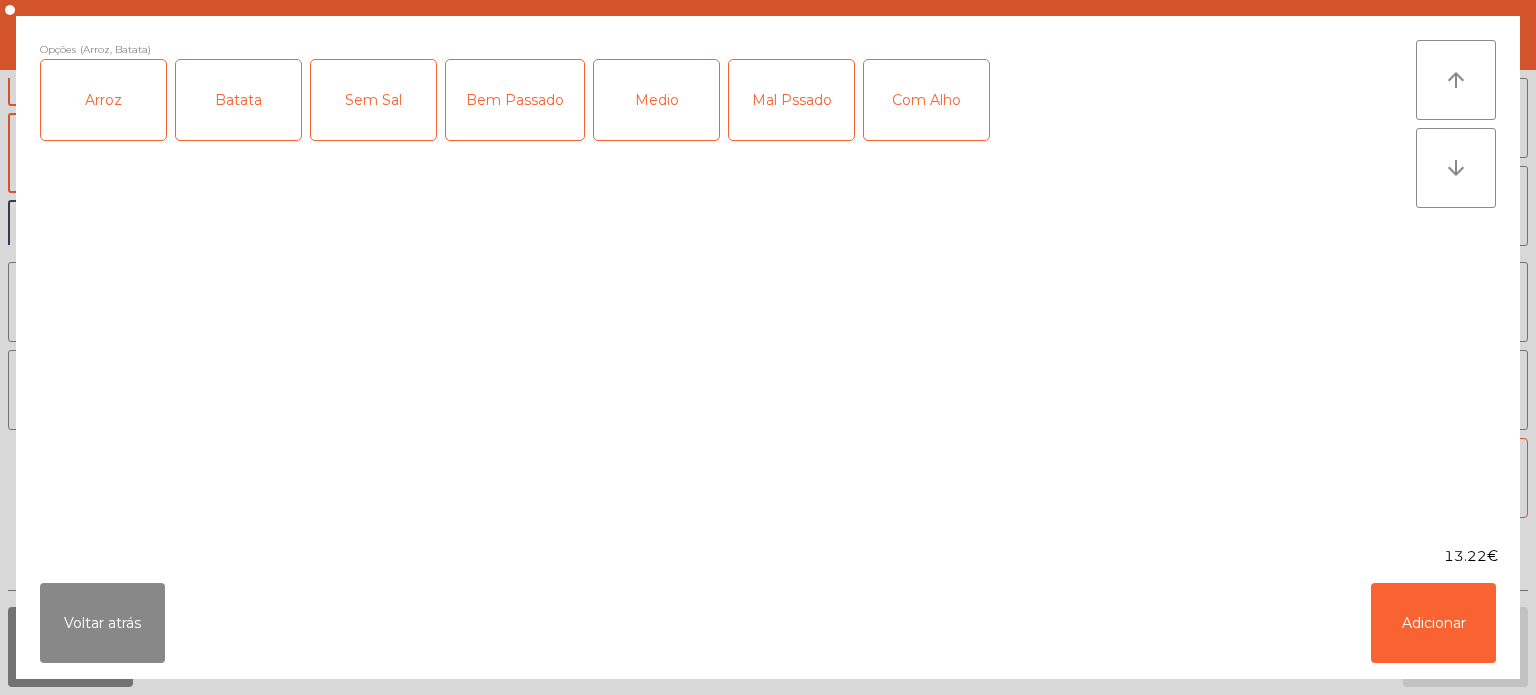 click on "Mal Pssado" 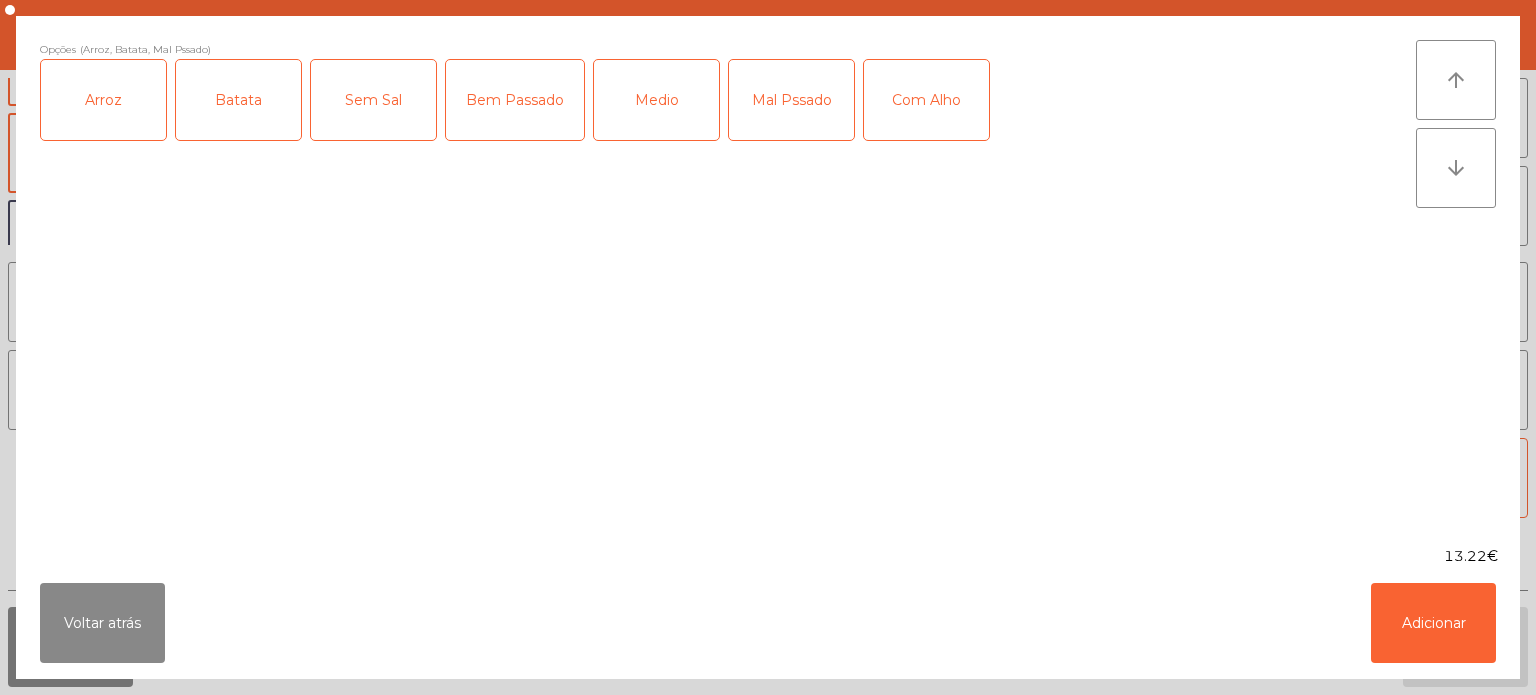 click on "Com Alho" 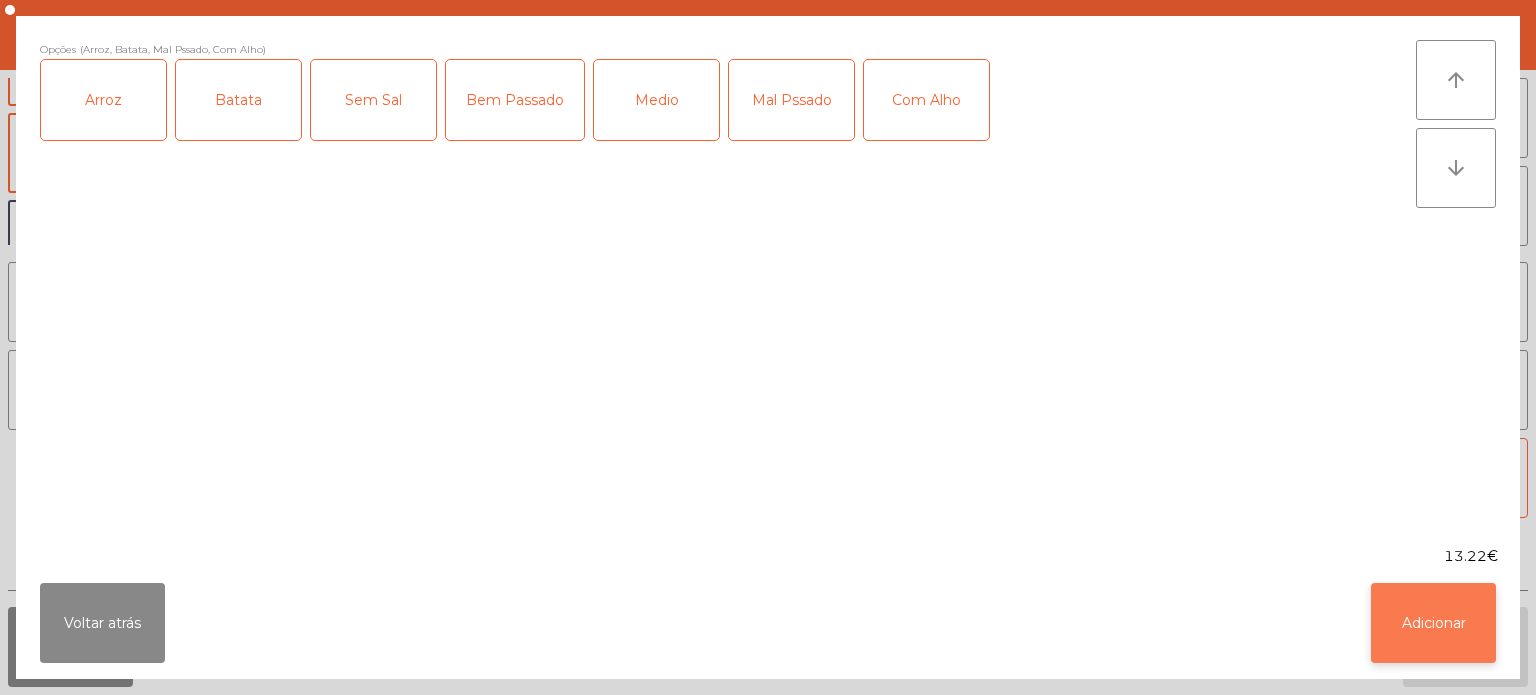 click on "Adicionar" 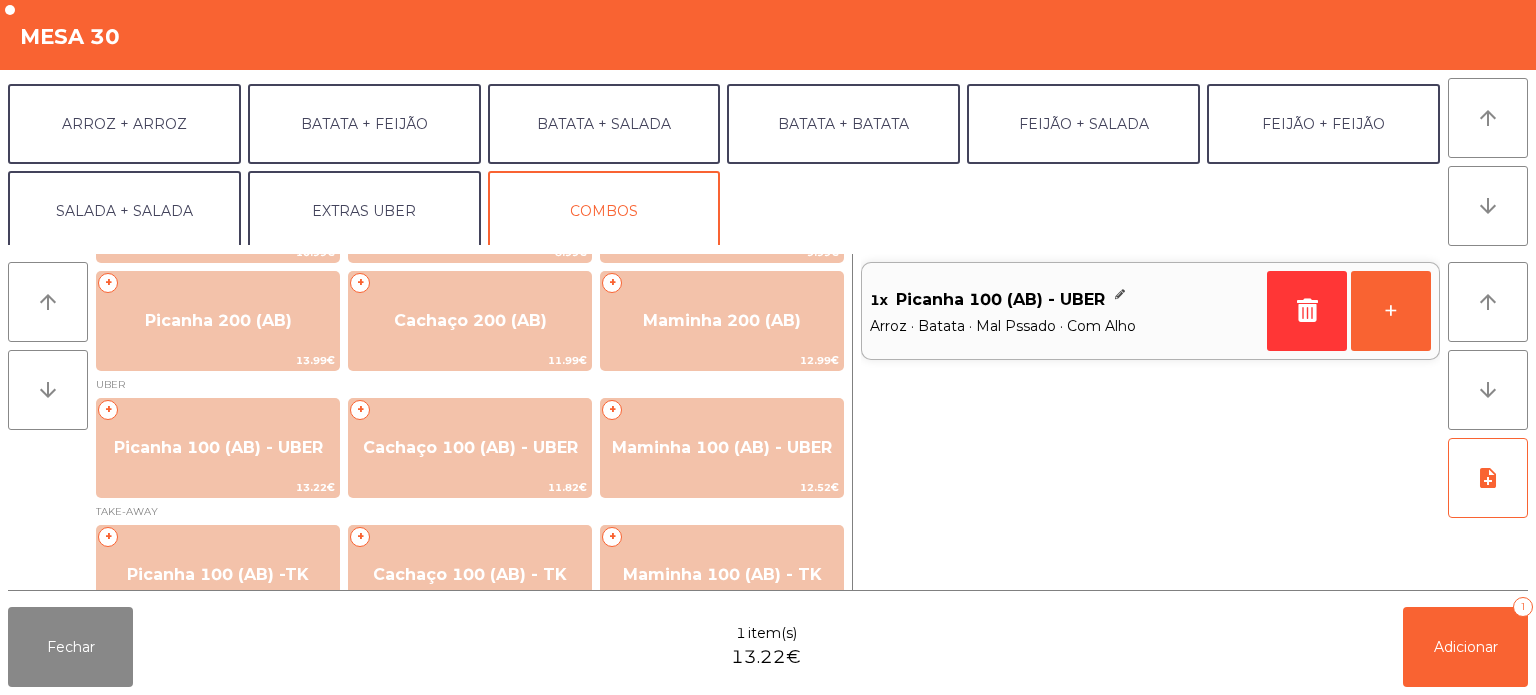scroll, scrollTop: 260, scrollLeft: 0, axis: vertical 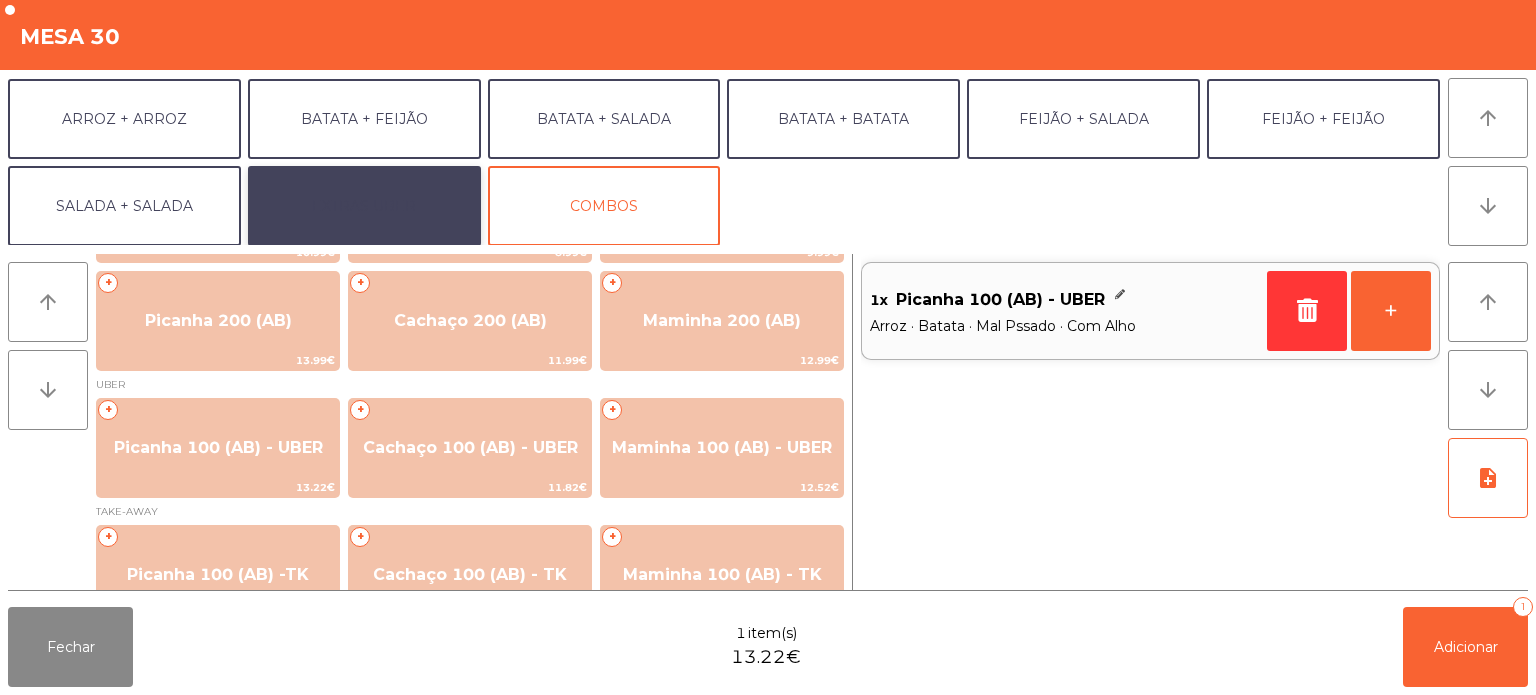 click on "EXTRAS UBER" 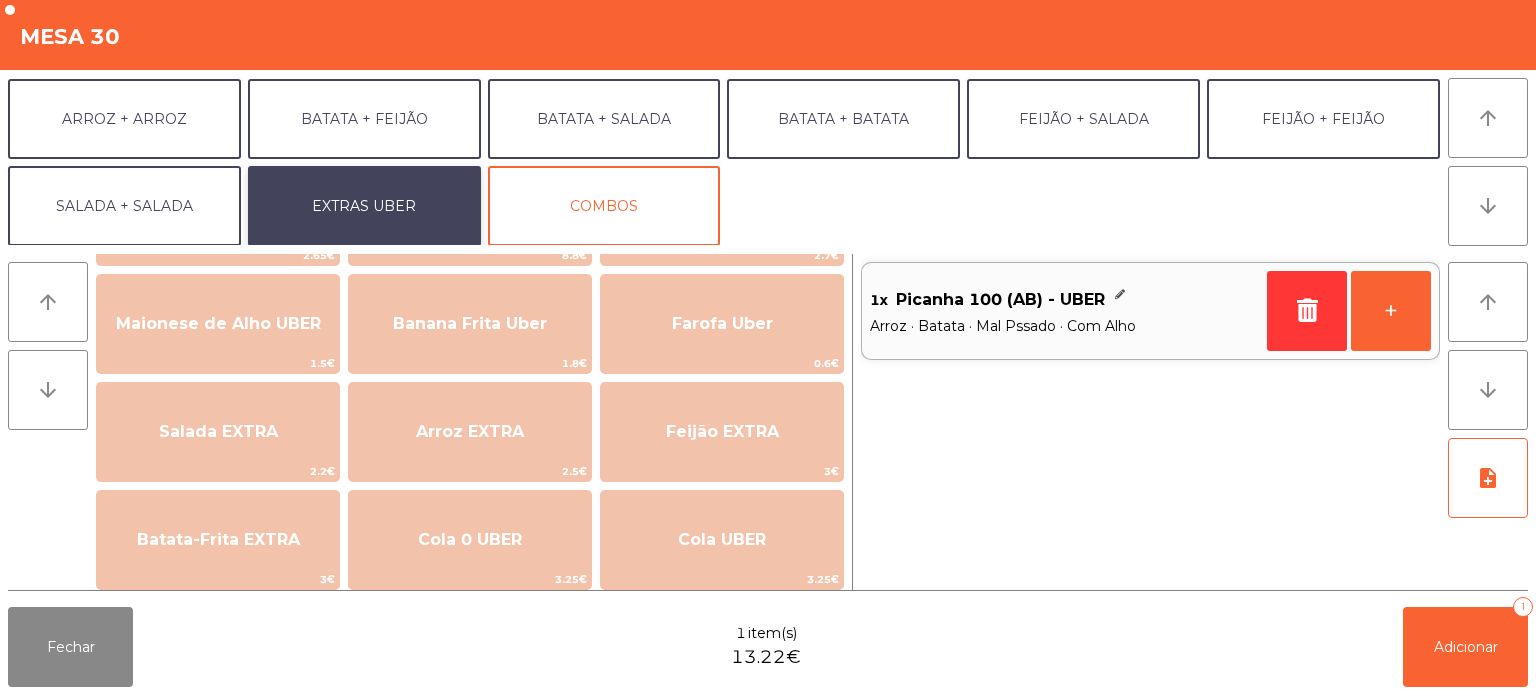 scroll, scrollTop: 124, scrollLeft: 0, axis: vertical 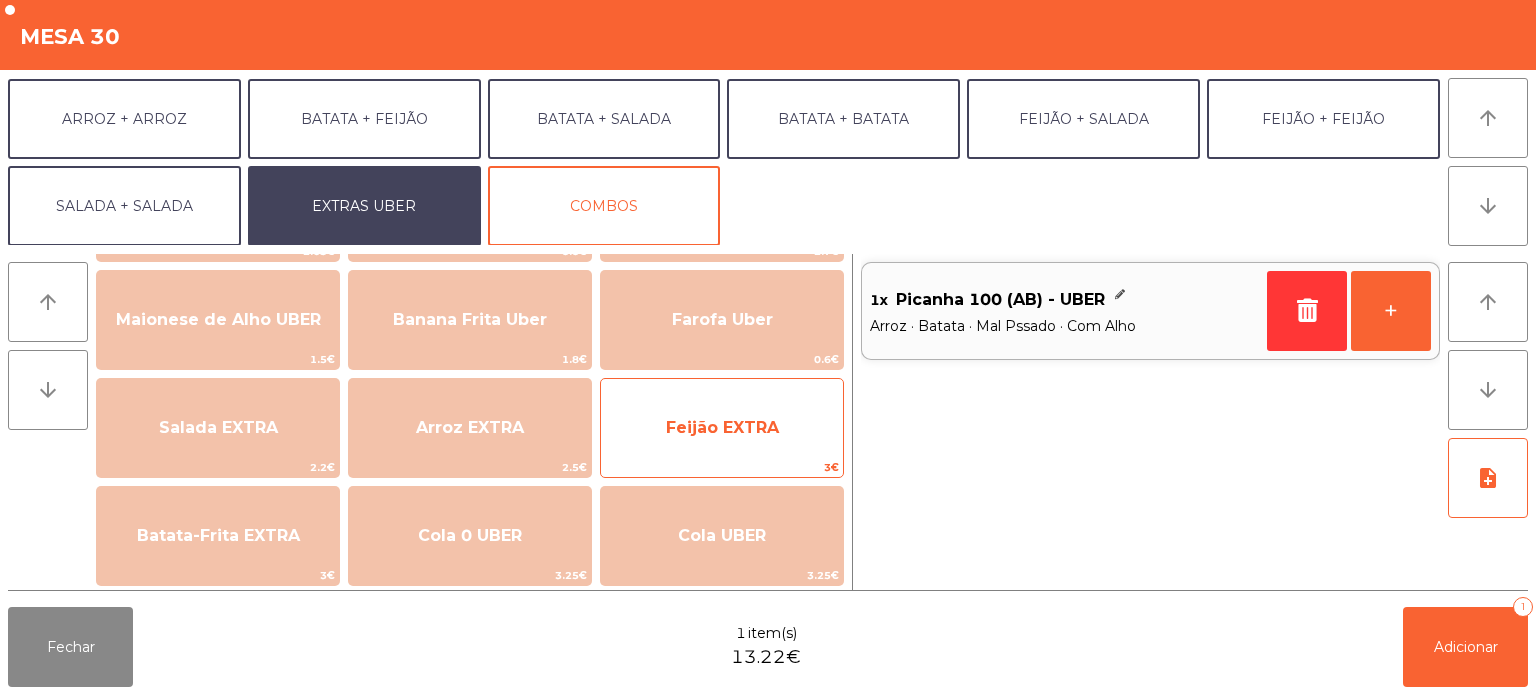 click on "Feijão EXTRA" 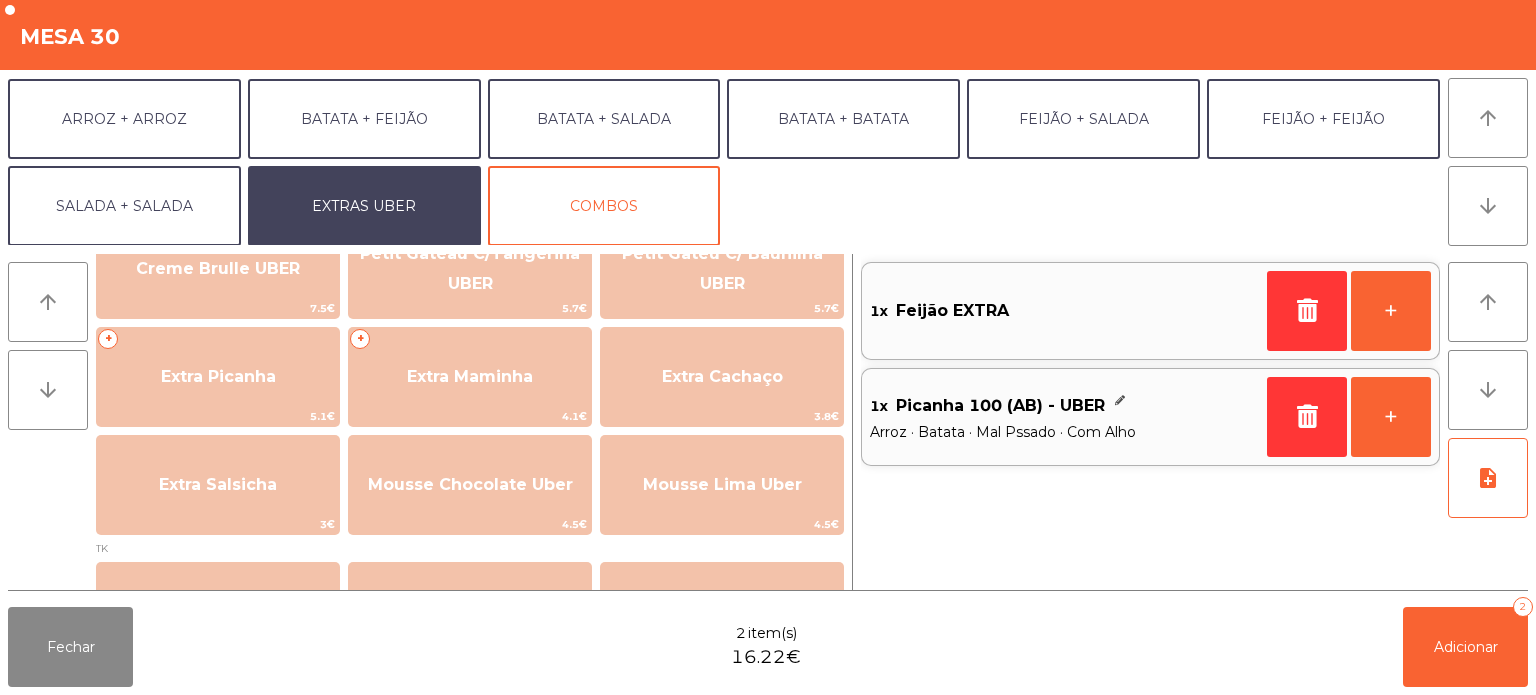 scroll, scrollTop: 502, scrollLeft: 0, axis: vertical 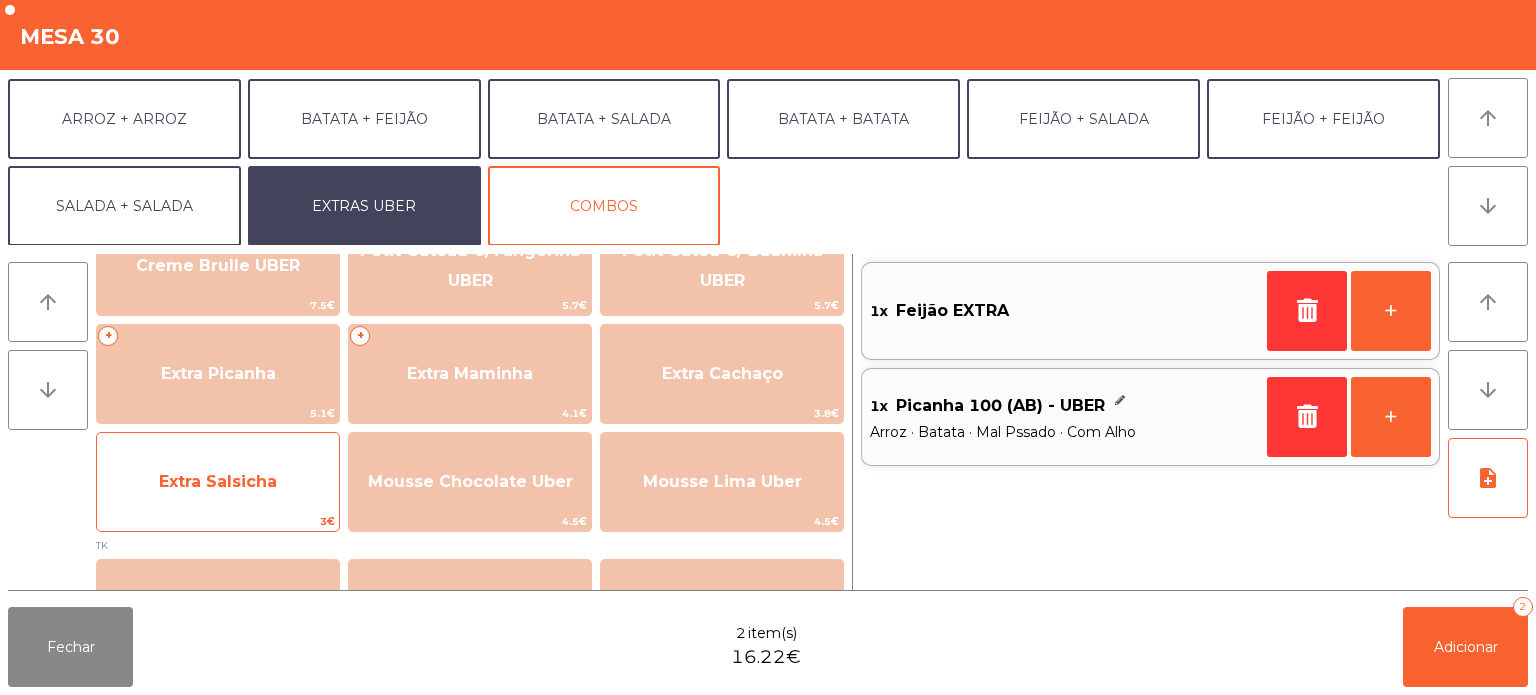 click on "Extra Salsicha" 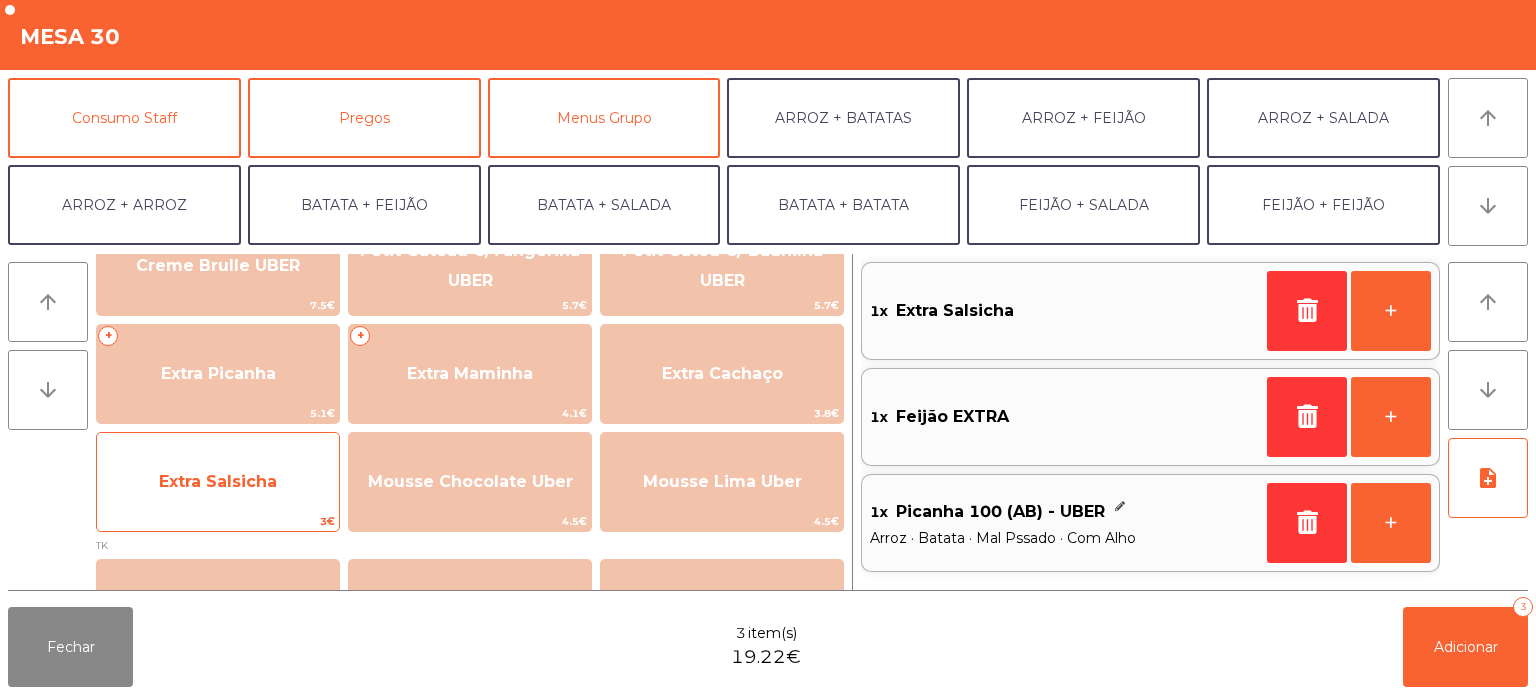 scroll, scrollTop: 173, scrollLeft: 0, axis: vertical 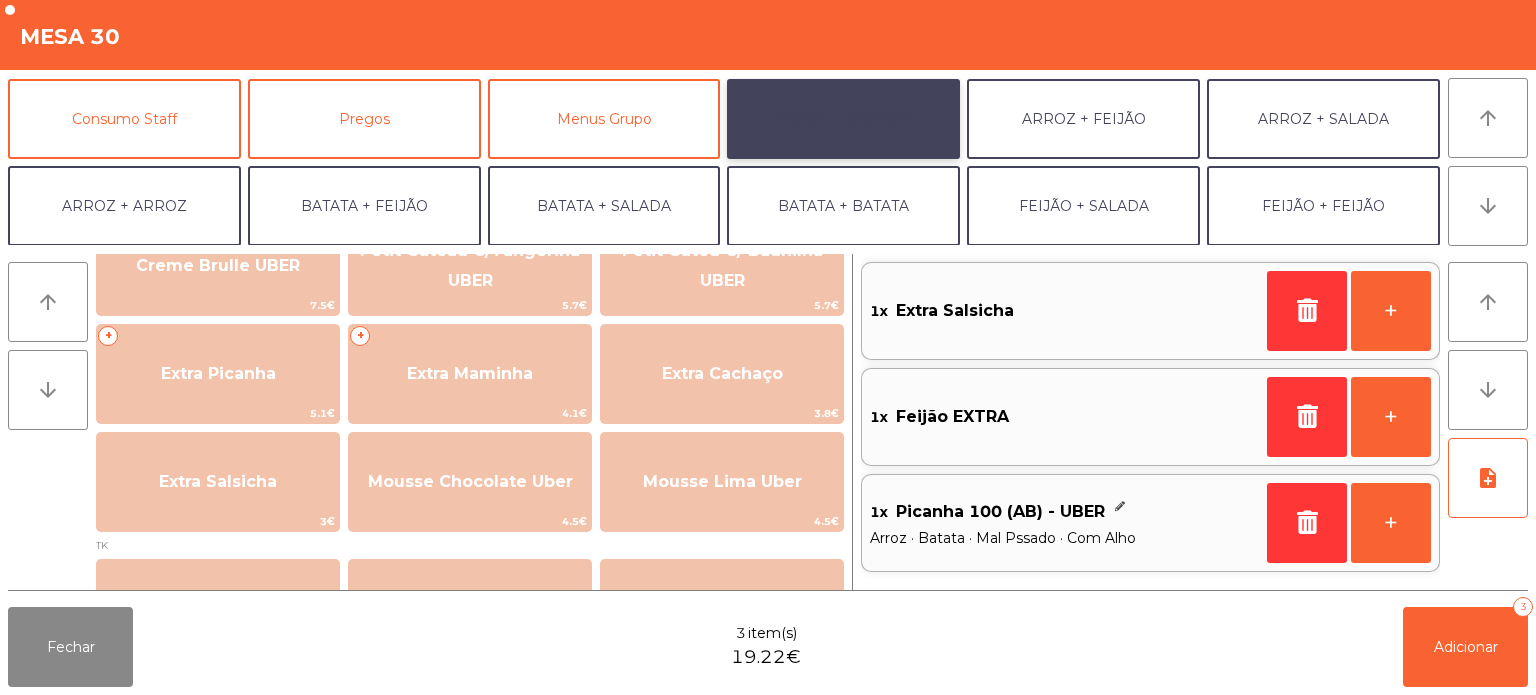 click on "ARROZ + BATATAS" 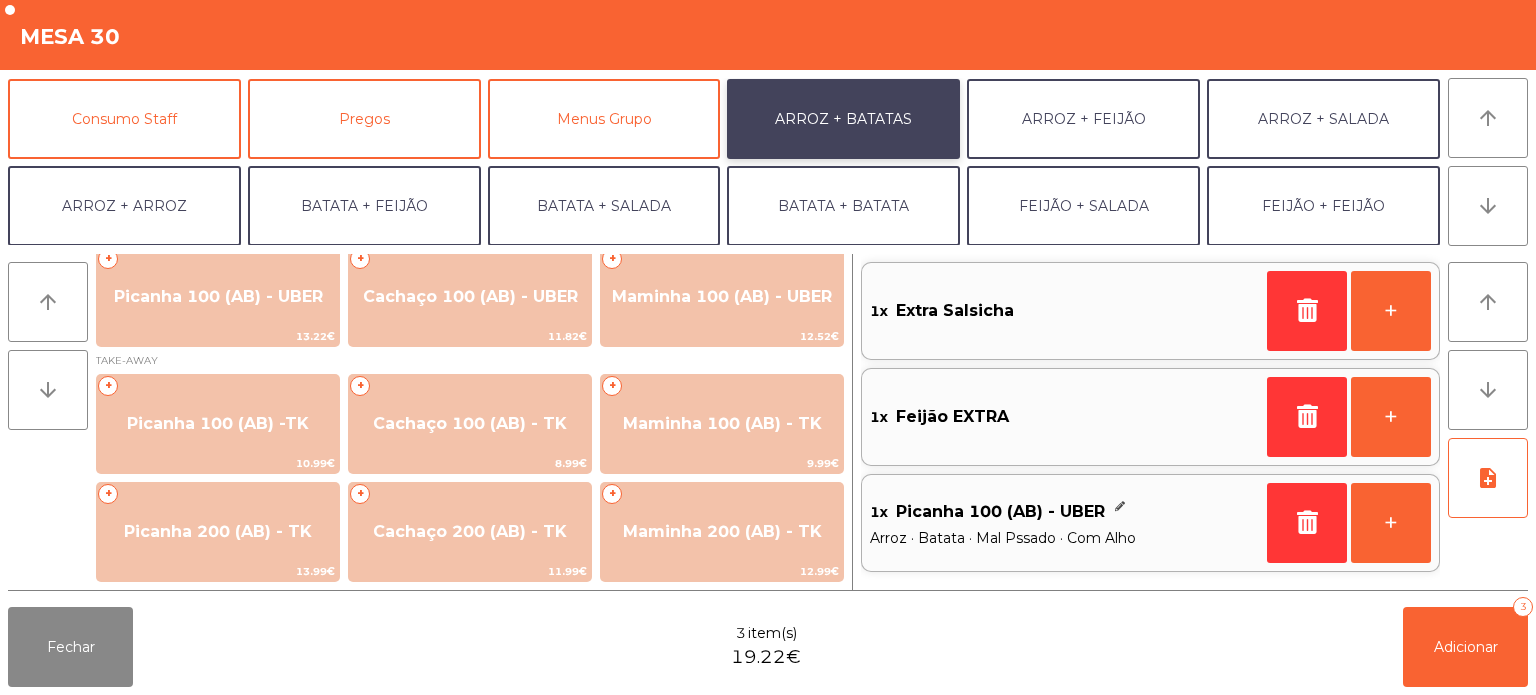 scroll, scrollTop: 250, scrollLeft: 0, axis: vertical 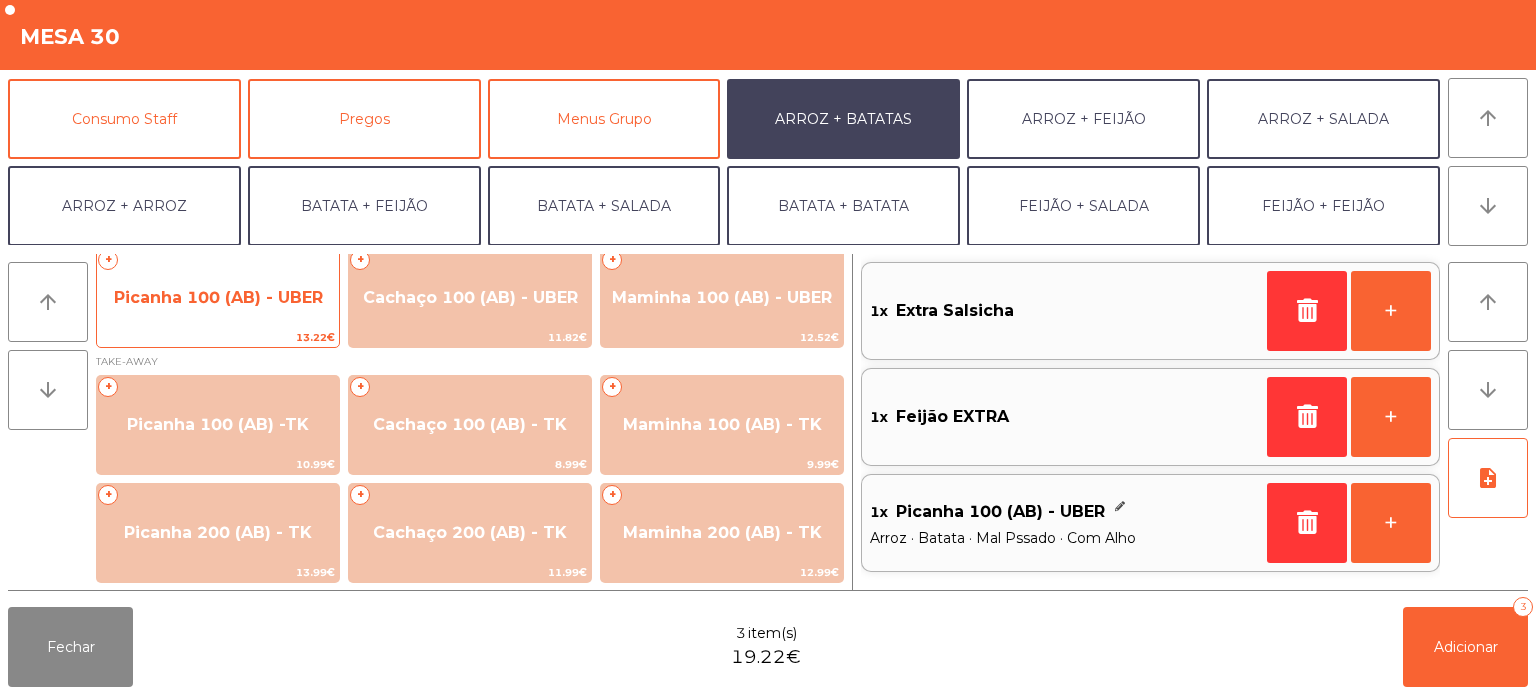 click on "Picanha 100 (AB) - UBER" 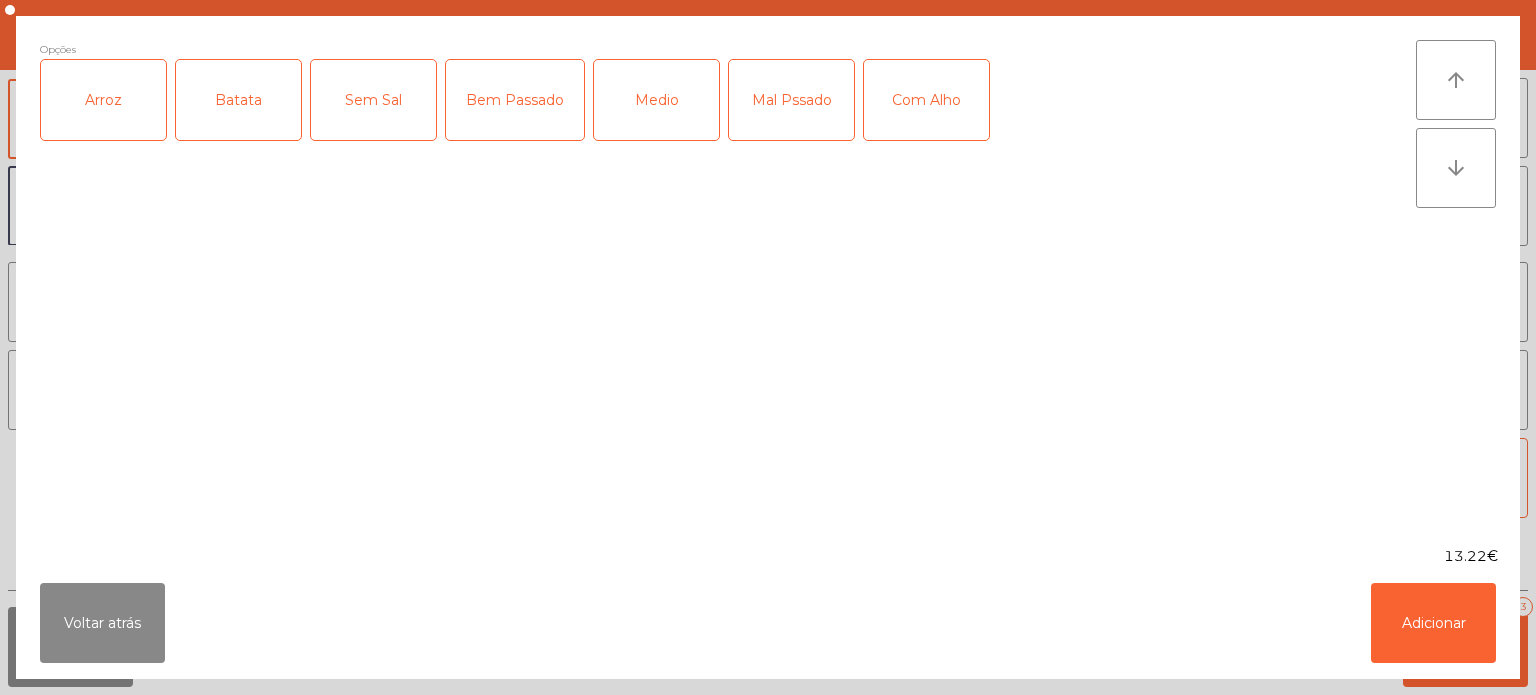 click on "Arroz" 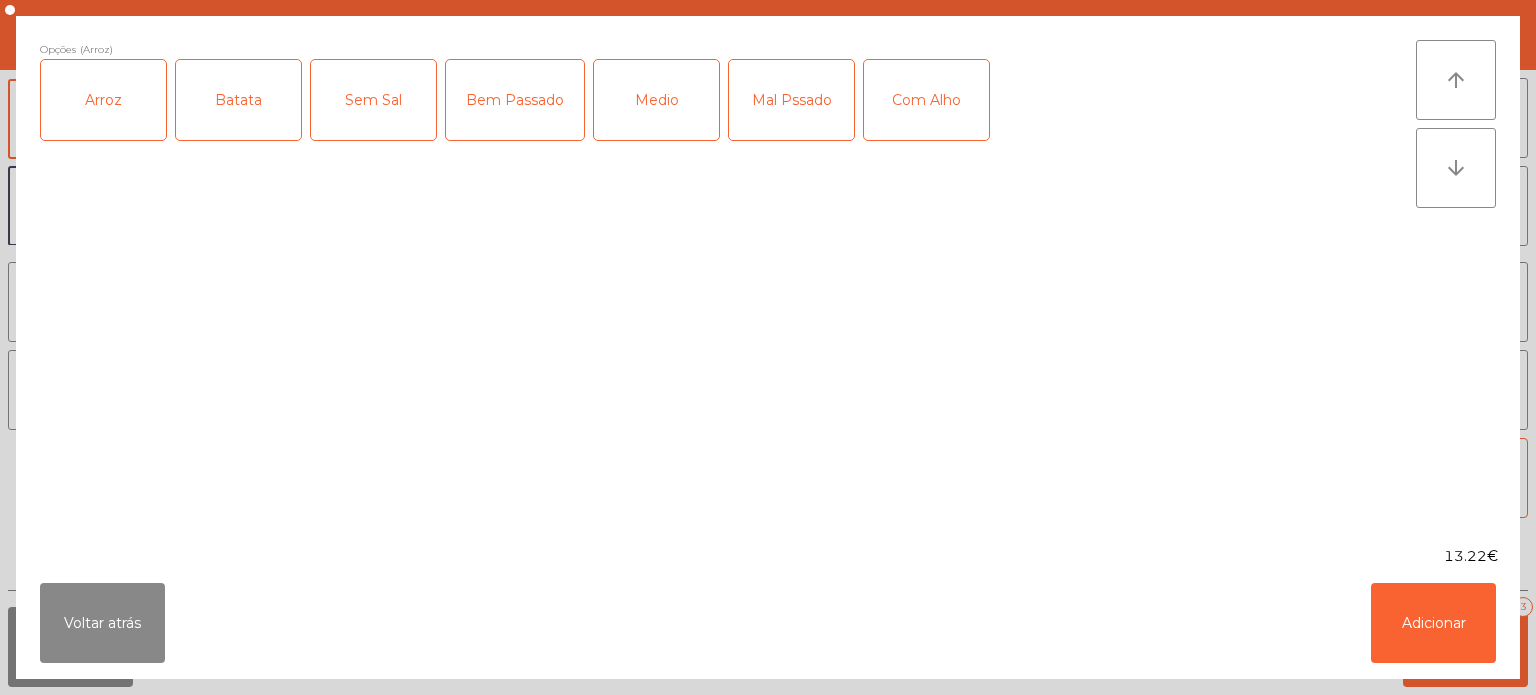 click on "Batata" 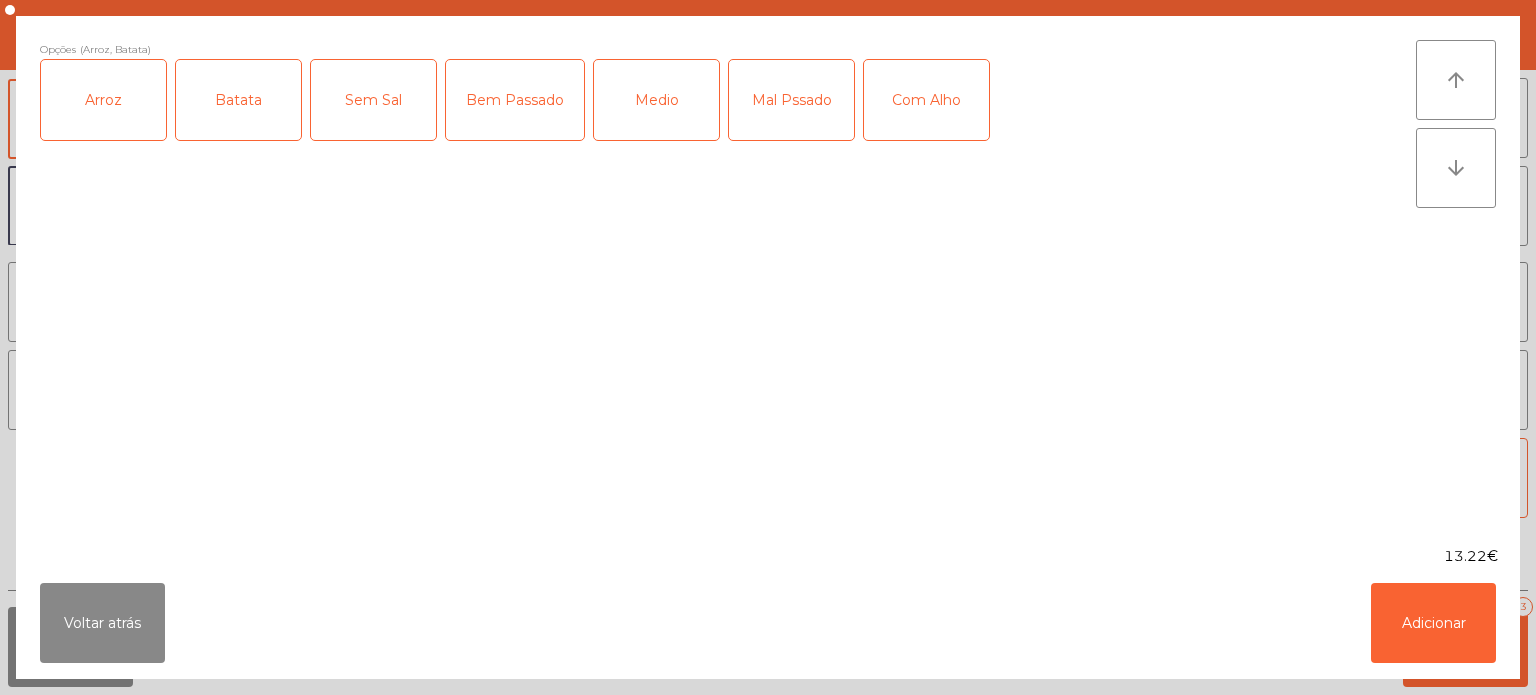 click on "Medio" 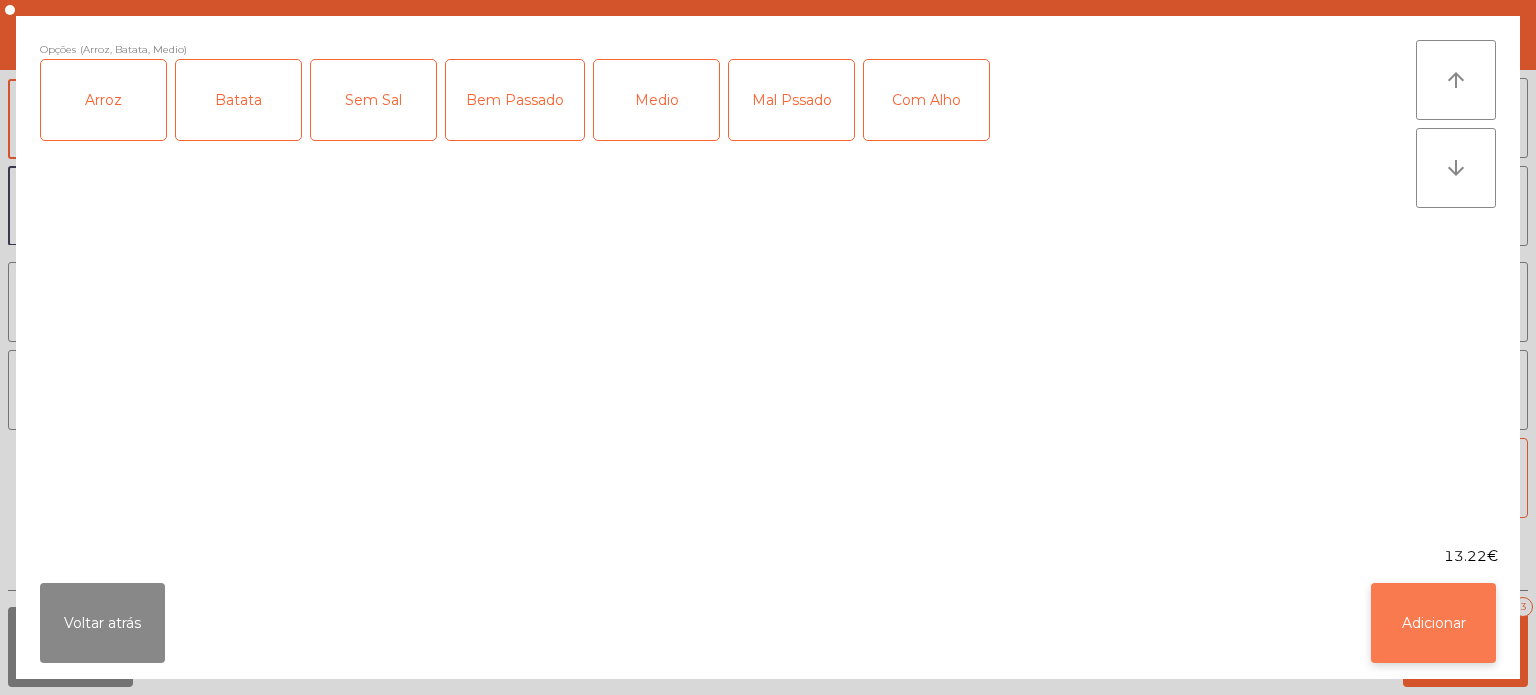 click on "Adicionar" 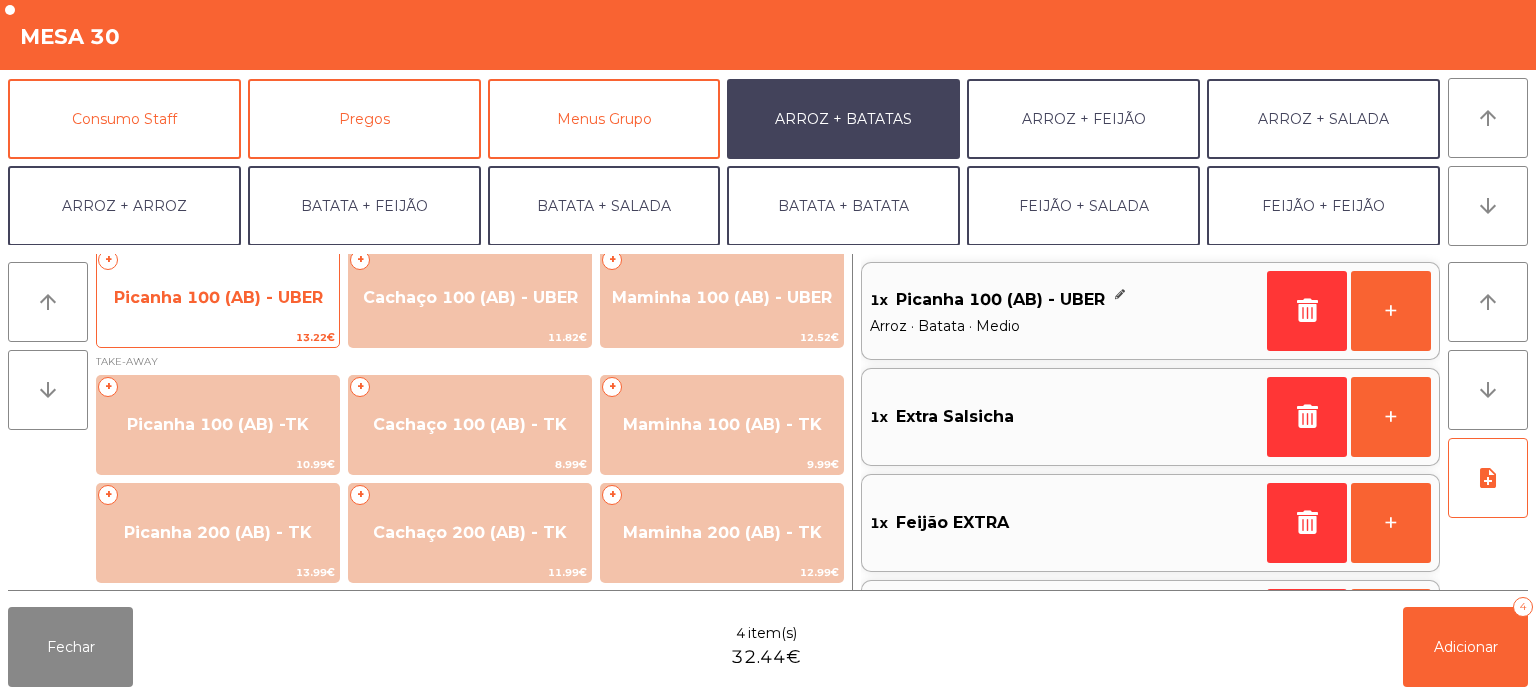 click on "Picanha 100 (AB) - UBER" 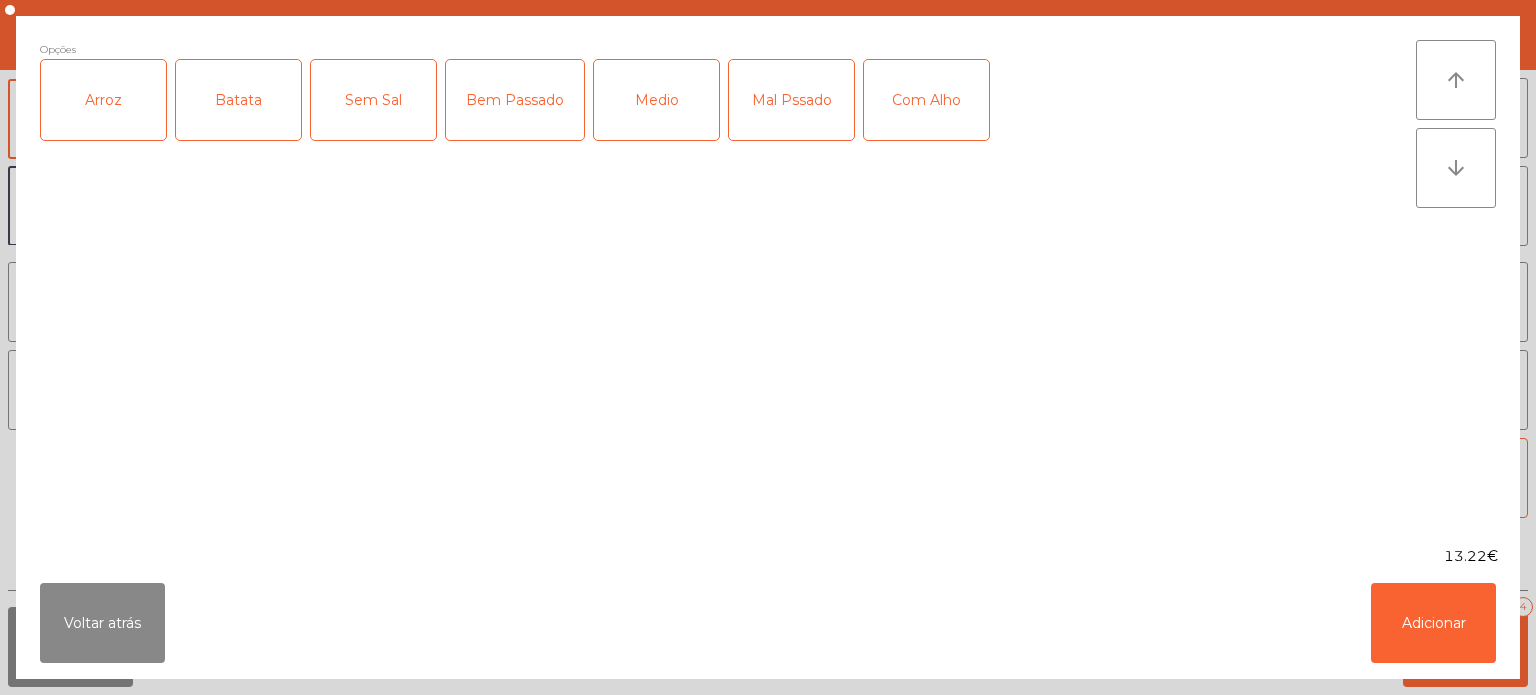 click on "Arroz" 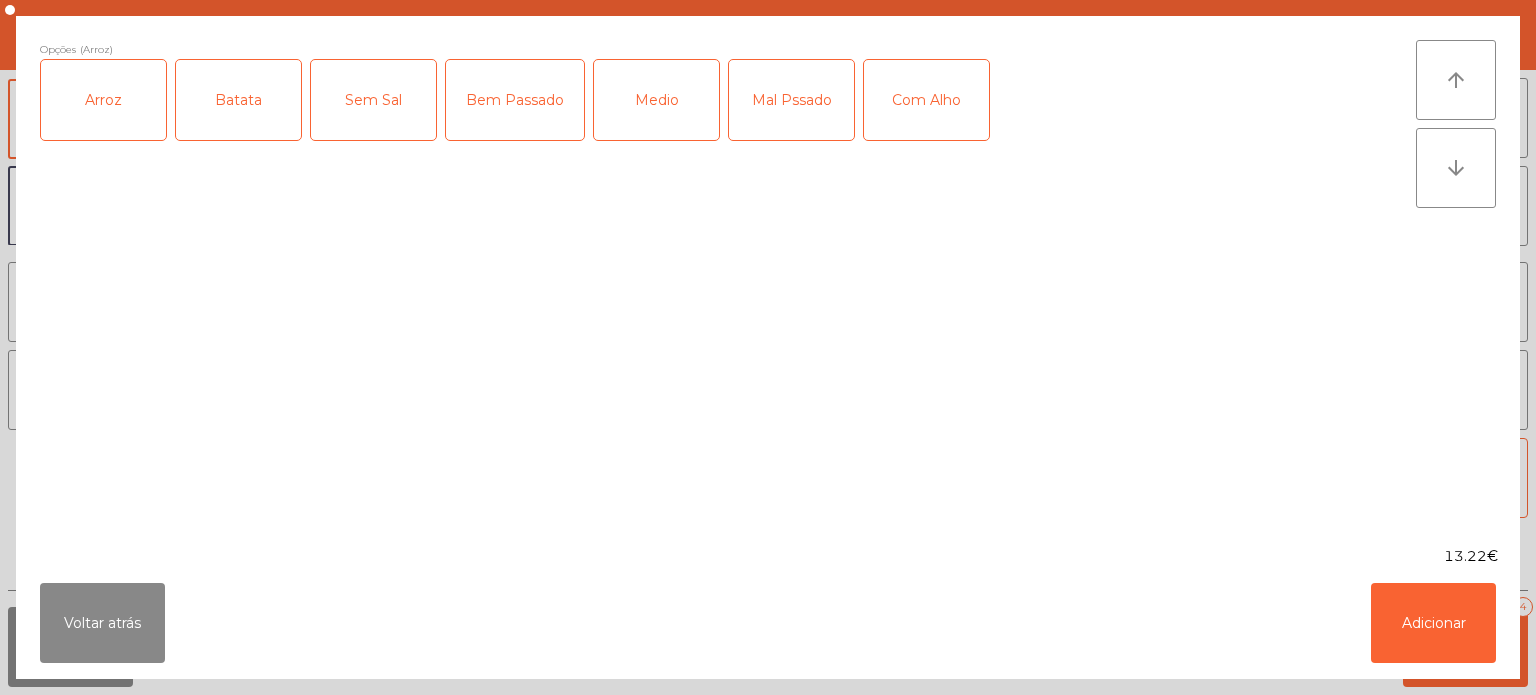 click on "Batata" 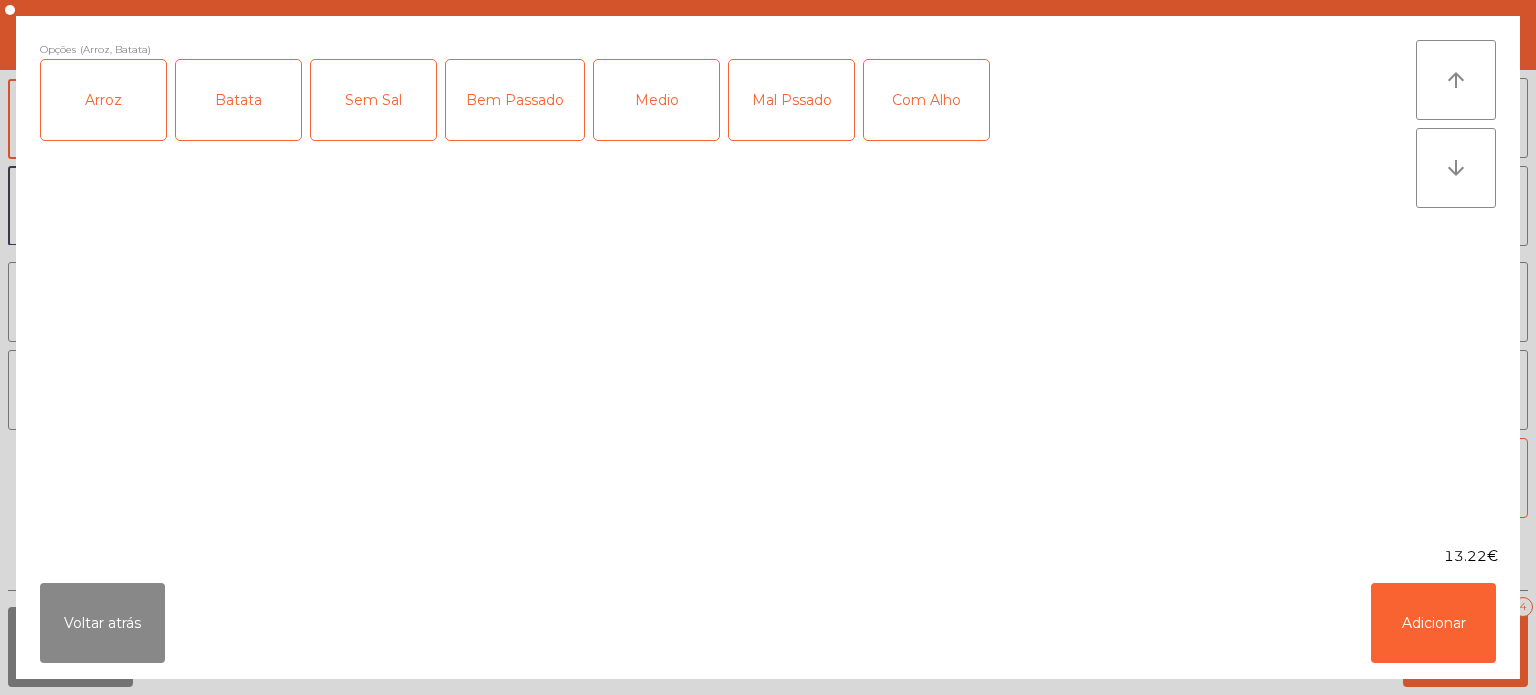 click on "Mal Pssado" 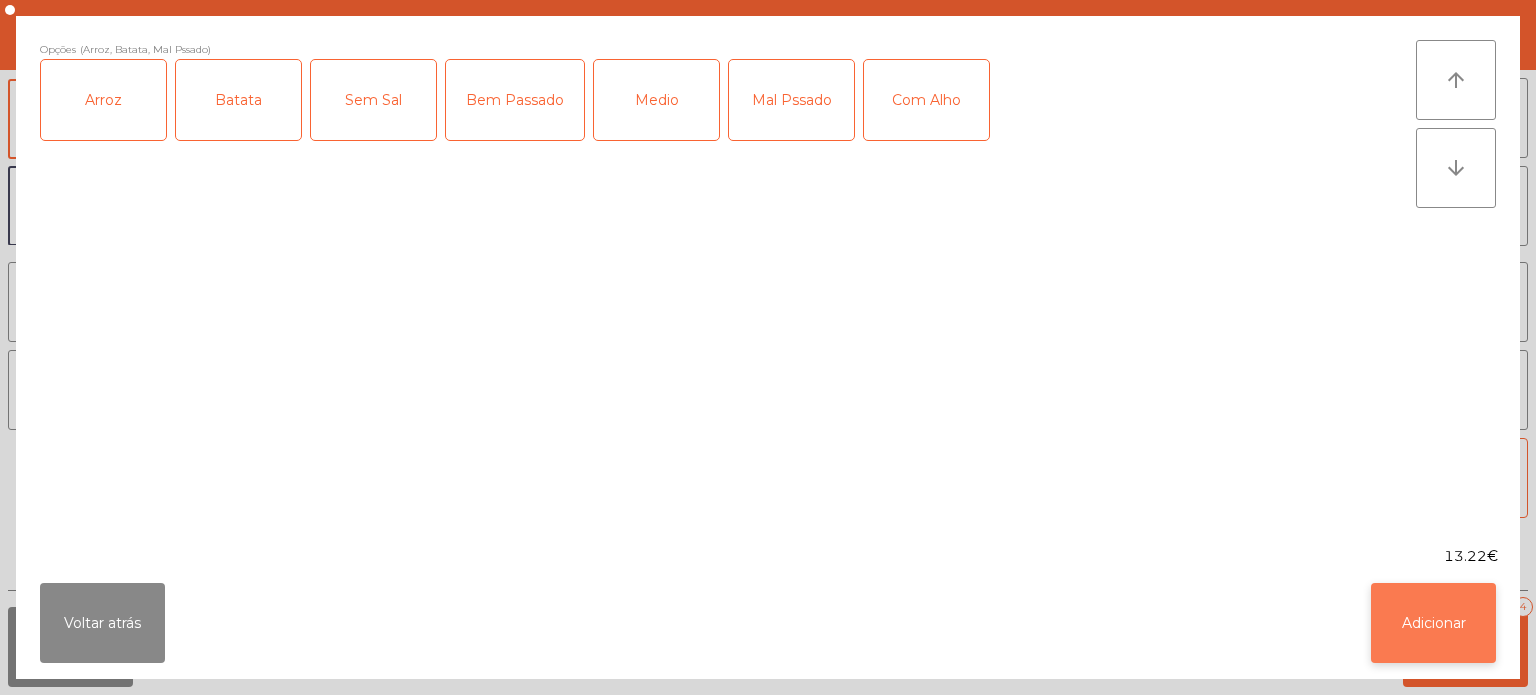 click on "Adicionar" 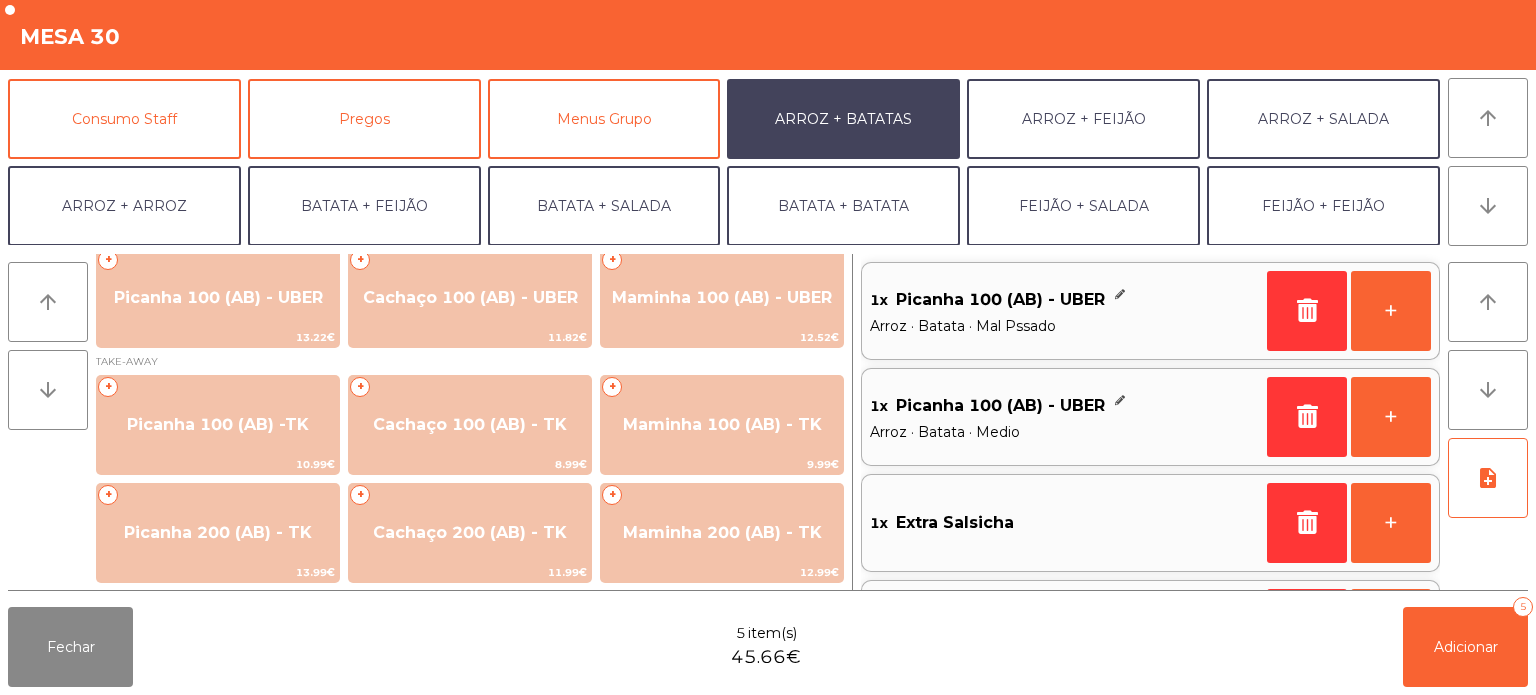 scroll, scrollTop: 8, scrollLeft: 0, axis: vertical 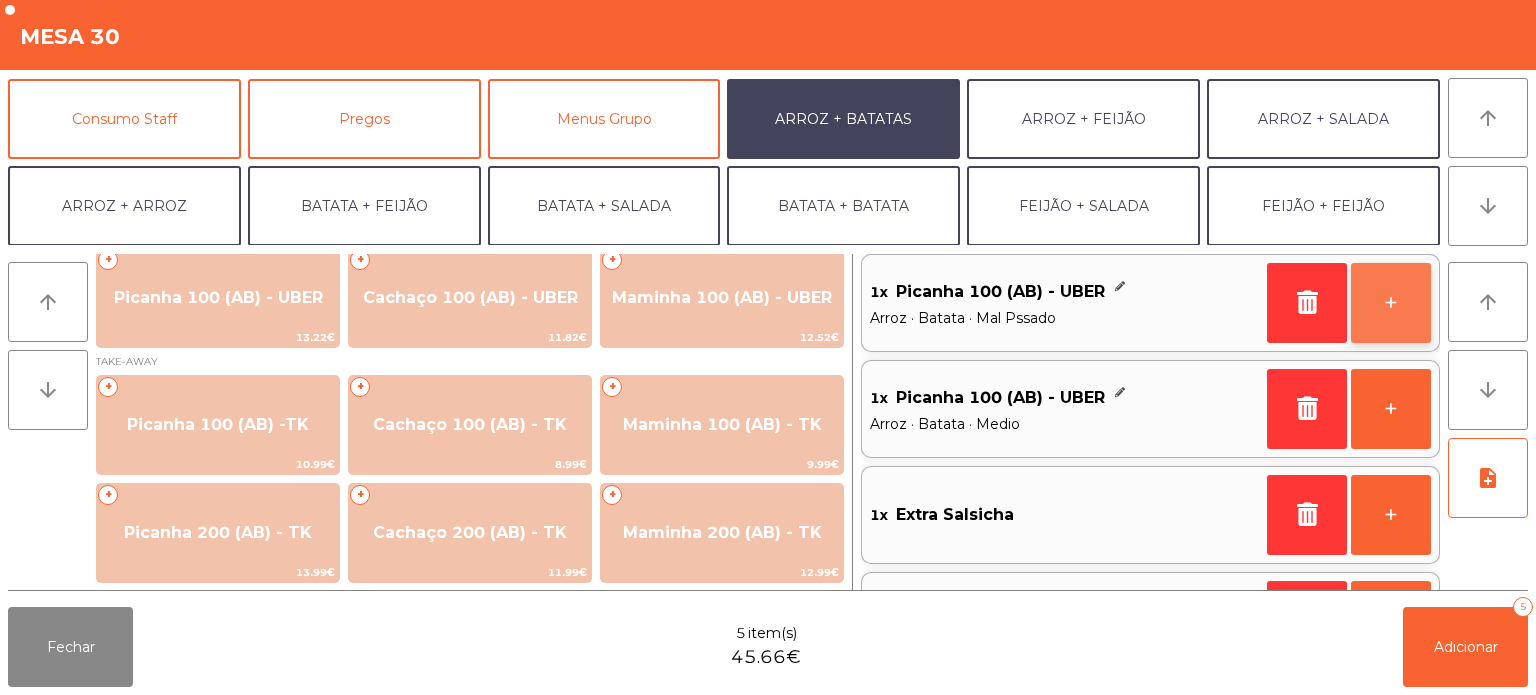 click on "+" 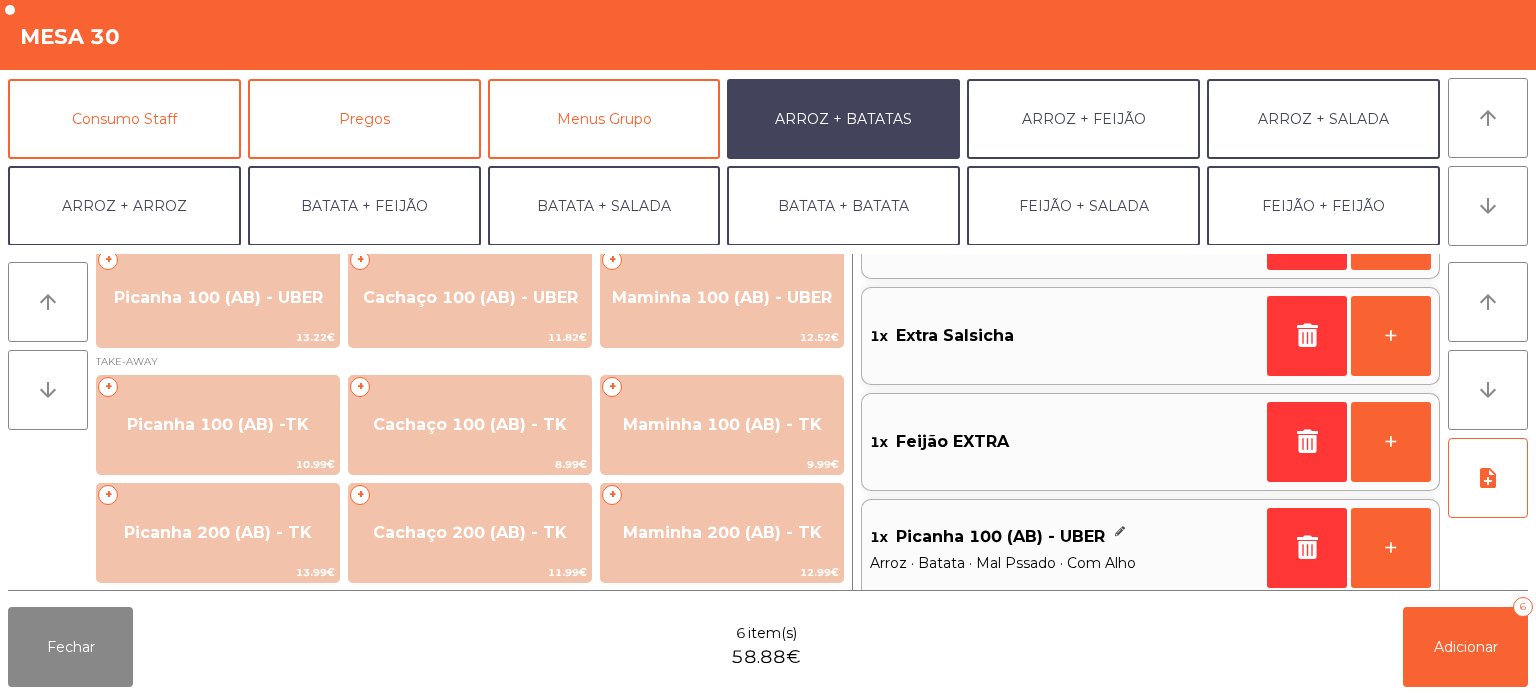 scroll, scrollTop: 199, scrollLeft: 0, axis: vertical 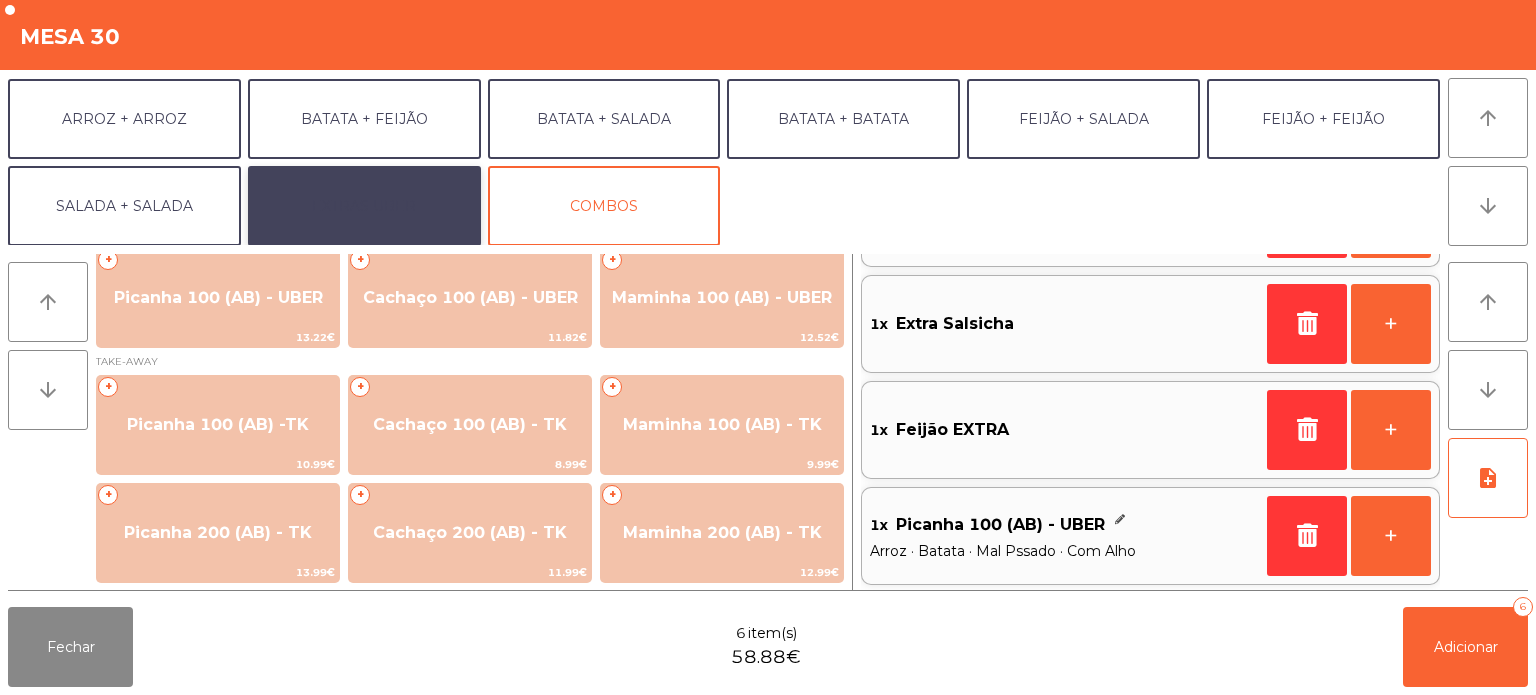 click on "EXTRAS UBER" 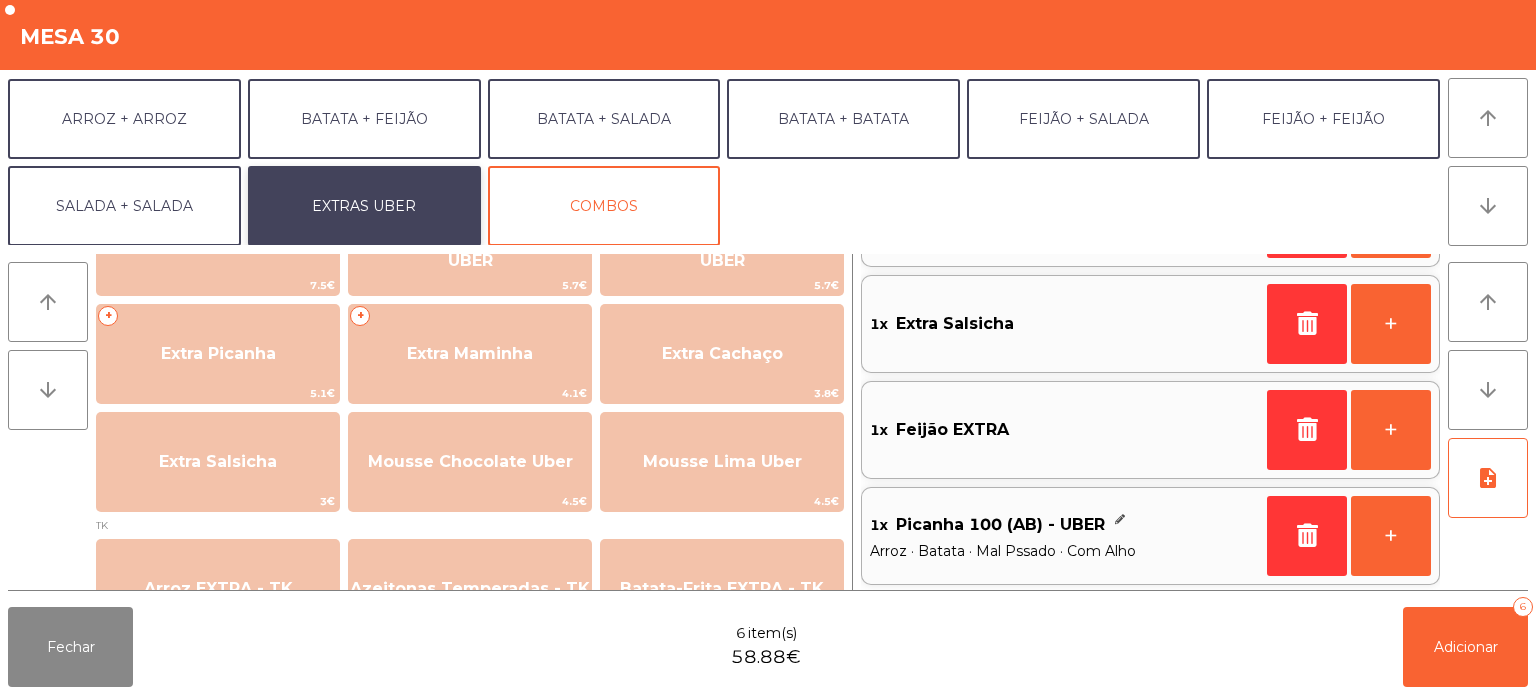 scroll, scrollTop: 0, scrollLeft: 0, axis: both 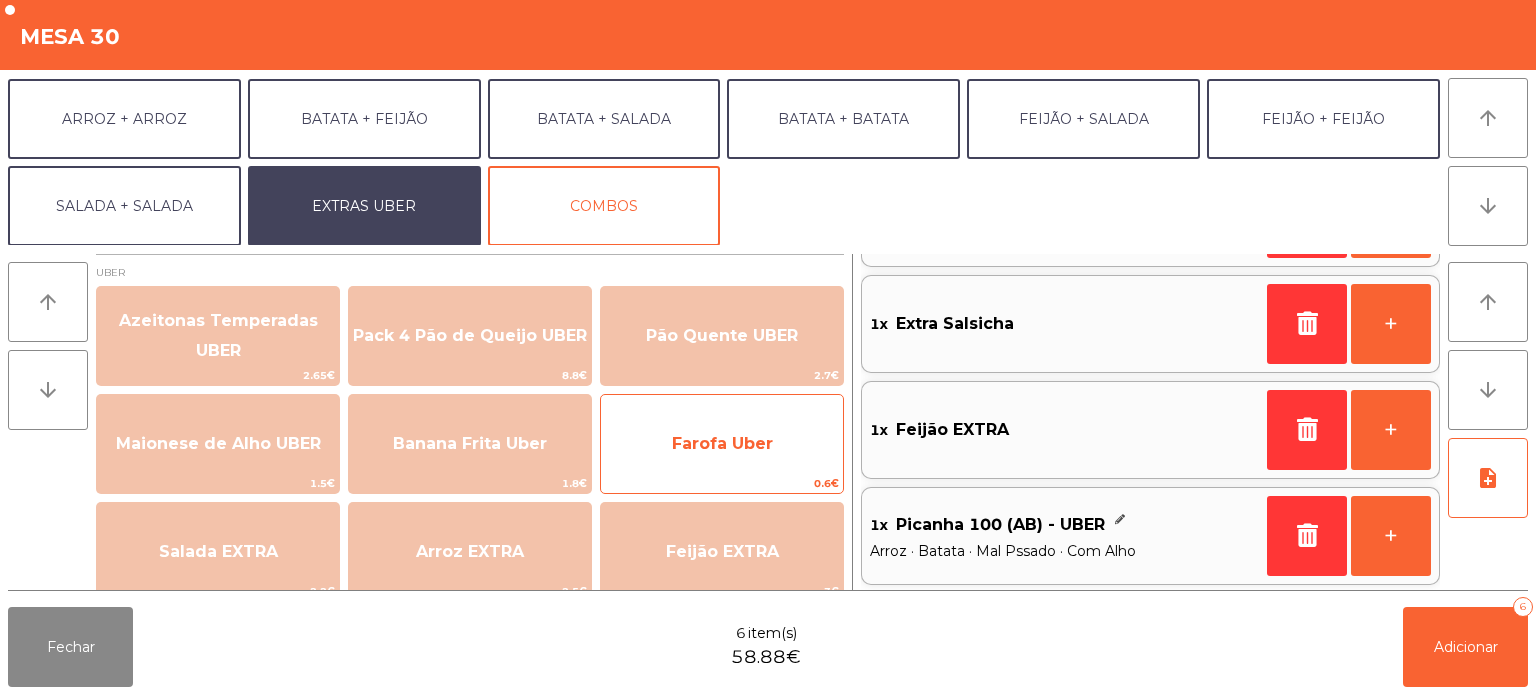 click on "Farofa Uber" 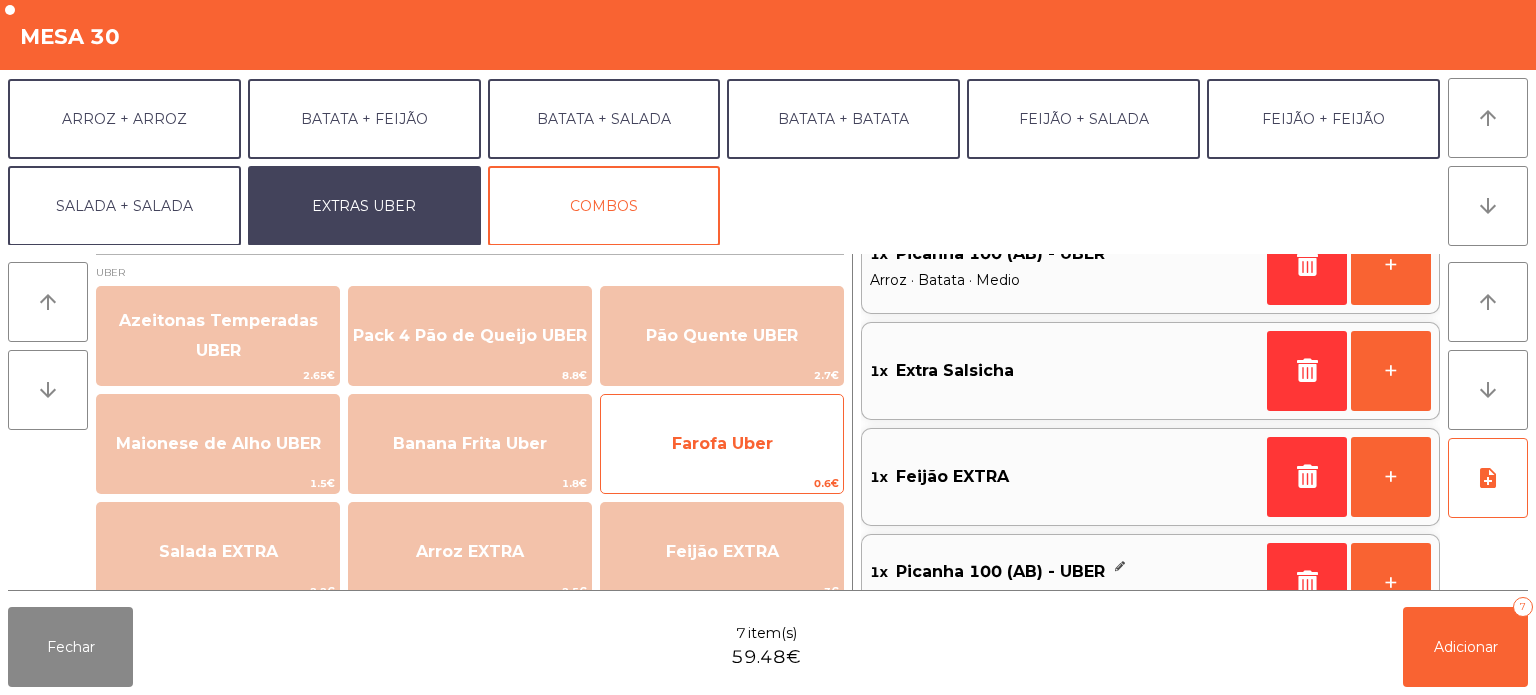 scroll, scrollTop: 304, scrollLeft: 0, axis: vertical 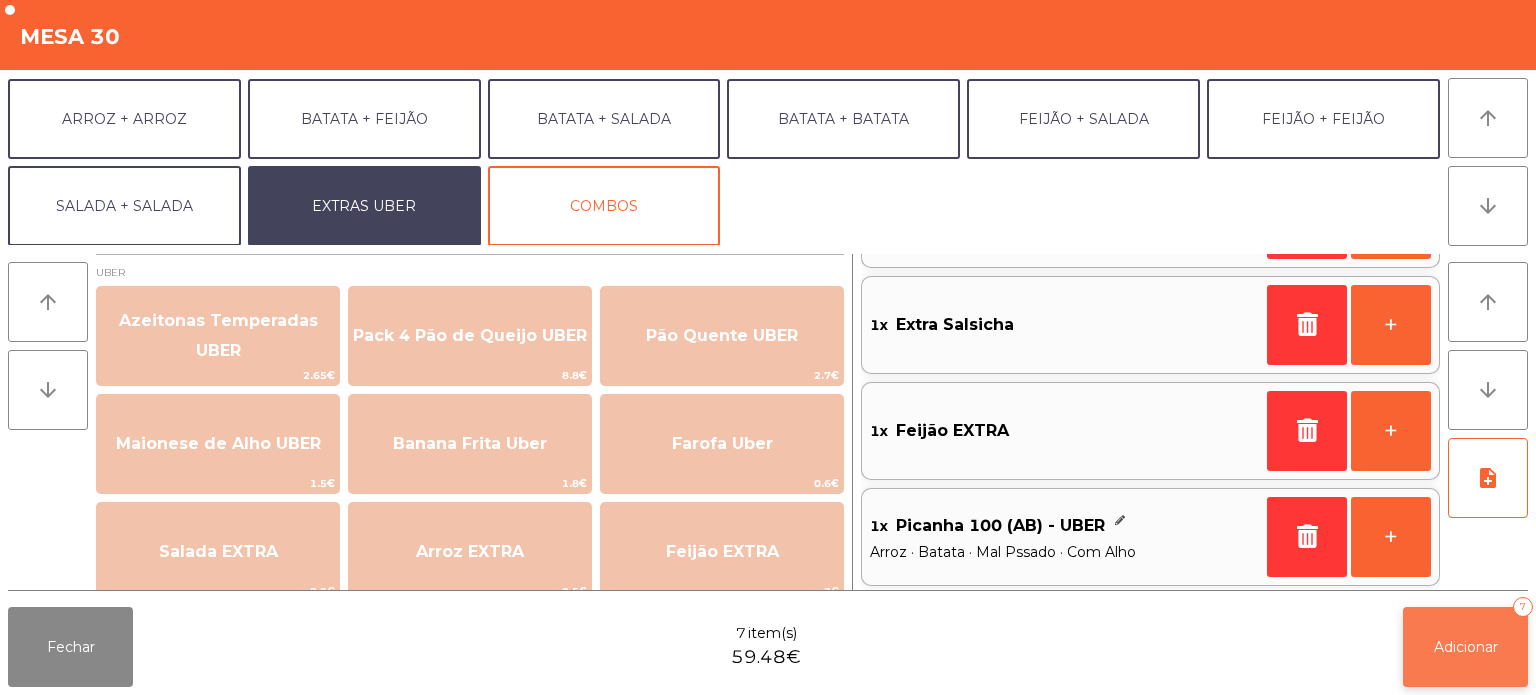 click on "Adicionar" 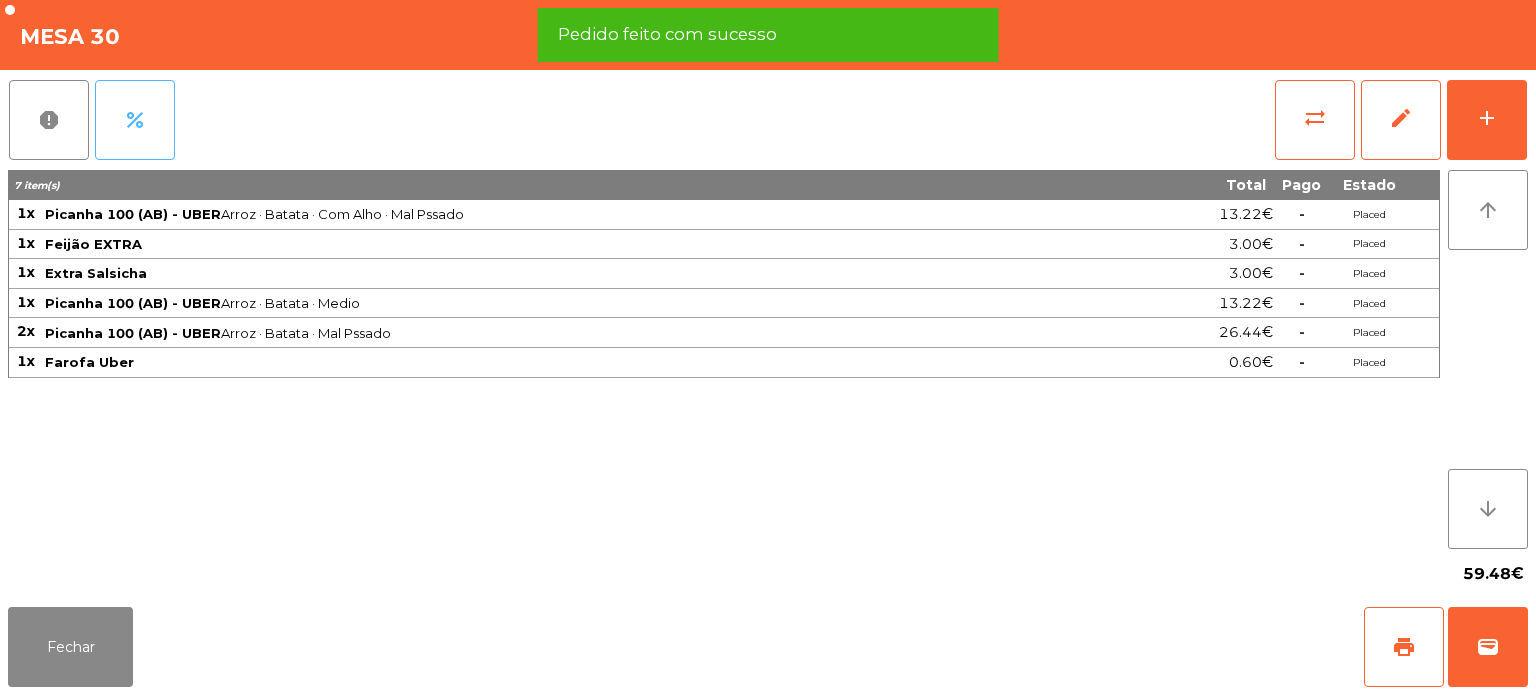 click on "percent" 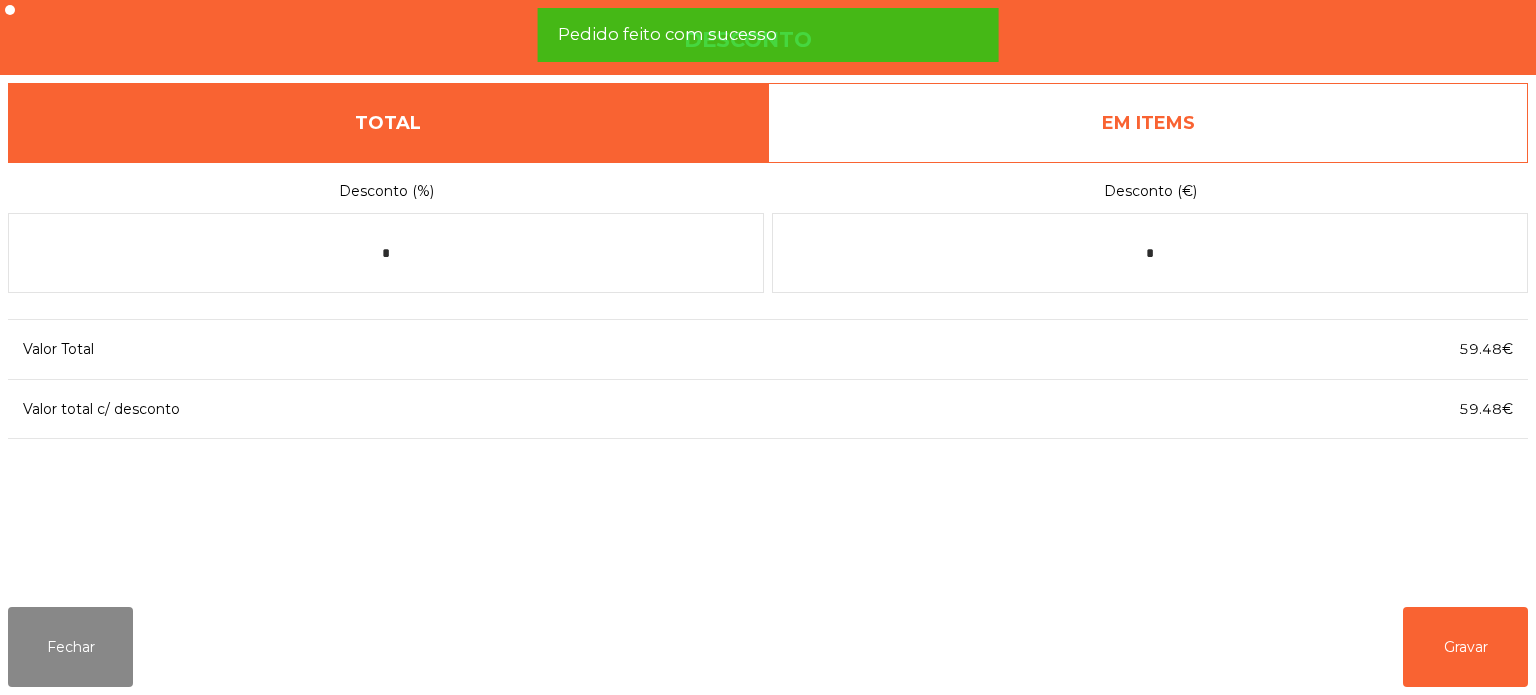 click on "EM ITEMS" at bounding box center (1148, 123) 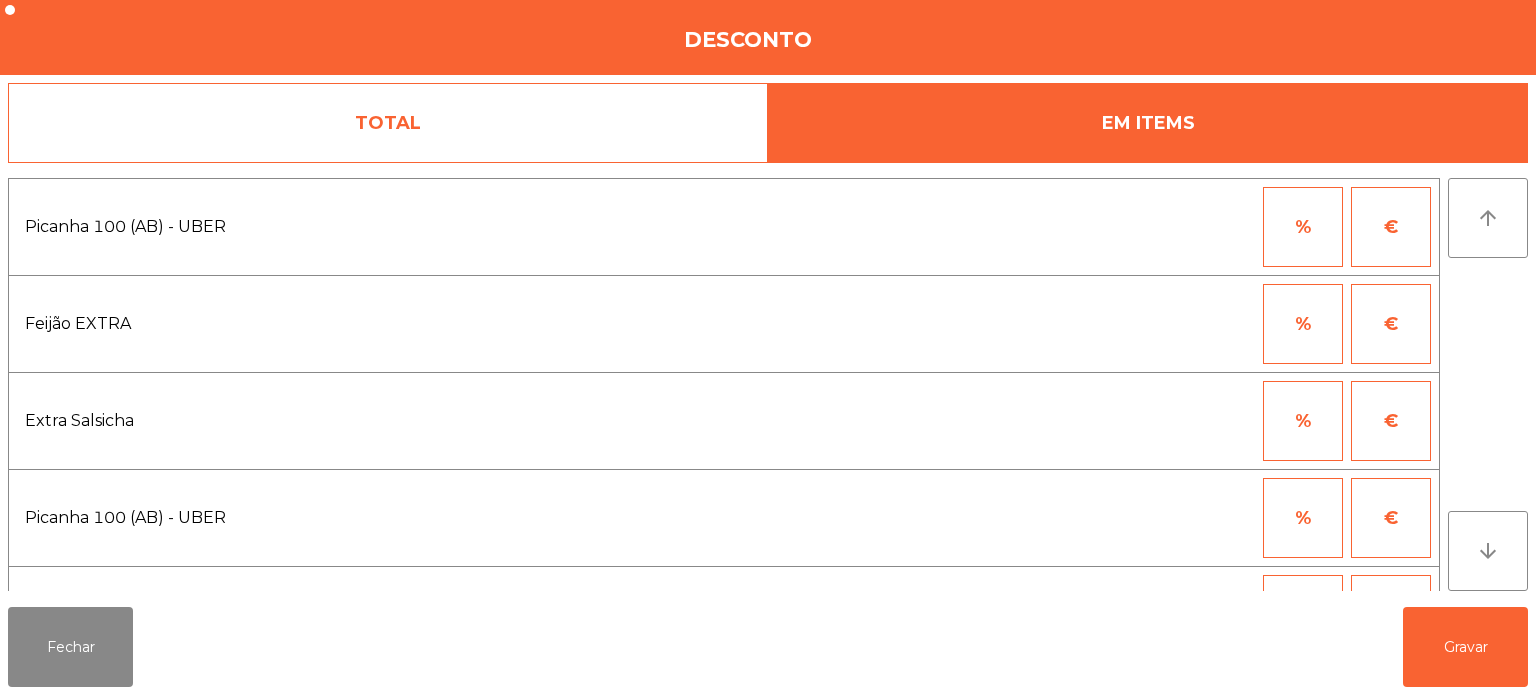 scroll, scrollTop: 265, scrollLeft: 0, axis: vertical 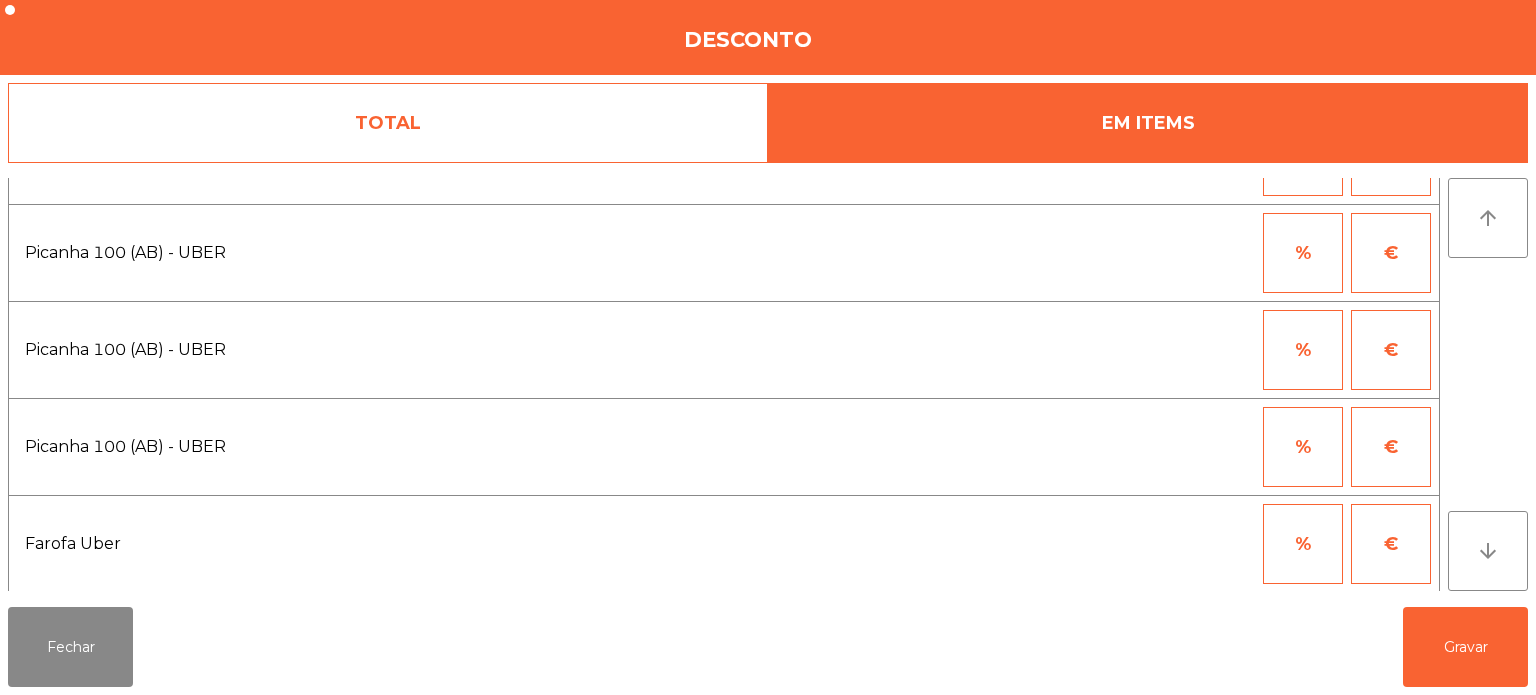 click on "€" at bounding box center [1391, 544] 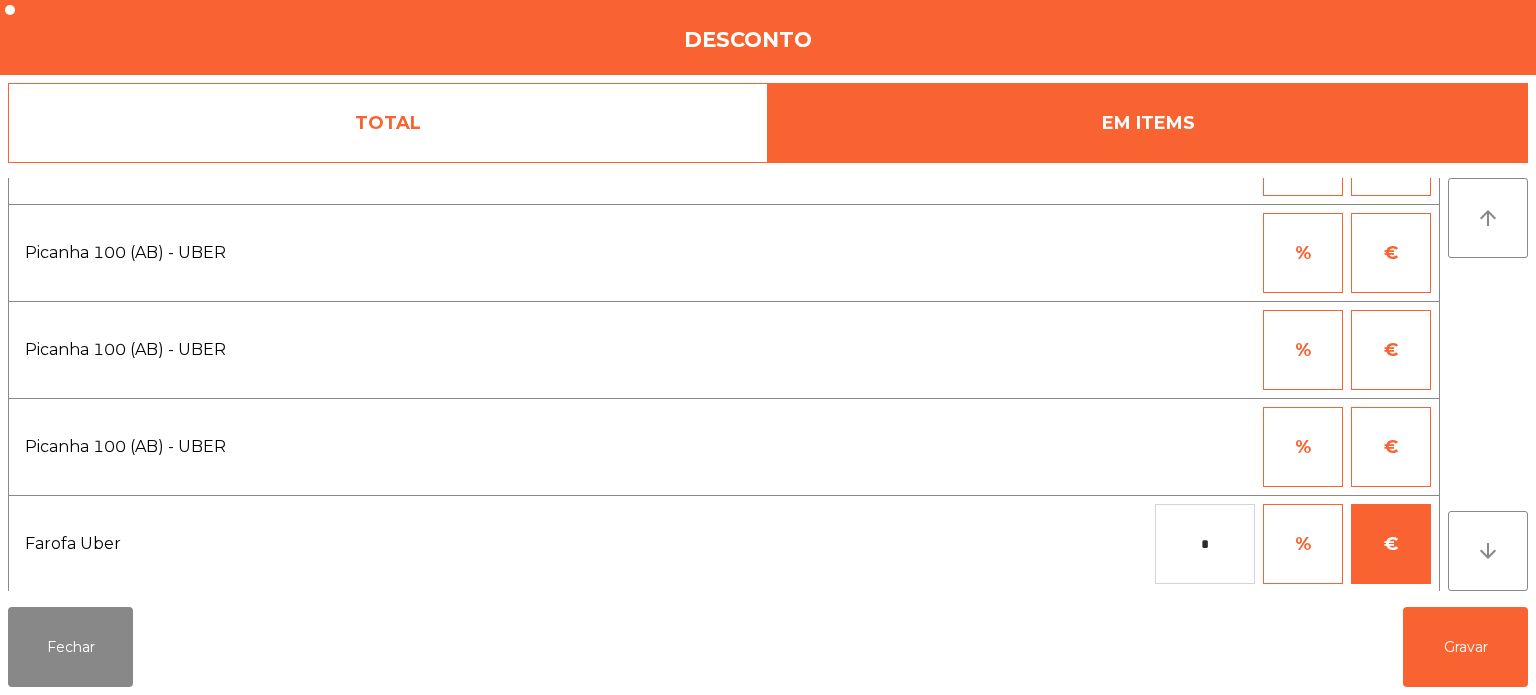click on "Fabrica da picanha - Lisboa  location_on  13/07/2025   20:22:31   Painel de controlo   Pedidos  exit_to_app  Sair   Sala   Consumo Staff   Evento   Mesa 1   Mesa 2   Mesa 3   Mesa 4   Mesa 5   46.9 €   Mesa 6   Mesa 7   Mesa 8   Mesa 9   Mesa 10   Mesa 11   Mesa 12   Mesa 13   Mesa 14   Mesa 15   Mesa 16   Mesa 17   Mesa 18   Mesa 19   Mesa 20   Mesa 21   Mesa 22   Mesa 23   Mesa 24   Mesa 25   Mesa 26   Mesa 27   Mesa 28   Mesa 29   Mesa 30   59.48 €   Mesa 31   Mesa 32   Mesa 33   Mesa 34   Mesa 35   Mesa 36   8.72 €   Mesa 37   197.85 €   Mesa 38   Mesa 39   13.63 €  Reserva na próxima hora Pedindo a conta A chamar  Conceder permissões   Abrir Gaveta
Mesa 30   report   percent   sync_alt   edit   add  7 item(s) Total Pago Estado 1x Picanha 100 (AB) - UBER  Arroz · Batata · Com Alho · Mal Pssado  13.22€  -  Placed 1x Feijão EXTRA 3.00€  -  Placed 1x Extra Salsicha 3.00€  -  Placed 1x Picanha 100 (AB) - UBER  Arroz · Batata · Medio  13.22€  -  Placed 2x 26.44€  -" at bounding box center [768, 347] 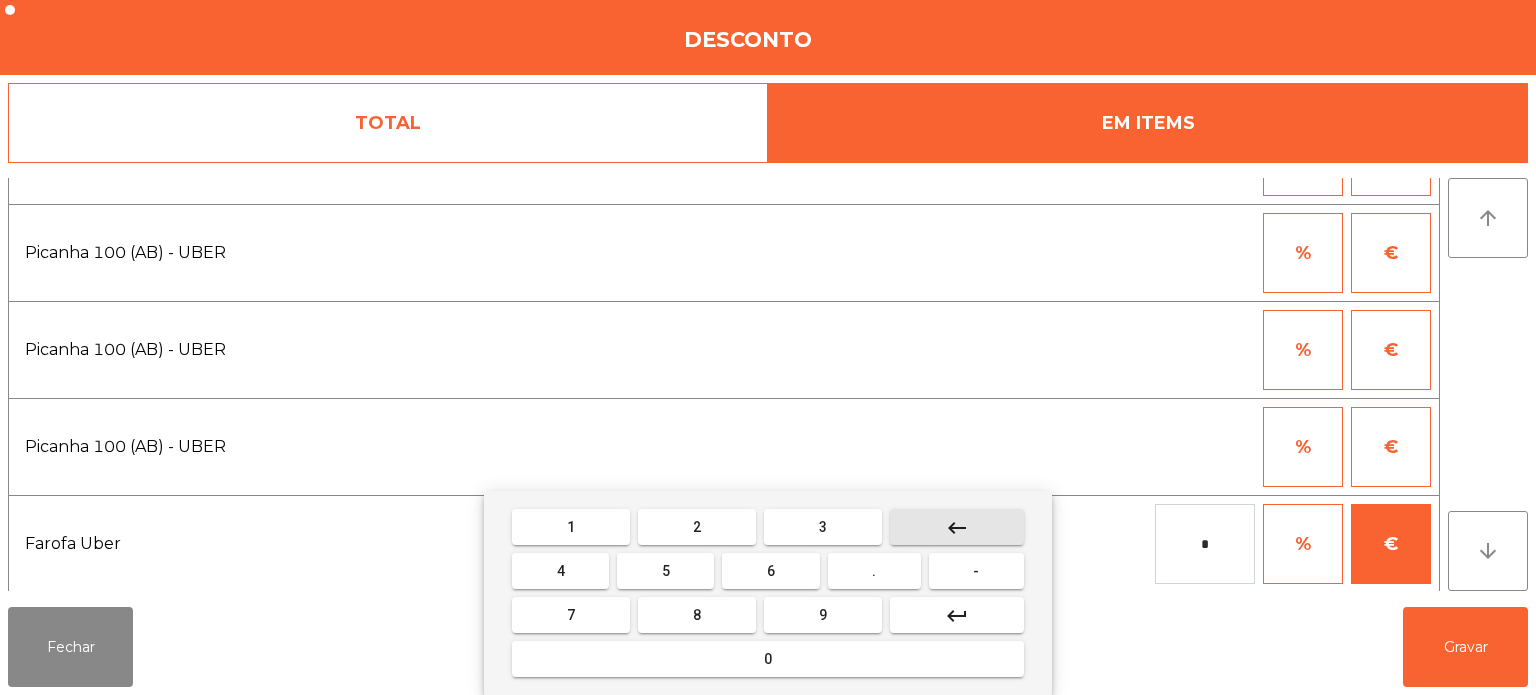 click on "keyboard_backspace" at bounding box center [957, 527] 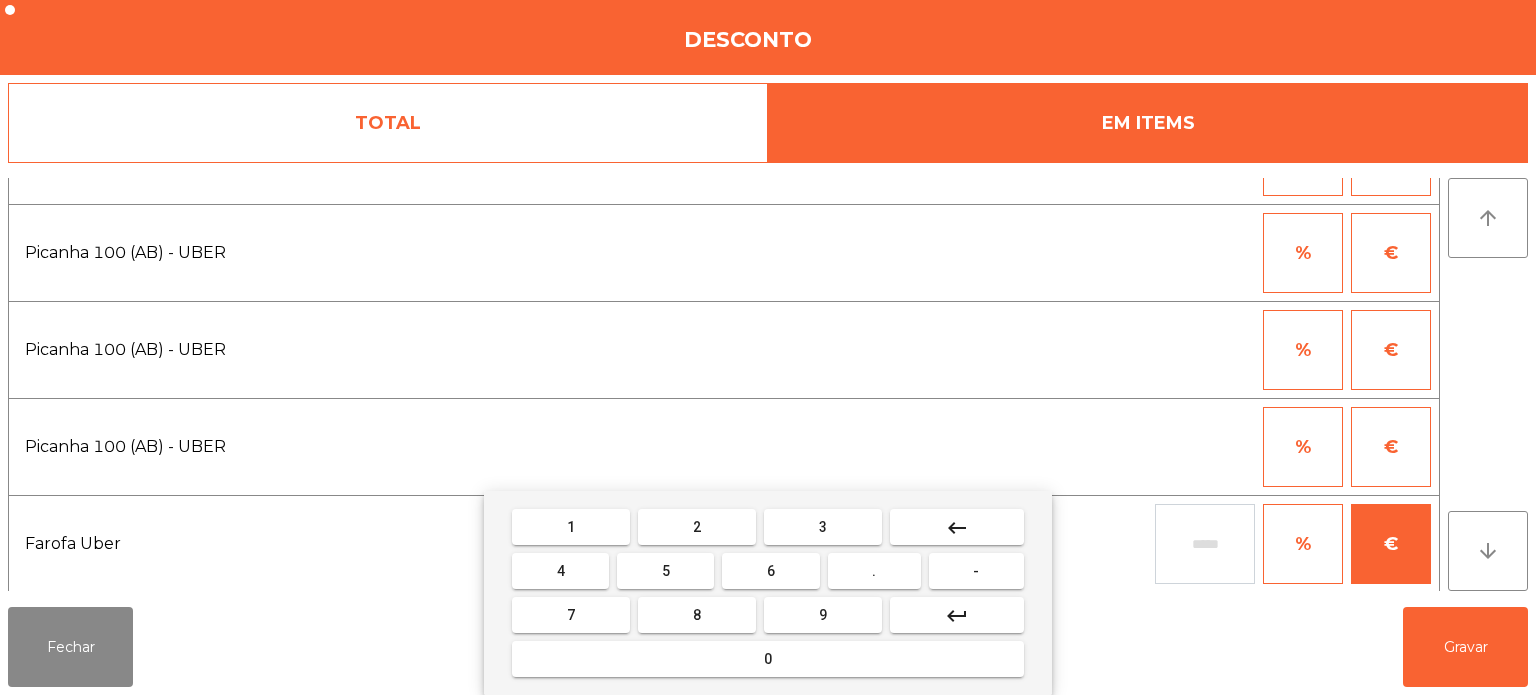 click on "0" at bounding box center [768, 659] 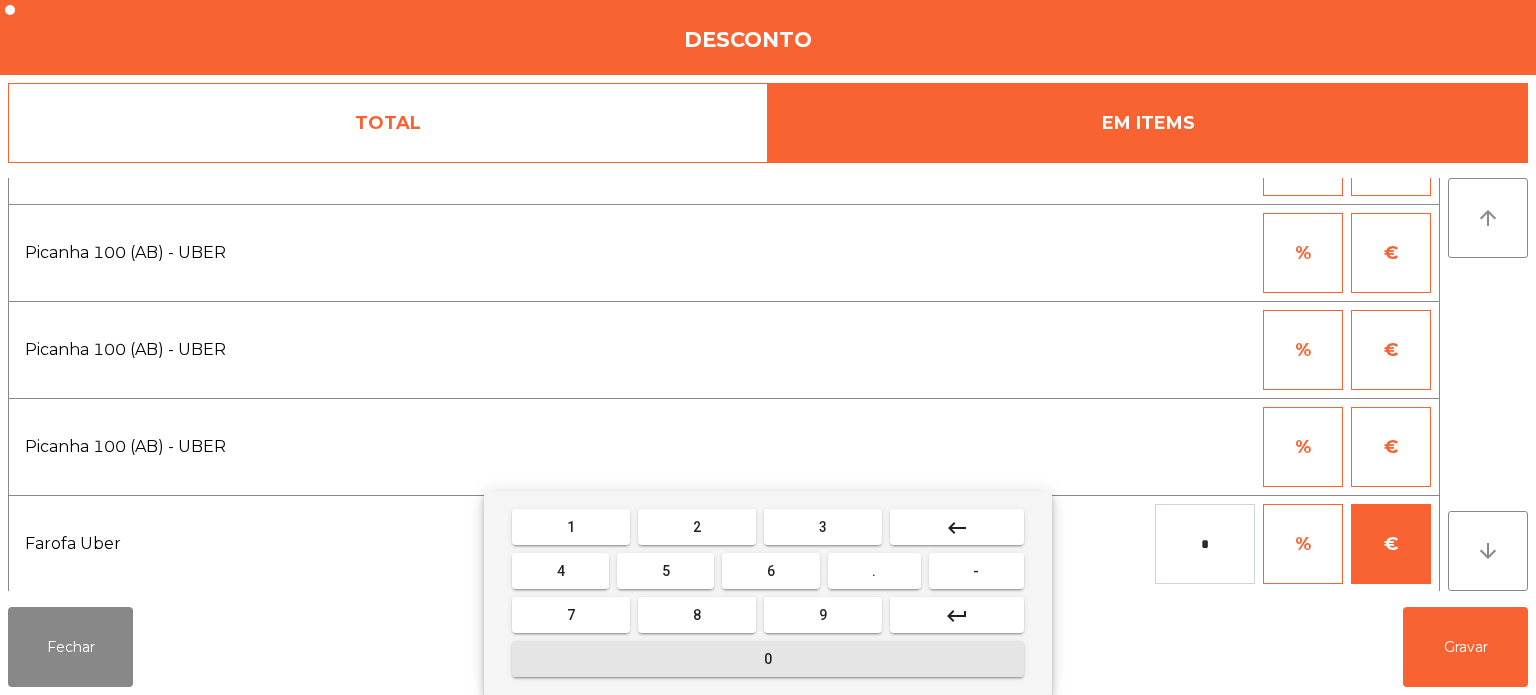 click on "." at bounding box center (874, 571) 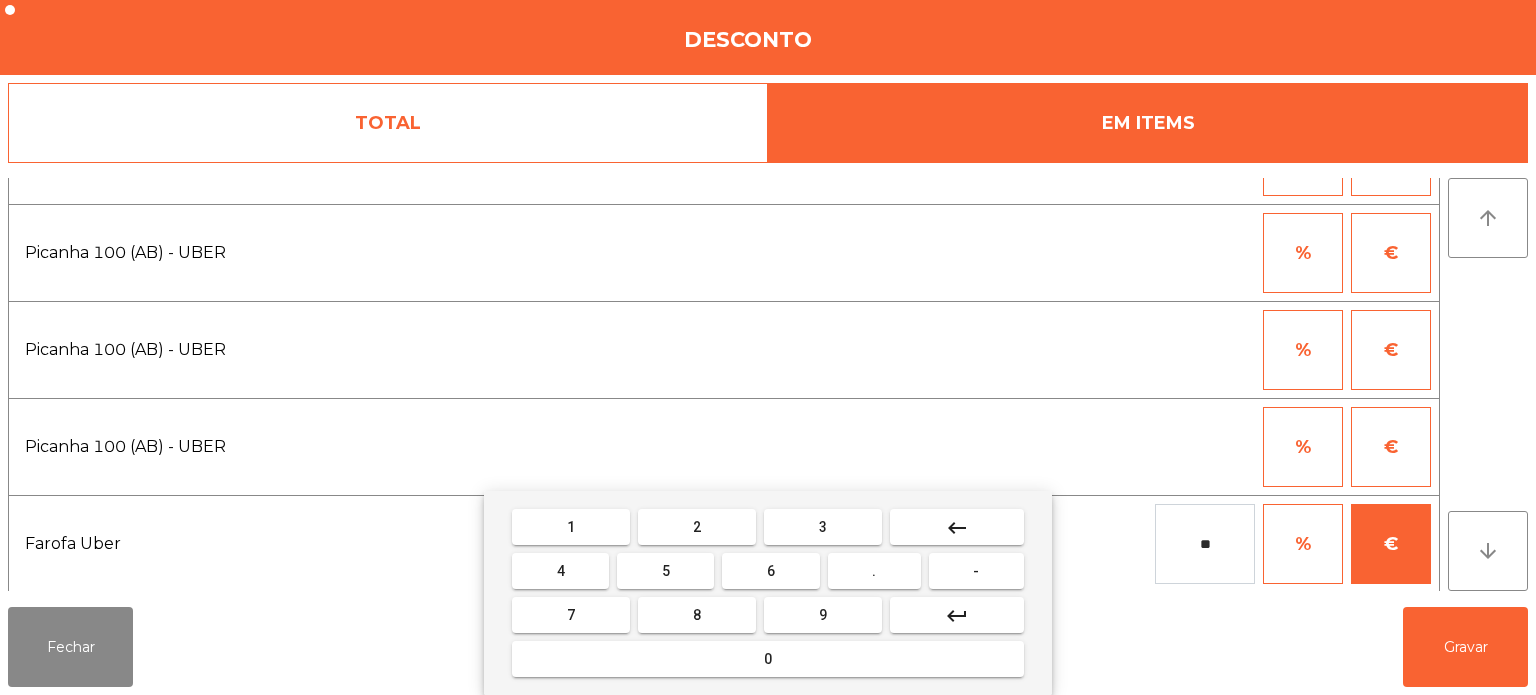 click on "1" at bounding box center (571, 527) 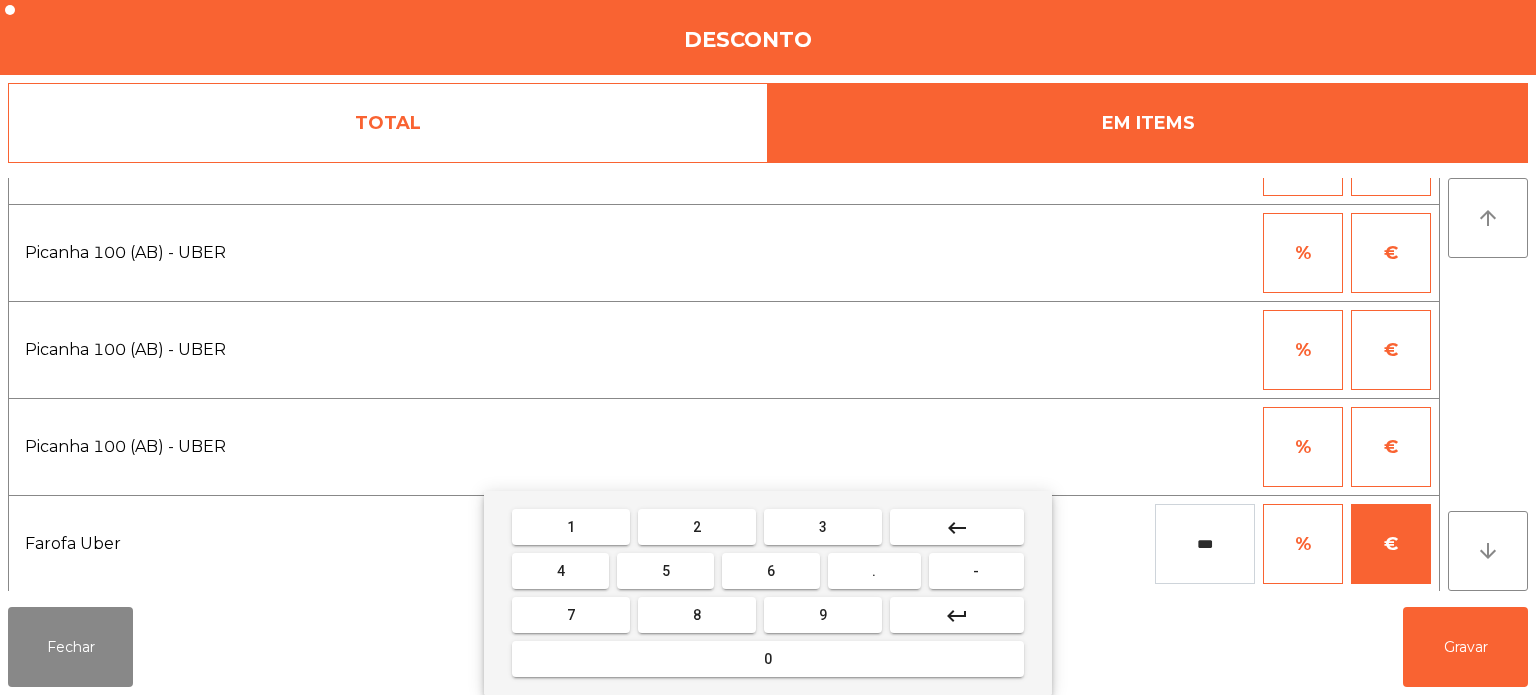 click on "keyboard_backspace" at bounding box center (957, 527) 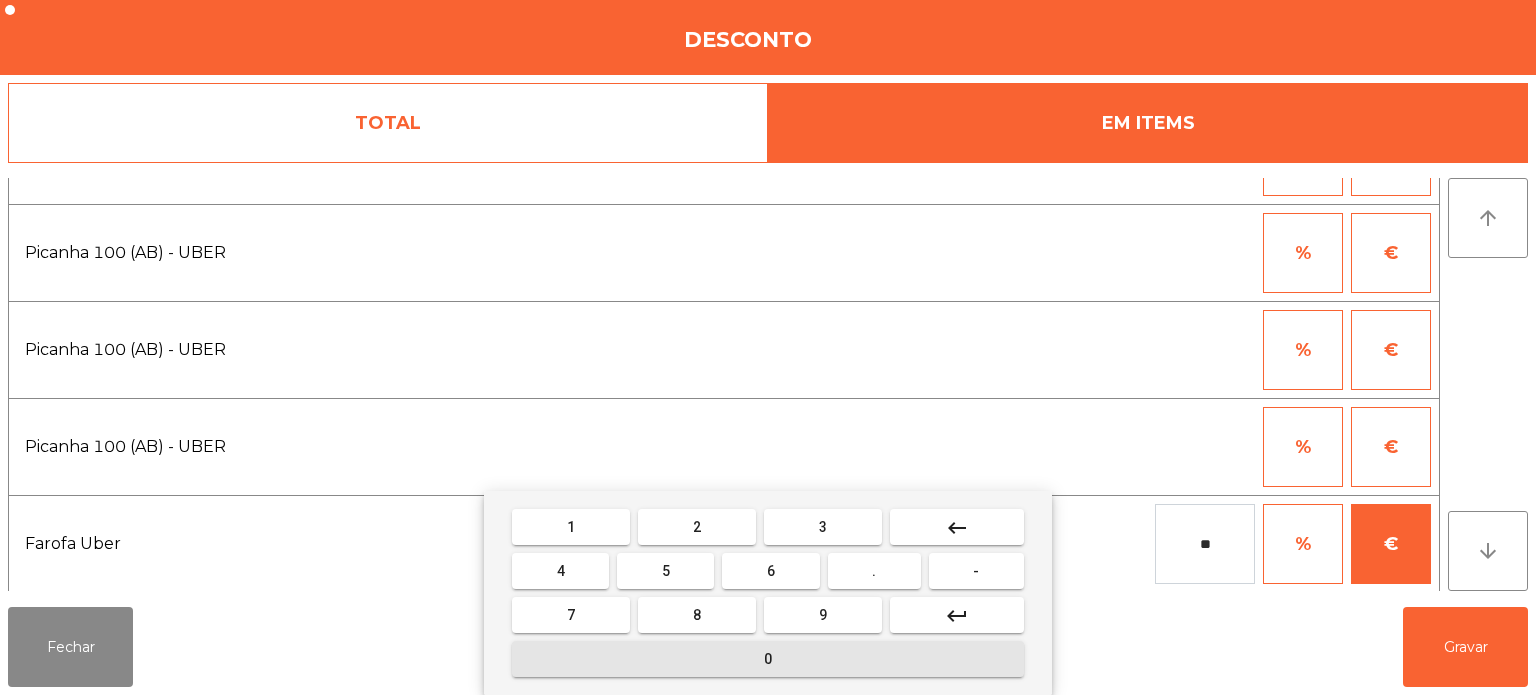 click on "0" at bounding box center [768, 659] 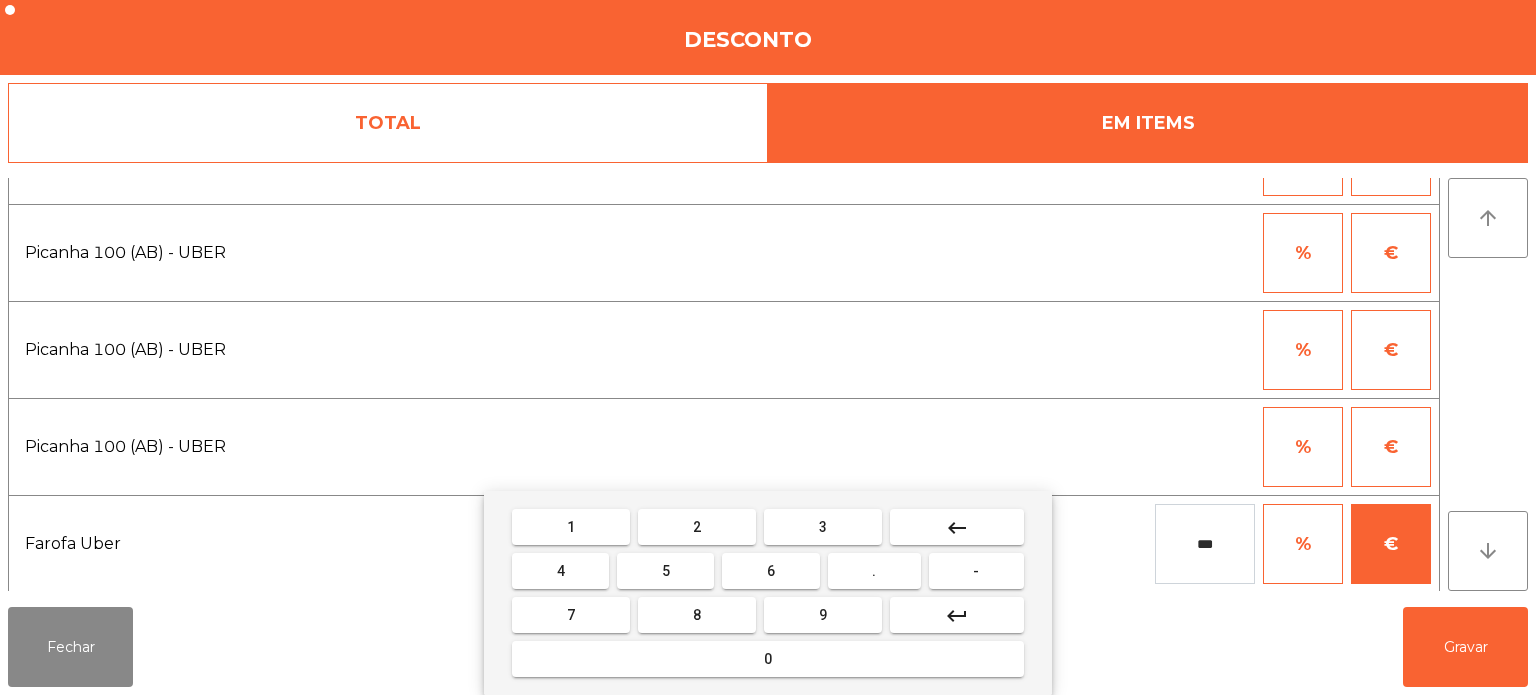 click on "1" at bounding box center (571, 527) 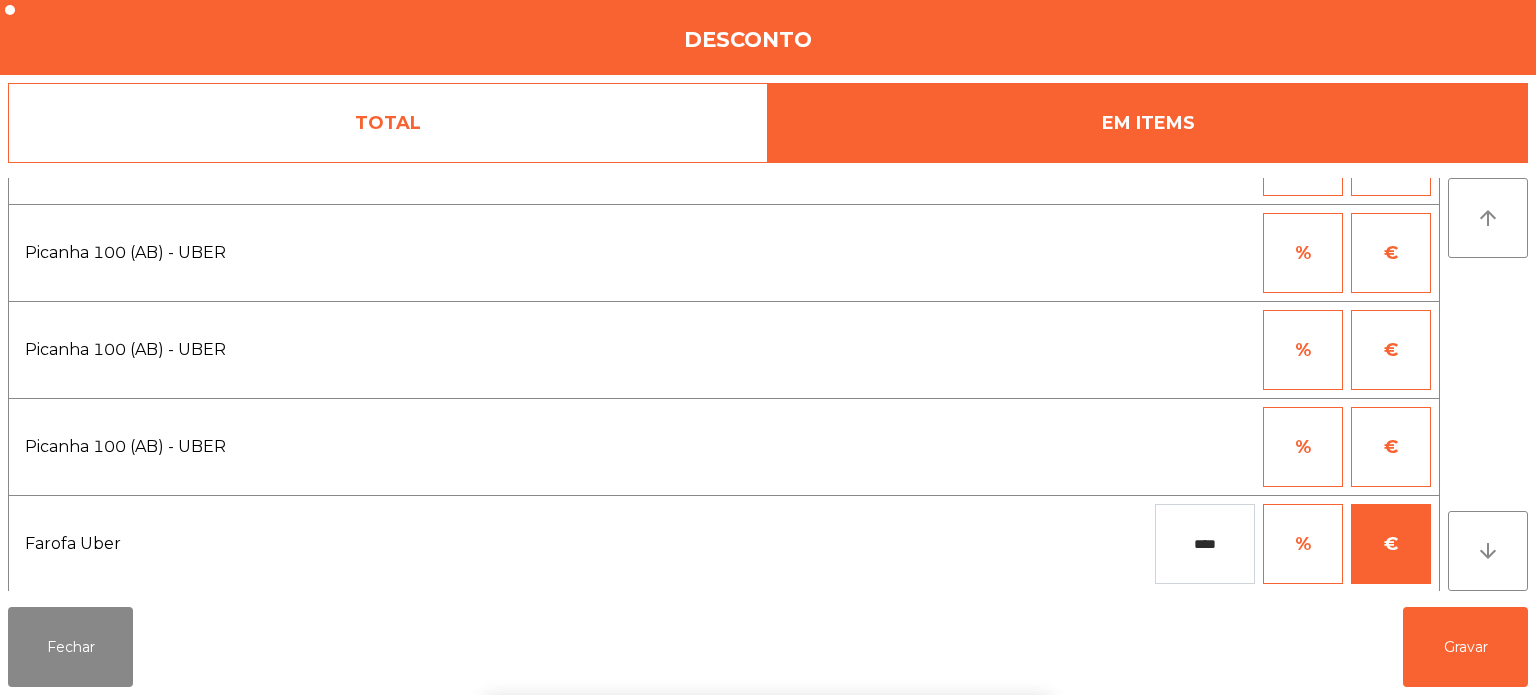 click on "1 2 3 keyboard_backspace 4 5 6 . - 7 8 9 keyboard_return 0" at bounding box center [768, 593] 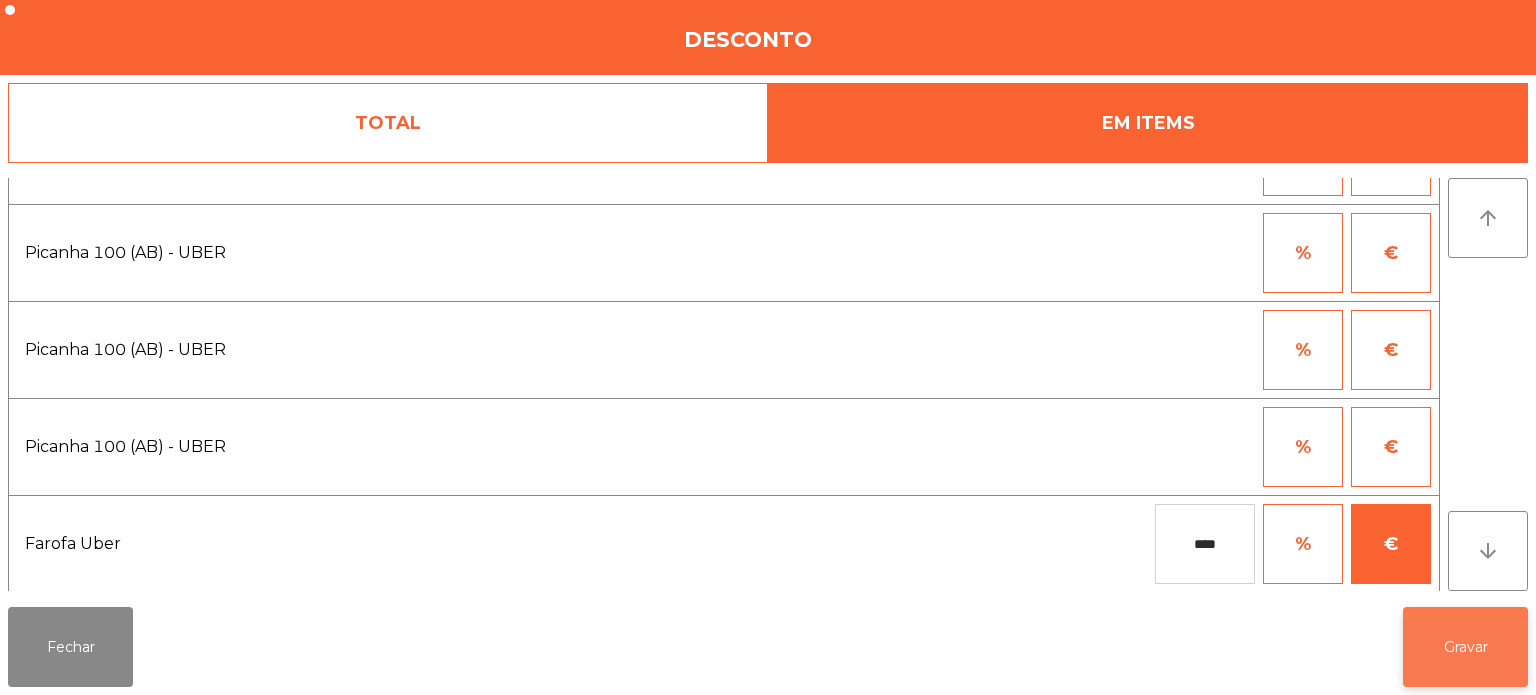 click on "Gravar" 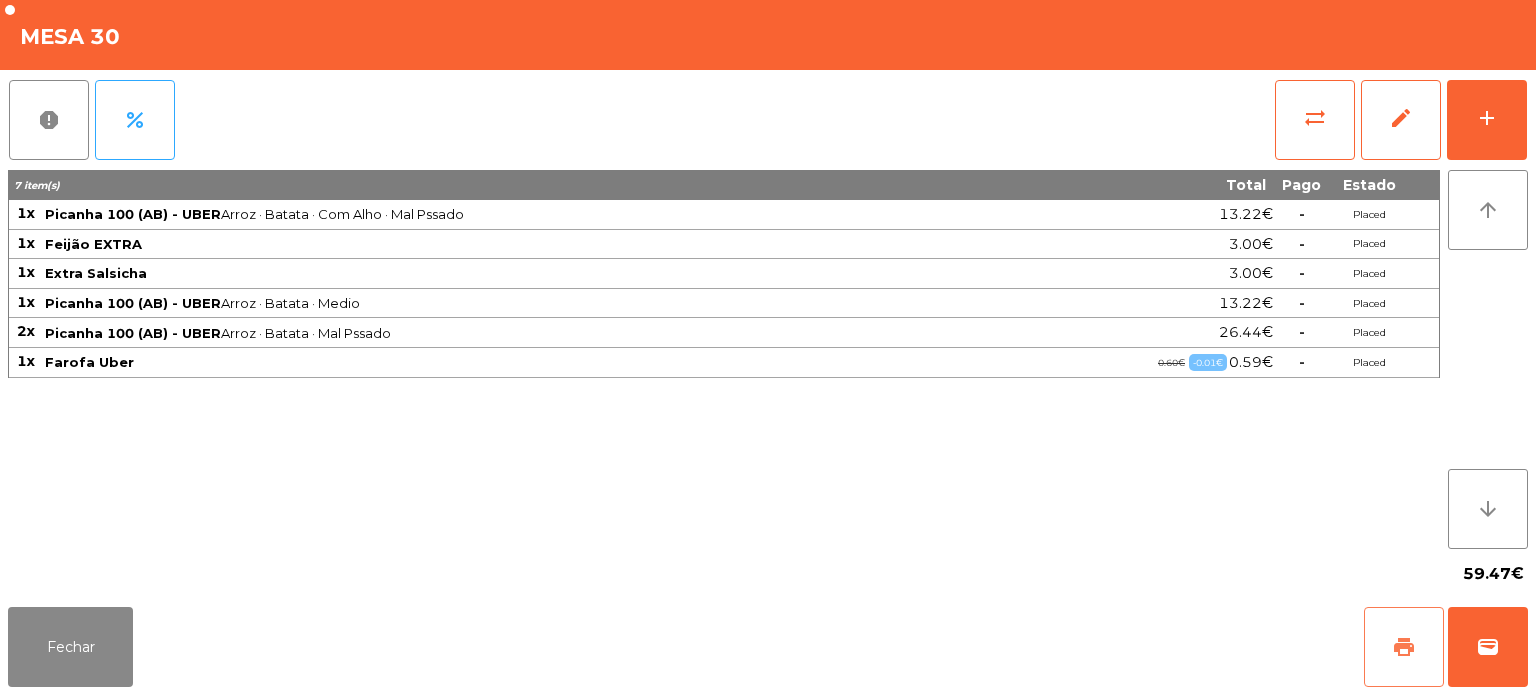 click on "print" 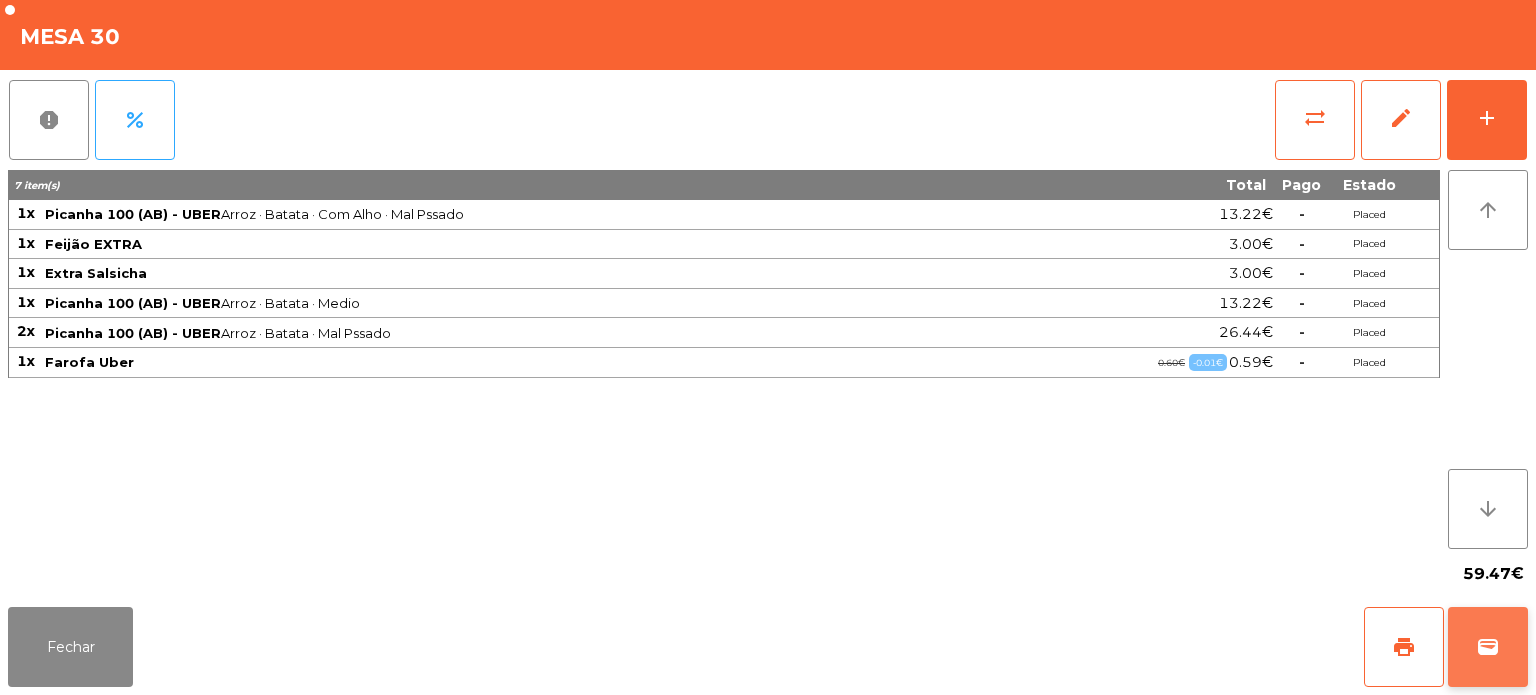 click on "wallet" 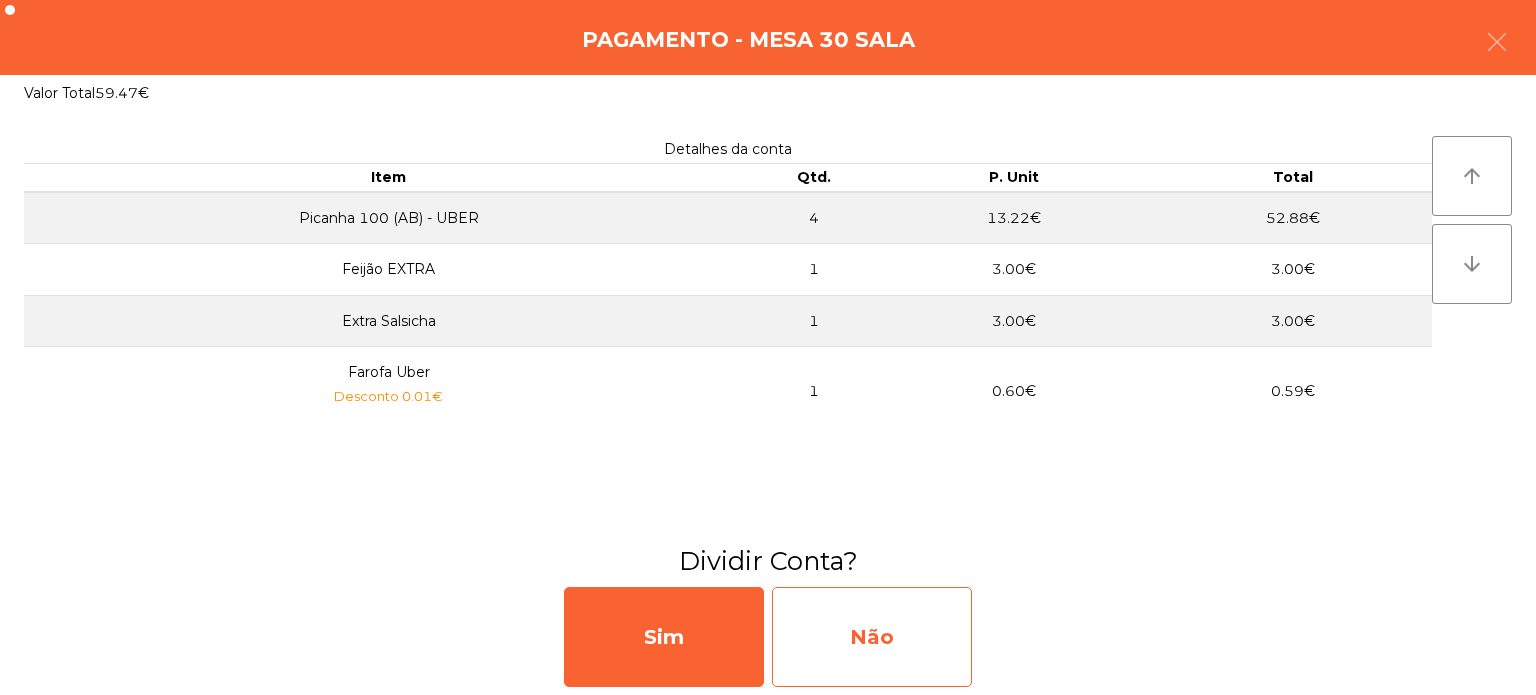 click on "Não" 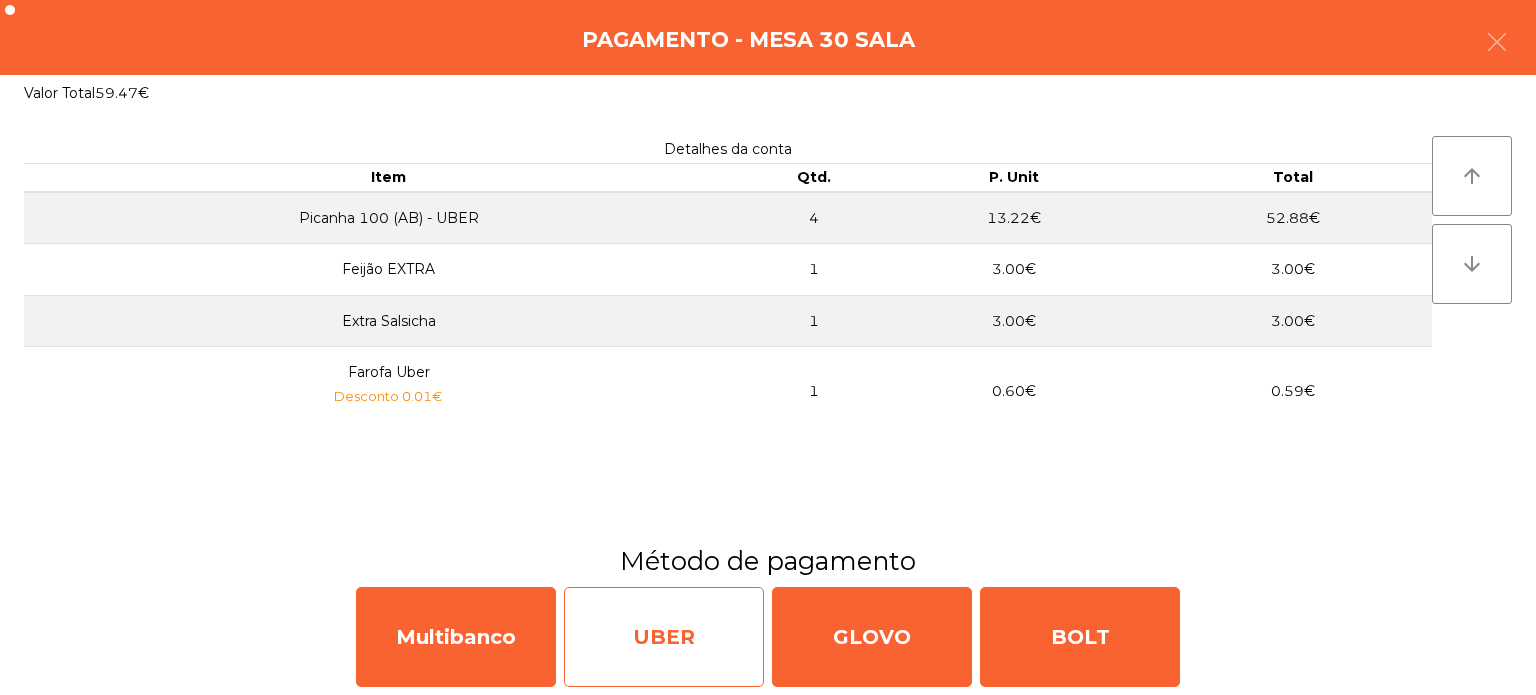 click on "UBER" 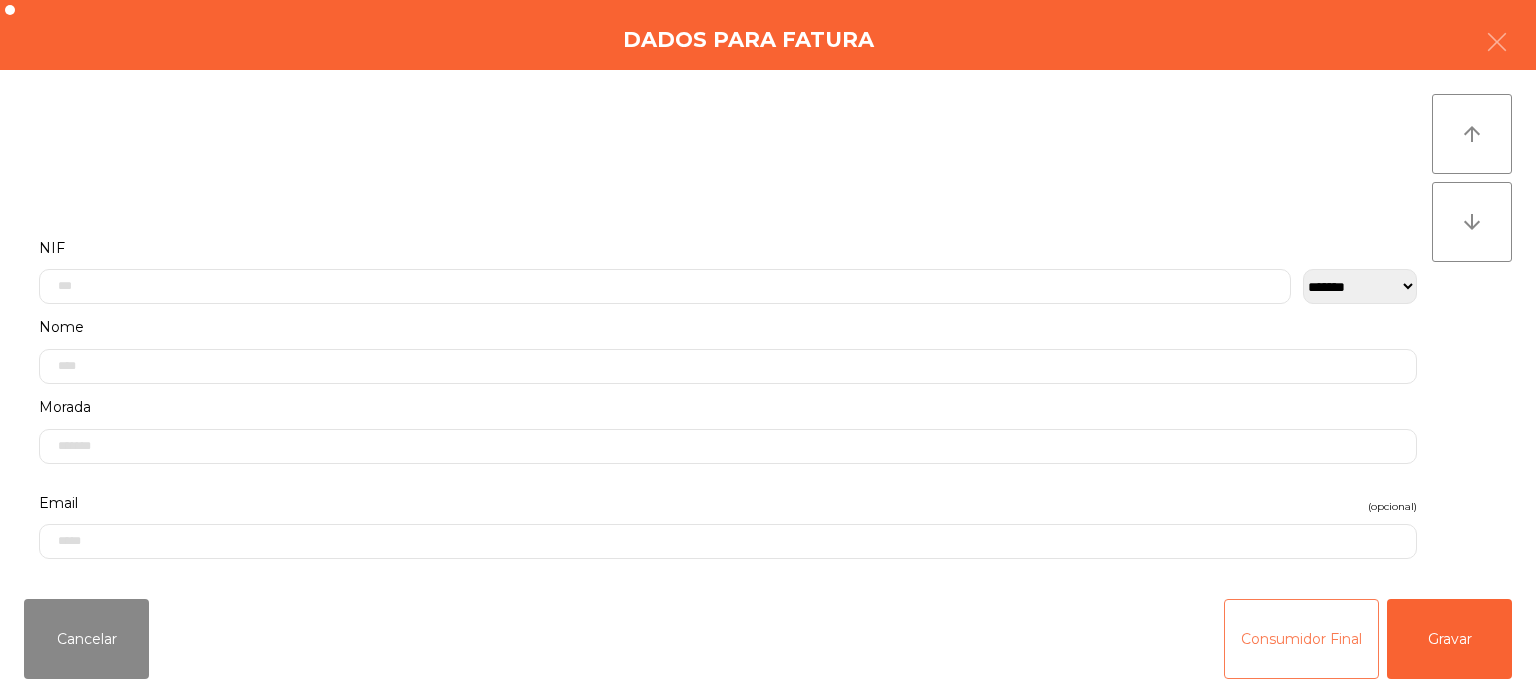click on "Consumidor Final" 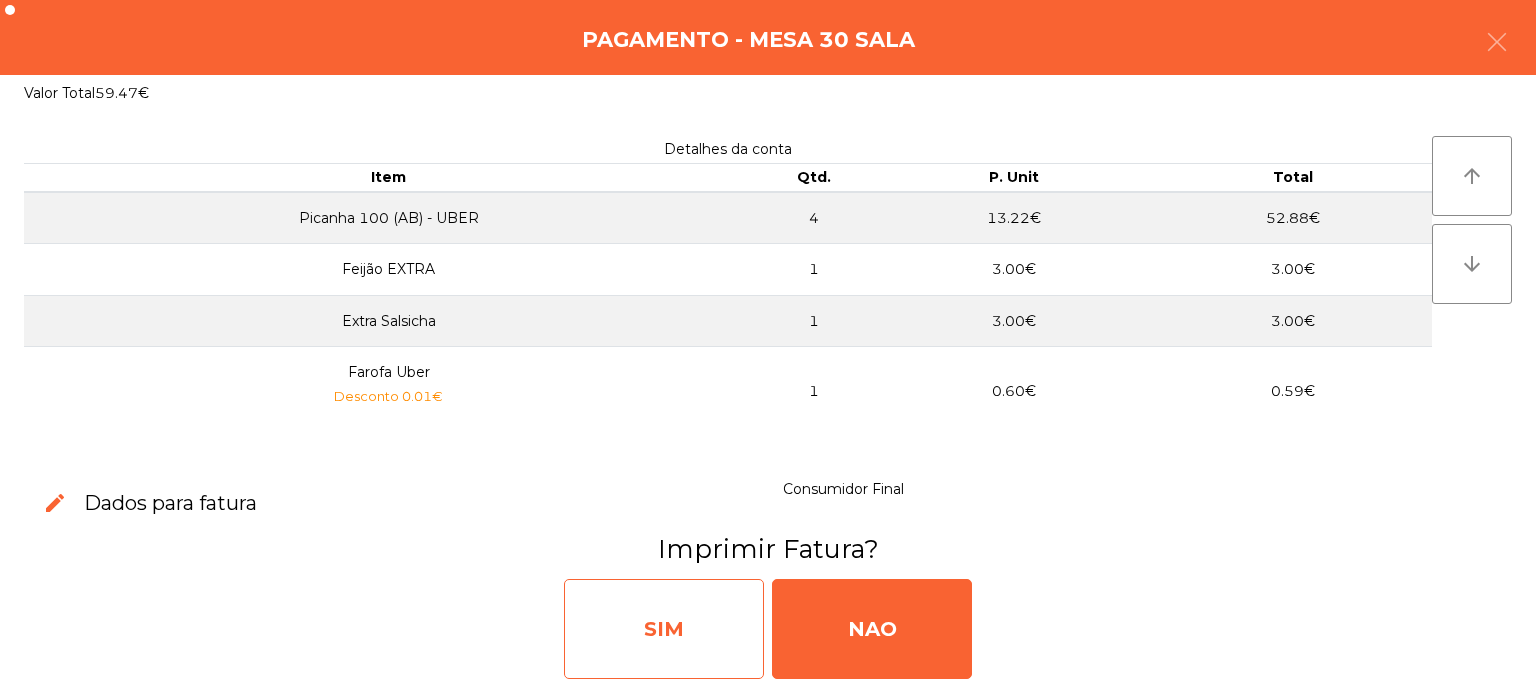 click on "SIM" 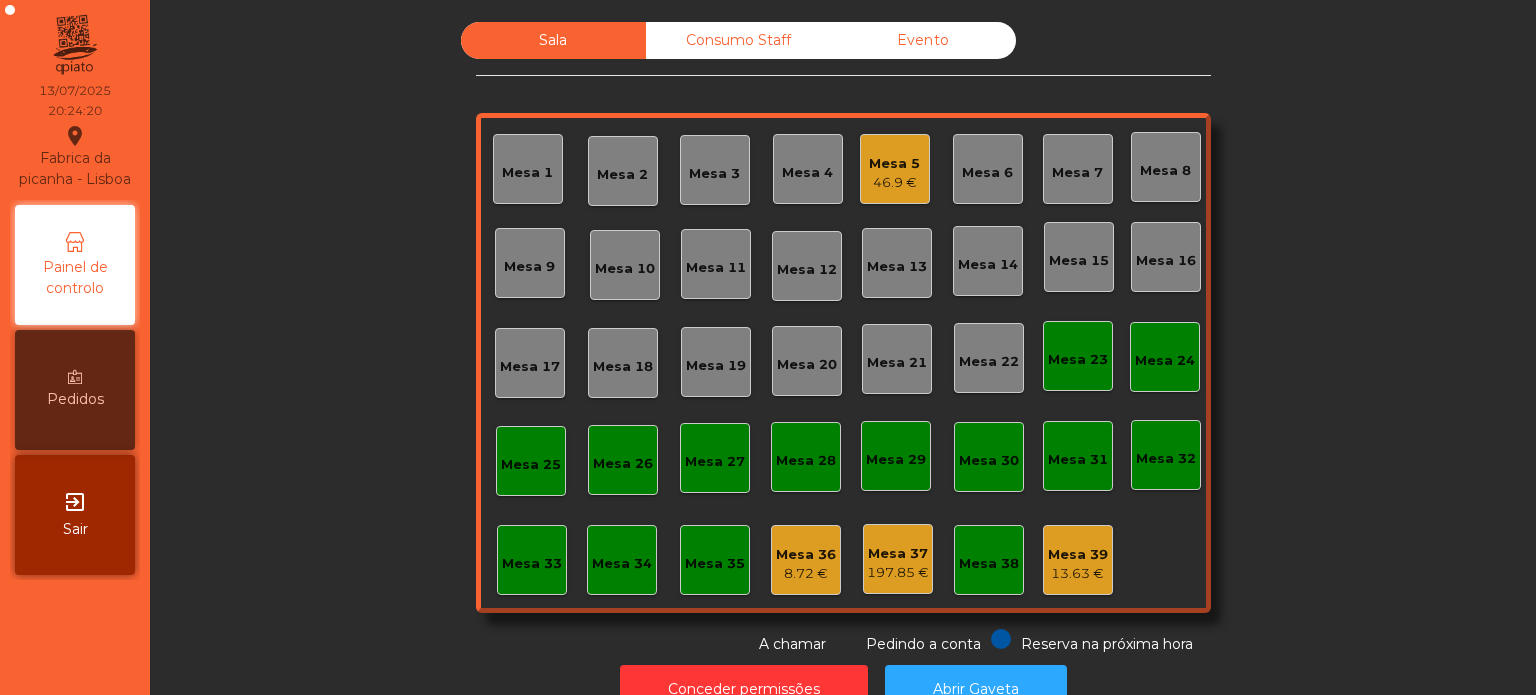 scroll, scrollTop: 55, scrollLeft: 0, axis: vertical 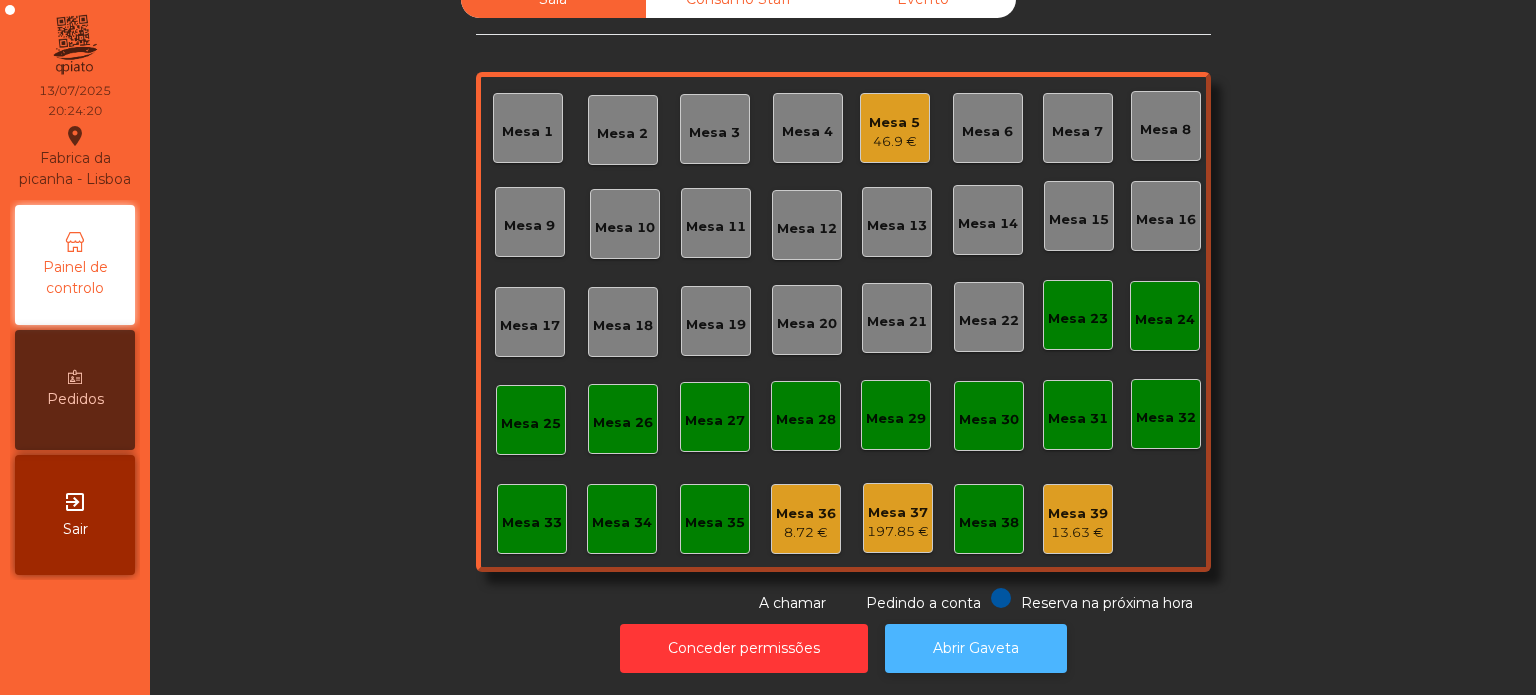 click on "Abrir Gaveta" 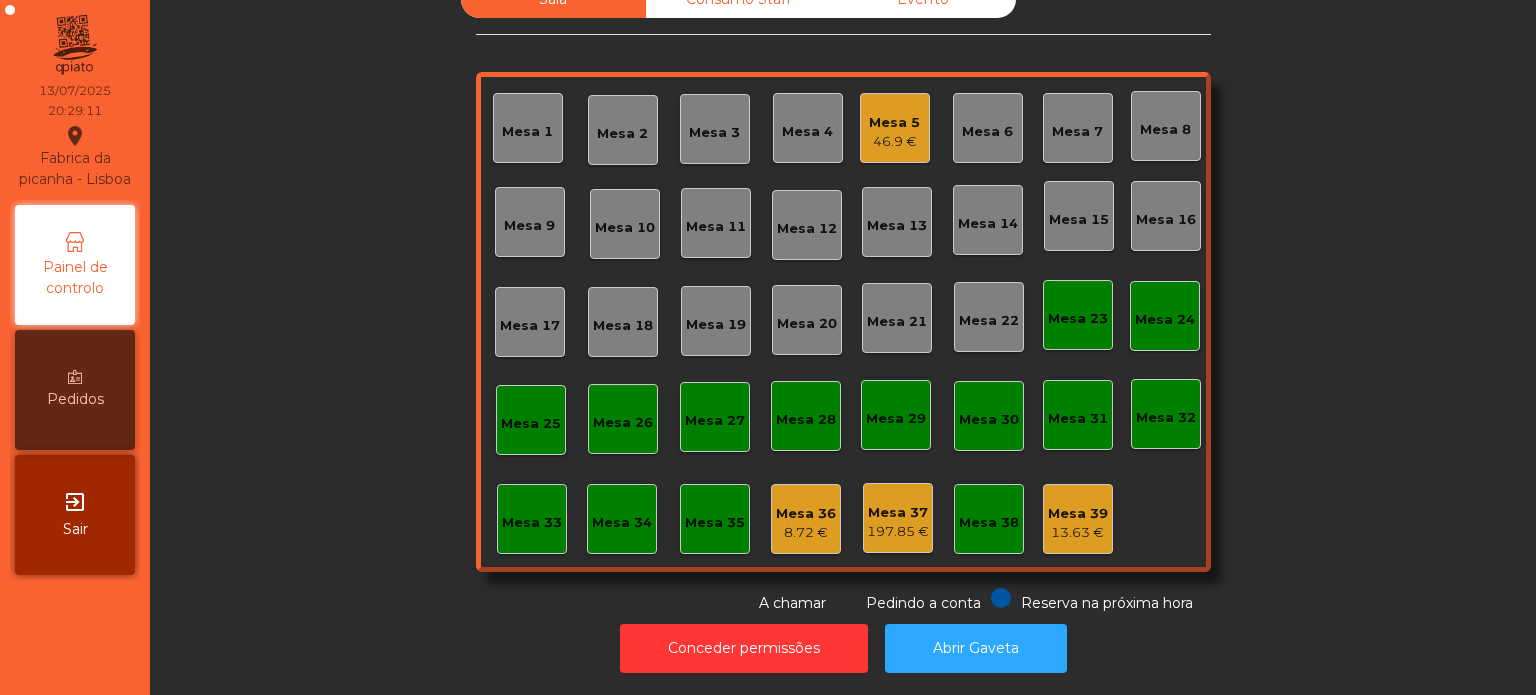 click on "Mesa 31" 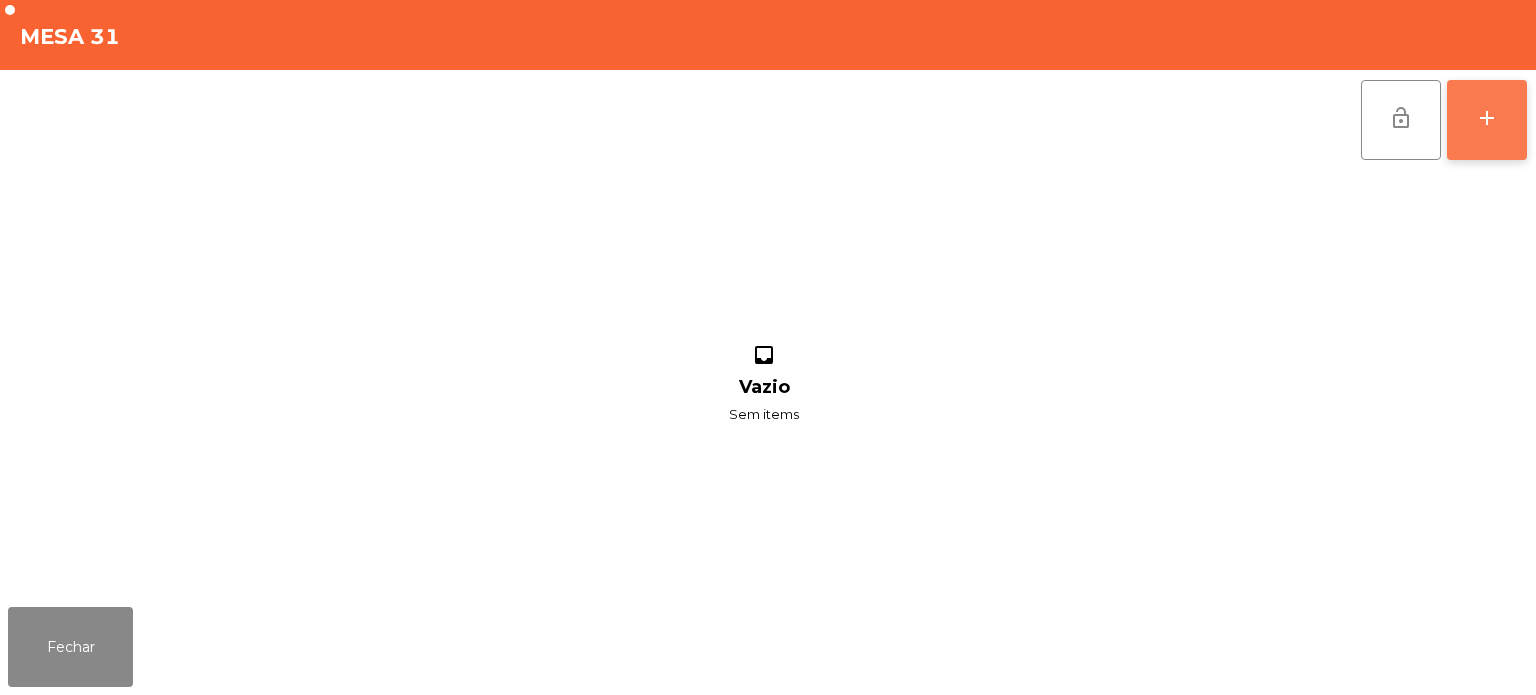 click on "add" 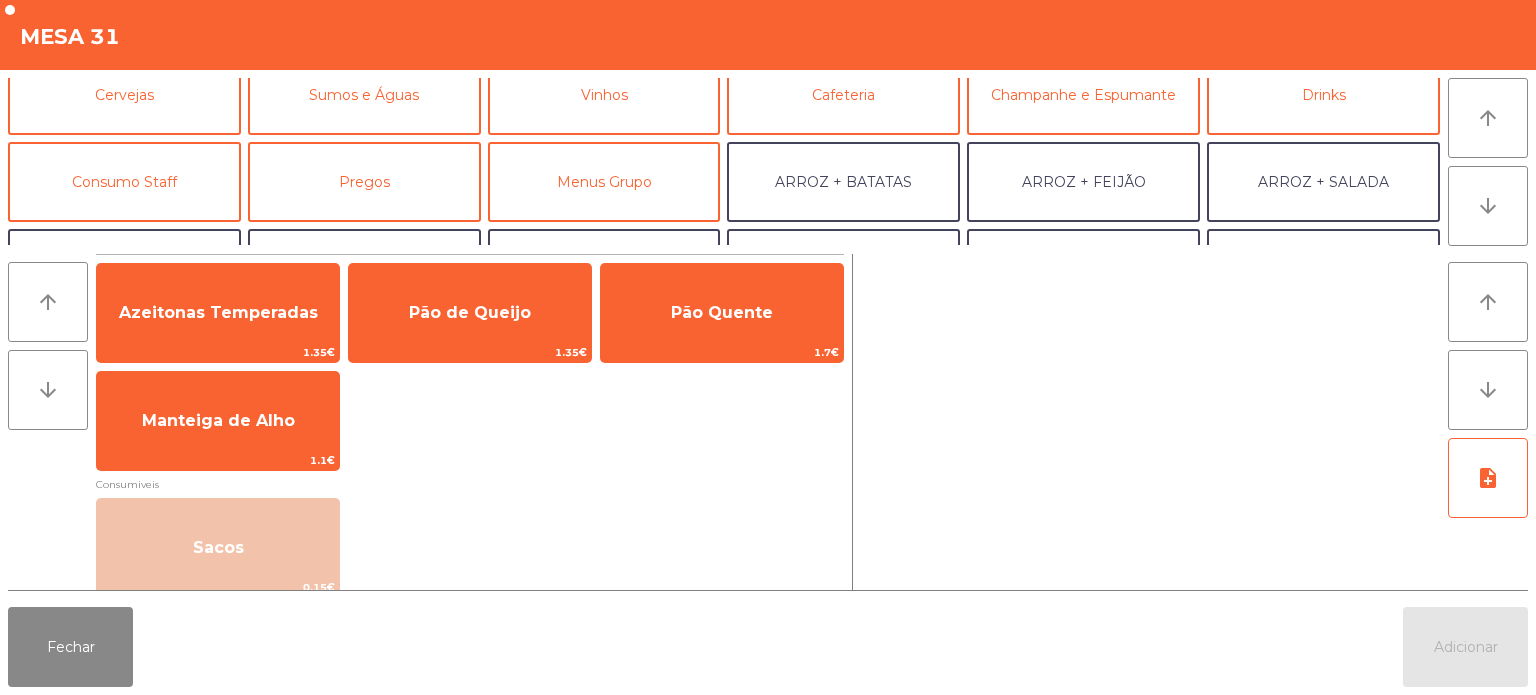 scroll, scrollTop: 124, scrollLeft: 0, axis: vertical 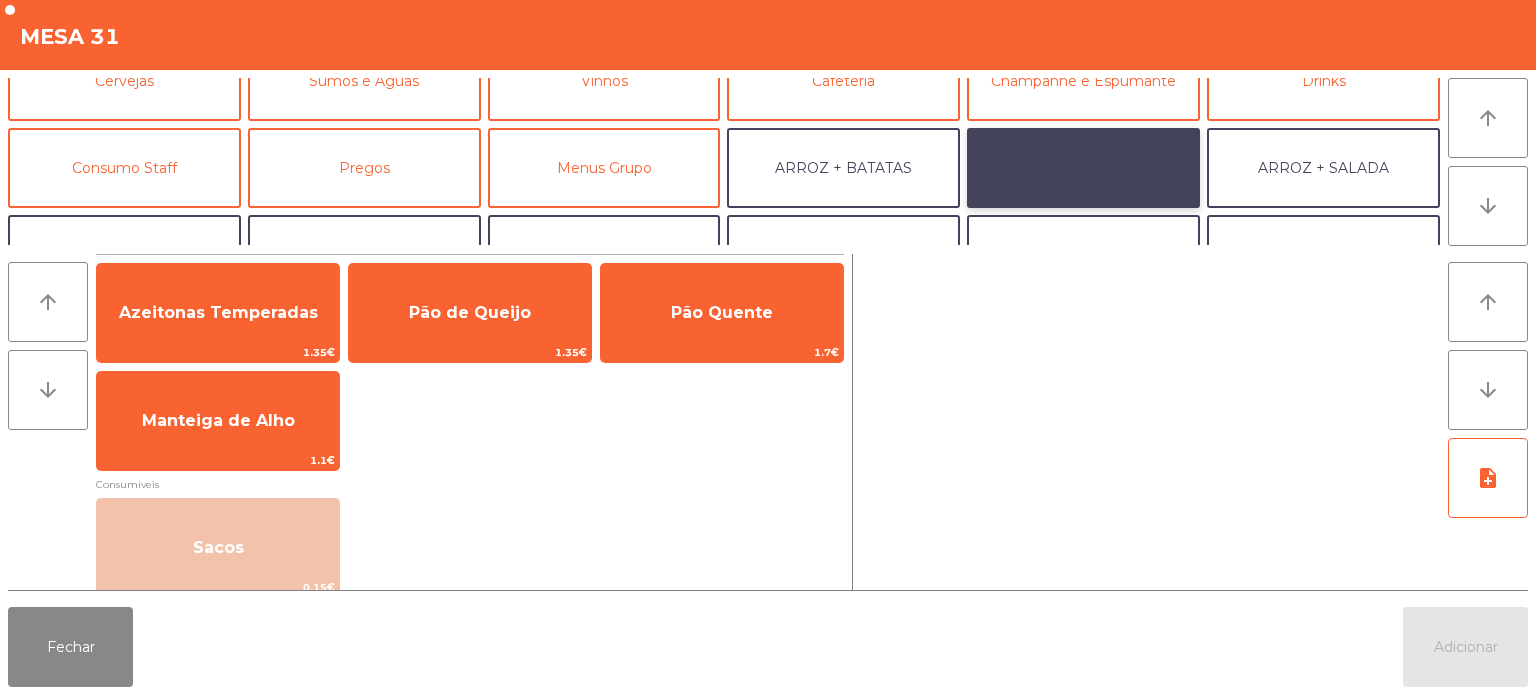 click on "ARROZ + FEIJÃO" 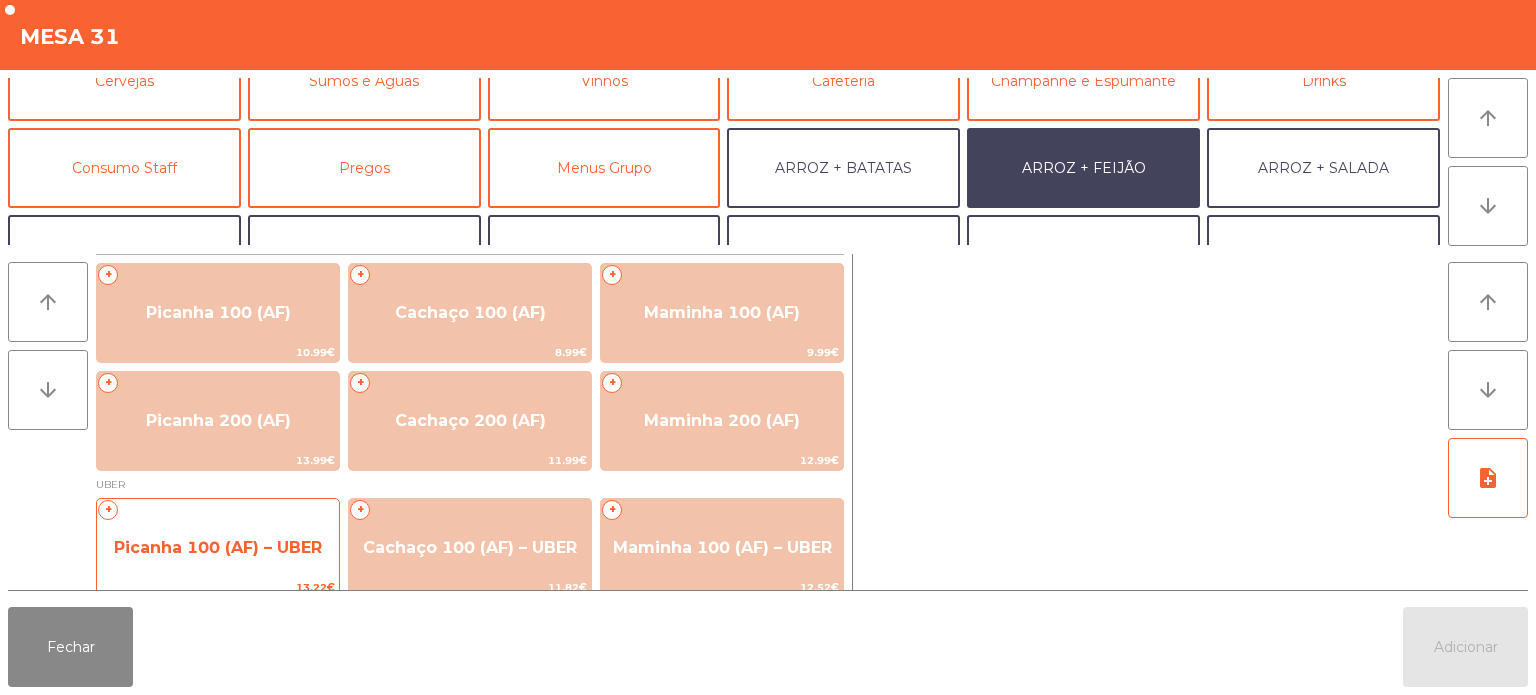 click on "Picanha 100 (AF) – UBER" 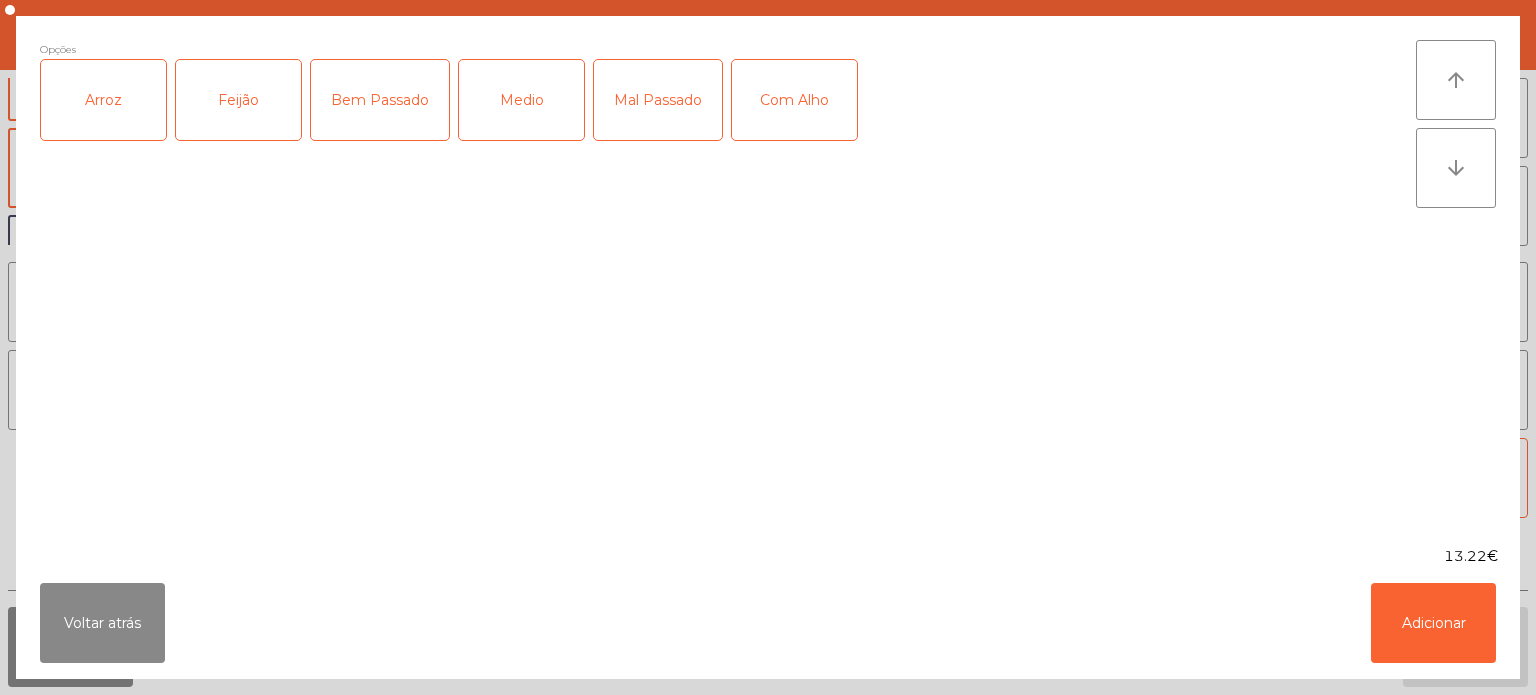 click on "Arroz" 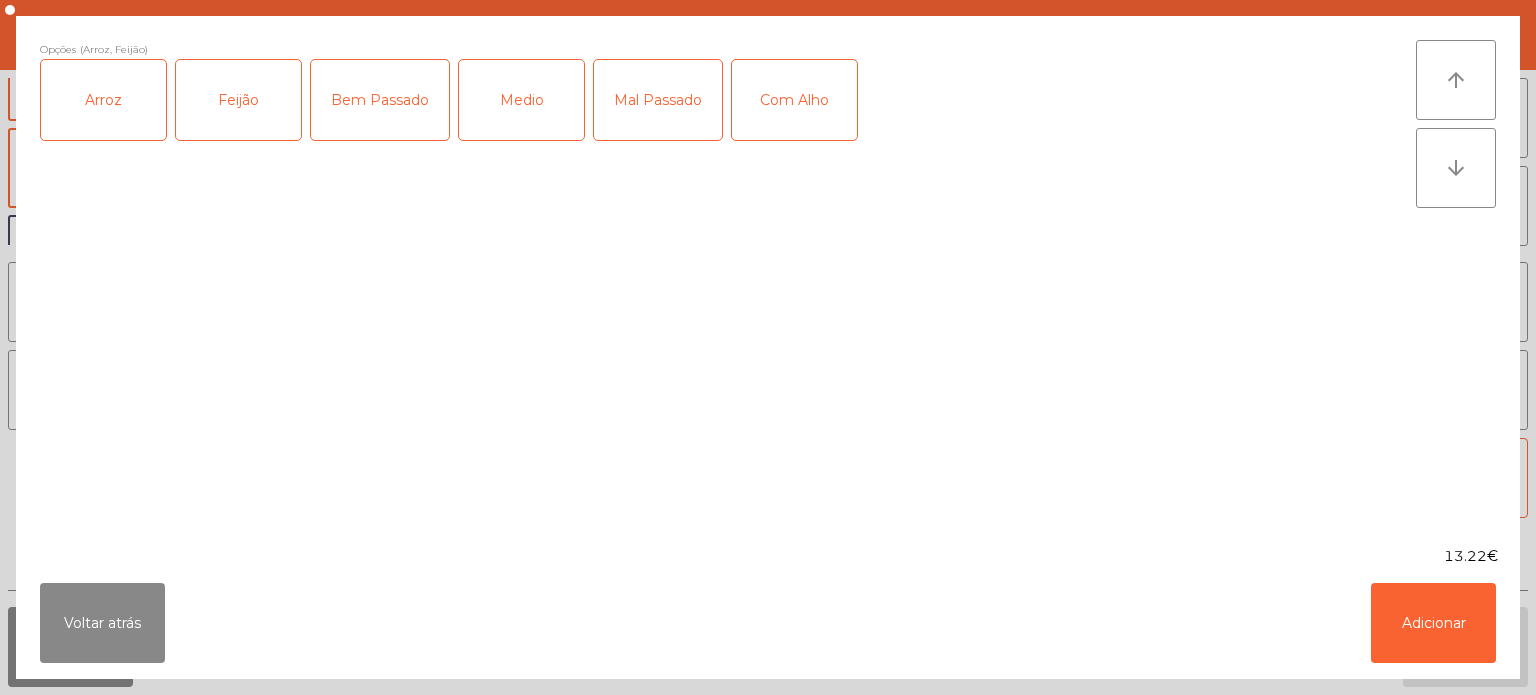click on "Medio" 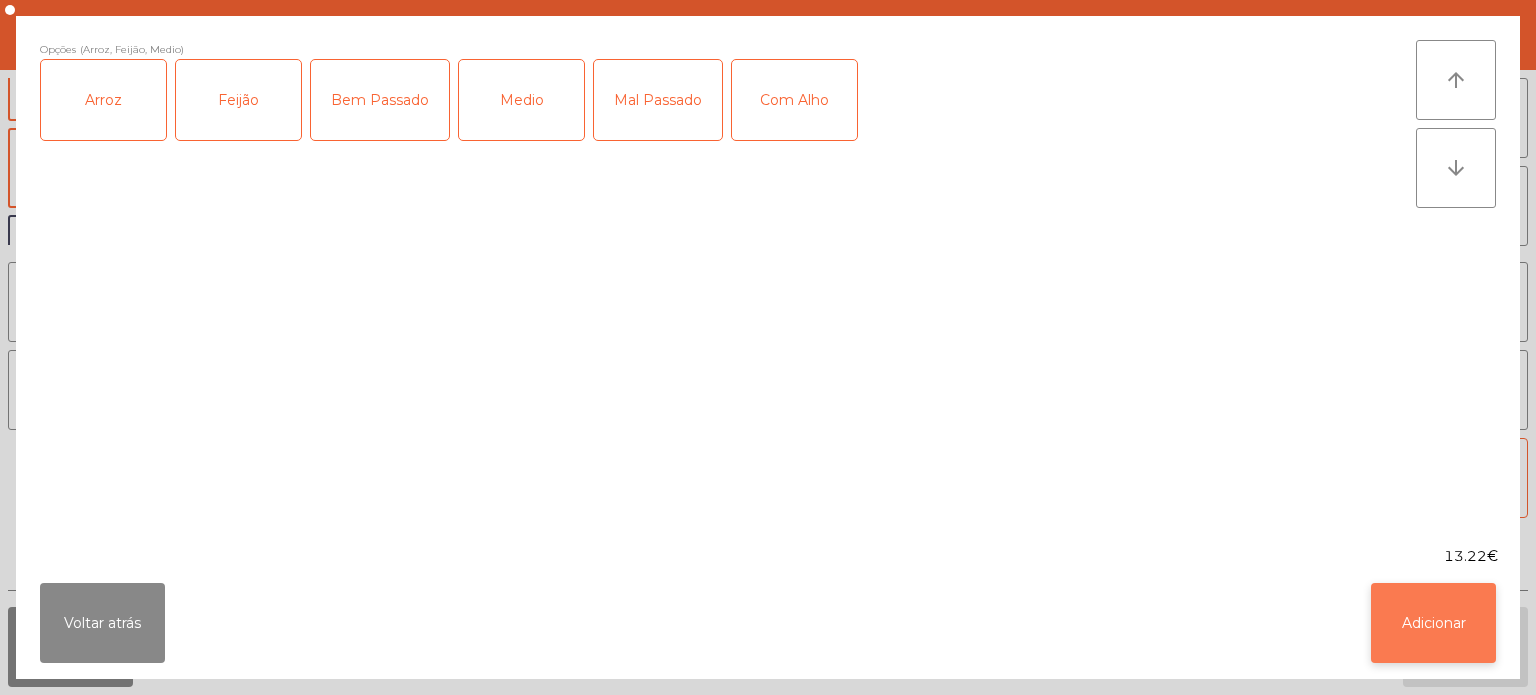 click on "Adicionar" 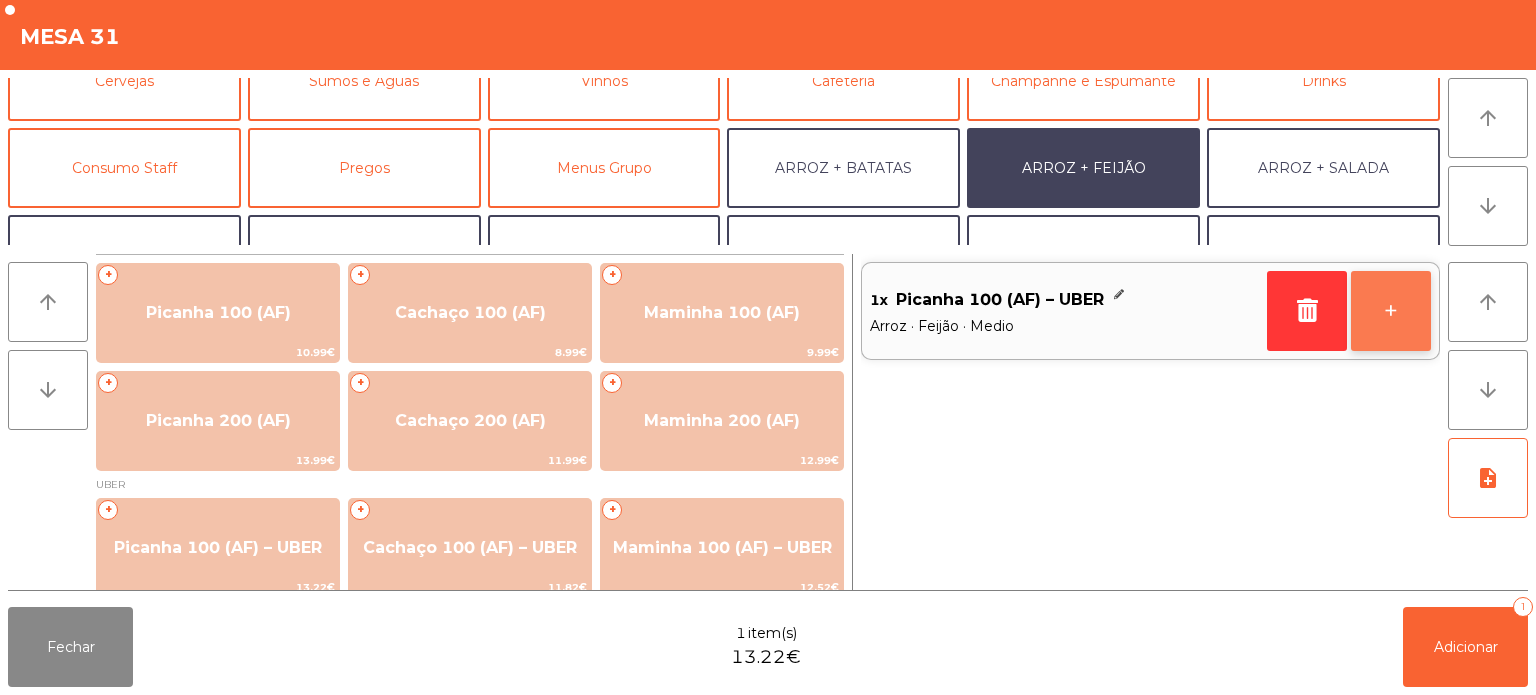 click on "+" 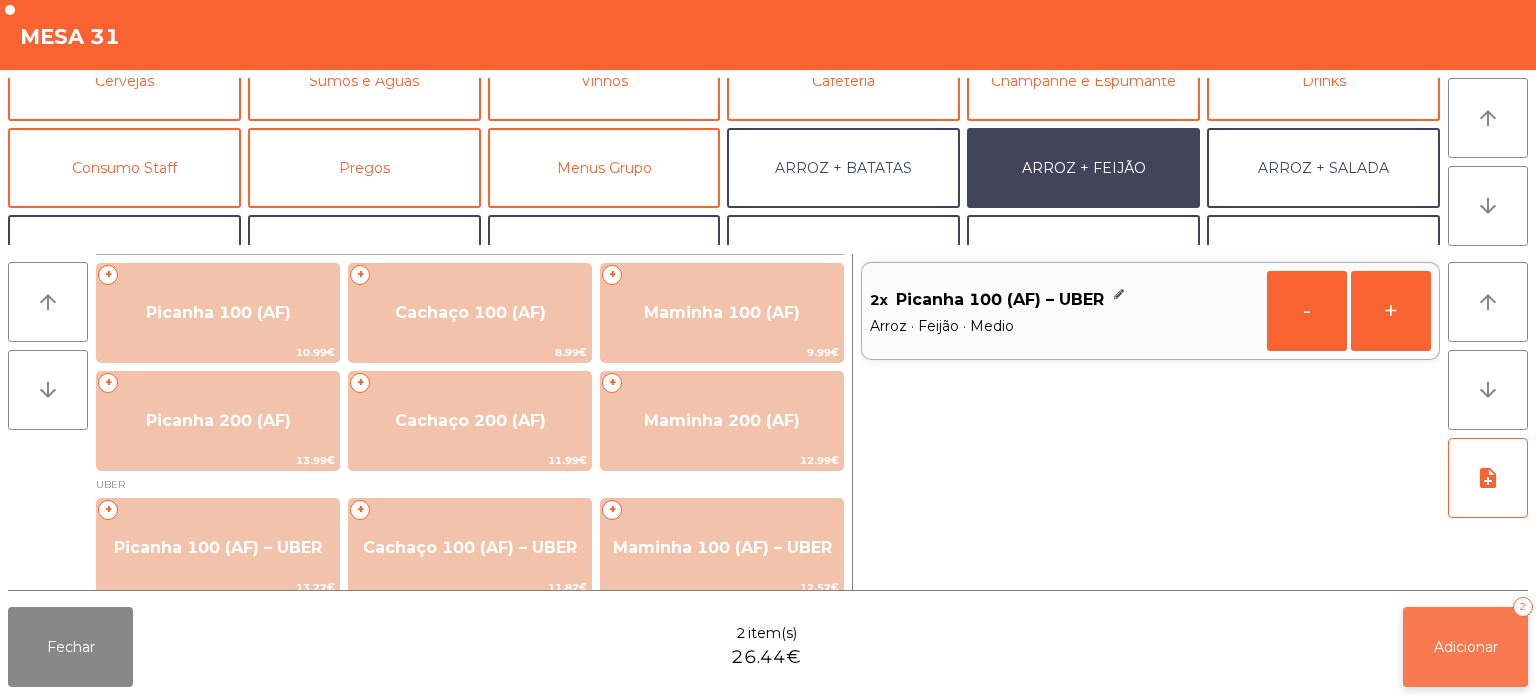 click on "Adicionar   2" 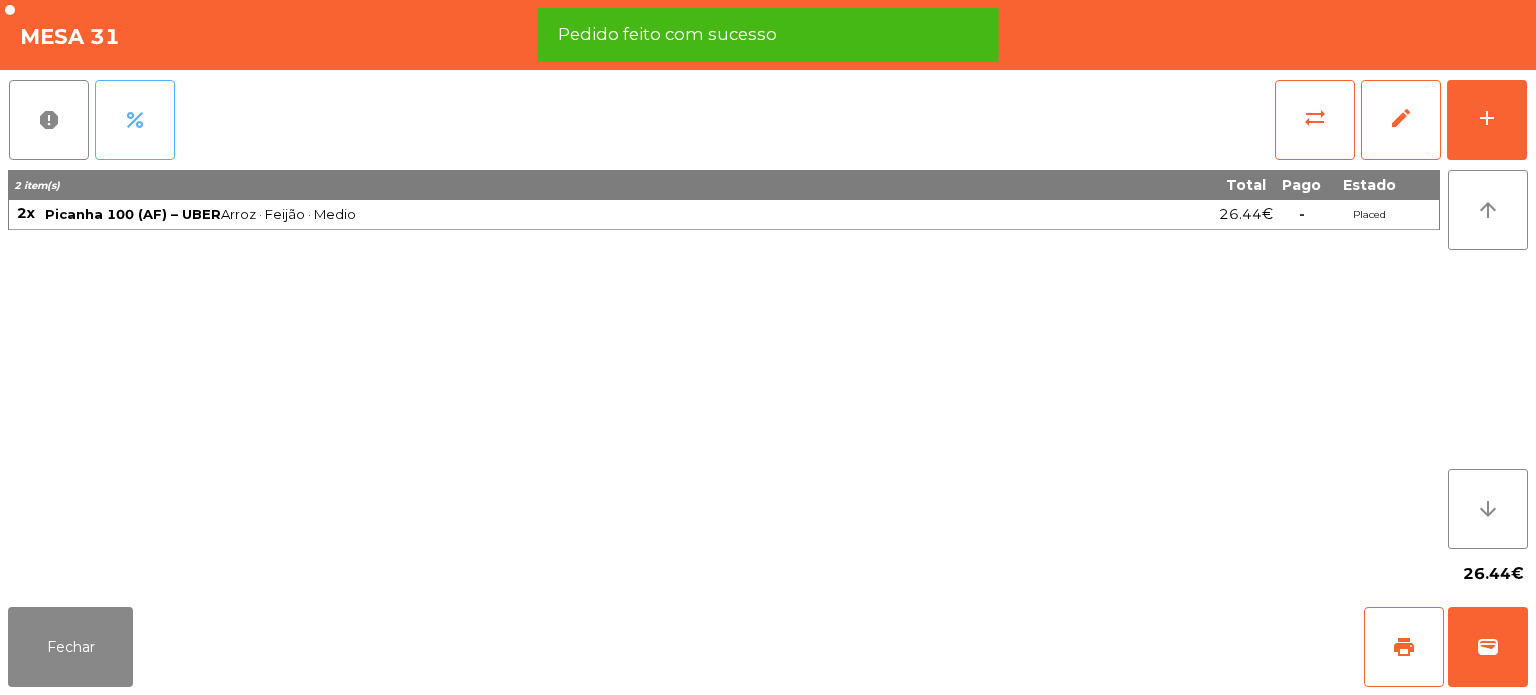click on "percent" 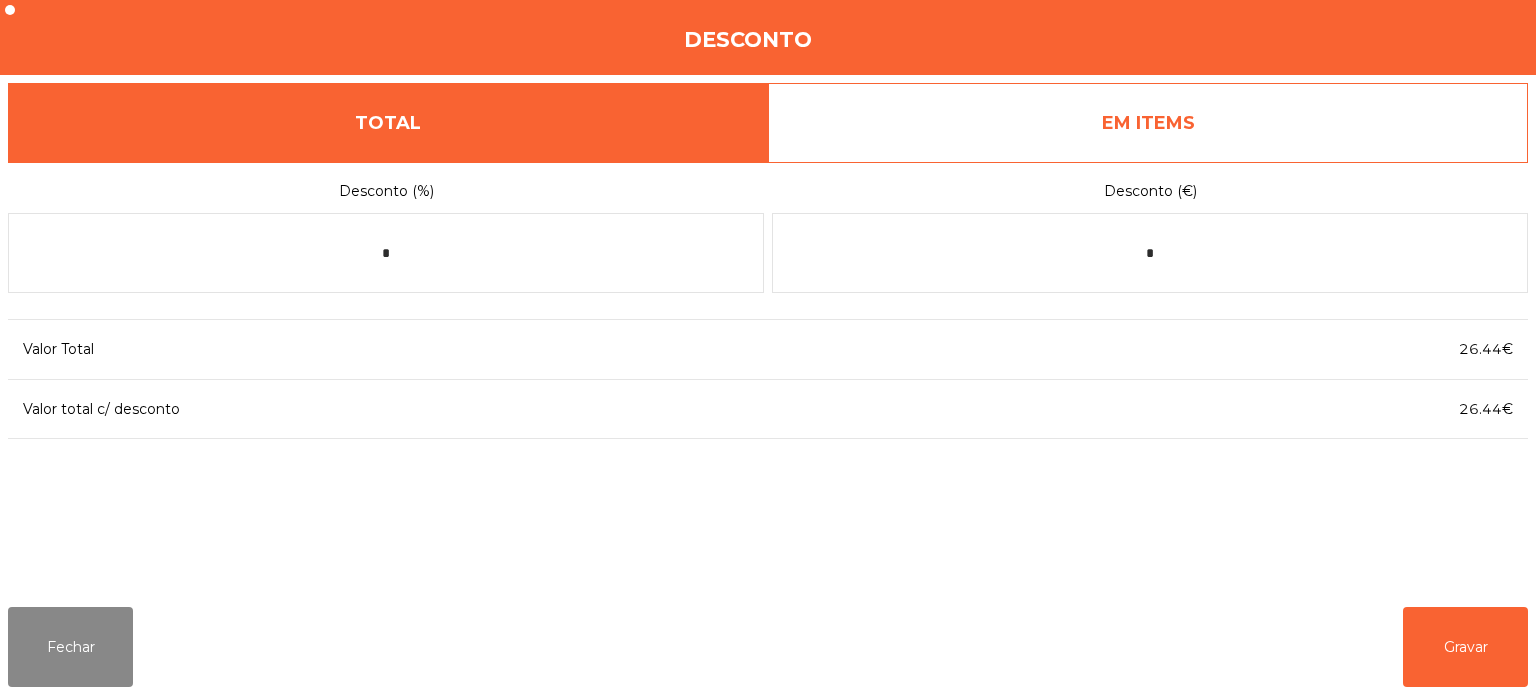 click on "EM ITEMS" at bounding box center [1148, 123] 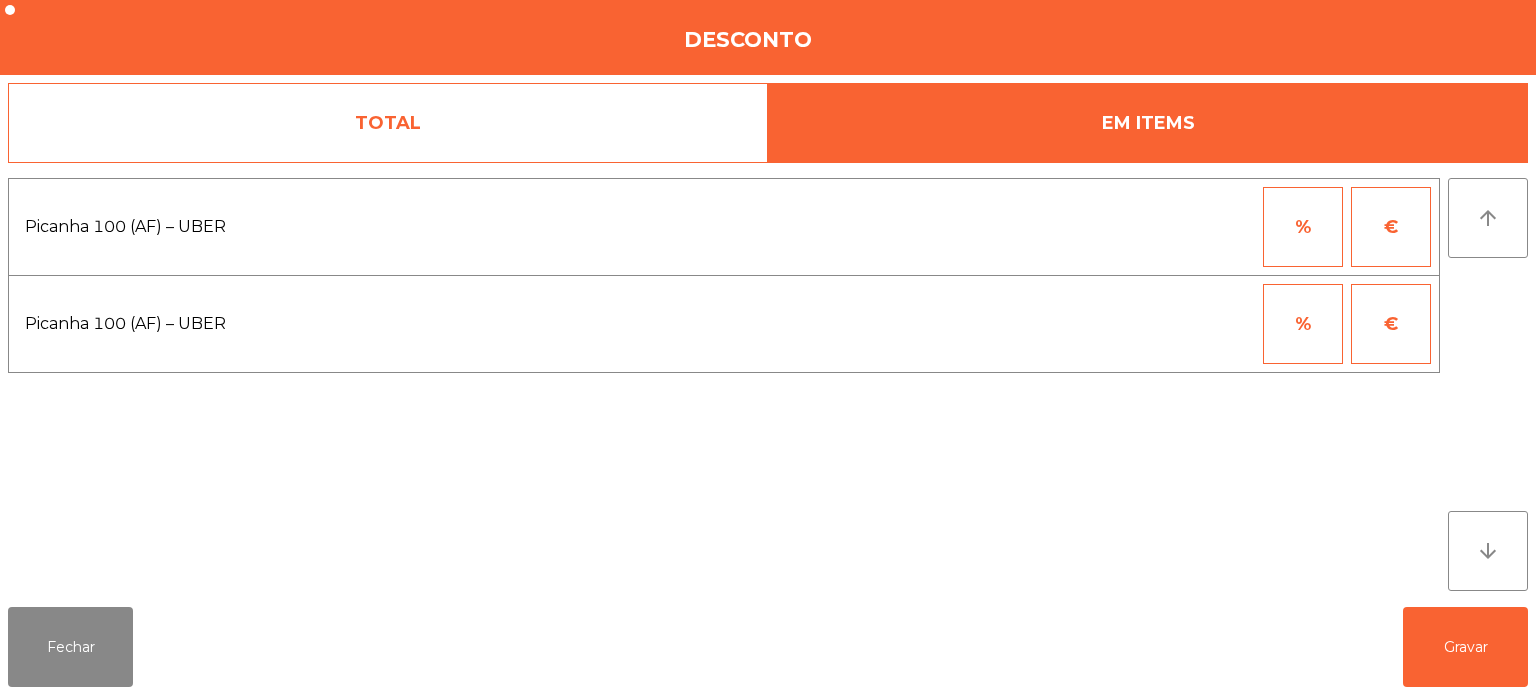 click on "€" at bounding box center [1391, 227] 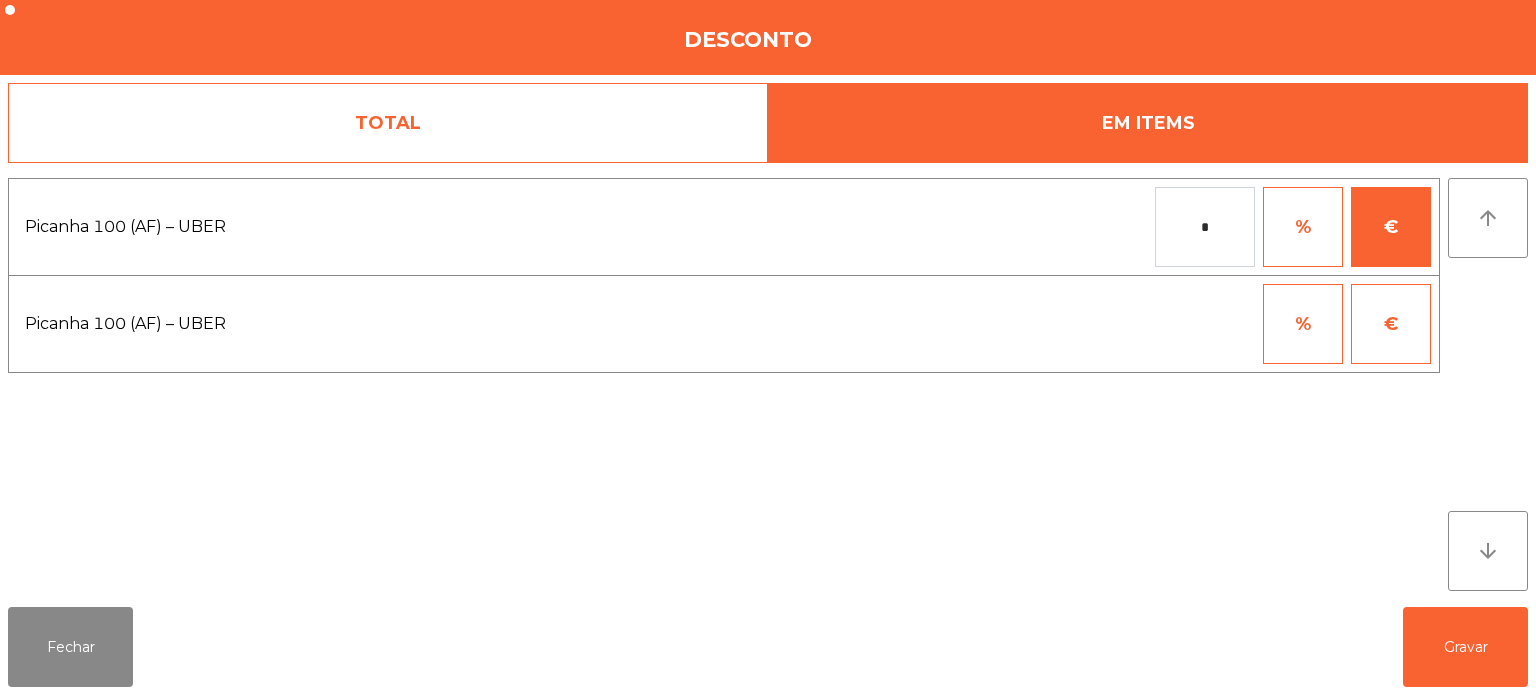 click on "*" at bounding box center [1205, 227] 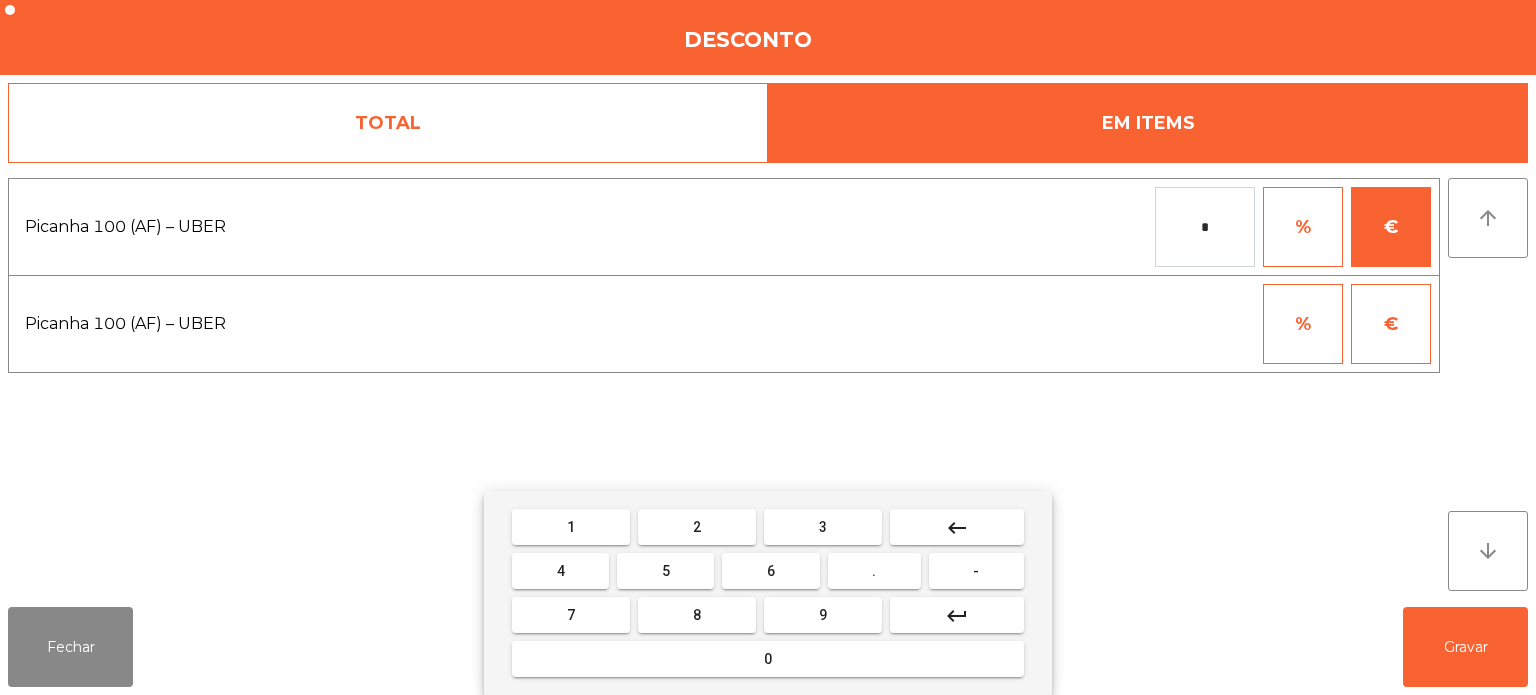 click on "0" at bounding box center [768, 659] 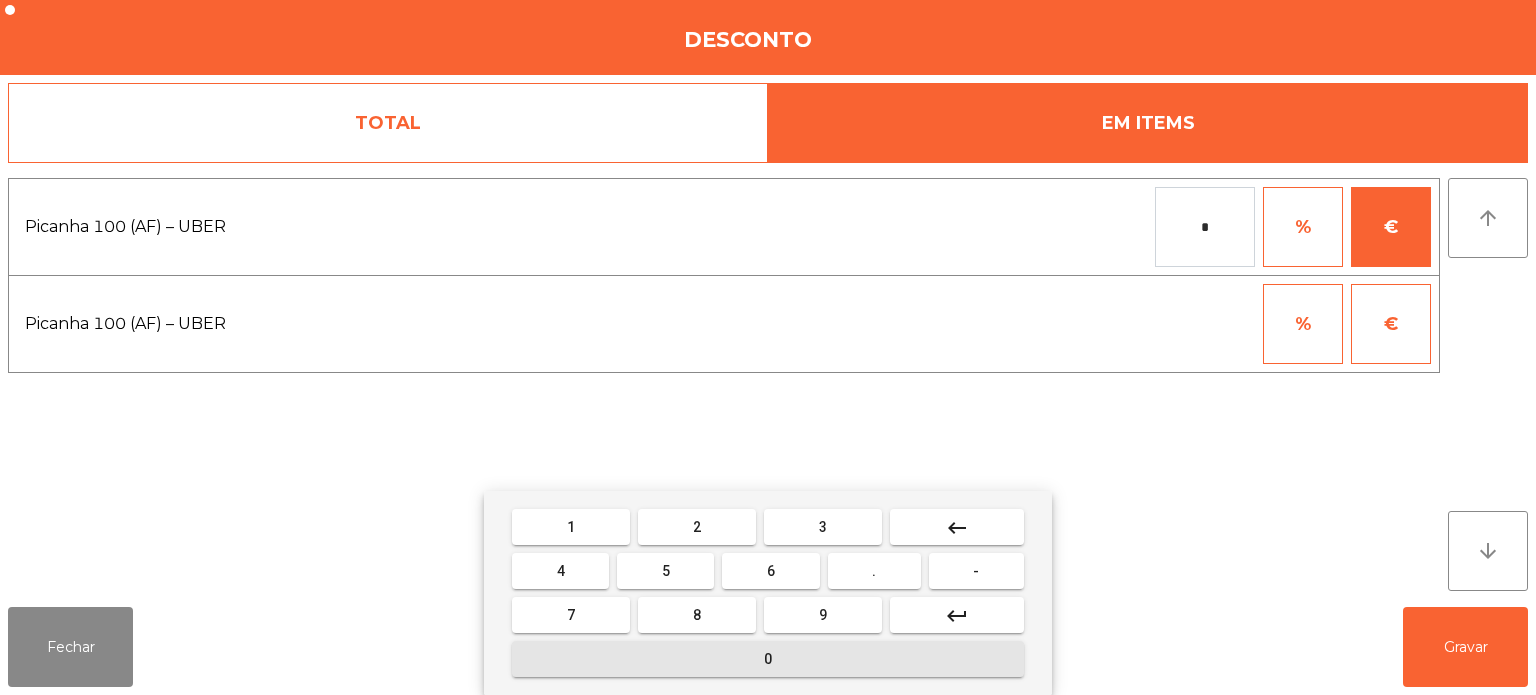 click on "." at bounding box center (874, 571) 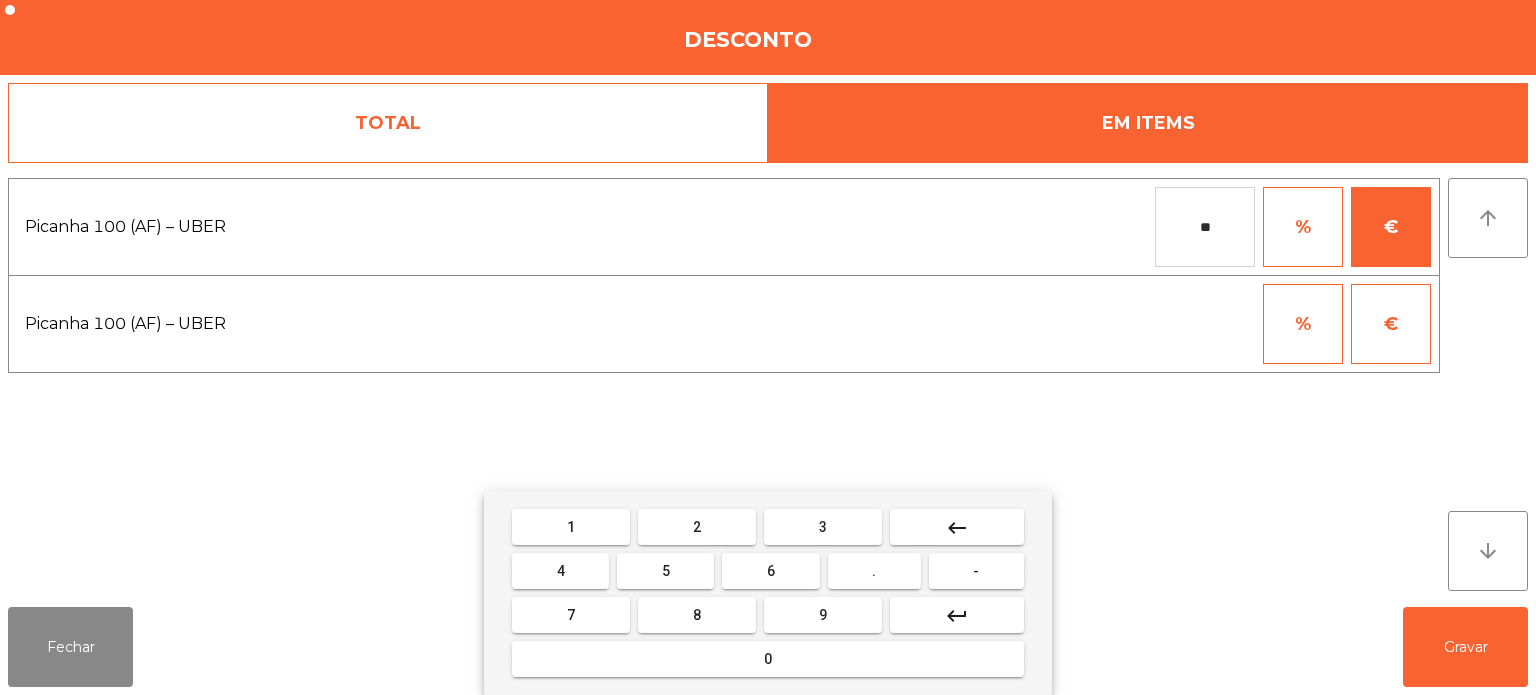 click on "0" at bounding box center [768, 659] 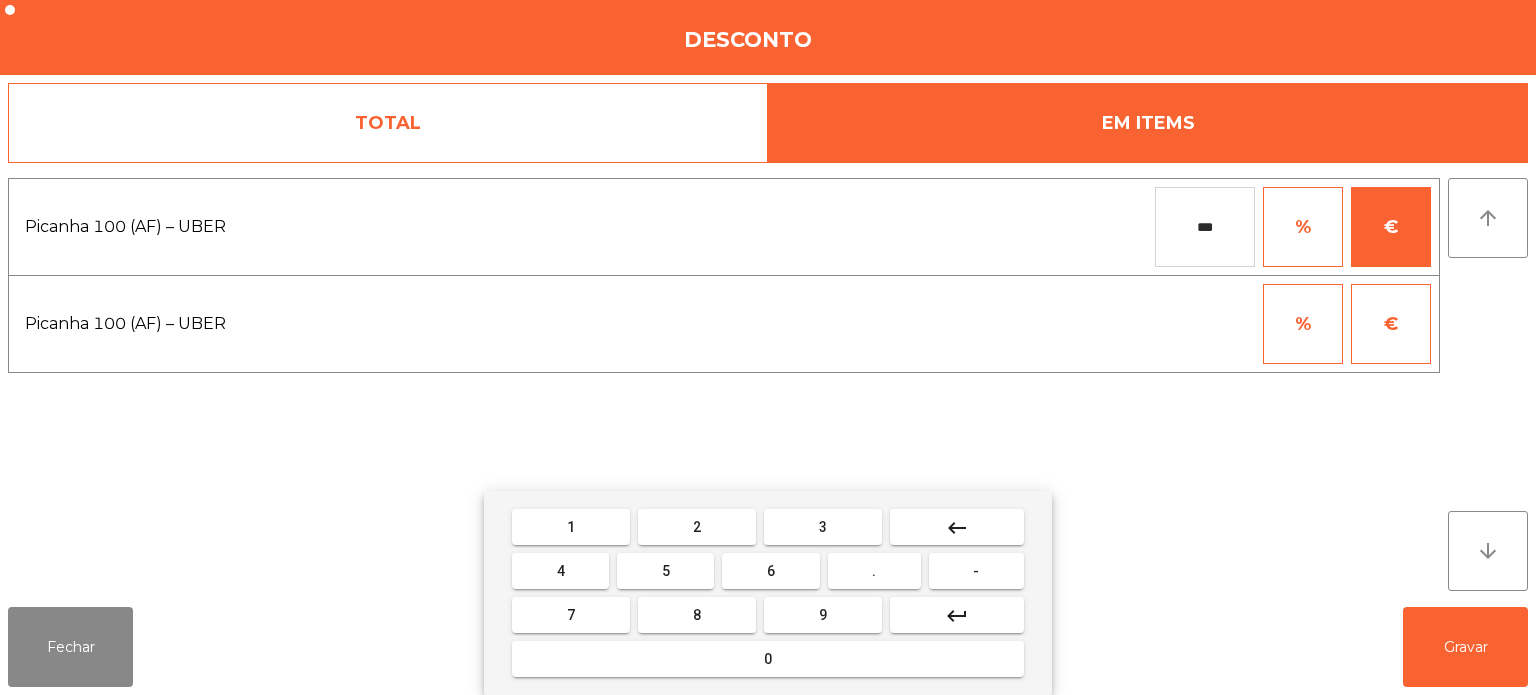 click on "keyboard_backspace" at bounding box center (957, 527) 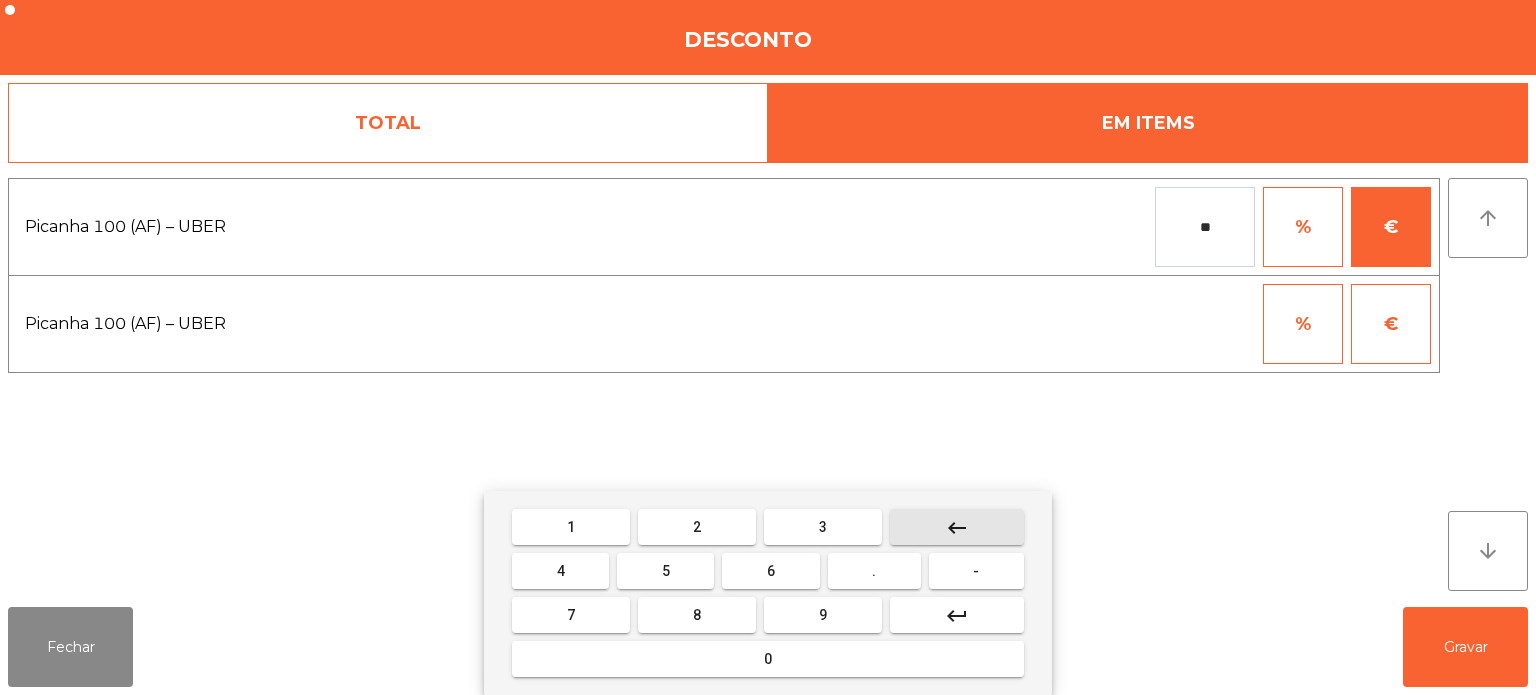 click on "0" at bounding box center (768, 659) 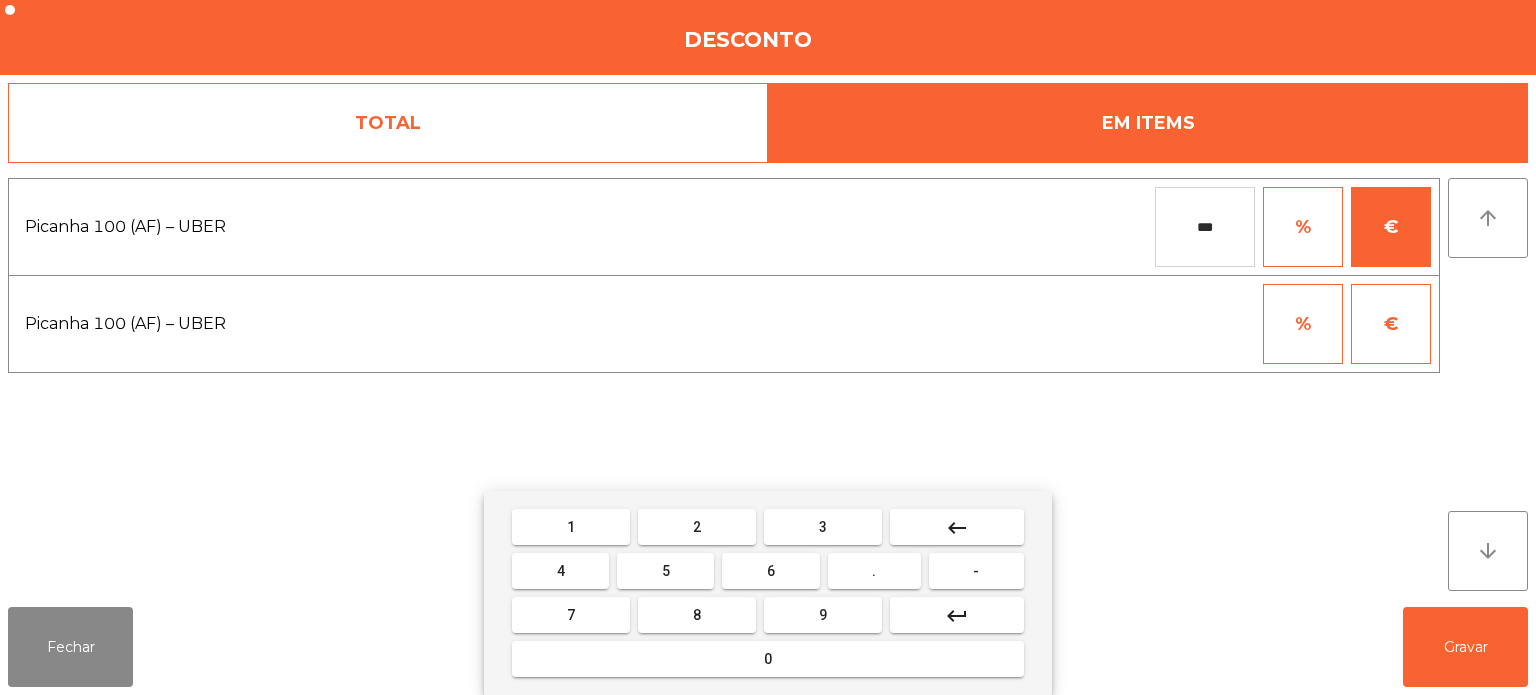 click on "1" at bounding box center [571, 527] 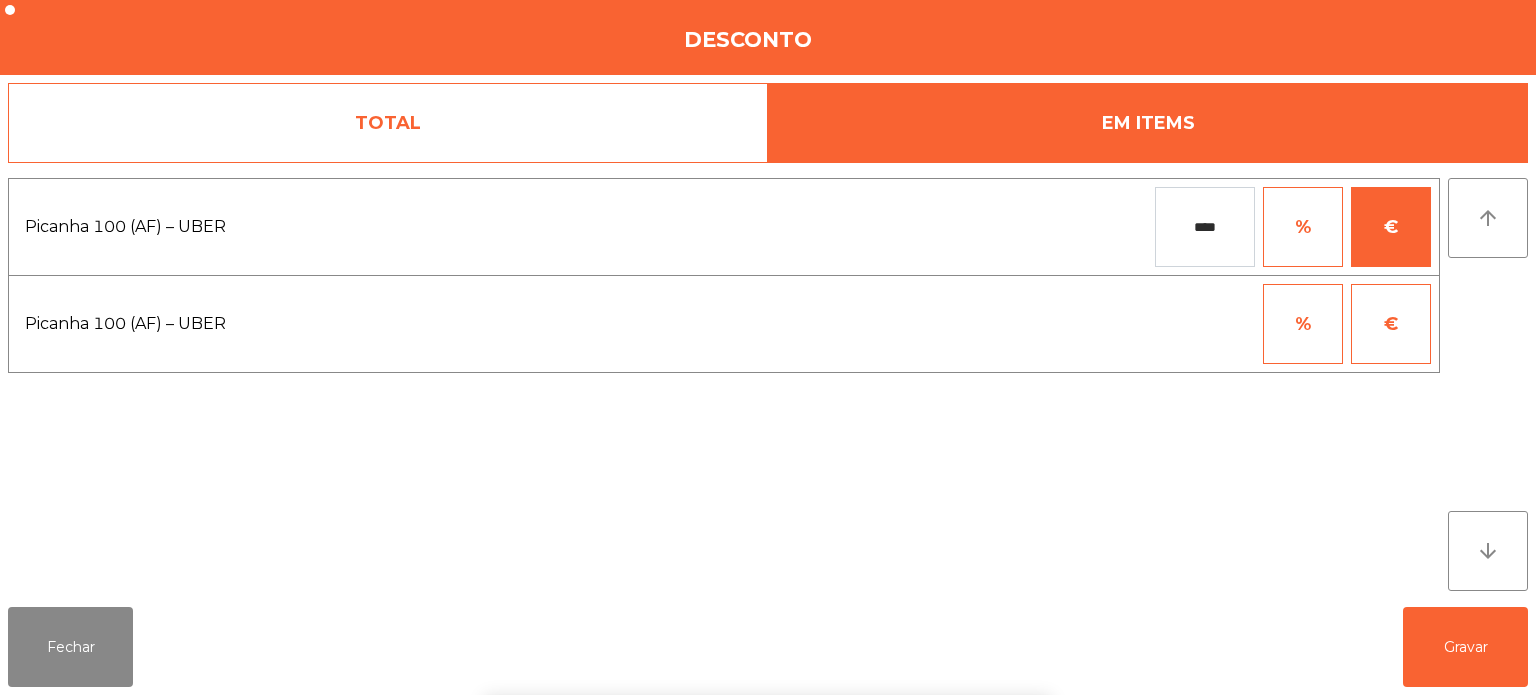 click on "Picanha 100 (AF) – UBER  ****  %   €   Picanha 100 (AF) – UBER   %   €" at bounding box center [724, 384] 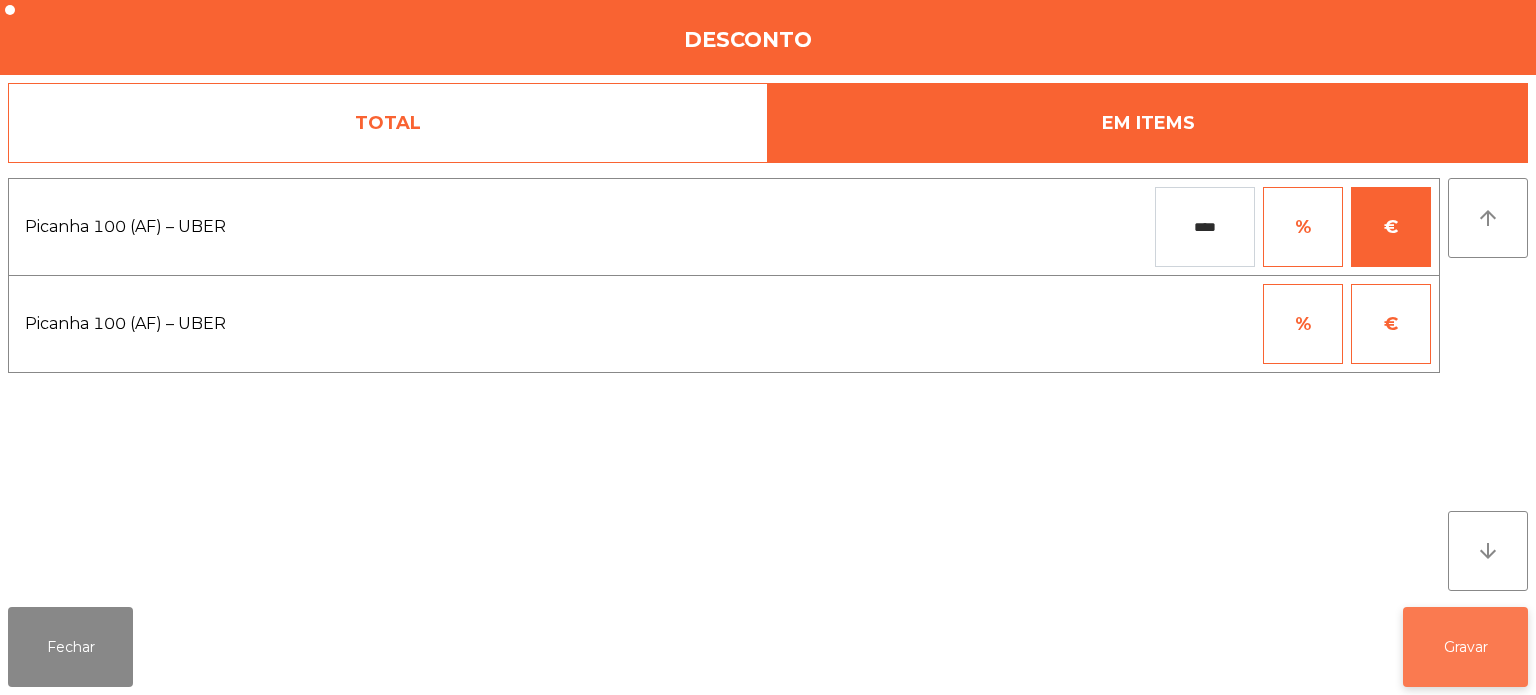 click on "Gravar" 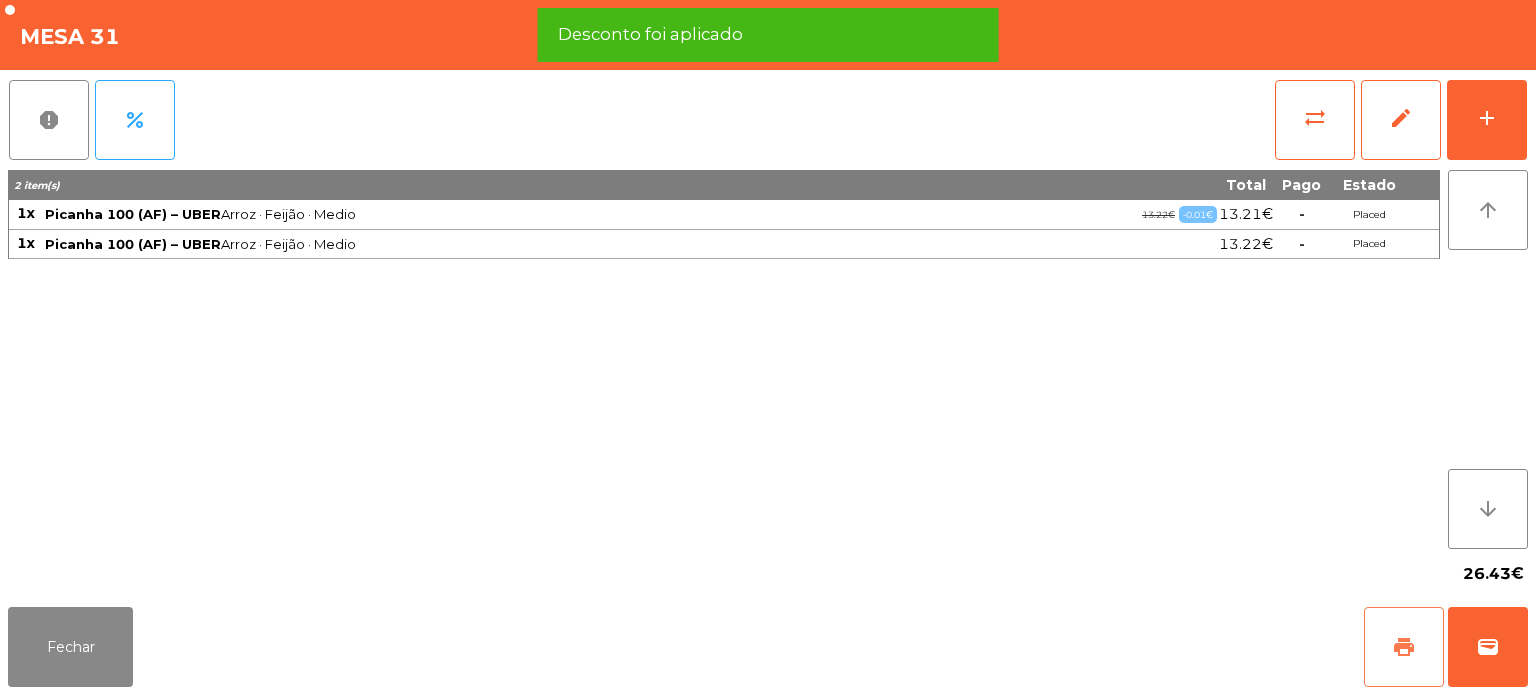 click on "print" 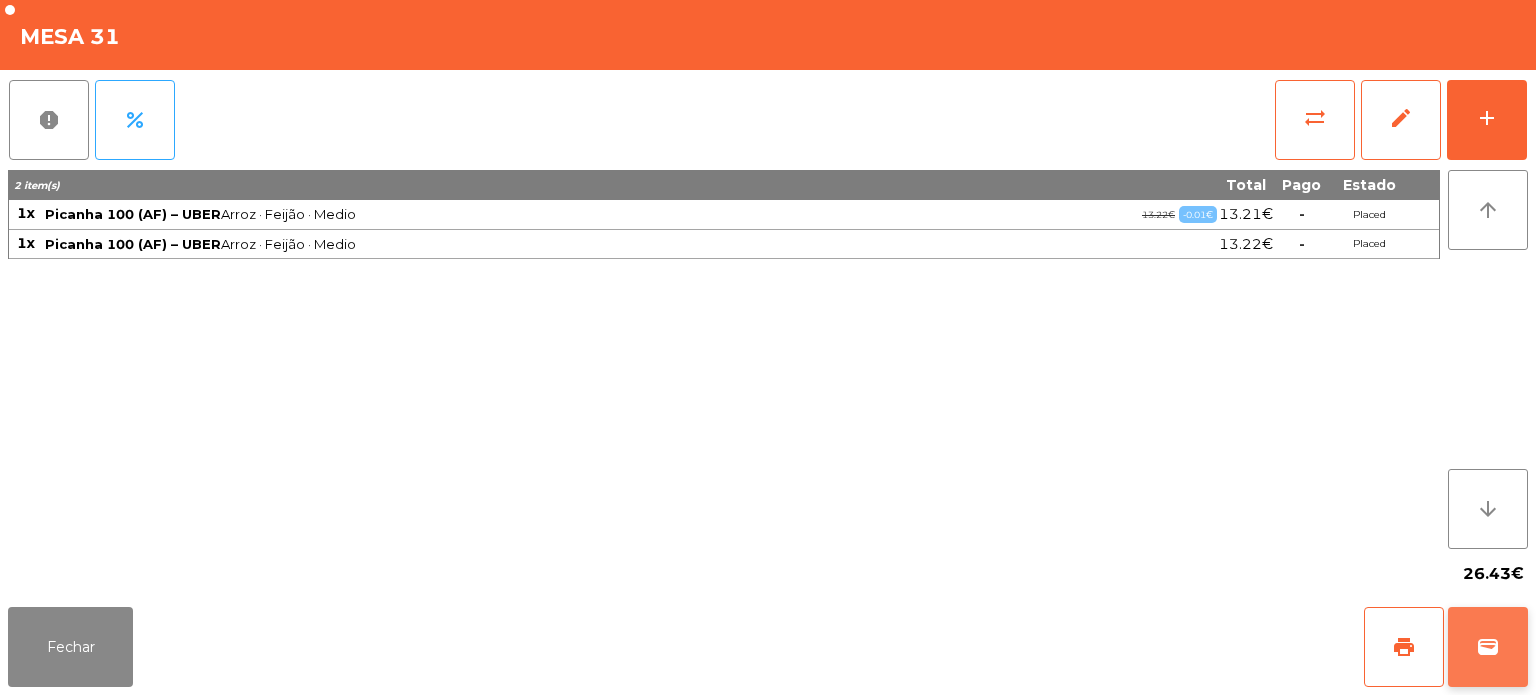 click on "wallet" 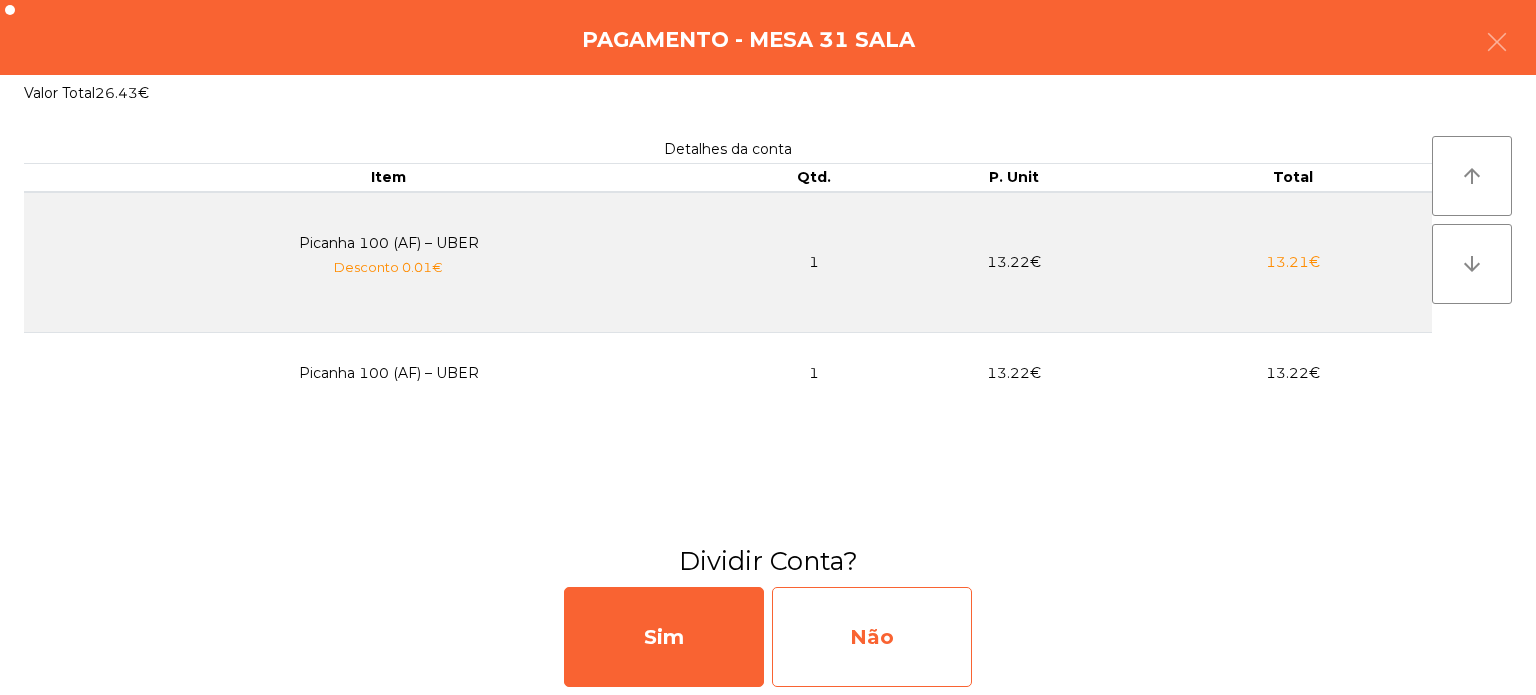 click on "Não" 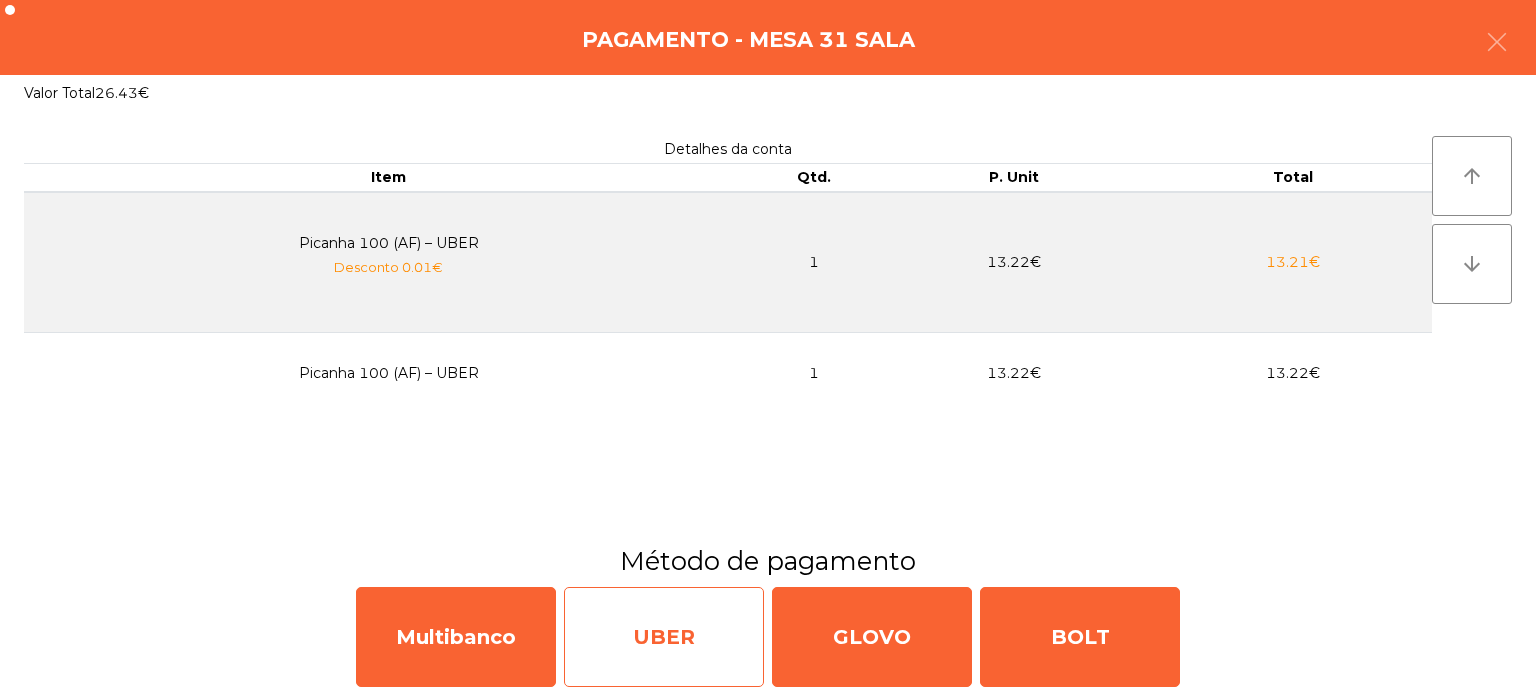 click on "UBER" 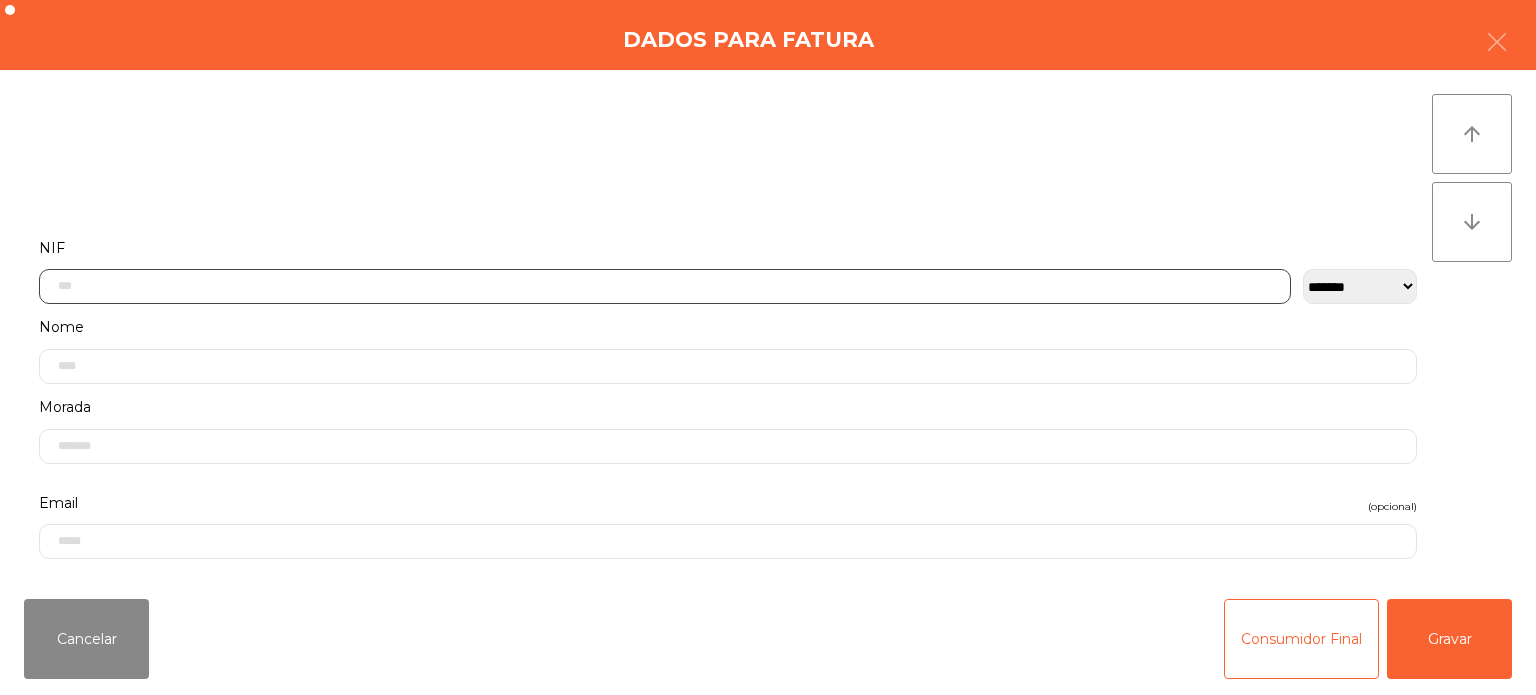 click 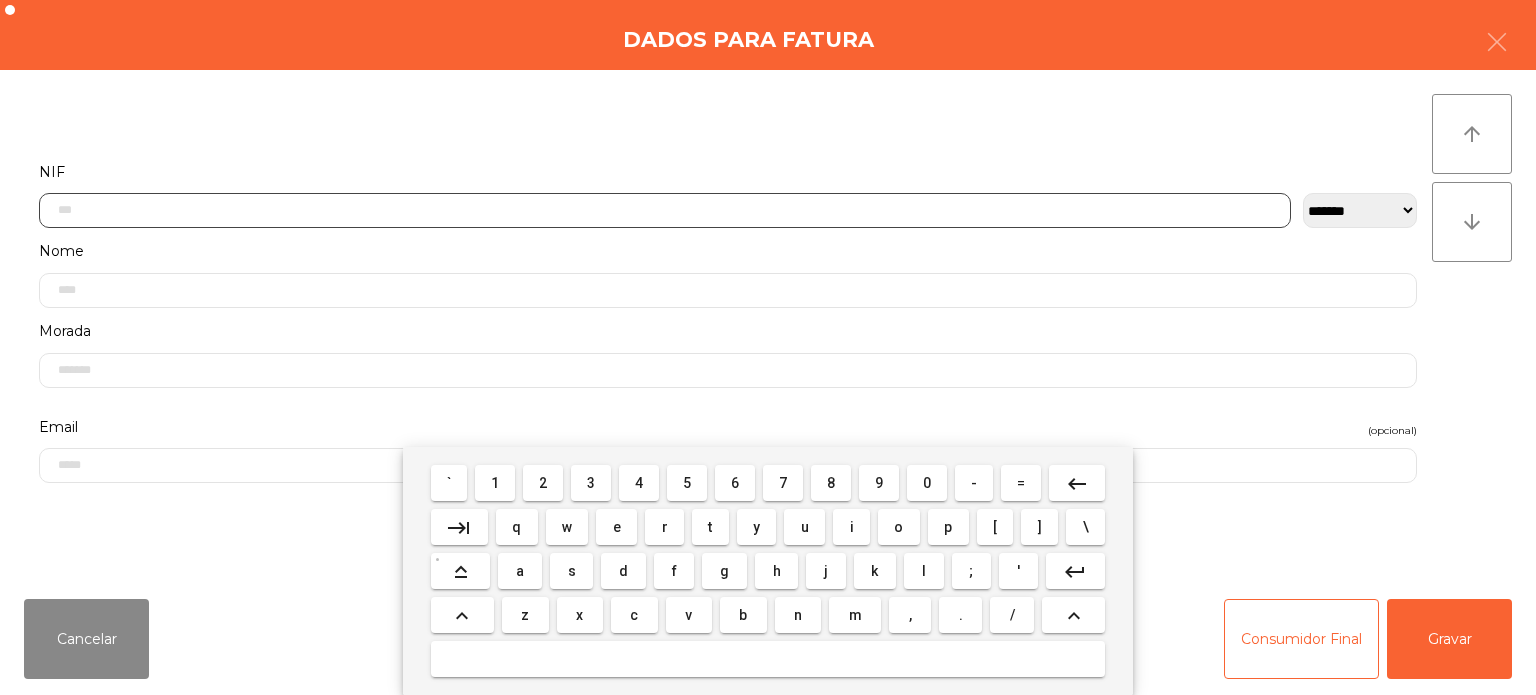 scroll, scrollTop: 139, scrollLeft: 0, axis: vertical 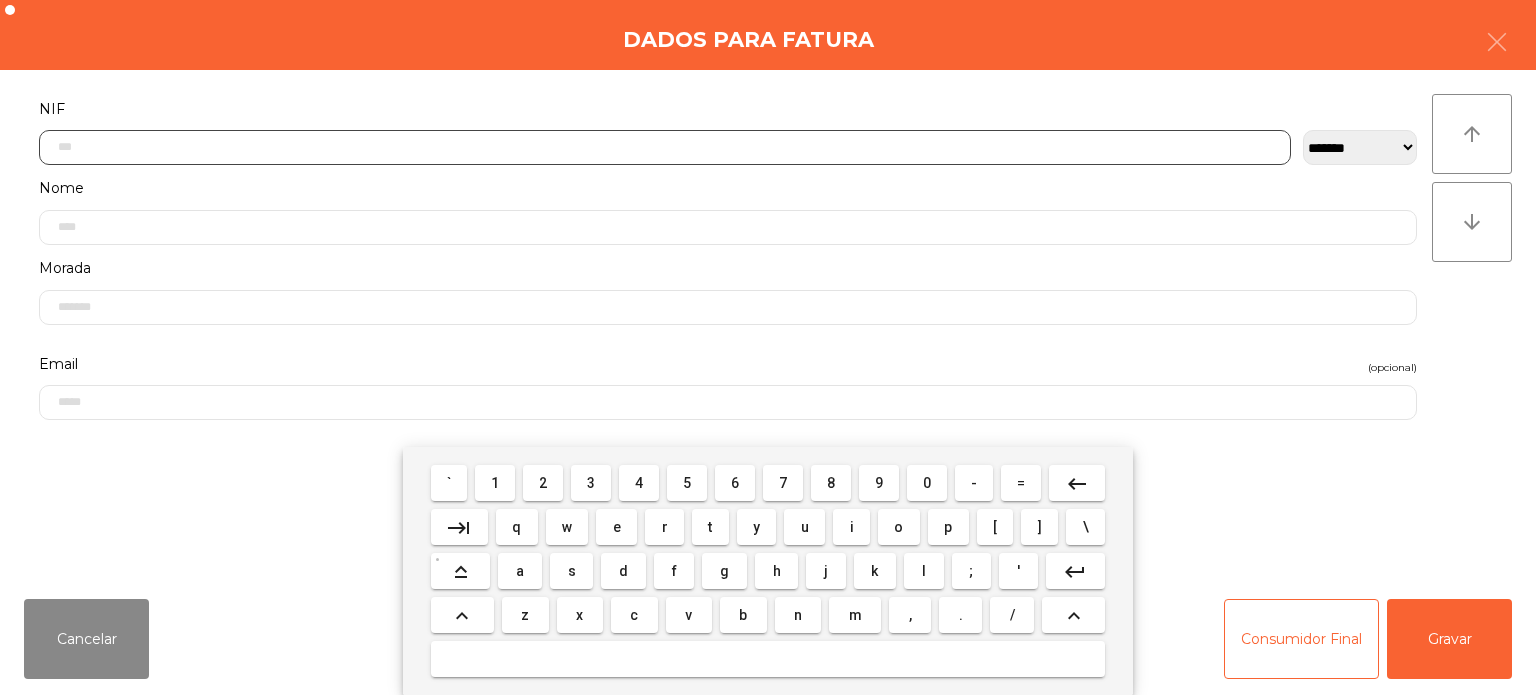 click on "1" at bounding box center [495, 483] 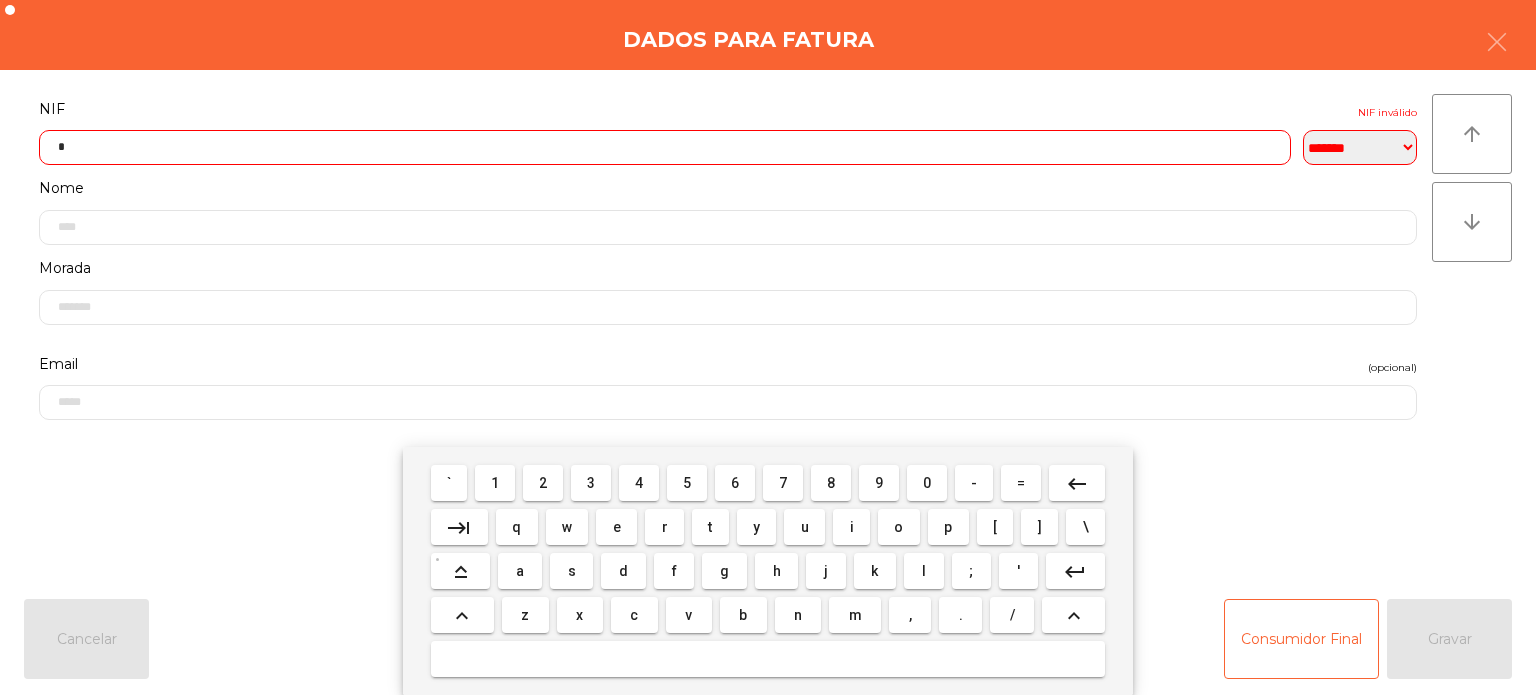click on "8" at bounding box center (831, 483) 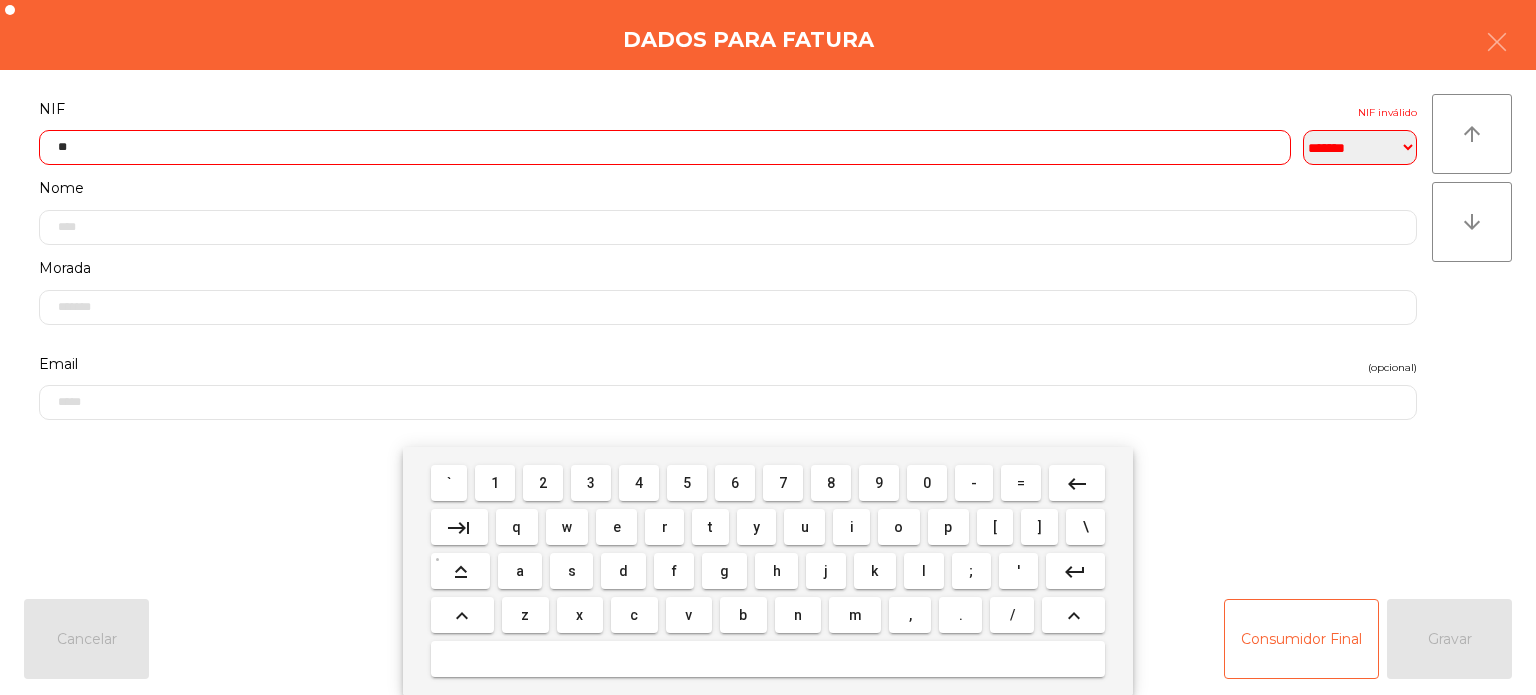 click on "4" at bounding box center [639, 483] 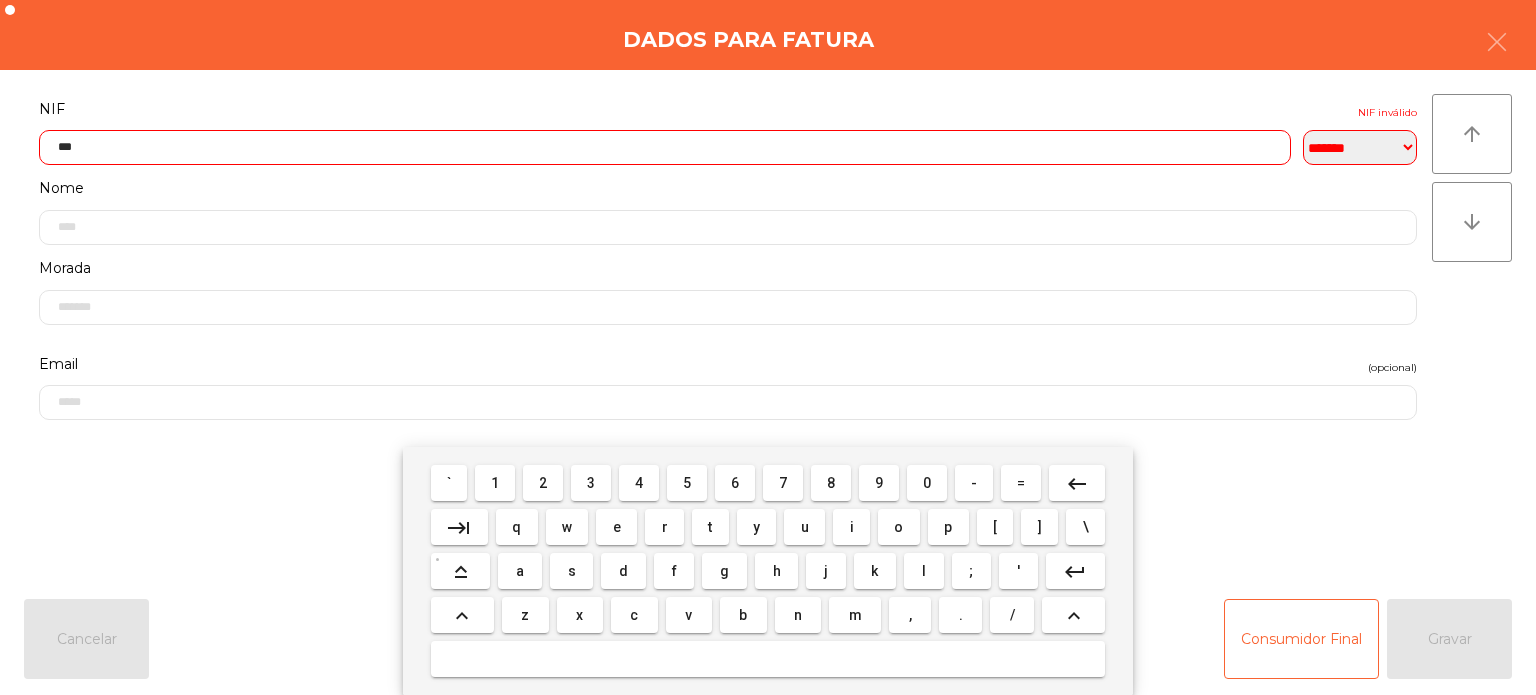 click on "0" at bounding box center (927, 483) 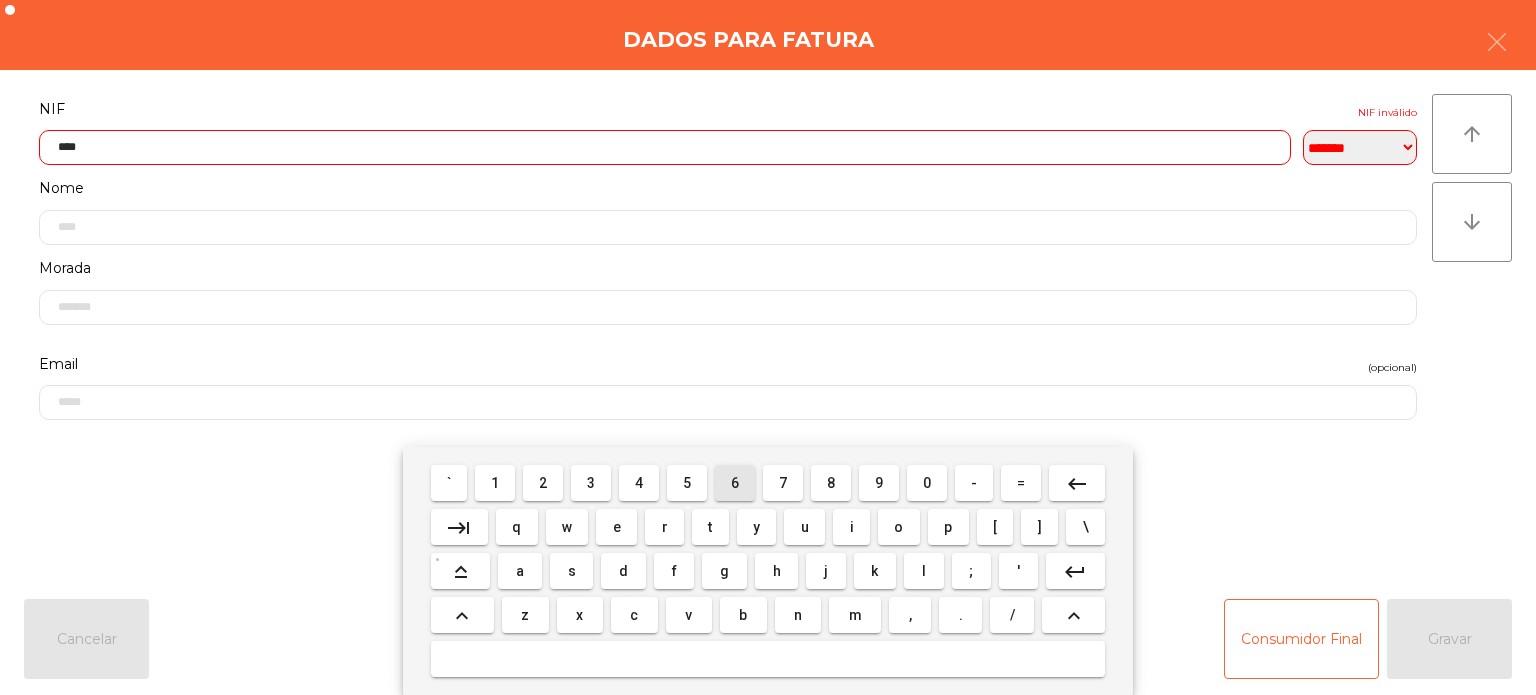 click on "6" at bounding box center [735, 483] 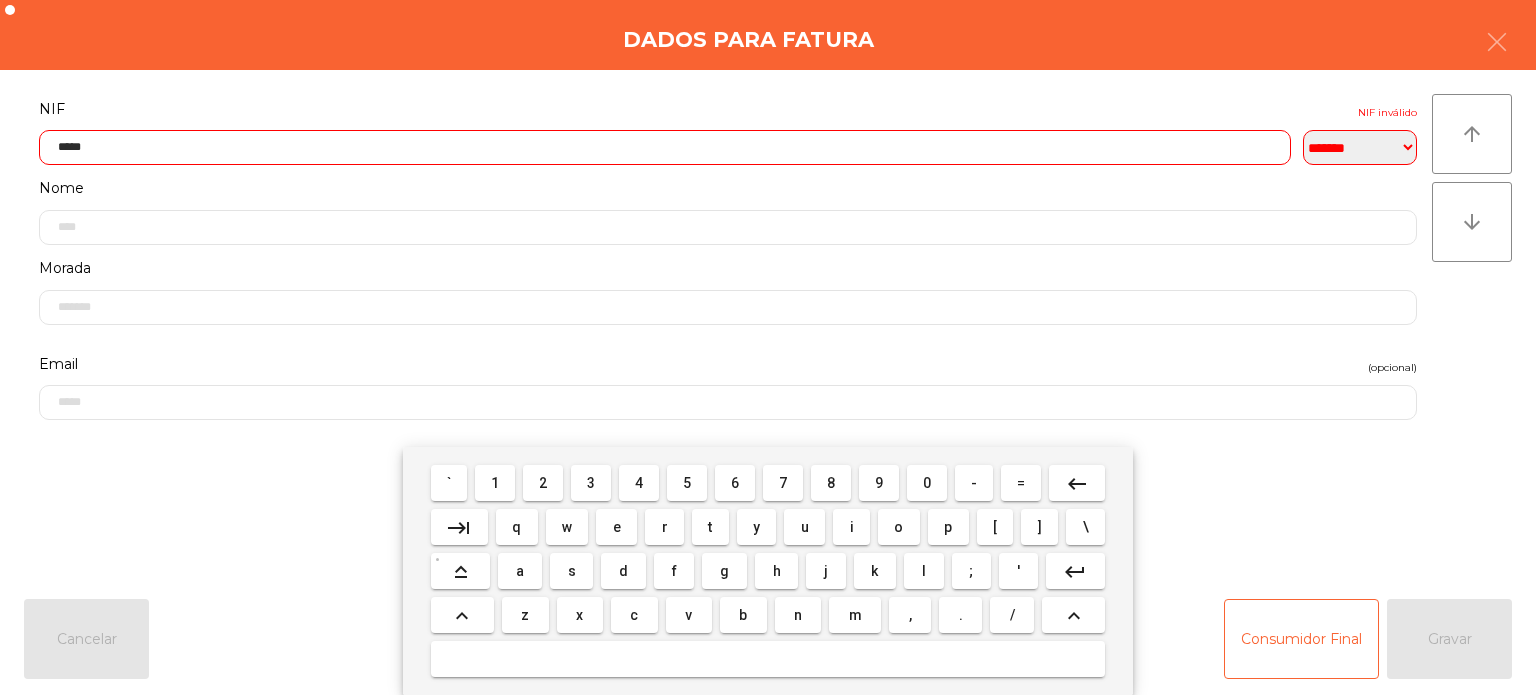 click on "2" at bounding box center (543, 483) 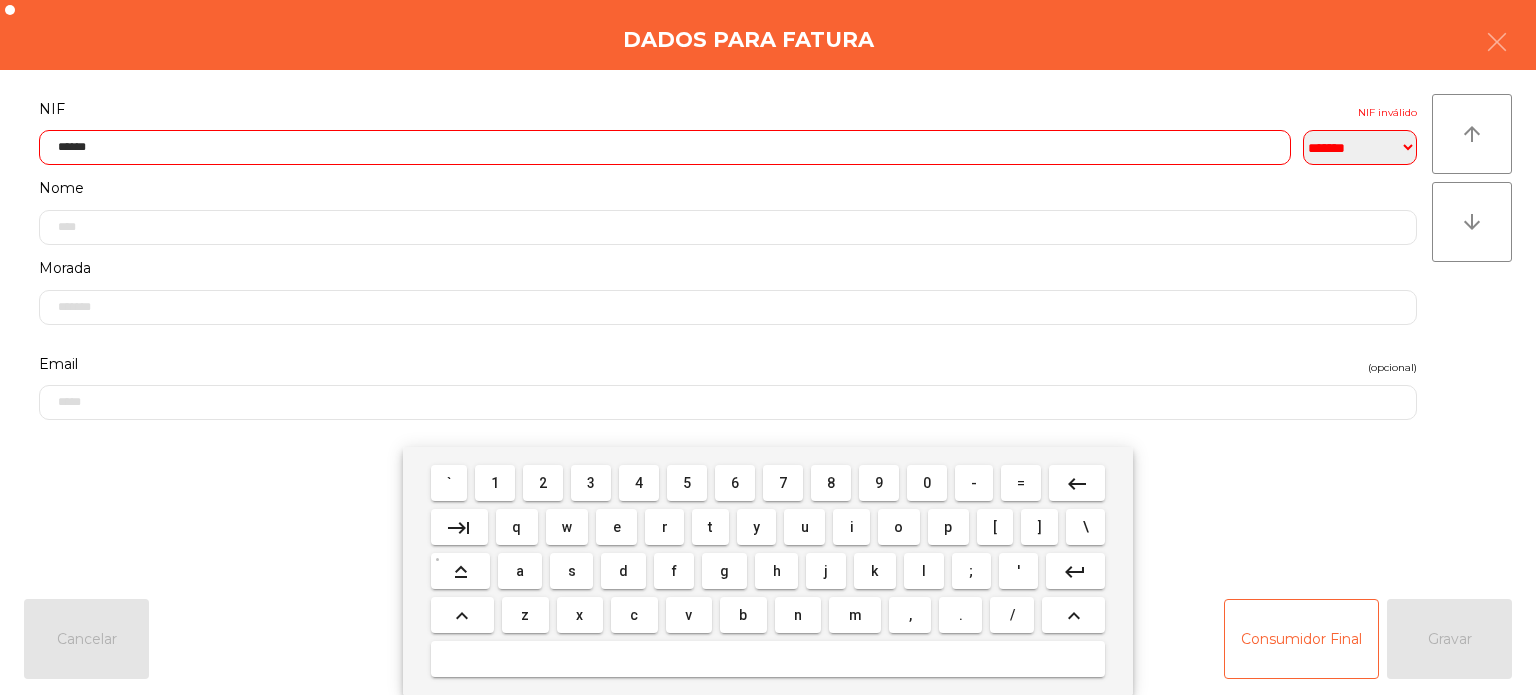 click on "2" at bounding box center (543, 483) 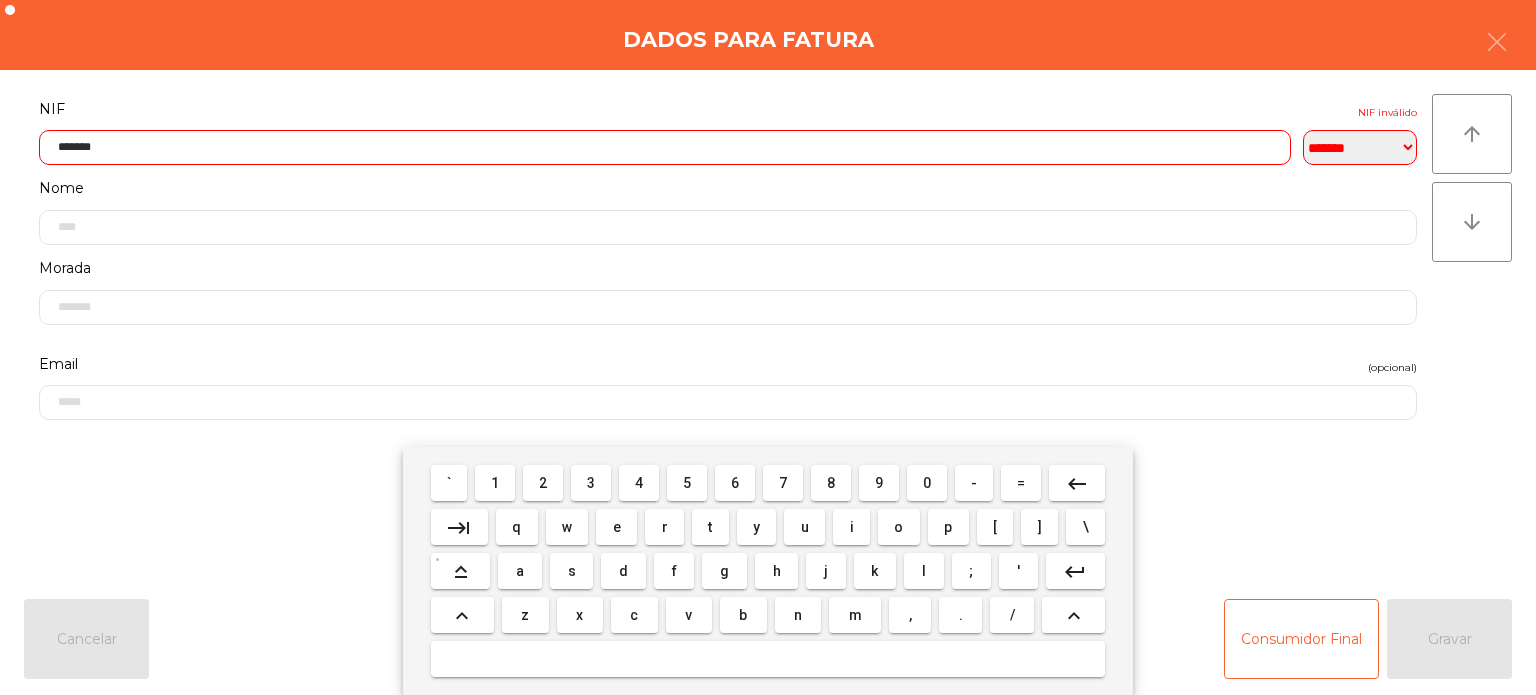 click on "6" at bounding box center [735, 483] 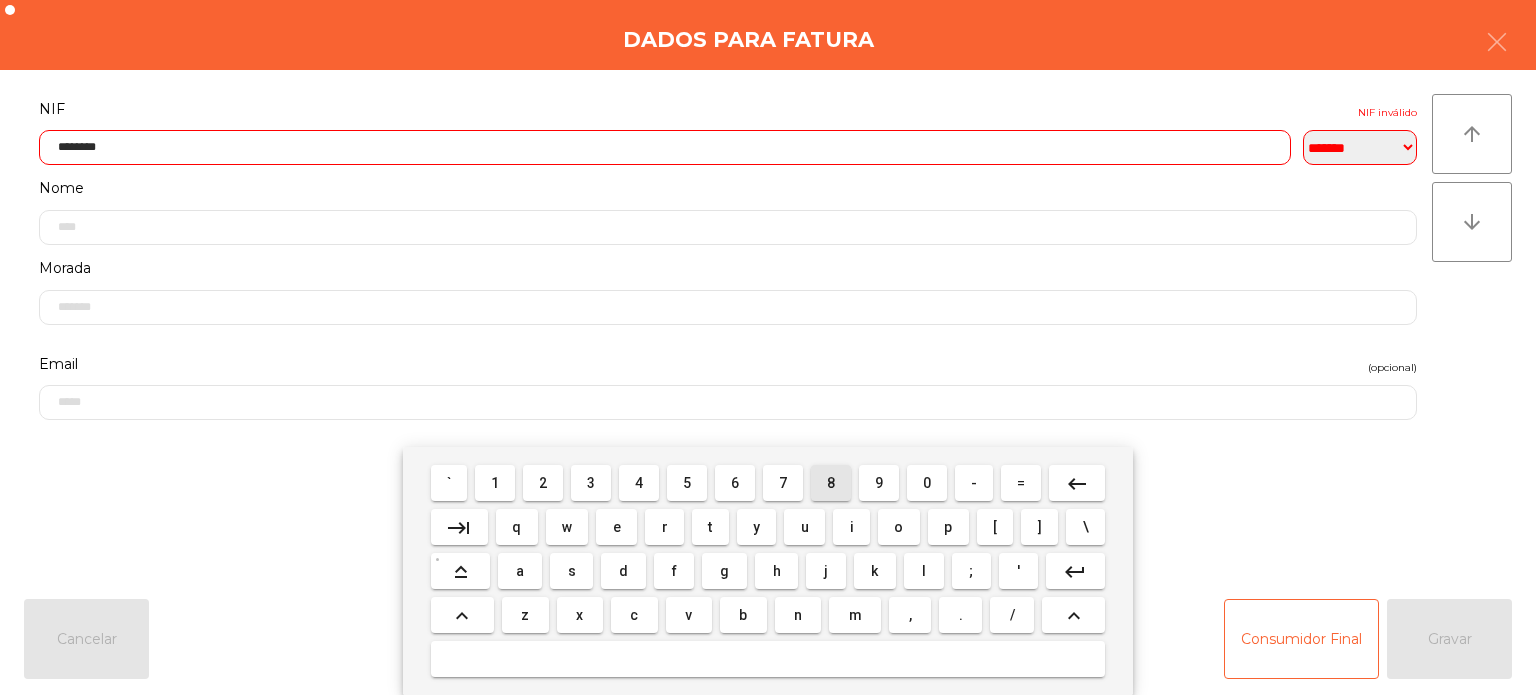 click on "8" at bounding box center (831, 483) 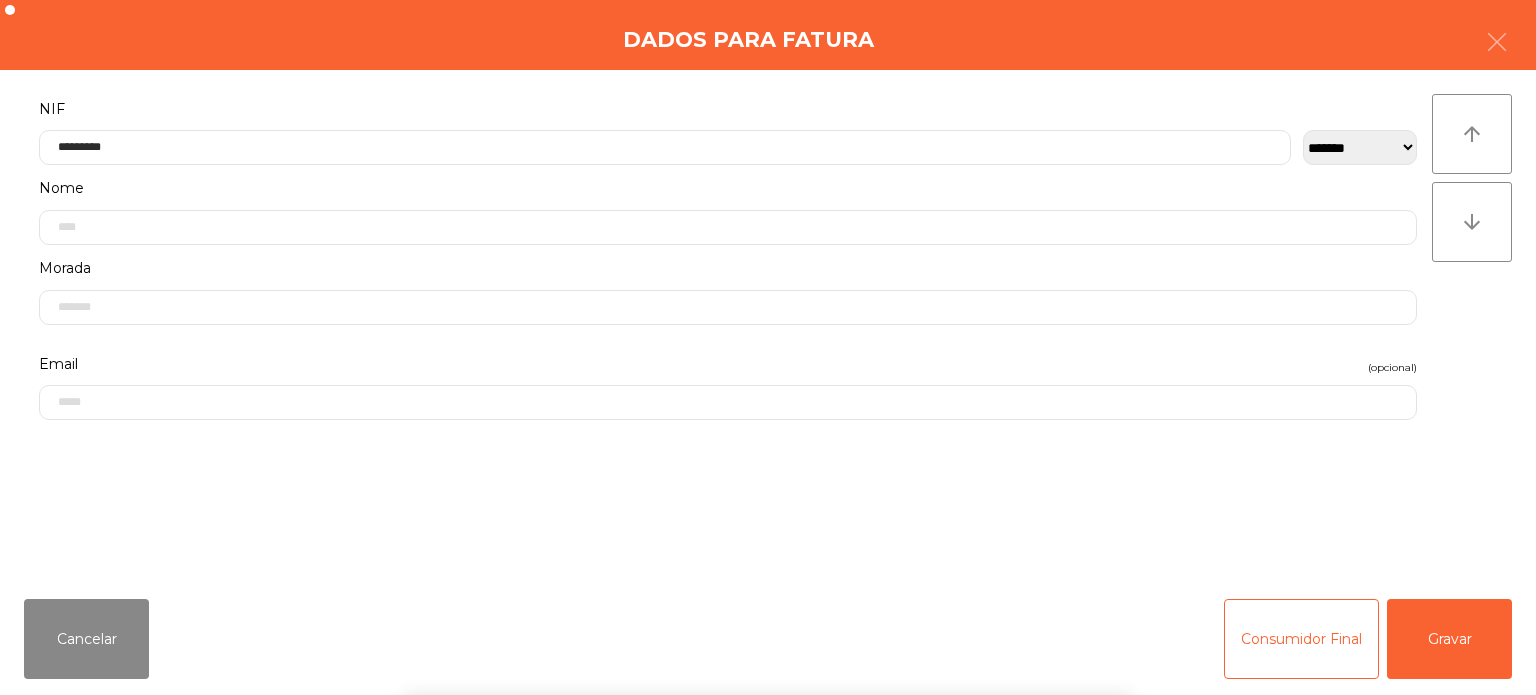 click on "` 1 2 3 4 5 6 7 8 9 0 - = keyboard_backspace keyboard_tab q w e r t y u i o p [ ] \ keyboard_capslock a s d f g h j k l ; ' keyboard_return keyboard_arrow_up z x c v b n m , . / keyboard_arrow_up" at bounding box center (768, 571) 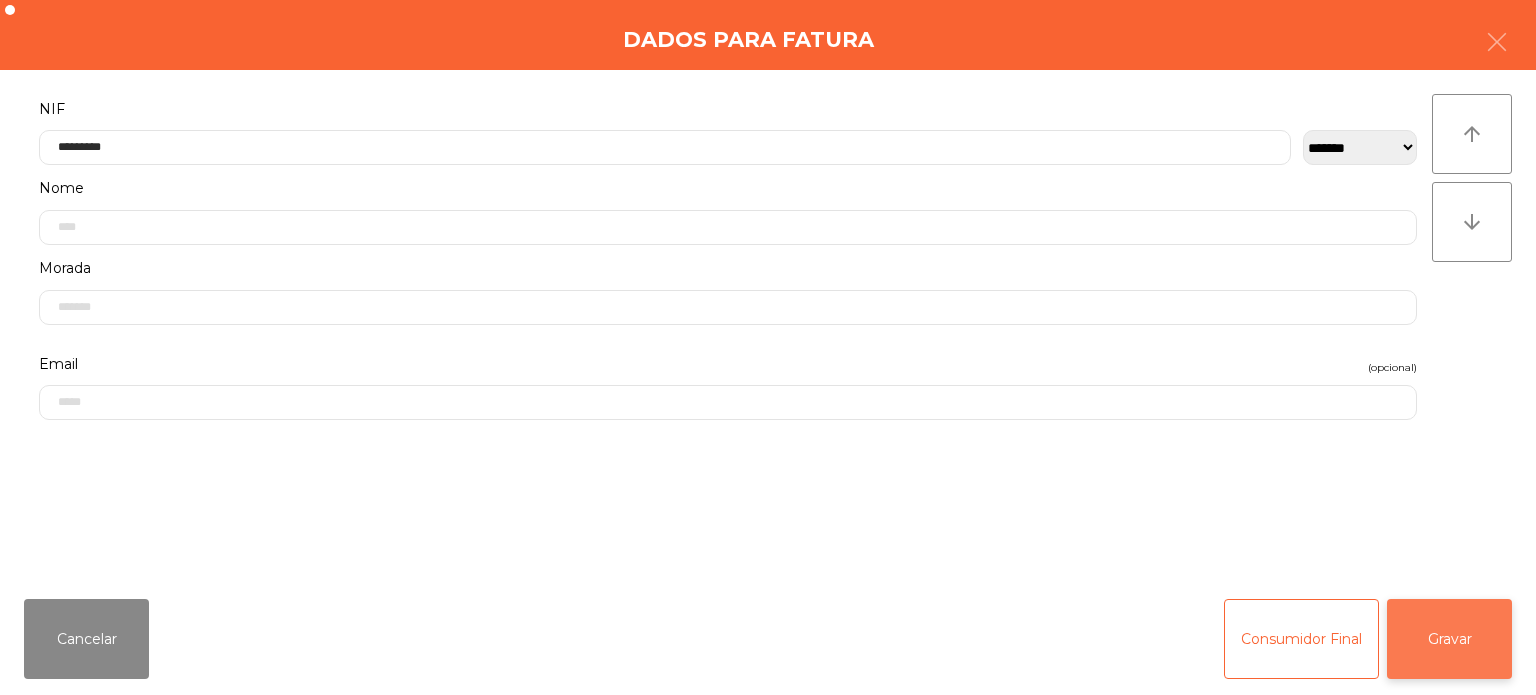 click on "Gravar" 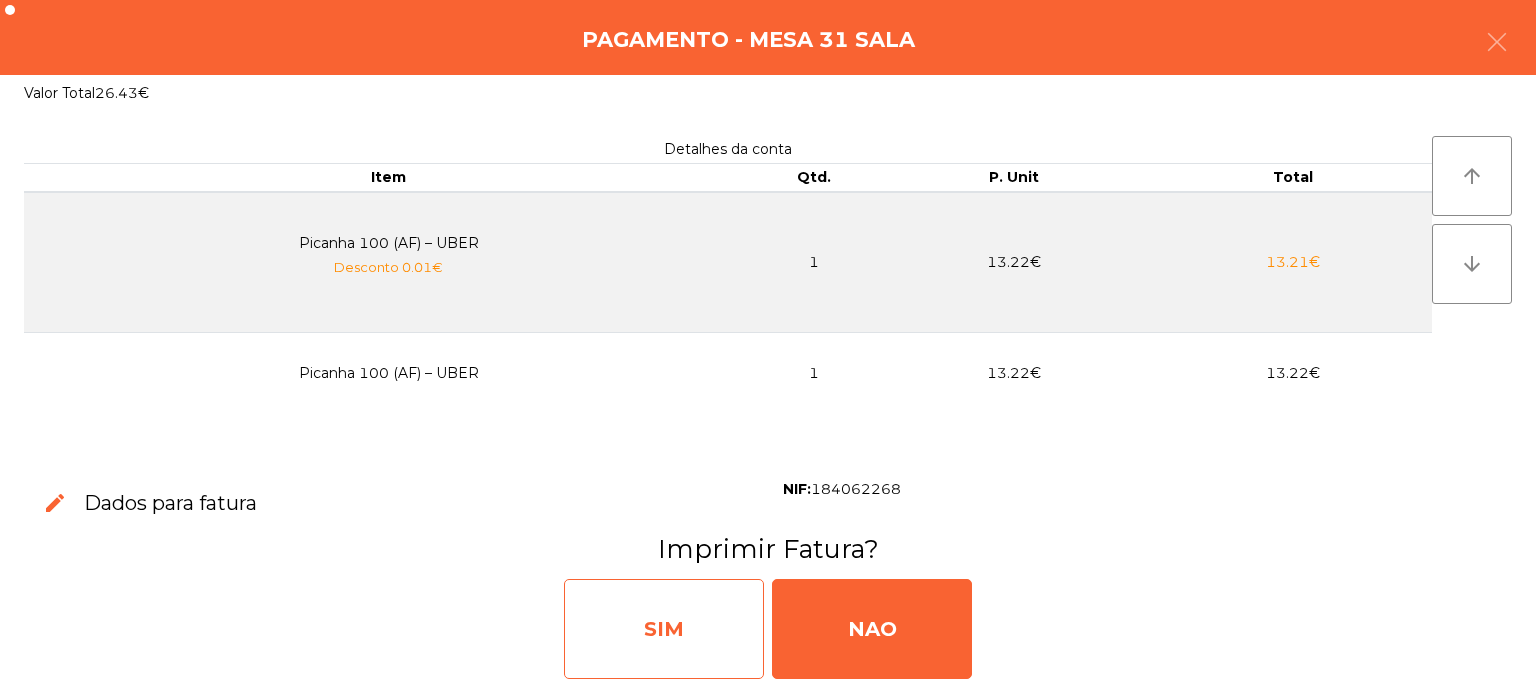 click on "SIM" 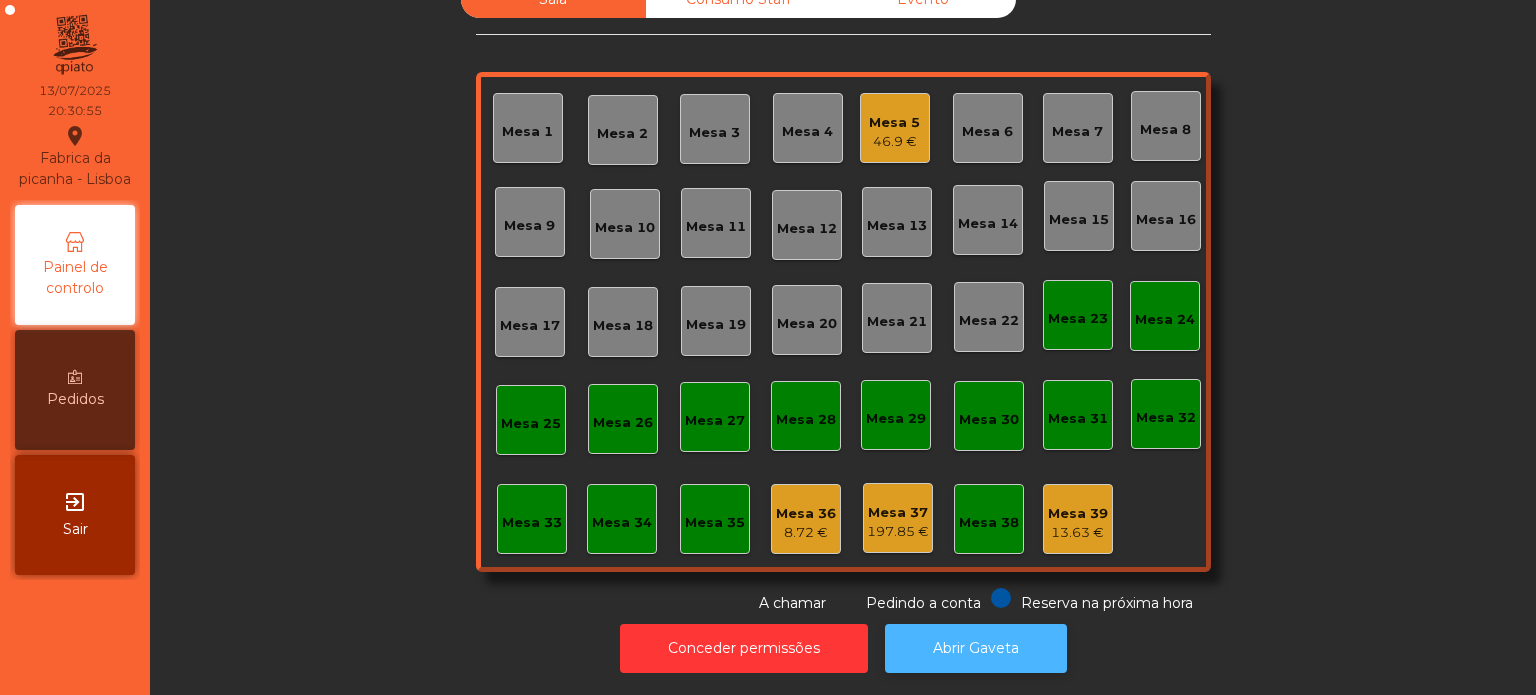 click on "Abrir Gaveta" 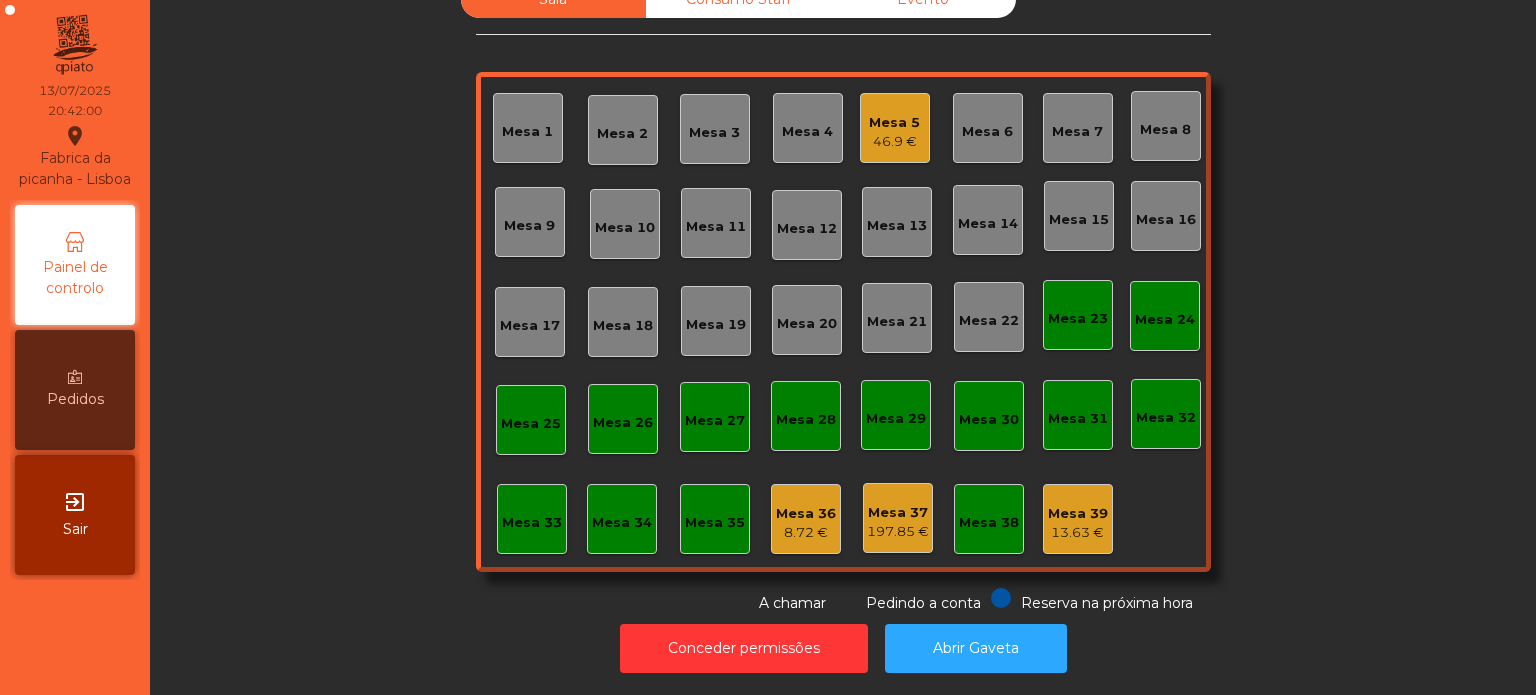 click on "Mesa 9" 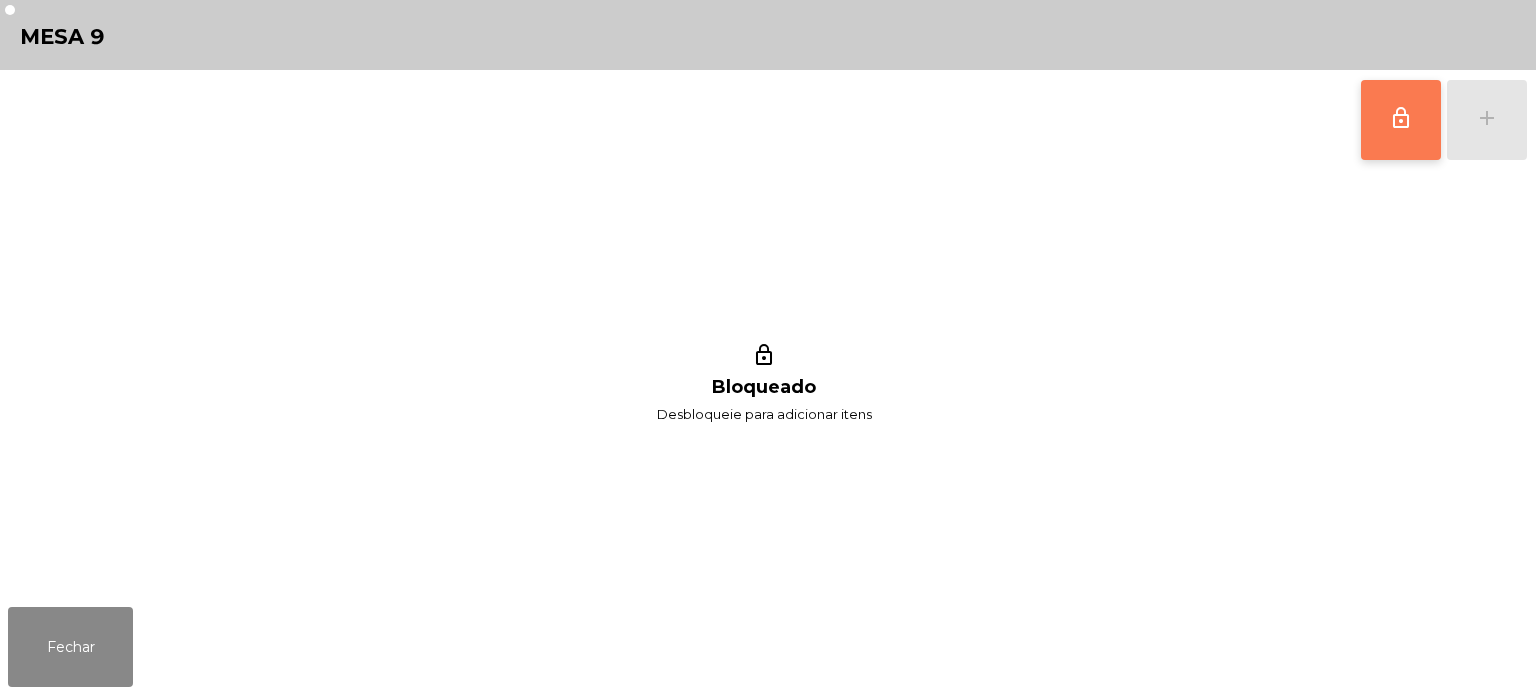 click on "lock_outline" 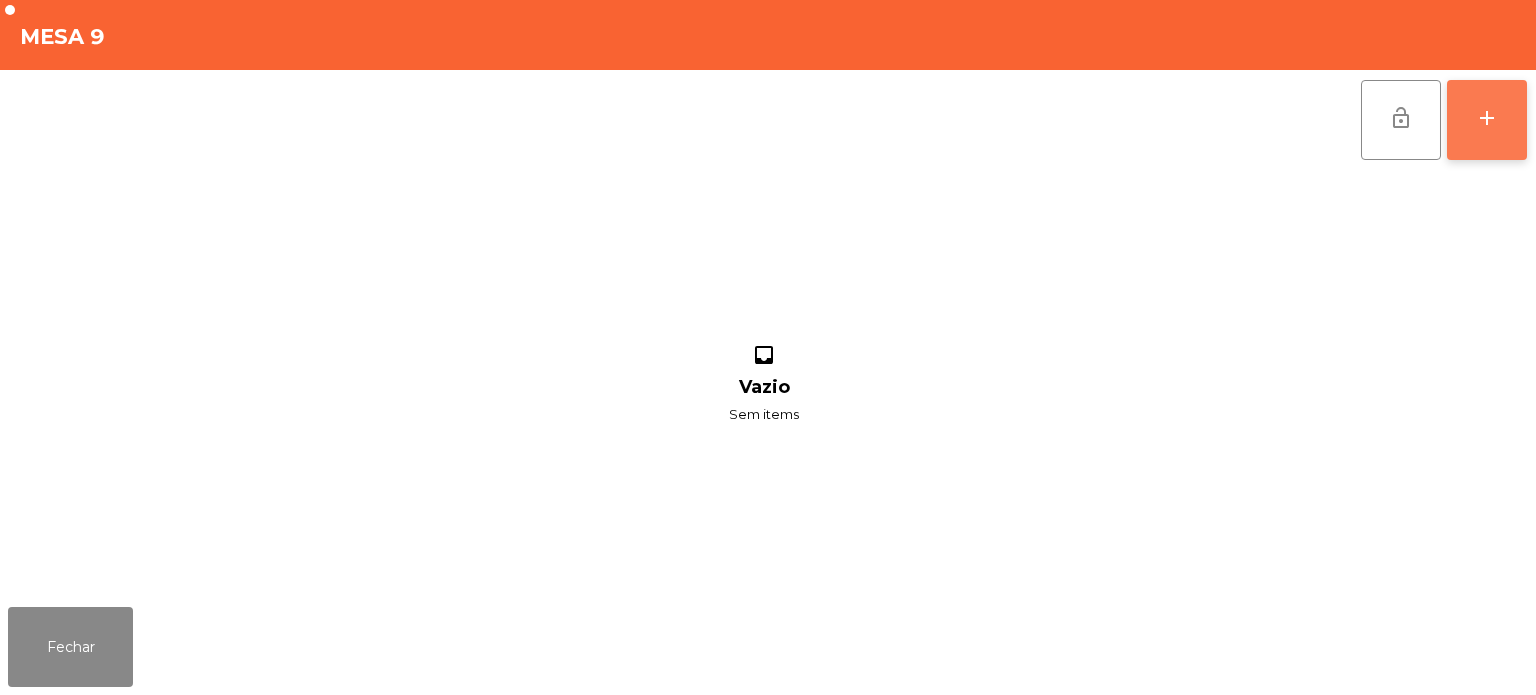 click on "add" 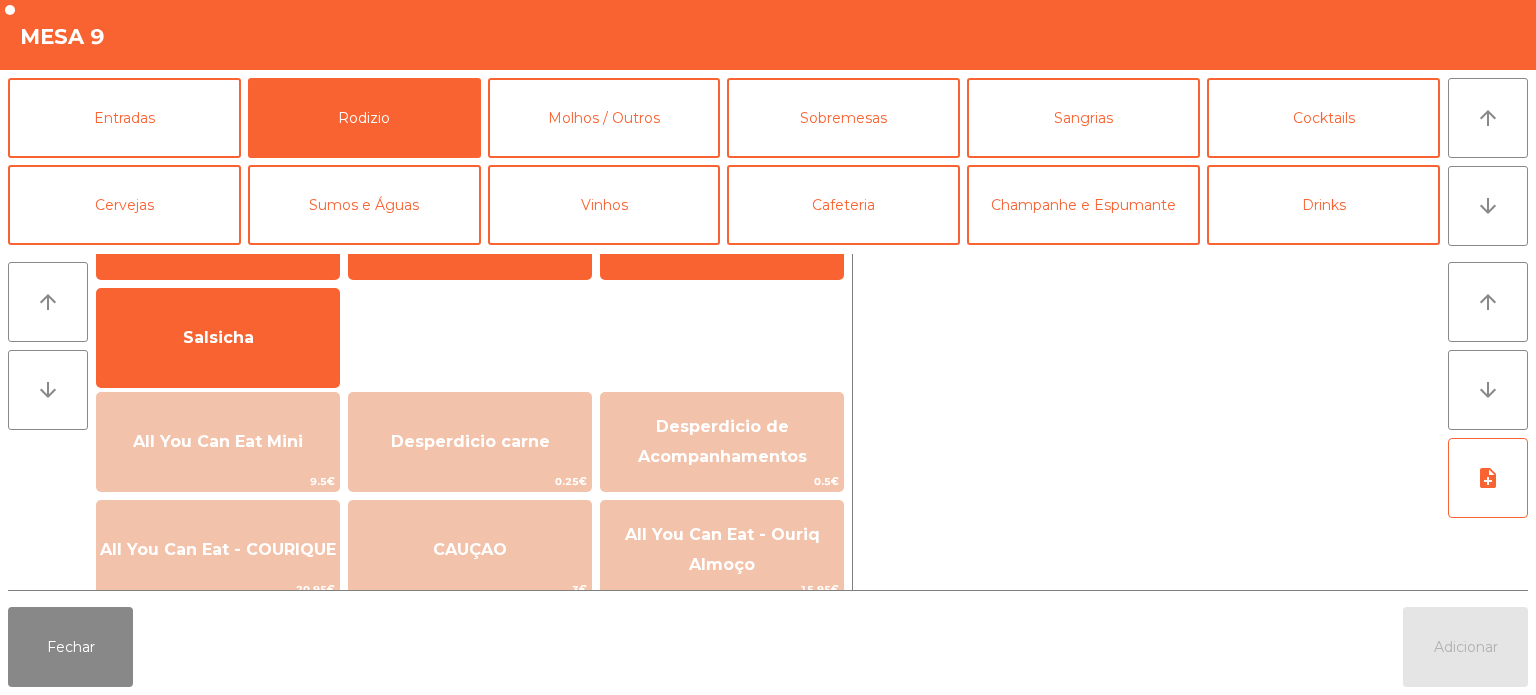 scroll, scrollTop: 114, scrollLeft: 0, axis: vertical 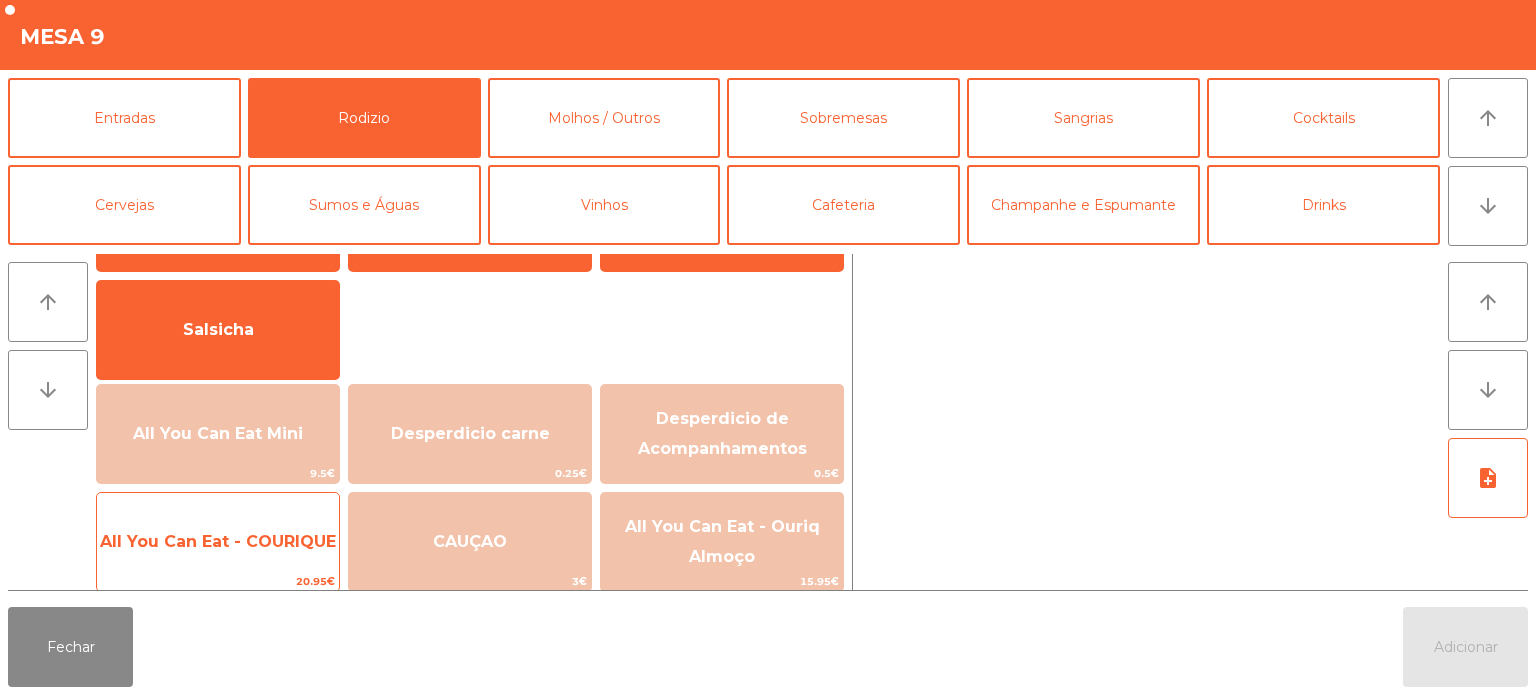 click on "All You Can Eat - COURIQUE   20.95€" 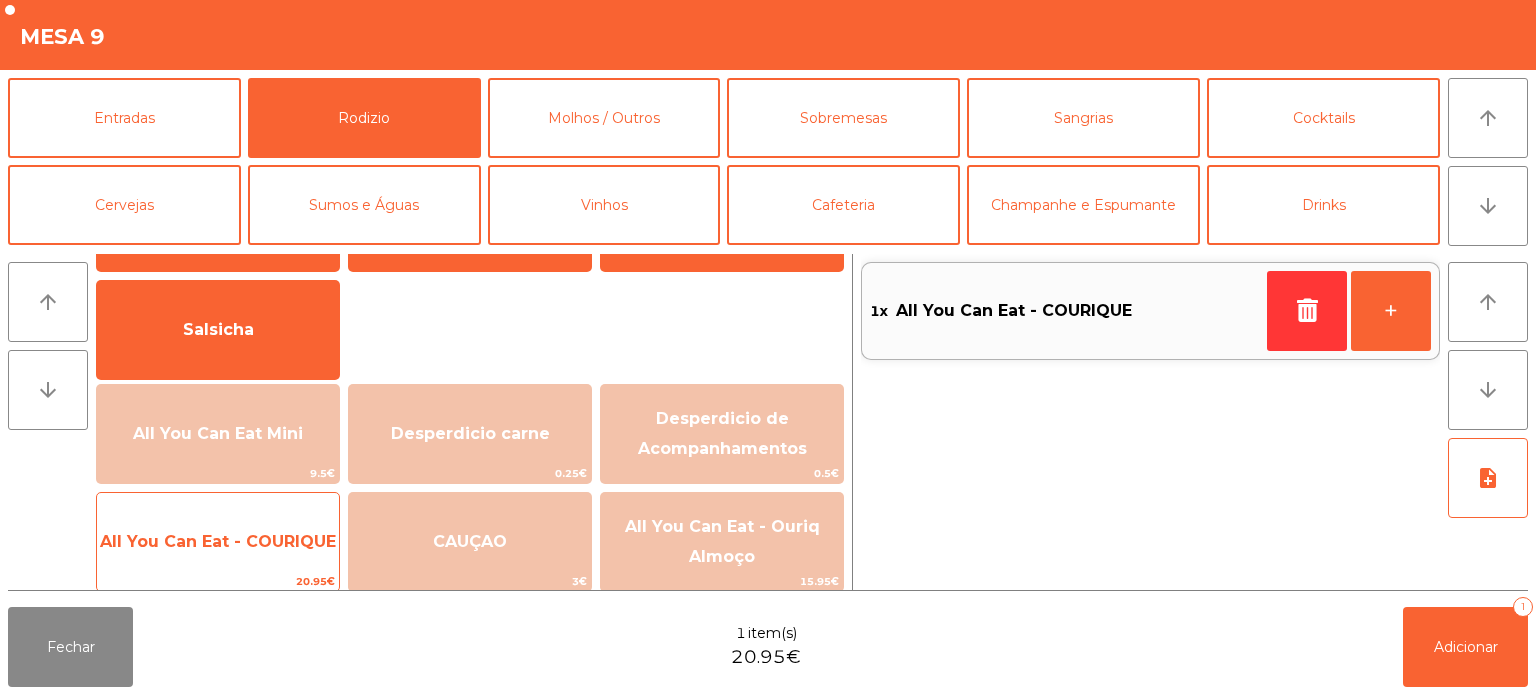 click on "All You Can Eat - COURIQUE   20.95€" 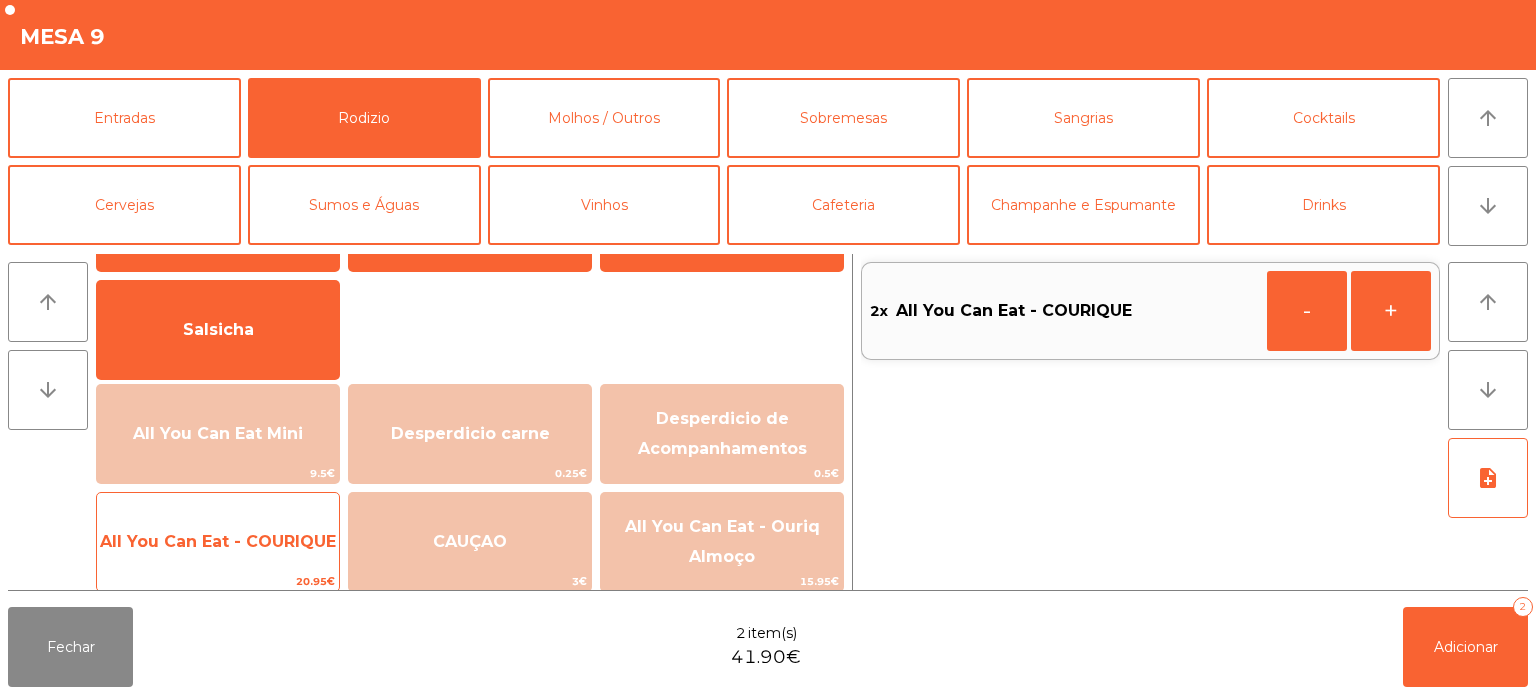 click on "All You Can Eat - COURIQUE" 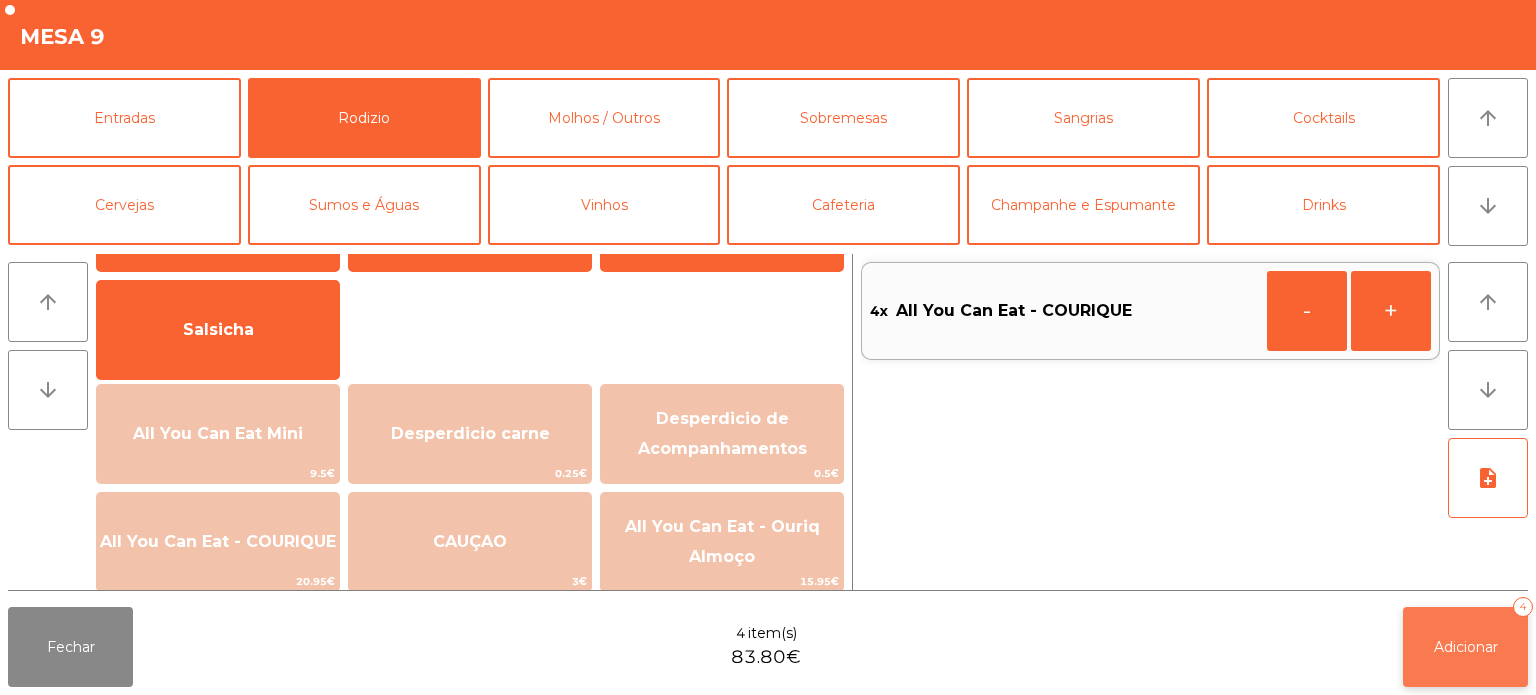 click on "Adicionar" 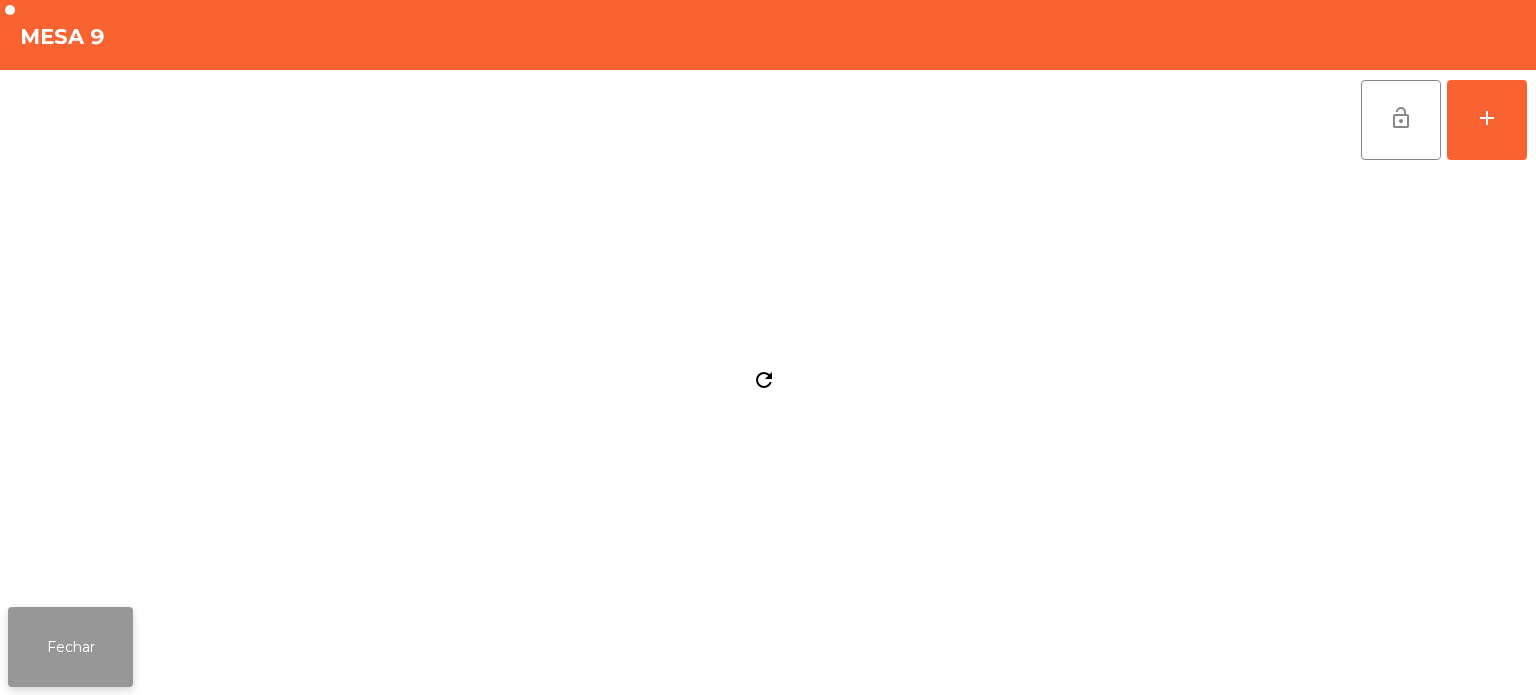 click on "Fechar" 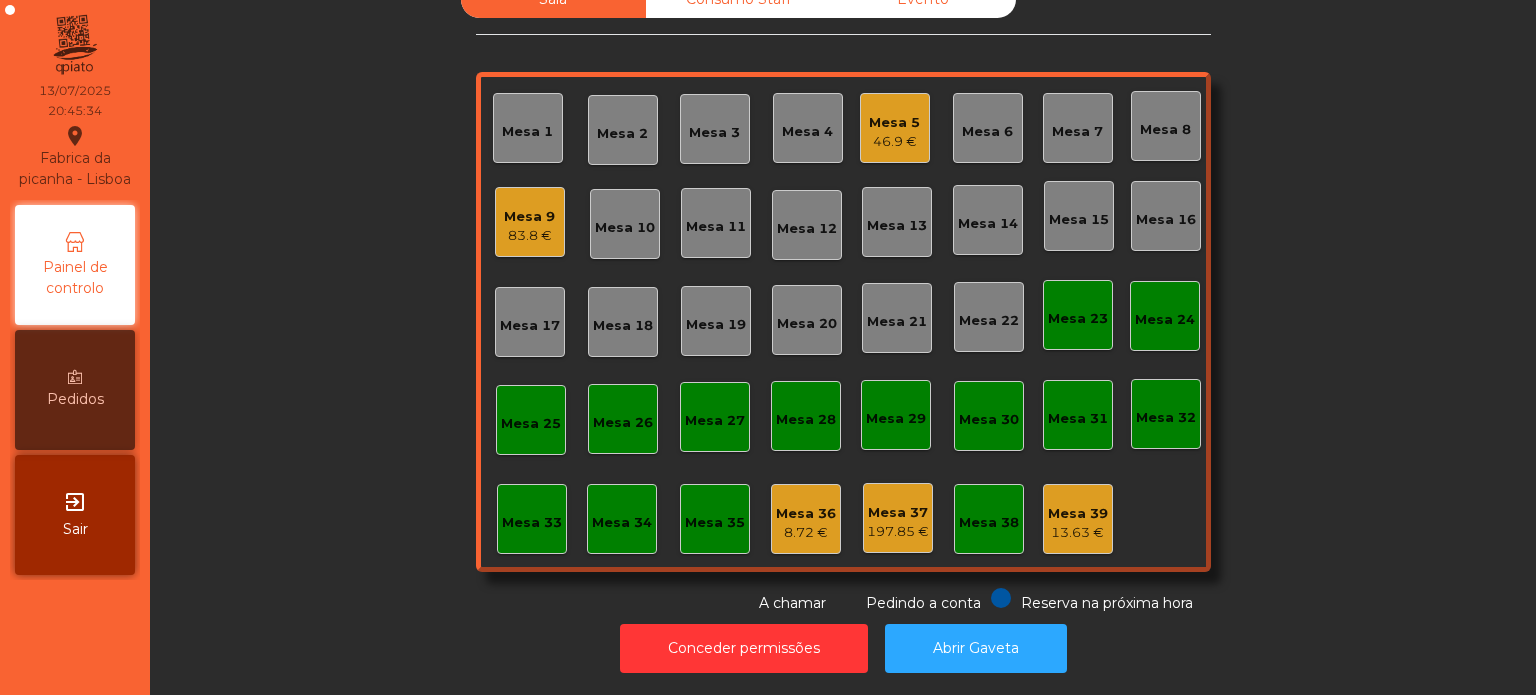 click on "Mesa 7" 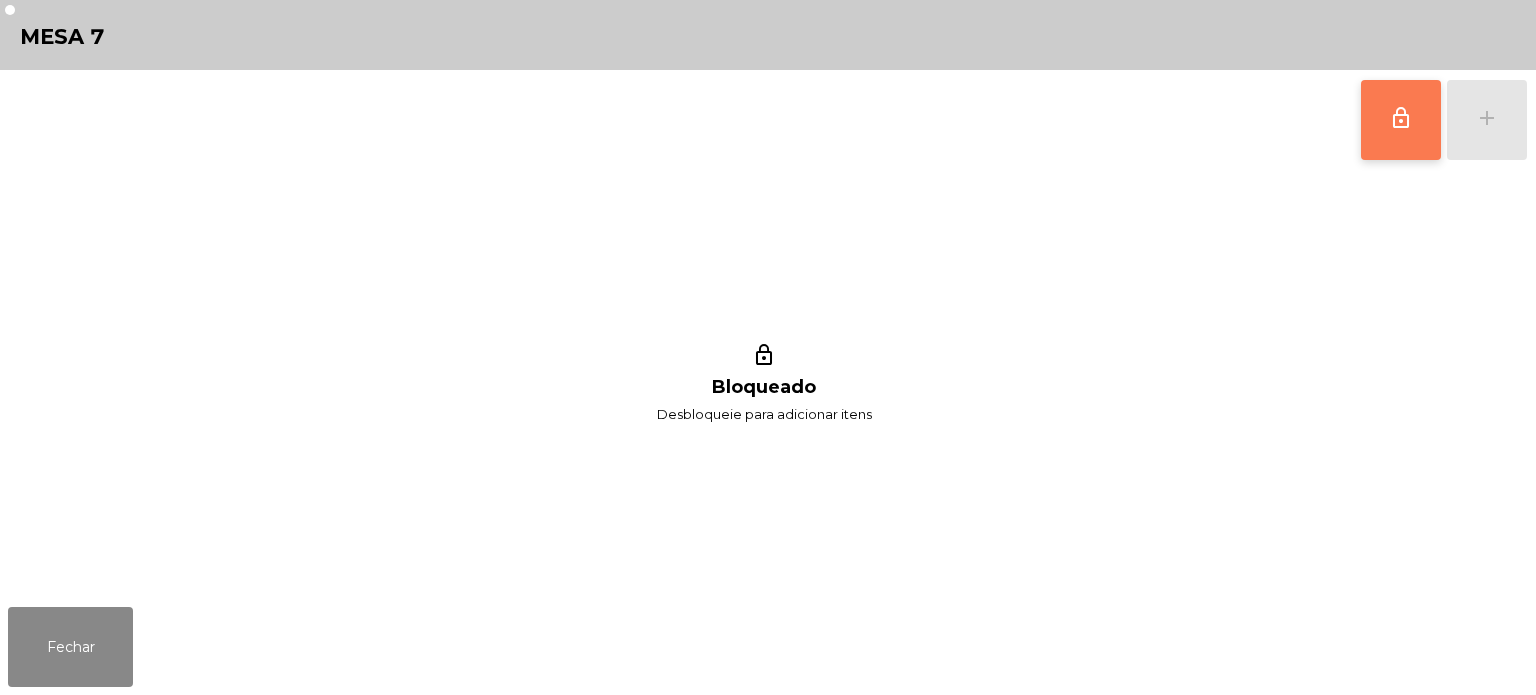 click on "lock_outline" 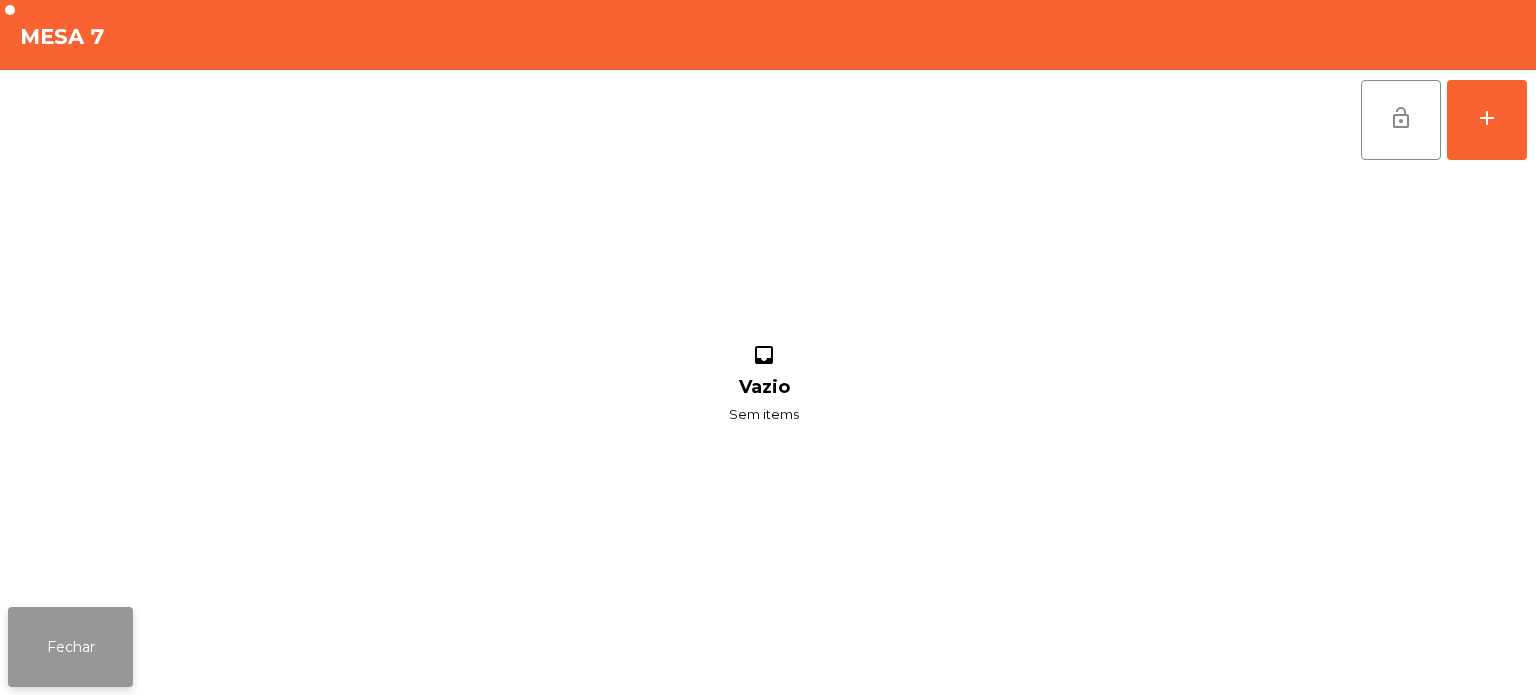 click on "Fechar" 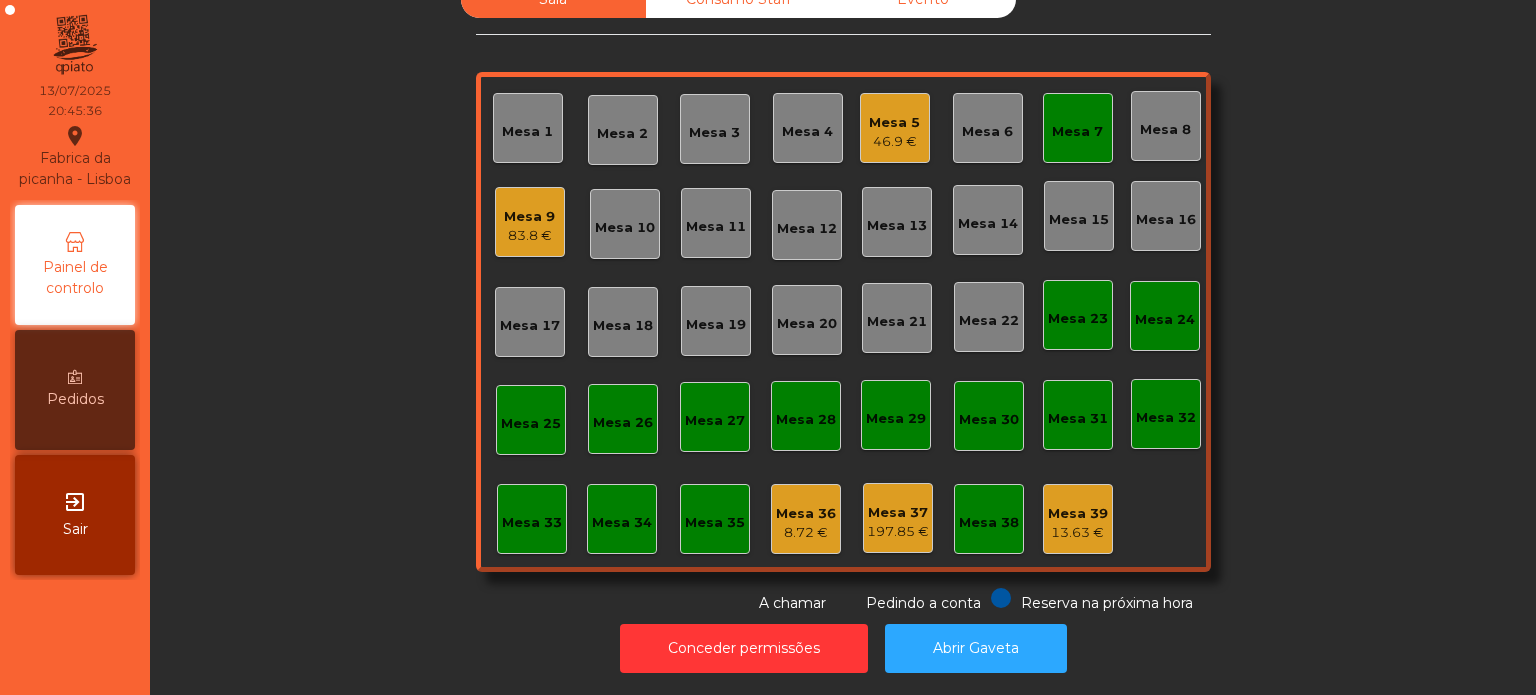 click on "83.8 €" 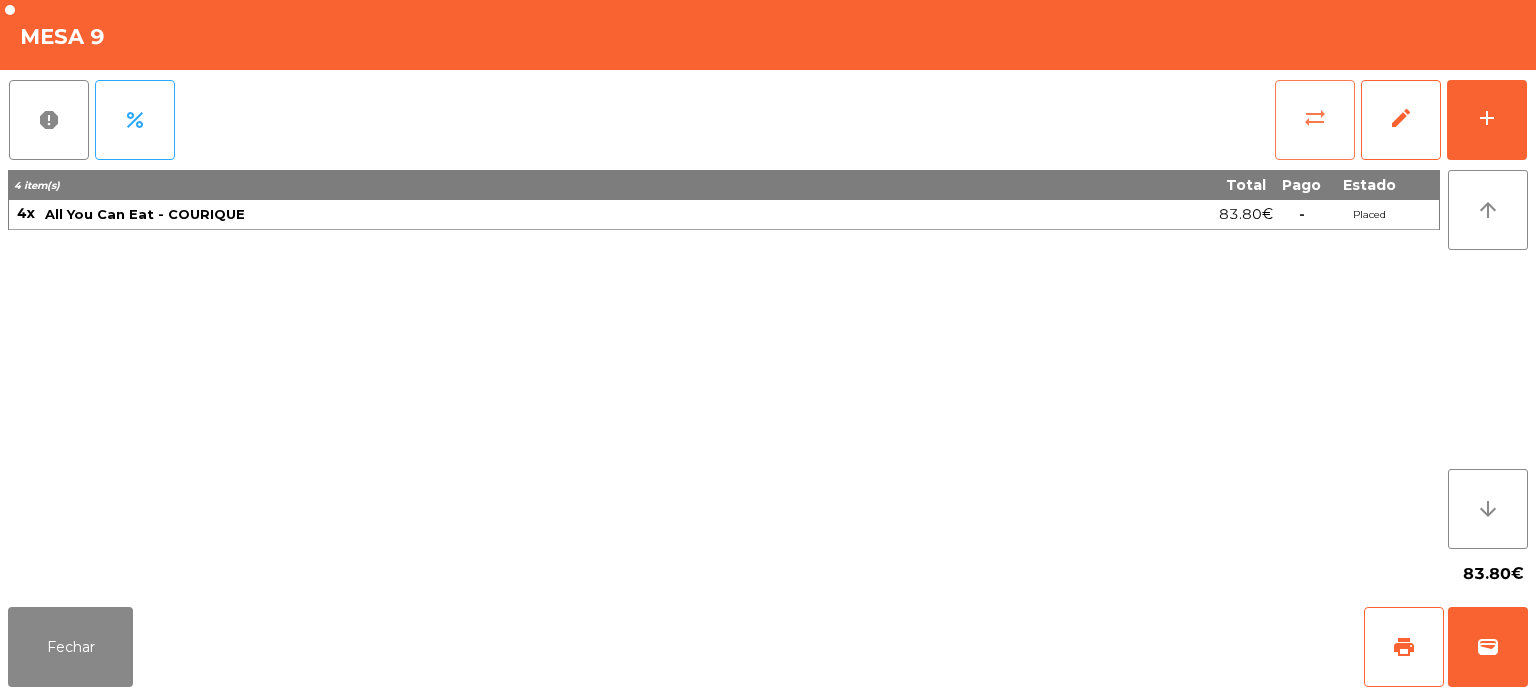 click on "sync_alt" 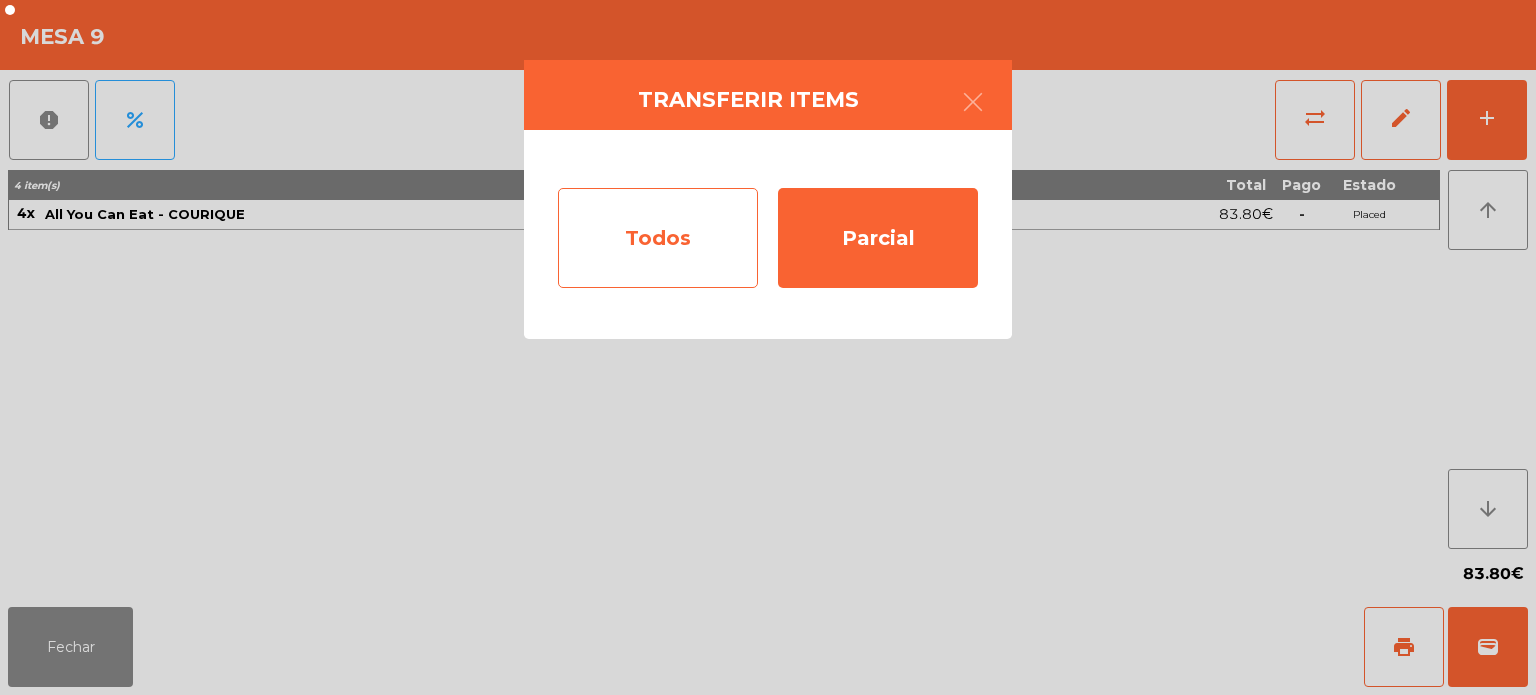 click on "Todos" 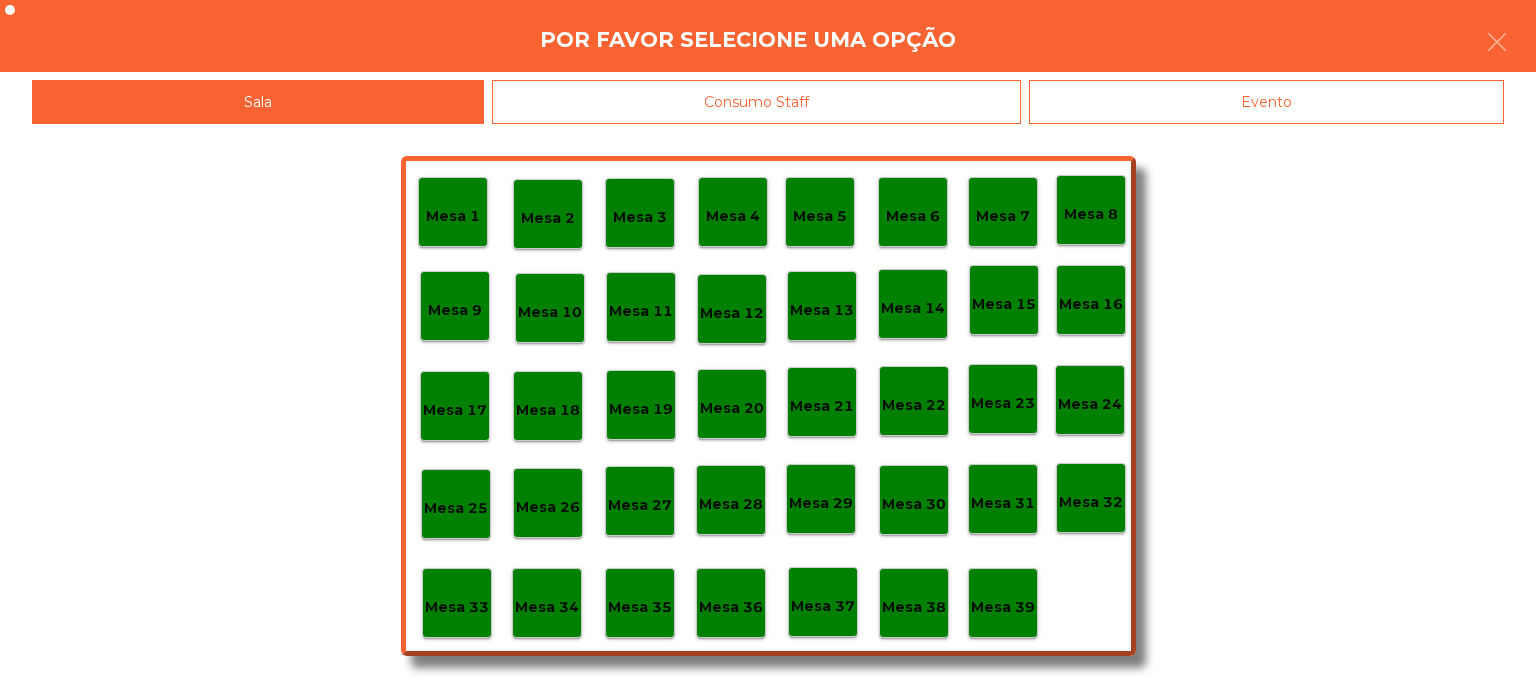 click on "Mesa 7" 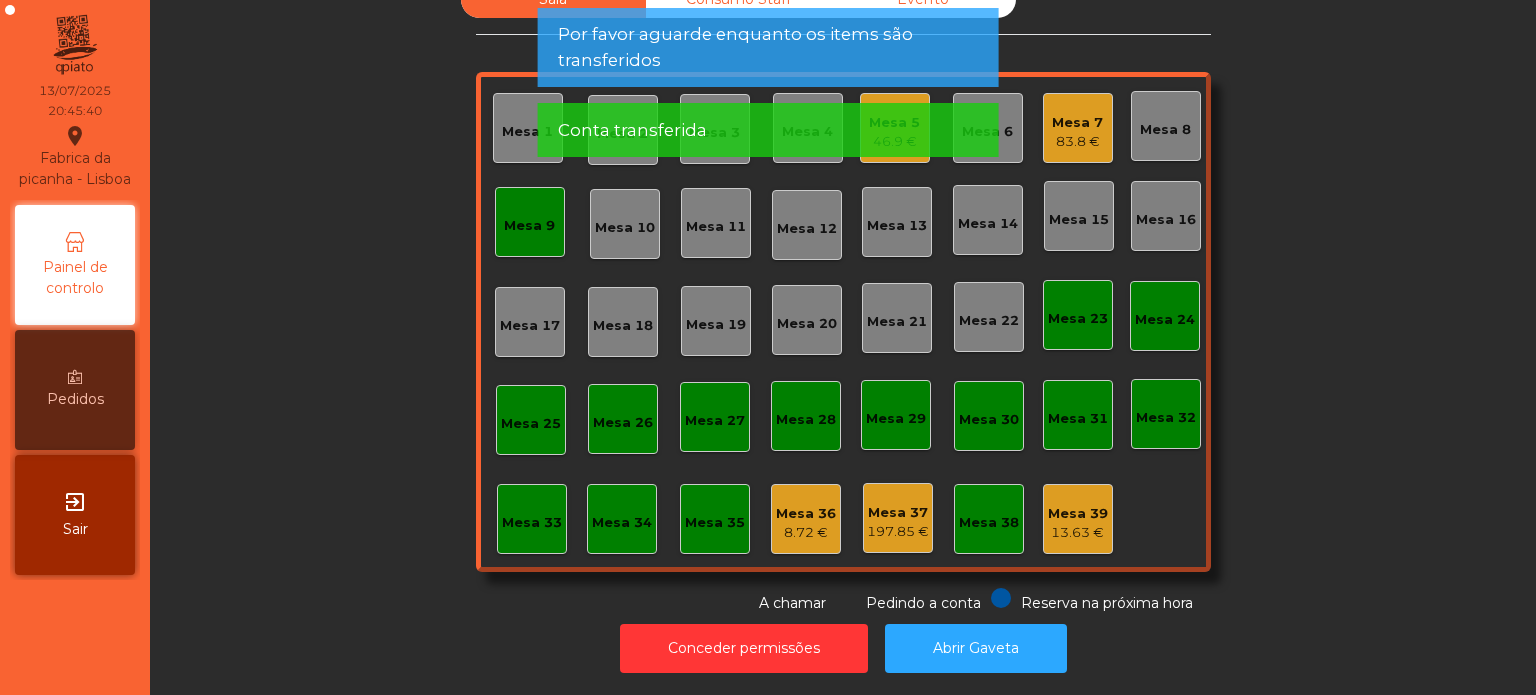 click on "Mesa 9" 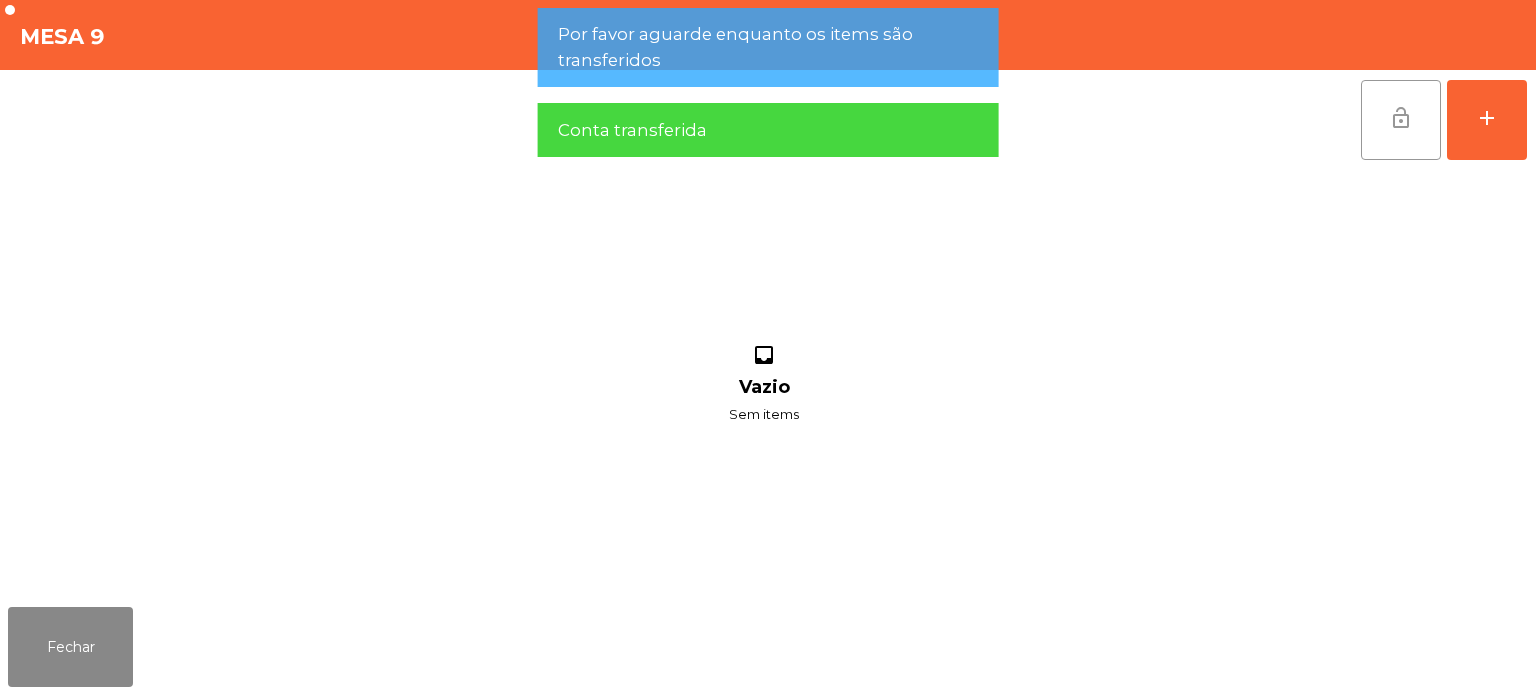 click on "lock_open" 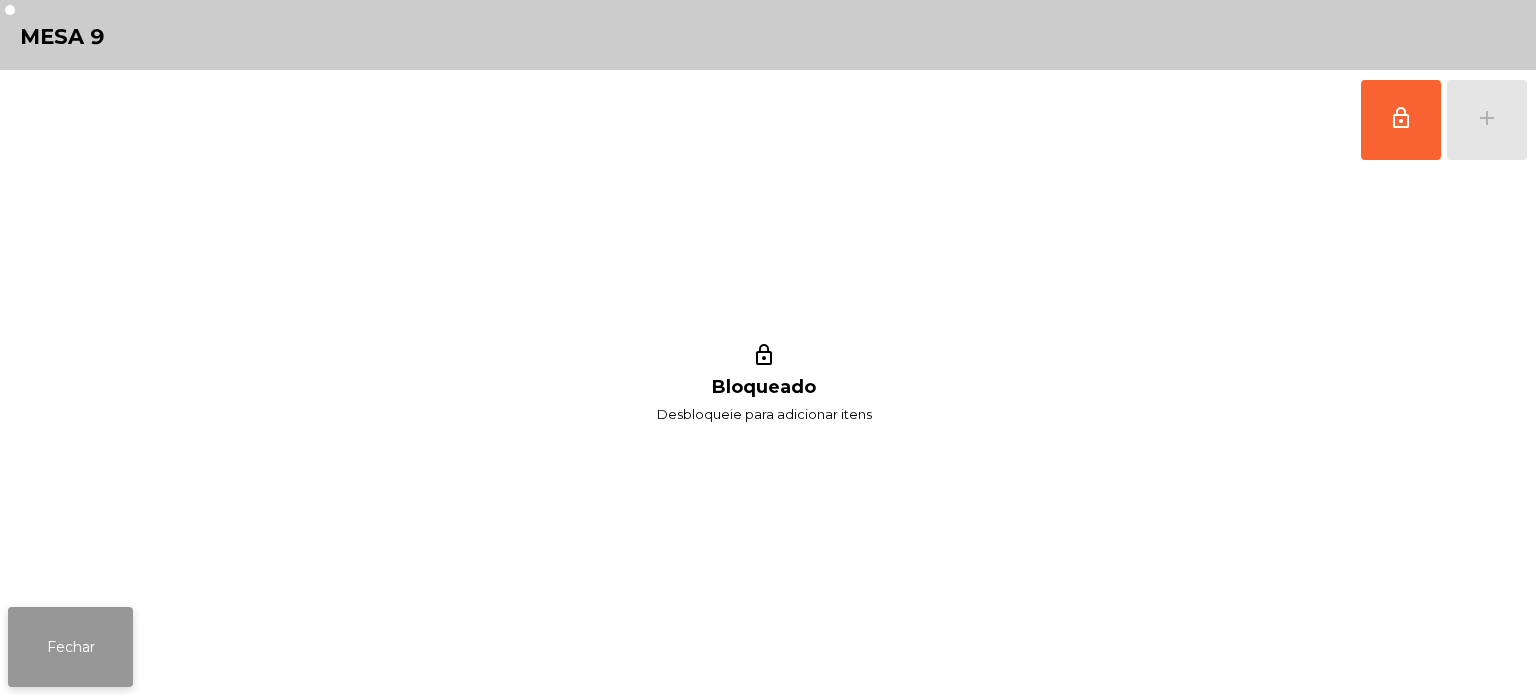 click on "Fechar" 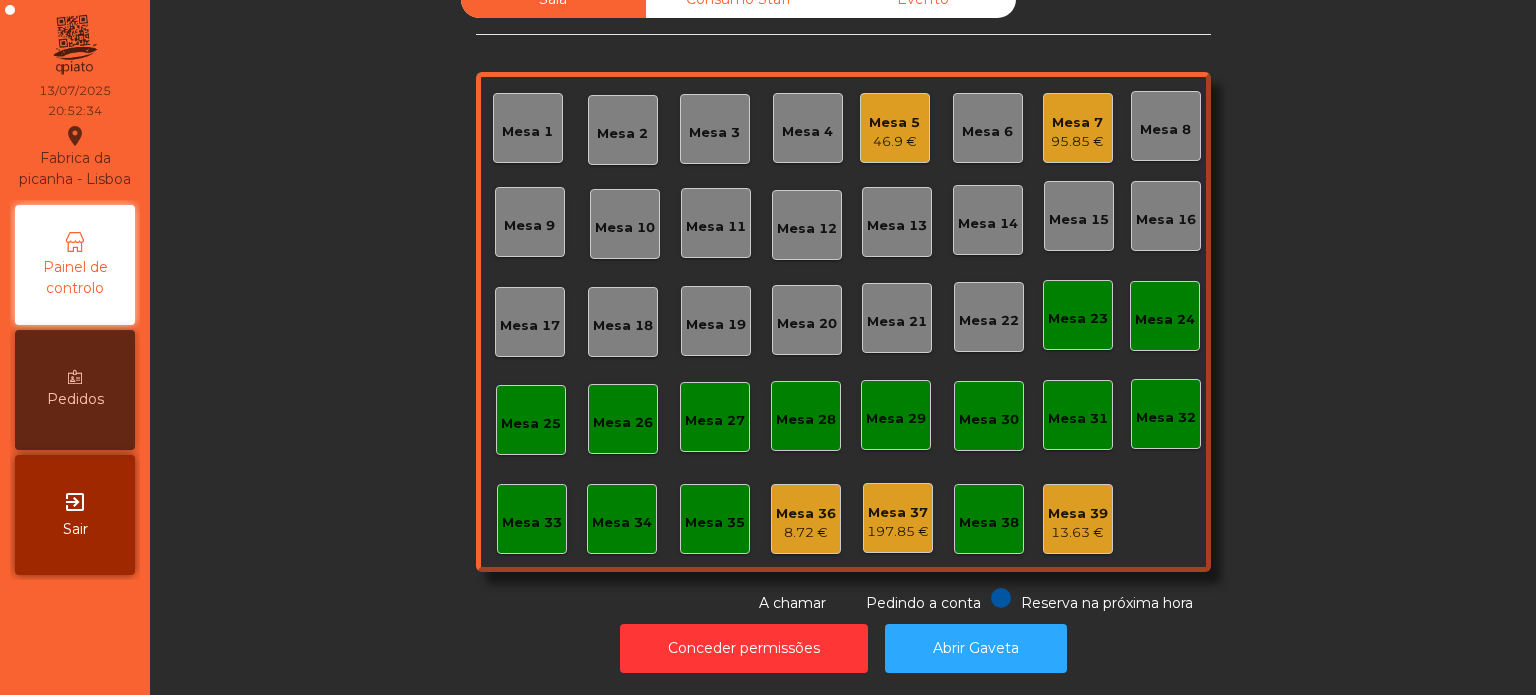 click on "Mesa 7   95.85 €" 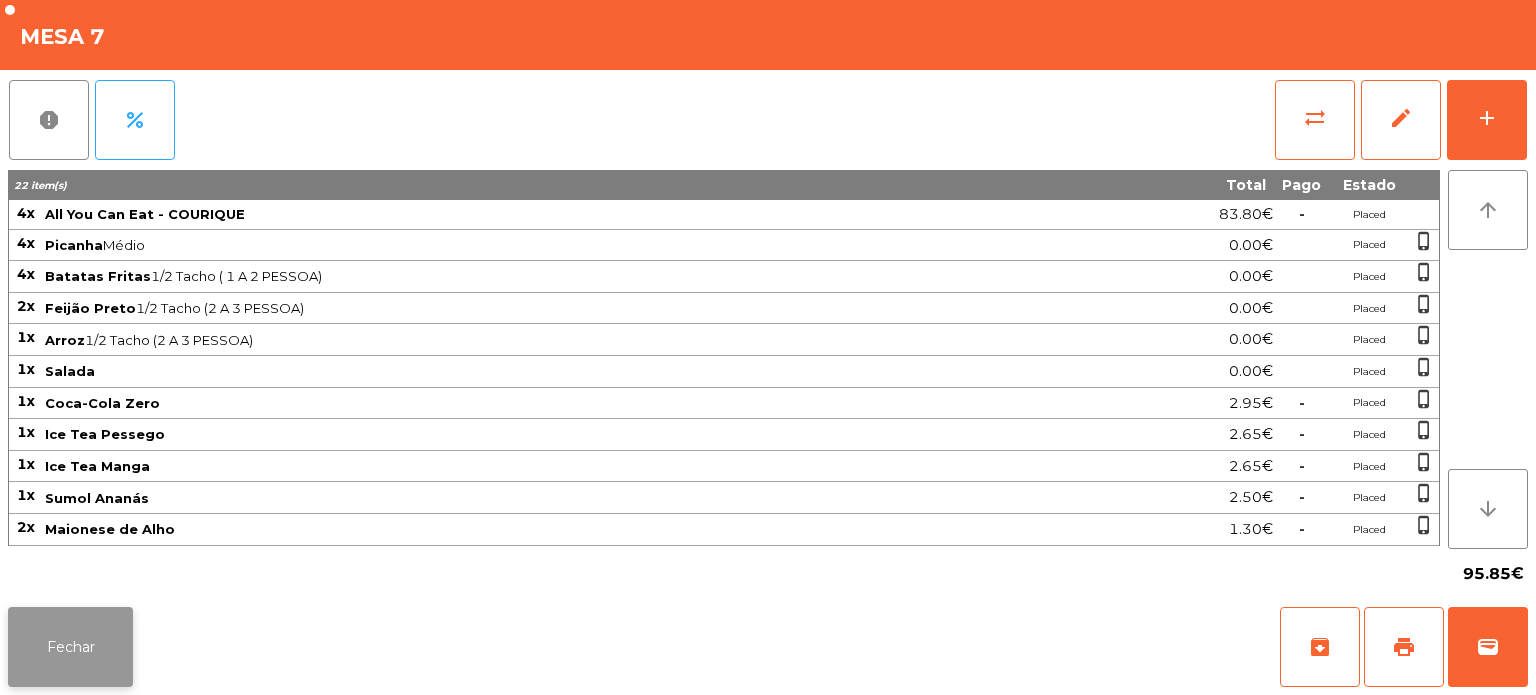 click on "Fechar" 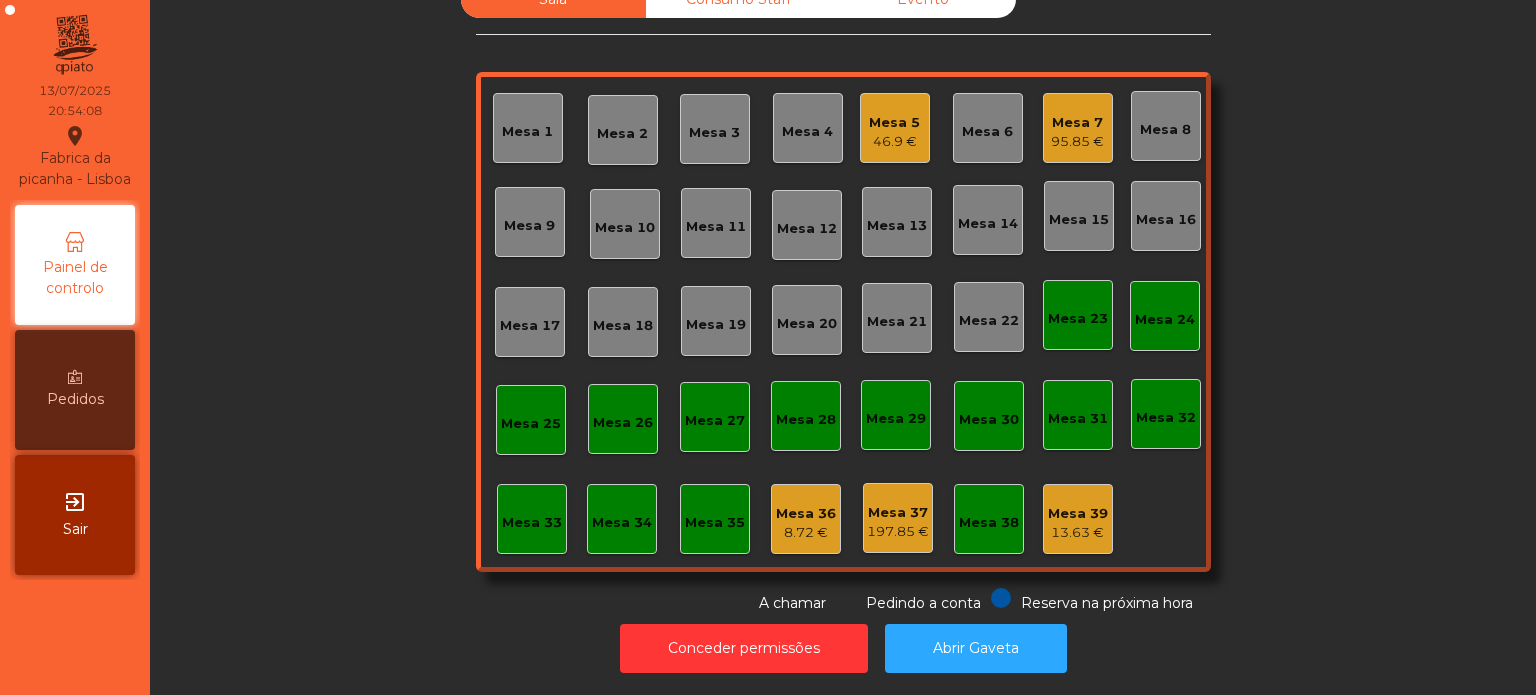 click on "Mesa 7   95.85 €" 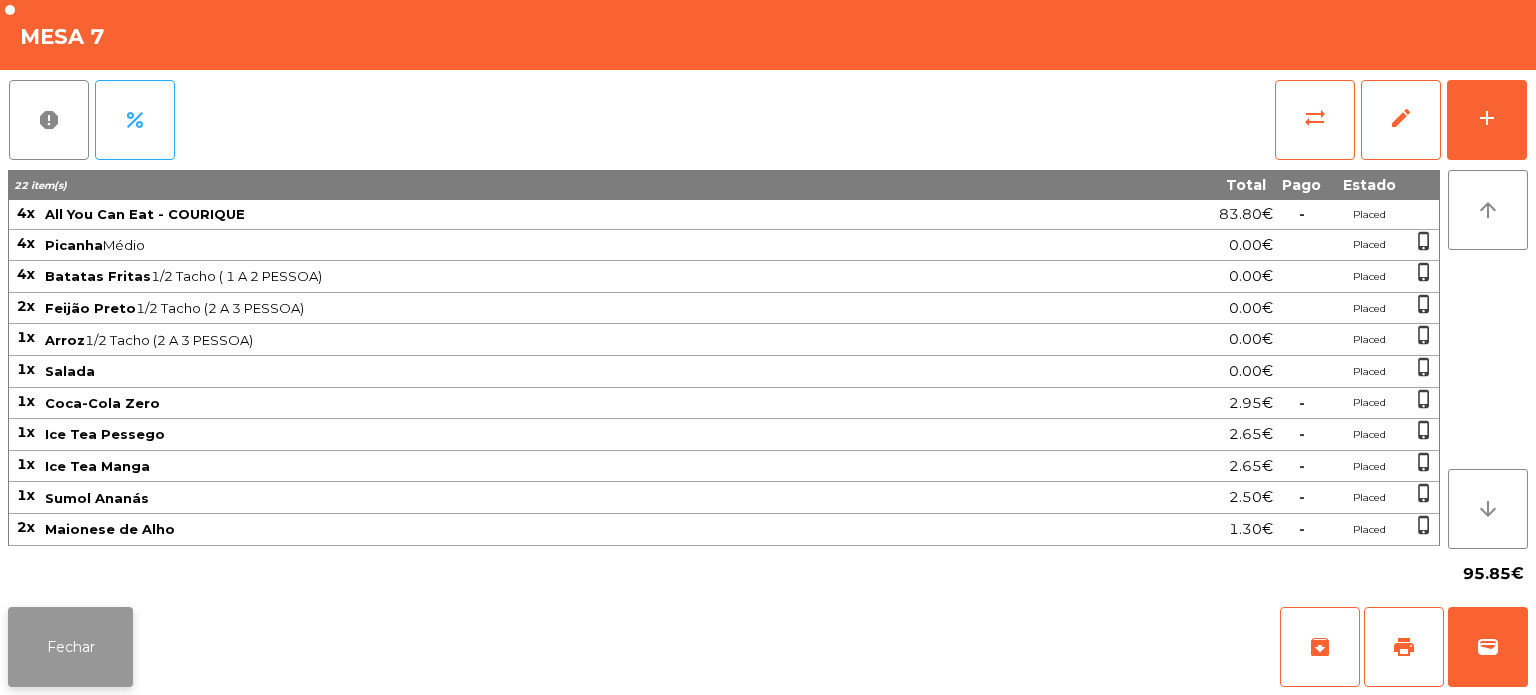 click on "Fechar" 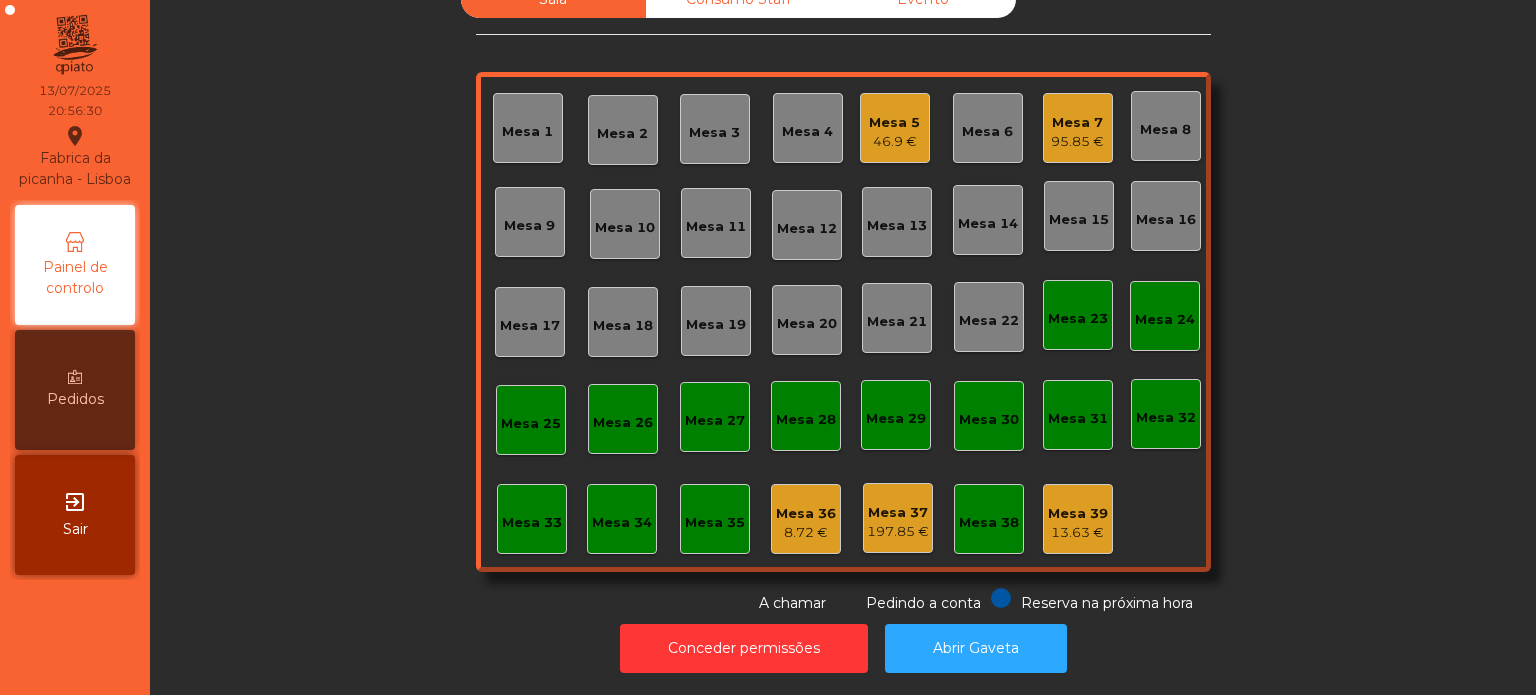 click on "Mesa 4" 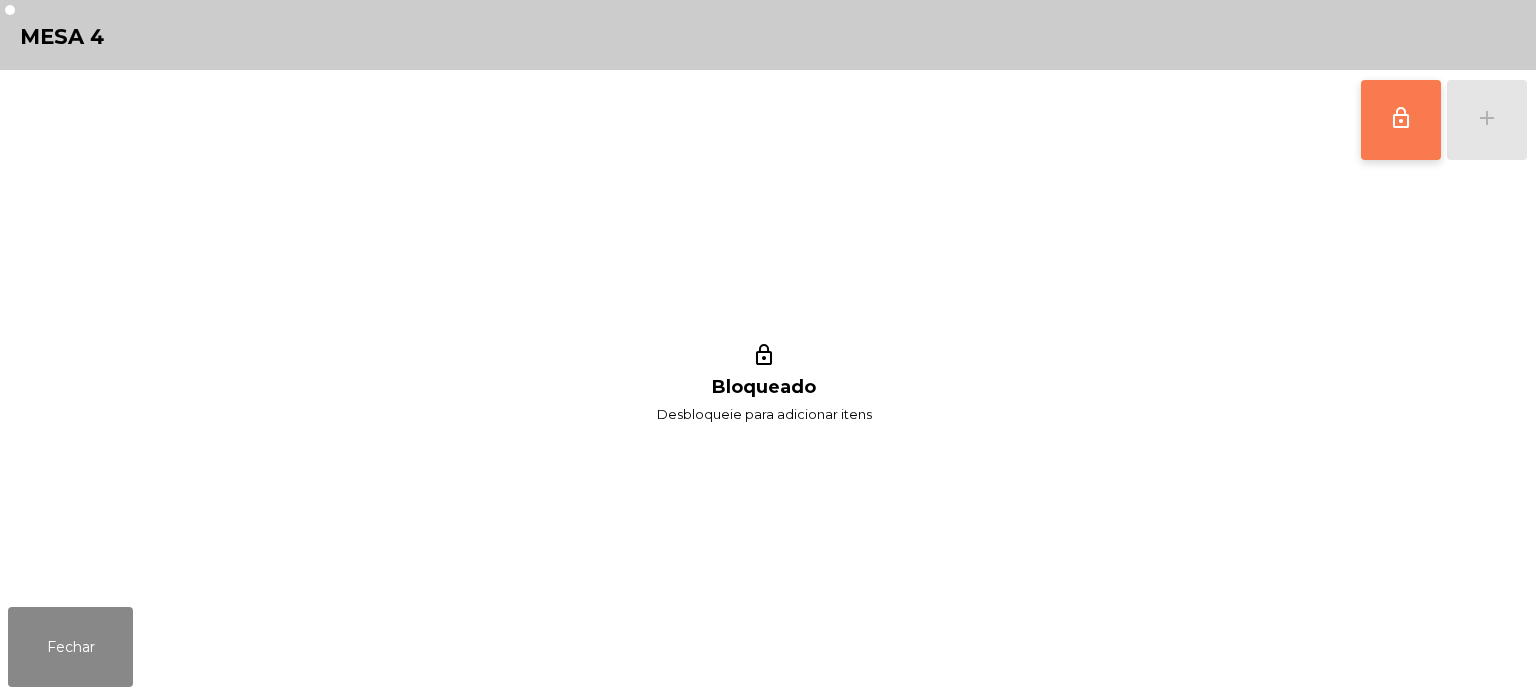 click on "lock_outline" 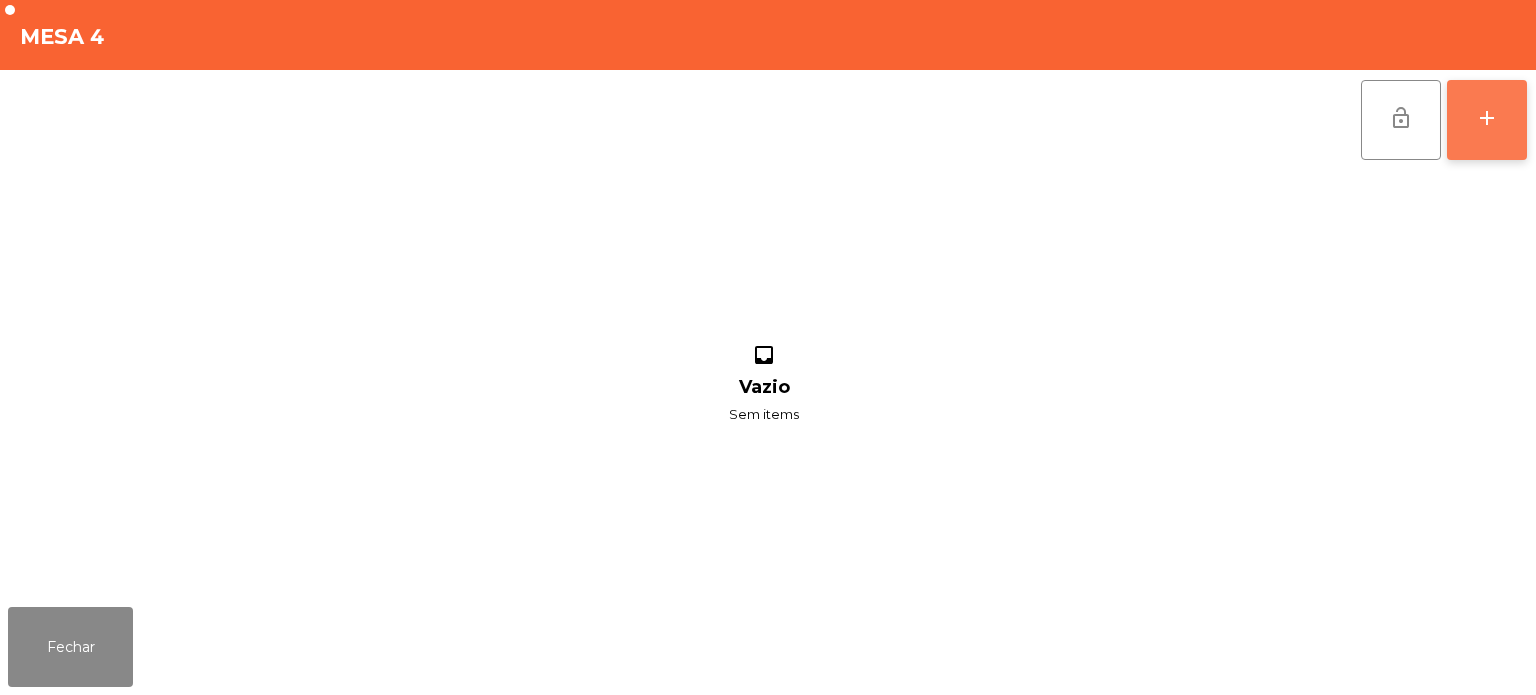 click on "add" 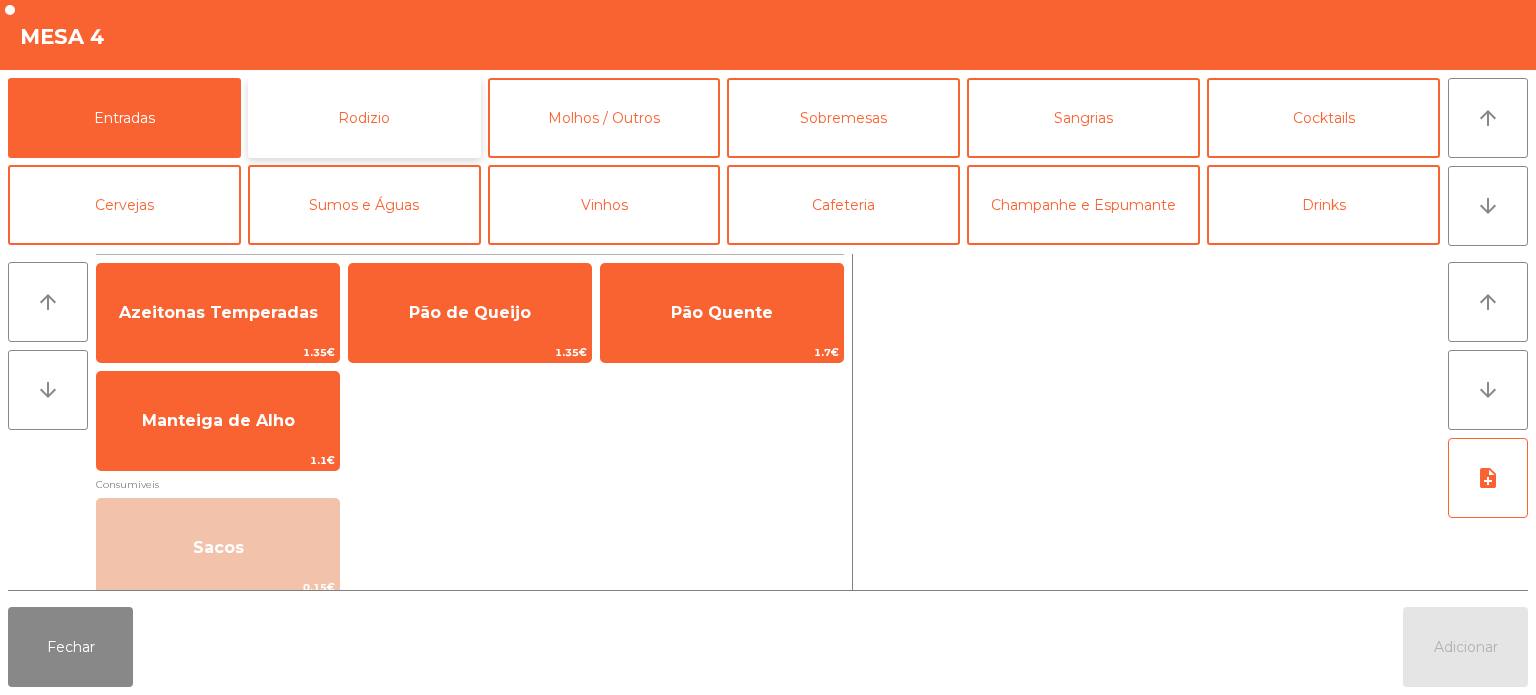 click on "Rodizio" 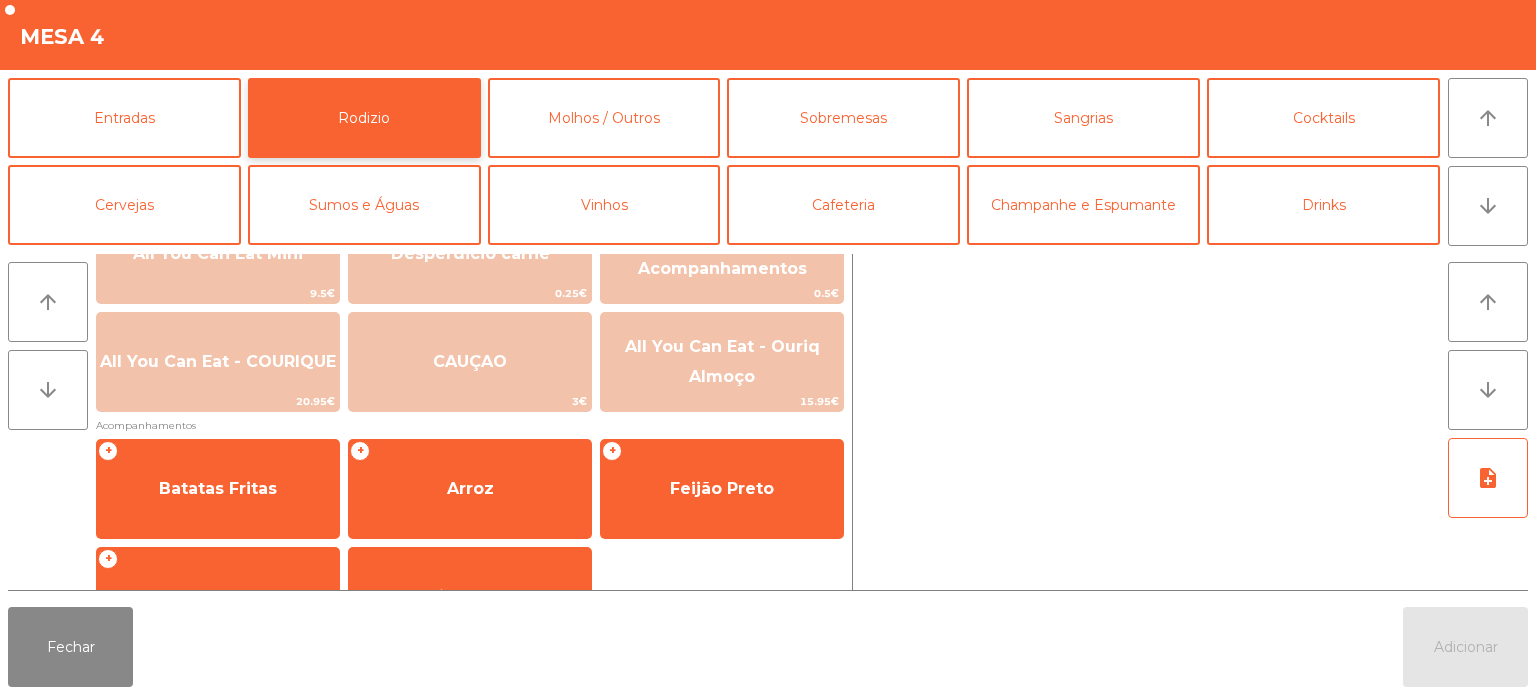 scroll, scrollTop: 297, scrollLeft: 0, axis: vertical 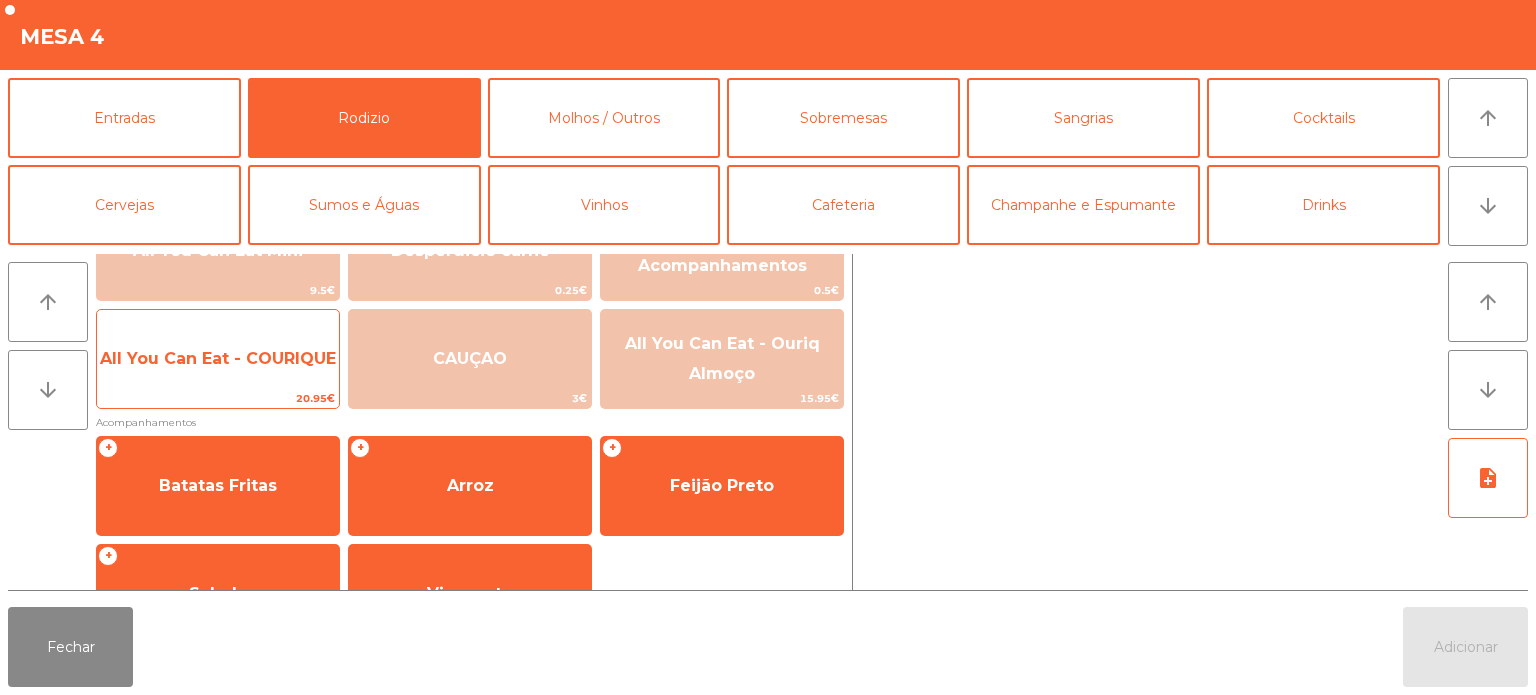 click on "All You Can Eat - COURIQUE" 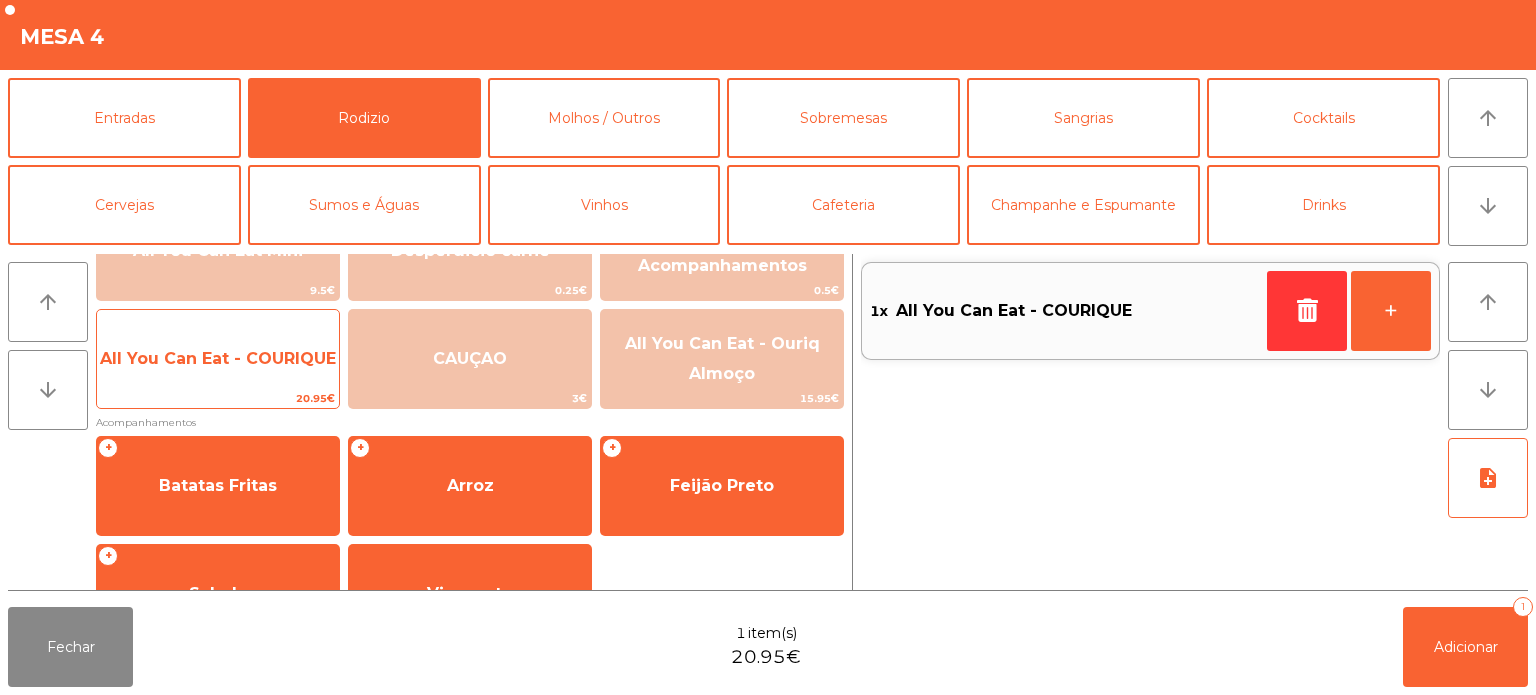 click on "All You Can Eat - COURIQUE" 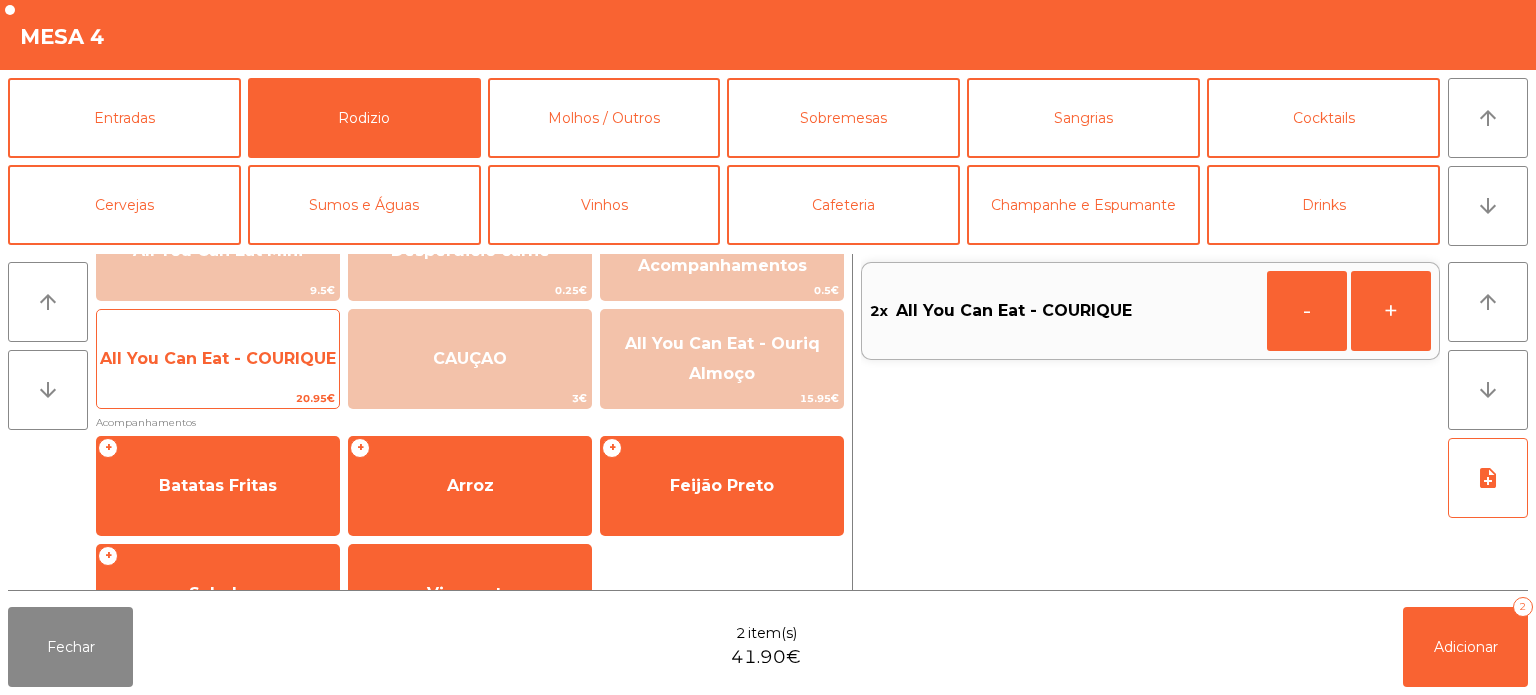 click on "All You Can Eat - COURIQUE" 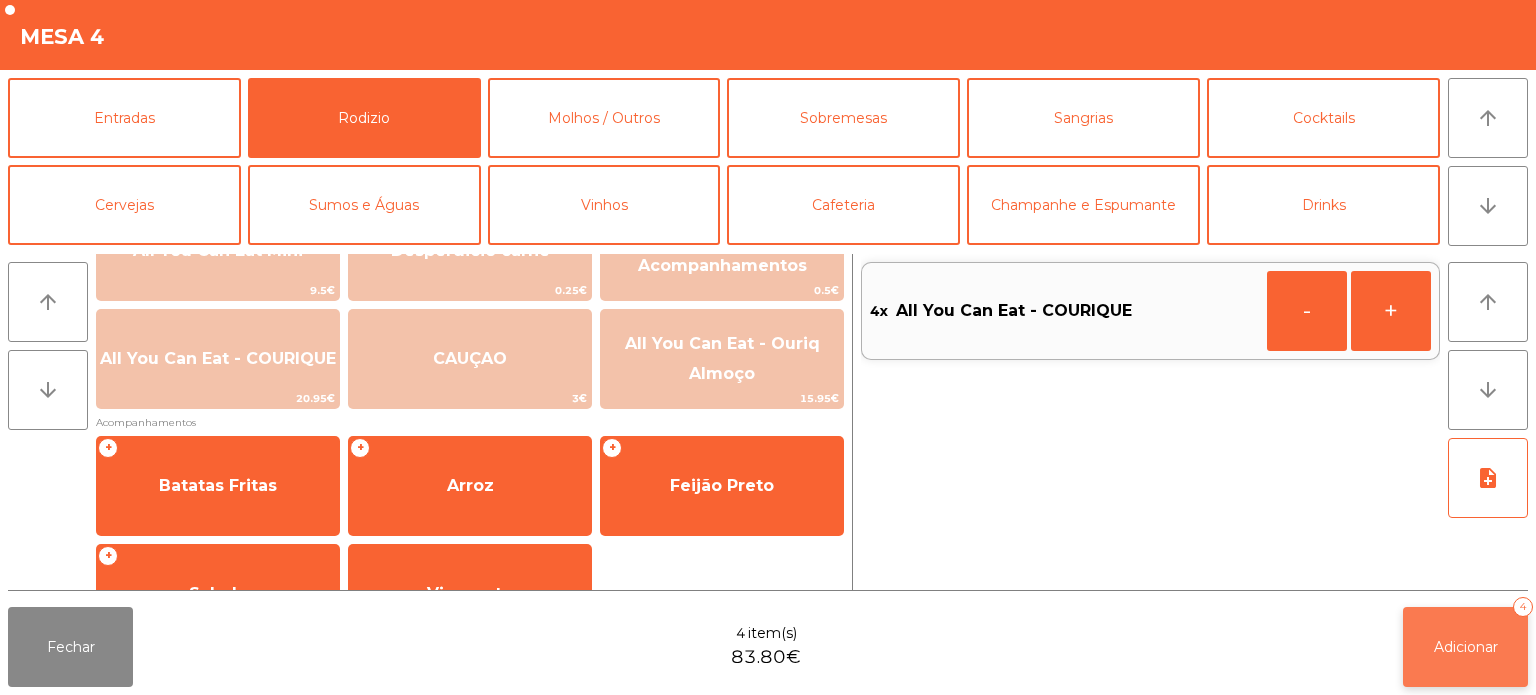click on "Adicionar   4" 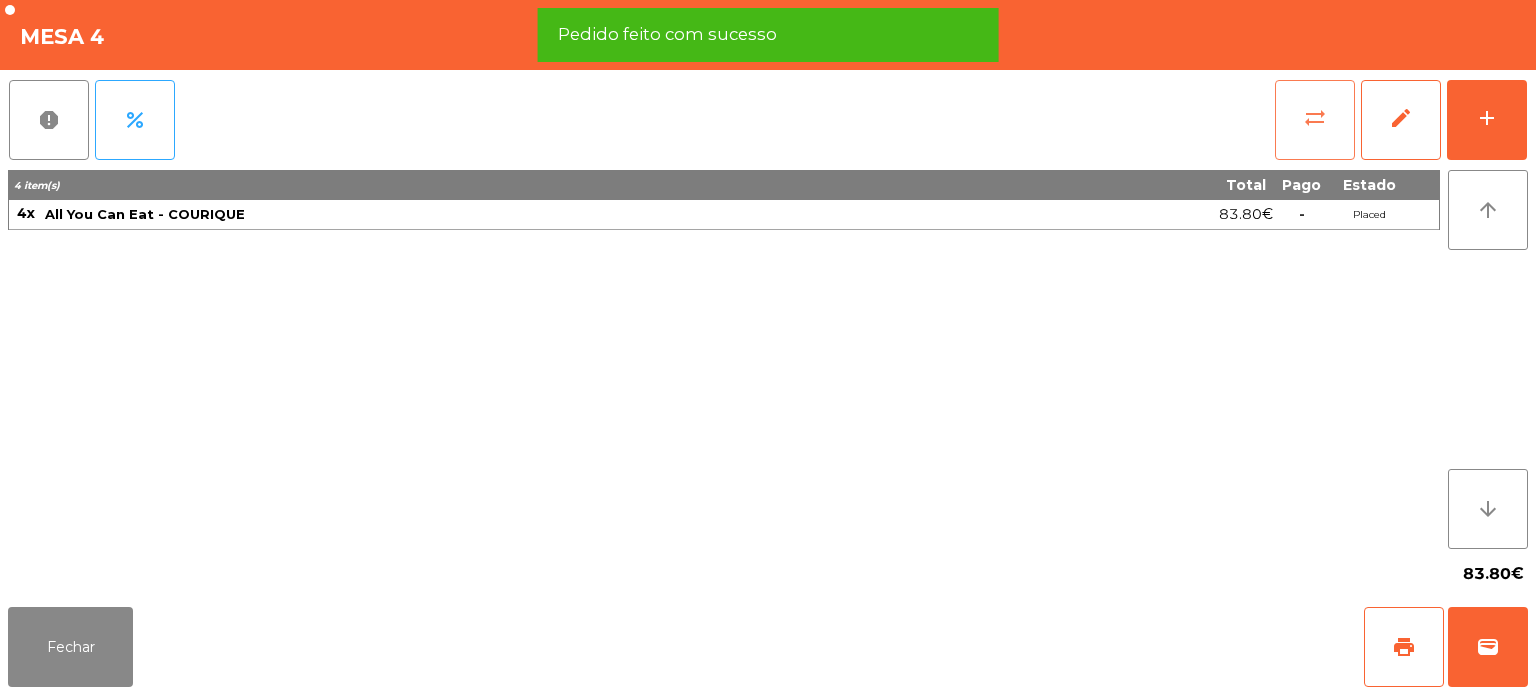 click on "sync_alt" 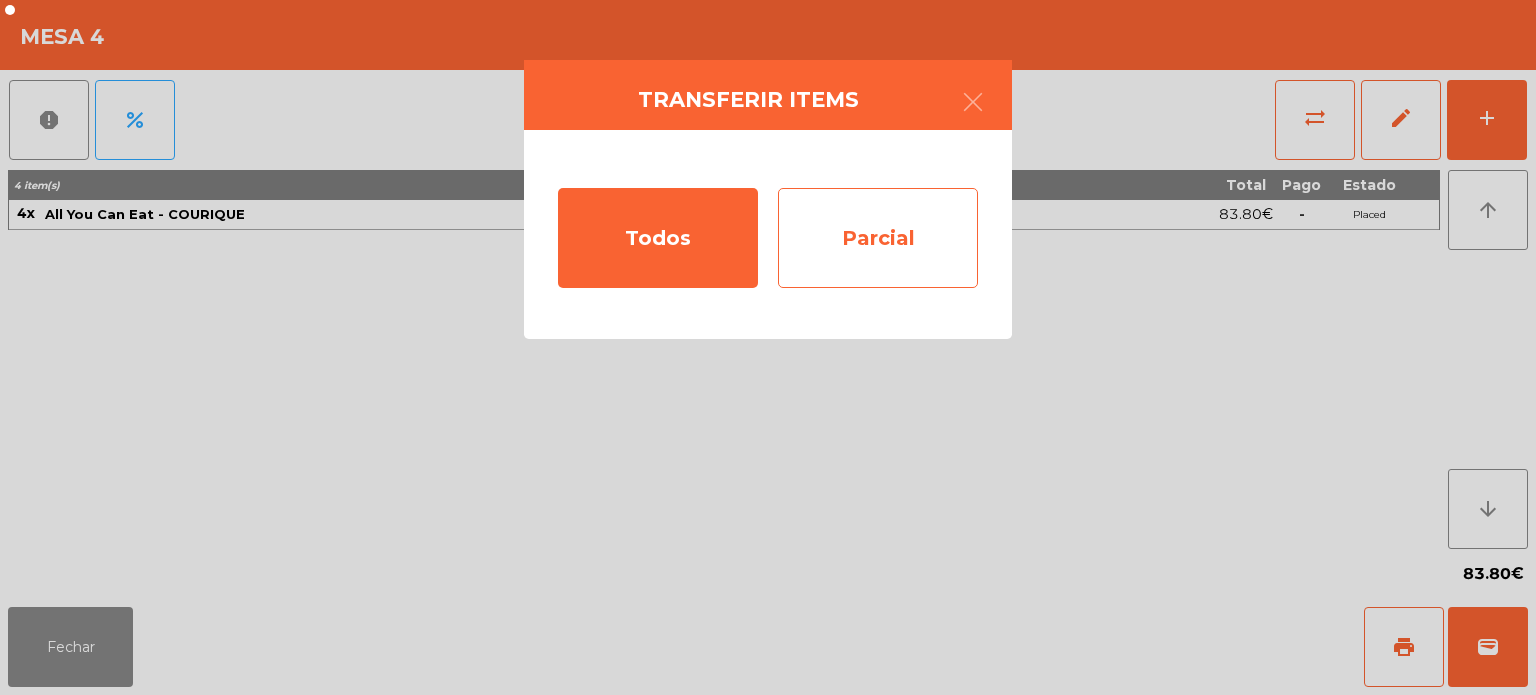 click on "Parcial" 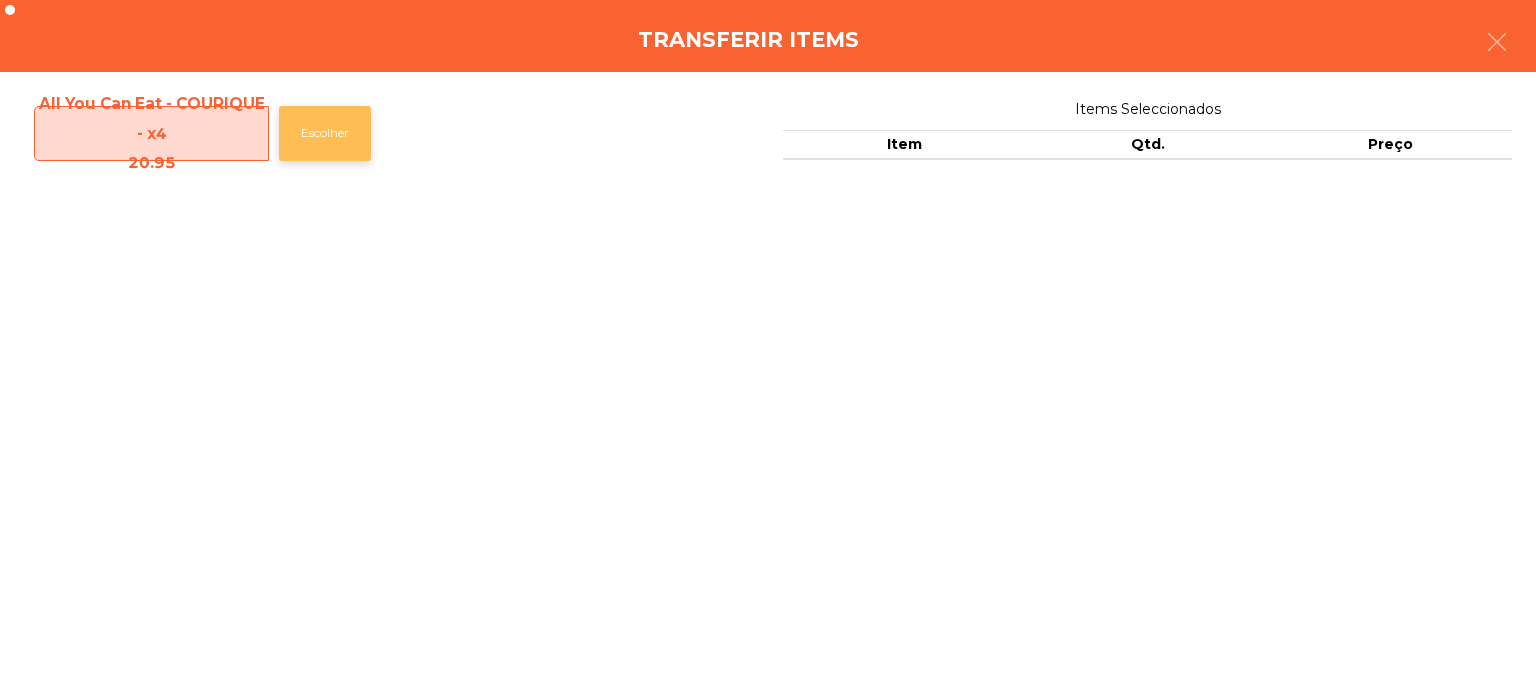 click on "Escolher" 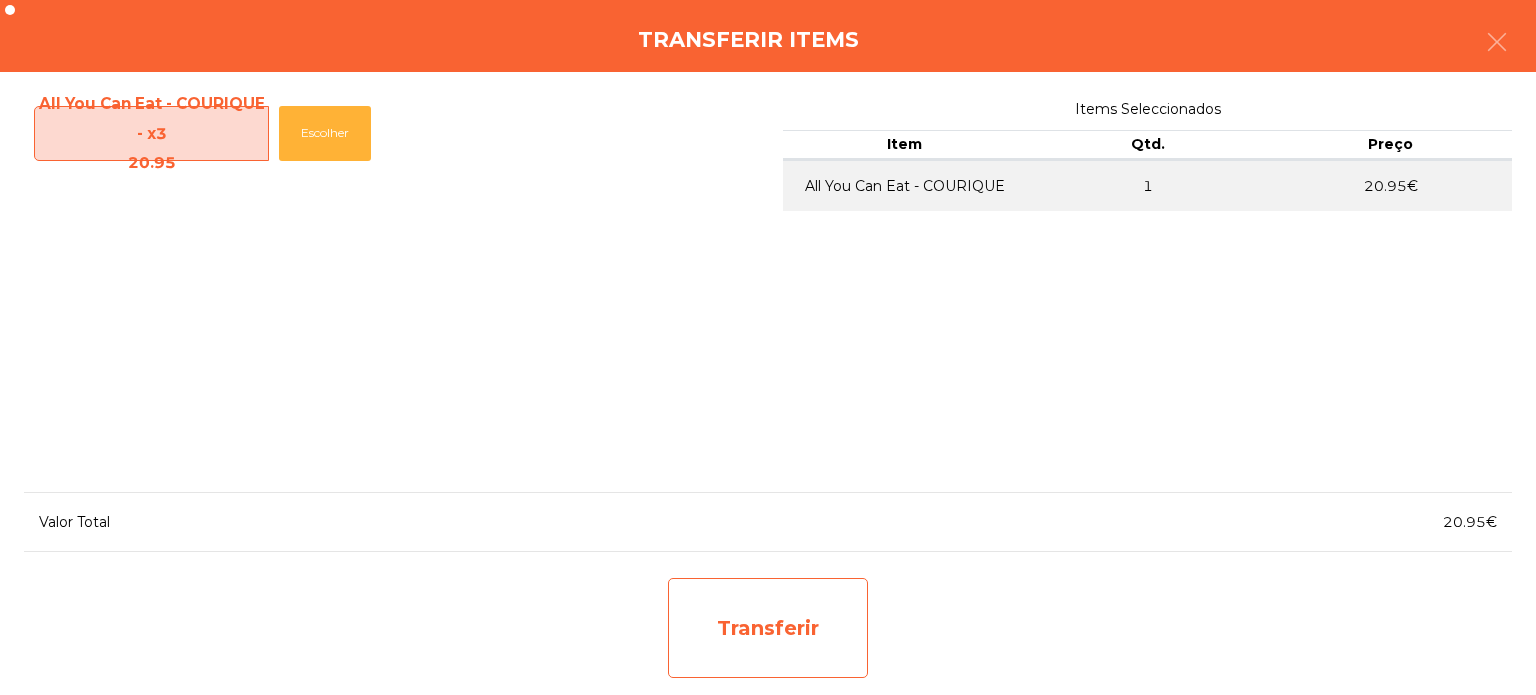 click on "Transferir" 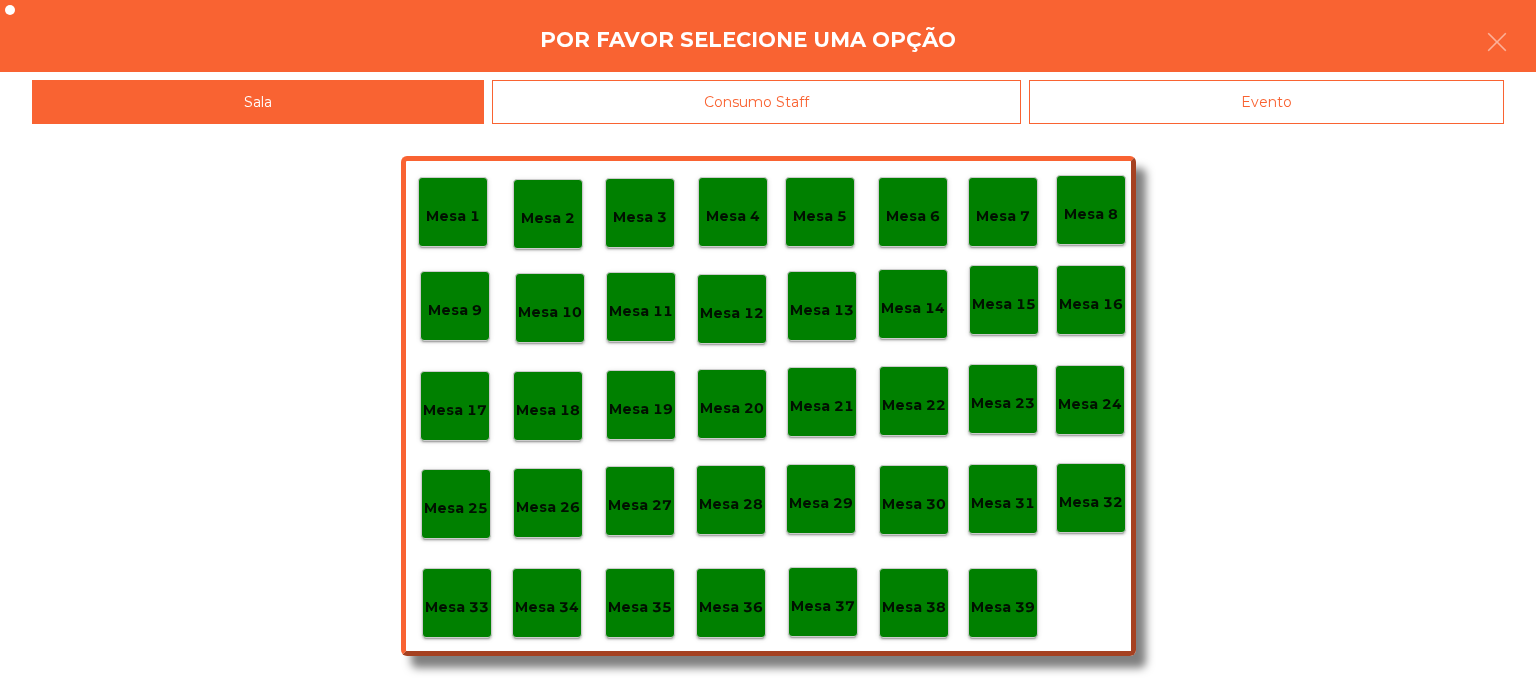 click on "Mesa 37" 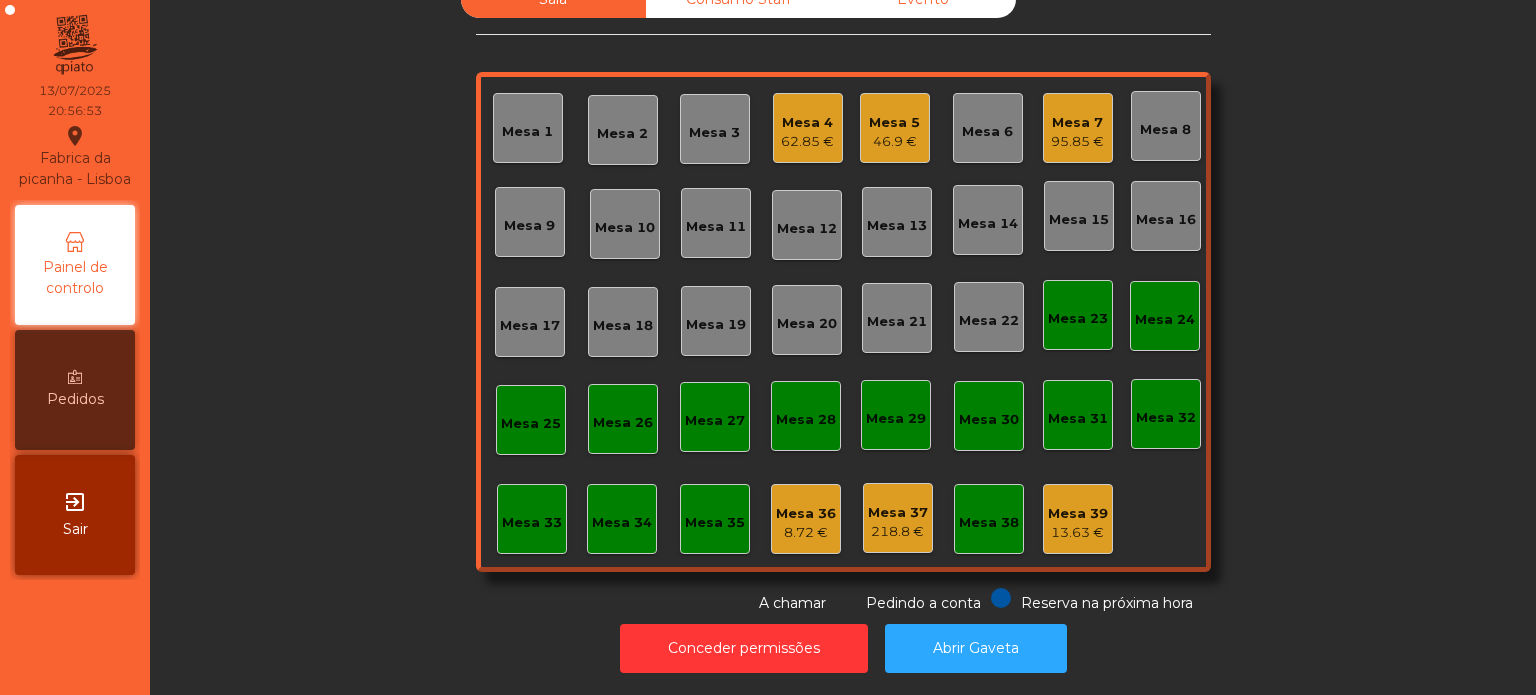 click on "Sala   Consumo Staff   Evento   Mesa 1   Mesa 2   Mesa 3   Mesa 4   62.85 €   Mesa 5   46.9 €   Mesa 6   Mesa 7   95.85 €   Mesa 8   Mesa 9   Mesa 10   Mesa 11   Mesa 12   Mesa 13   Mesa 14   Mesa 15   Mesa 16   Mesa 17   Mesa 18   Mesa 19   Mesa 20   Mesa 21   Mesa 22   Mesa 23   Mesa 24   Mesa 25   Mesa 26   Mesa 27   Mesa 28   Mesa 29   Mesa 30   Mesa 31   Mesa 32   Mesa 33   Mesa 34   Mesa 35   Mesa 36   8.72 €   Mesa 37   218.8 €   Mesa 38   Mesa 39   13.63 €  Reserva na próxima hora Pedindo a conta A chamar" 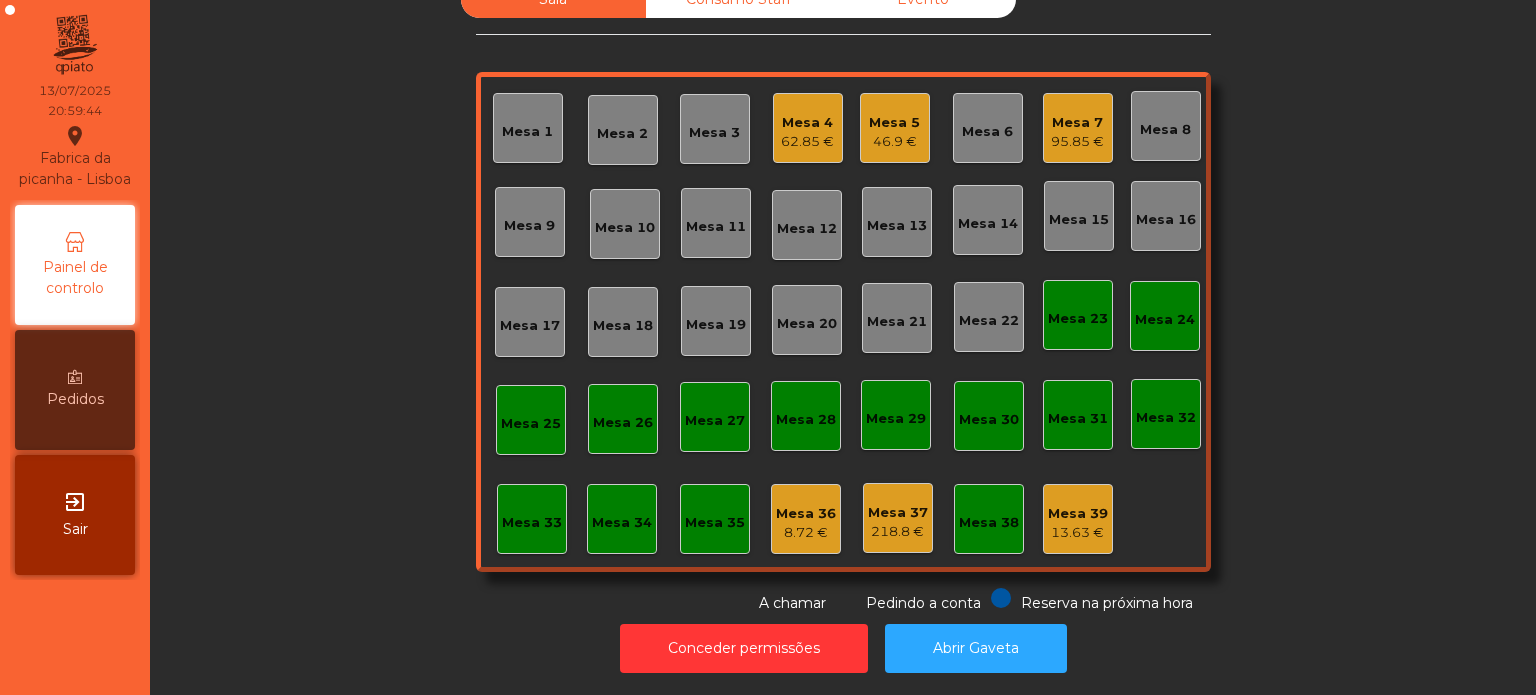 click on "Mesa 36   8.72 €" 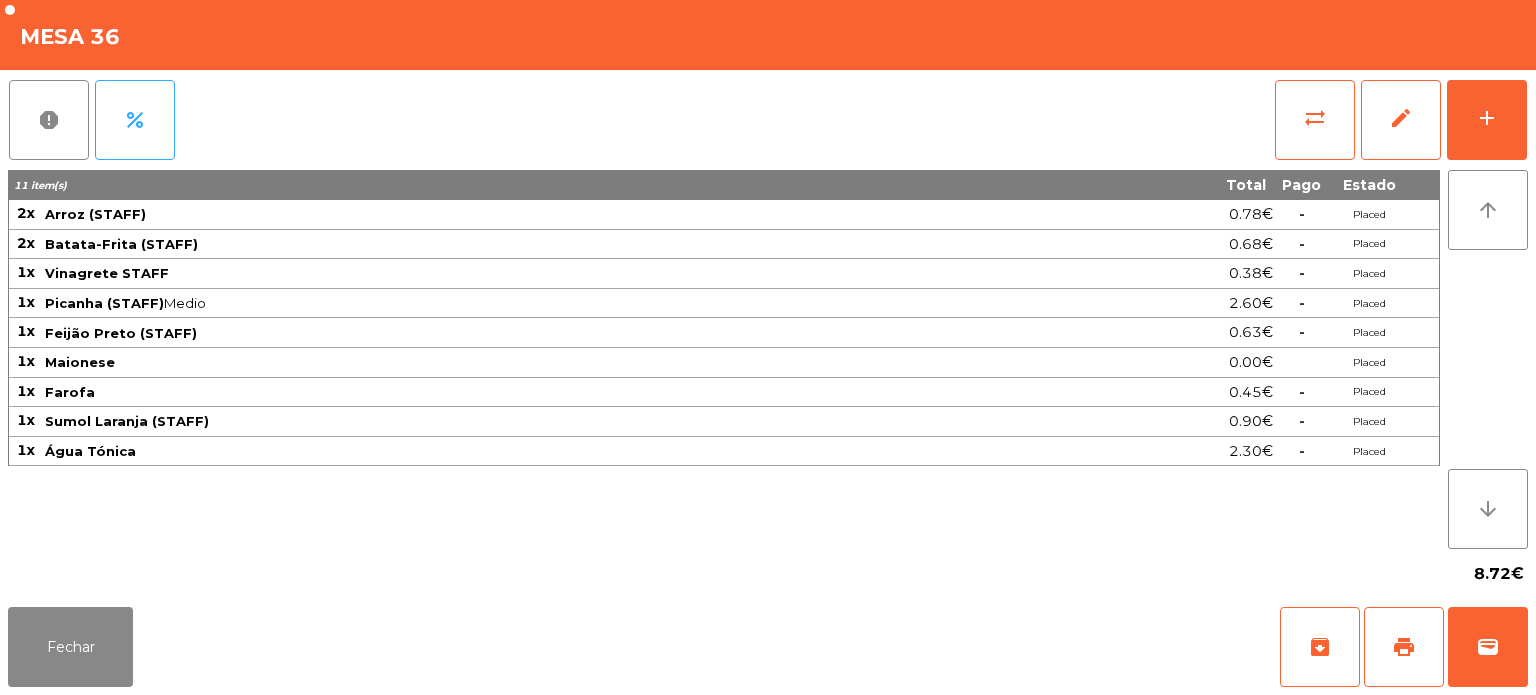 click on "report   percent   sync_alt   edit   add  11 item(s) Total Pago Estado 2x Arroz (STAFF) 0.78€  -  Placed 2x Batata-Frita (STAFF) 0.68€  -  Placed 1x Vinagrete STAFF 0.38€  -  Placed 1x Picanha (STAFF)  Medio  2.60€  -  Placed 1x Feijão Preto (STAFF) 0.63€  -  Placed 1x Maionese 0.00€ Placed 1x Farofa 0.45€  -  Placed 1x Sumol Laranja (STAFF) 0.90€  -  Placed 1x Água Tónica  2.30€  -  Placed arrow_upward arrow_downward  8.72€" 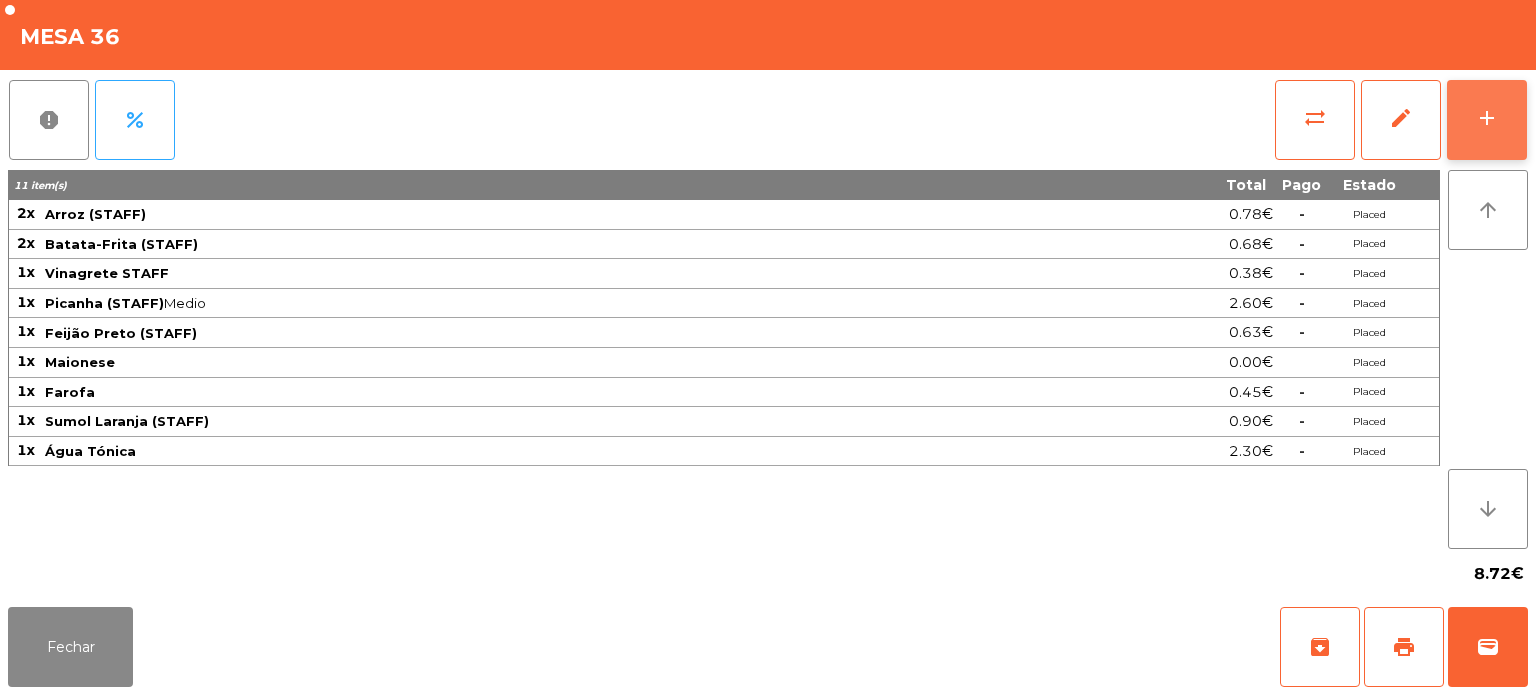 click on "add" 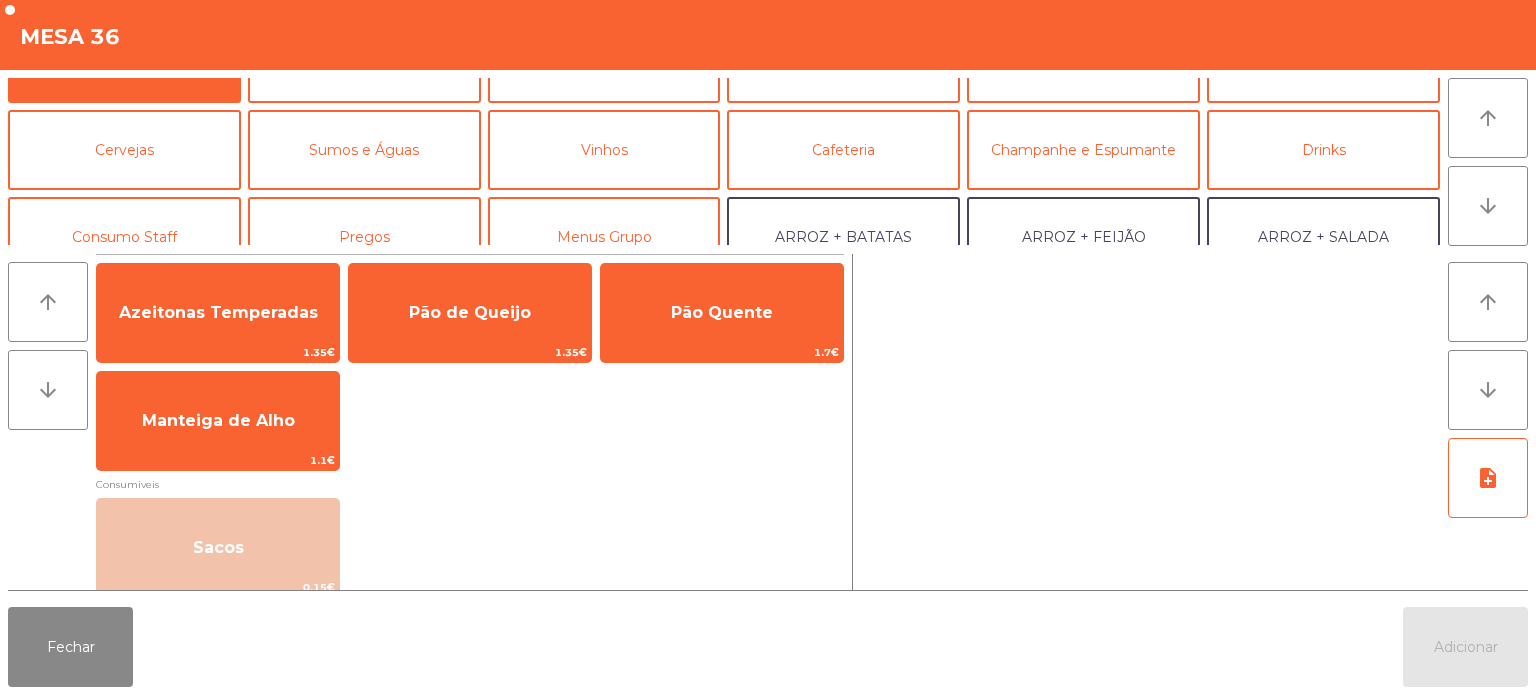 scroll, scrollTop: 59, scrollLeft: 0, axis: vertical 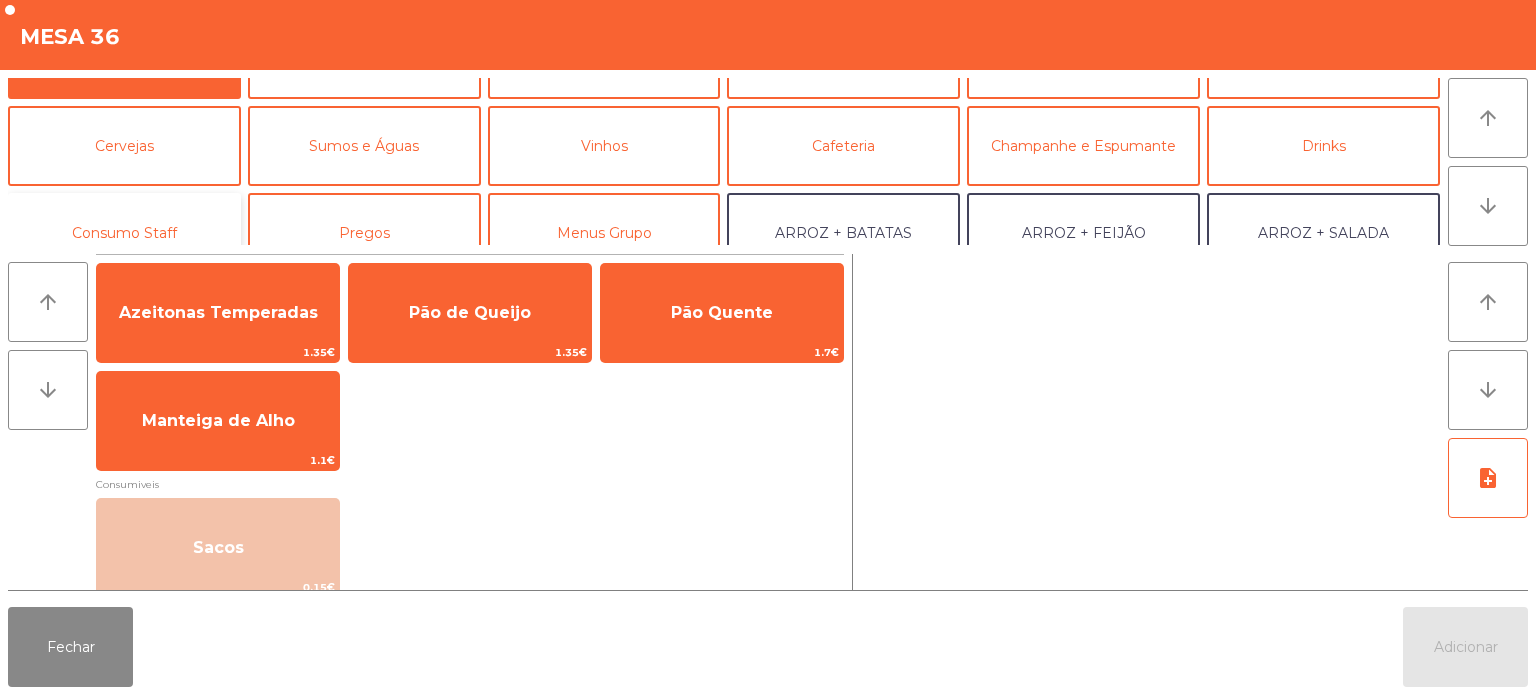 click on "Consumo Staff" 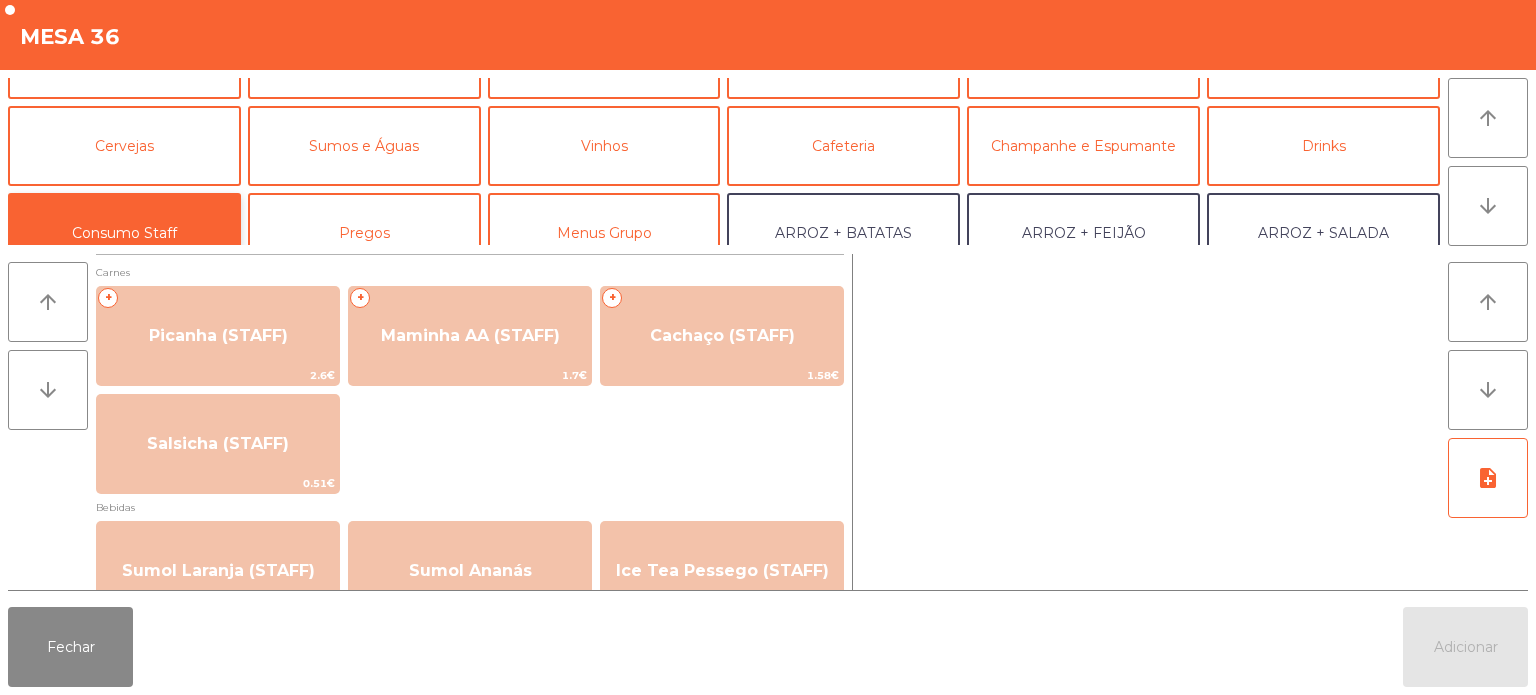 scroll, scrollTop: 0, scrollLeft: 0, axis: both 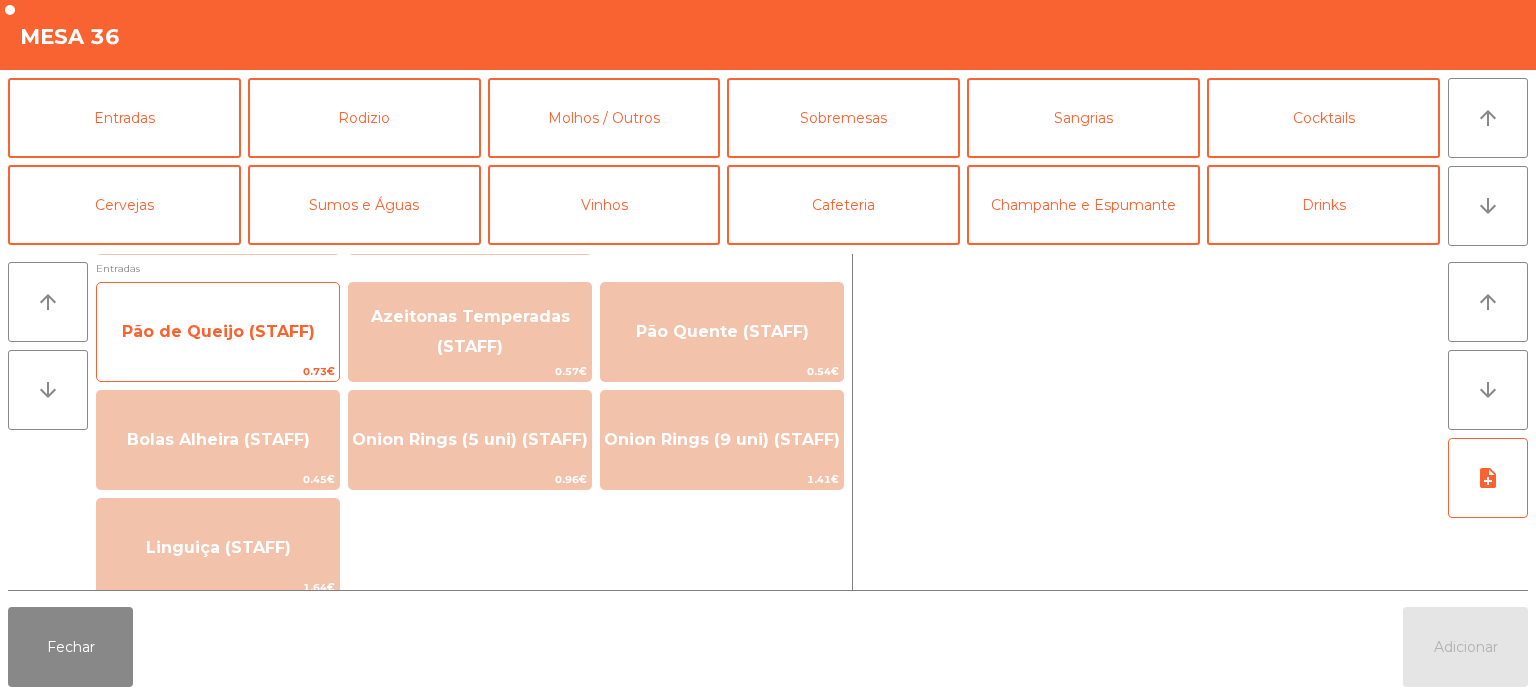 click on "Pão de Queijo (STAFF)" 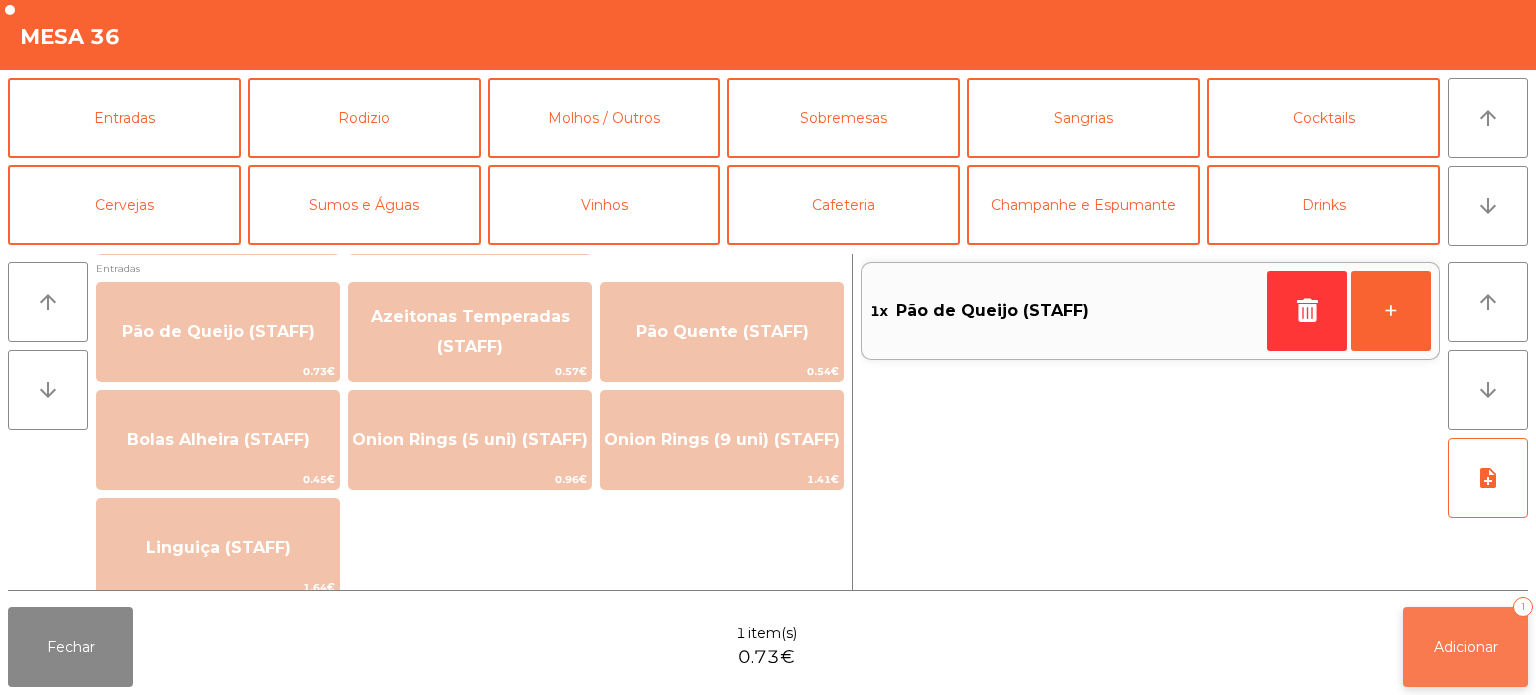 click on "Adicionar" 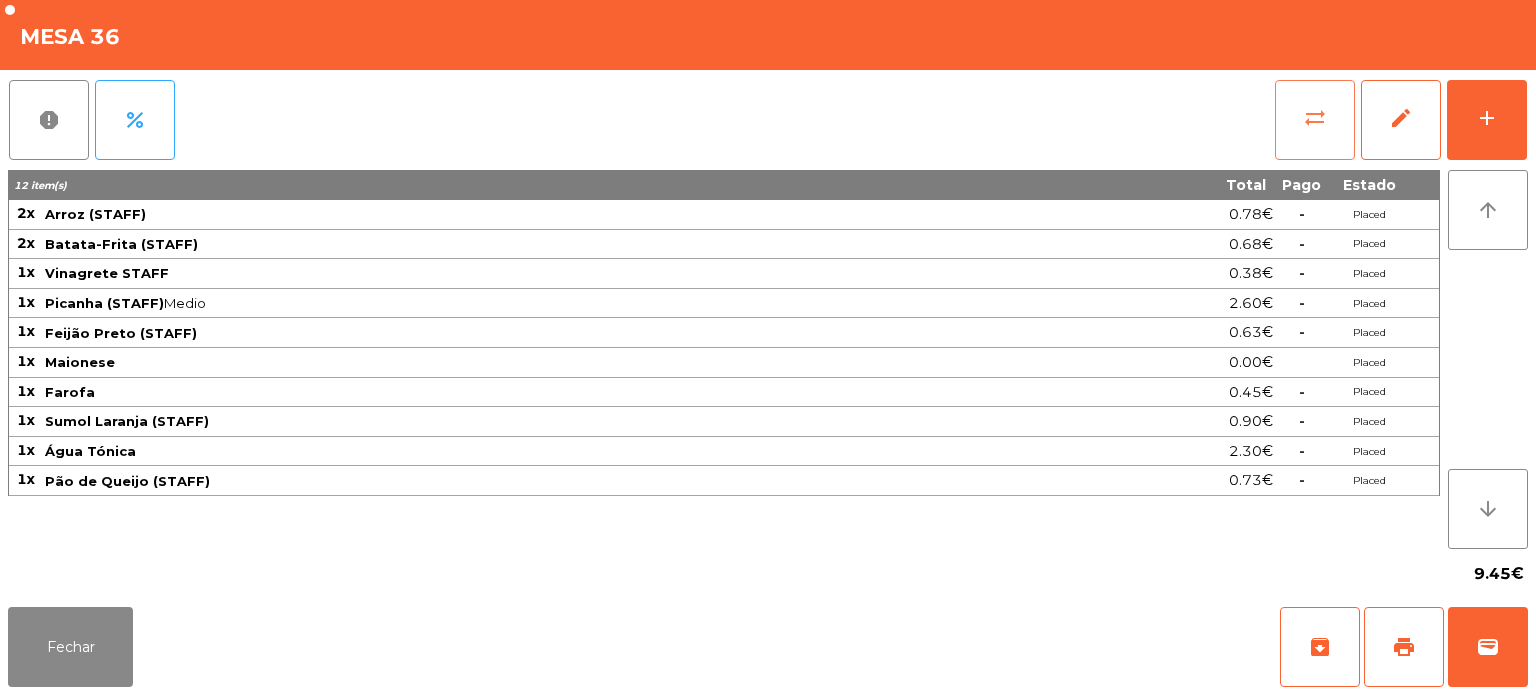 click on "sync_alt" 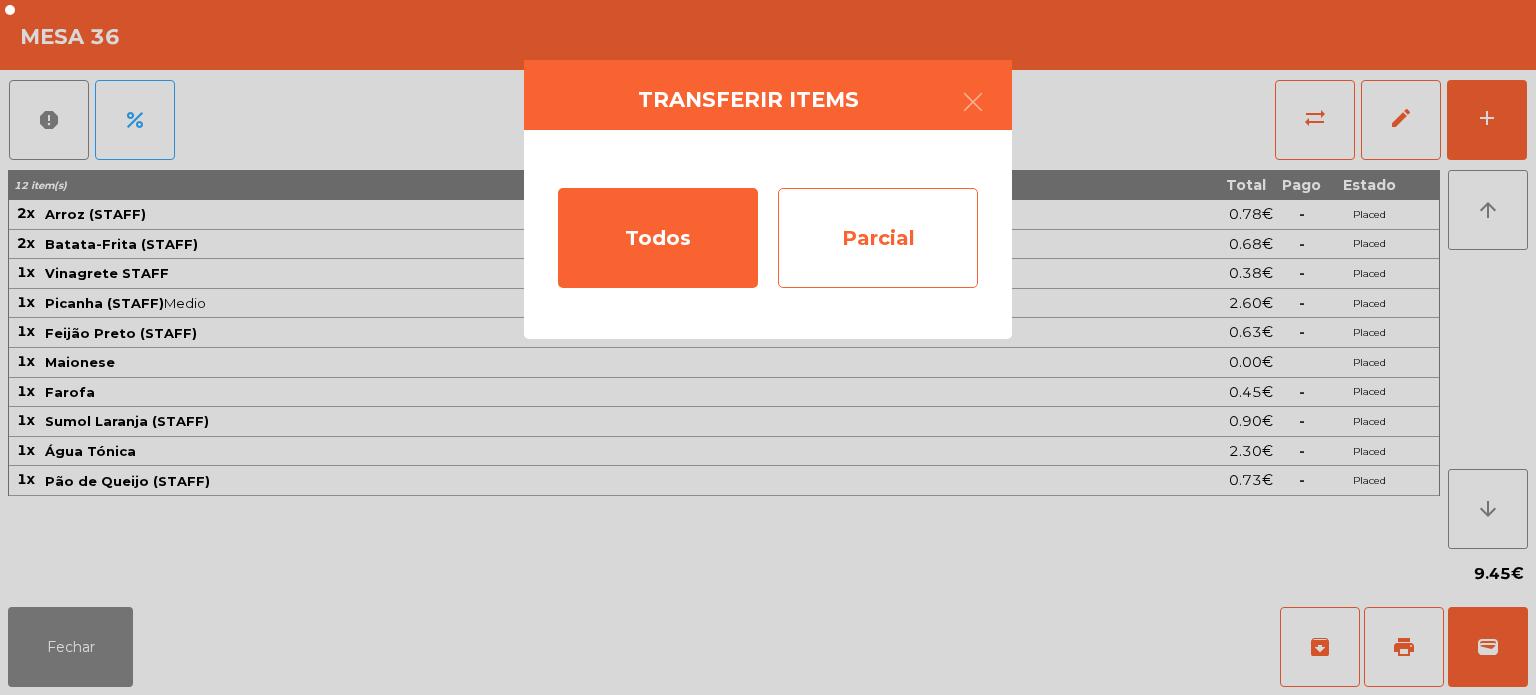 click on "Parcial" 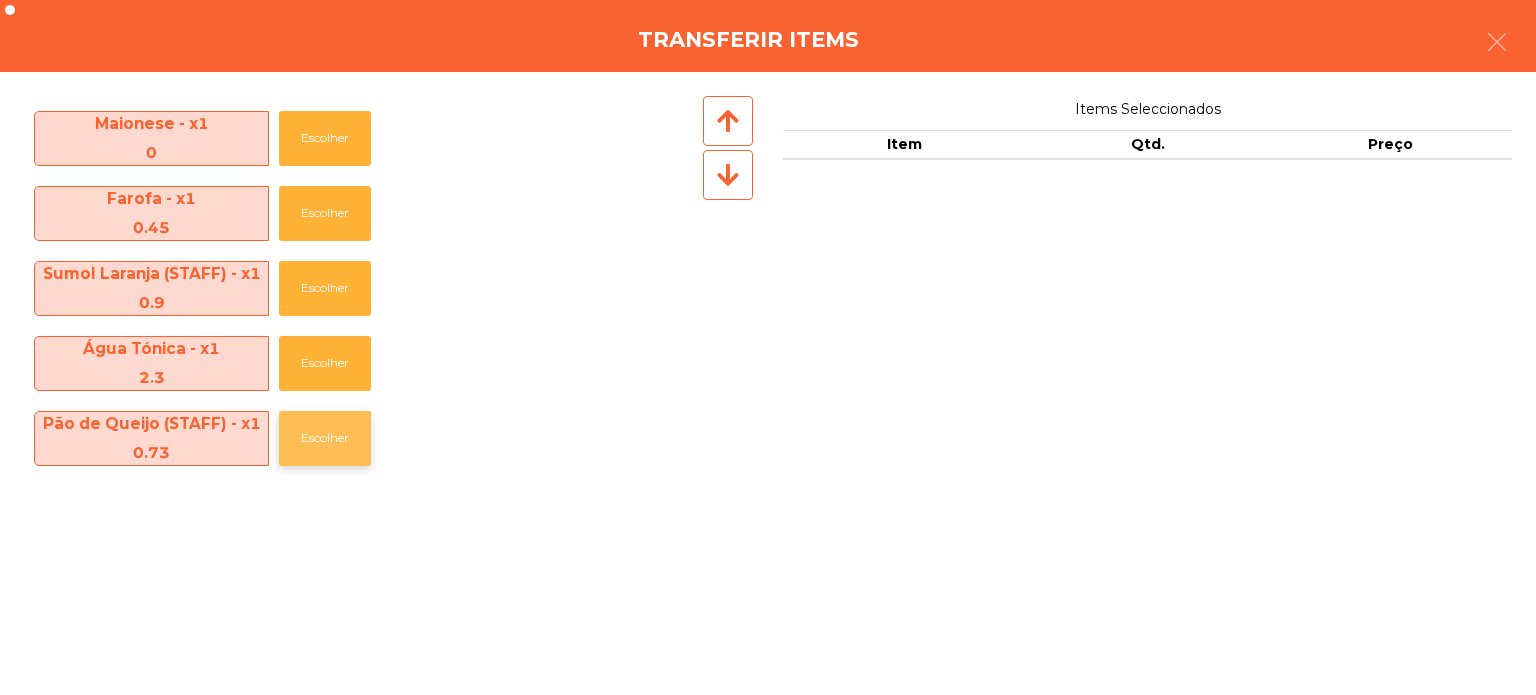 click on "Escolher" 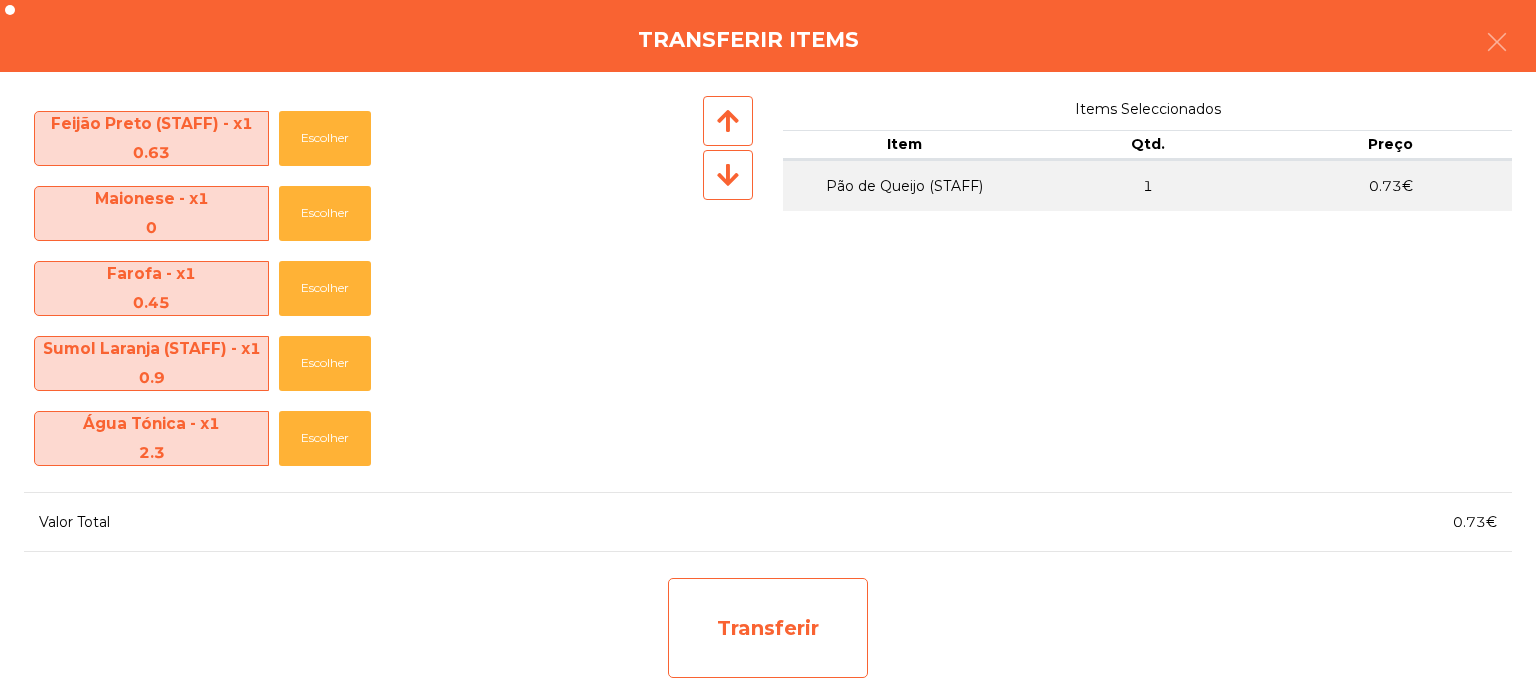 click on "Transferir" 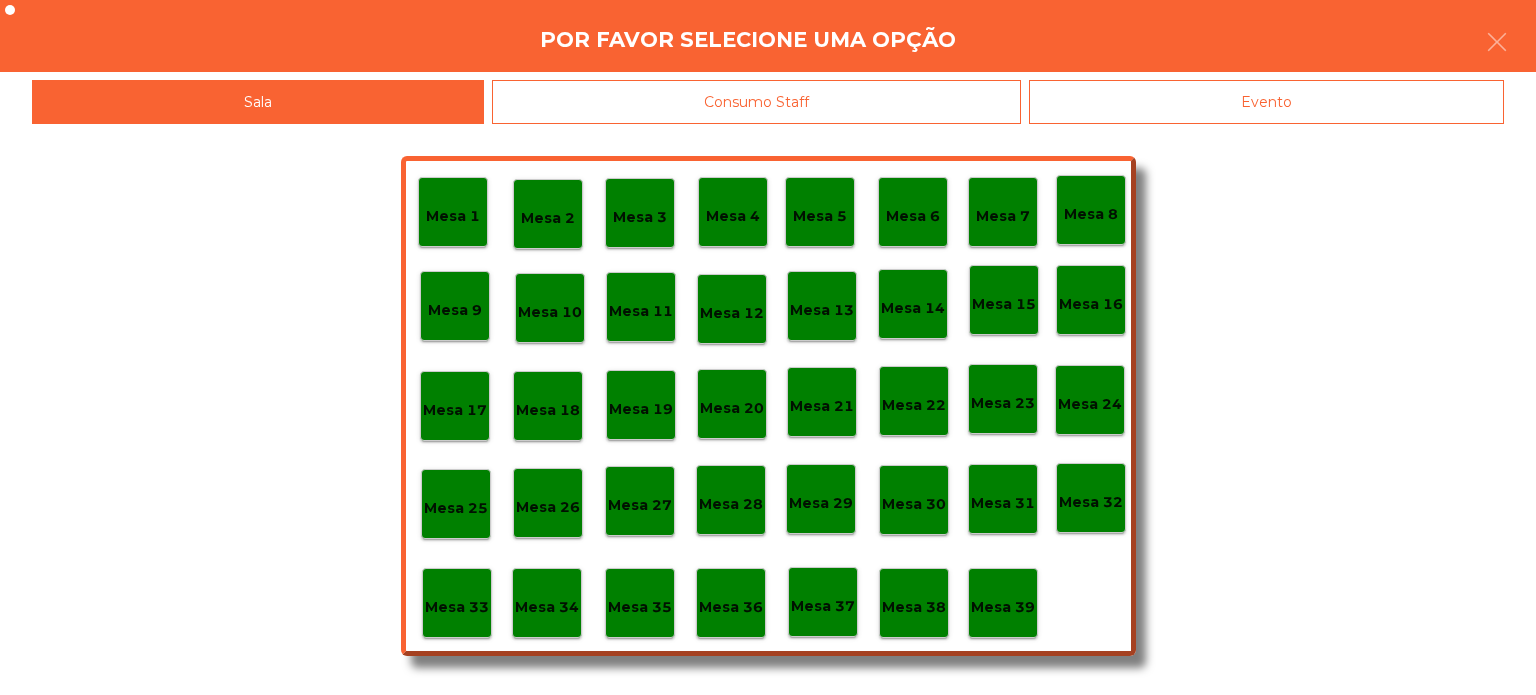 click on "Mesa 37" 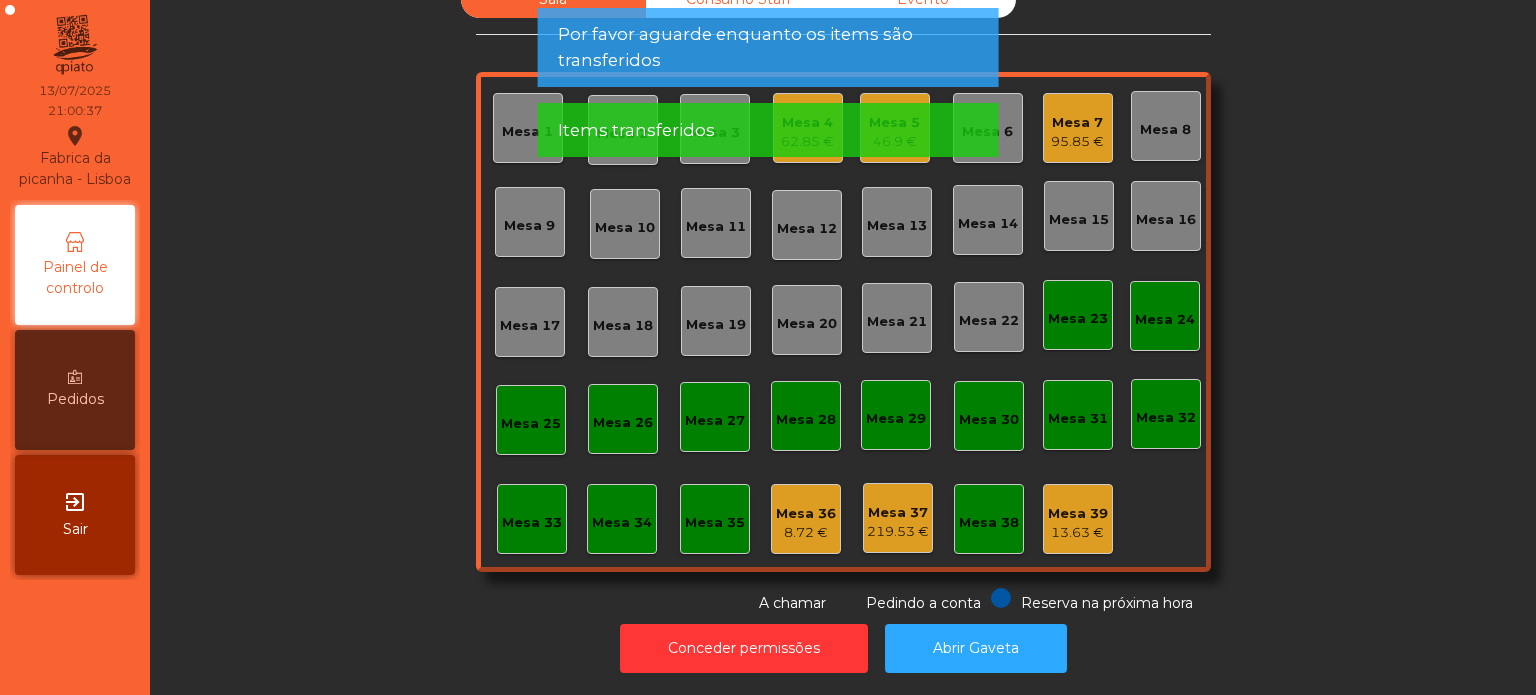 click on "Mesa 36   8.72 €" 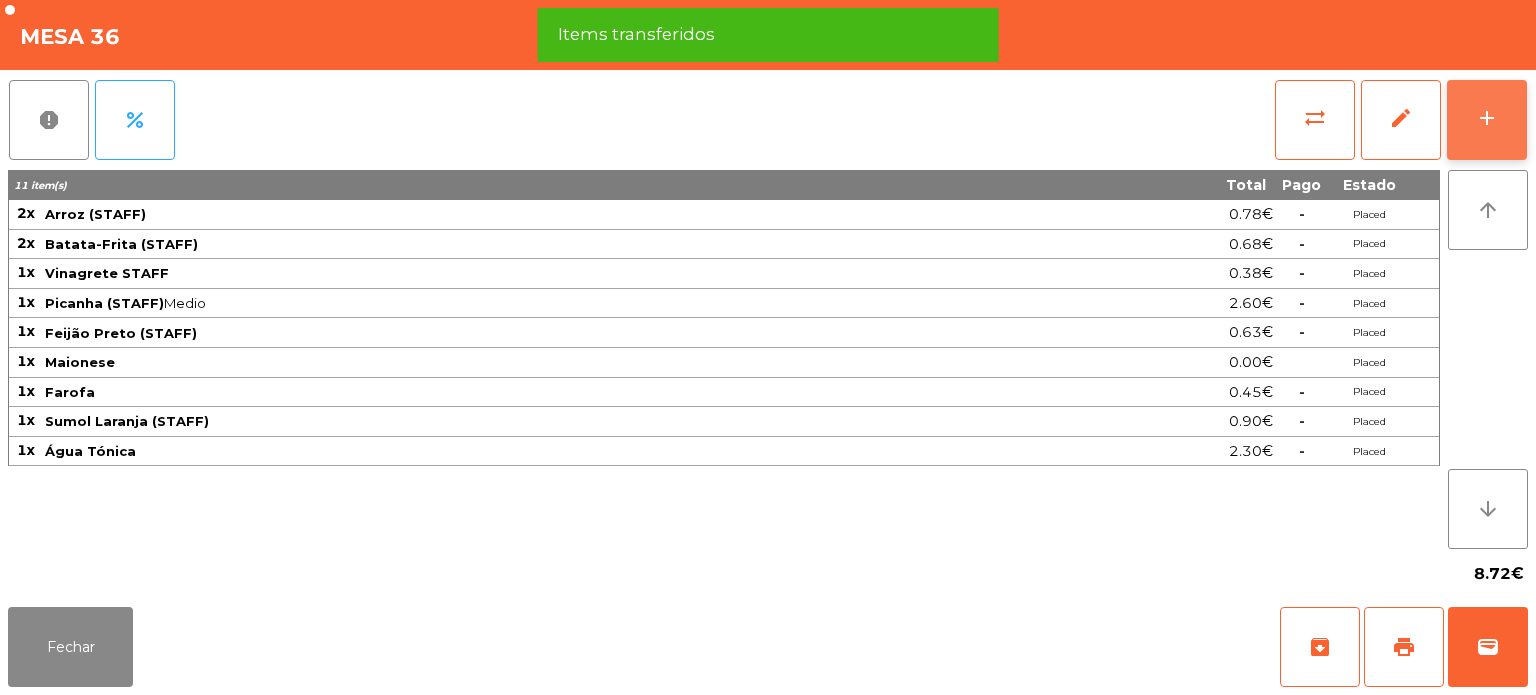 click on "add" 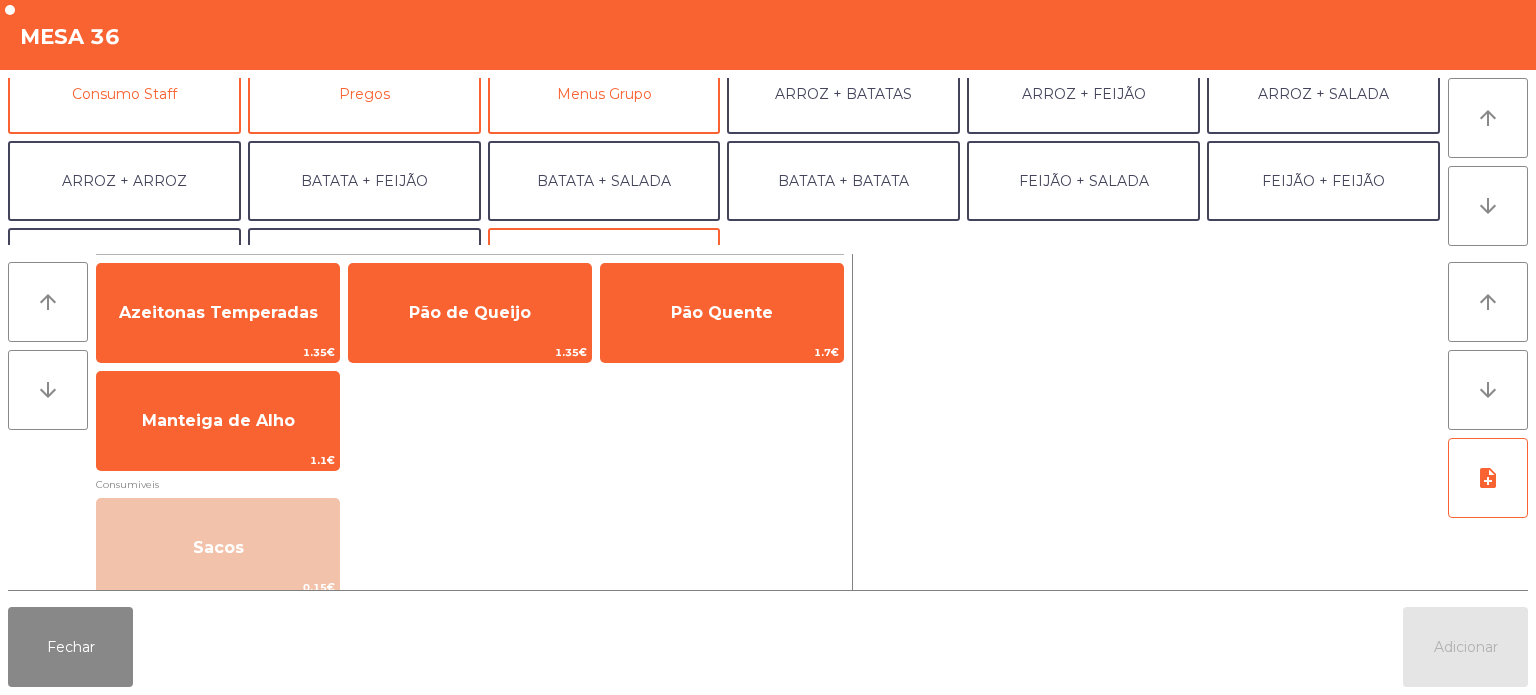 scroll, scrollTop: 199, scrollLeft: 0, axis: vertical 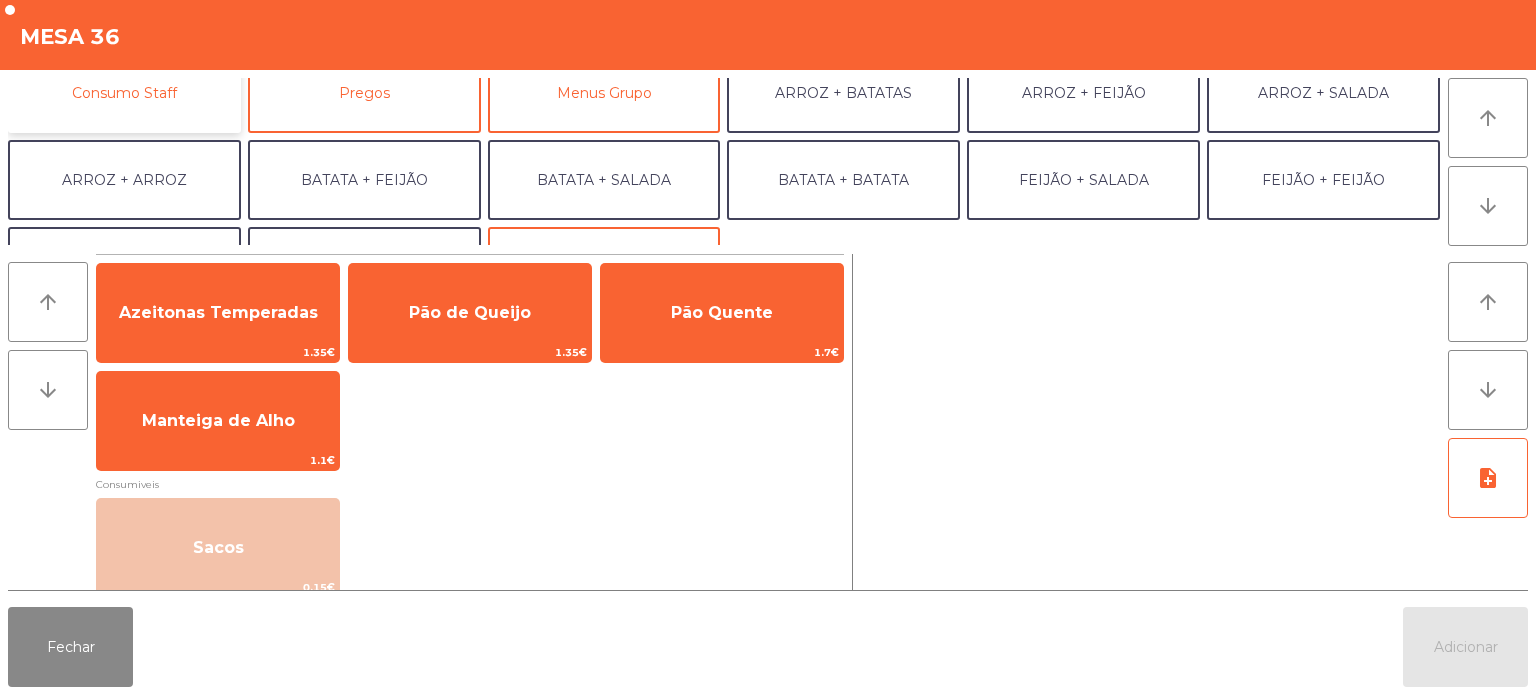 click on "Consumo Staff" 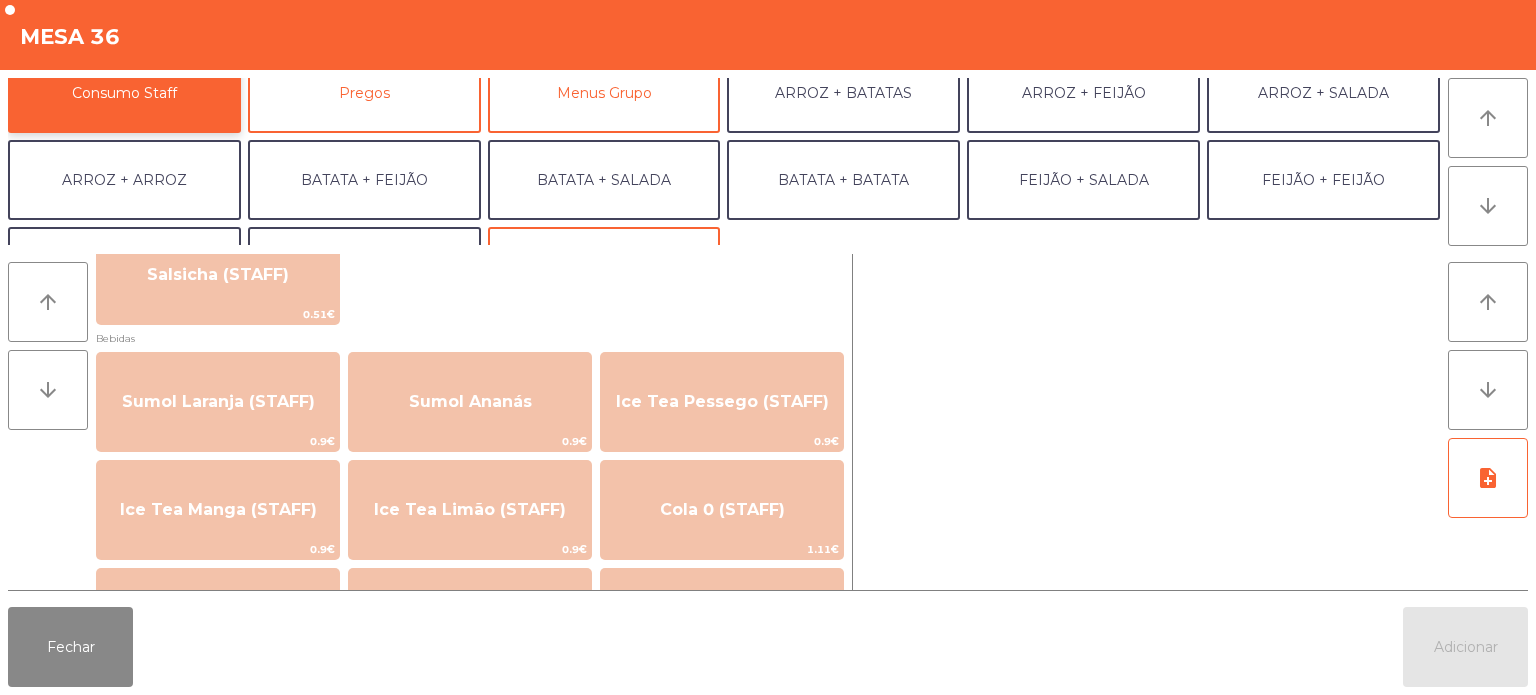 scroll, scrollTop: 170, scrollLeft: 0, axis: vertical 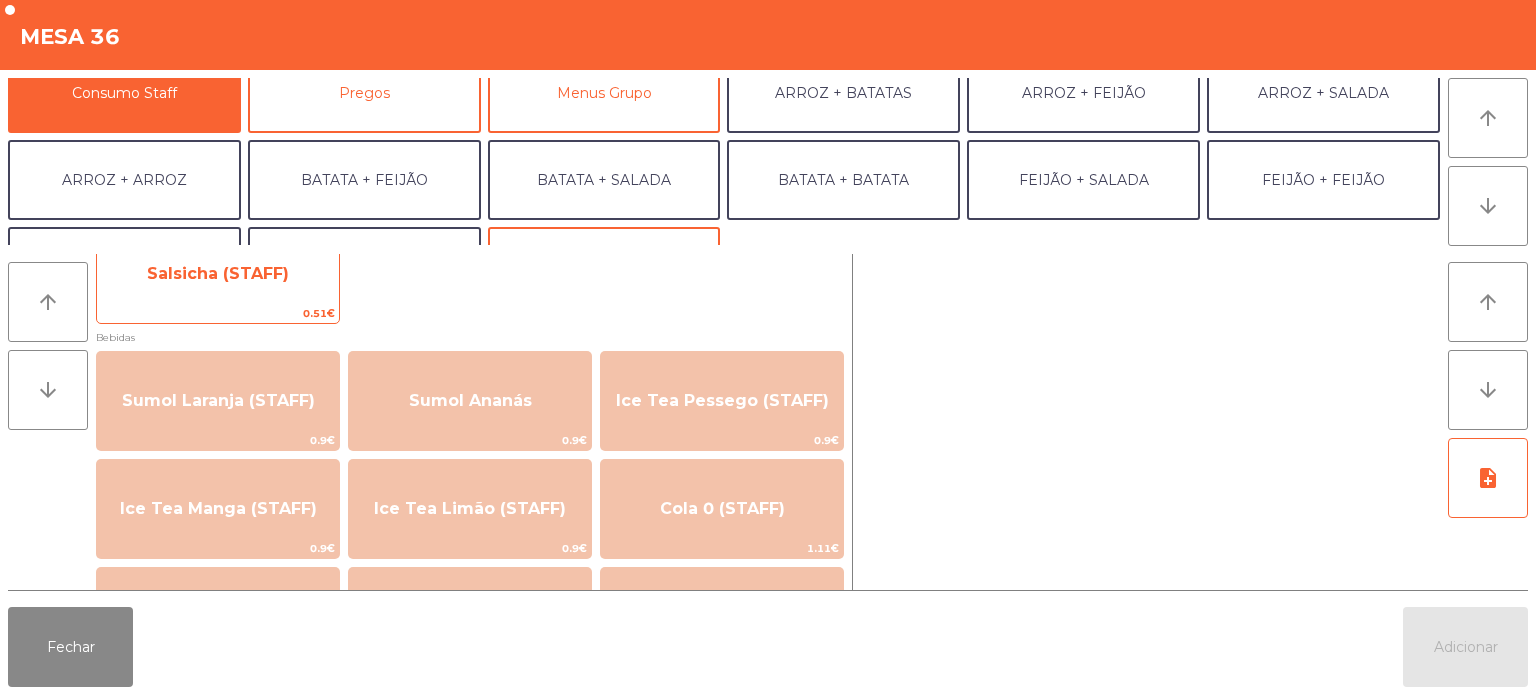 click on "Salsicha (STAFF)" 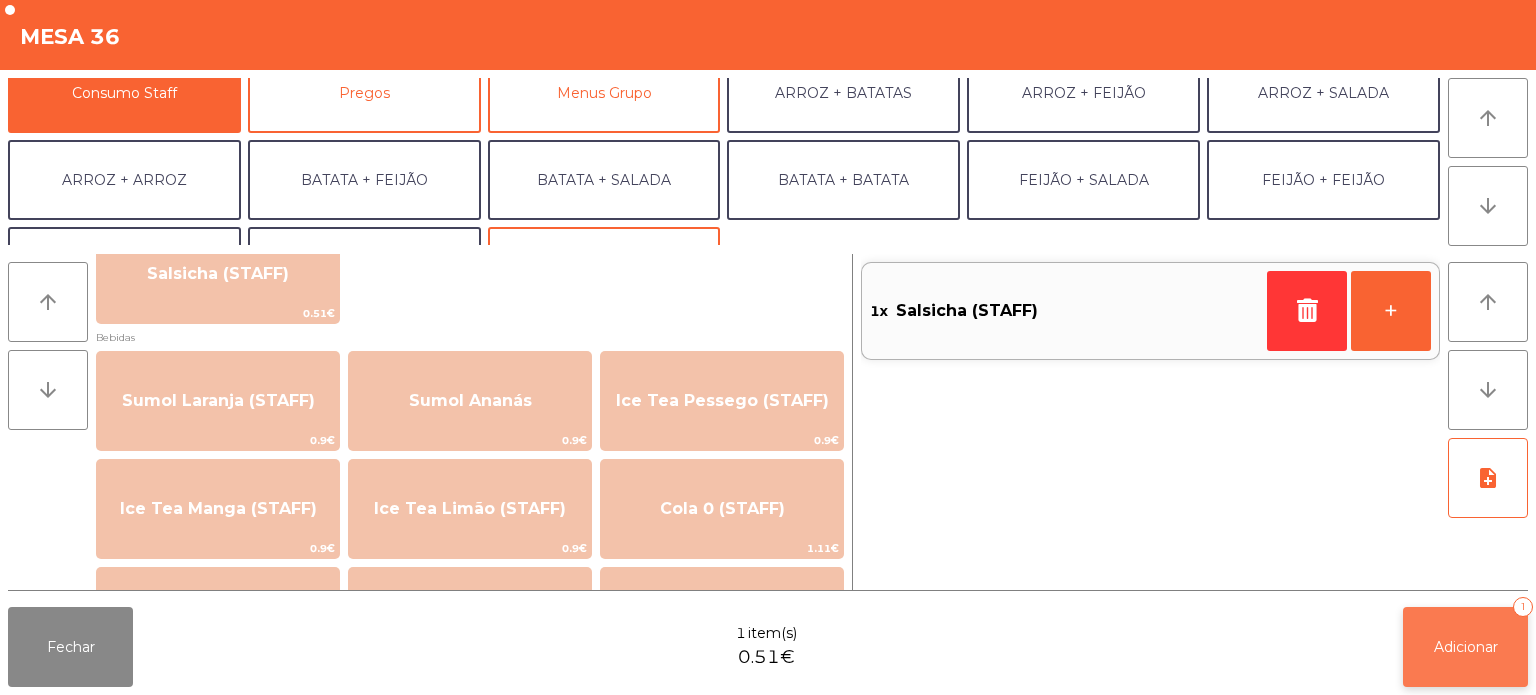 click on "Adicionar   1" 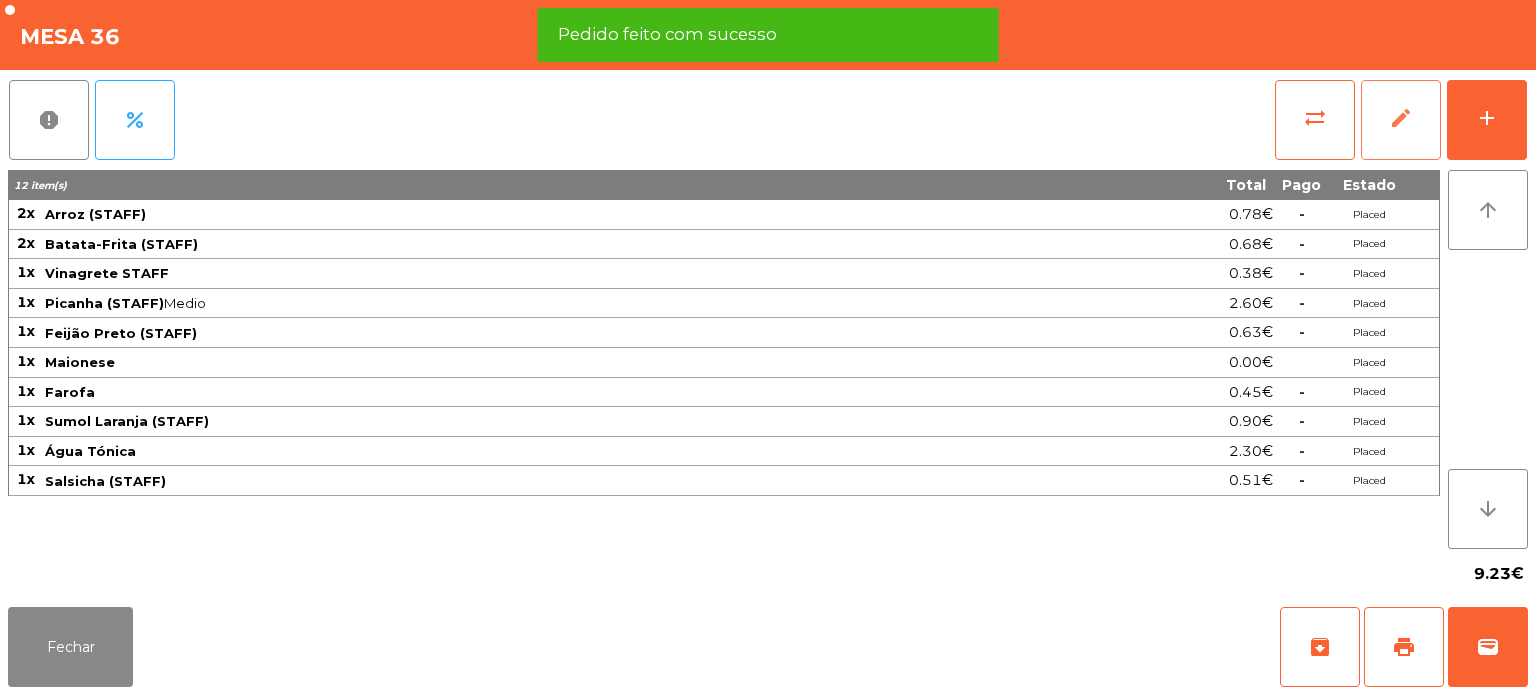 click on "edit" 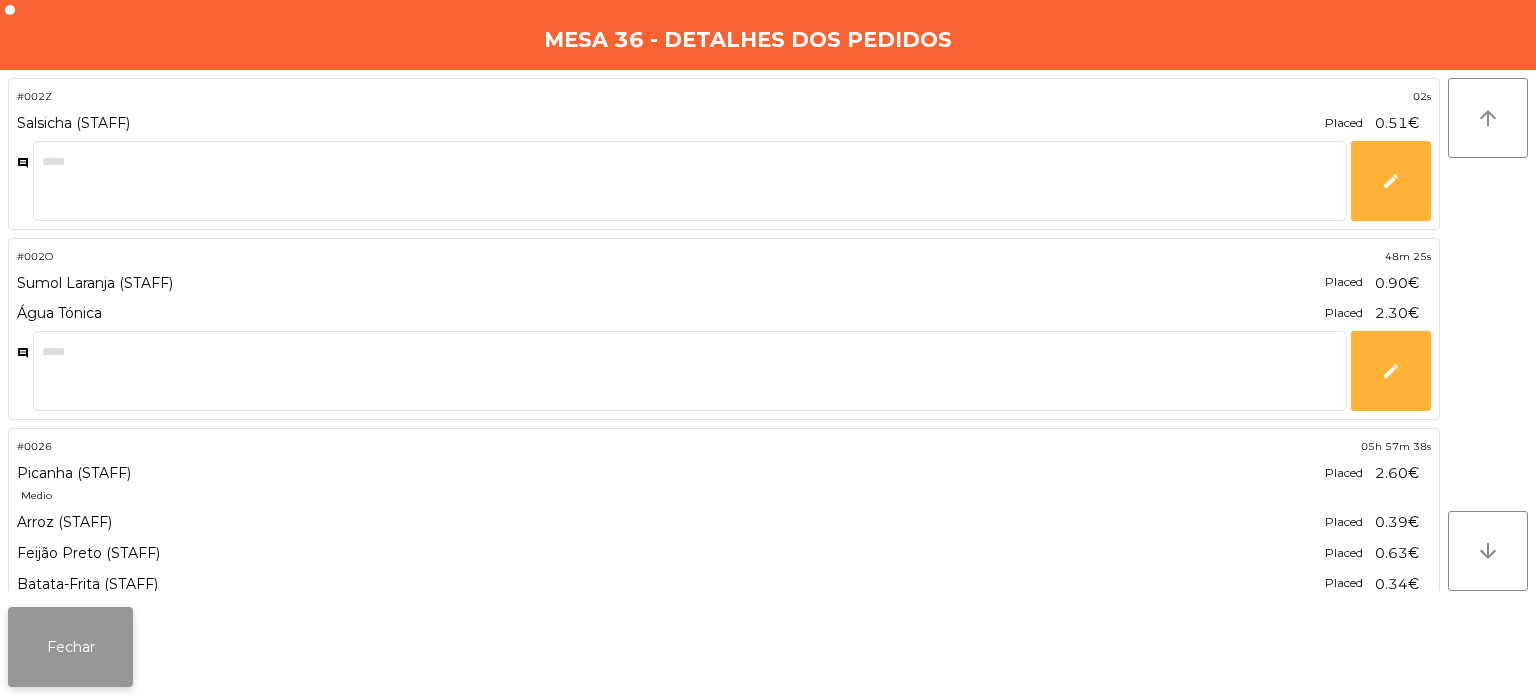 click on "Fechar" 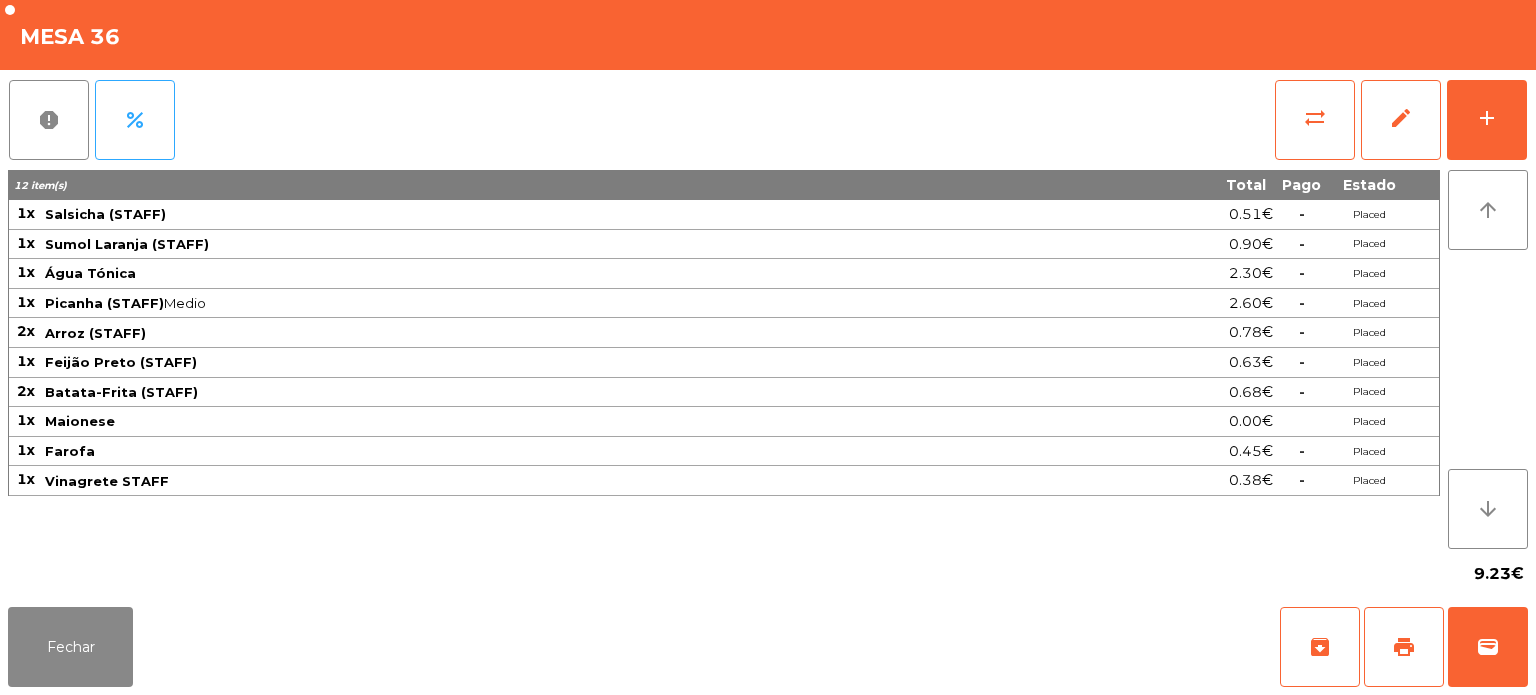 click on "report   percent   sync_alt   edit   add  12 item(s) Total Pago Estado 1x Salsicha (STAFF) 0.51€  -  Placed 1x Sumol Laranja (STAFF) 0.90€  -  Placed 1x Água Tónica  2.30€  -  Placed 1x Picanha (STAFF)  Medio  2.60€  -  Placed 2x Arroz (STAFF) 0.78€  -  Placed 1x Feijão Preto (STAFF) 0.63€  -  Placed 2x Batata-Frita (STAFF) 0.68€  -  Placed 1x Maionese 0.00€ Placed 1x Farofa 0.45€  -  Placed 1x Vinagrete STAFF 0.38€  -  Placed arrow_upward arrow_downward  9.23€" 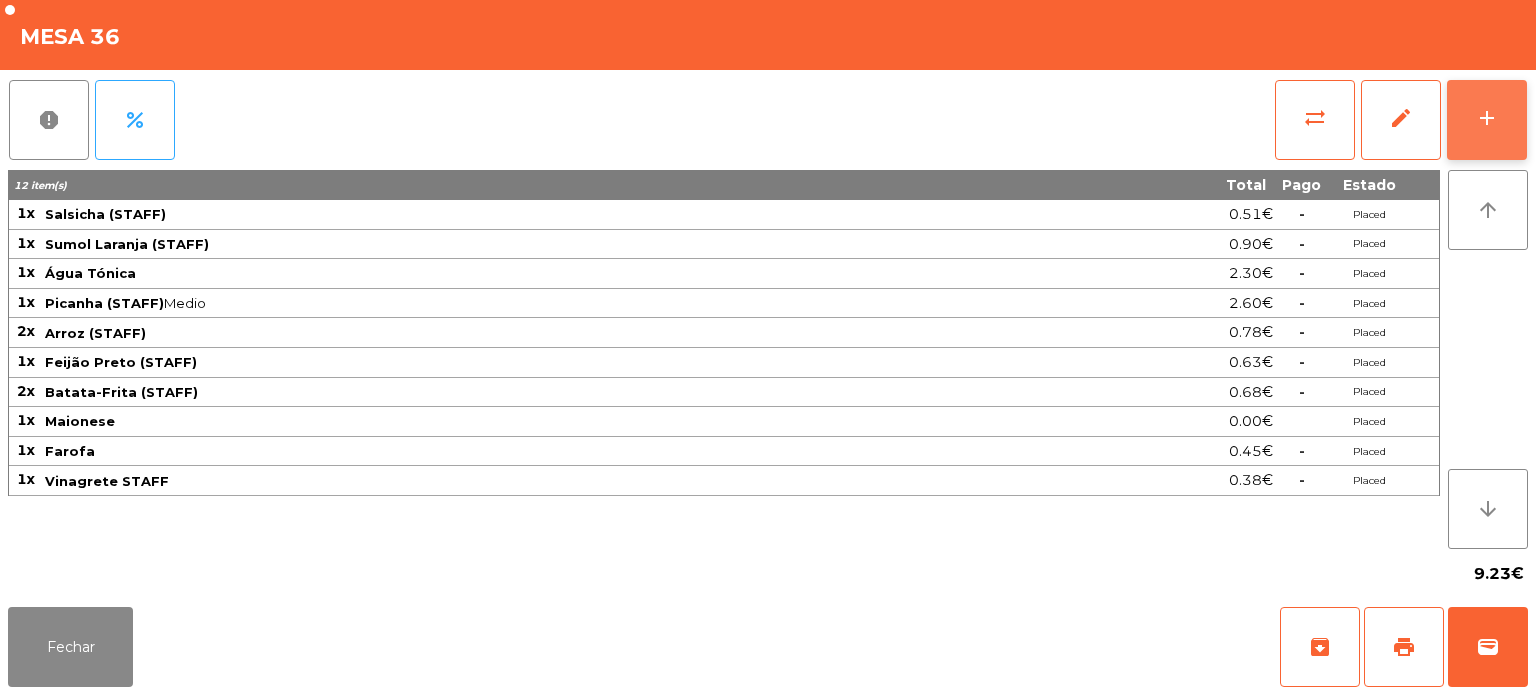 click on "add" 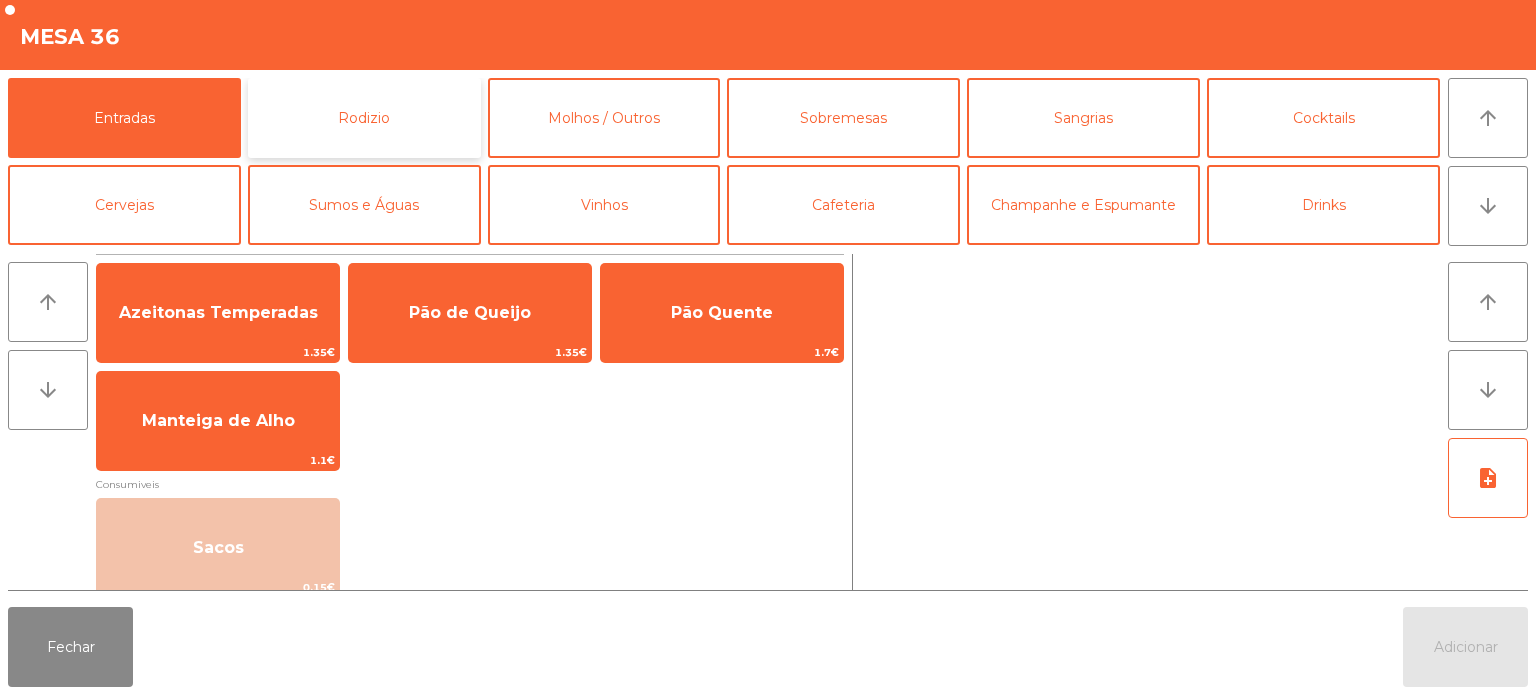 click on "Rodizio" 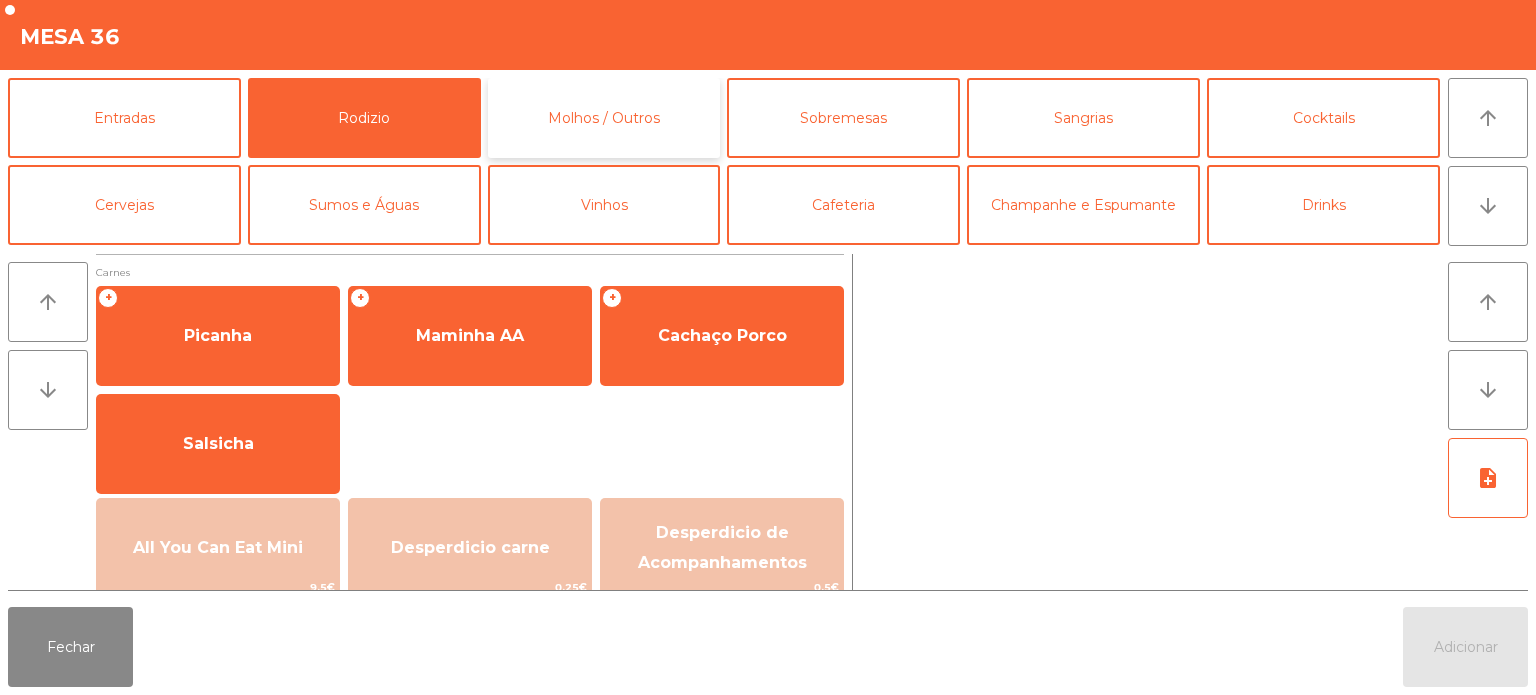 click on "Molhos / Outros" 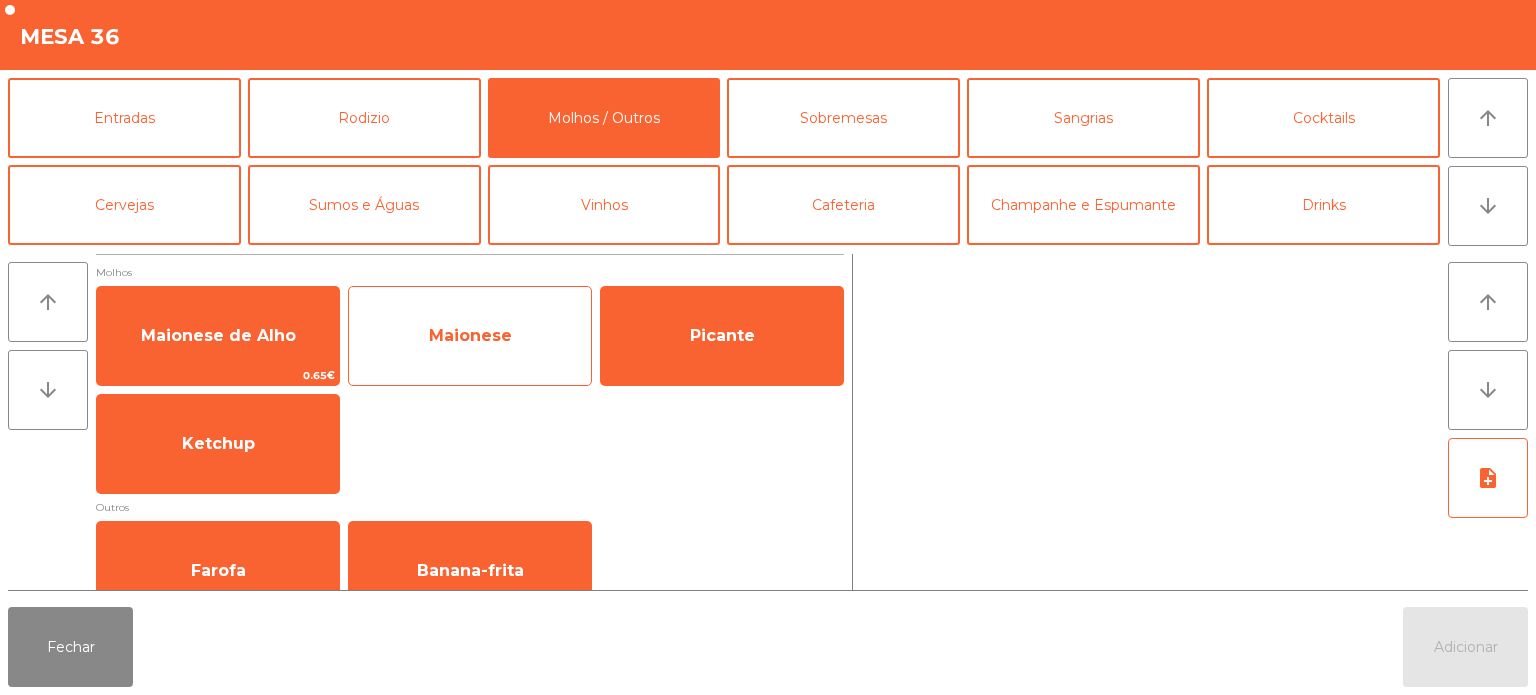 click on "Maionese" 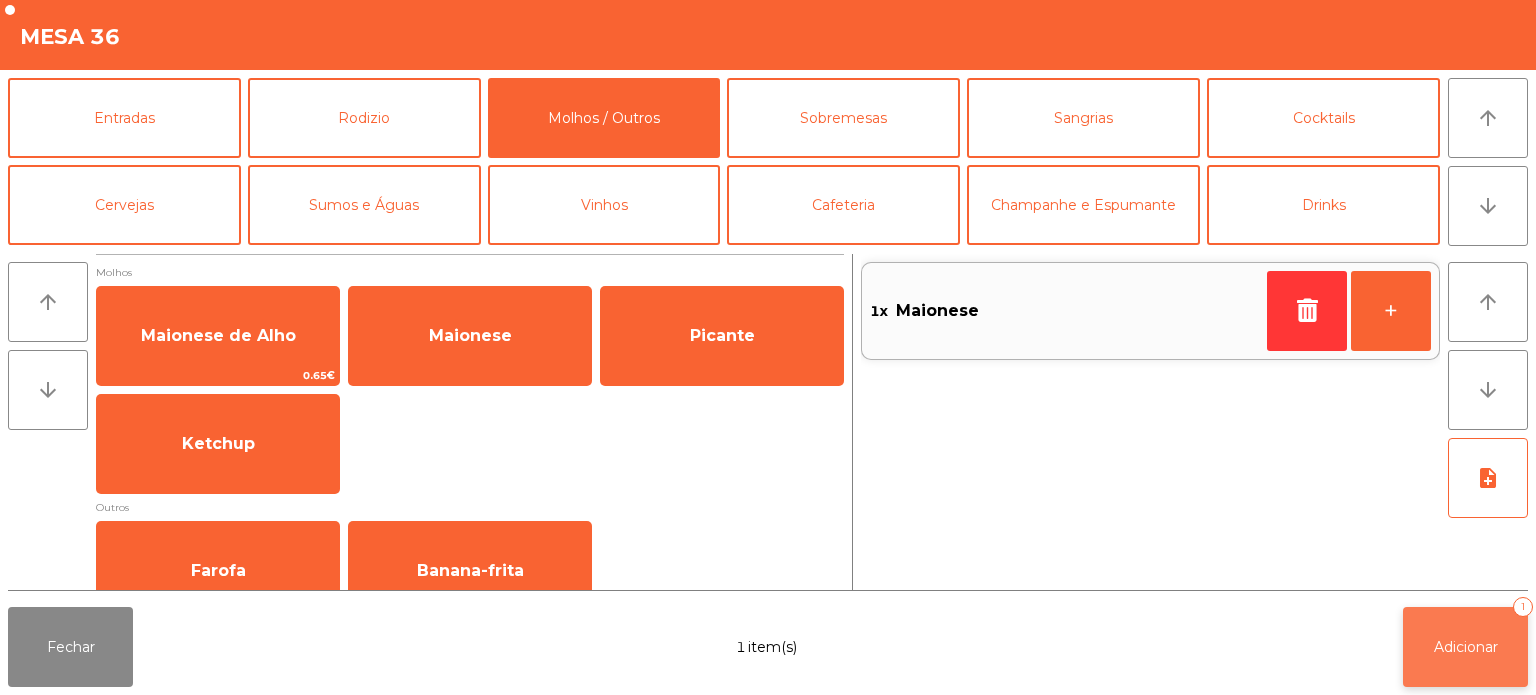 click on "Adicionar" 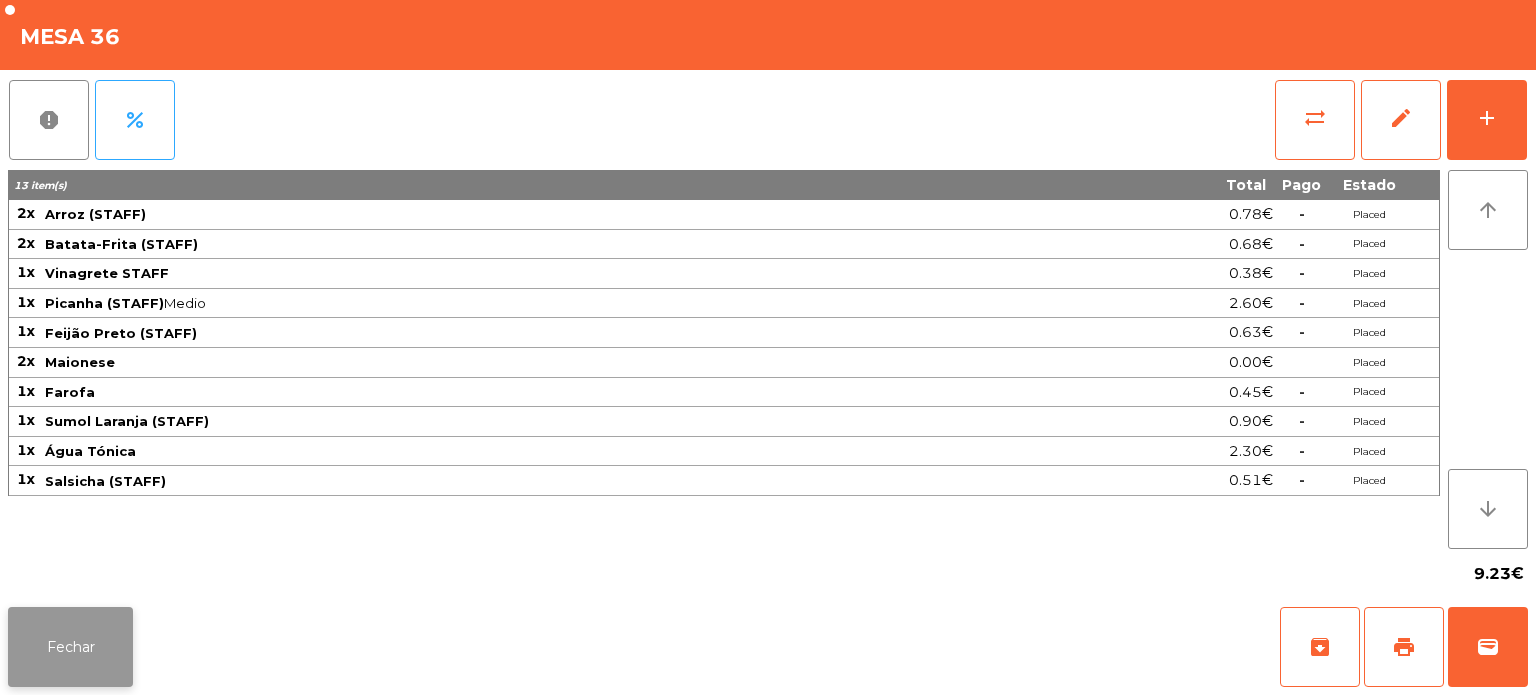 click on "Fechar" 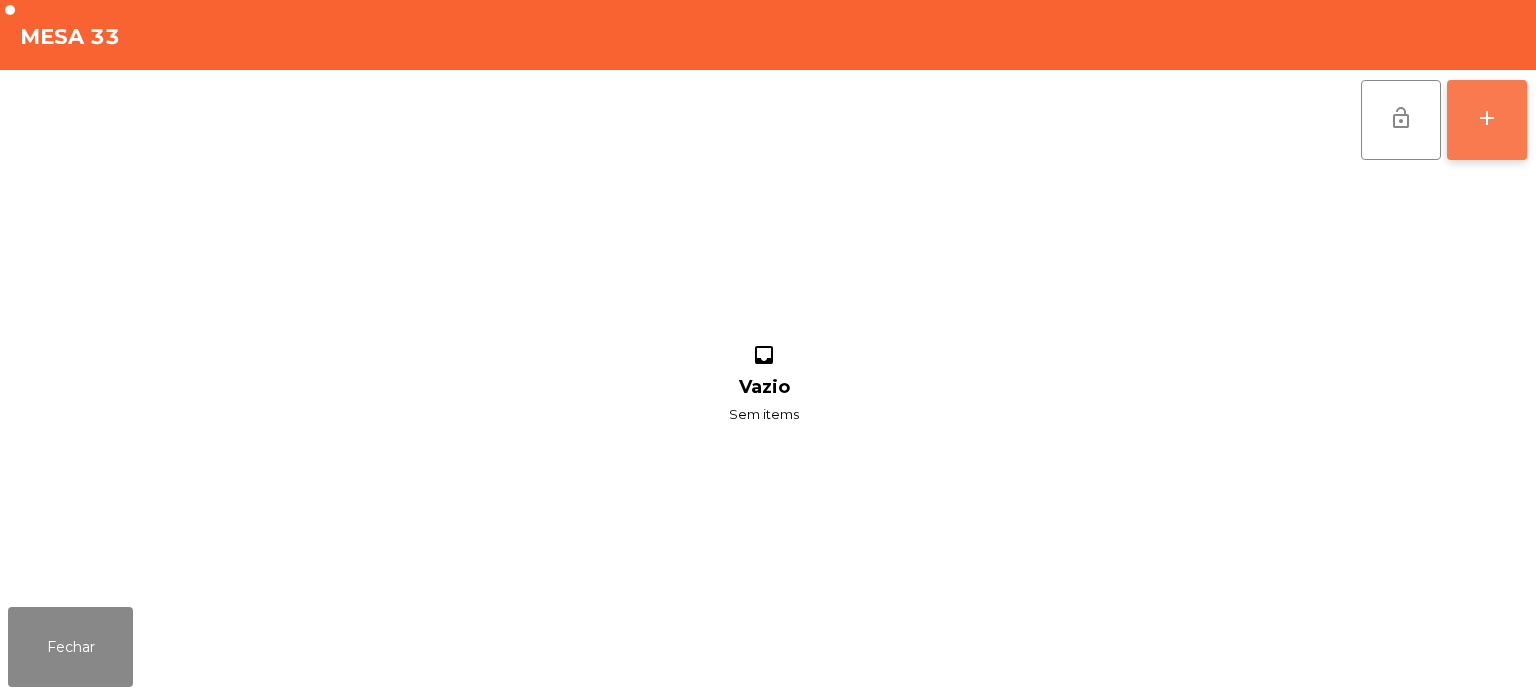 click on "add" 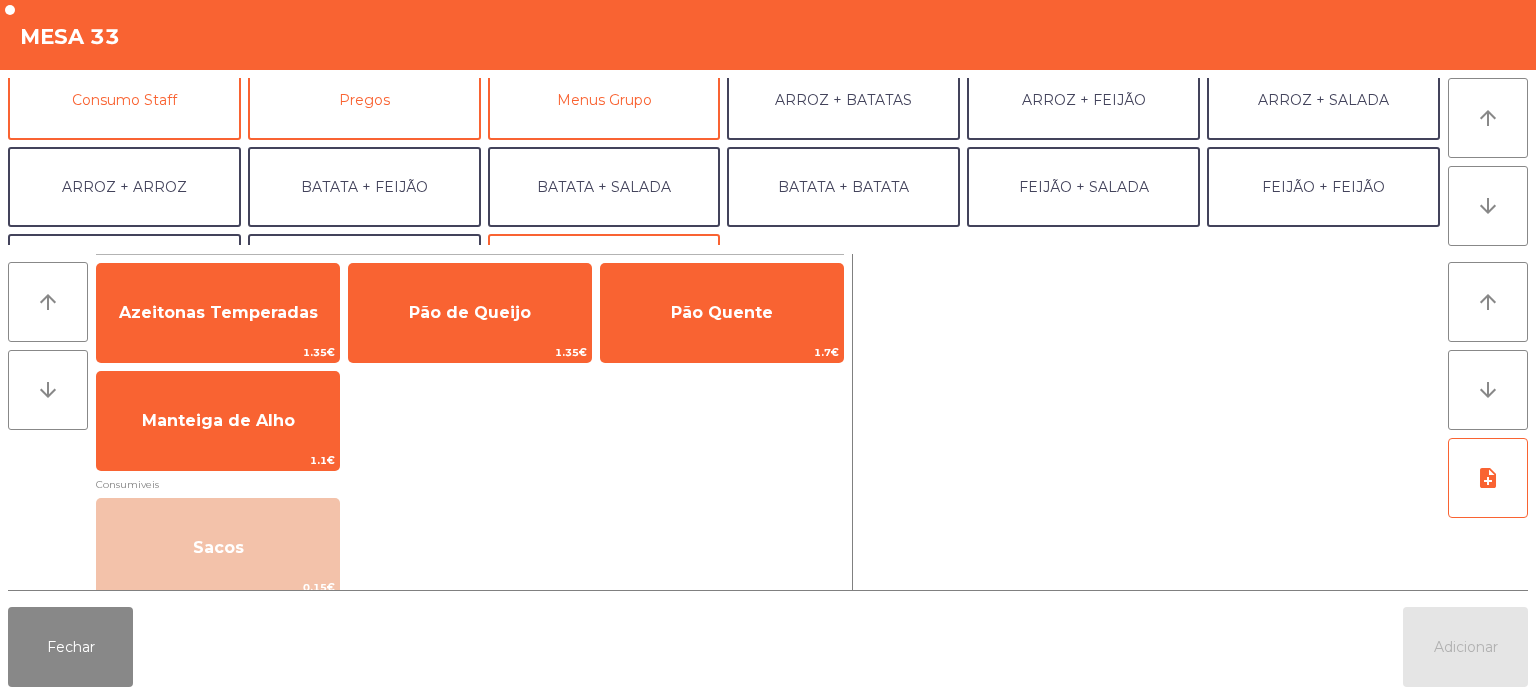 scroll, scrollTop: 187, scrollLeft: 0, axis: vertical 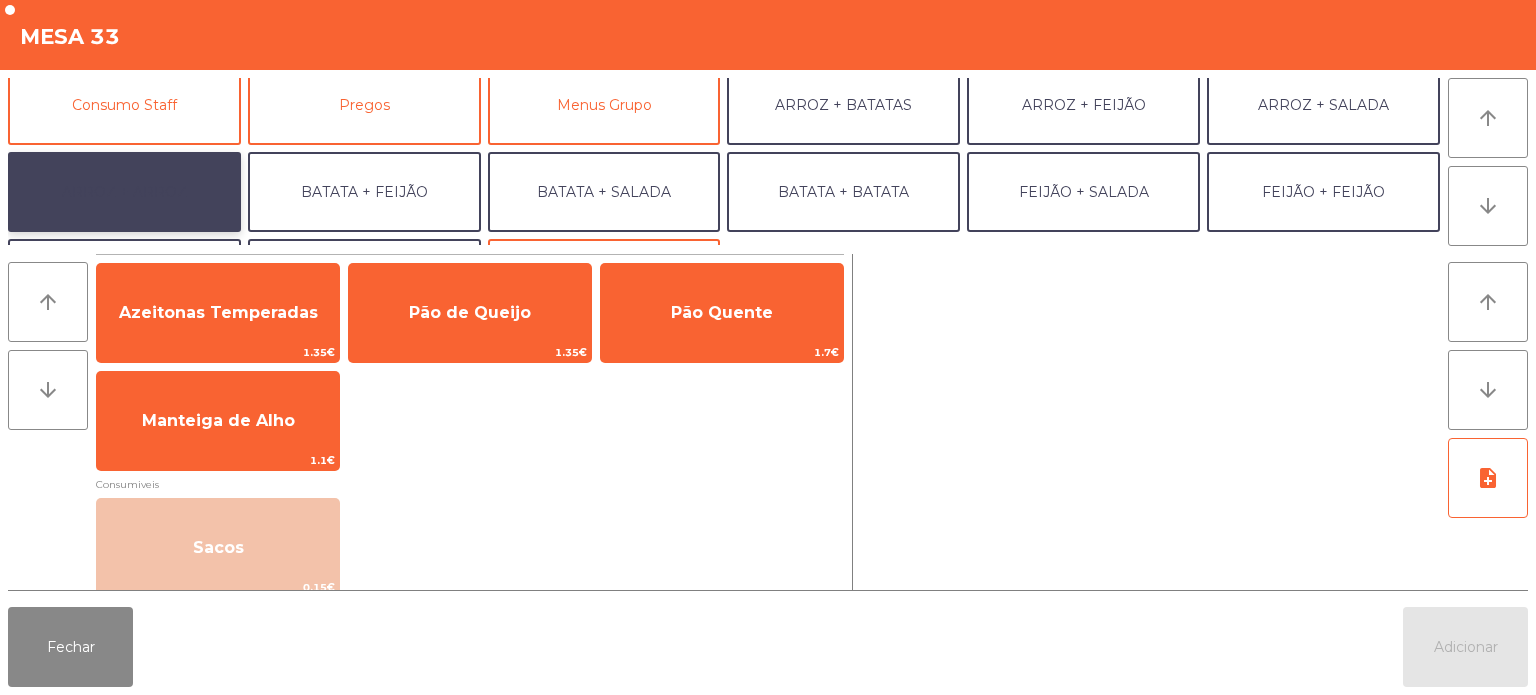 click on "ARROZ + ARROZ" 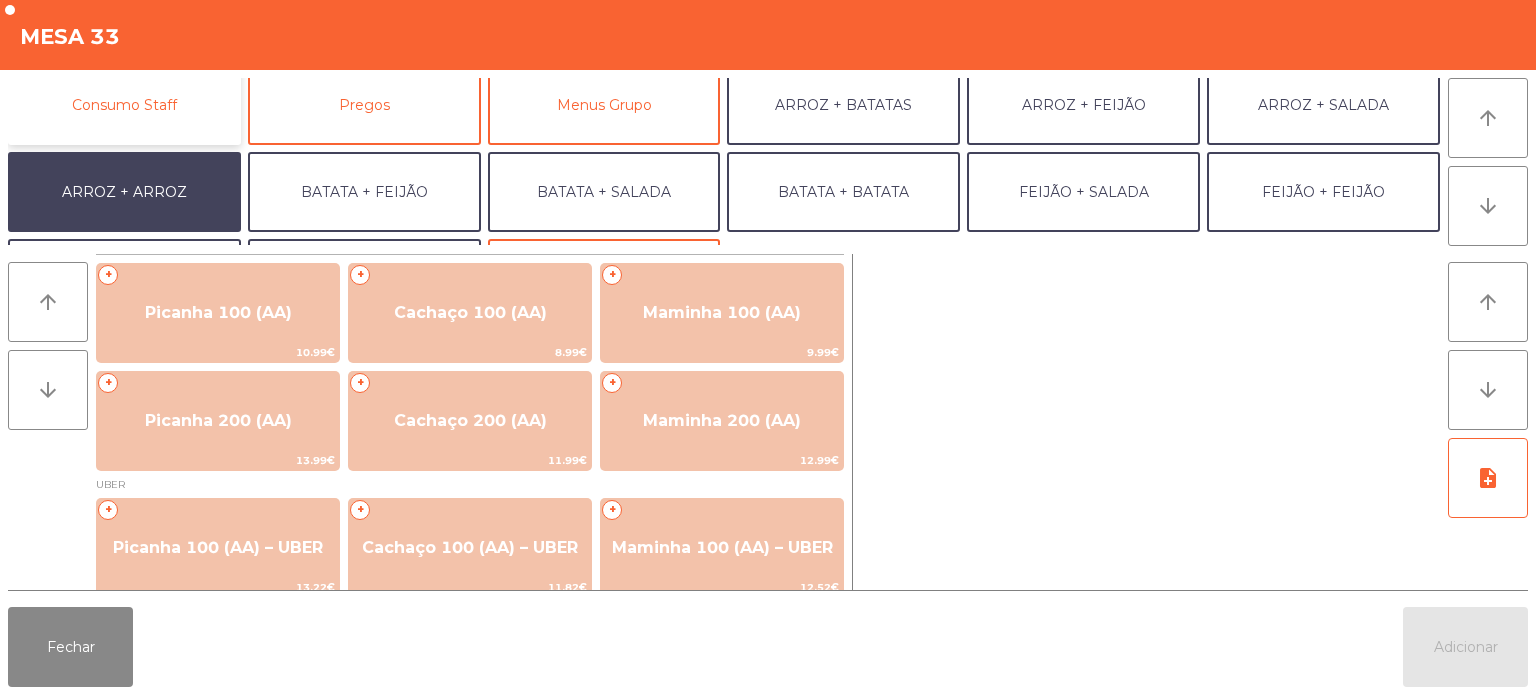 click on "Consumo Staff" 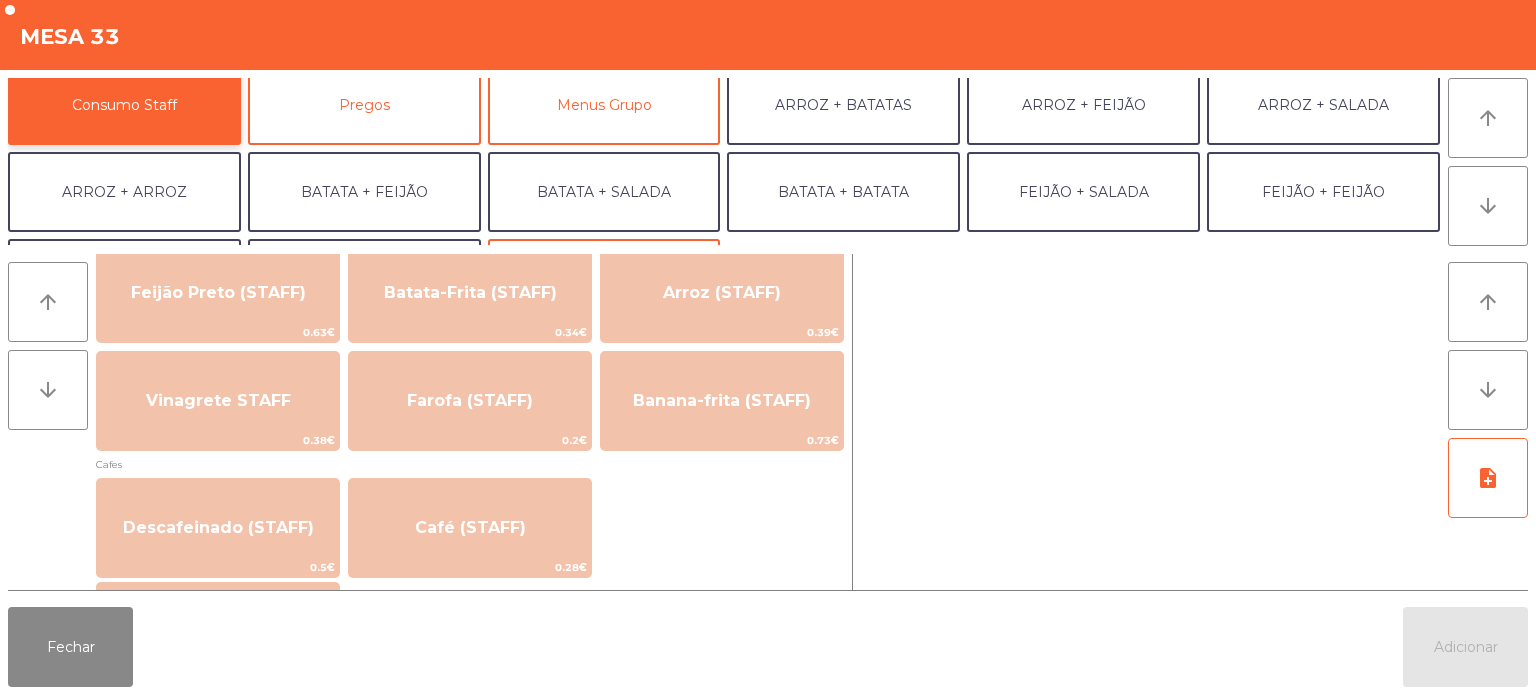 scroll, scrollTop: 856, scrollLeft: 0, axis: vertical 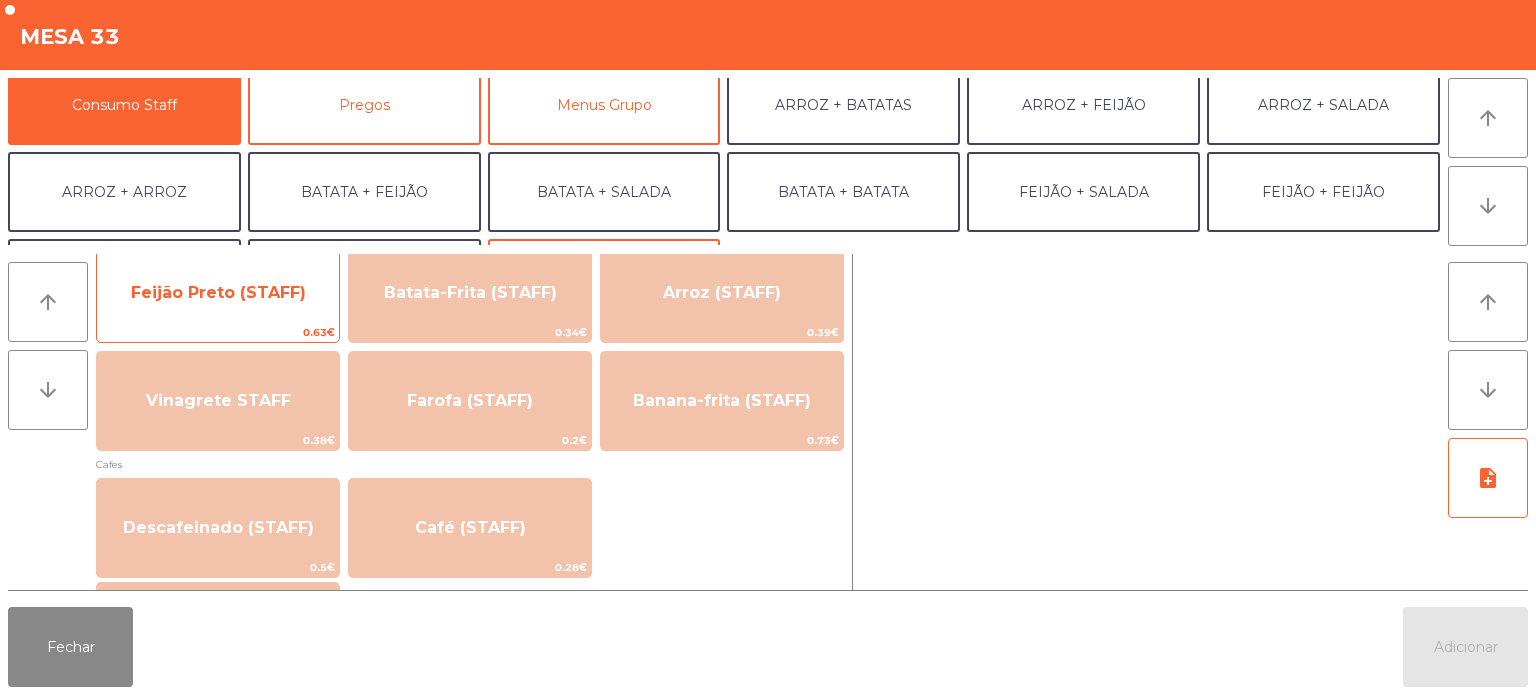click on "Feijão Preto (STAFF)" 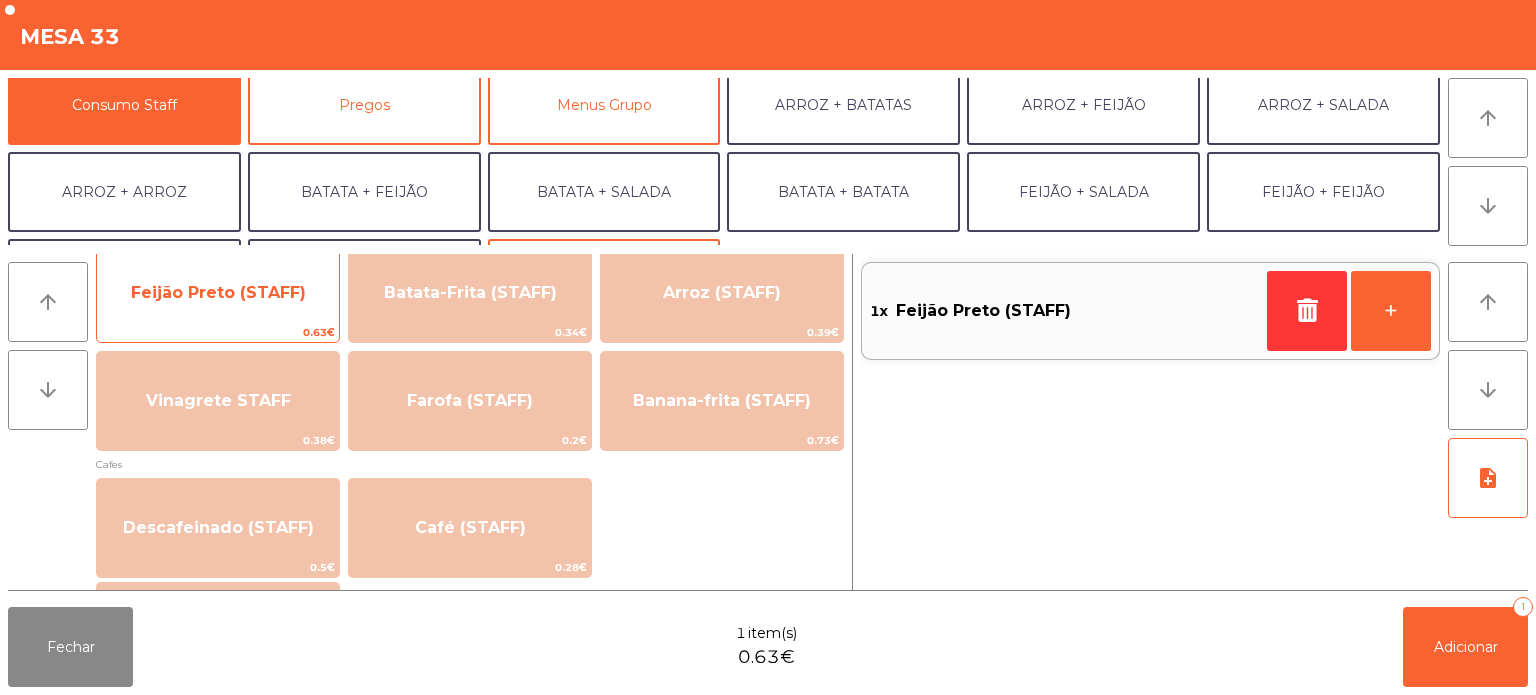 click on "Feijão Preto (STAFF)" 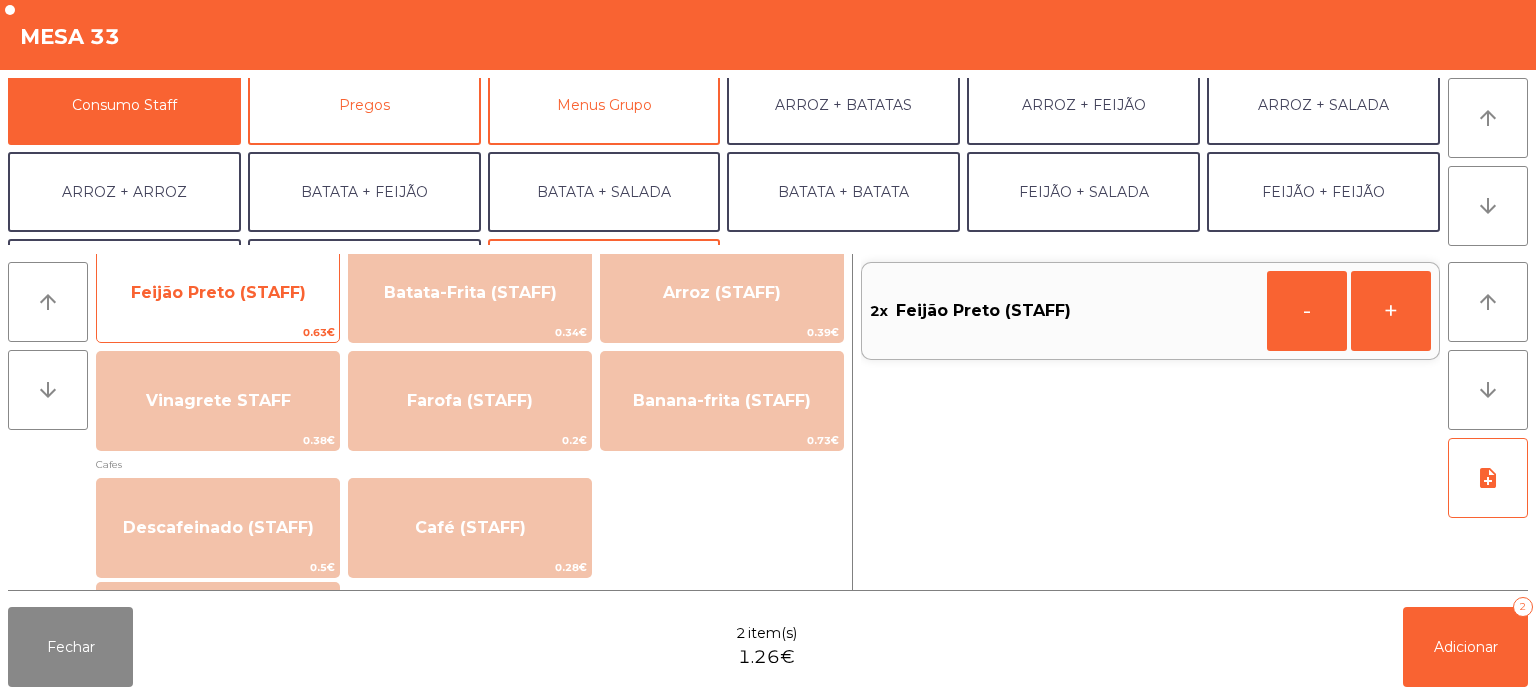 click on "Feijão Preto (STAFF)" 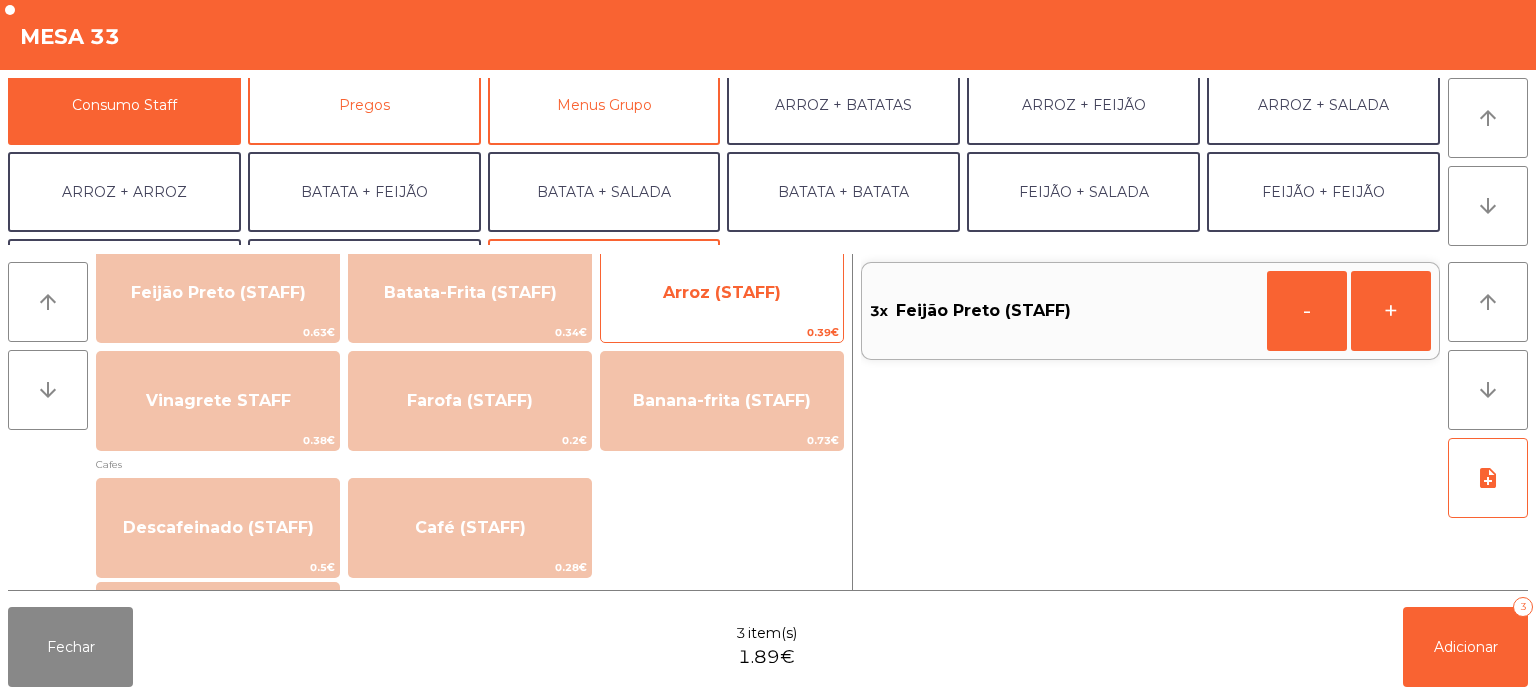 click on "Arroz (STAFF)" 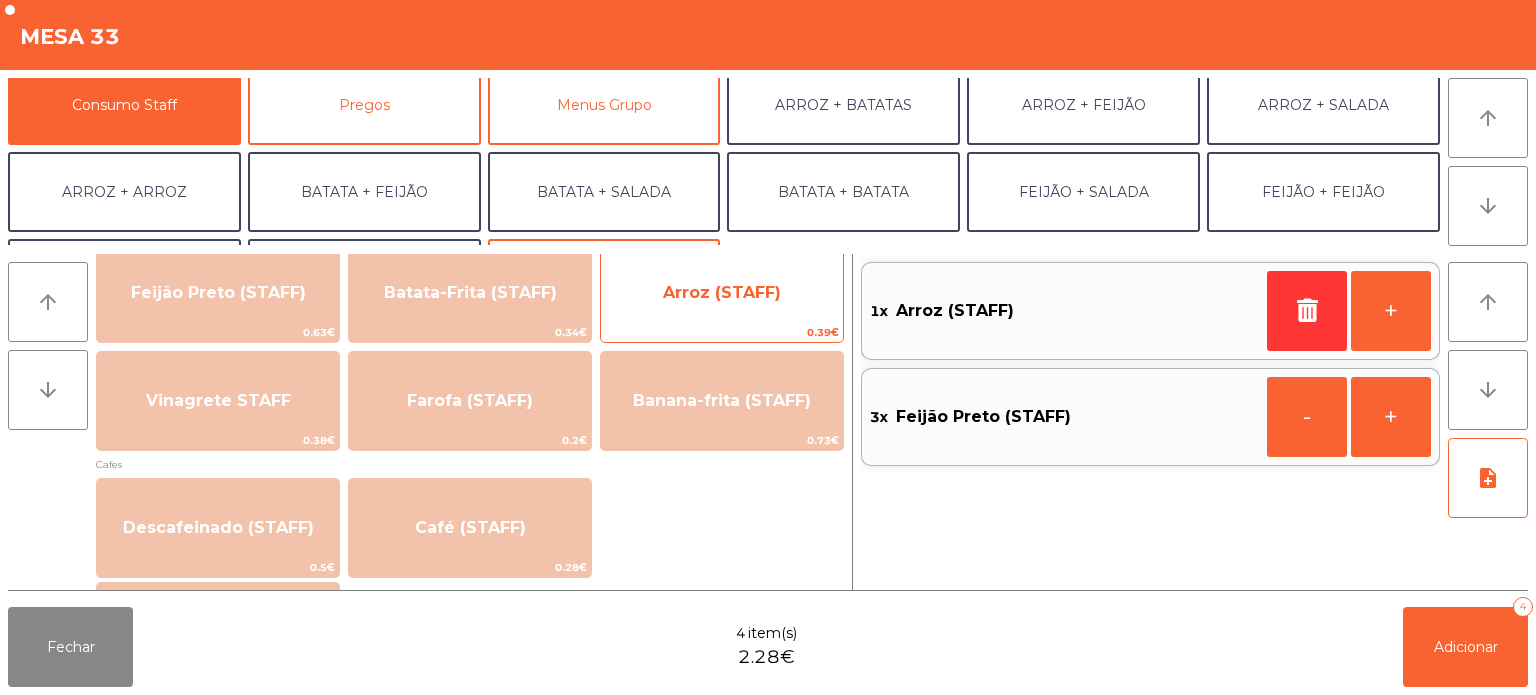 click on "Arroz (STAFF)" 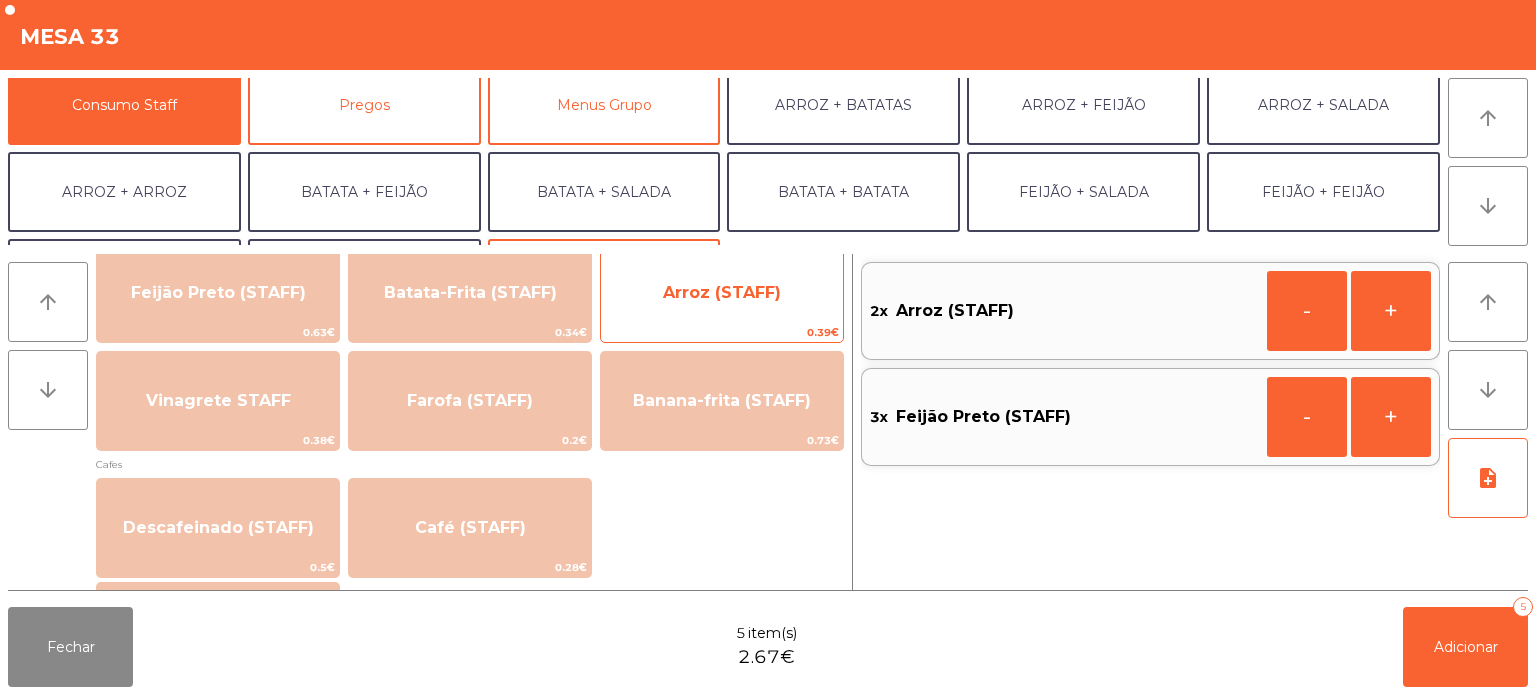 click on "Arroz (STAFF)" 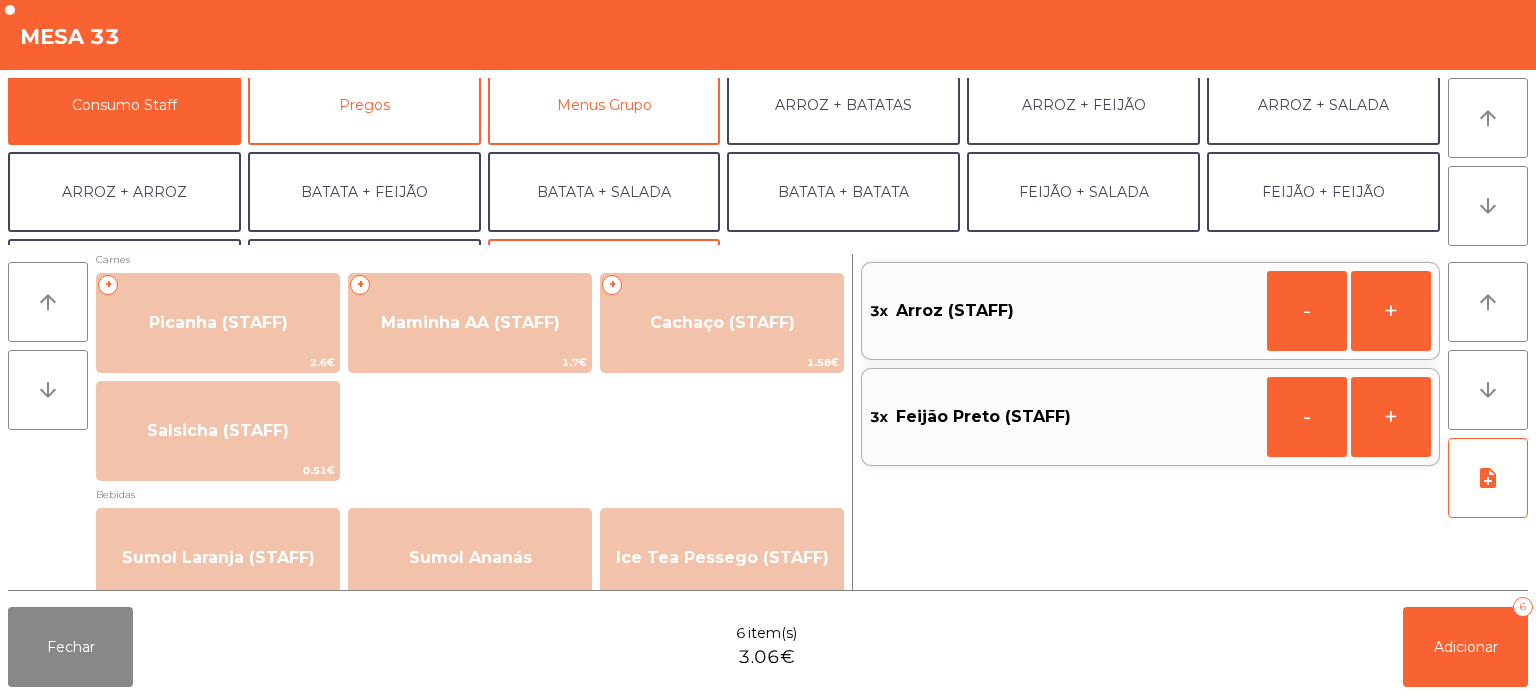 scroll, scrollTop: 4, scrollLeft: 0, axis: vertical 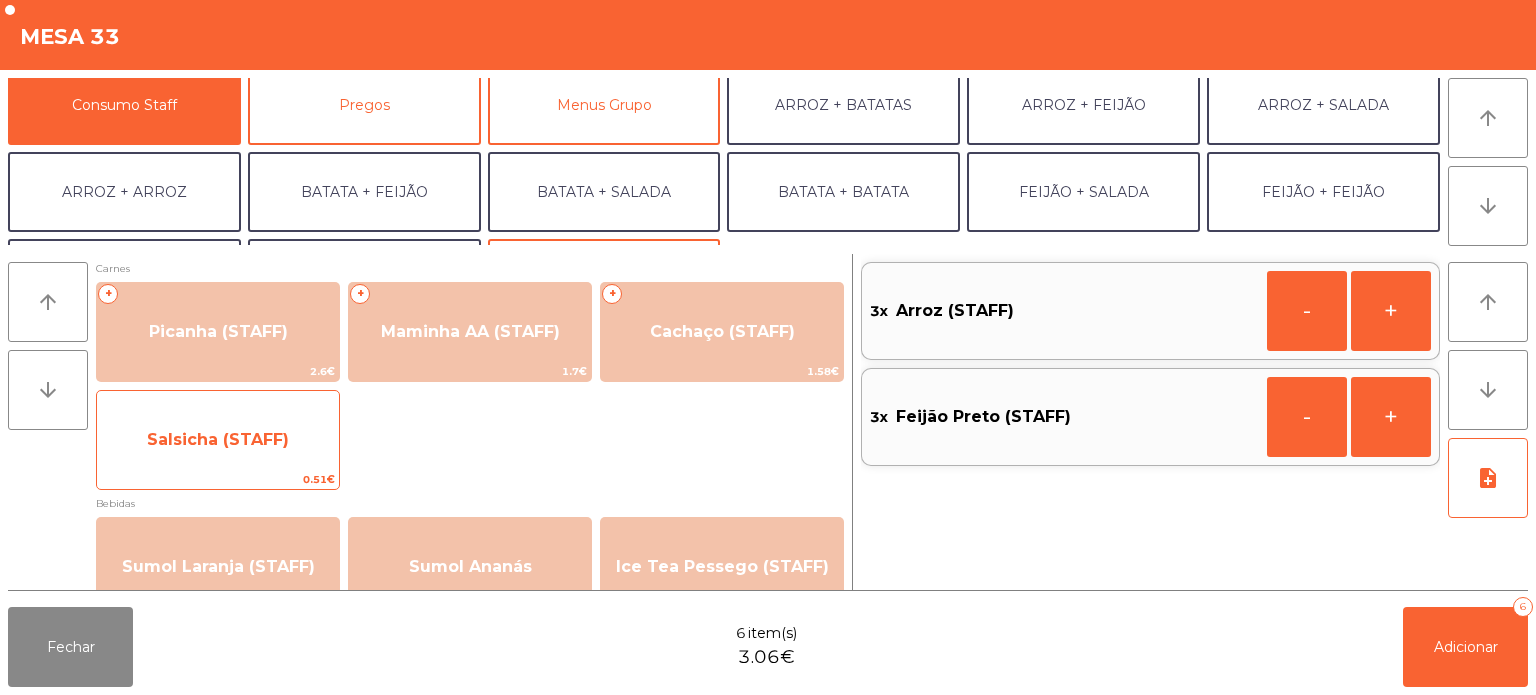 click on "Salsicha (STAFF)" 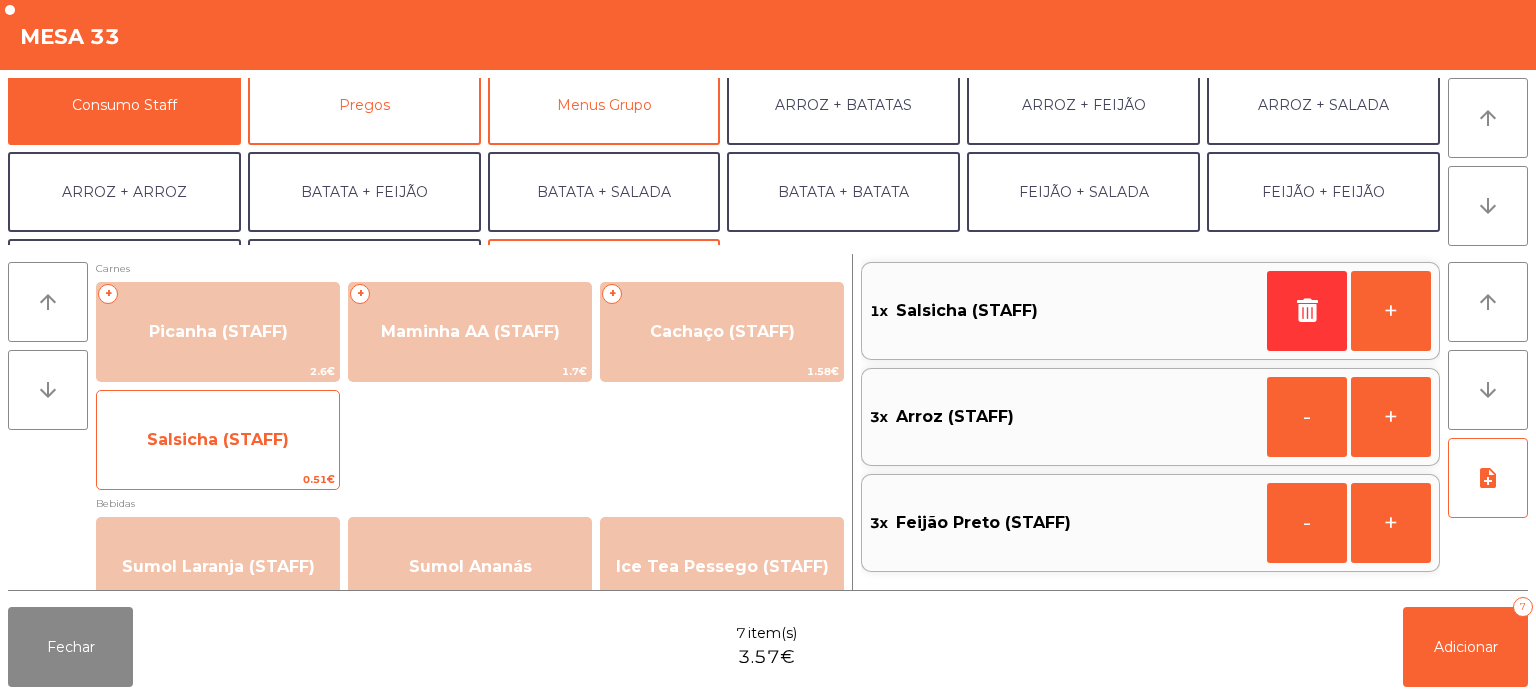 click on "Salsicha (STAFF)" 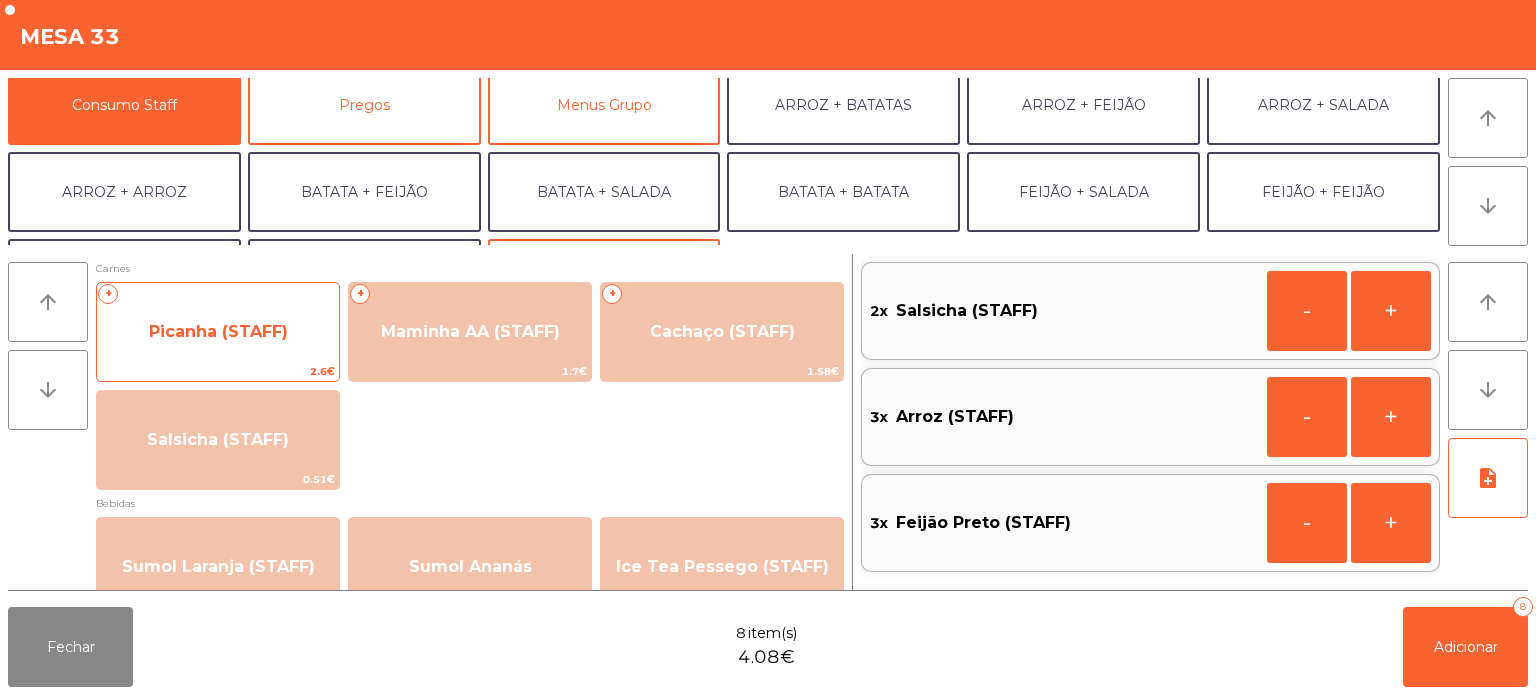 click on "Picanha (STAFF)" 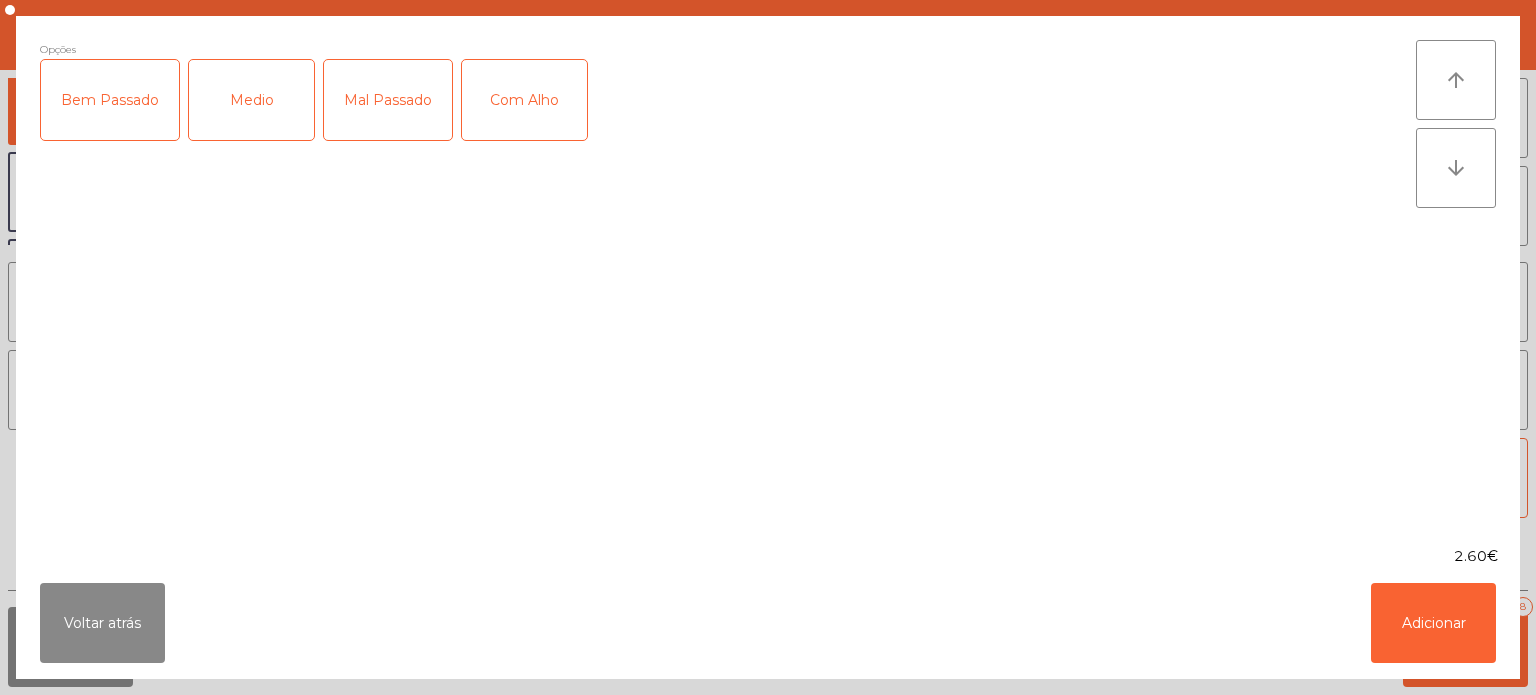 click on "Medio" 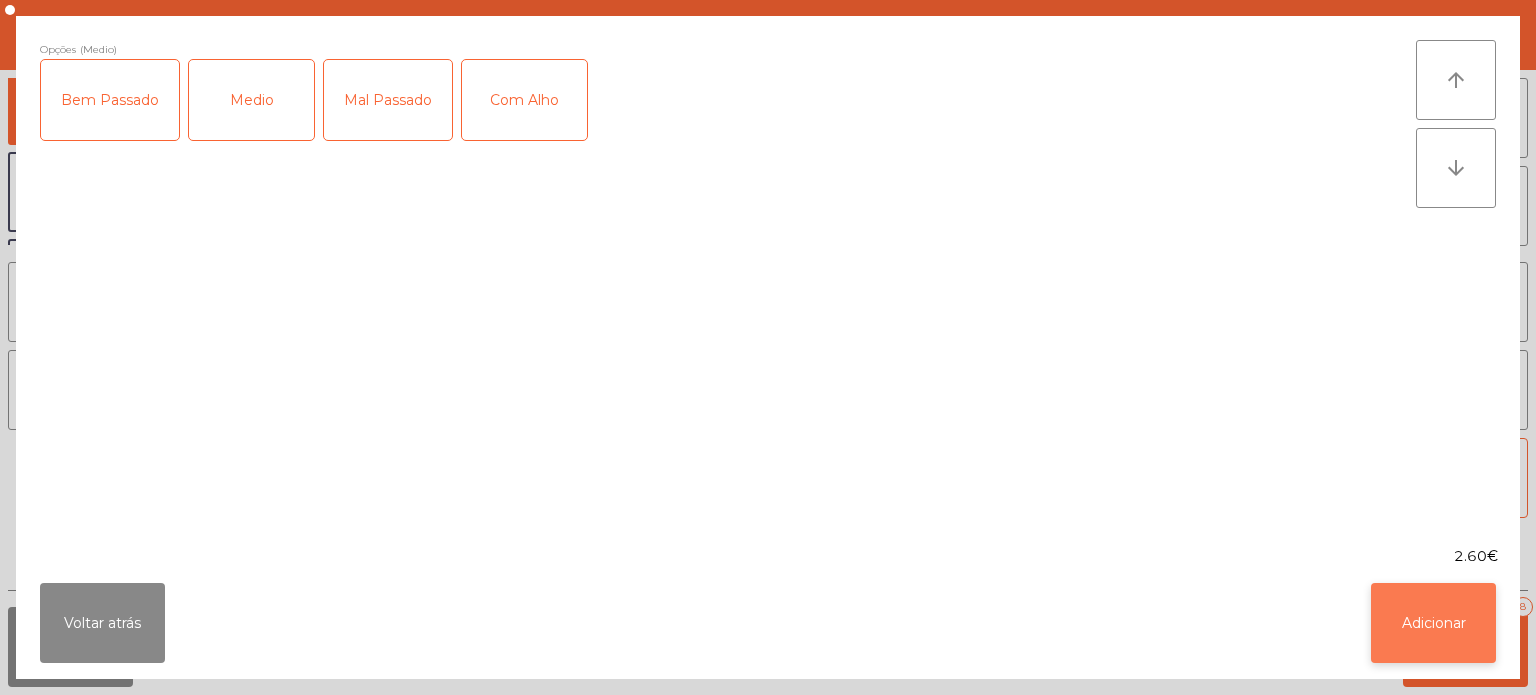 click on "Adicionar" 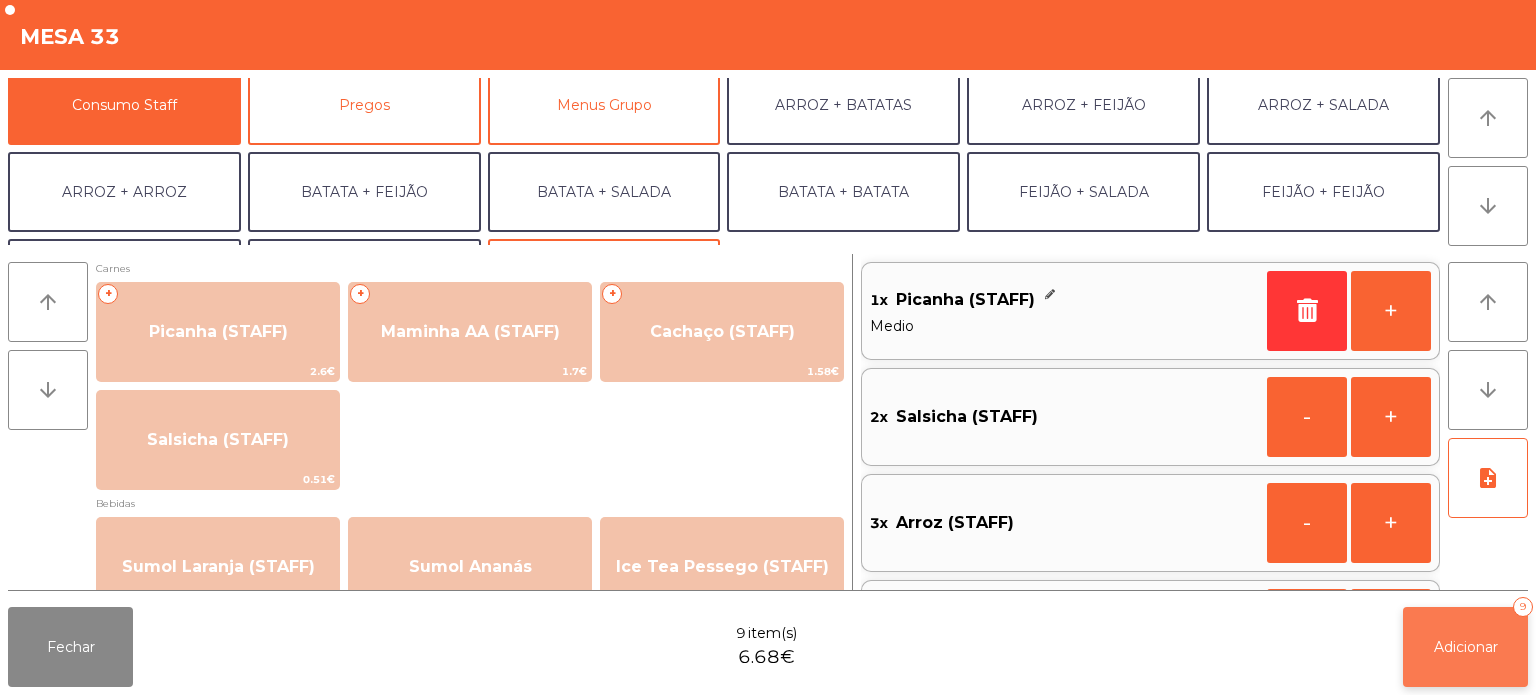 click on "Adicionar   9" 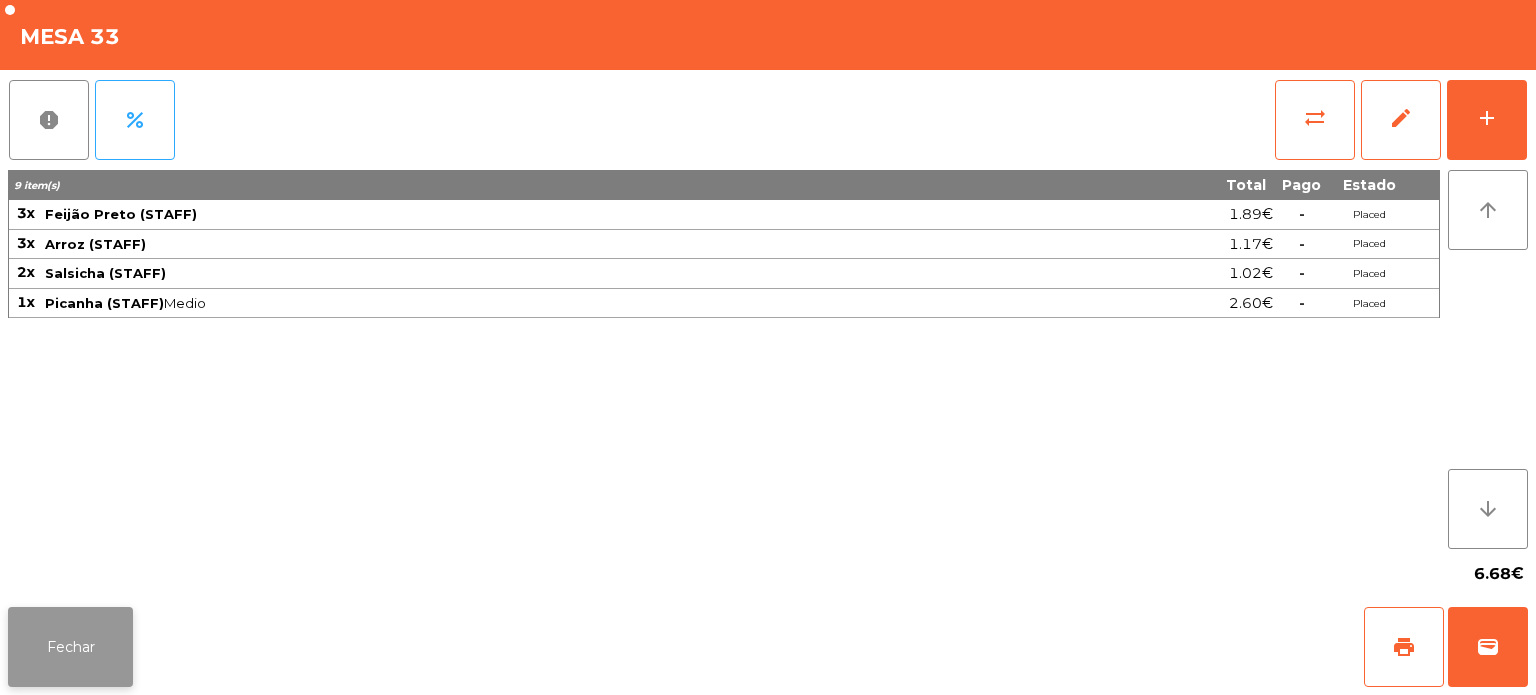 click on "Fechar" 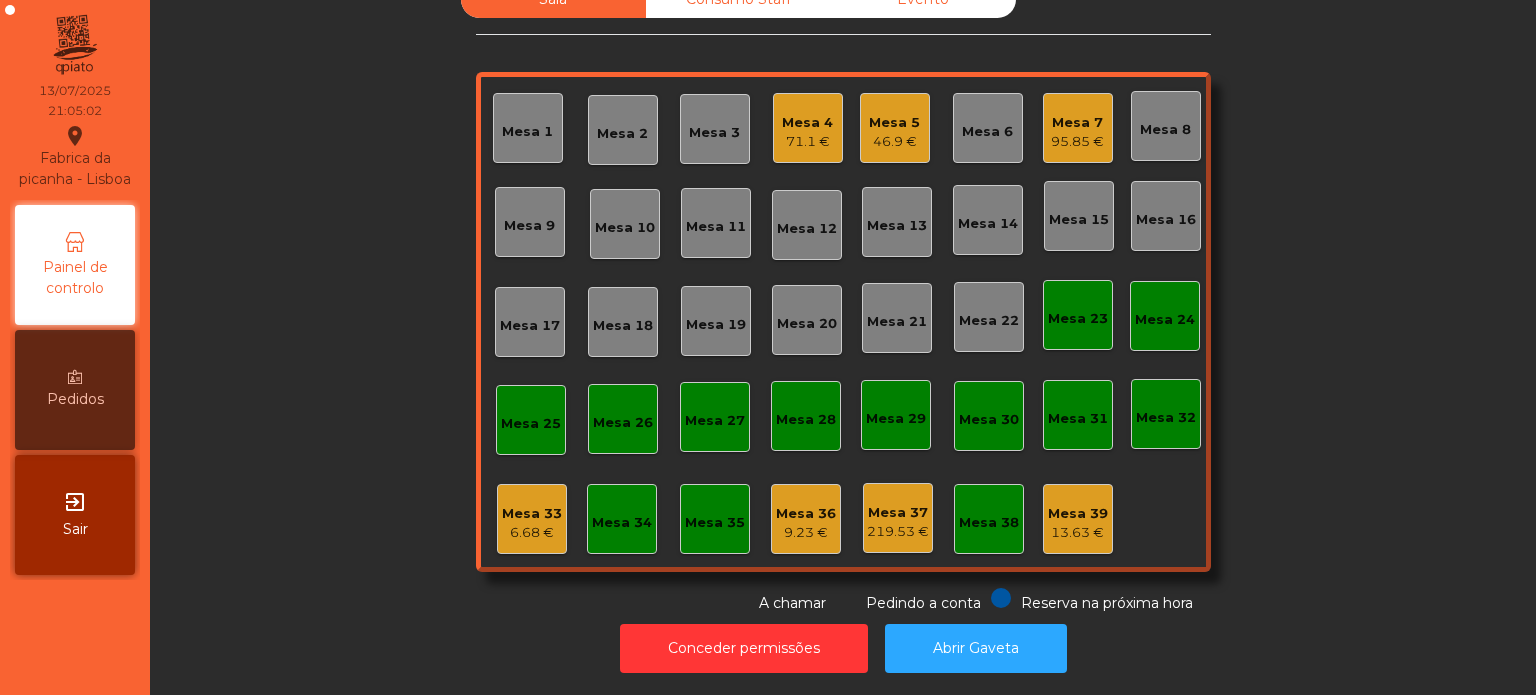 click on "Mesa 14" 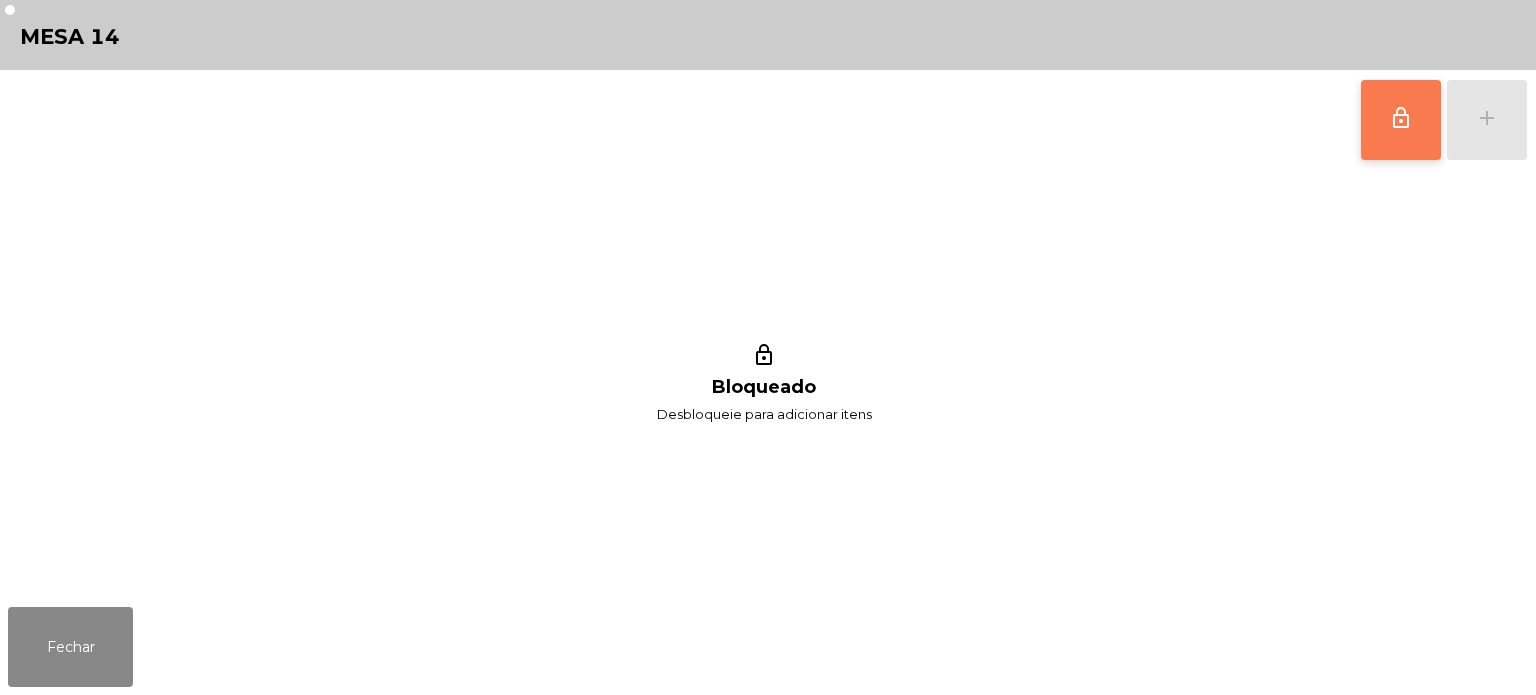 click on "lock_outline" 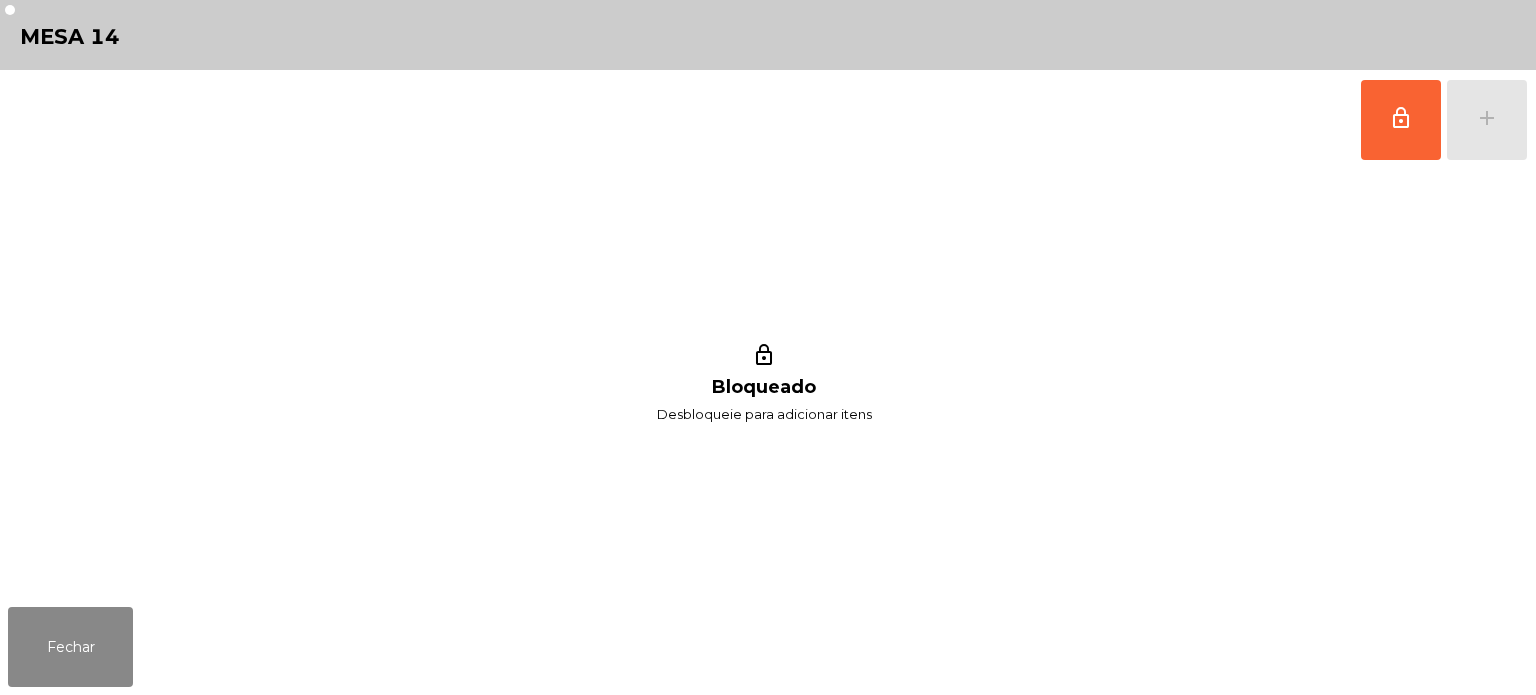 click on "lock_outline   add" 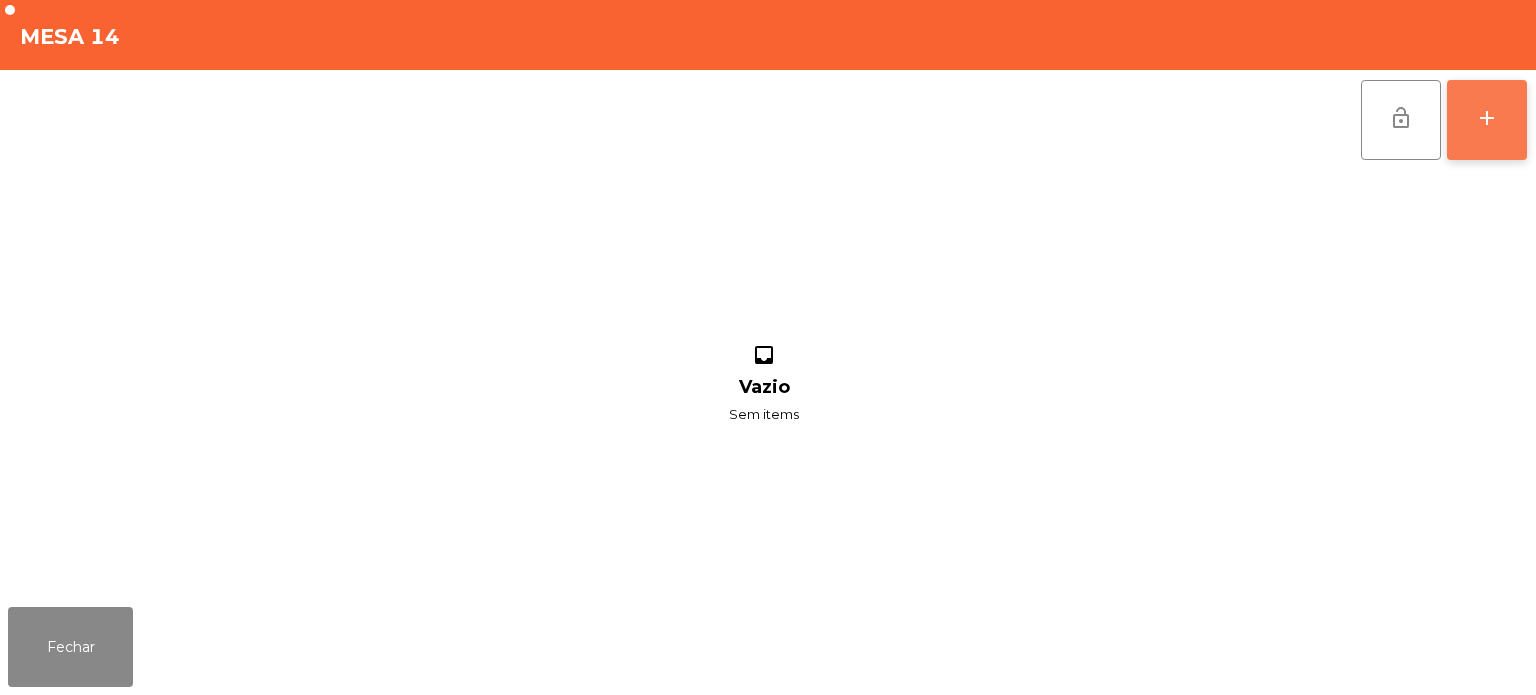 click on "add" 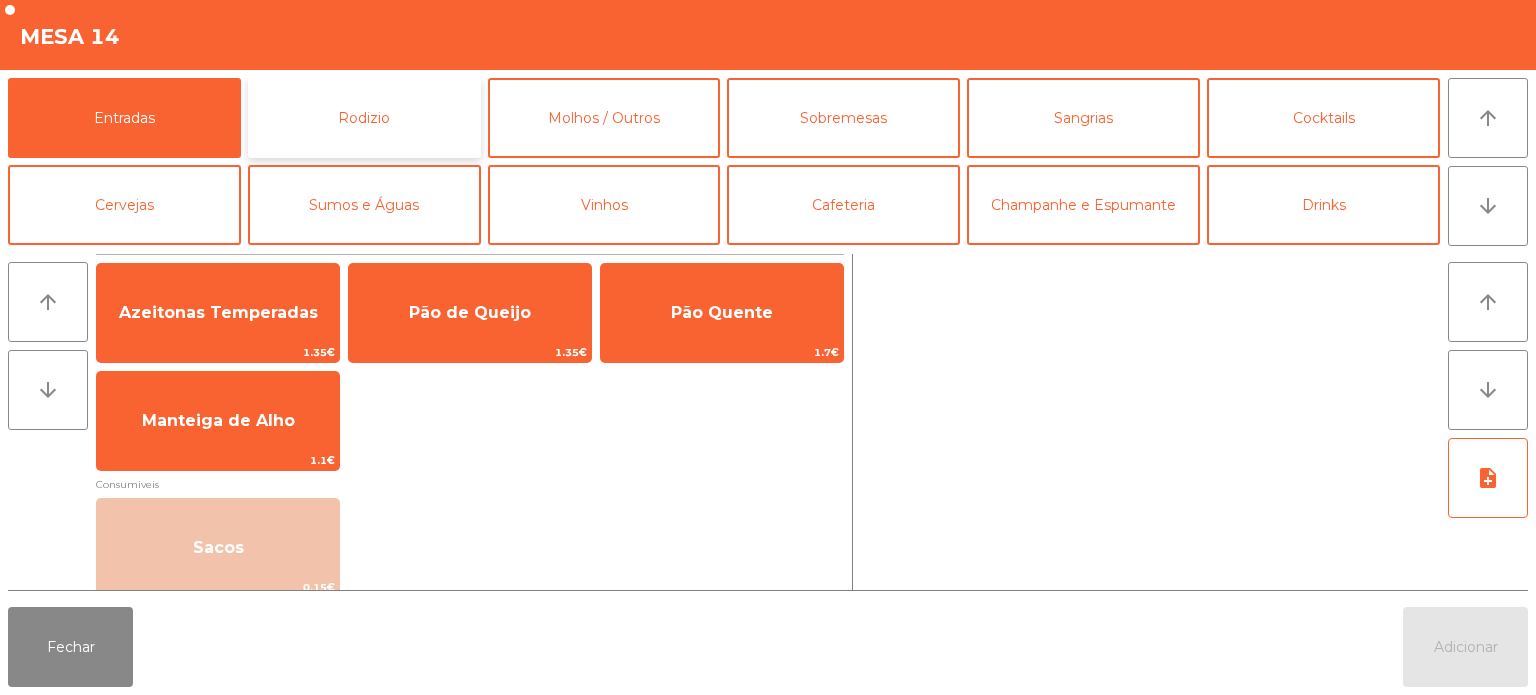 click on "Rodizio" 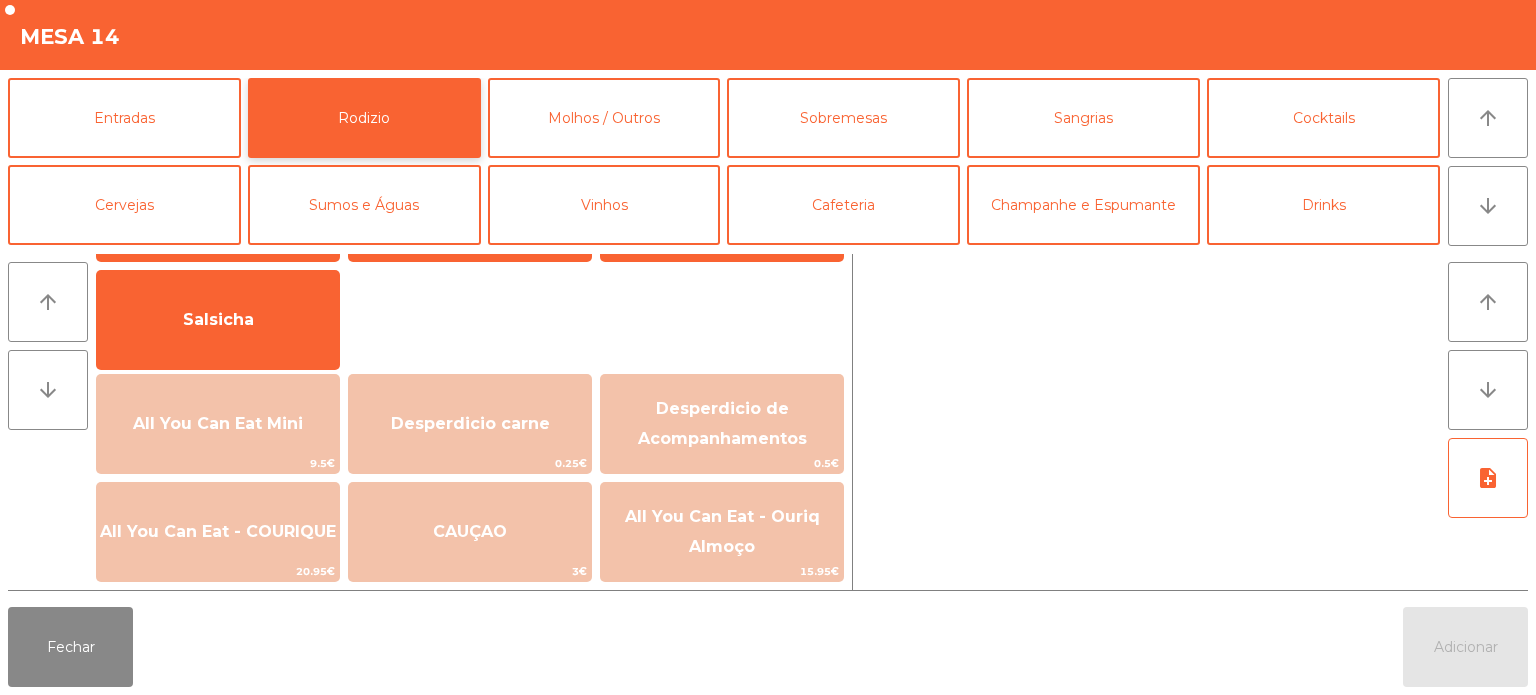 scroll, scrollTop: 128, scrollLeft: 0, axis: vertical 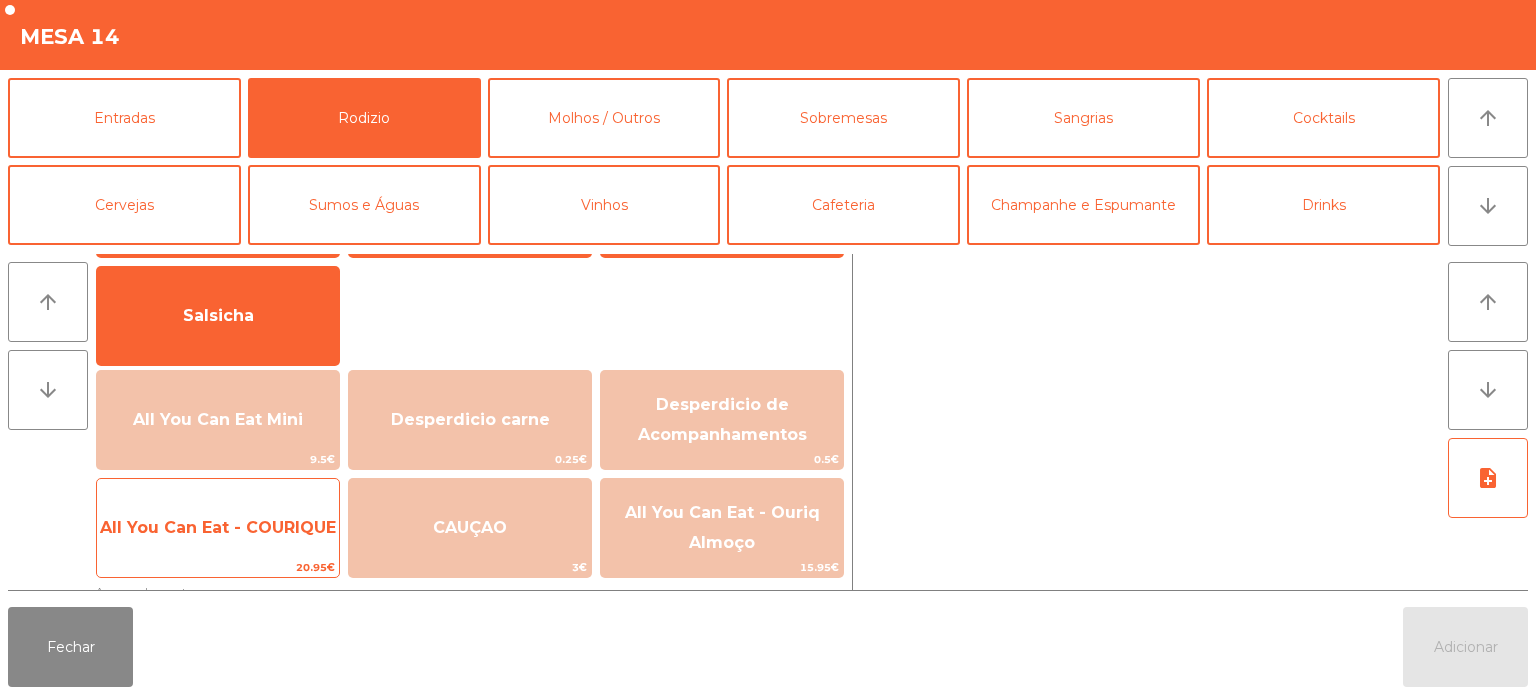 click on "All You Can Eat - COURIQUE" 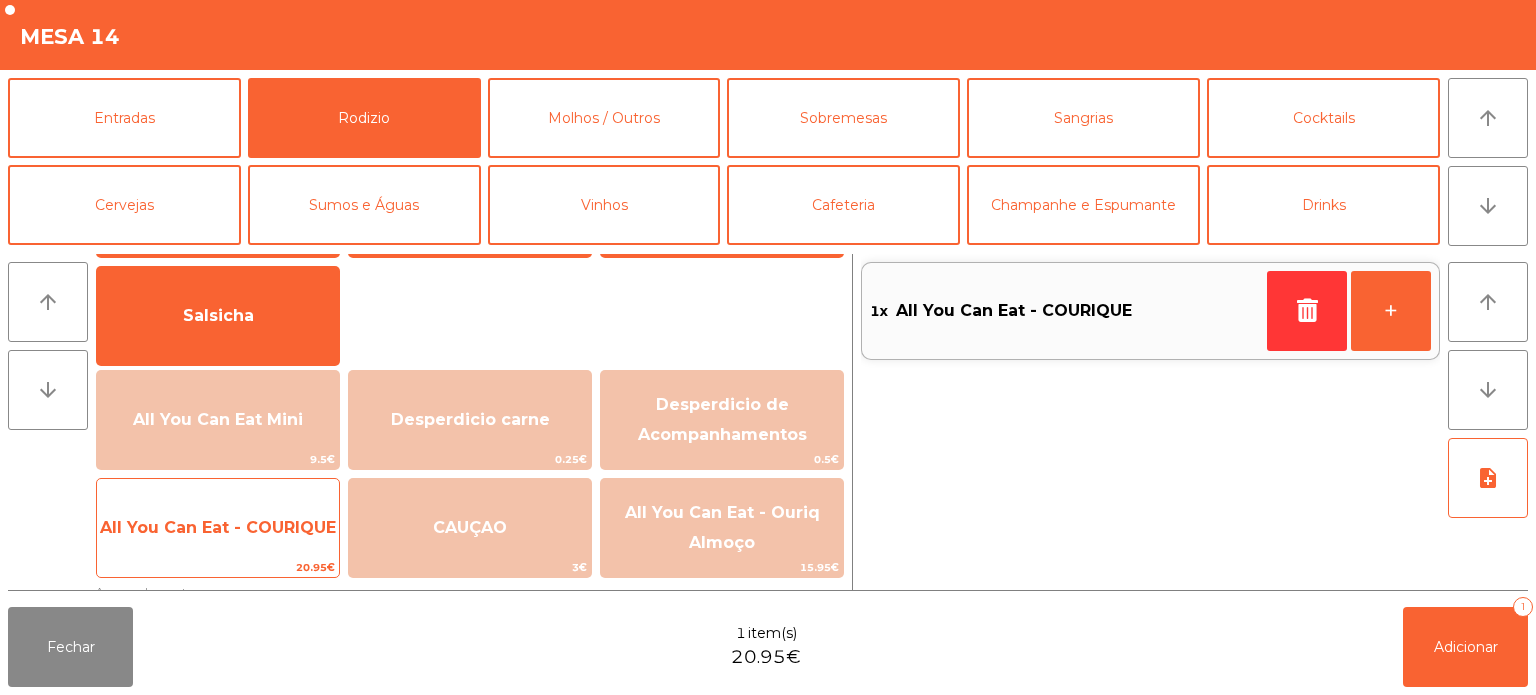click on "All You Can Eat - COURIQUE" 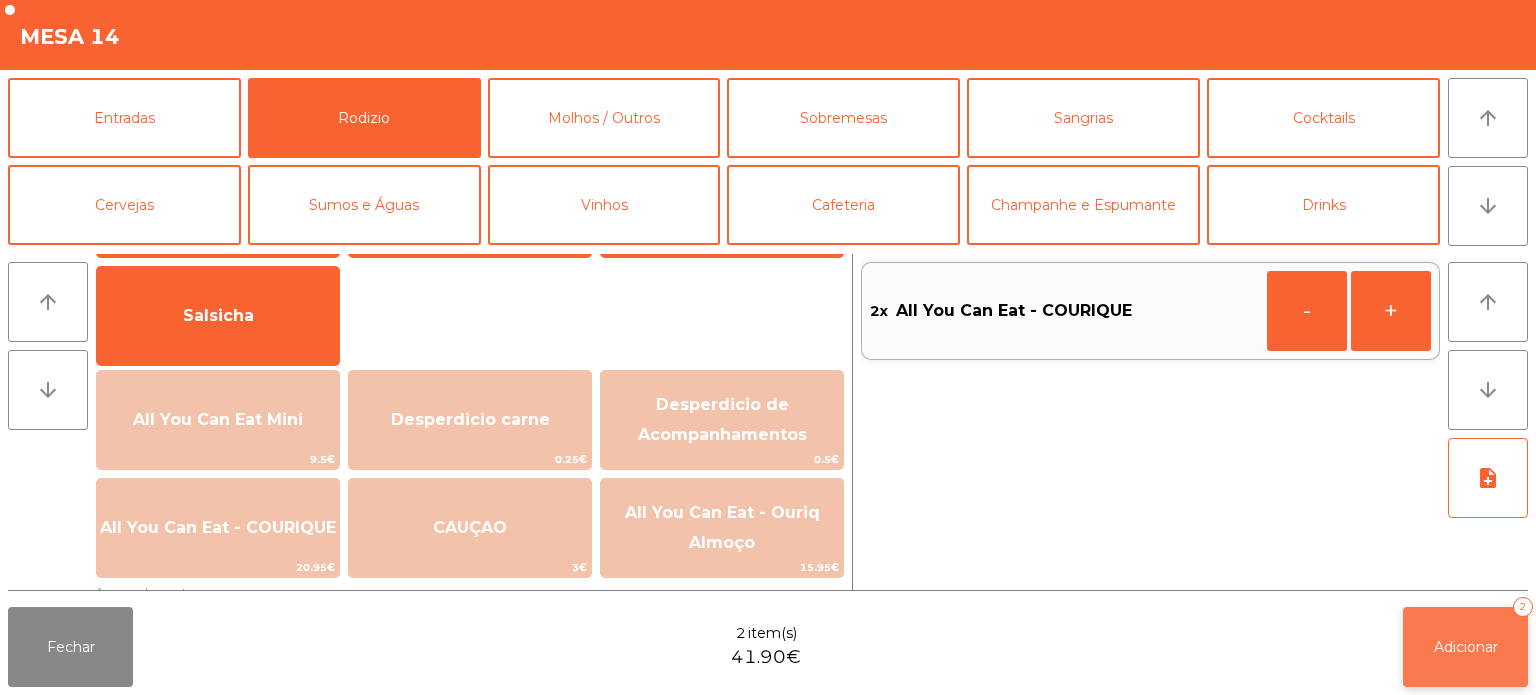 click on "Adicionar" 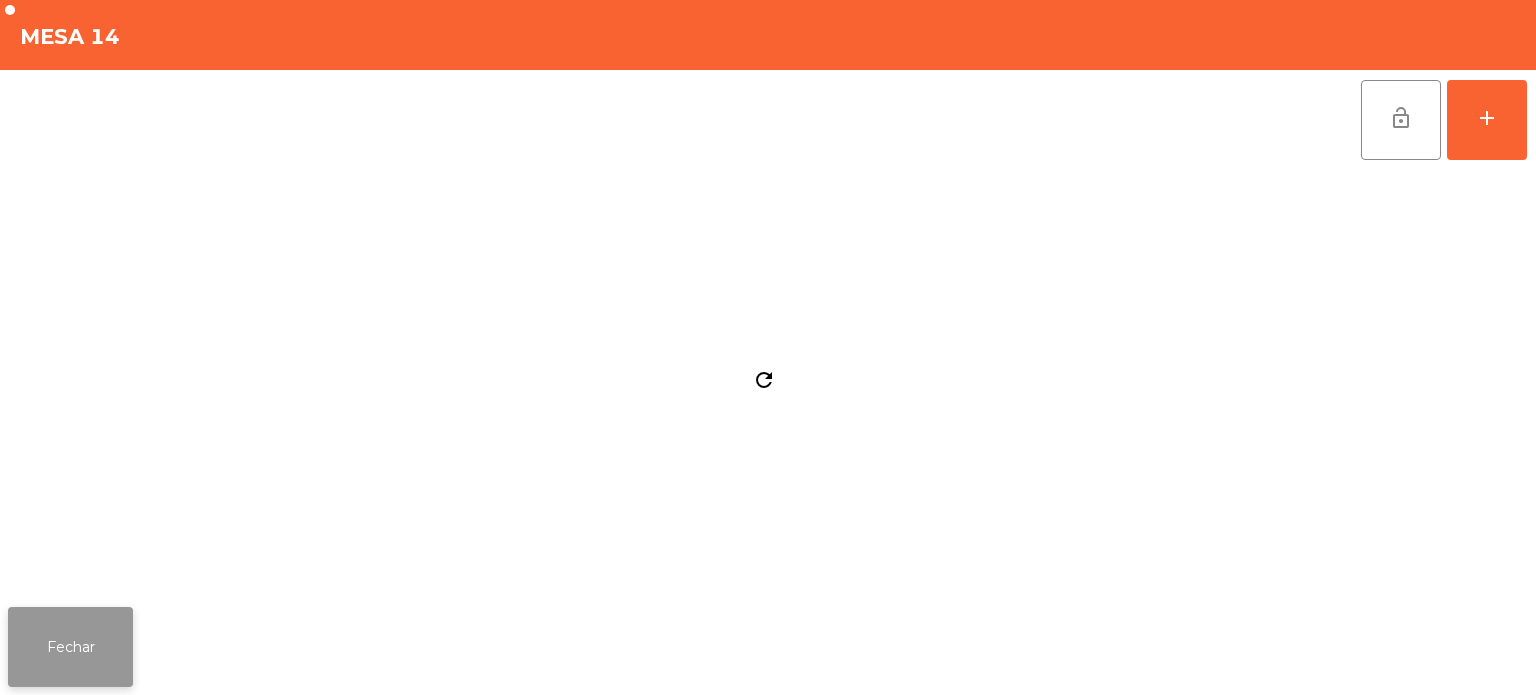 click on "Fechar" 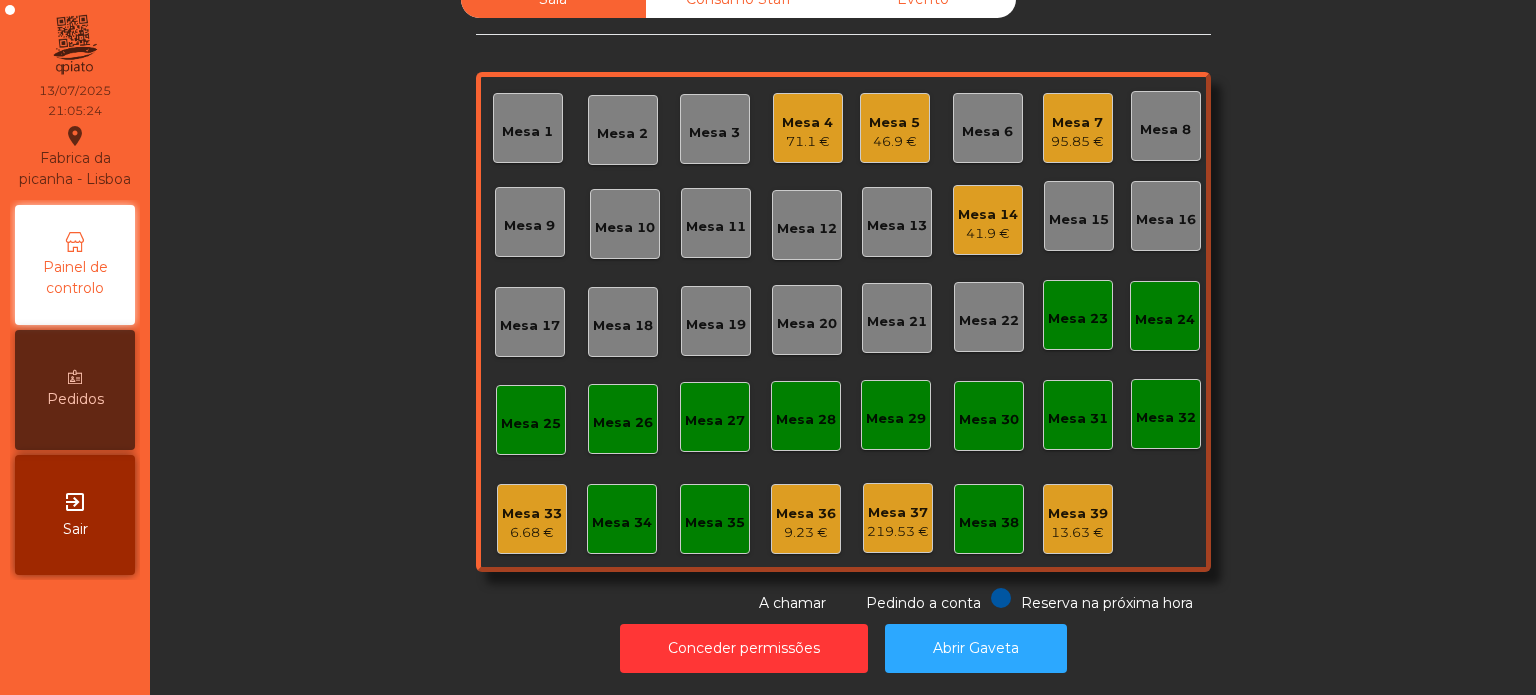 click on "6.68 €" 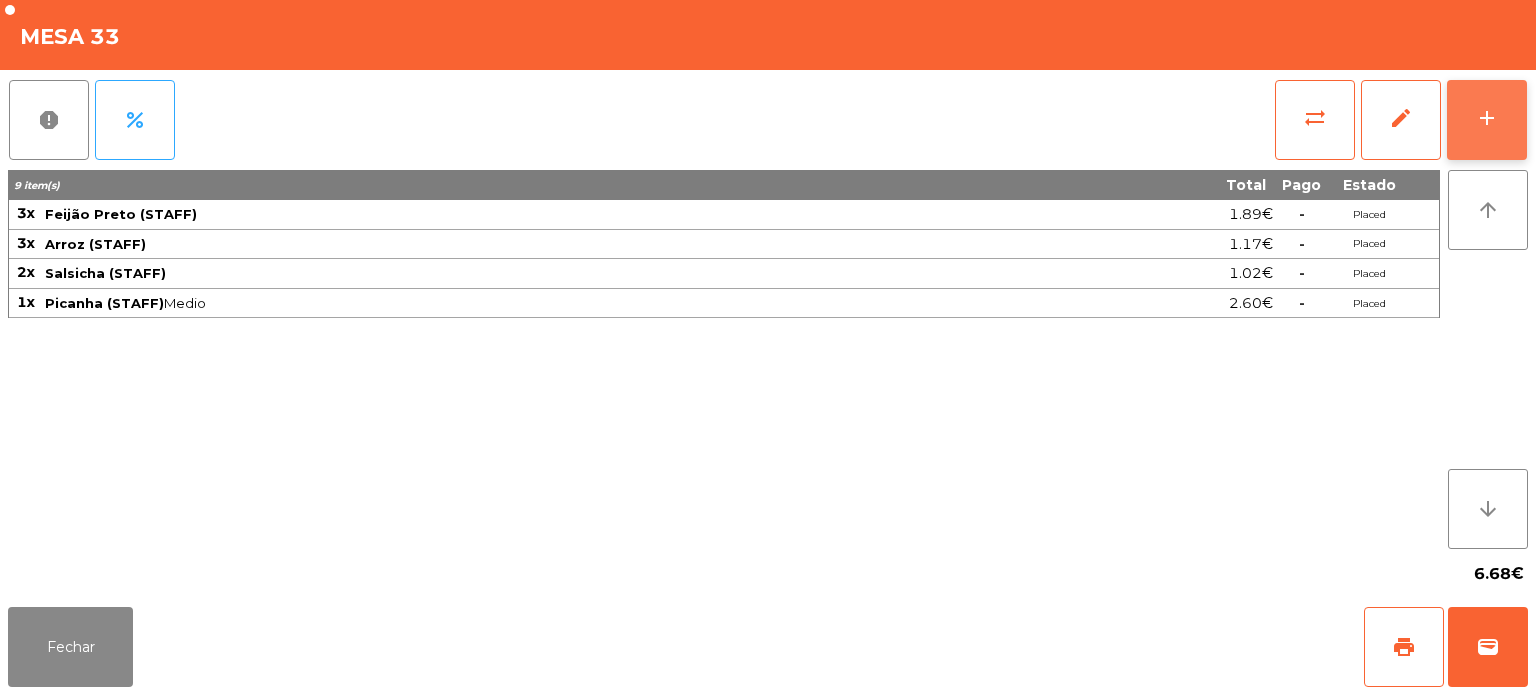 click on "add" 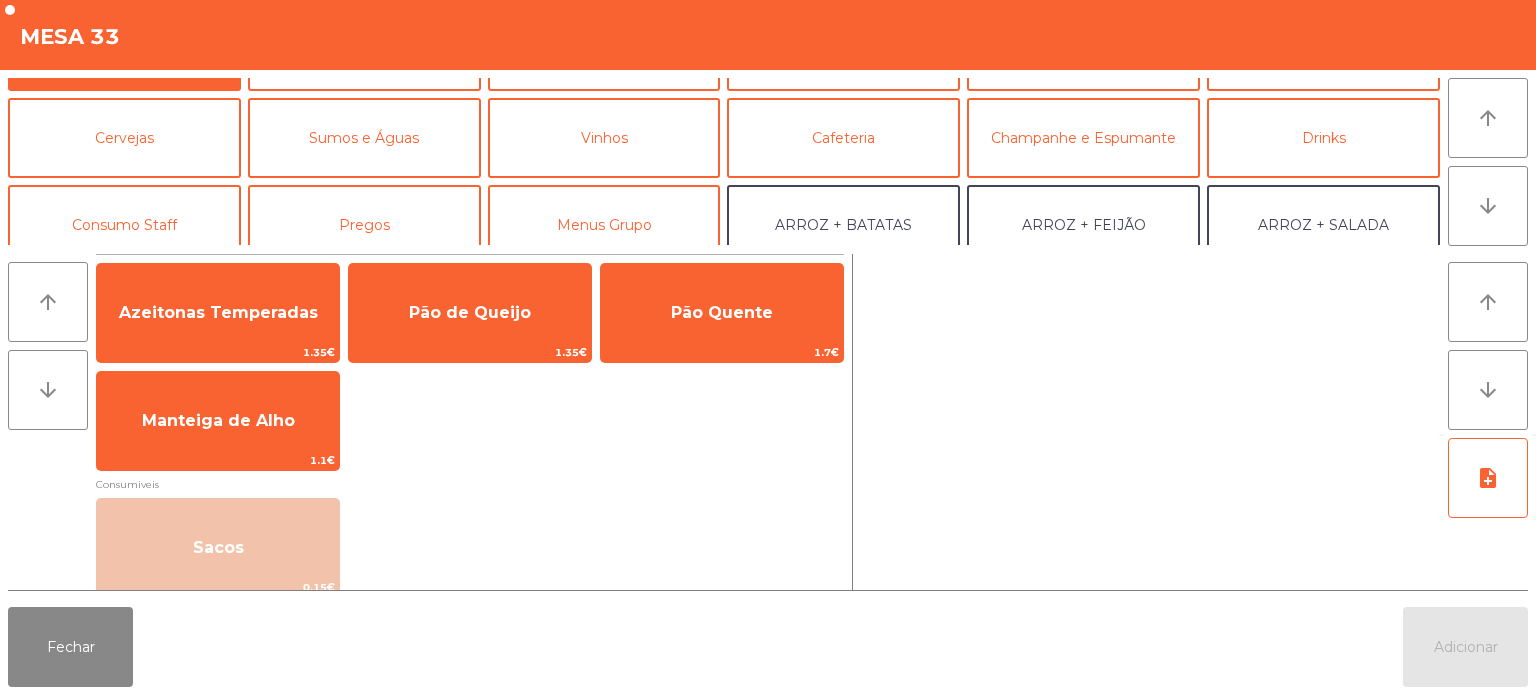 scroll, scrollTop: 70, scrollLeft: 0, axis: vertical 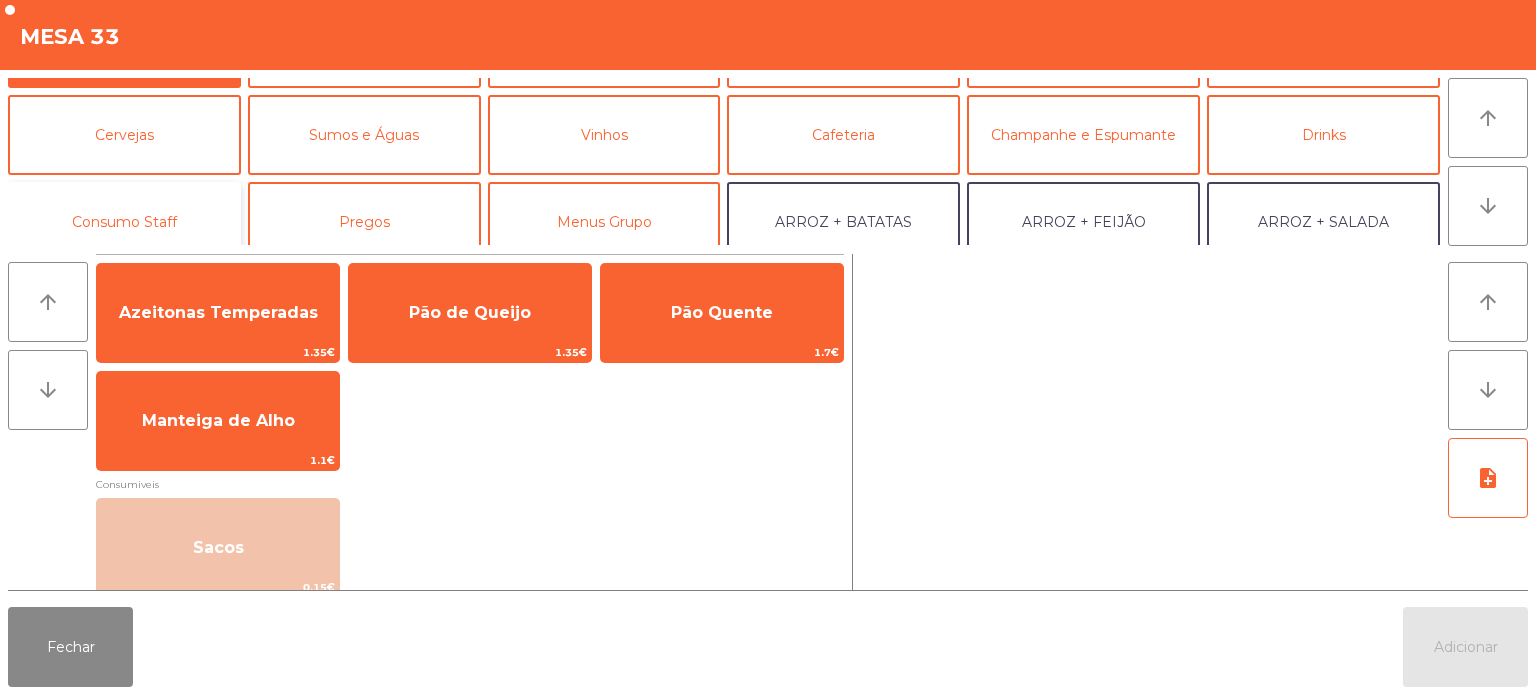 click on "Consumo Staff" 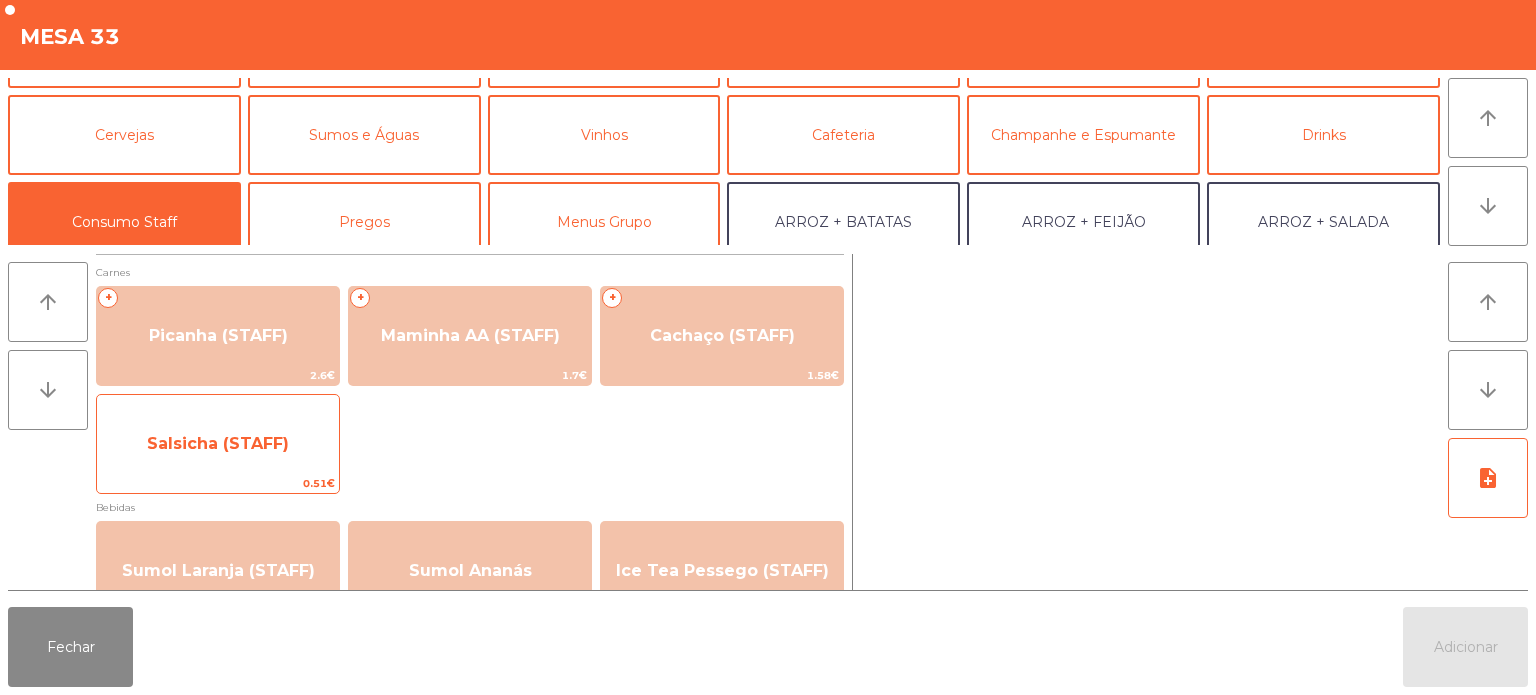 click on "Salsicha (STAFF)" 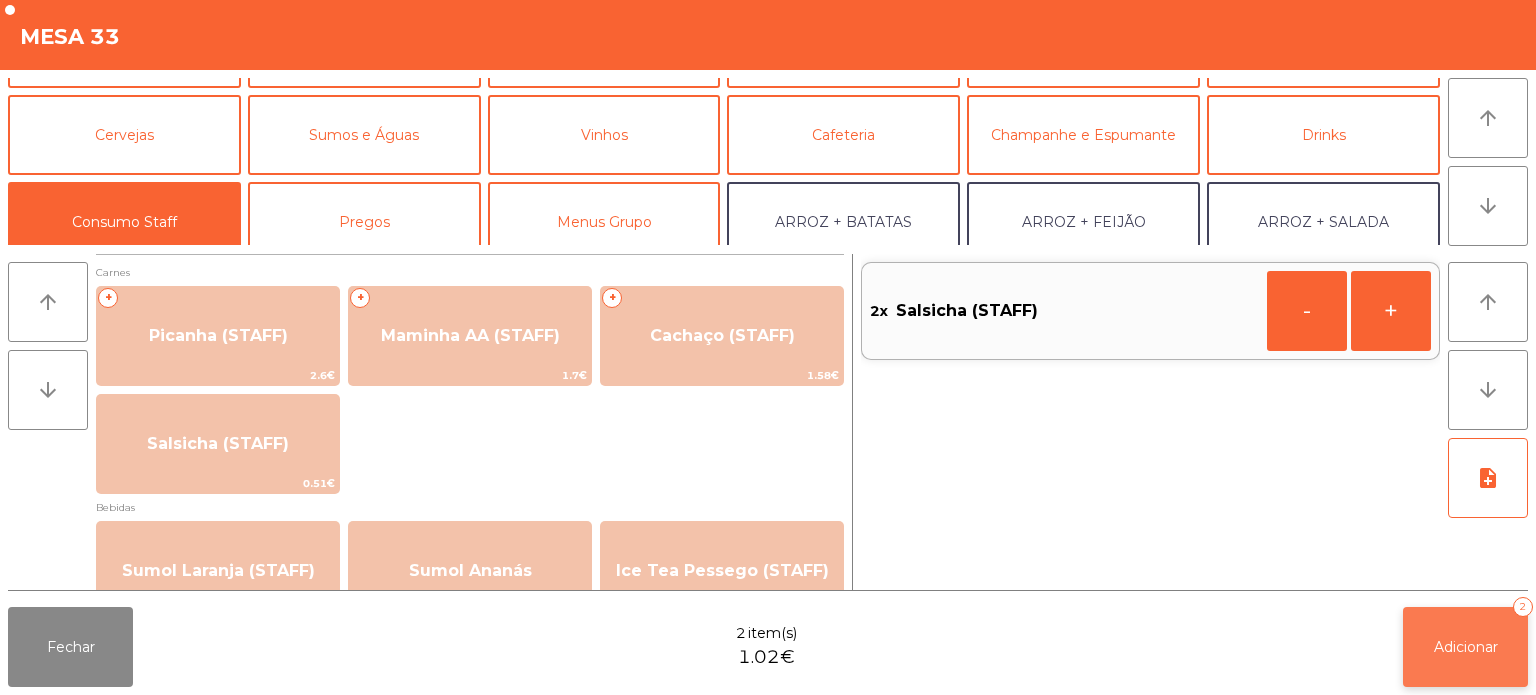 click on "Adicionar   2" 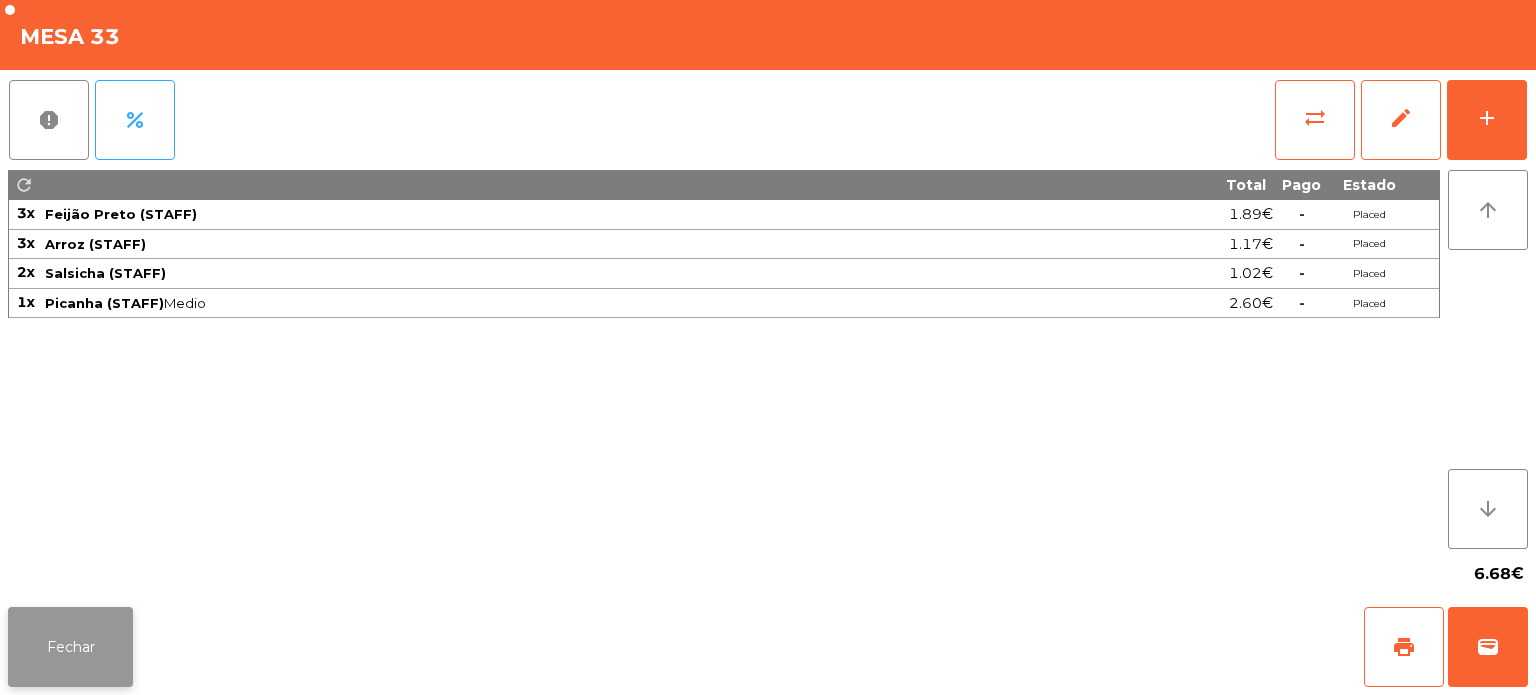click on "Fechar" 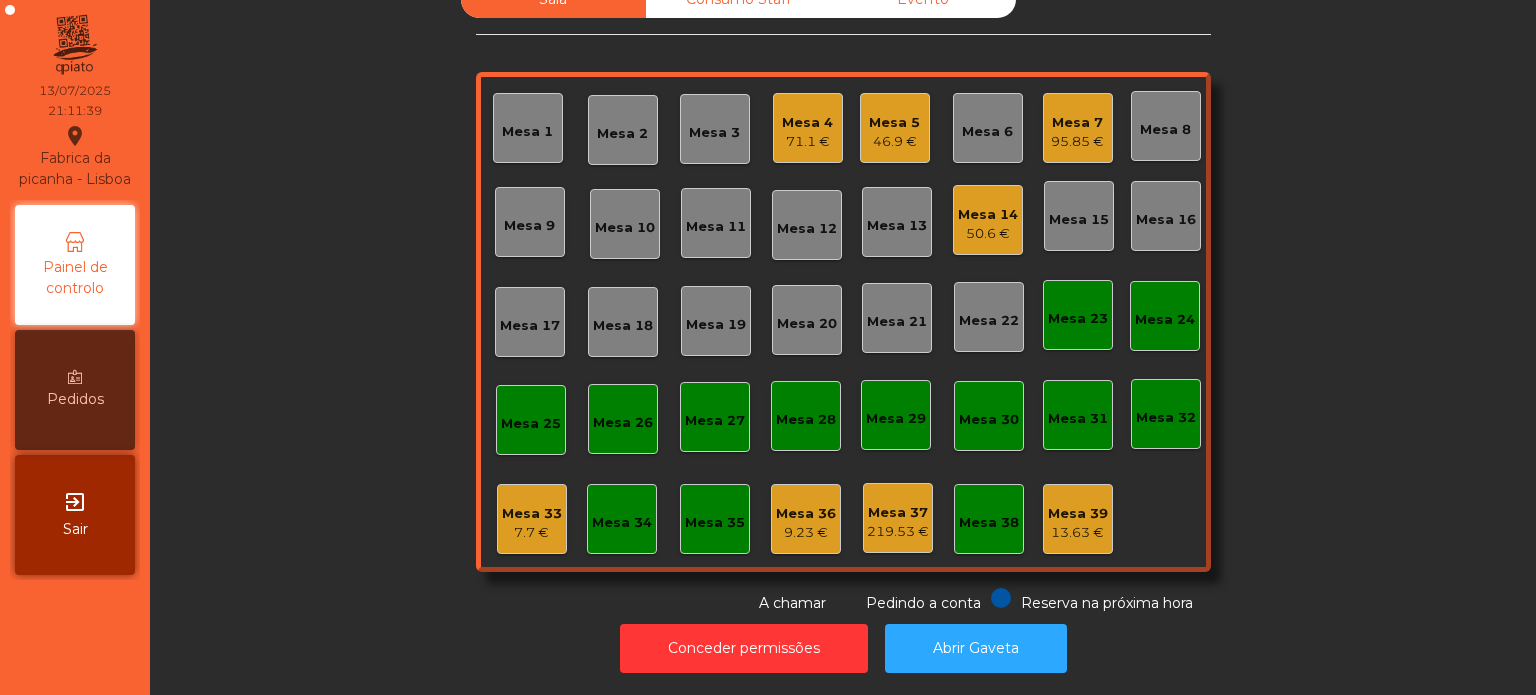 click on "Mesa 25" 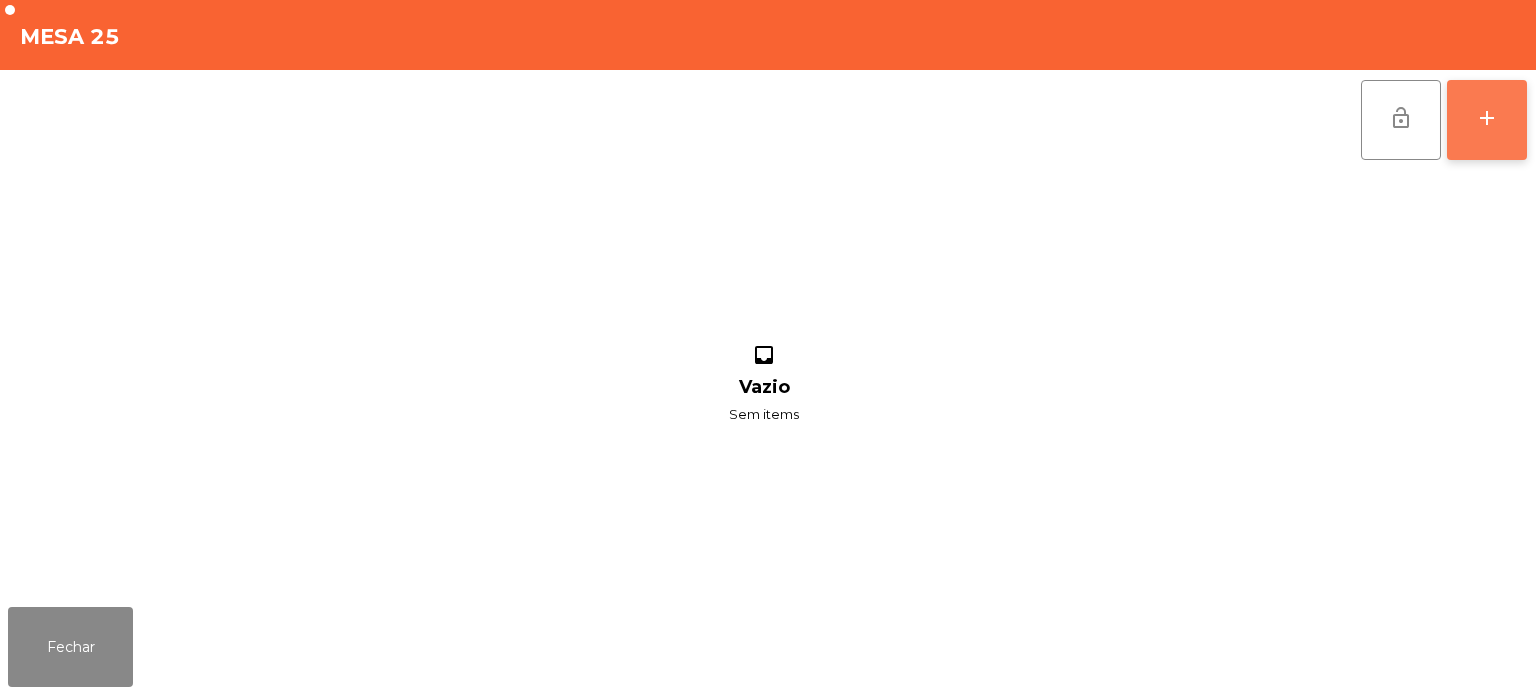 click on "add" 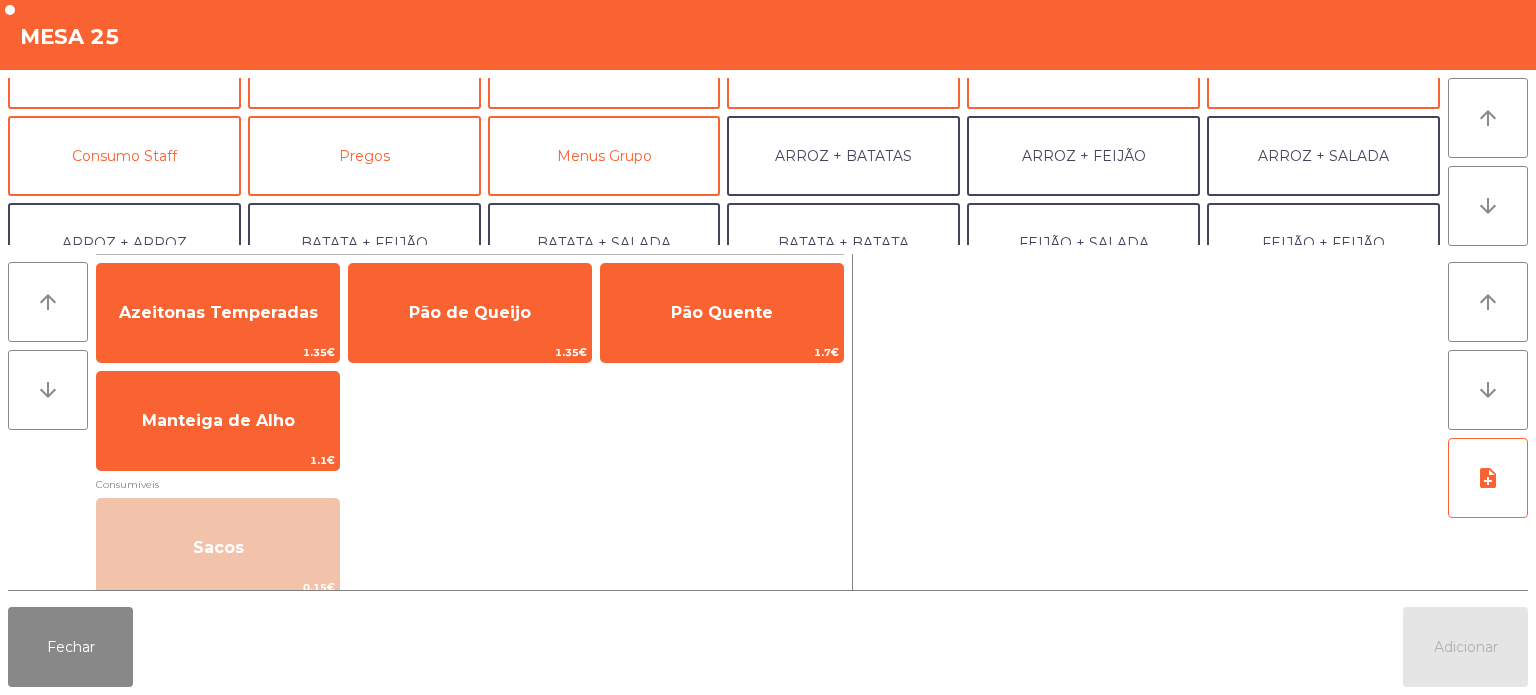 scroll, scrollTop: 260, scrollLeft: 0, axis: vertical 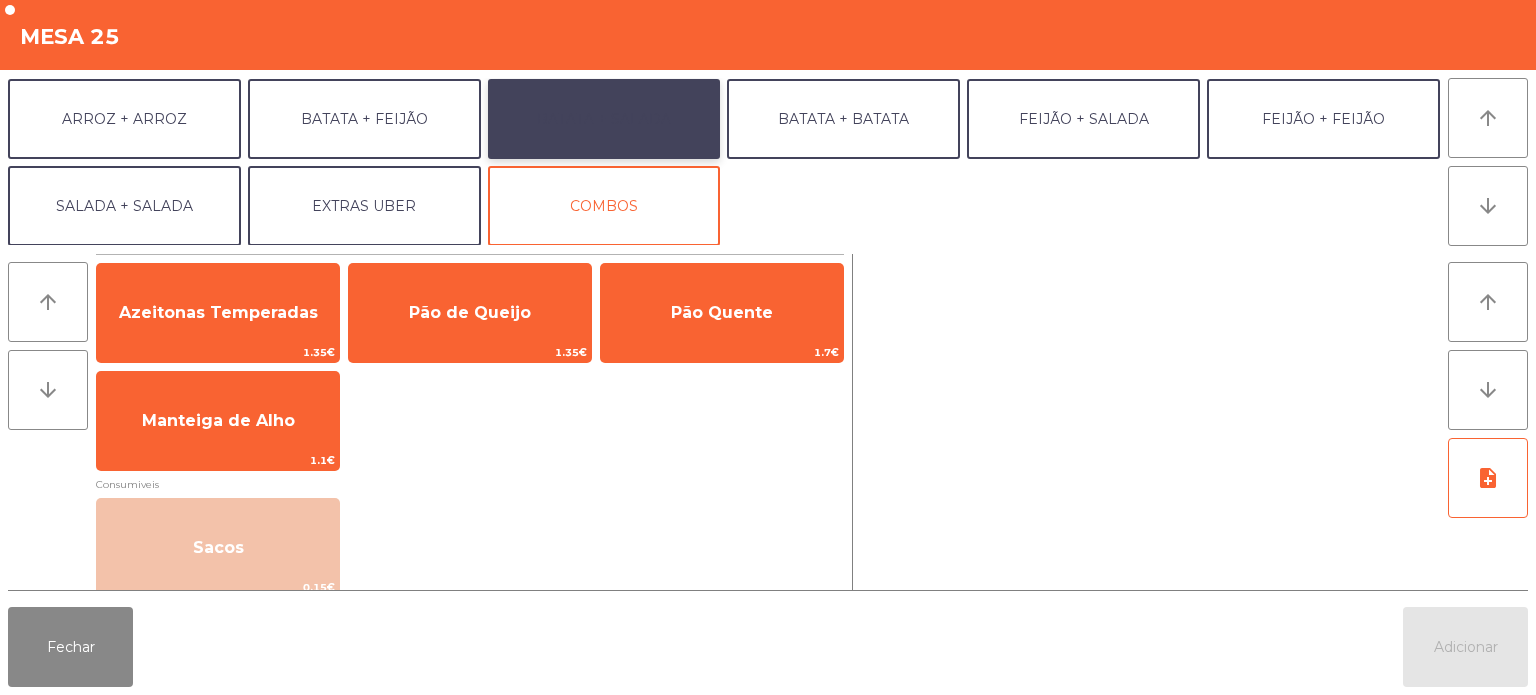click on "BATATA + SALADA" 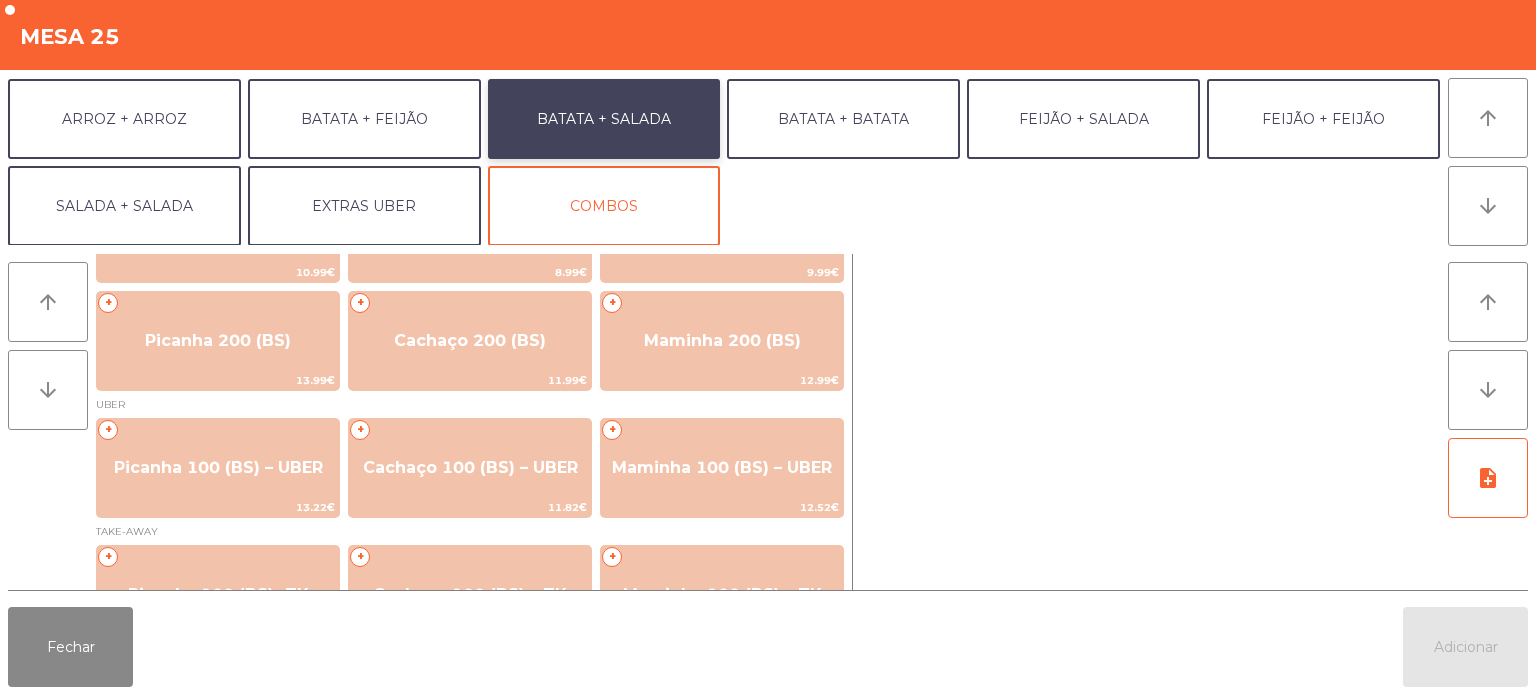 scroll, scrollTop: 90, scrollLeft: 0, axis: vertical 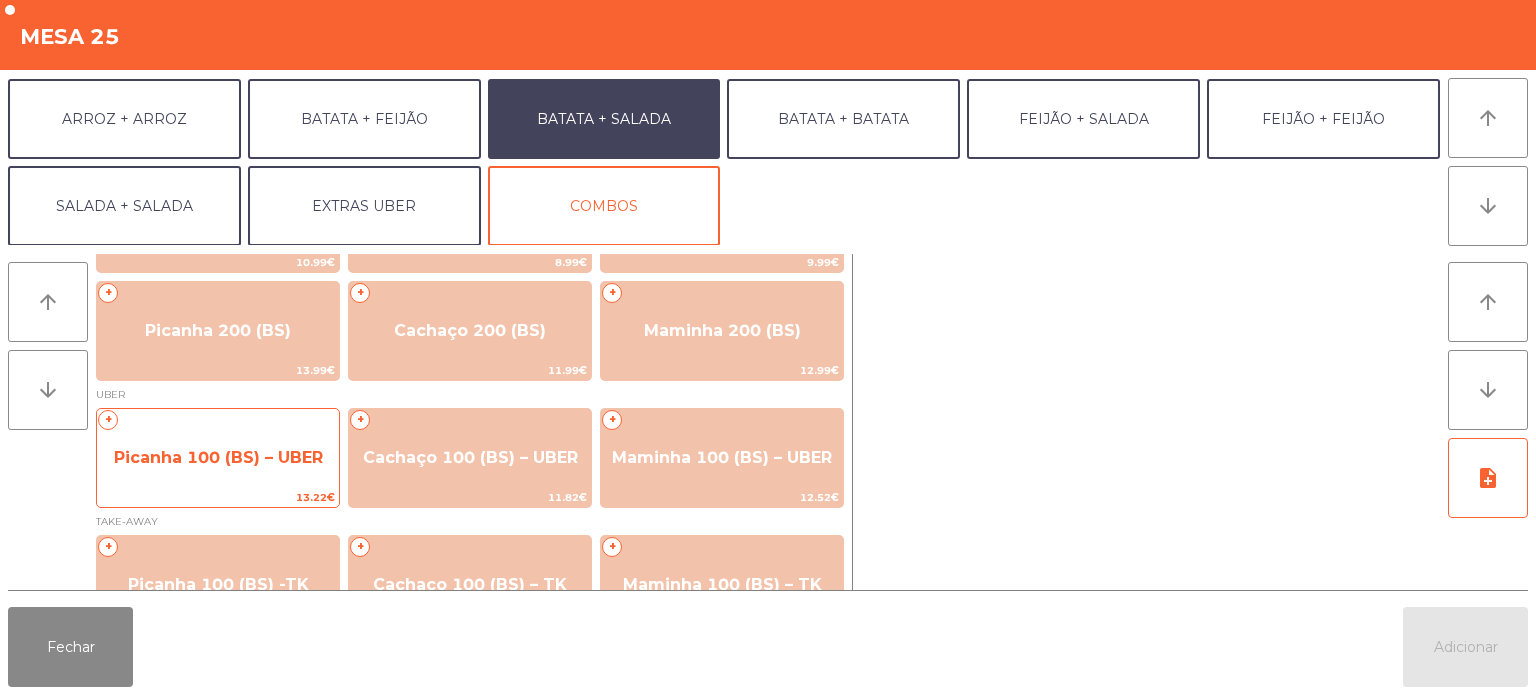click on "Picanha 100 (BS) – UBER" 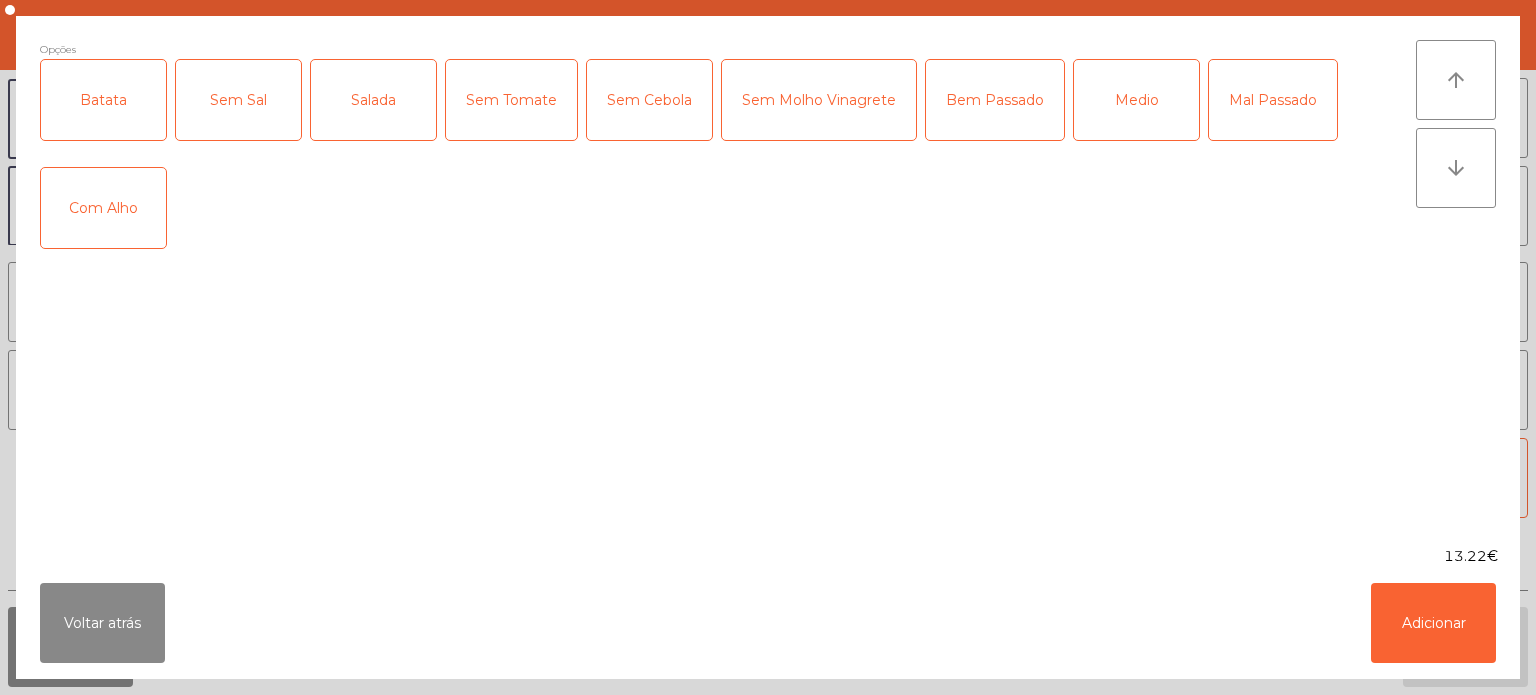 click on "Batata" 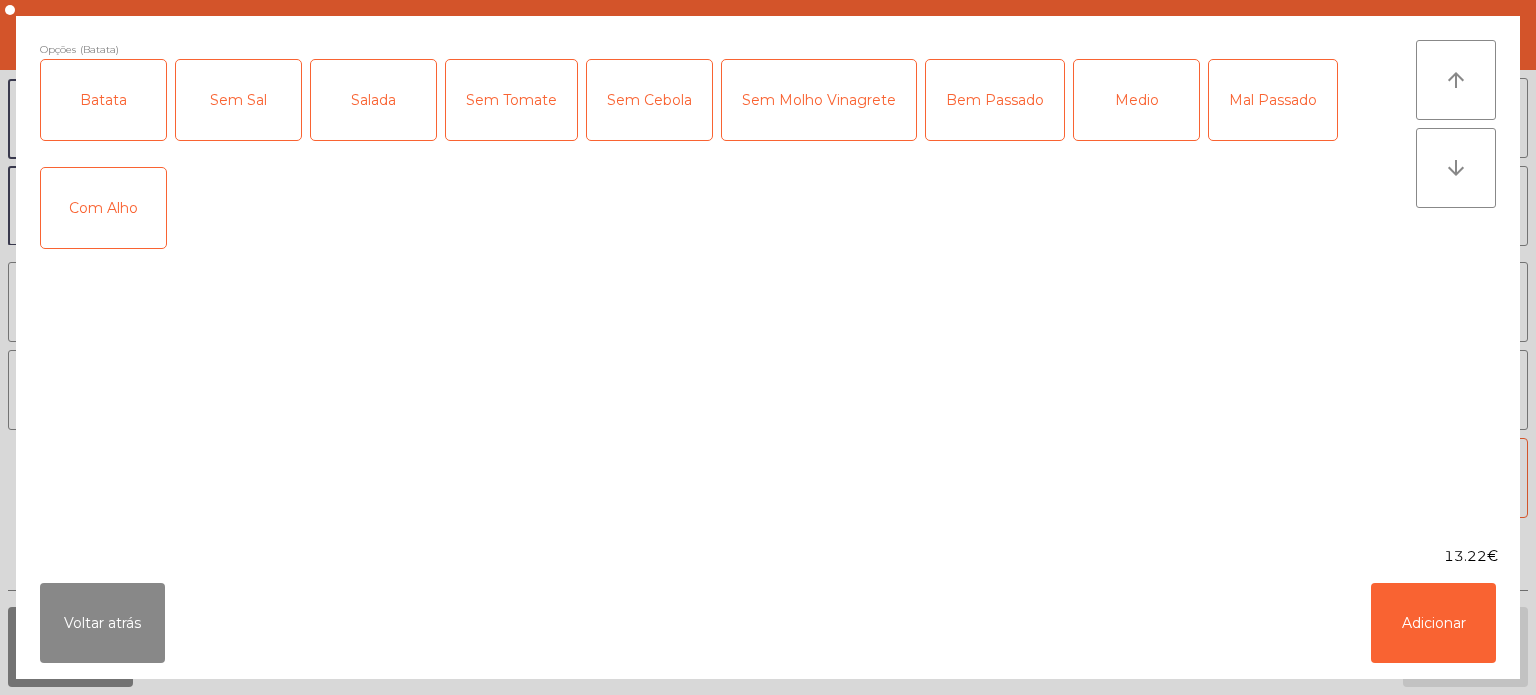 click on "Sem Sal" 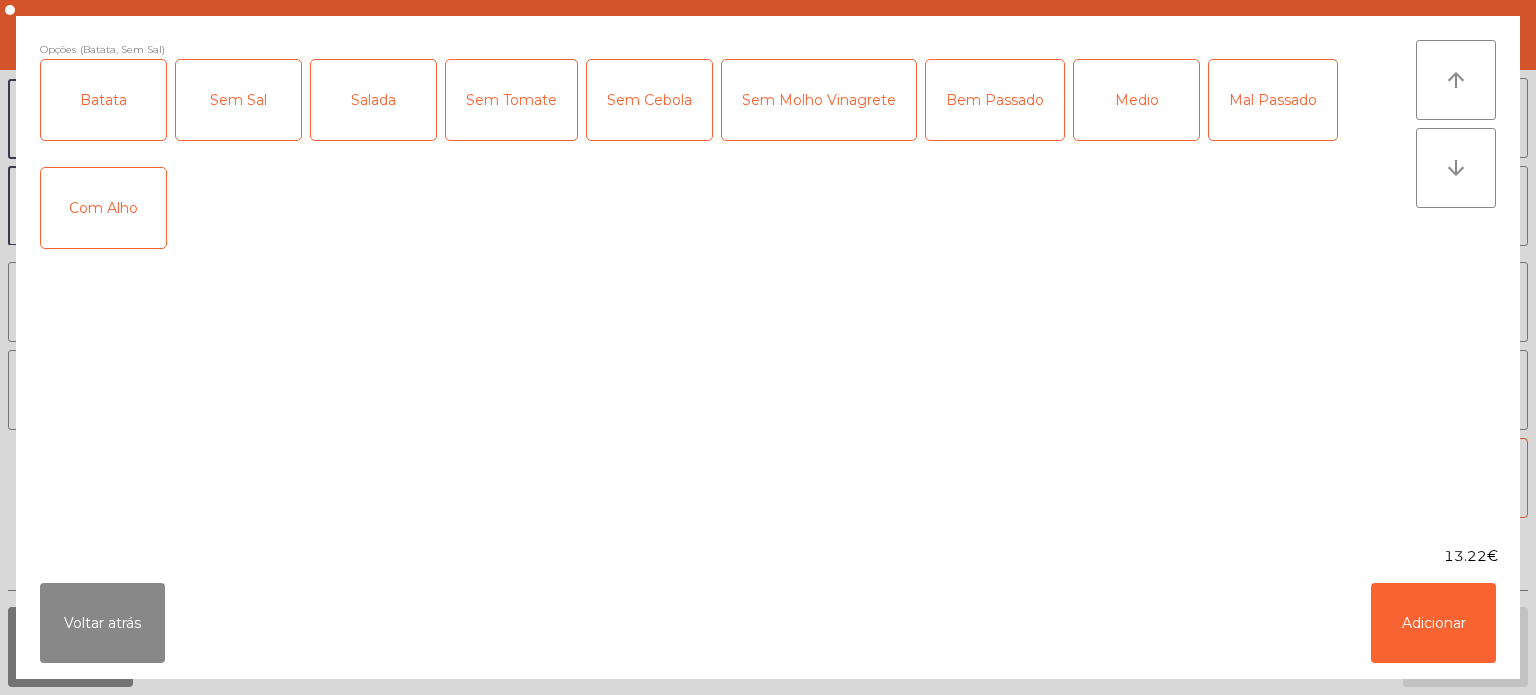 click on "Sem Sal" 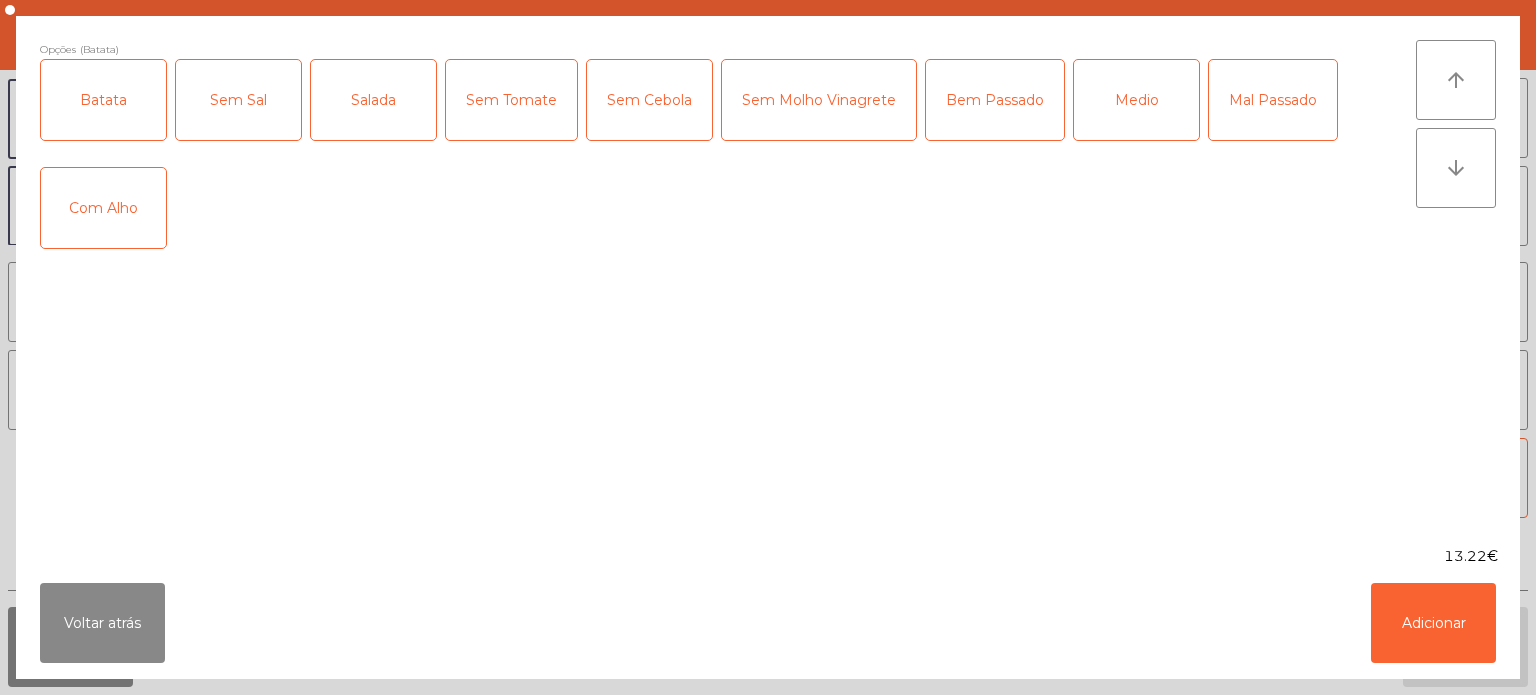 click on "Salada" 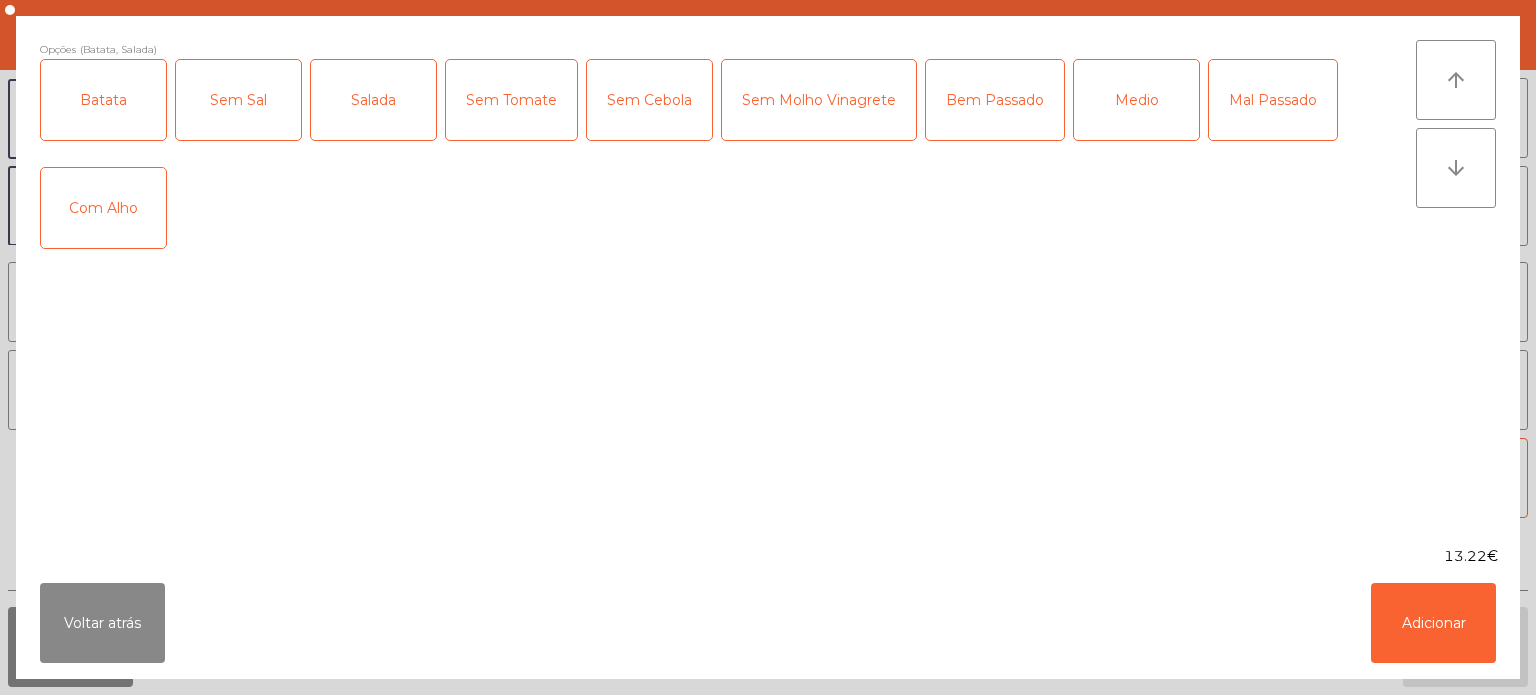 click on "Mal Passado" 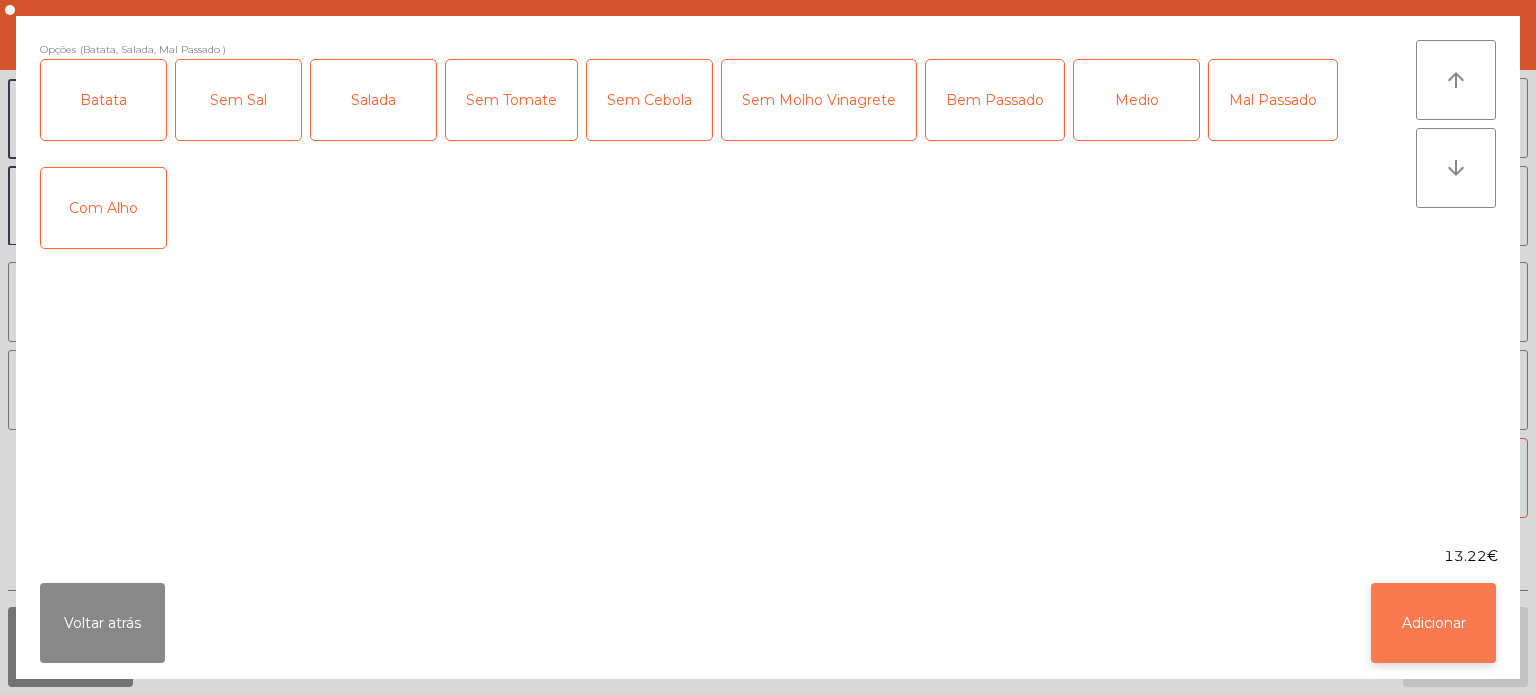 click on "Adicionar" 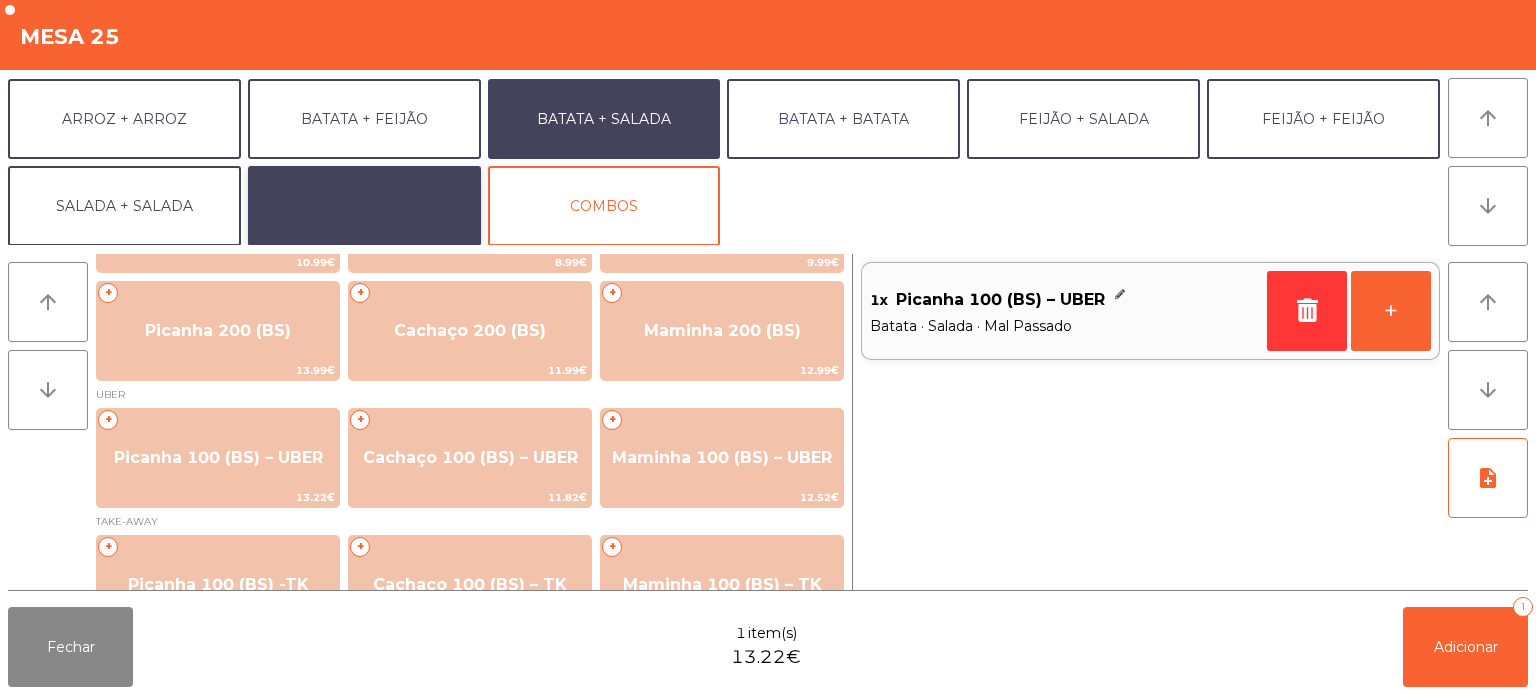 click on "EXTRAS UBER" 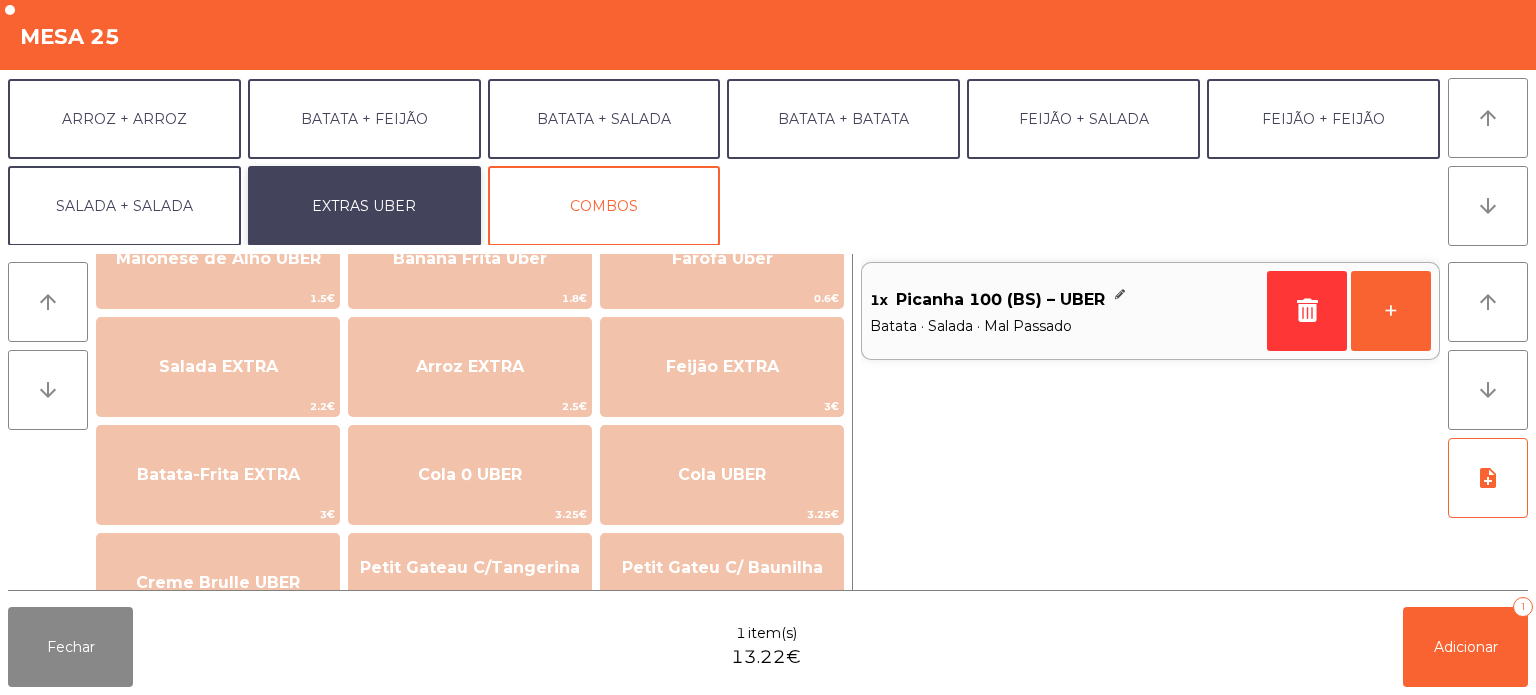 scroll, scrollTop: 180, scrollLeft: 0, axis: vertical 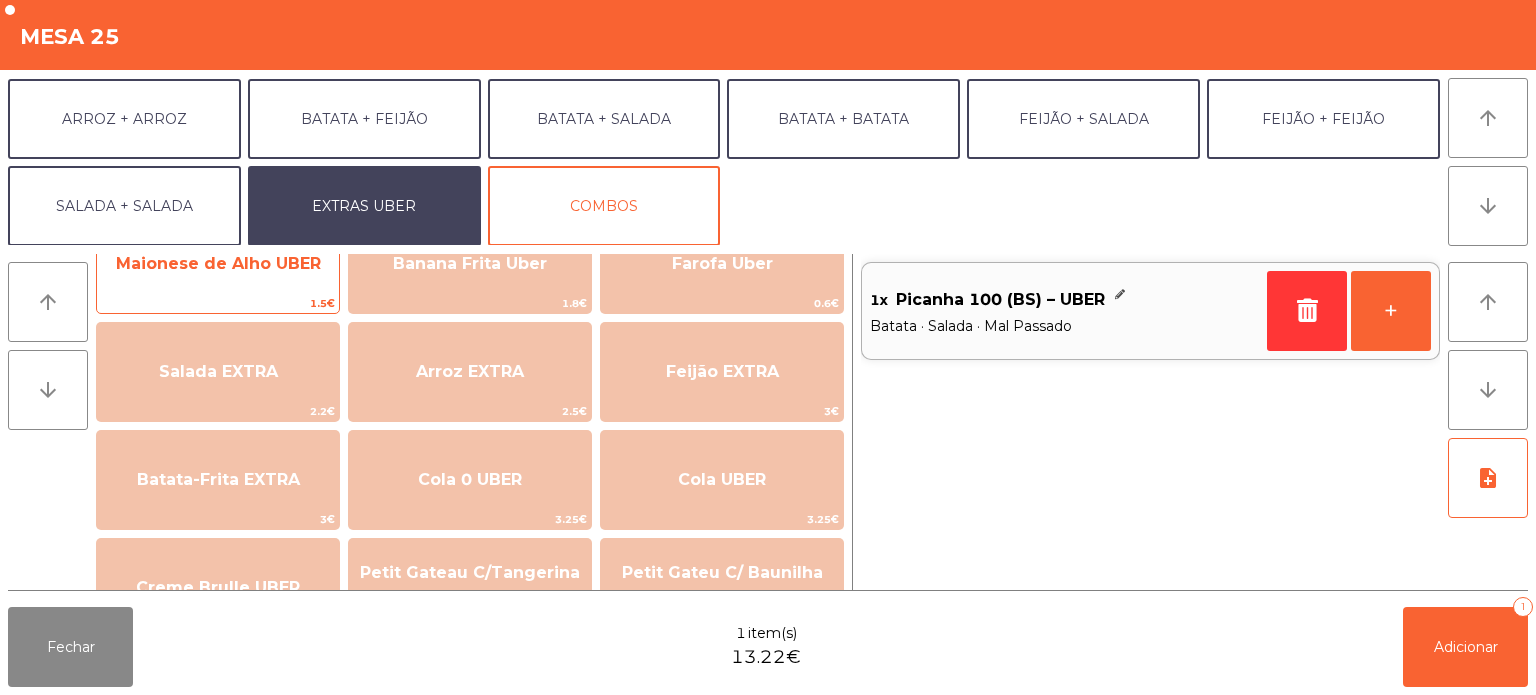 click on "Maionese de Alho UBER" 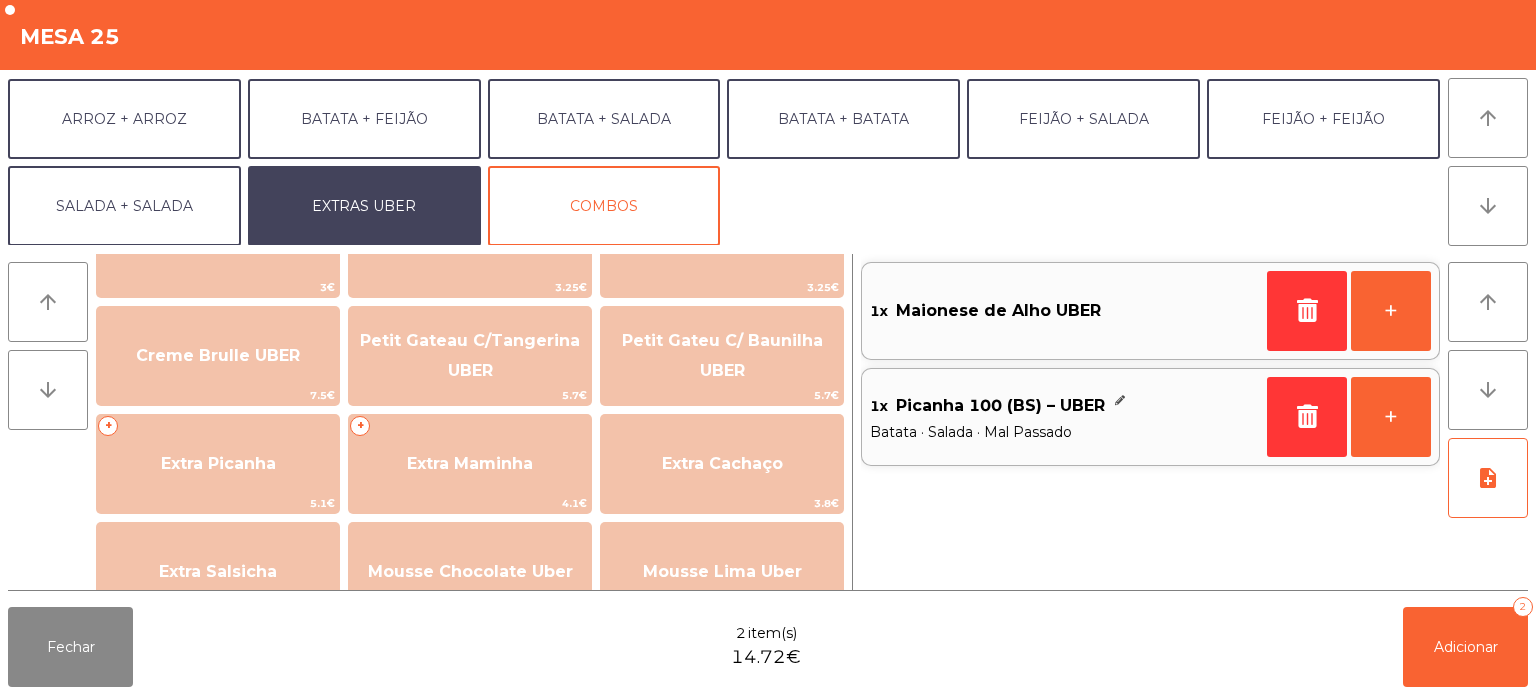 scroll, scrollTop: 435, scrollLeft: 0, axis: vertical 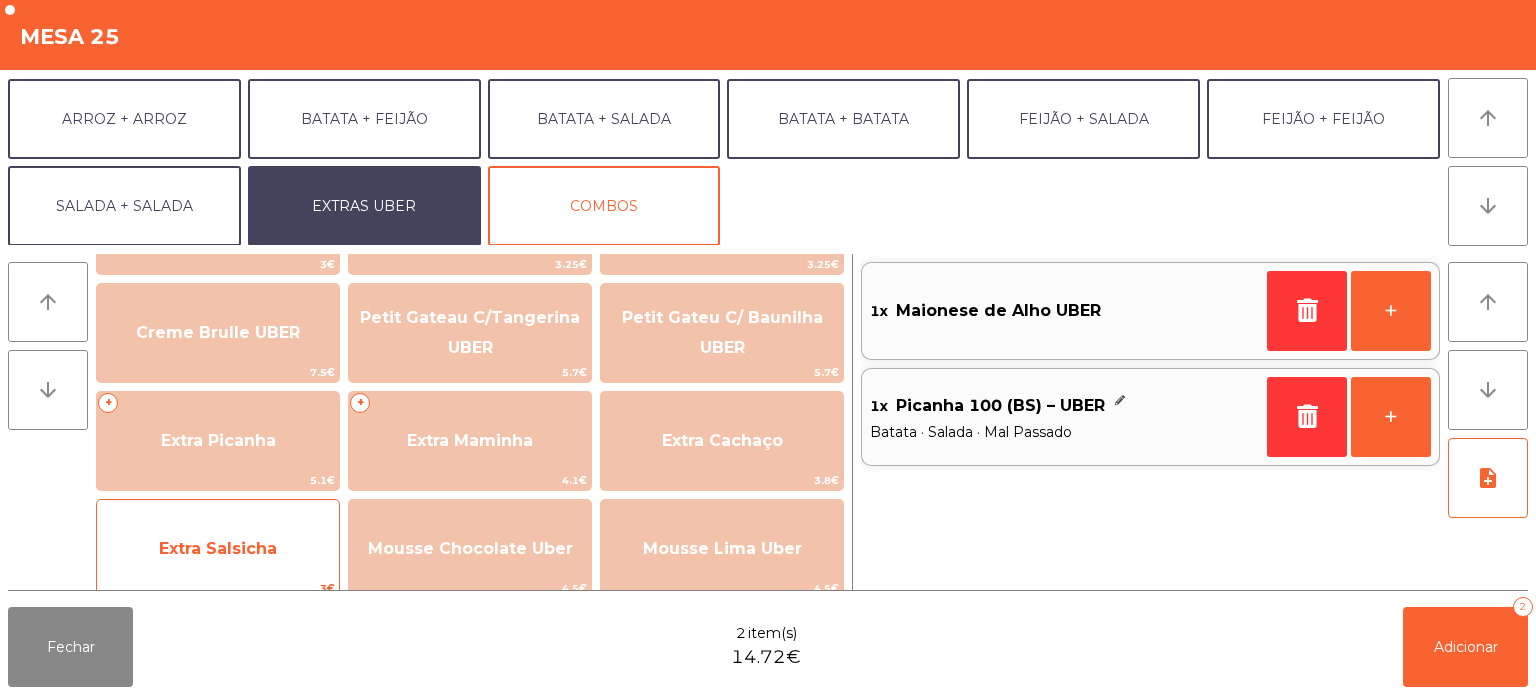 click on "Extra Salsicha" 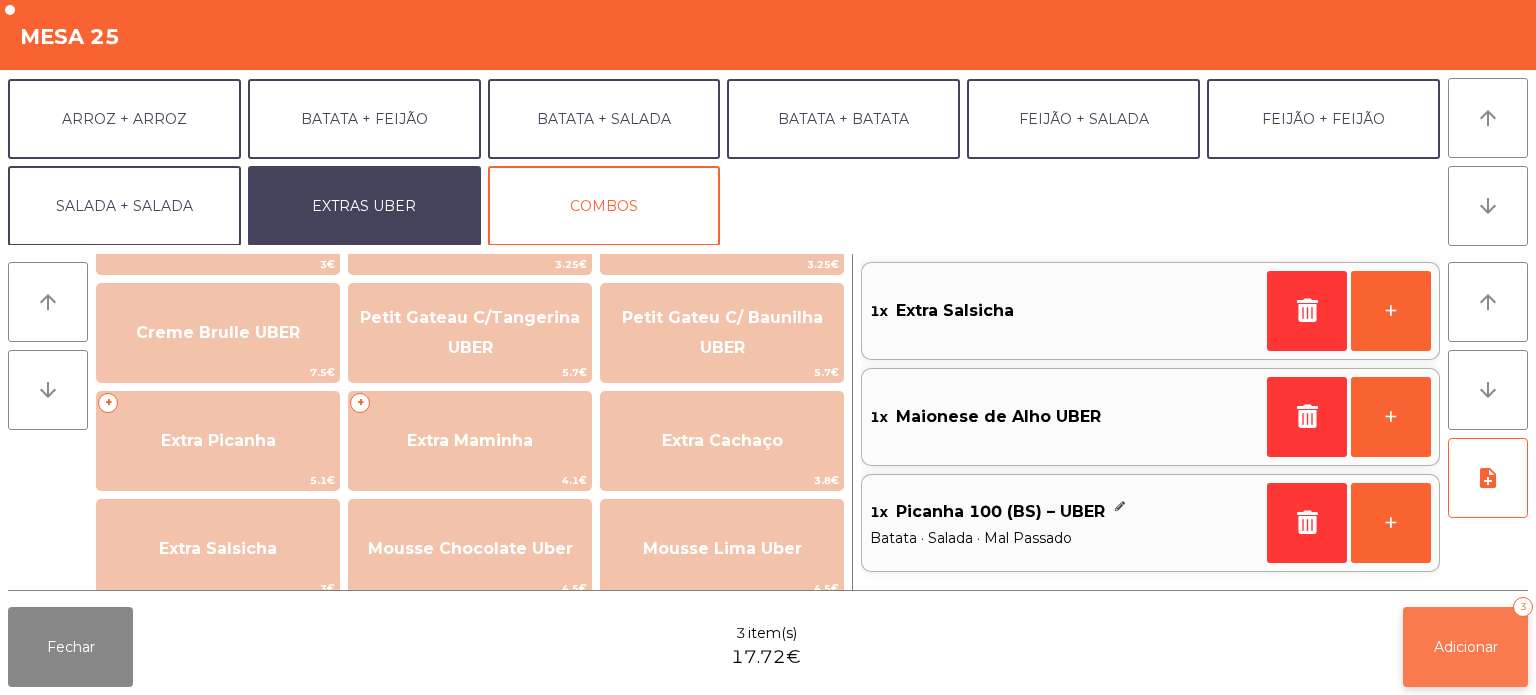 click on "Adicionar   3" 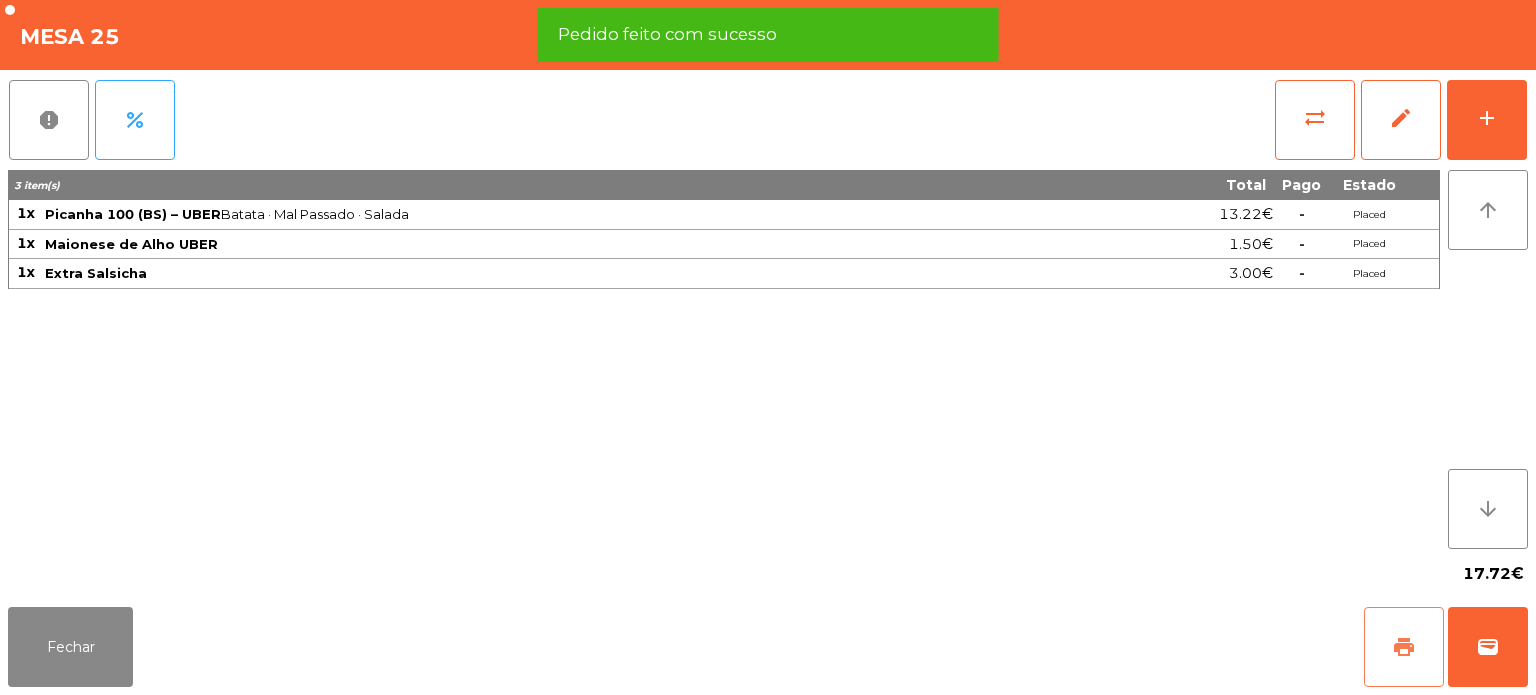 click on "print" 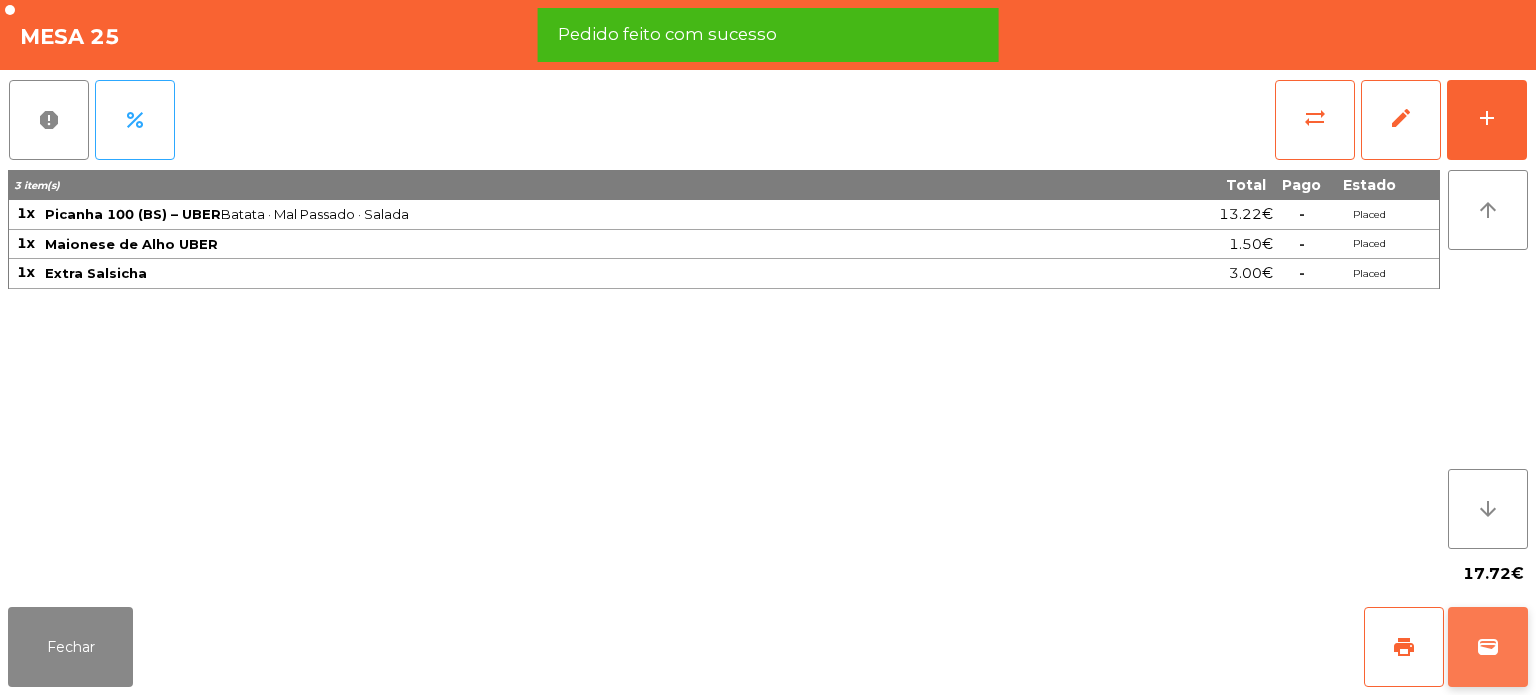 click on "wallet" 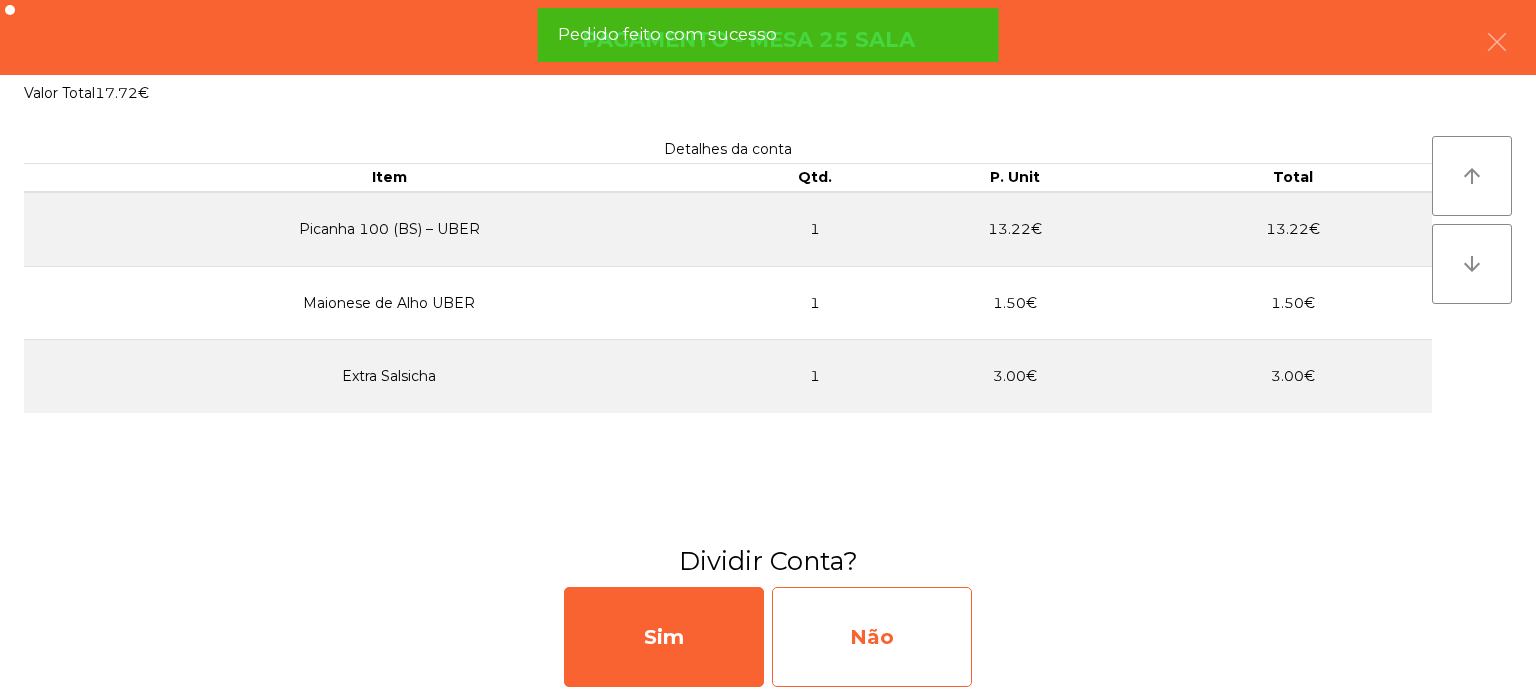 click on "Não" 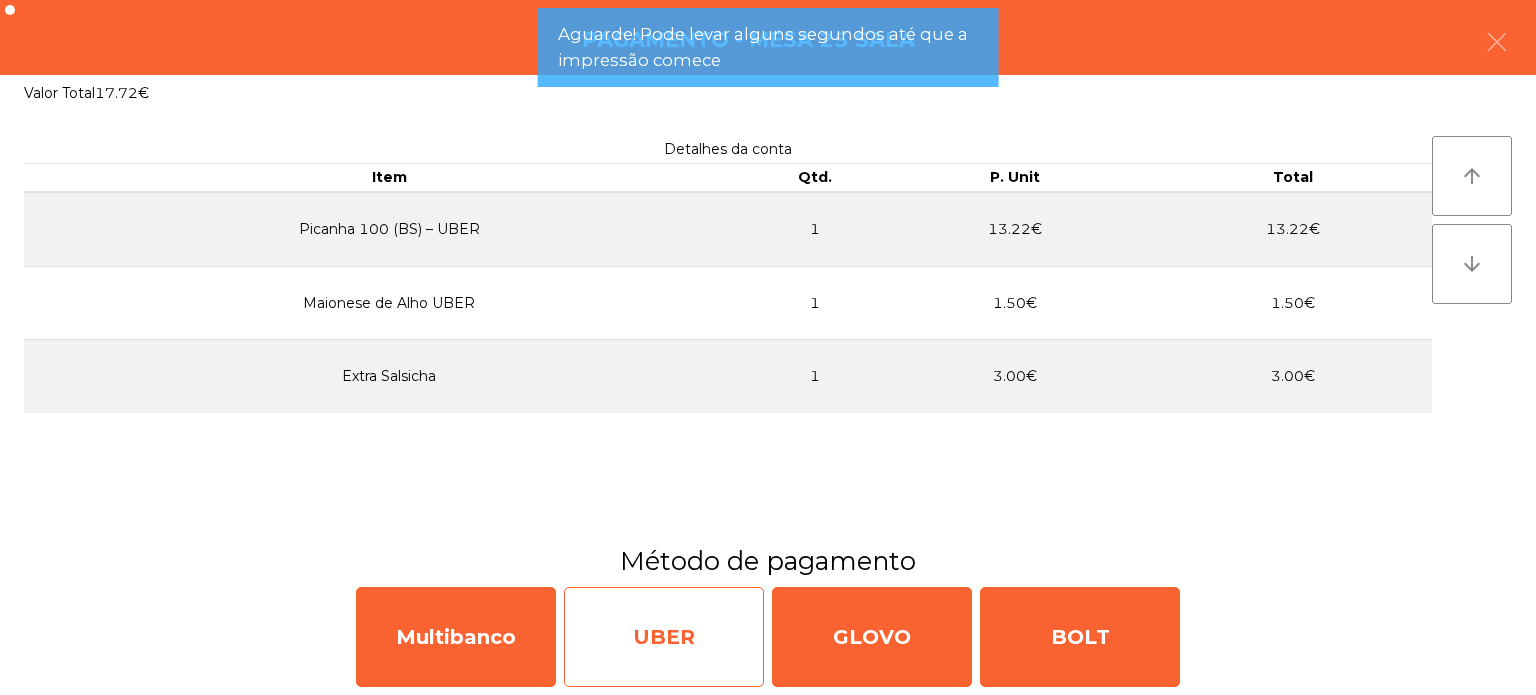 click on "UBER" 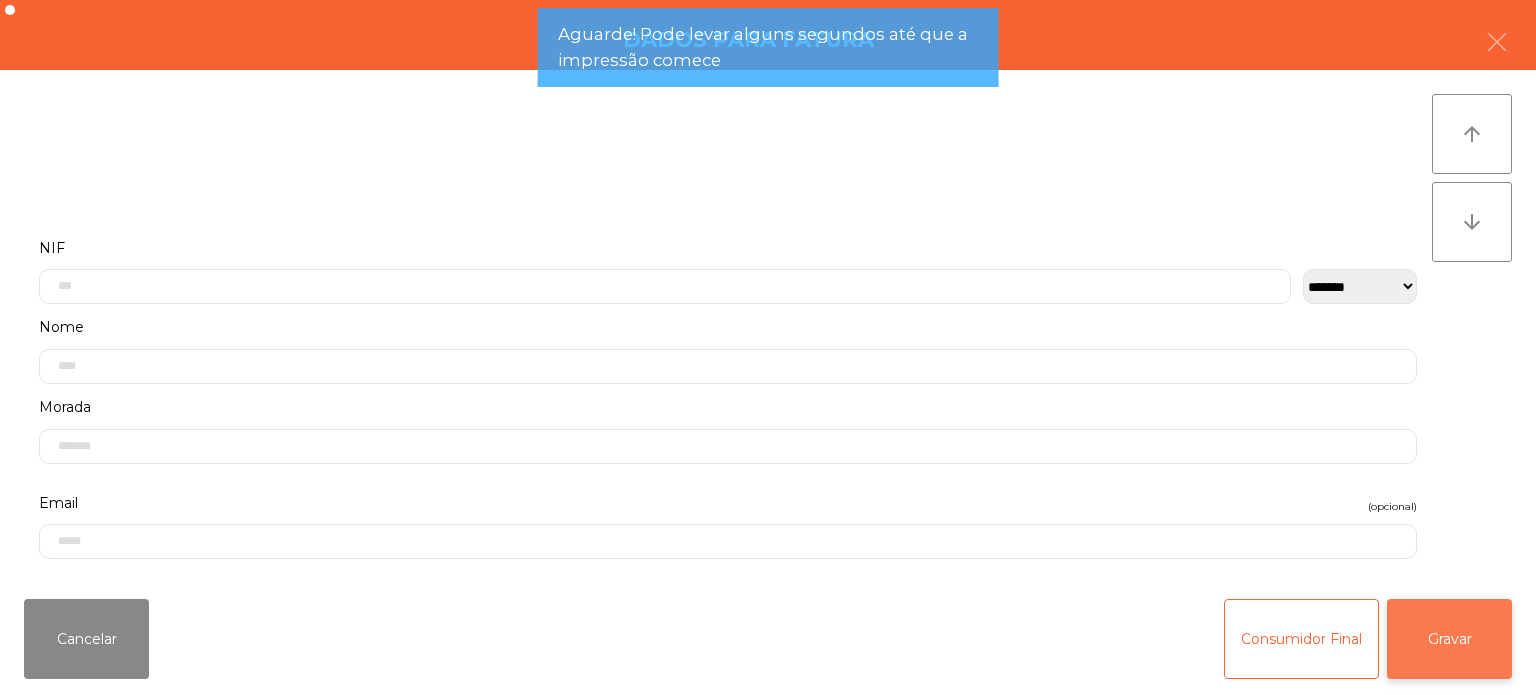 click on "Gravar" 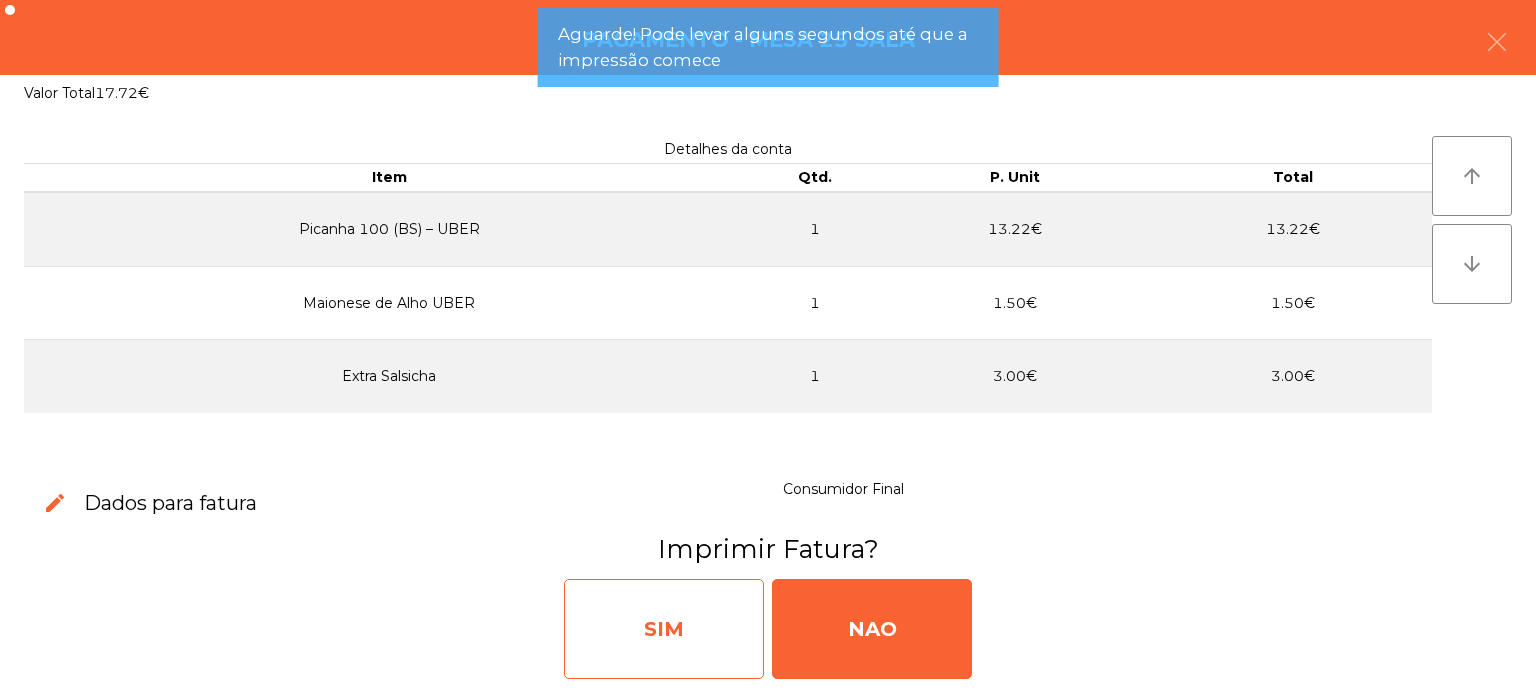 click on "SIM" 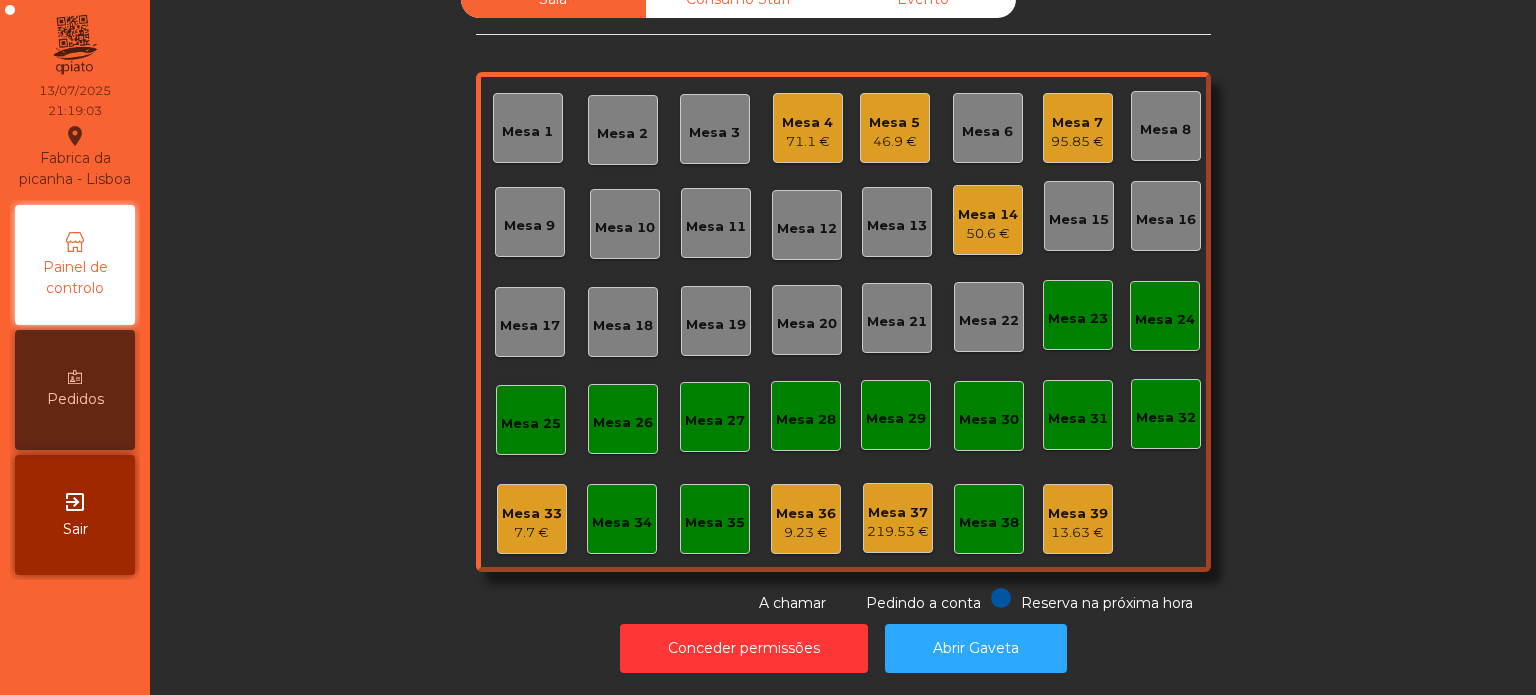 click on "Mesa 4" 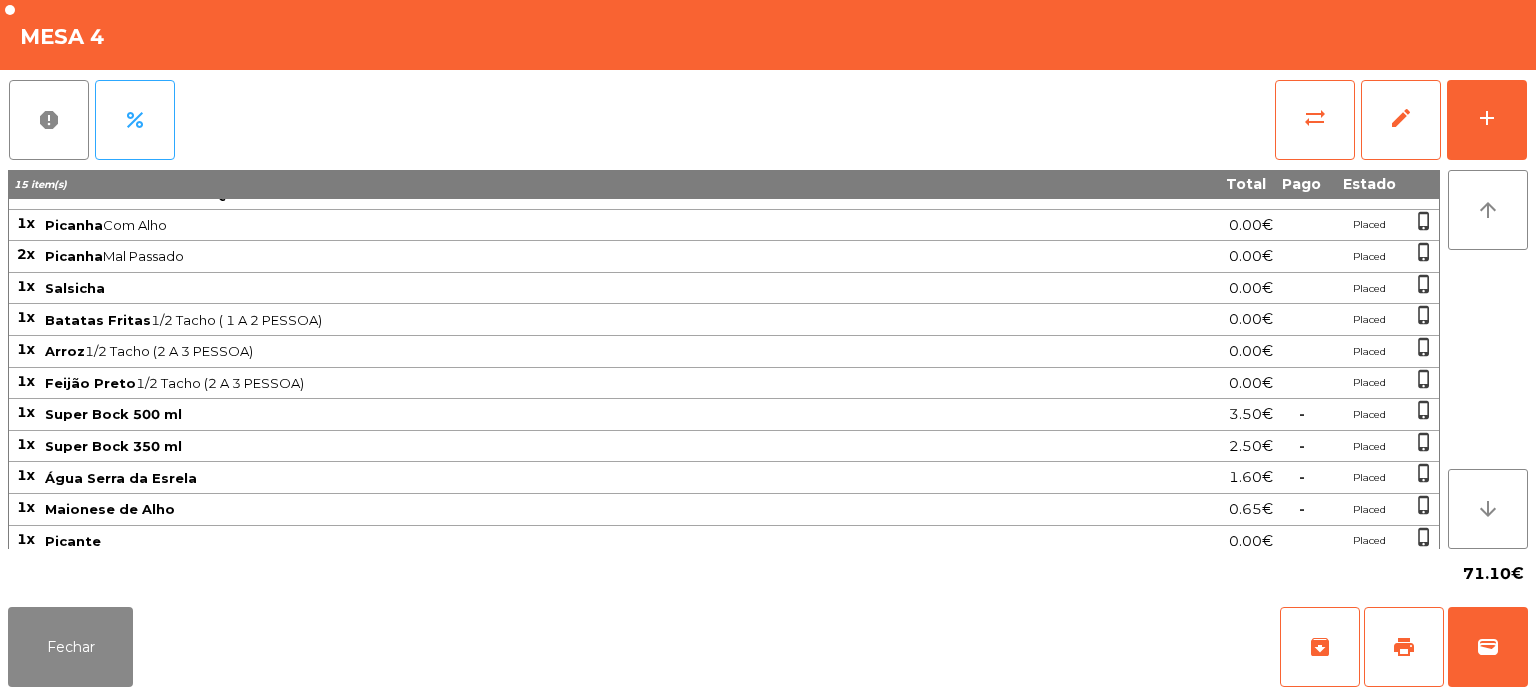 scroll, scrollTop: 0, scrollLeft: 0, axis: both 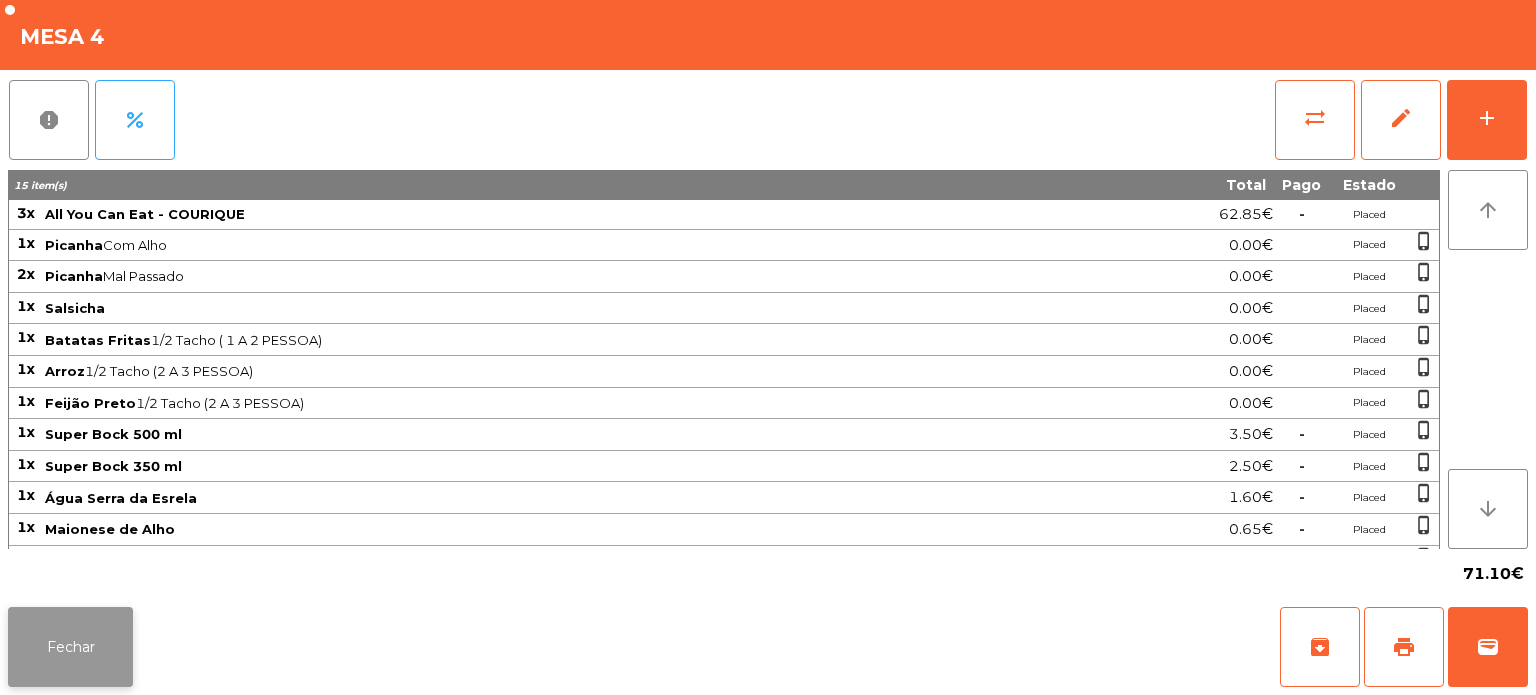 click on "Fechar" 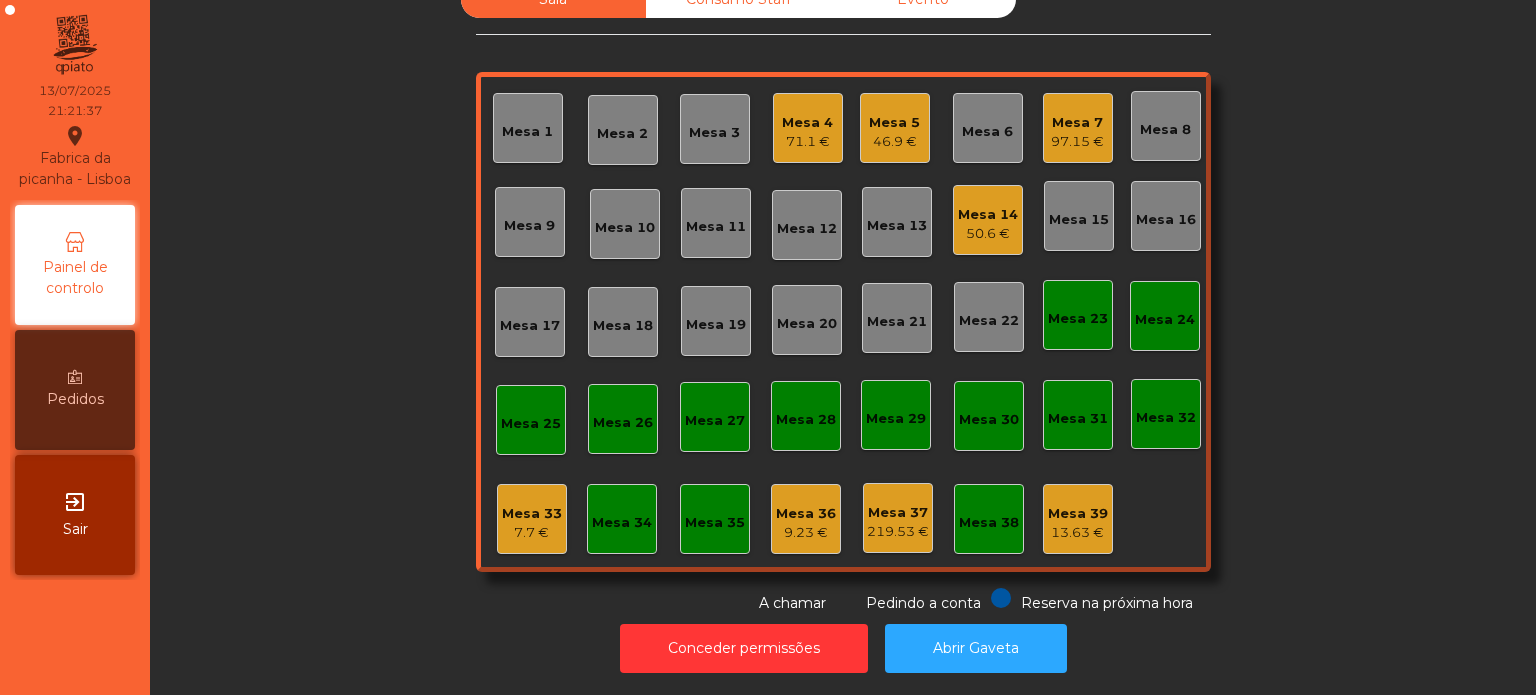 click on "Mesa 4   71.1 €" 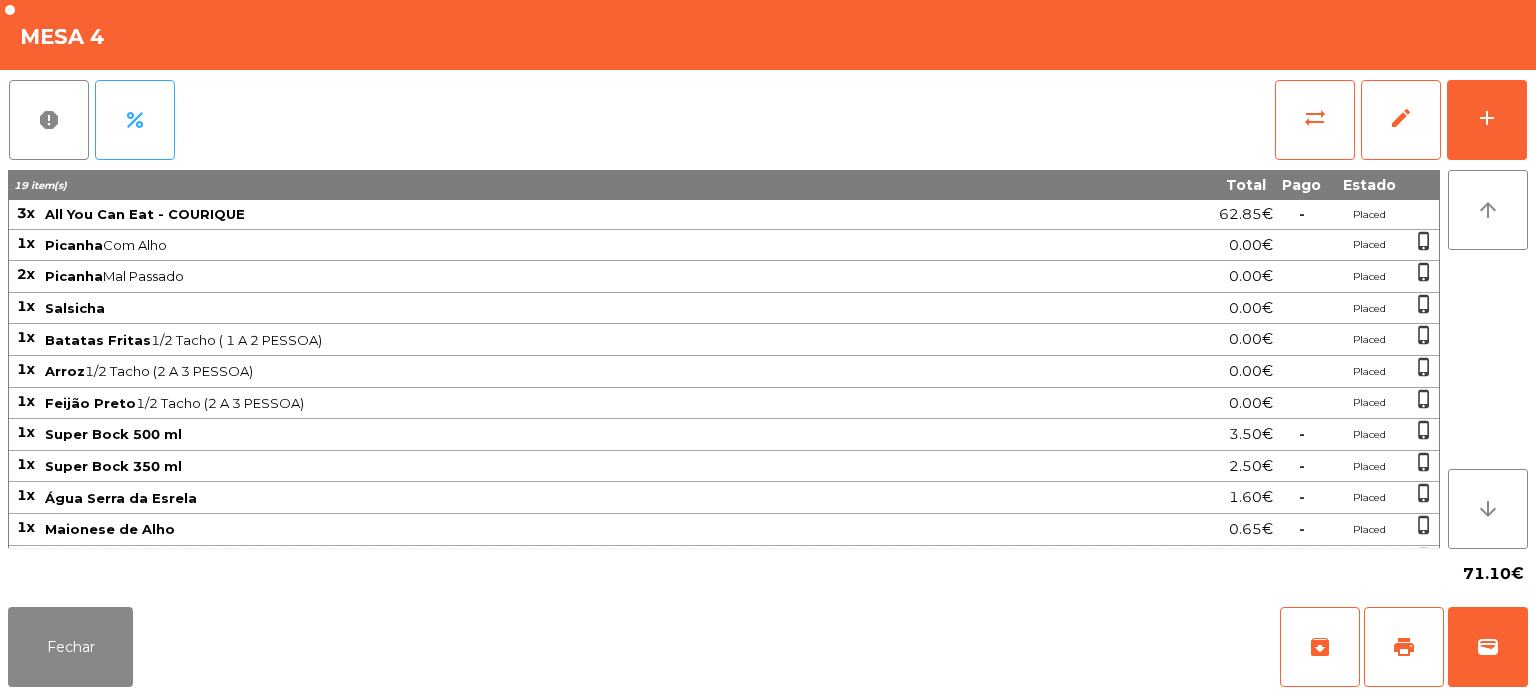 scroll, scrollTop: 145, scrollLeft: 0, axis: vertical 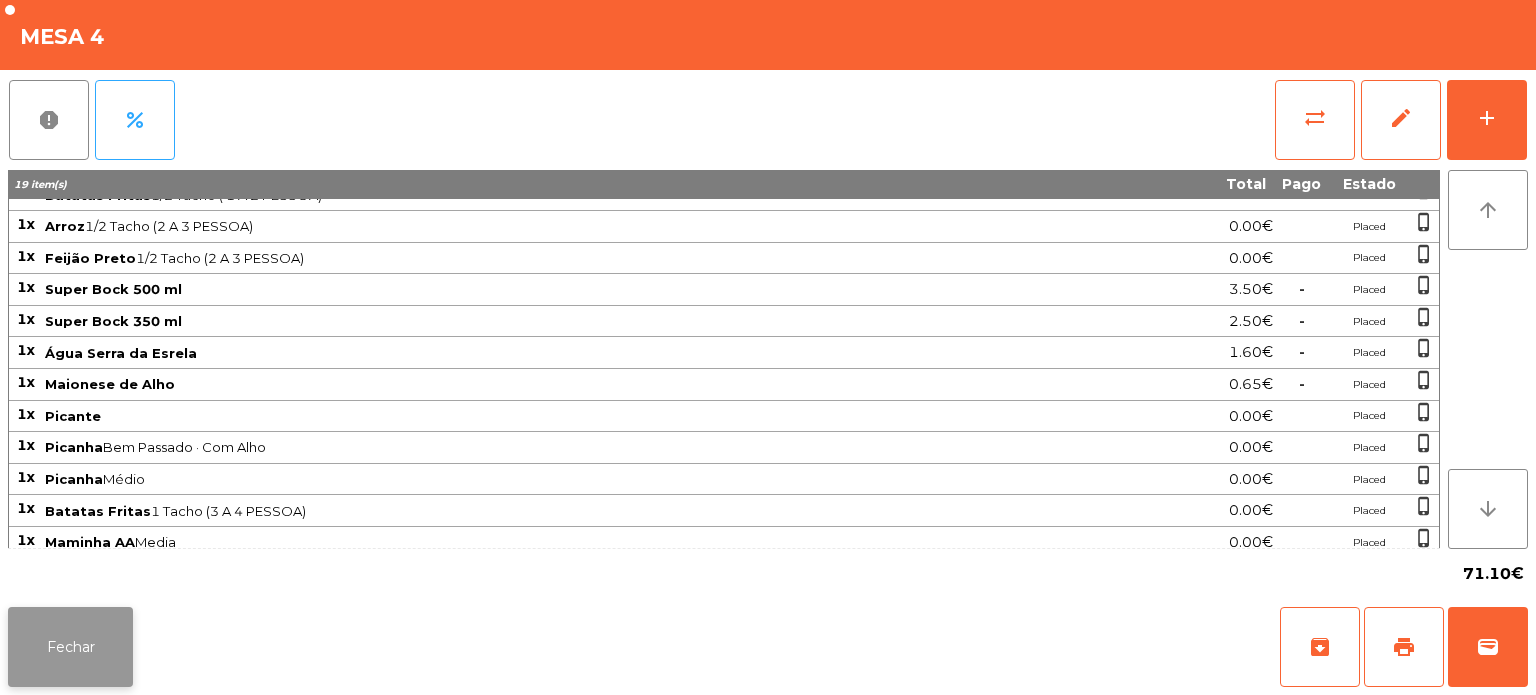 click on "Fechar" 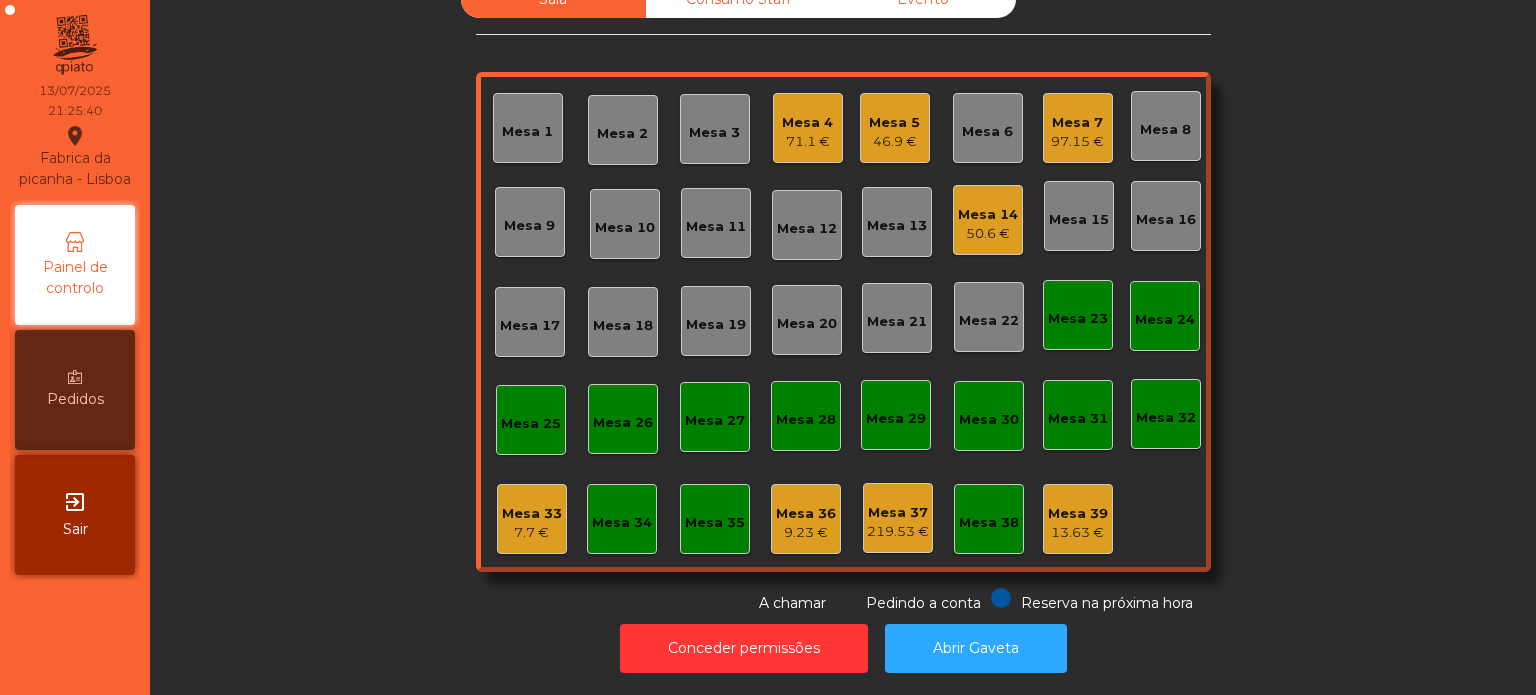 click on "Mesa 5   46.9 €" 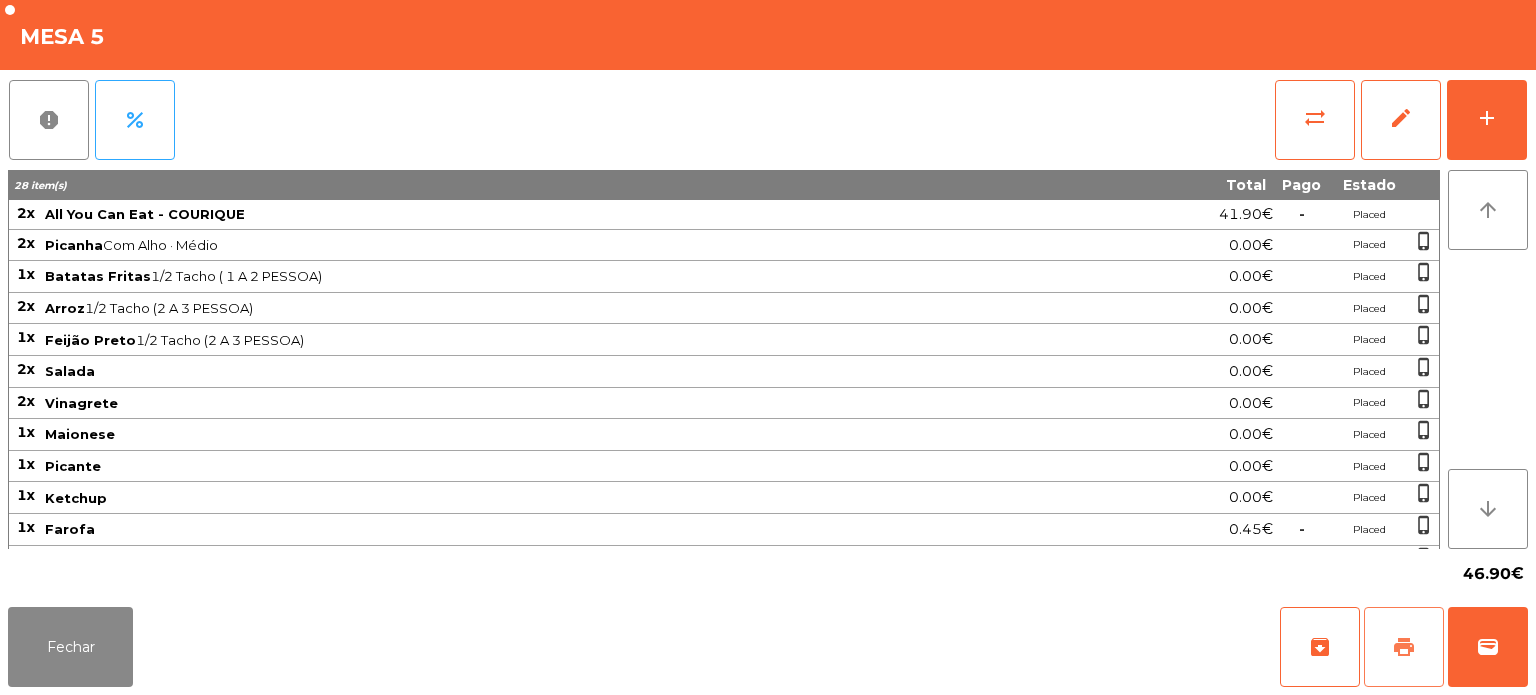 click on "print" 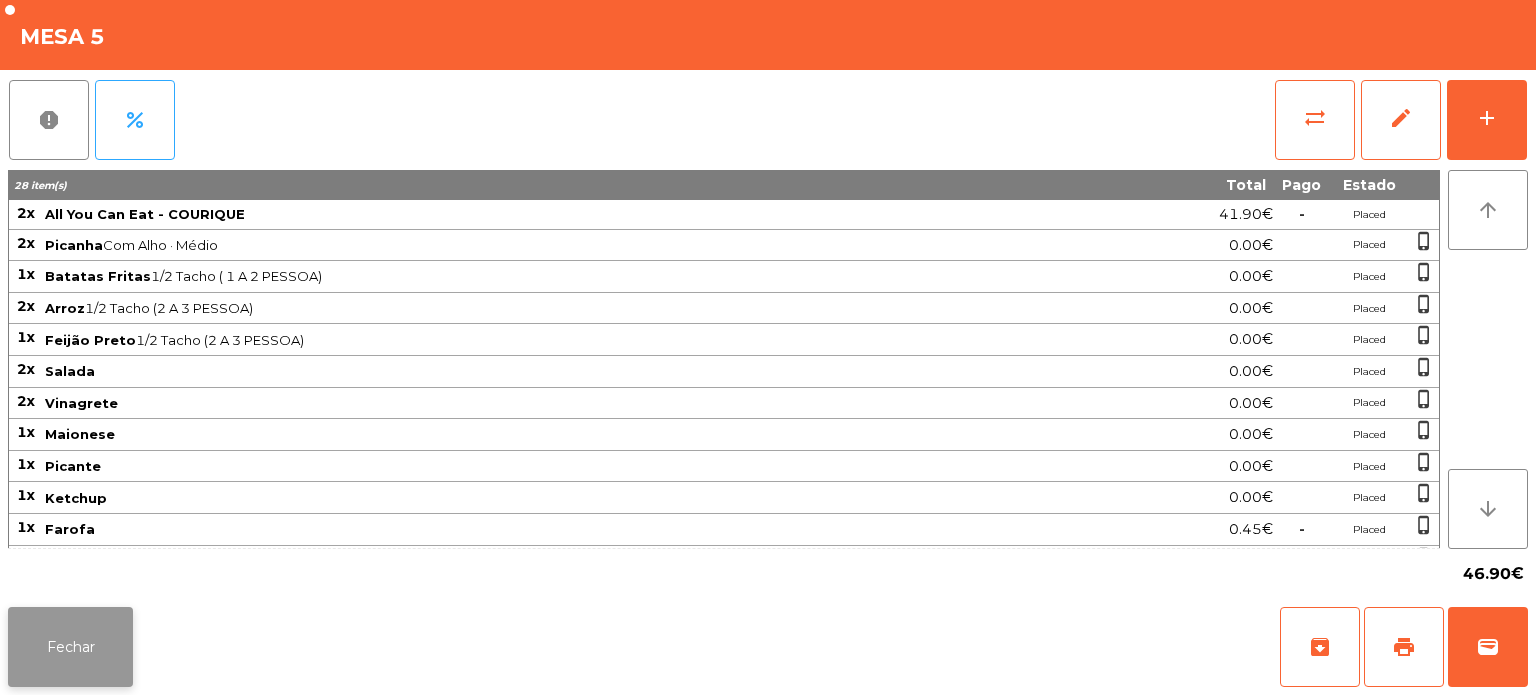 click on "Fechar" 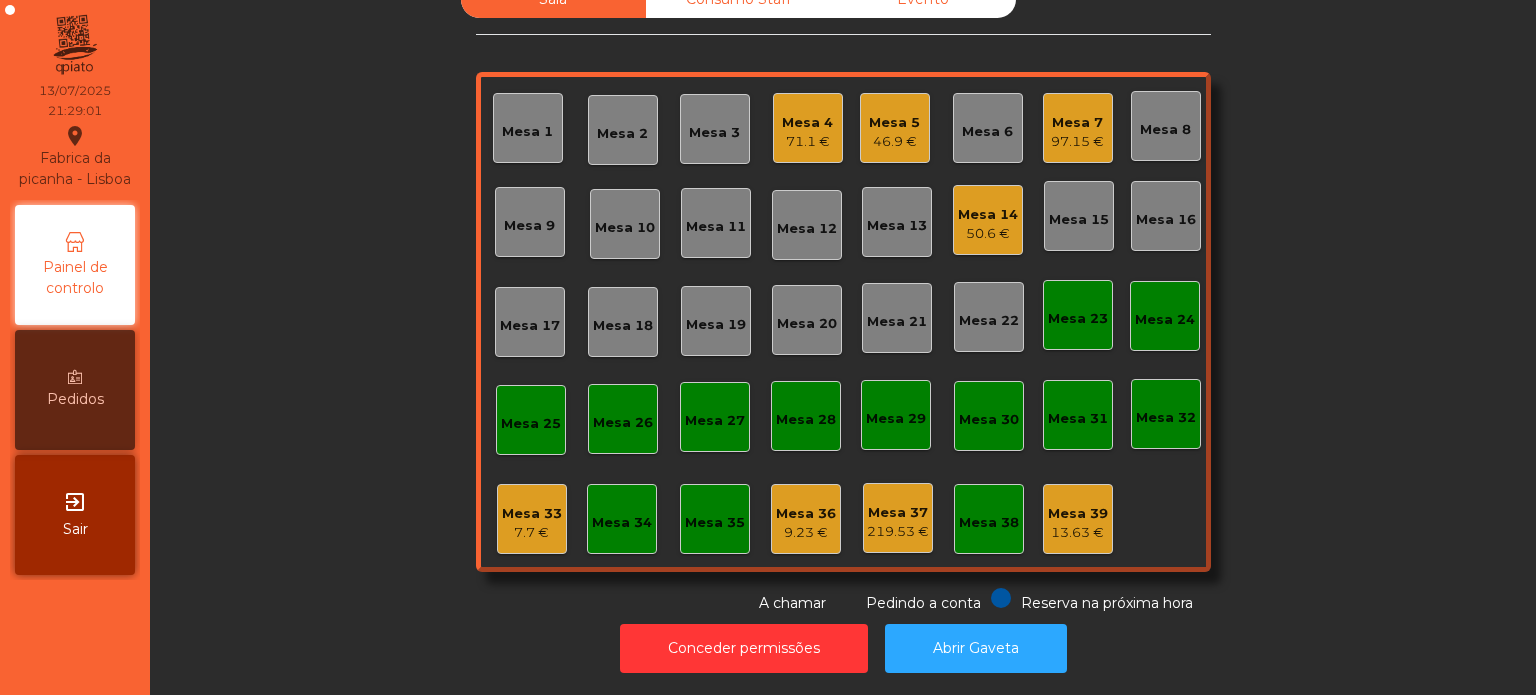 click on "Mesa 5" 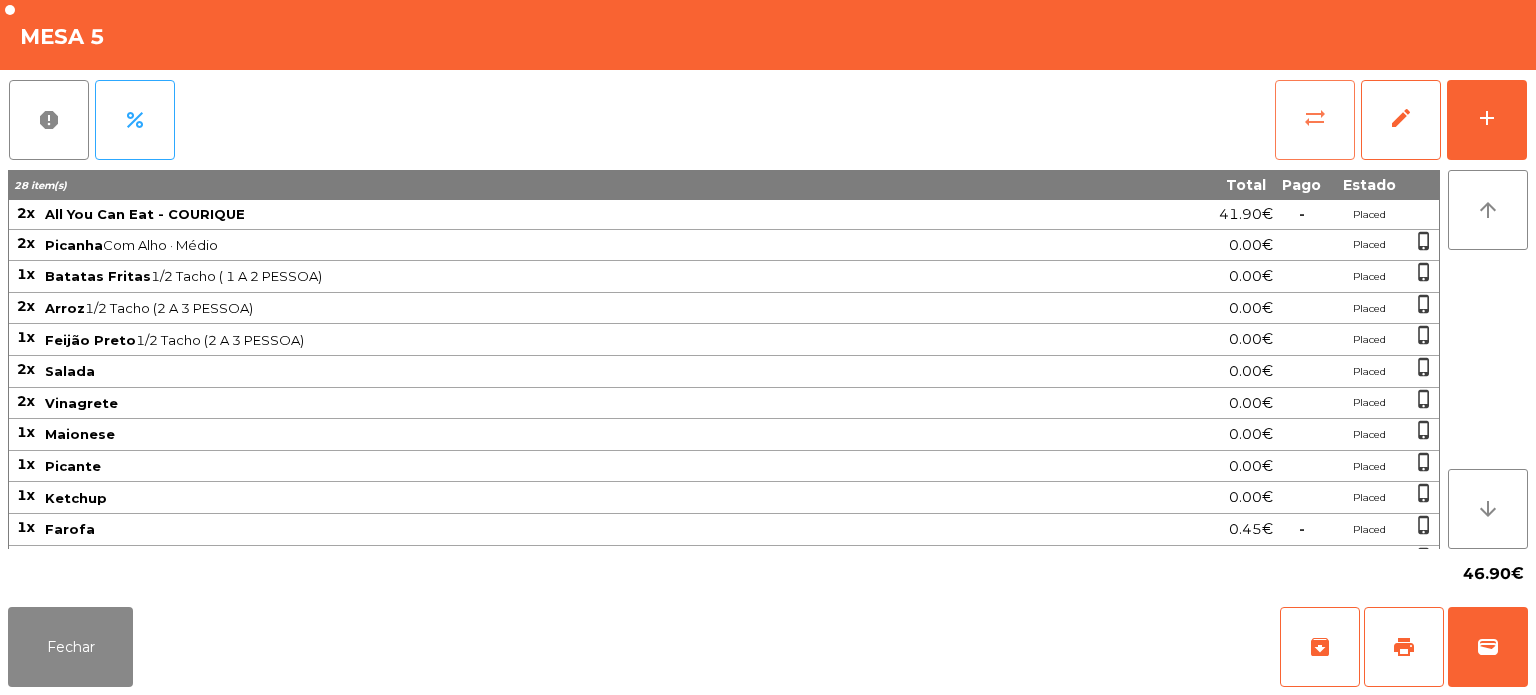 click on "sync_alt" 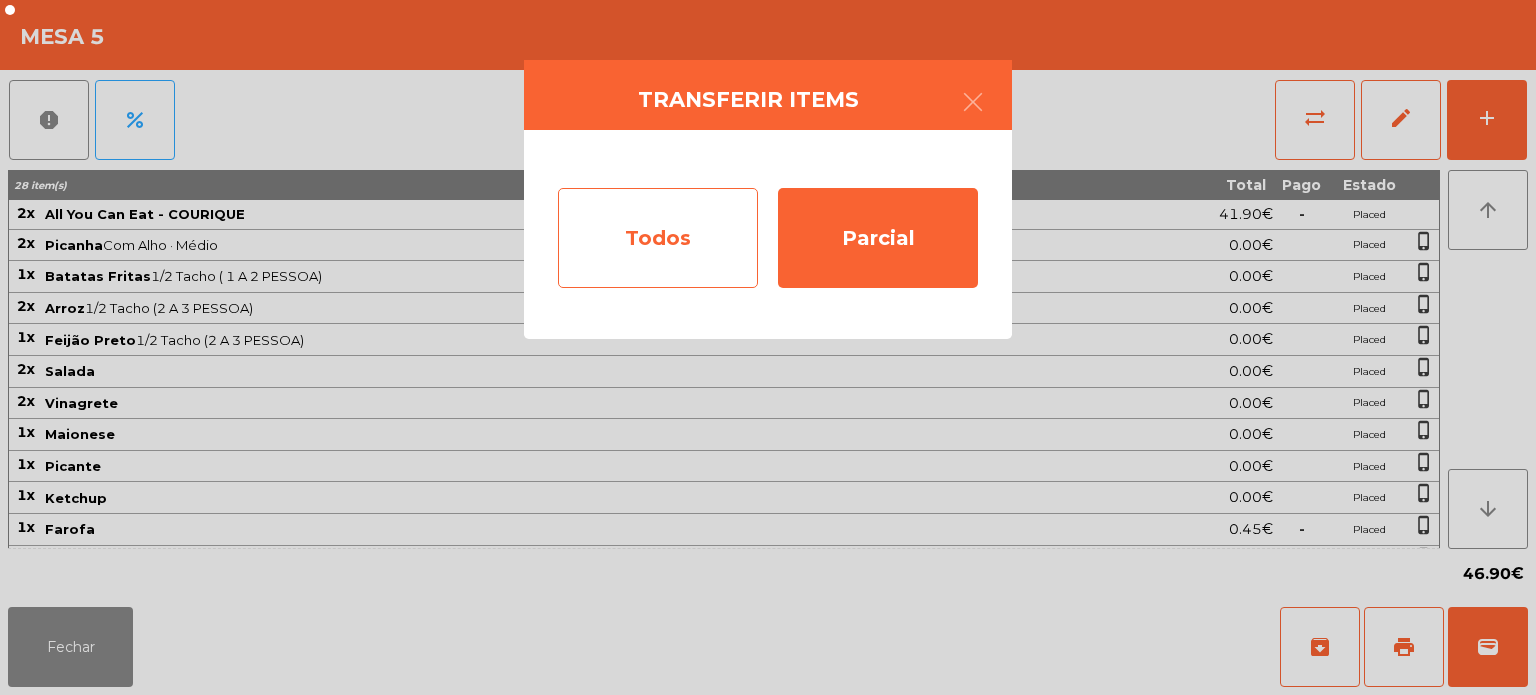 click on "Todos" 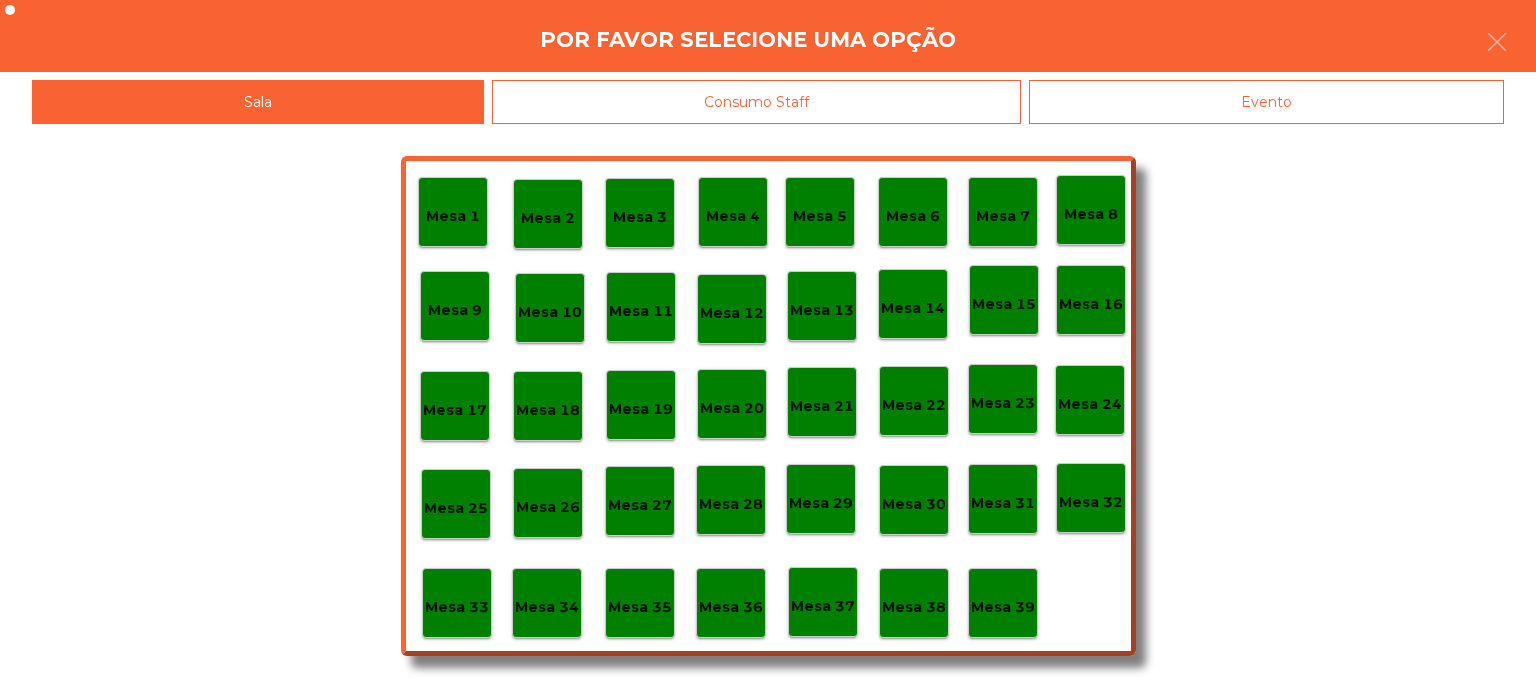 click on "Evento" 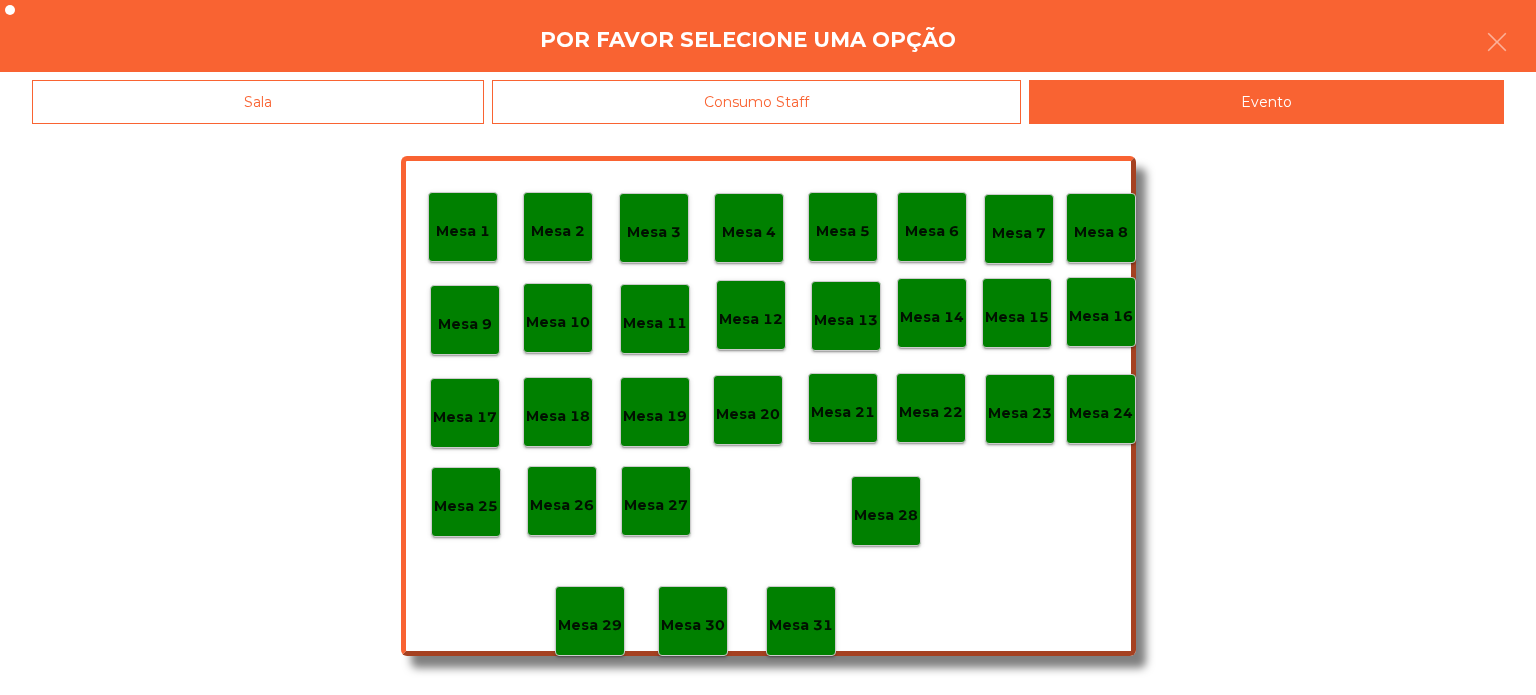 click on "Mesa 28" 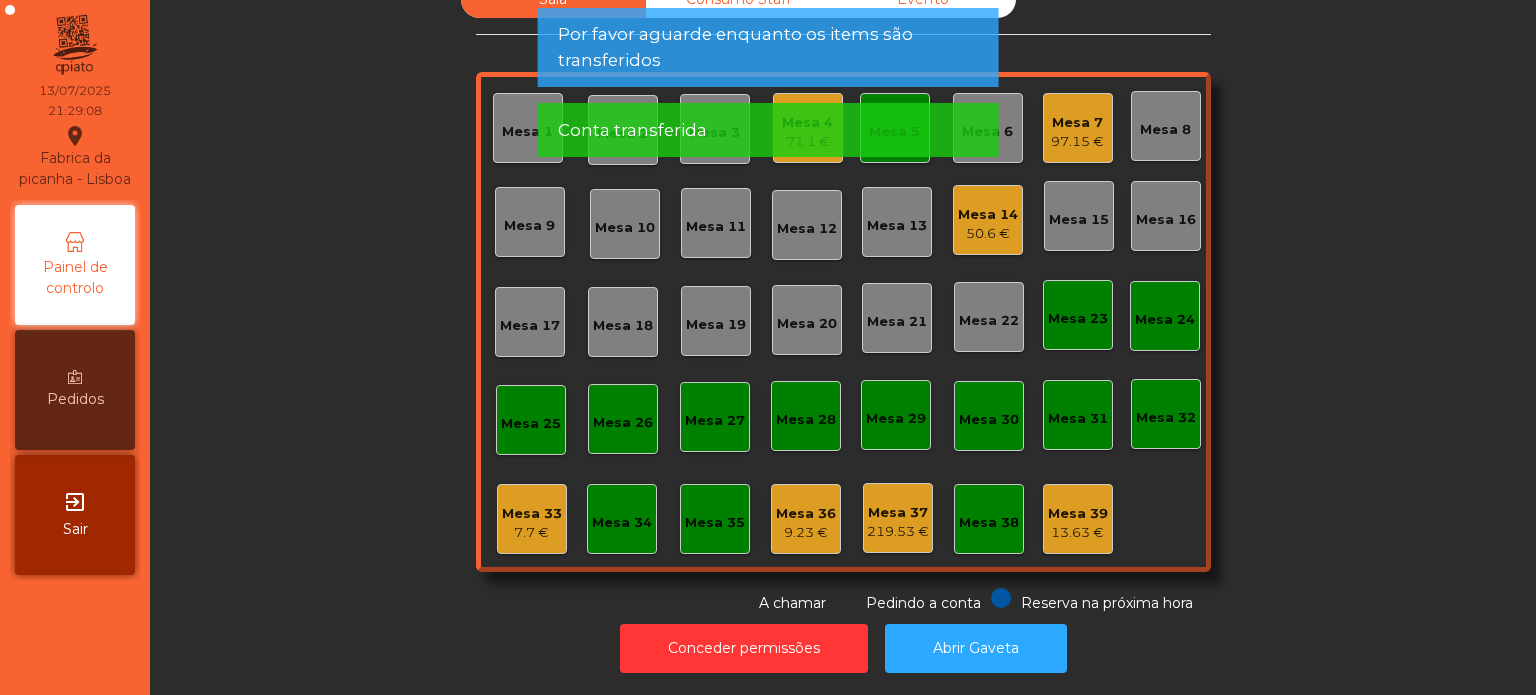 click on "Conta transferida" 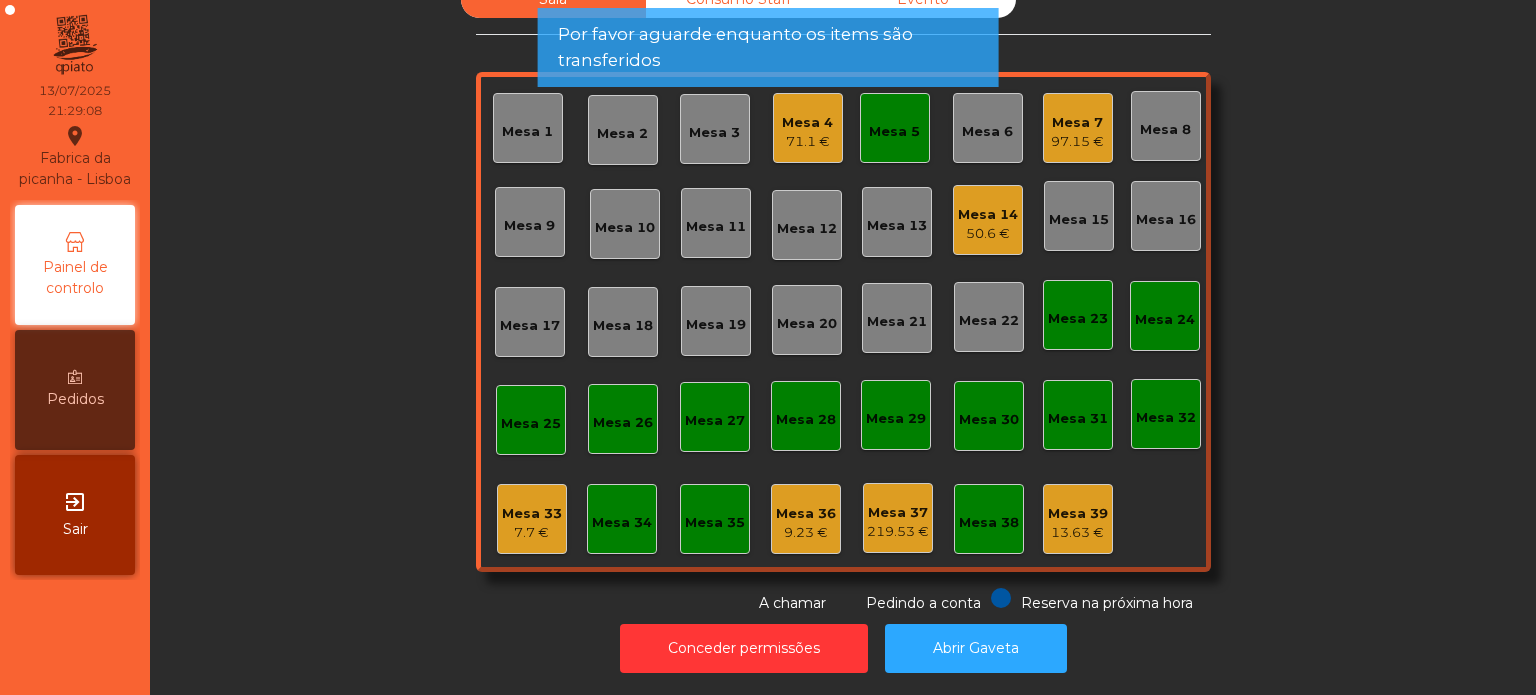 click on "Por favor aguarde enquanto os items são transferidos" 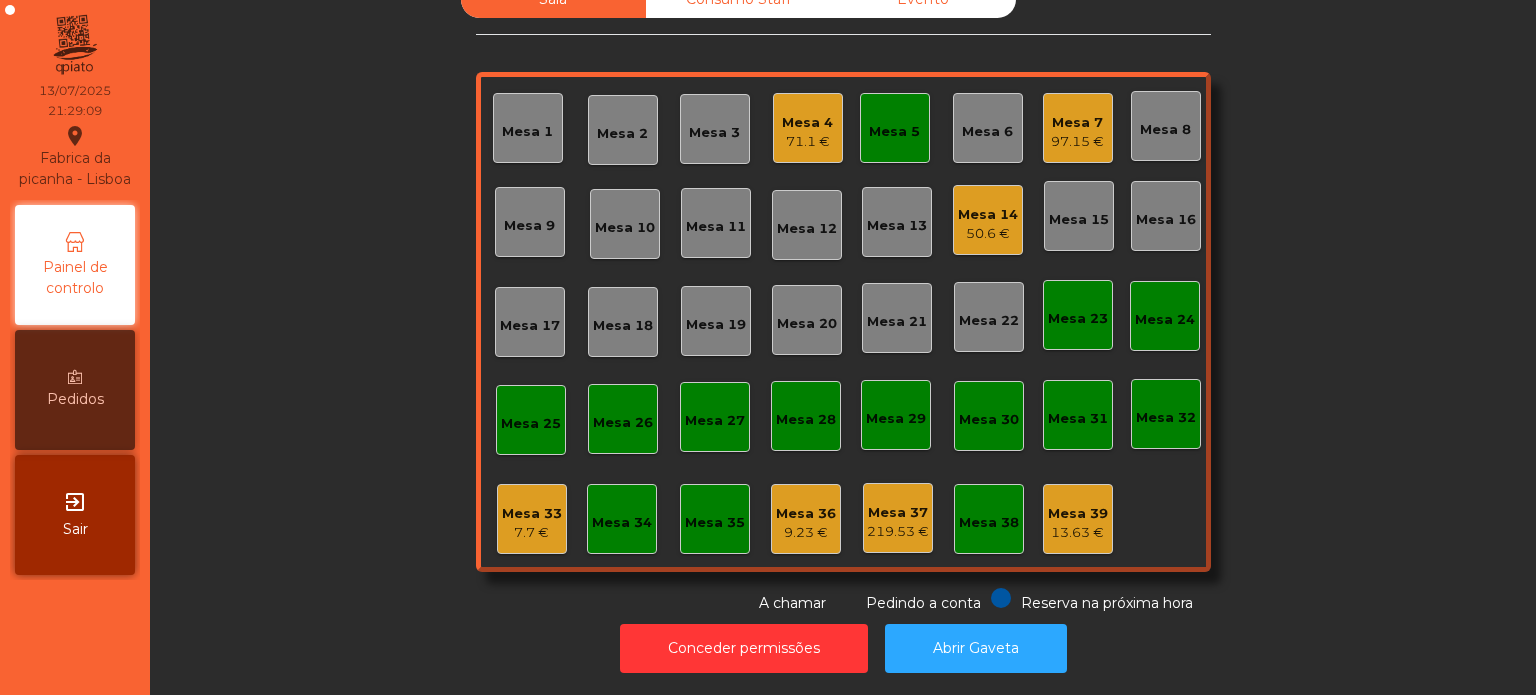 click on "Mesa 5" 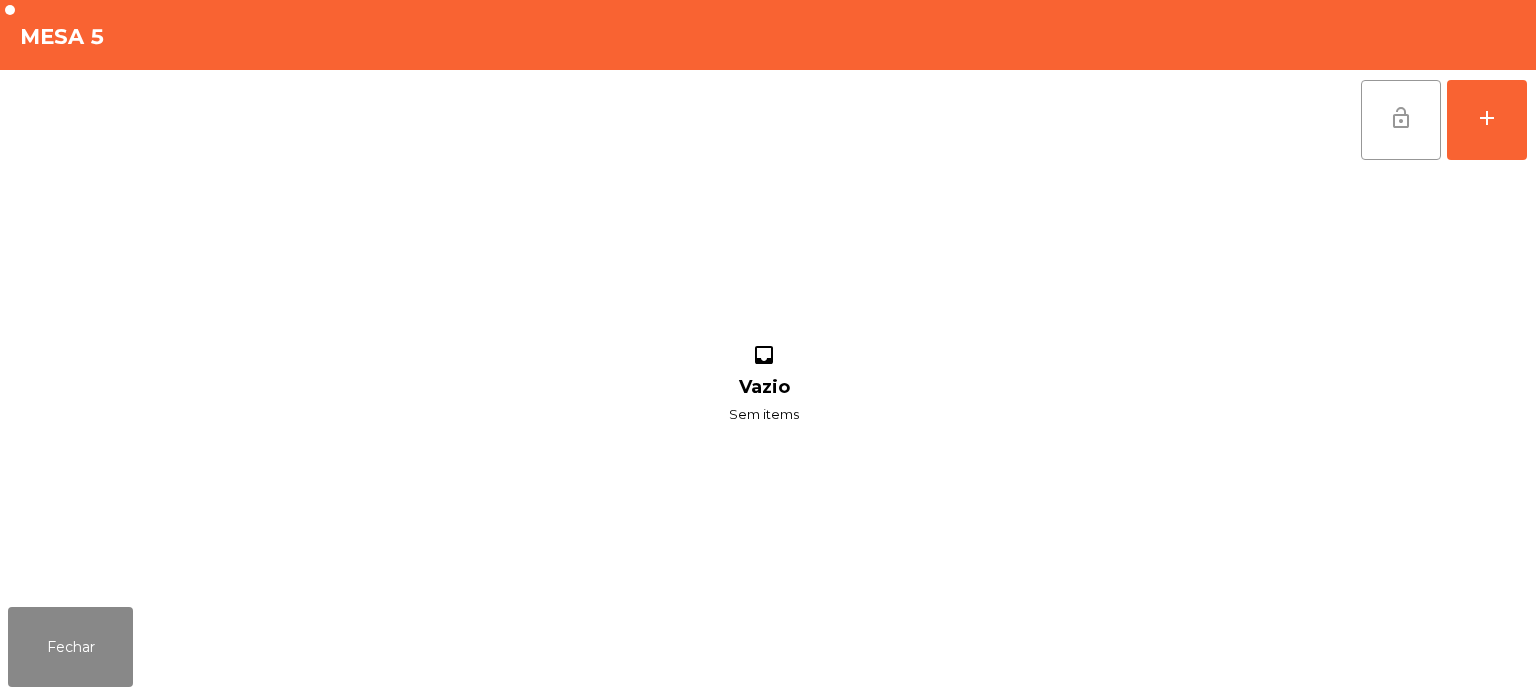 click on "lock_open" 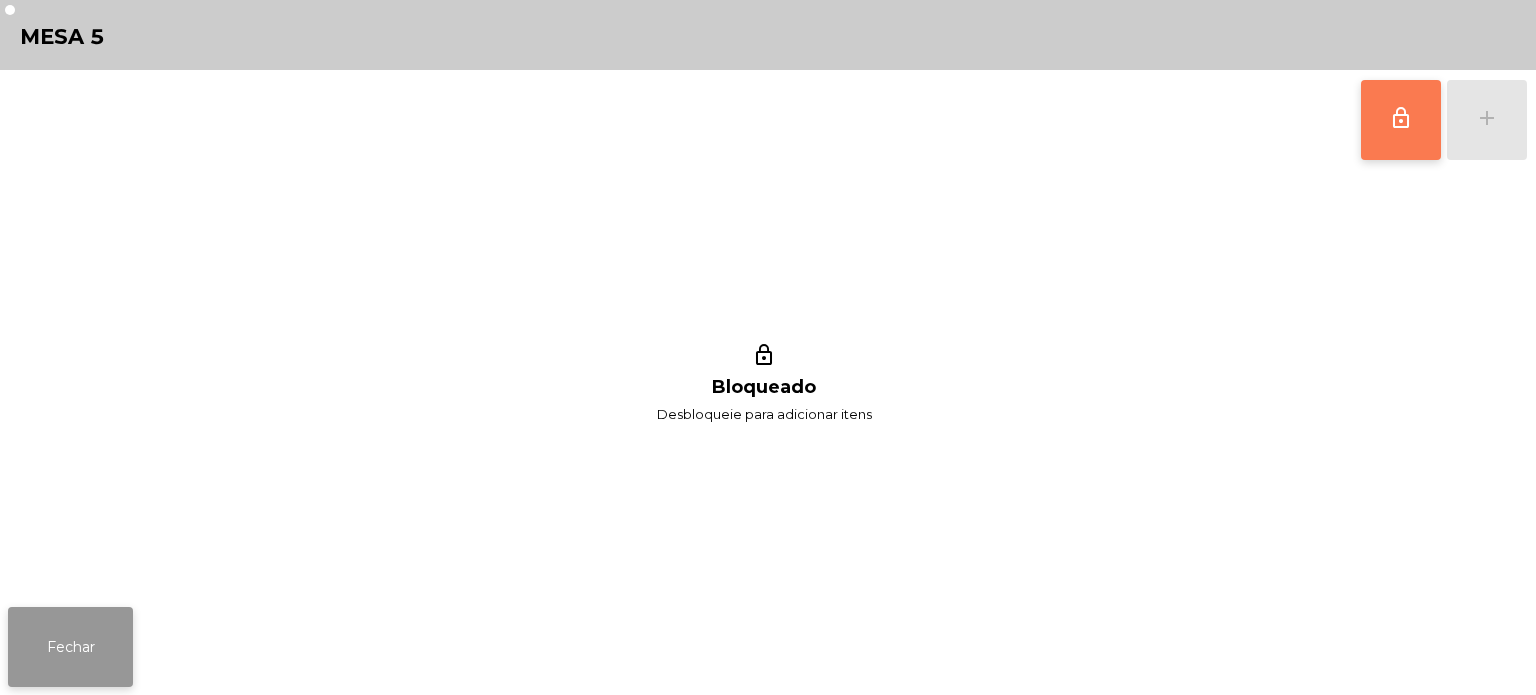 click on "Fechar" 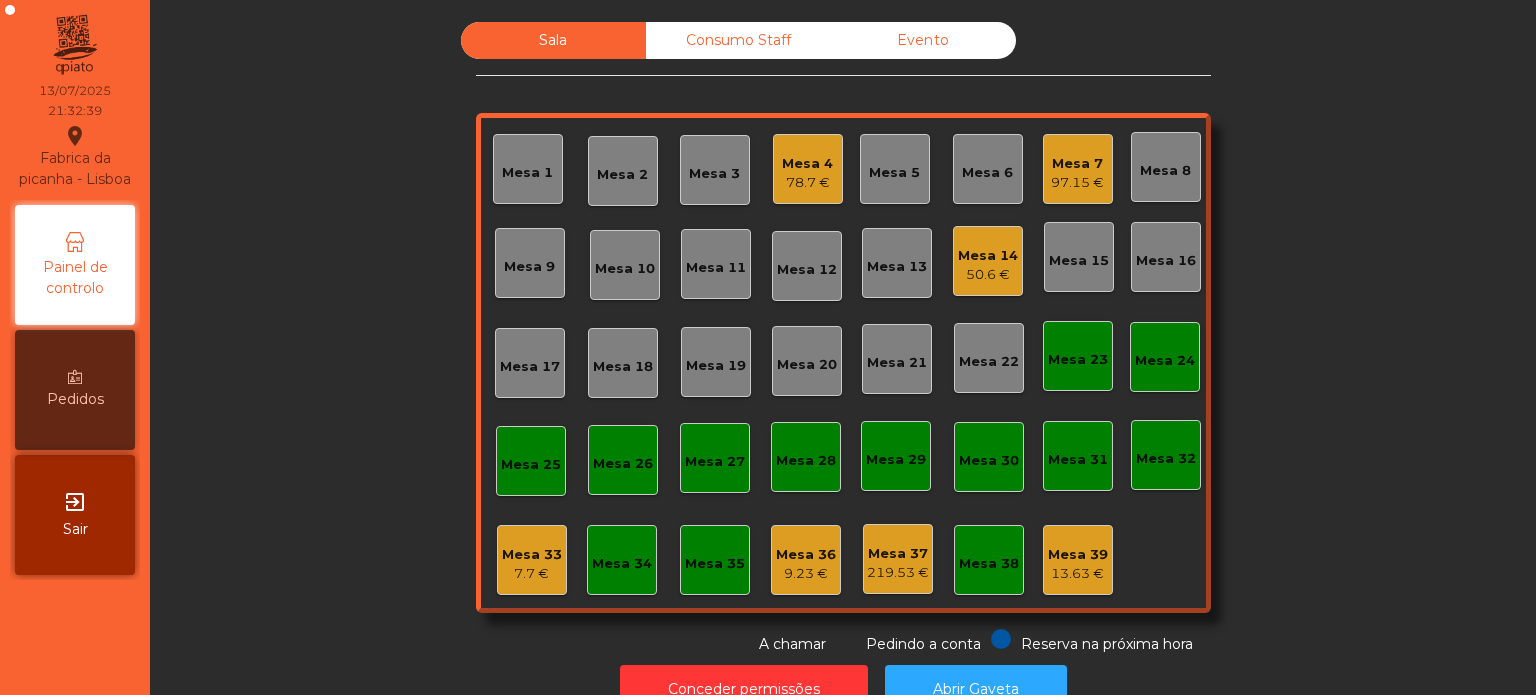 scroll, scrollTop: 0, scrollLeft: 0, axis: both 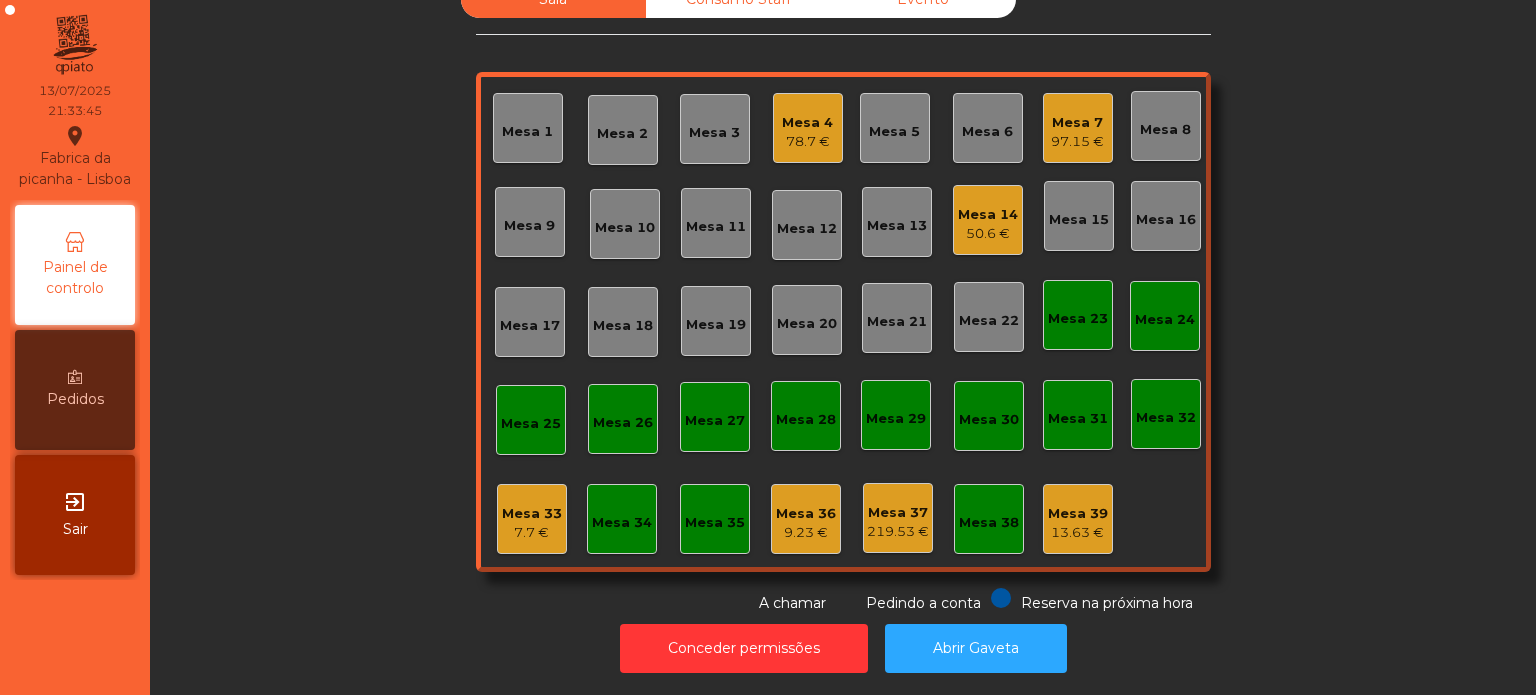 click on "50.6 €" 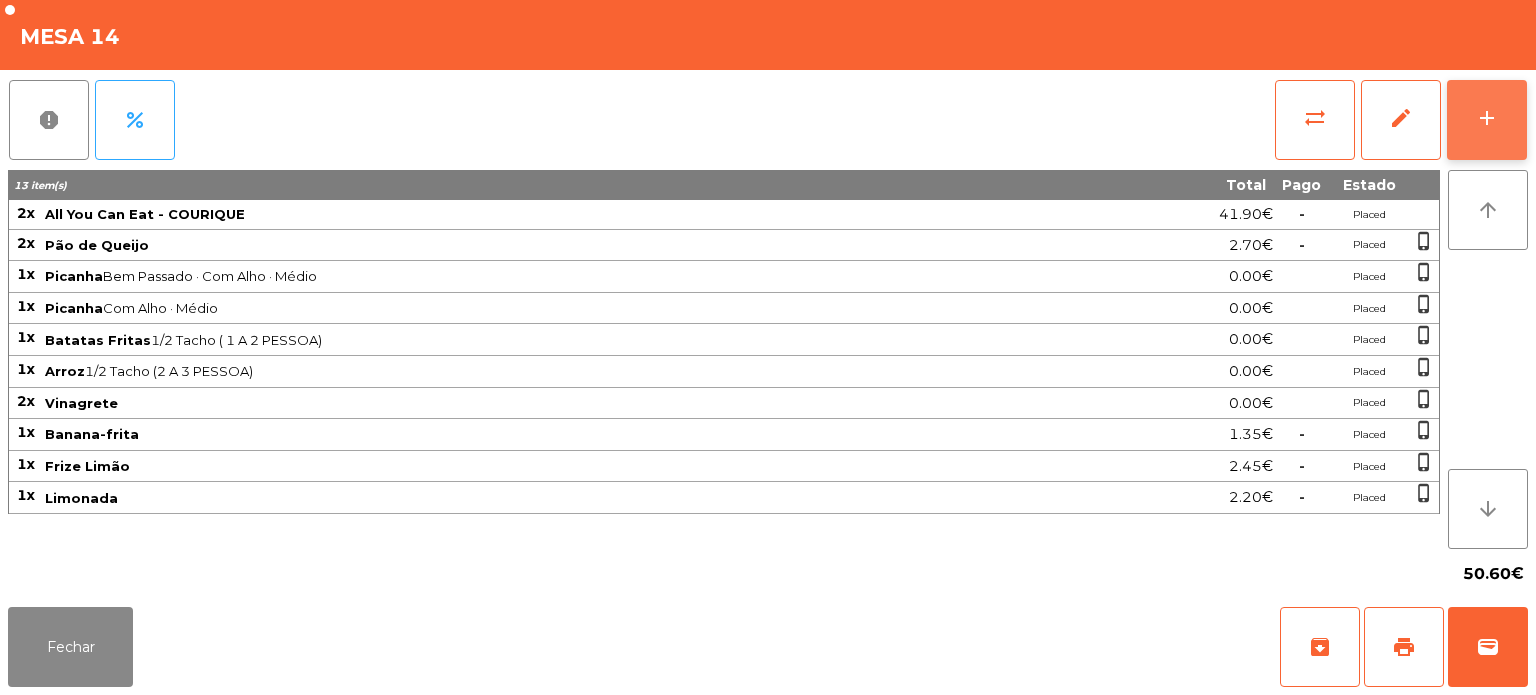 click on "add" 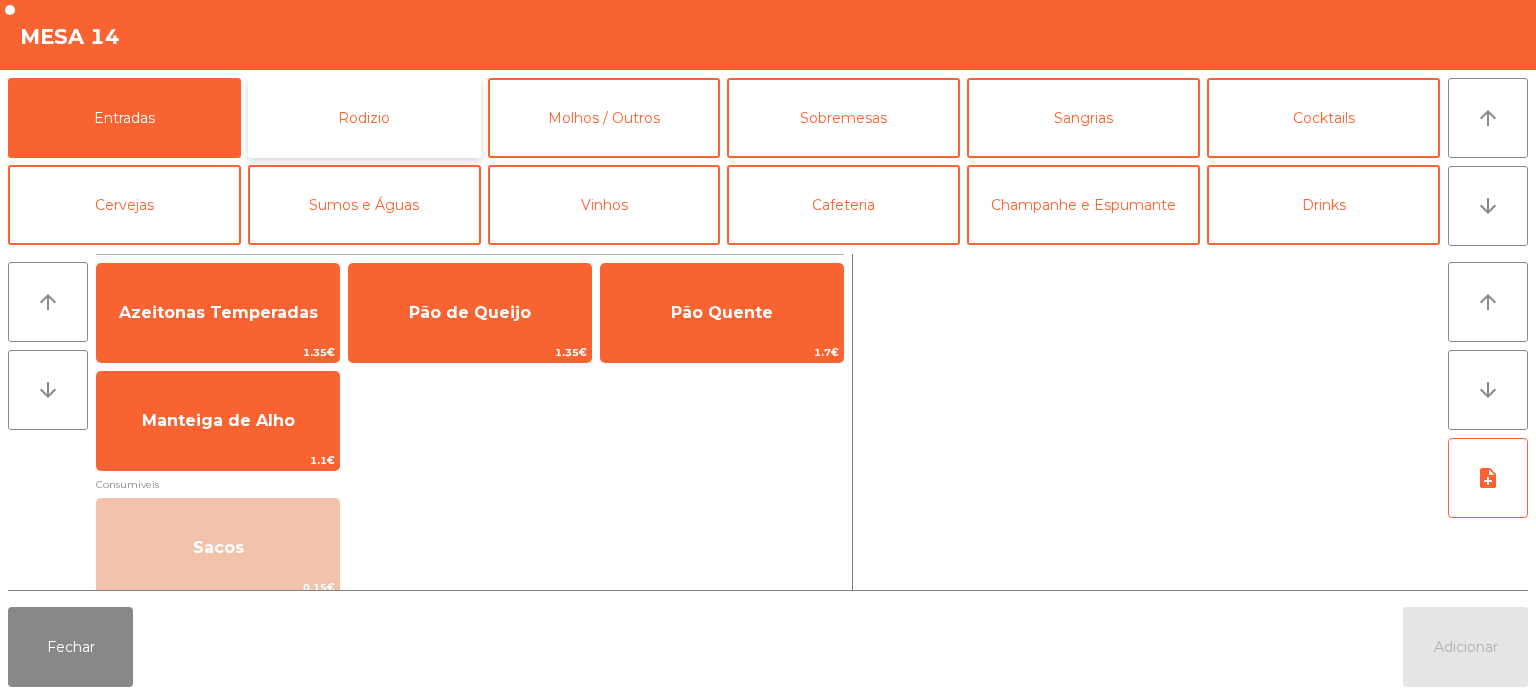 click on "Rodizio" 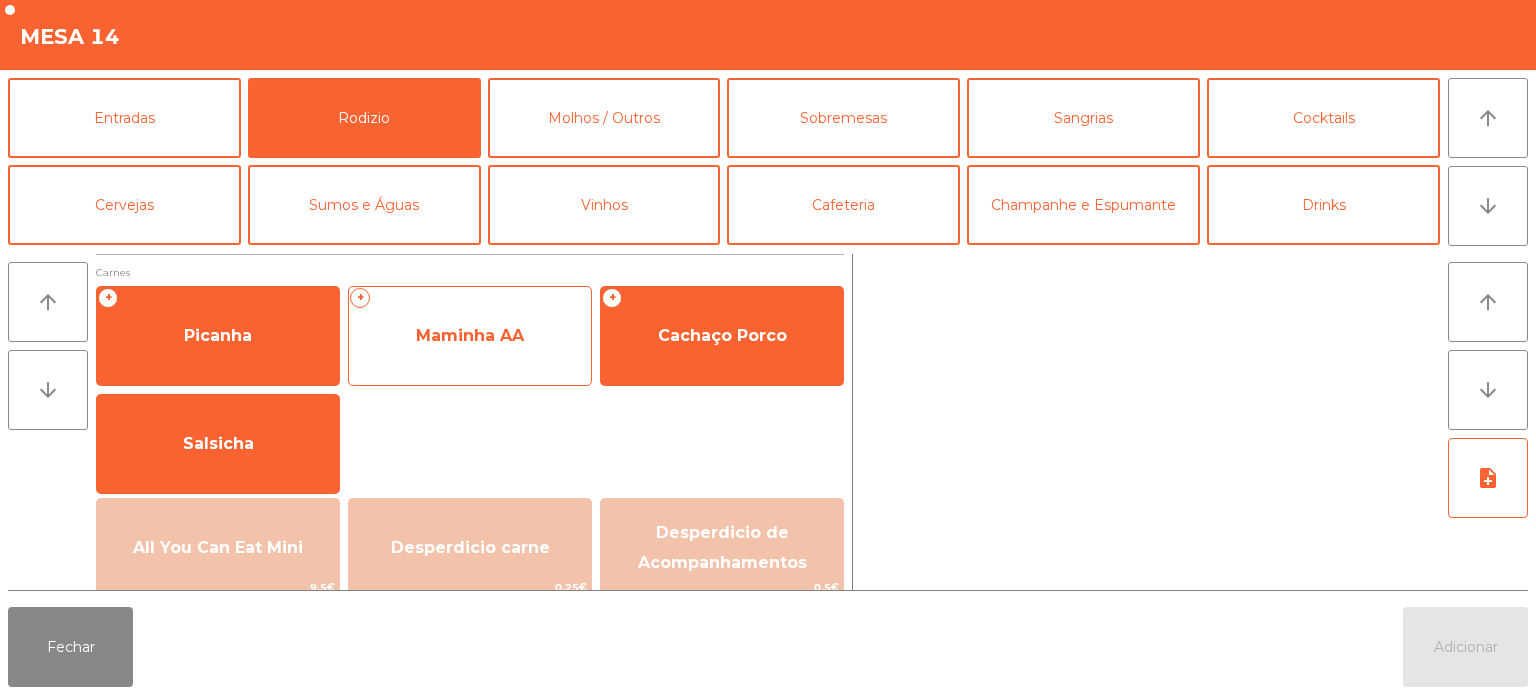 click on "Maminha AA" 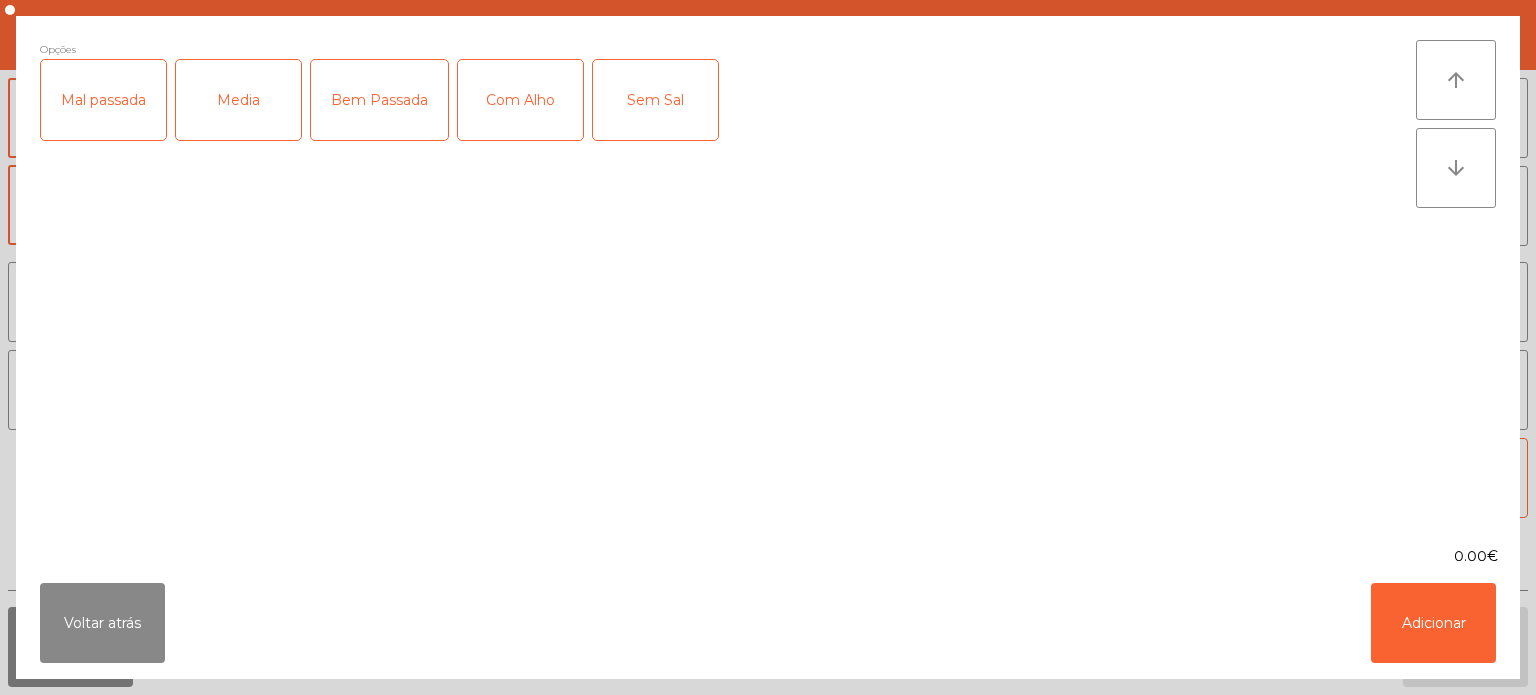 click on "Media" 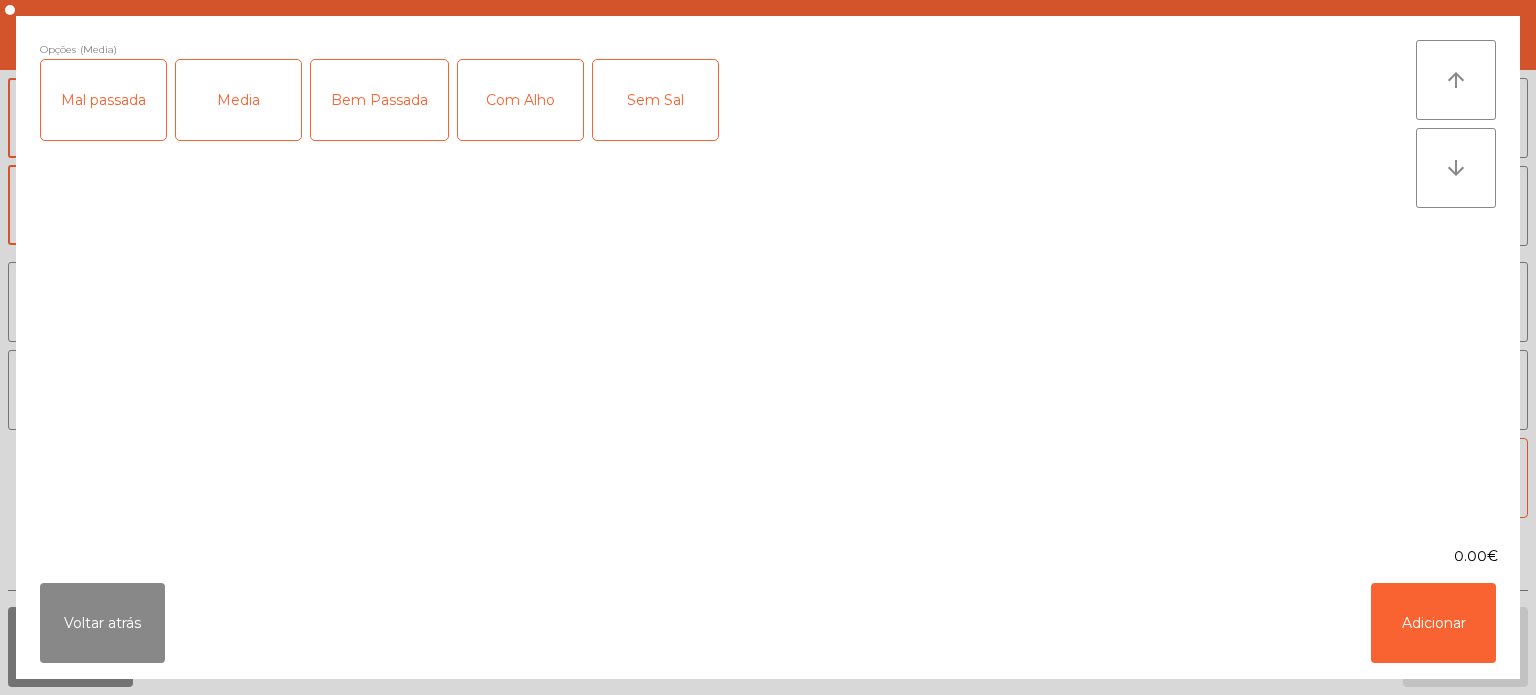click on "Bem Passada" 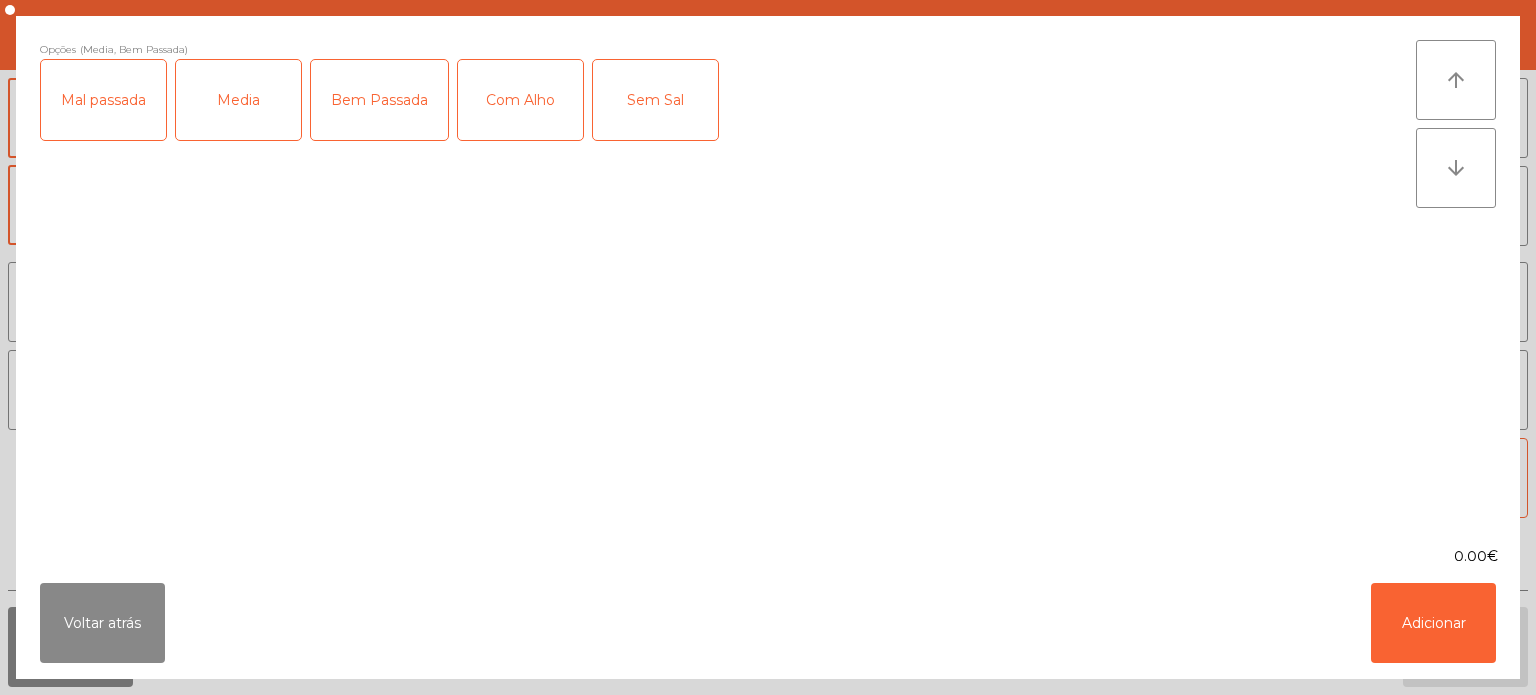 click on "Com Alho" 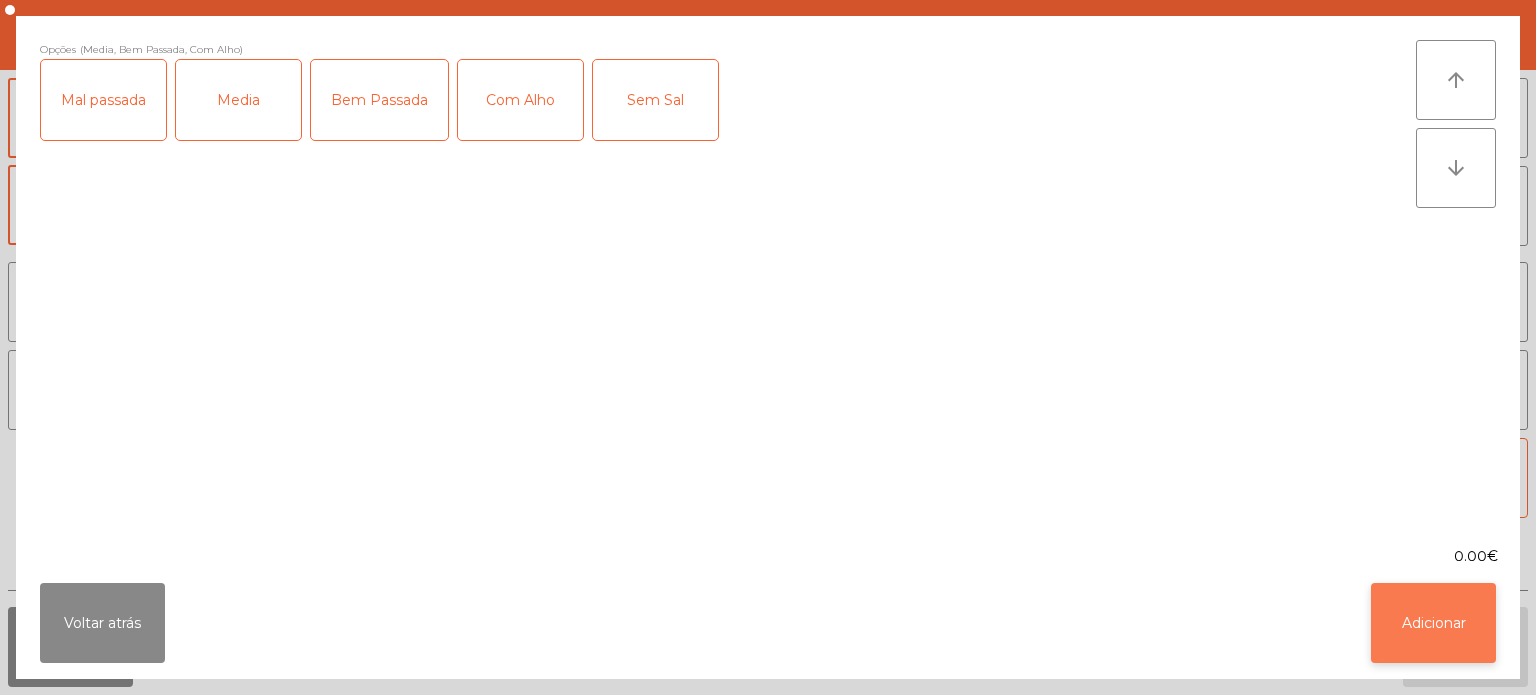 click on "Adicionar" 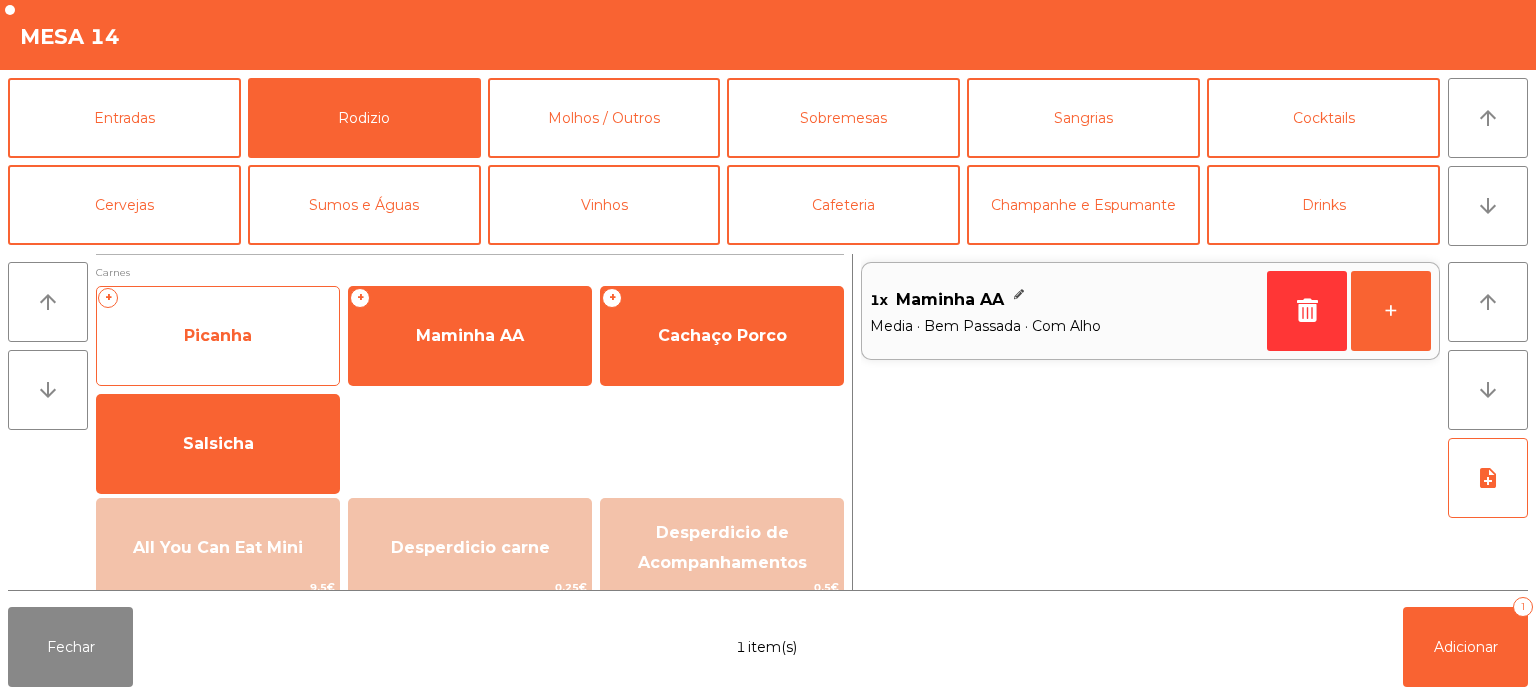 click on "Picanha" 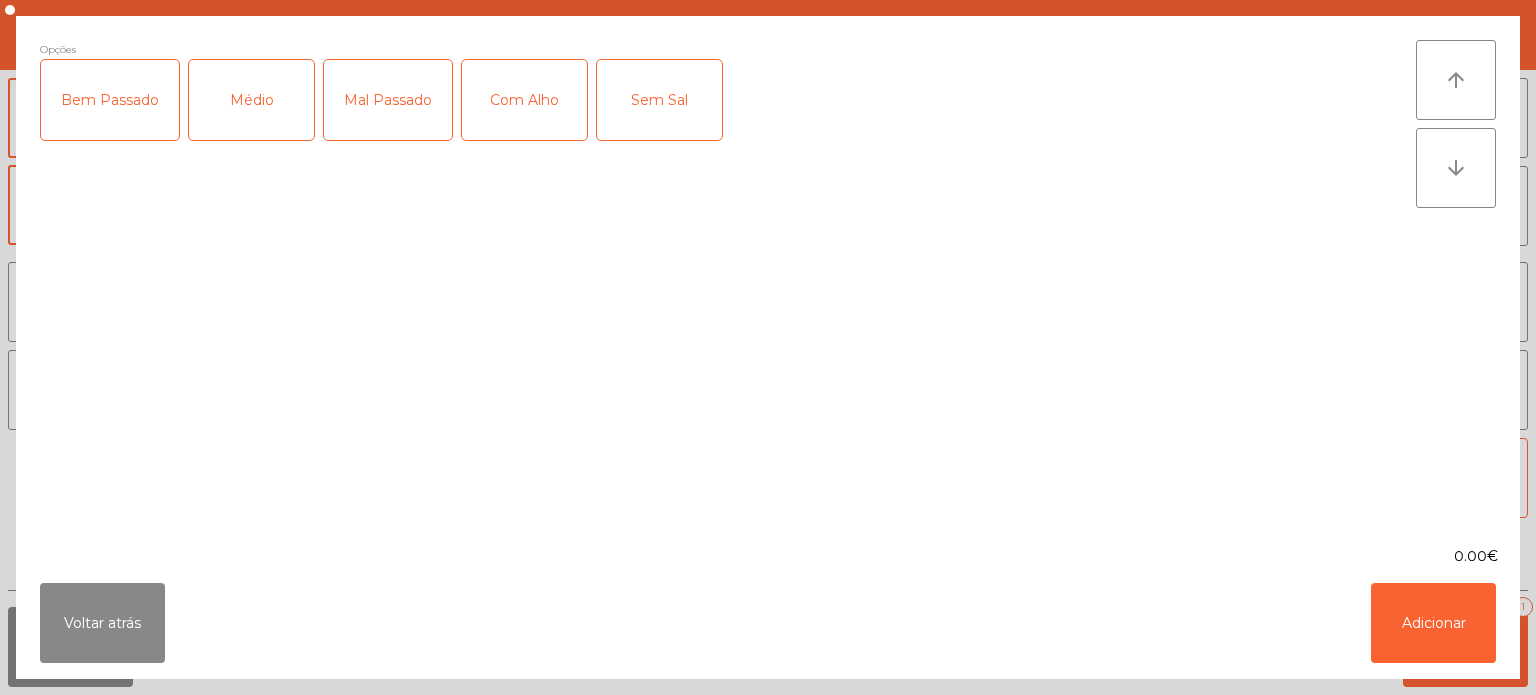 click on "Médio" 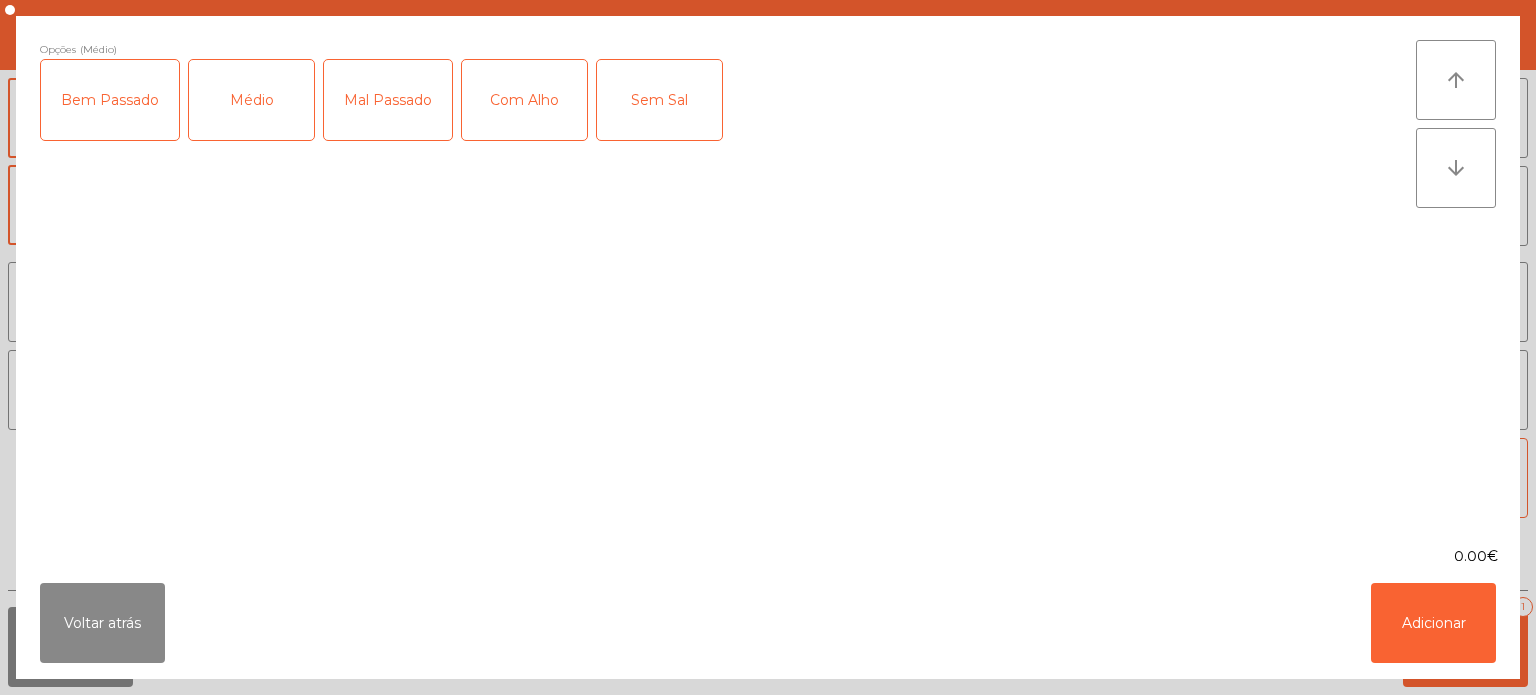 click on "Bem Passado" 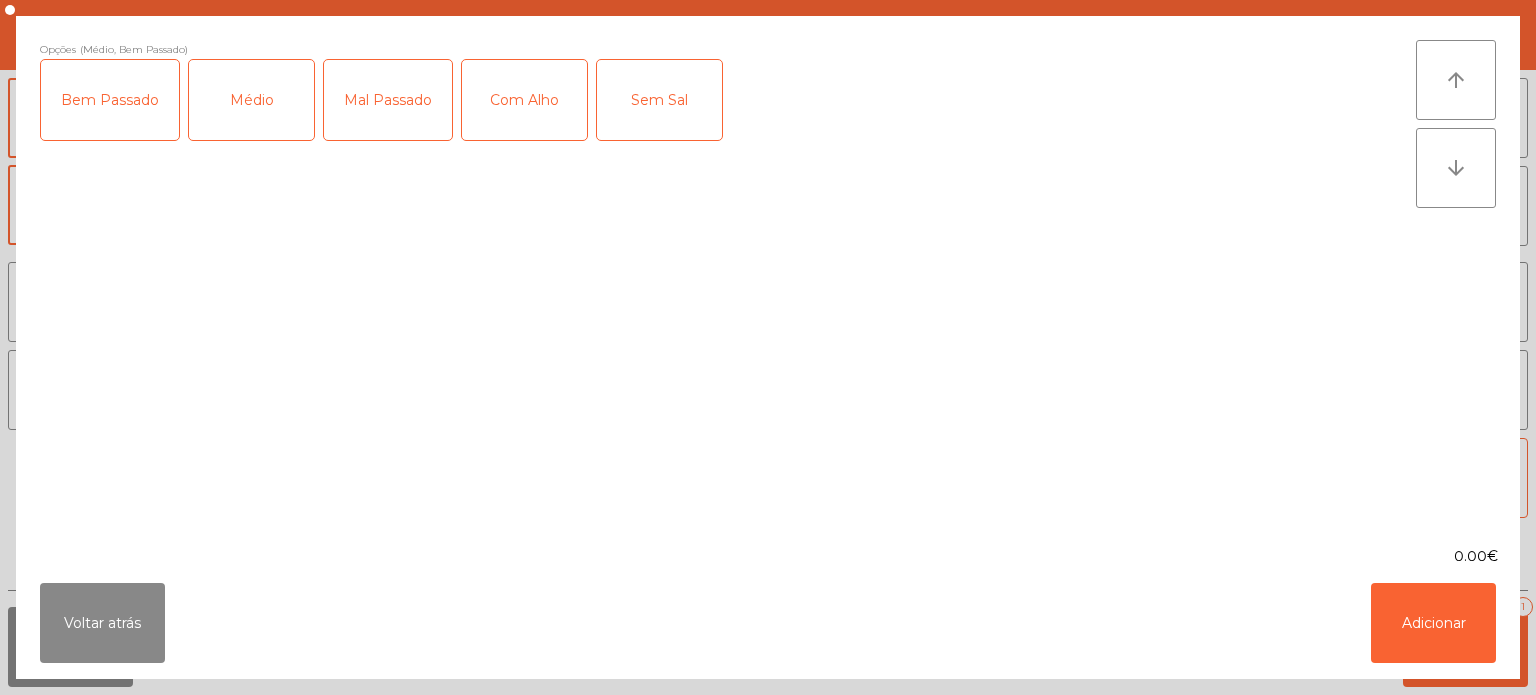 click on "Com Alho" 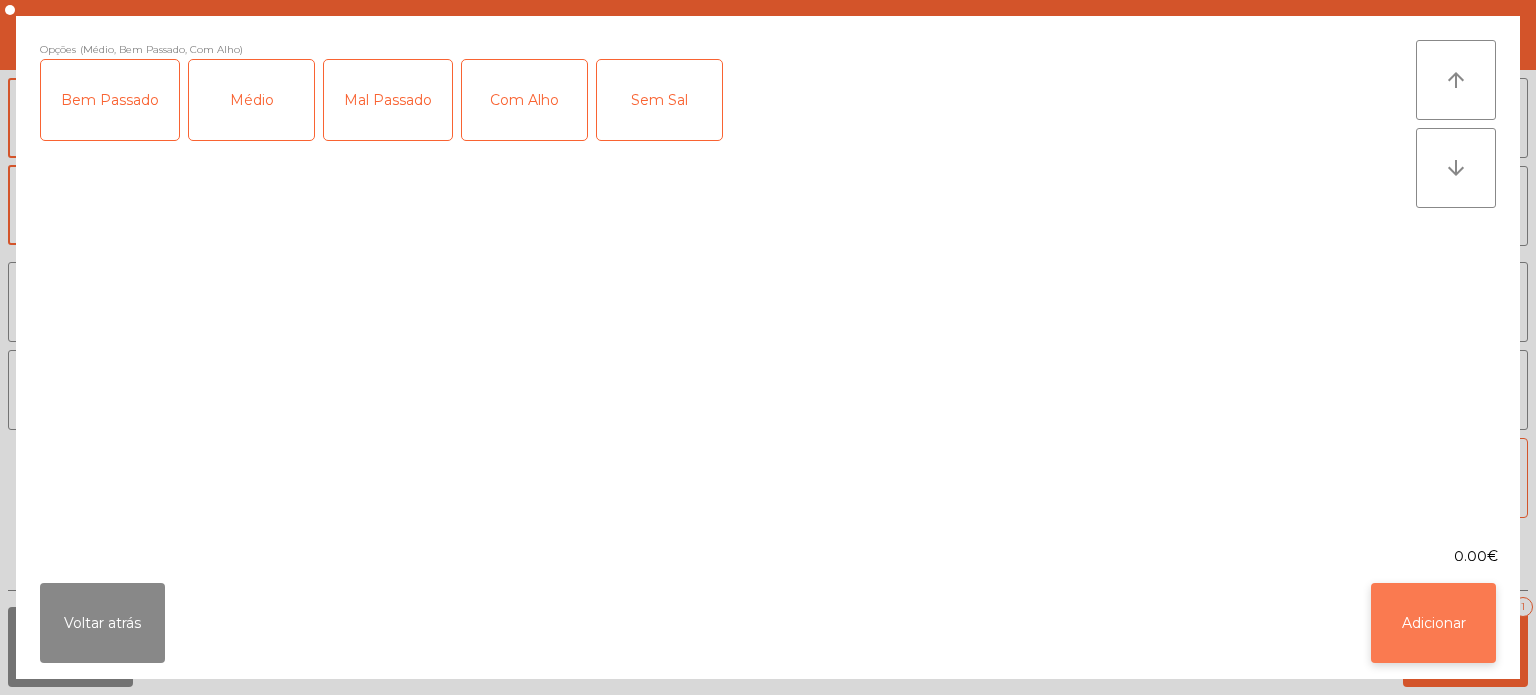 click on "Adicionar" 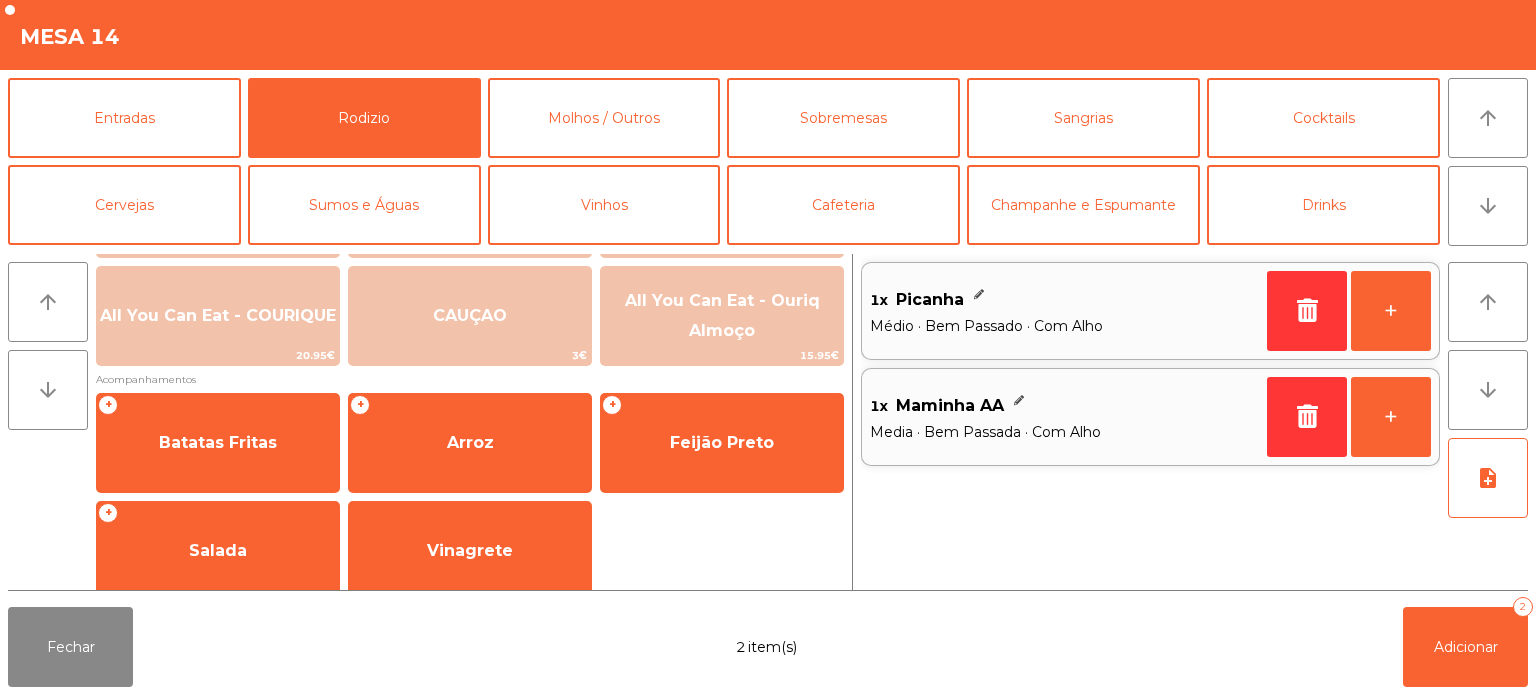 scroll, scrollTop: 332, scrollLeft: 0, axis: vertical 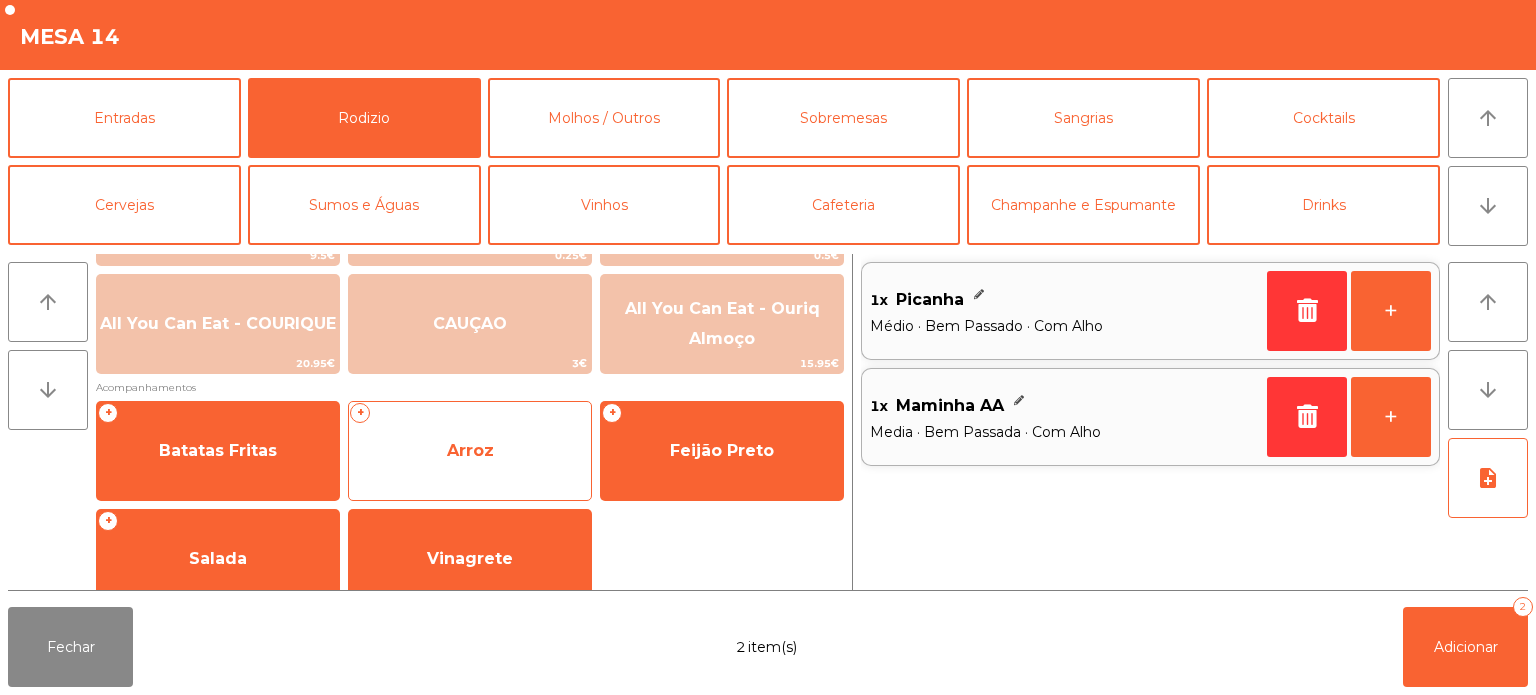 click on "Arroz" 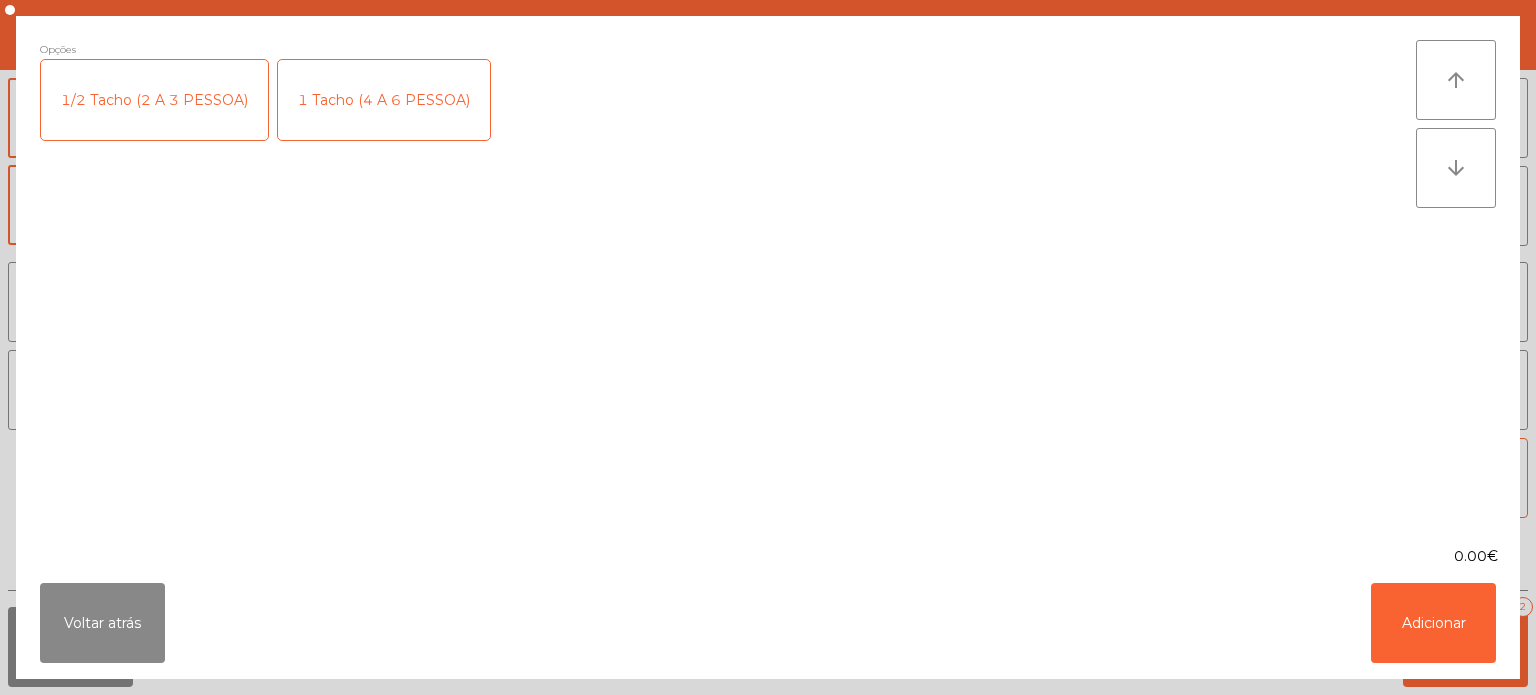 click on "1/2 Tacho (2 A 3 PESSOA)" 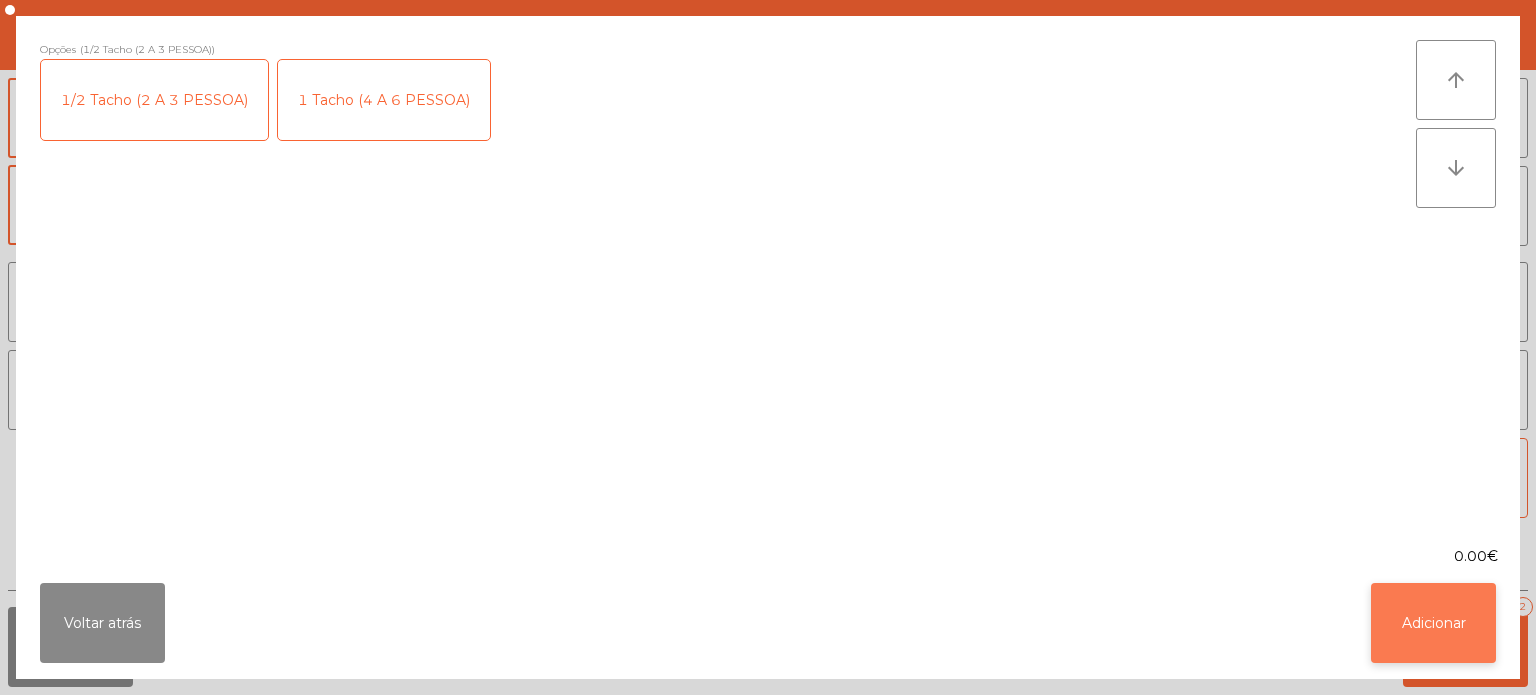 click on "Adicionar" 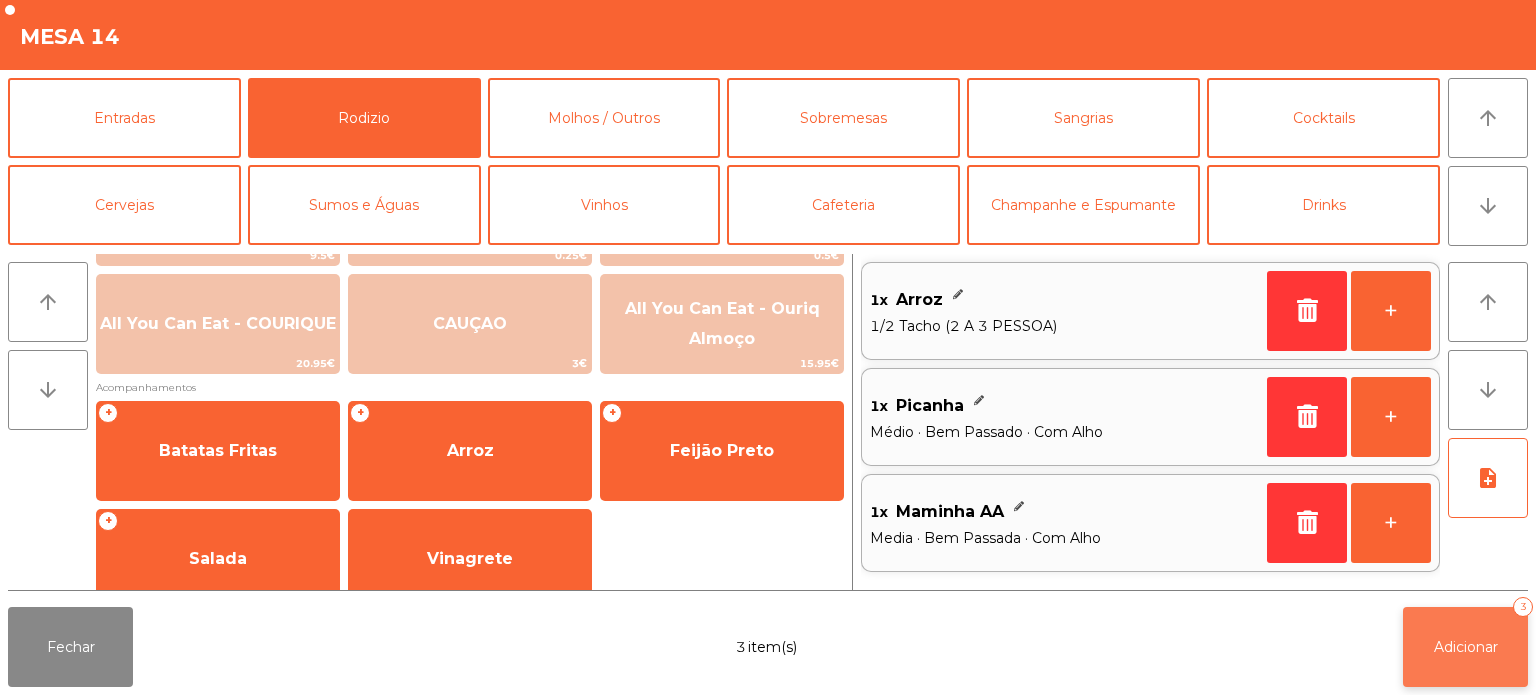 click on "Adicionar   3" 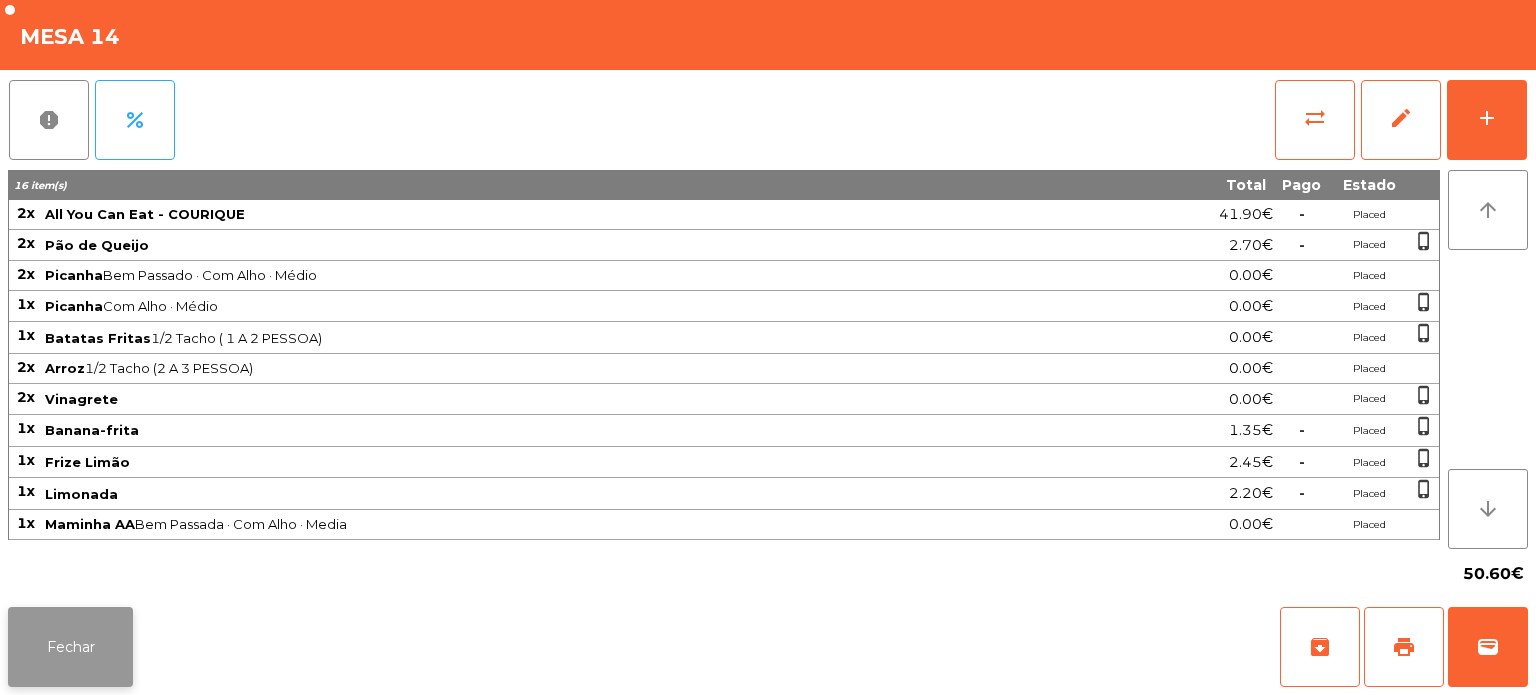 click on "Fechar" 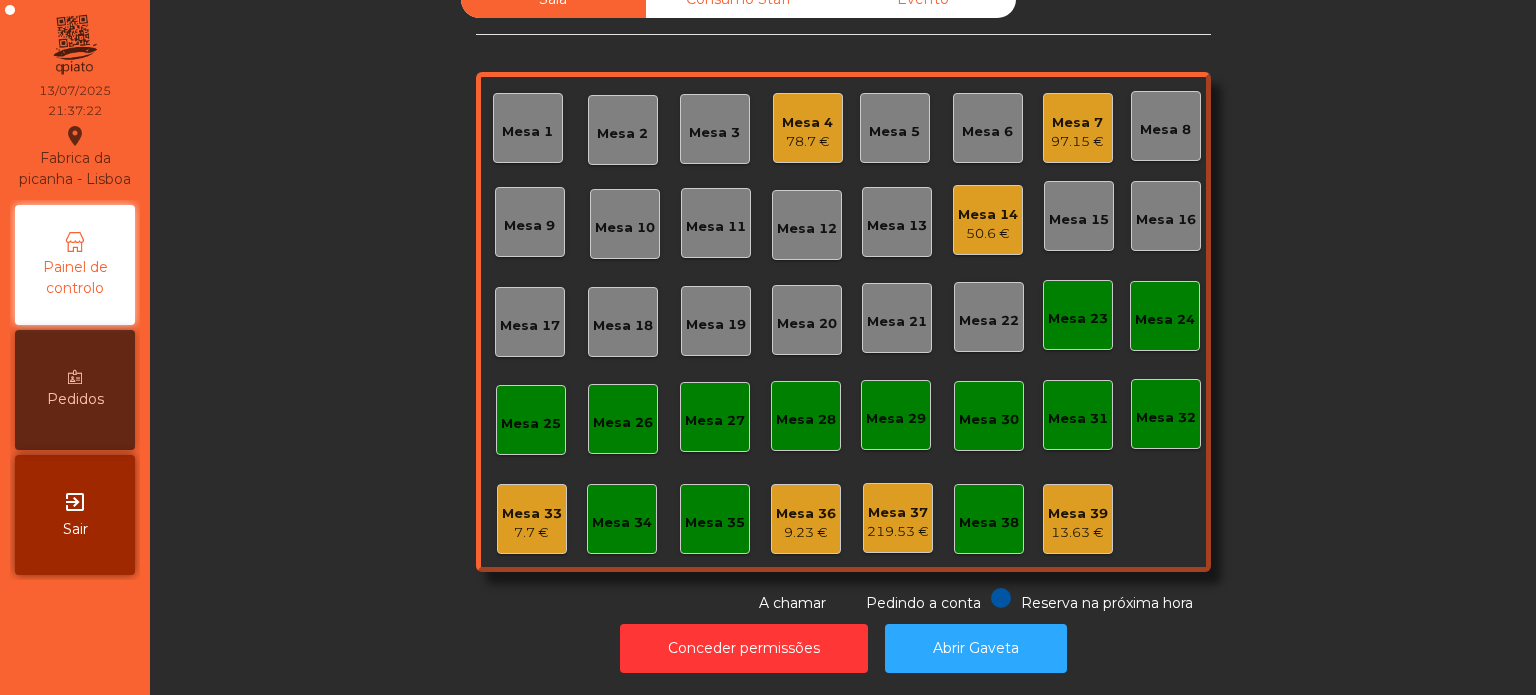 click on "Mesa 28" 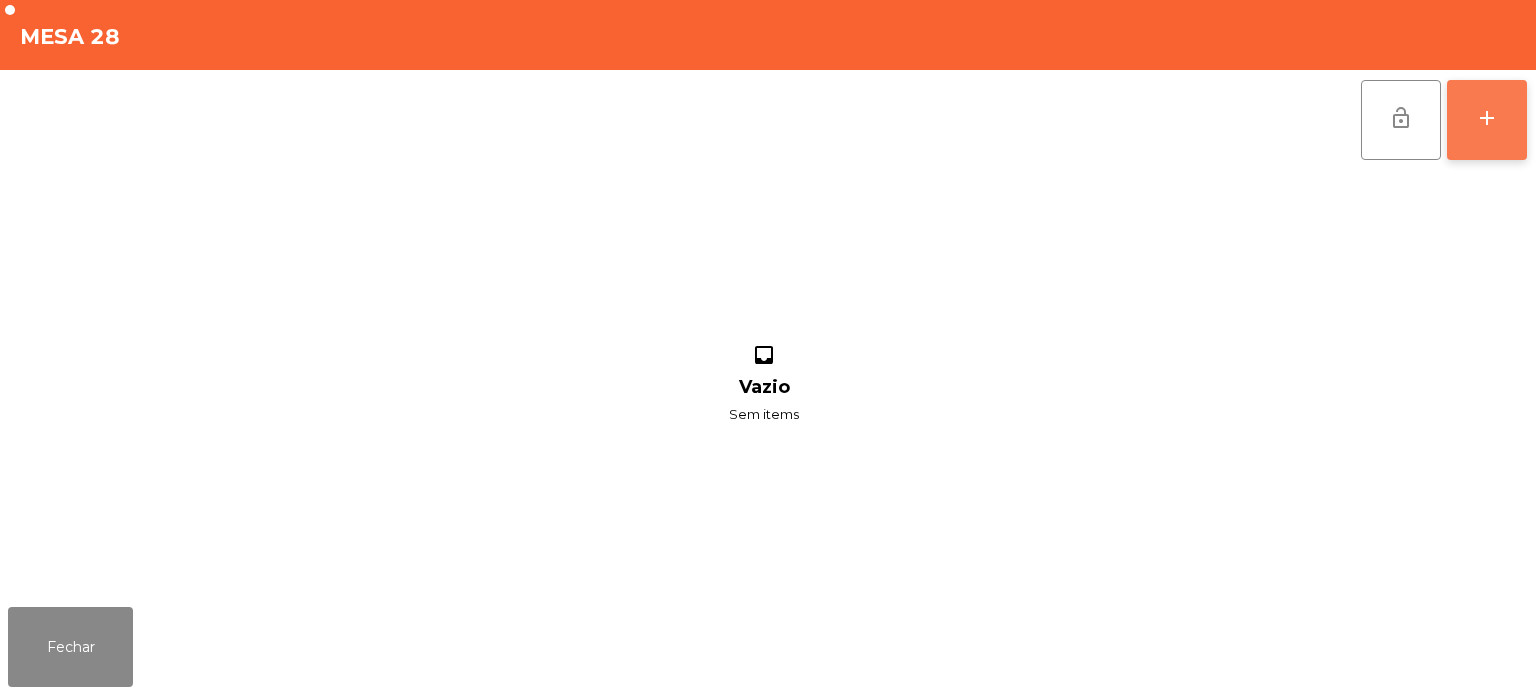 click on "add" 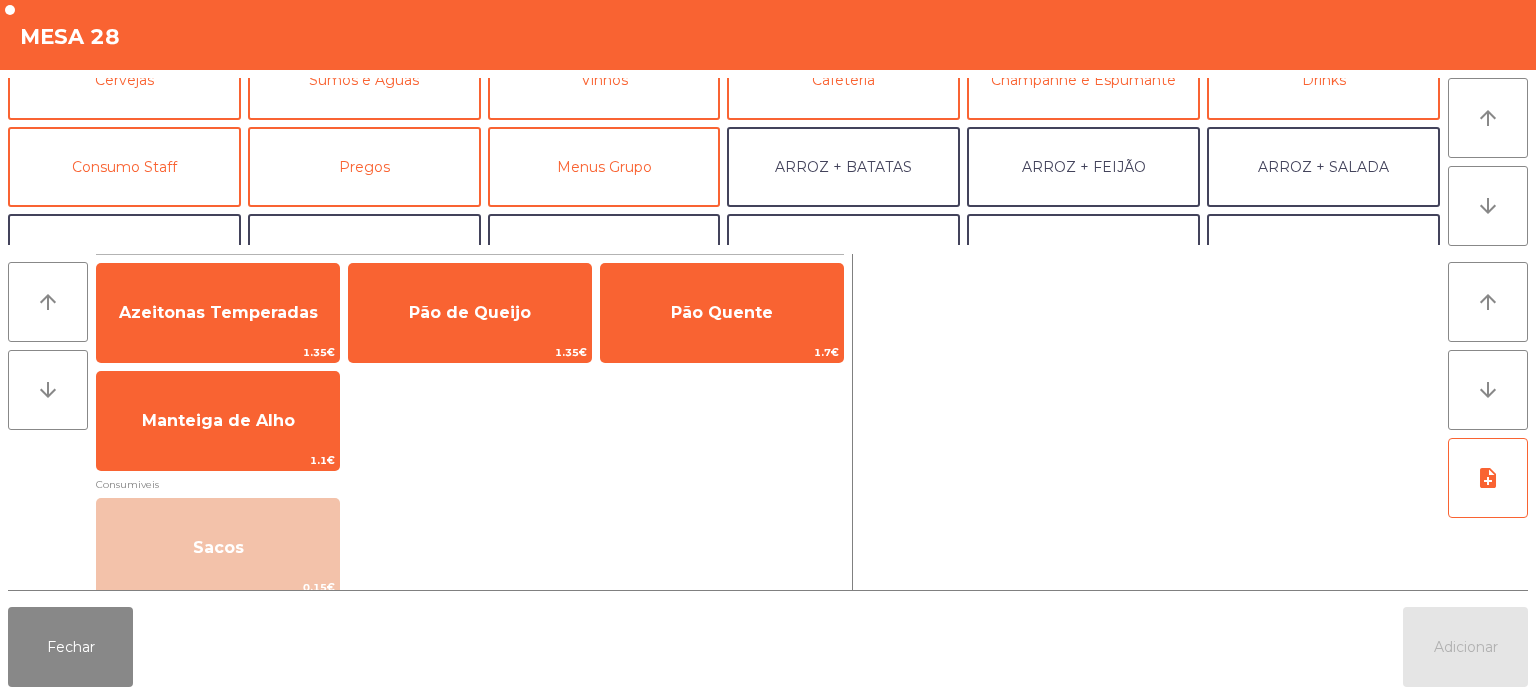 scroll, scrollTop: 136, scrollLeft: 0, axis: vertical 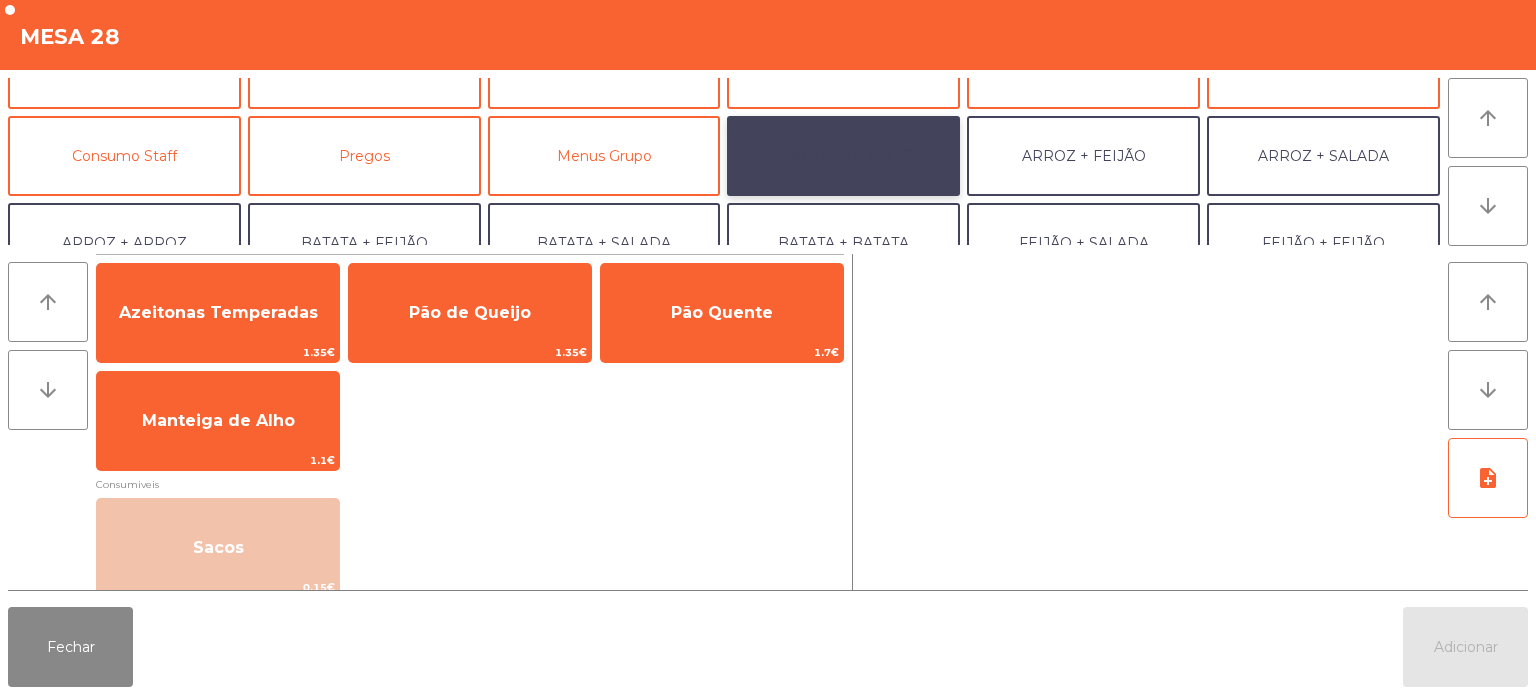click on "ARROZ + BATATAS" 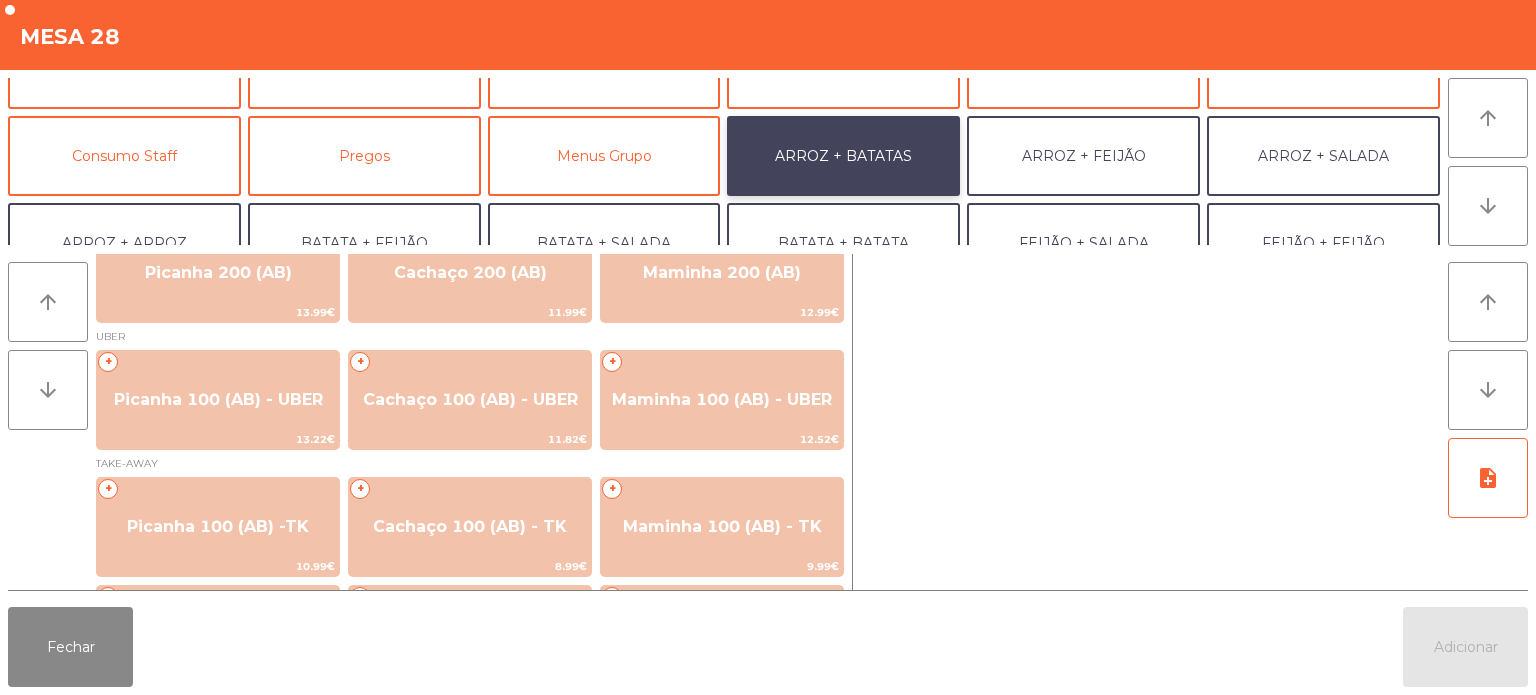scroll, scrollTop: 150, scrollLeft: 0, axis: vertical 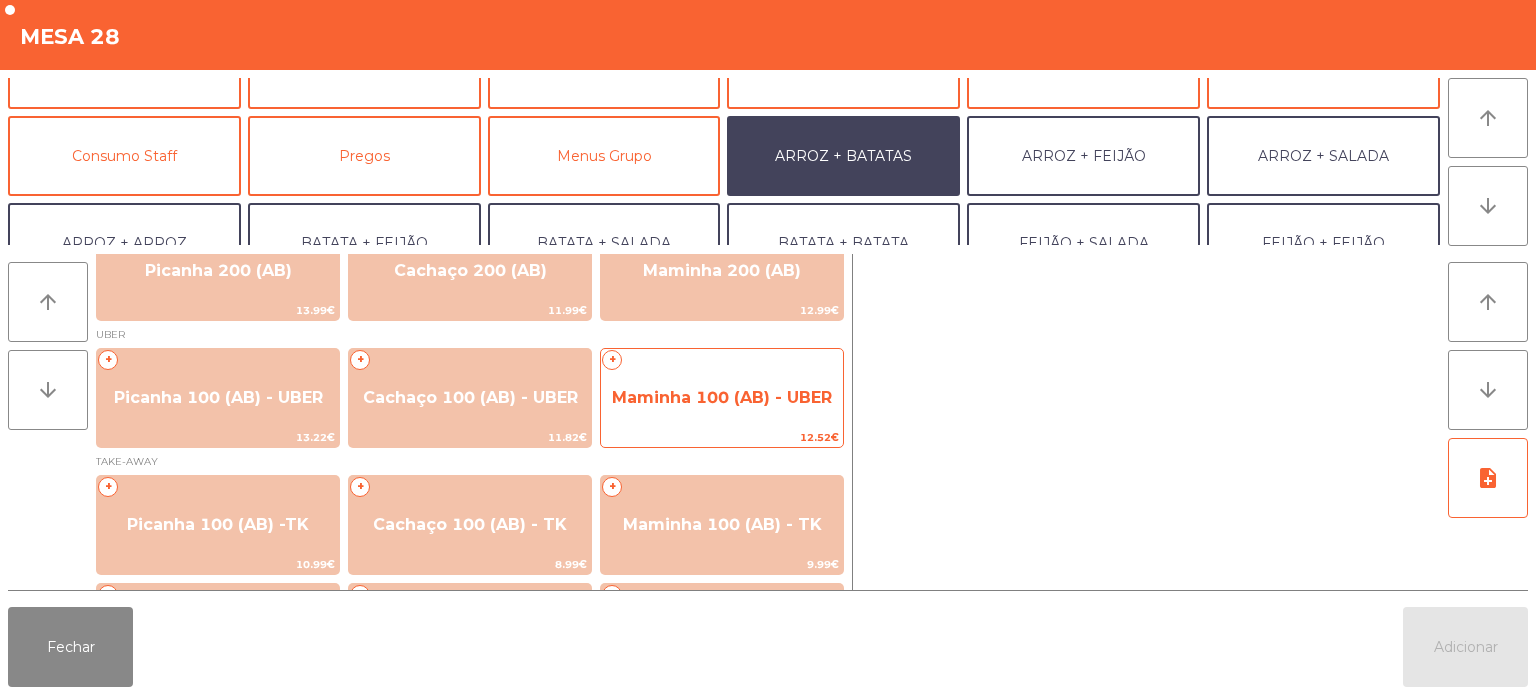 click on "Maminha 100 (AB) - UBER" 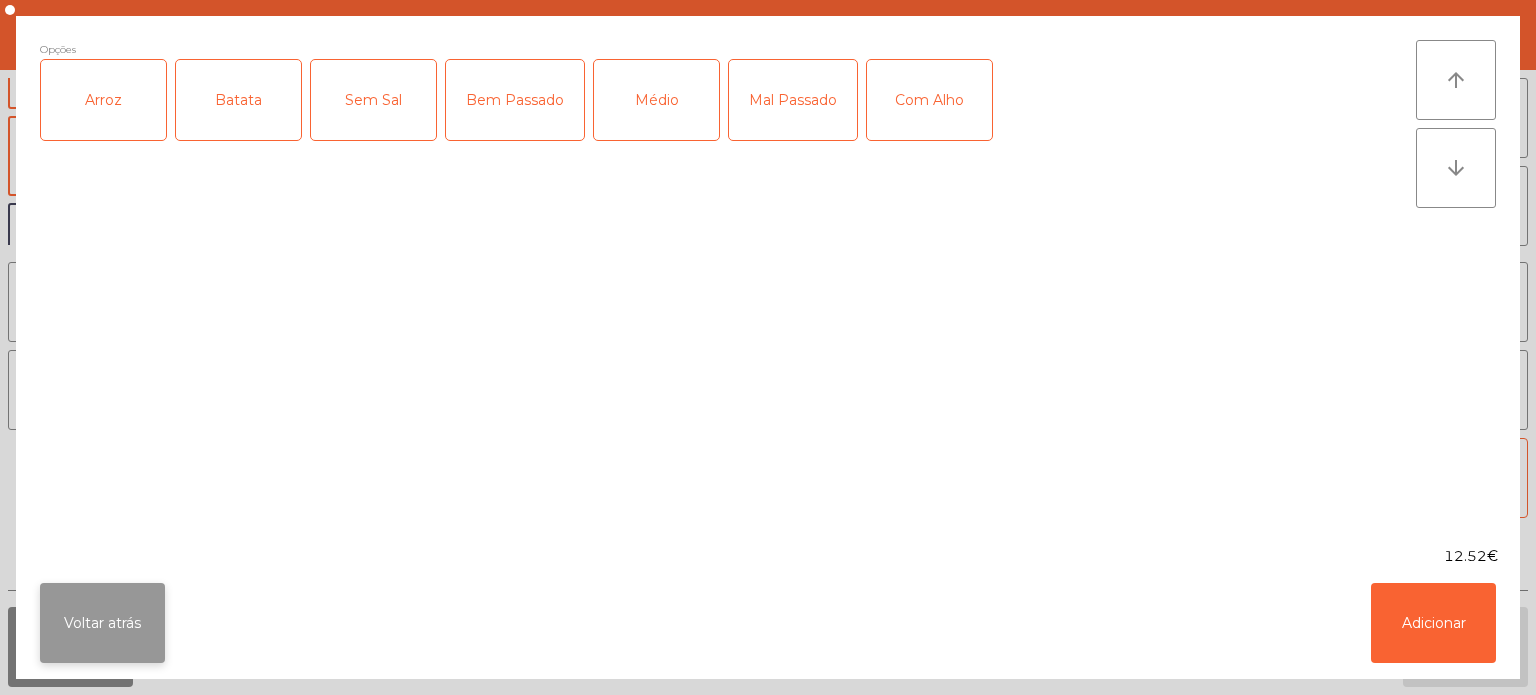 click on "Voltar atrás" 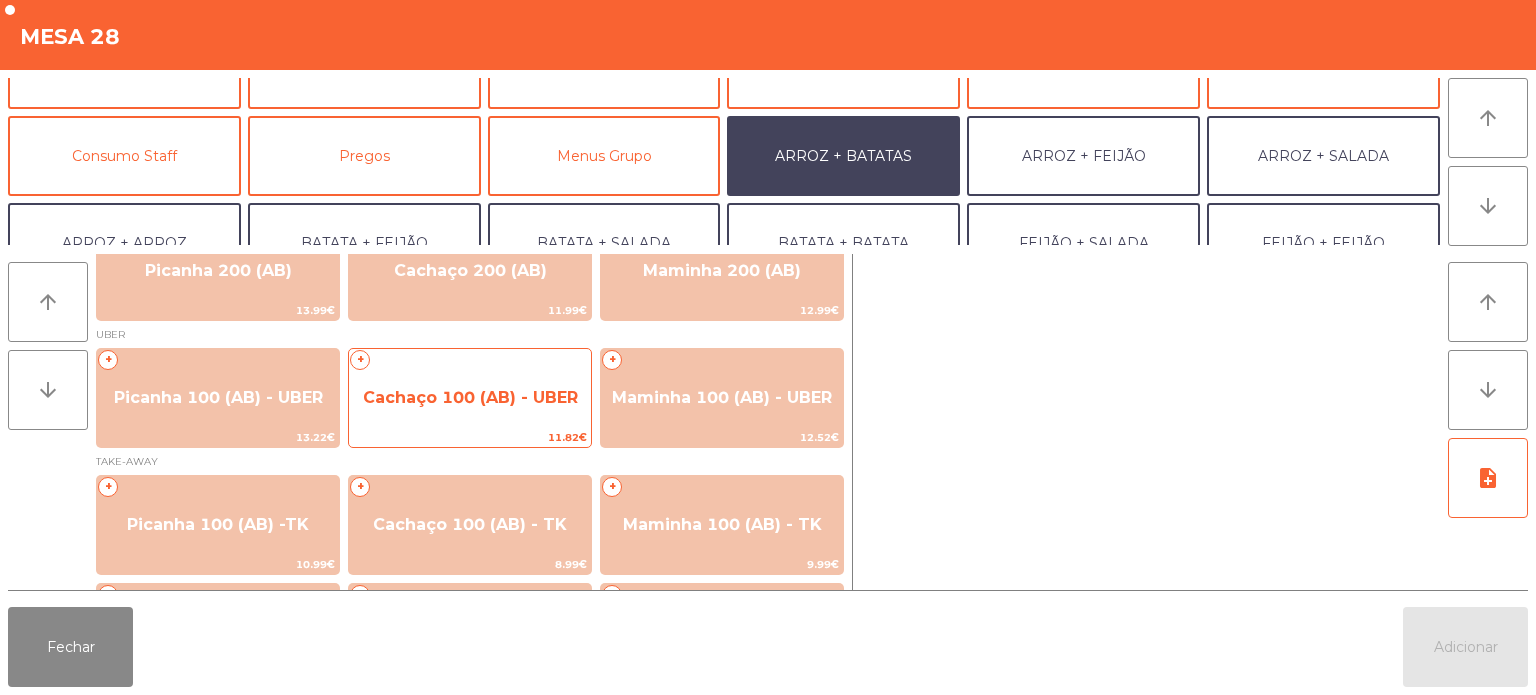 click on "Cachaço 100 (AB) - UBER" 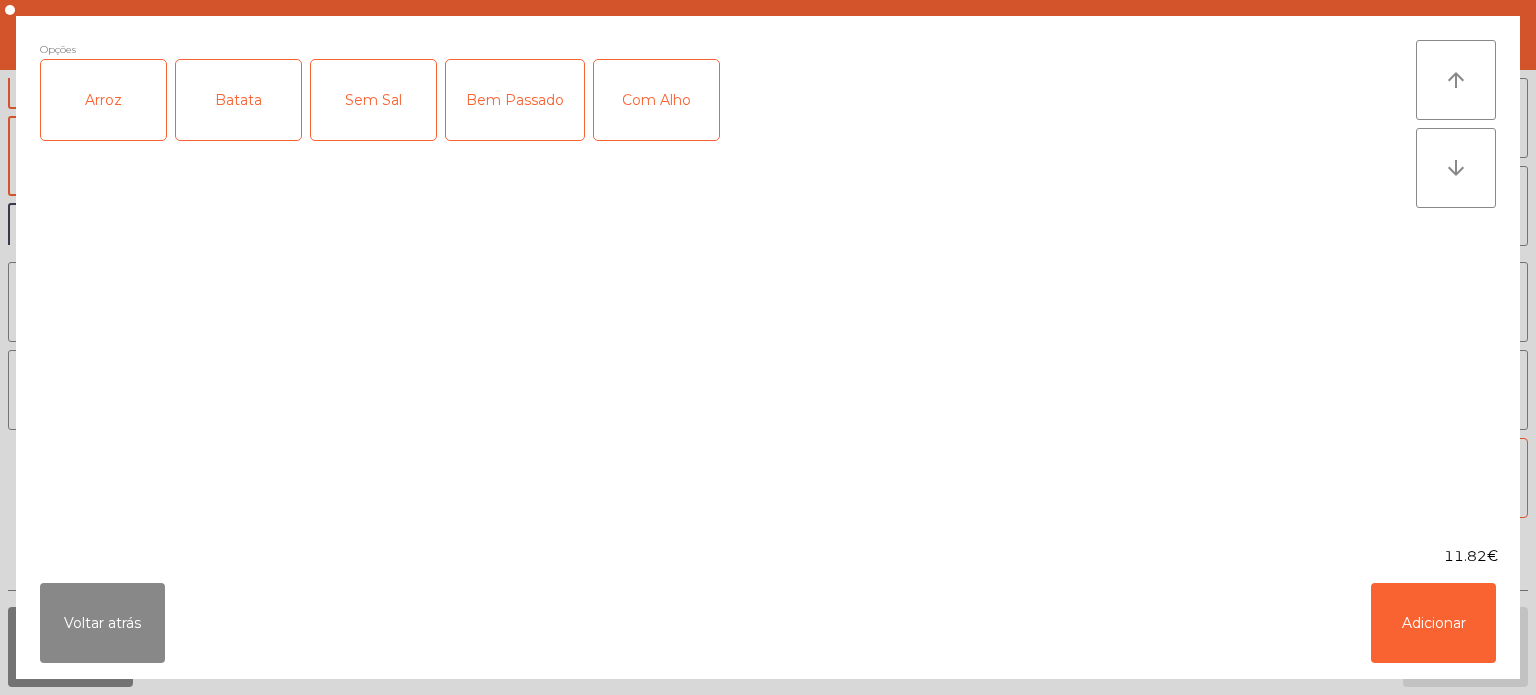 click on "Arroz" 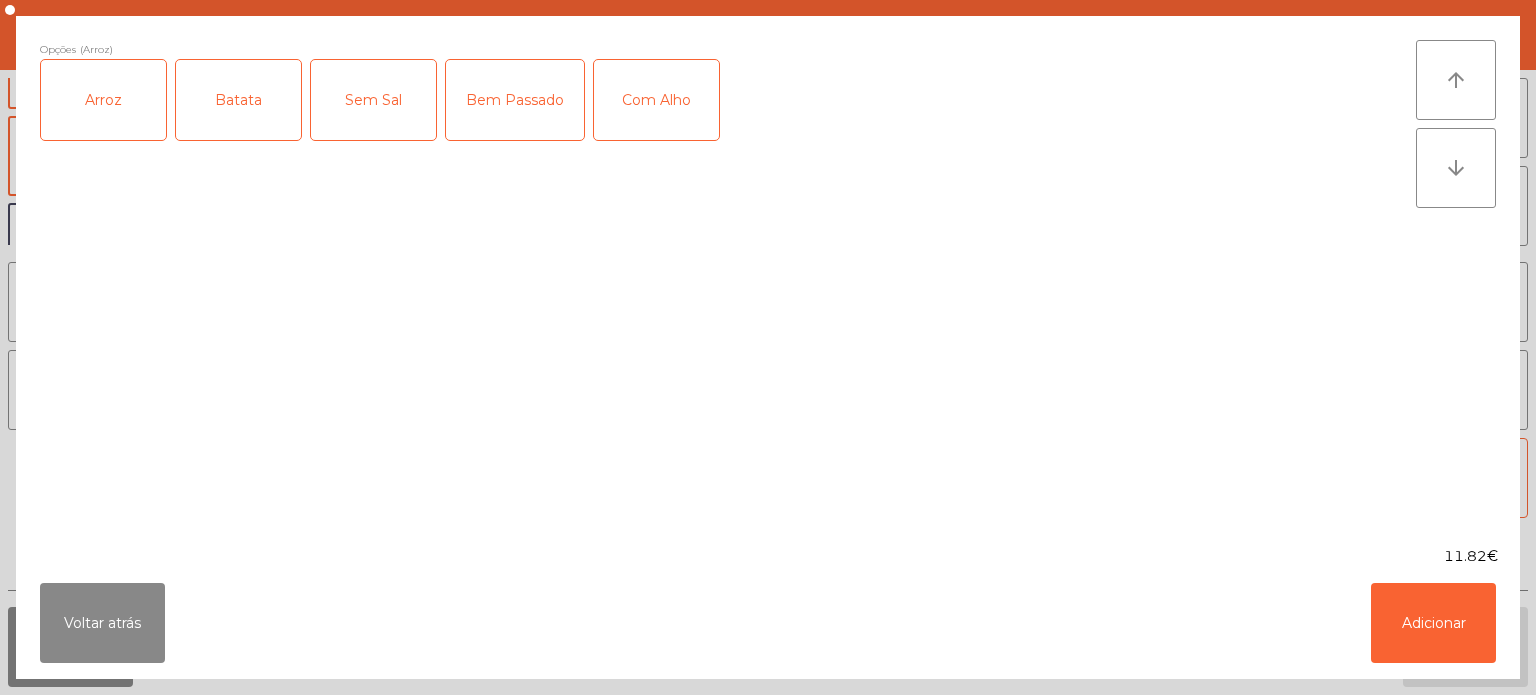 click on "Batata" 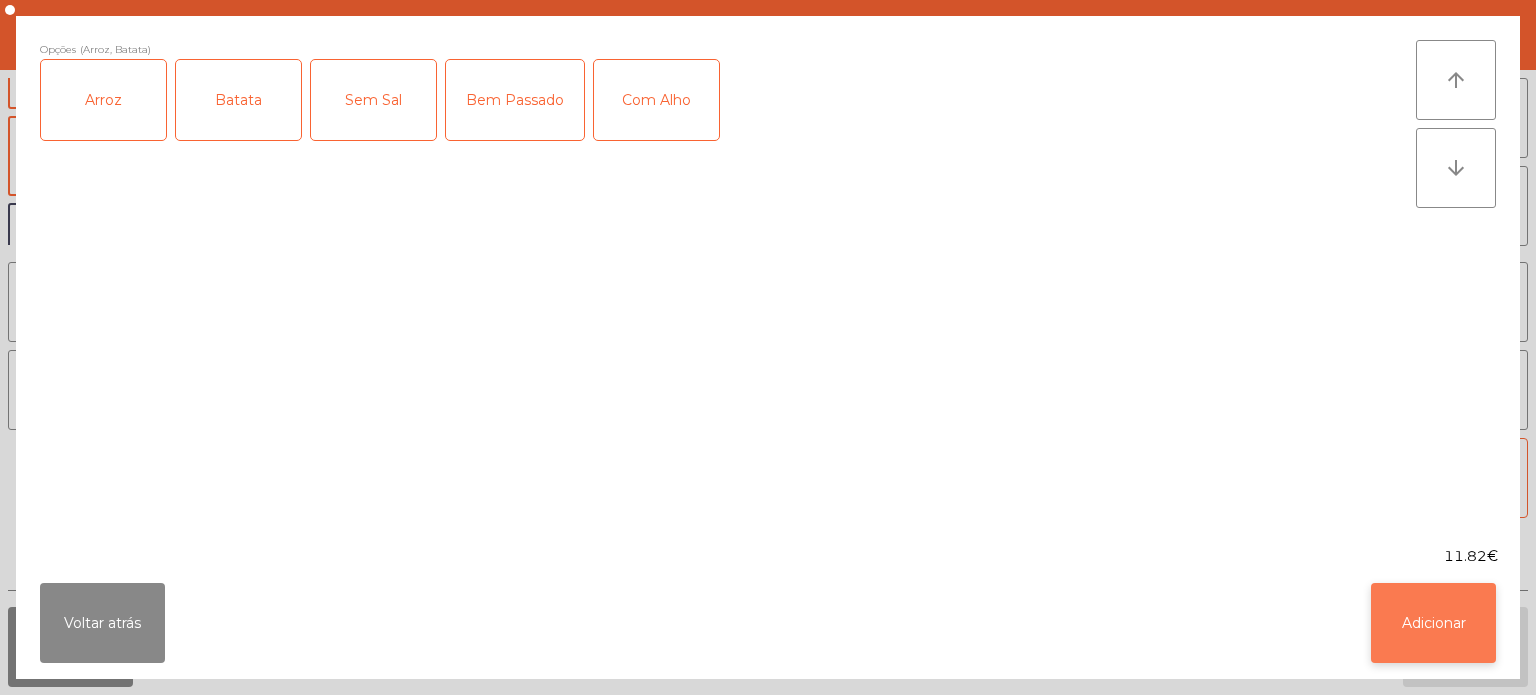 click on "Adicionar" 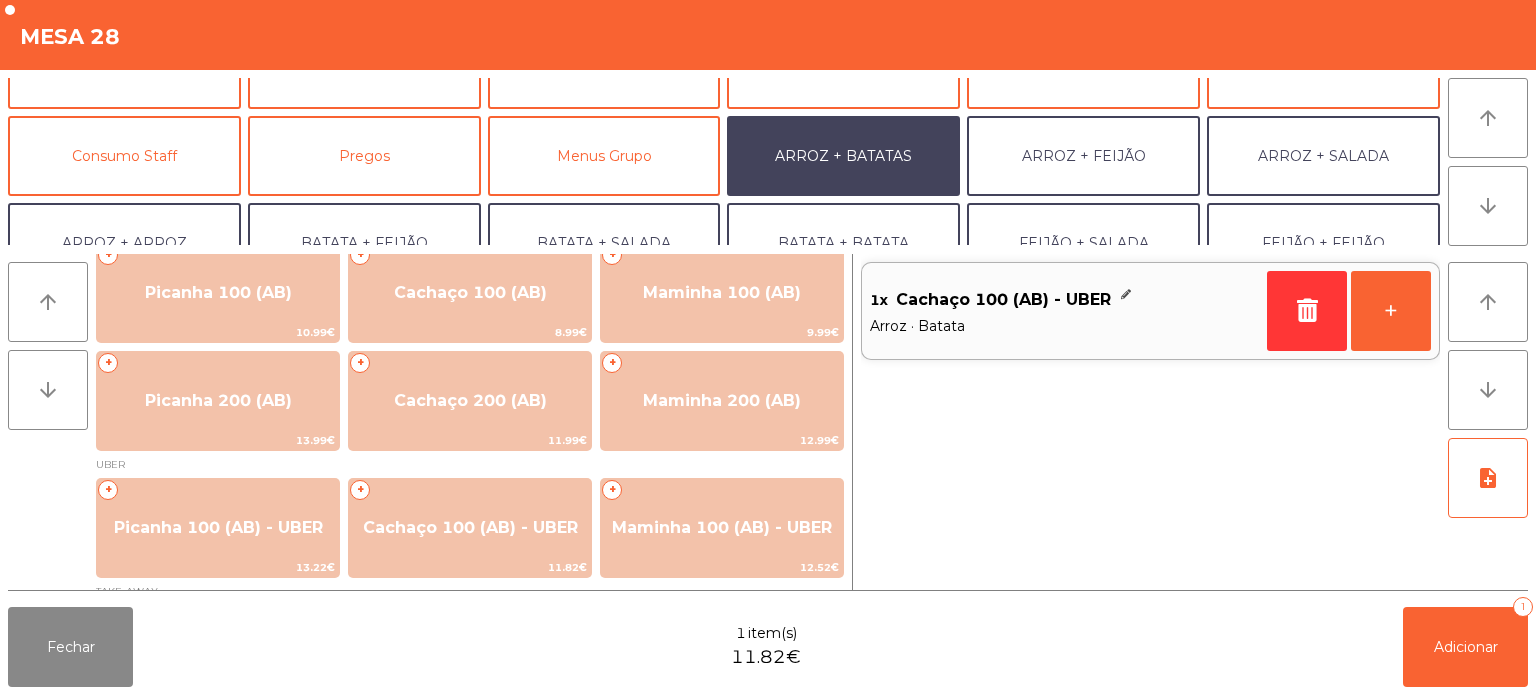 scroll, scrollTop: 26, scrollLeft: 0, axis: vertical 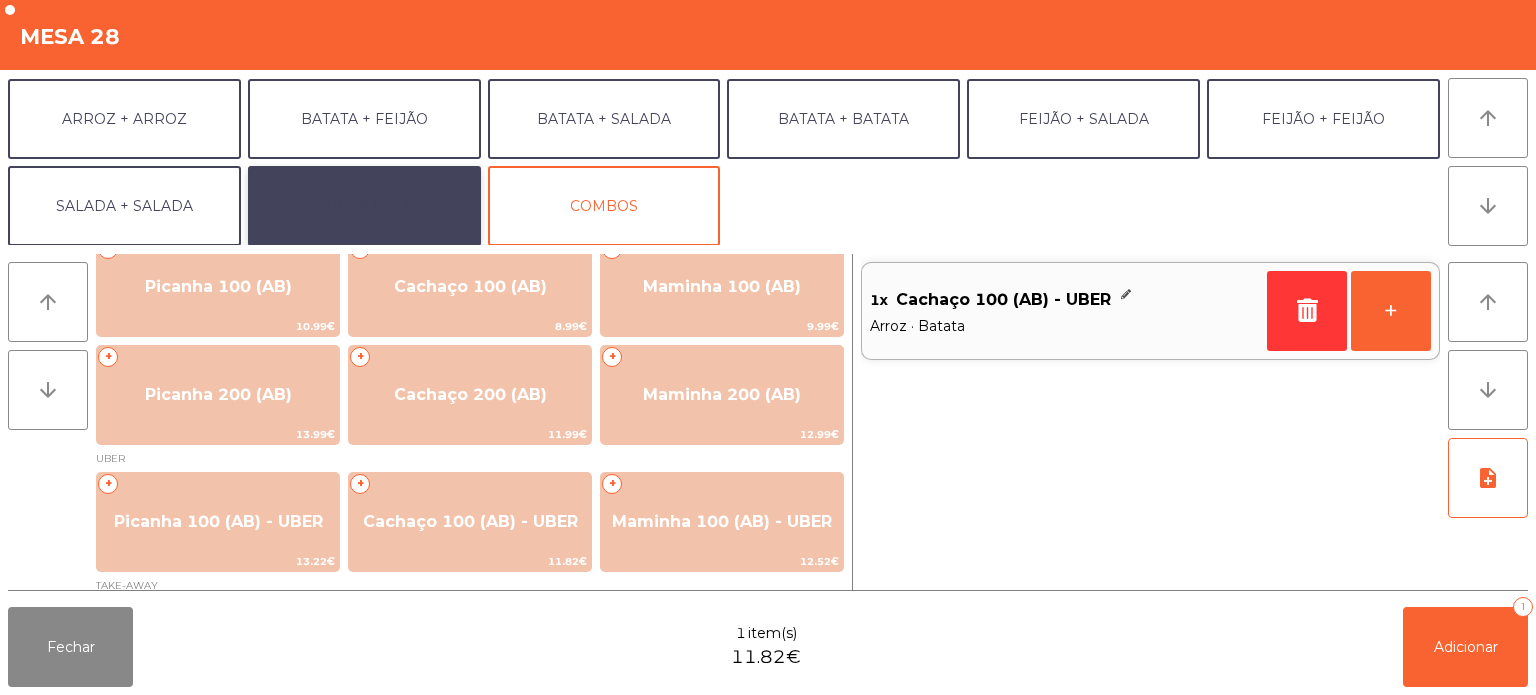 click on "EXTRAS UBER" 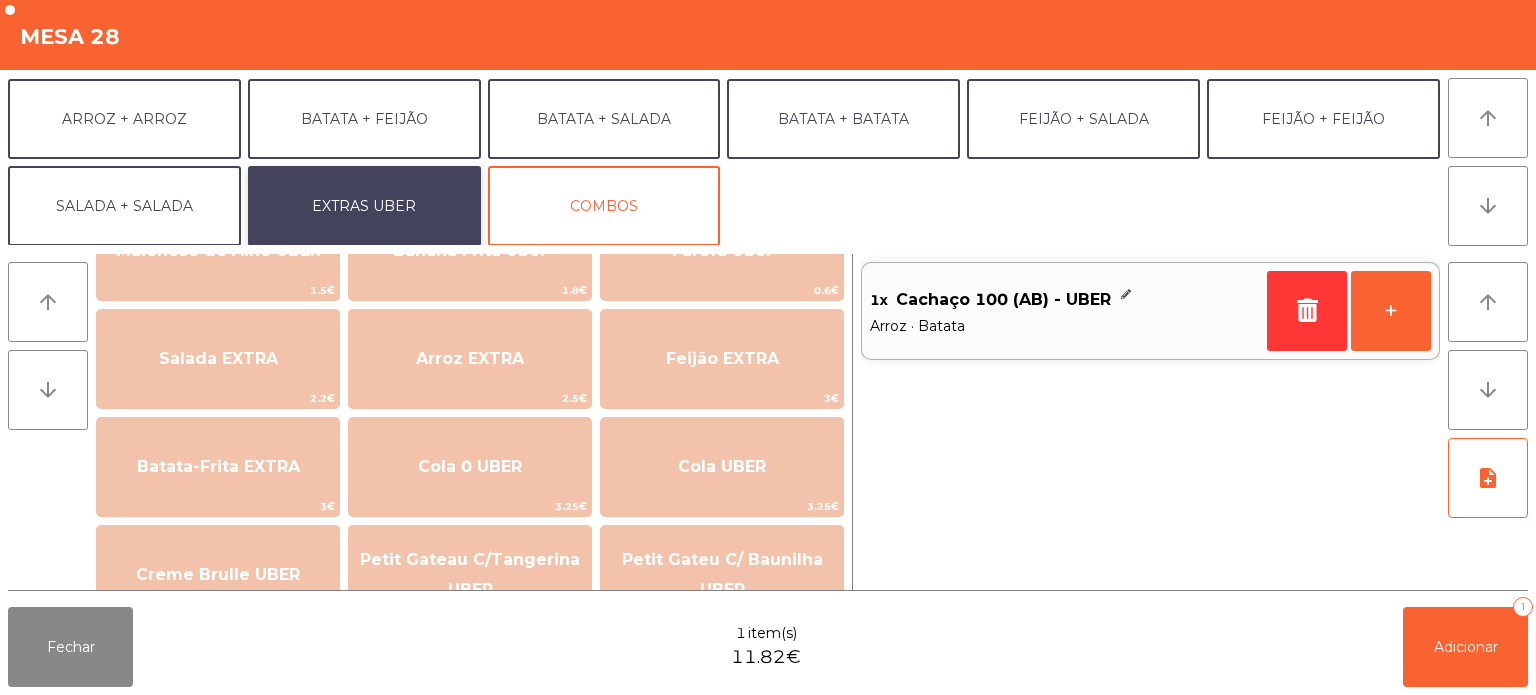 scroll, scrollTop: 316, scrollLeft: 0, axis: vertical 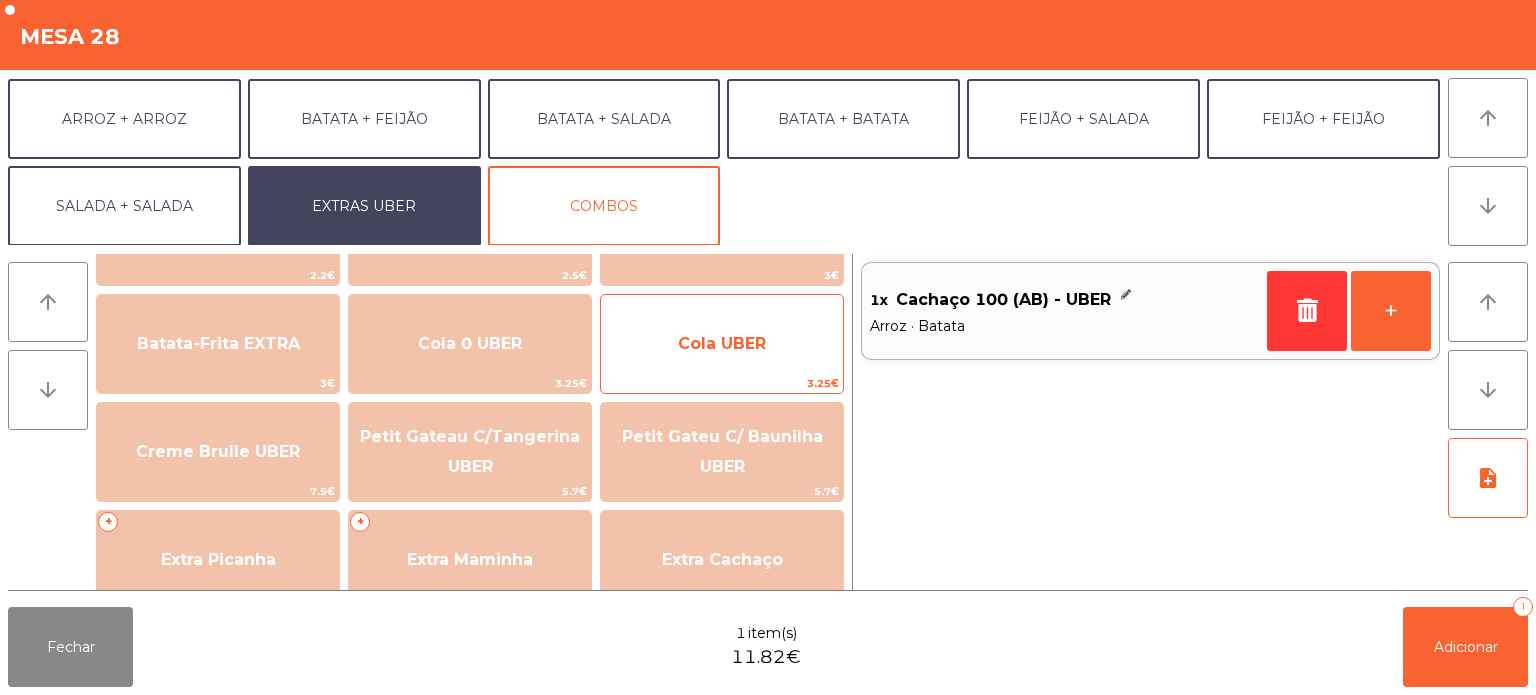 click on "Cola UBER" 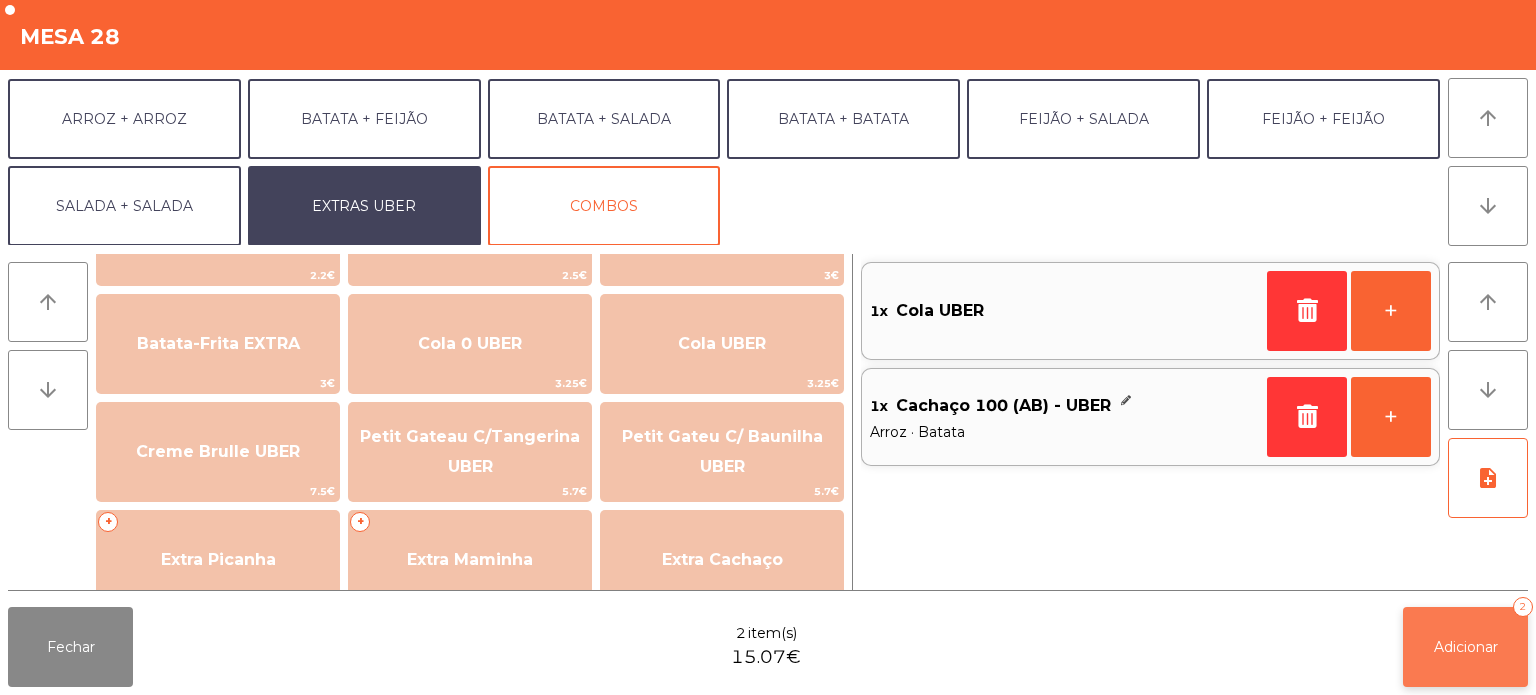 click on "Adicionar   2" 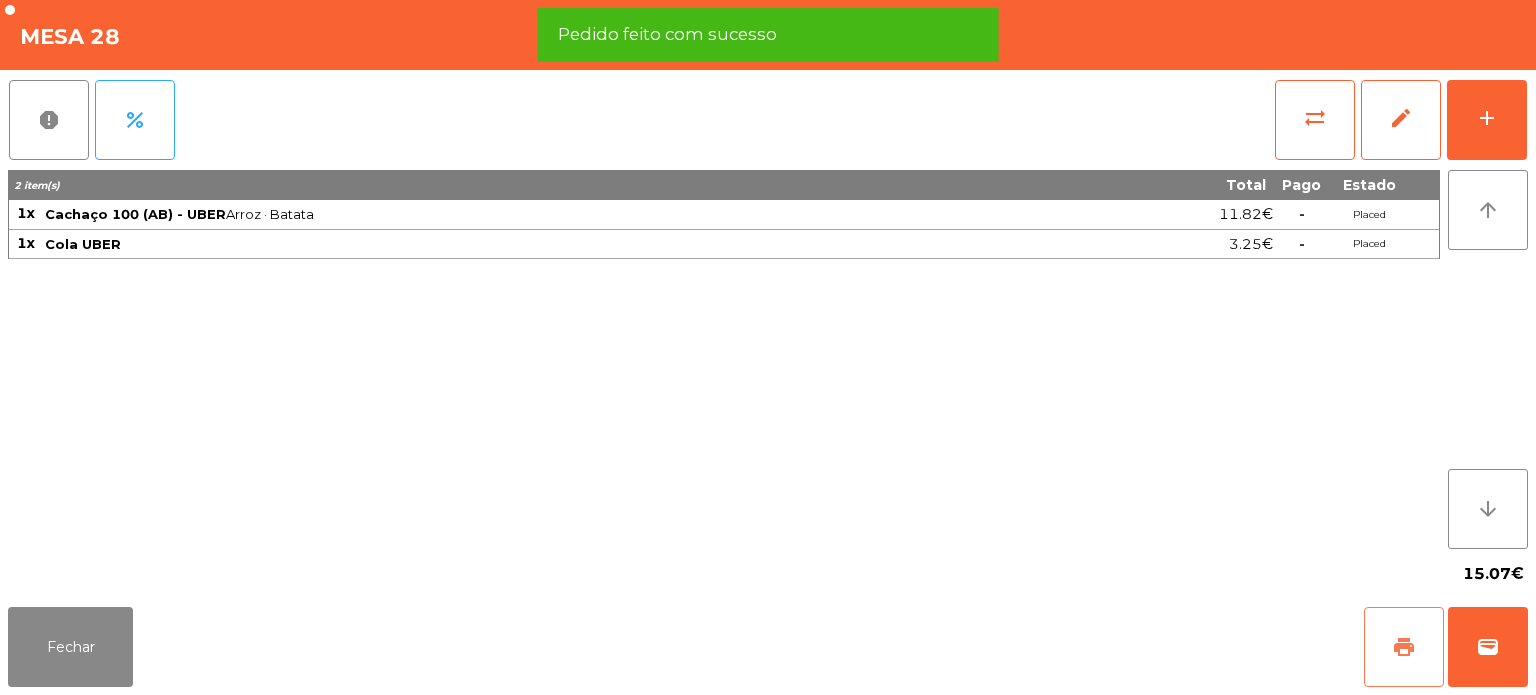 click on "print" 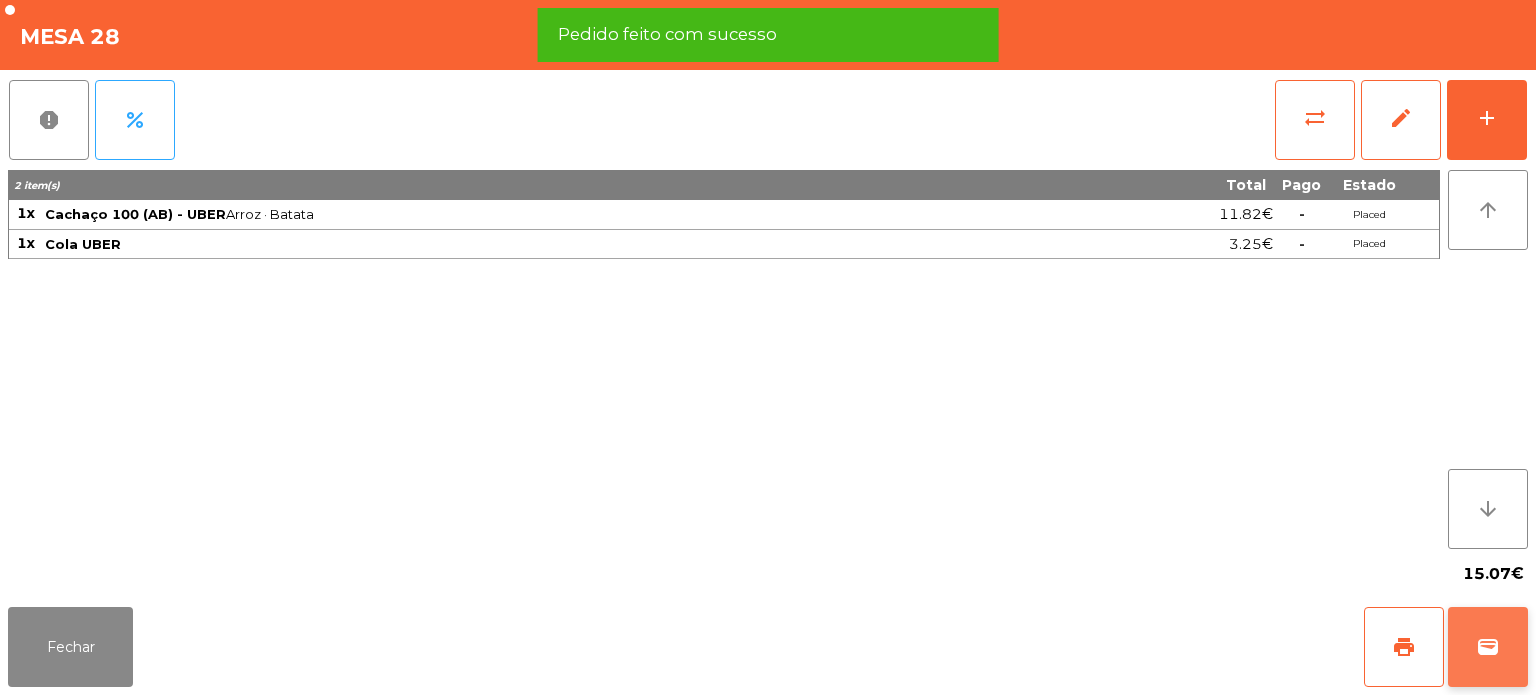 click on "wallet" 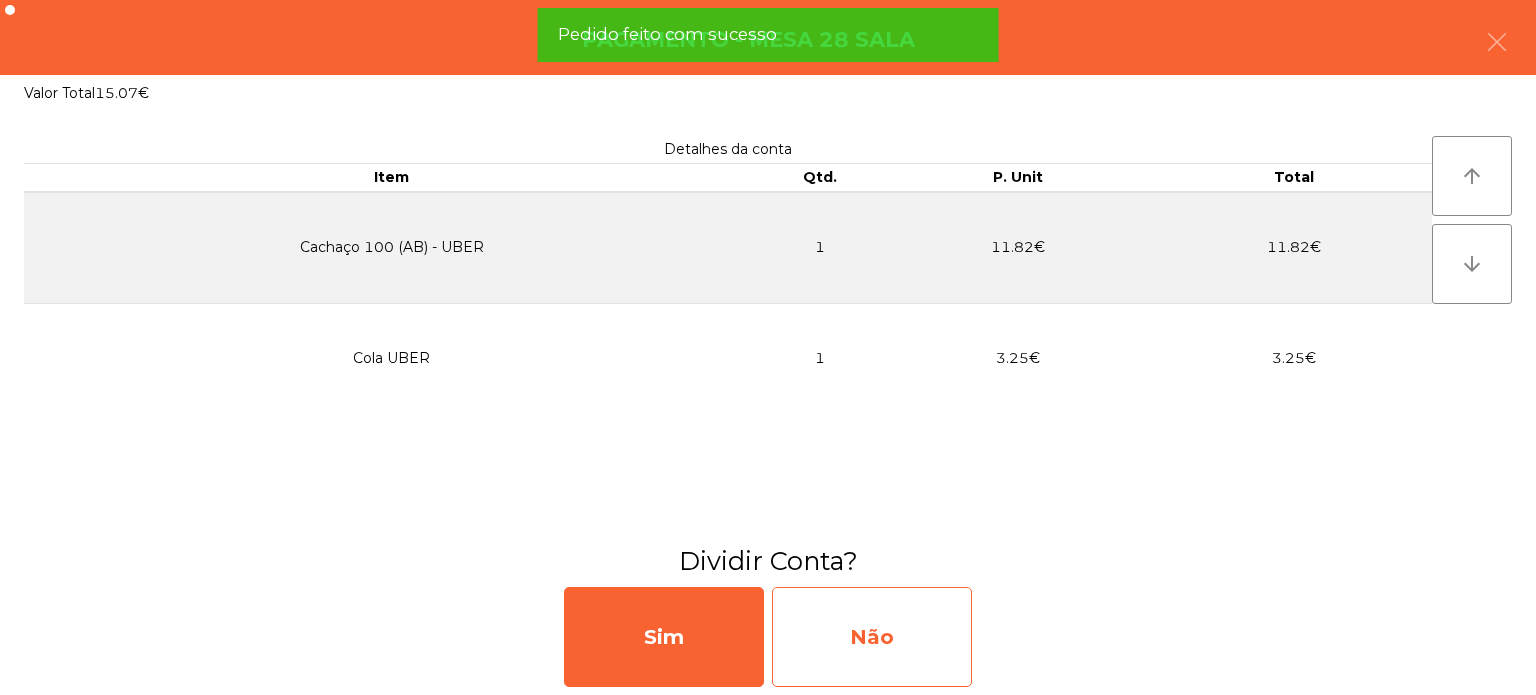 click on "Não" 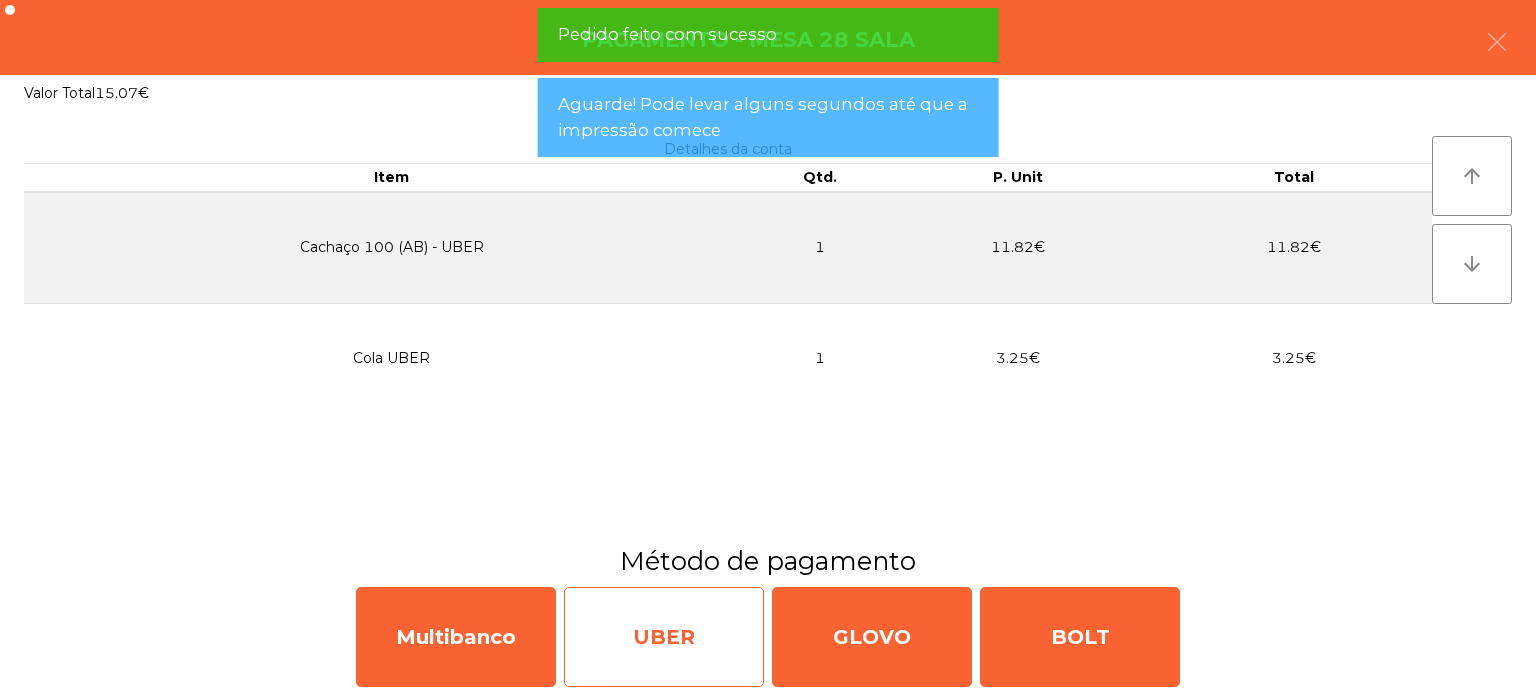 click on "UBER" 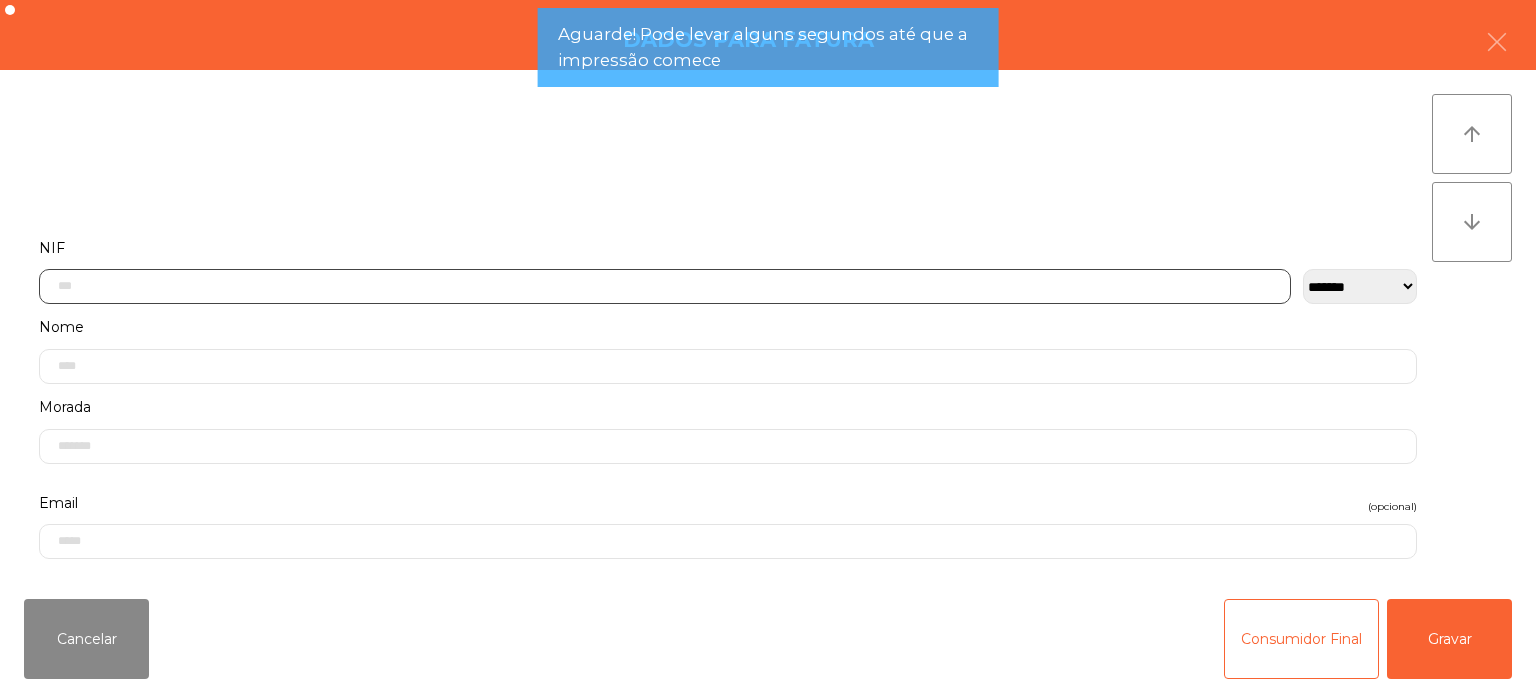 click 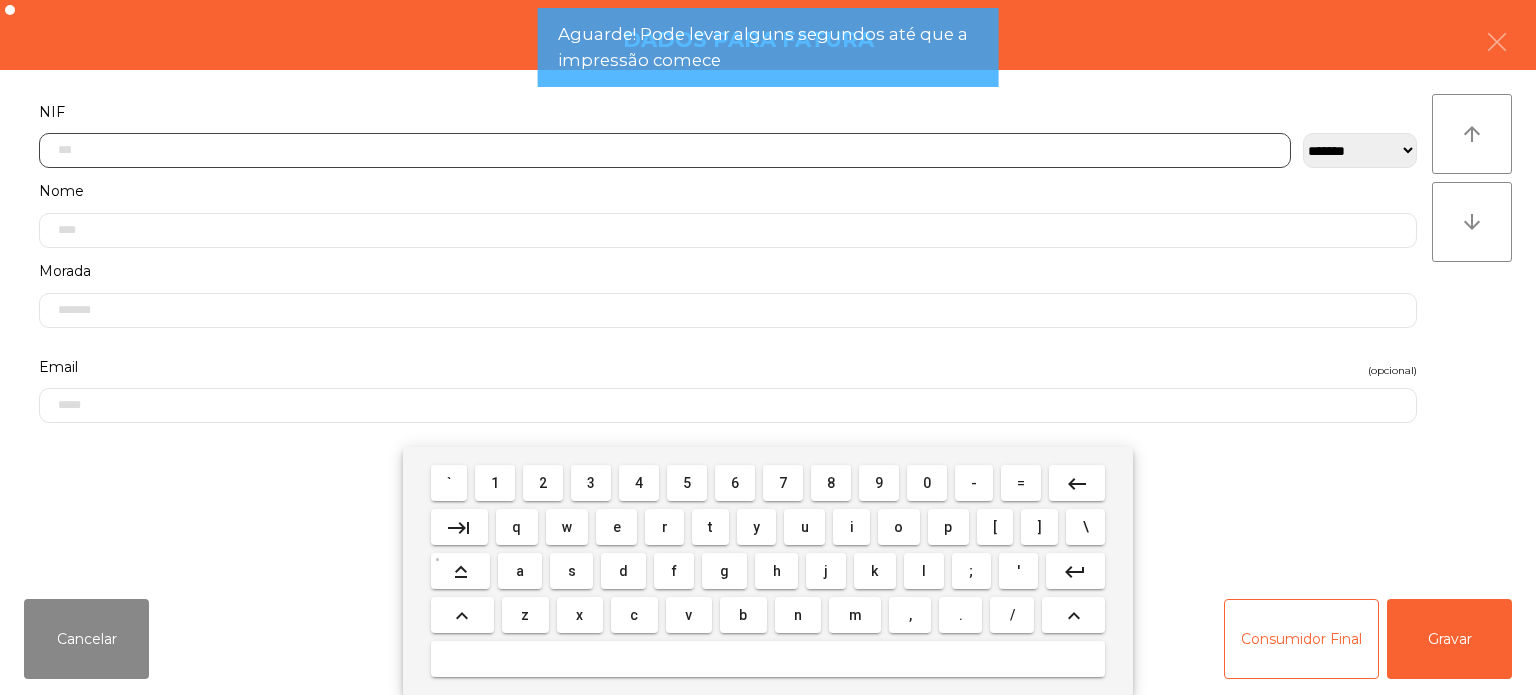scroll, scrollTop: 139, scrollLeft: 0, axis: vertical 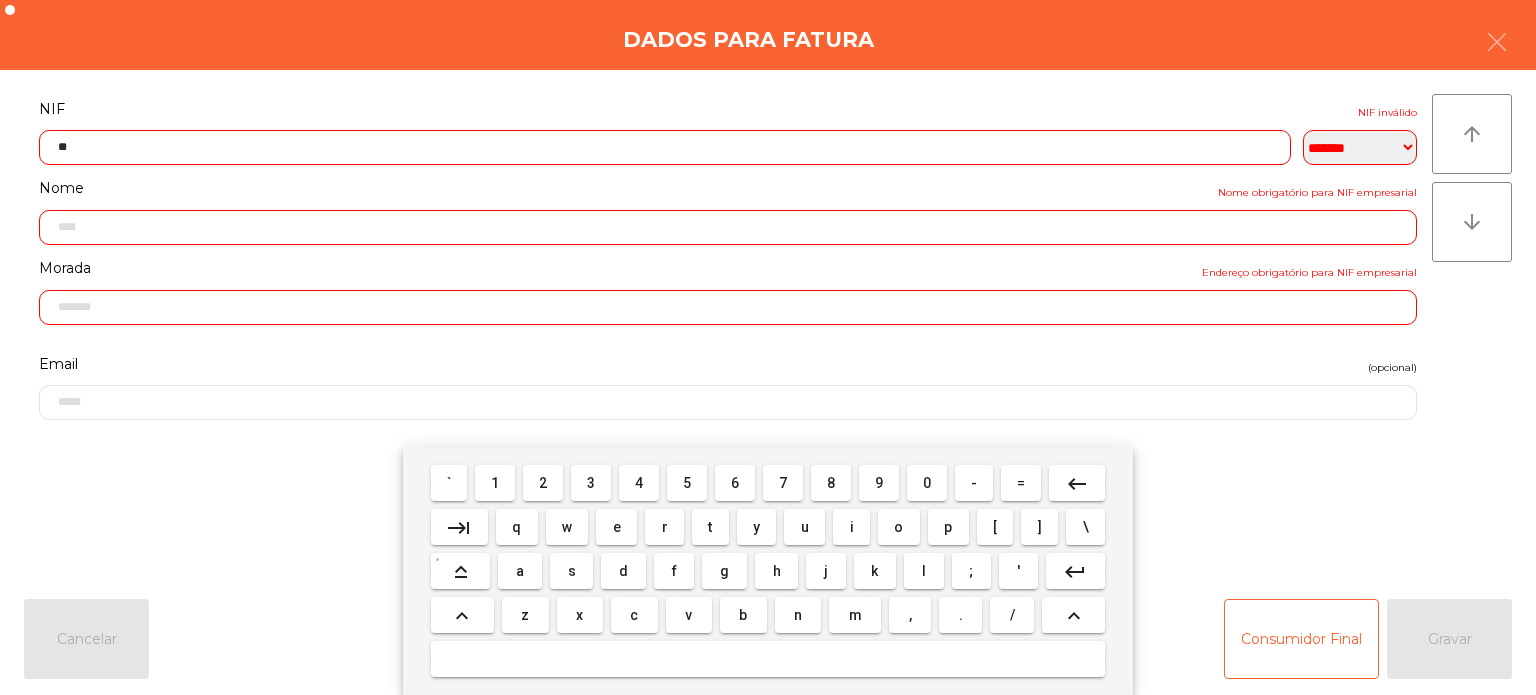 type on "*" 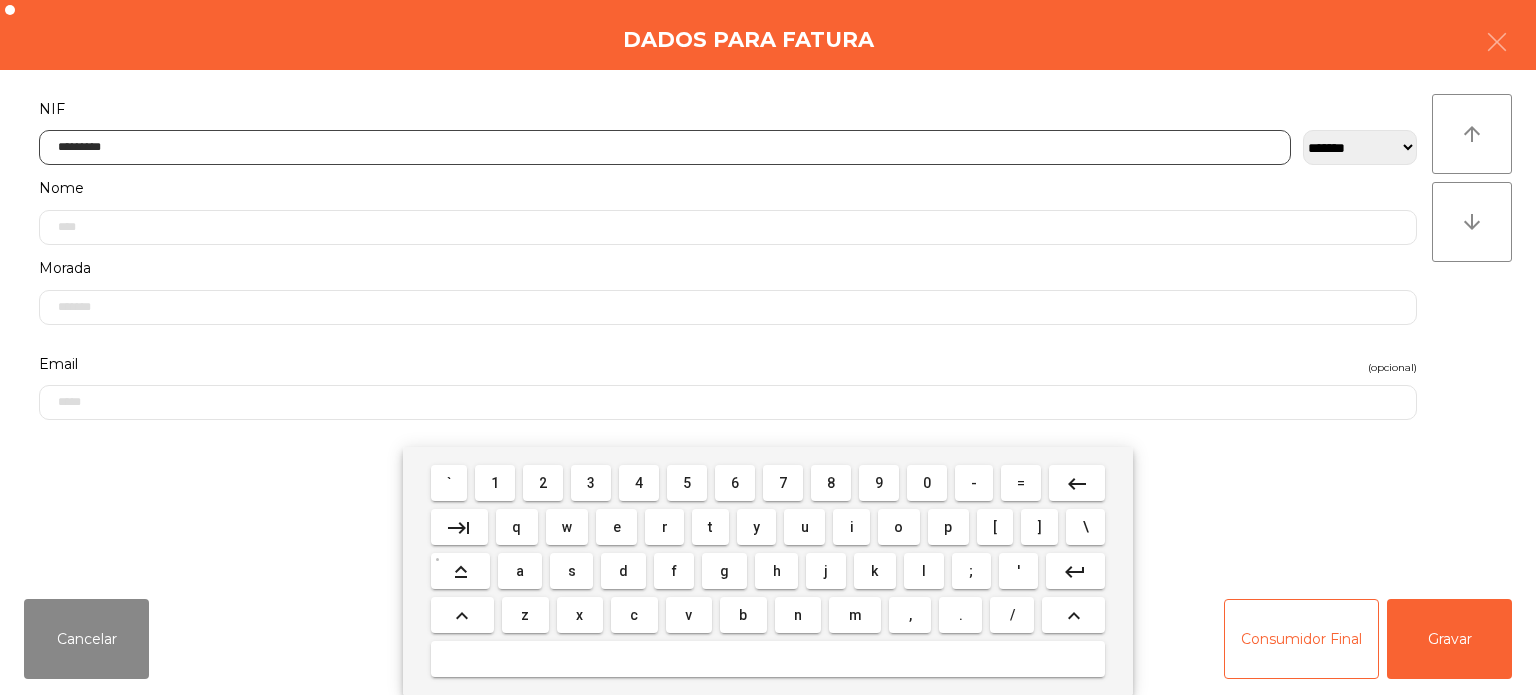 type on "*********" 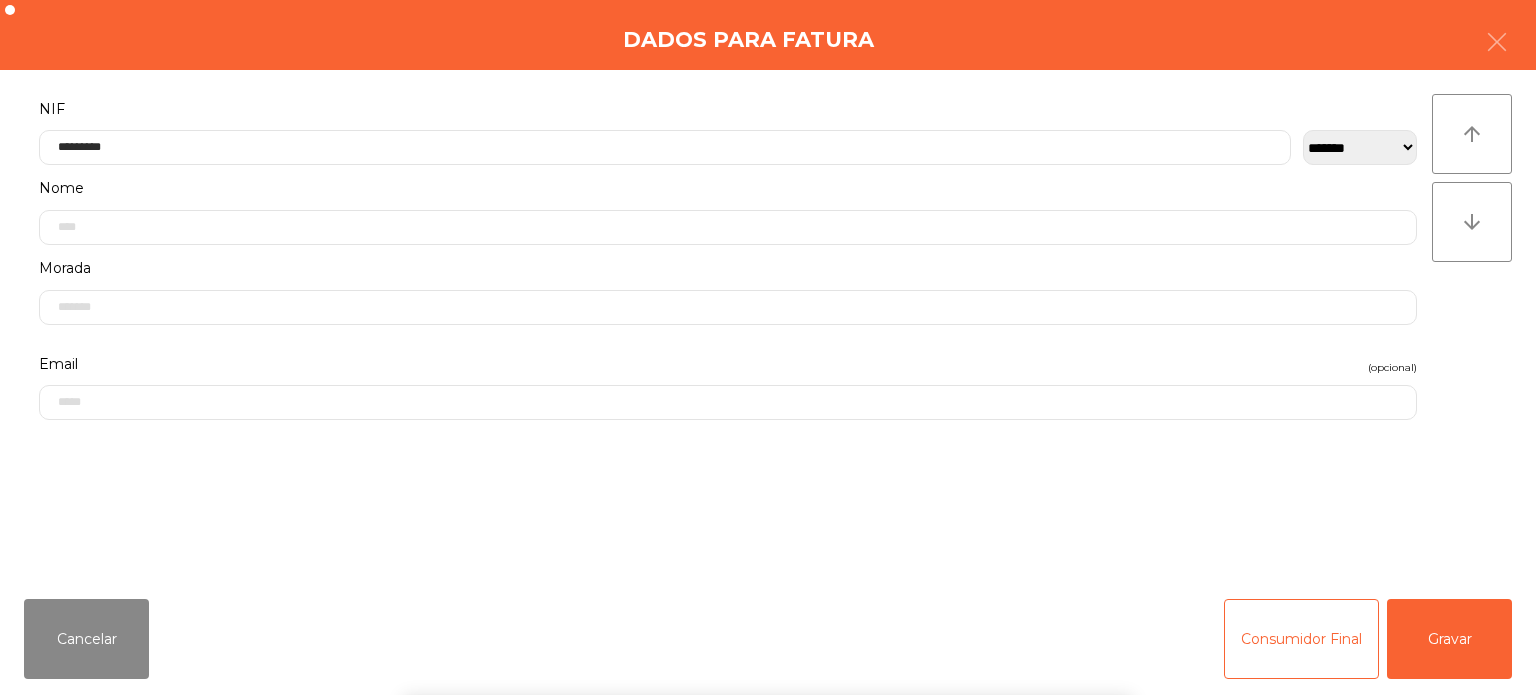 click on "` 1 2 3 4 5 6 7 8 9 0 - = keyboard_backspace keyboard_tab q w e r t y u i o p [ ] \ keyboard_capslock a s d f g h j k l ; ' keyboard_return keyboard_arrow_up z x c v b n m , . / keyboard_arrow_up" at bounding box center (768, 571) 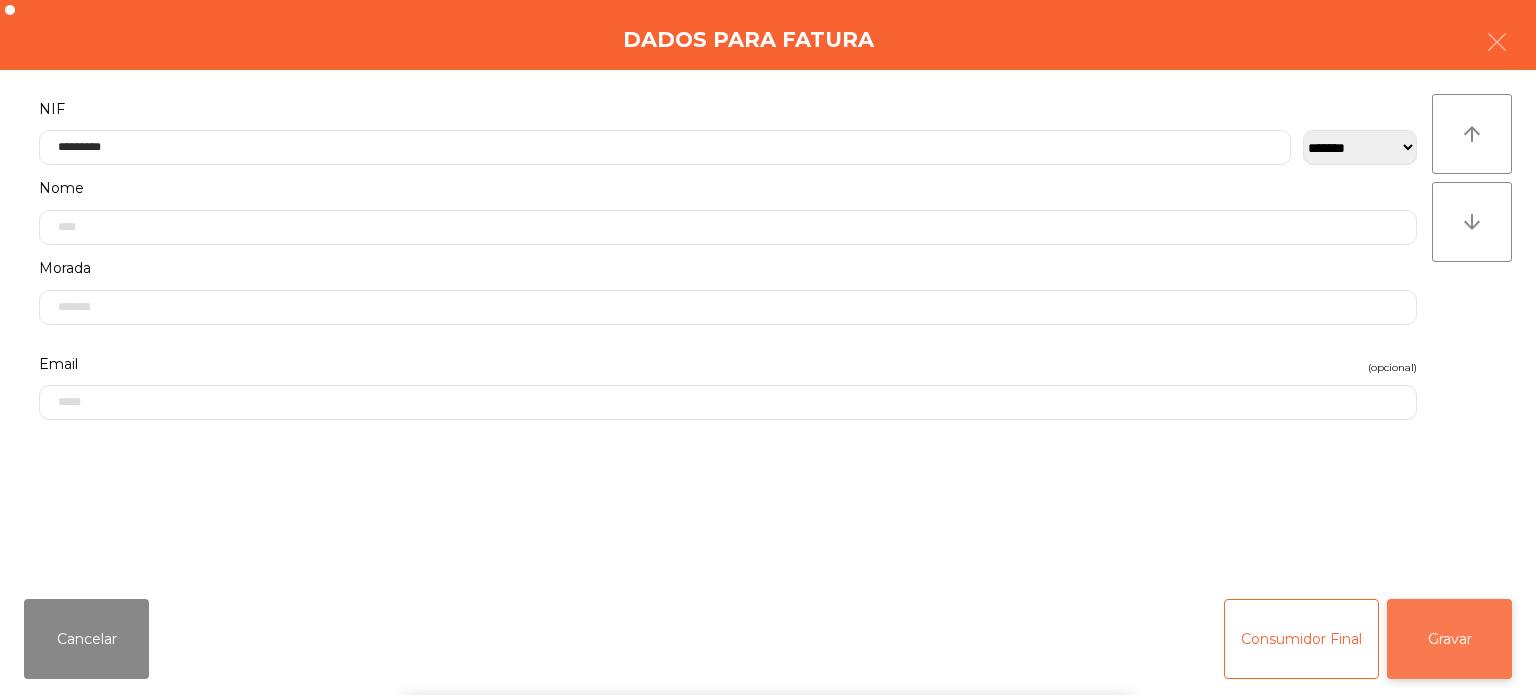 click on "Gravar" 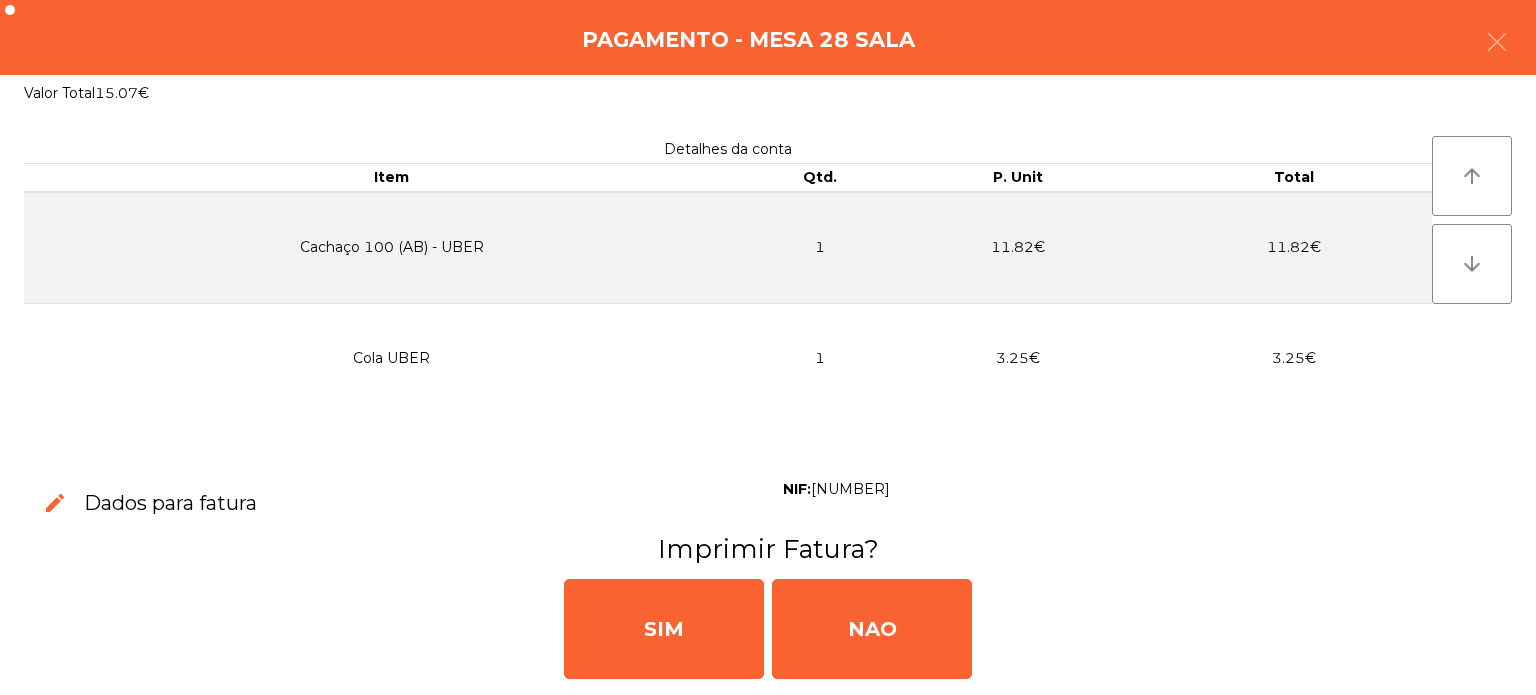 click on "SIM   NAO" 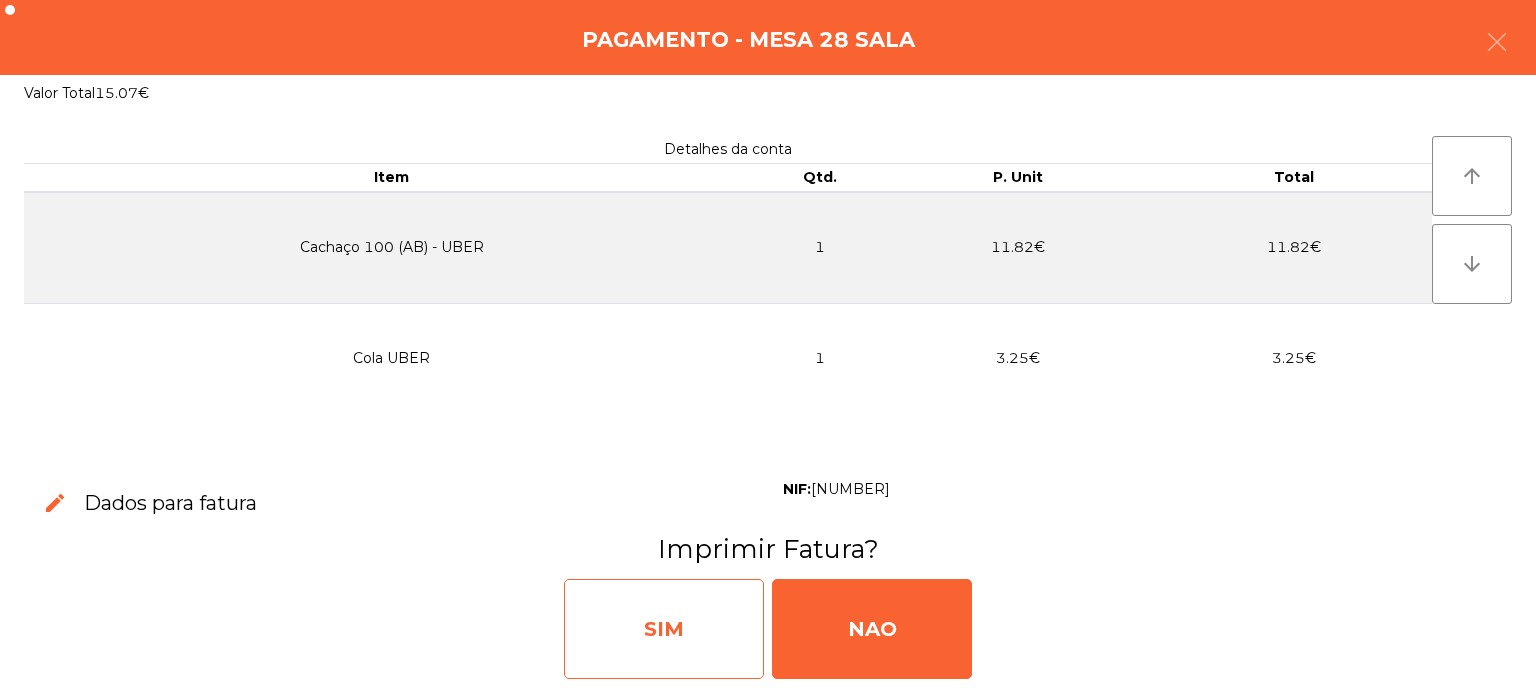 click on "SIM" 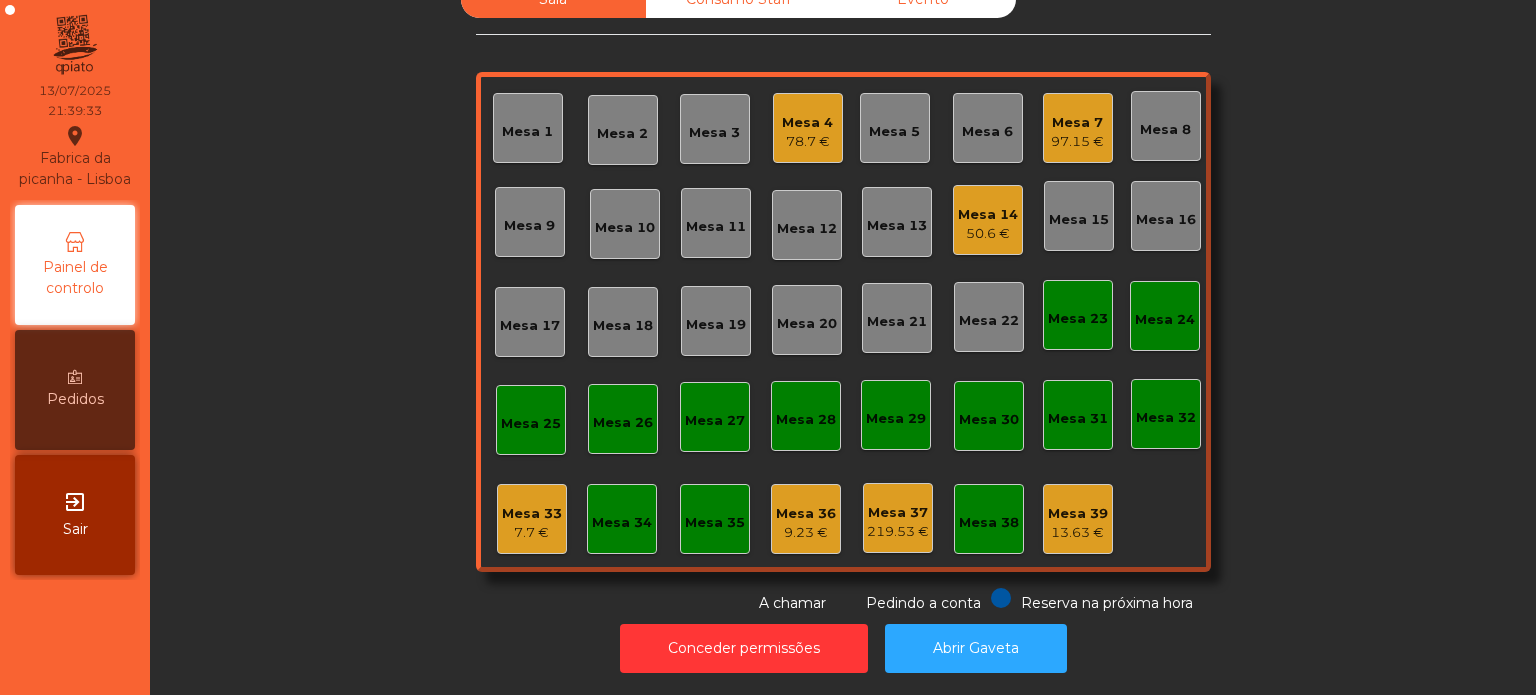 click on "97.15 €" 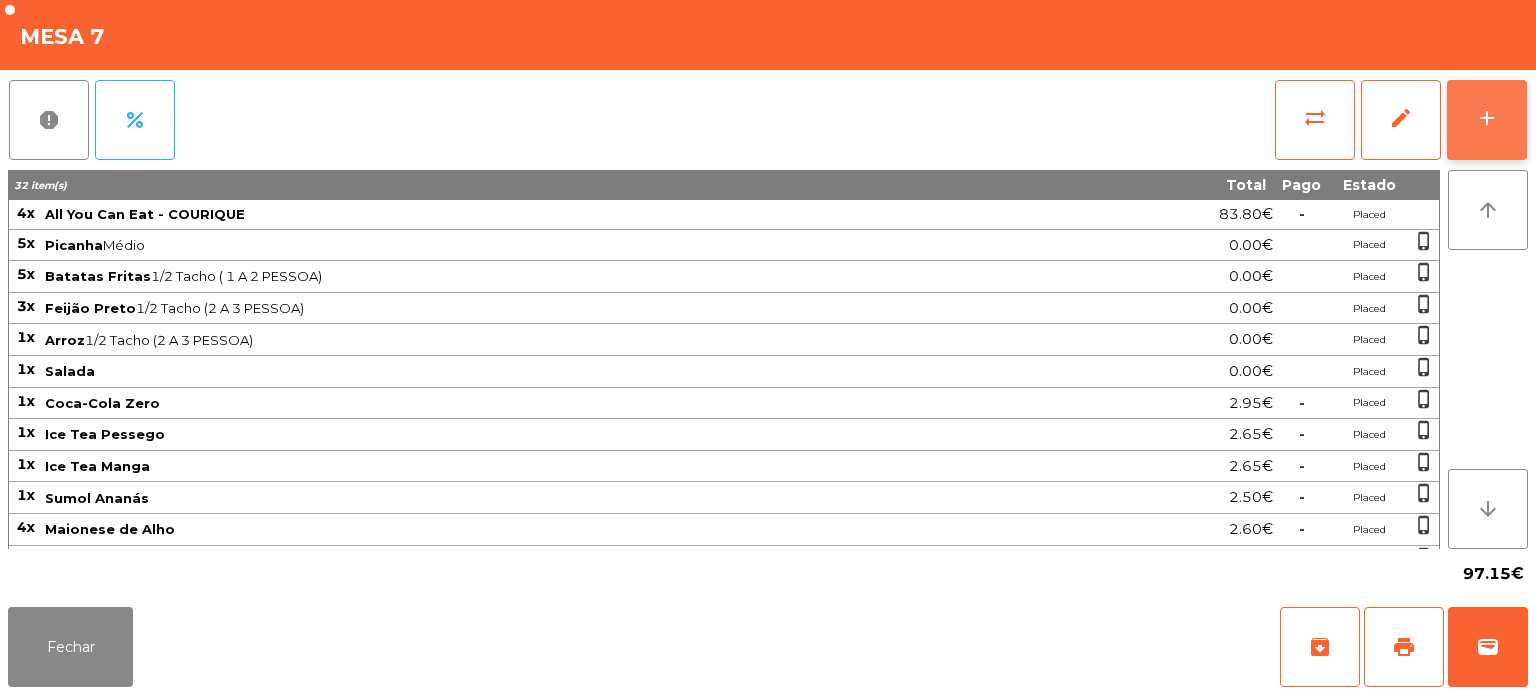 click on "add" 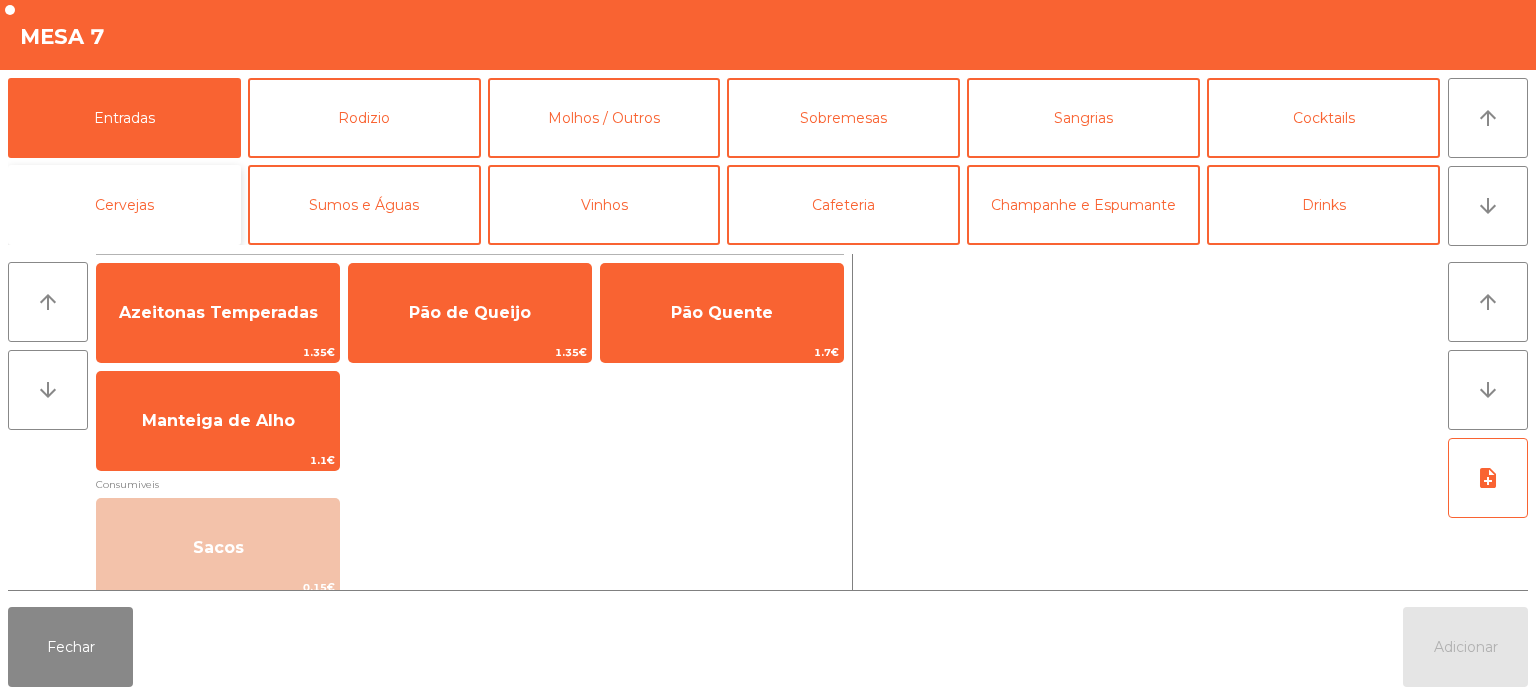 click on "Cervejas" 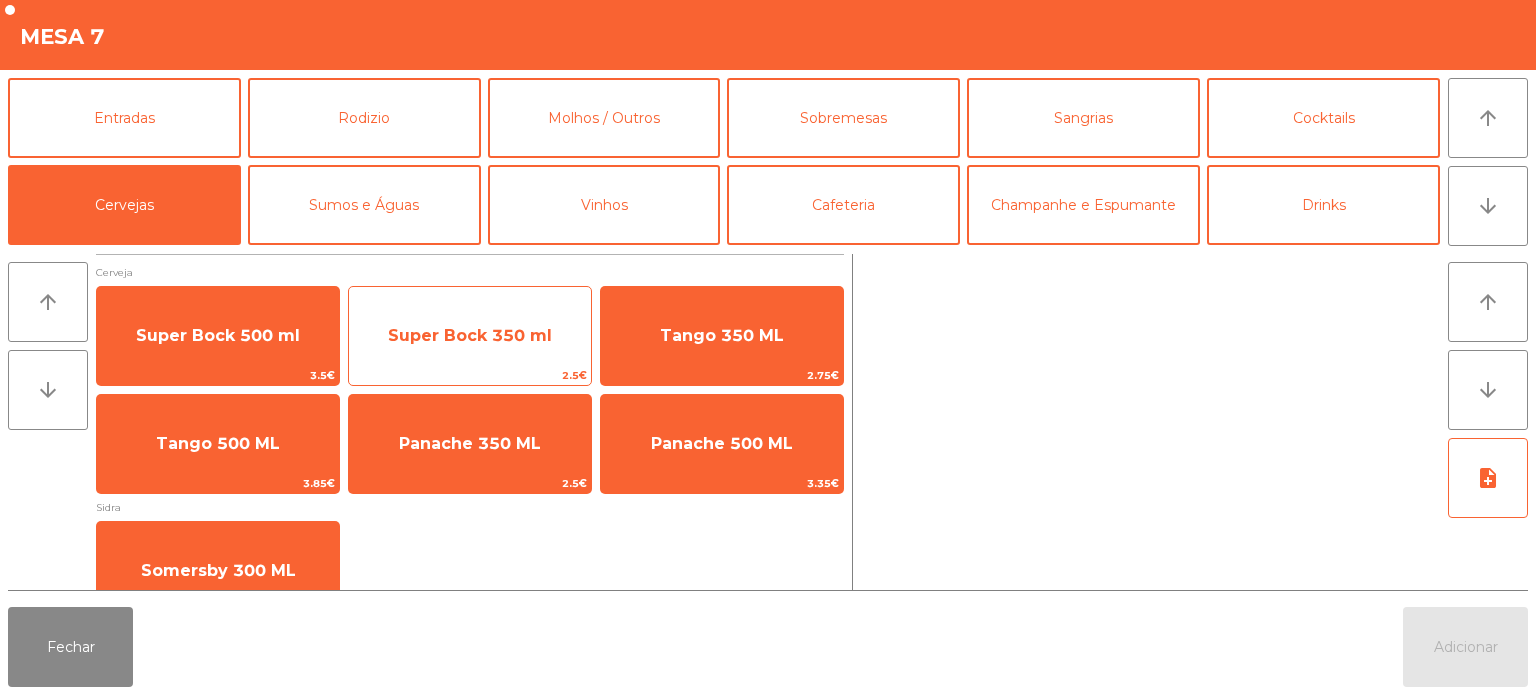 click on "Super Bock 350 ml" 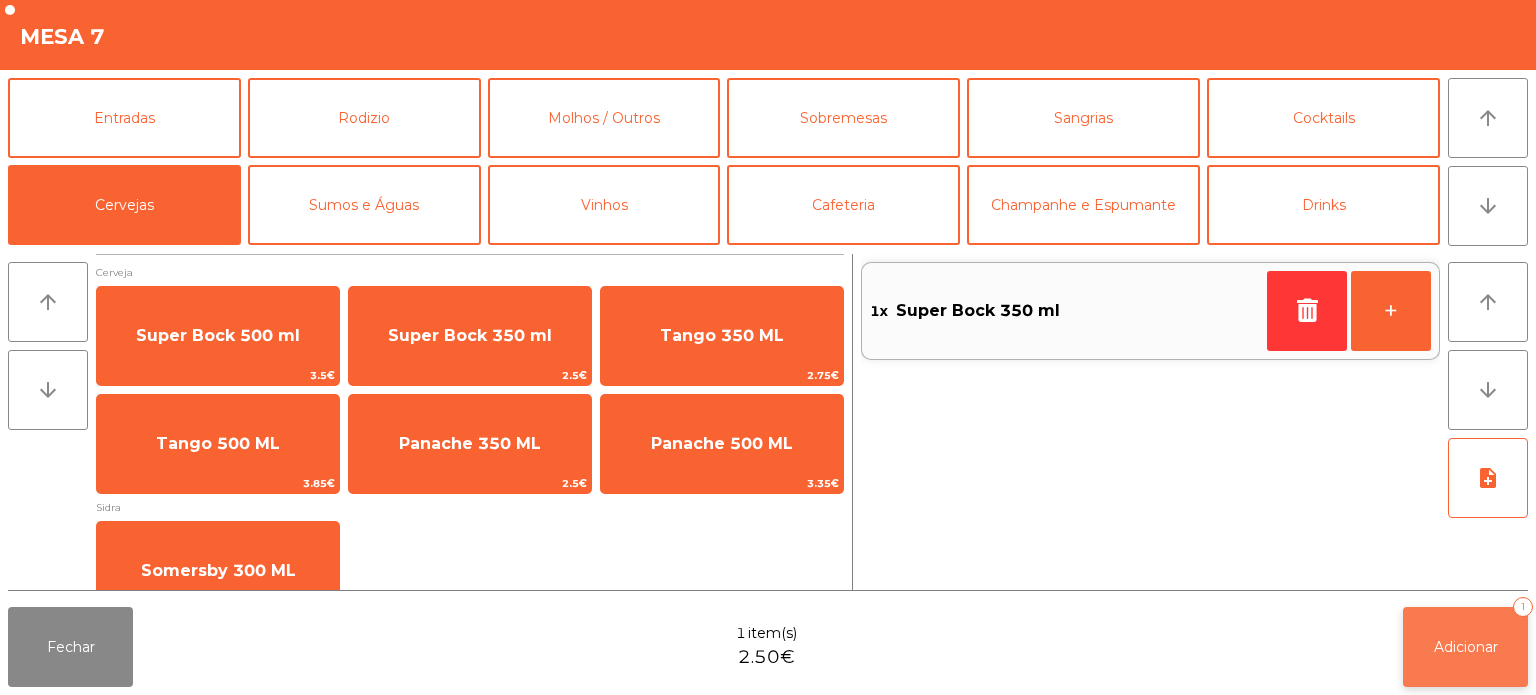 click on "Adicionar" 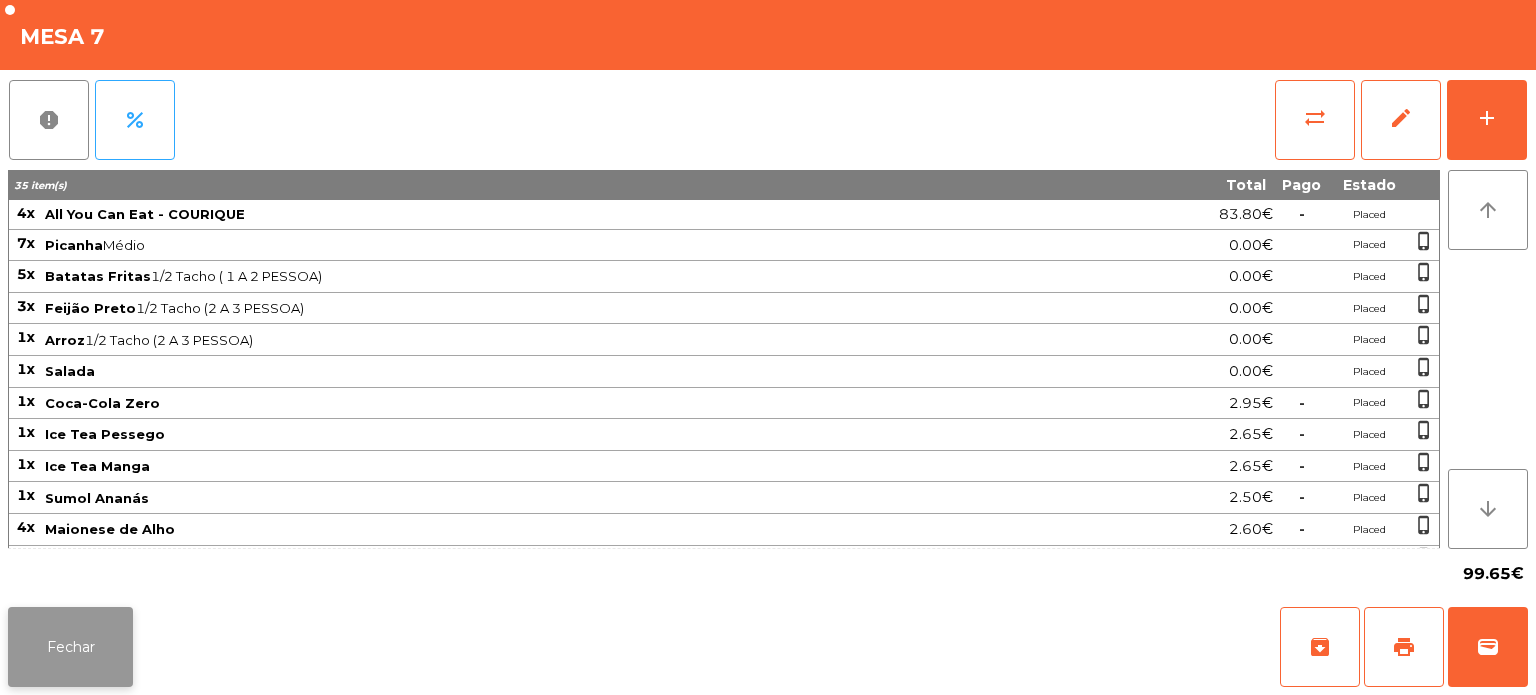 click on "Fechar" 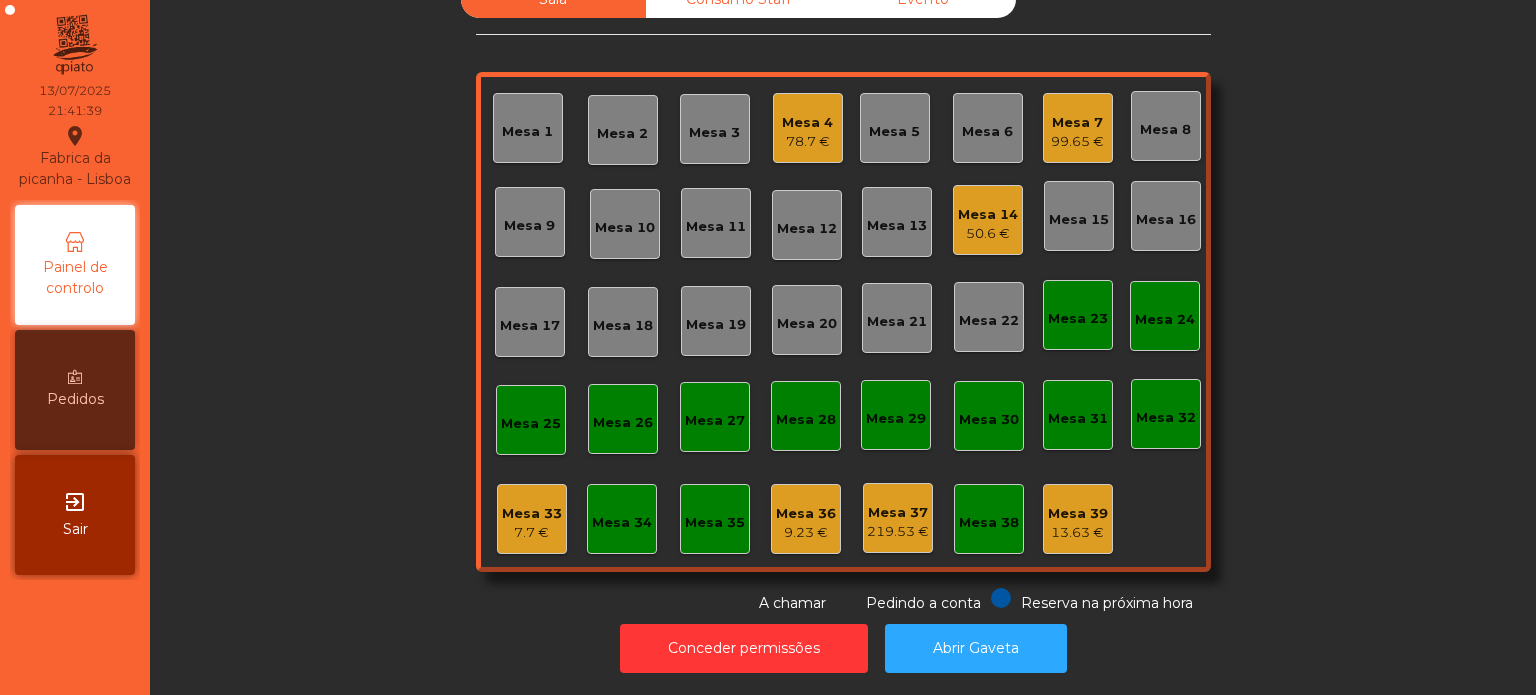 click on "Mesa 12" 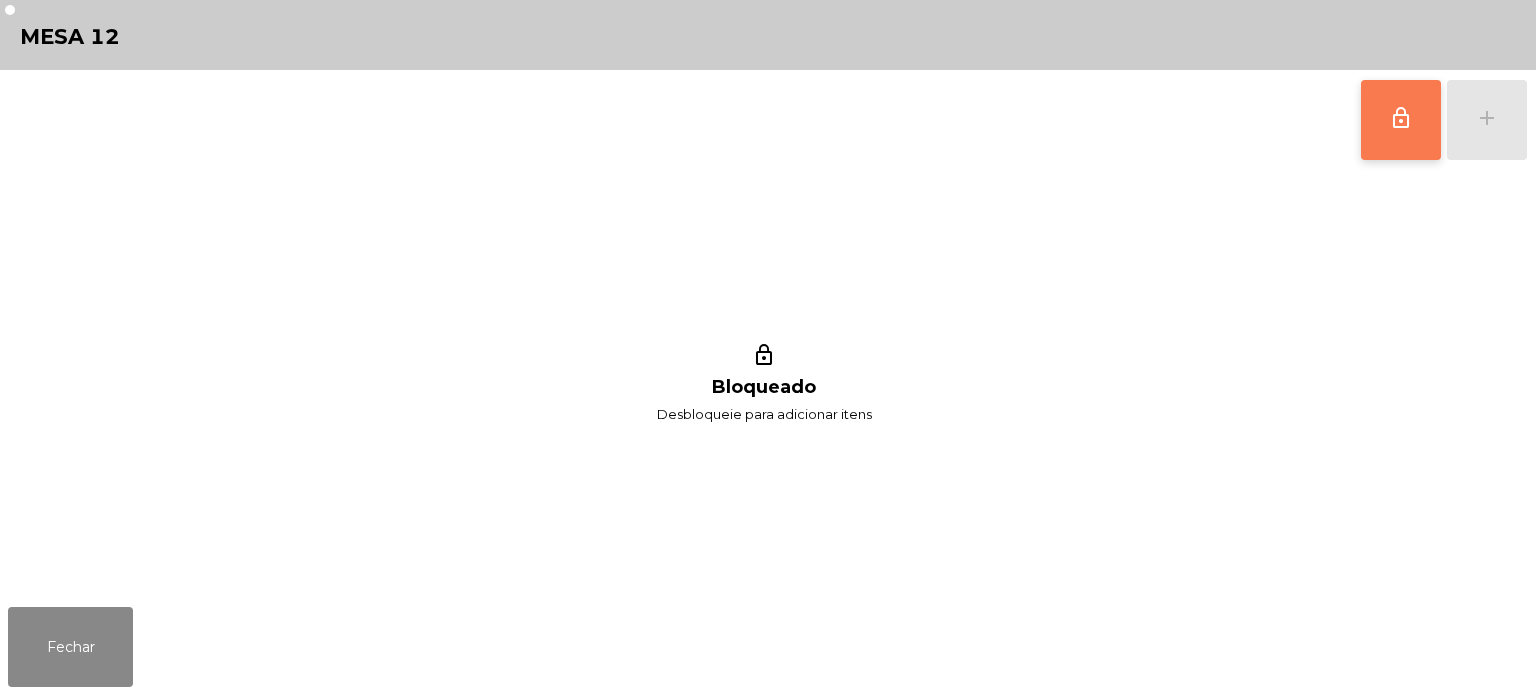 click on "lock_outline" 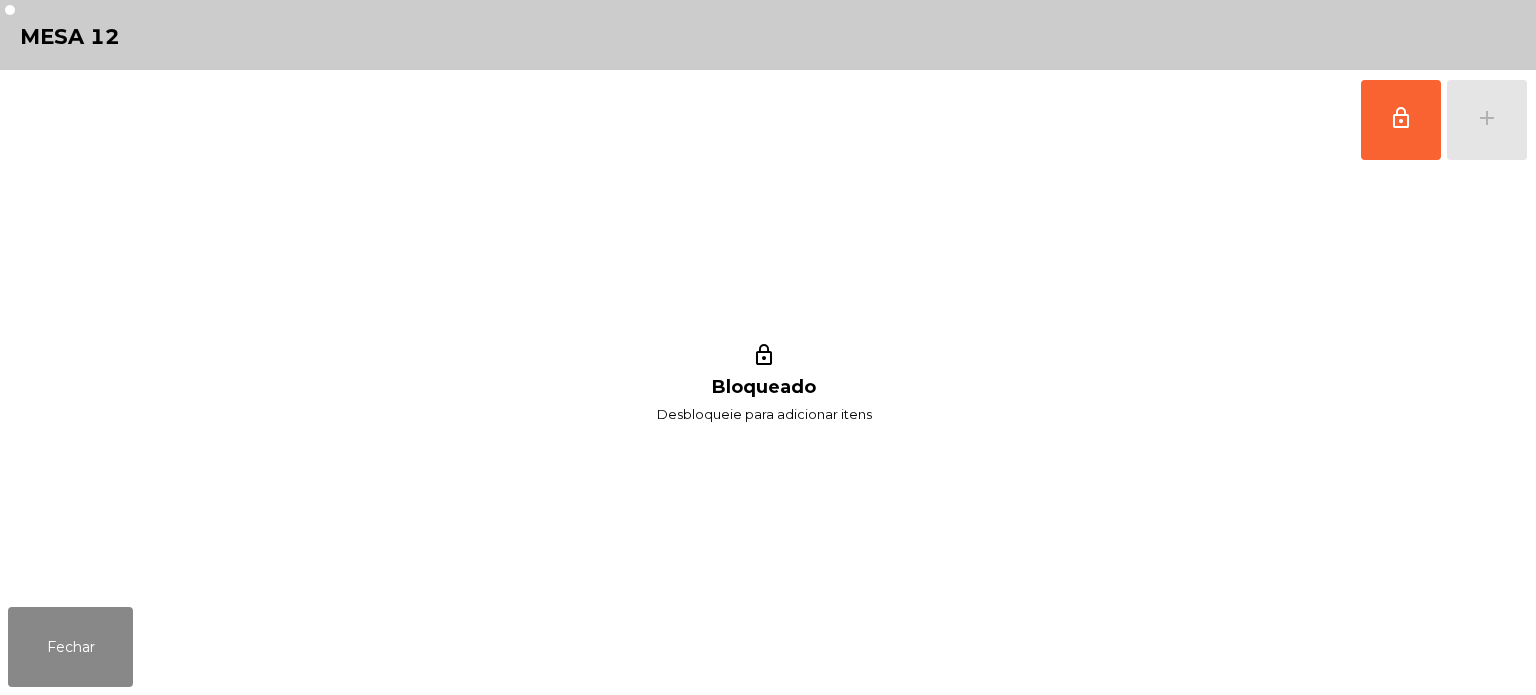 click on "lock_outline   add" 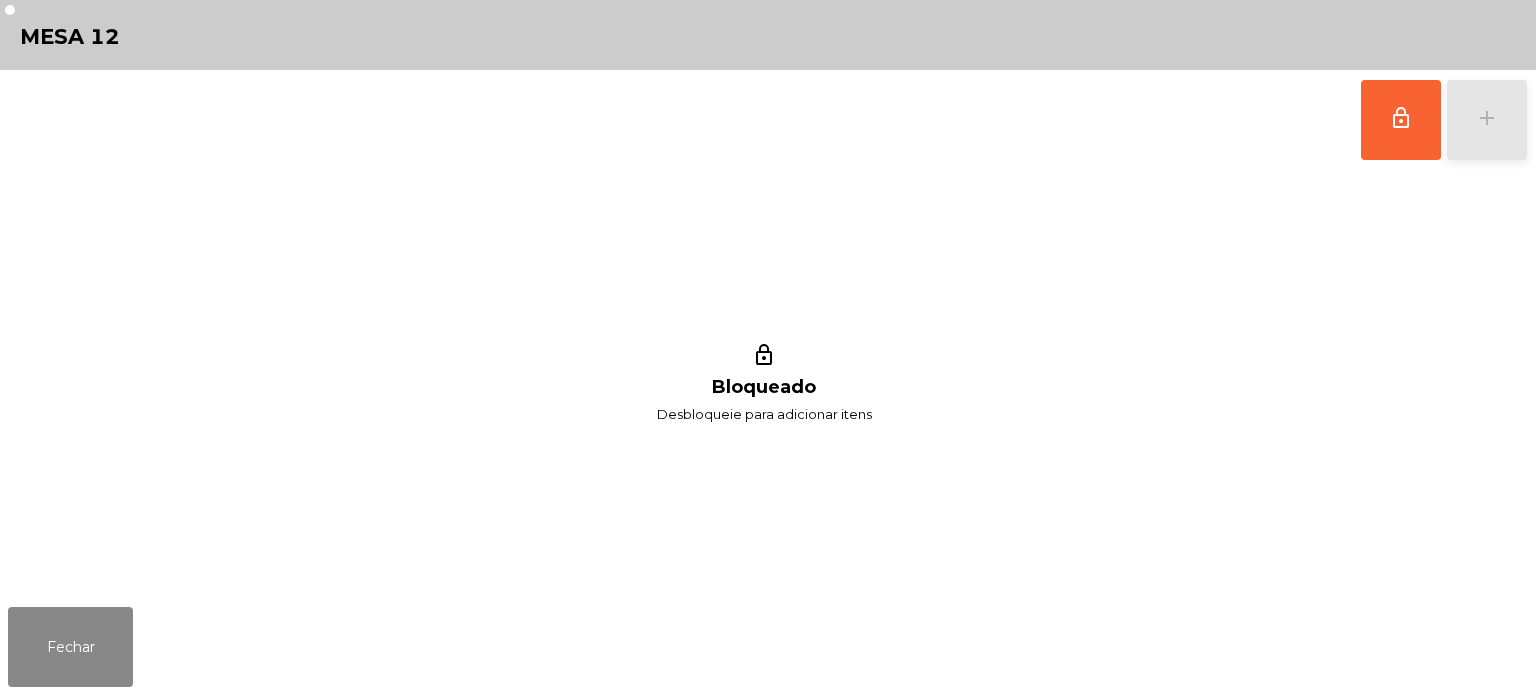 click on "add" 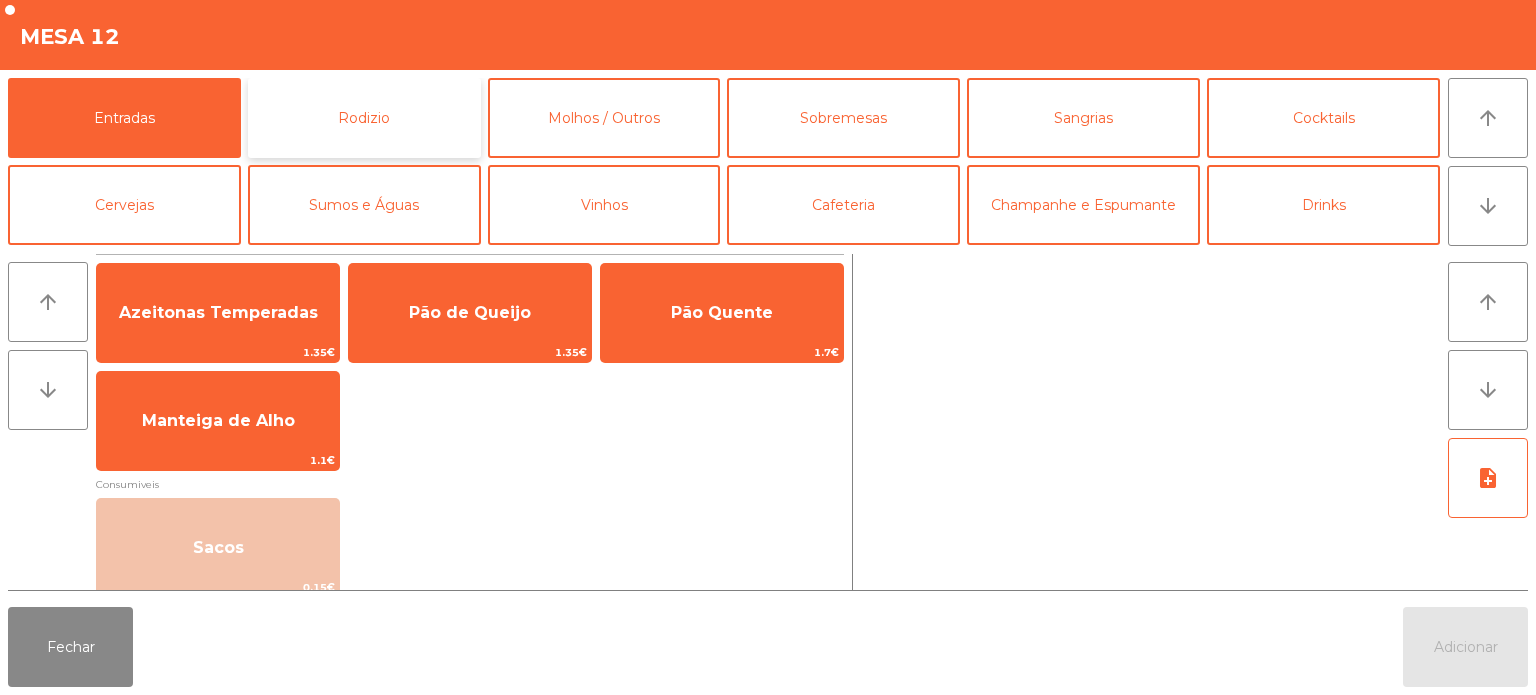 click on "Rodizio" 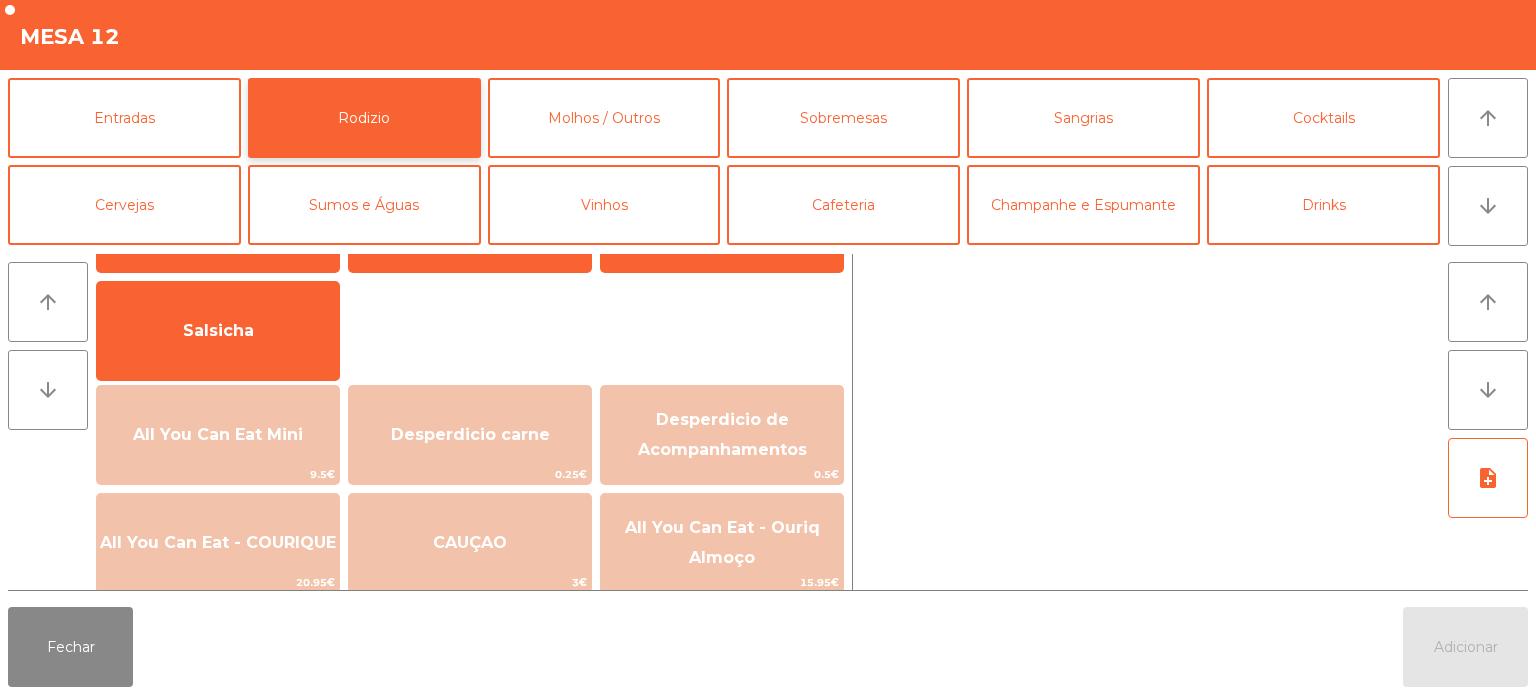 scroll, scrollTop: 158, scrollLeft: 0, axis: vertical 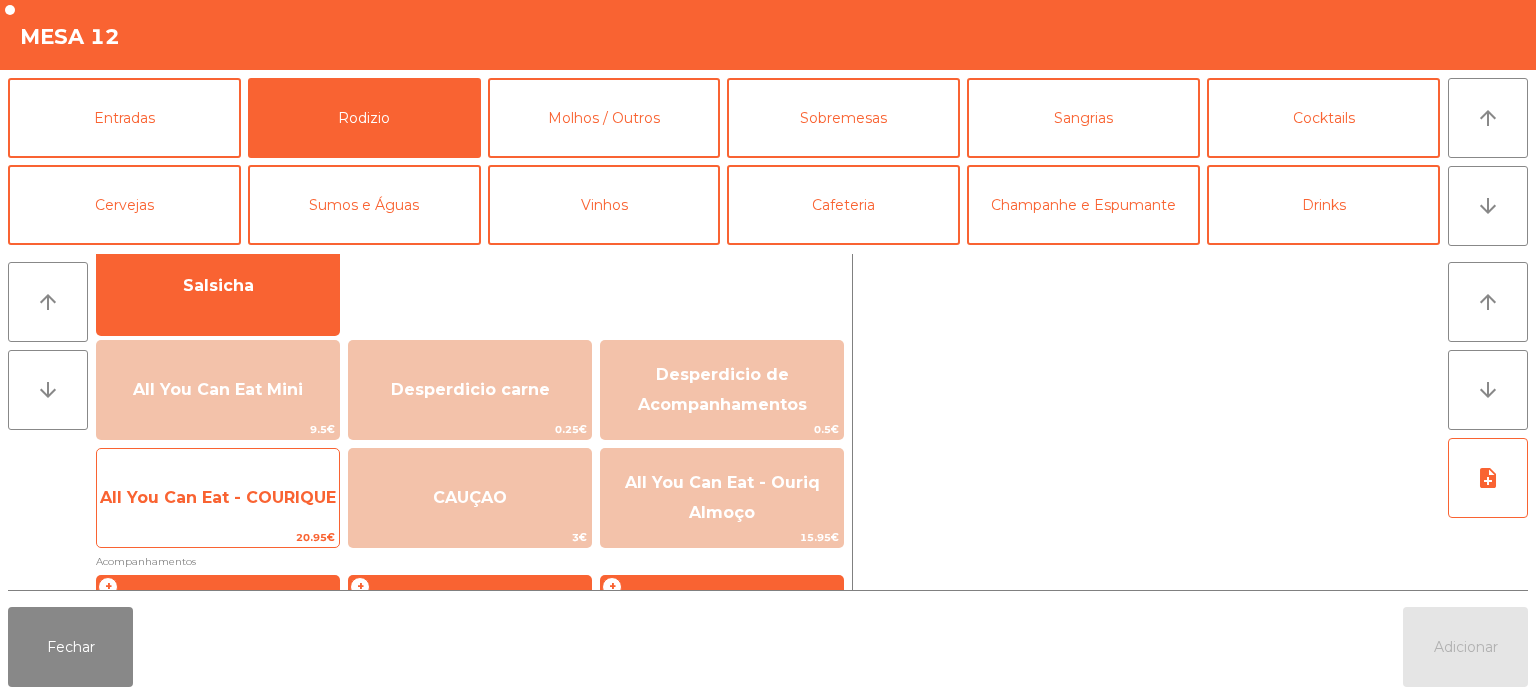click on "All You Can Eat - COURIQUE" 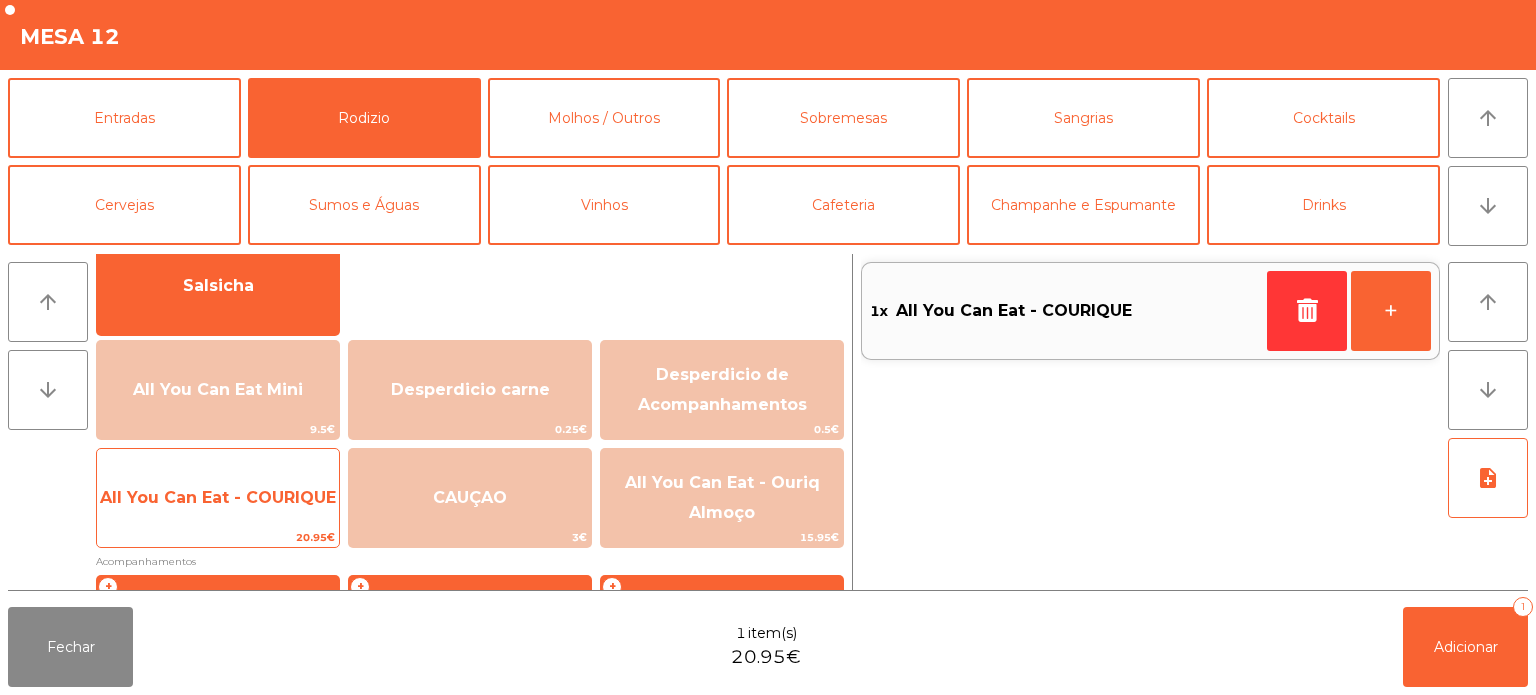 click on "All You Can Eat - COURIQUE" 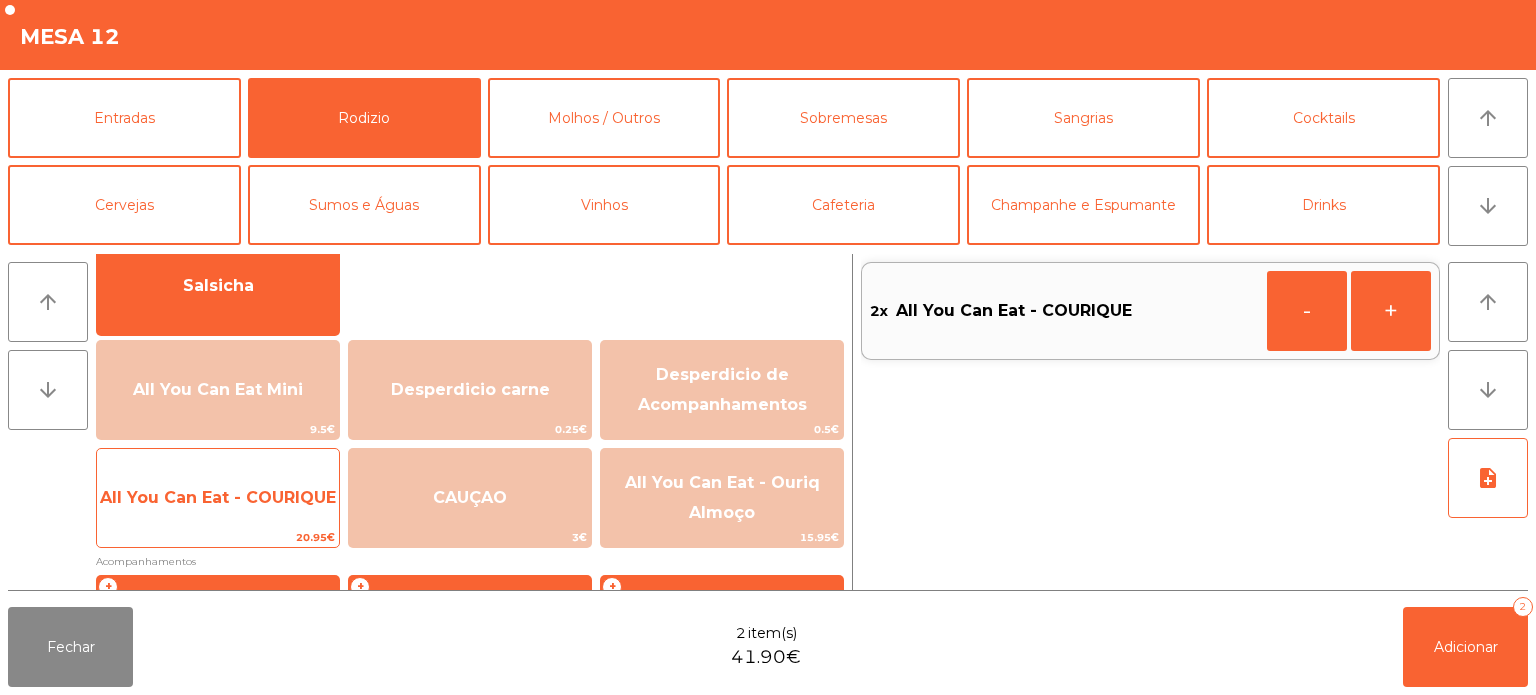 click on "All You Can Eat - COURIQUE" 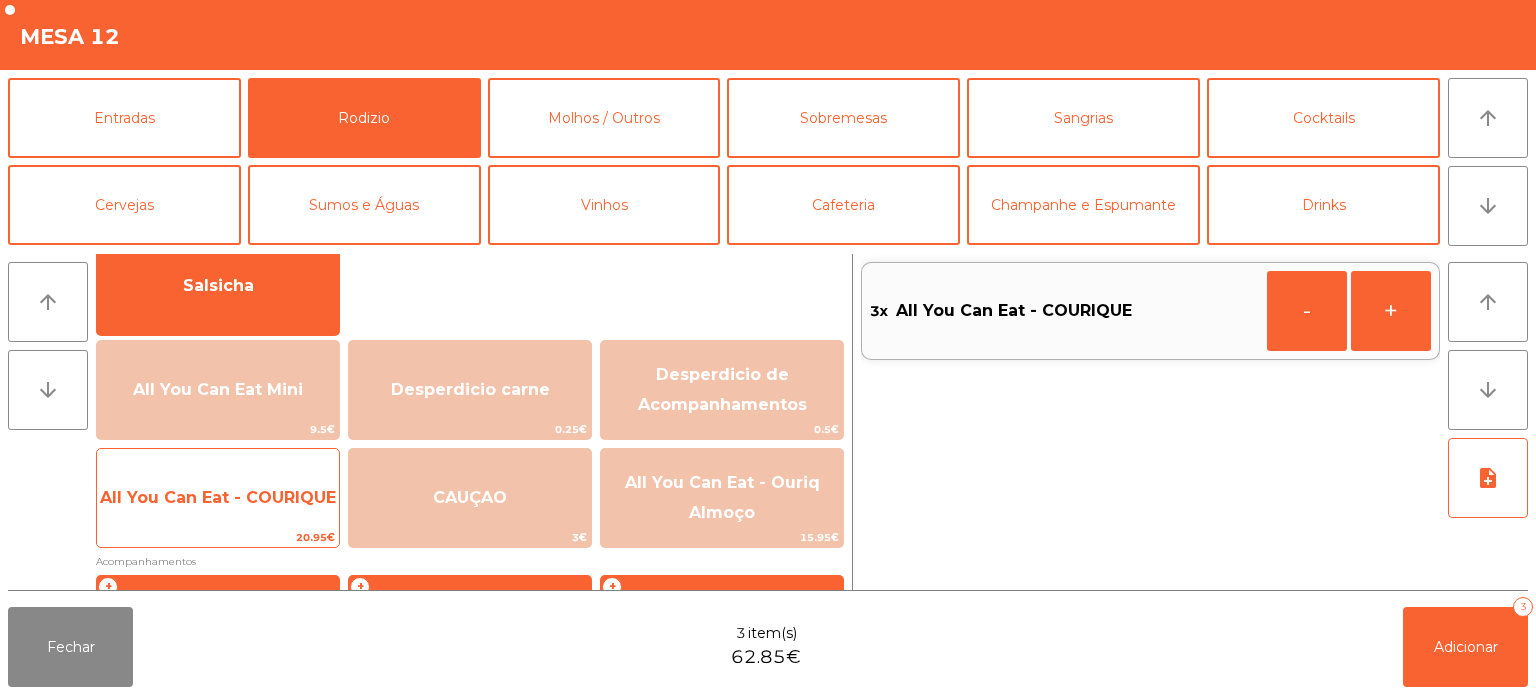 click on "All You Can Eat - COURIQUE" 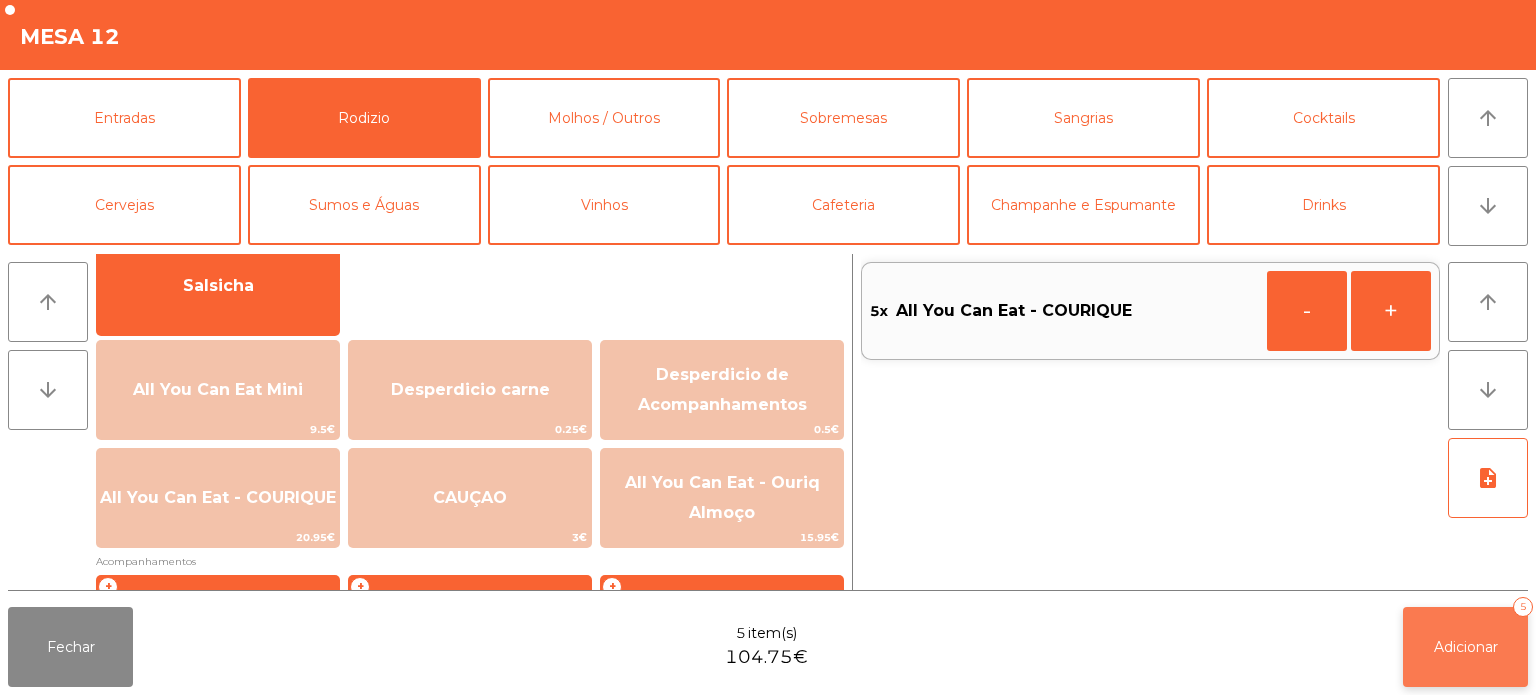 click on "Adicionar" 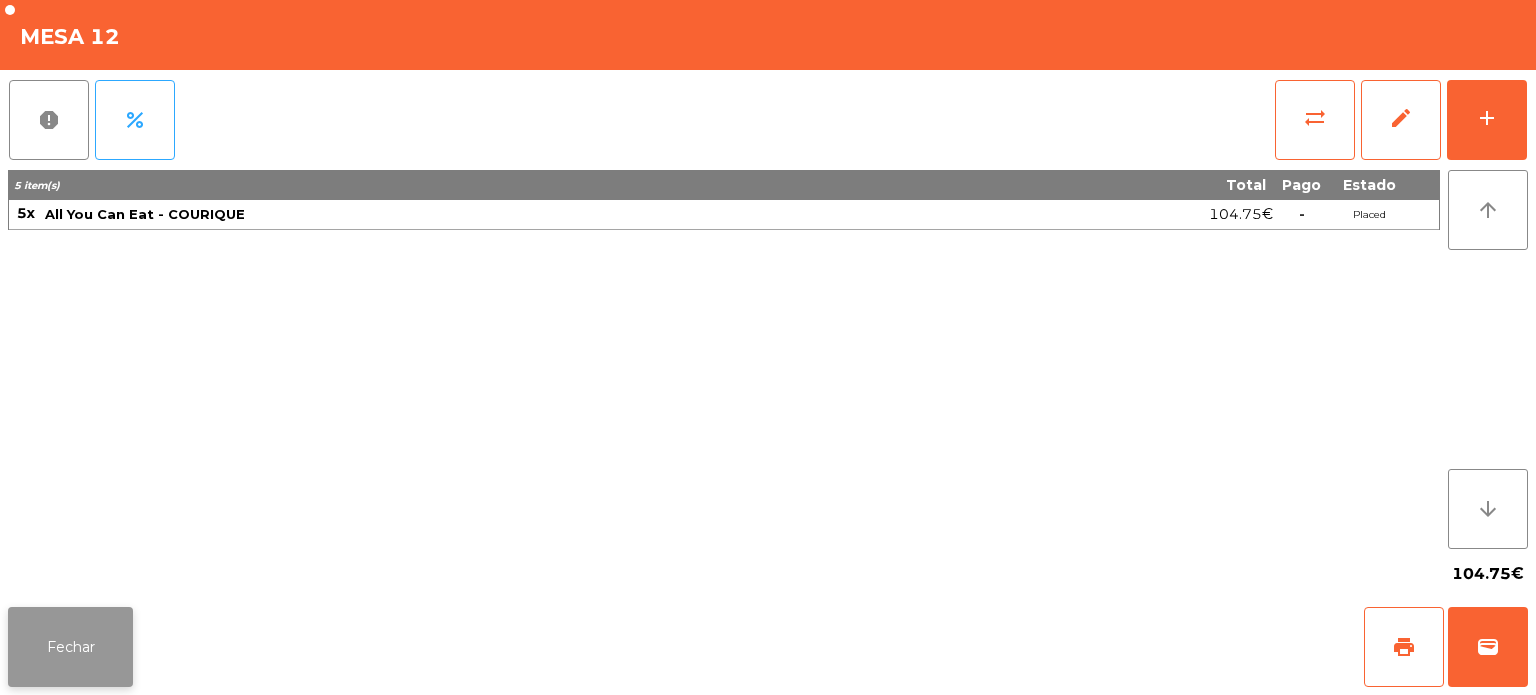 click on "Fechar" 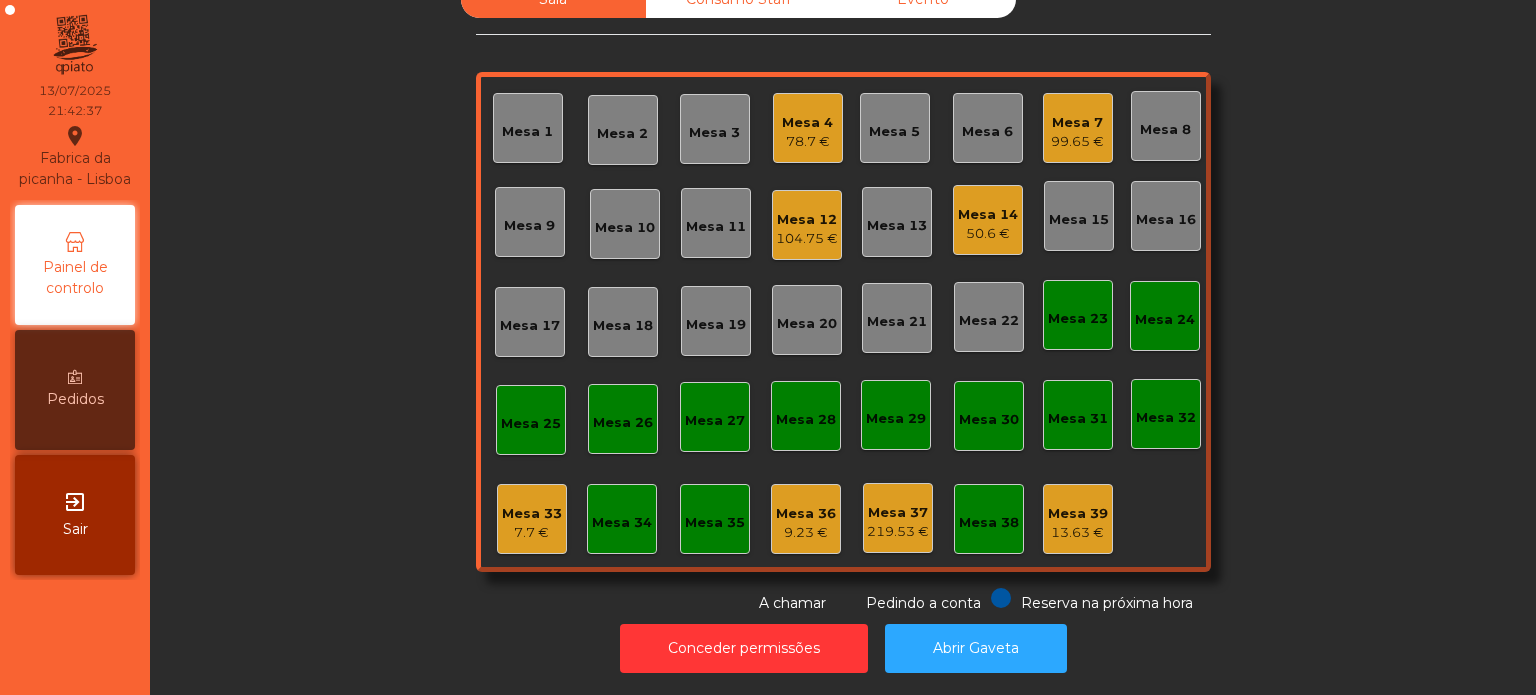 click on "Mesa 11" 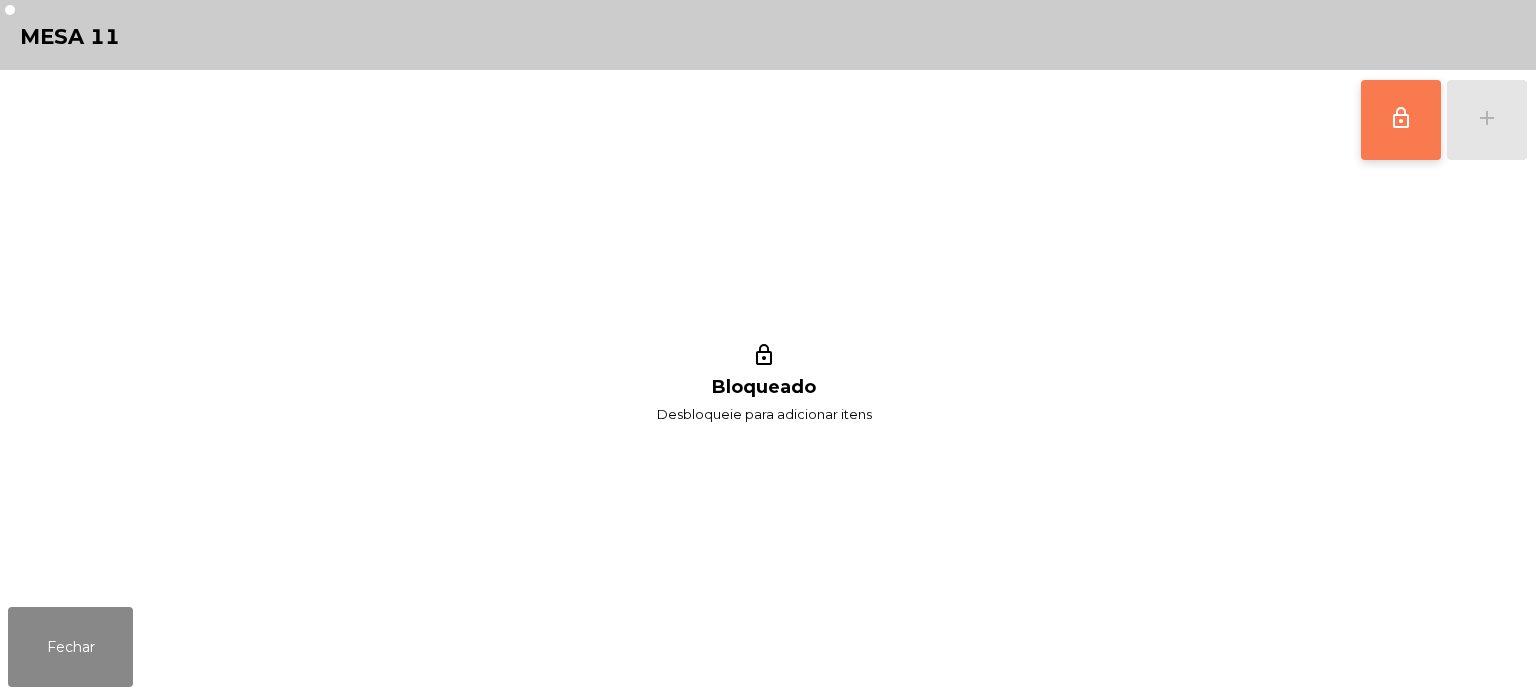 click on "lock_outline" 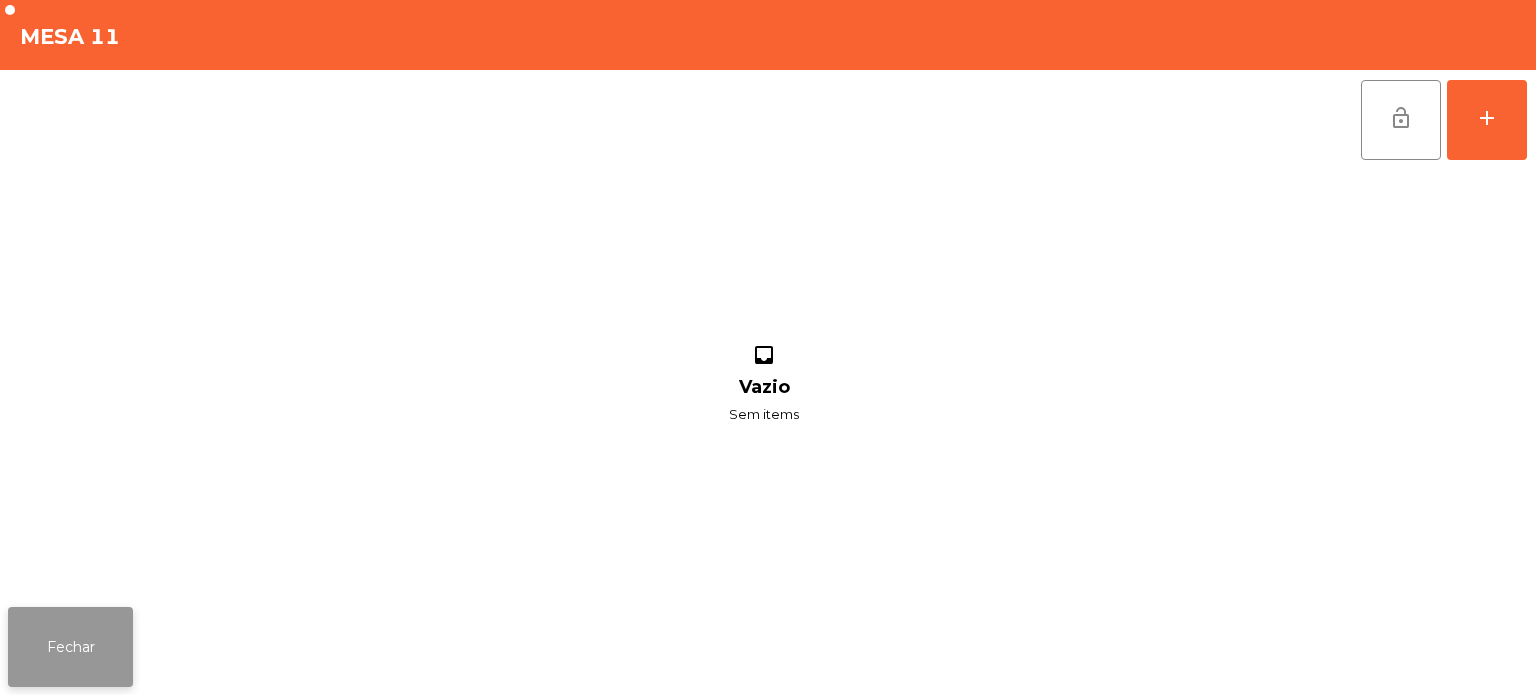 click on "Fechar" 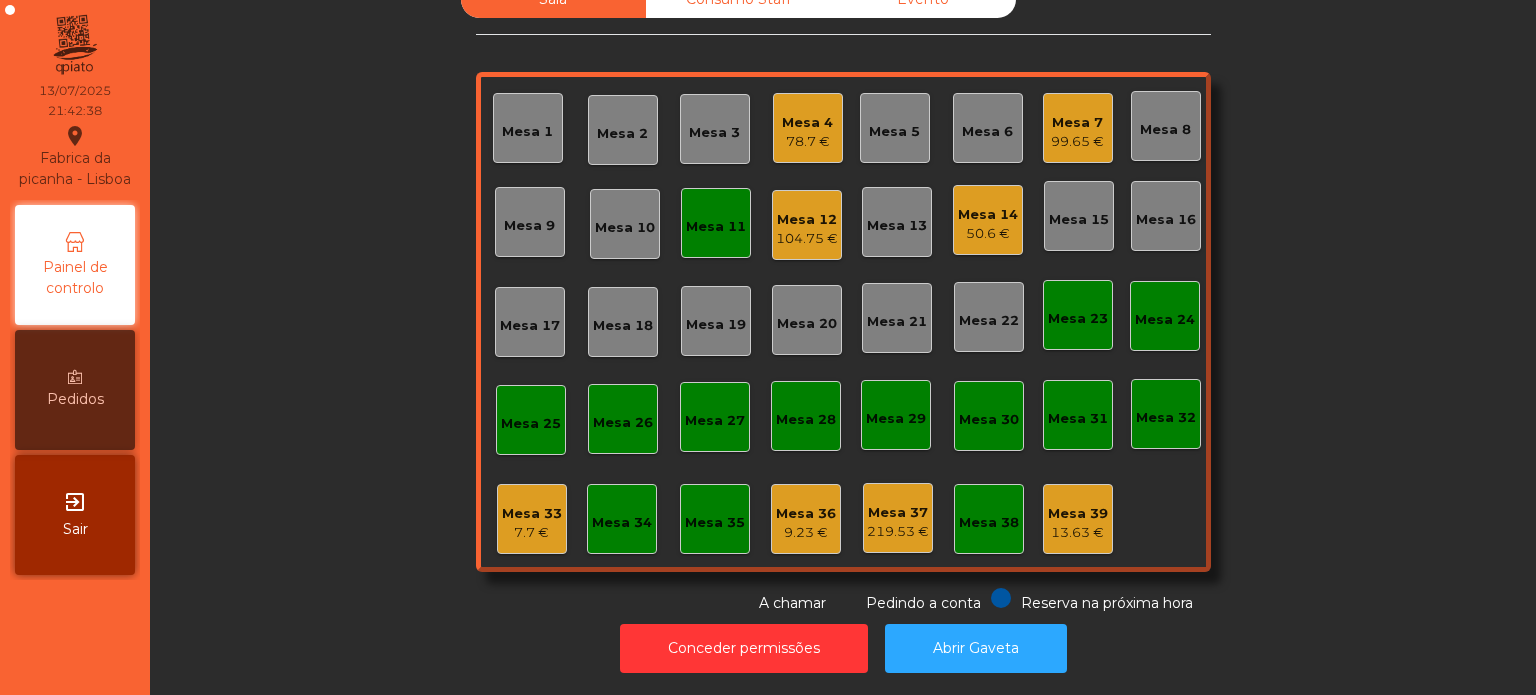 click on "Mesa 12" 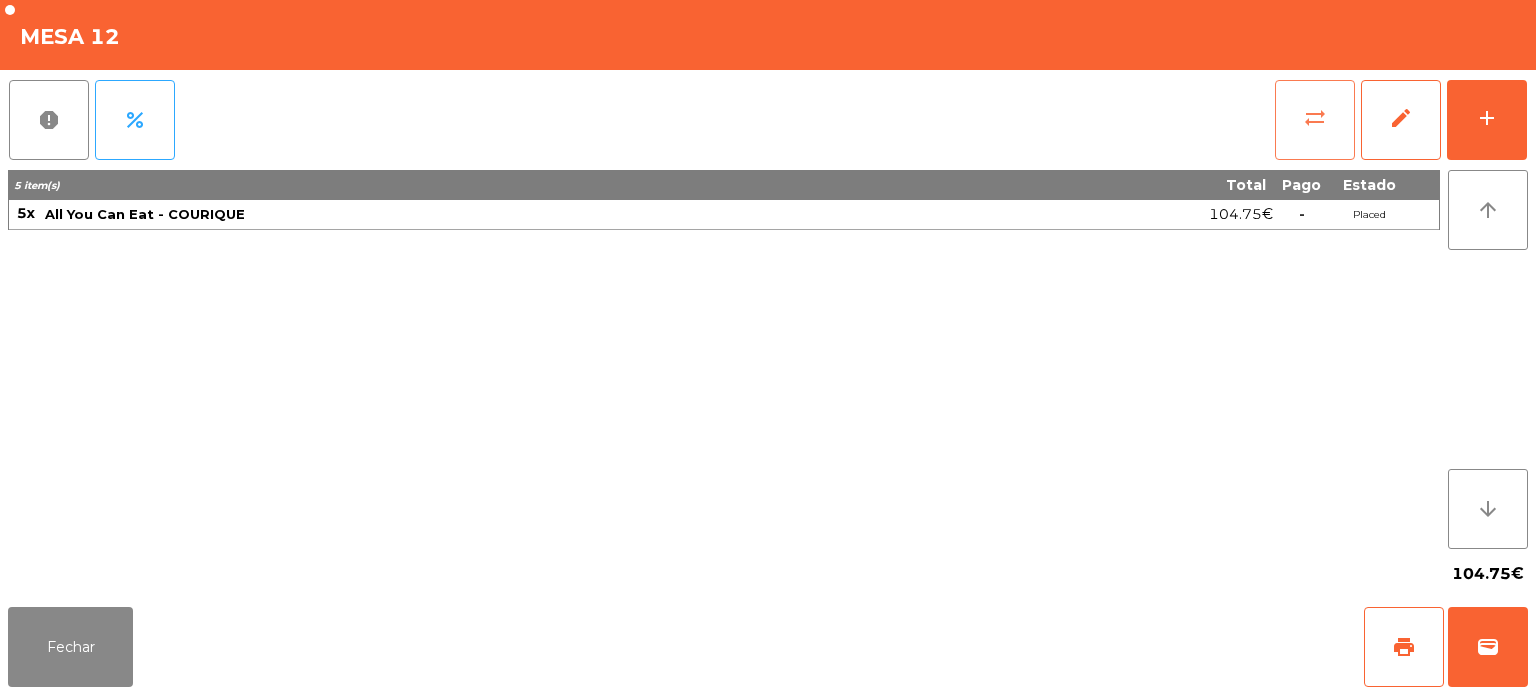 click on "sync_alt" 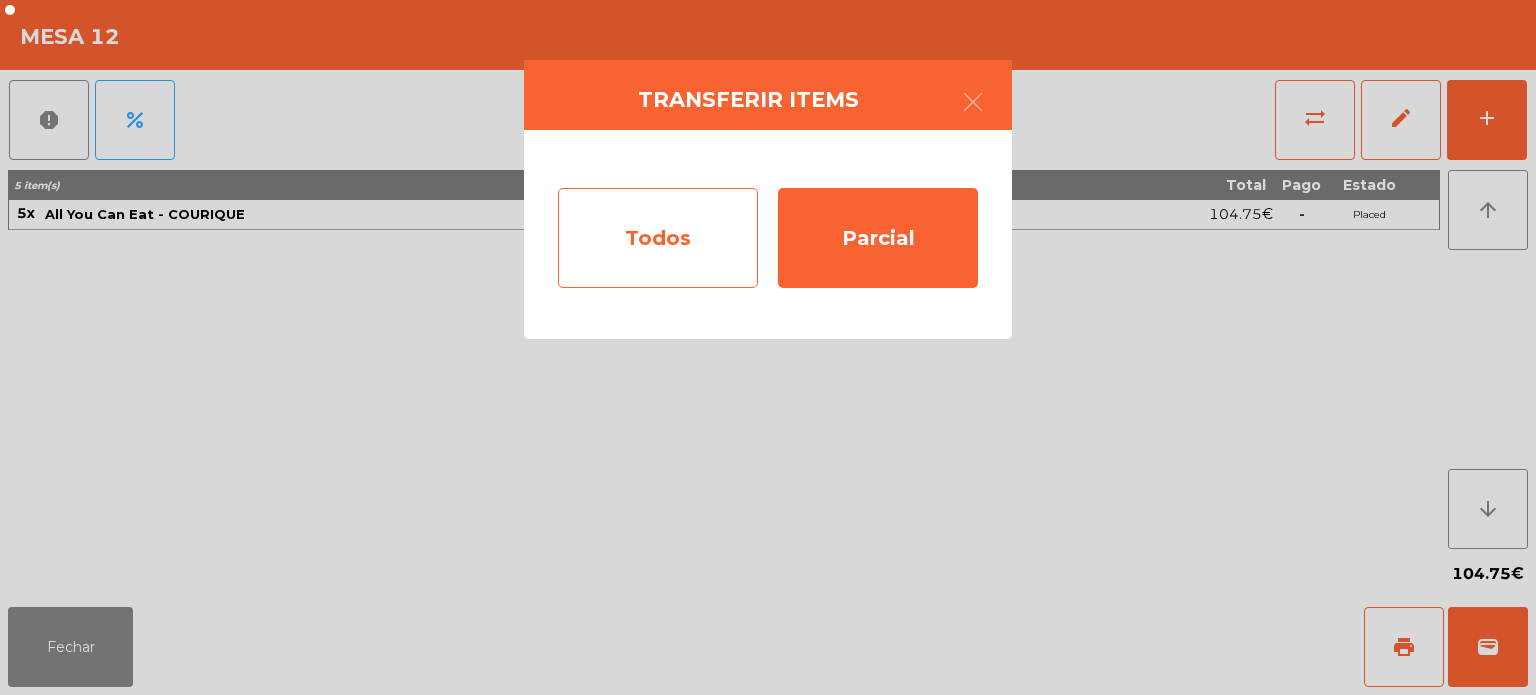 click on "Todos" 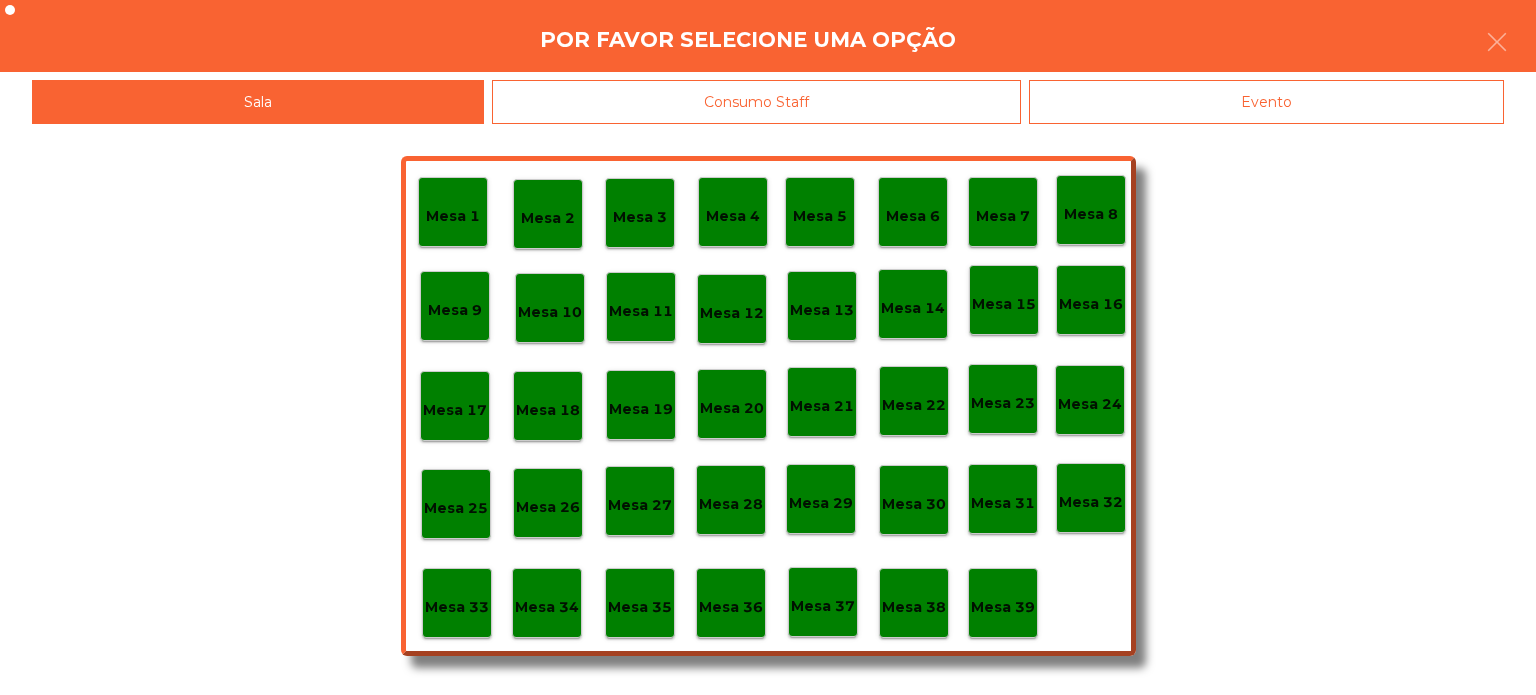 click on "Mesa 11" 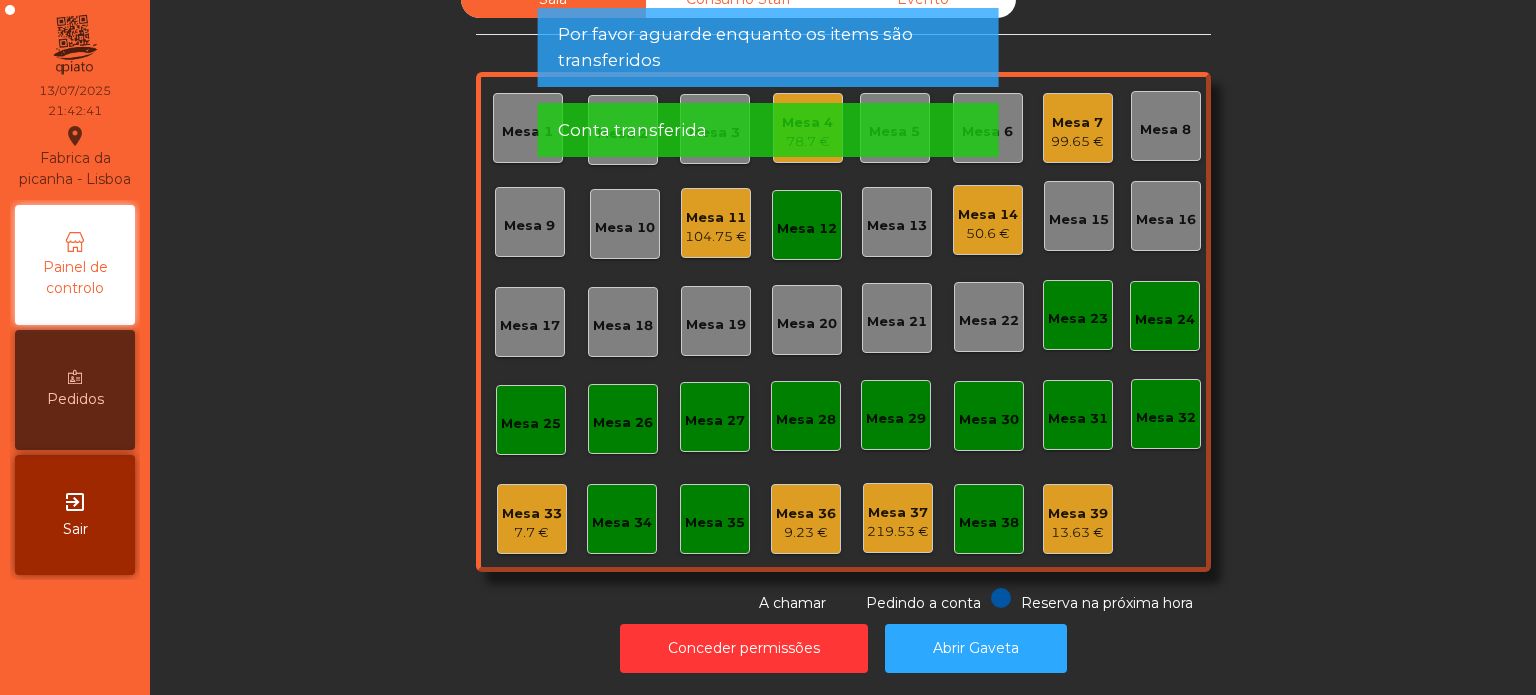 click on "Mesa 12" 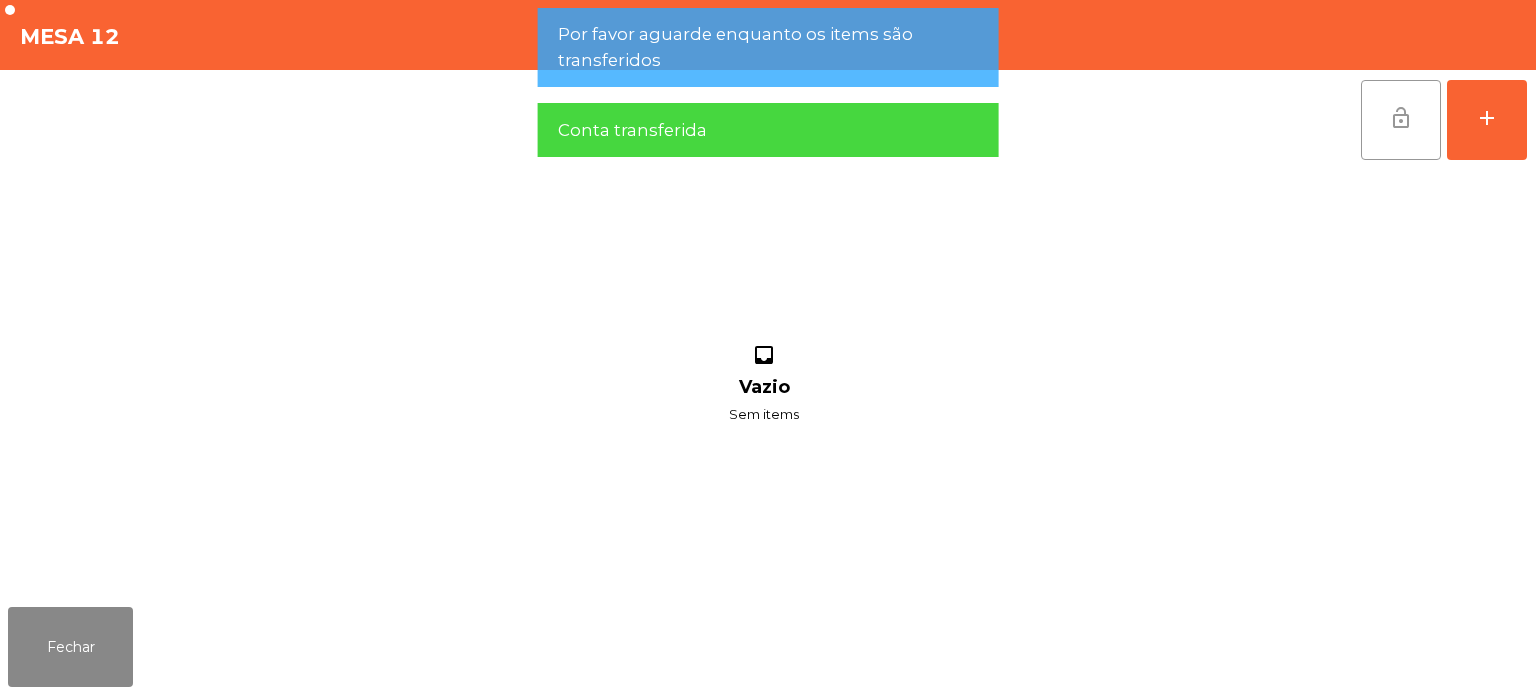 click on "lock_open" 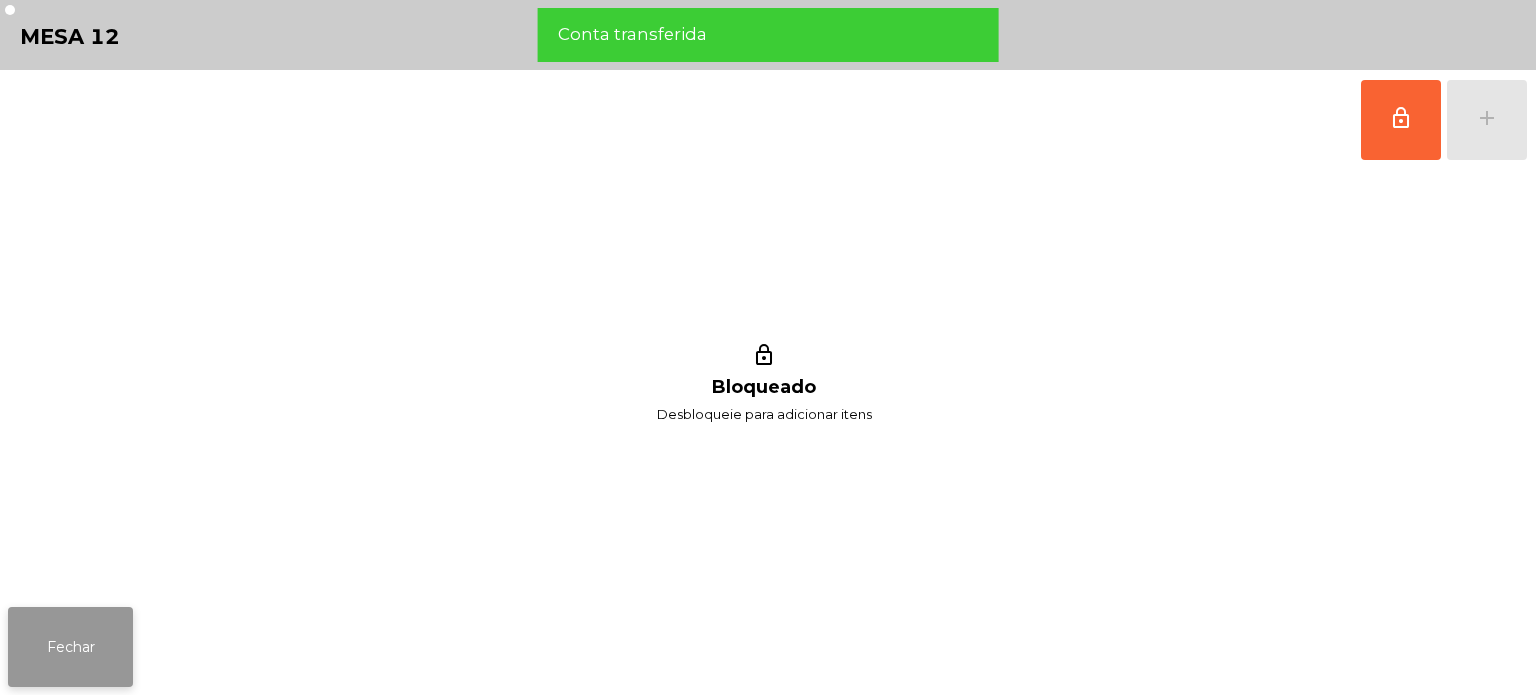 click on "Fechar" 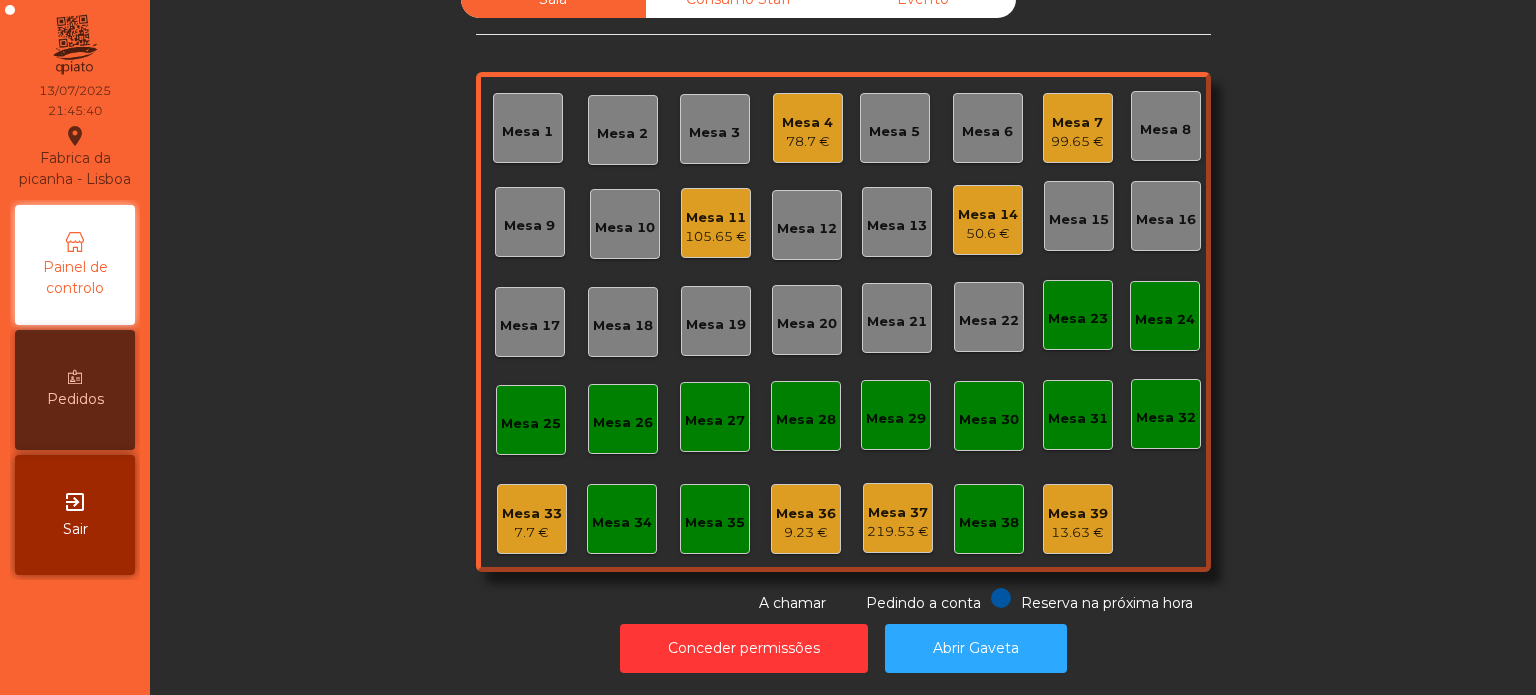 click on "Sala   Consumo Staff   Evento   Mesa 1   Mesa 2   Mesa 3   Mesa 4   78.7 €   Mesa 5   Mesa 6   Mesa 7   99.65 €   Mesa 8   Mesa 9   Mesa 10   Mesa 11   105.65 €   Mesa 12   Mesa 13   Mesa 14   50.6 €   Mesa 15   Mesa 16   Mesa 17   Mesa 18   Mesa 19   Mesa 20   Mesa 21   Mesa 22   Mesa 23   Mesa 24   Mesa 25   Mesa 26   Mesa 27   Mesa 28   Mesa 29   Mesa 30   Mesa 31   Mesa 32   Mesa 33   7.7 €   Mesa 34   Mesa 35   Mesa 36   9.23 €   Mesa 37   219.53 €   Mesa 38   Mesa 39   13.63 €  Reserva na próxima hora Pedindo a conta A chamar" 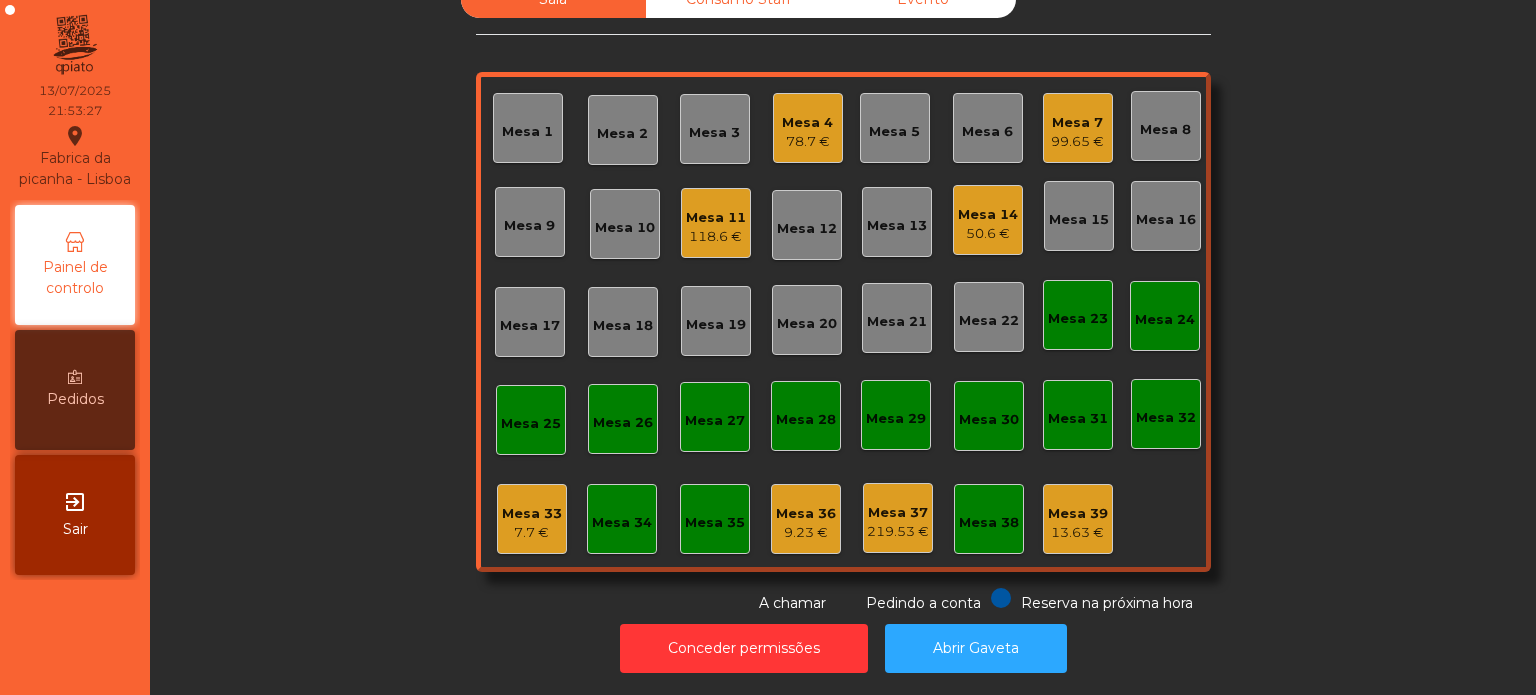 click on "Mesa 39" 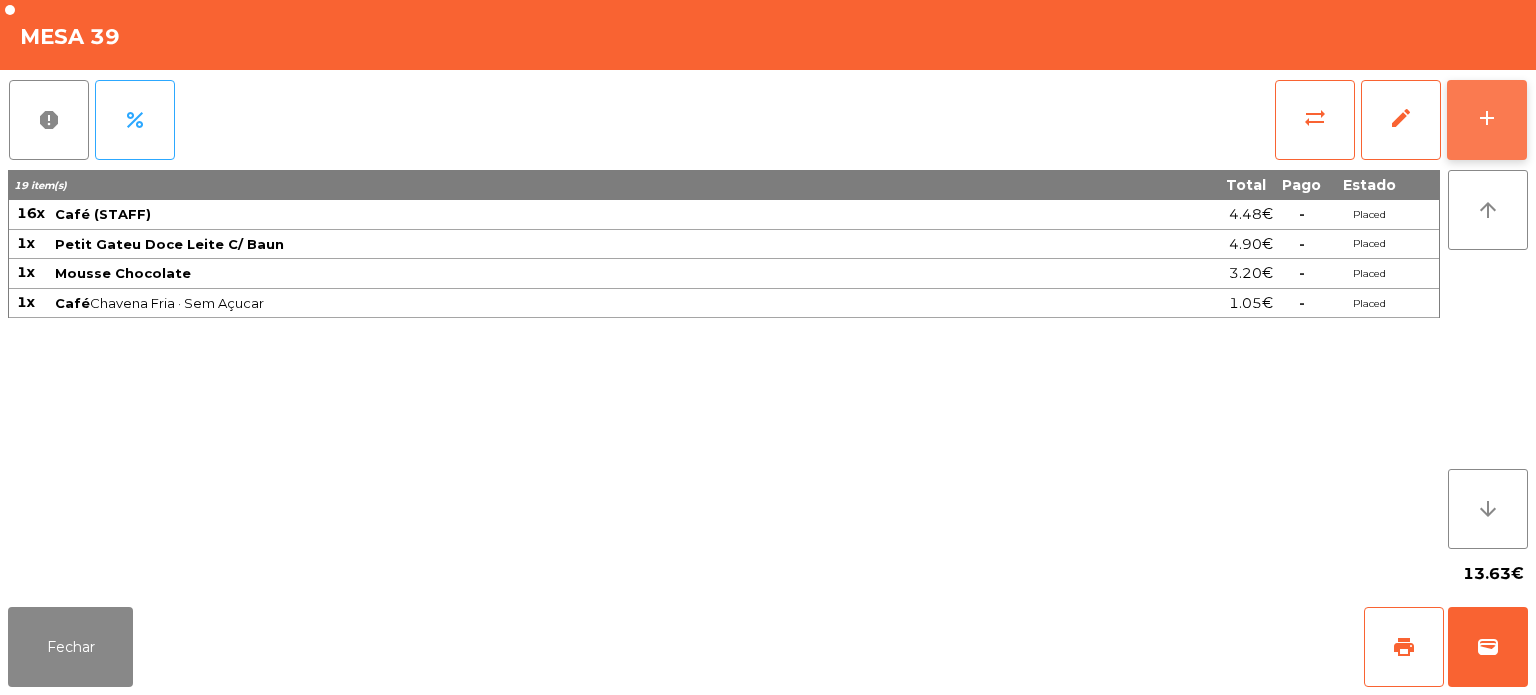 click on "add" 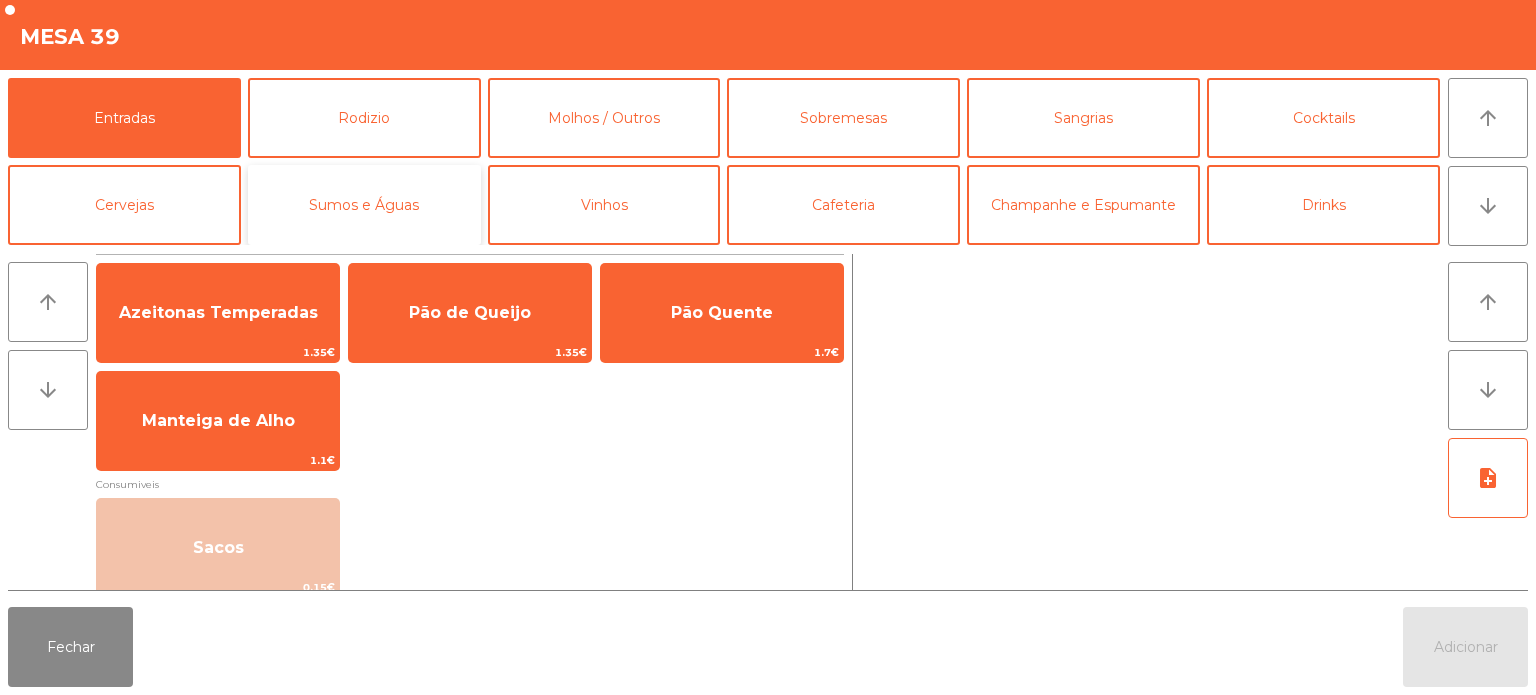 click on "Sumos e Águas" 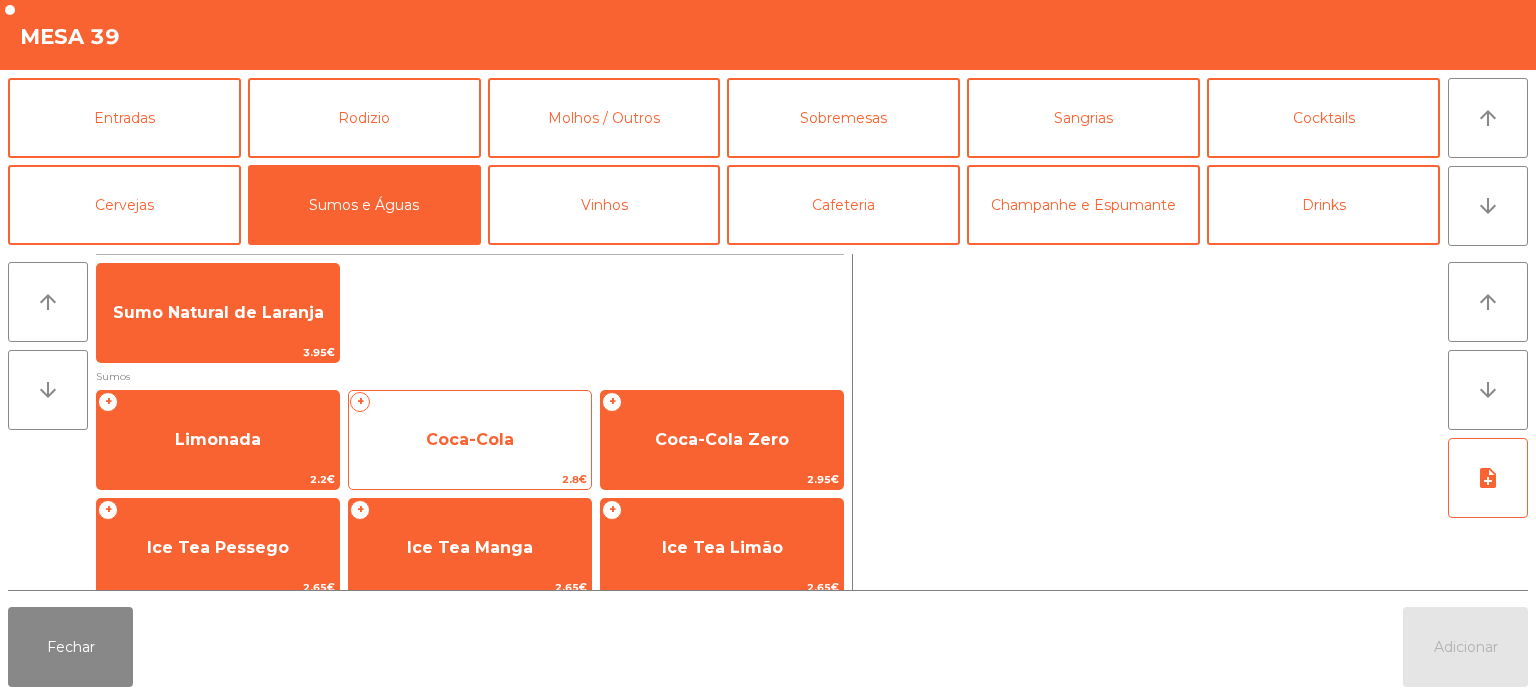 click on "Coca-Cola" 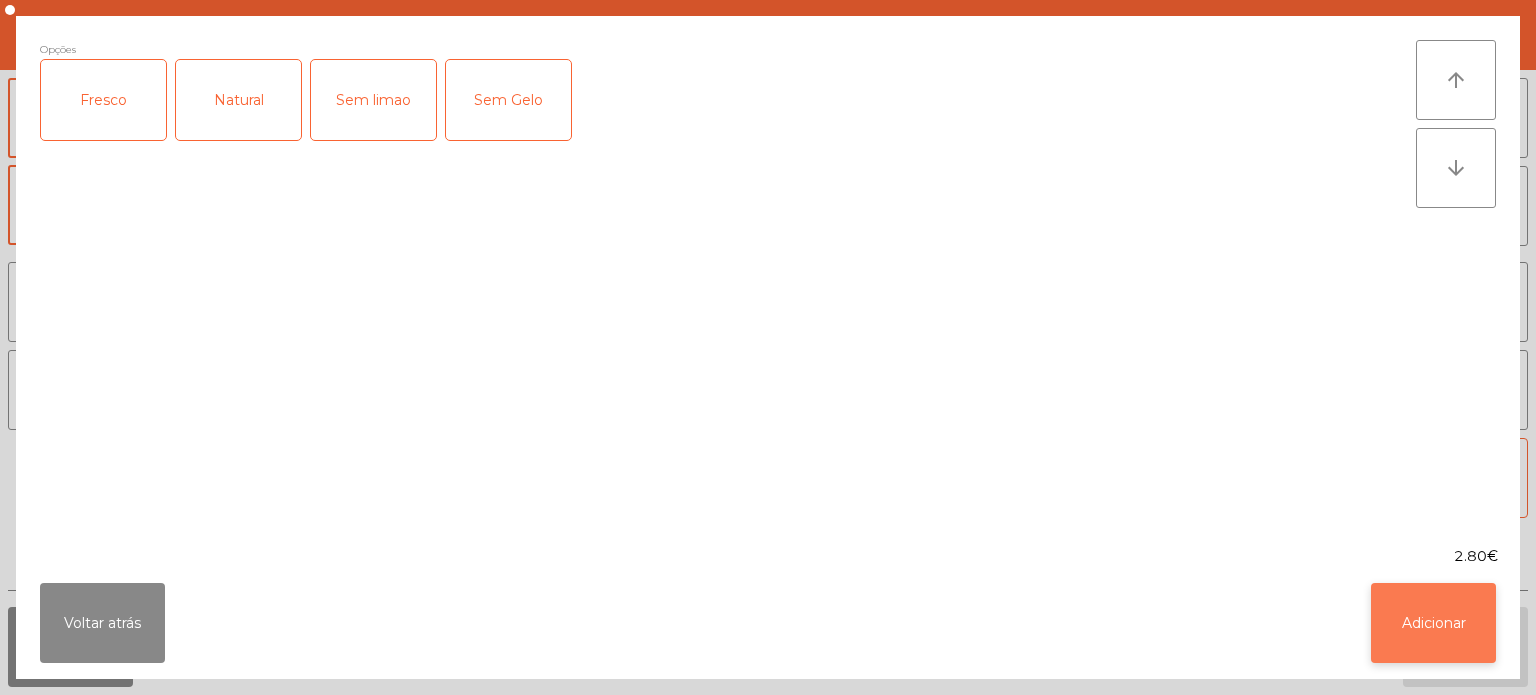 click on "Adicionar" 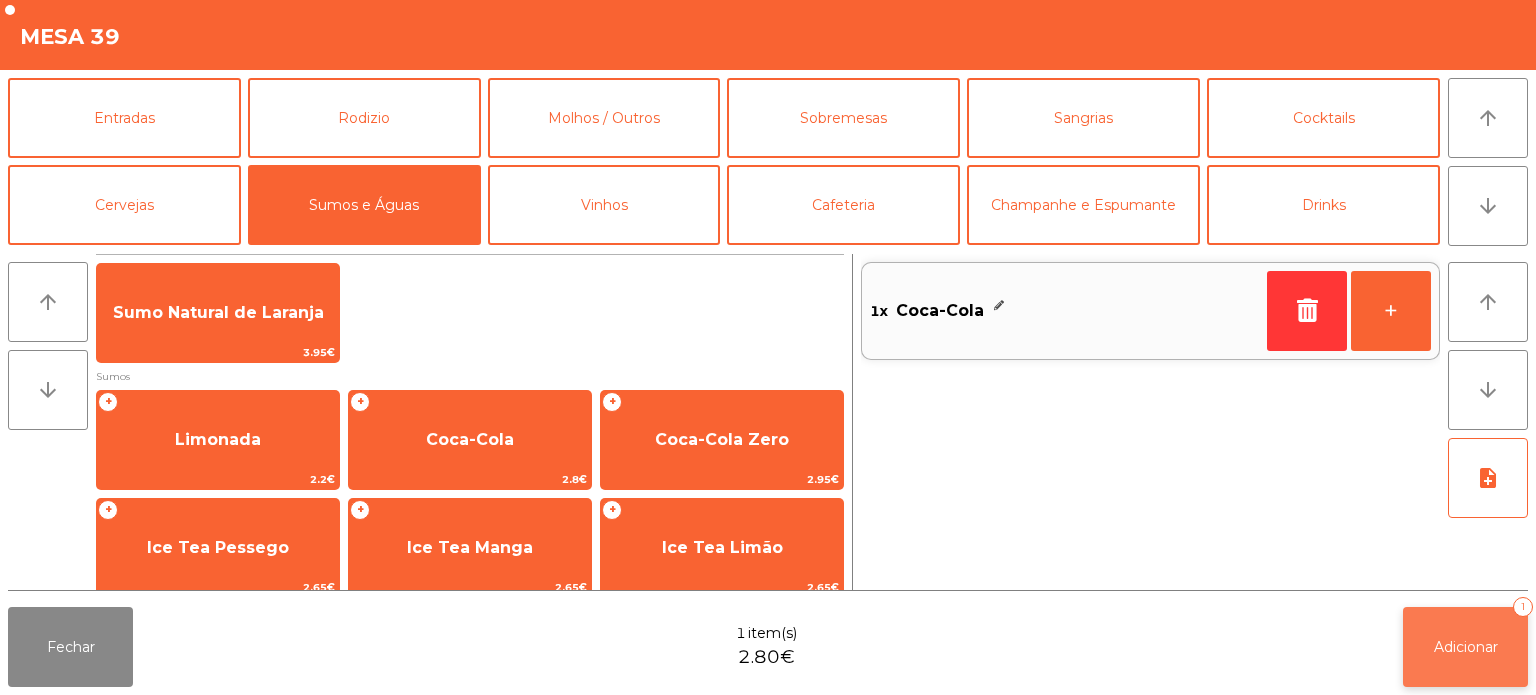 click on "Adicionar   1" 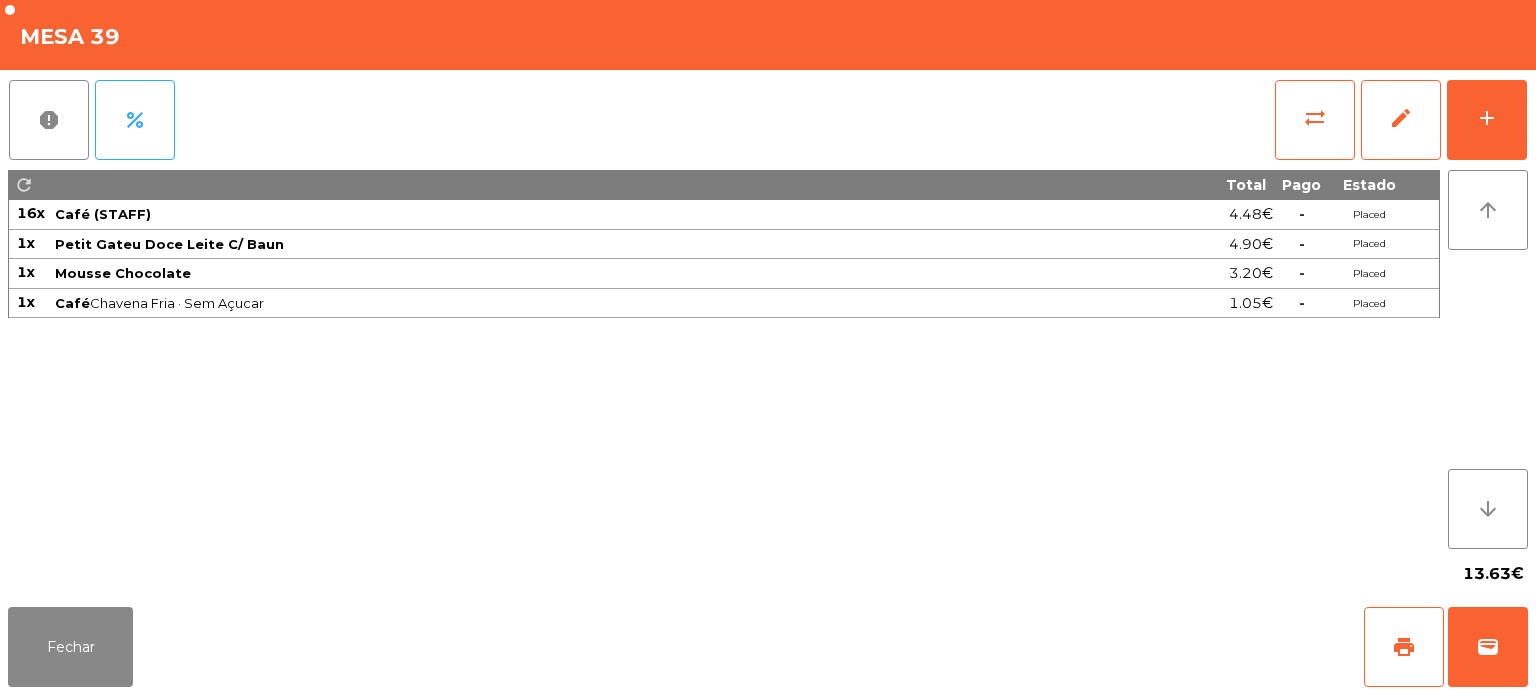 click on "13.63€" 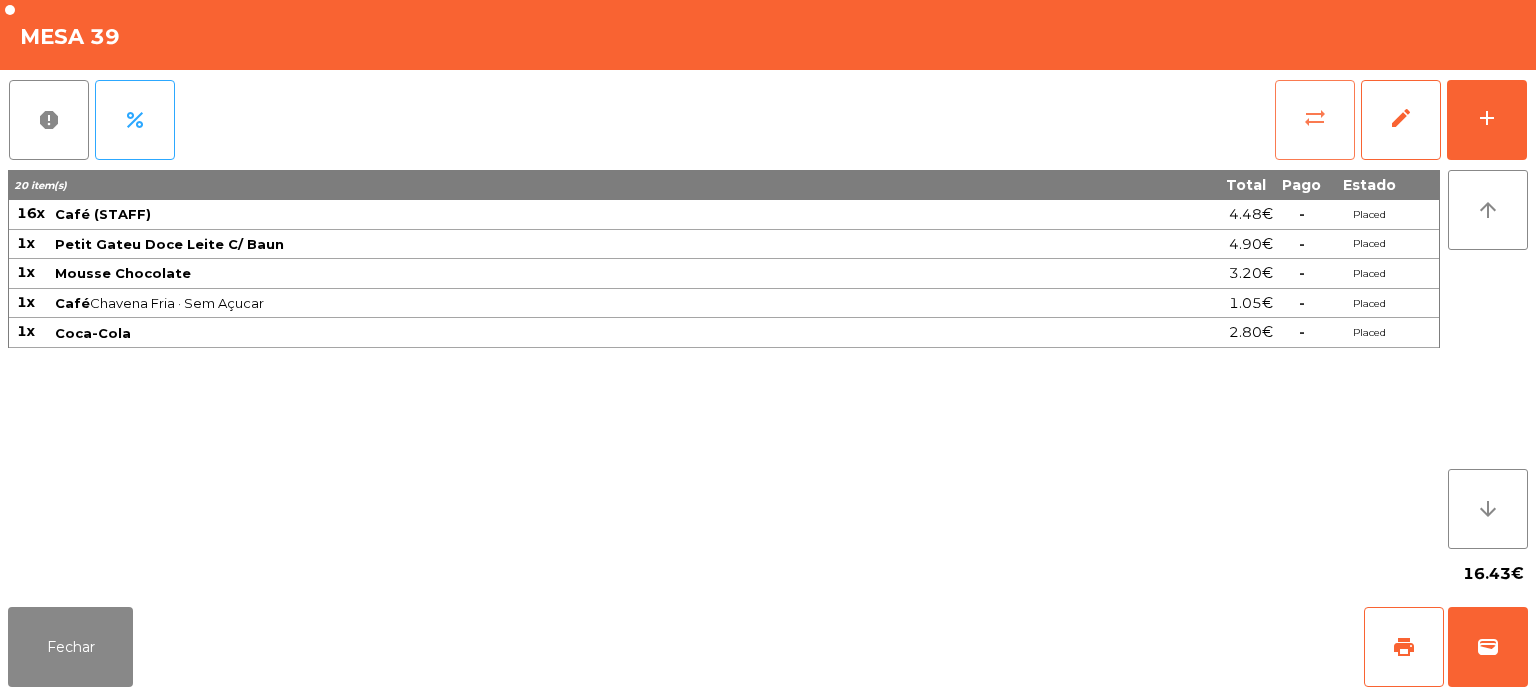 click on "sync_alt" 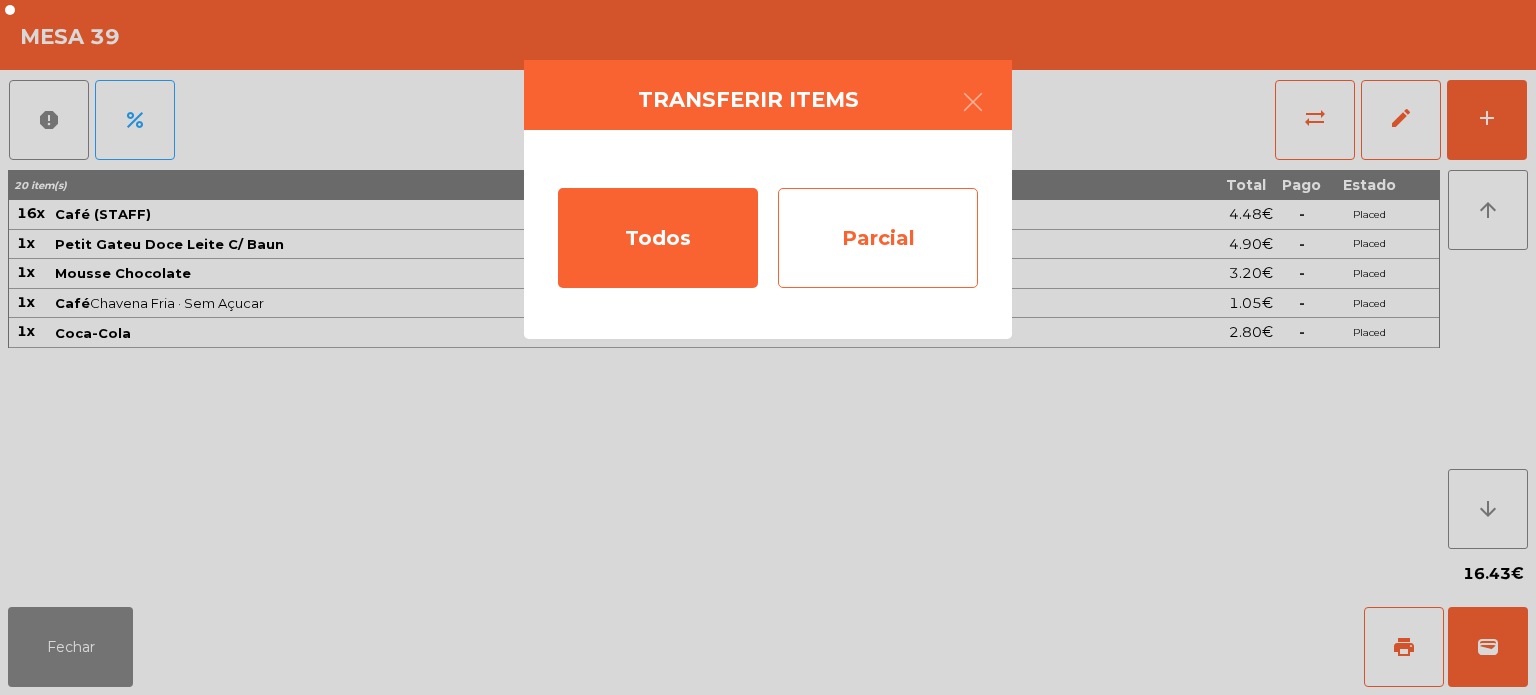click on "Parcial" 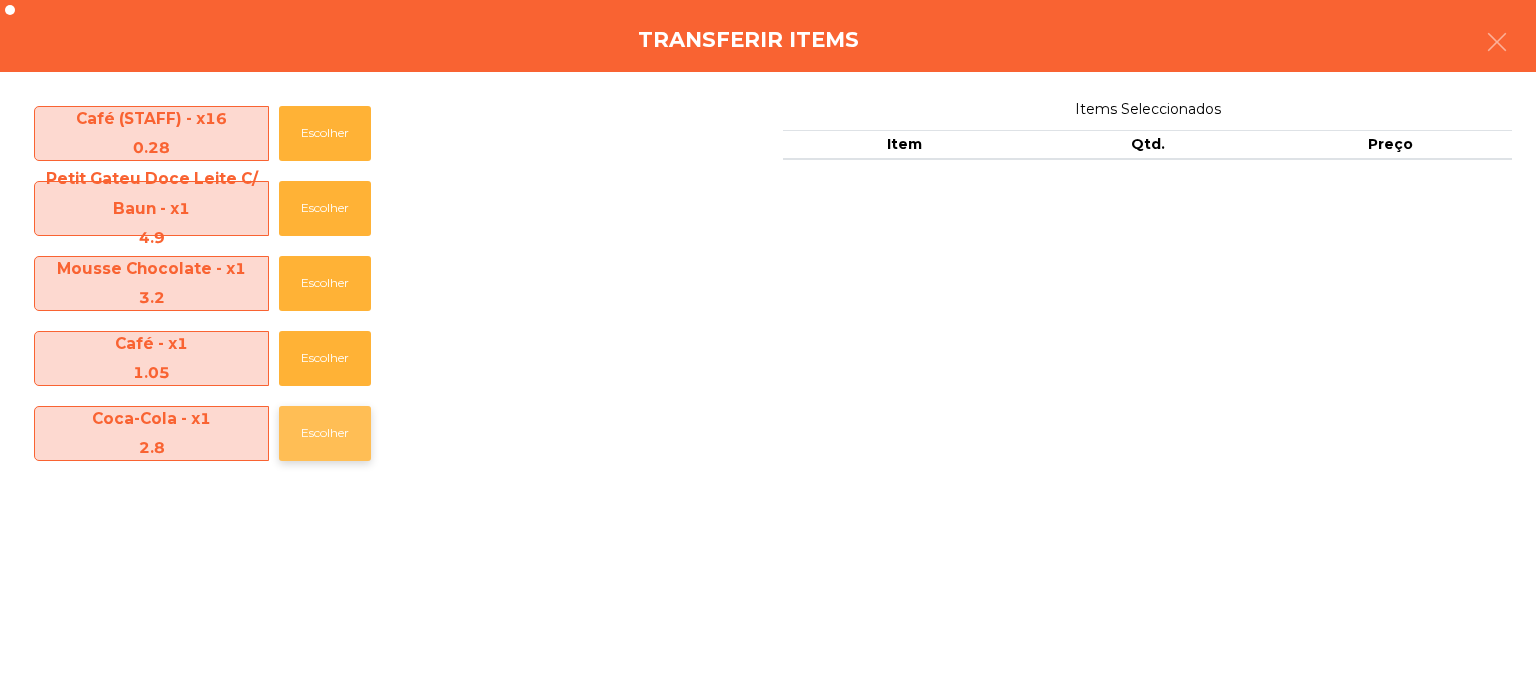 click on "Escolher" 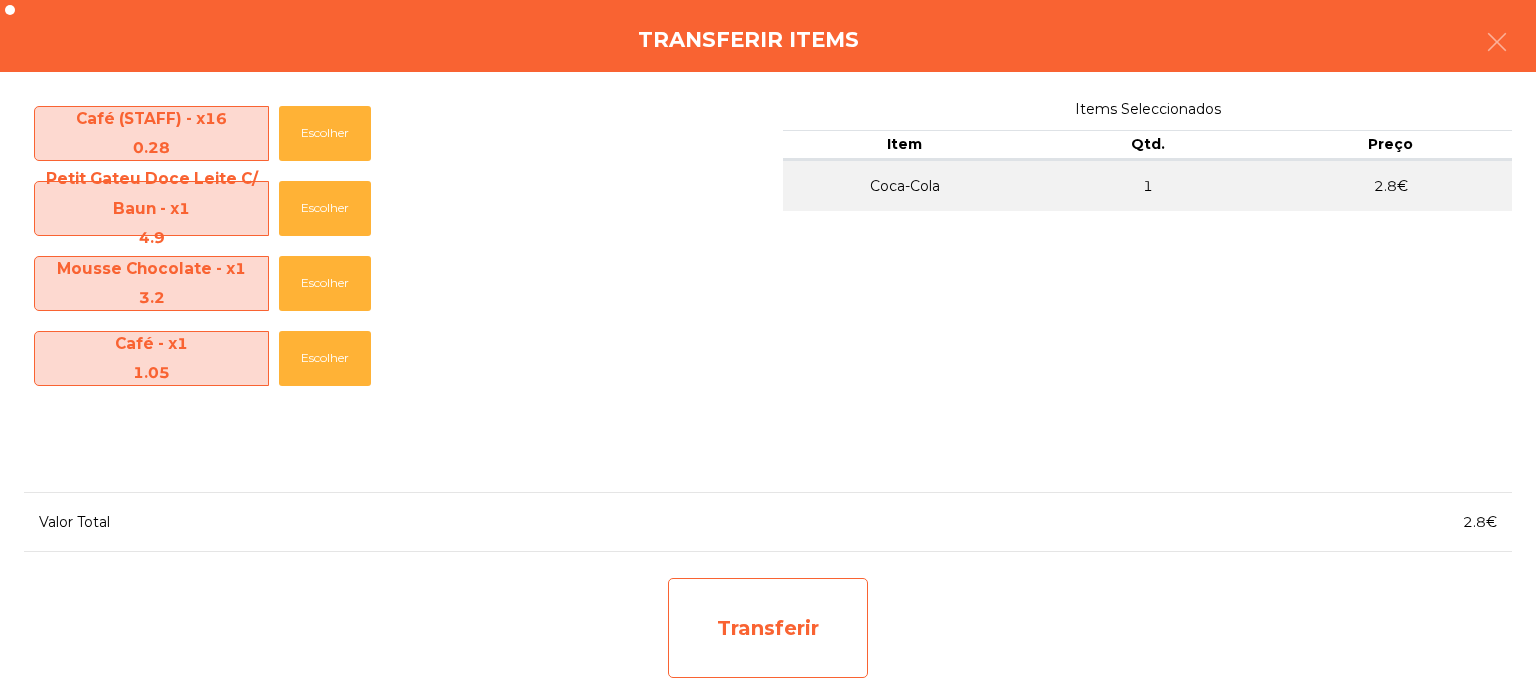 click on "Transferir" 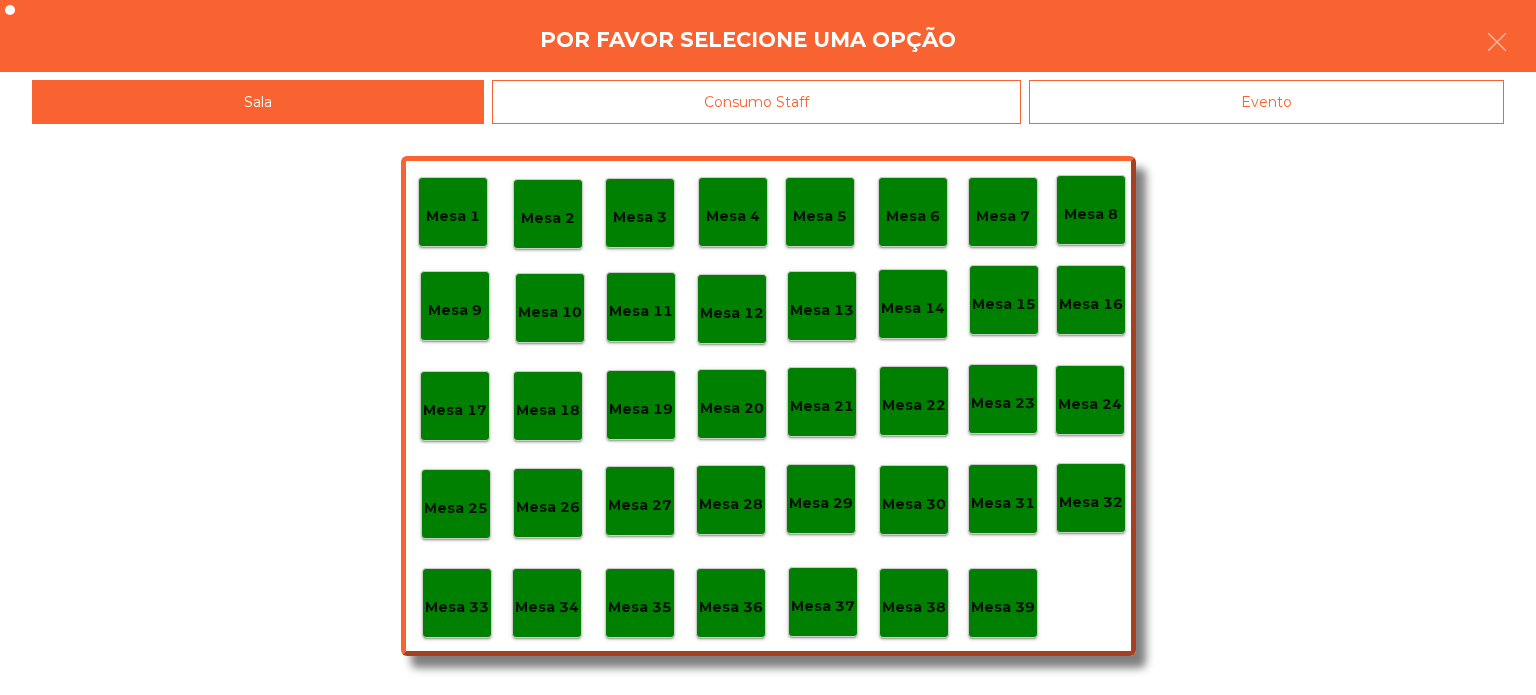 click on "Mesa 37" 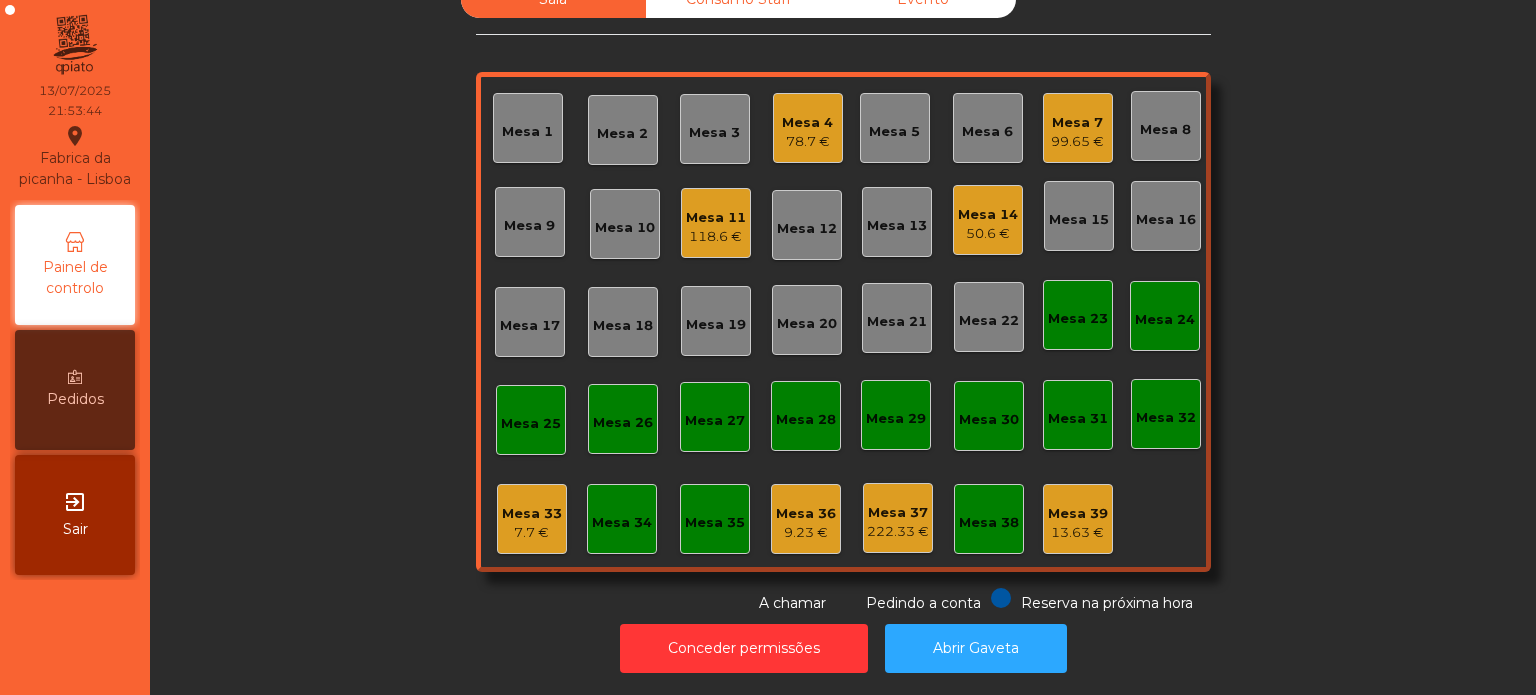 click on "13.63 €" 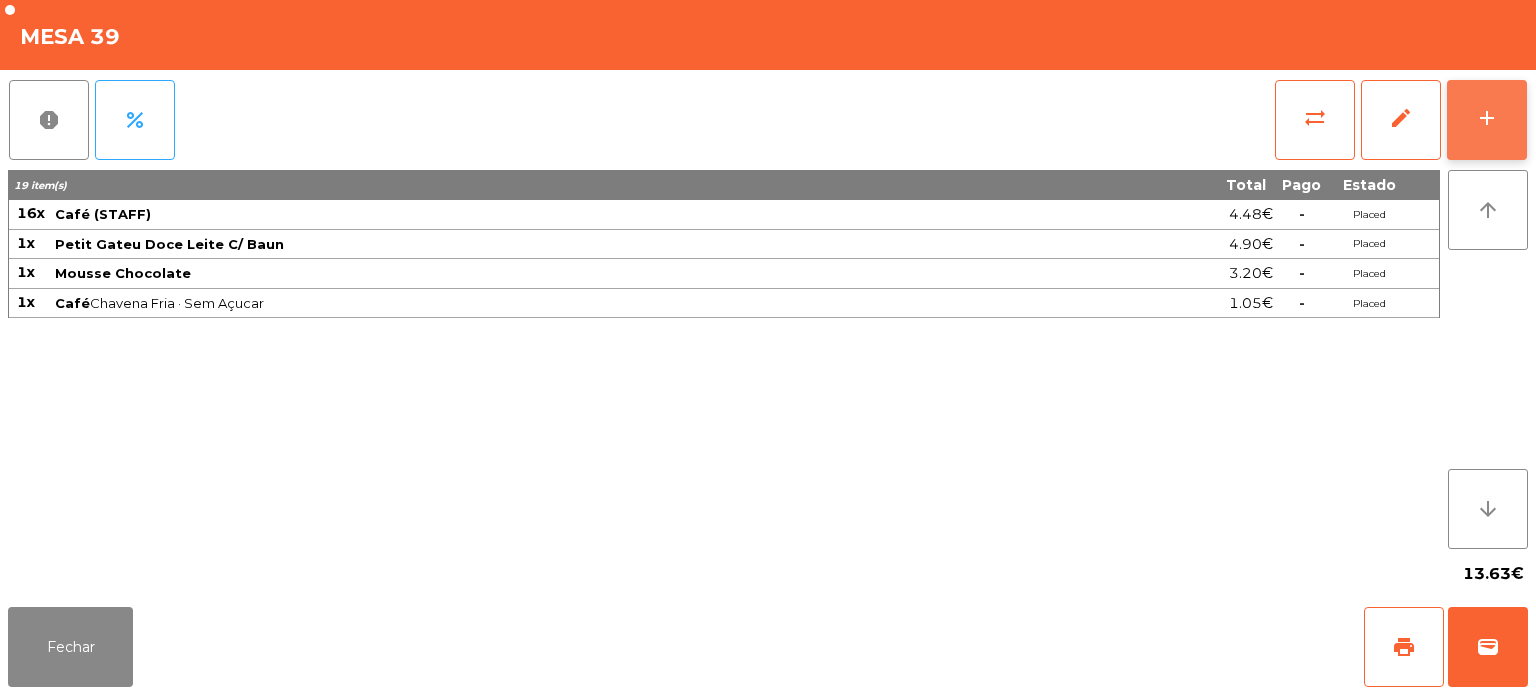 click on "add" 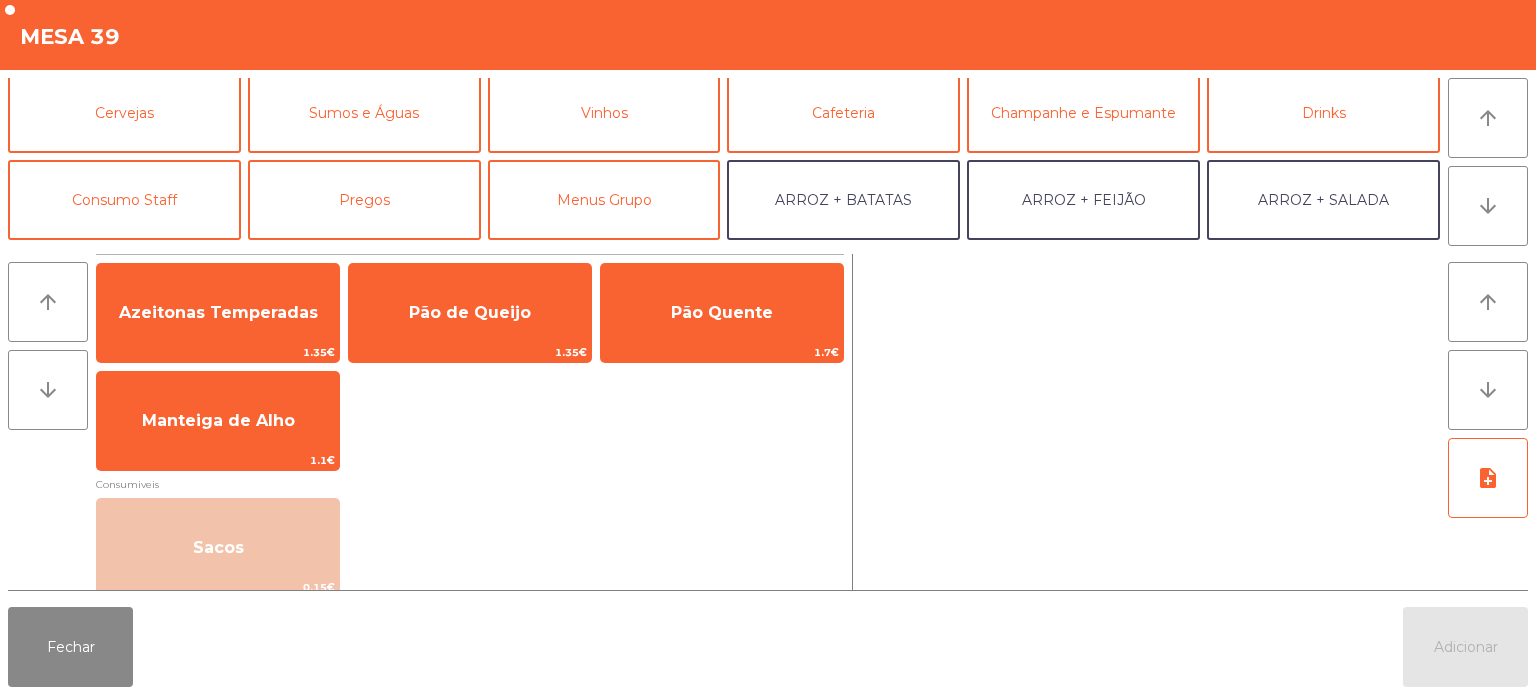 scroll, scrollTop: 93, scrollLeft: 0, axis: vertical 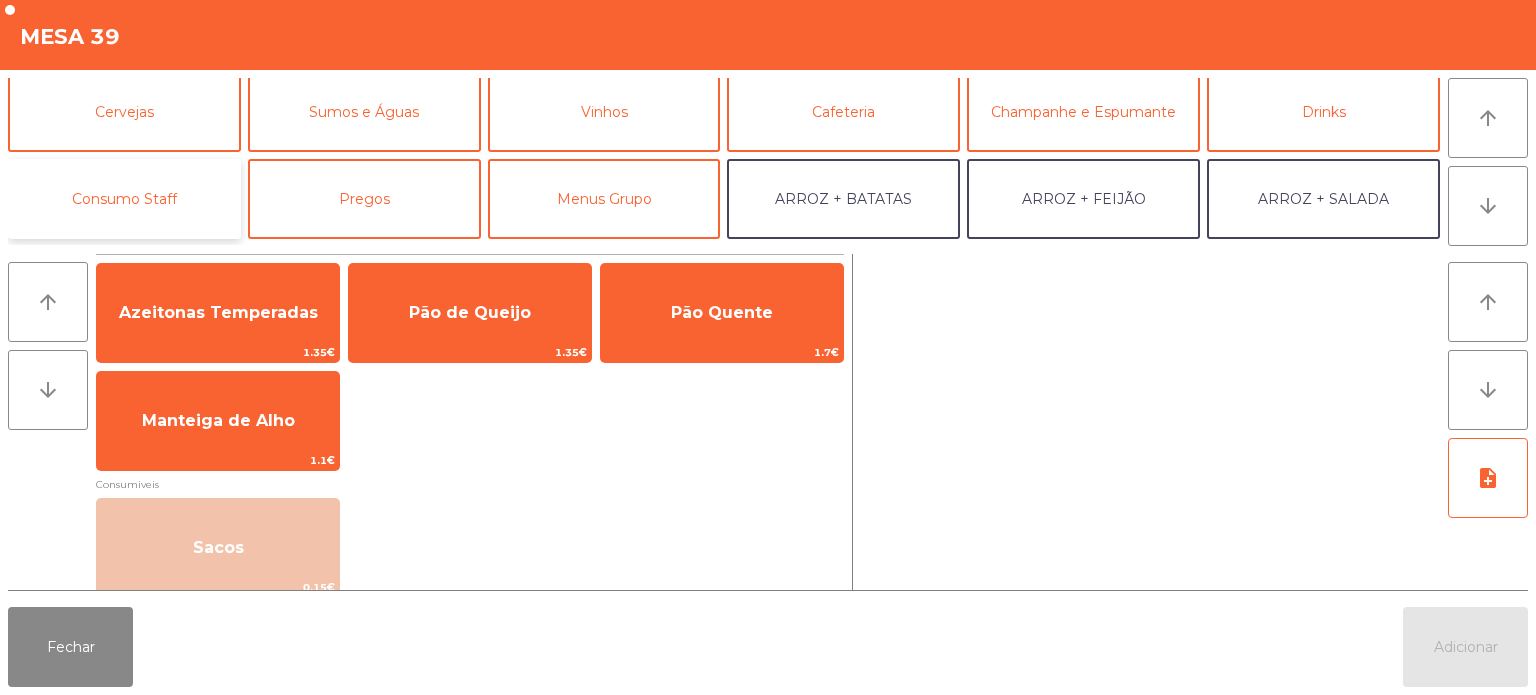 click on "Consumo Staff" 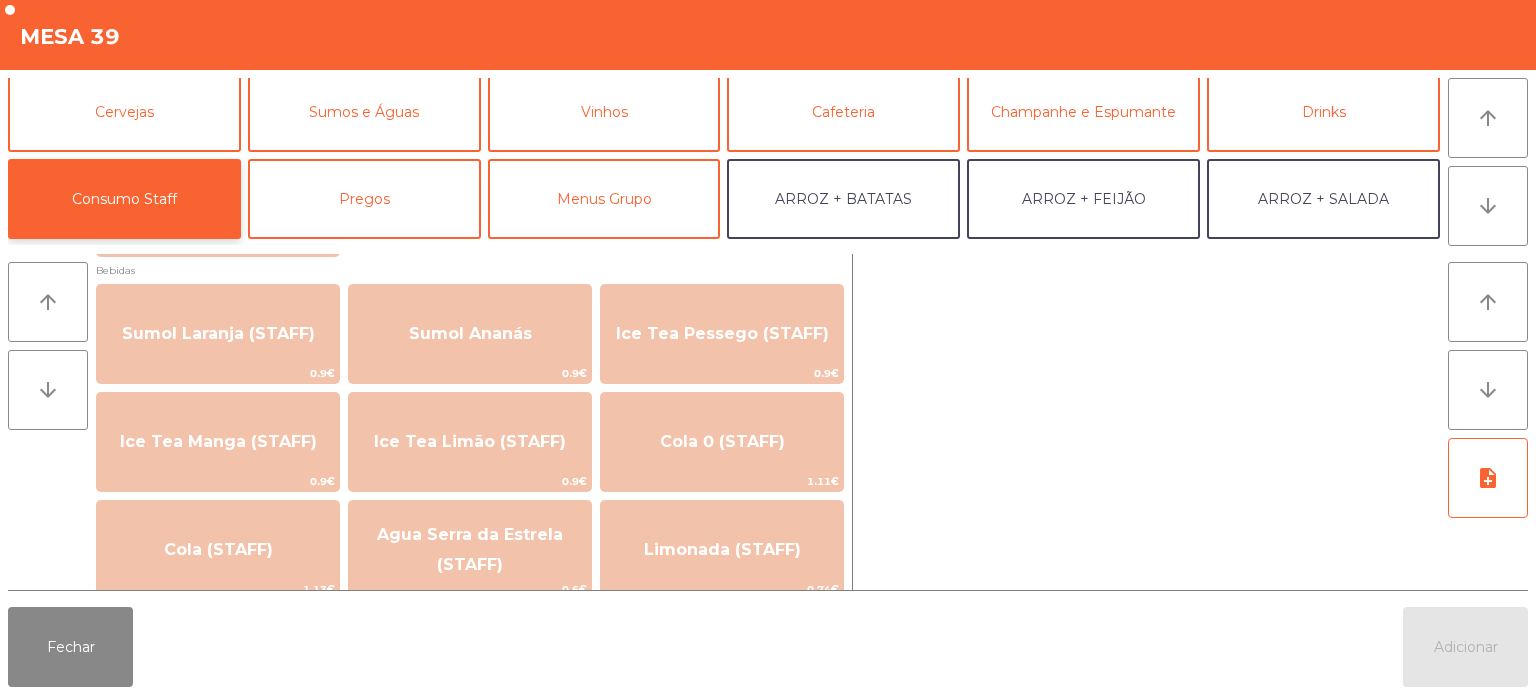 scroll, scrollTop: 307, scrollLeft: 0, axis: vertical 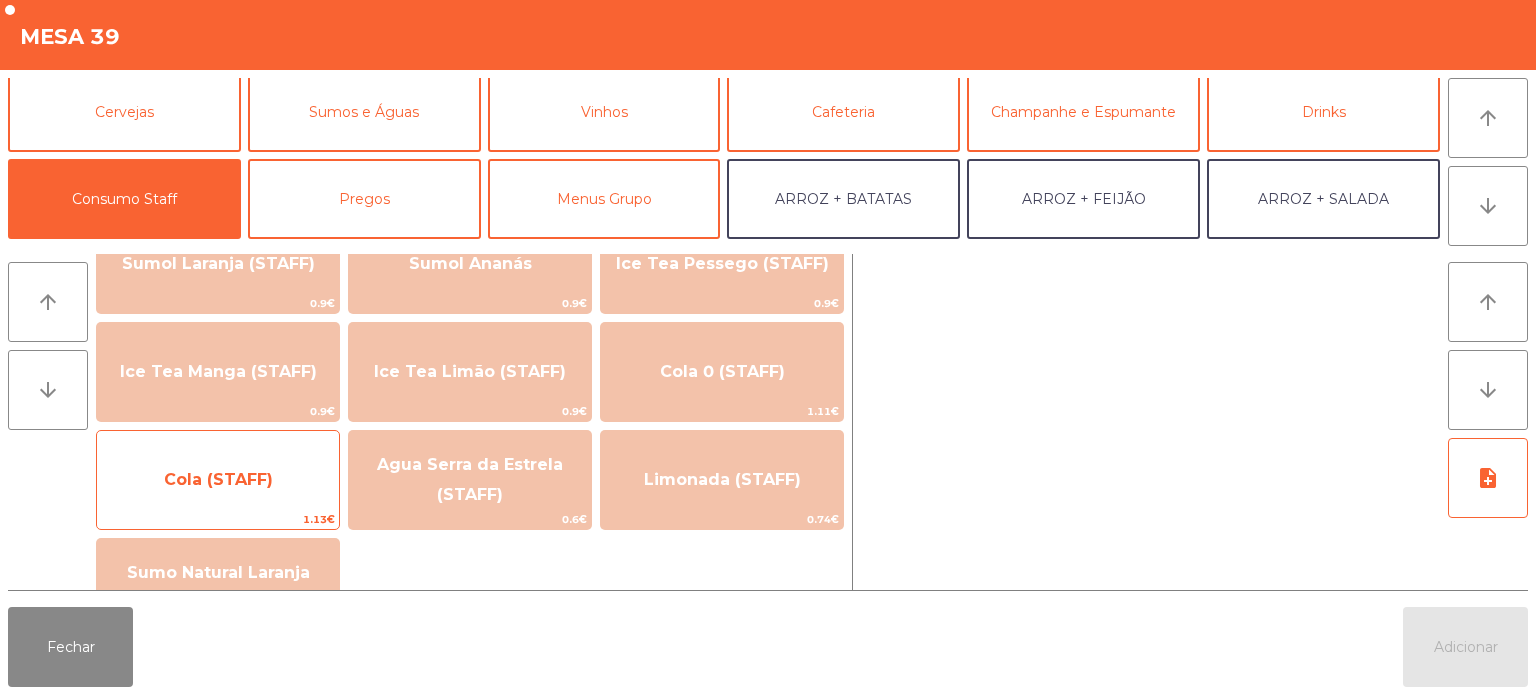 click on "Cola (STAFF)" 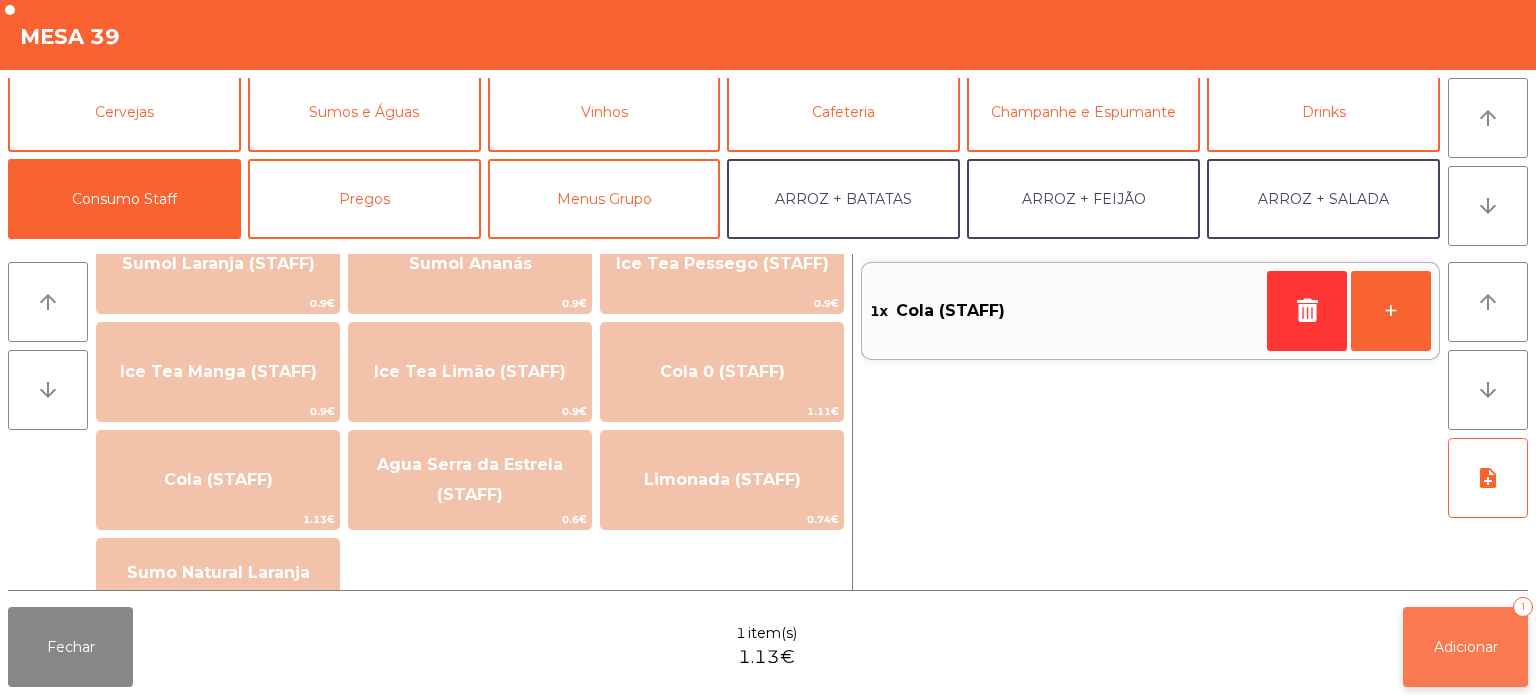 click on "Adicionar   1" 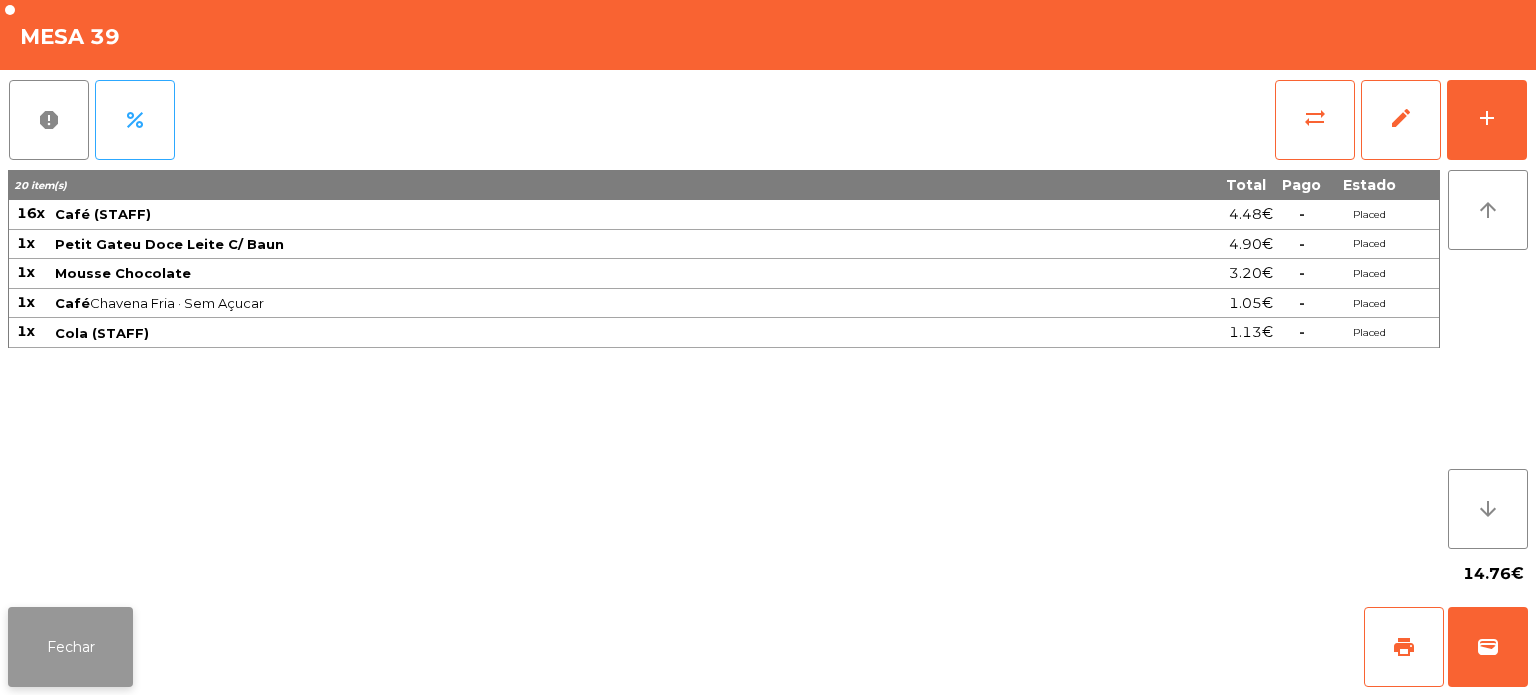 click on "Fechar" 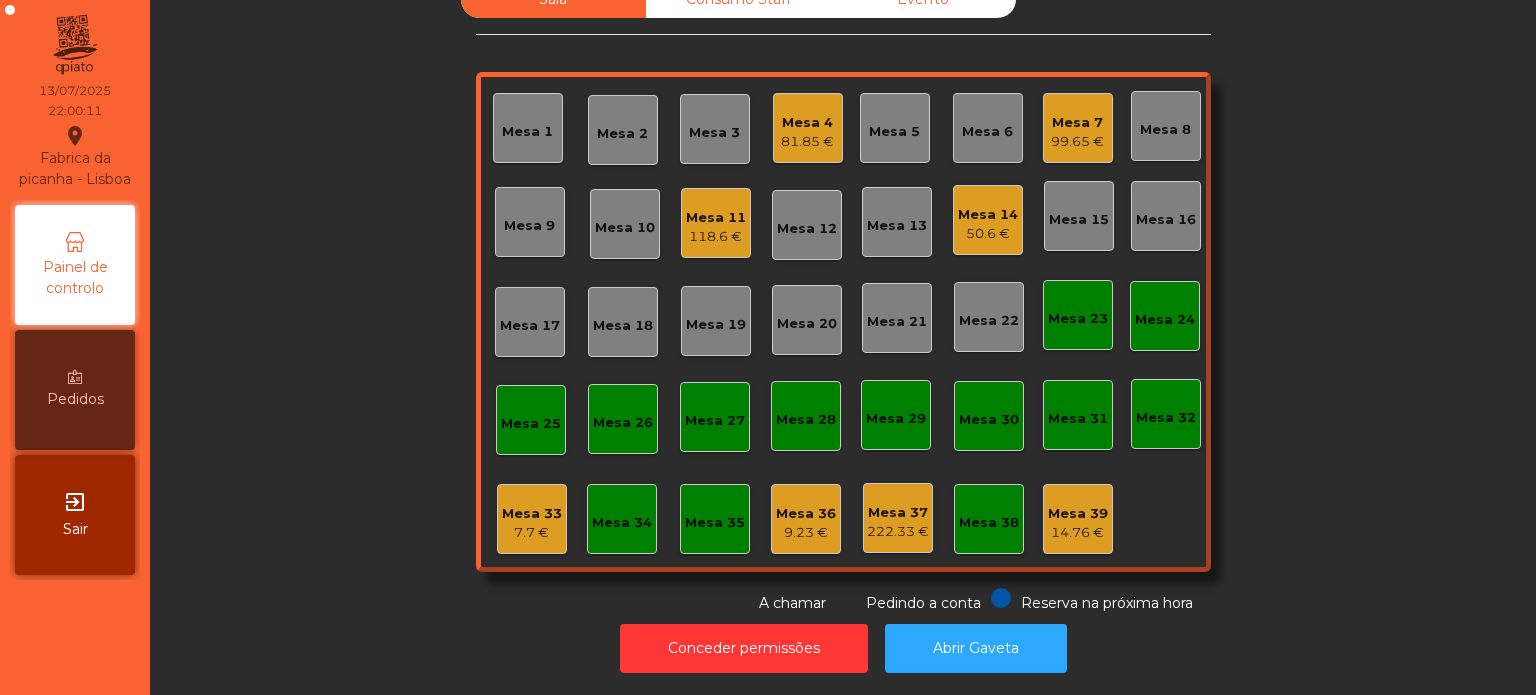 click on "81.85 €" 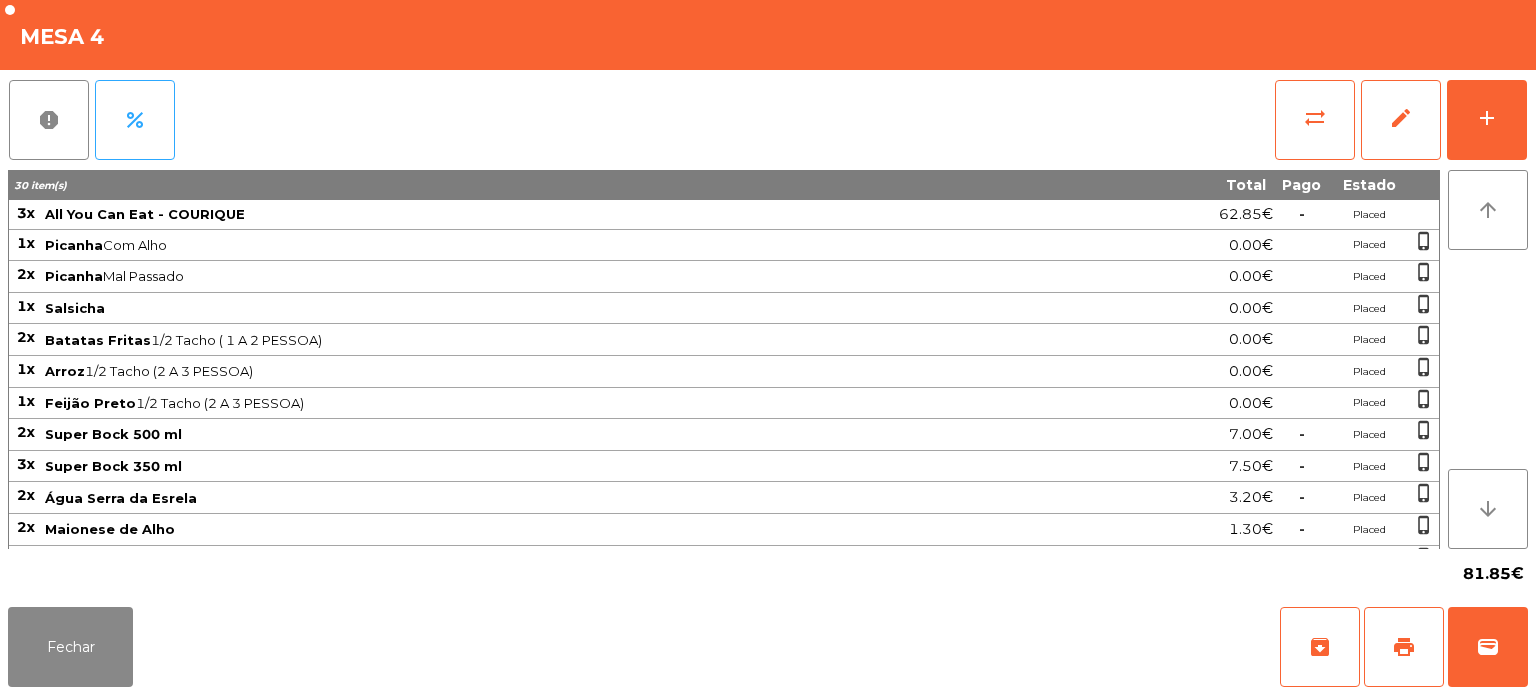 scroll, scrollTop: 176, scrollLeft: 0, axis: vertical 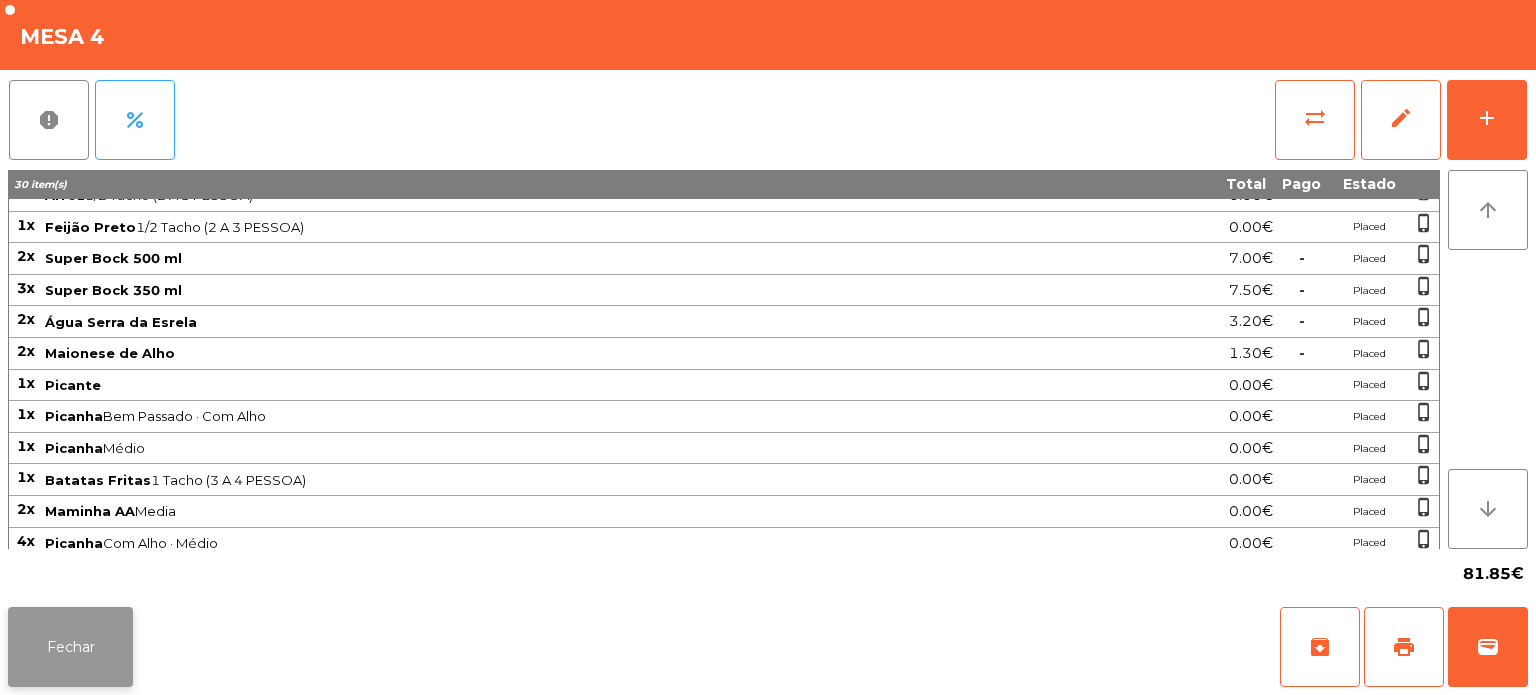 click on "Fechar" 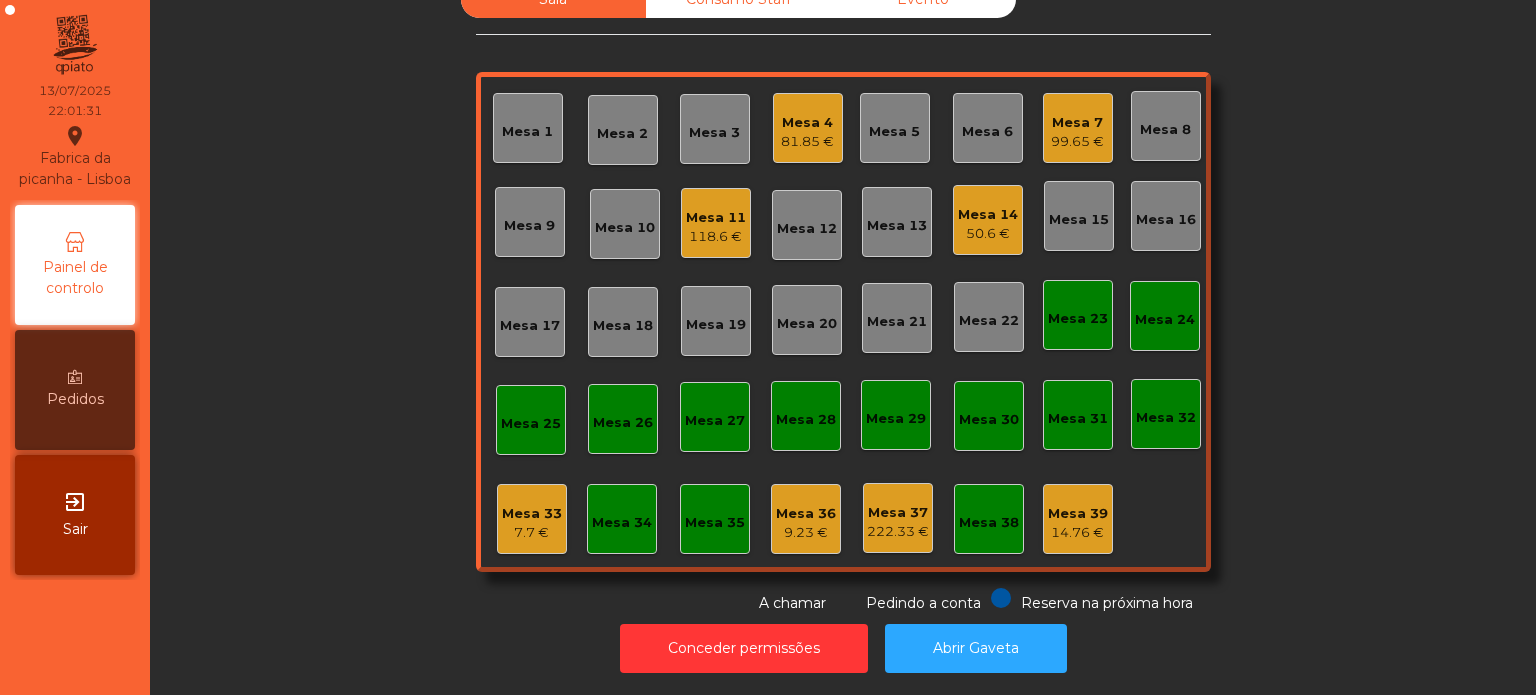 click on "118.6 €" 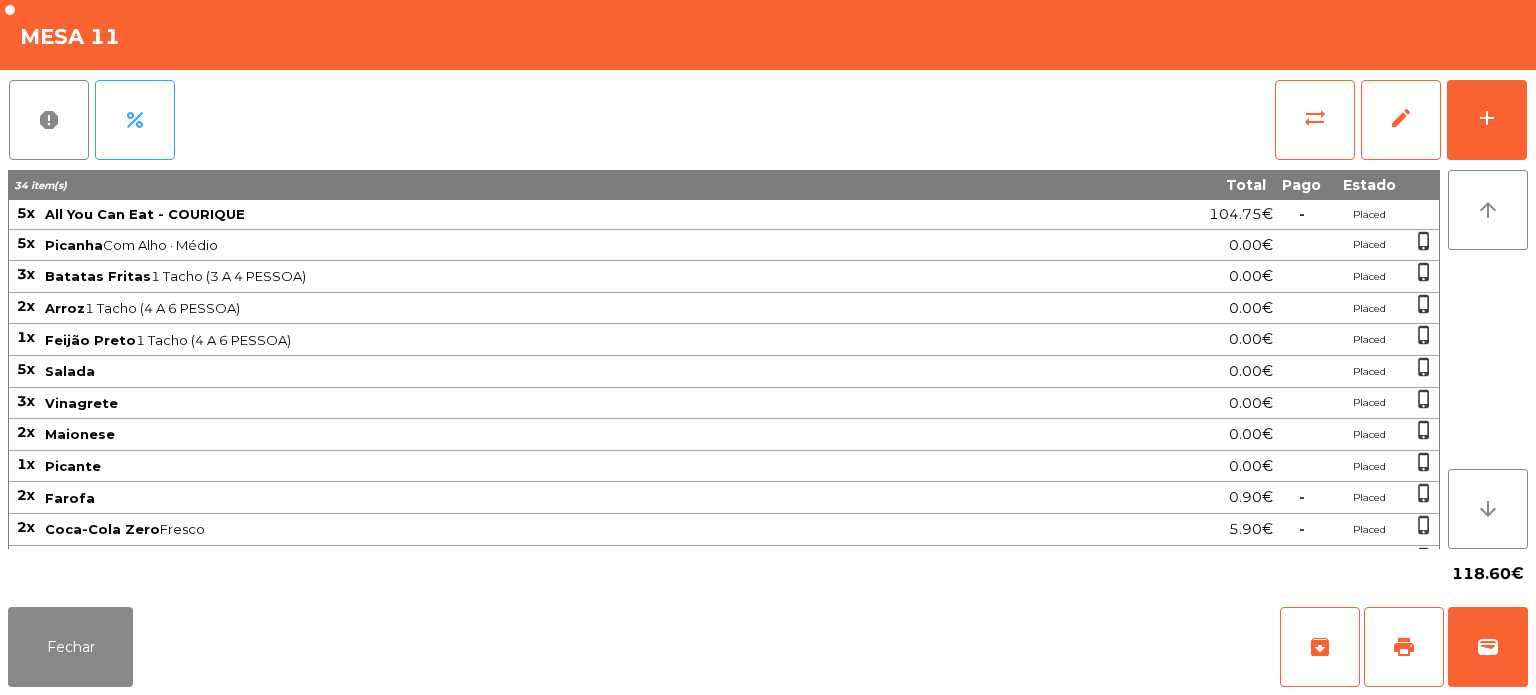 click on "report   percent   sync_alt   edit   add  34 item(s) Total Pago Estado 5x All You Can Eat - COURIQUE 104.75€  -  Placed 5x Picanha  Com Alho · Médio  0.00€ Placed  phone_iphone  3x Batatas Fritas  1 Tacho (3 A 4 PESSOA)  0.00€ Placed  phone_iphone  2x Arroz  1 Tacho (4 A 6 PESSOA)  0.00€ Placed  phone_iphone  1x Feijão Preto  1 Tacho (4 A 6 PESSOA)  0.00€ Placed  phone_iphone  5x Salada 0.00€ Placed  phone_iphone  3x Vinagrete 0.00€ Placed  phone_iphone  2x Maionese 0.00€ Placed  phone_iphone  1x Picante 0.00€ Placed  phone_iphone  2x Farofa 0.90€  -  Placed  phone_iphone  2x Coca-Cola Zero  Fresco  5.90€  -  Placed  phone_iphone  1x Ice Tea Pessego  Fresco  2.65€  -  Placed  phone_iphone  1x Limonada  Sem Hortelã  2.20€  -  Placed  phone_iphone  1x Limonada 2.20€  -  Placed  phone_iphone  arrow_upward arrow_downward  118.60€" 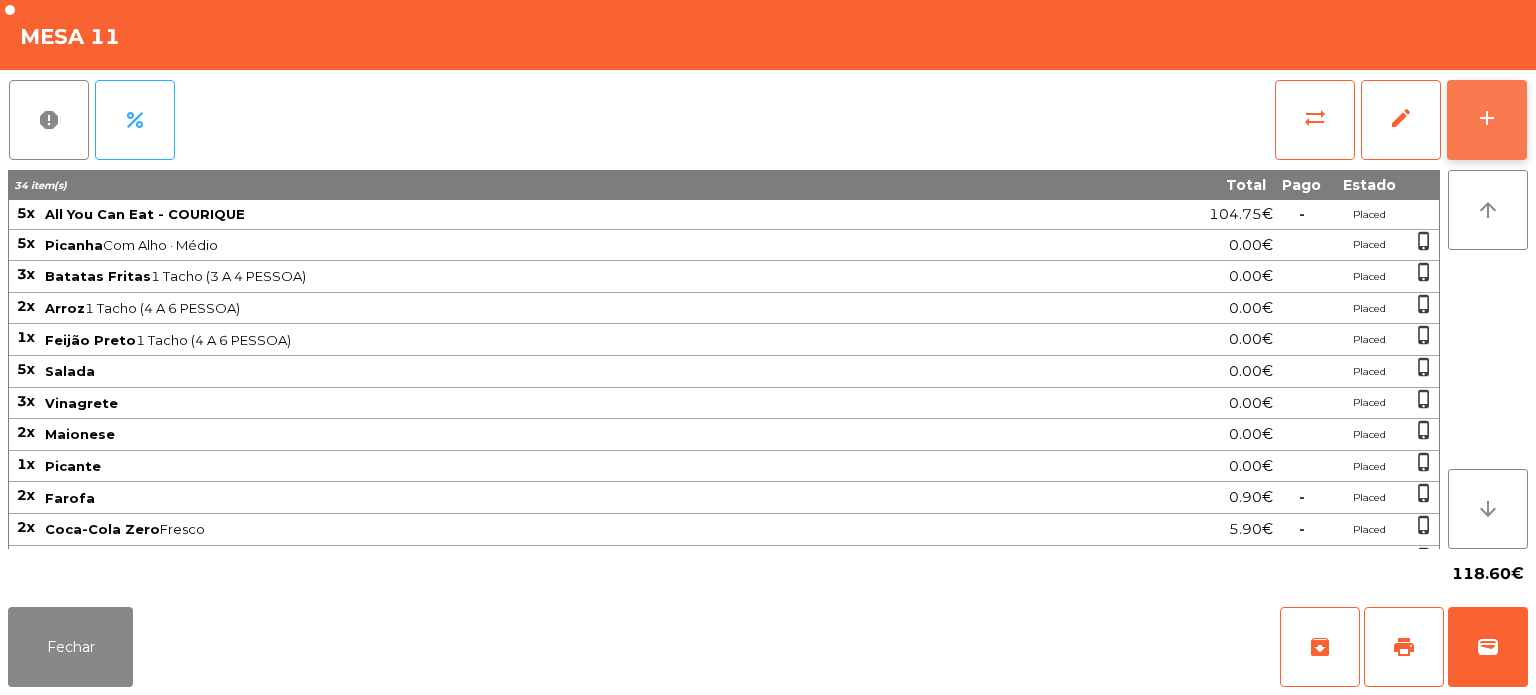 click on "add" 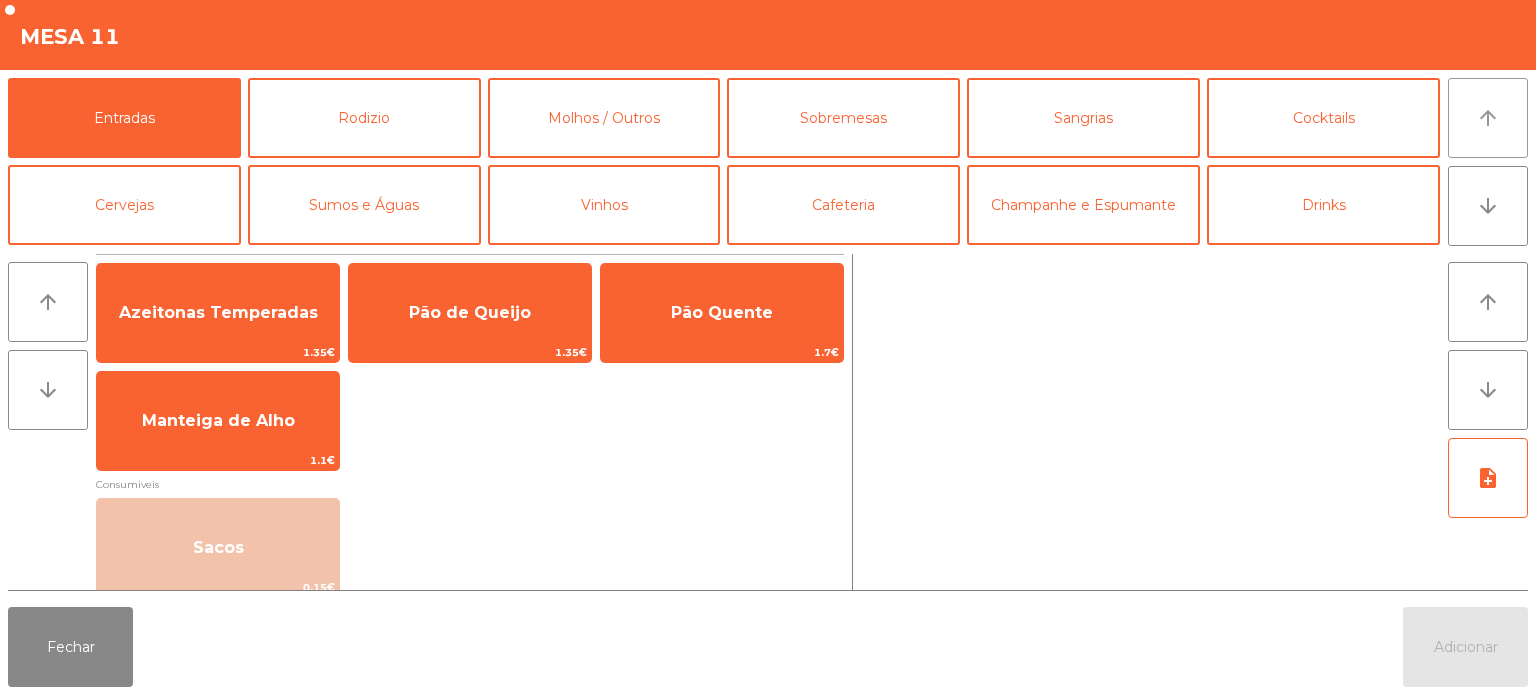 click on "arrow_upward" 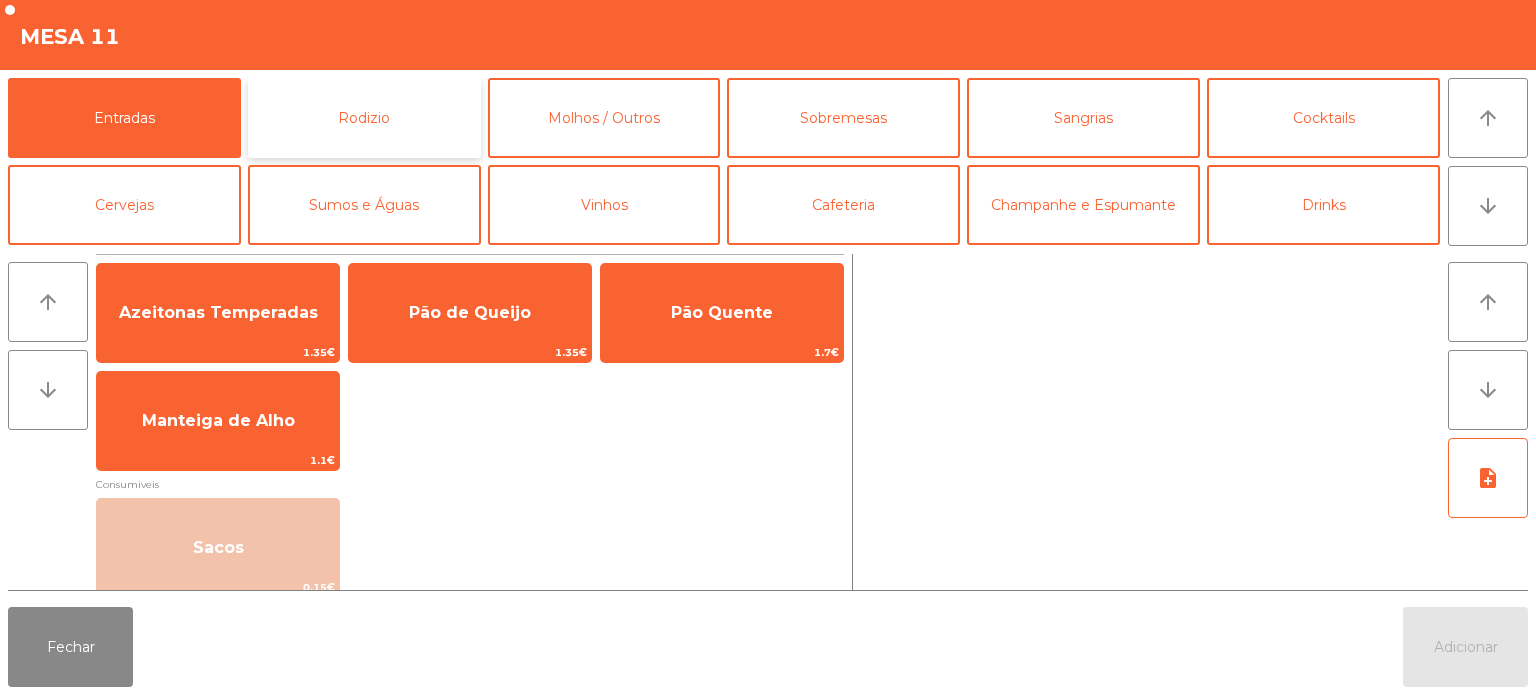 click on "Rodizio" 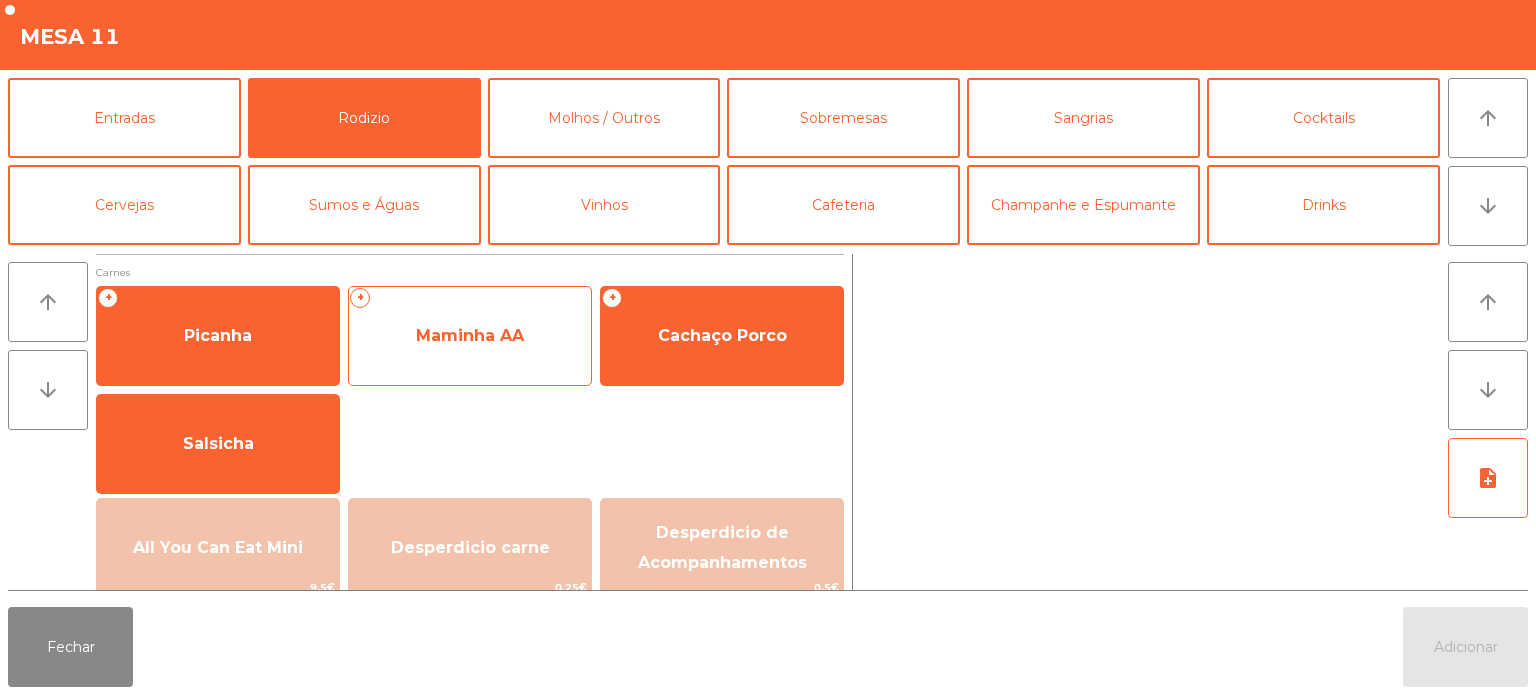click on "Maminha AA" 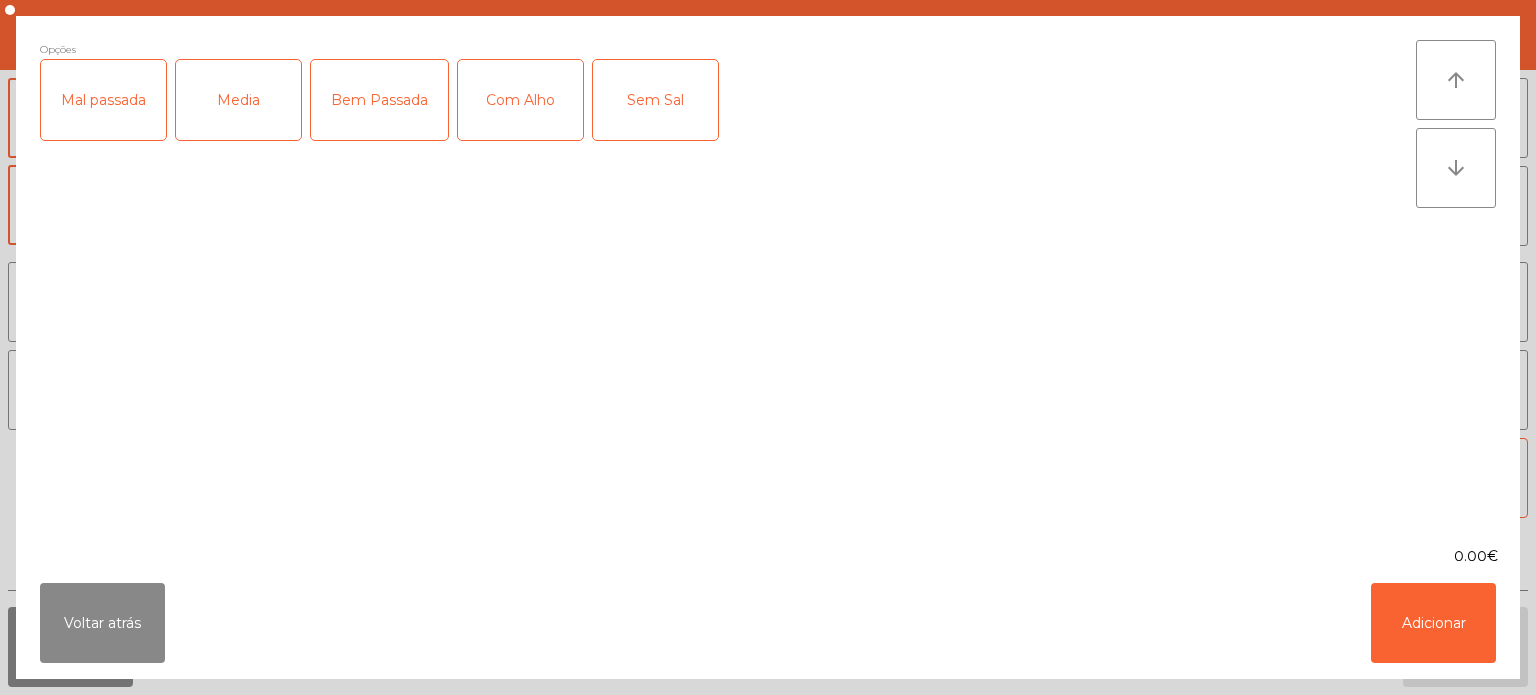 click on "Media" 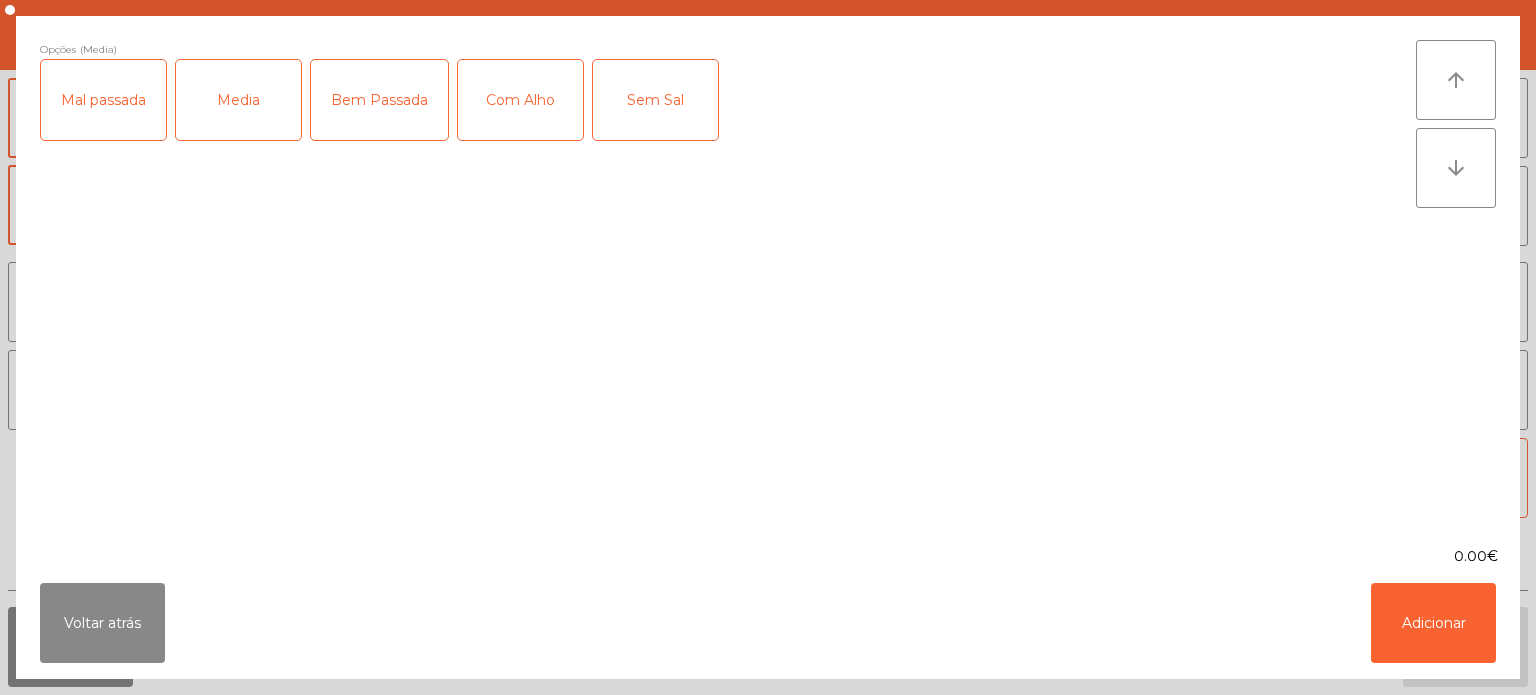 click on "Com Alho" 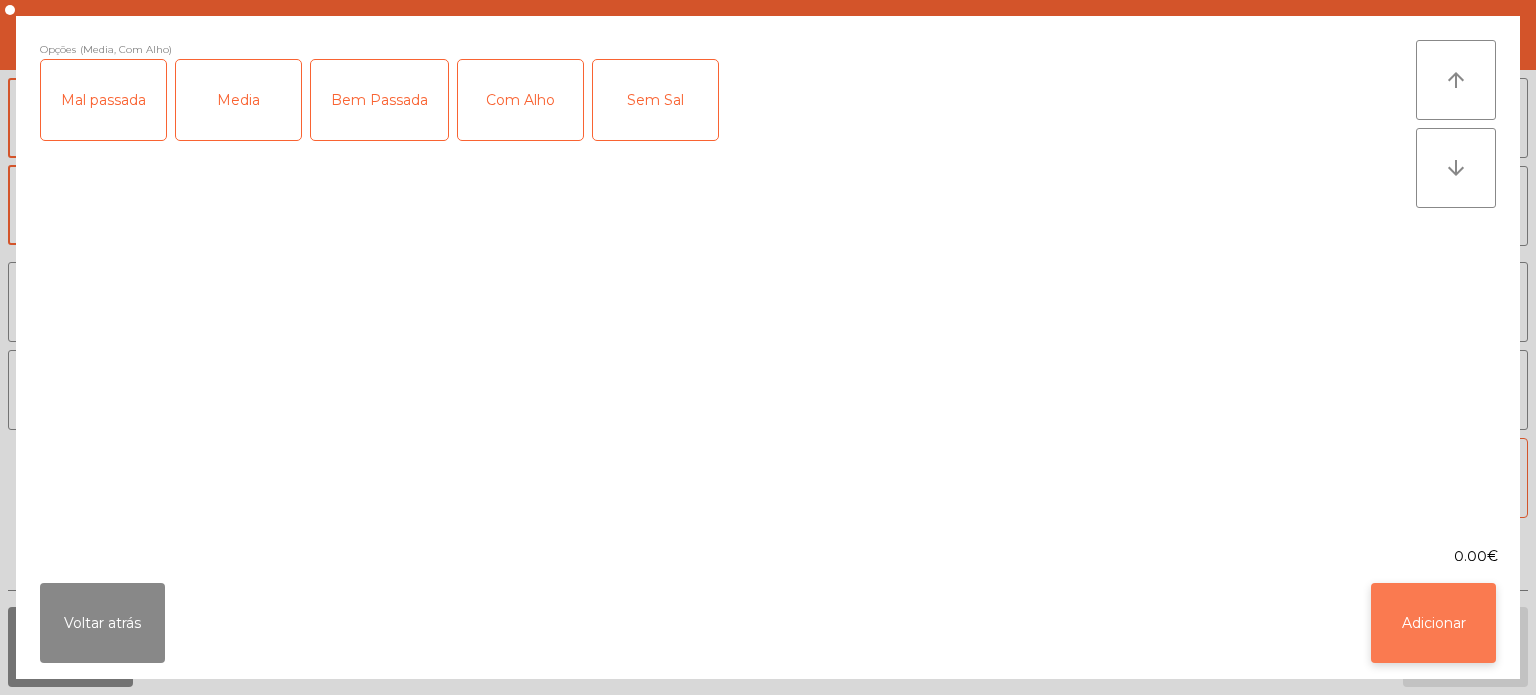 click on "Adicionar" 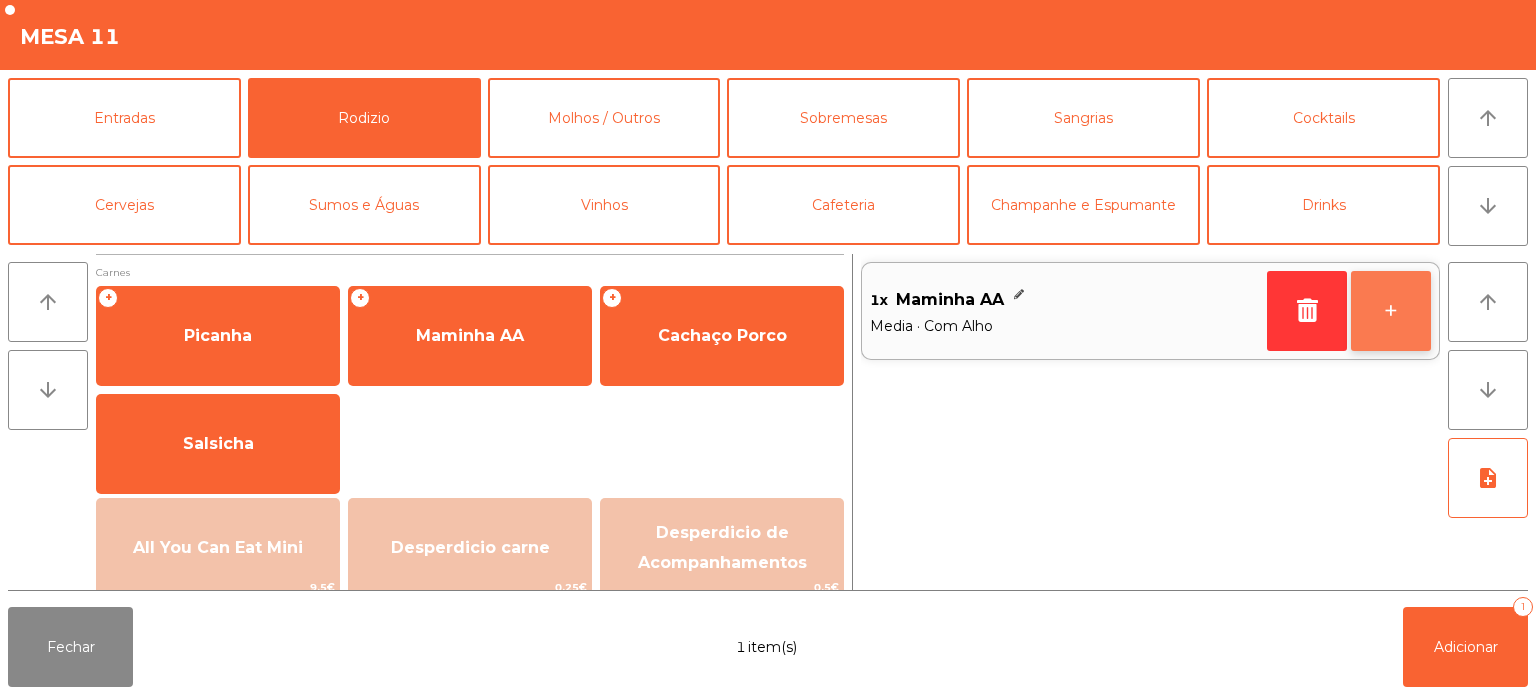 click on "+" 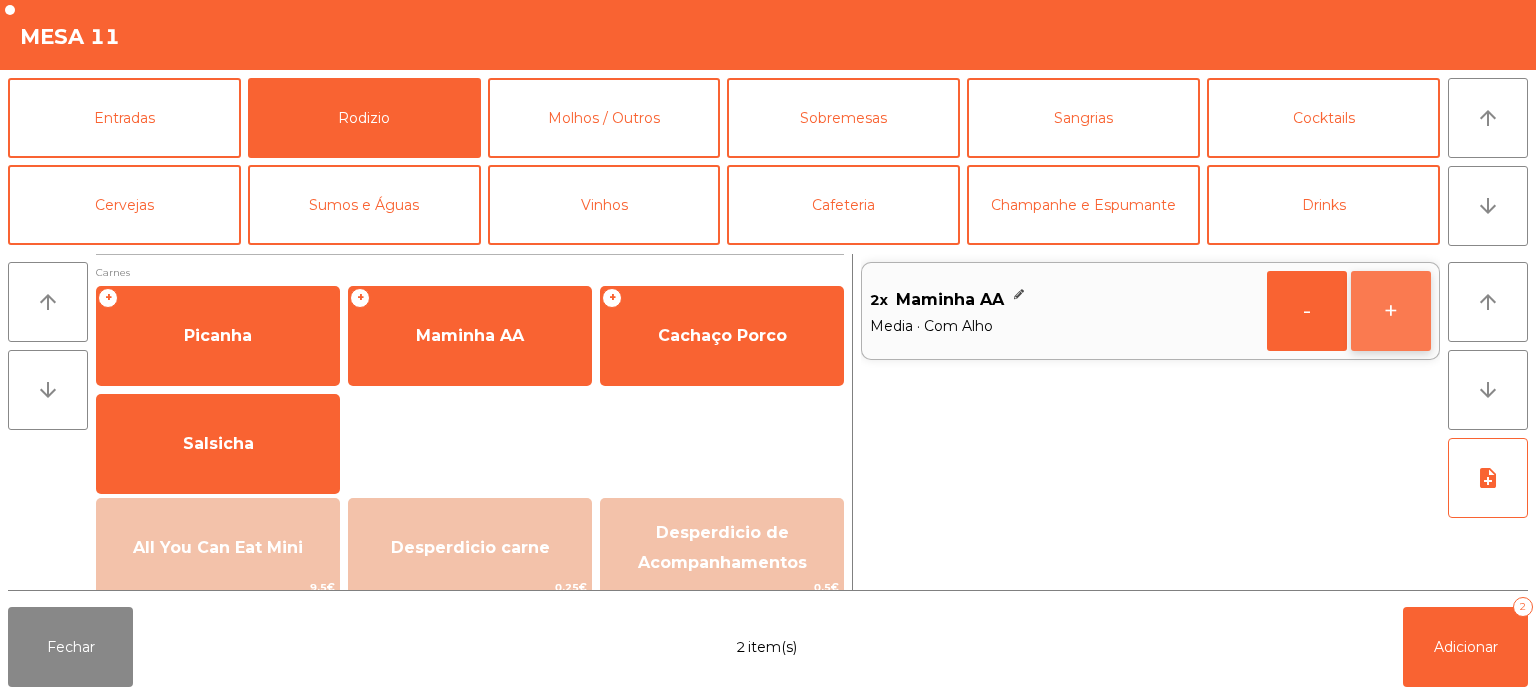 click on "+" 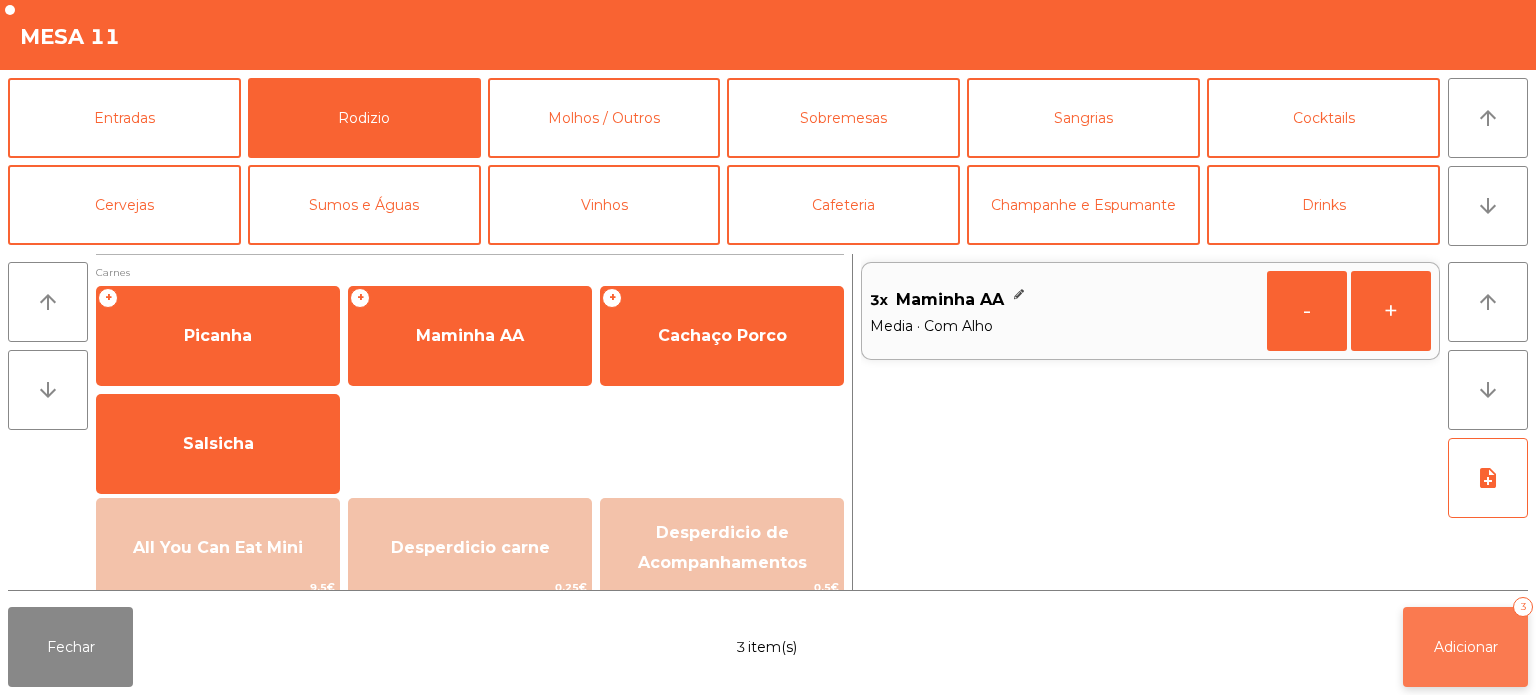 click on "Adicionar" 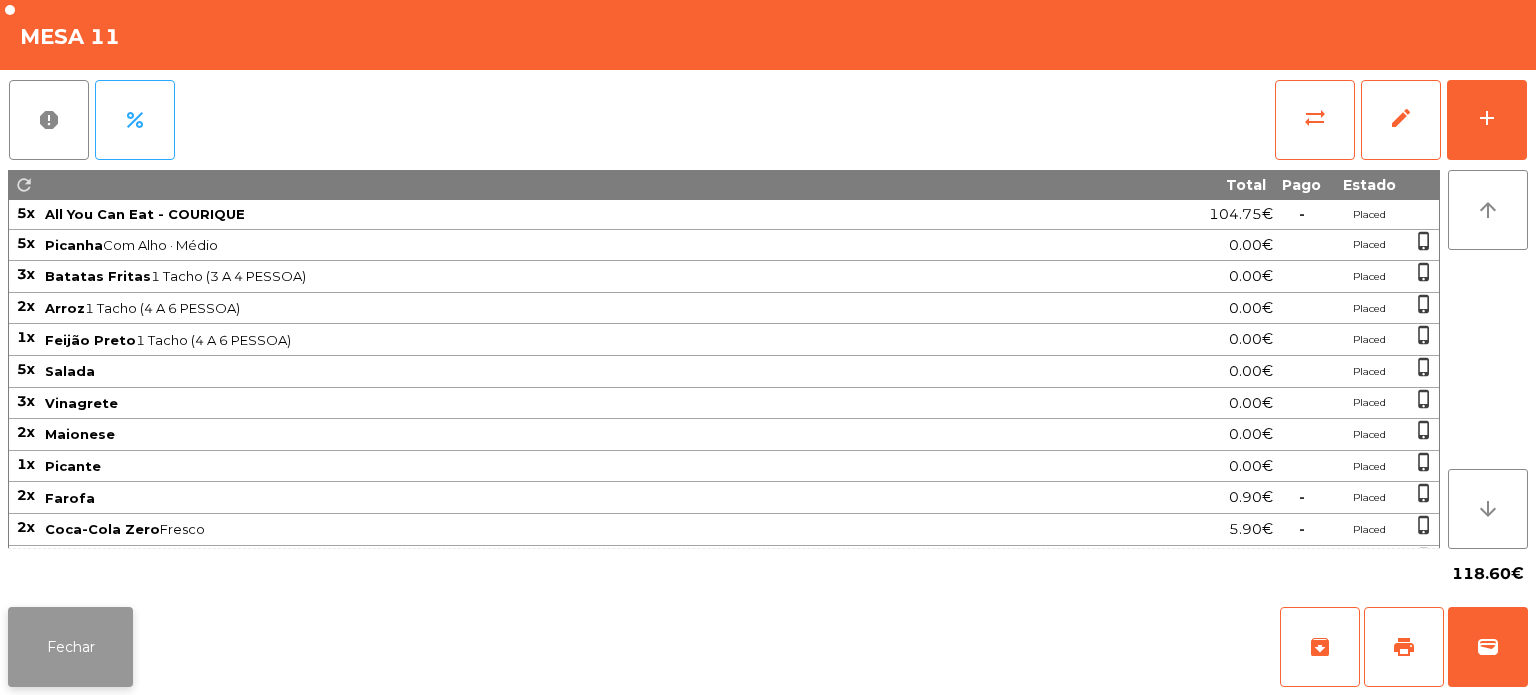 click on "Fechar" 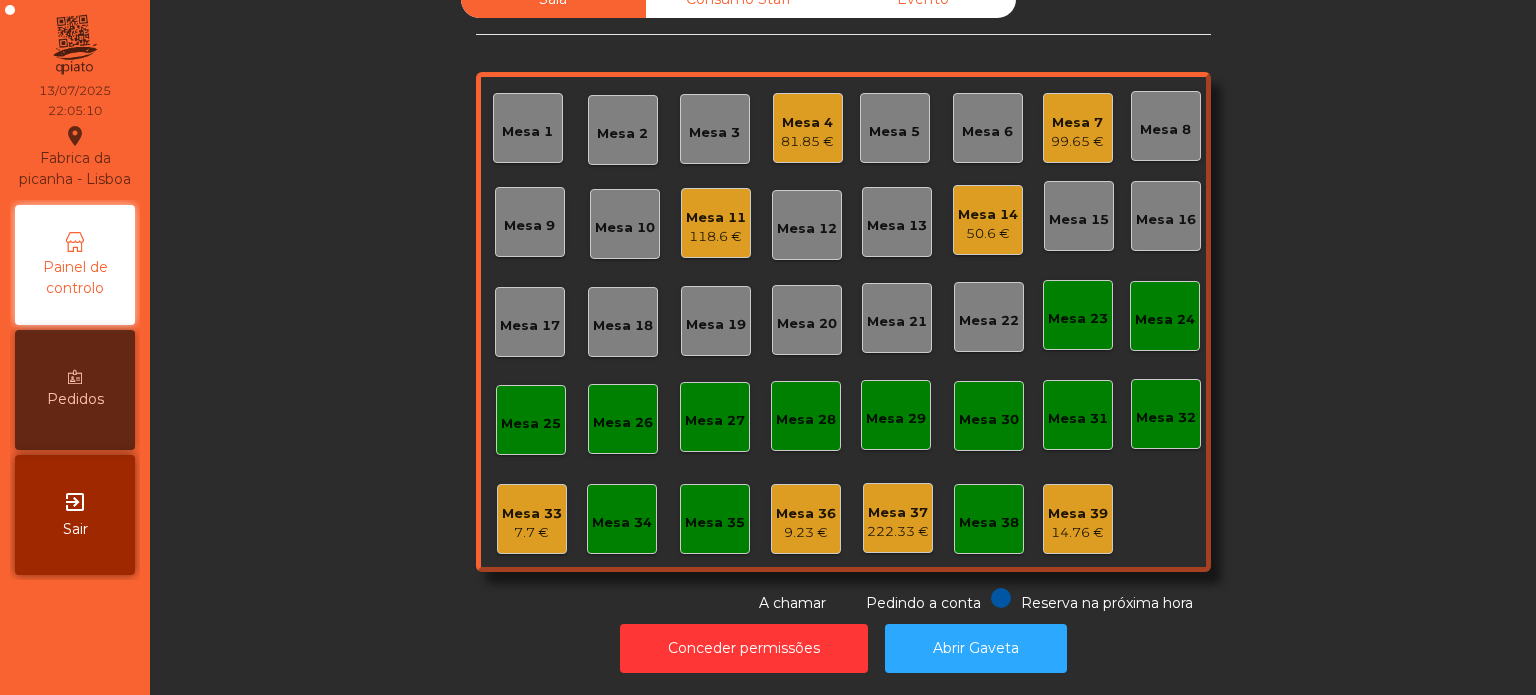 click on "Mesa 39" 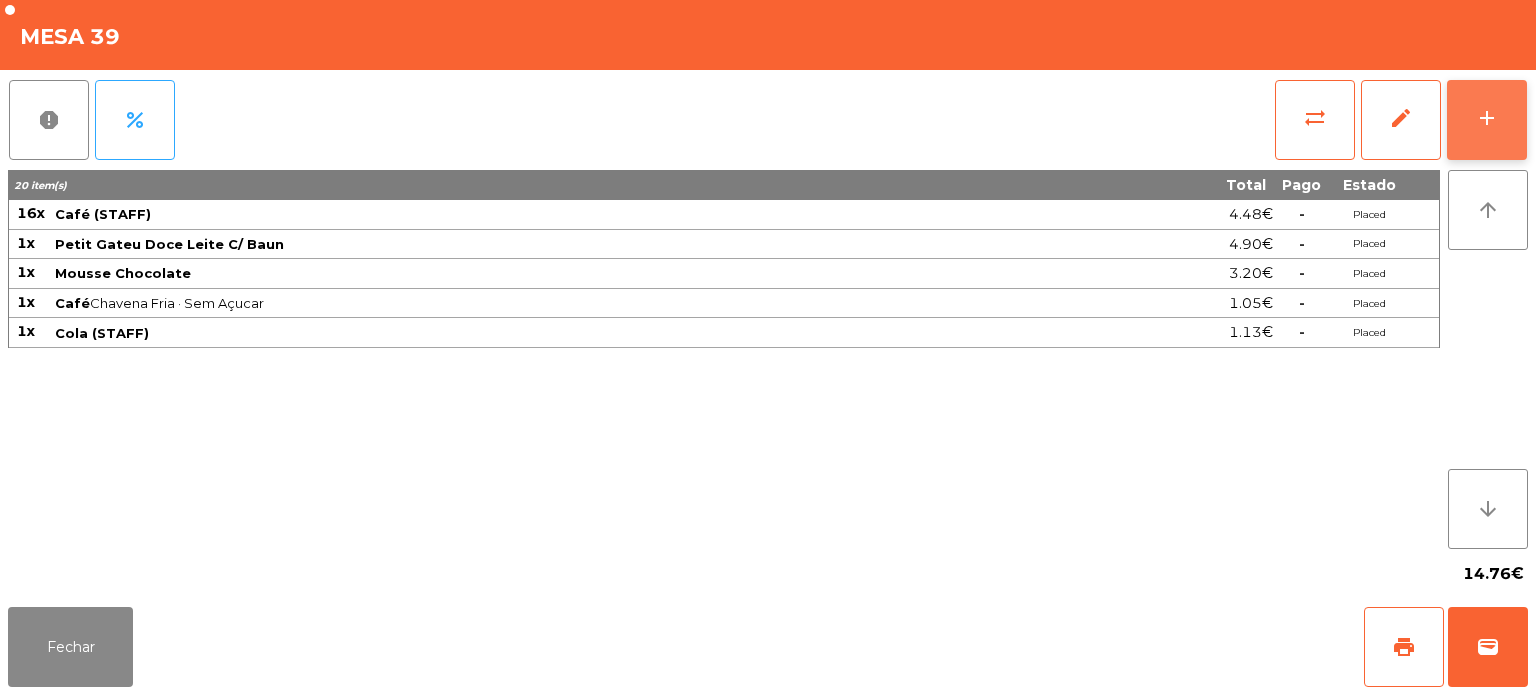 click on "add" 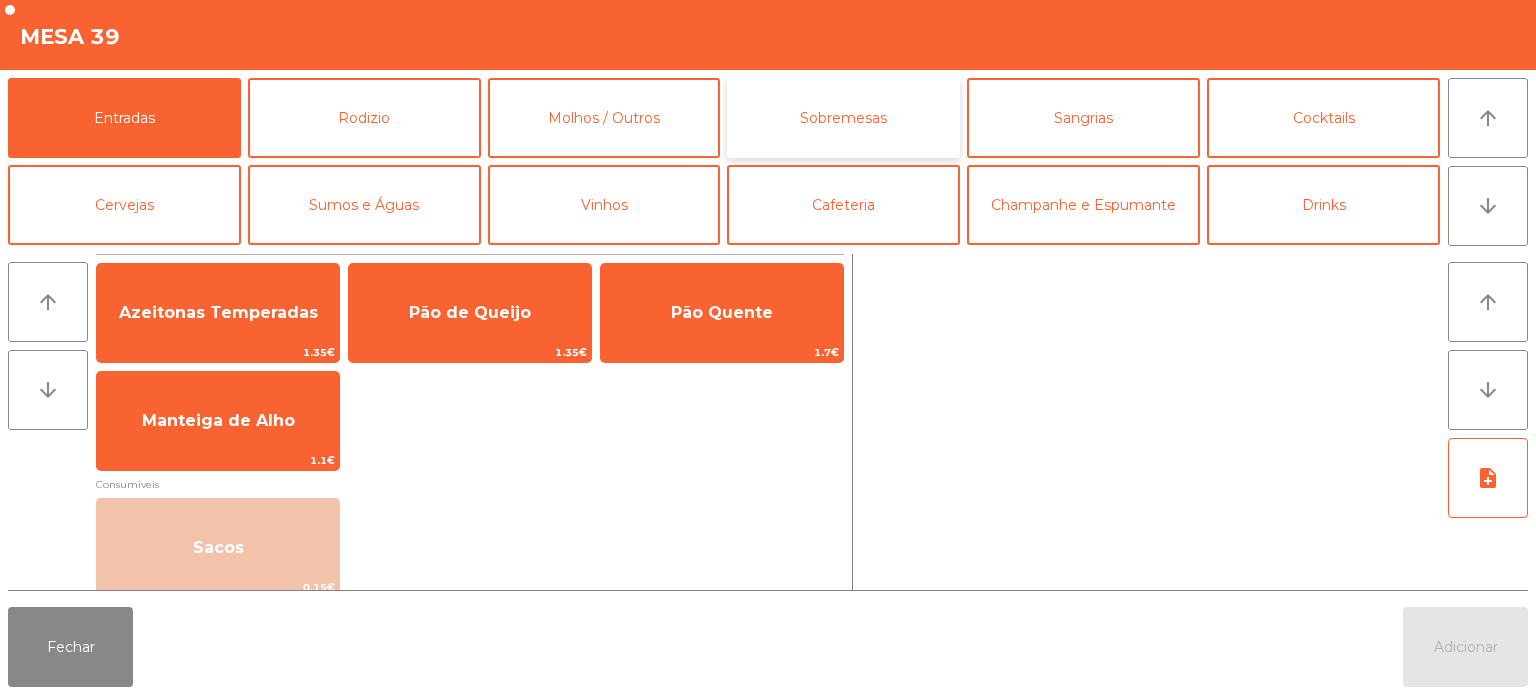 click on "Sobremesas" 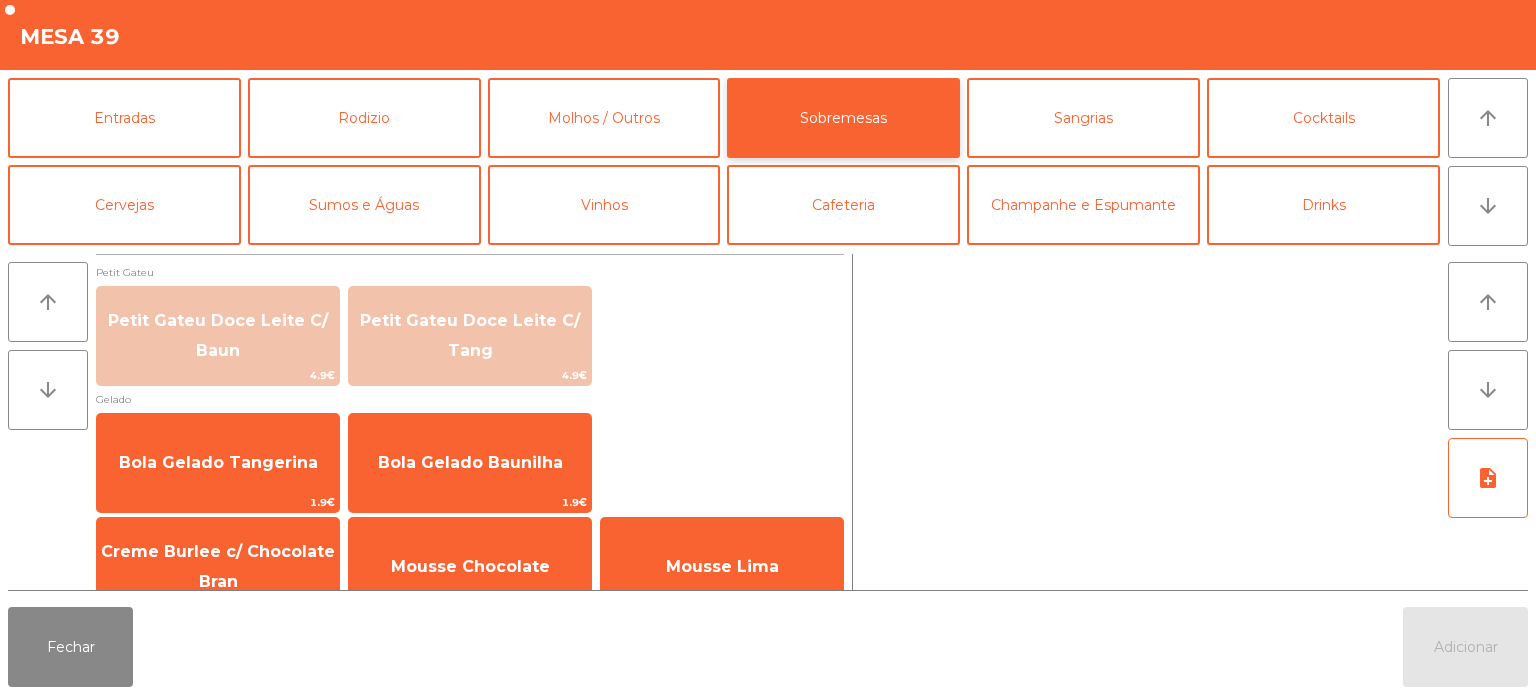 scroll, scrollTop: 34, scrollLeft: 0, axis: vertical 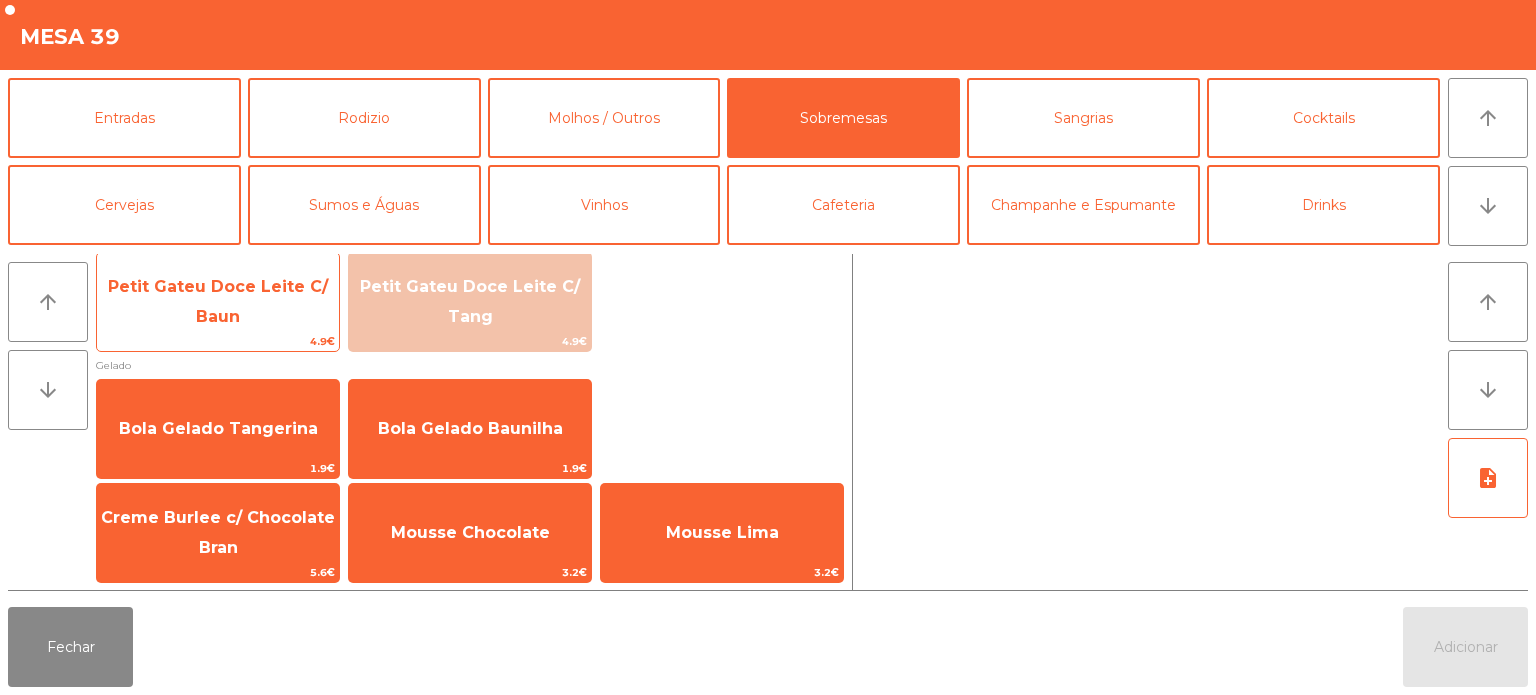 click on "Petit Gateu Doce Leite C/ Baun" 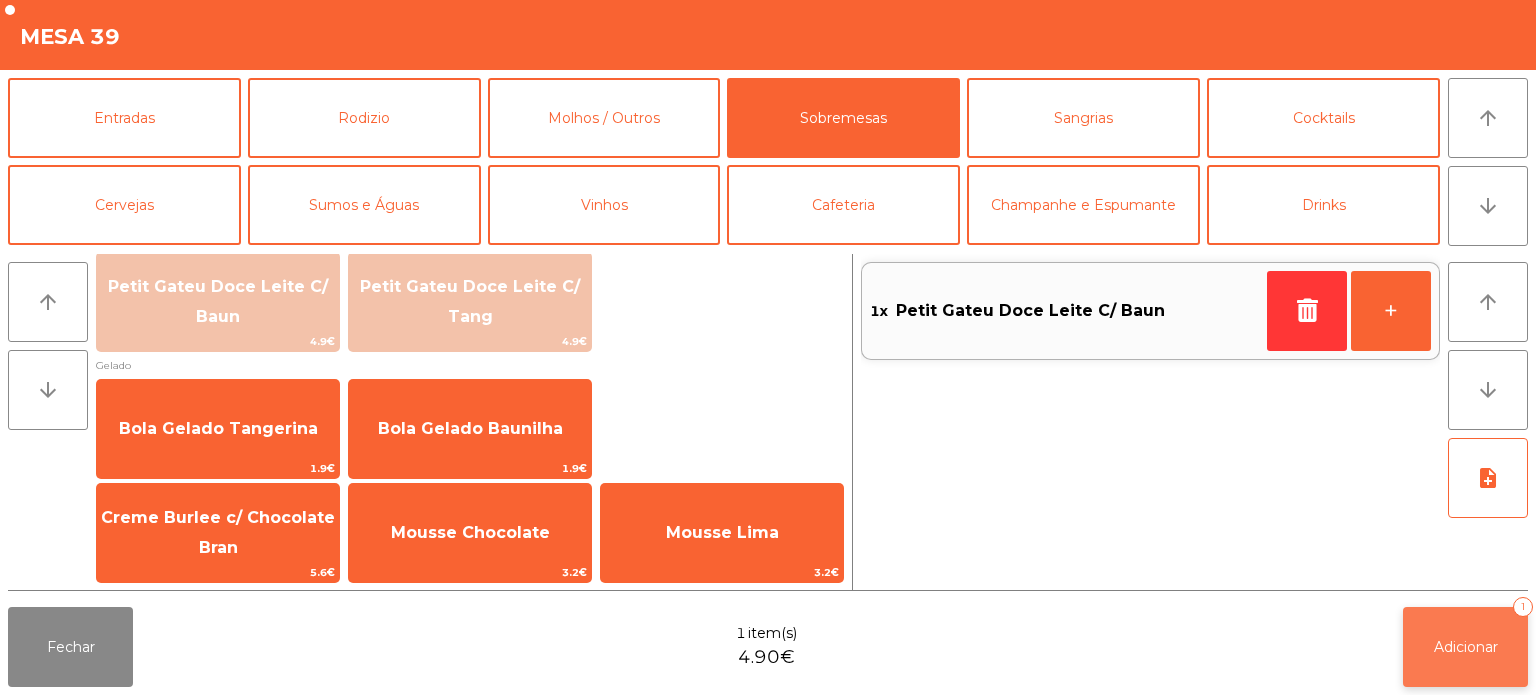 click on "Adicionar   1" 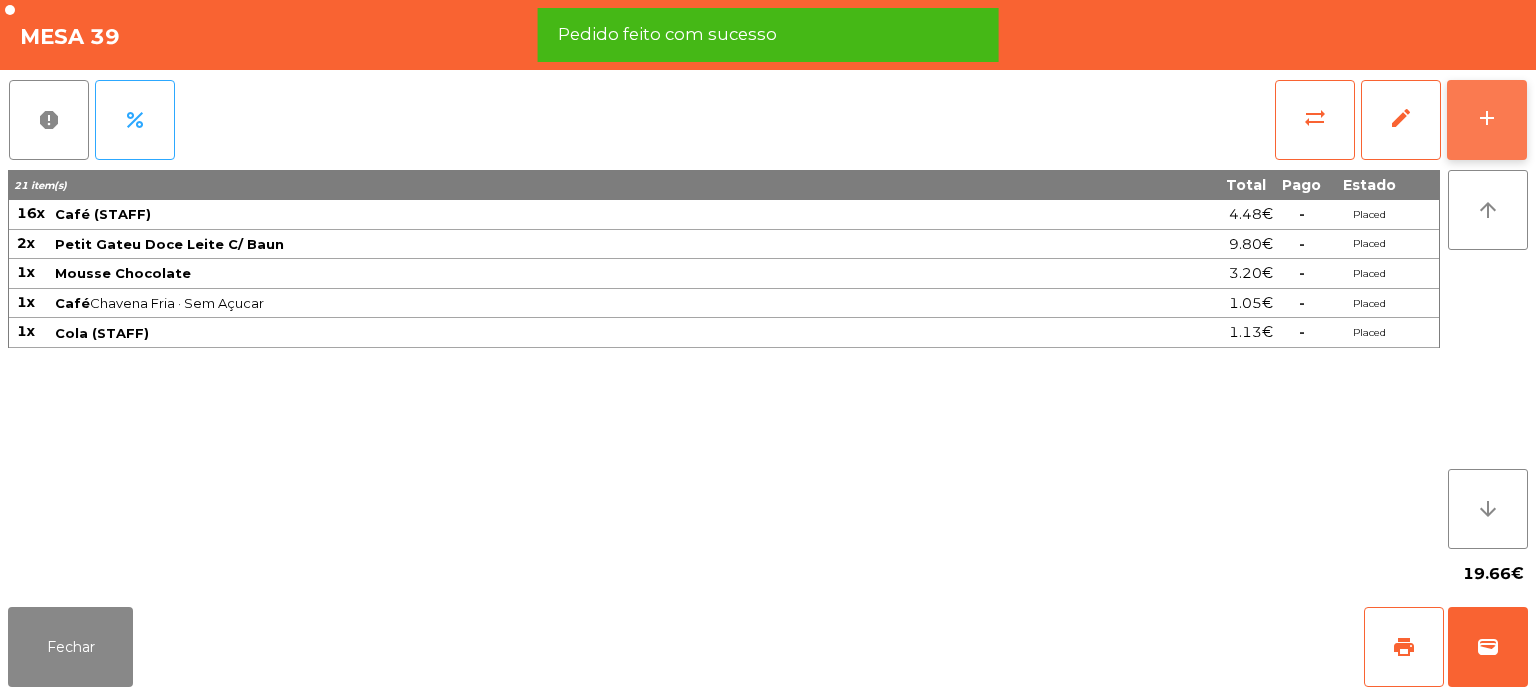 click on "add" 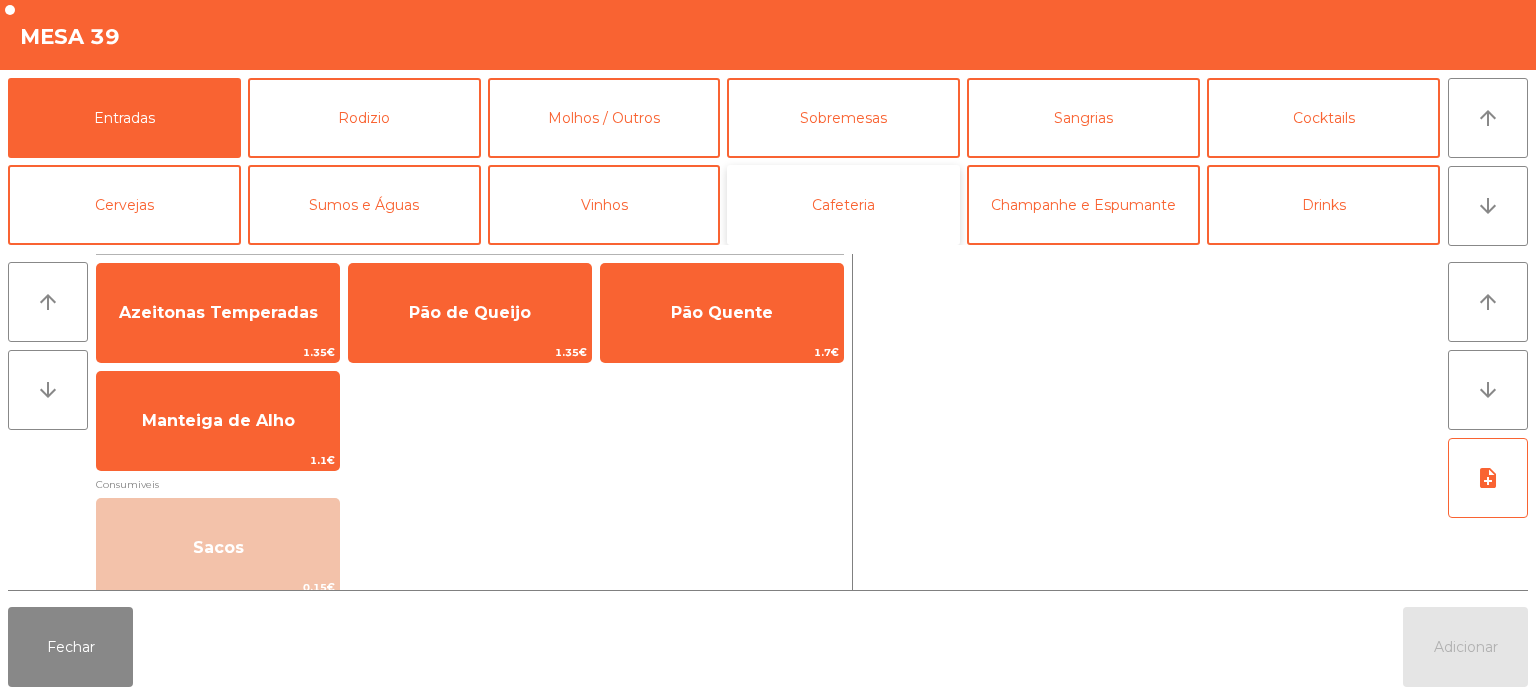 click on "Cafeteria" 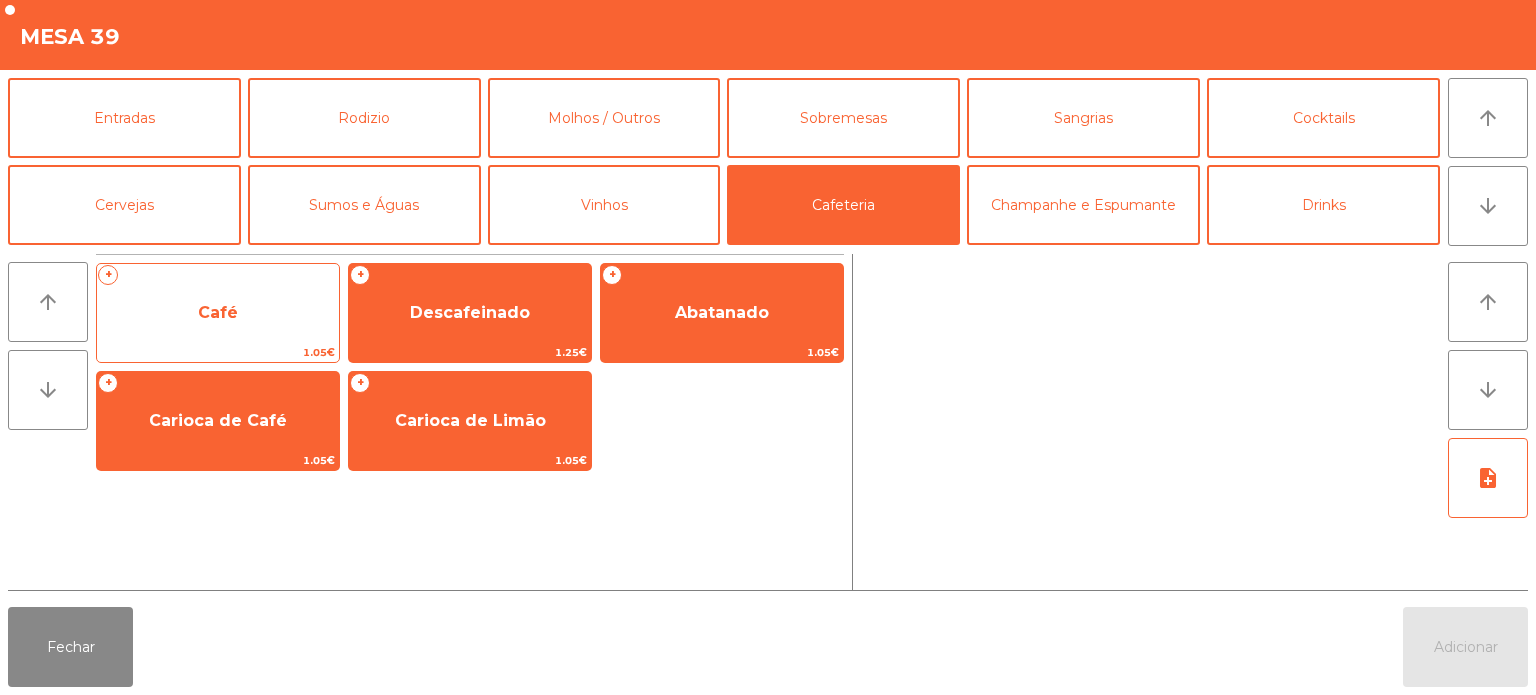 click on "Café" 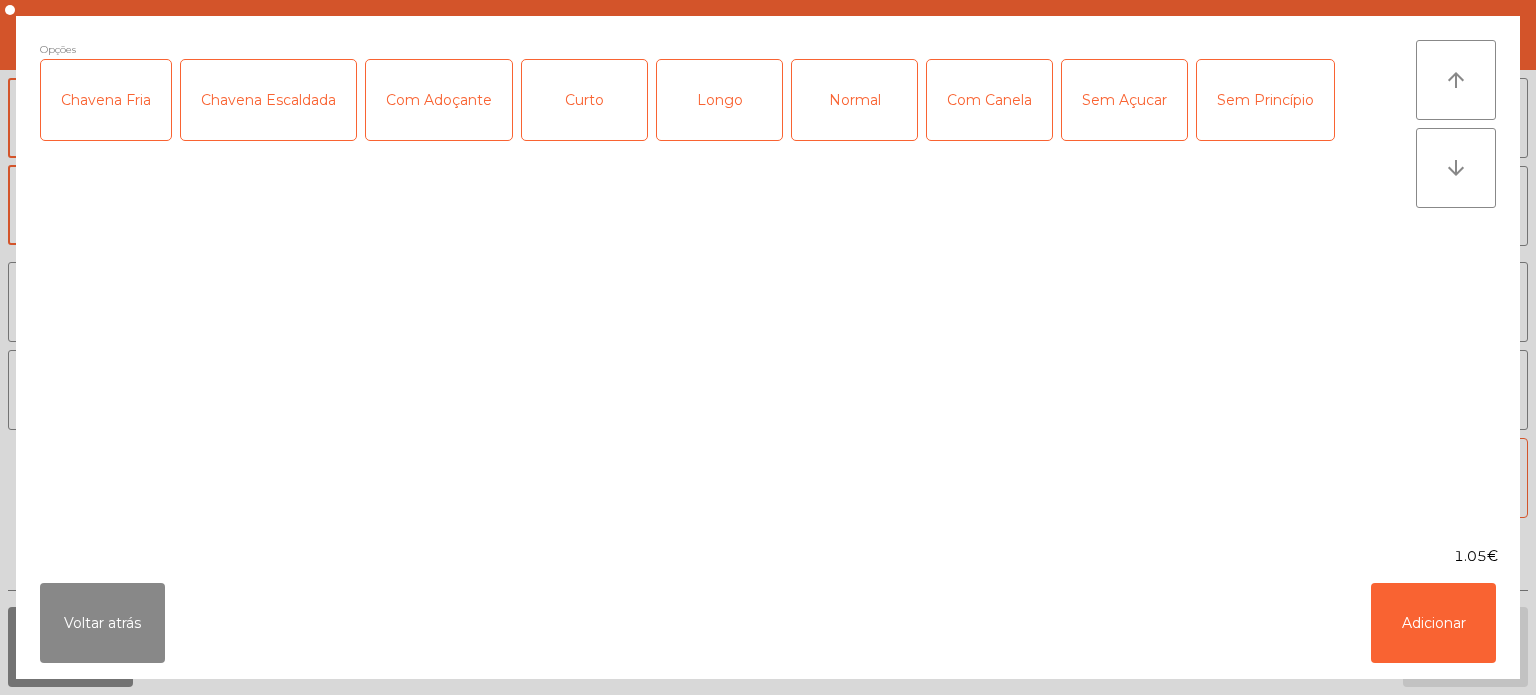 click on "Longo" 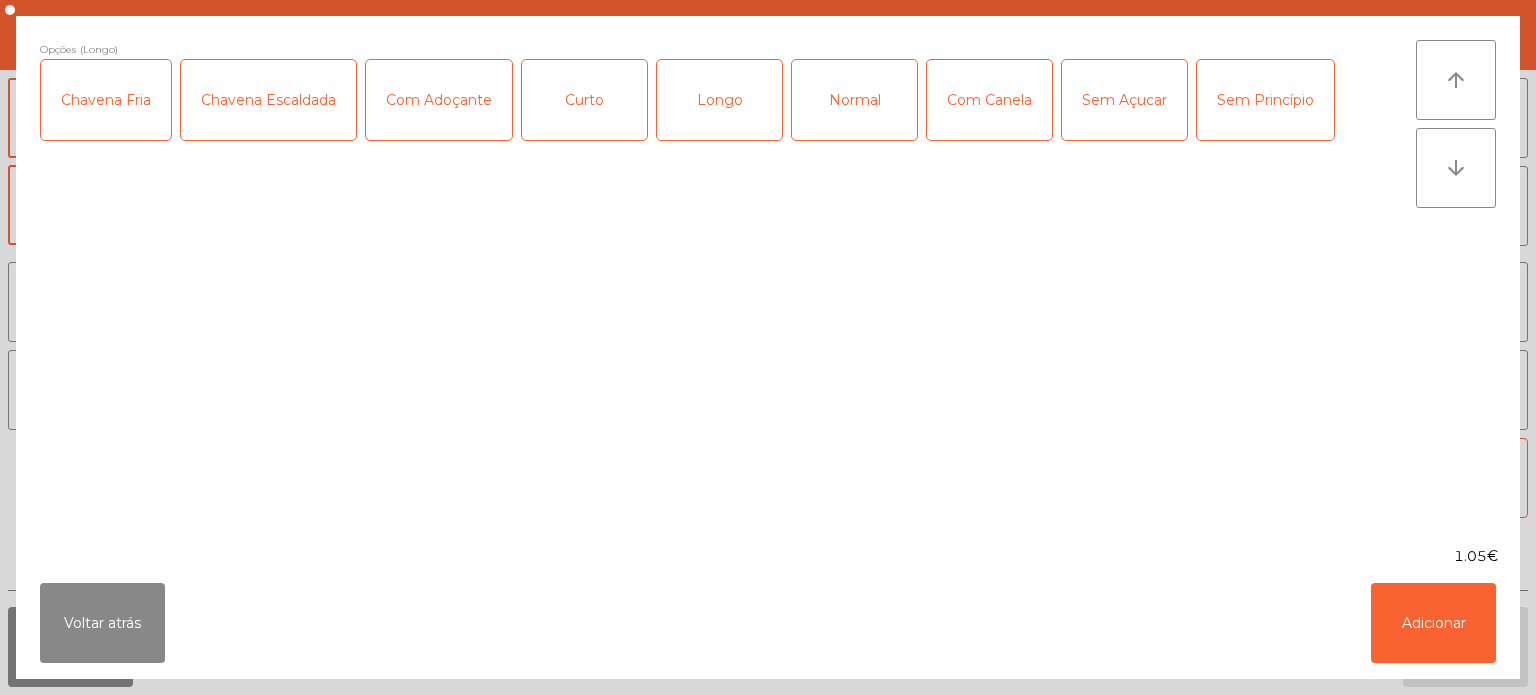 click on "1.05€" 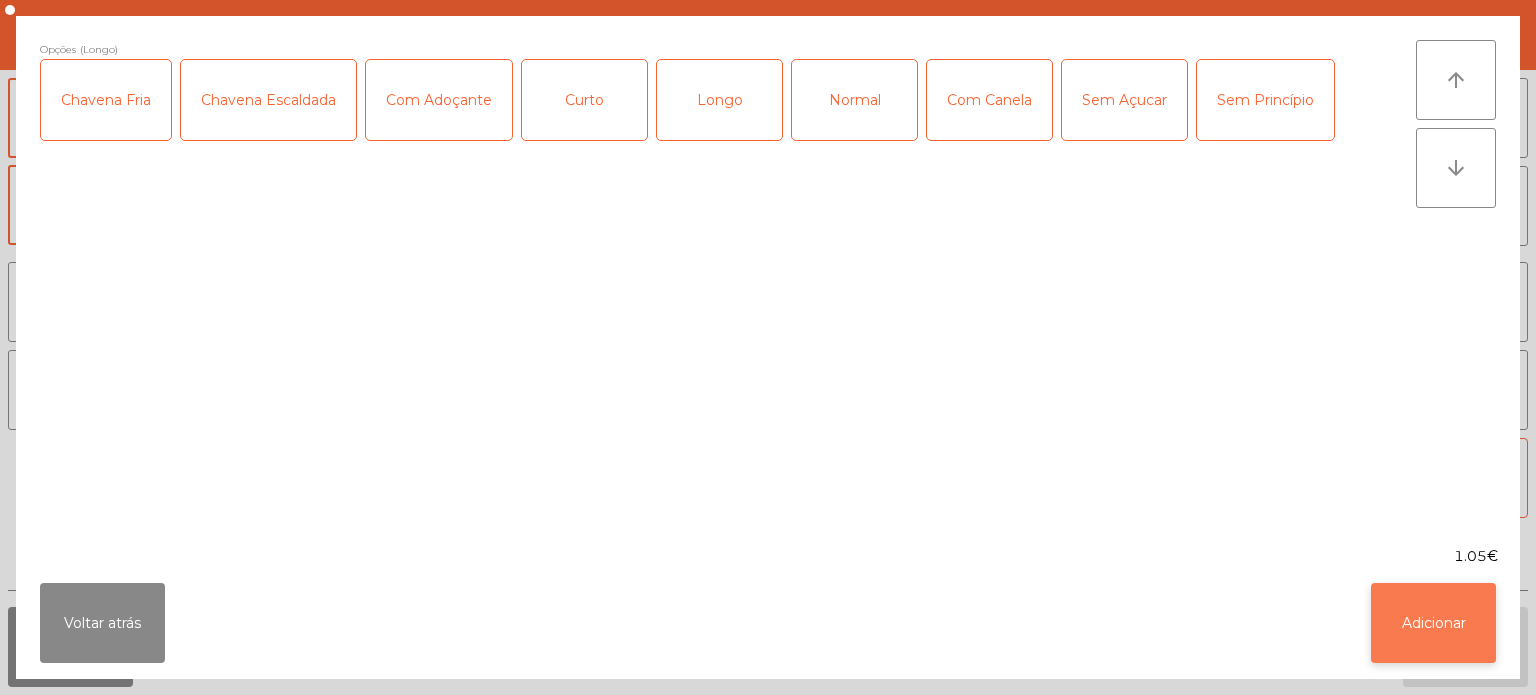 click on "Adicionar" 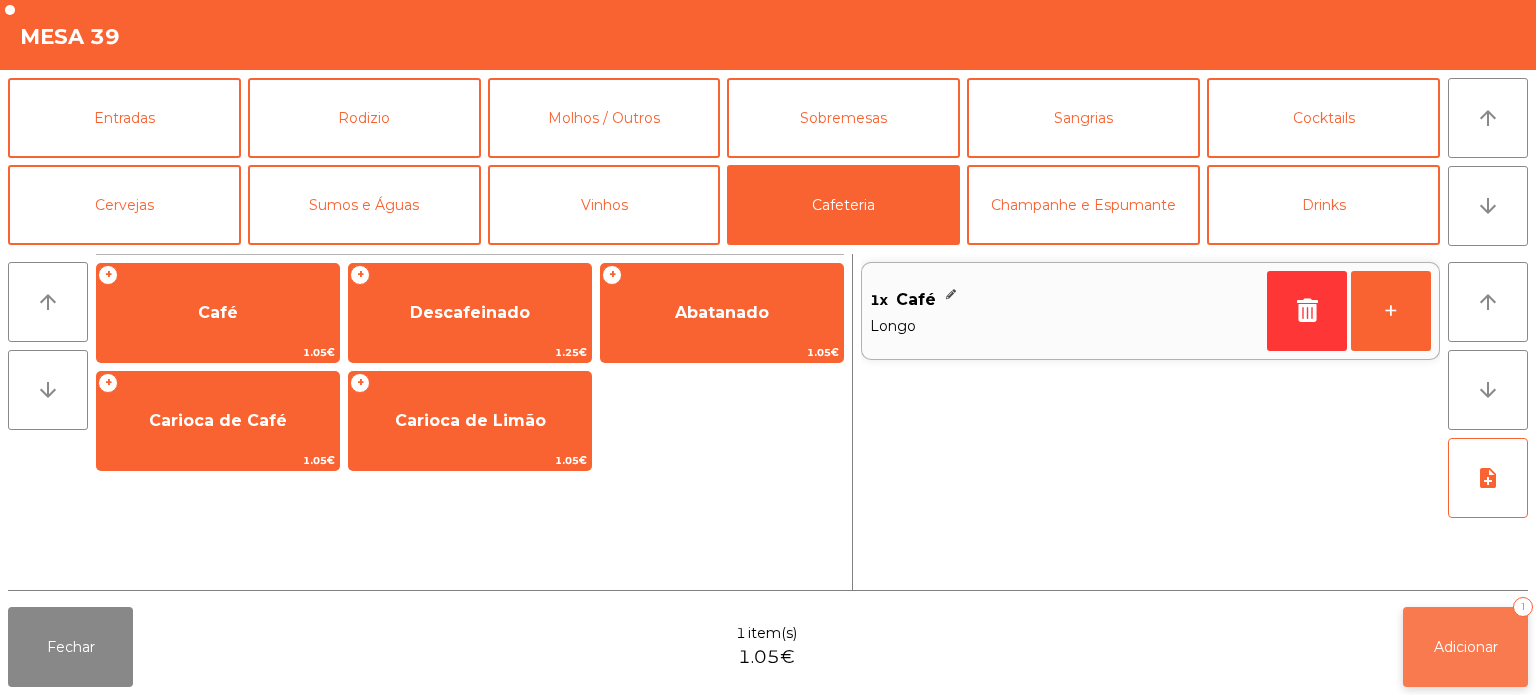 click on "Adicionar   1" 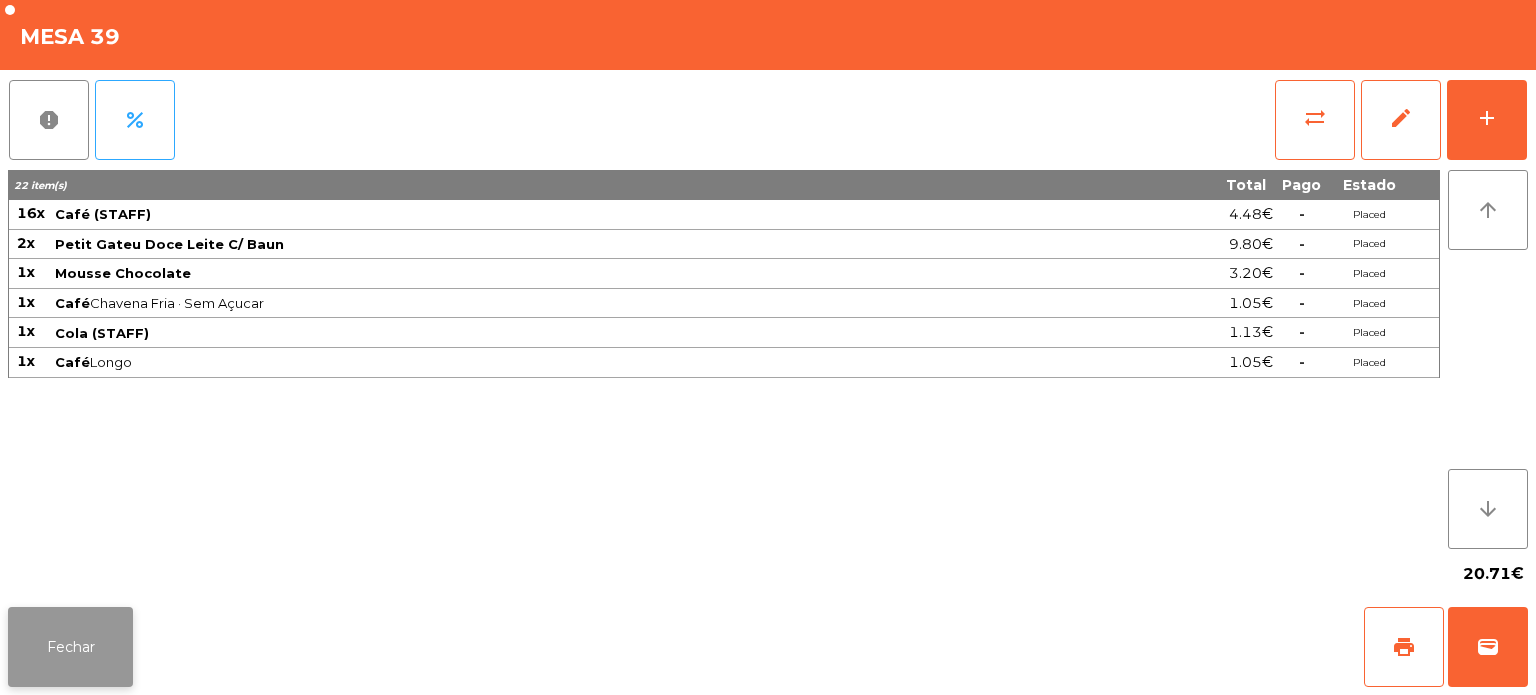 click on "Fechar" 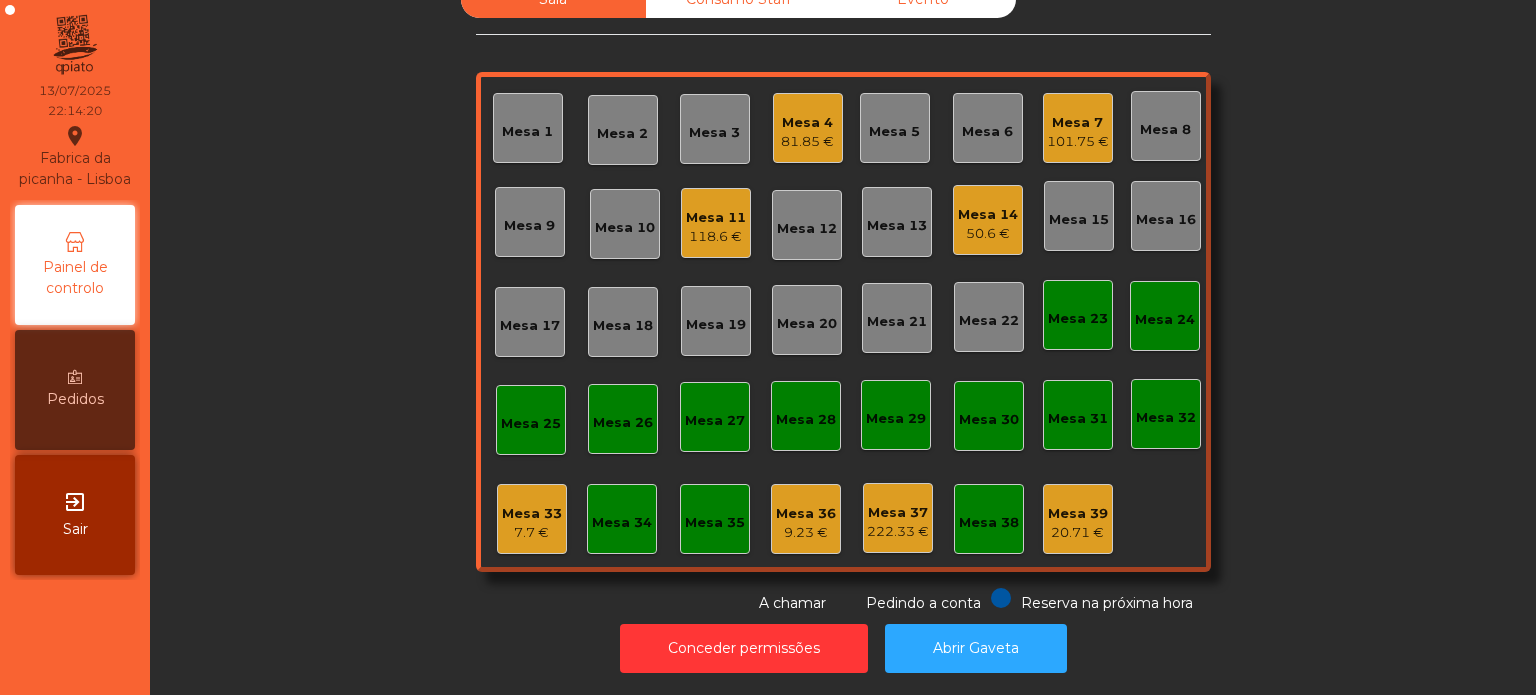 click on "Mesa 32" 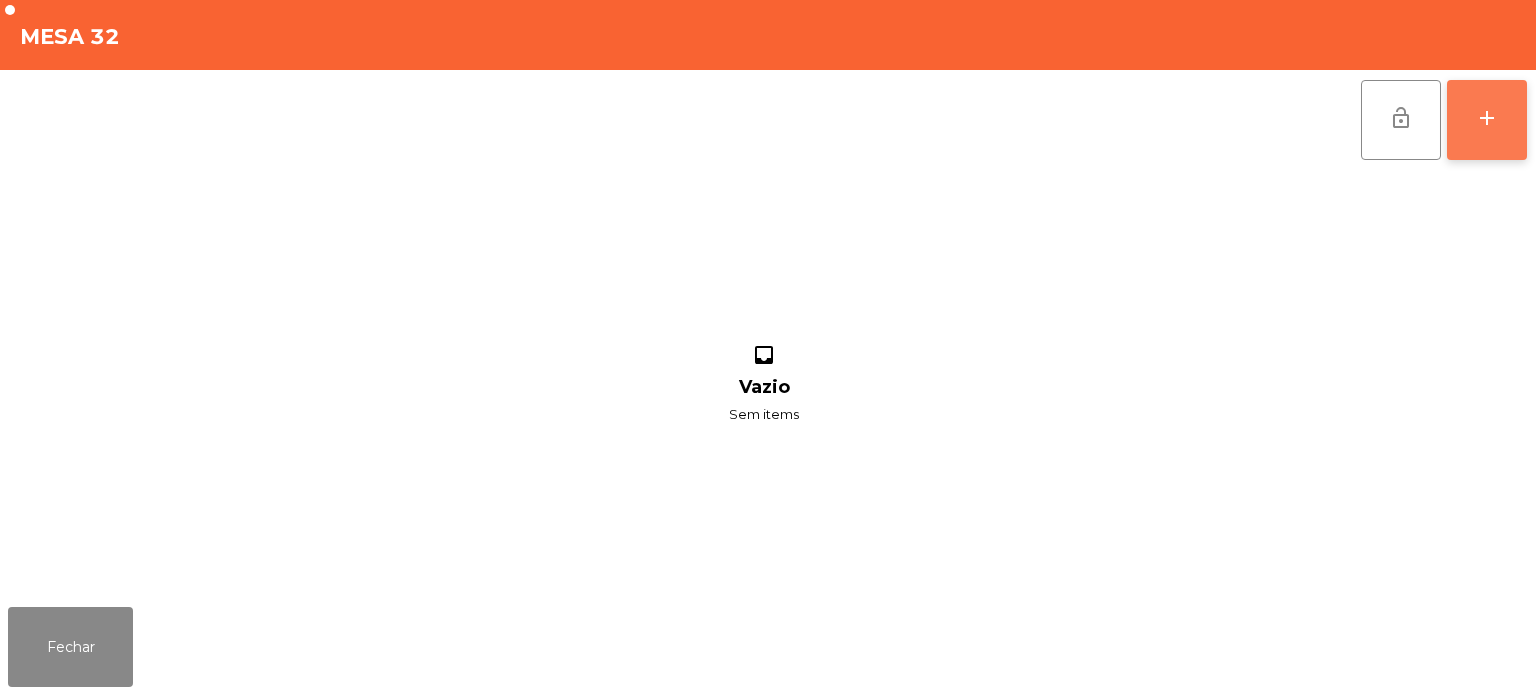 click on "add" 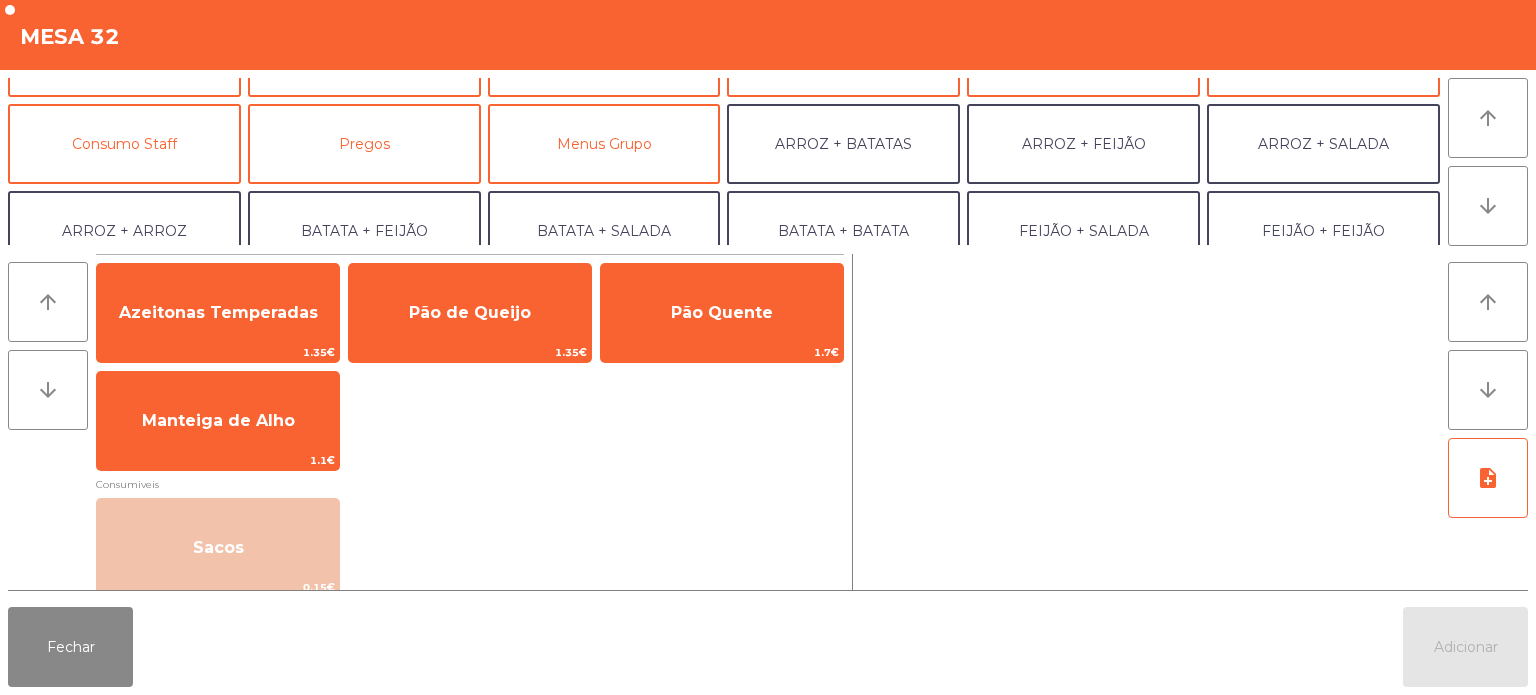 scroll, scrollTop: 161, scrollLeft: 0, axis: vertical 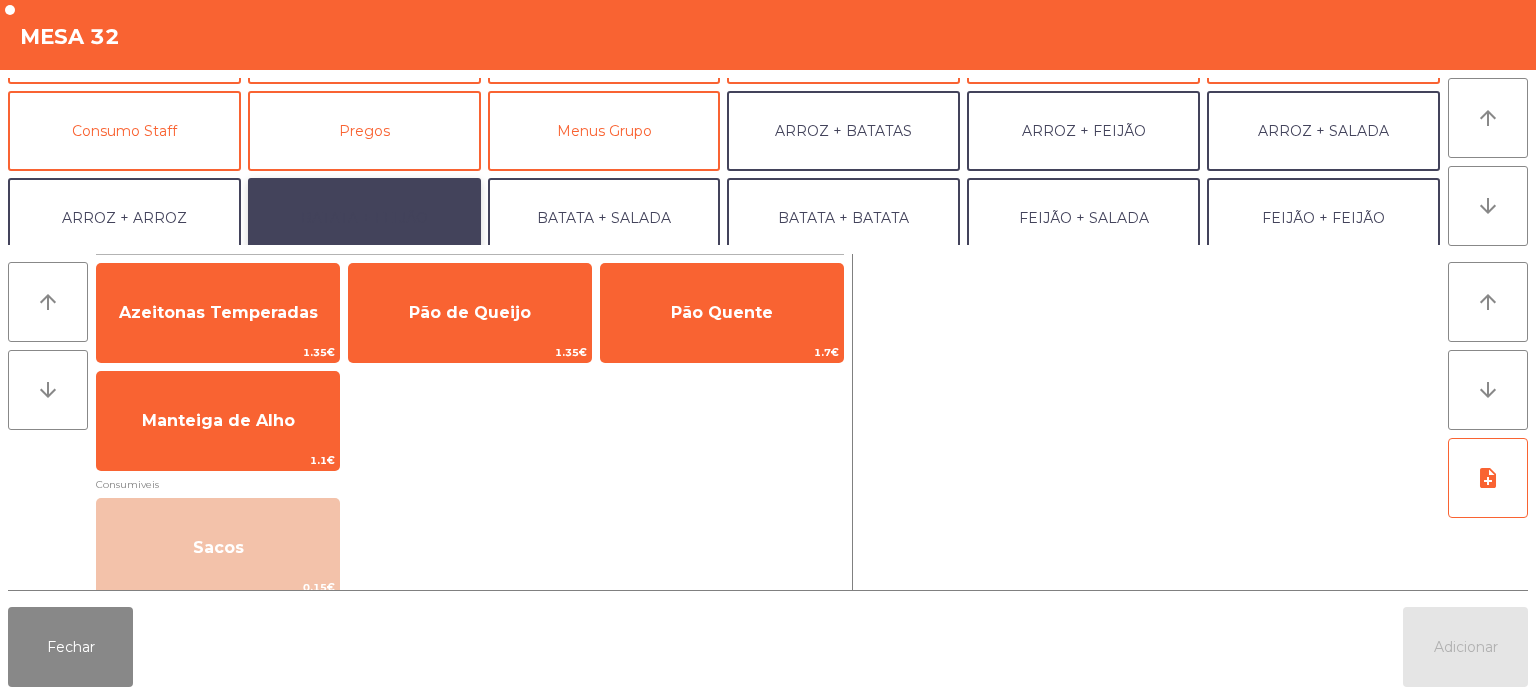 click on "BATATA + FEIJÃO" 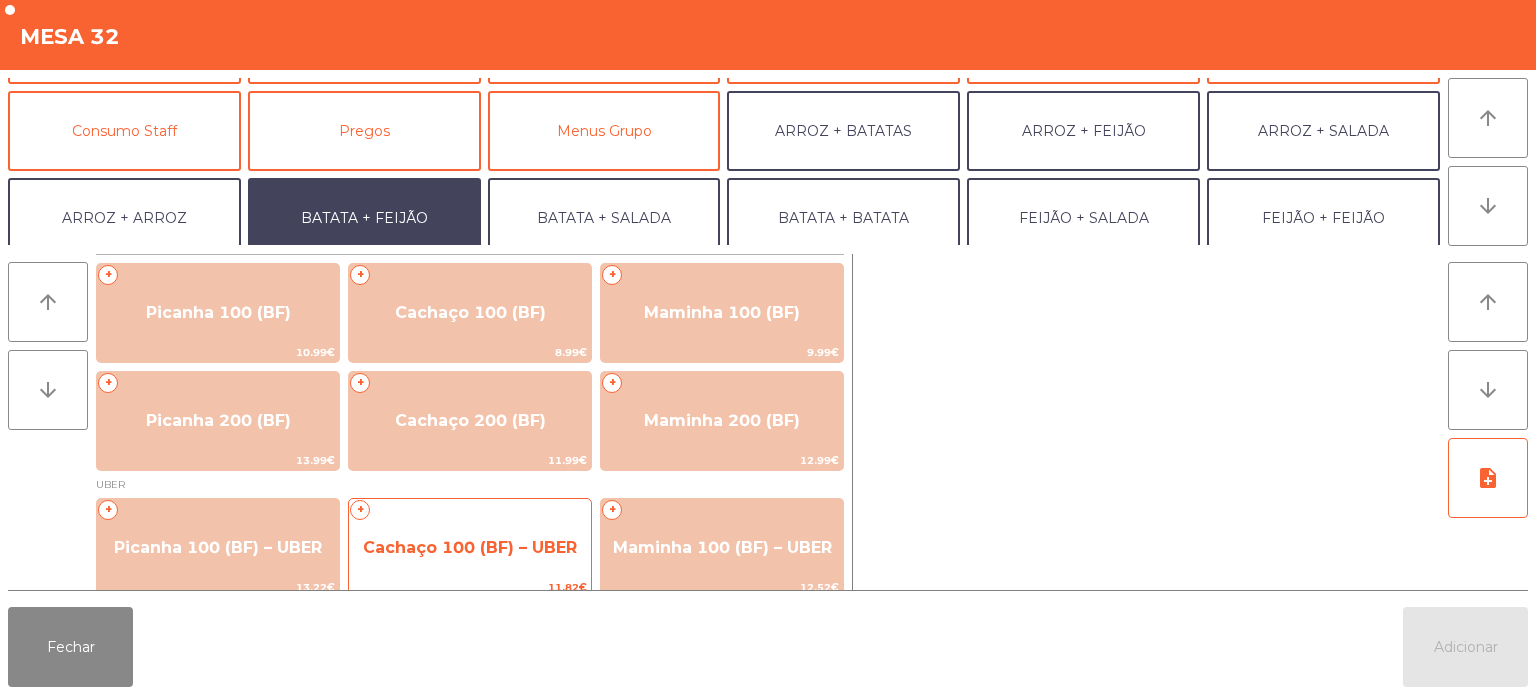 click on "Cachaço 100 (BF) – UBER" 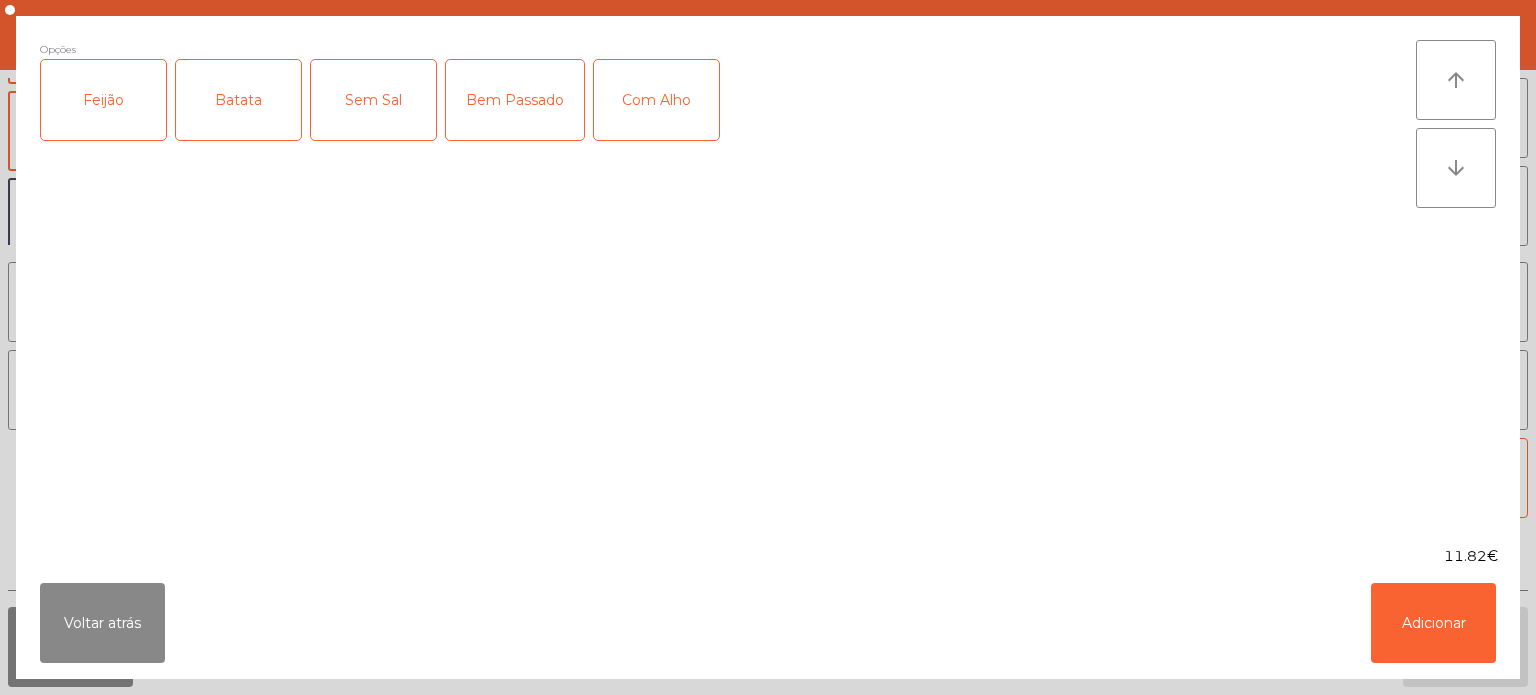 click on "Feijão" 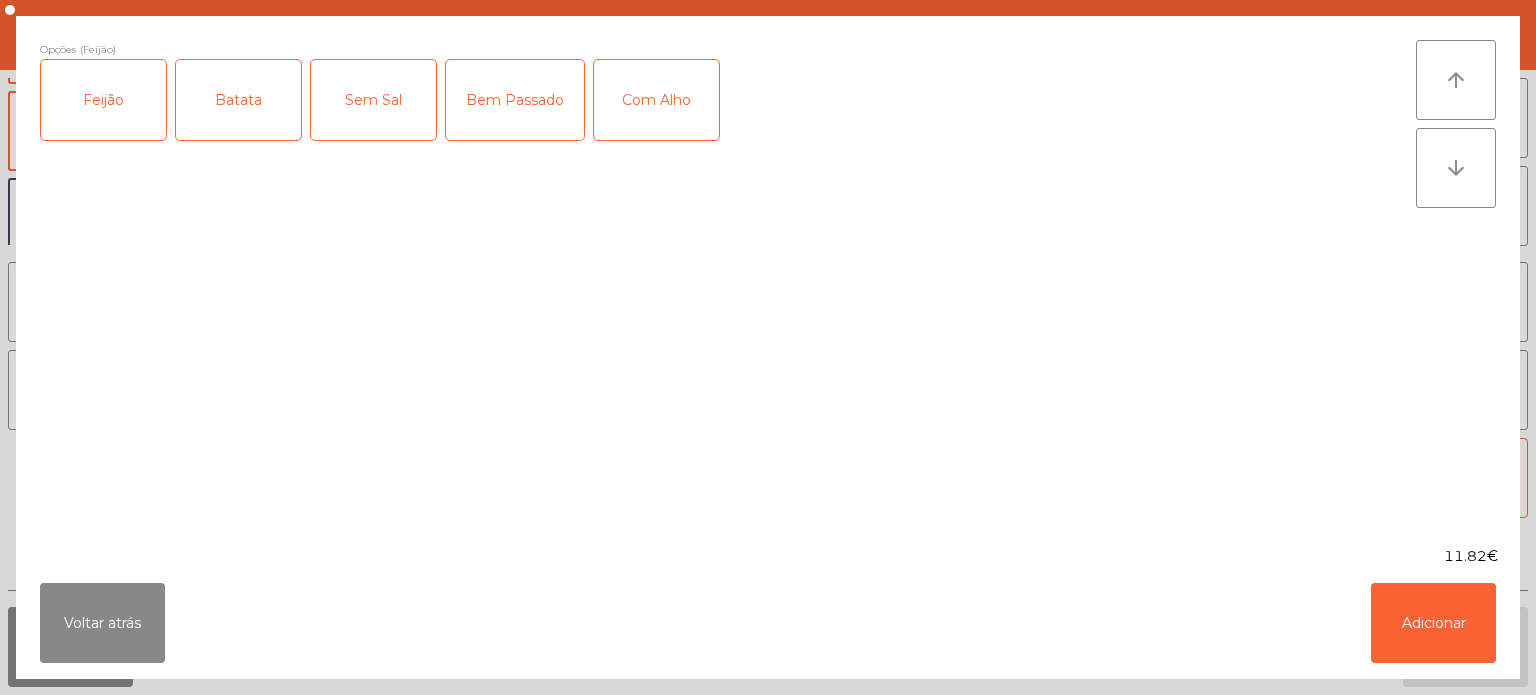 click on "Batata" 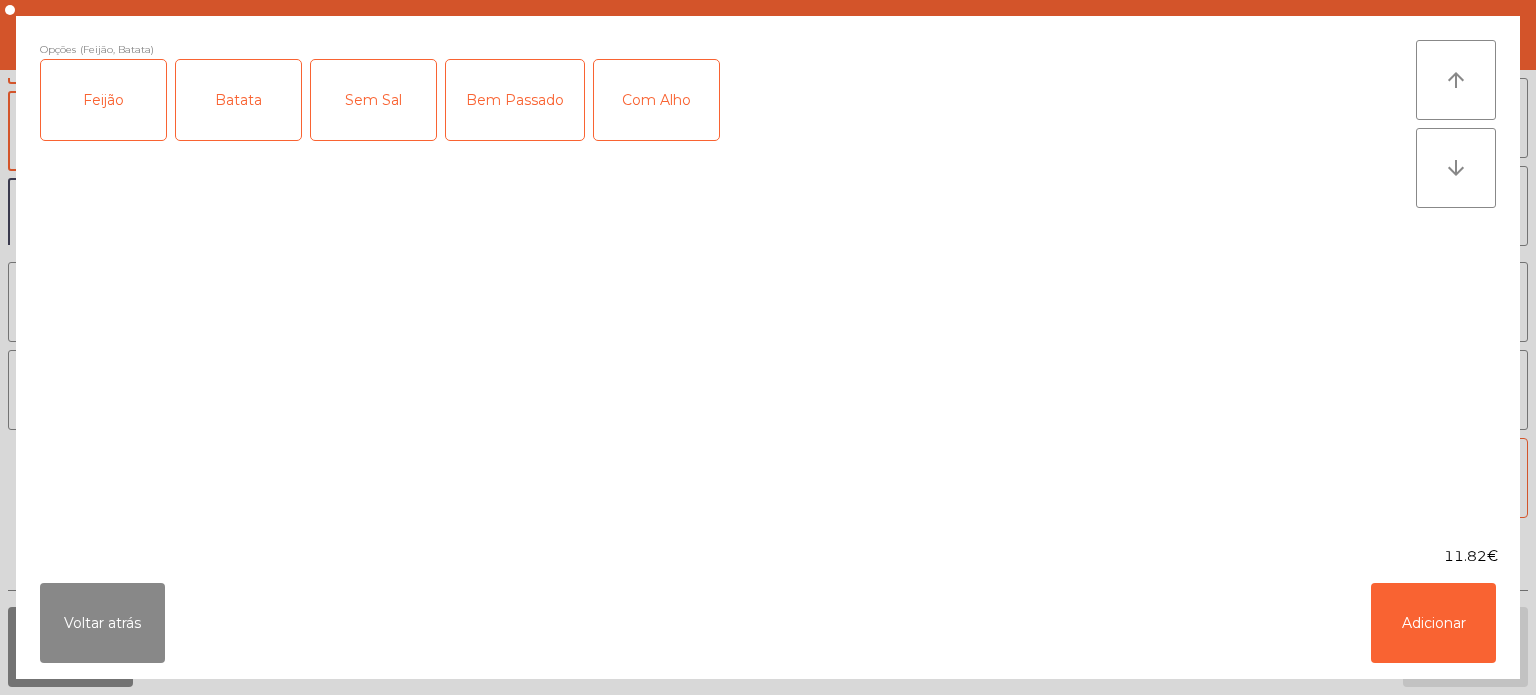 click on "Bem Passado" 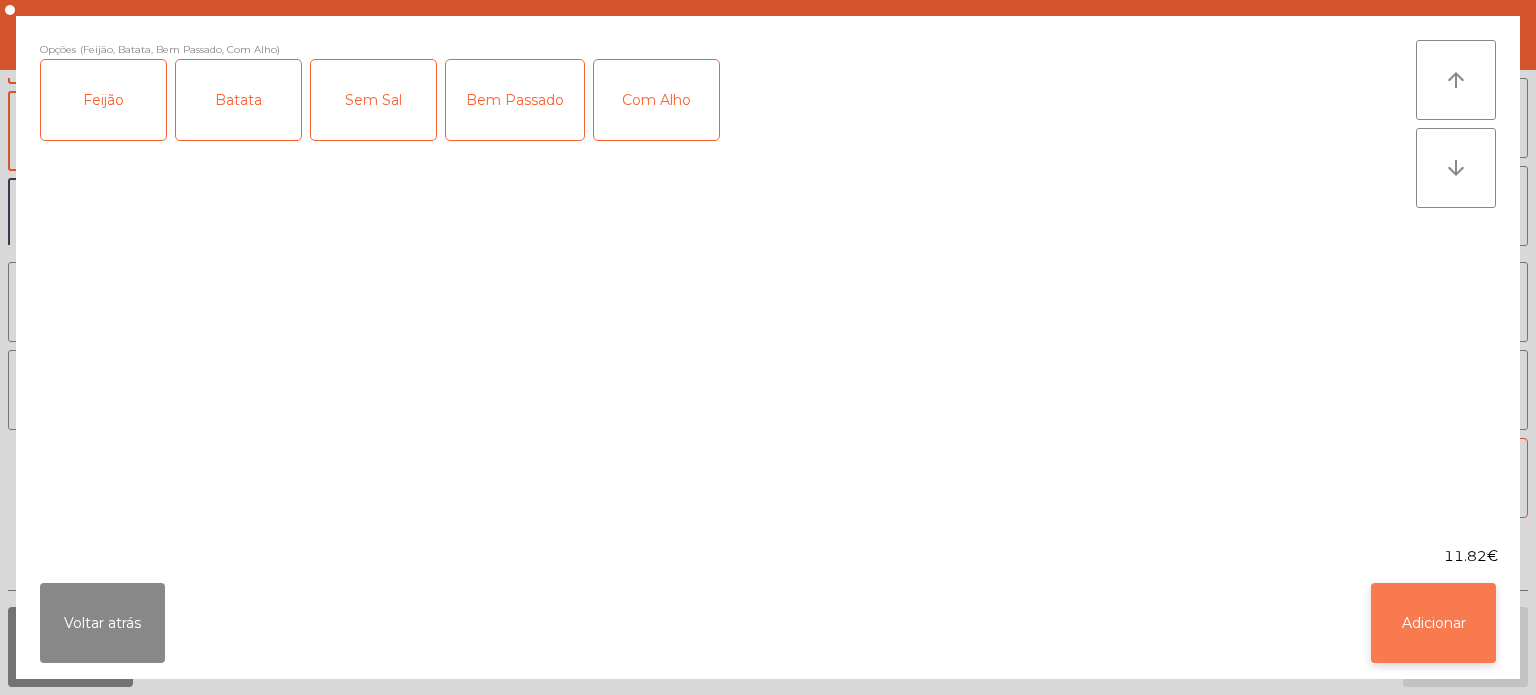 click on "Adicionar" 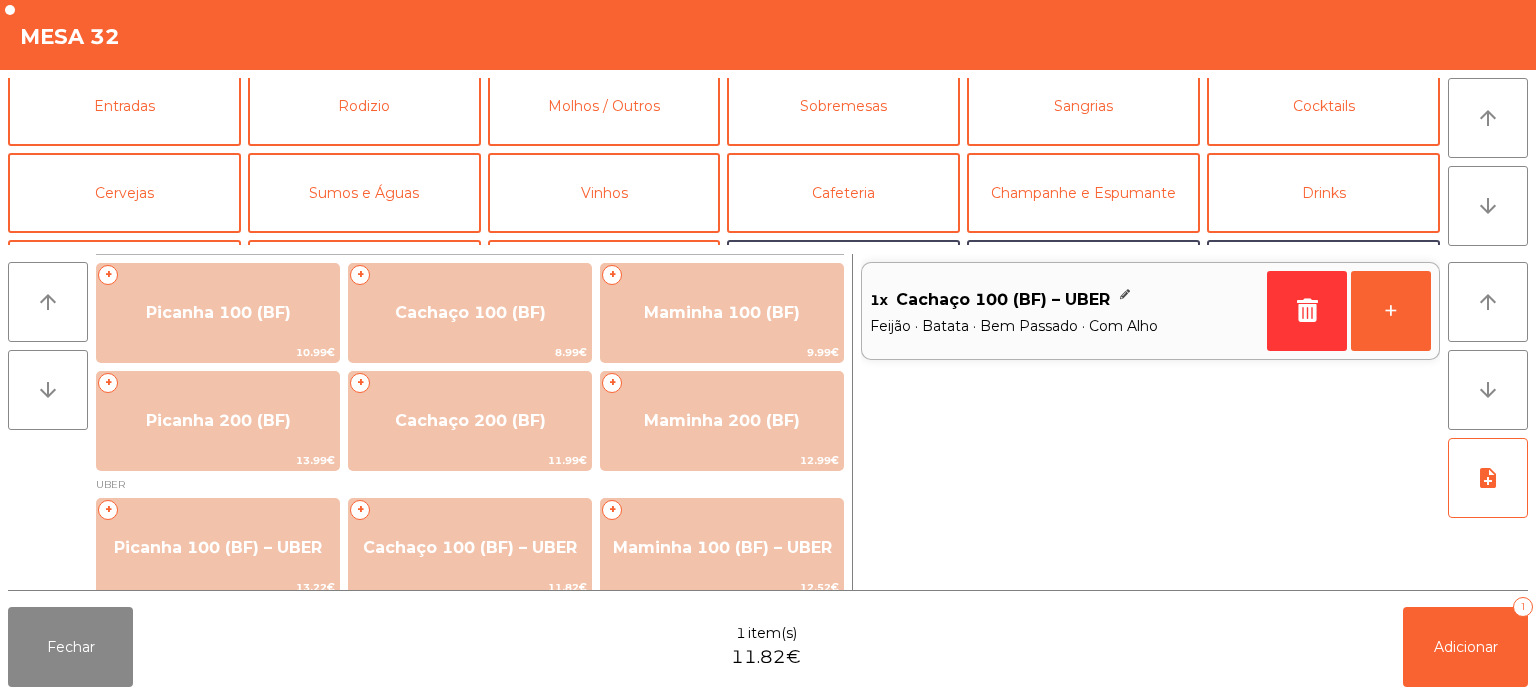 scroll, scrollTop: 0, scrollLeft: 0, axis: both 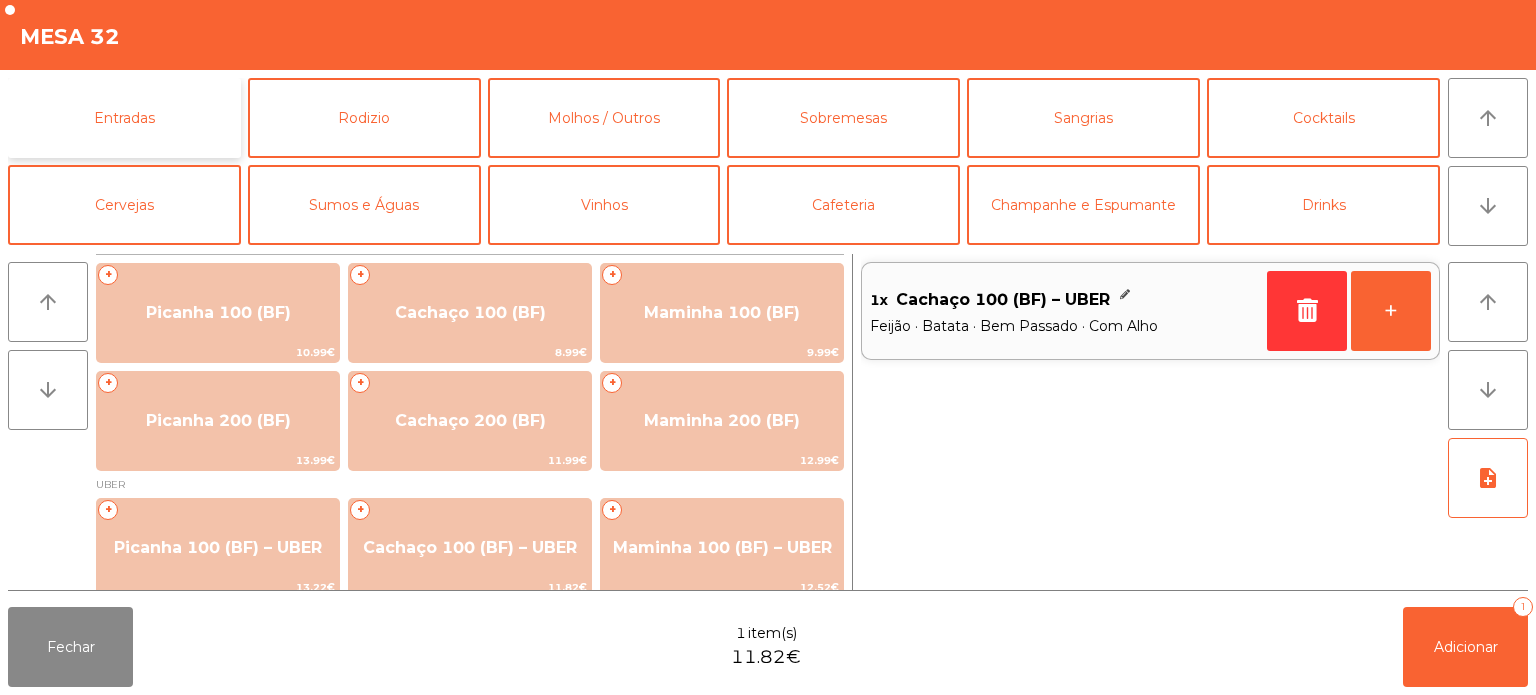 click on "Entradas" 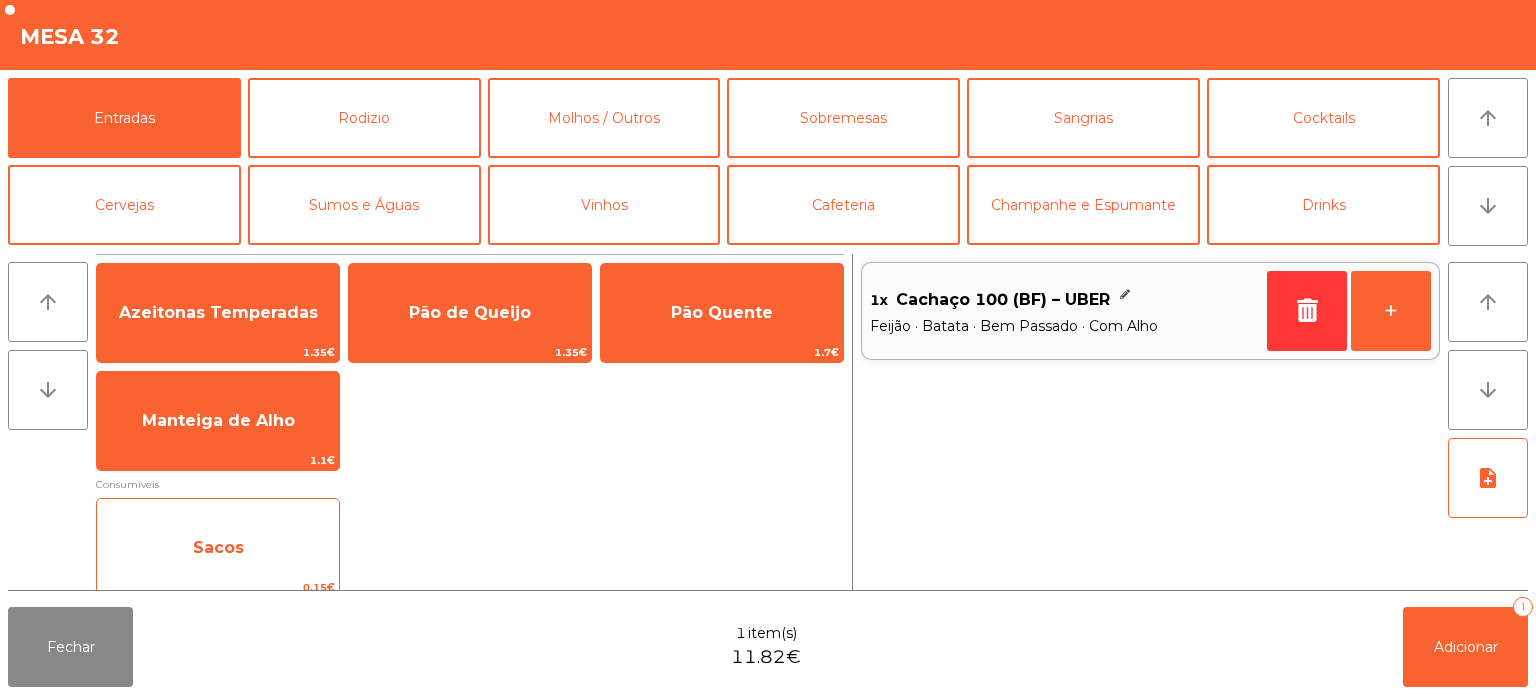 click on "Sacos" 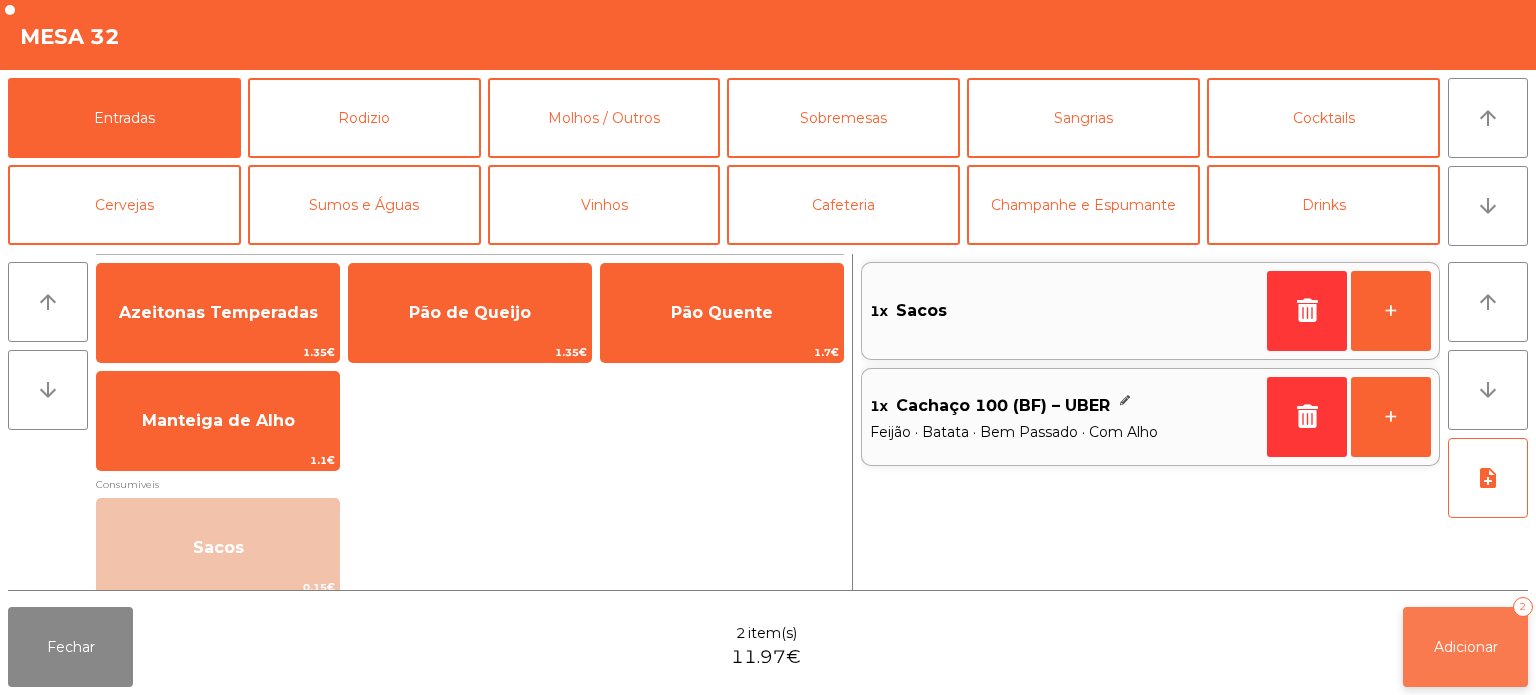 click on "Adicionar   2" 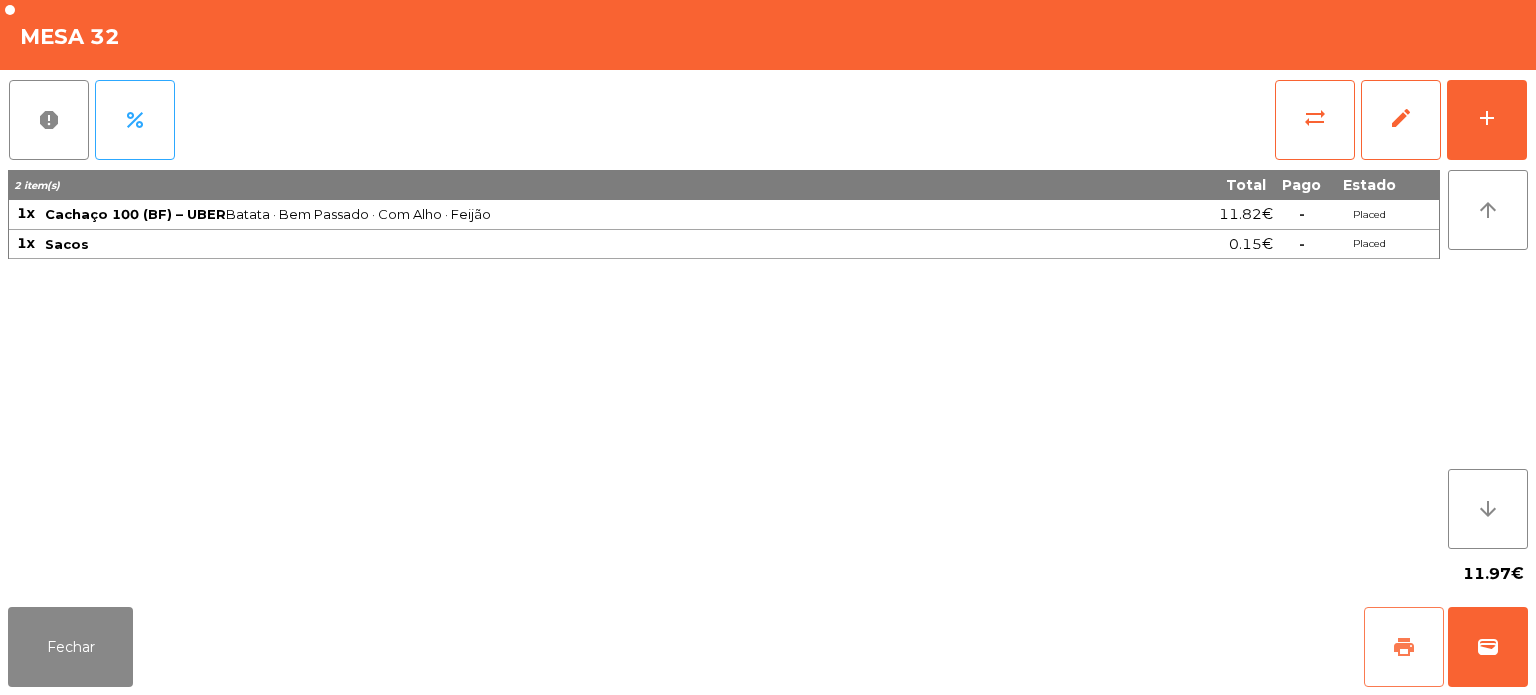 click on "print" 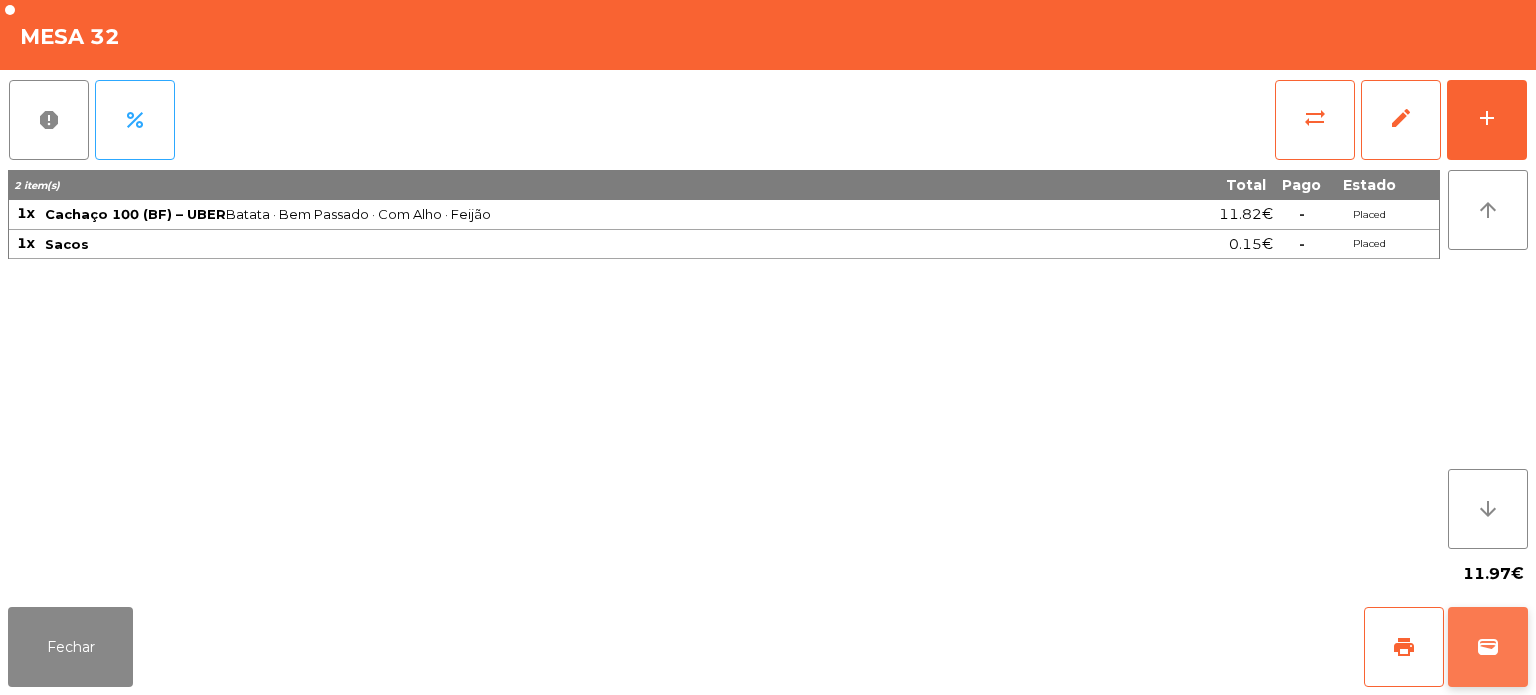 click on "wallet" 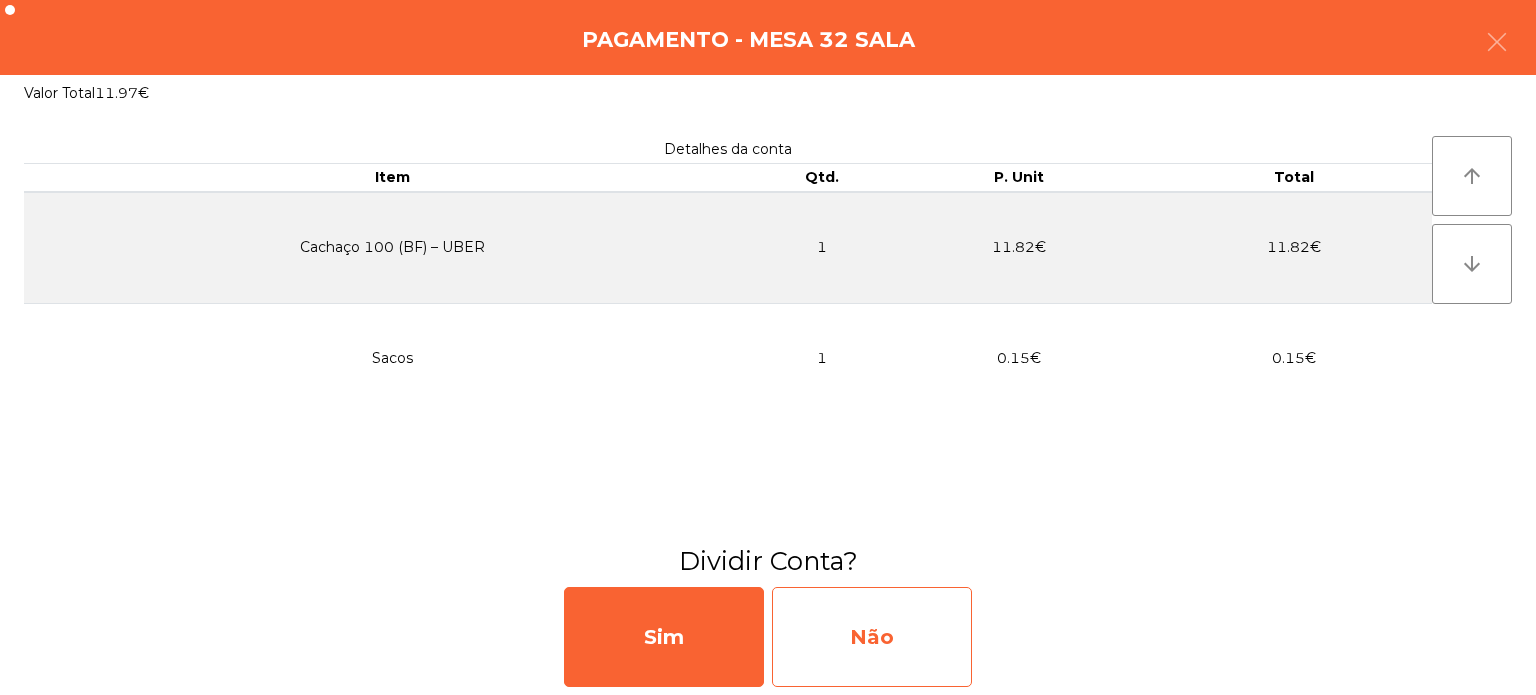 click on "Não" 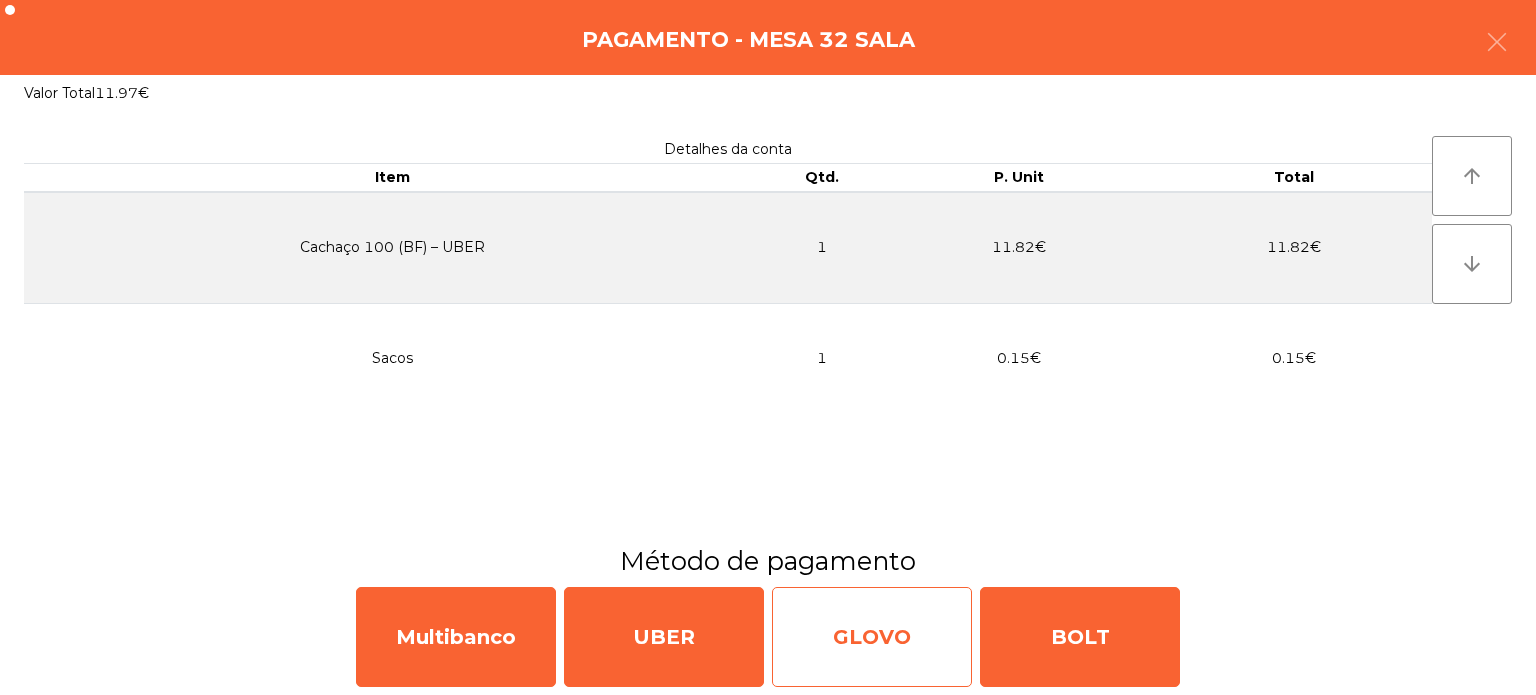 click on "GLOVO" 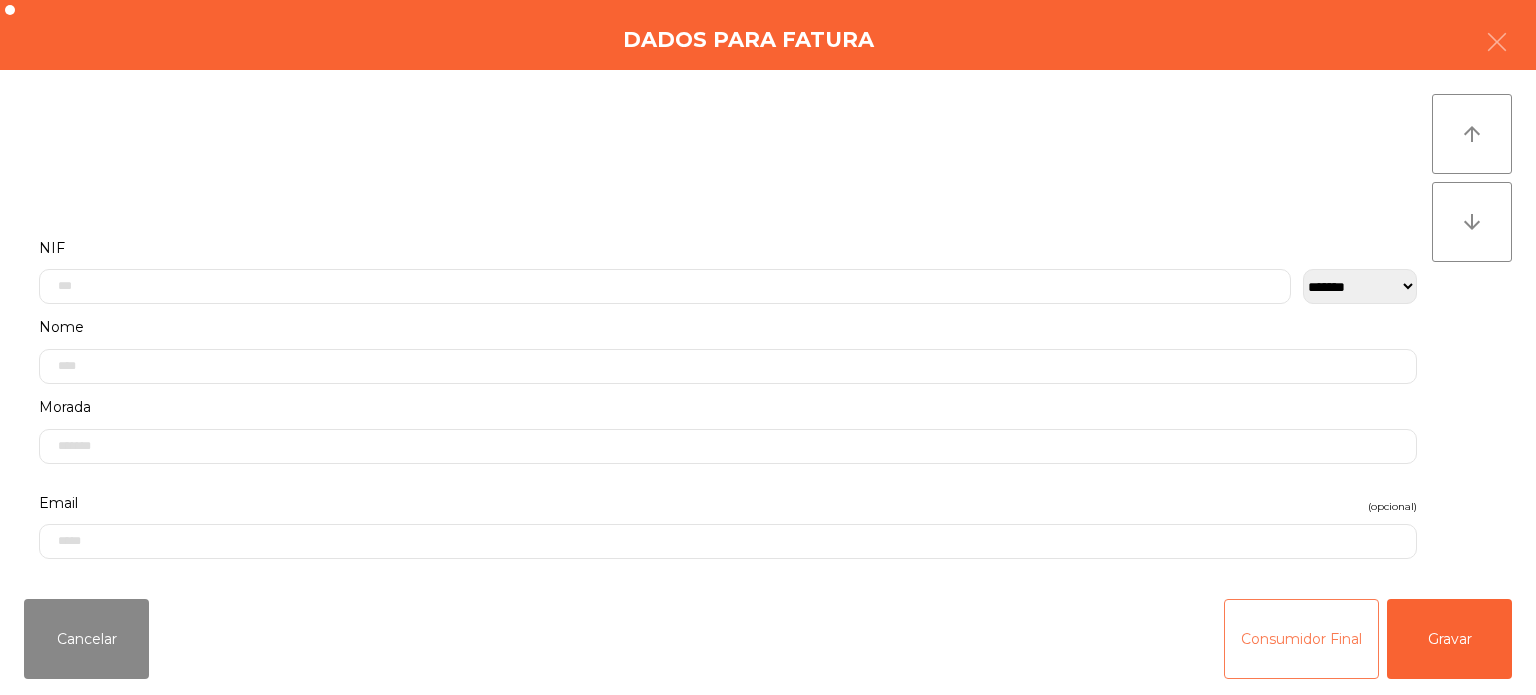 click on "Consumidor Final" 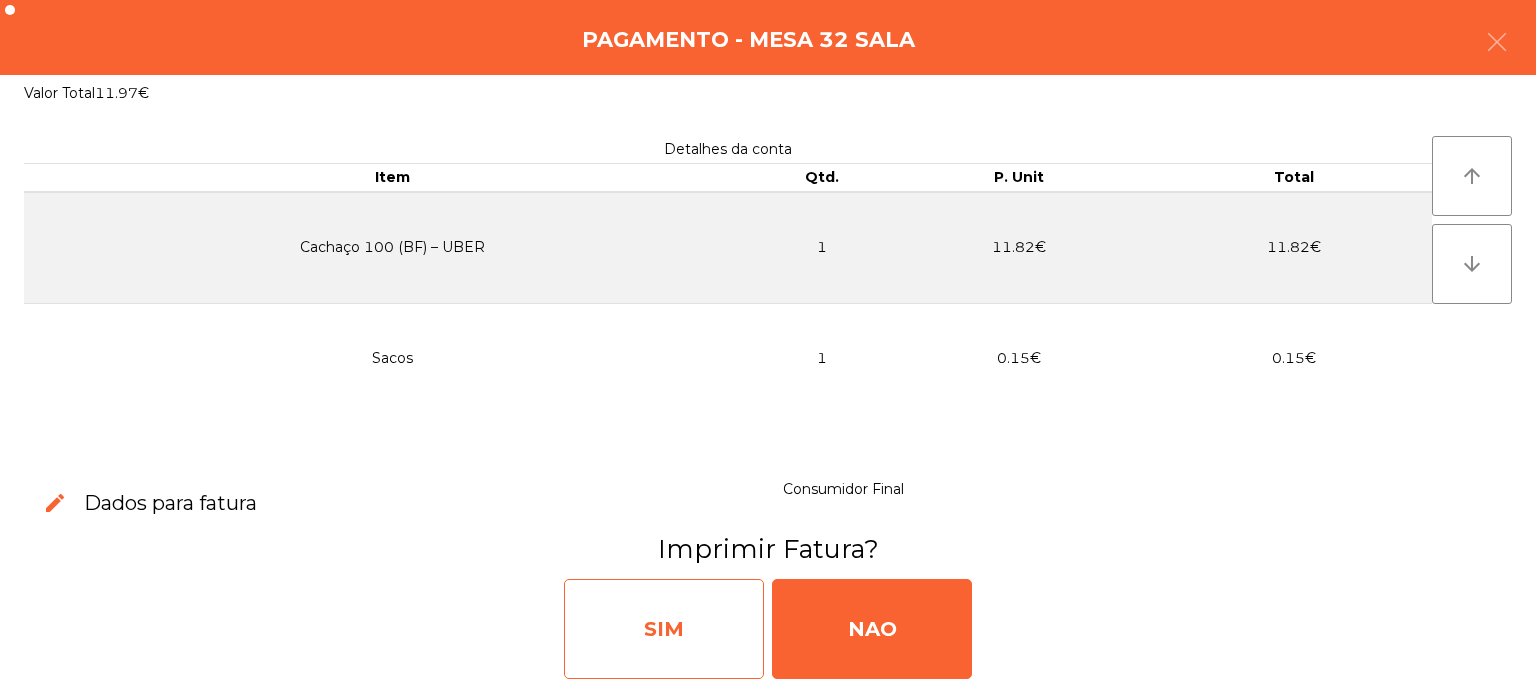 click on "SIM" 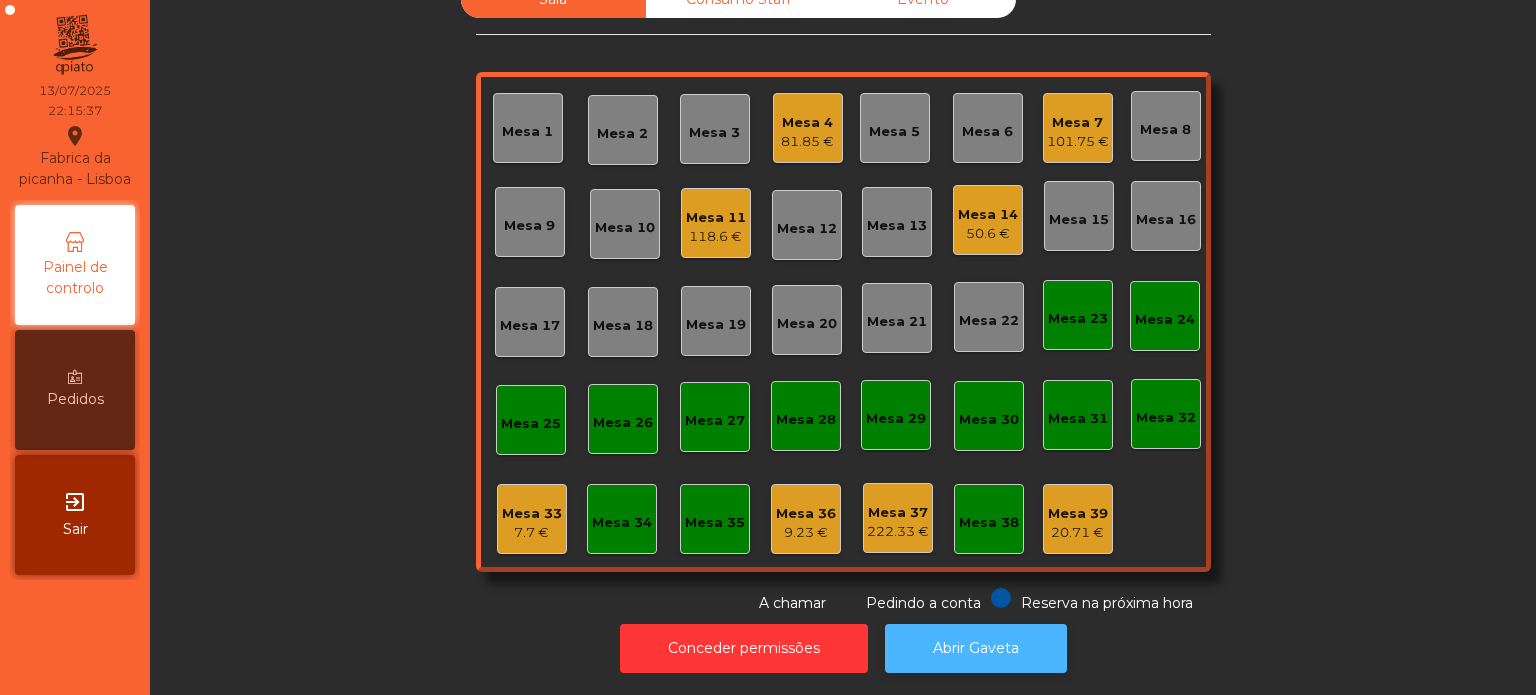 click on "Abrir Gaveta" 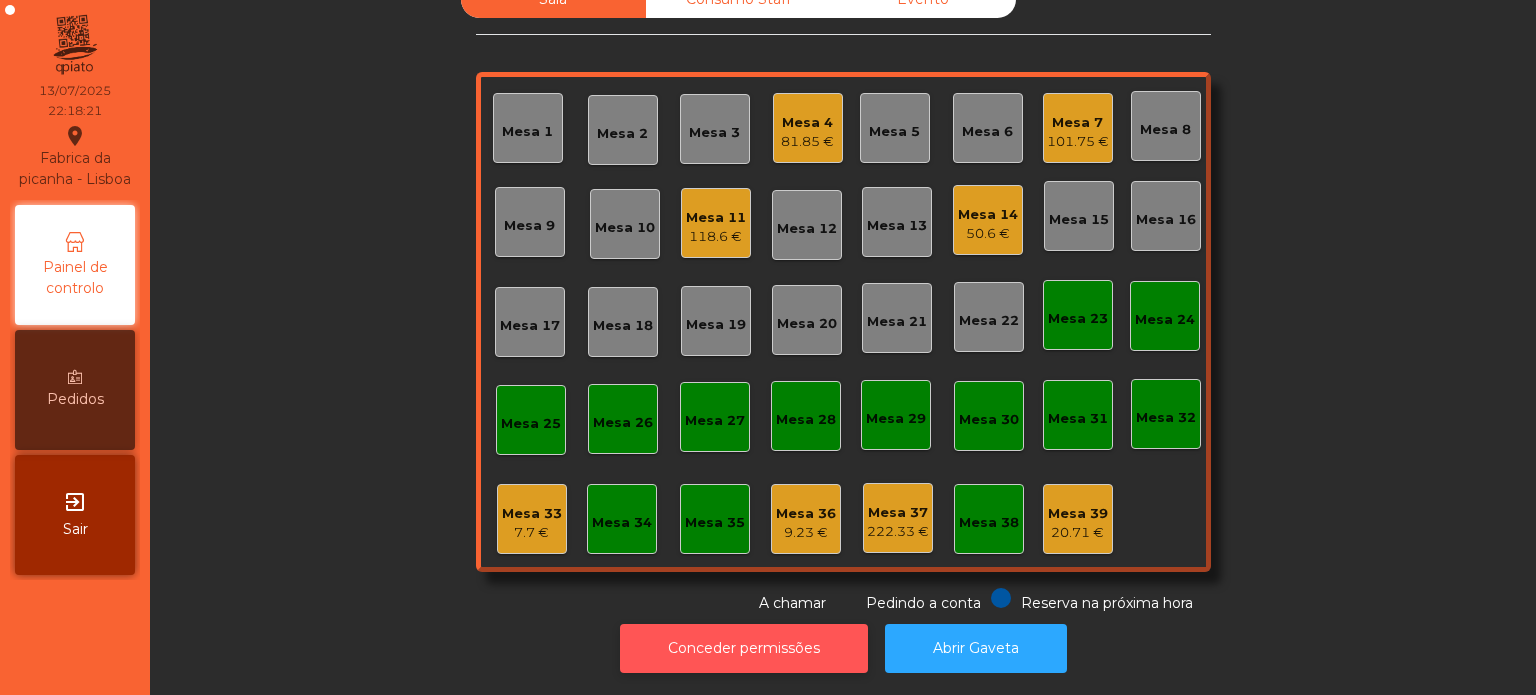 click on "Conceder permissões" 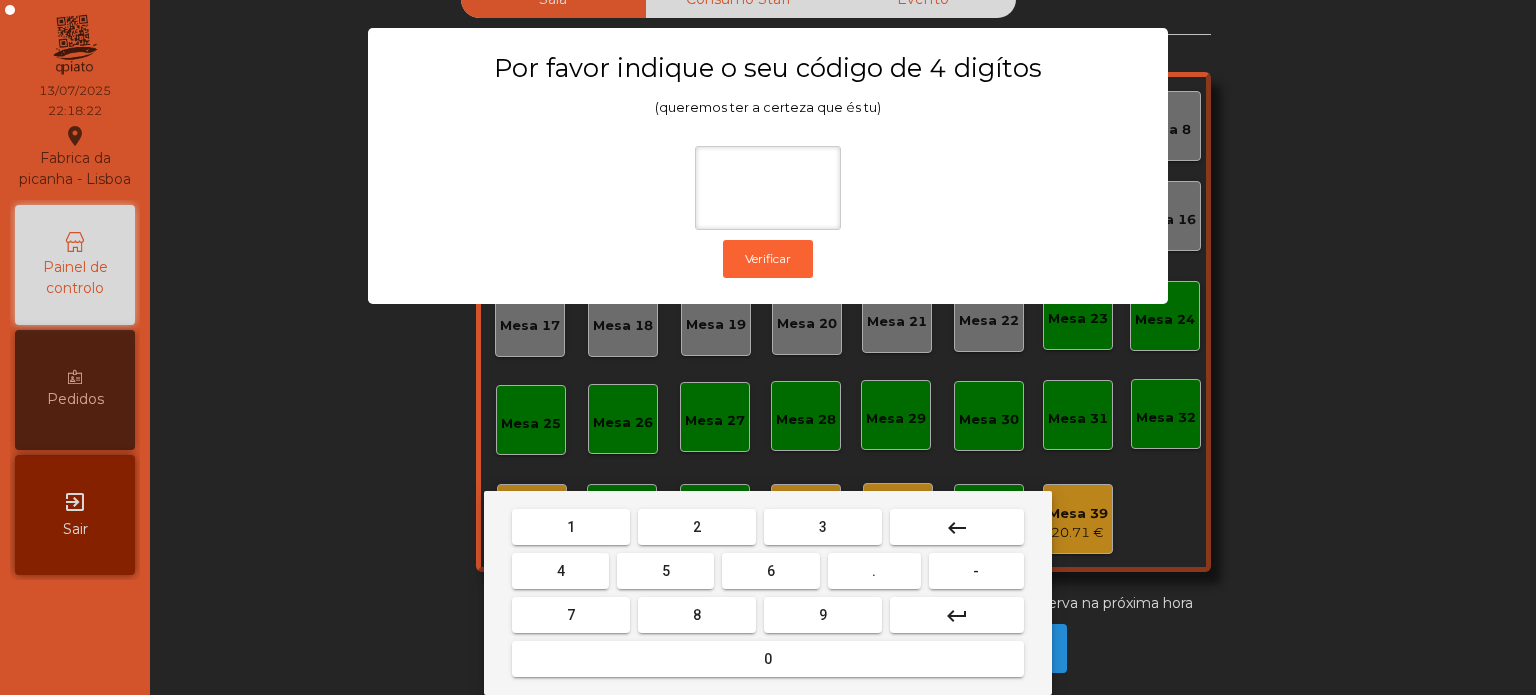 click on "1 2 3 keyboard_backspace 4 5 6 . - 7 8 9 keyboard_return 0" at bounding box center [768, 593] 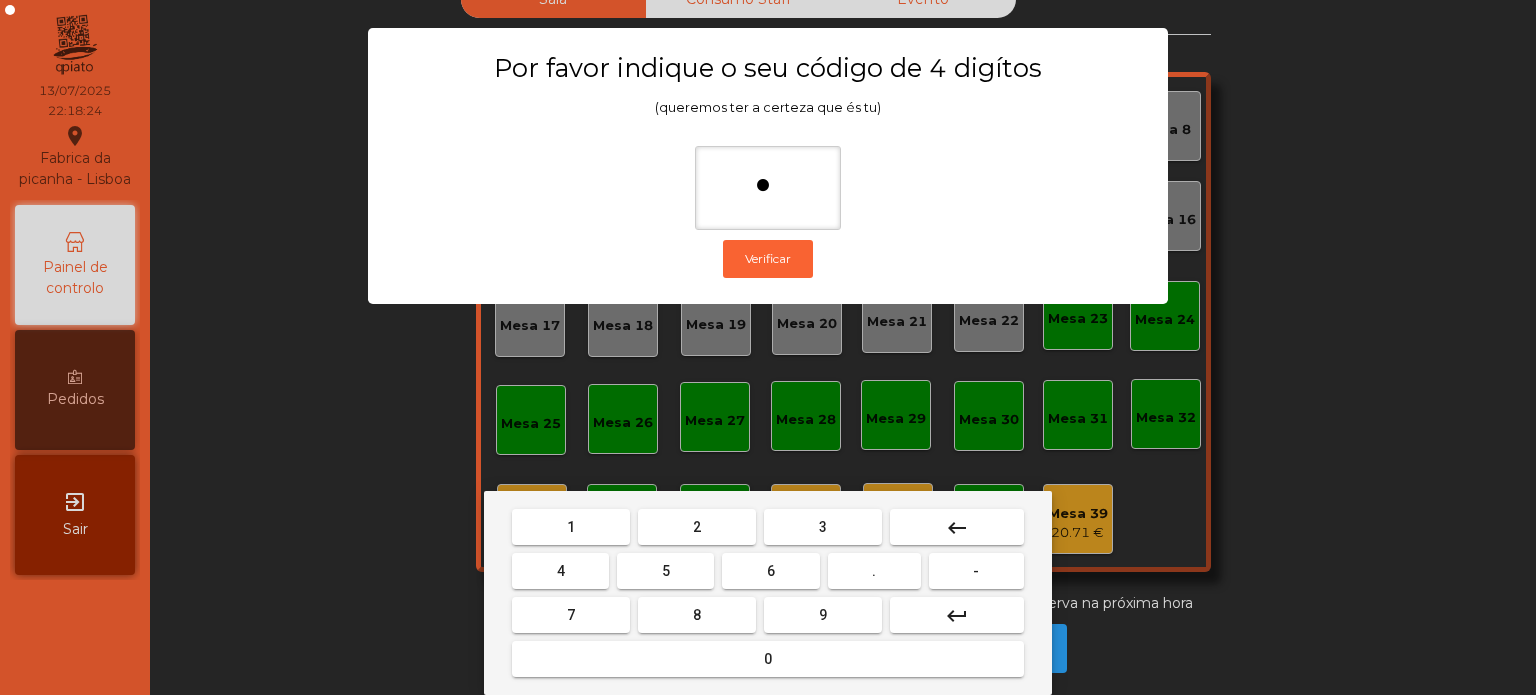click on "keyboard_backspace" at bounding box center [957, 527] 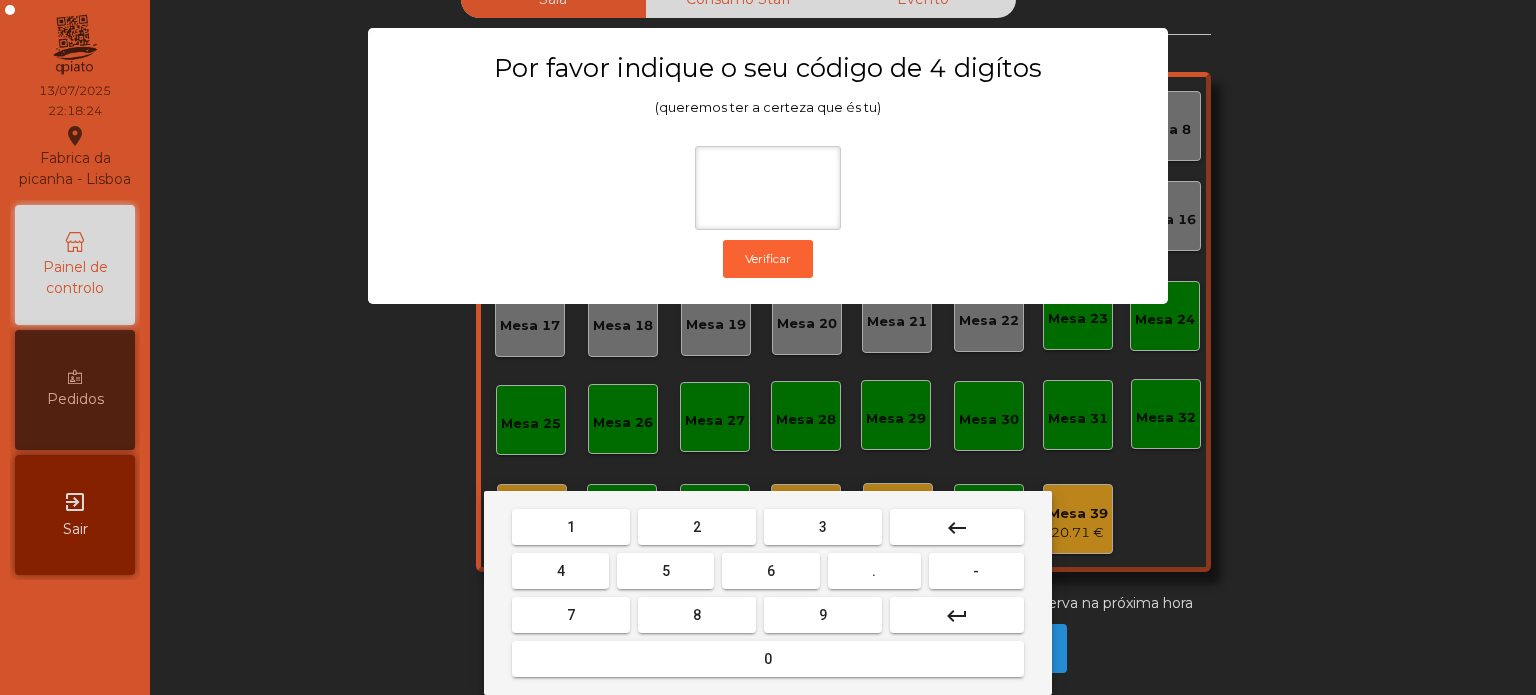 click on "1" at bounding box center (571, 527) 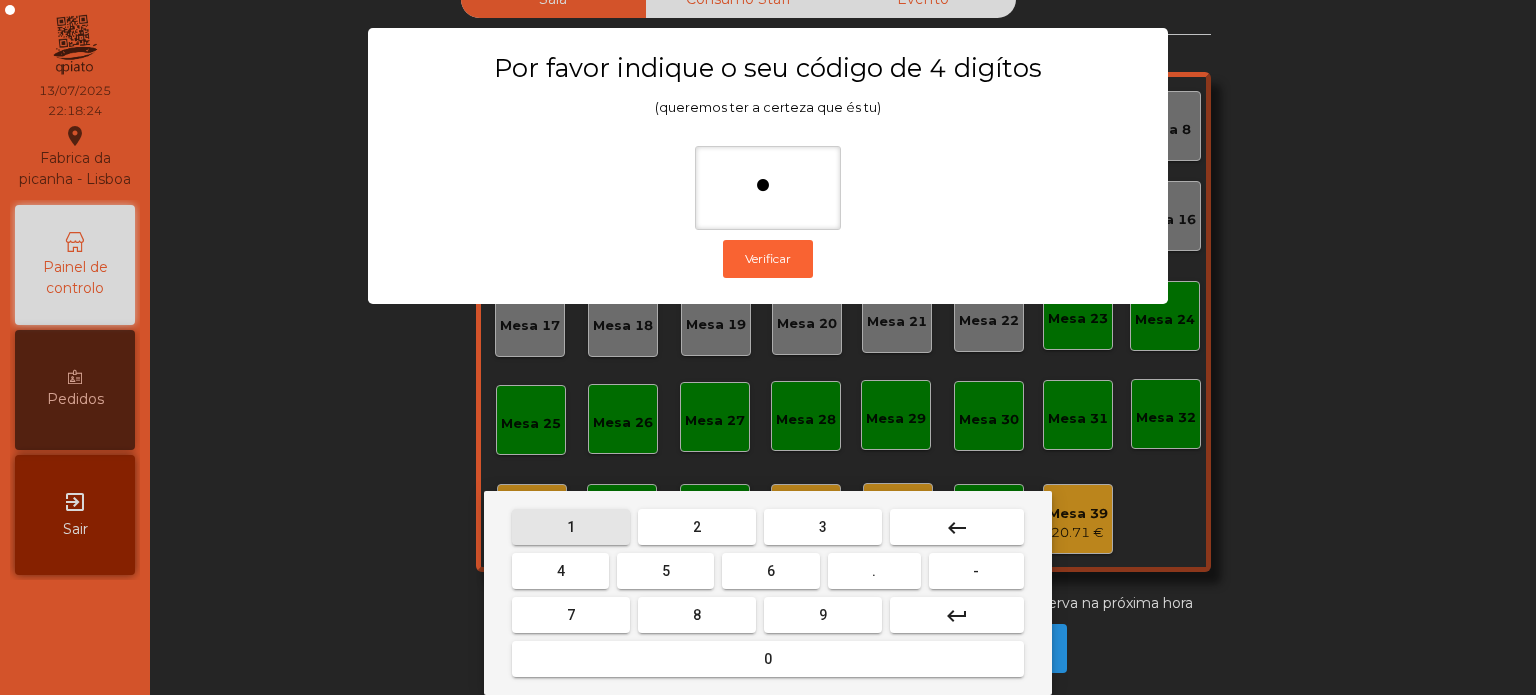 click on "3" at bounding box center [823, 527] 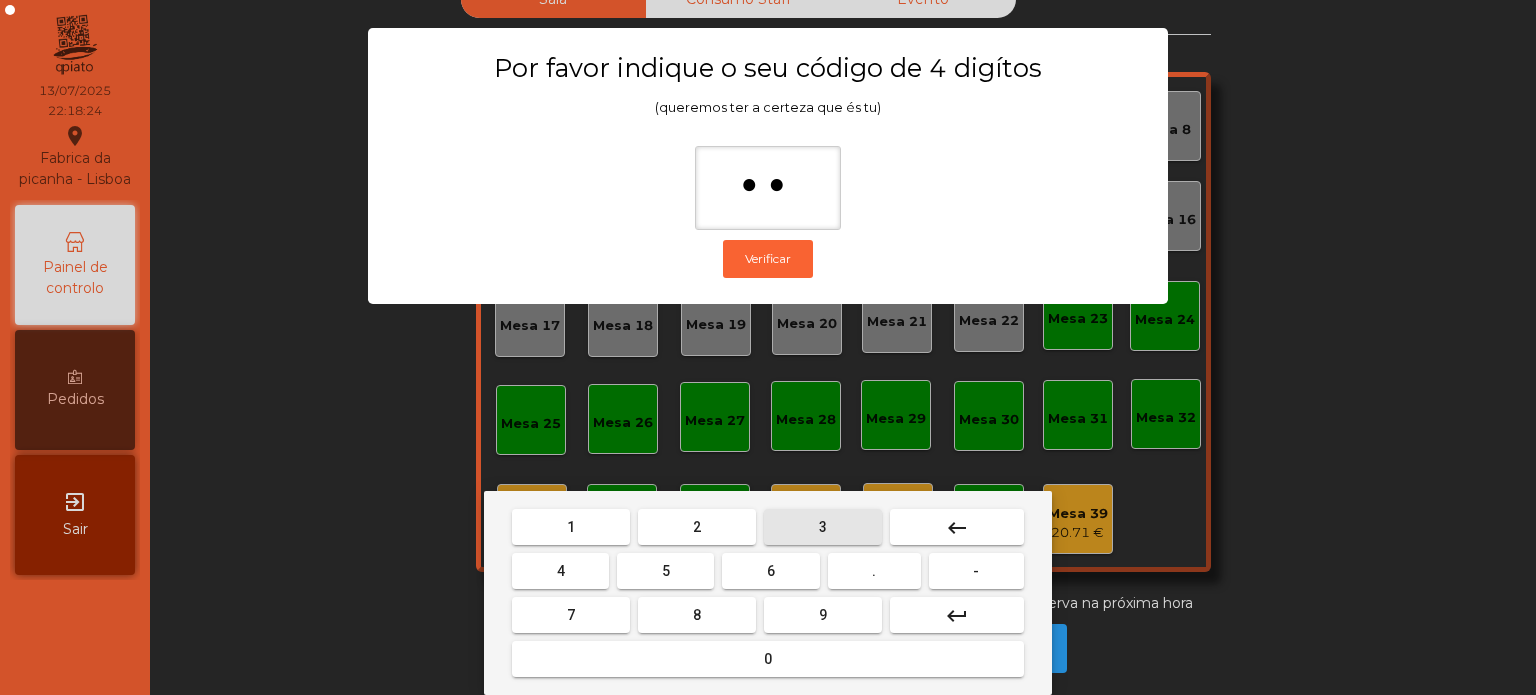 click on "5" at bounding box center (665, 571) 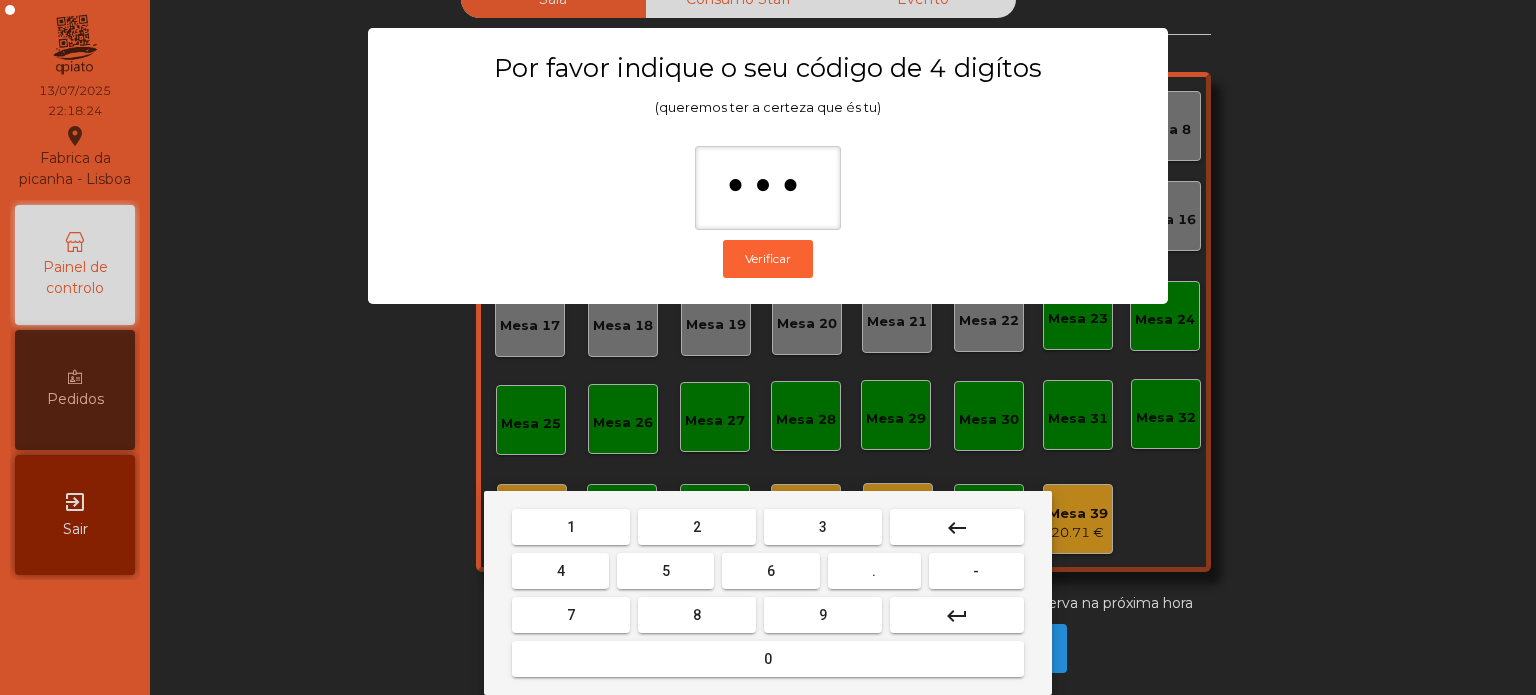 click on "0" at bounding box center [768, 659] 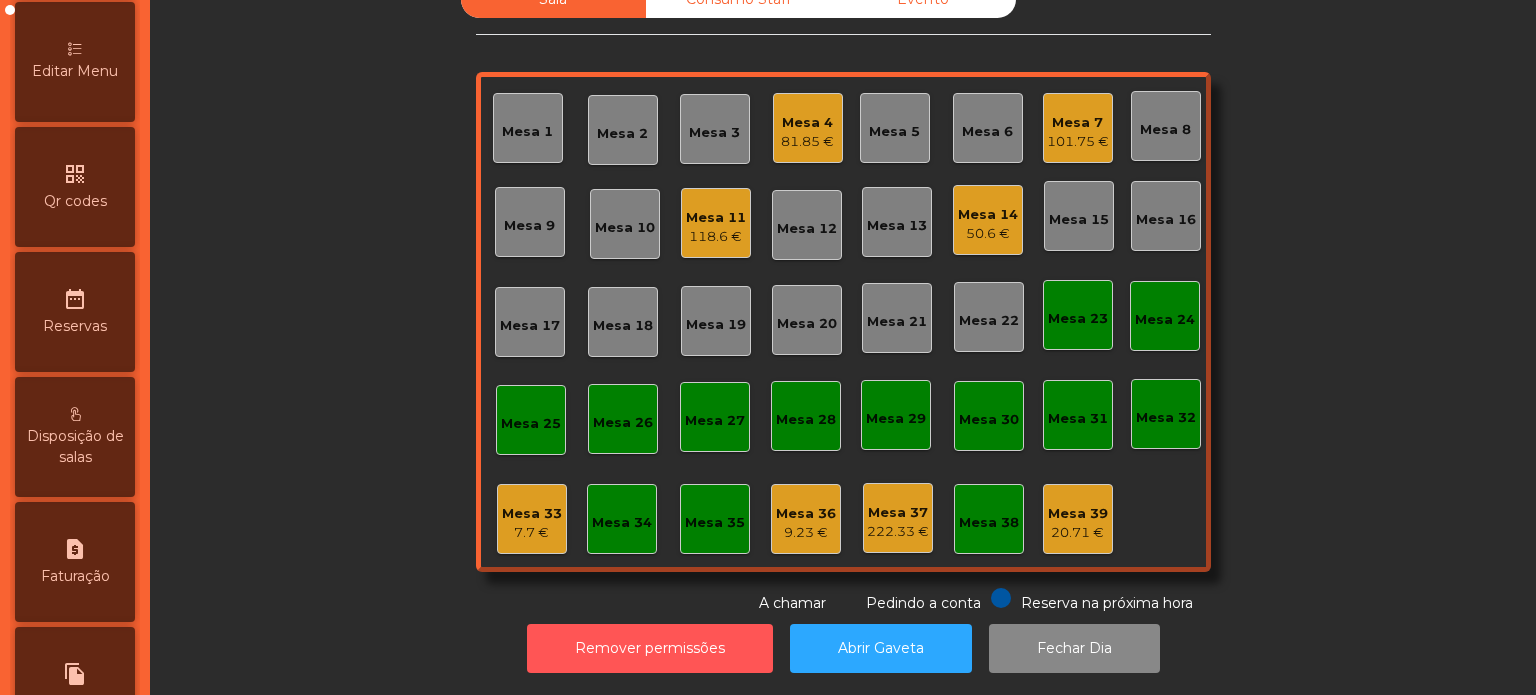scroll, scrollTop: 457, scrollLeft: 0, axis: vertical 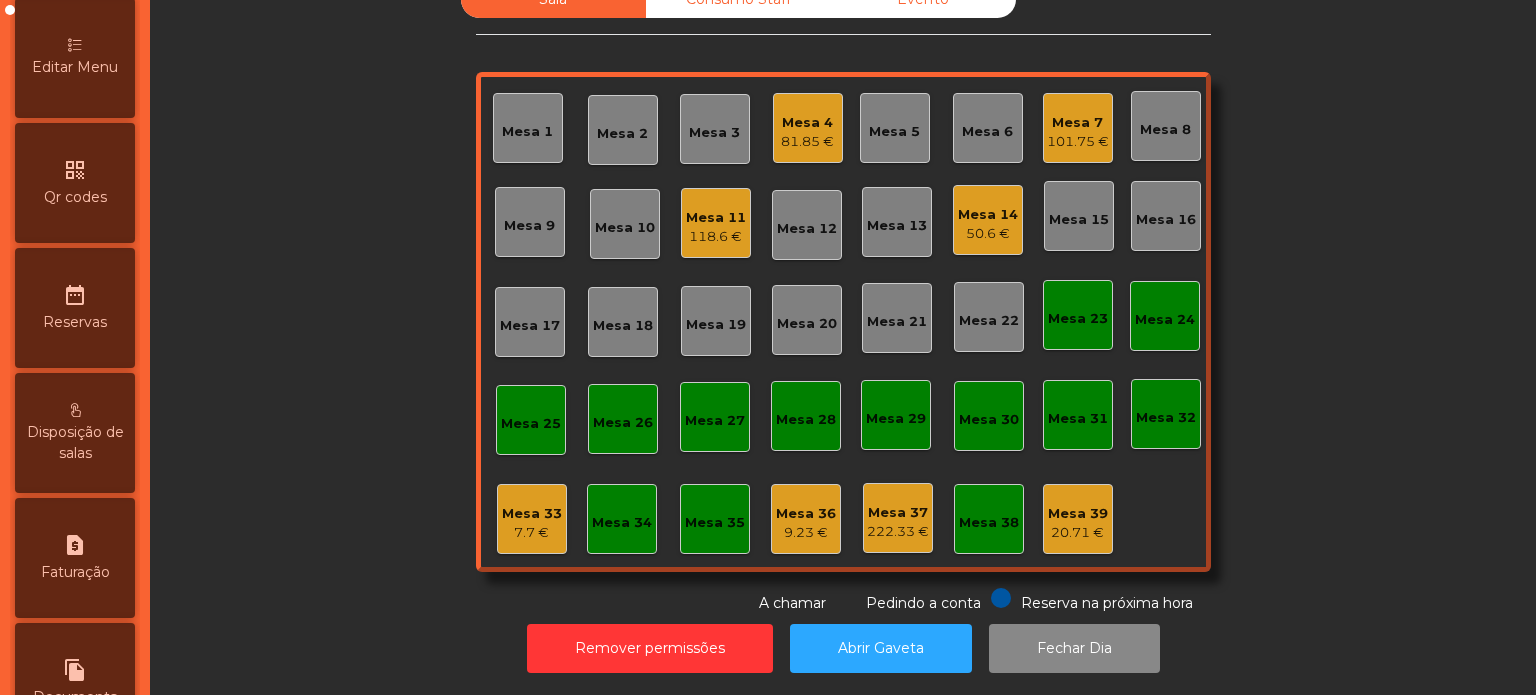 click on "Editar Menu" at bounding box center (75, 58) 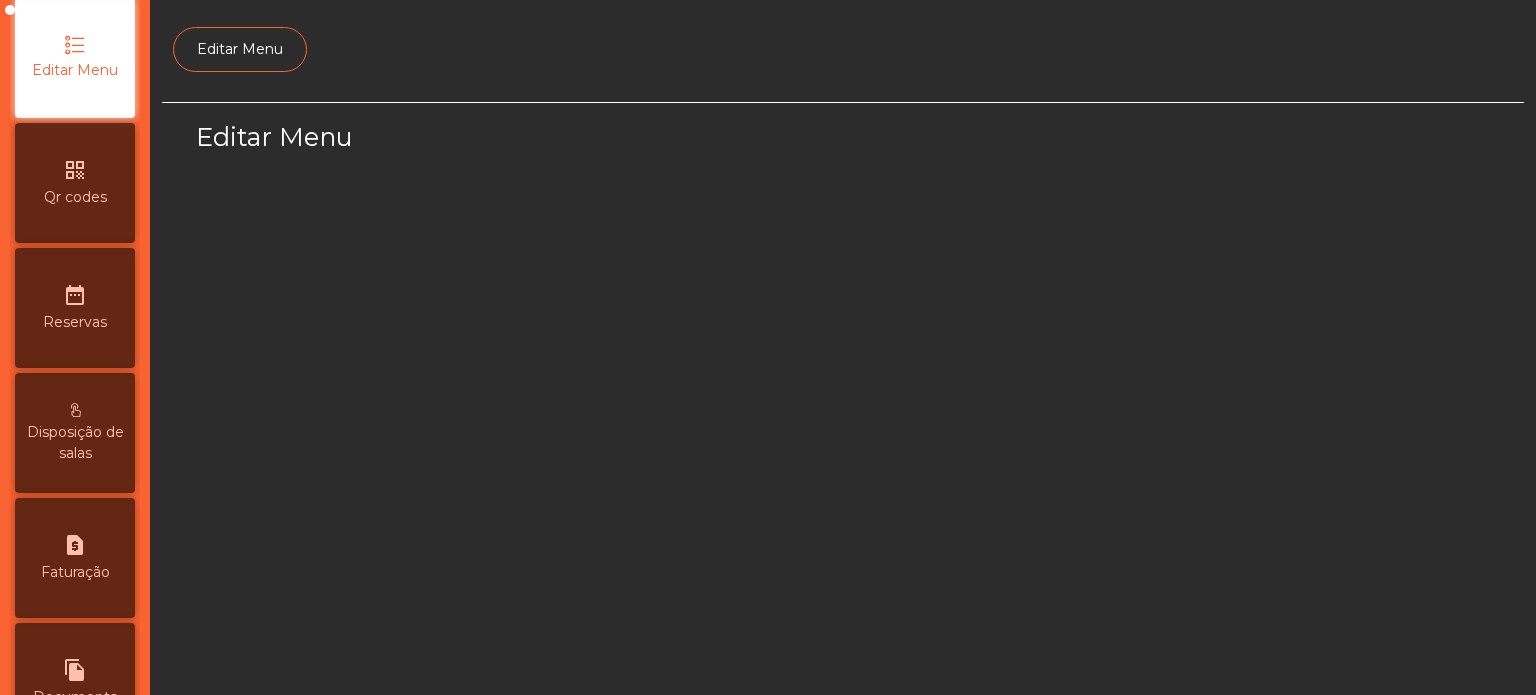 scroll, scrollTop: 0, scrollLeft: 0, axis: both 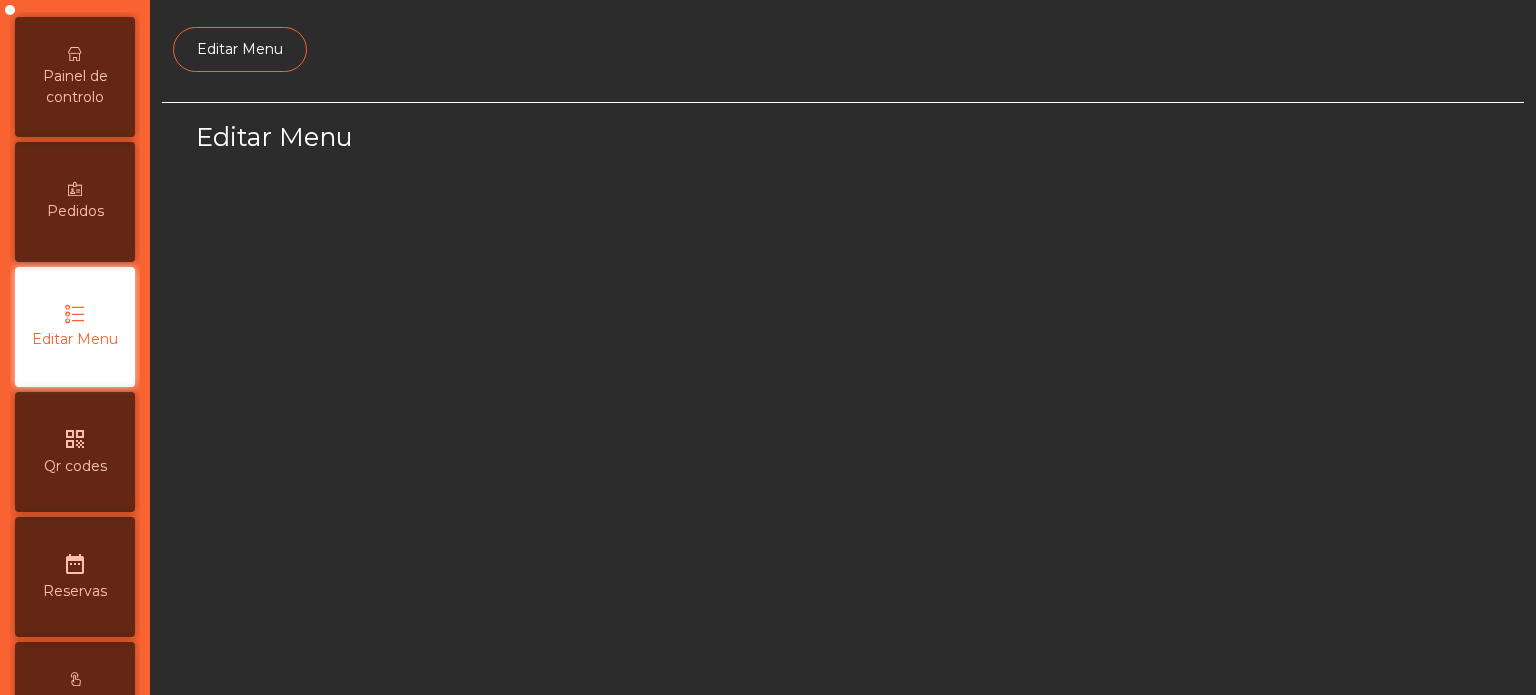 select on "*" 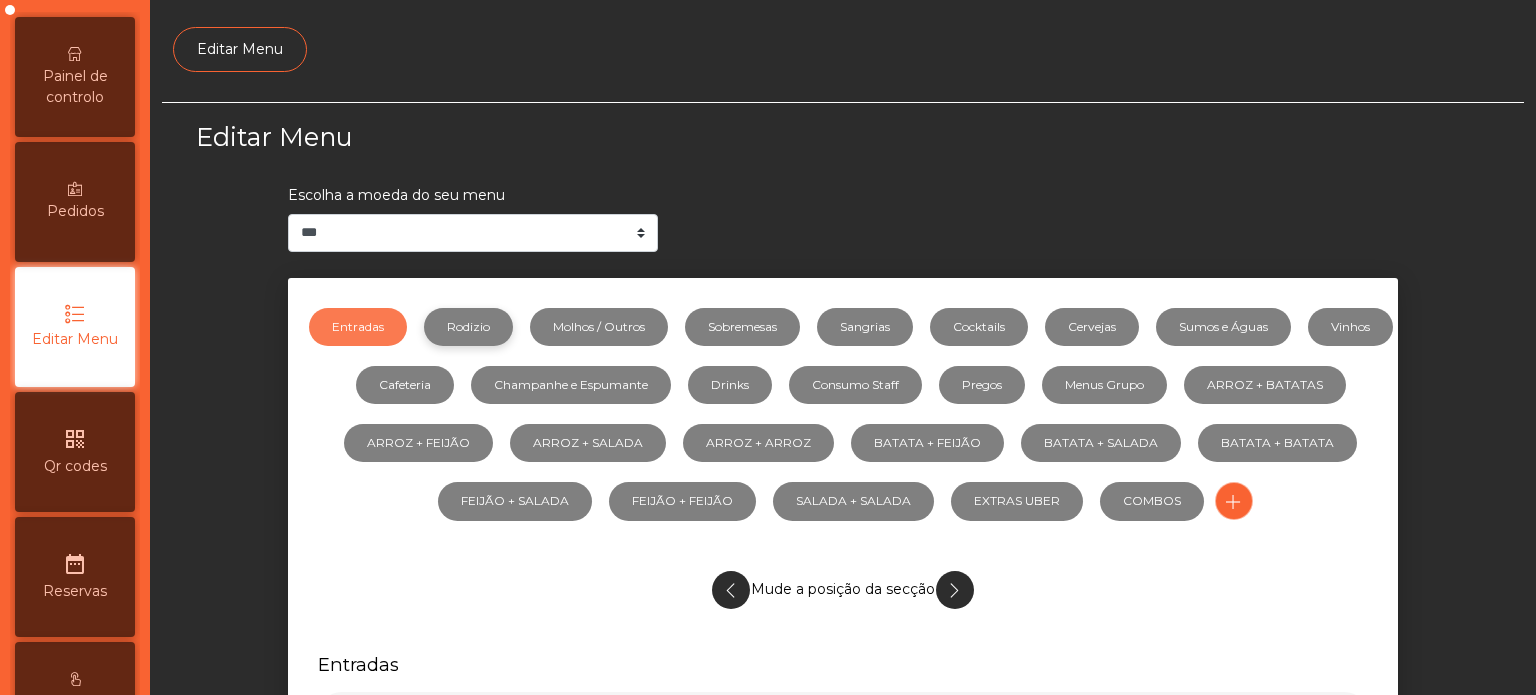click on "Rodizio" at bounding box center [468, 327] 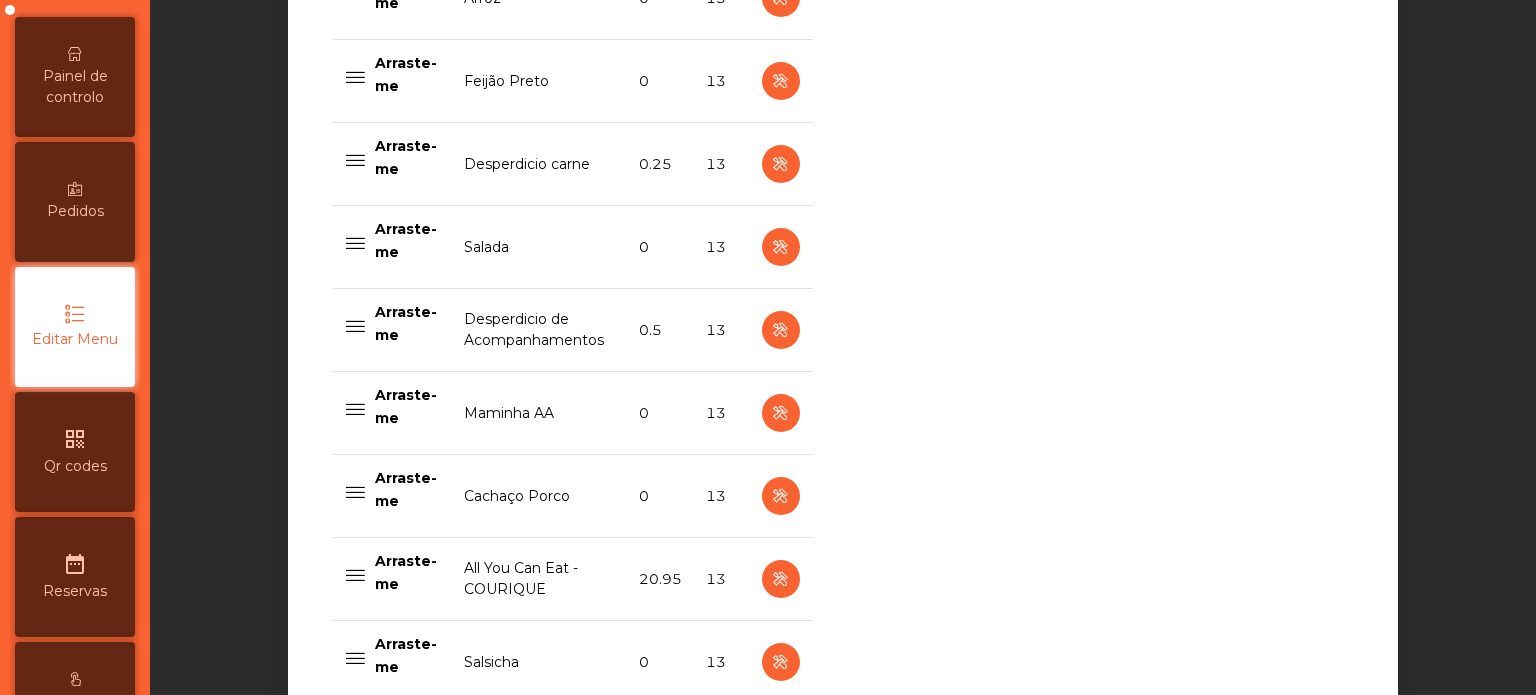 scroll, scrollTop: 1207, scrollLeft: 0, axis: vertical 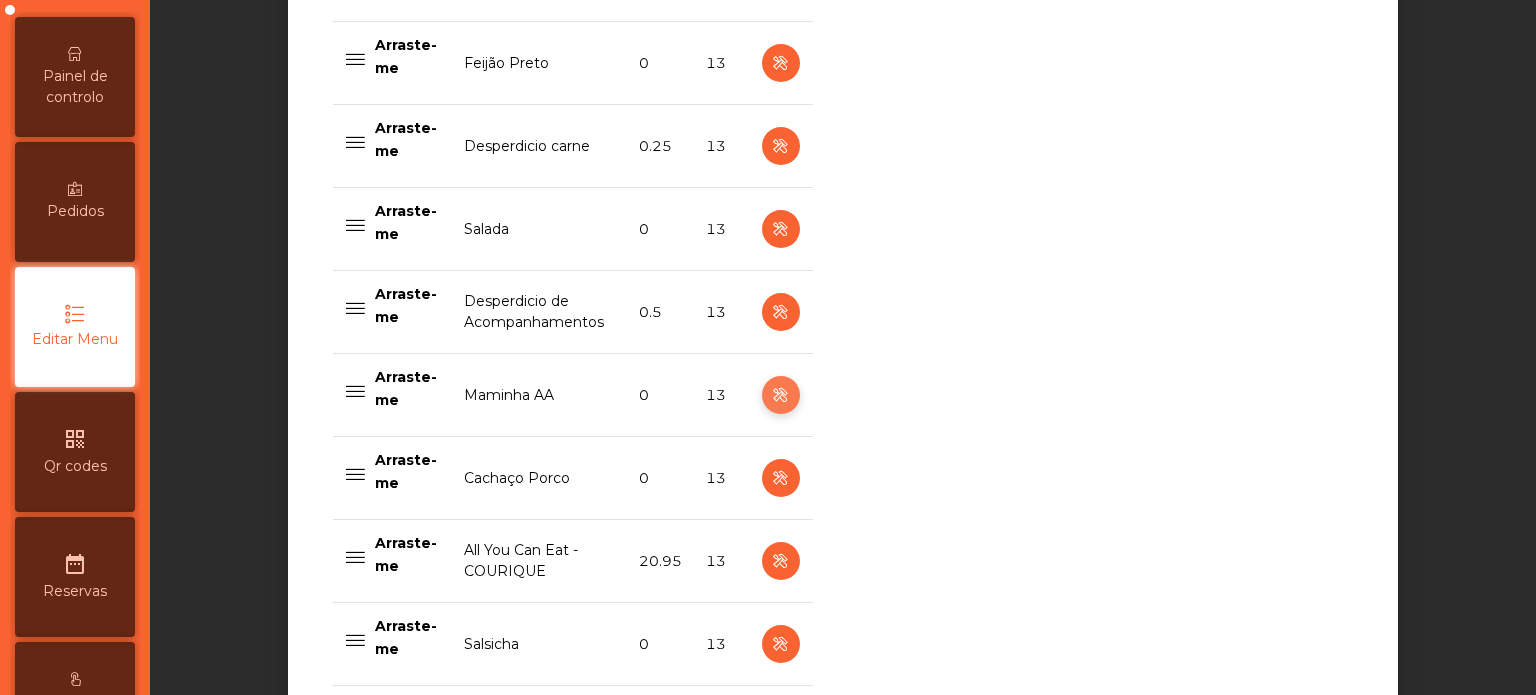 click at bounding box center (780, 395) 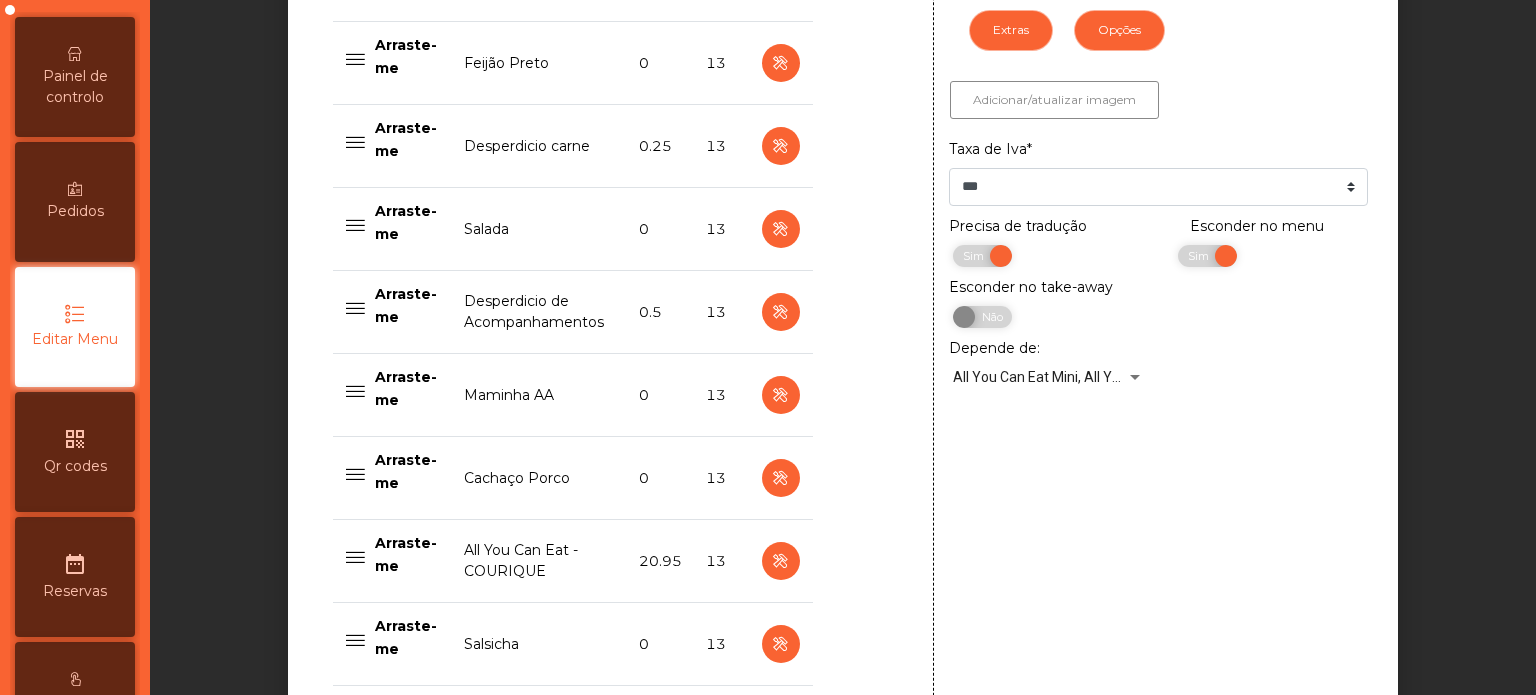 click on "**********" at bounding box center [843, 26] 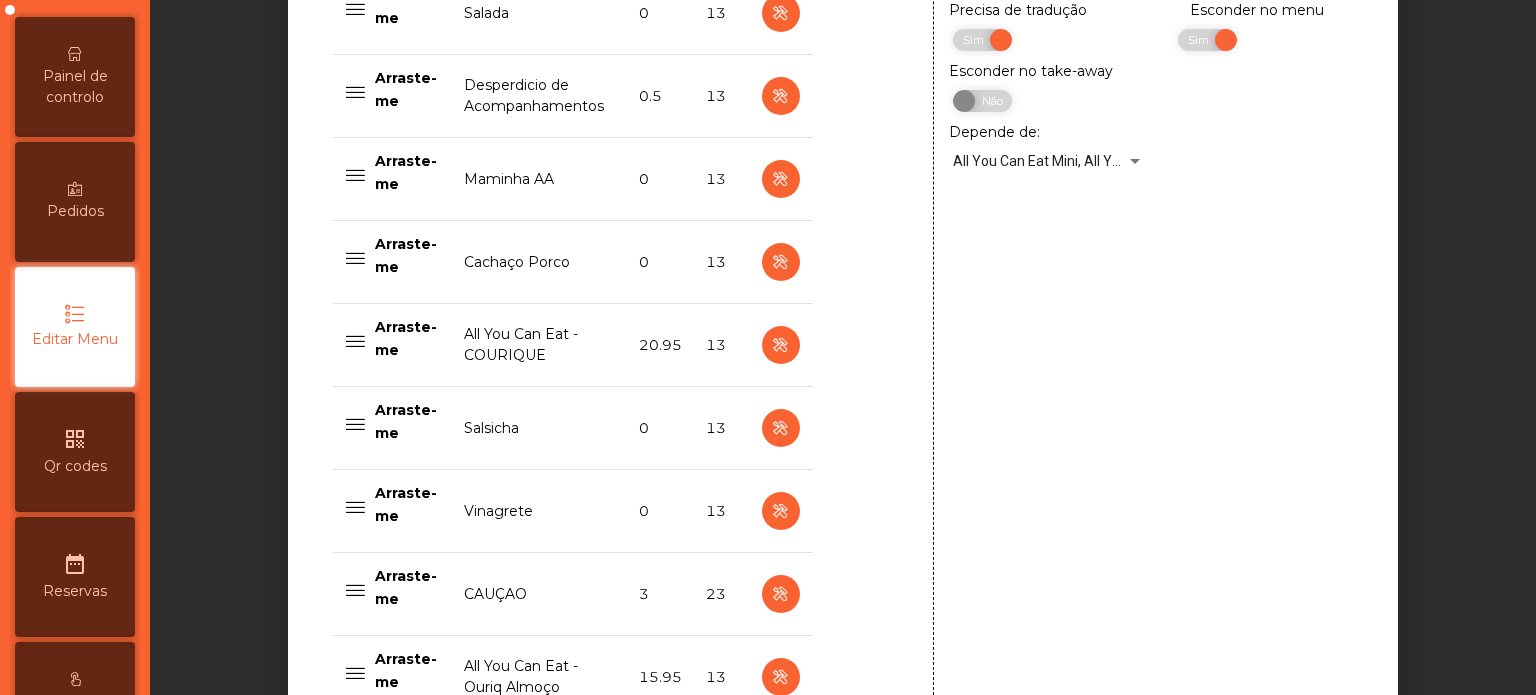 scroll, scrollTop: 1692, scrollLeft: 0, axis: vertical 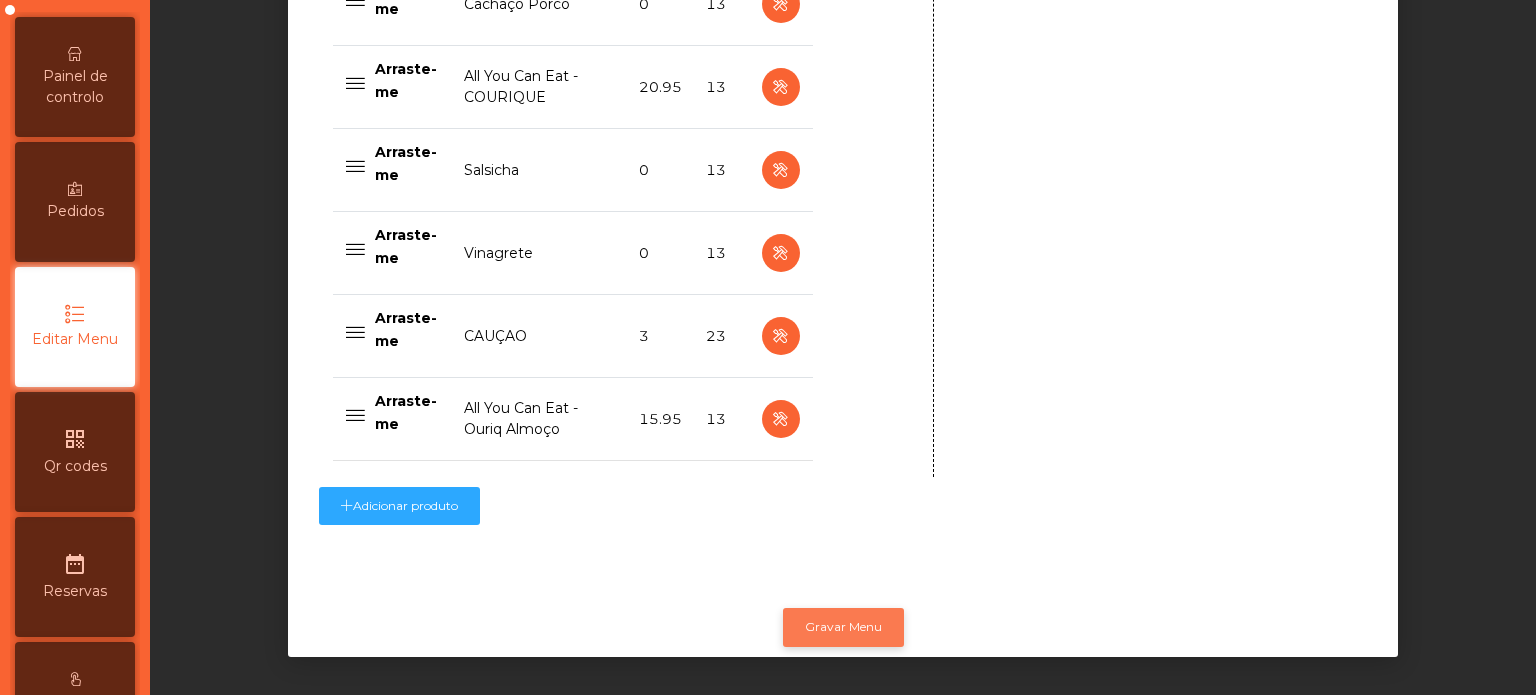 click on "Gravar Menu" at bounding box center (843, 627) 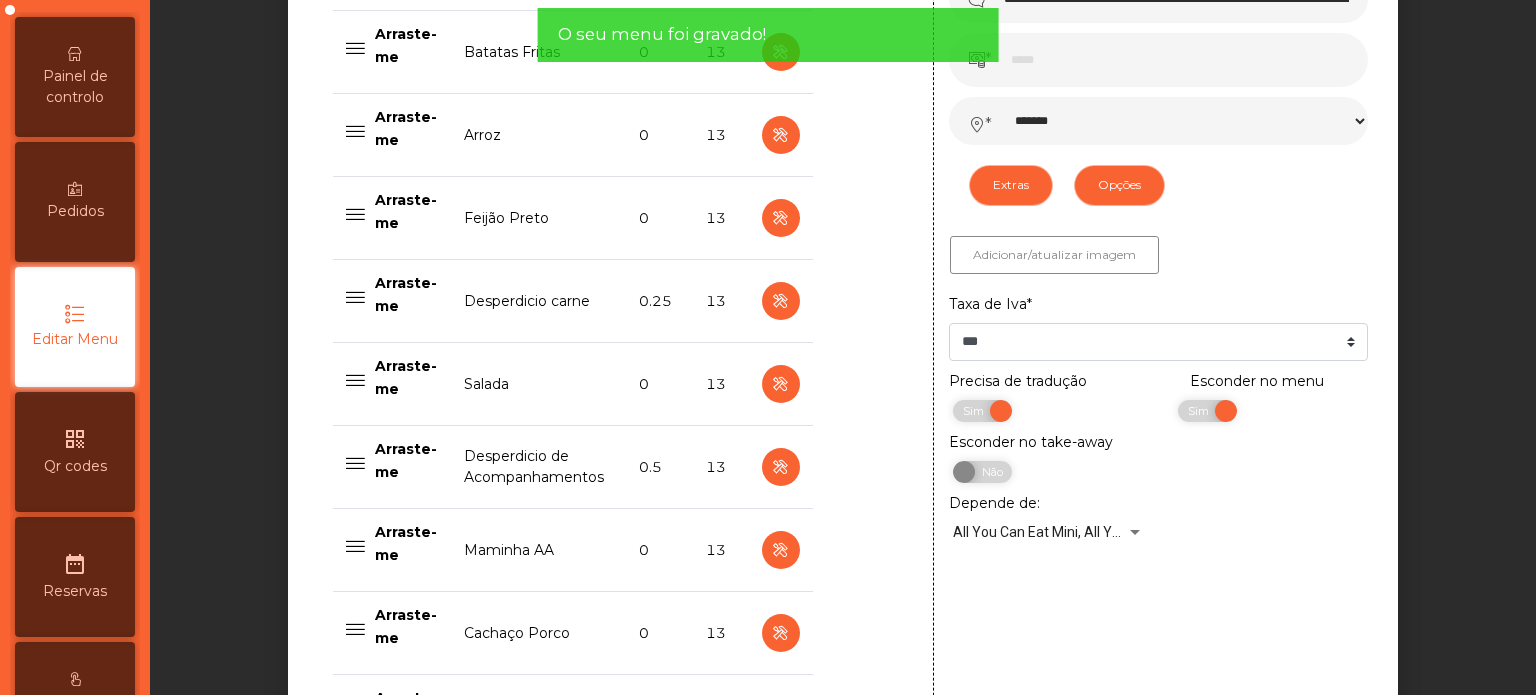 scroll, scrollTop: 1041, scrollLeft: 0, axis: vertical 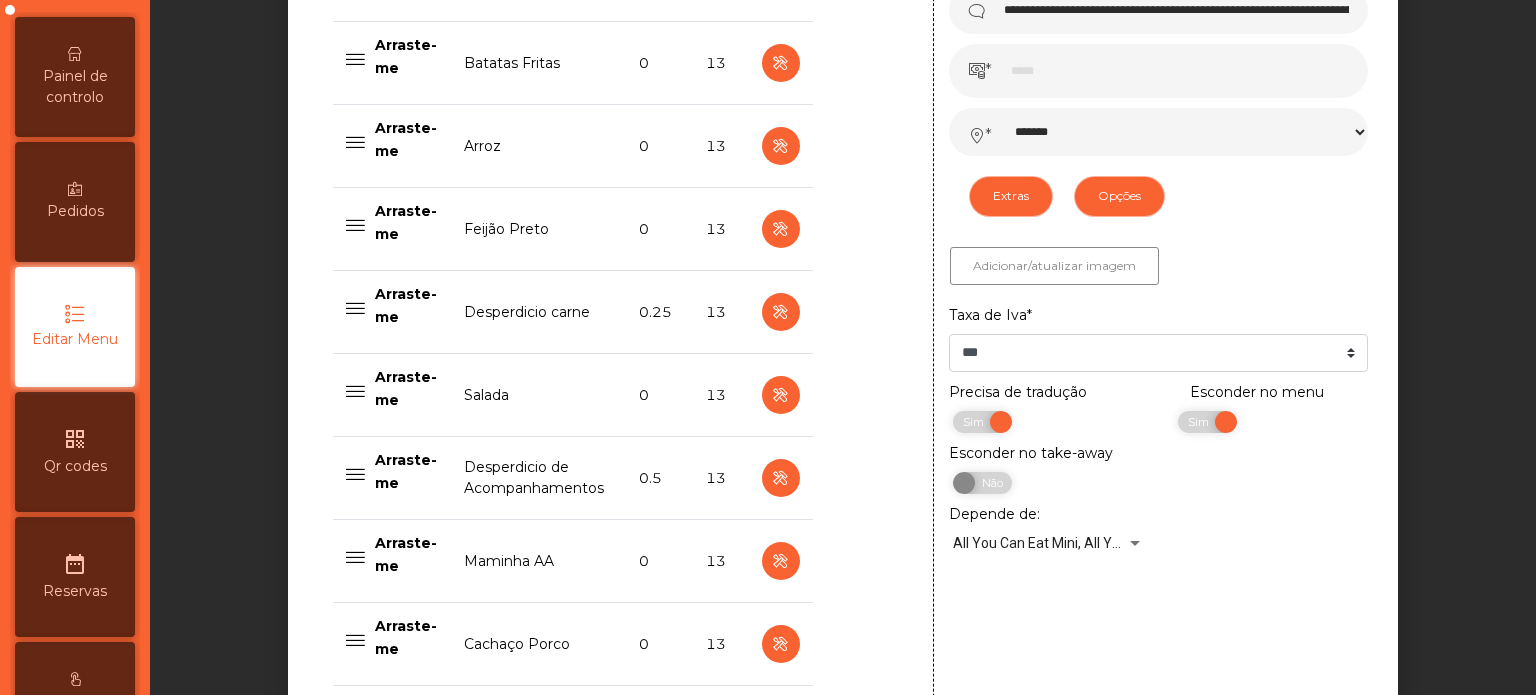 click on "Painel de controlo" at bounding box center [75, 87] 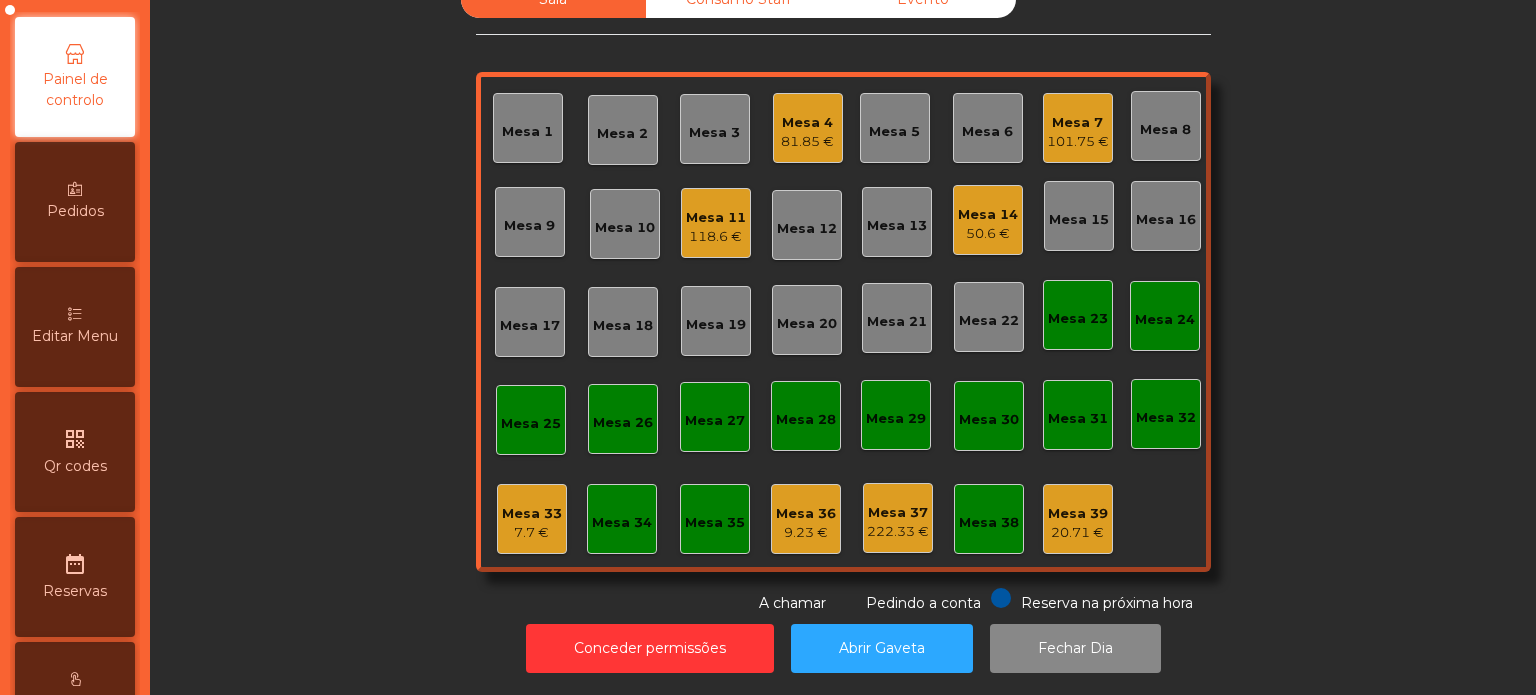 scroll, scrollTop: 55, scrollLeft: 0, axis: vertical 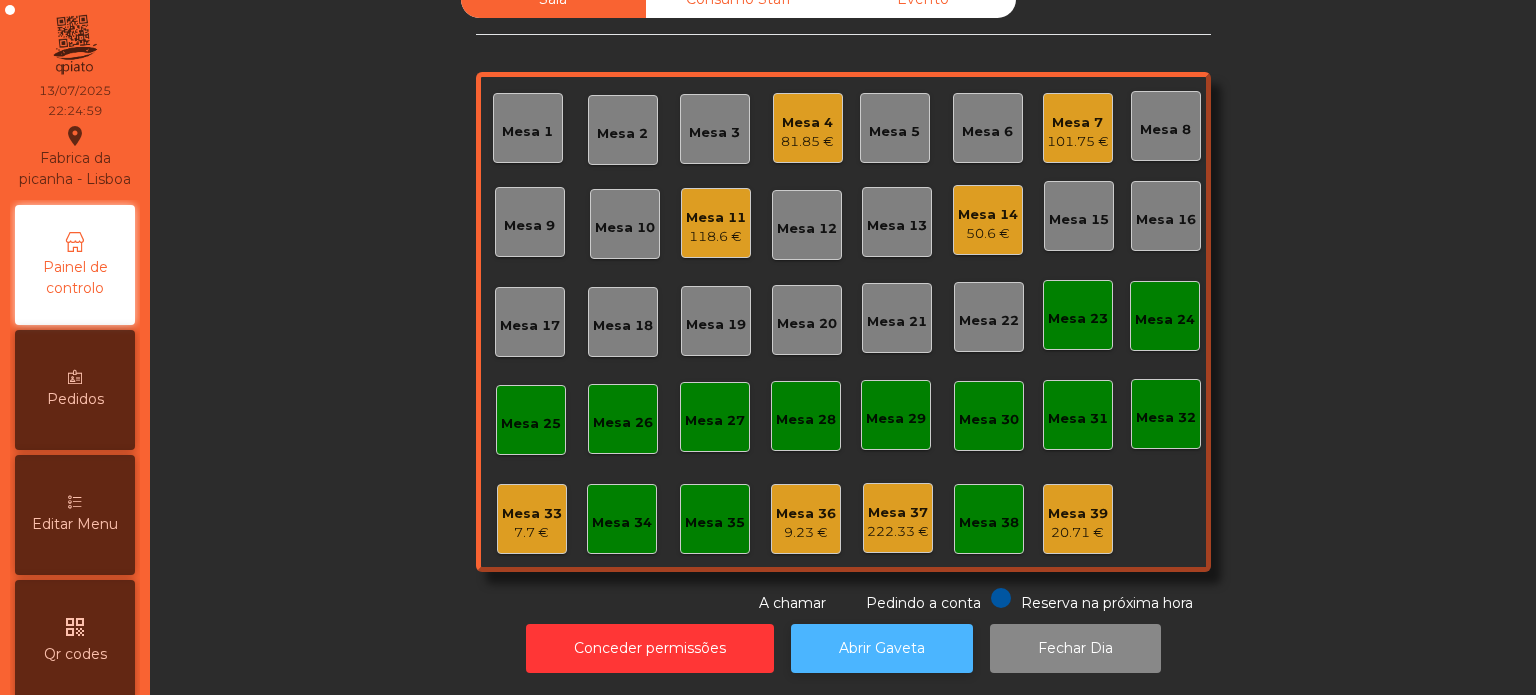 click on "Abrir Gaveta" 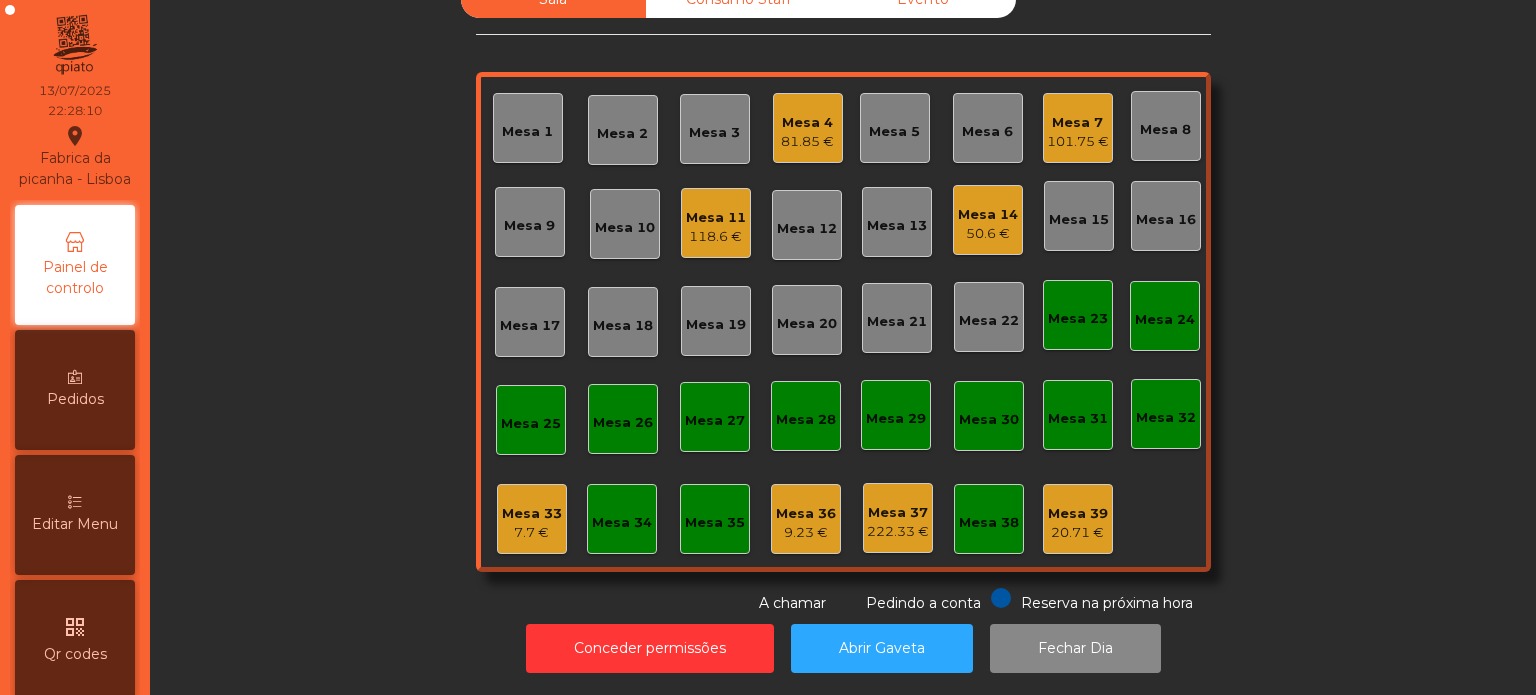 click on "Mesa 4   81.85 €" 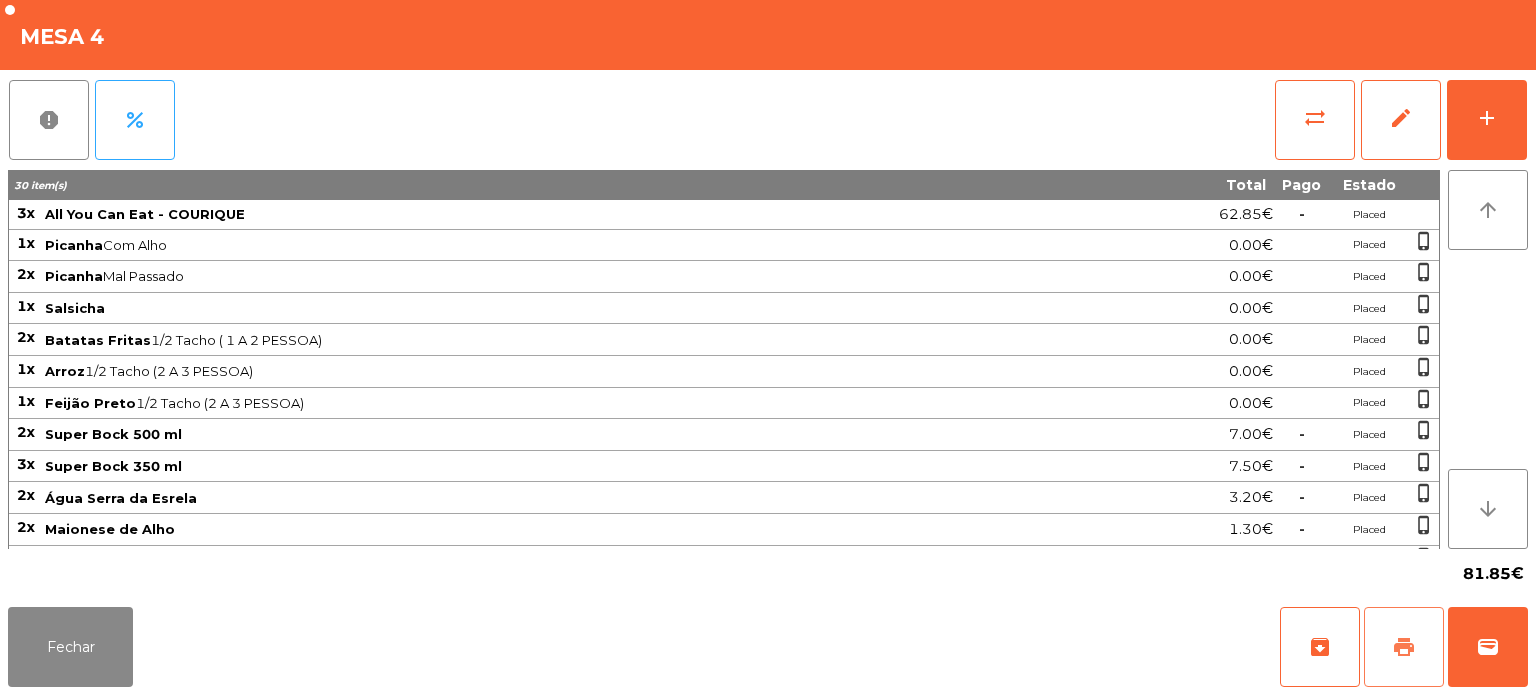 click on "print" 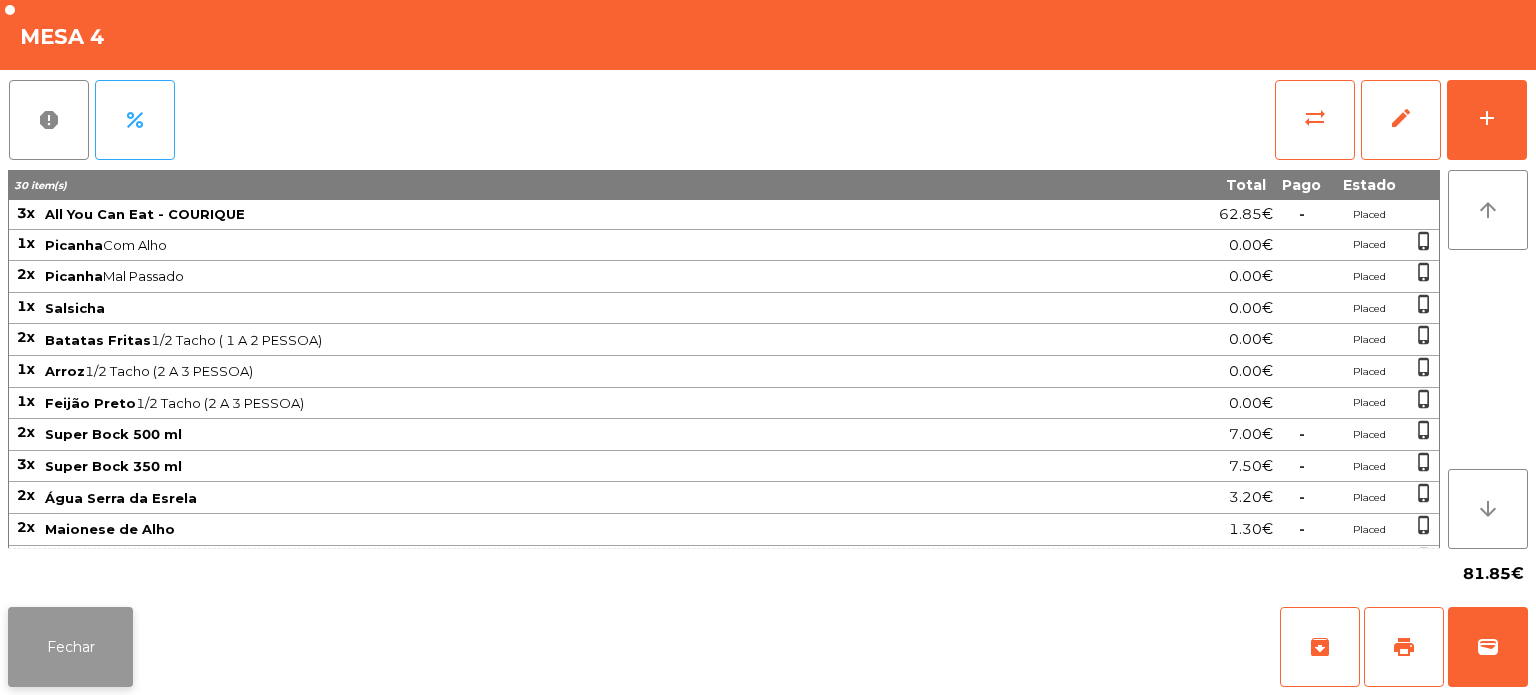 click on "Fechar" 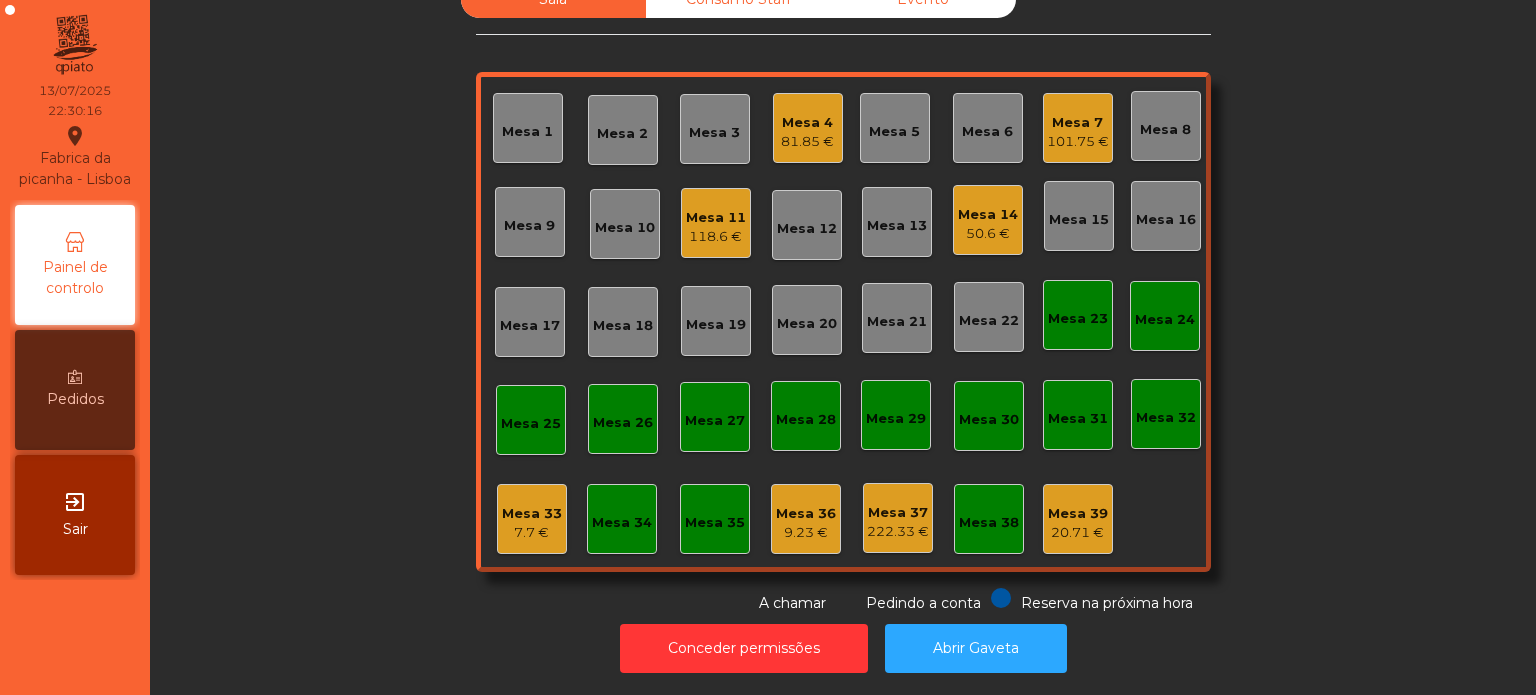 click on "Mesa 14   50.6 €" 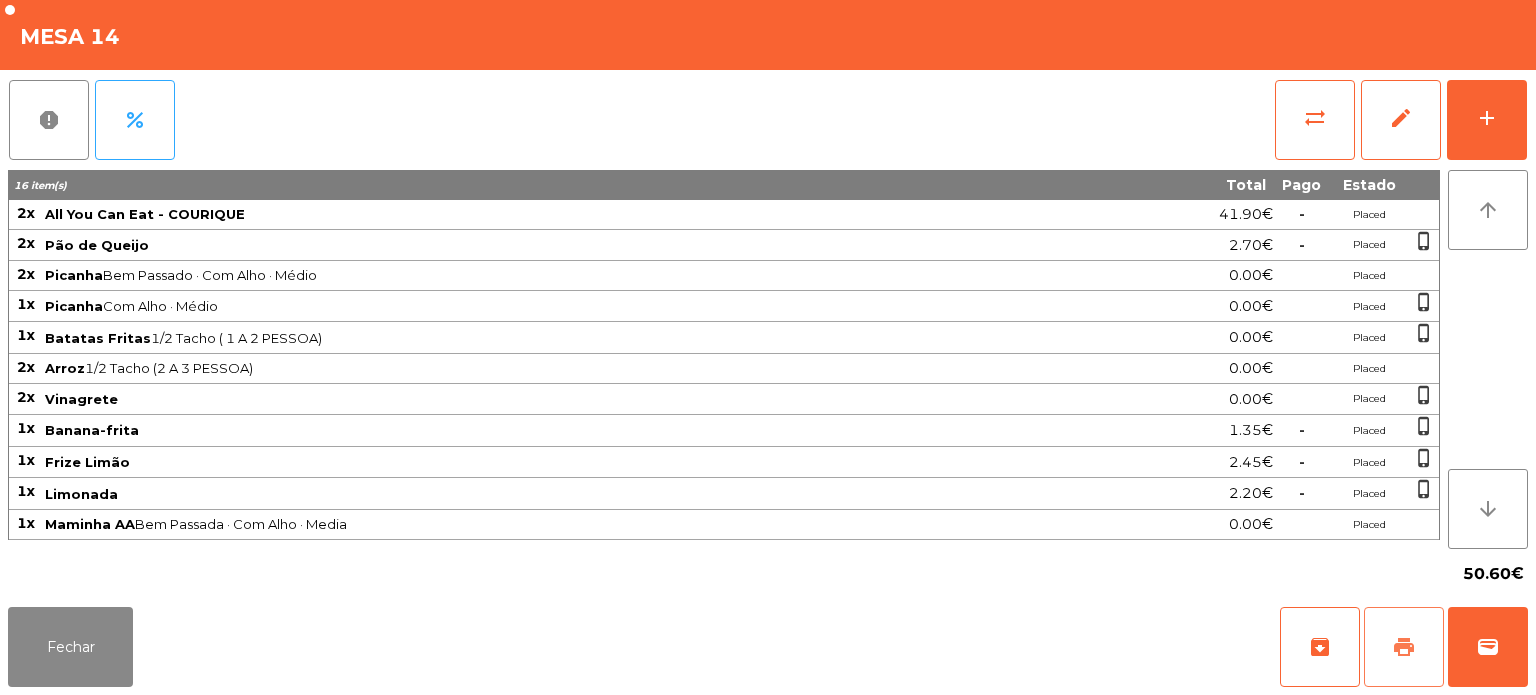 click on "print" 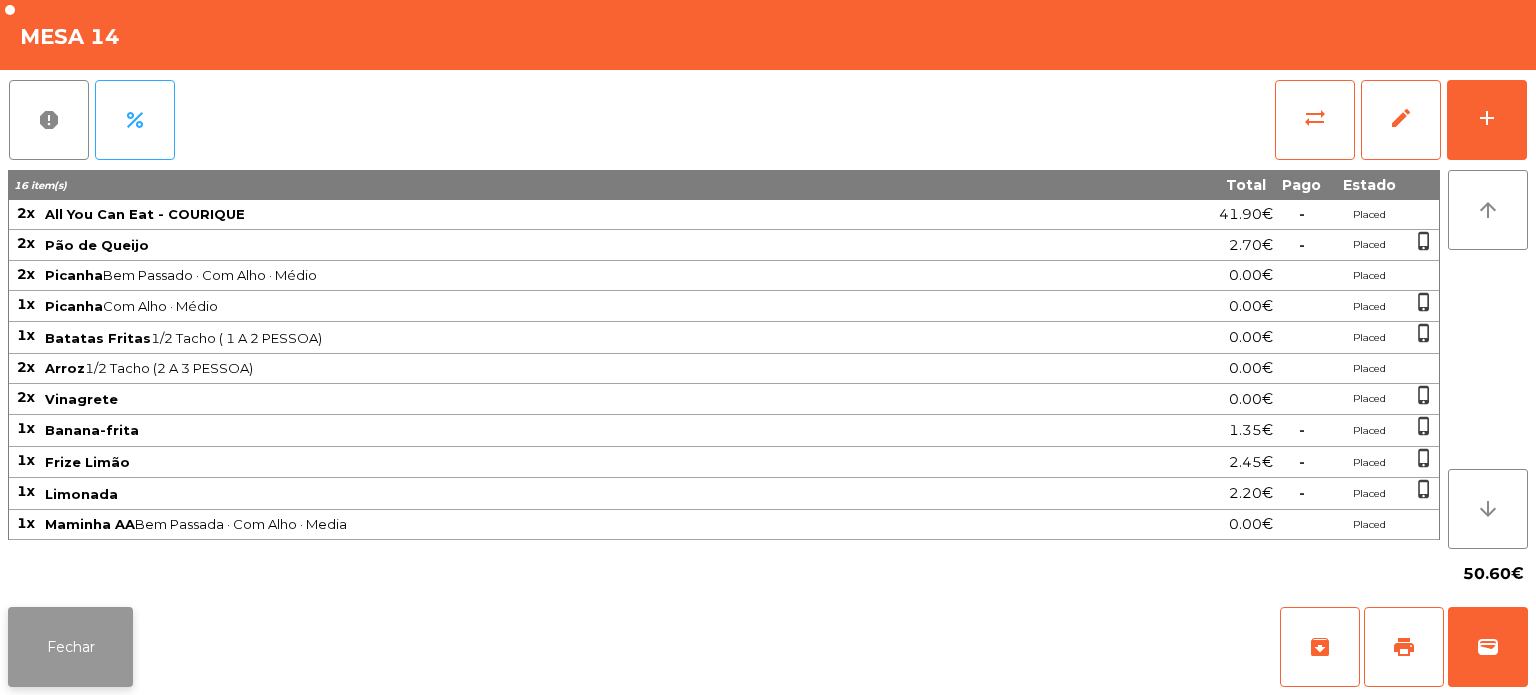 click on "Fechar" 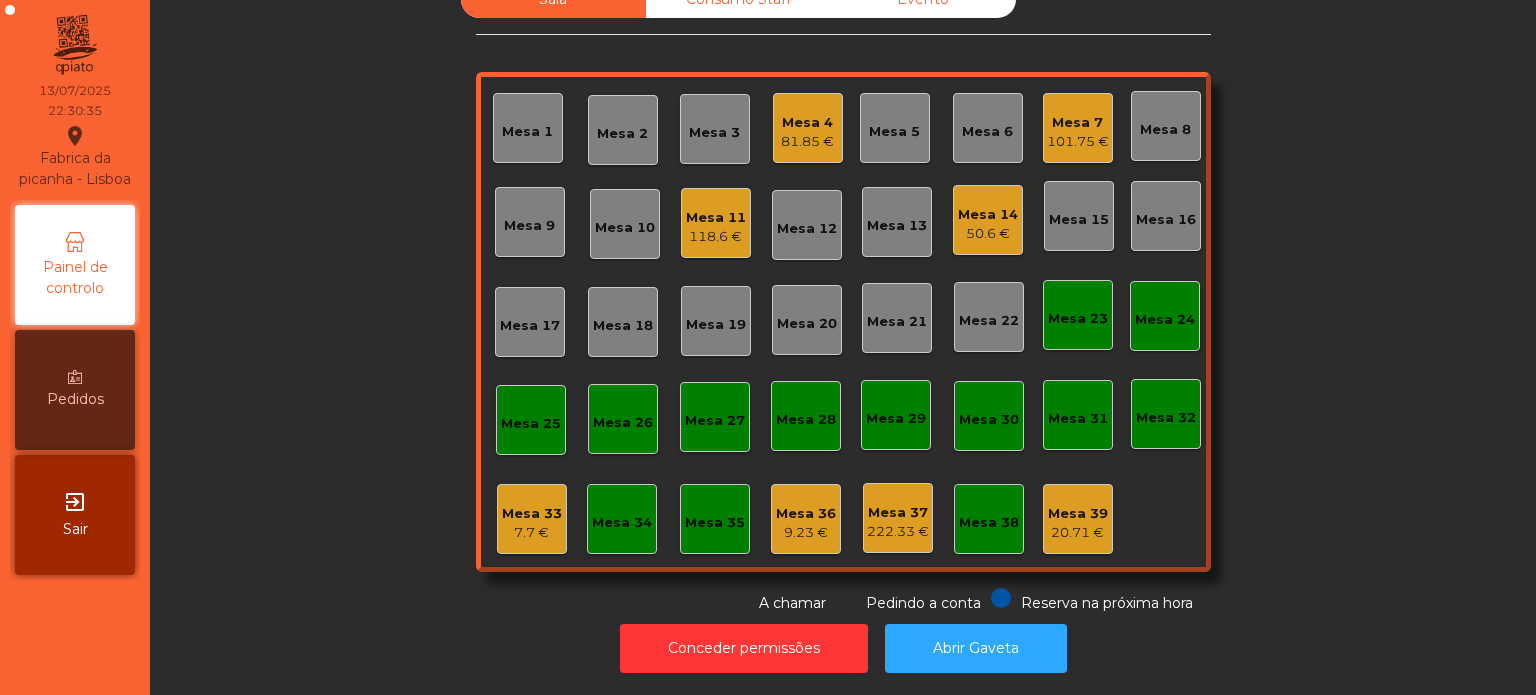 click on "Mesa 4   81.85 €" 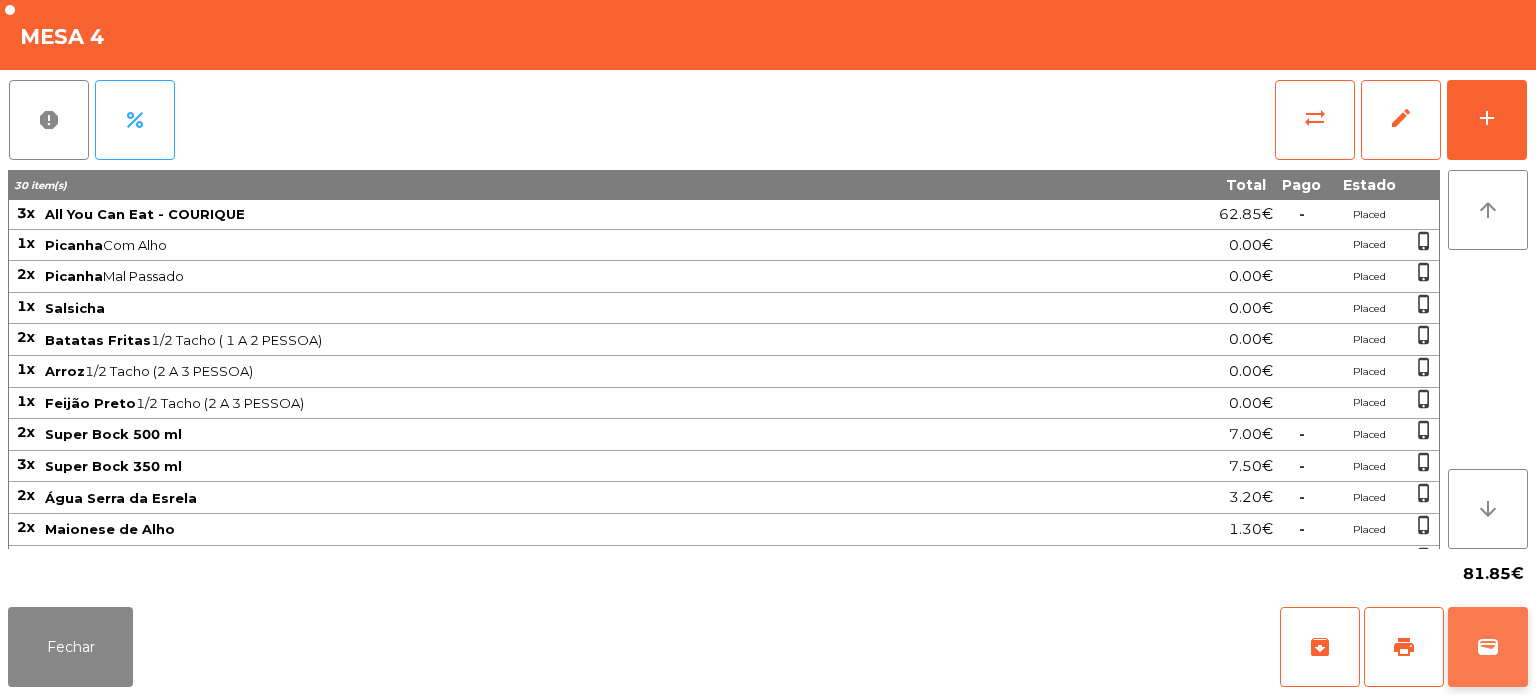 click on "wallet" 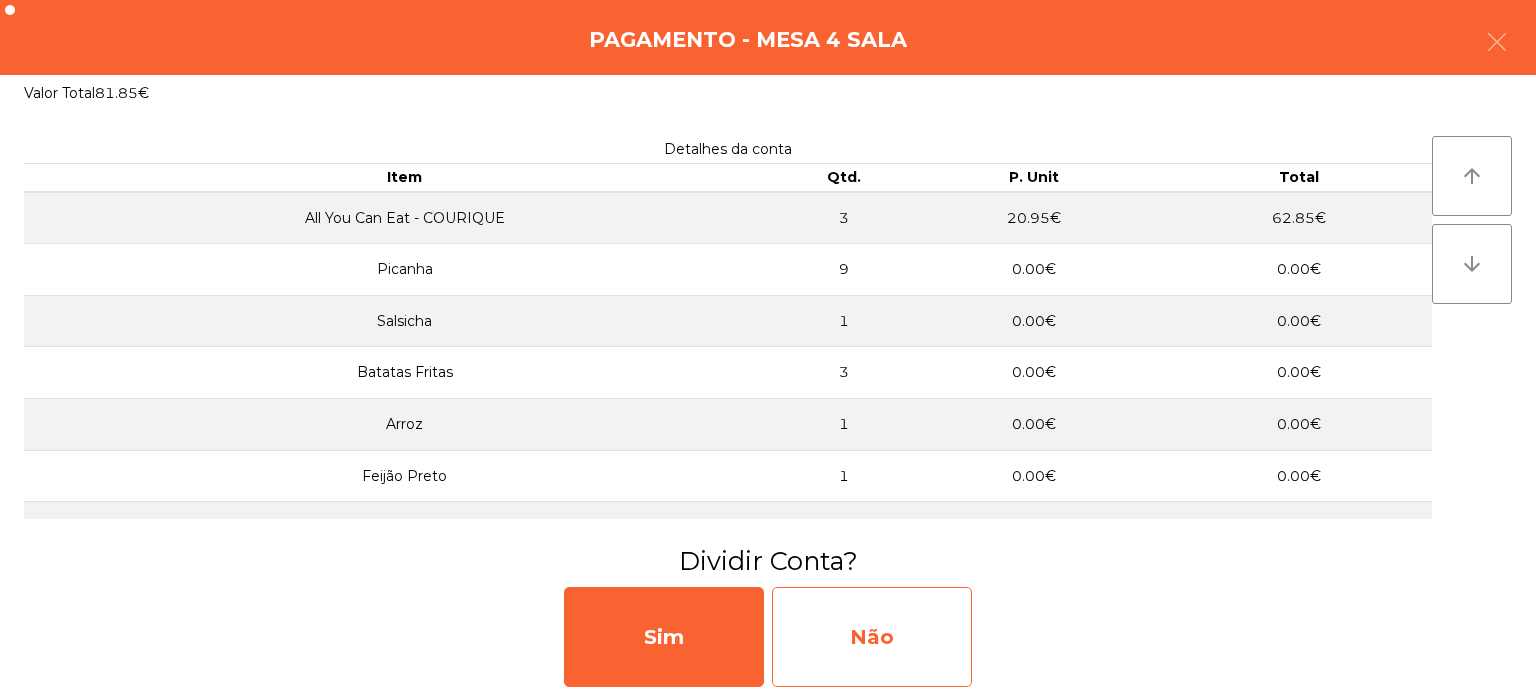 click on "Não" 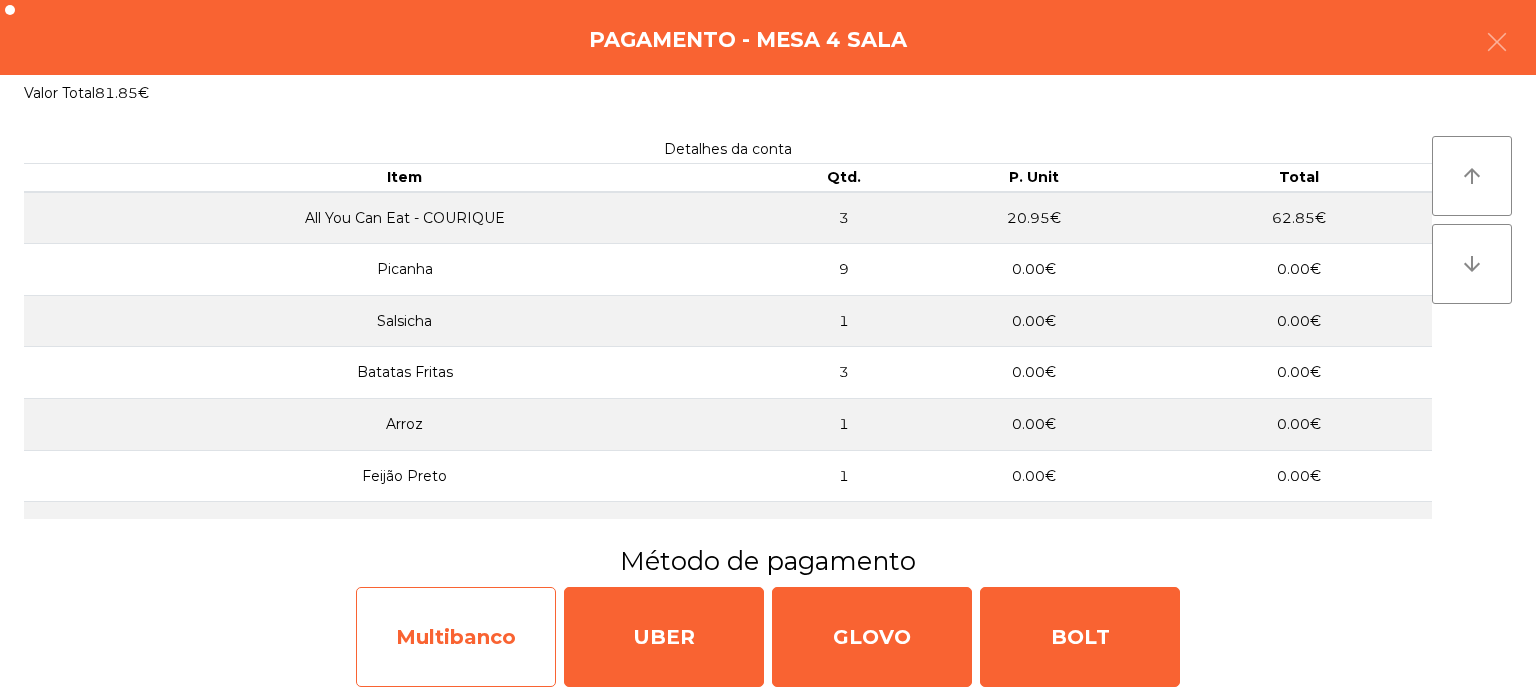 click on "Multibanco" 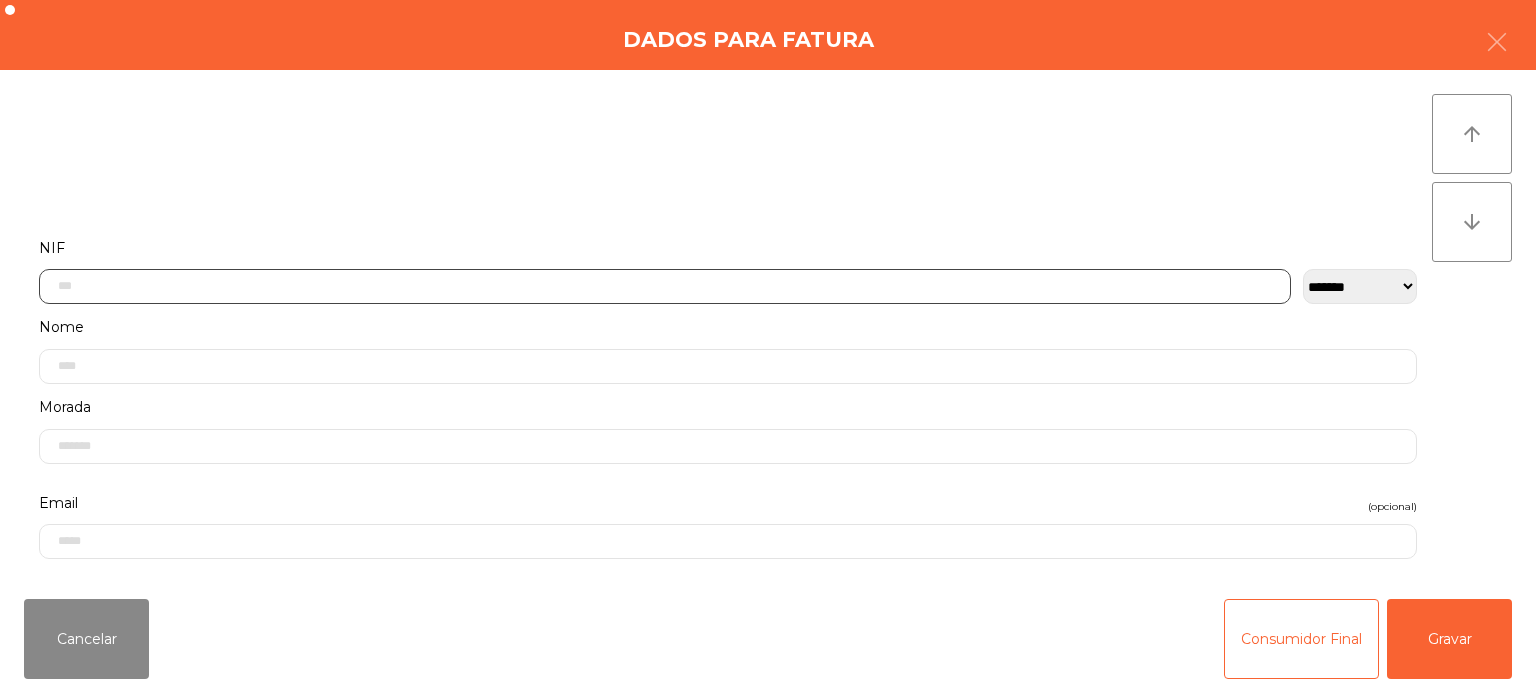 click 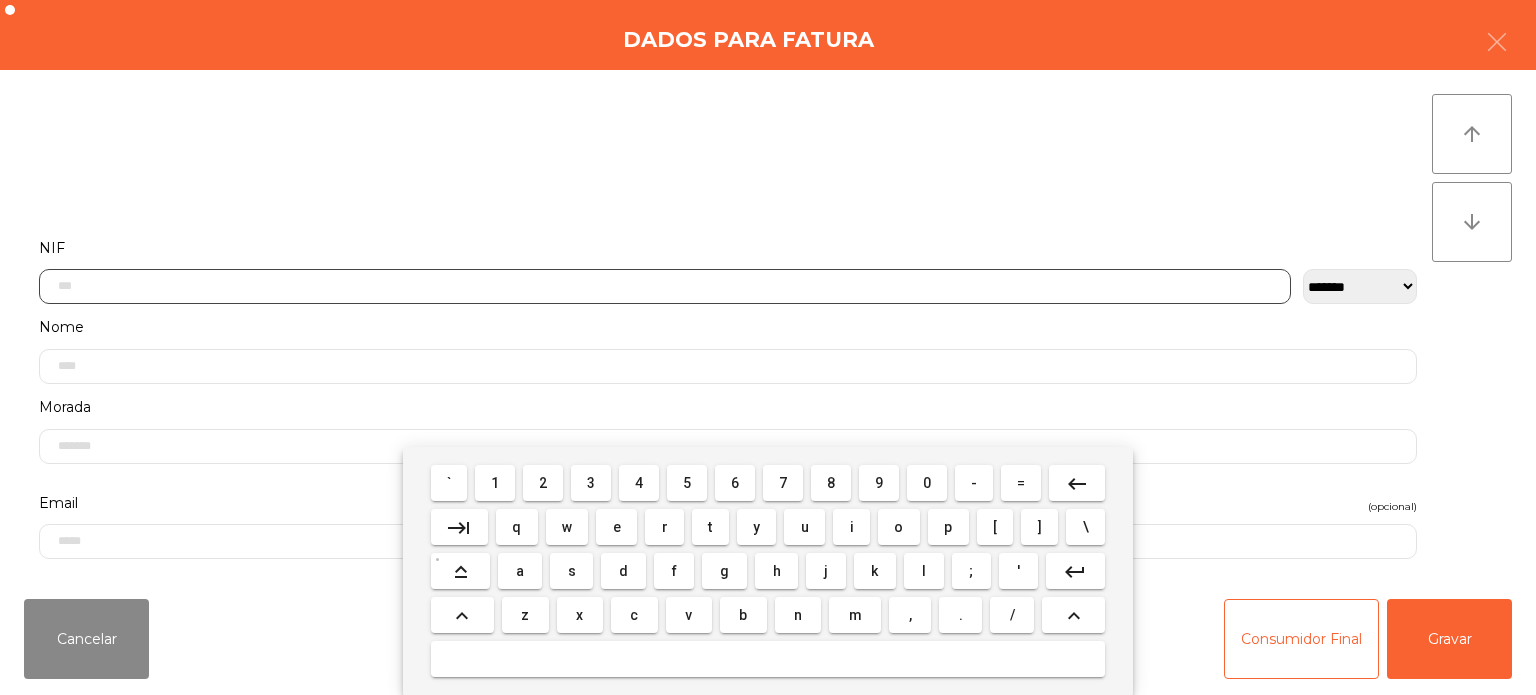 scroll, scrollTop: 139, scrollLeft: 0, axis: vertical 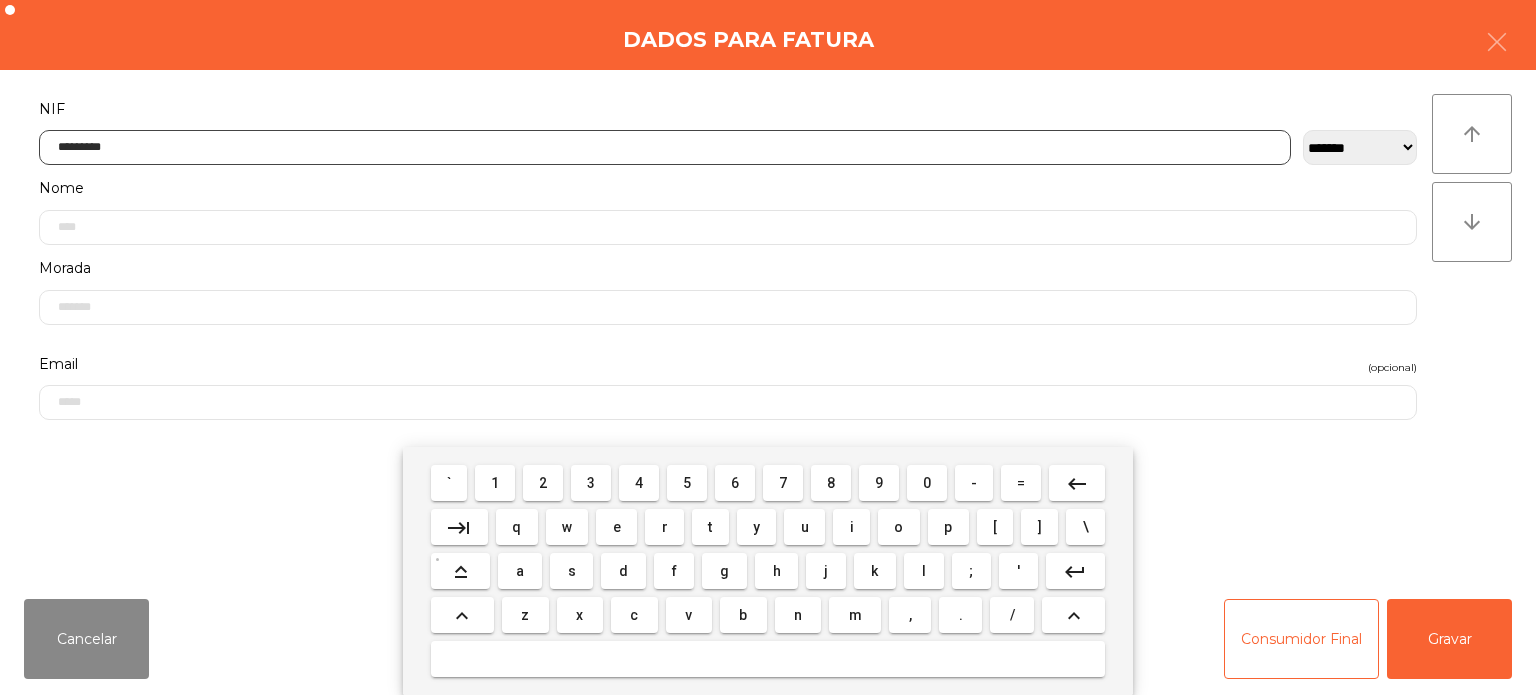 type on "*********" 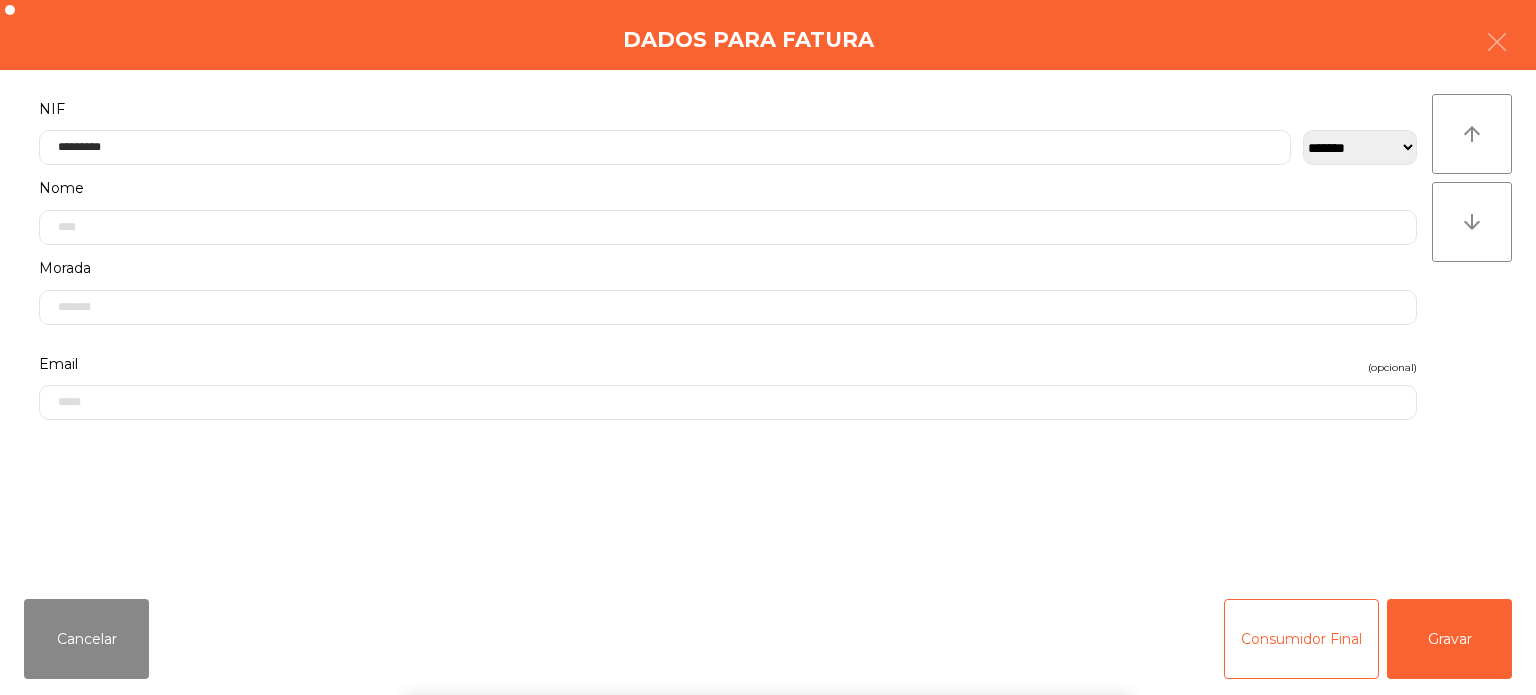 click on "` 1 2 3 4 5 6 7 8 9 0 - = keyboard_backspace keyboard_tab q w e r t y u i o p [ ] \ keyboard_capslock a s d f g h j k l ; ' keyboard_return keyboard_arrow_up z x c v b n m , . / keyboard_arrow_up" at bounding box center [768, 571] 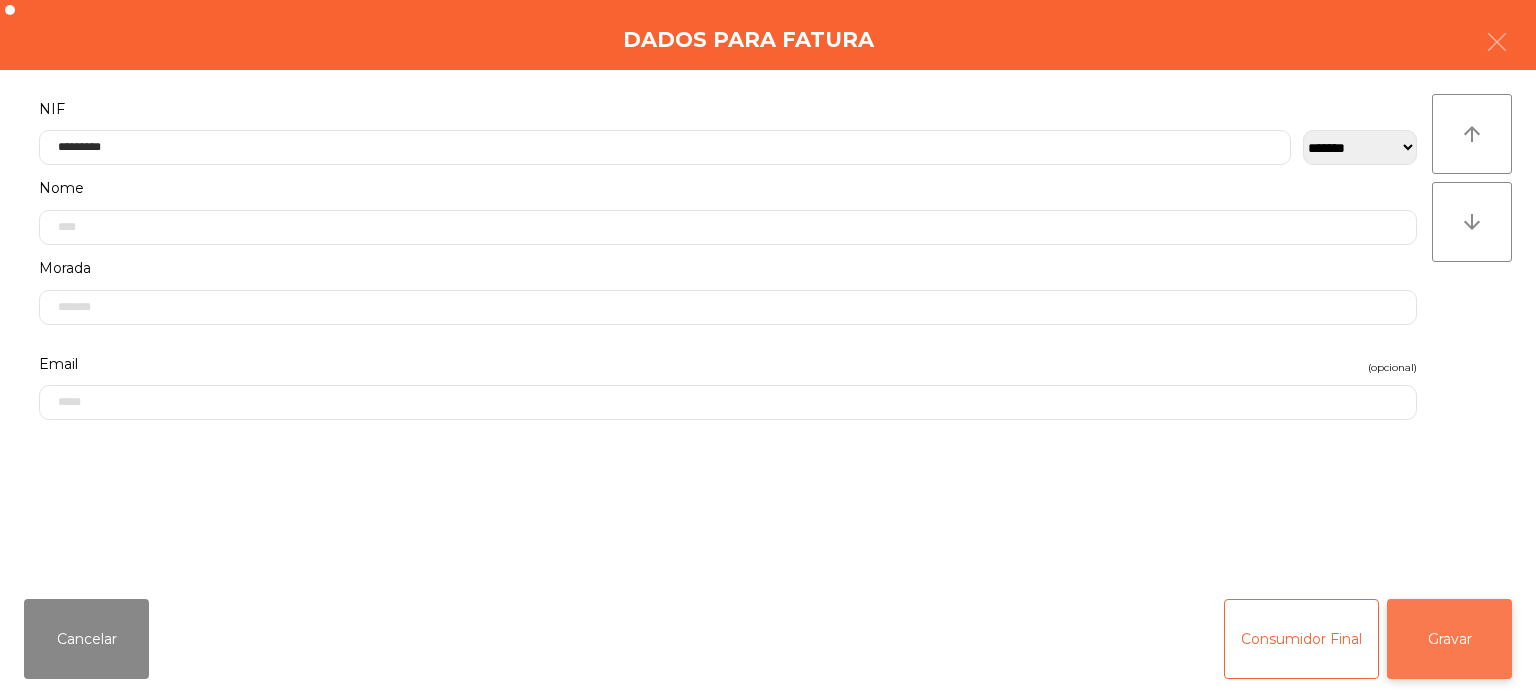 click on "Gravar" 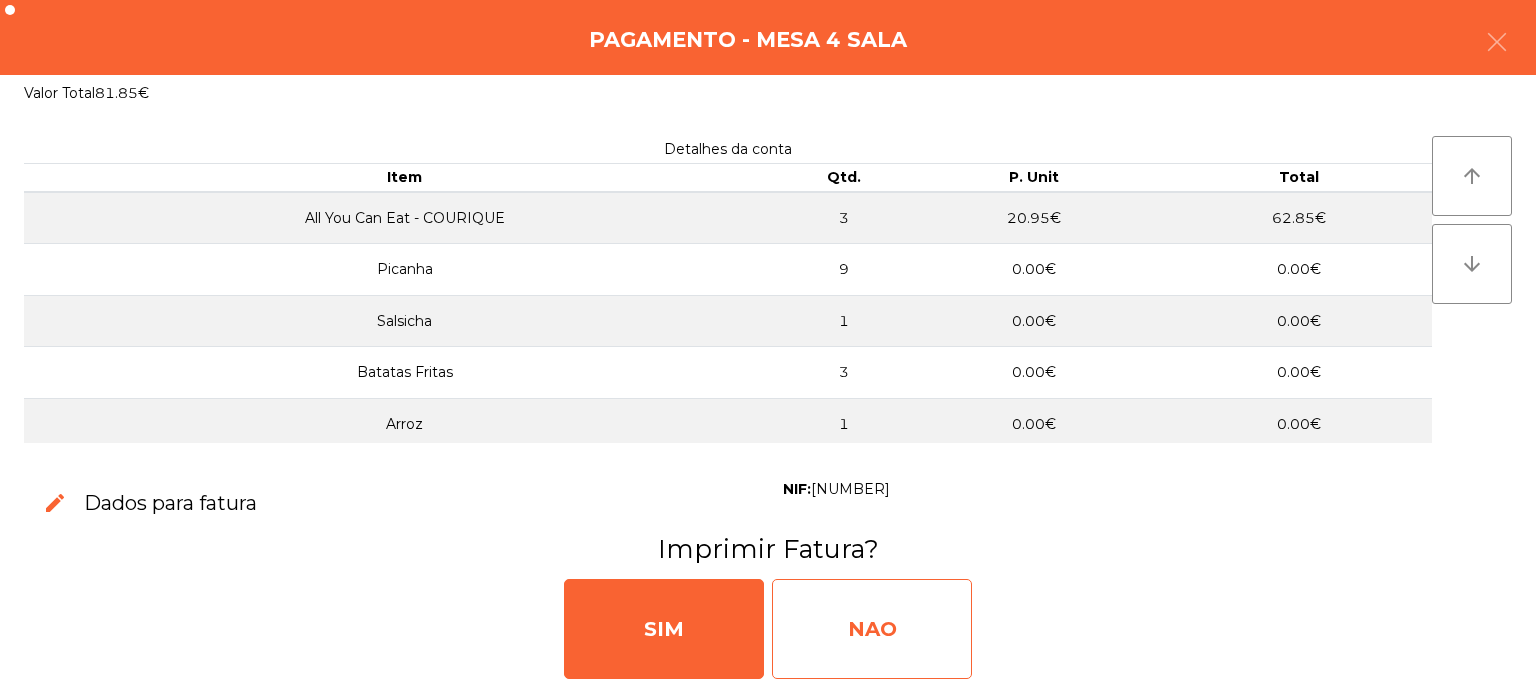 click on "NAO" 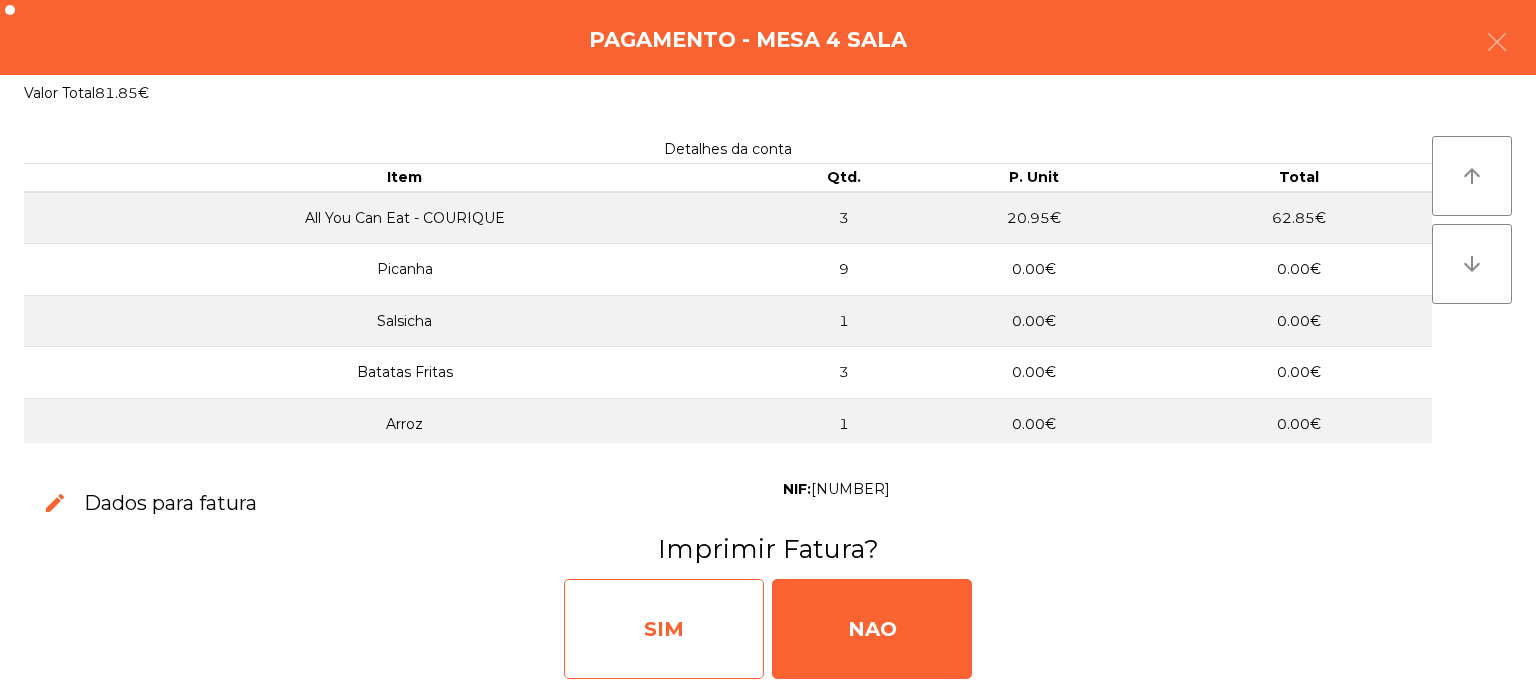 click on "SIM" 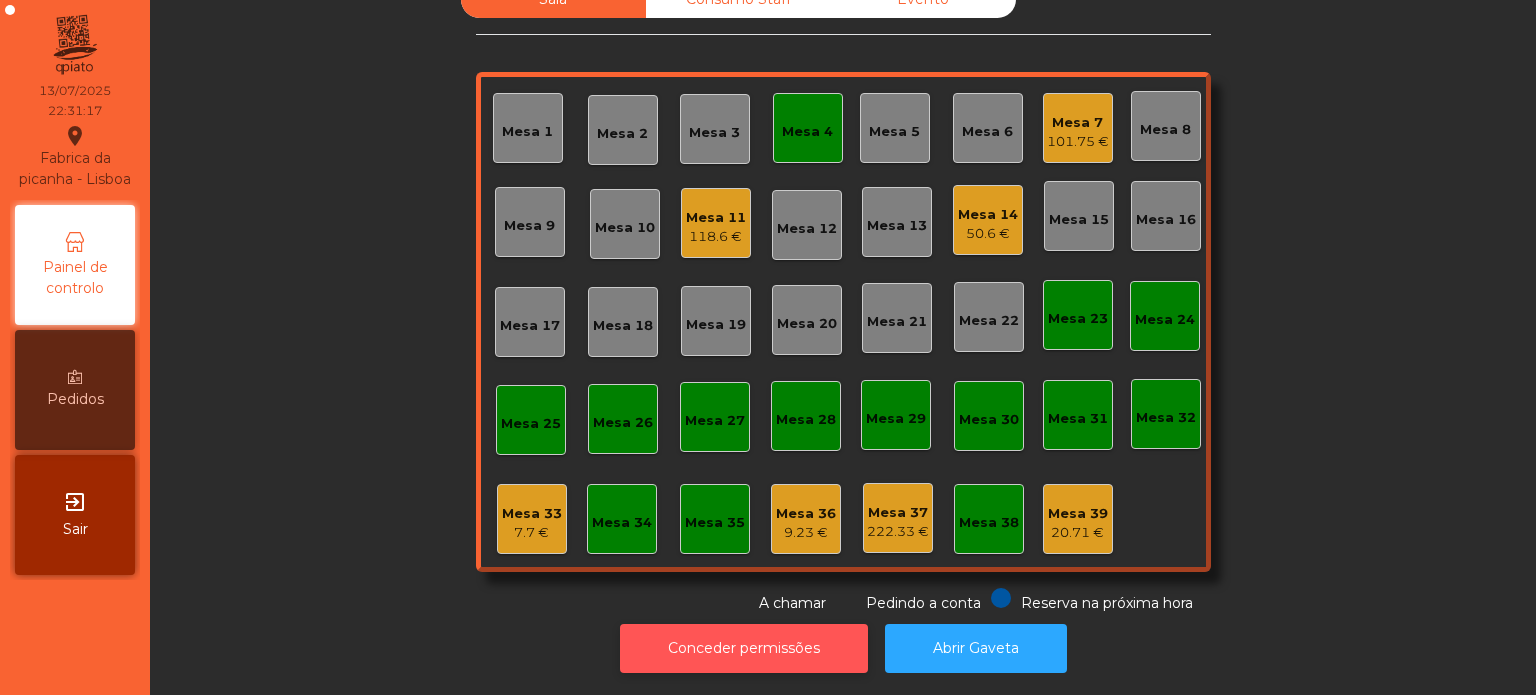 click on "Conceder permissões" 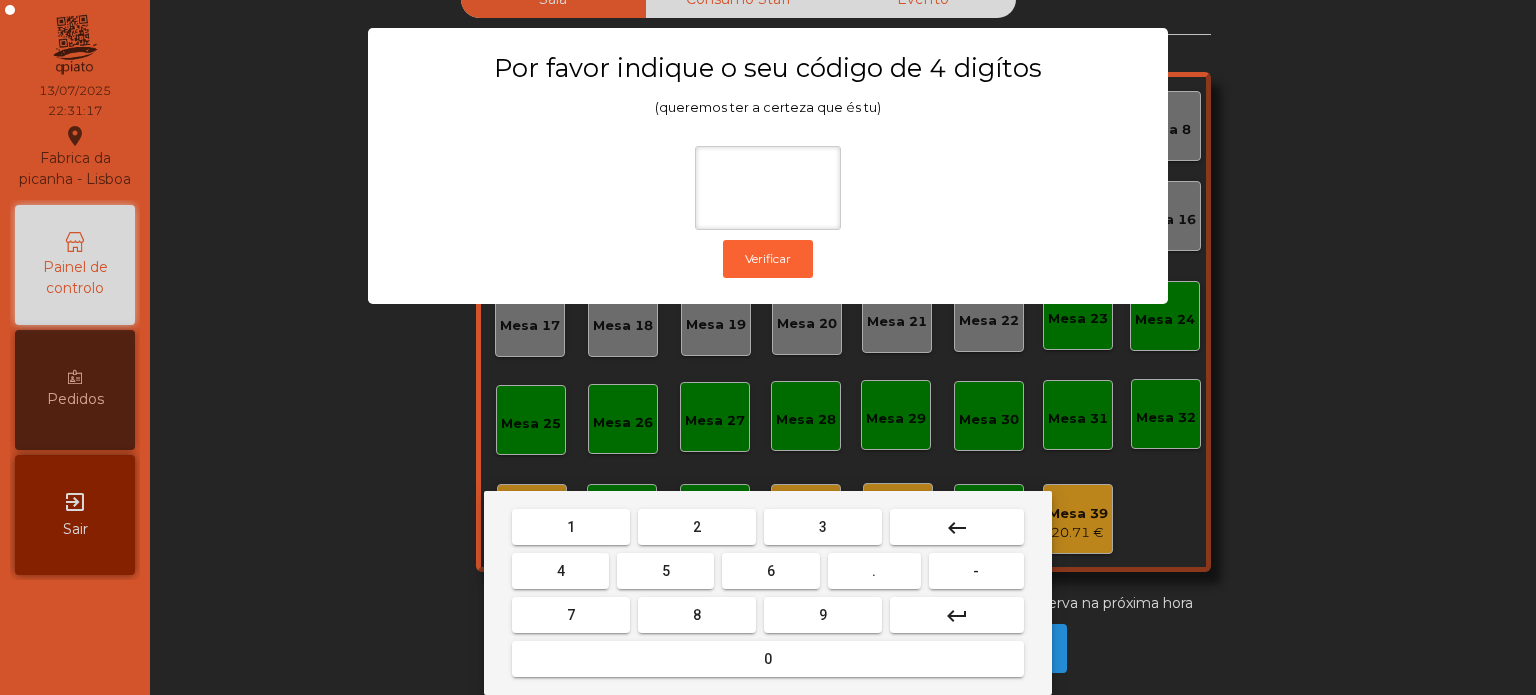 click on "1" at bounding box center [571, 527] 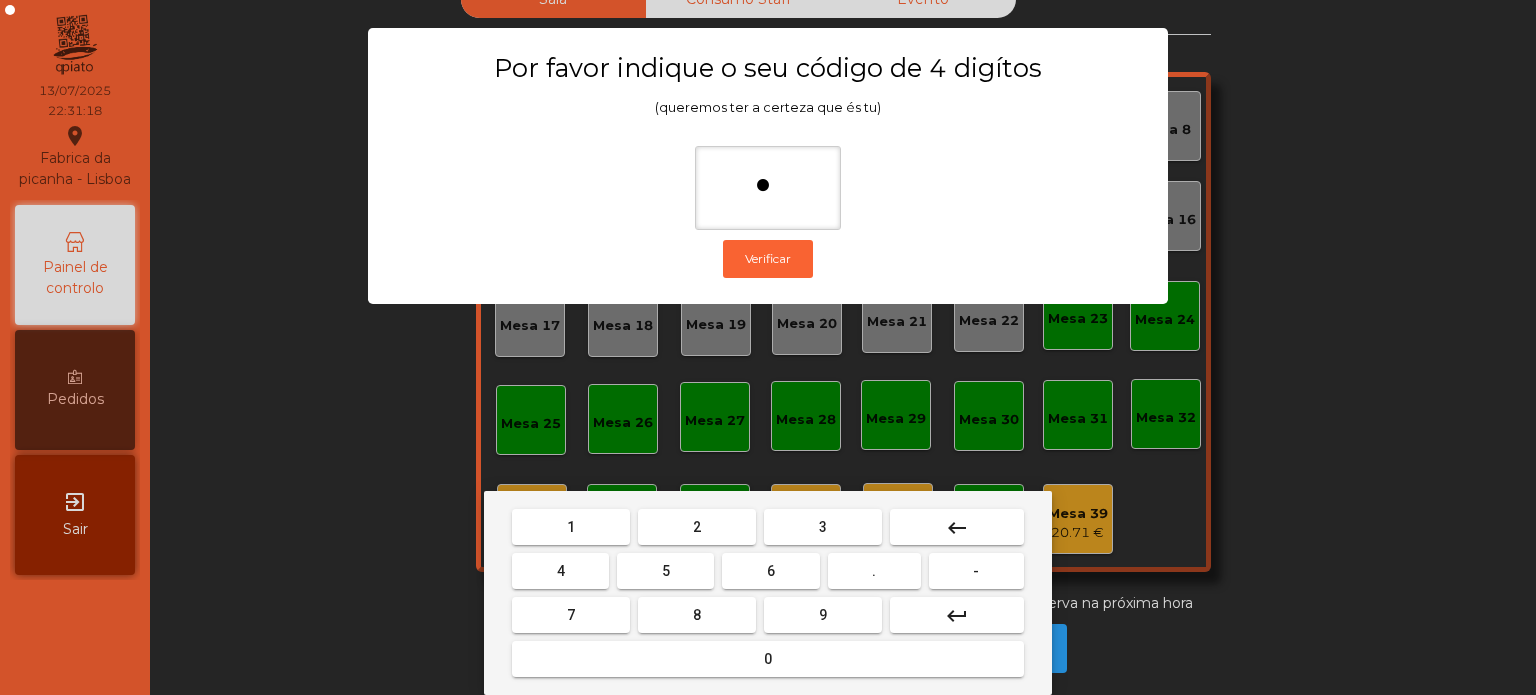 click on "3" at bounding box center [823, 527] 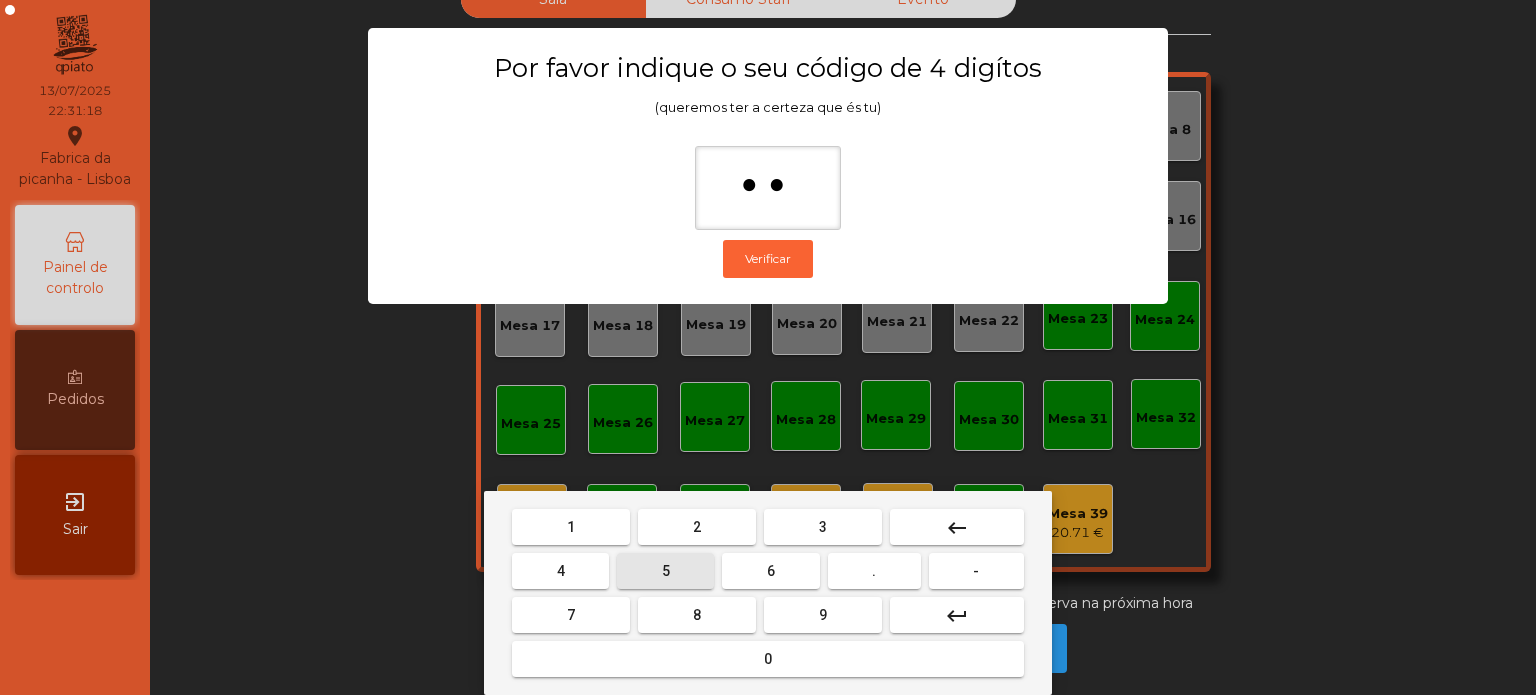 click on "5" at bounding box center [665, 571] 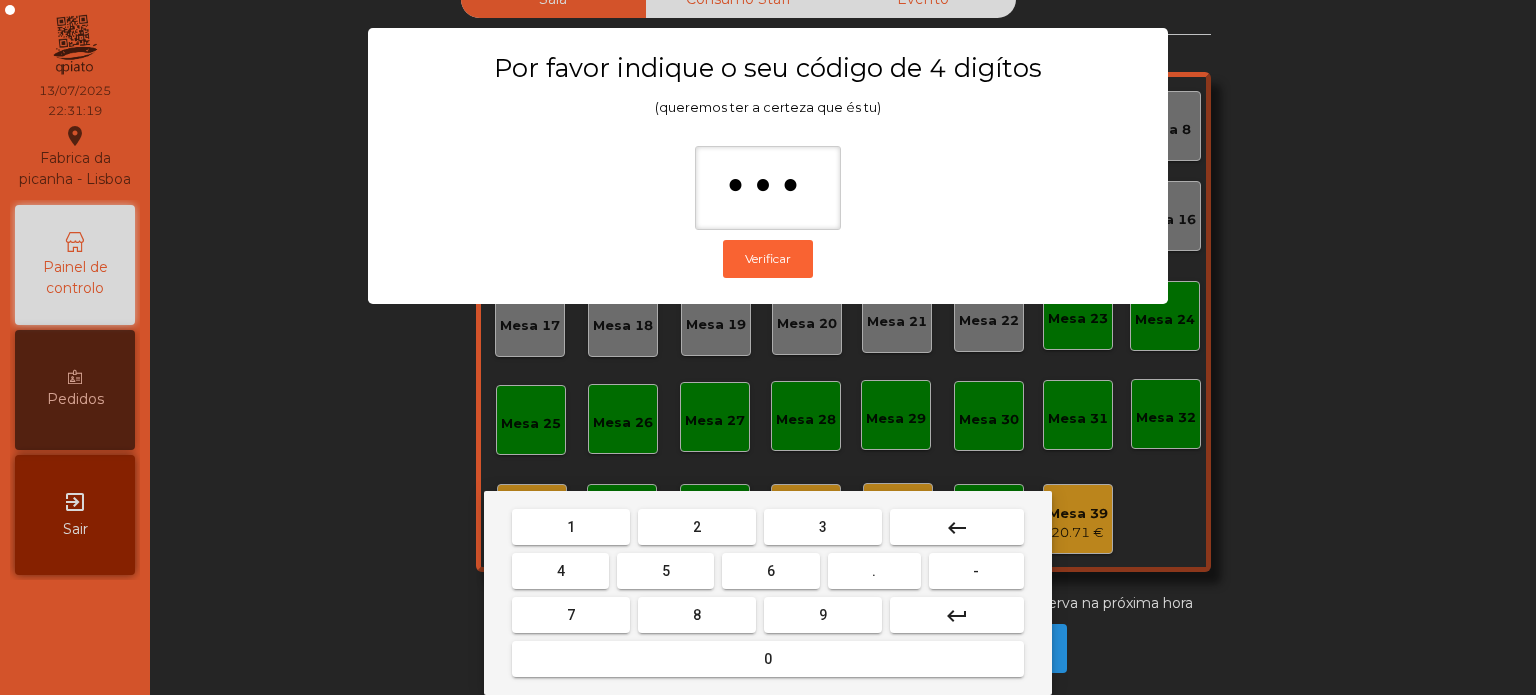click on "0" at bounding box center [768, 659] 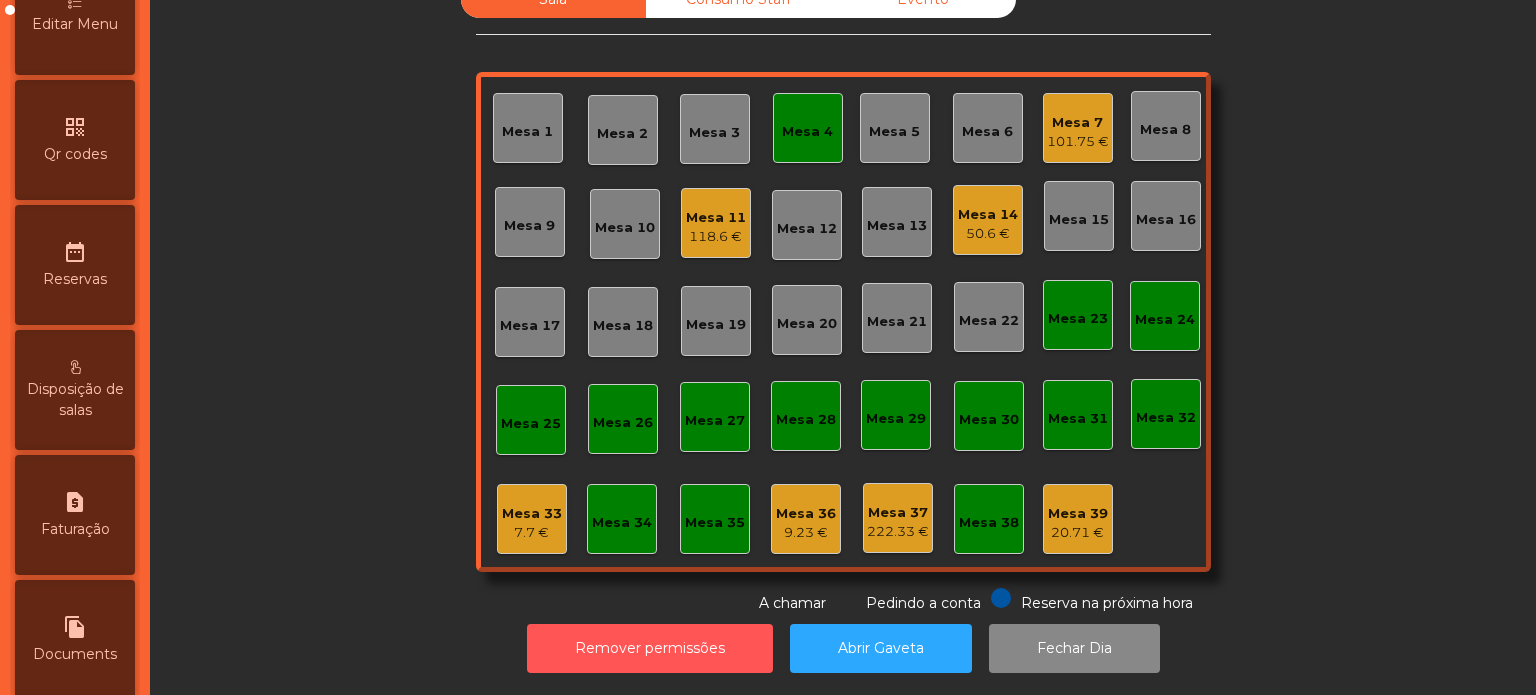 scroll, scrollTop: 504, scrollLeft: 0, axis: vertical 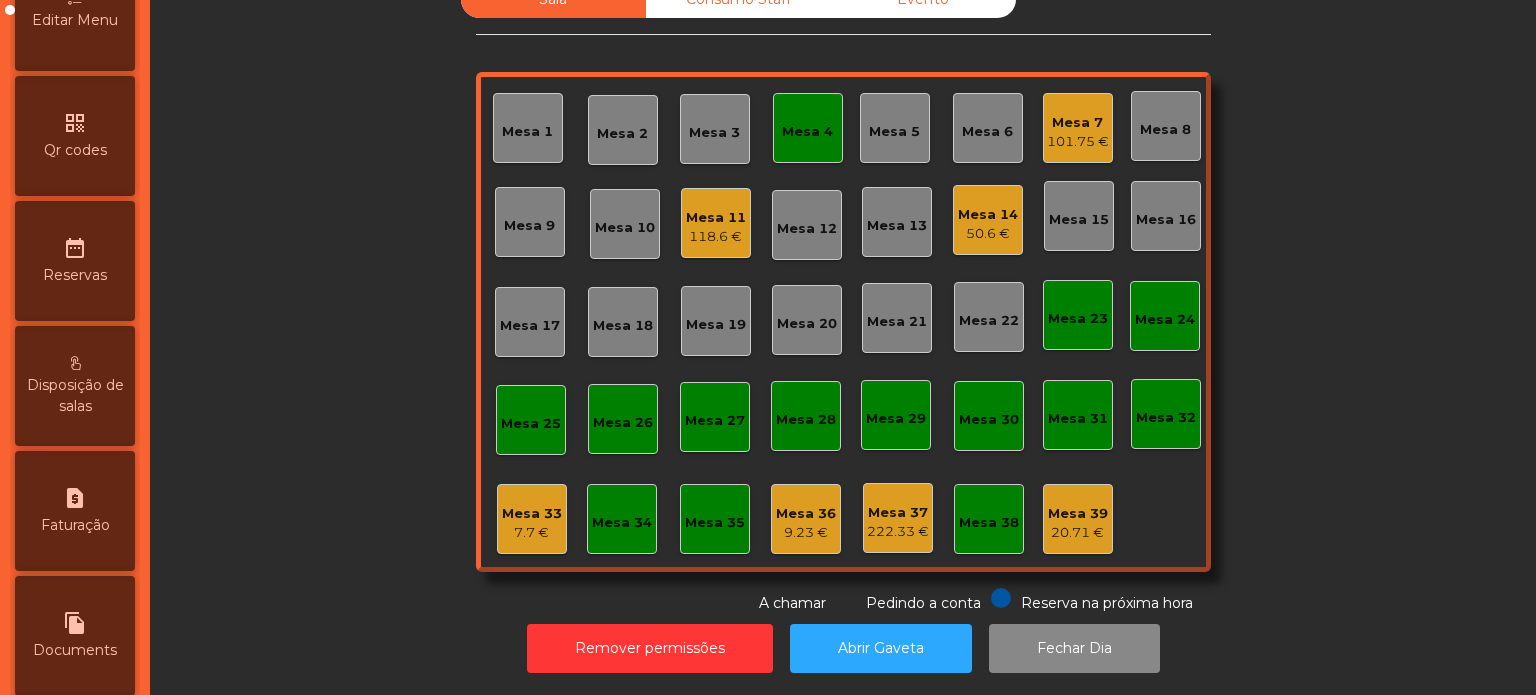 click on "request_page" at bounding box center [75, 498] 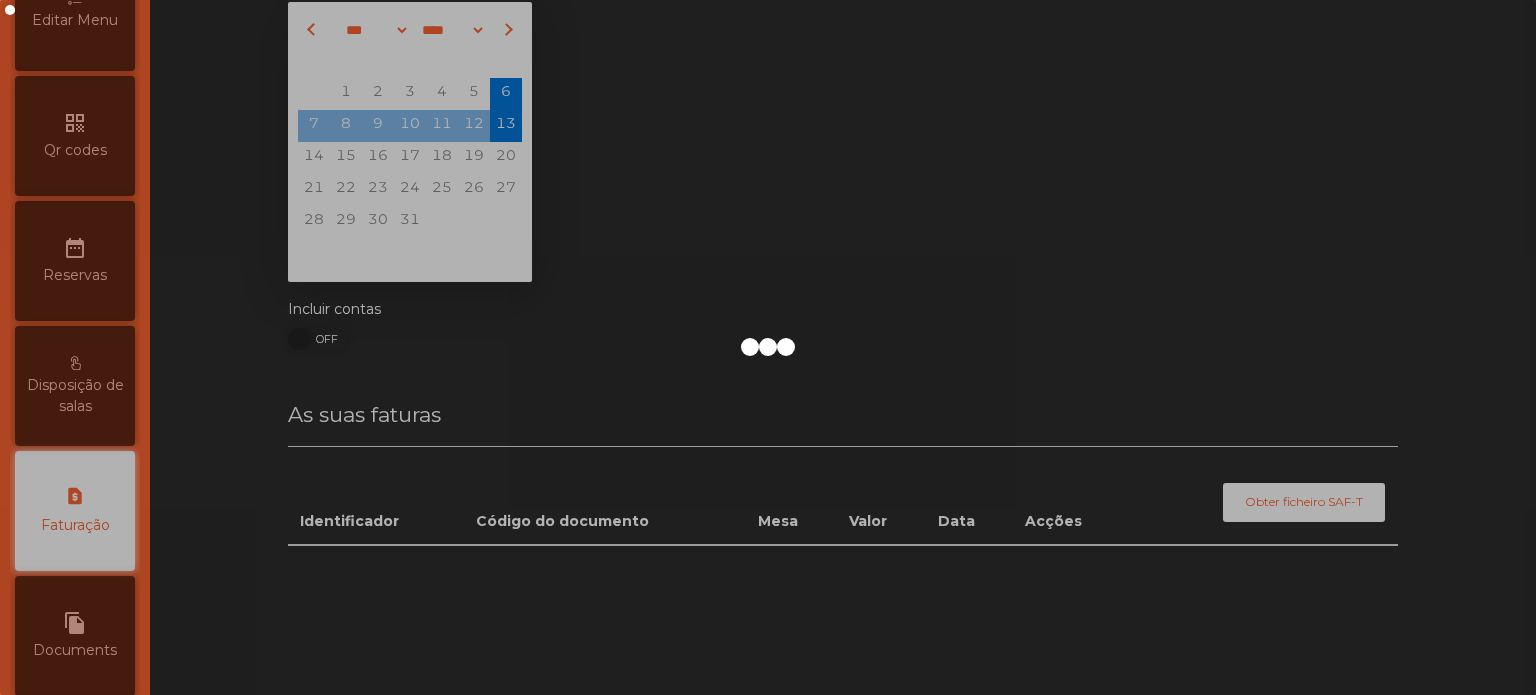 scroll, scrollTop: 44, scrollLeft: 0, axis: vertical 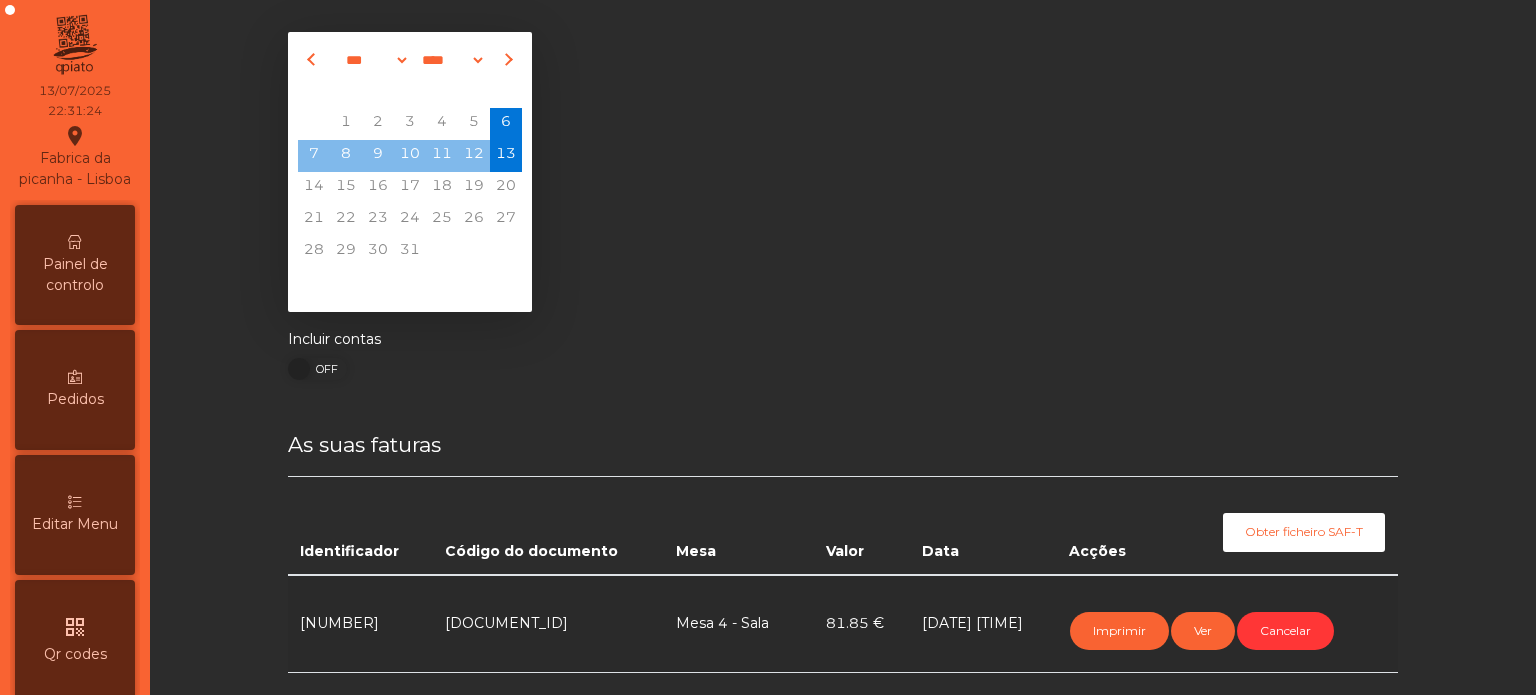 click on "Painel de controlo" at bounding box center [75, 265] 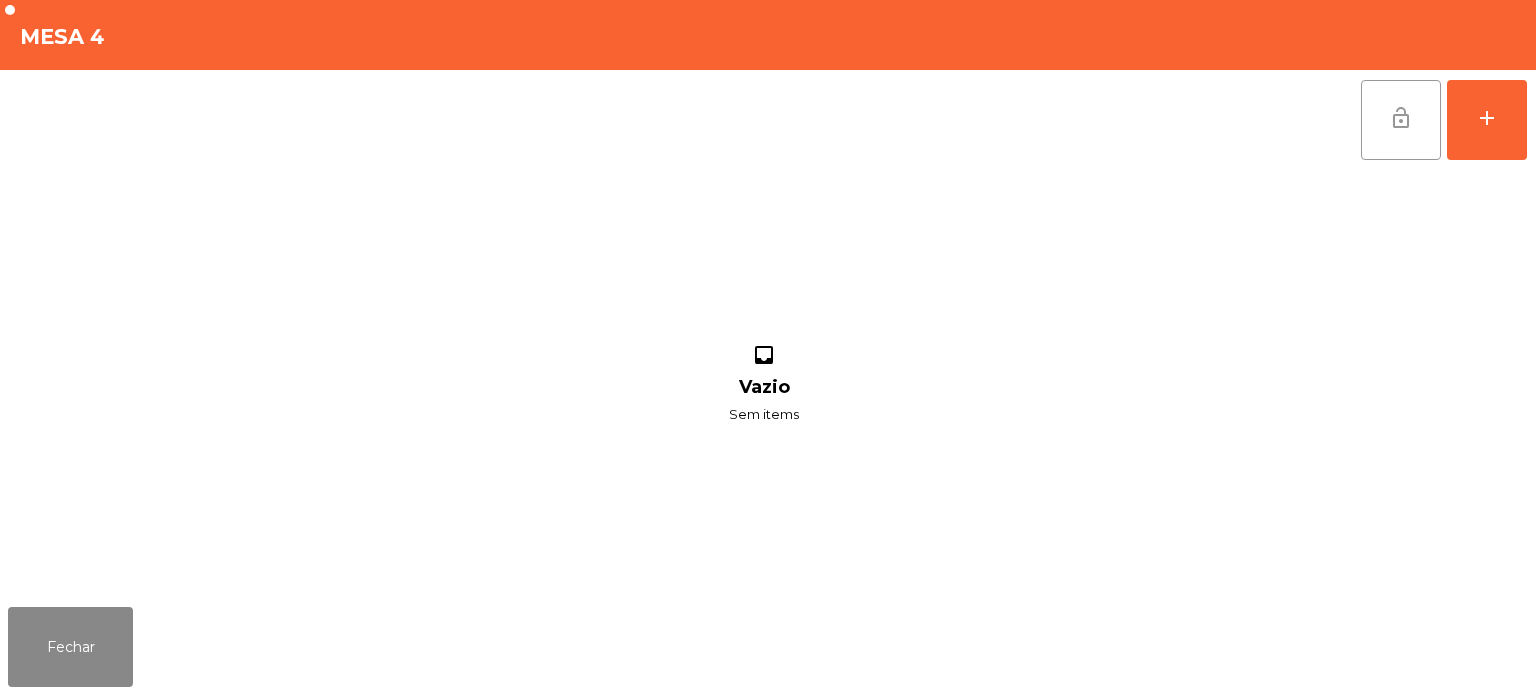click on "lock_open" 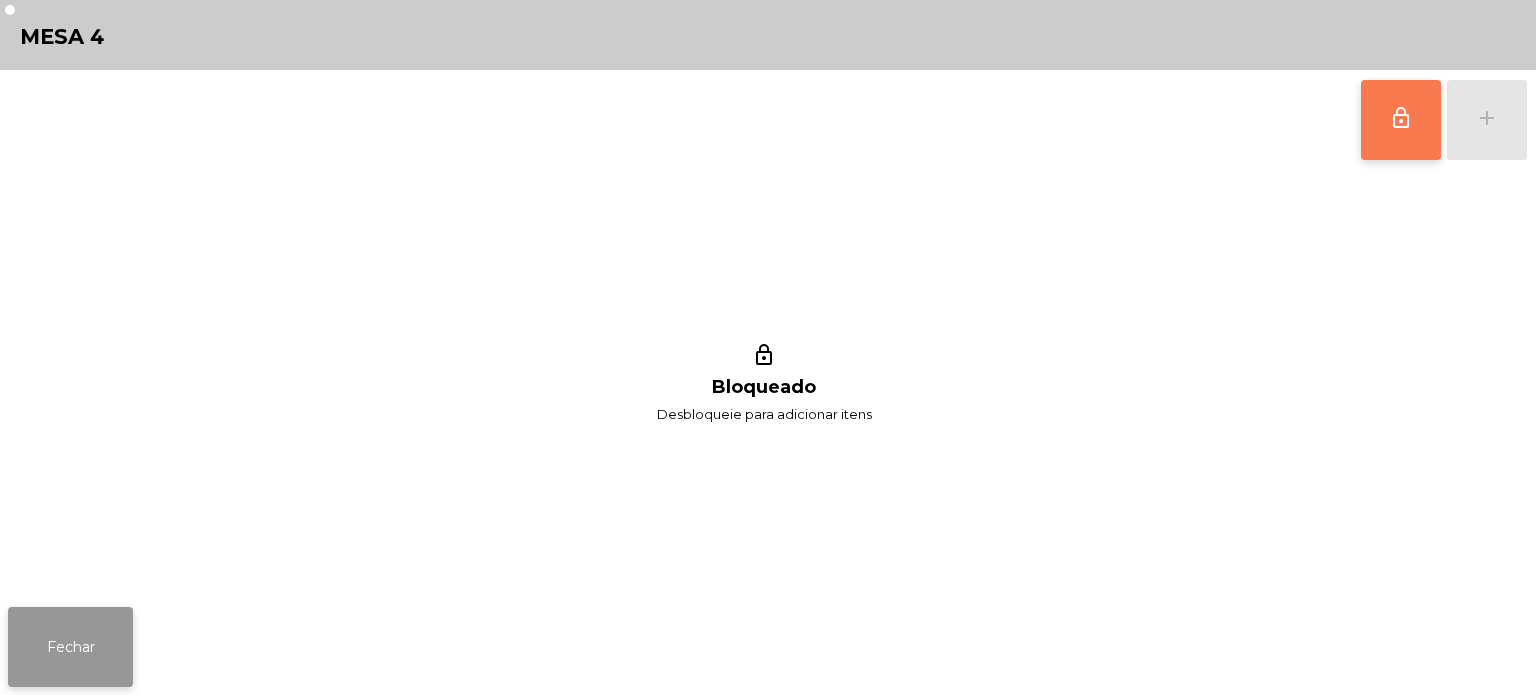 click on "Fechar" 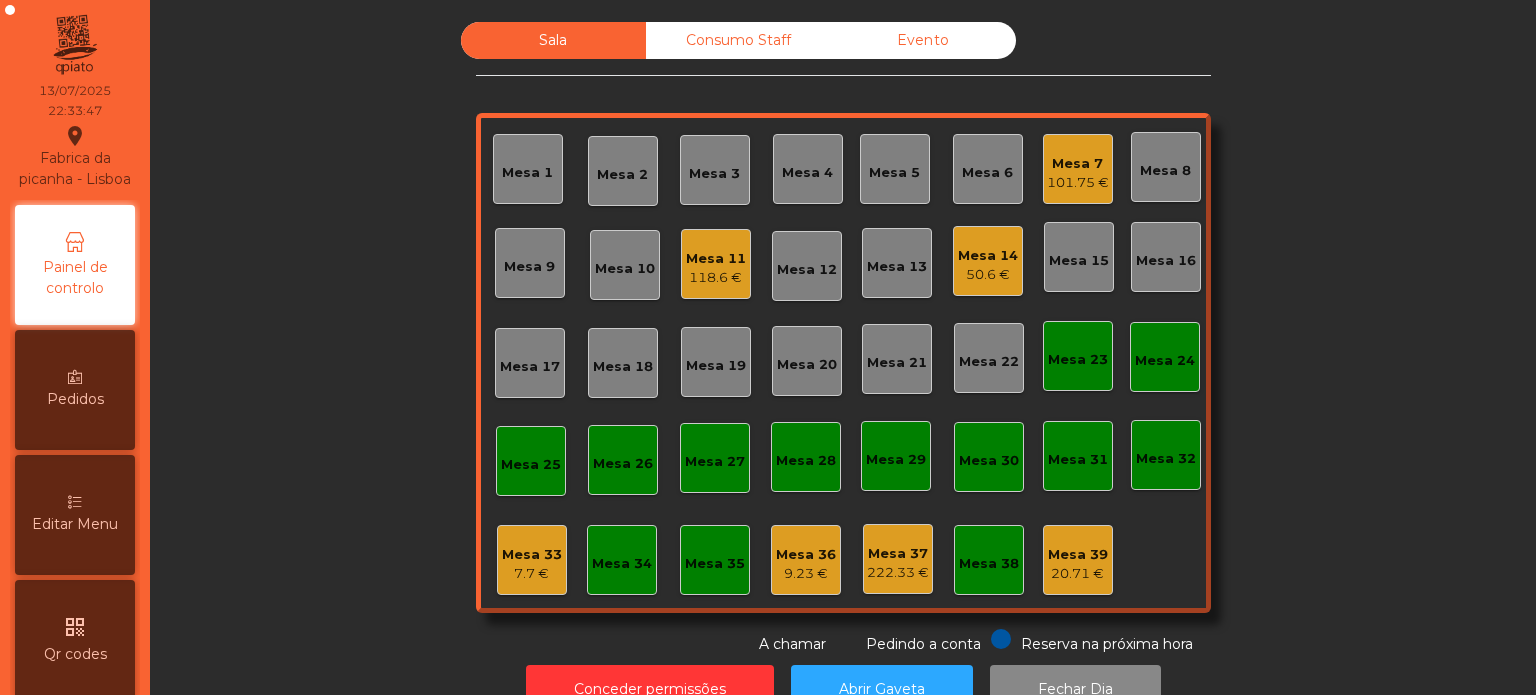 click on "Mesa 14" 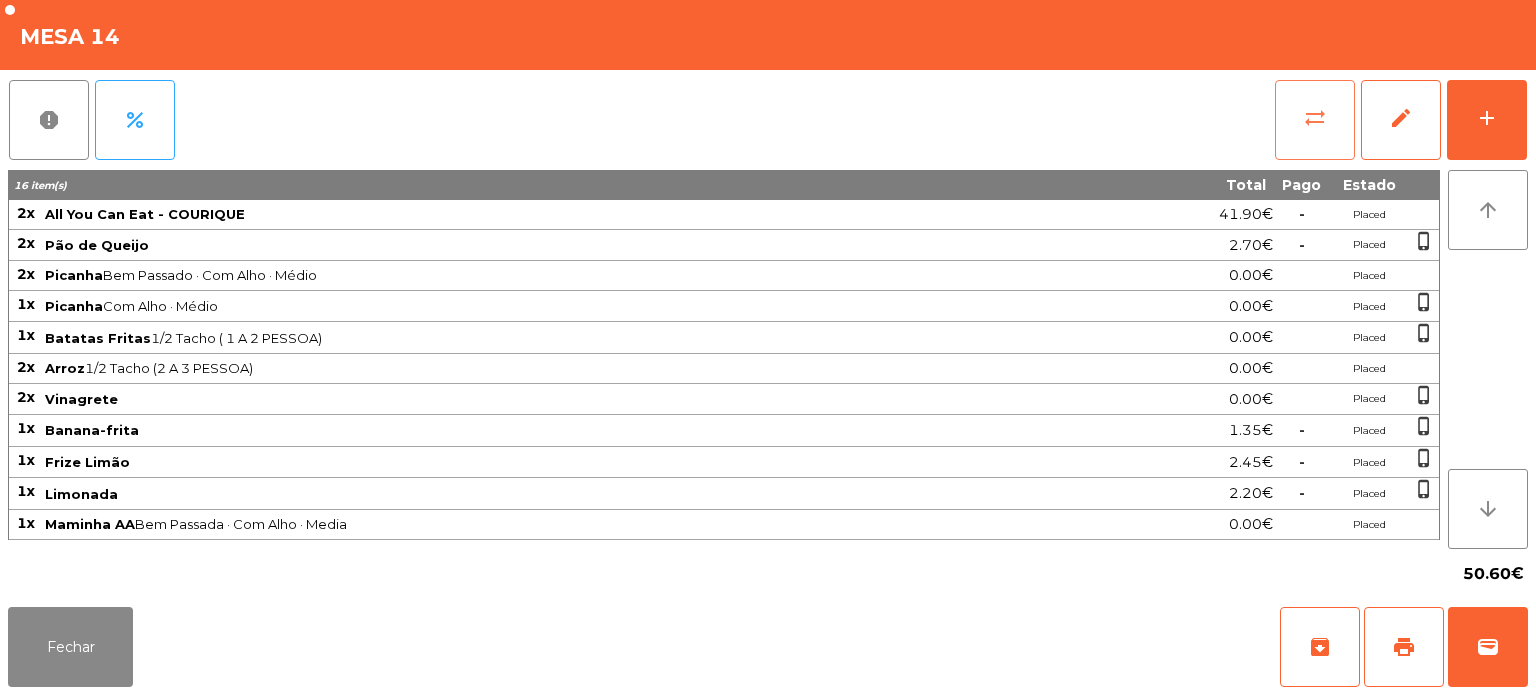 click on "sync_alt" 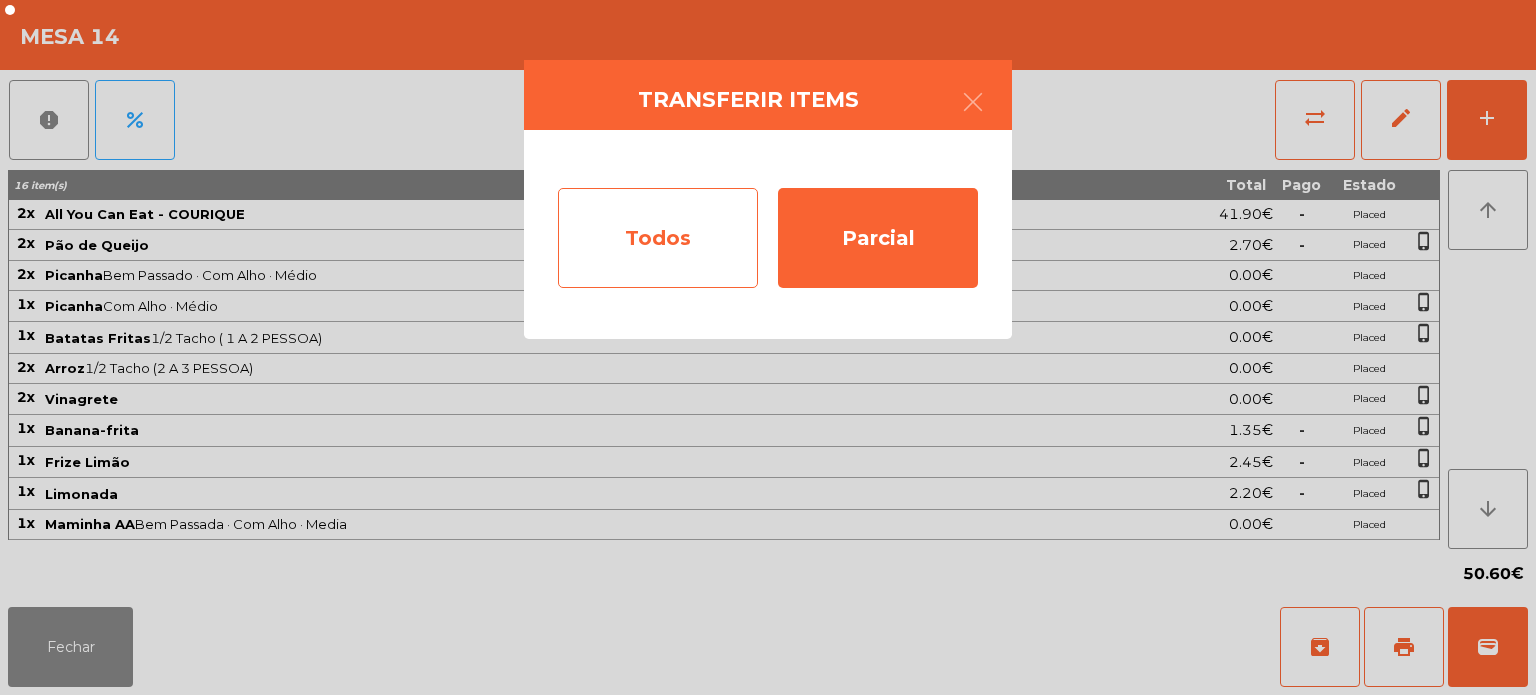 click on "Todos" 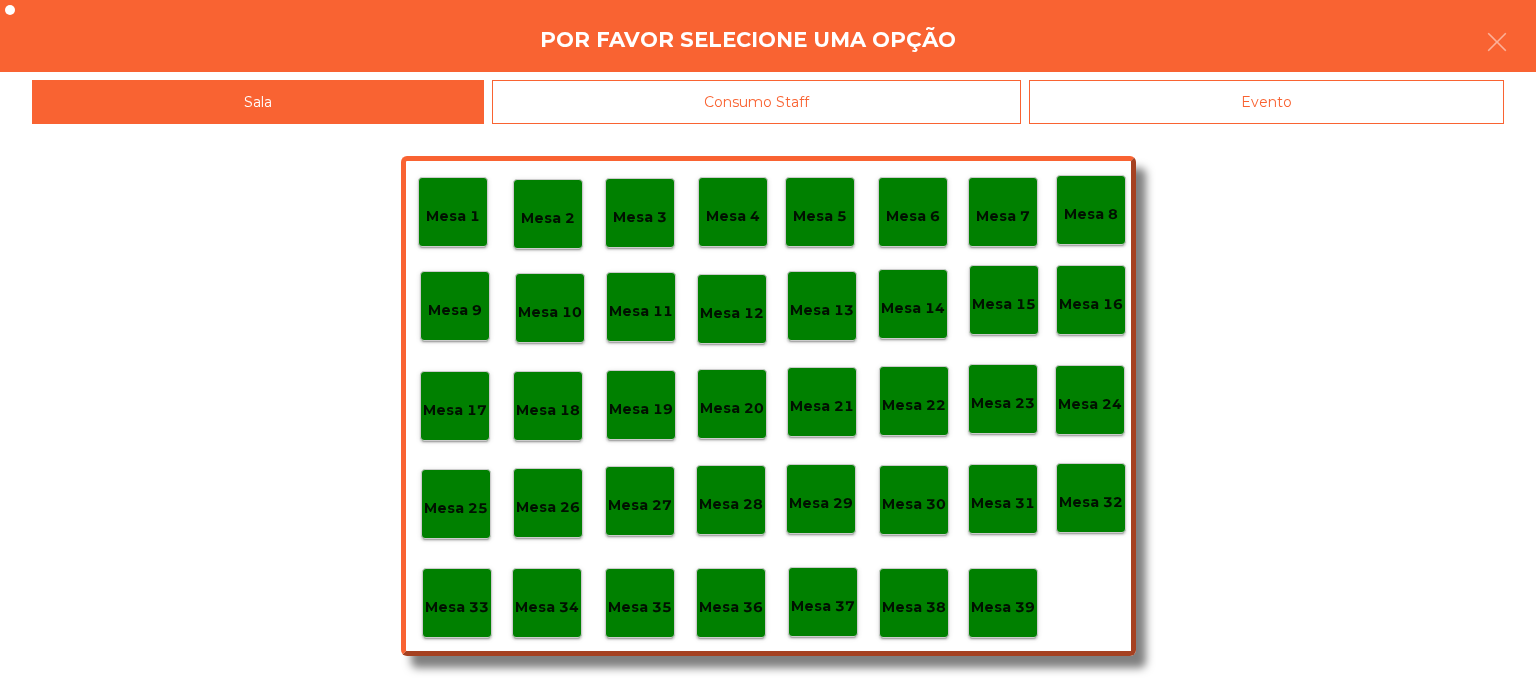 click on "Evento" 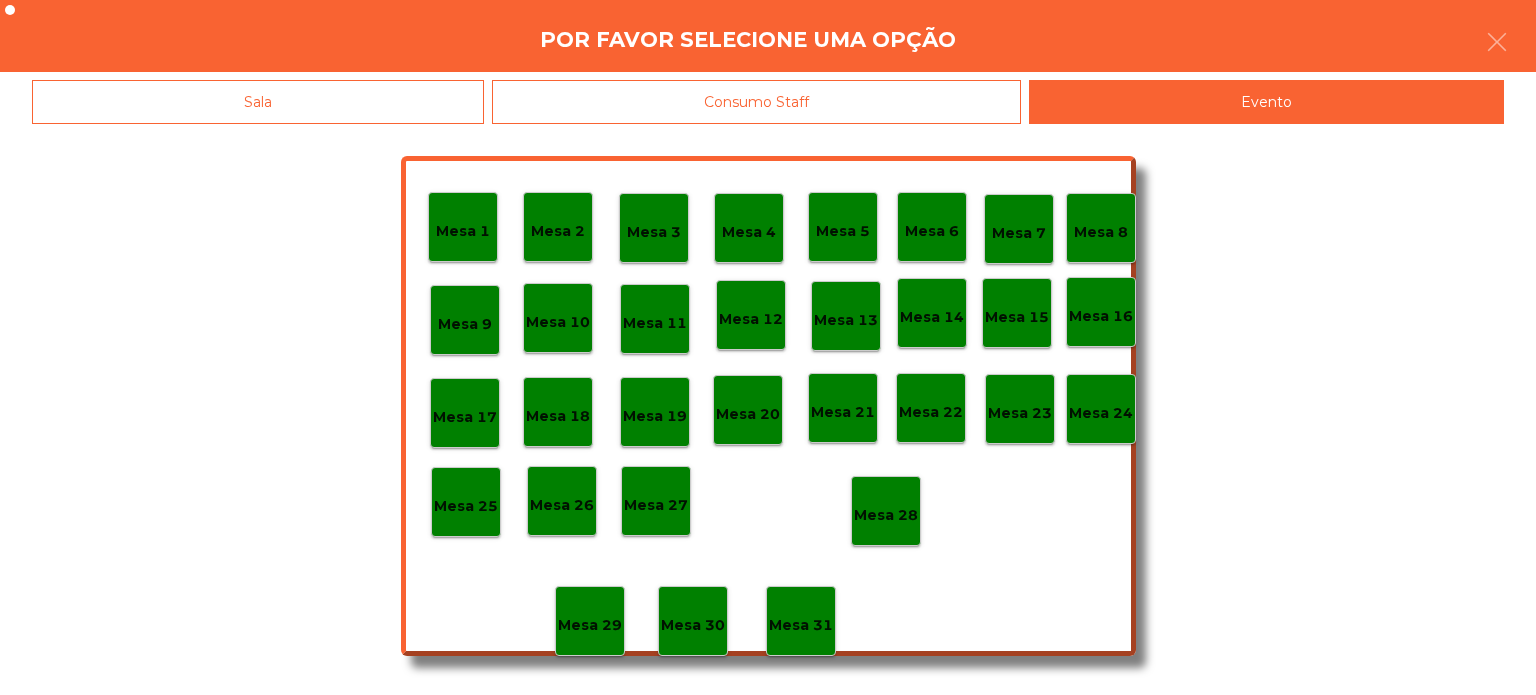 click on "Mesa 28" 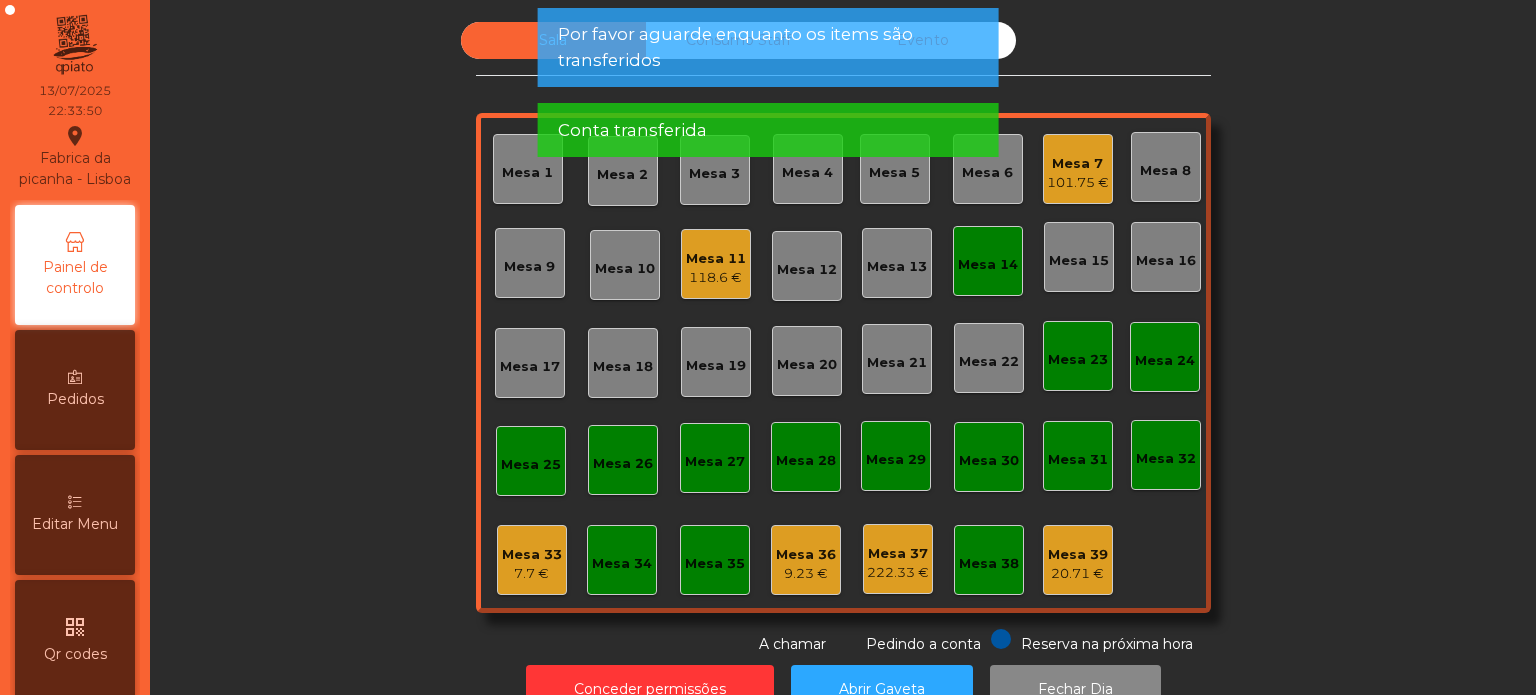 click on "Mesa 14" 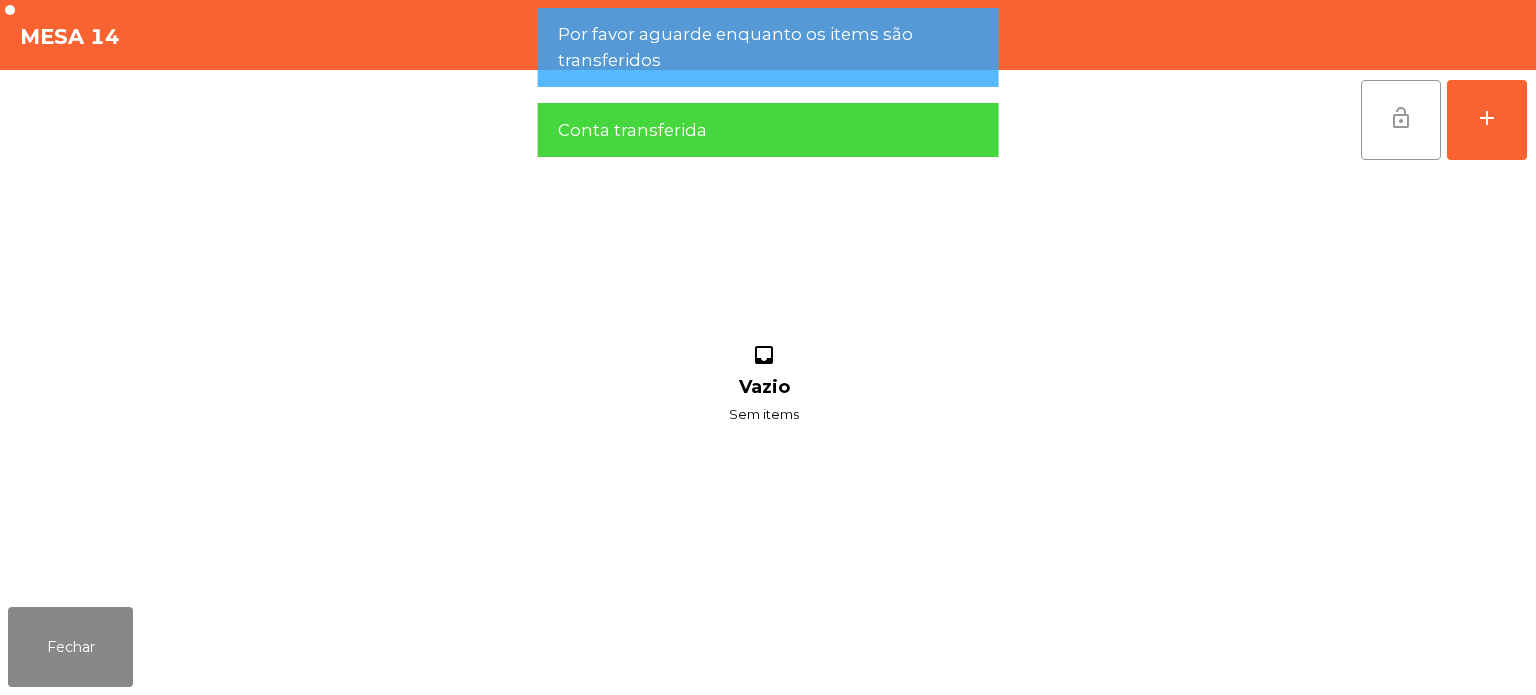 click on "lock_open" 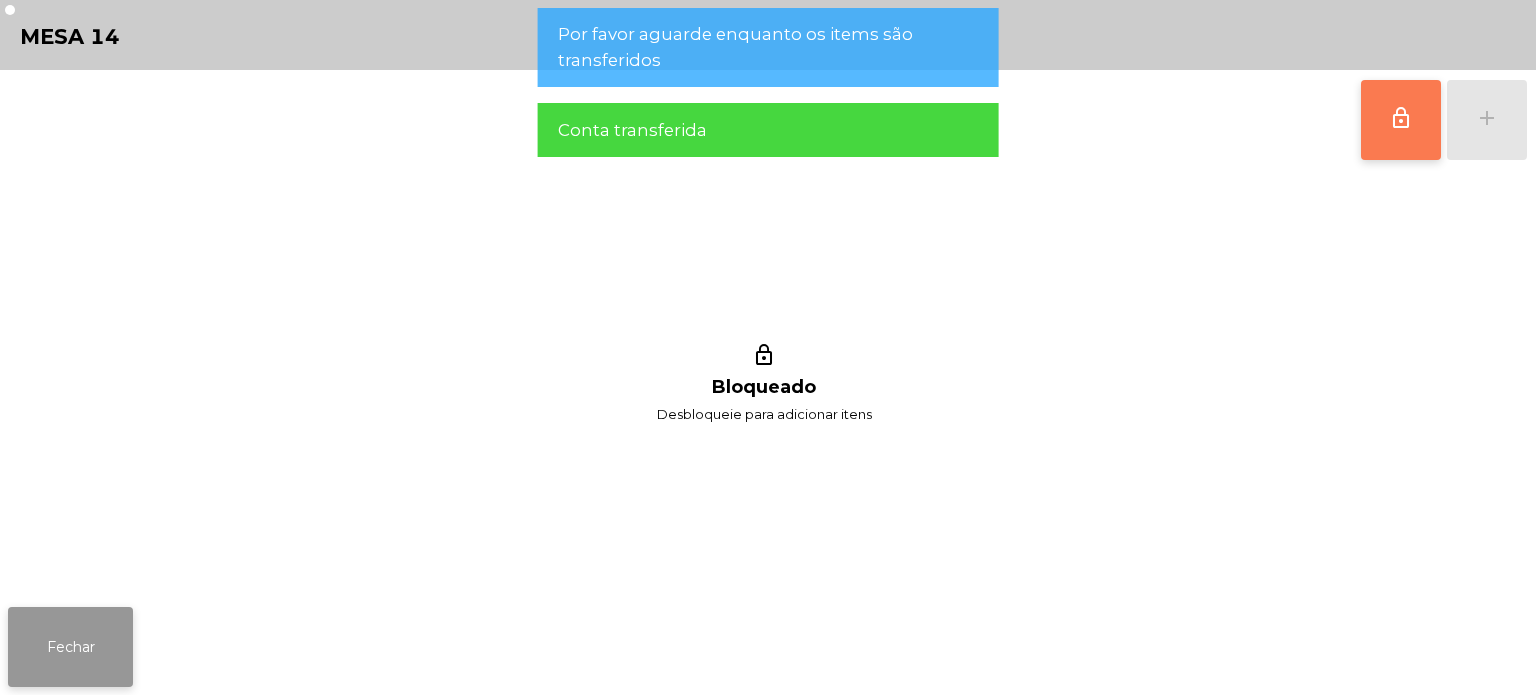 click on "Fechar" 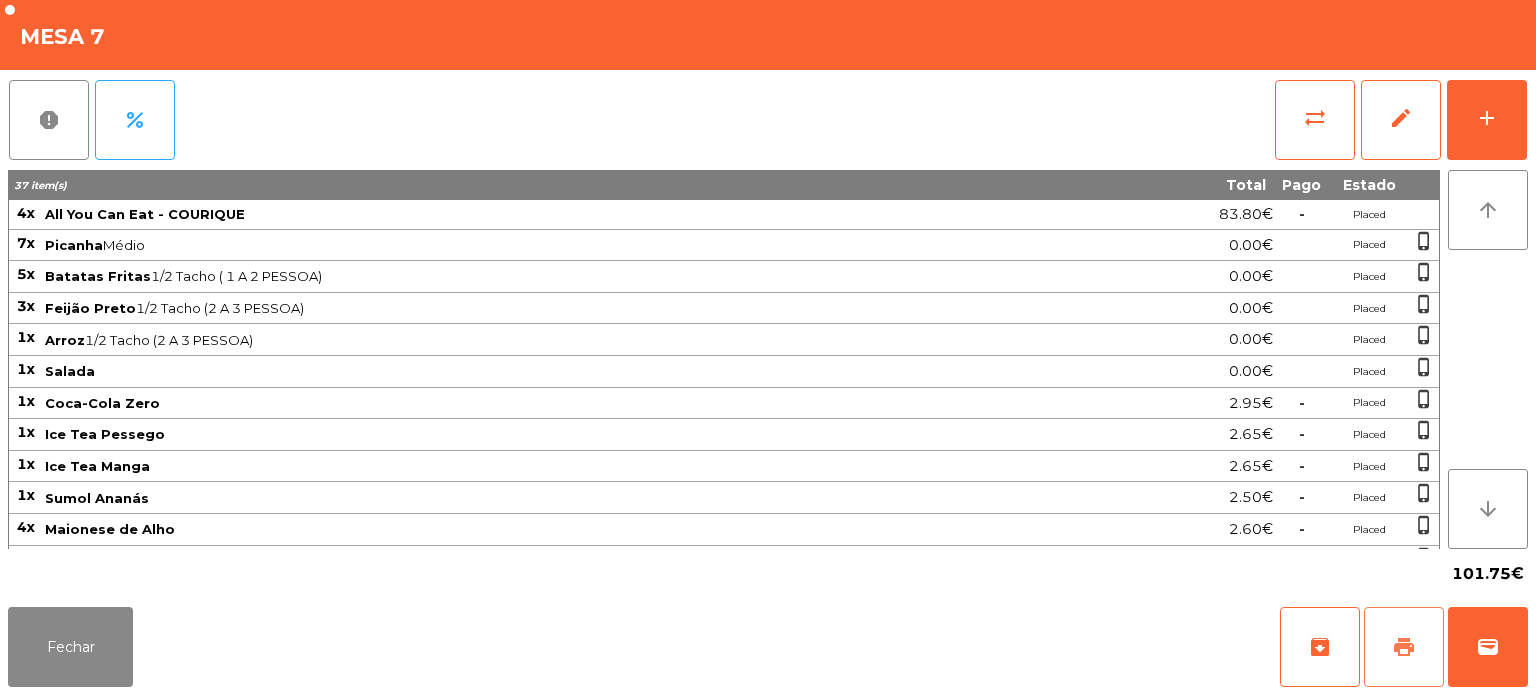 click on "print" 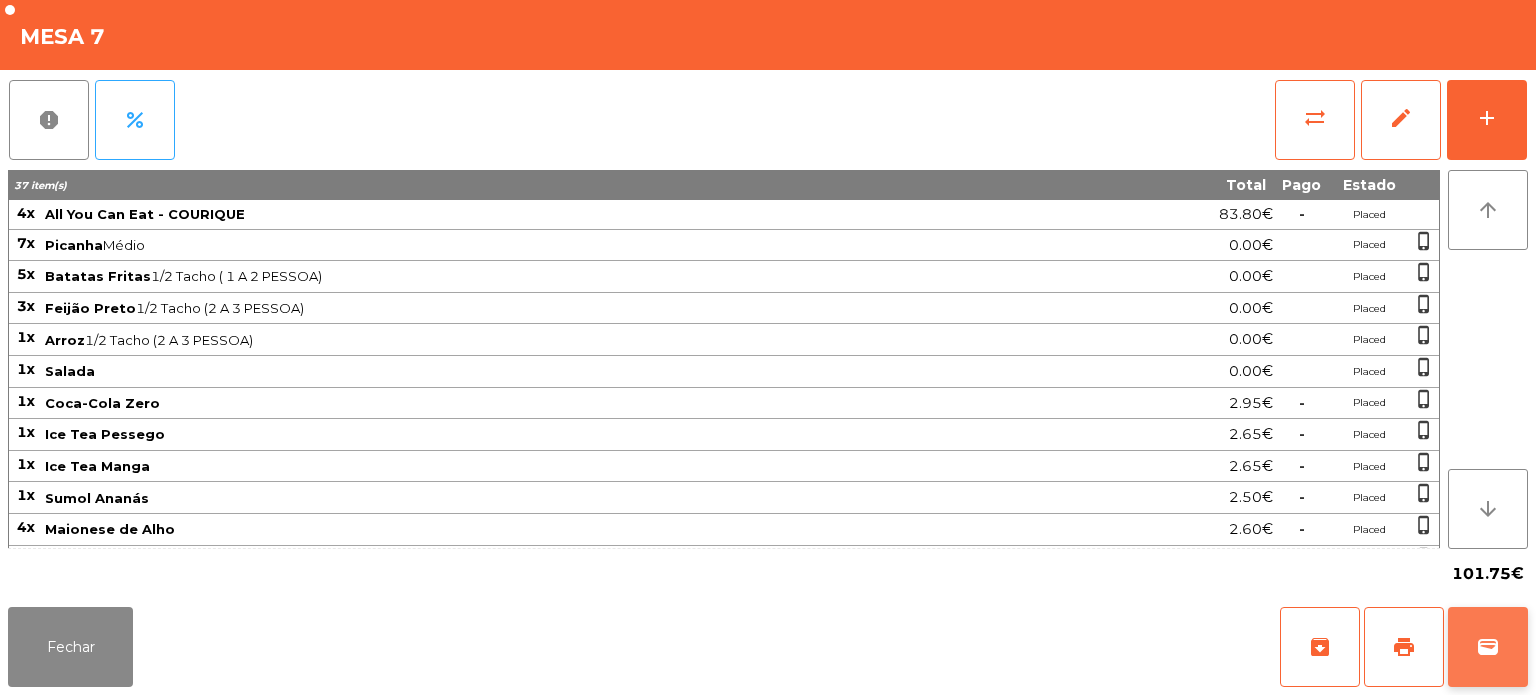 click on "wallet" 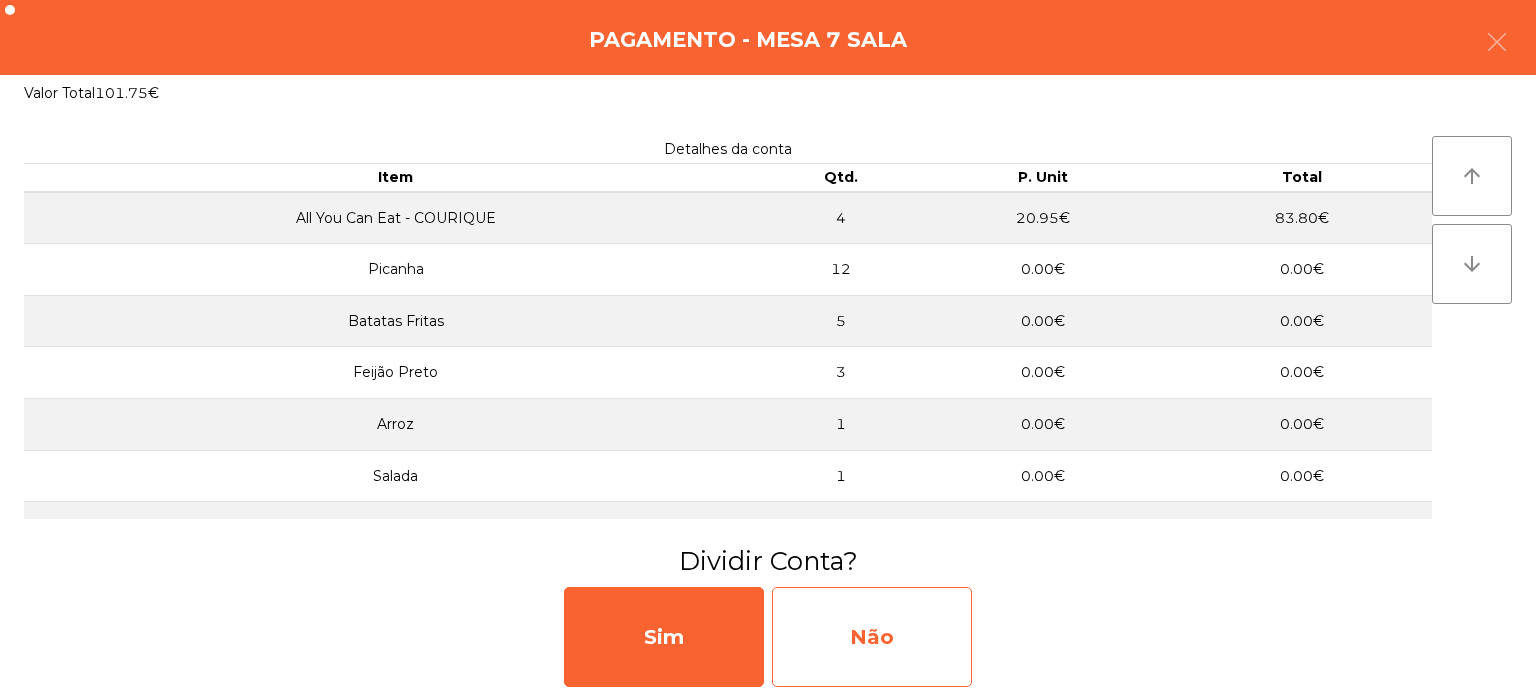 click on "Não" 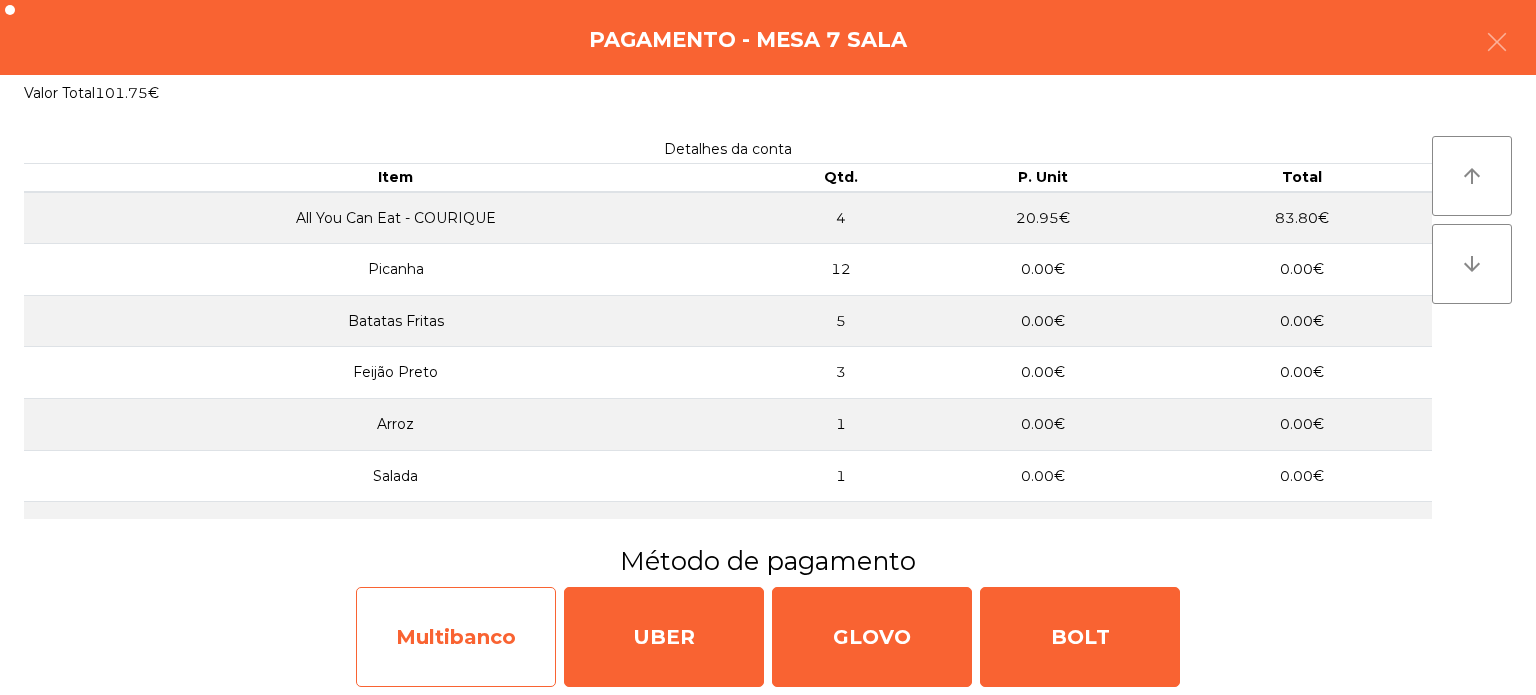 click on "Multibanco" 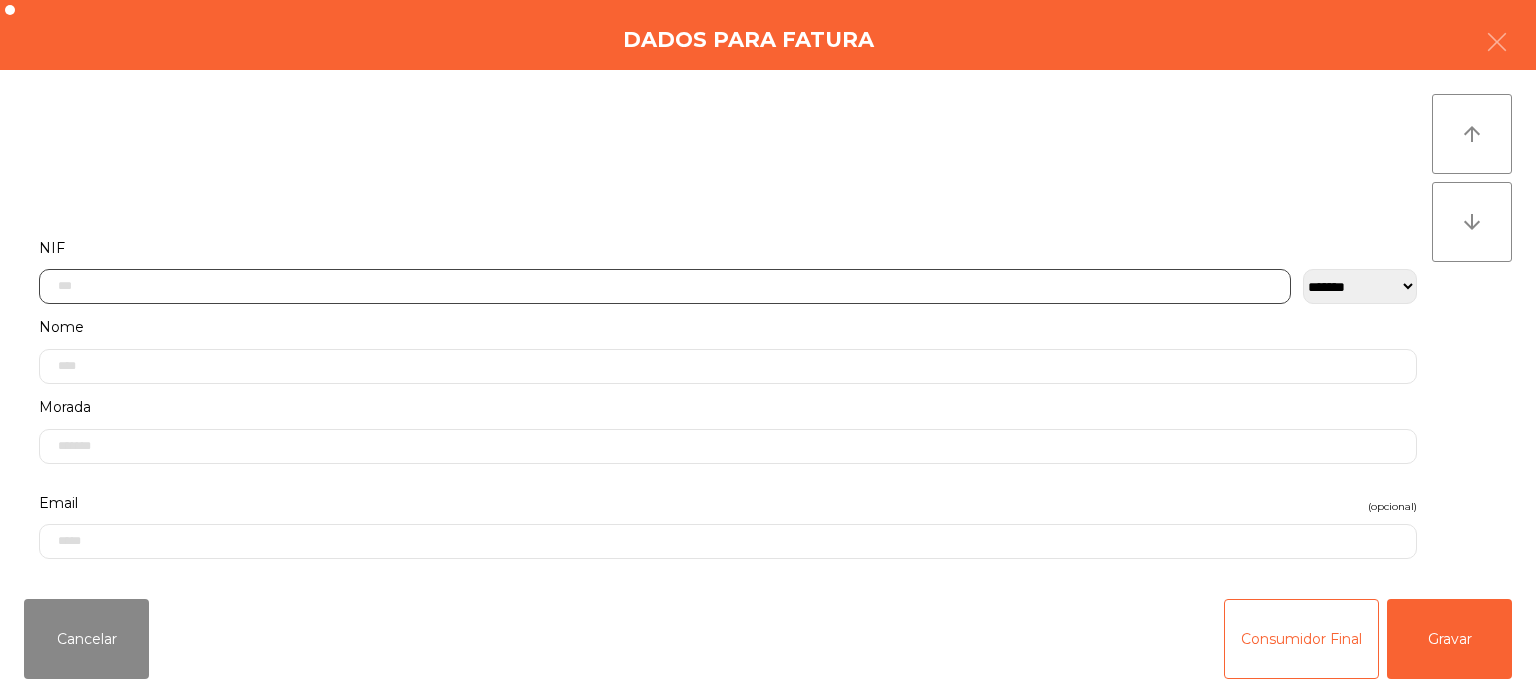 click 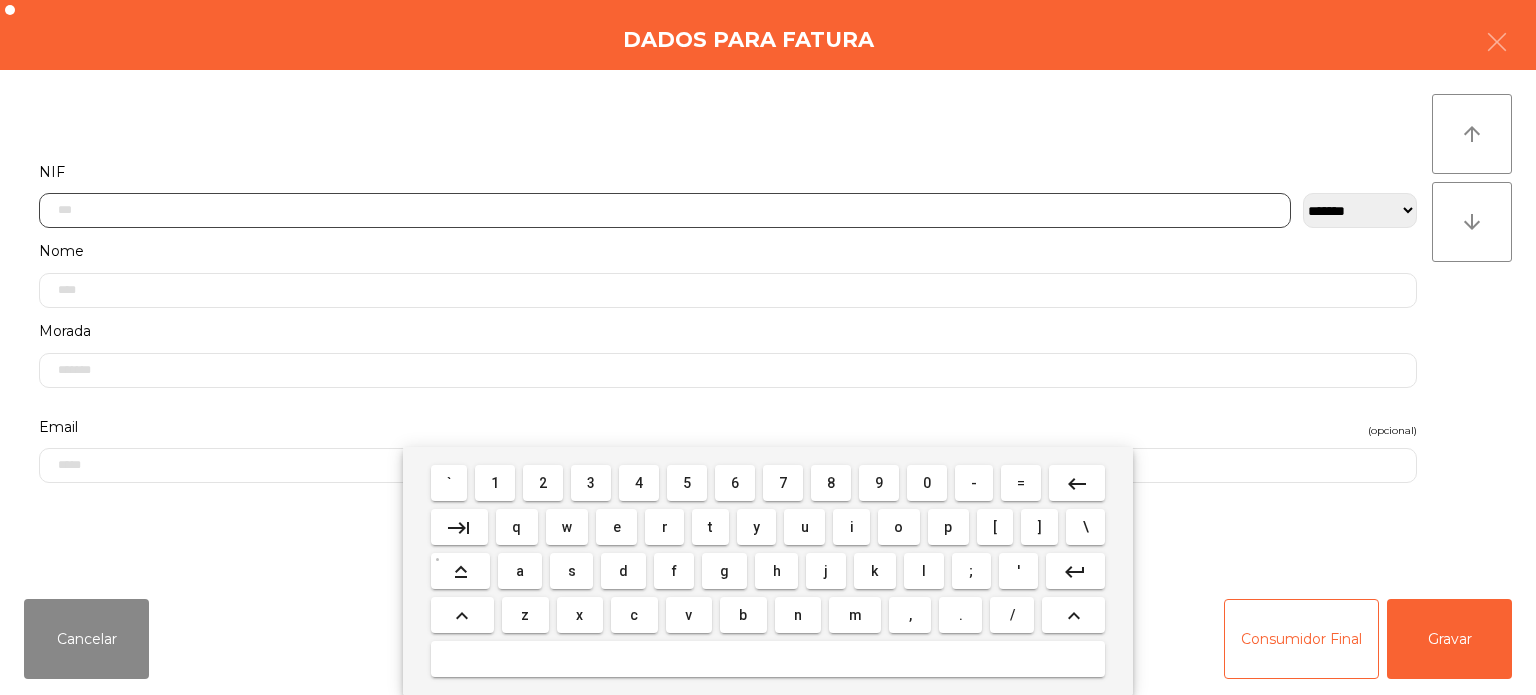 scroll, scrollTop: 139, scrollLeft: 0, axis: vertical 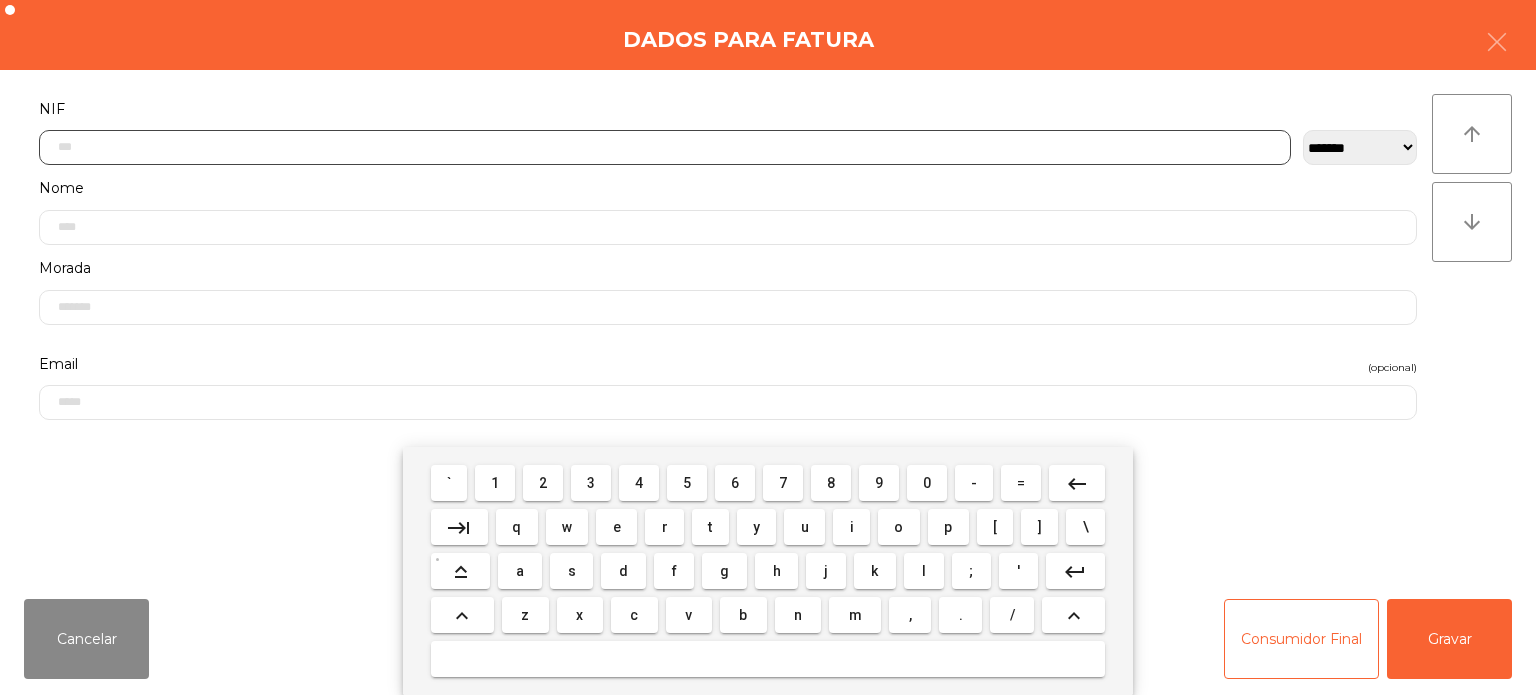 click on "2" at bounding box center (543, 483) 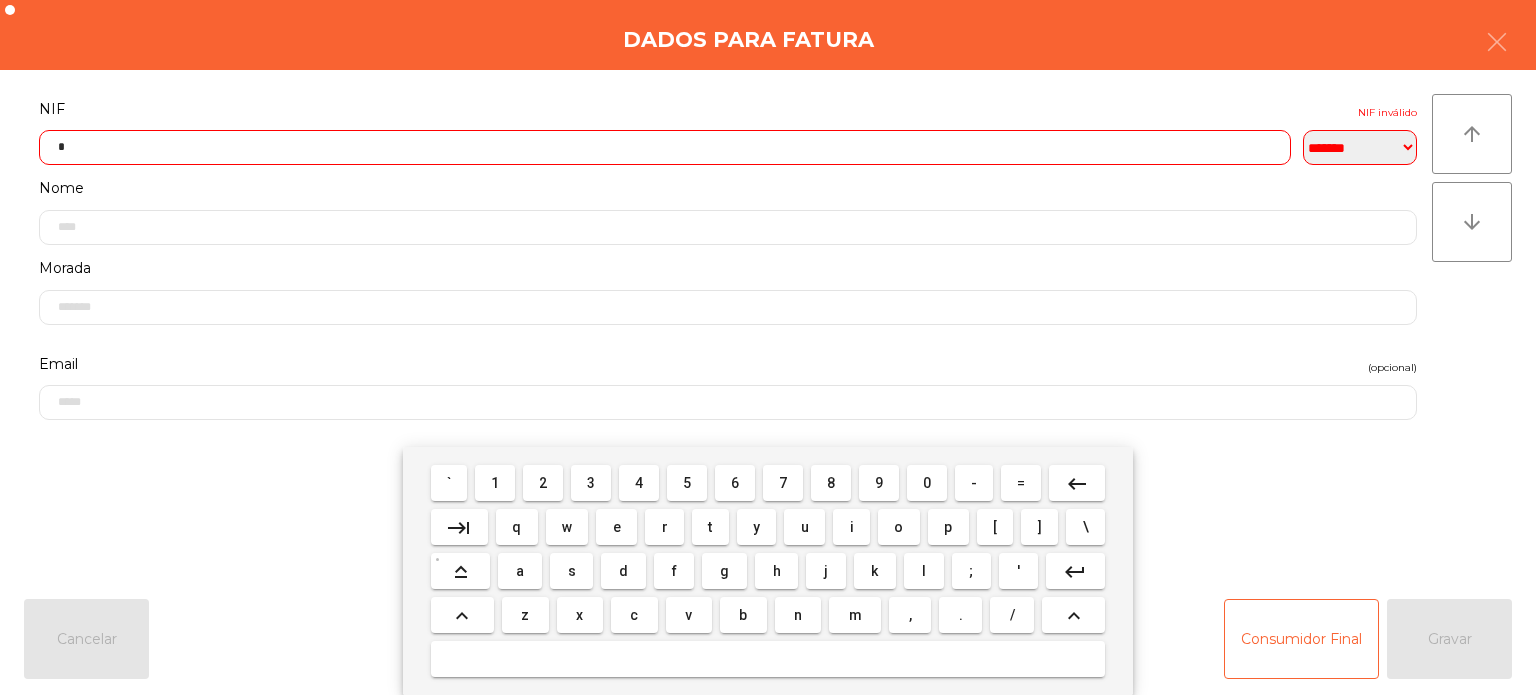 click on "5" at bounding box center [687, 483] 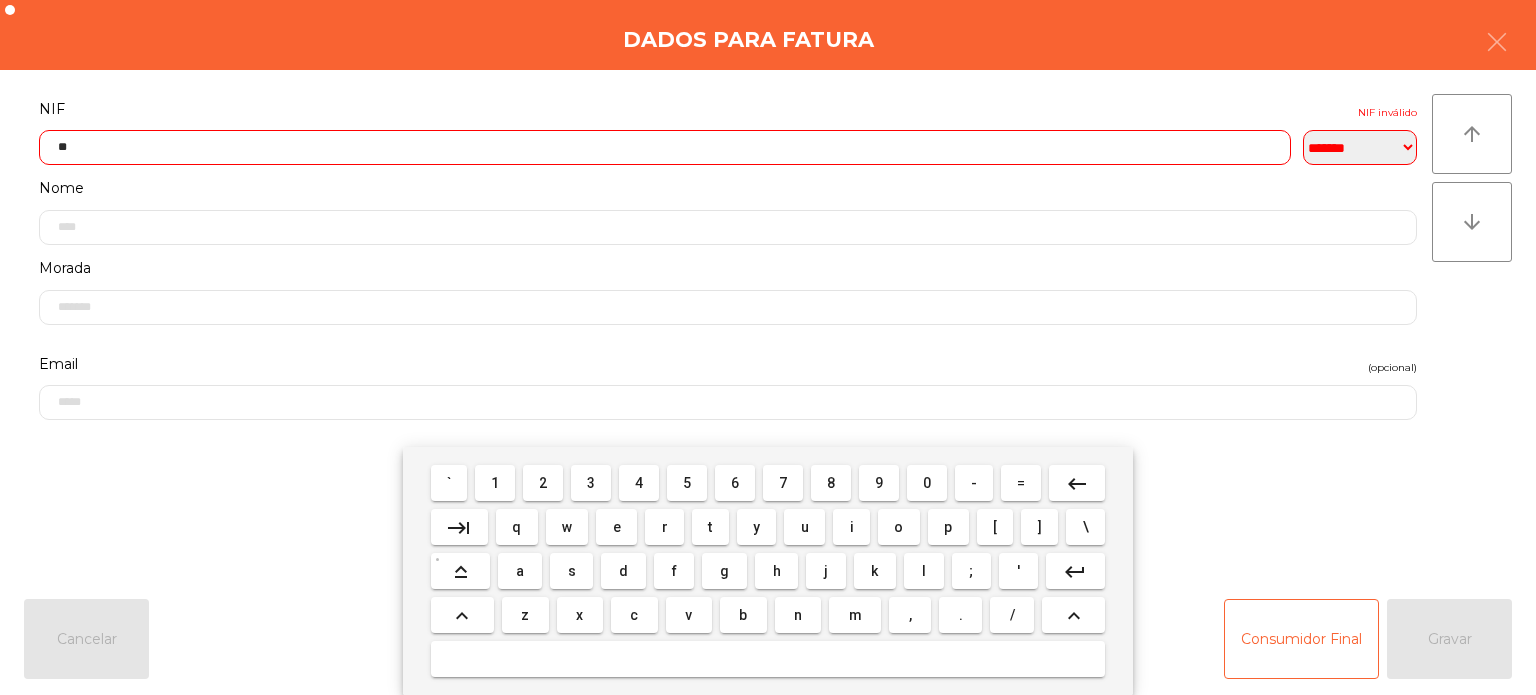 click on "3" at bounding box center [591, 483] 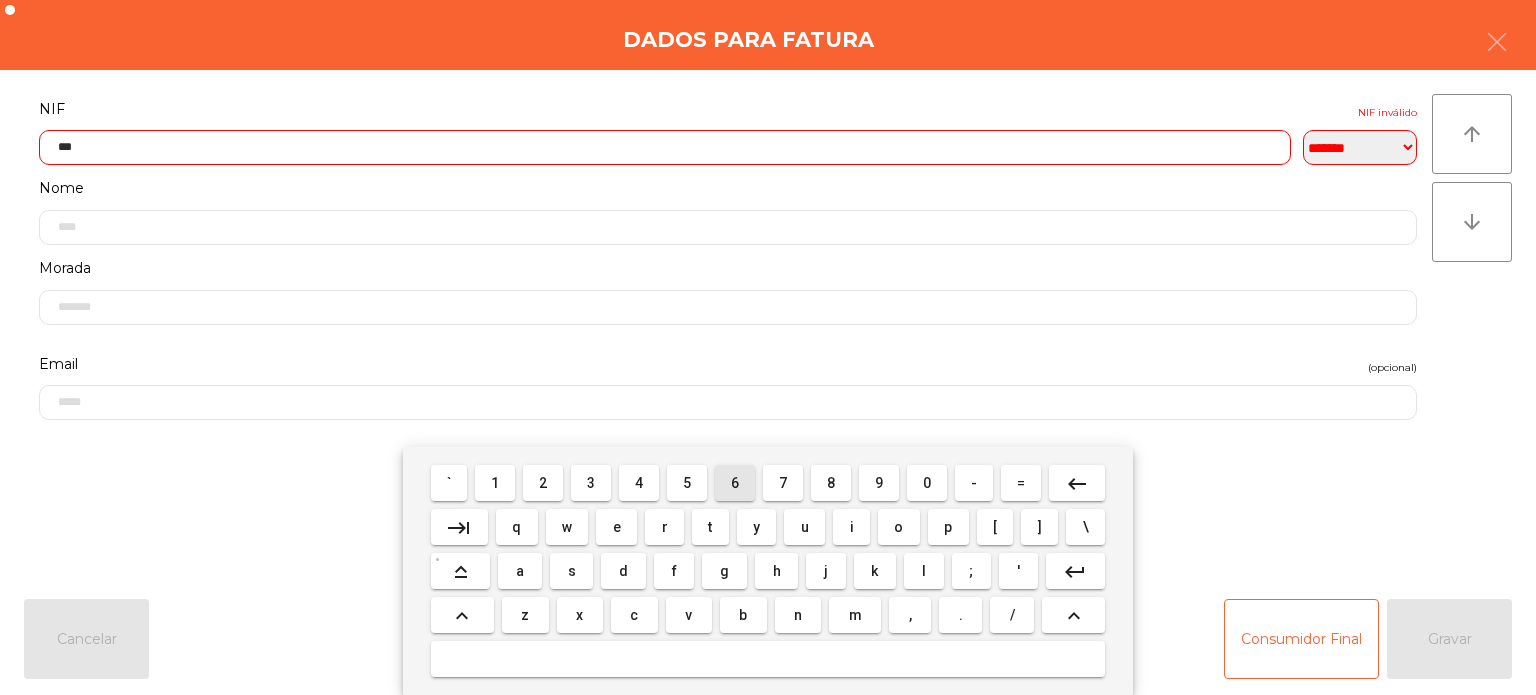 click on "6" at bounding box center [735, 483] 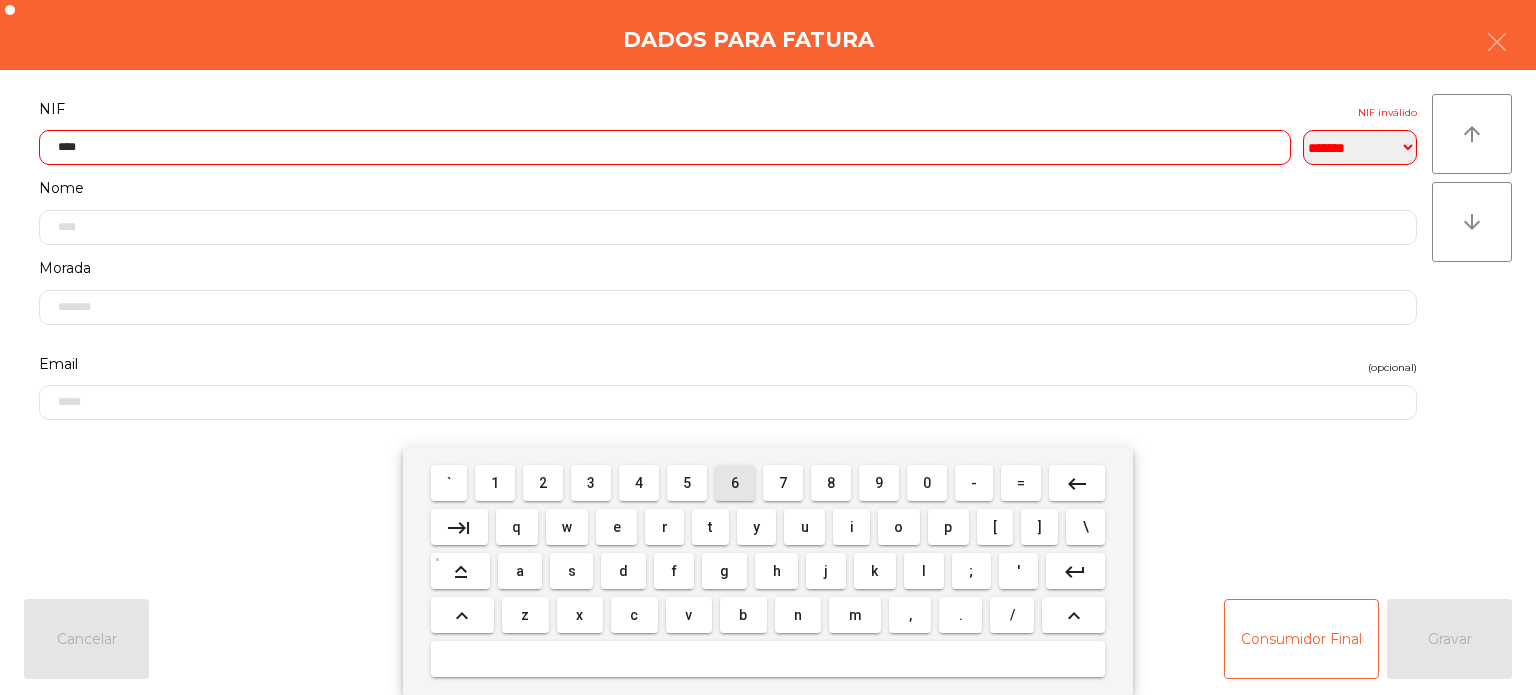 click on "6" at bounding box center [735, 483] 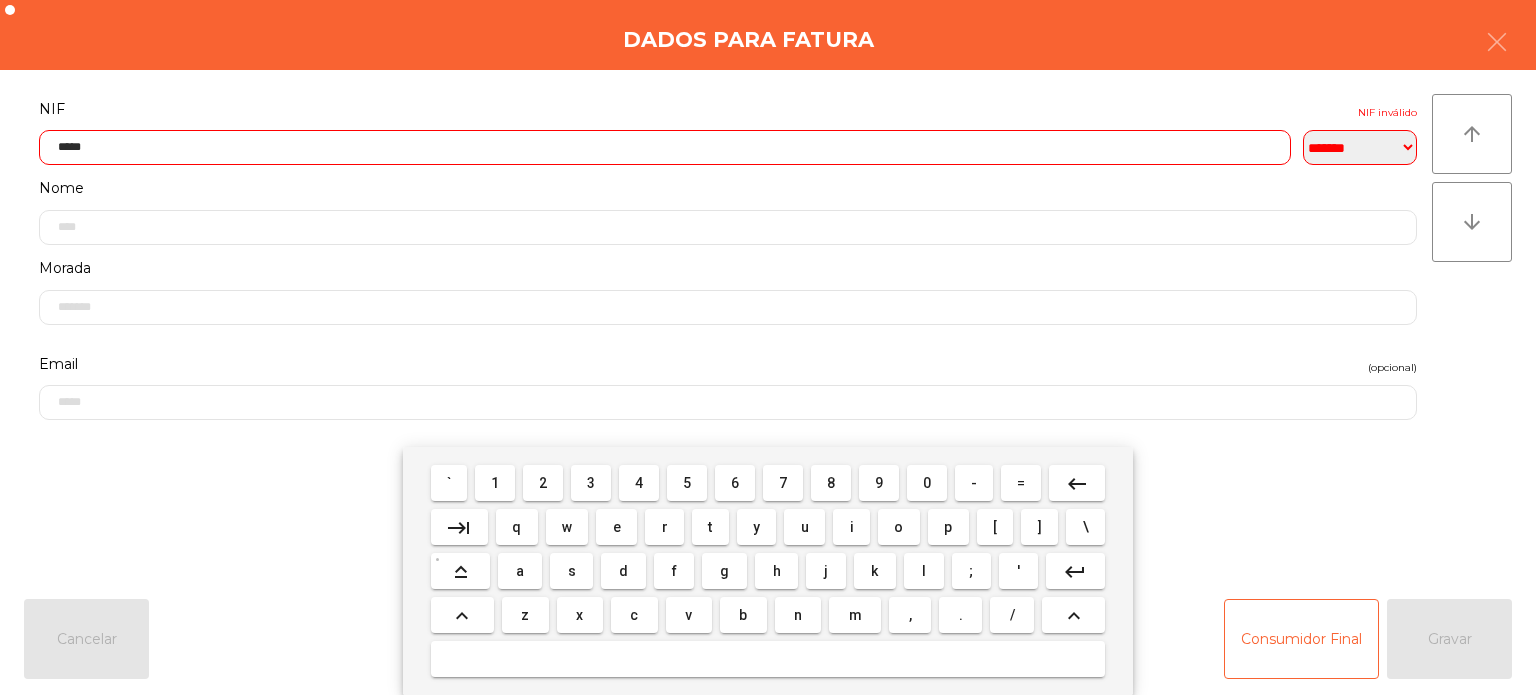 click on "0" at bounding box center (927, 483) 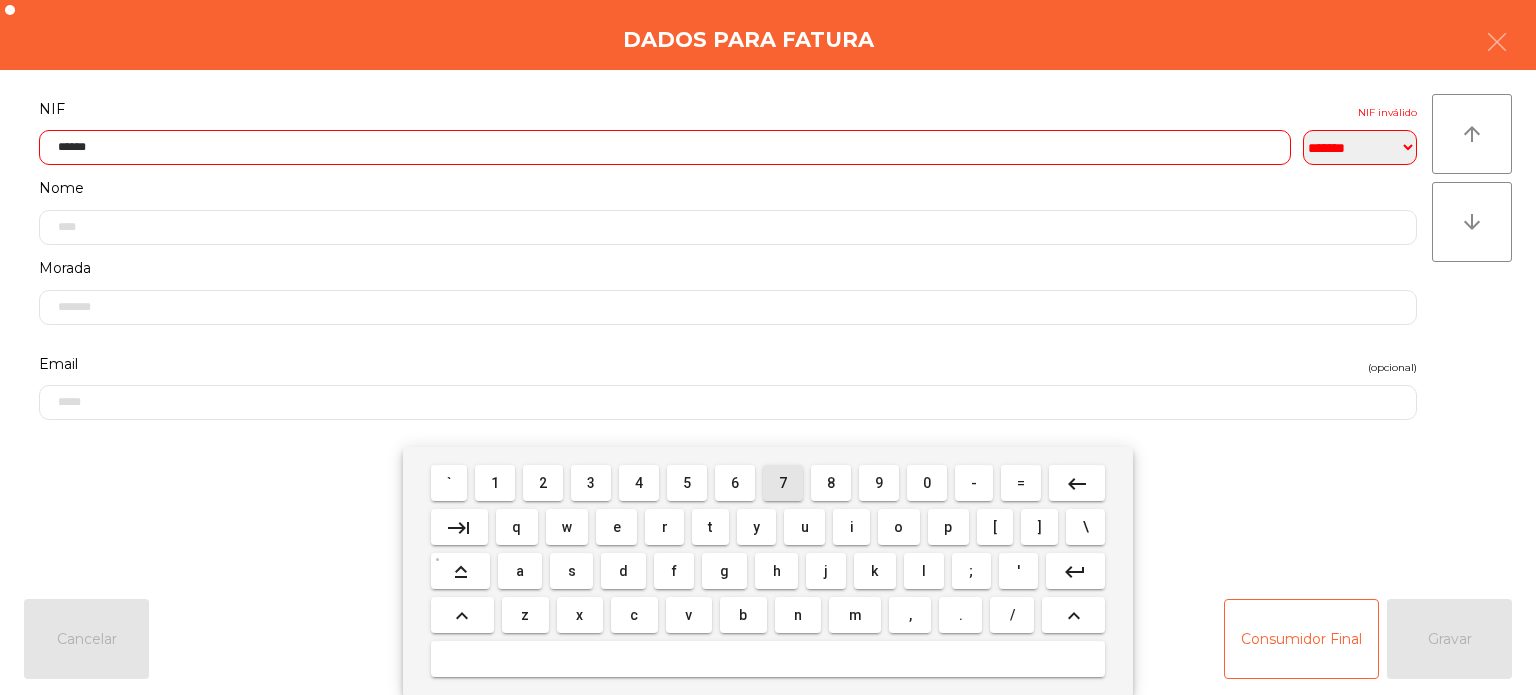 click on "7" at bounding box center [783, 483] 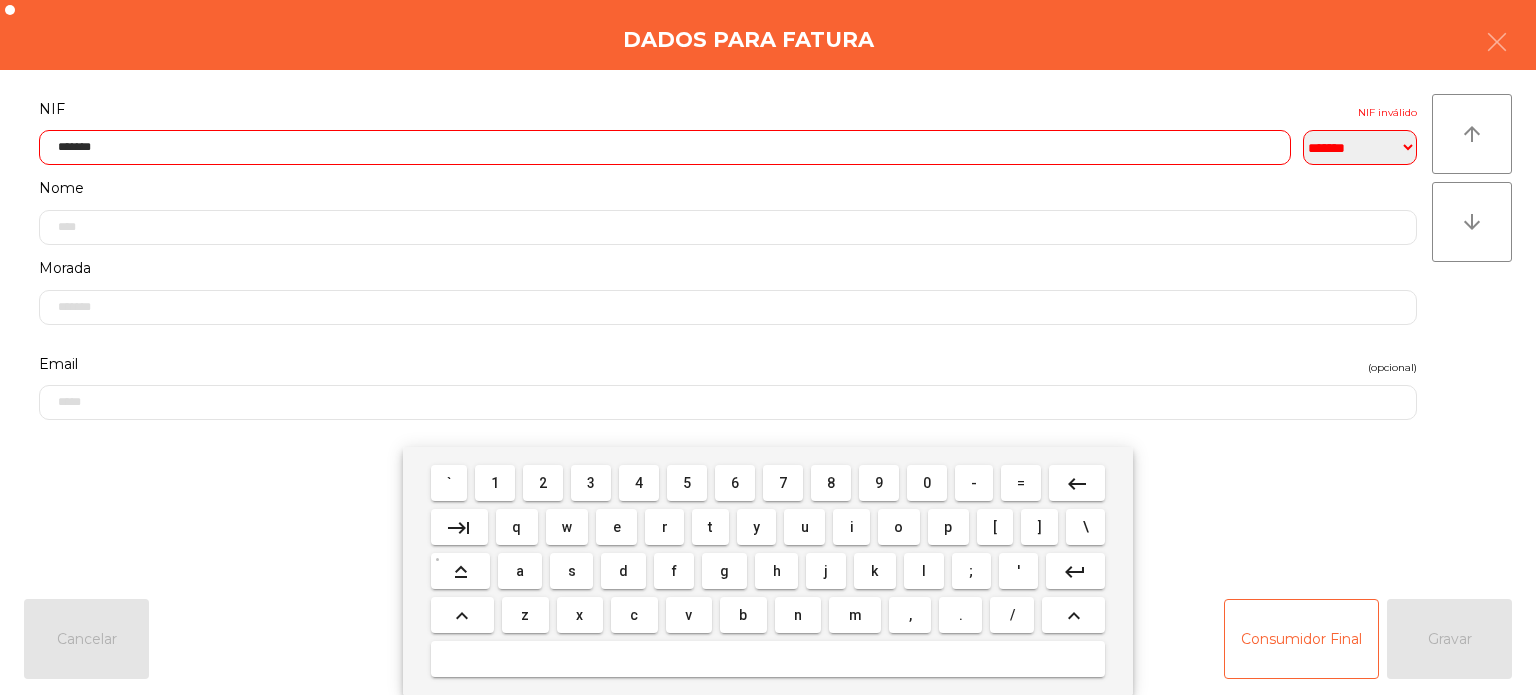 click on "3" at bounding box center [591, 483] 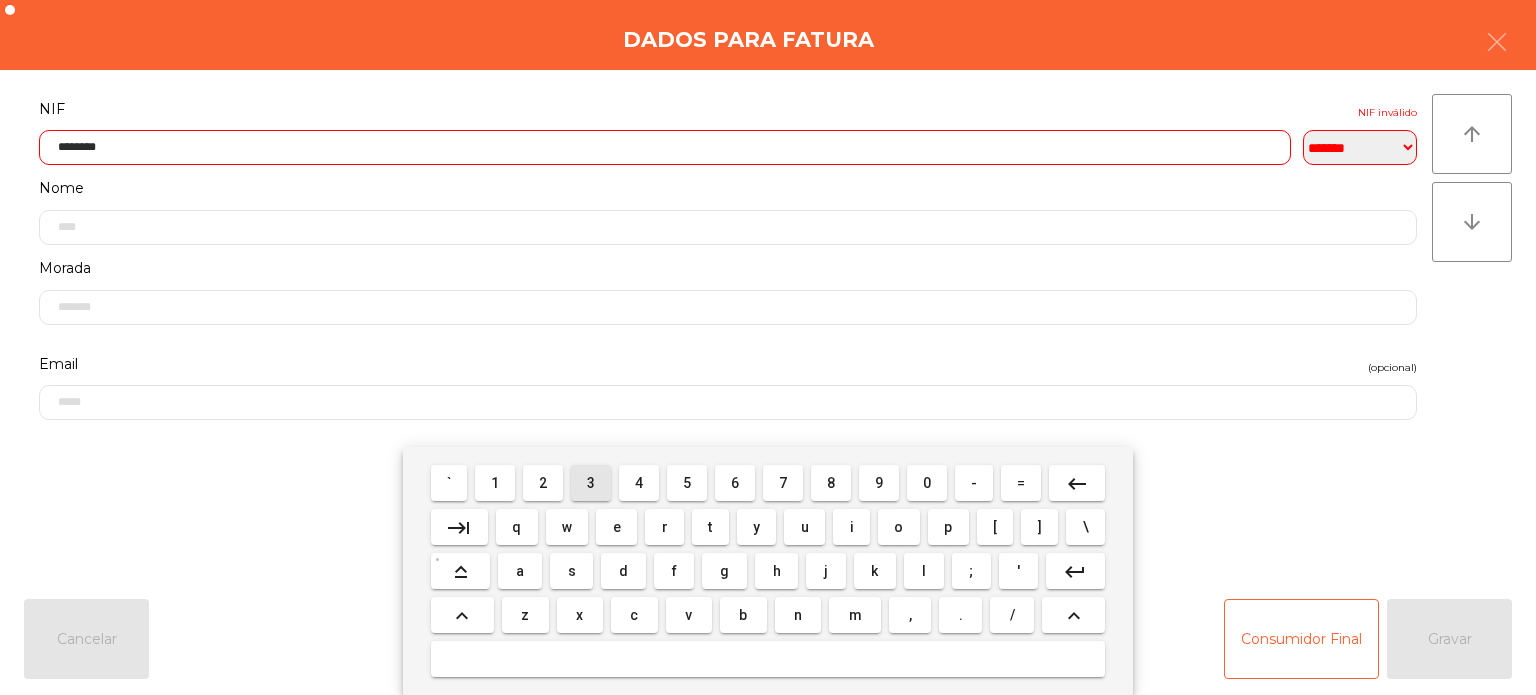 click on "4" at bounding box center (639, 483) 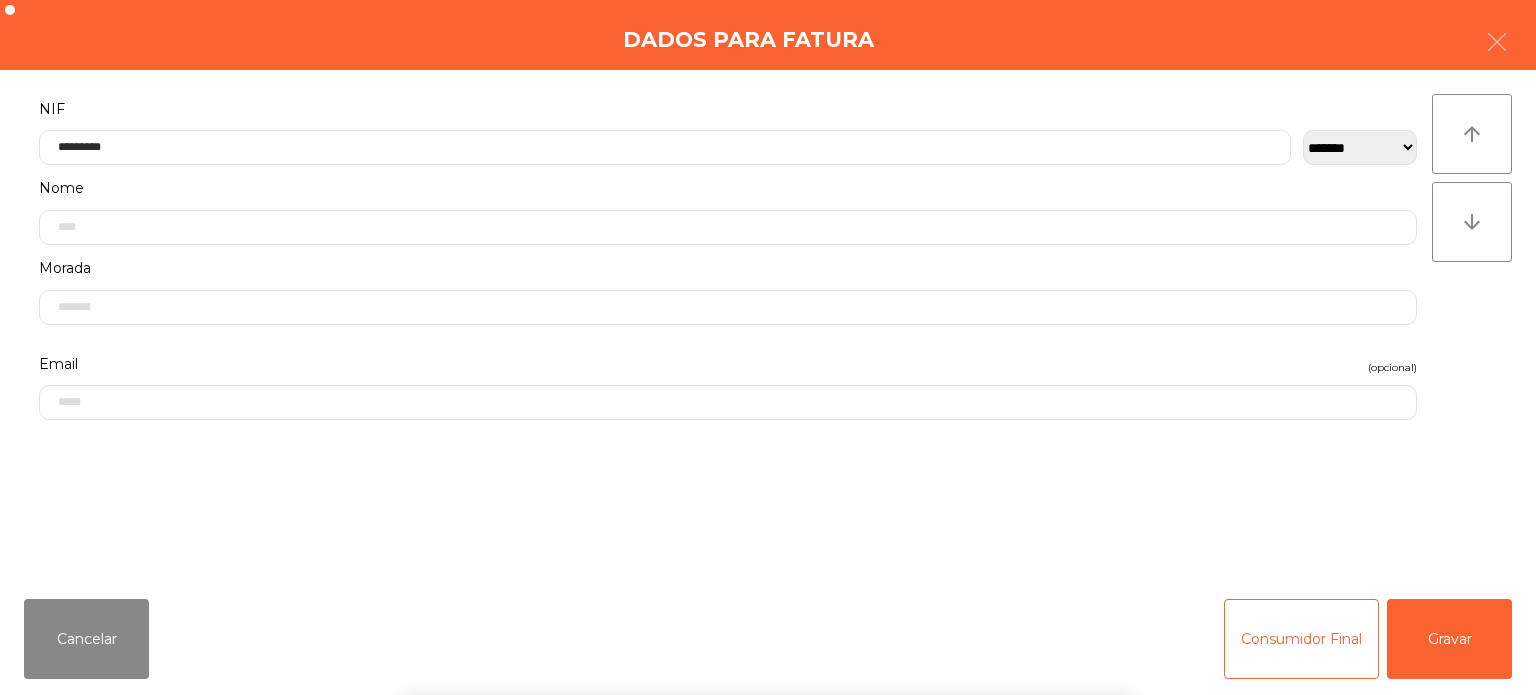 click on "Dados para Fatura" 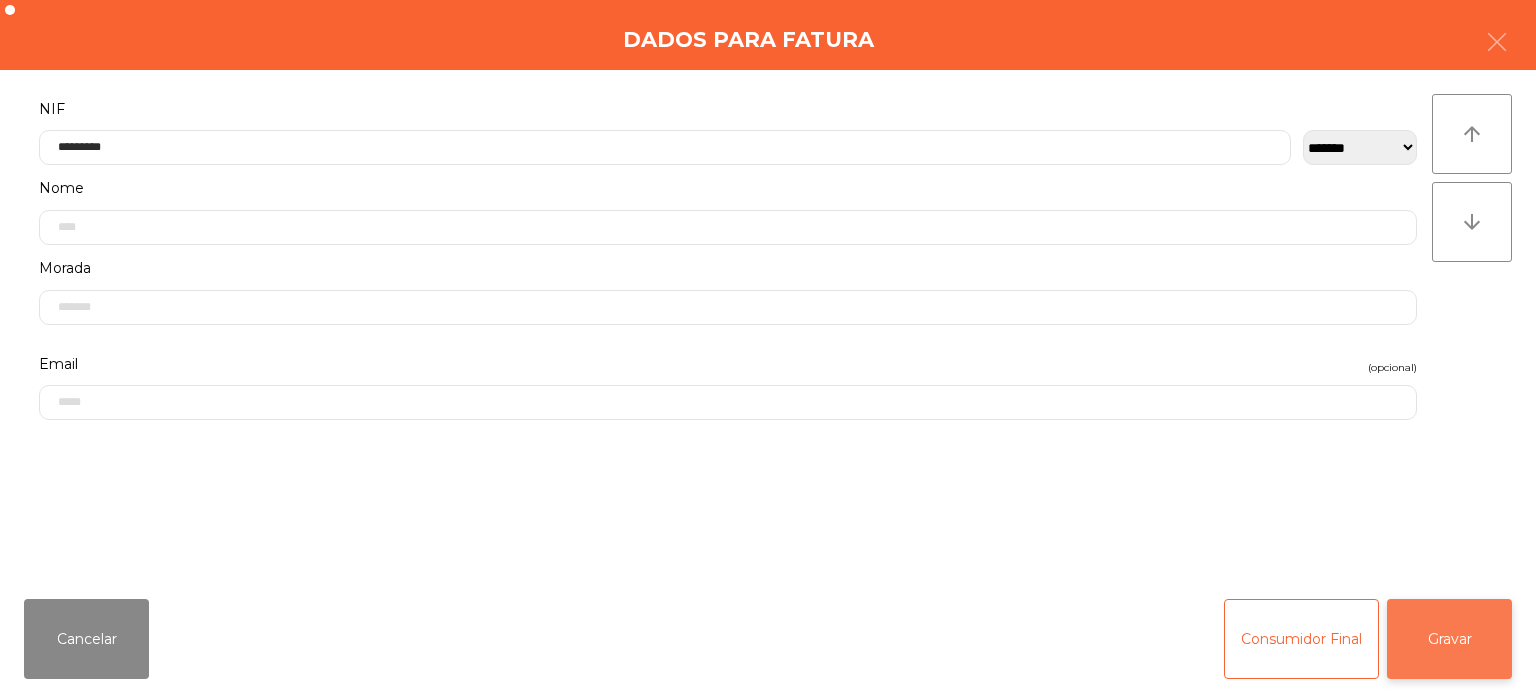 click on "Gravar" 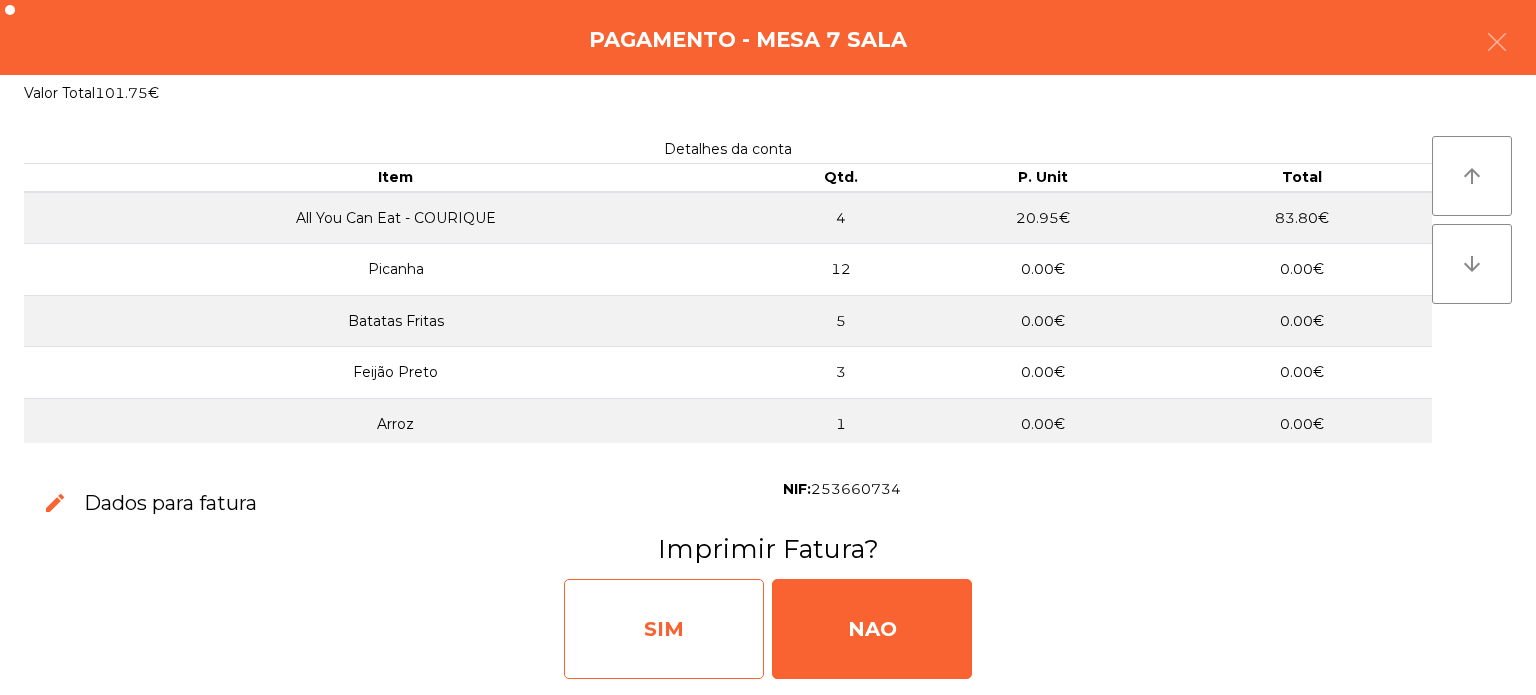click on "SIM" 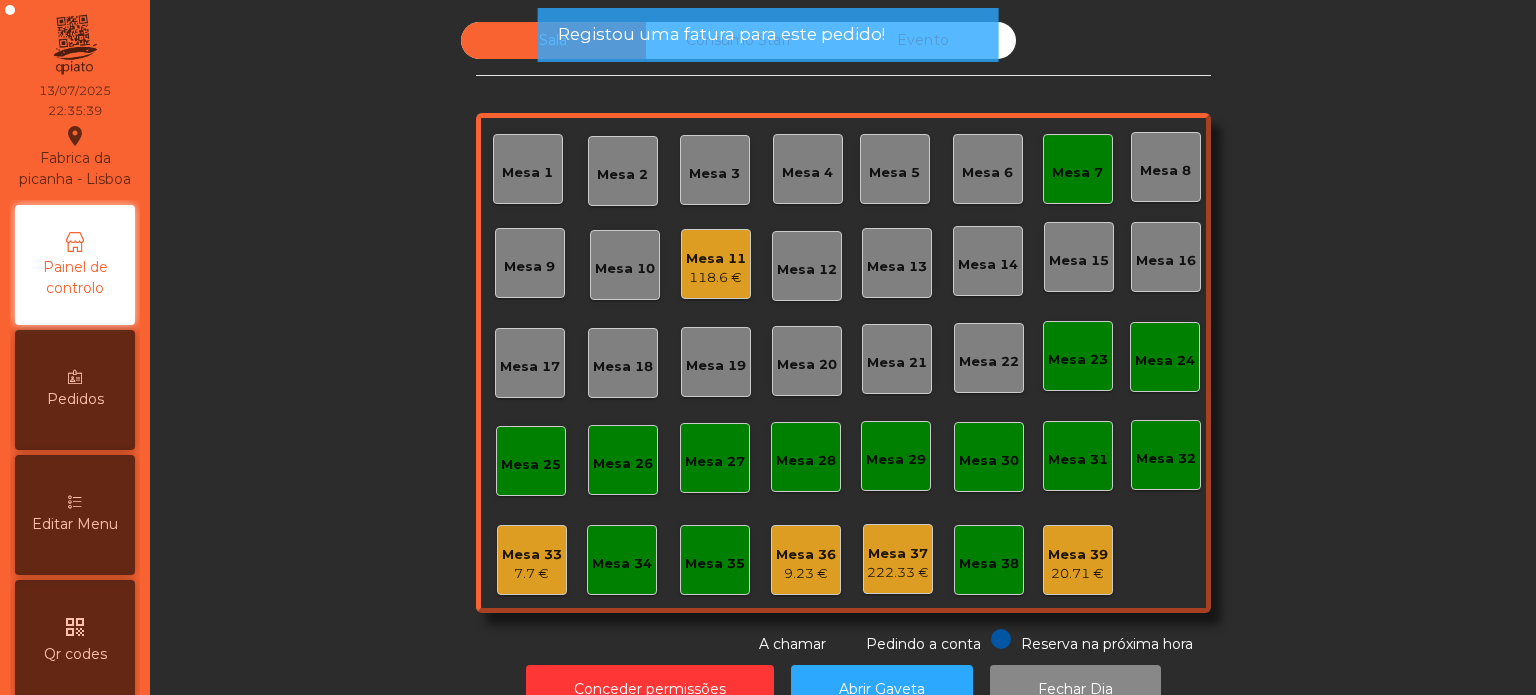 click on "Mesa 7" 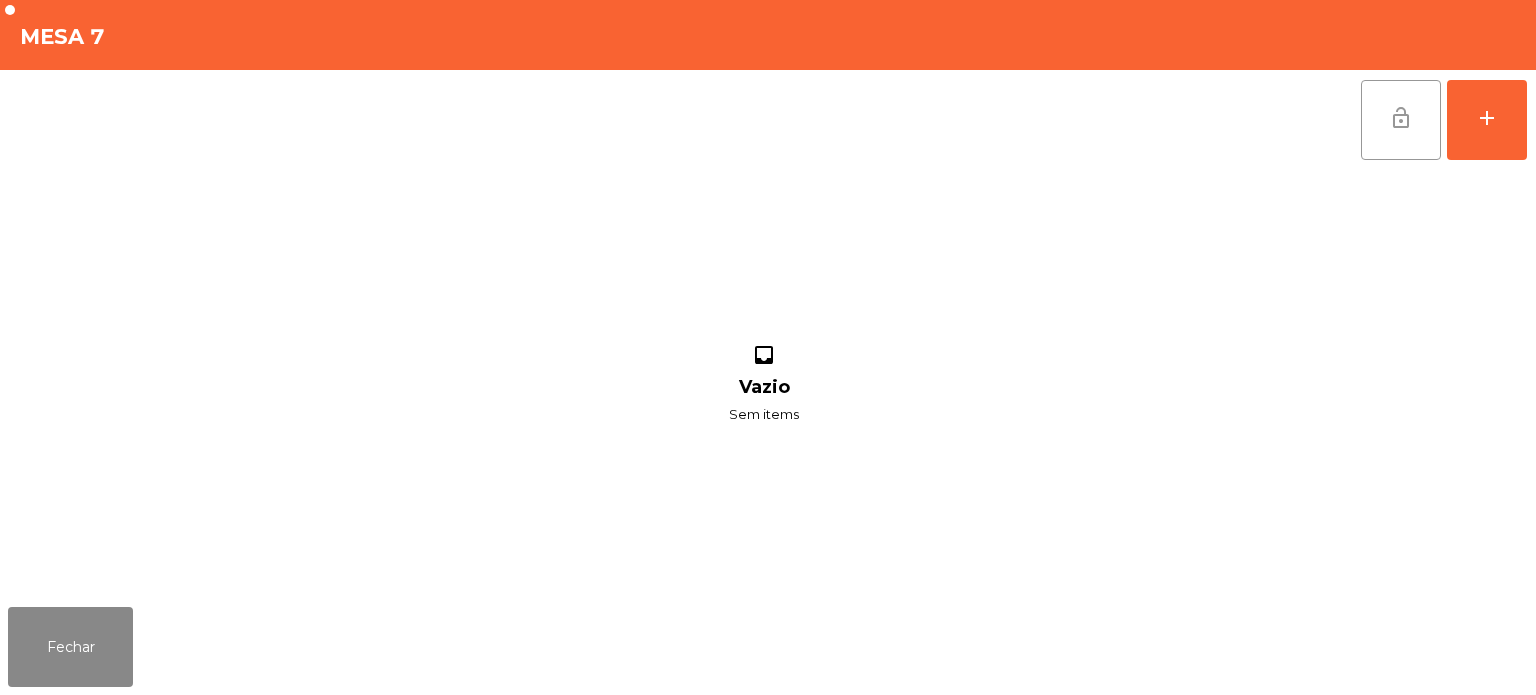 click on "lock_open" 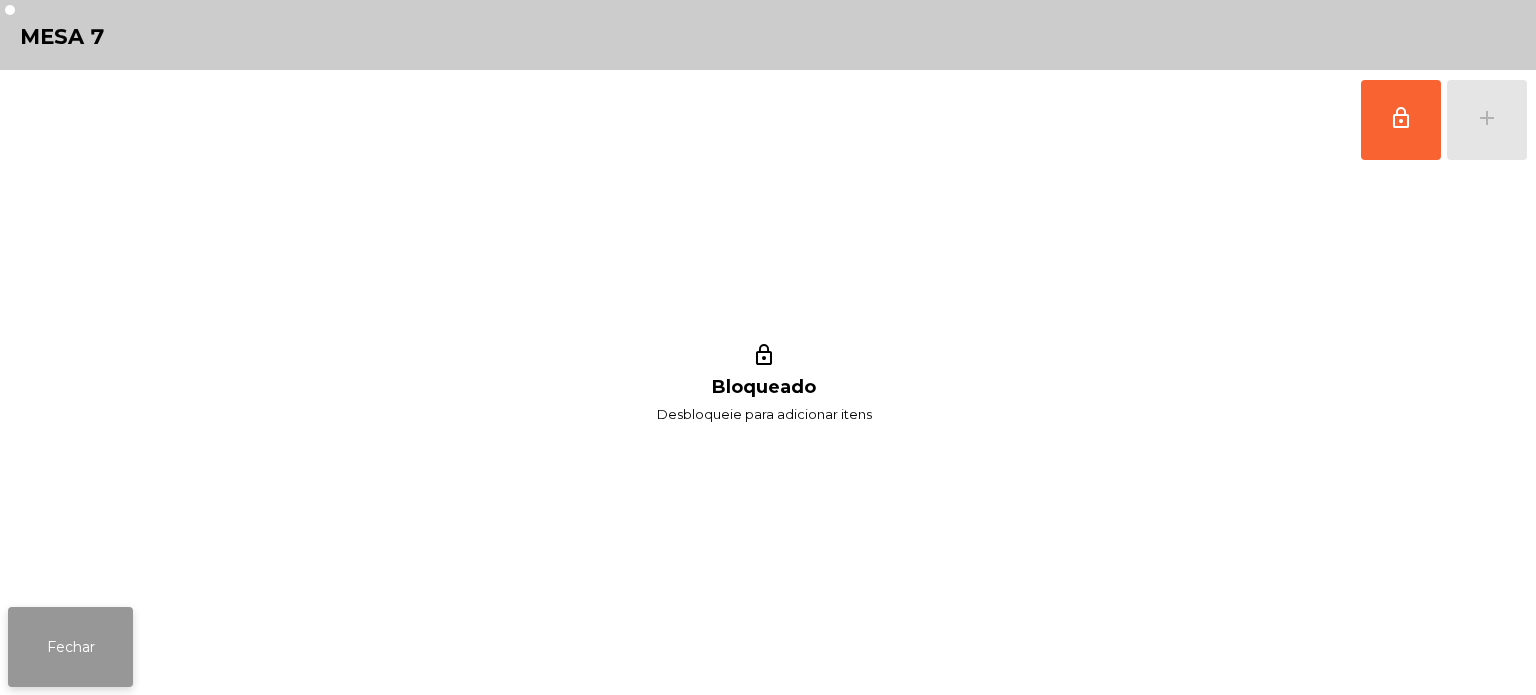 click on "Fechar" 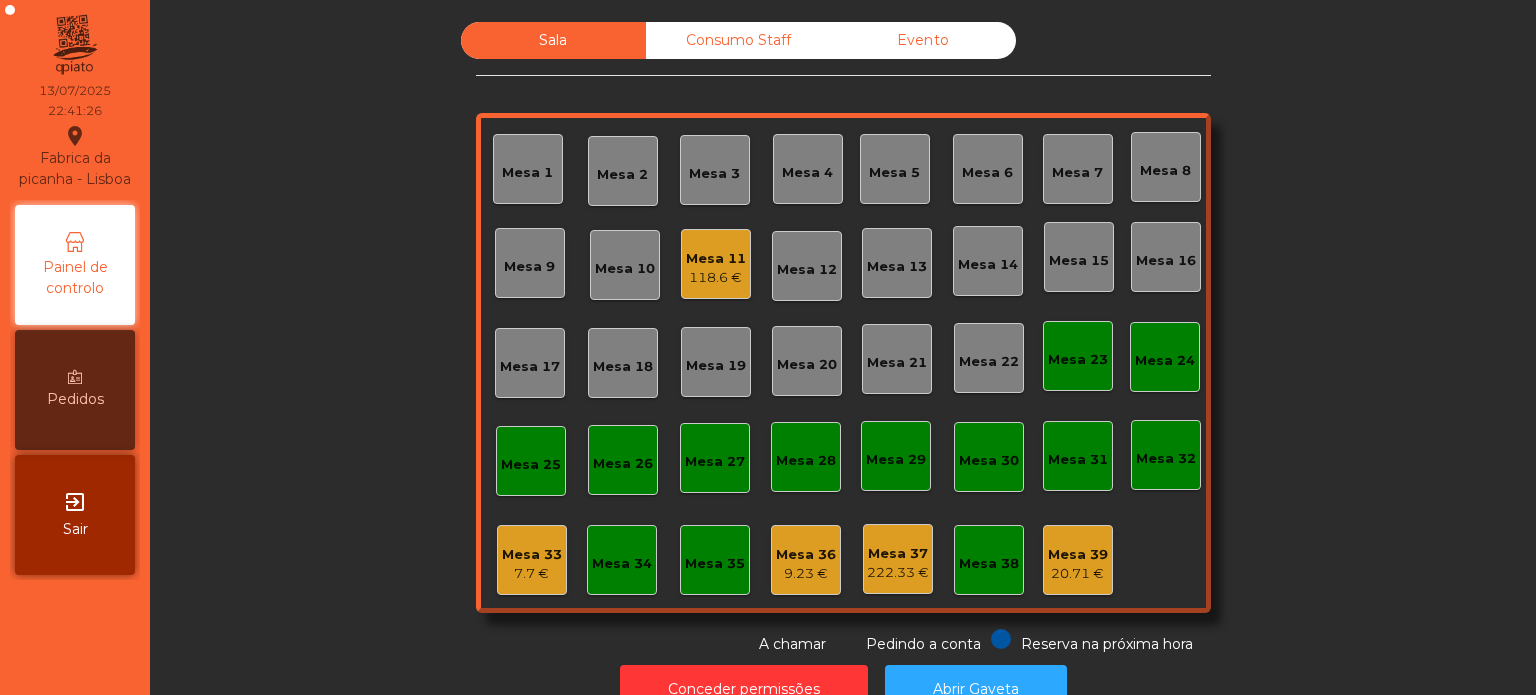 click on "Mesa 11" 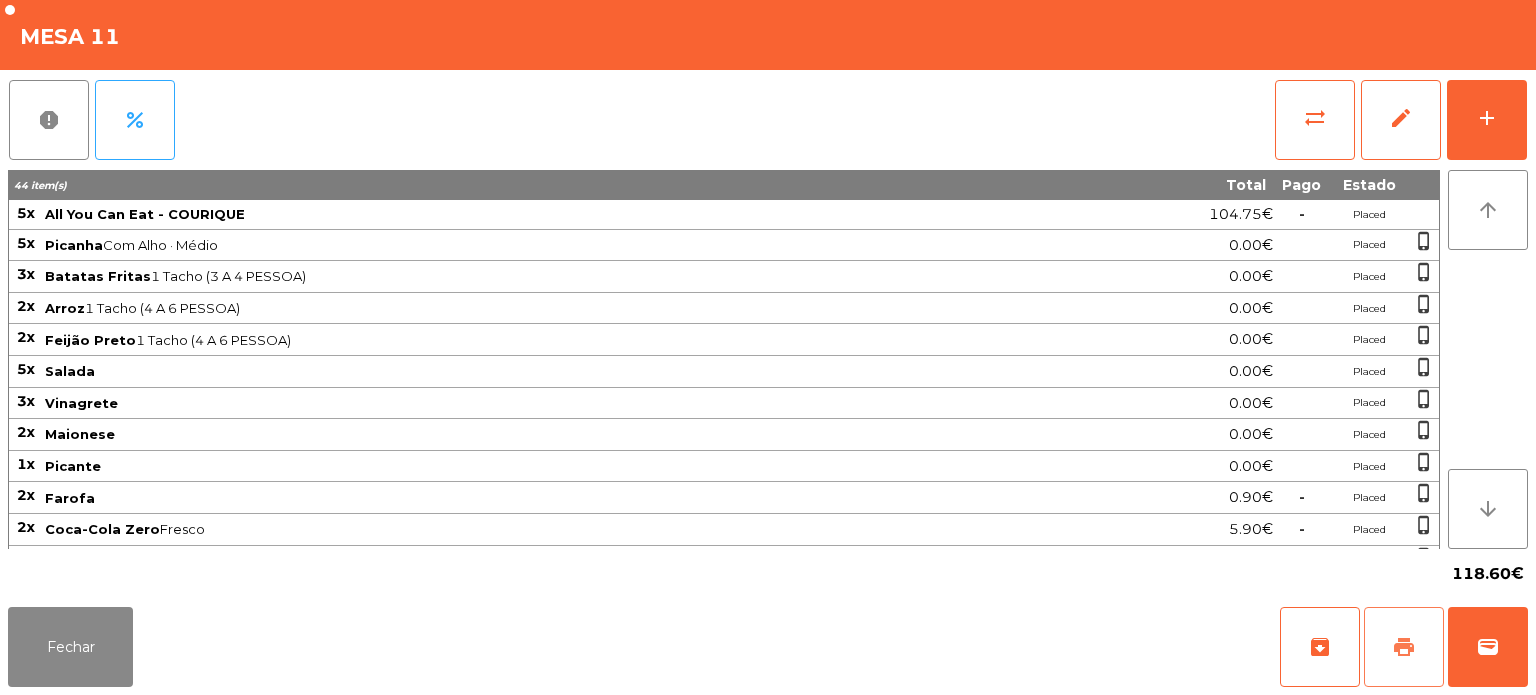 click on "print" 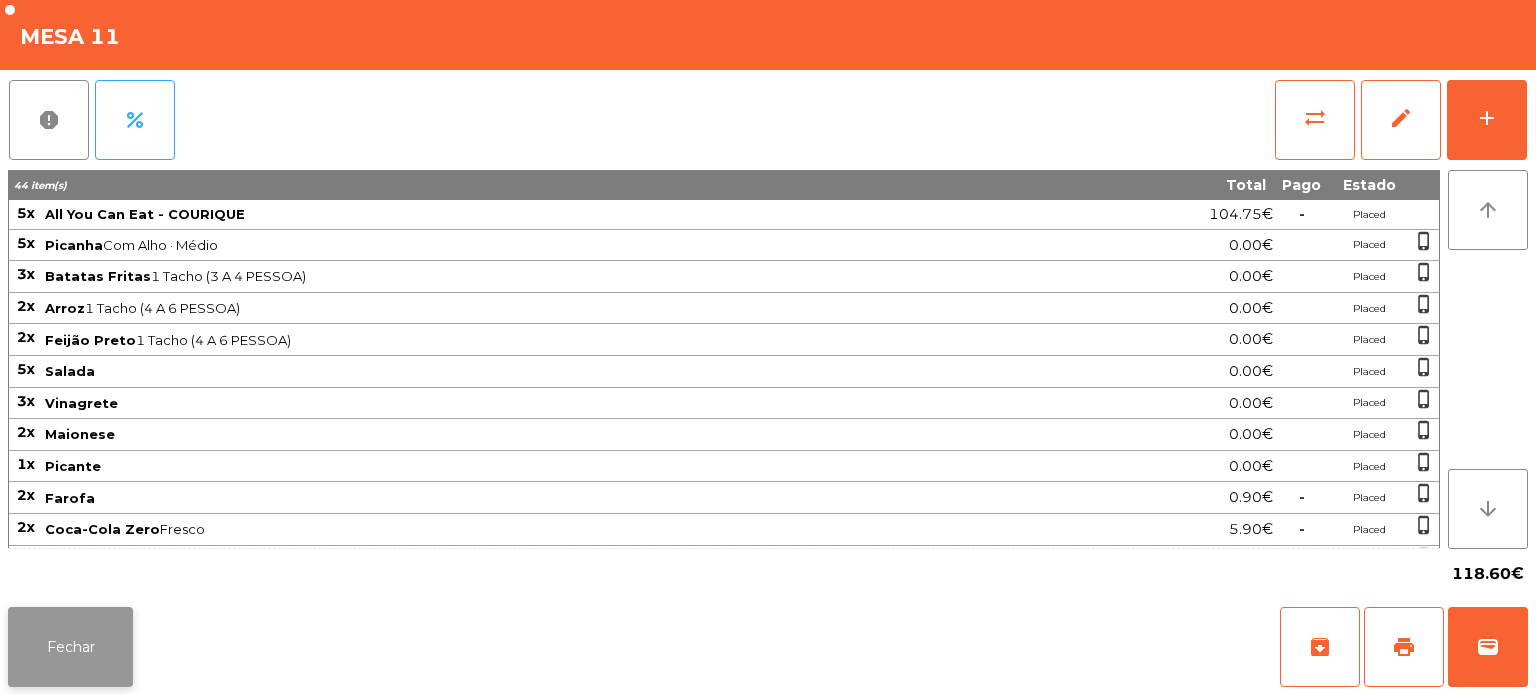 click on "Fechar" 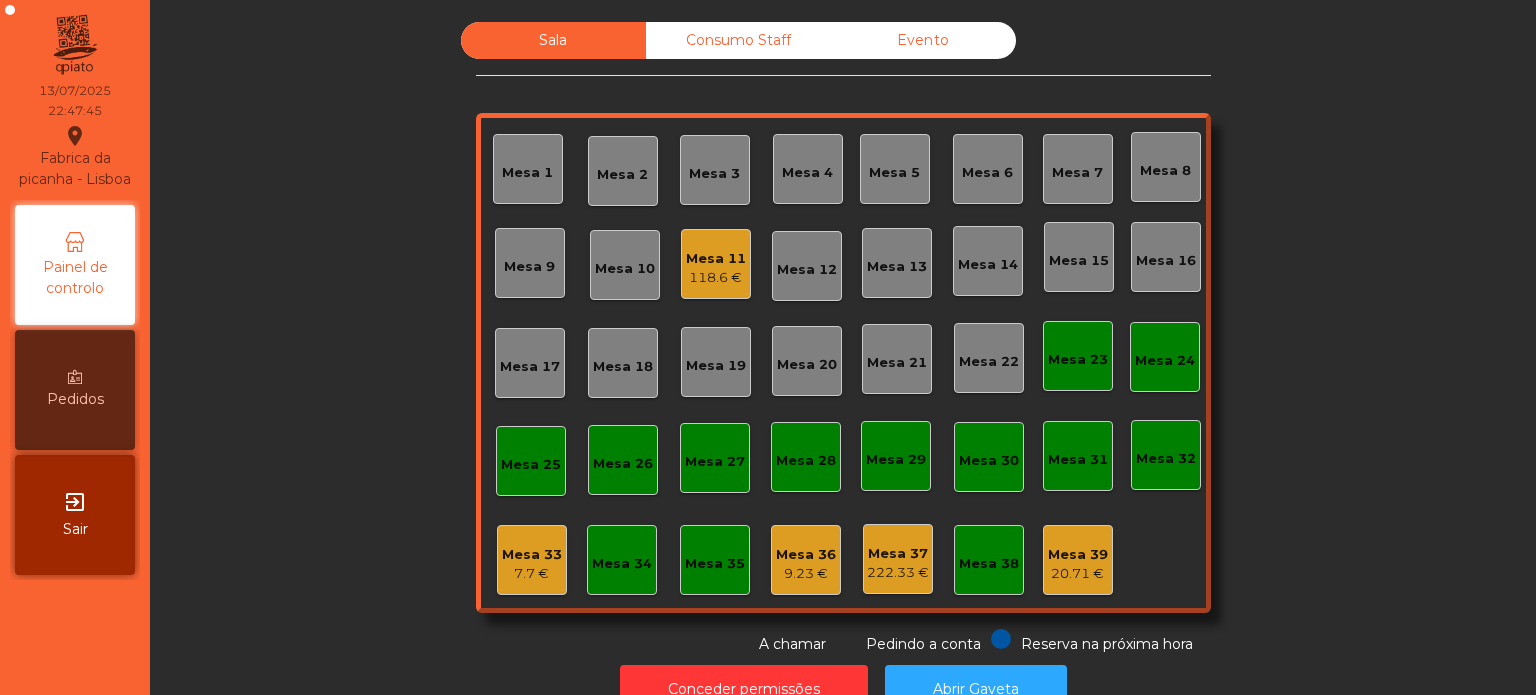 click on "Mesa 33" 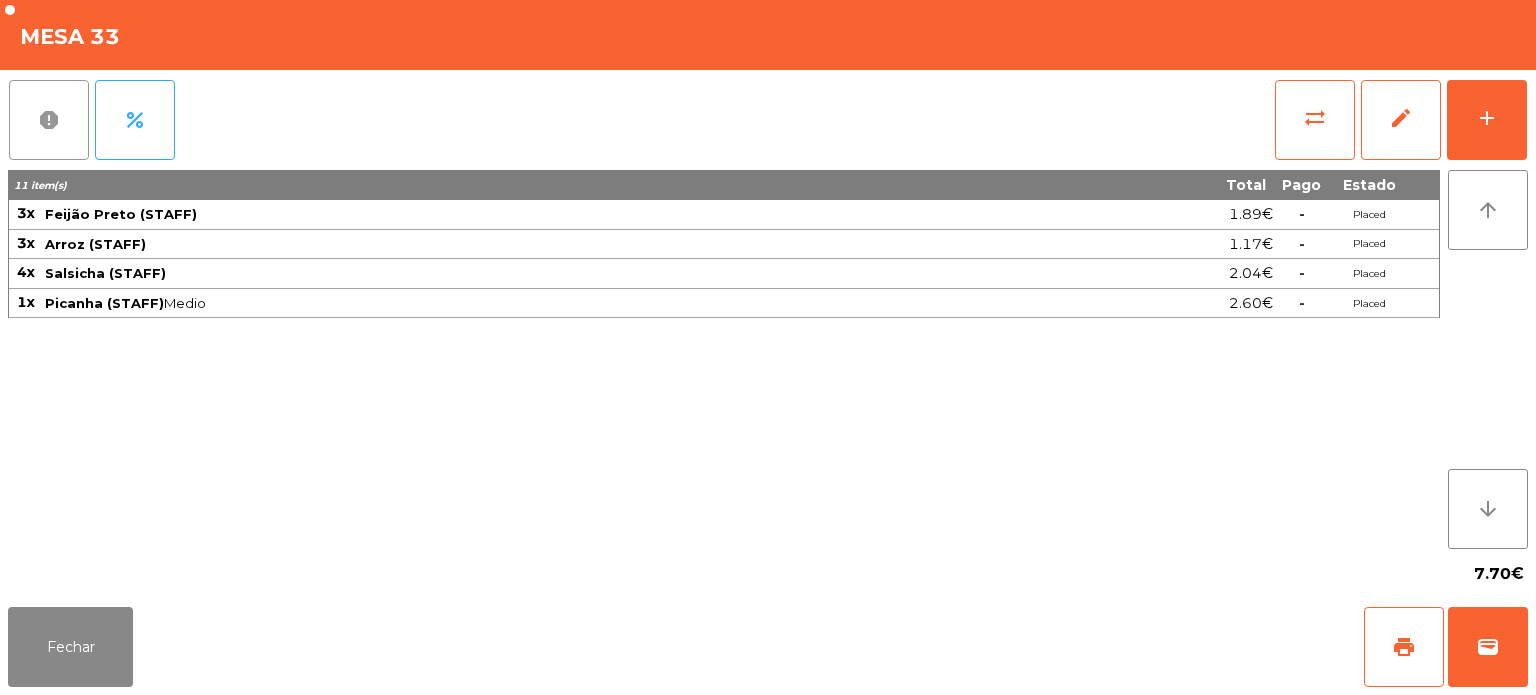 click on "report" 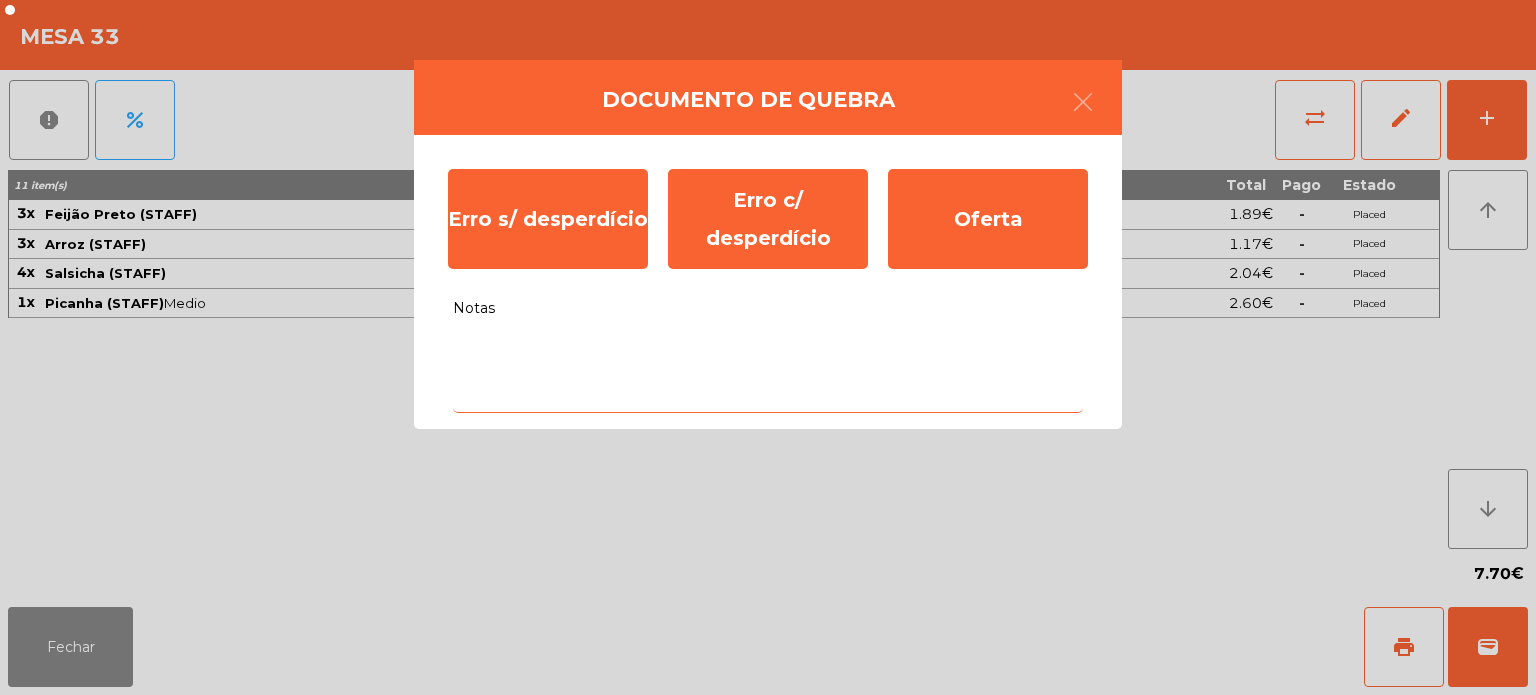 click on "Notas" at bounding box center [768, 371] 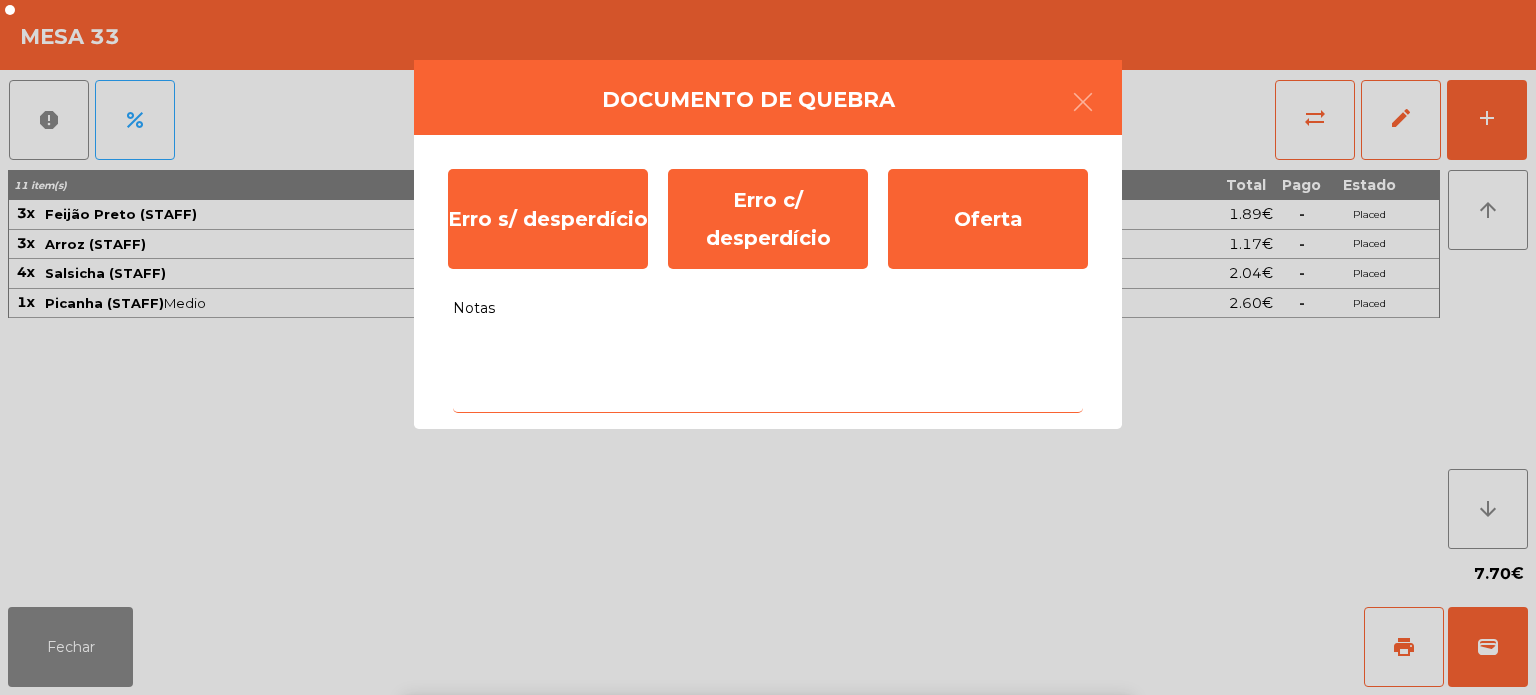 click on "keyboard_capslock" at bounding box center [460, 819] 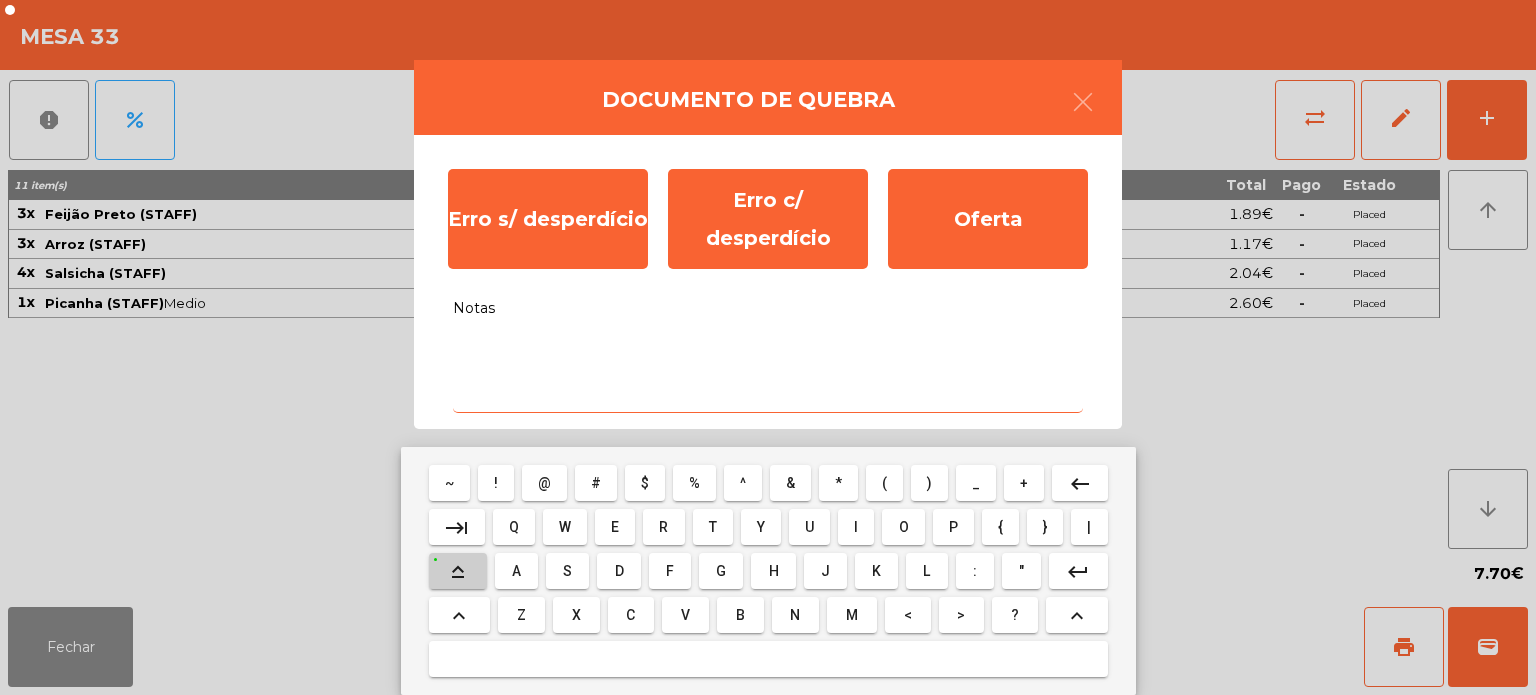 click on "keyboard_capslock" at bounding box center (458, 572) 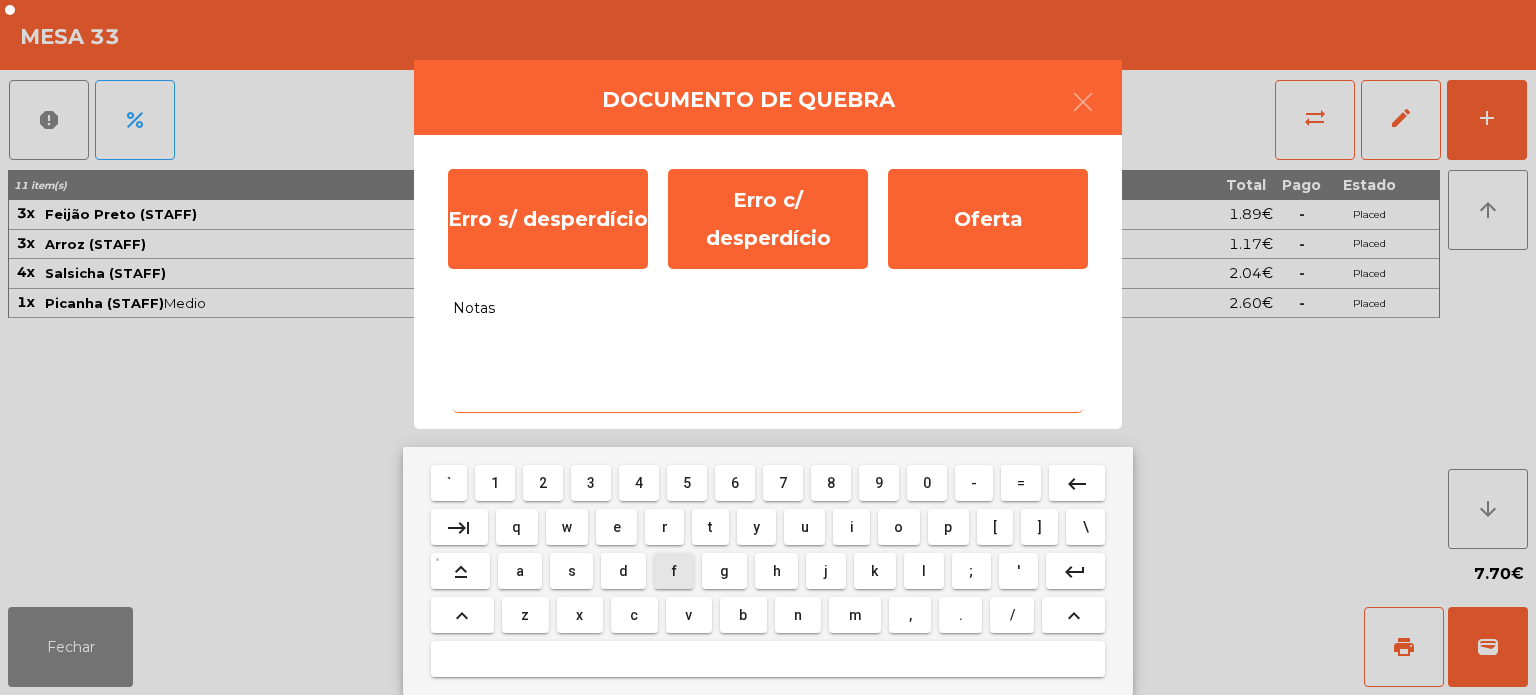 click on "f" at bounding box center [674, 571] 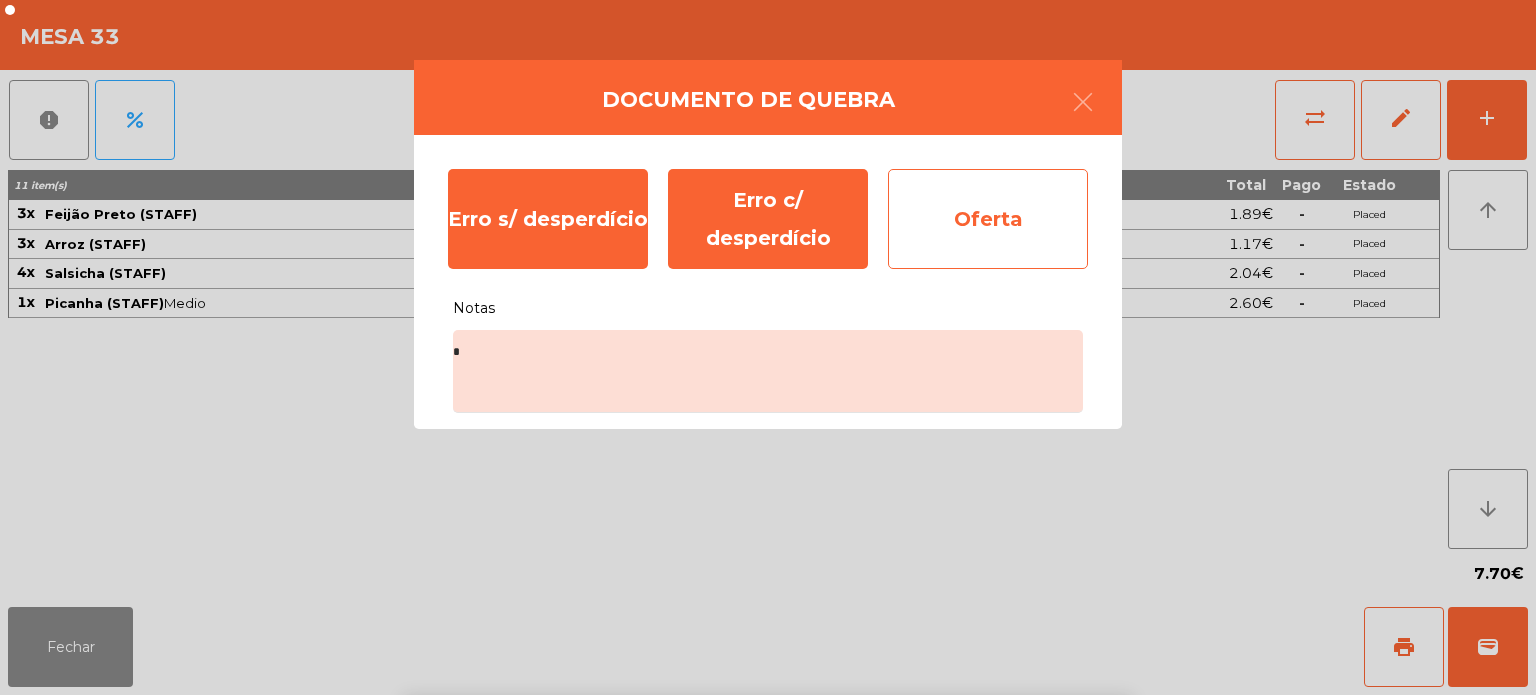 click on "Oferta" 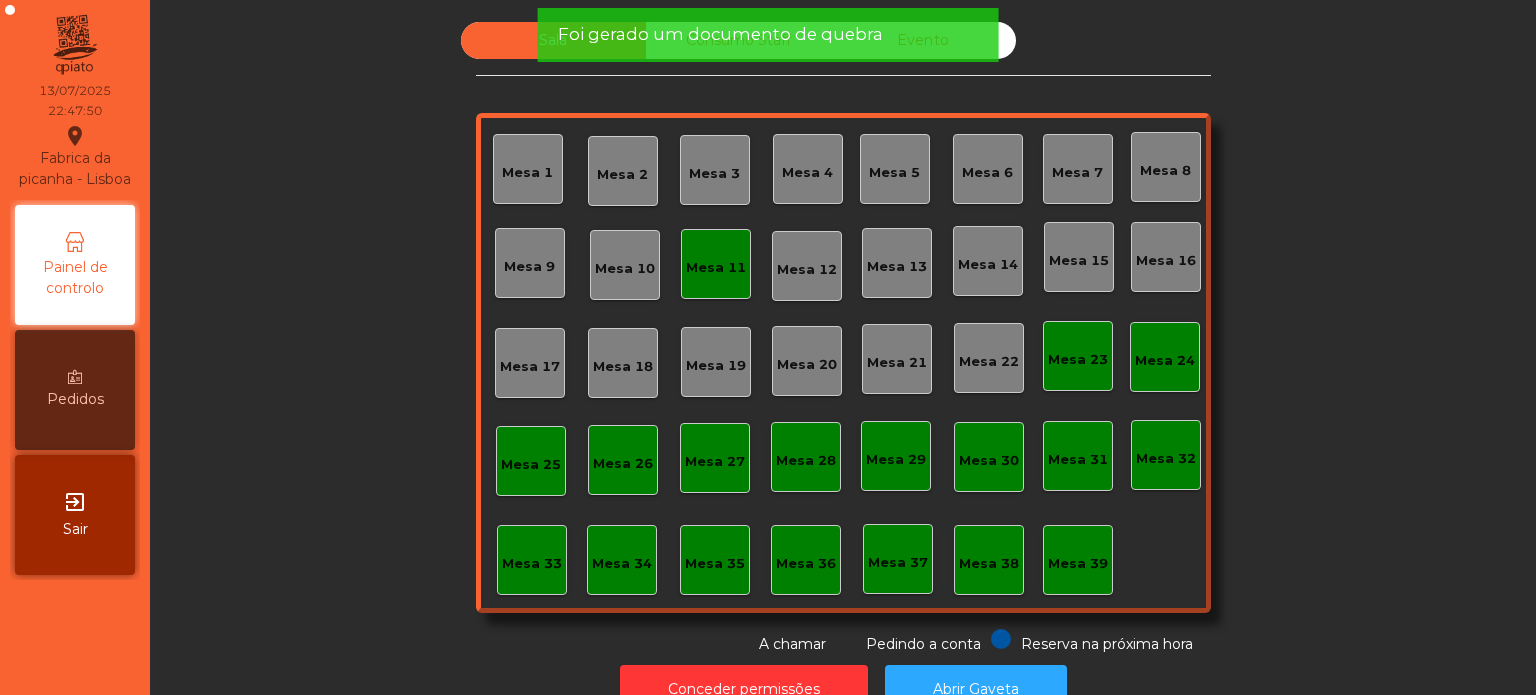 click on "Mesa 36" 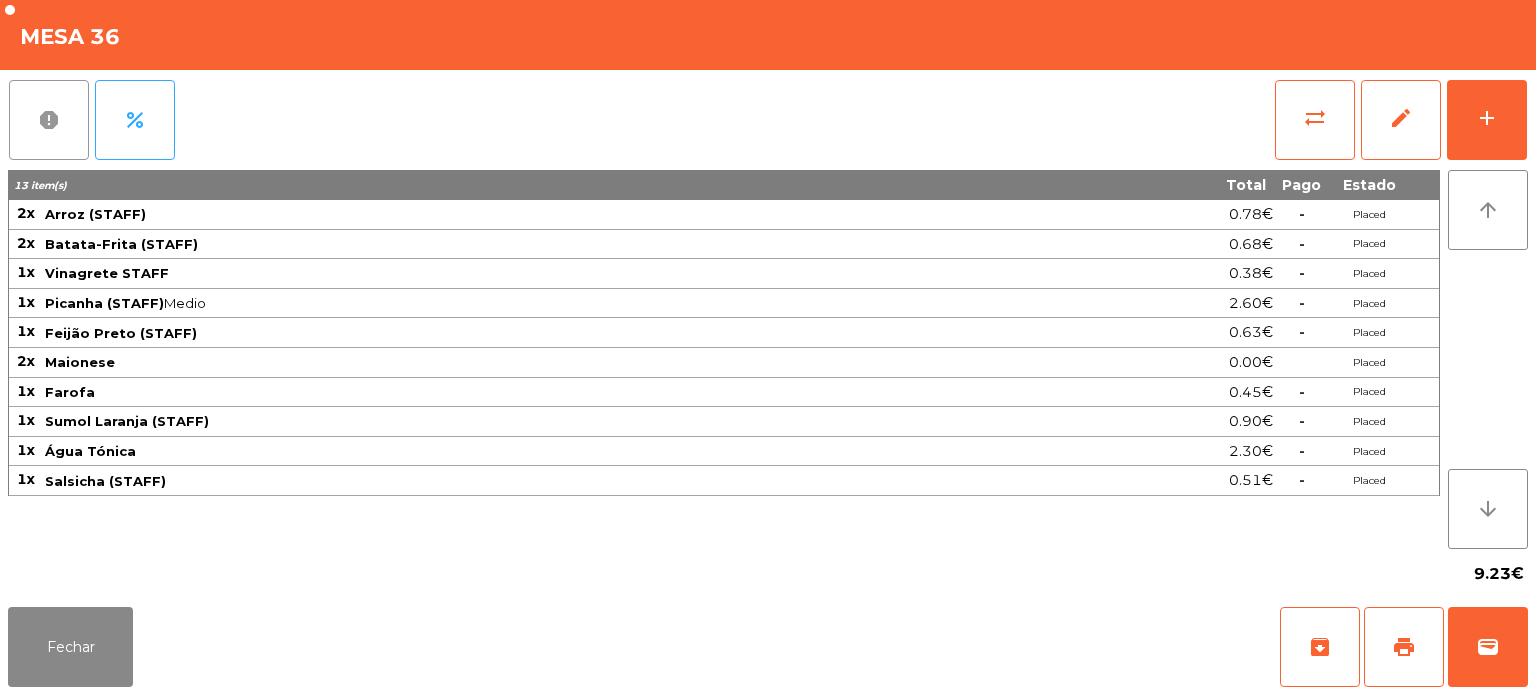 click on "report" 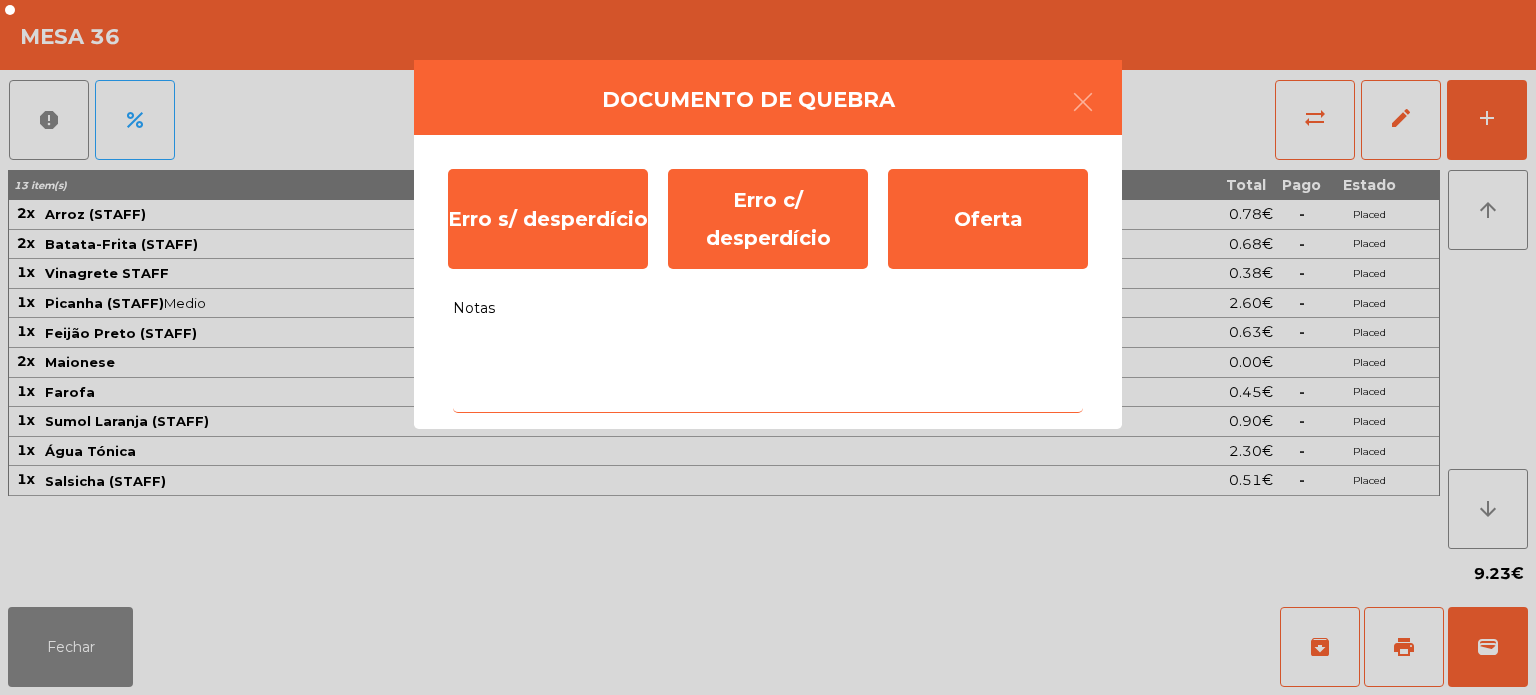 click on "Notas" at bounding box center (768, 371) 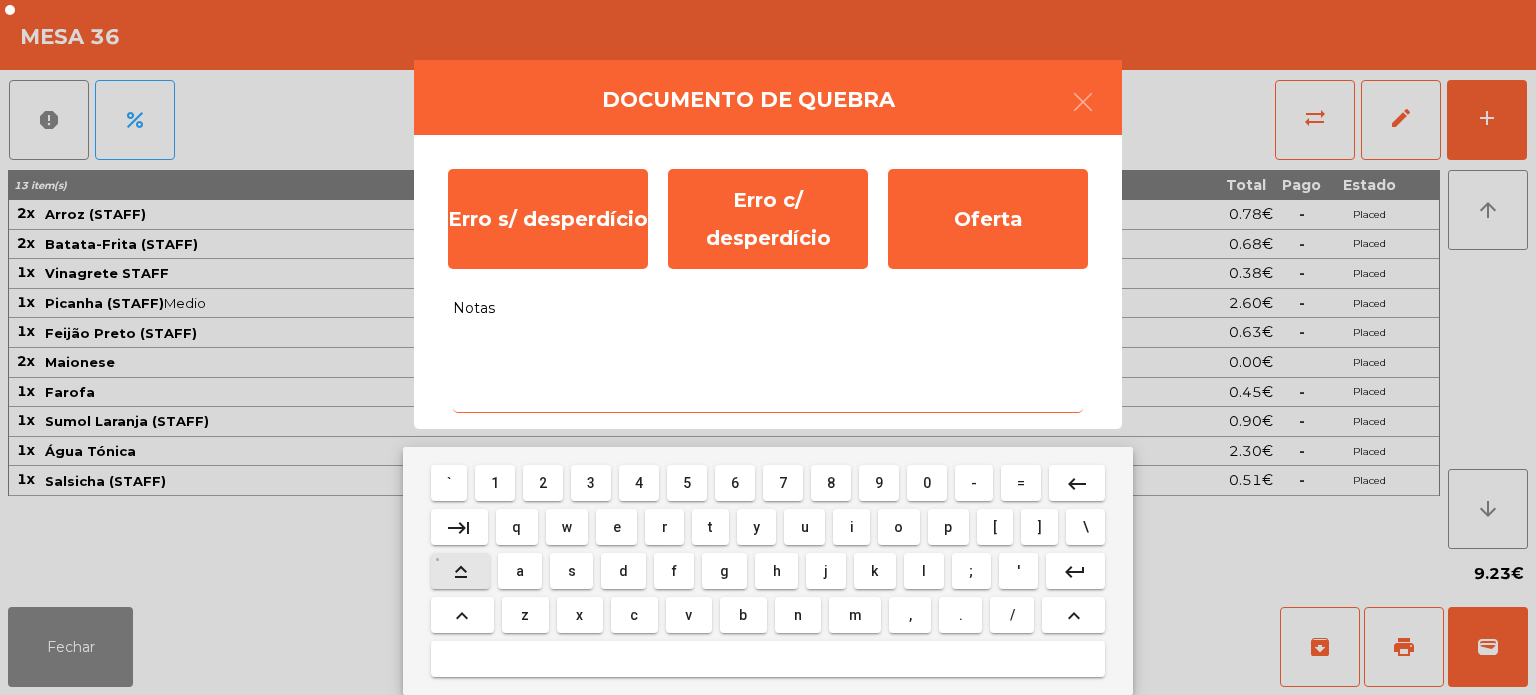click on "keyboard_capslock" at bounding box center [460, 571] 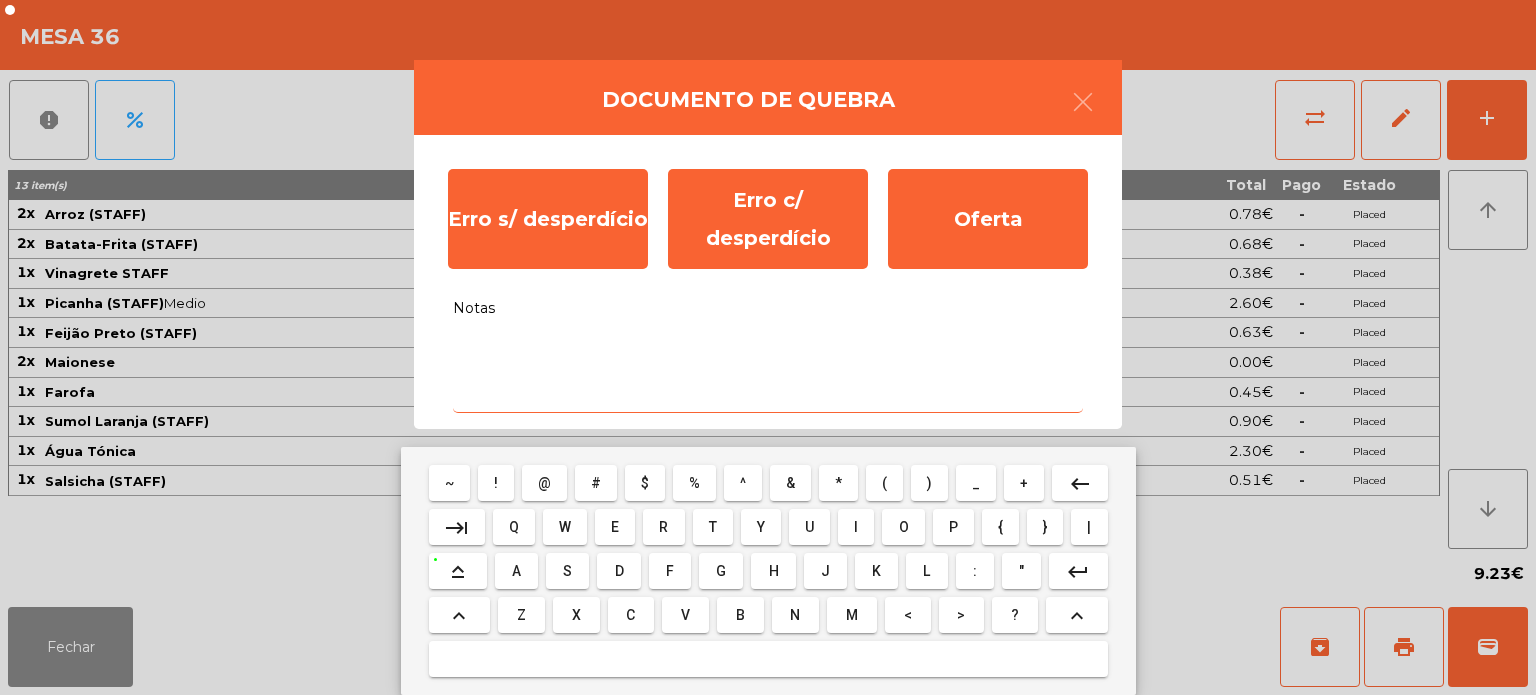 click on "Y" at bounding box center (761, 527) 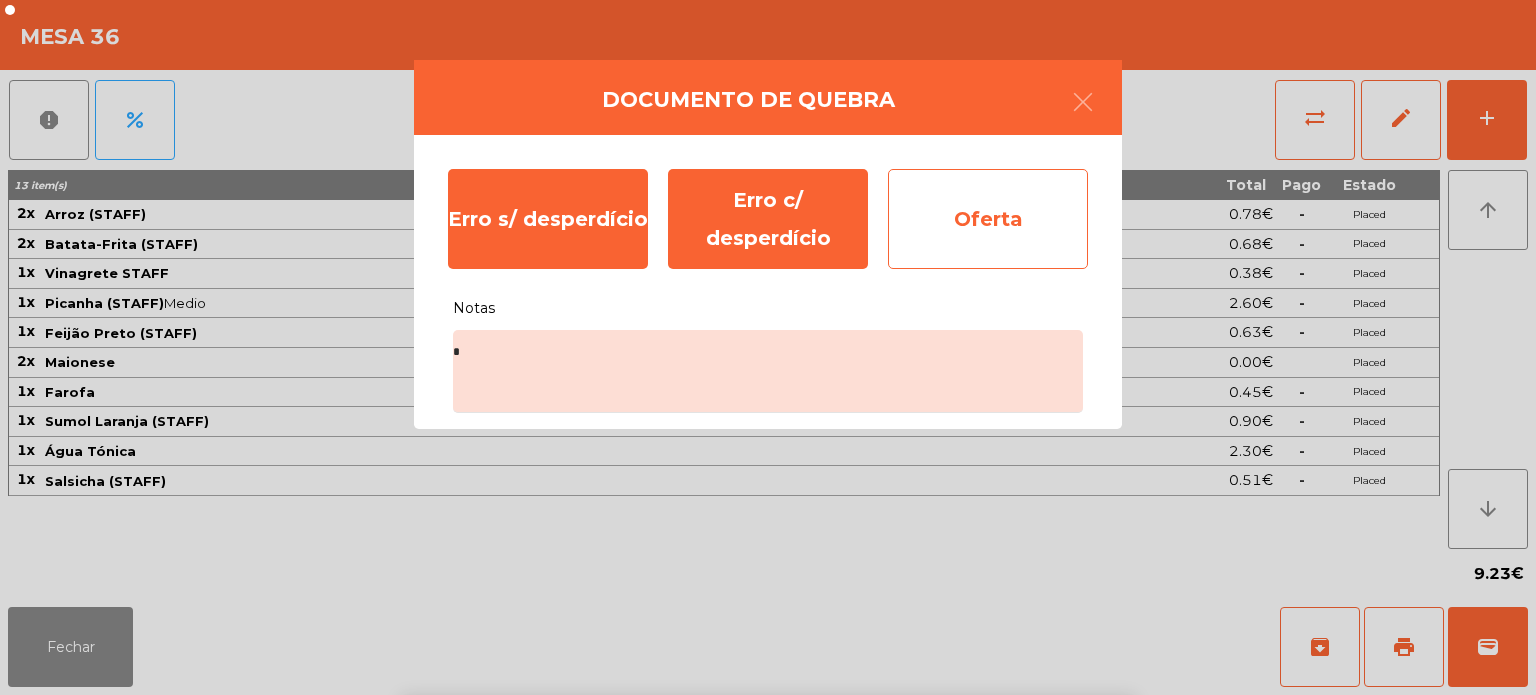 click on "Oferta" 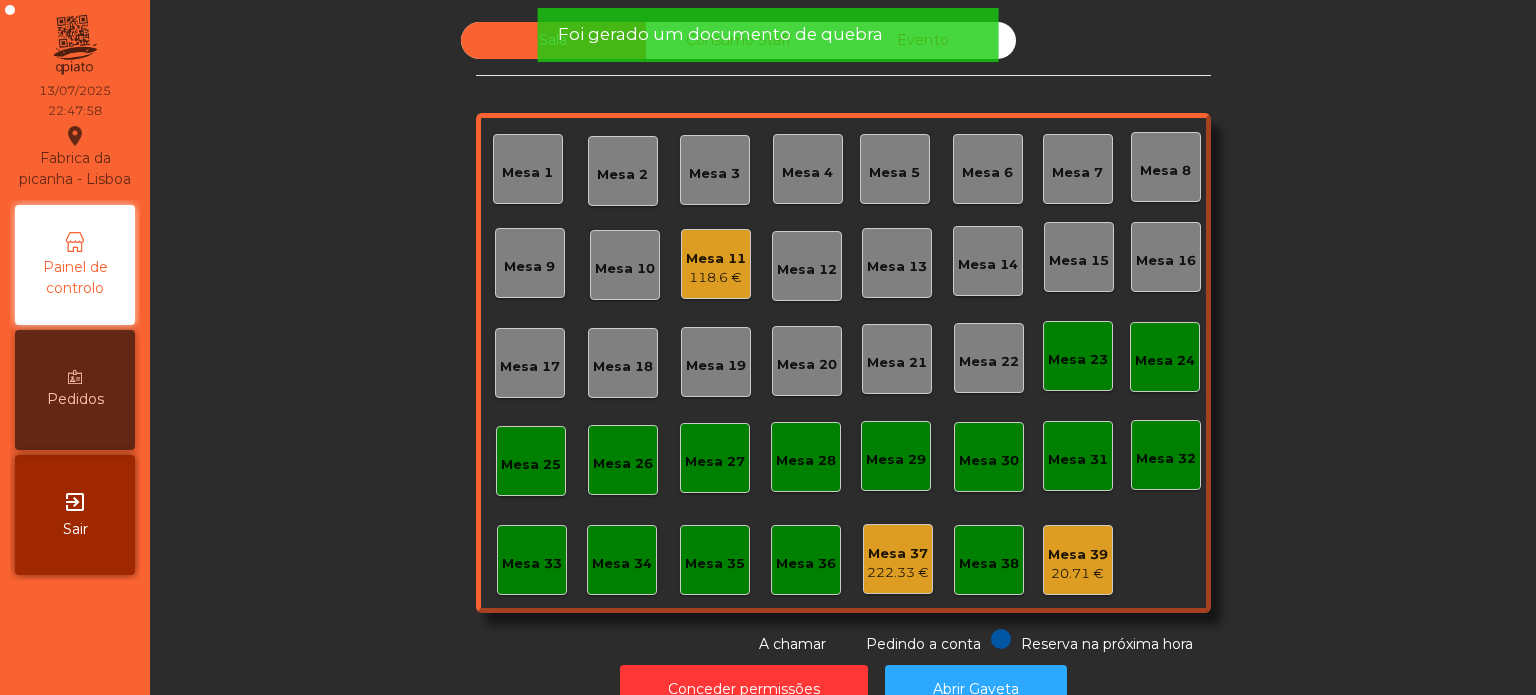 click on "Mesa 39" 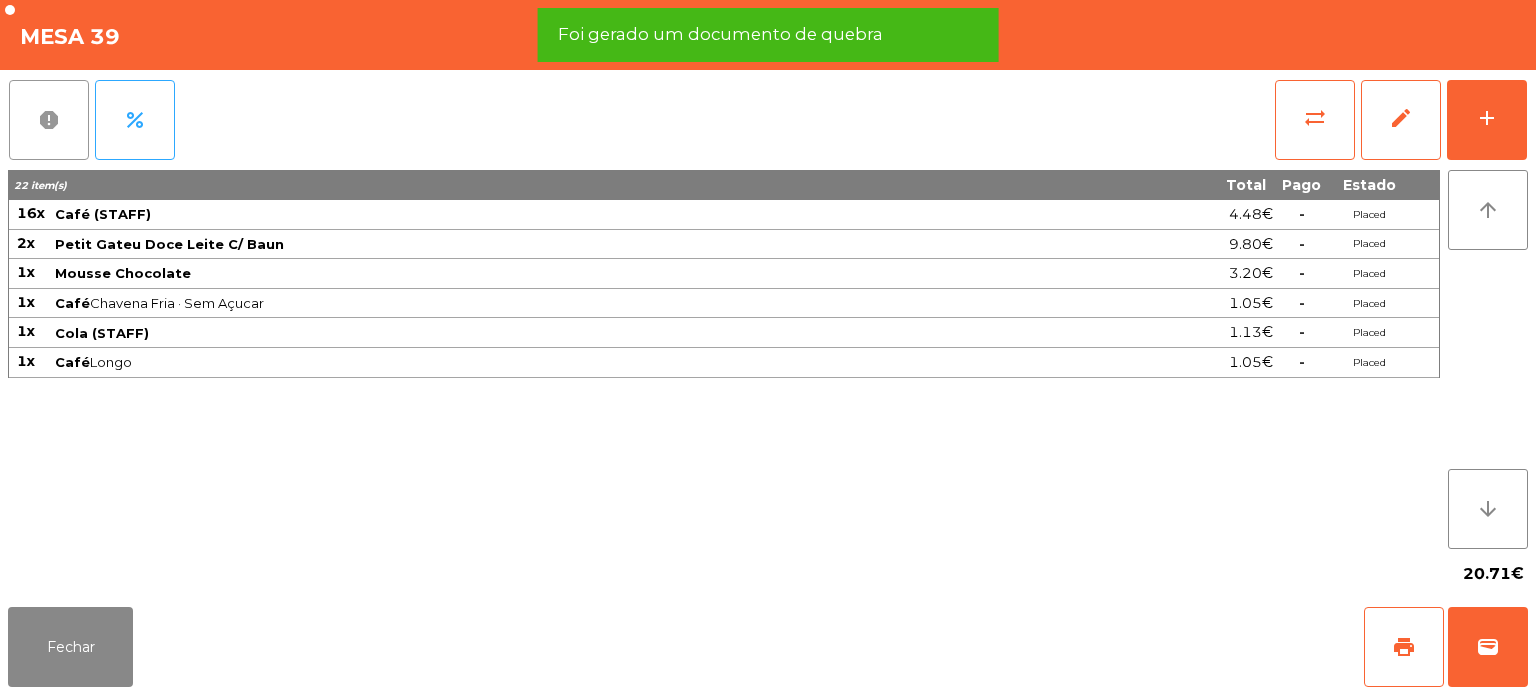 click on "report" 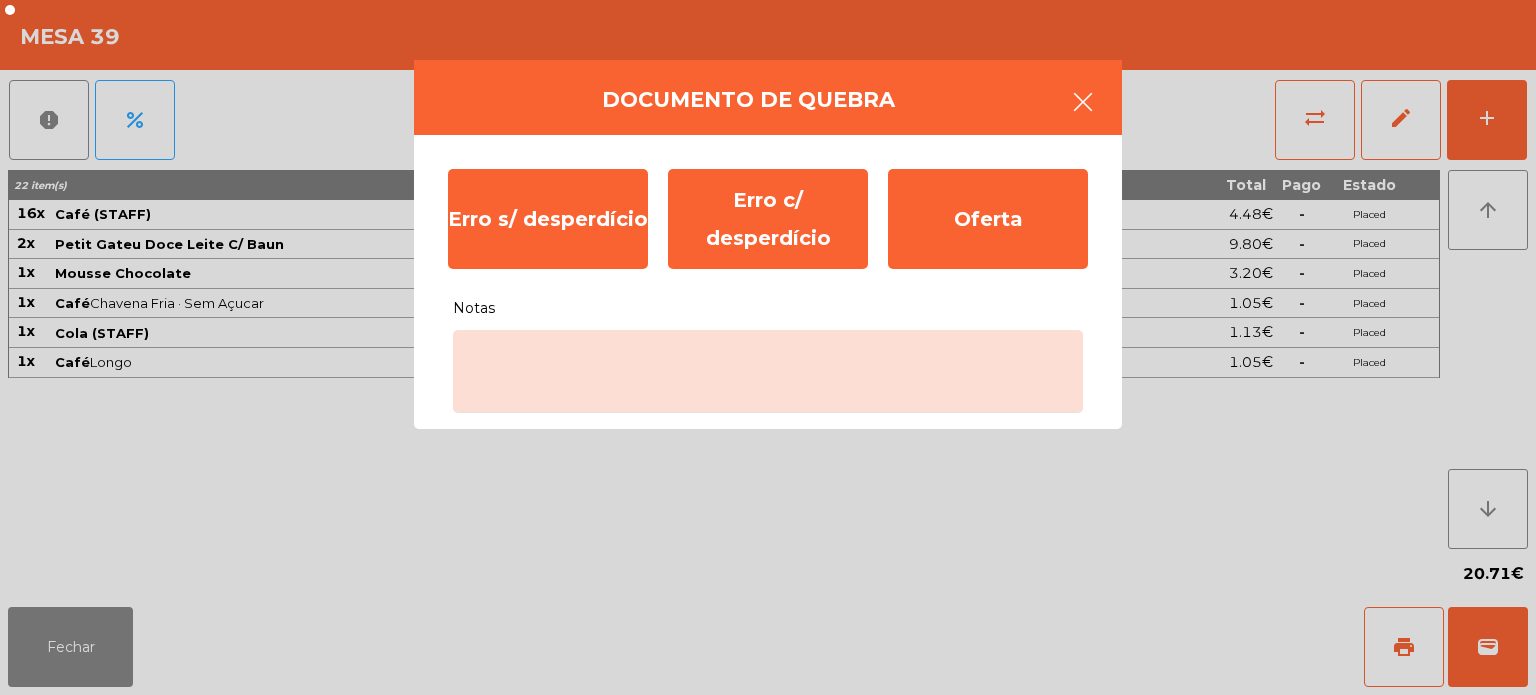 click 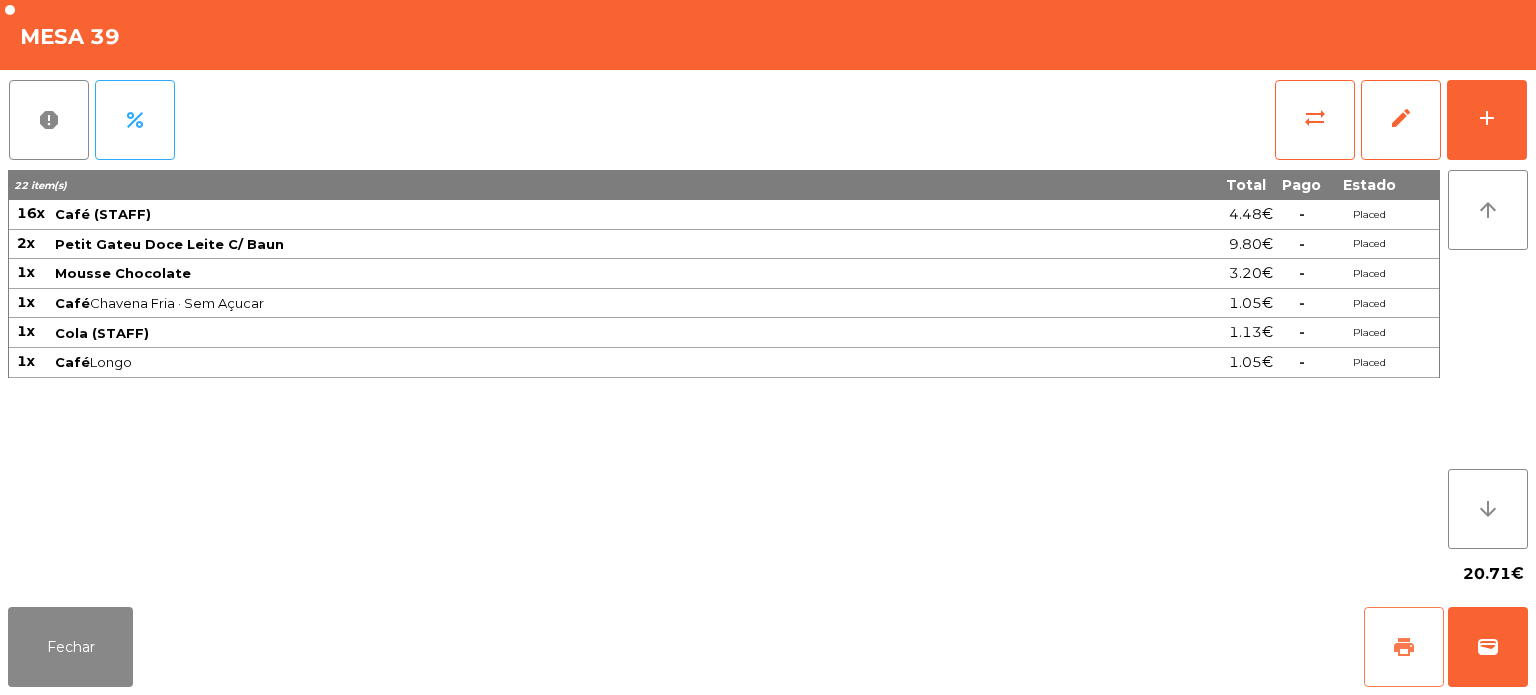 click on "print" 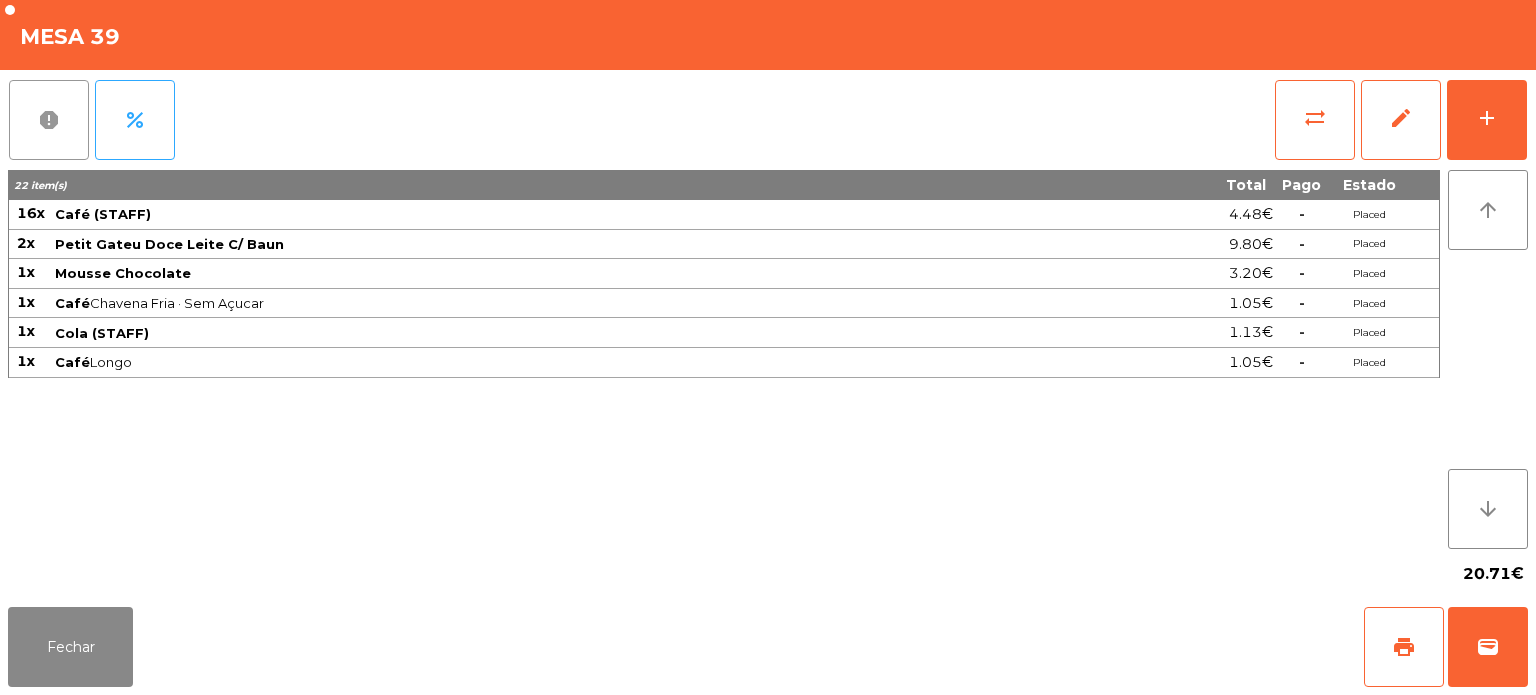 click on "report" 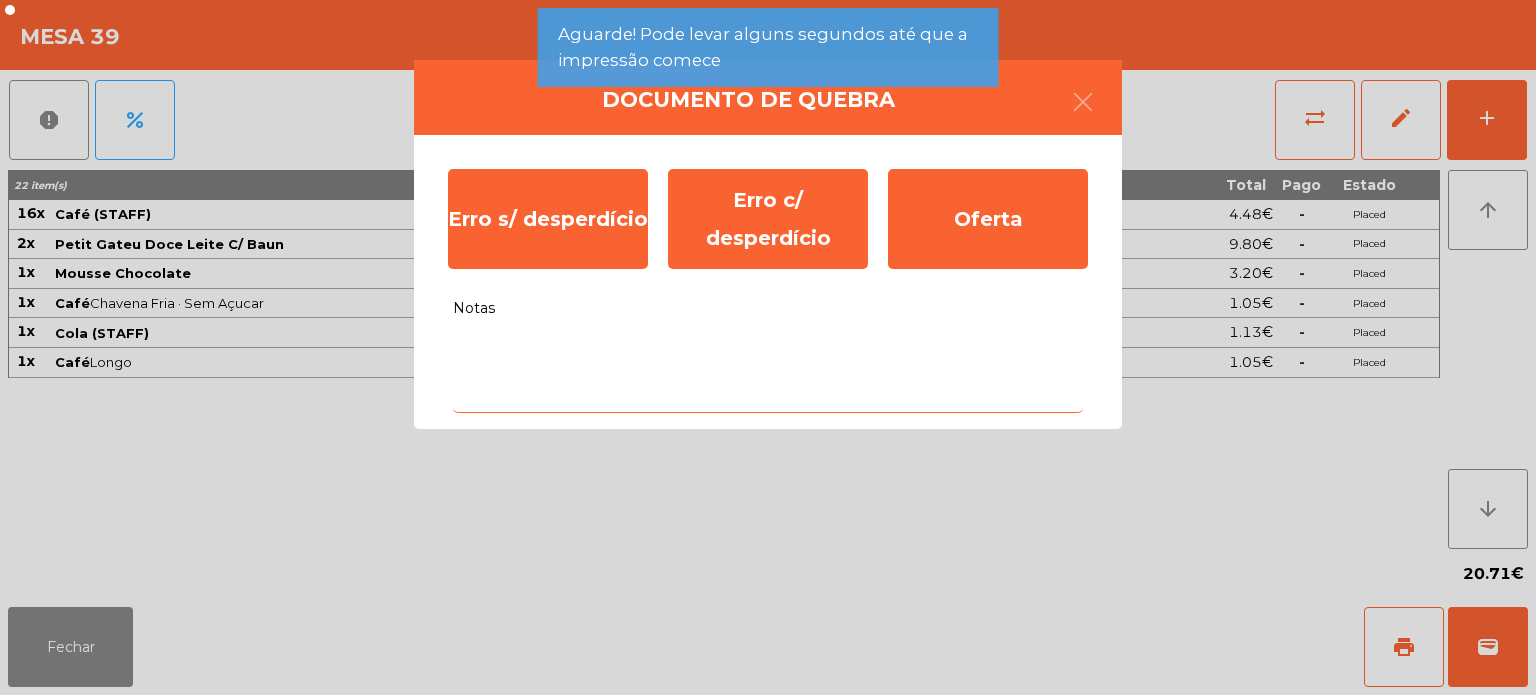 click on "Notas" at bounding box center [768, 371] 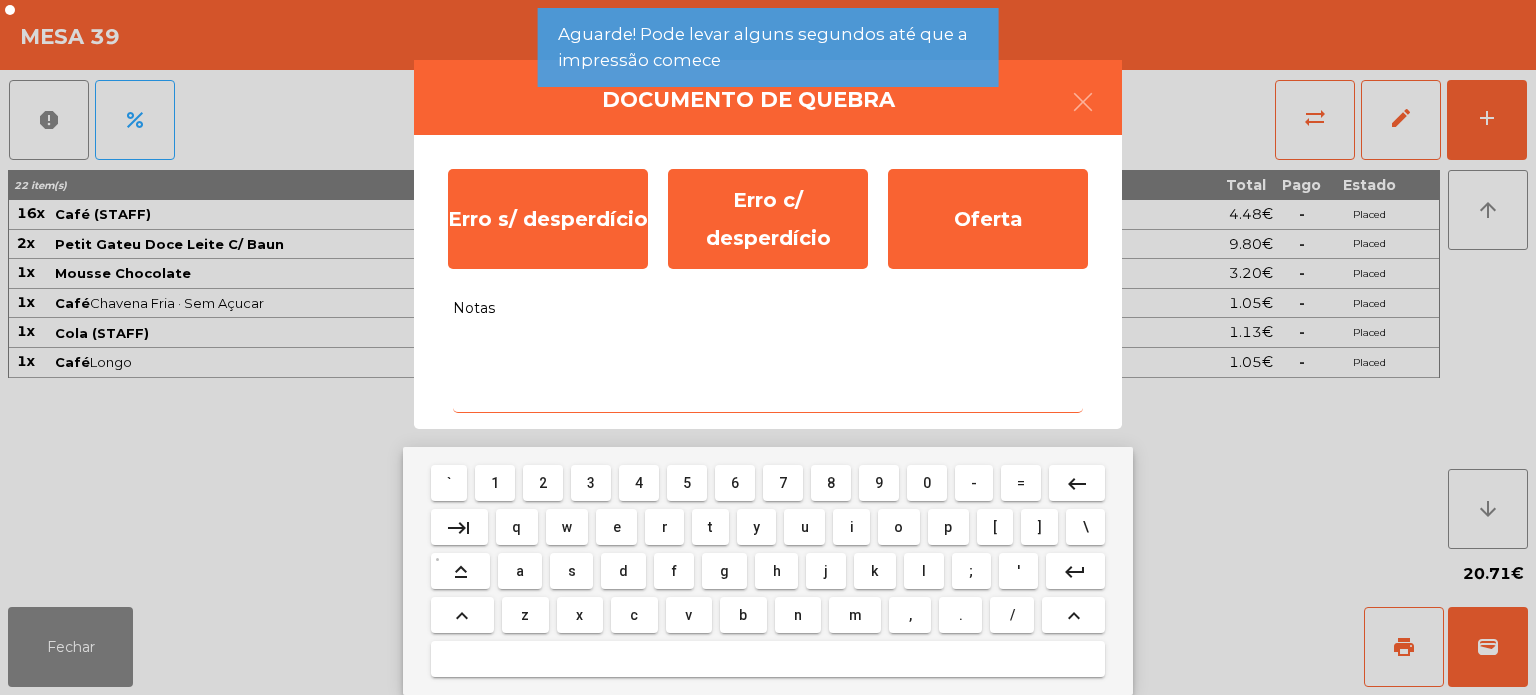 click on "c" at bounding box center [634, 615] 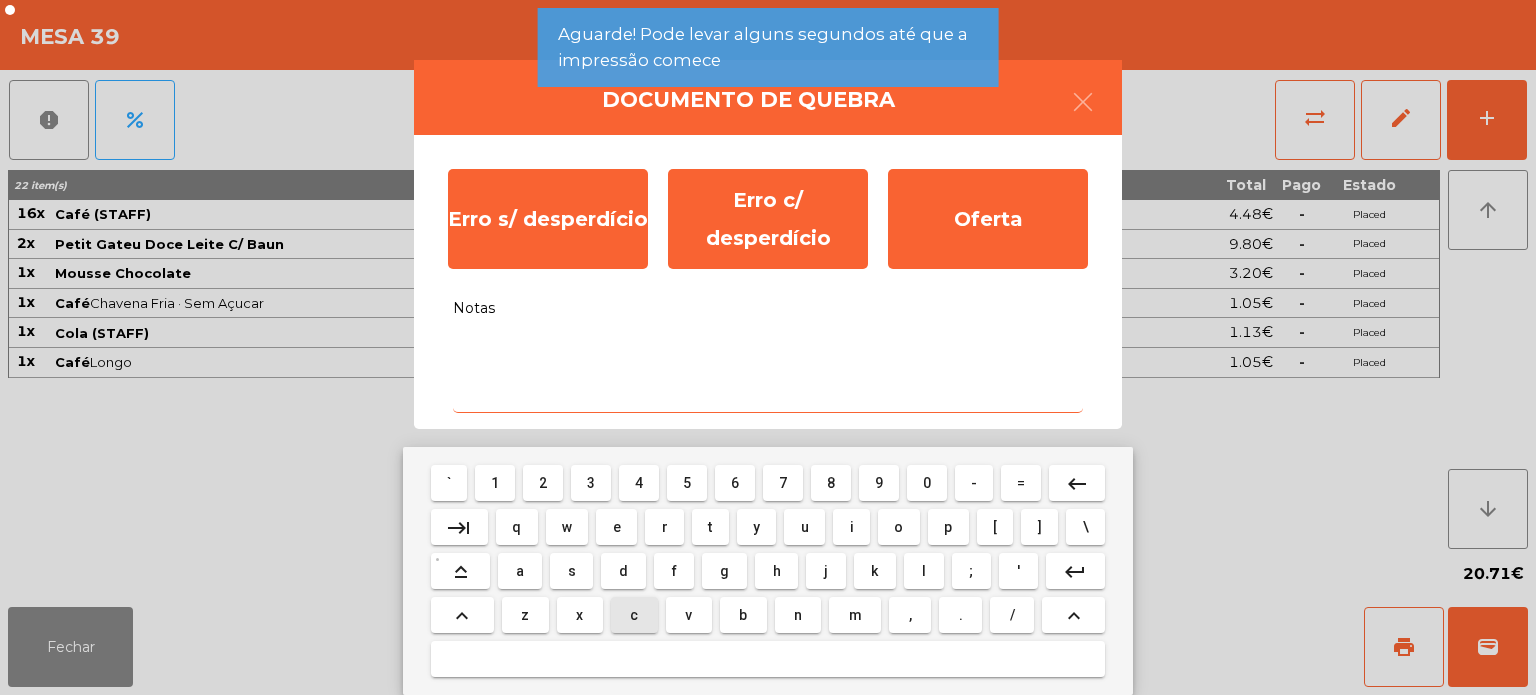 click at bounding box center (768, 659) 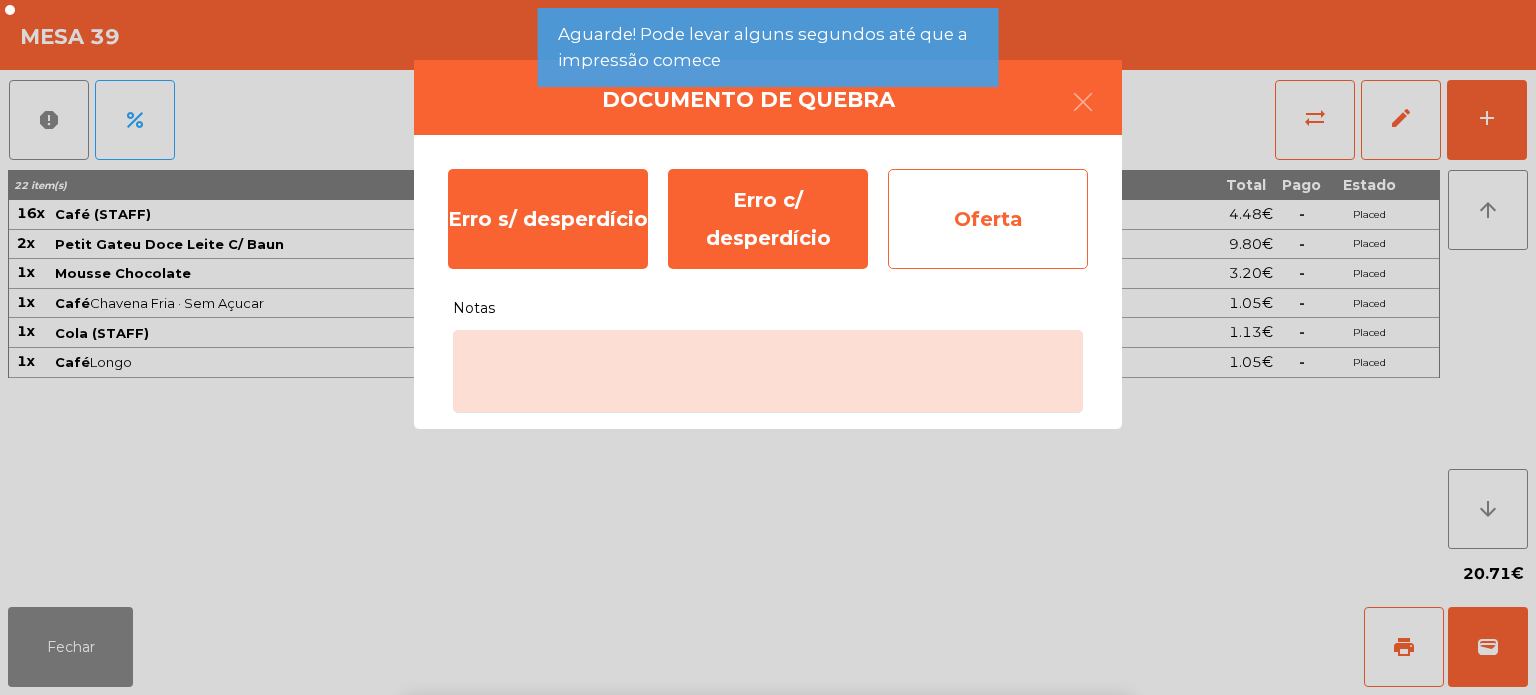click on "Oferta" 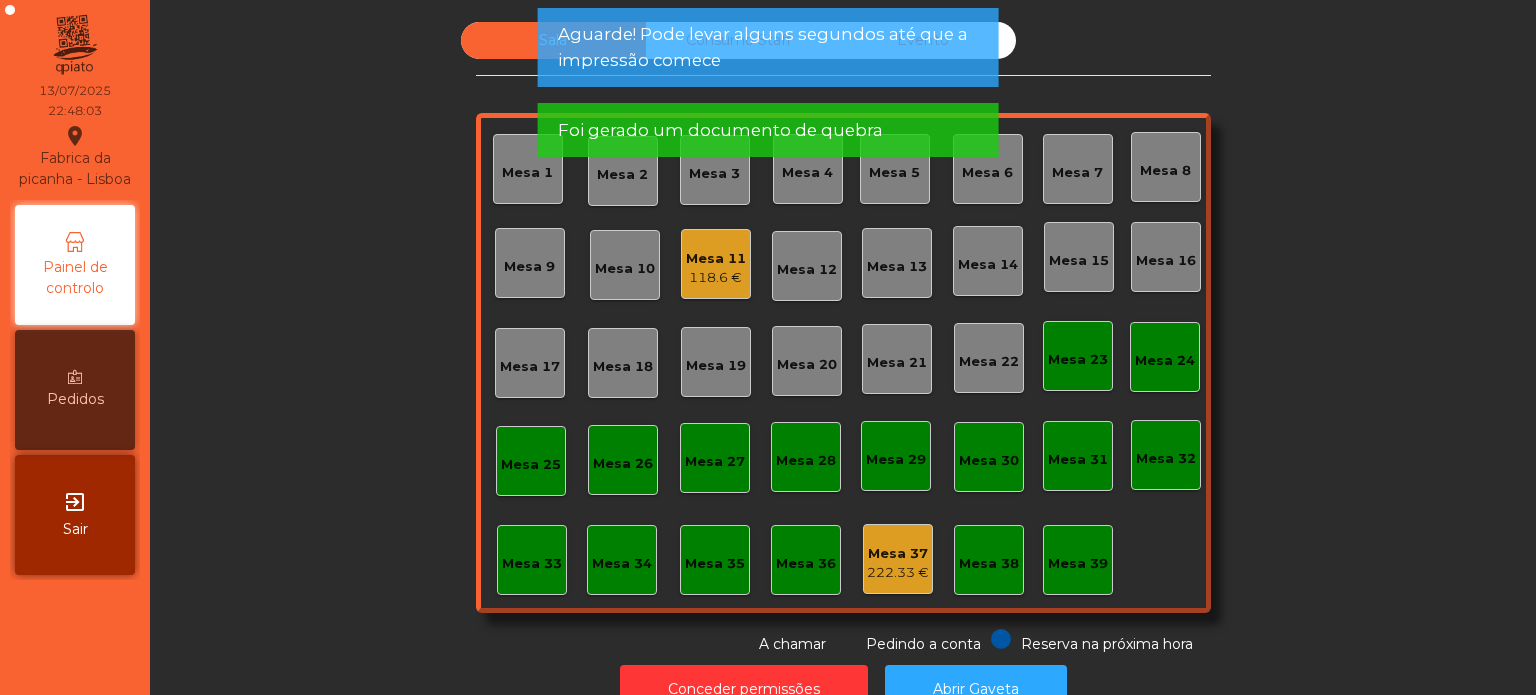 click on "Mesa 37   222.33 €" 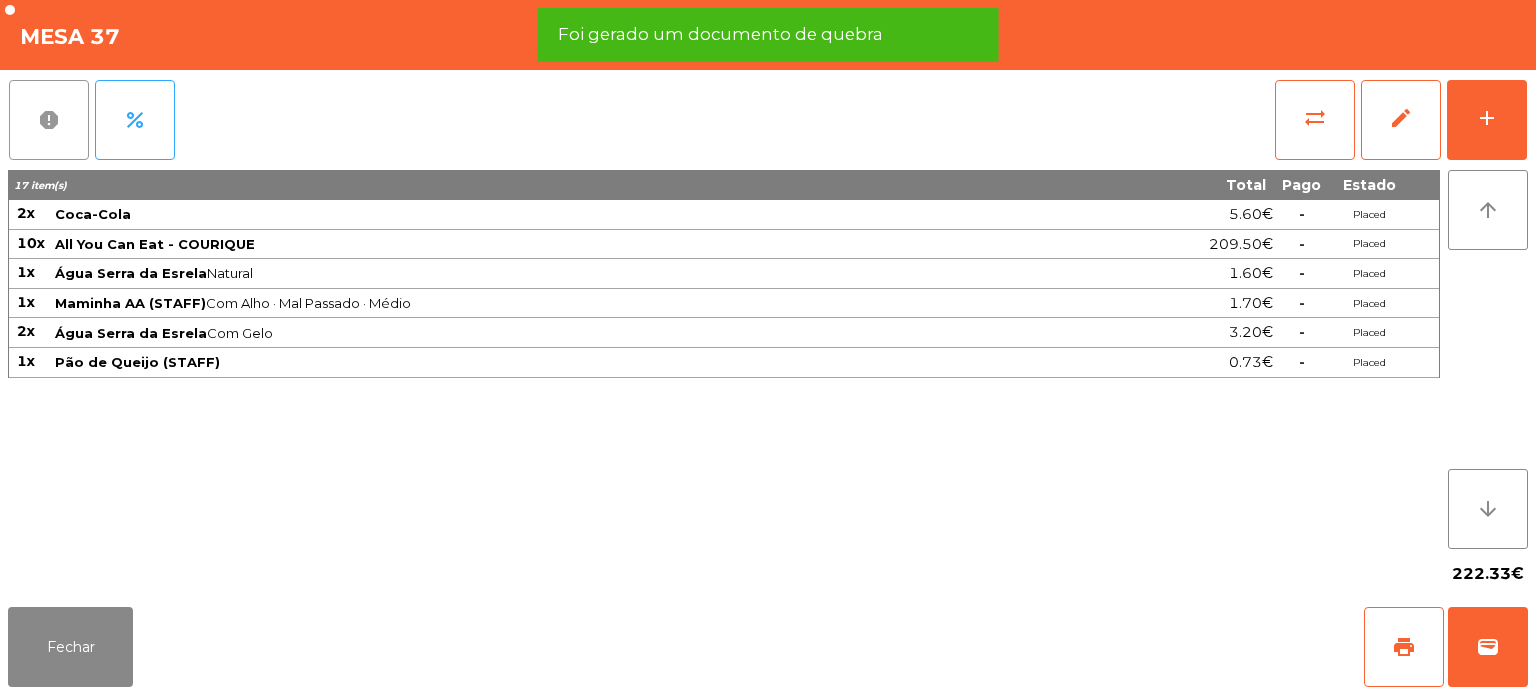 click on "report" 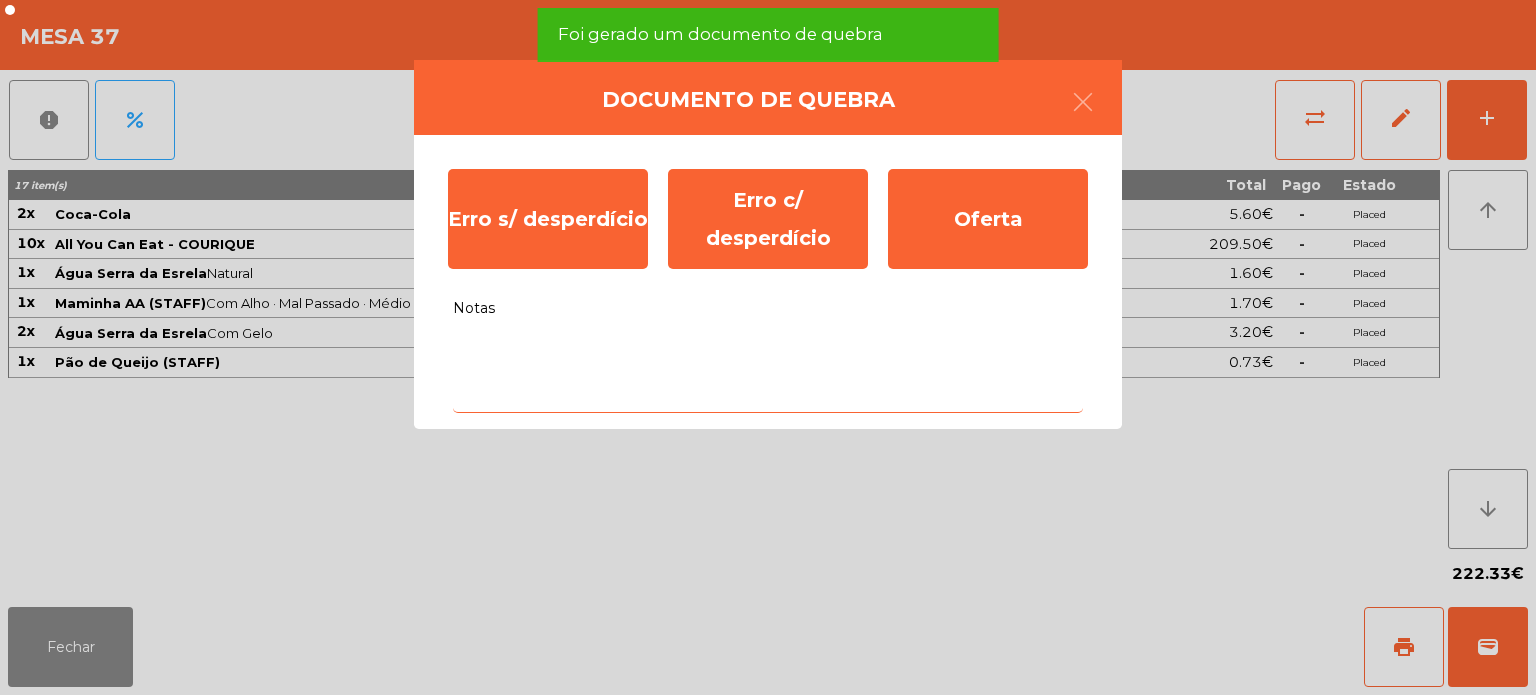 click on "Notas" at bounding box center (768, 371) 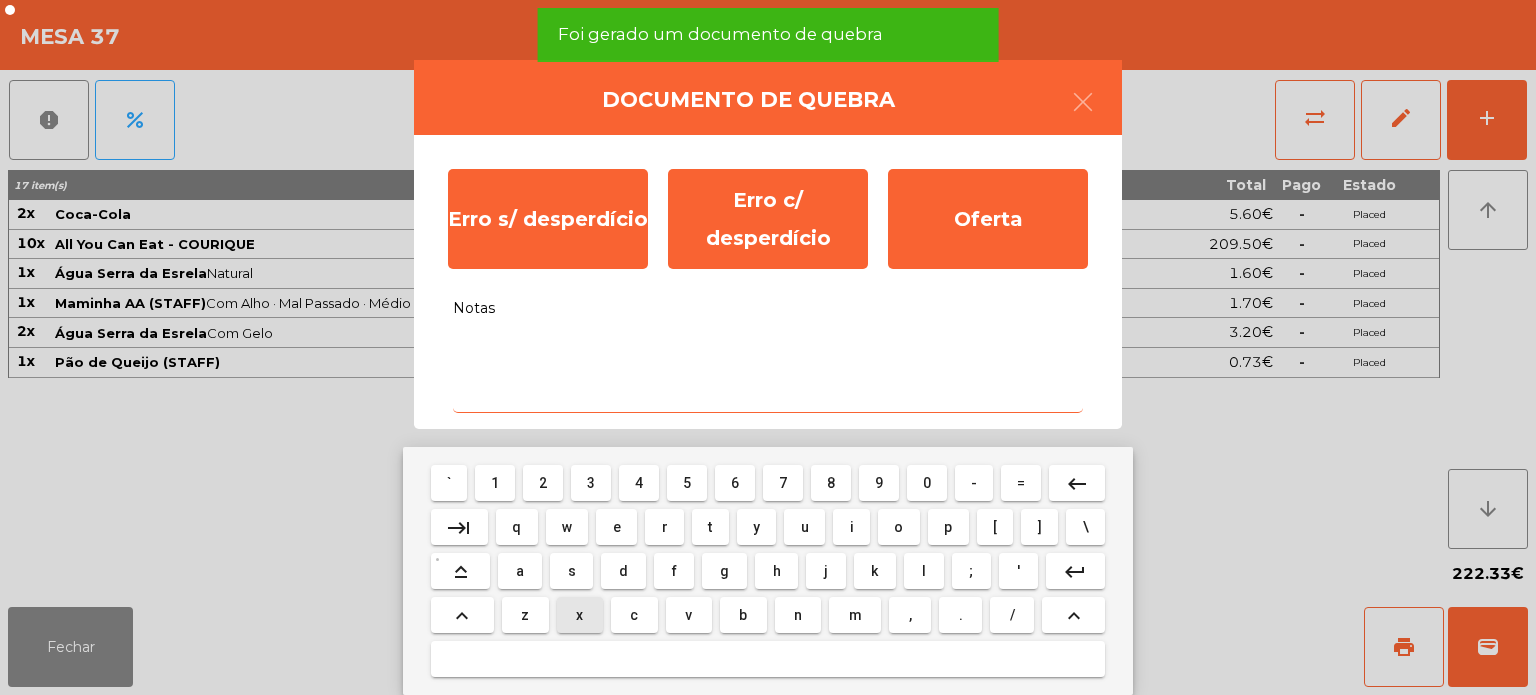 click on "x" at bounding box center (580, 615) 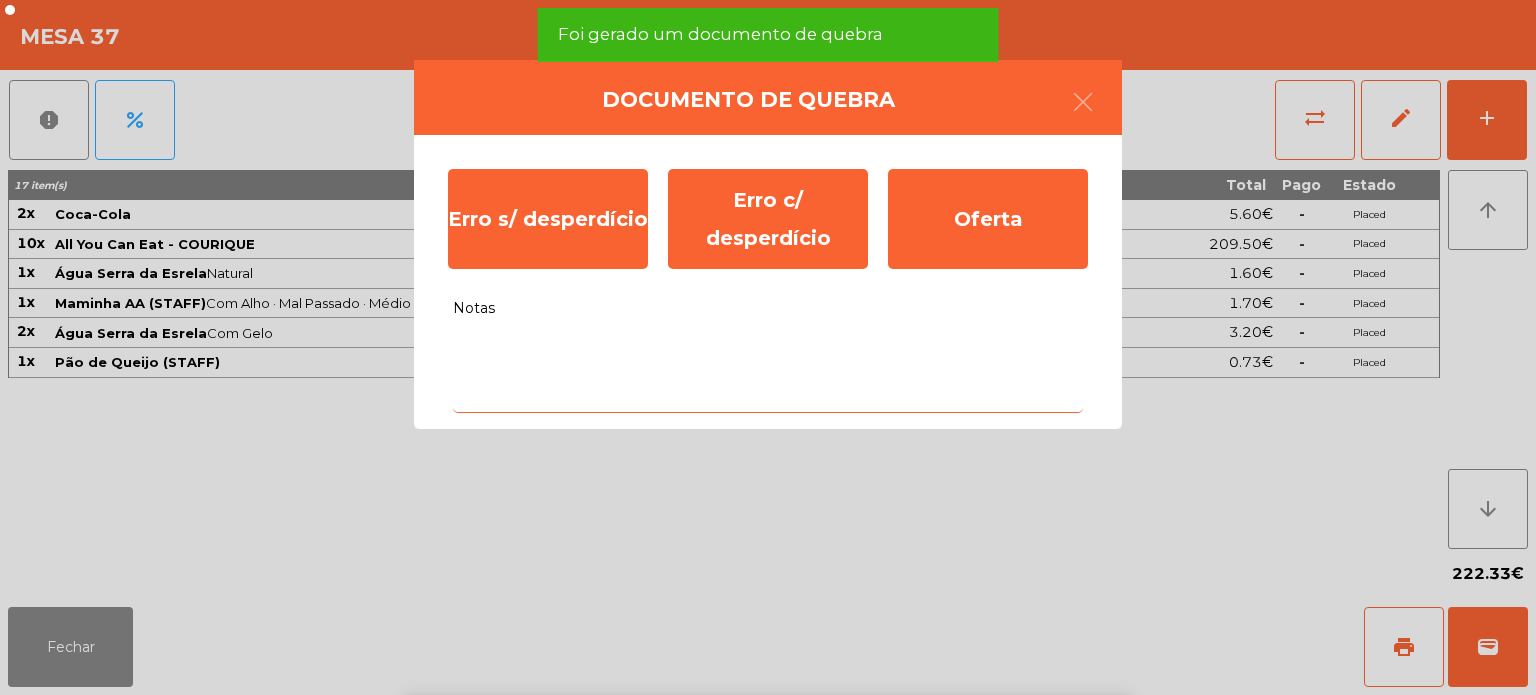 click on "d" at bounding box center (623, 819) 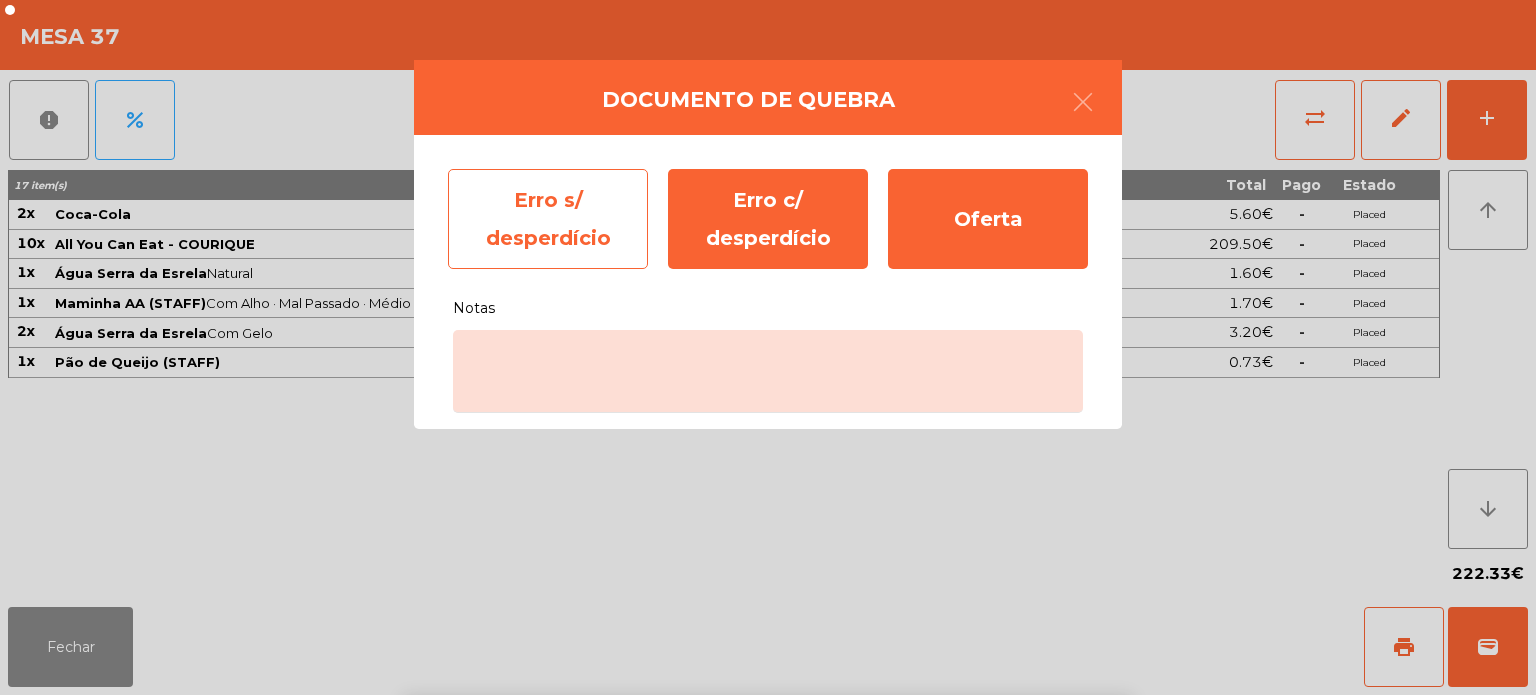 click on "Erro s/ desperdício" 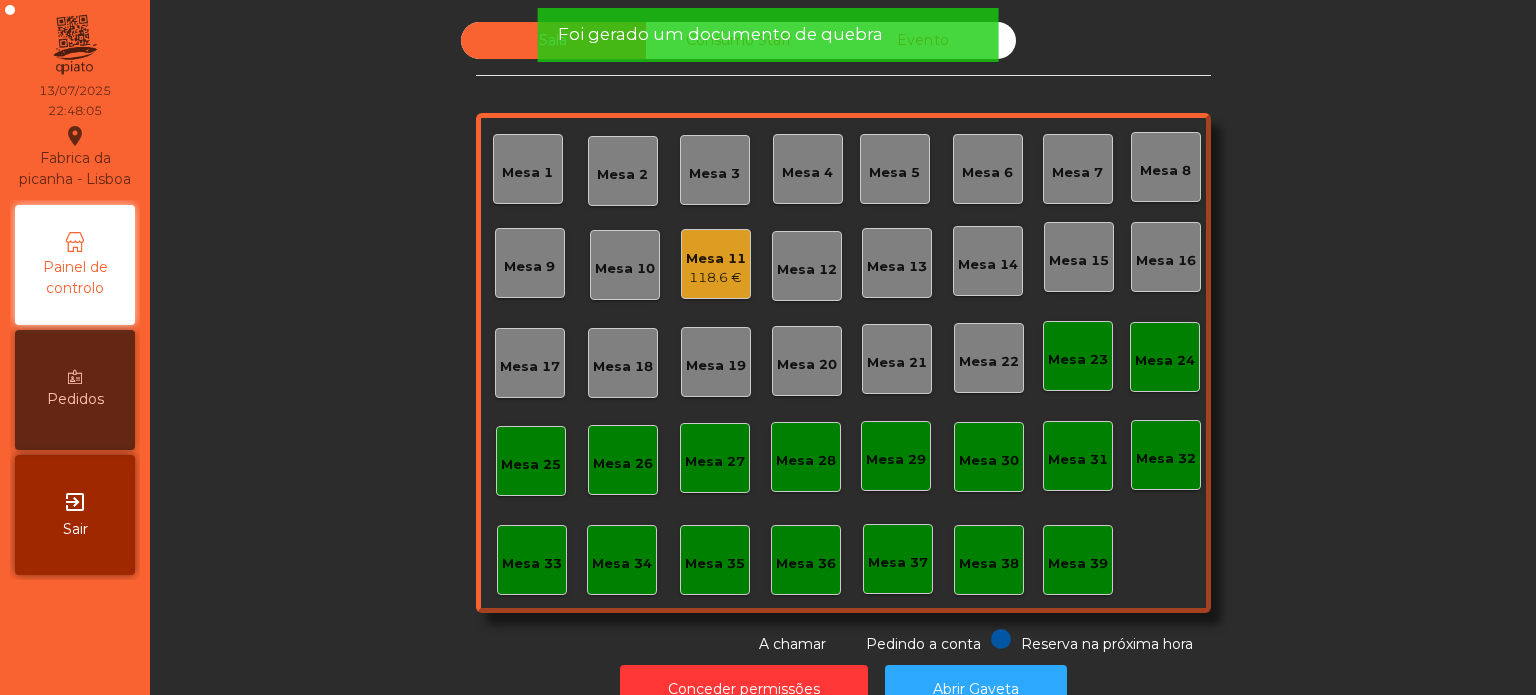 click on "Foi gerado um documento de quebra" 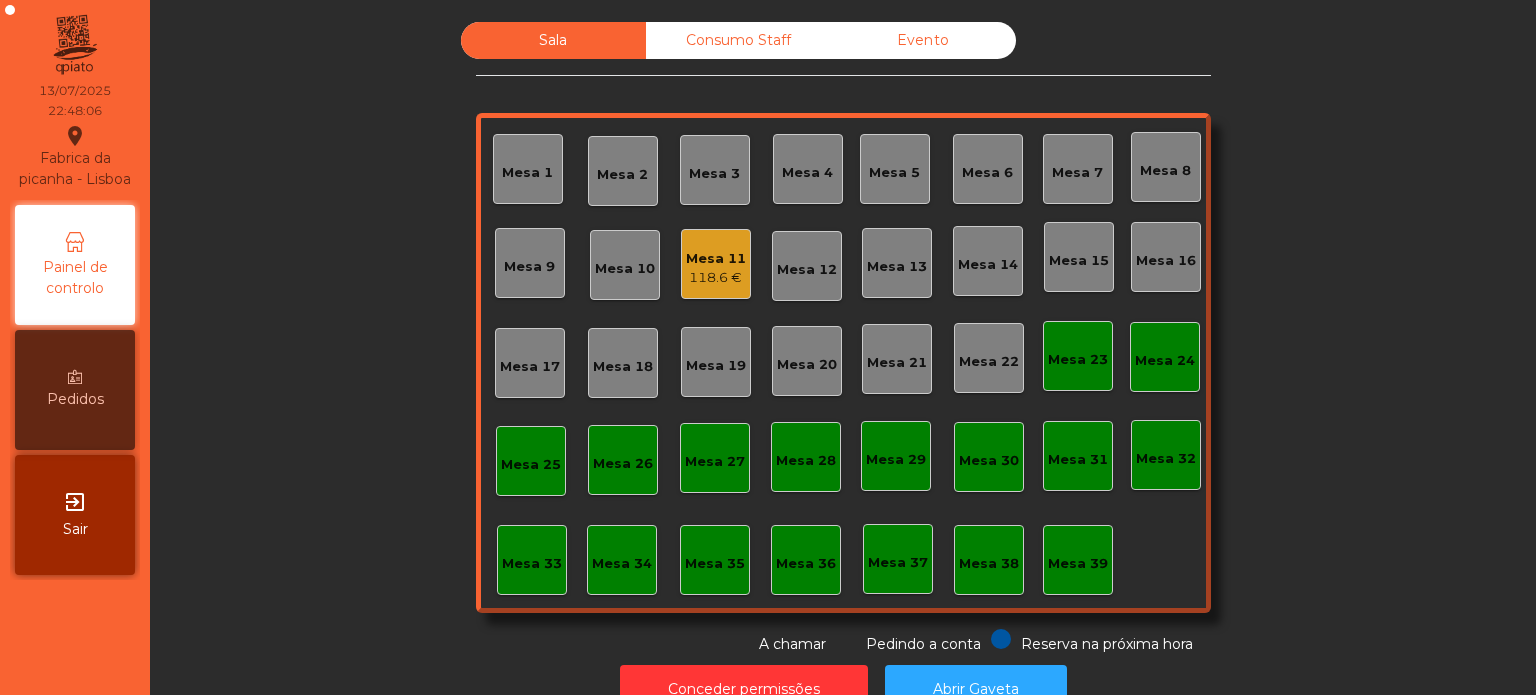 click on "Foi gerado um documento de quebra" 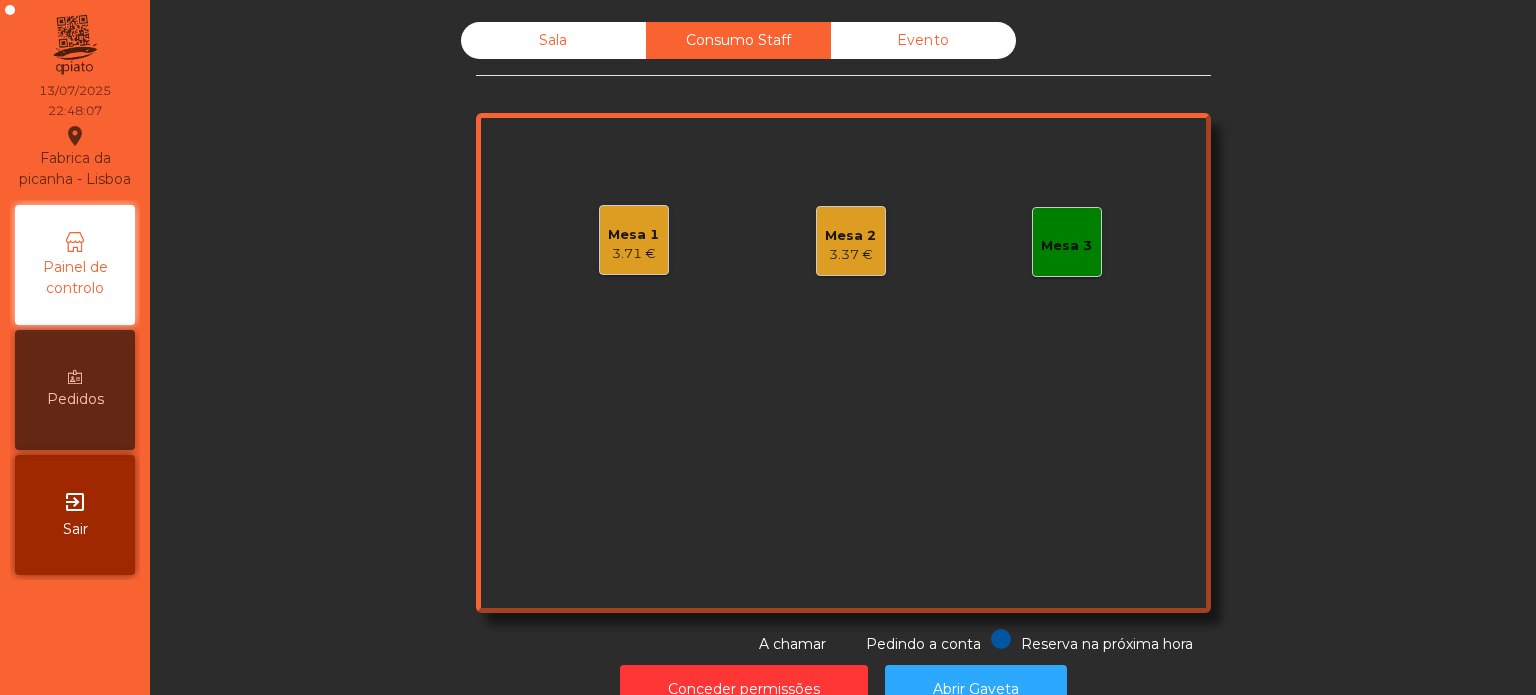 click on "Sala" 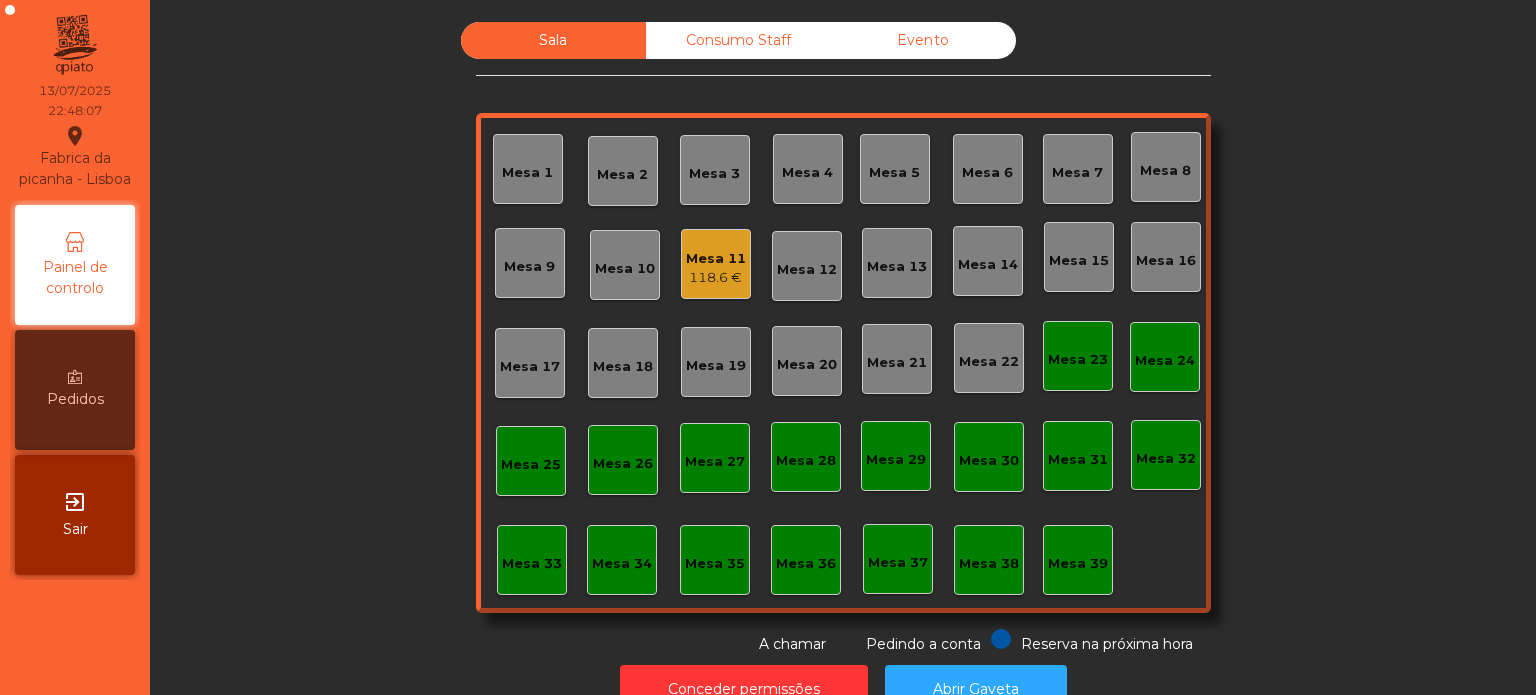 click on "Mesa 11   118.6 €" 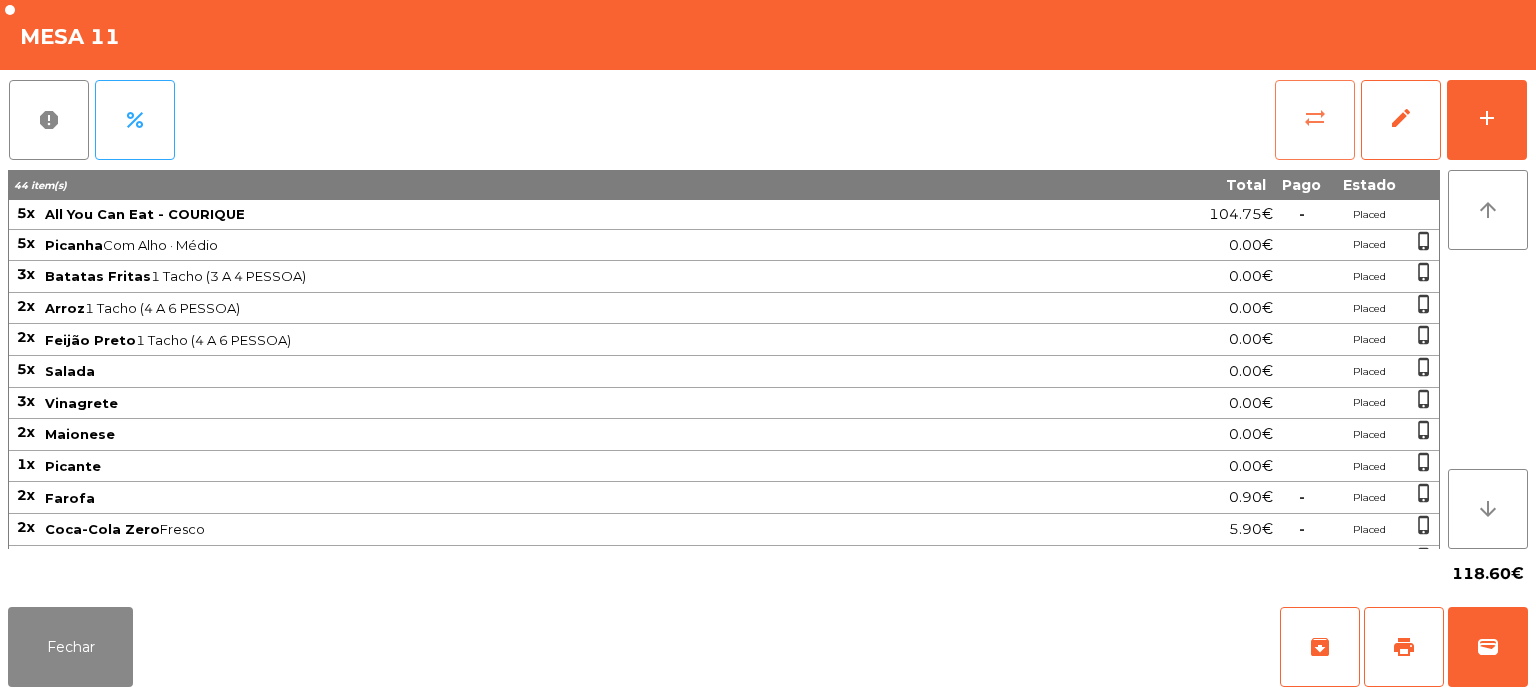 click on "sync_alt" 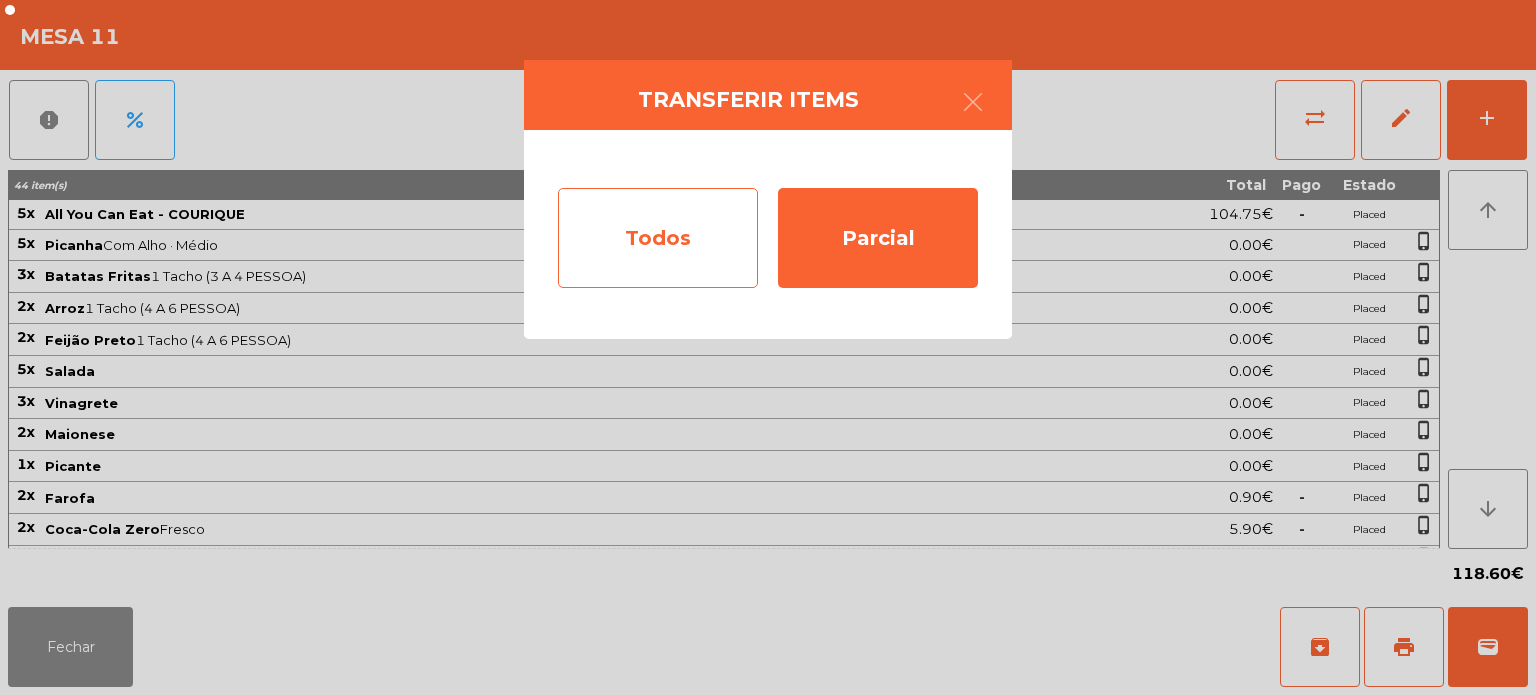 click on "Todos" 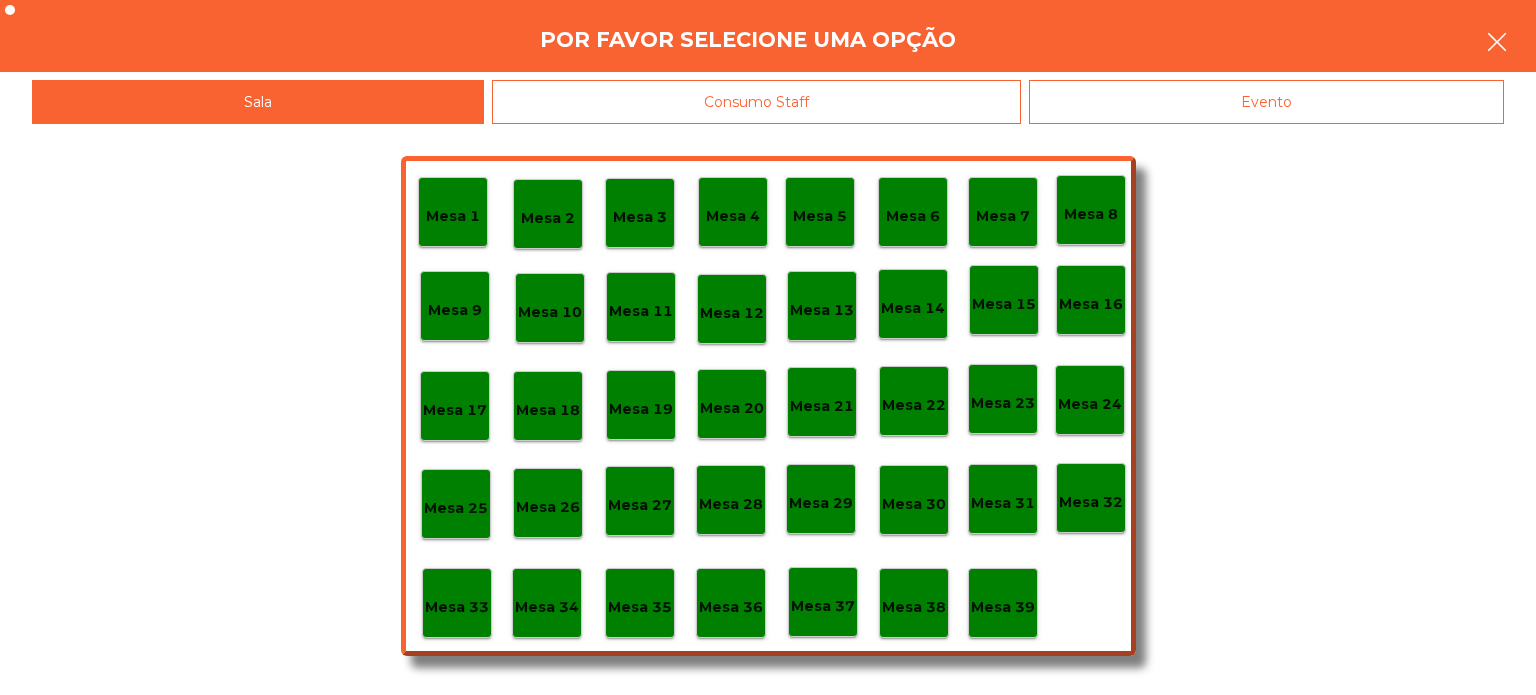 click 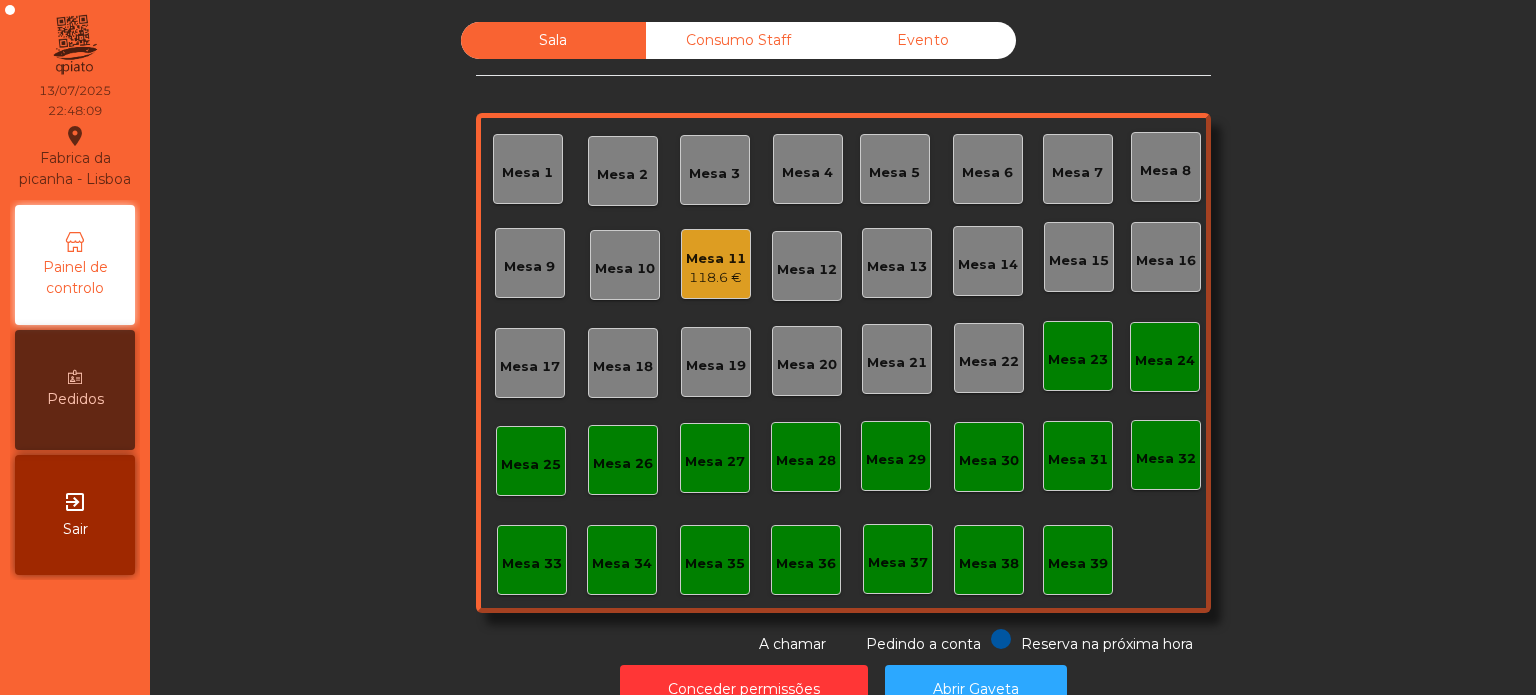 click on "Mesa 11" 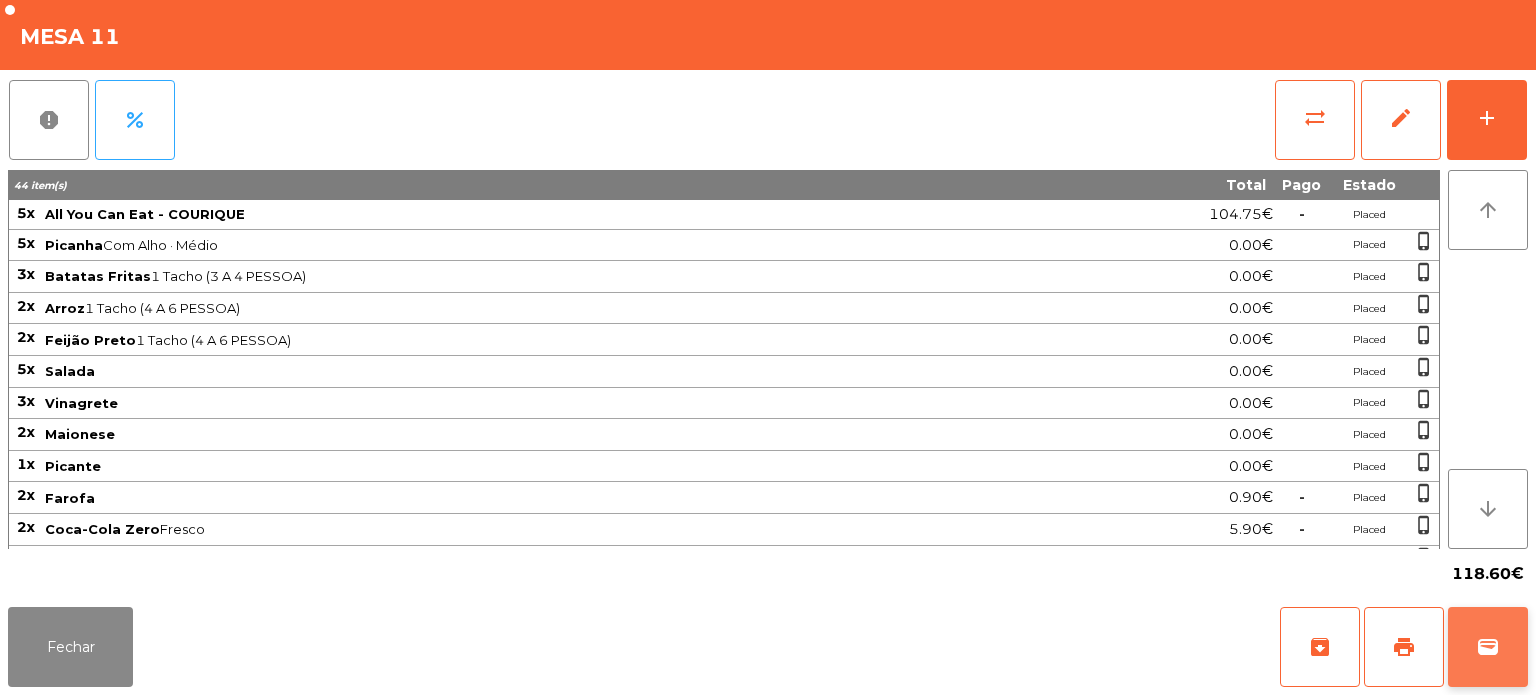 click on "wallet" 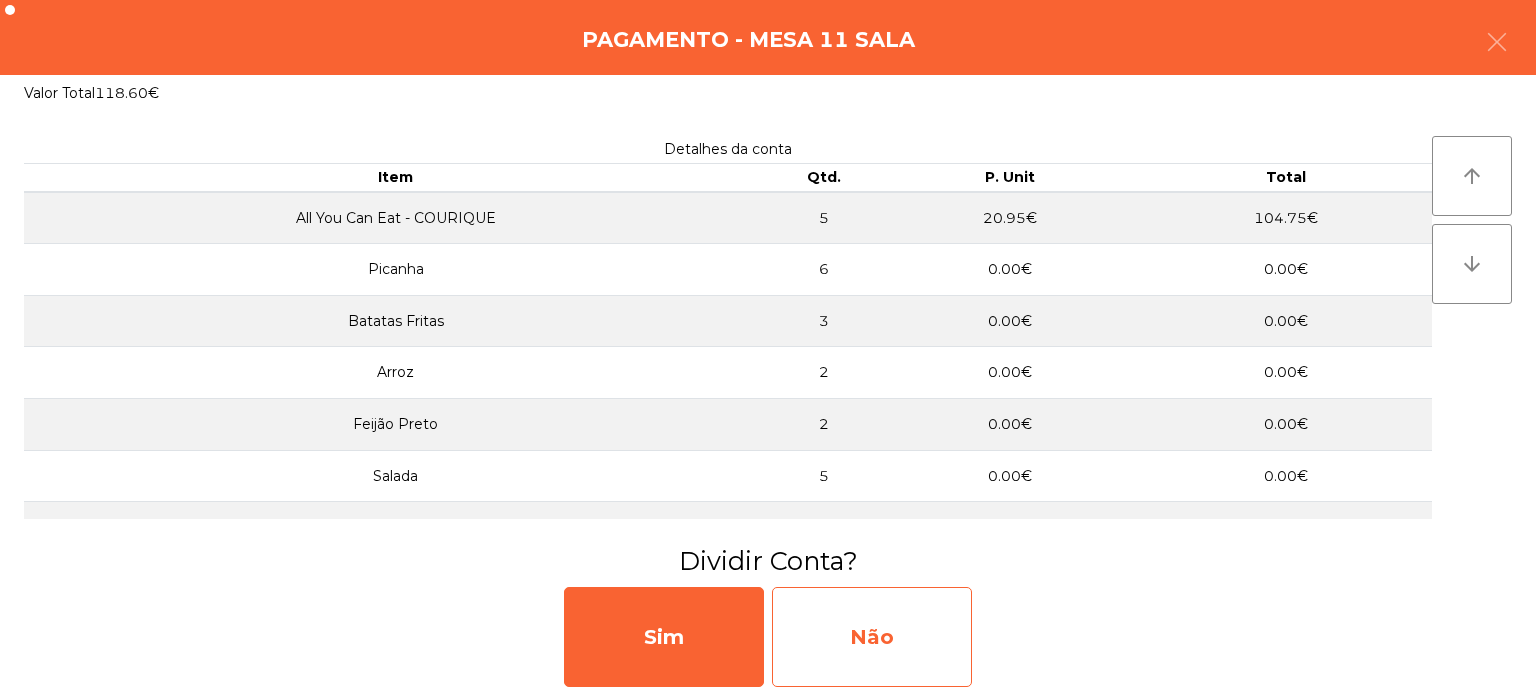 click on "Não" 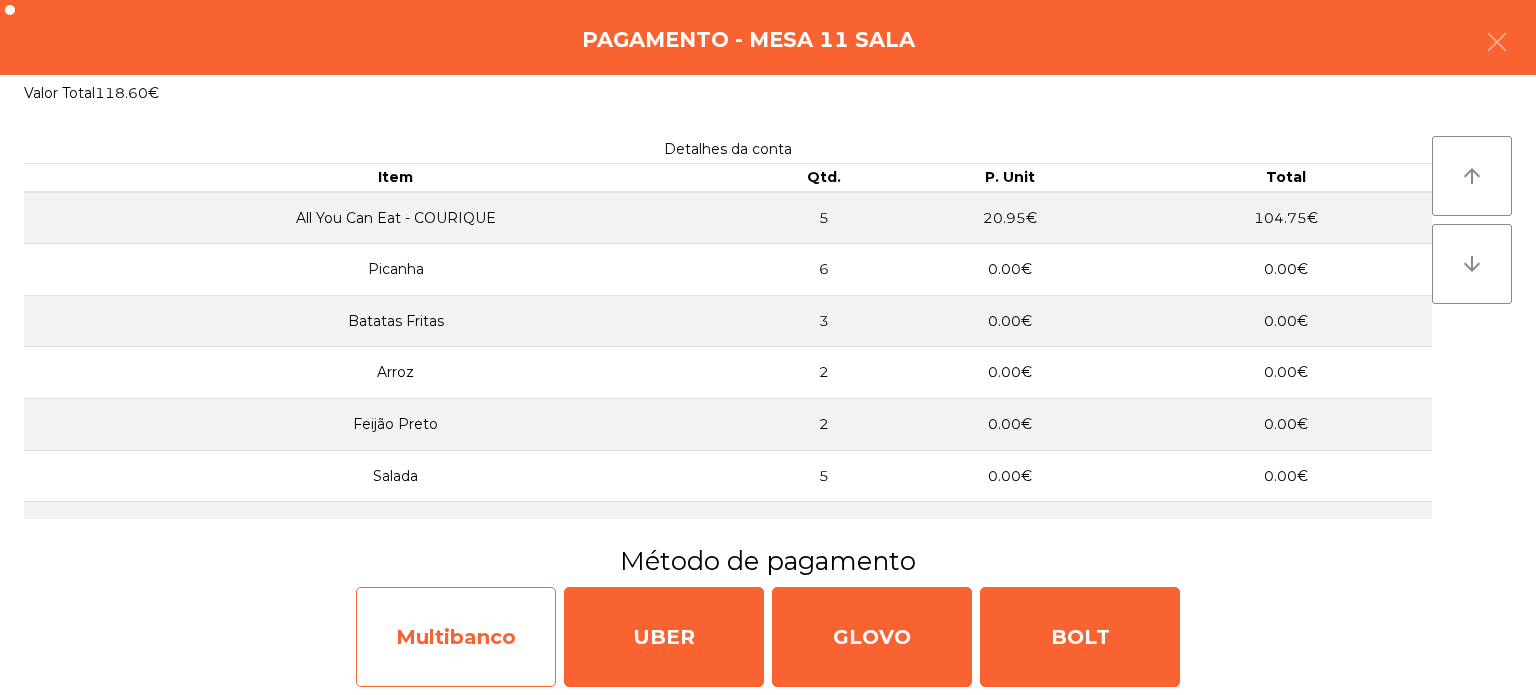 click on "Multibanco" 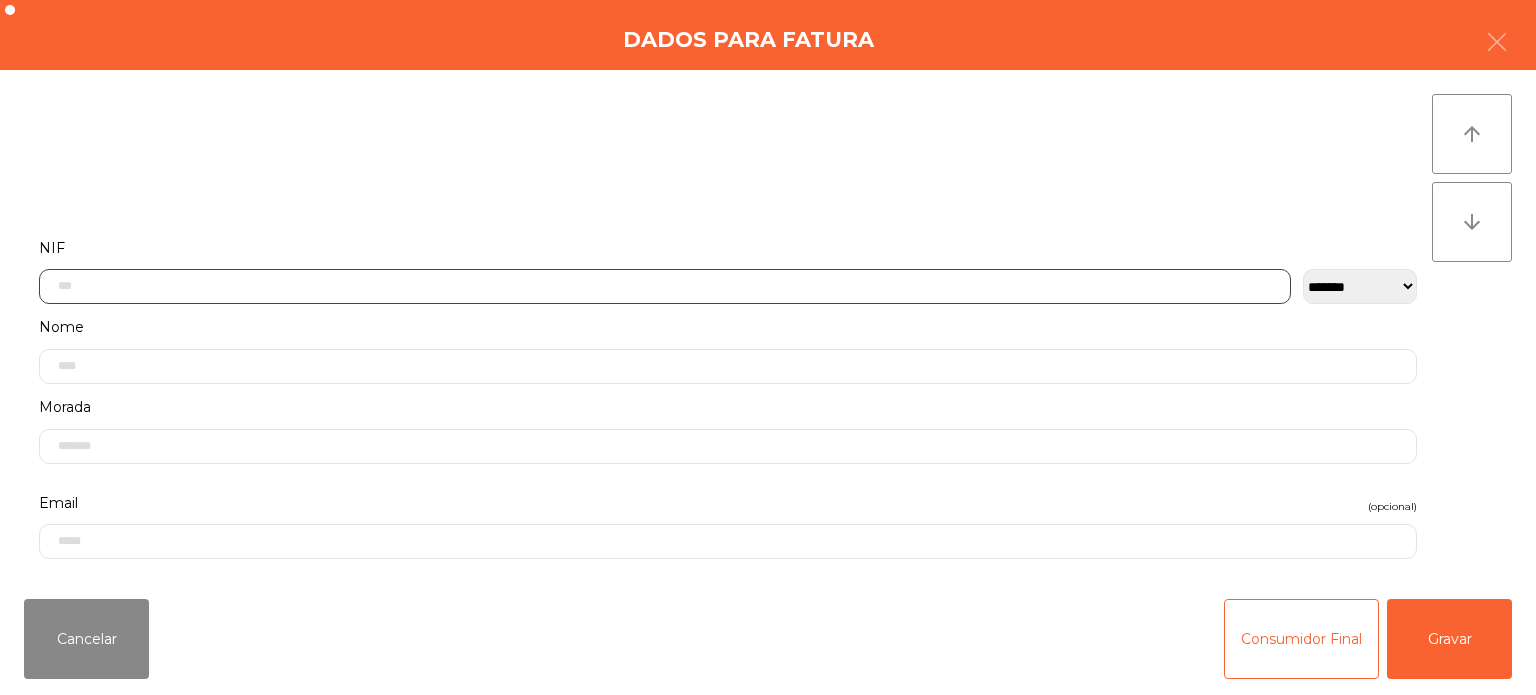 click 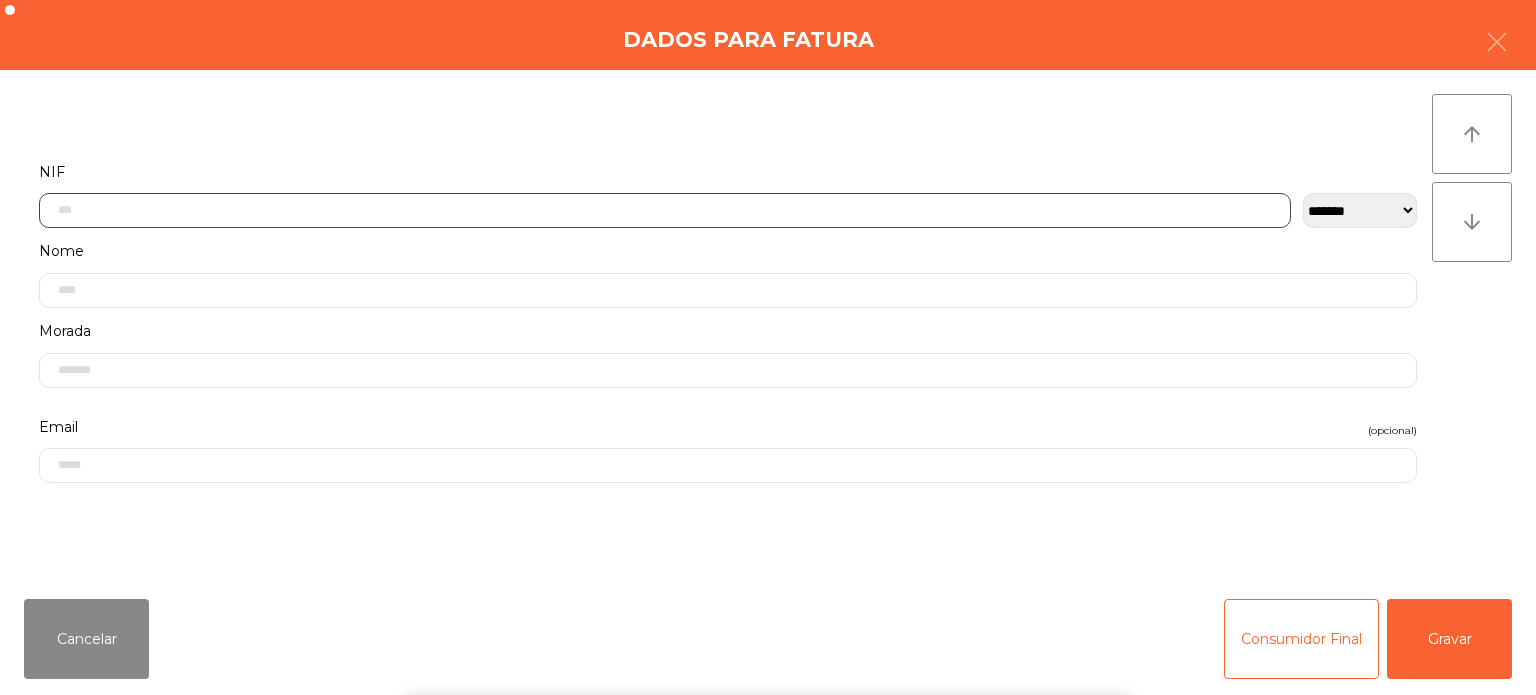 scroll, scrollTop: 139, scrollLeft: 0, axis: vertical 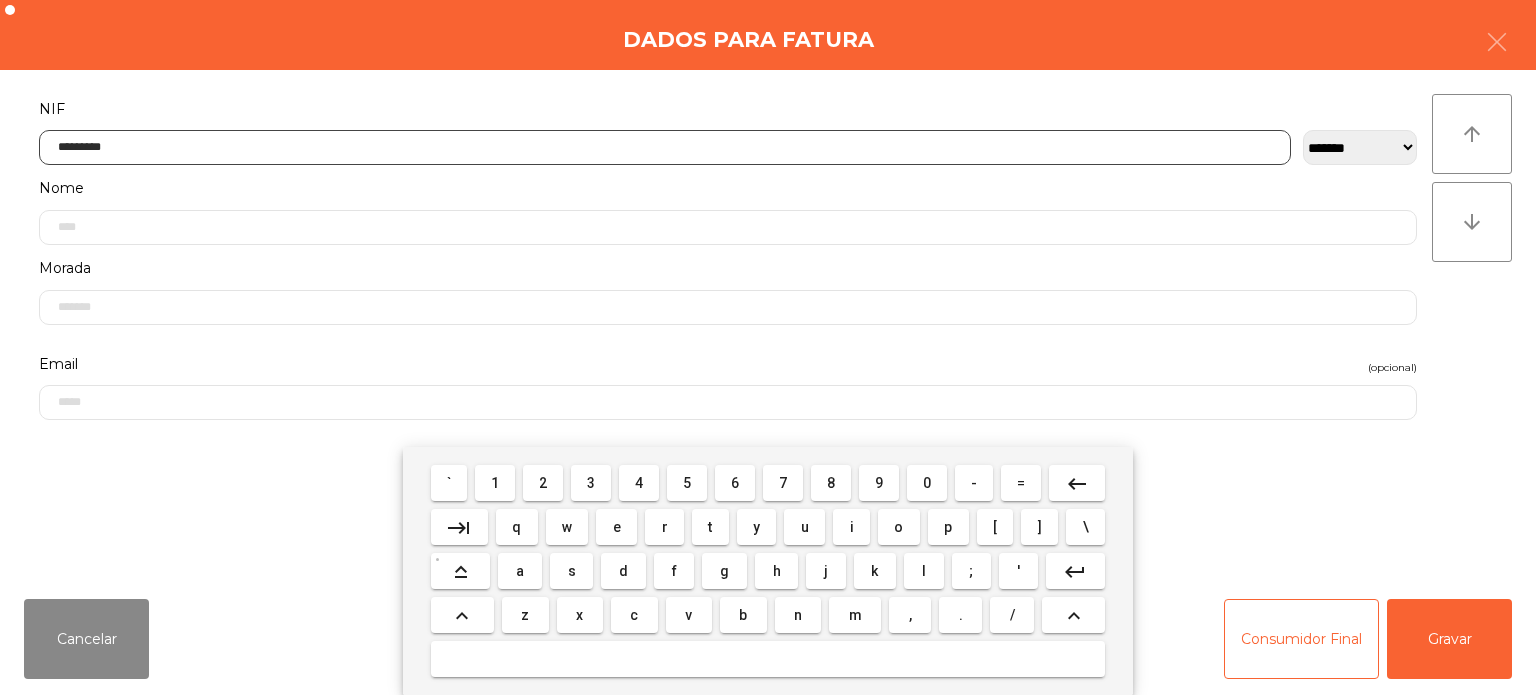 type on "*********" 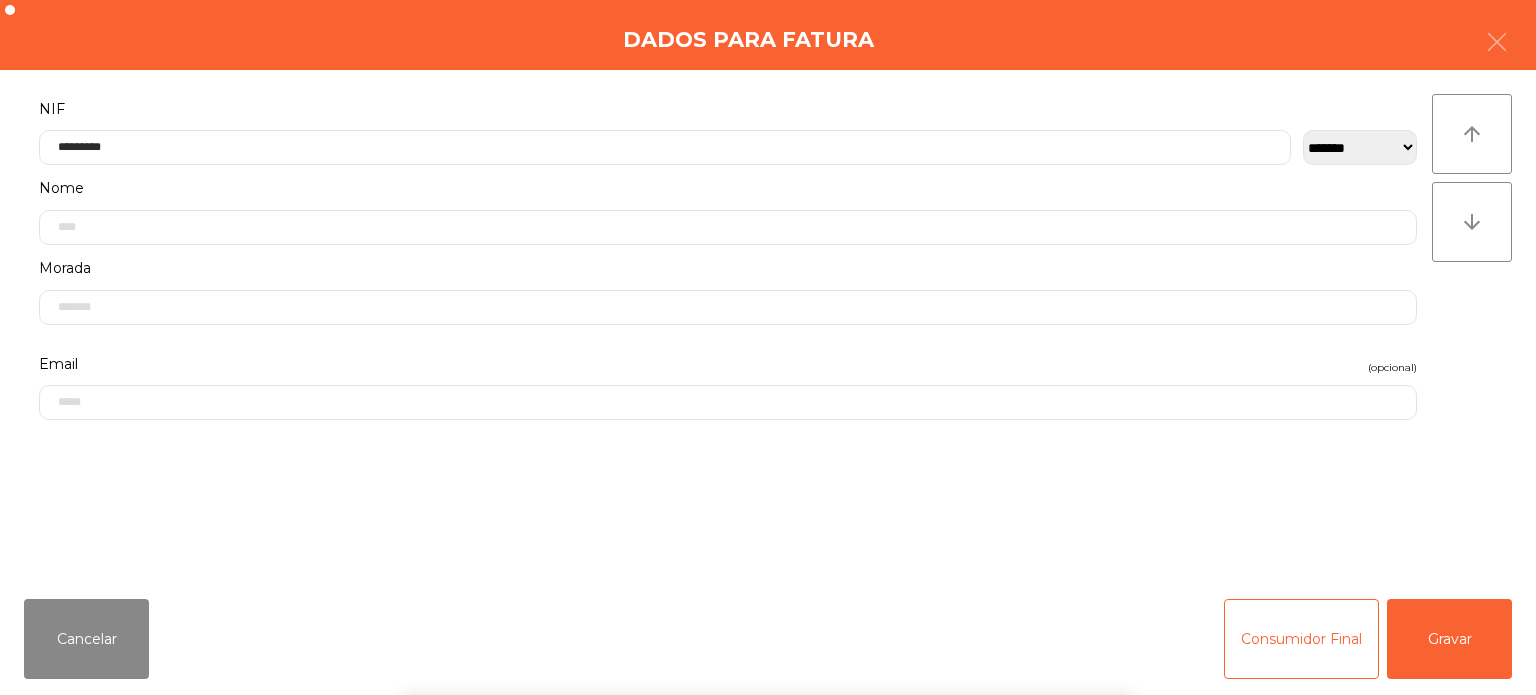 click on "` 1 2 3 4 5 6 7 8 9 0 - = keyboard_backspace keyboard_tab q w e r t y u i o p [ ] \ keyboard_capslock a s d f g h j k l ; ' keyboard_return keyboard_arrow_up z x c v b n m , . / keyboard_arrow_up" at bounding box center (768, 571) 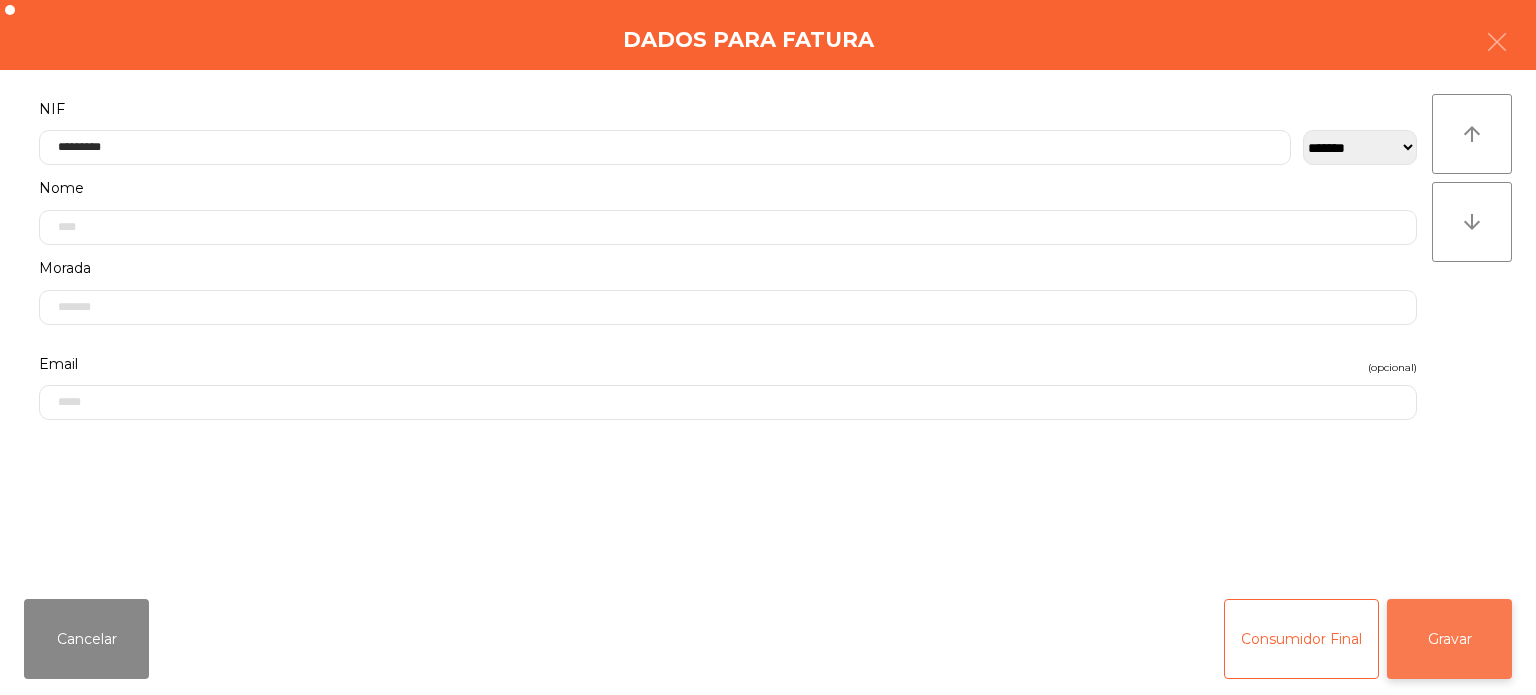 click on "Gravar" 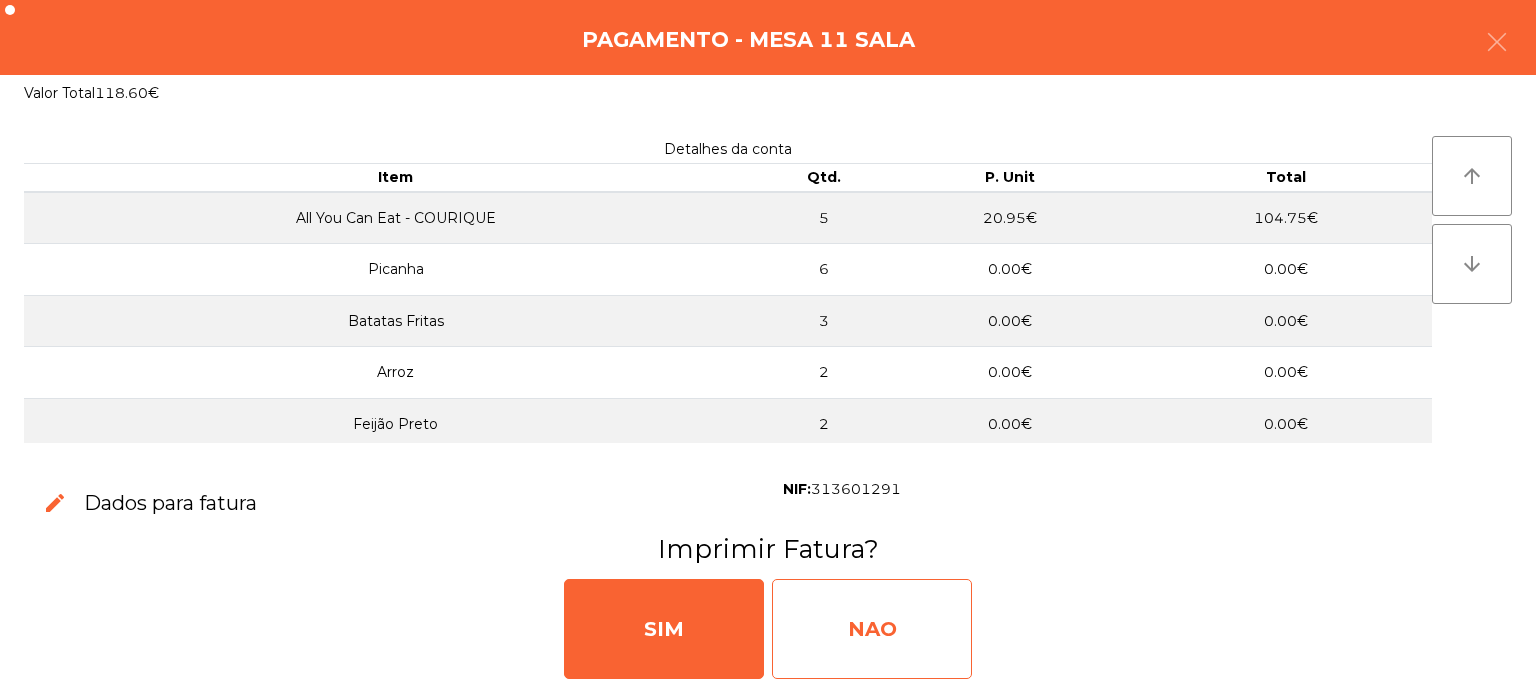 click on "NAO" 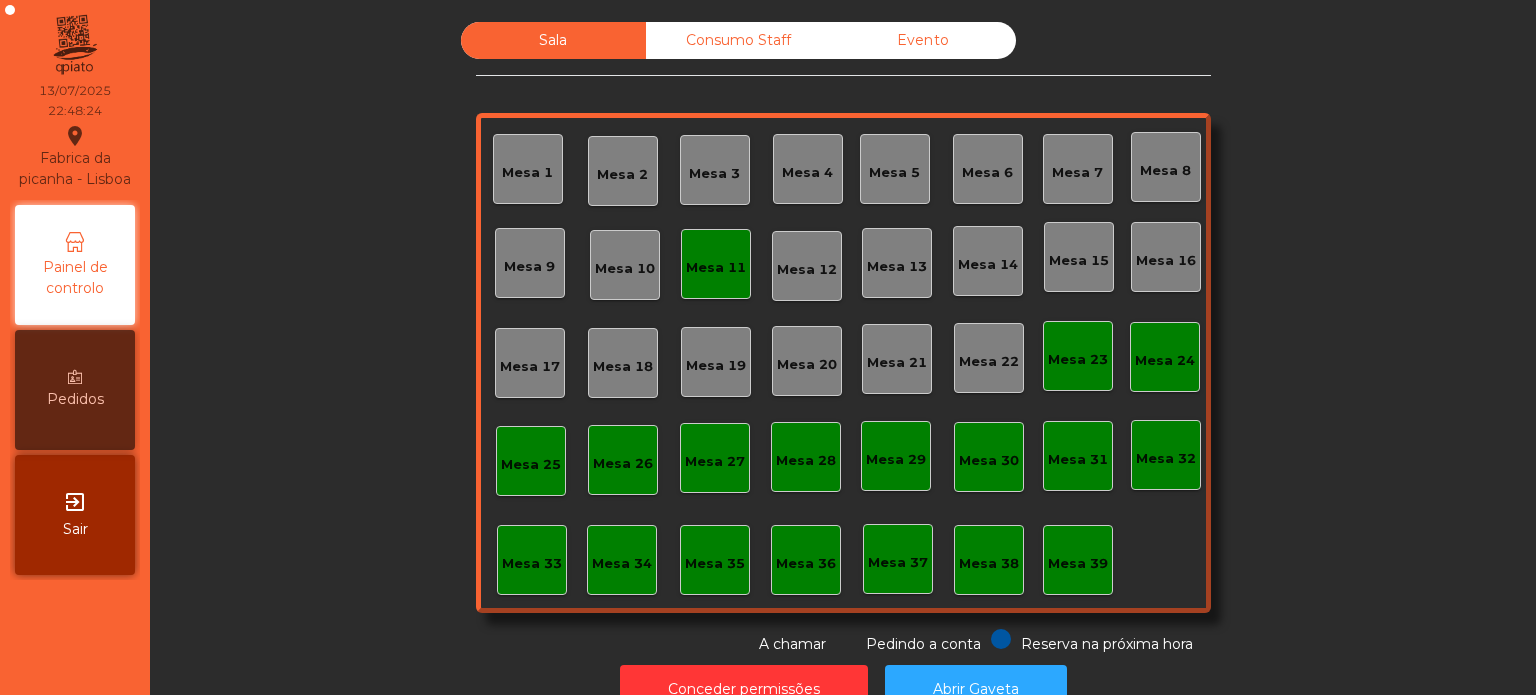 click on "Mesa 11" 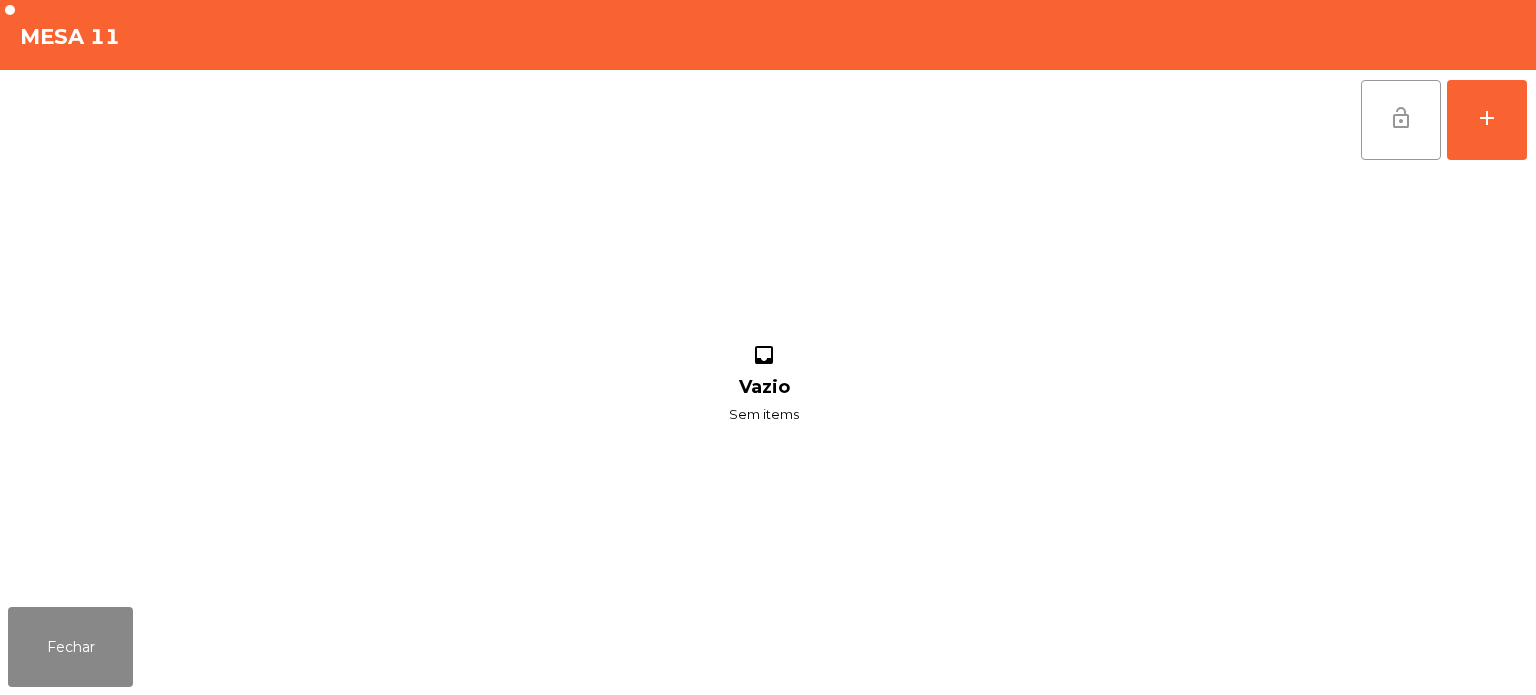 click on "lock_open" 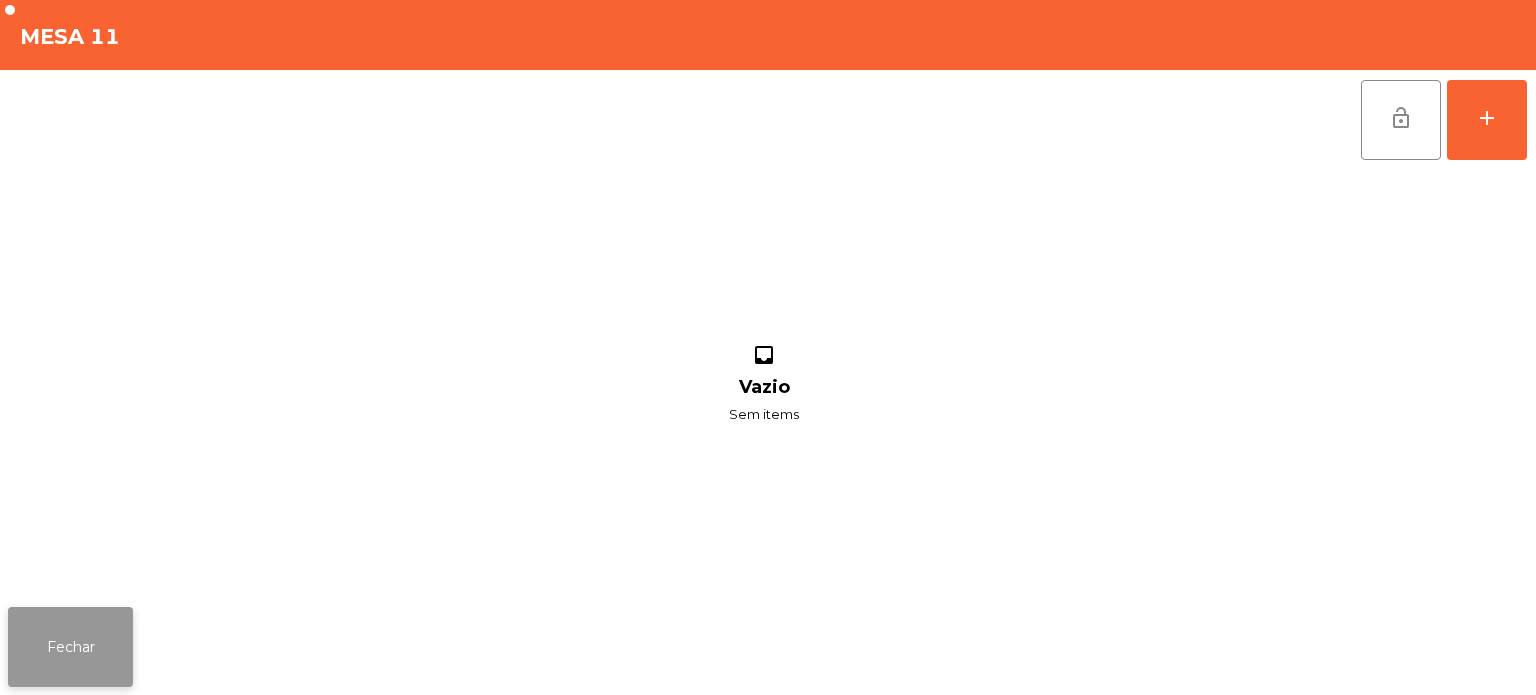 click on "Fechar" 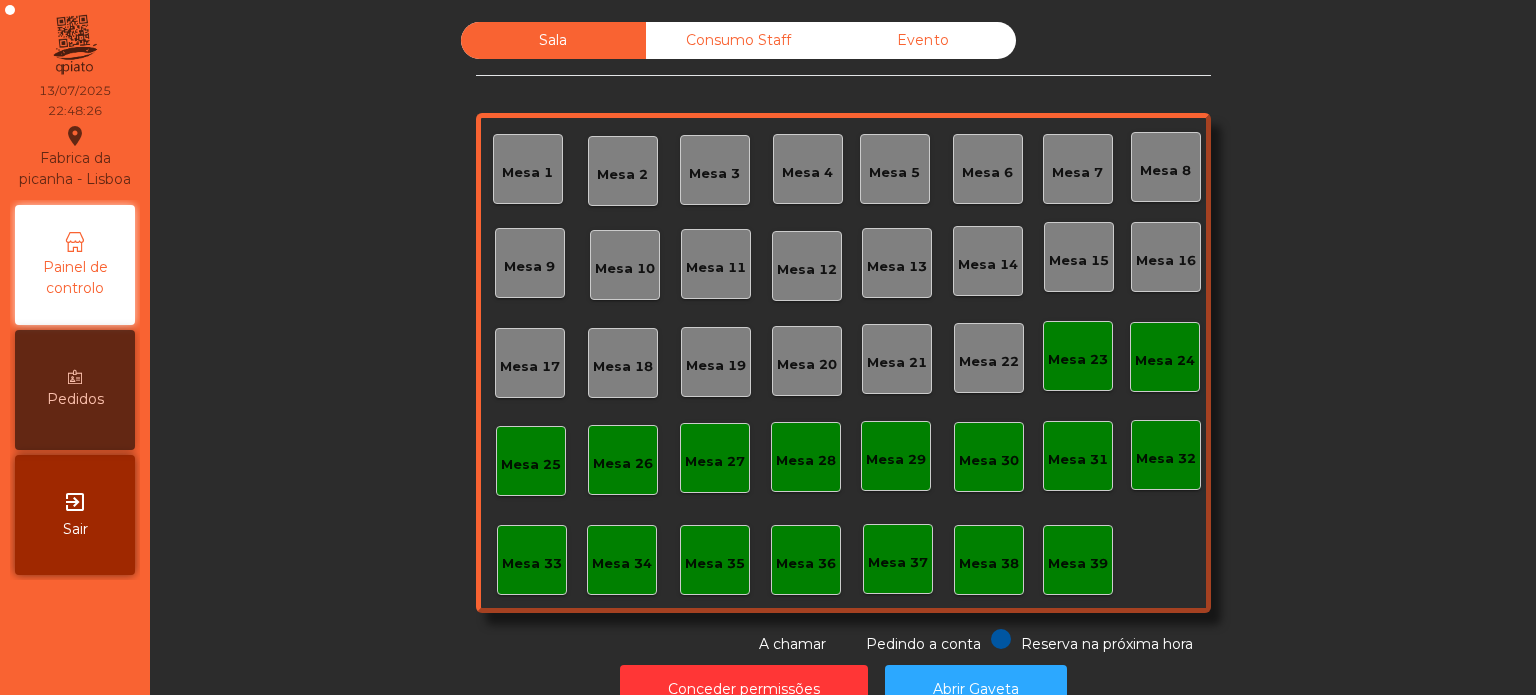 click on "Consumo Staff" 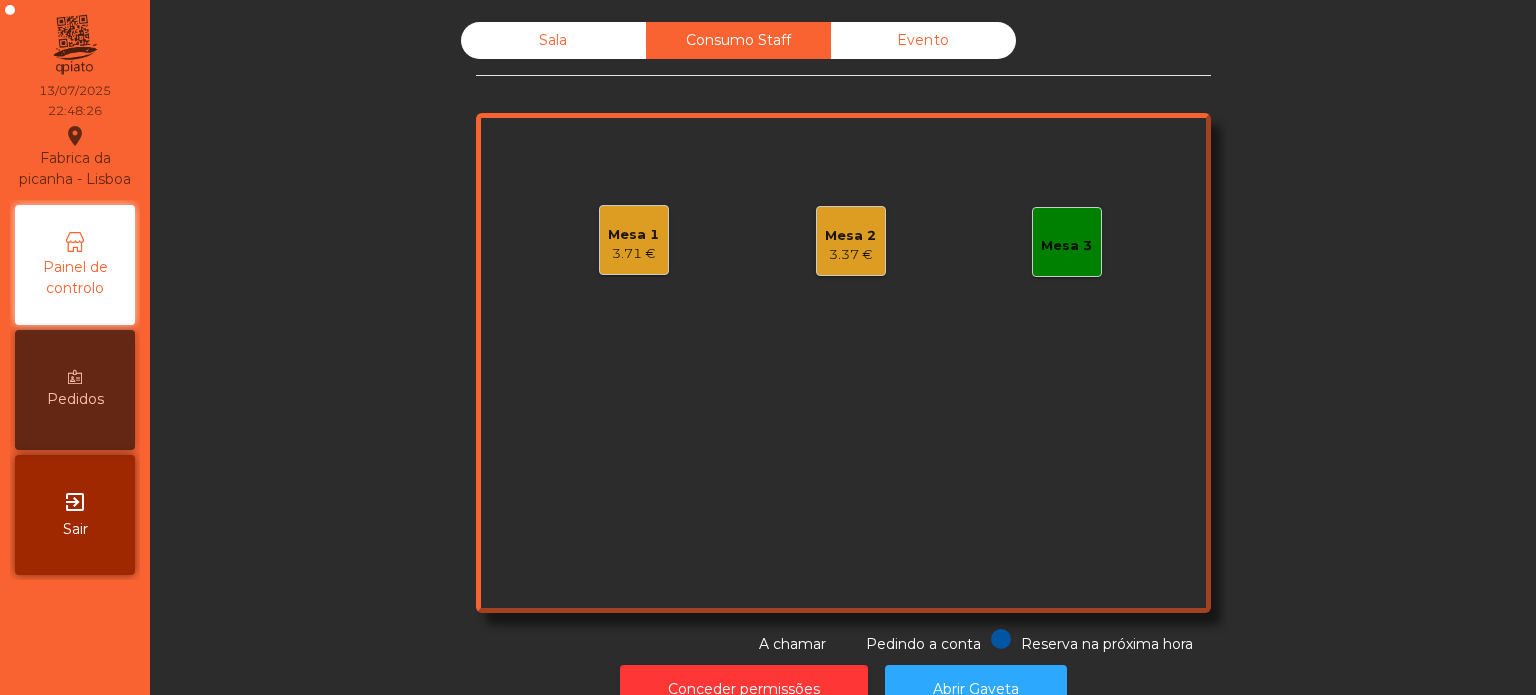 click on "Mesa 1   3.71 €" 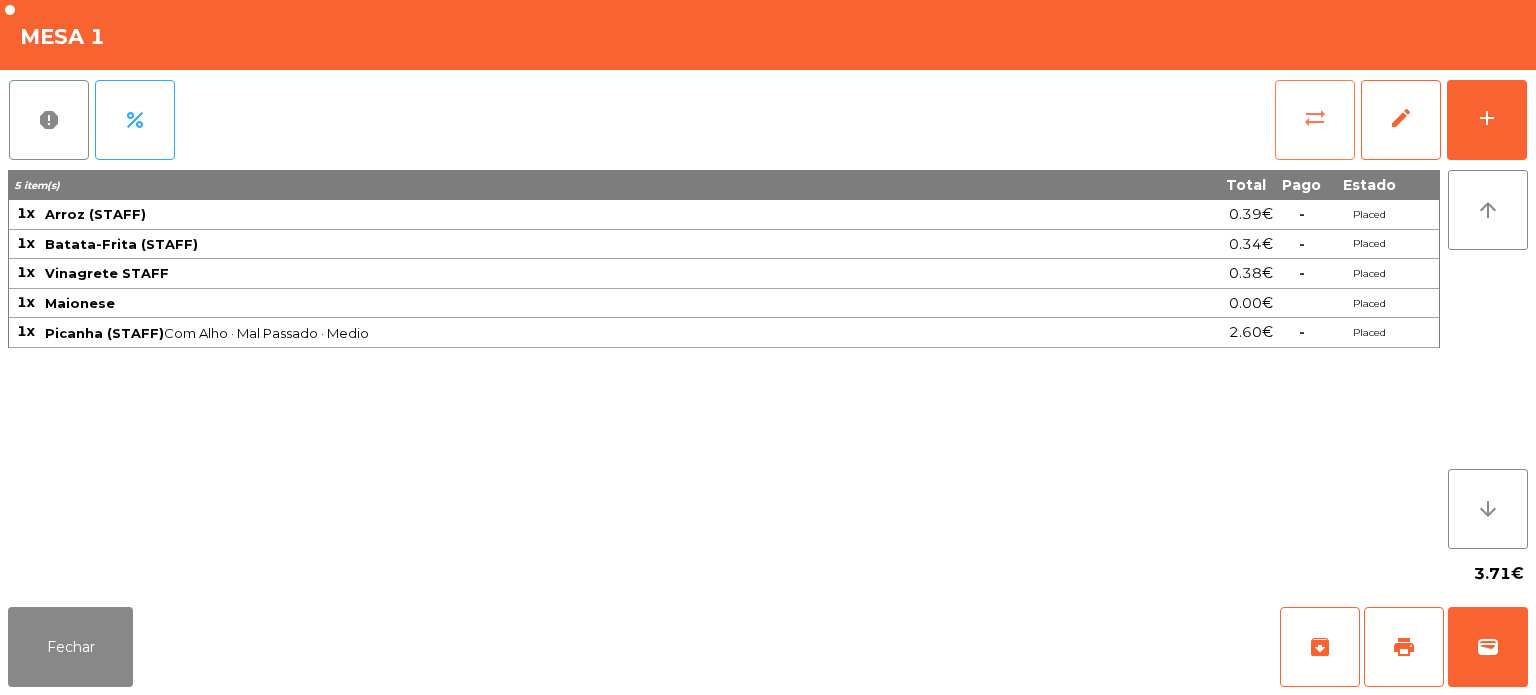 click on "sync_alt" 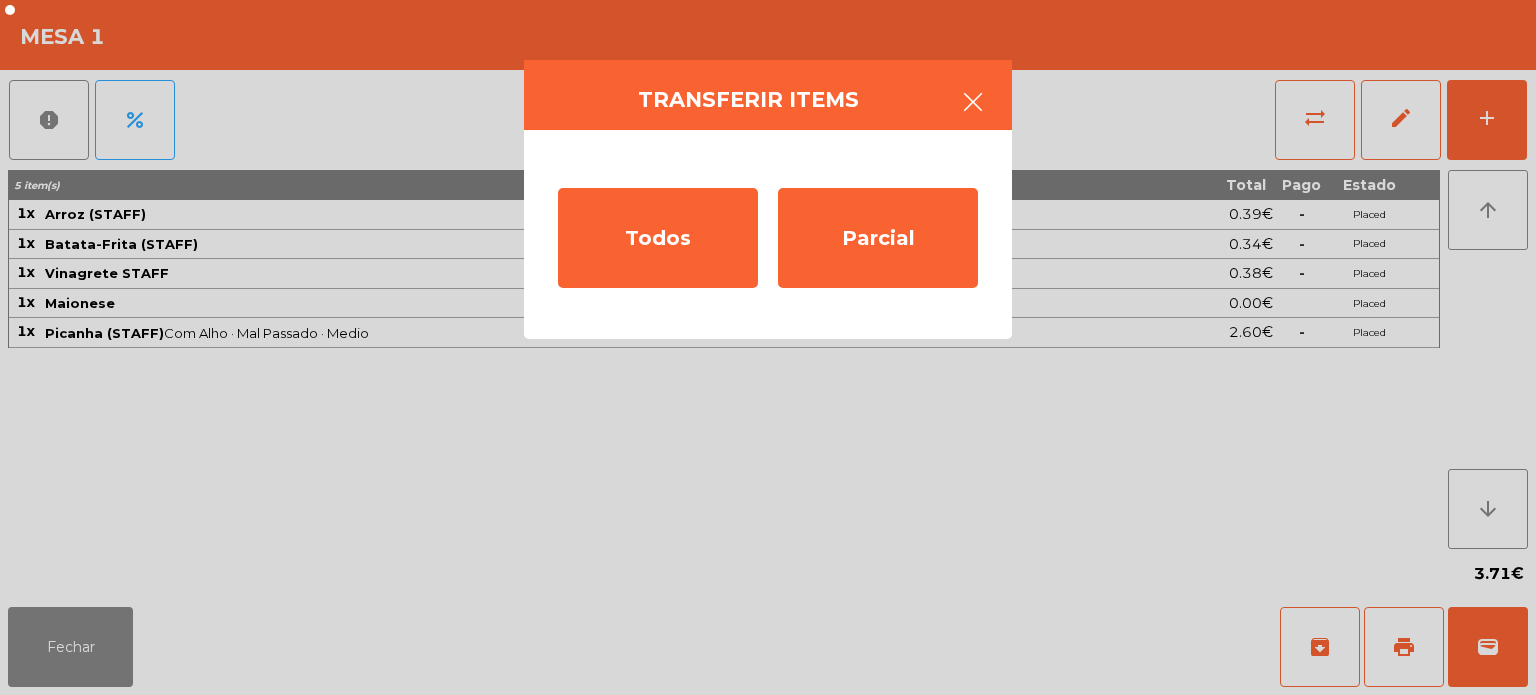 click 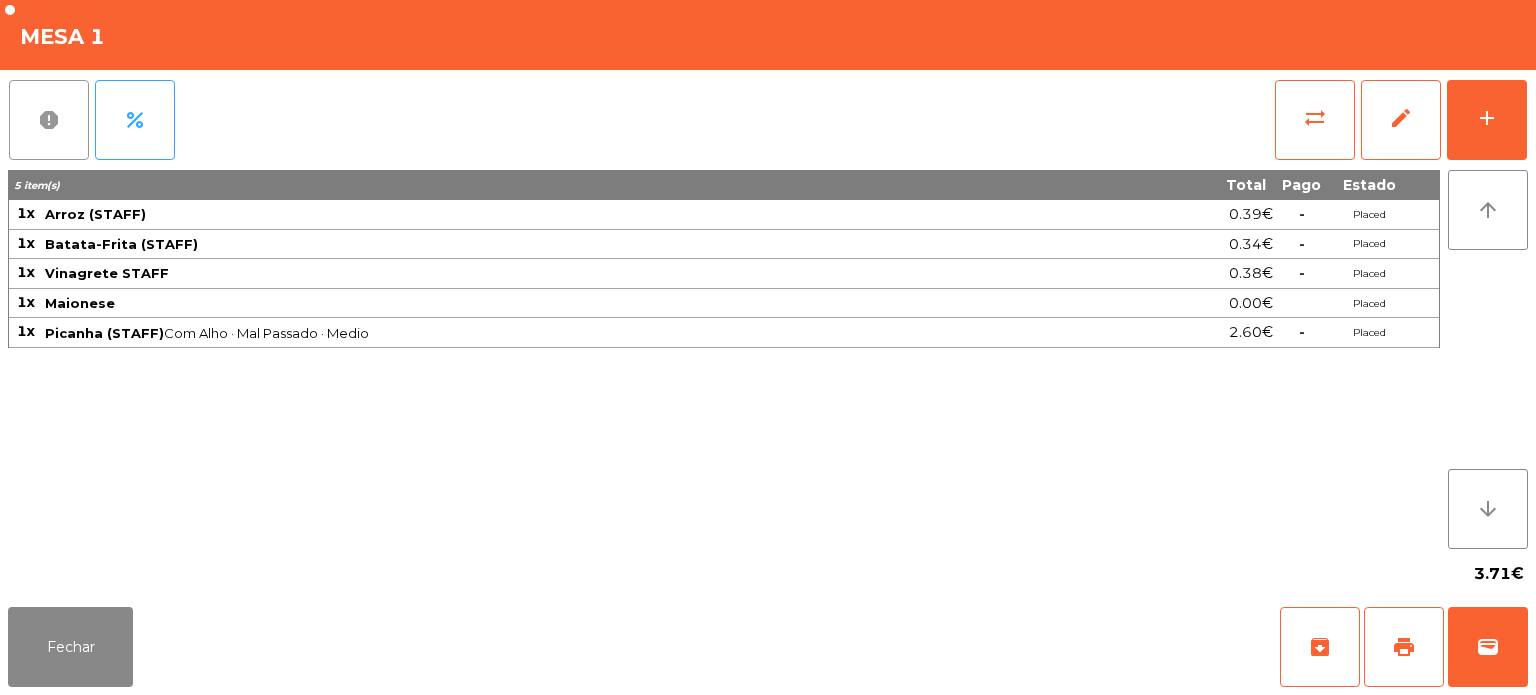 click on "report" 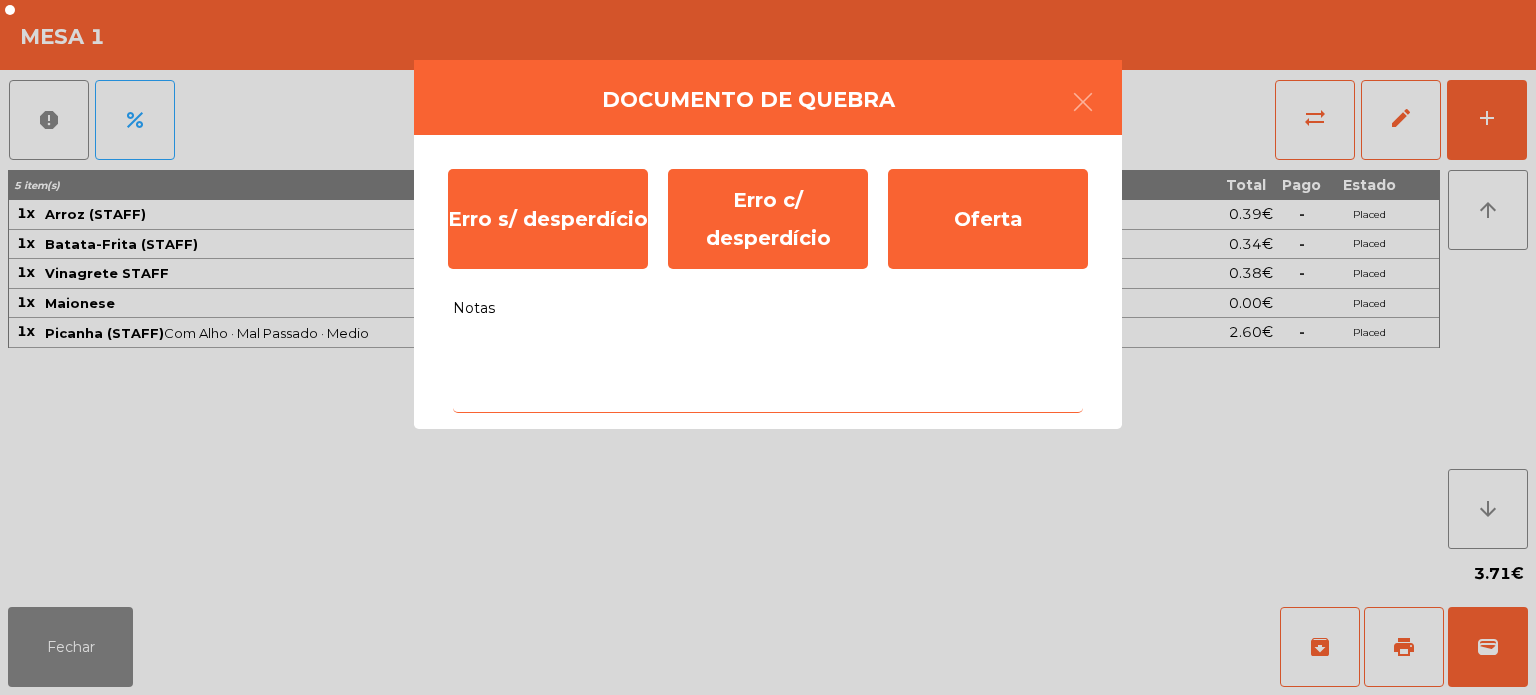 click on "Notas" at bounding box center (768, 371) 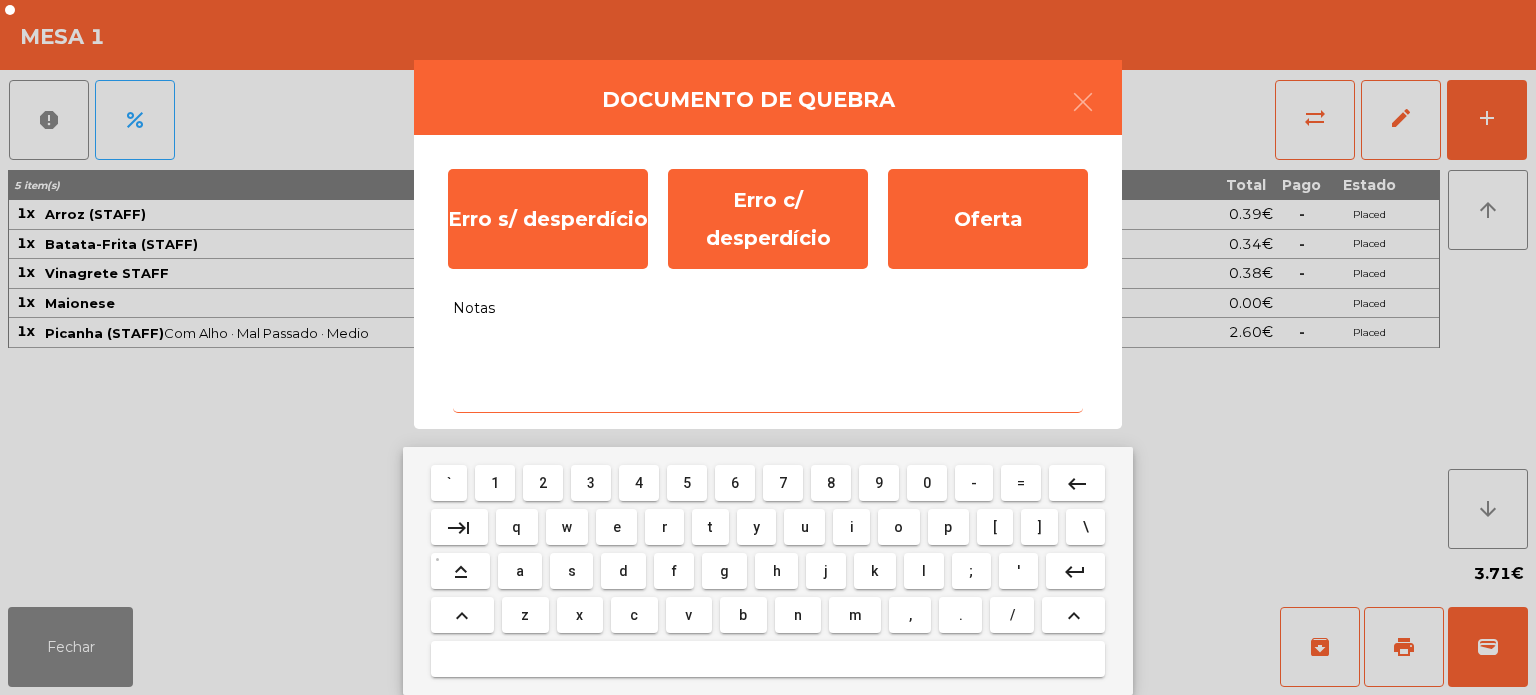 click at bounding box center [768, 659] 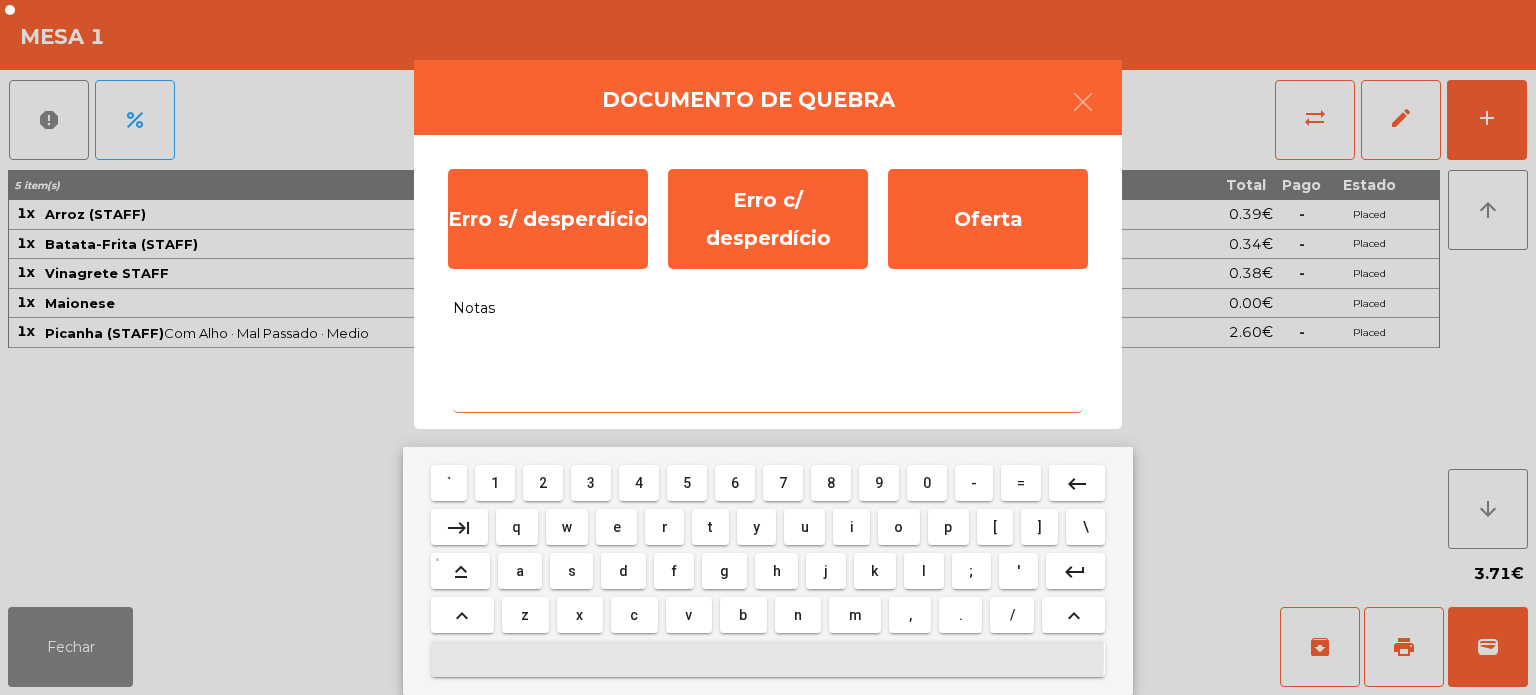 click on "f" at bounding box center [674, 571] 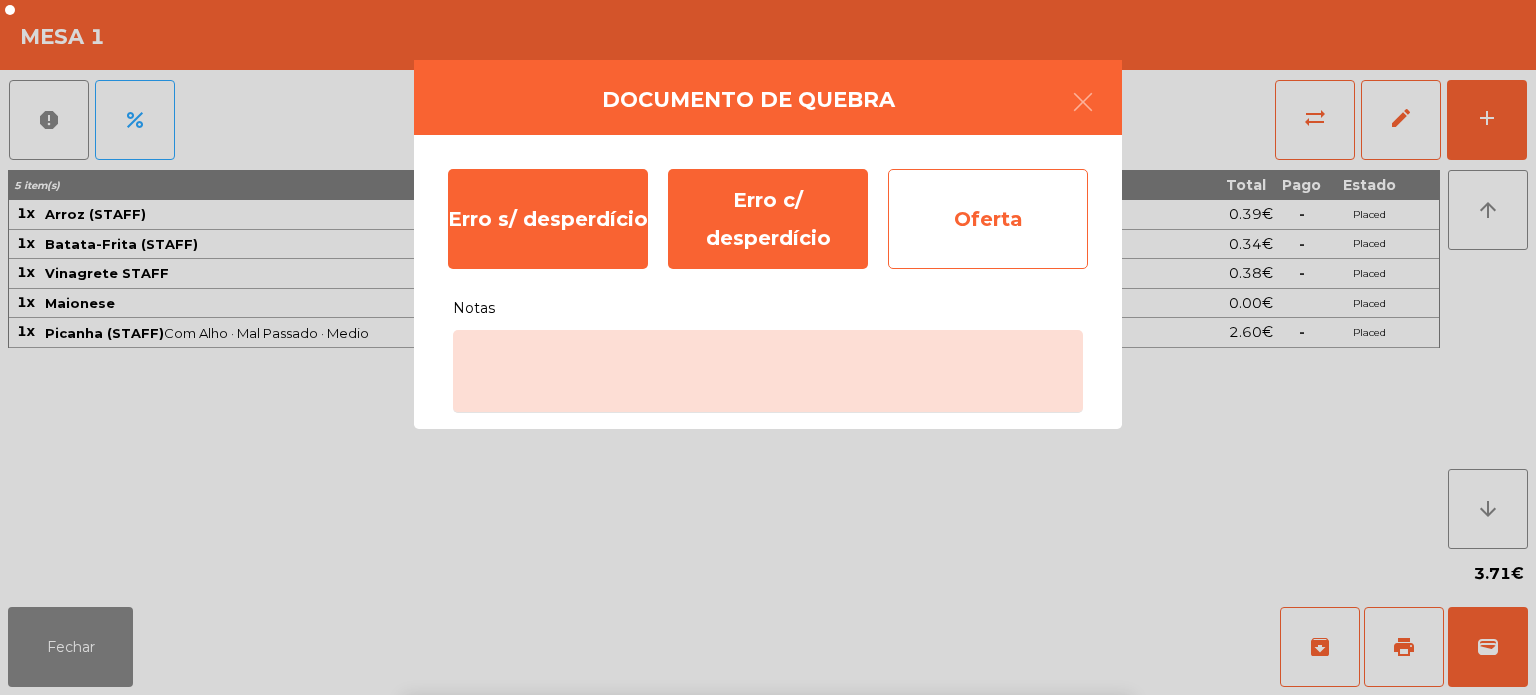click on "Oferta" 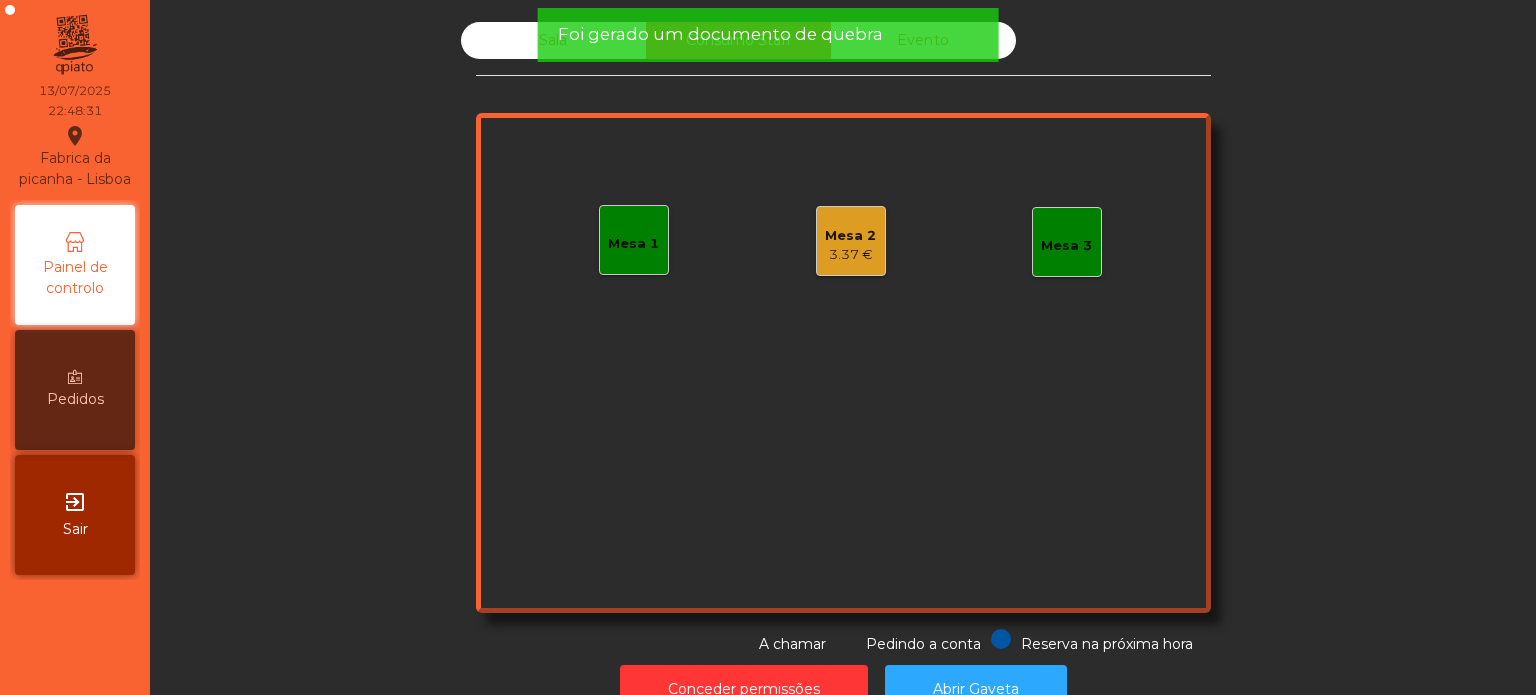 click on "Mesa 2" 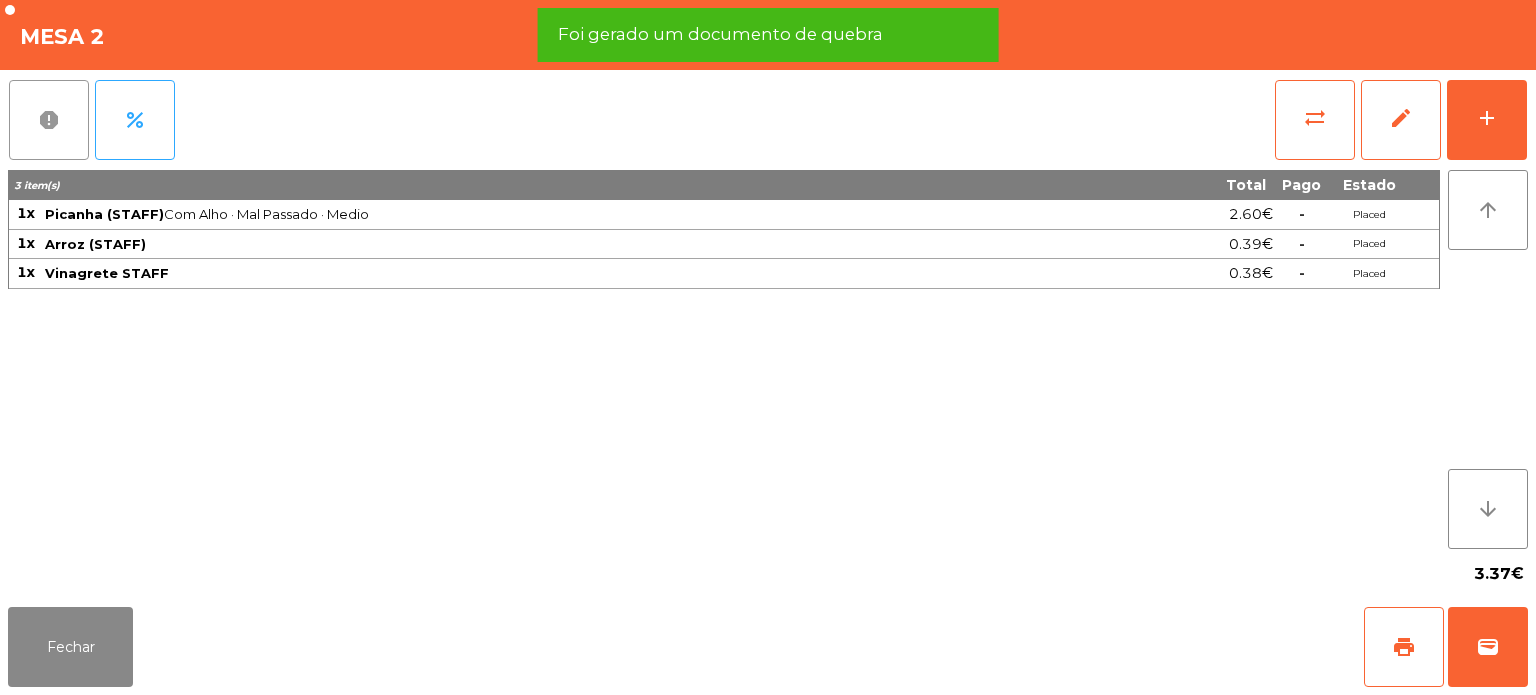 click on "report" 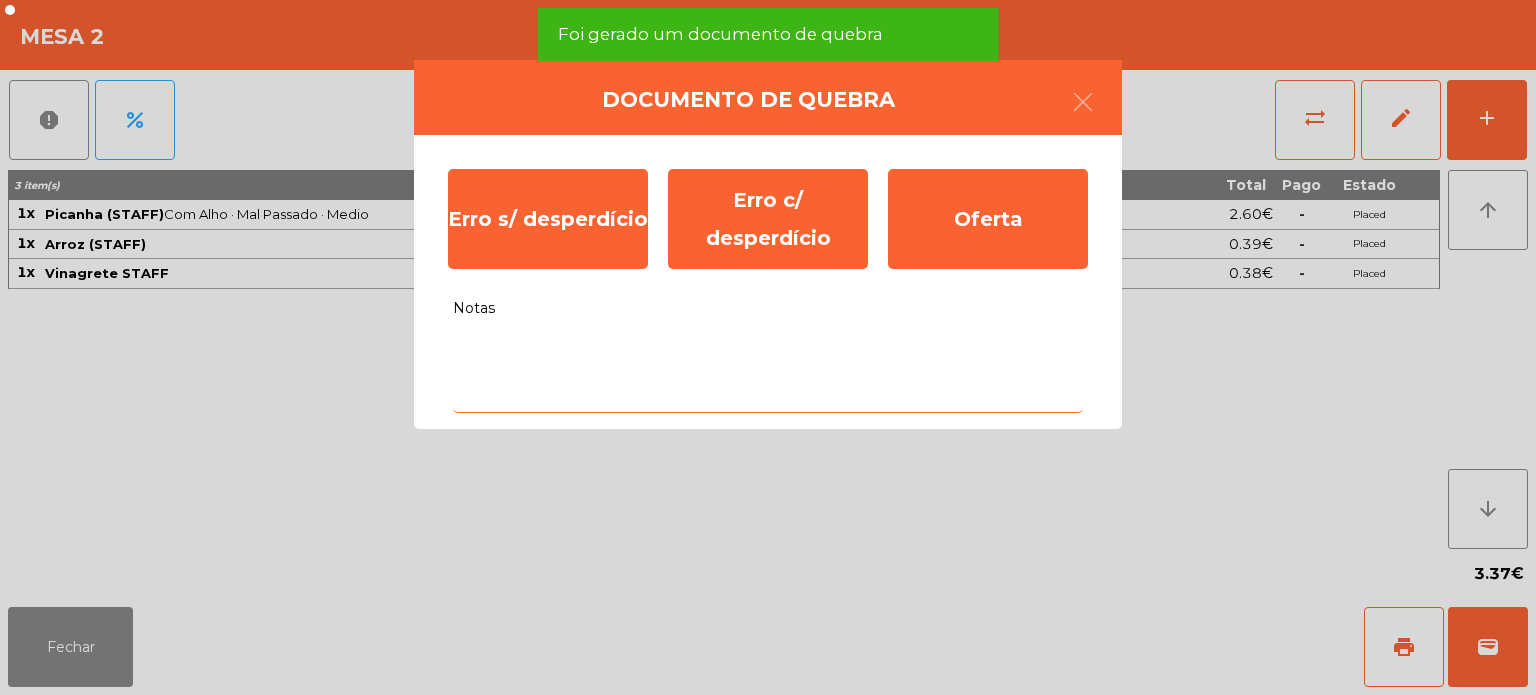 click on "Notas" at bounding box center [768, 371] 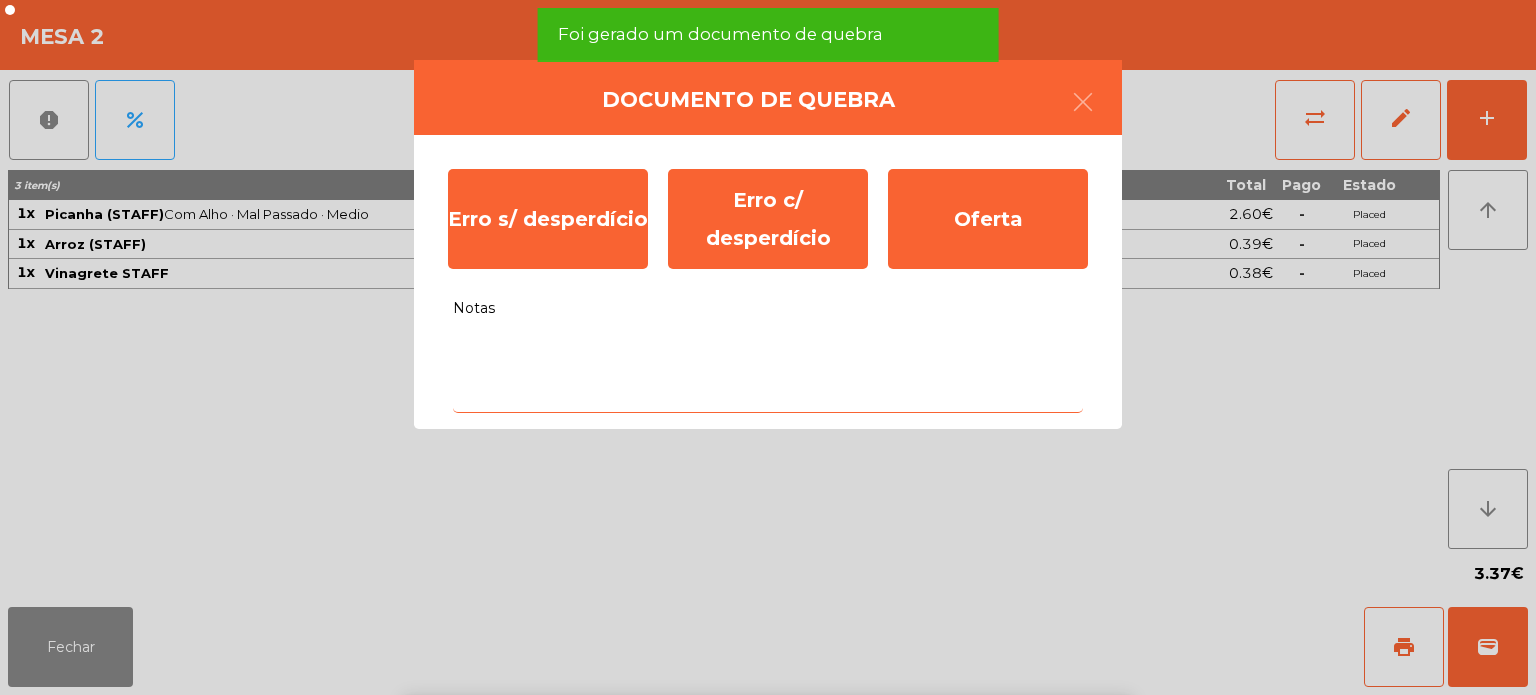 click on "g" at bounding box center [724, 819] 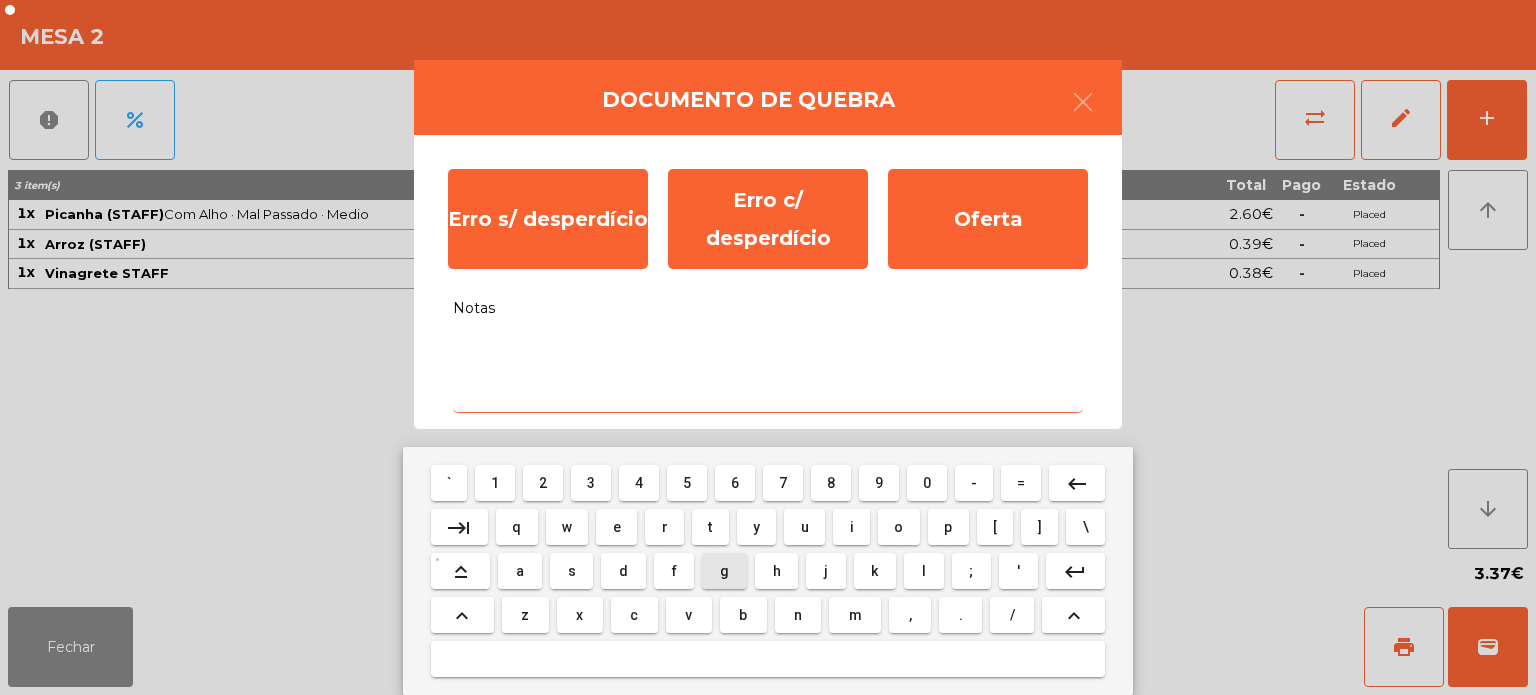 click on "g" at bounding box center [724, 571] 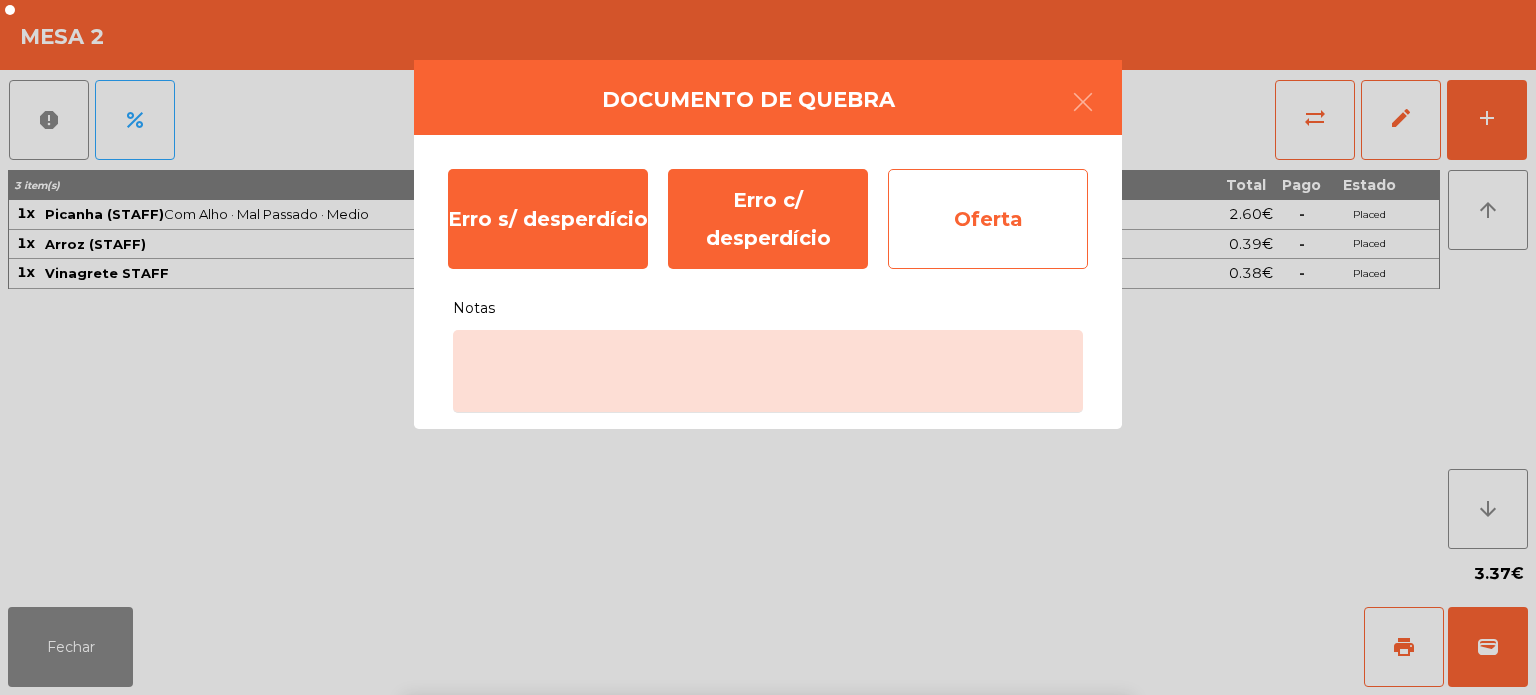 click on "Oferta" 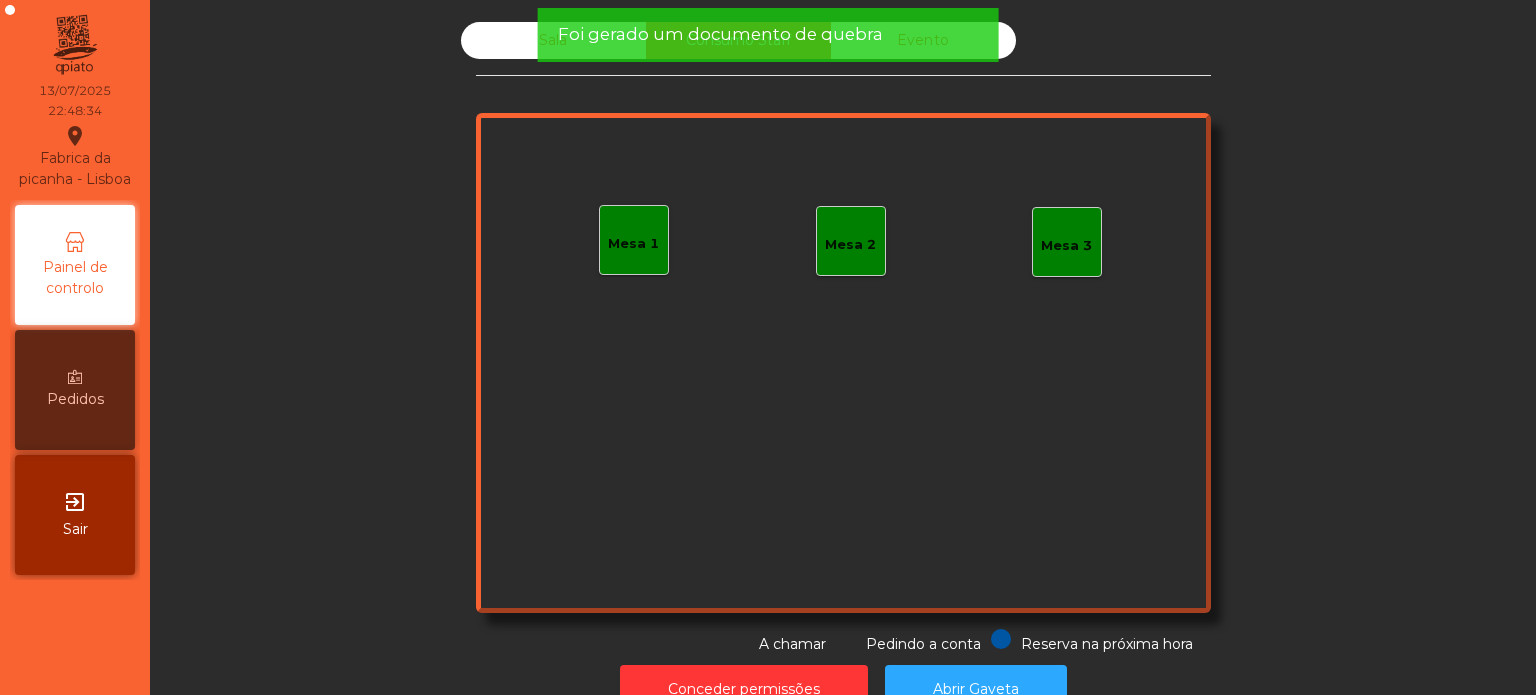 click on "Foi gerado um documento de quebra" 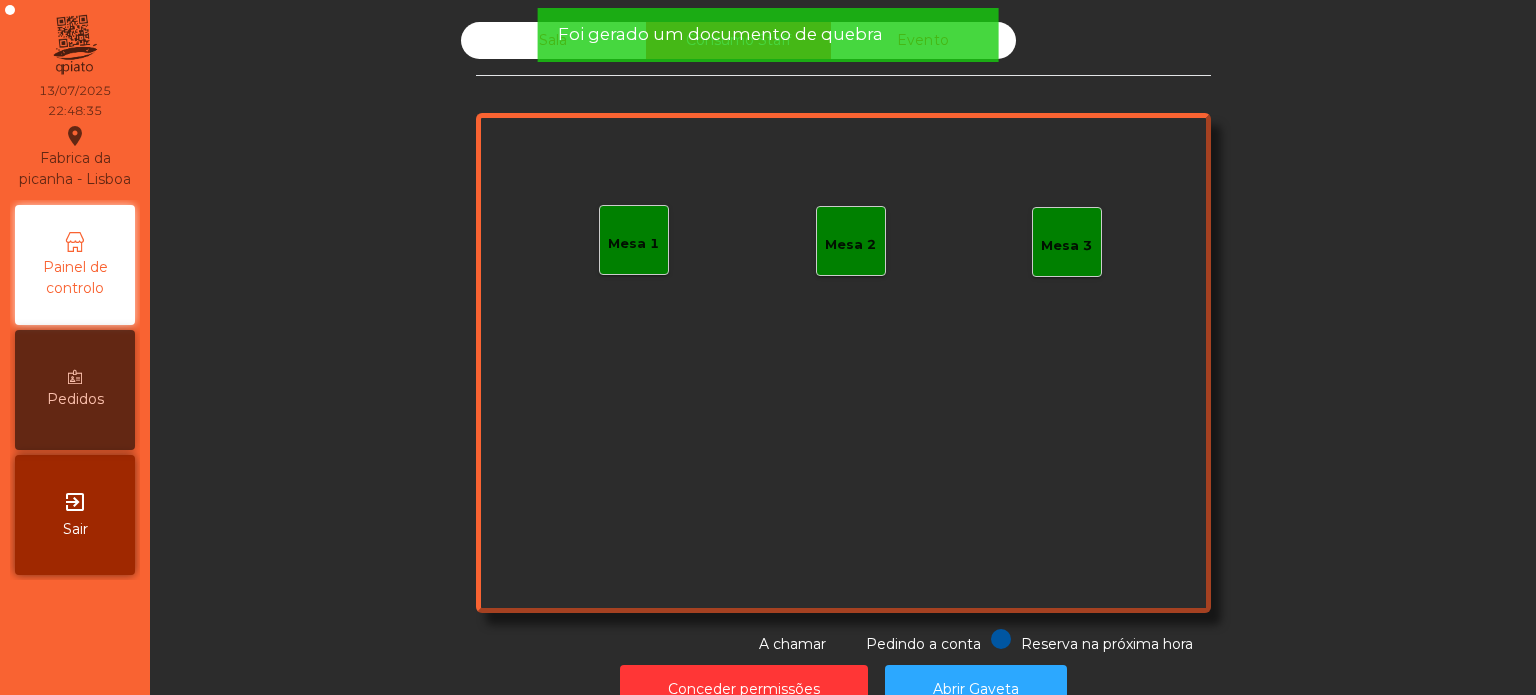 click on "Foi gerado um documento de quebra" 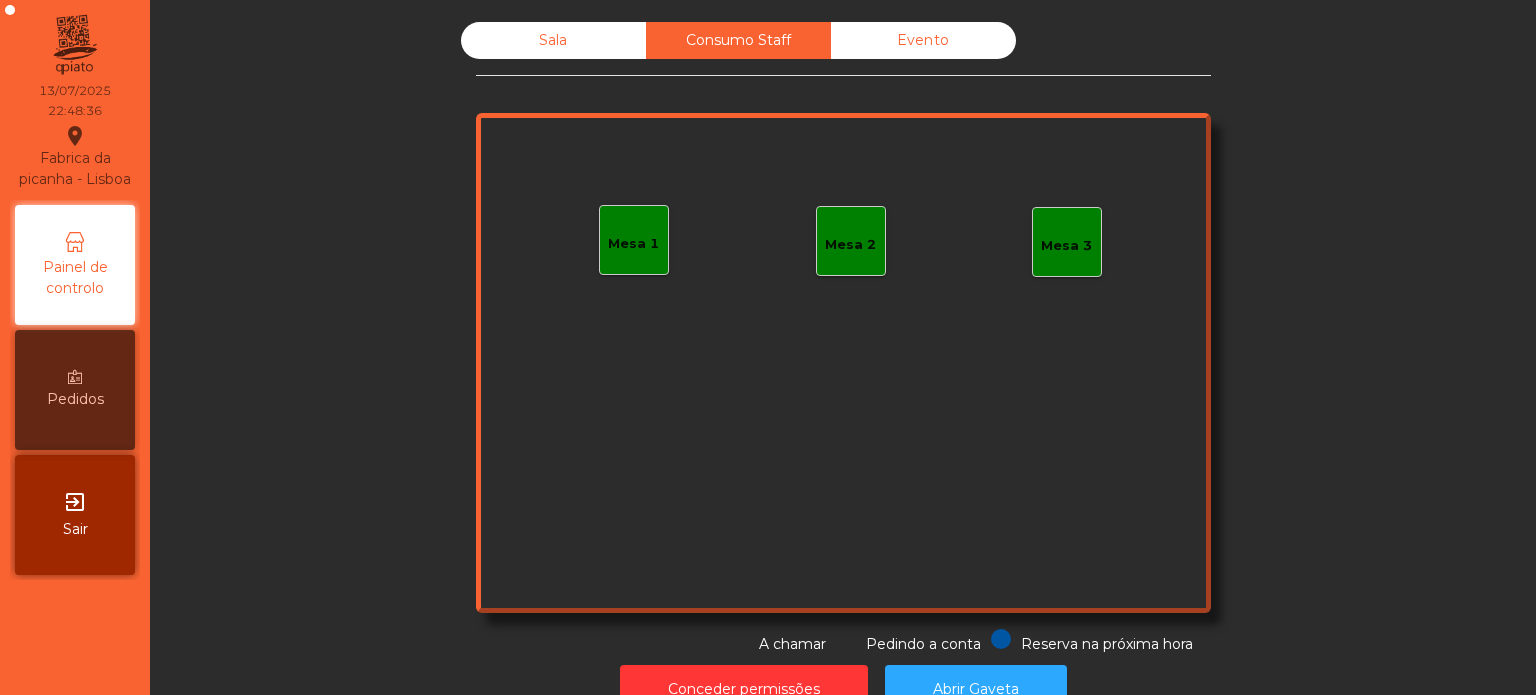 click on "Evento" 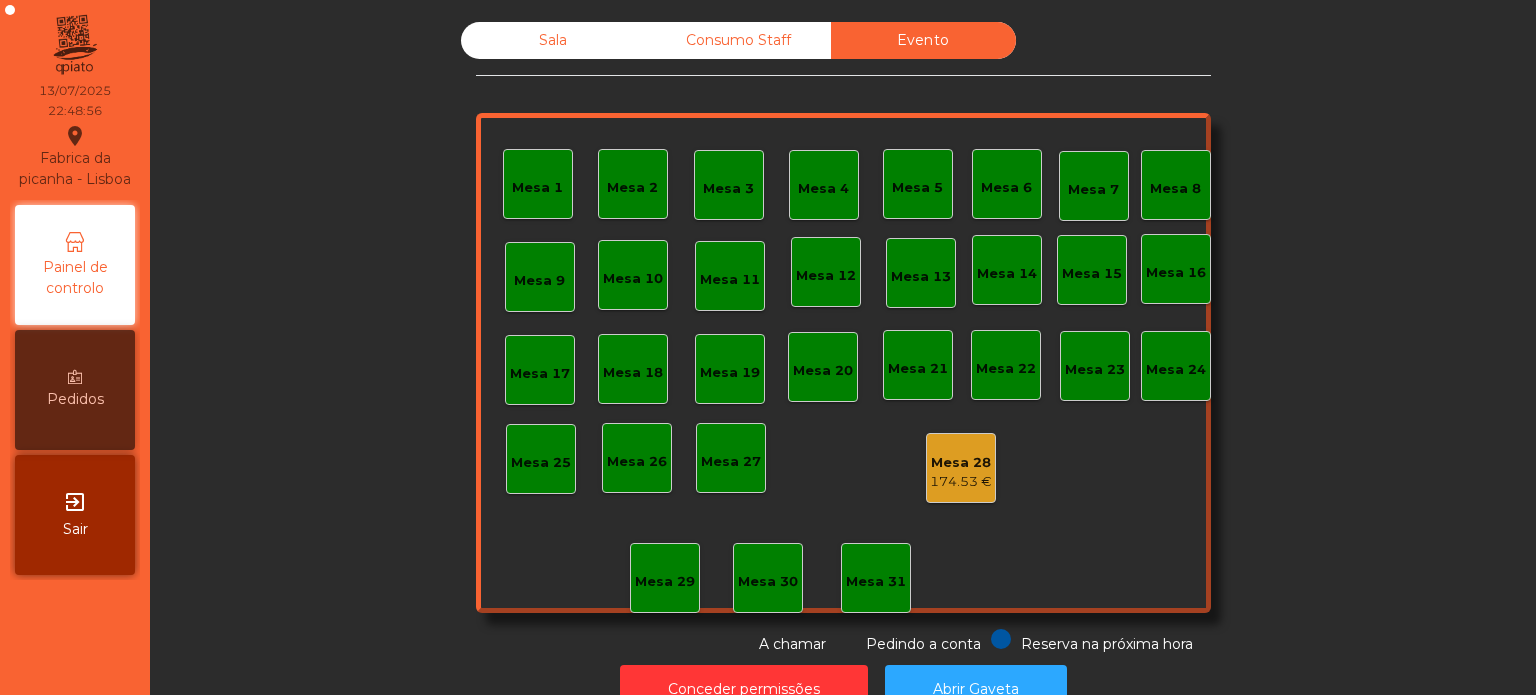 click on "Sala" 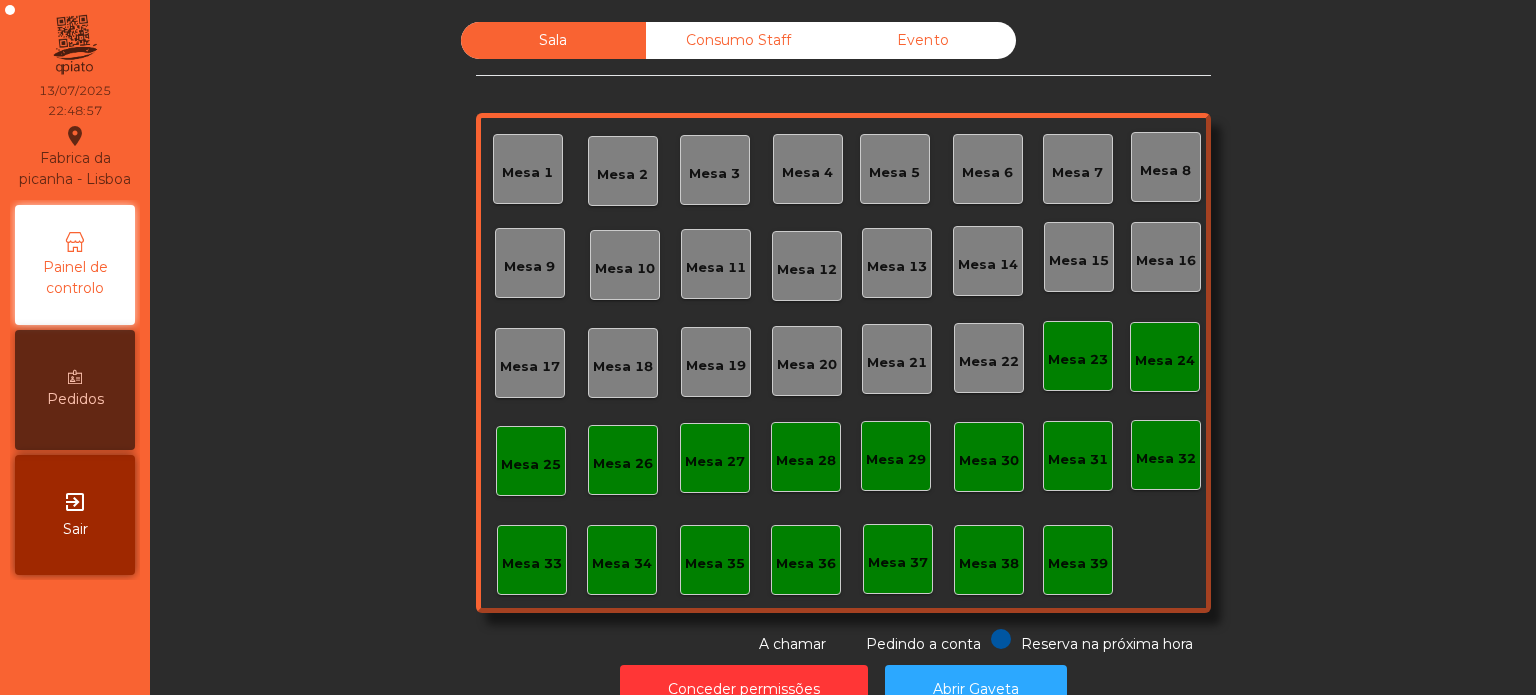 click on "Pedindo a conta" 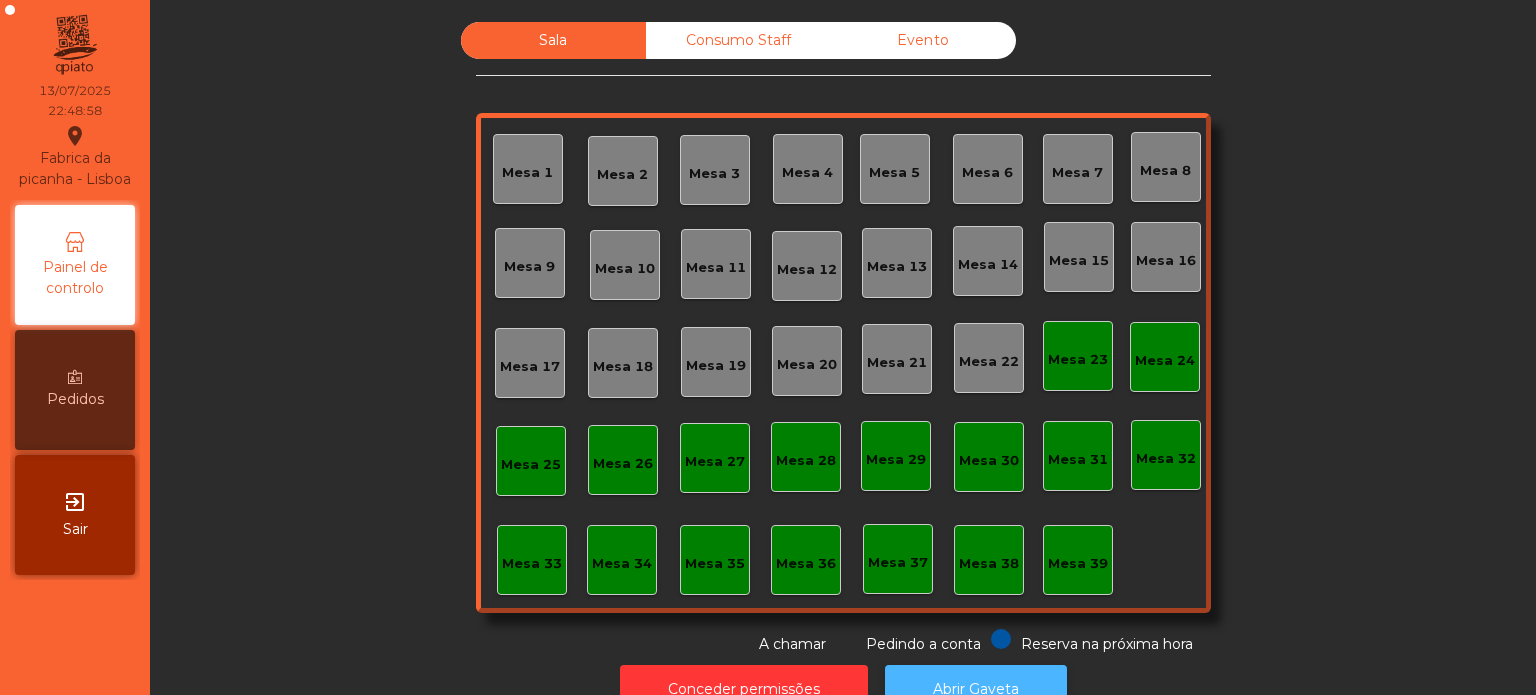 click on "Abrir Gaveta" 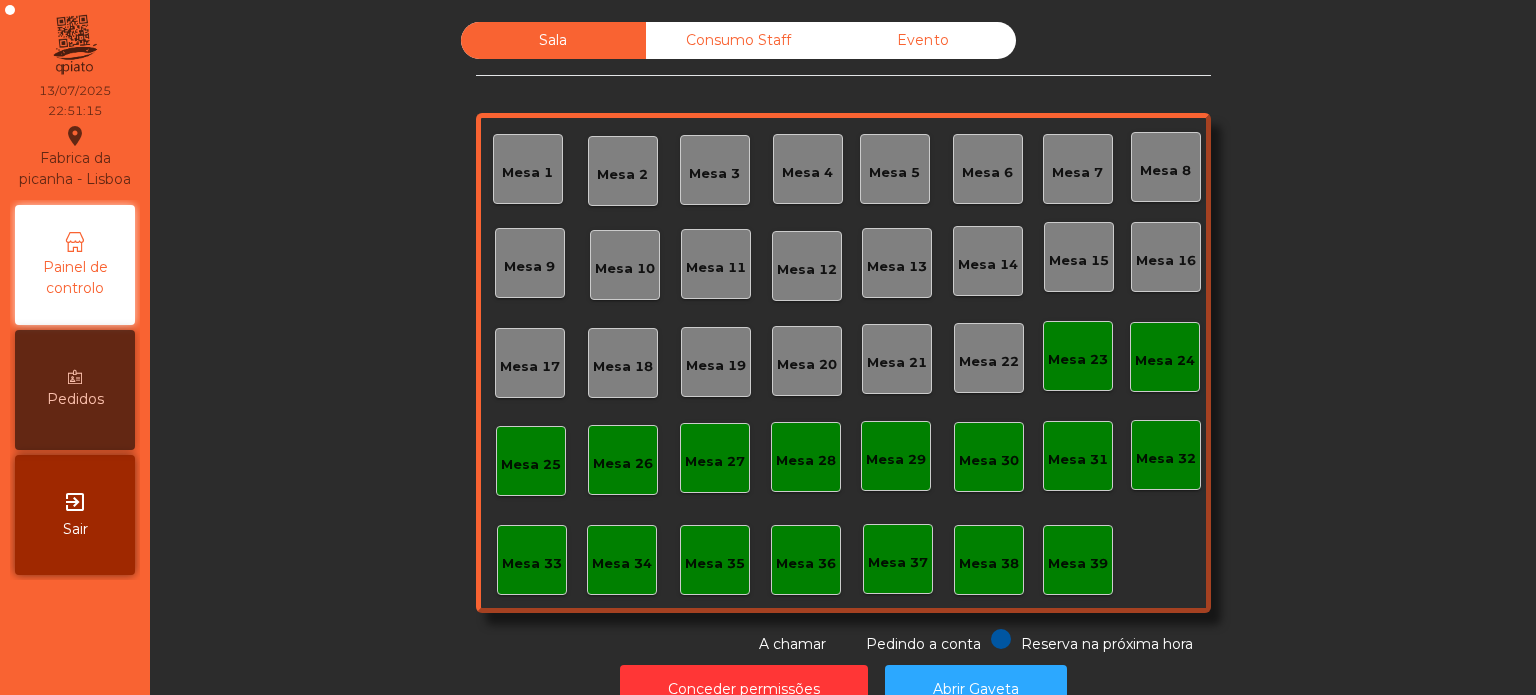 click on "Reserva na próxima hora Pedindo a conta A chamar" 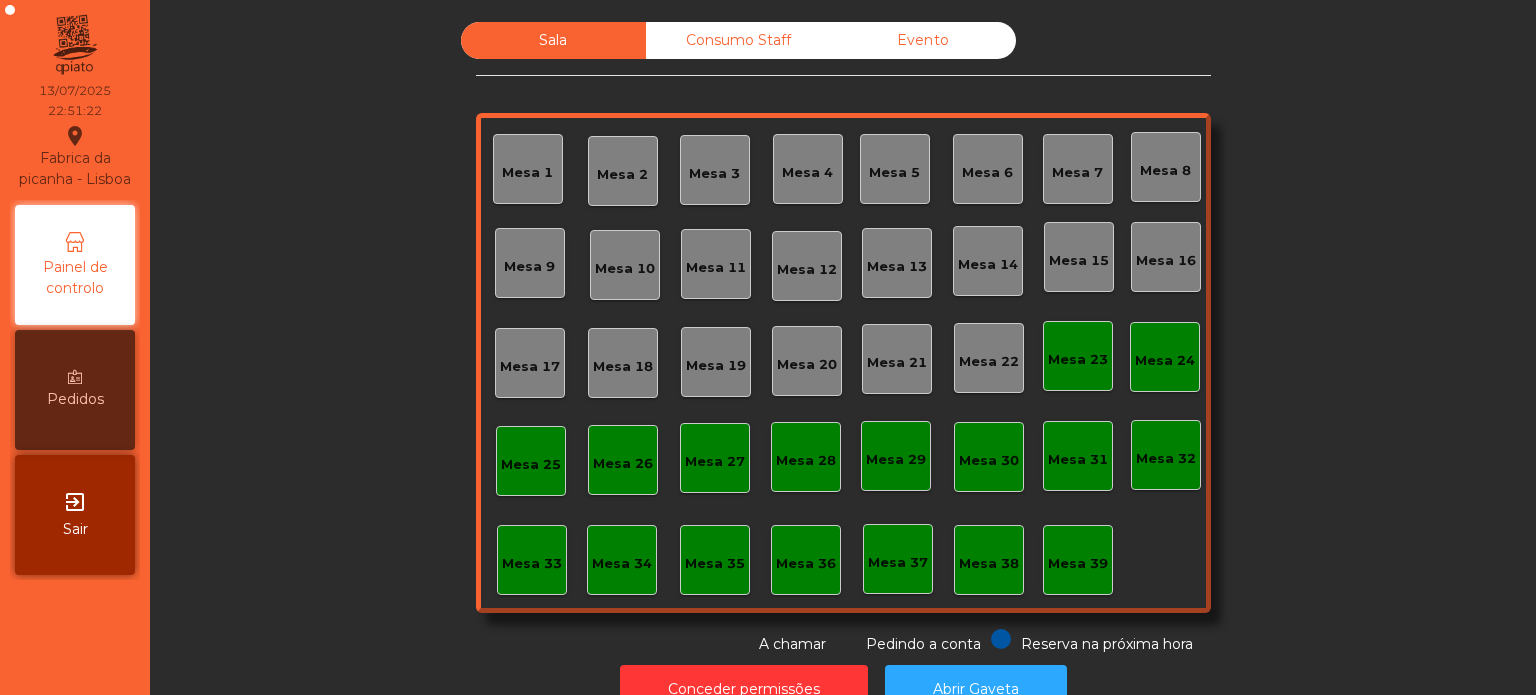 click on "Mesa 25" 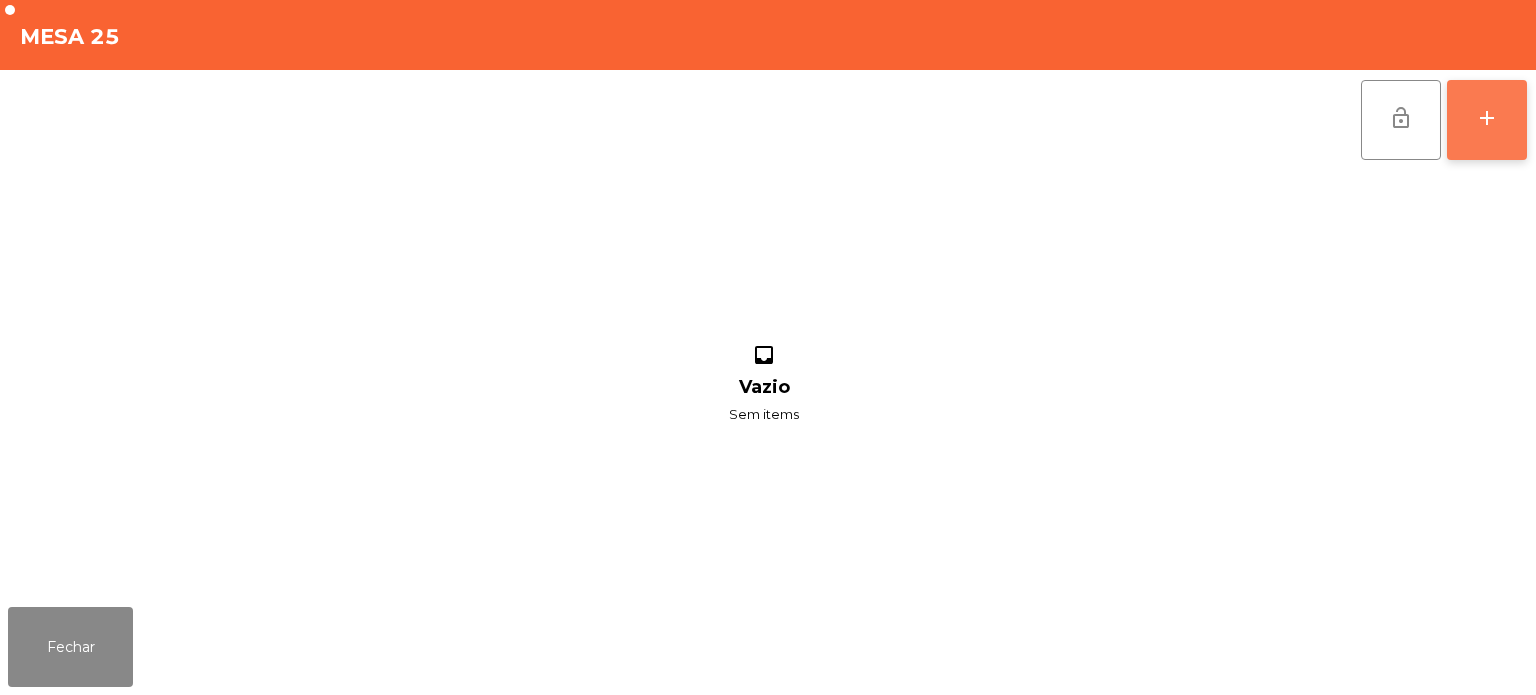 click on "add" 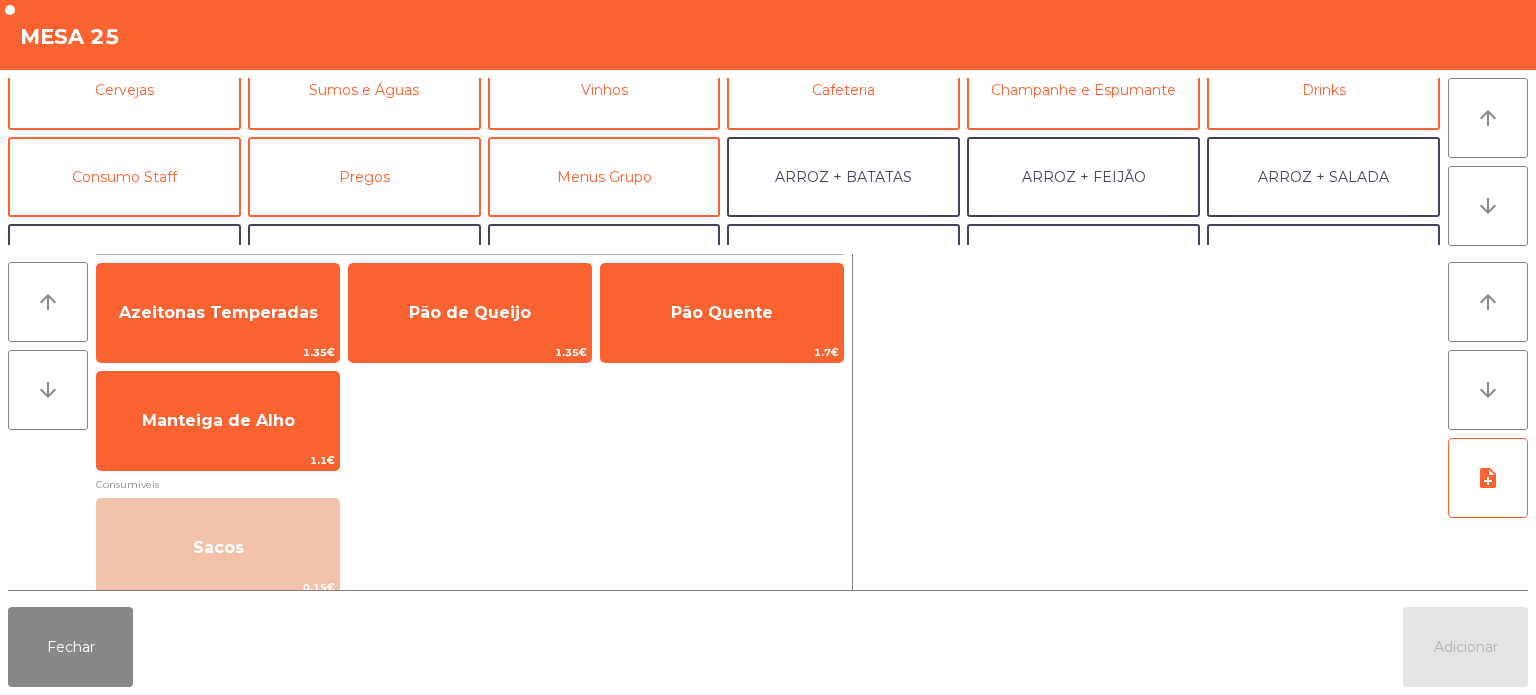 scroll, scrollTop: 116, scrollLeft: 0, axis: vertical 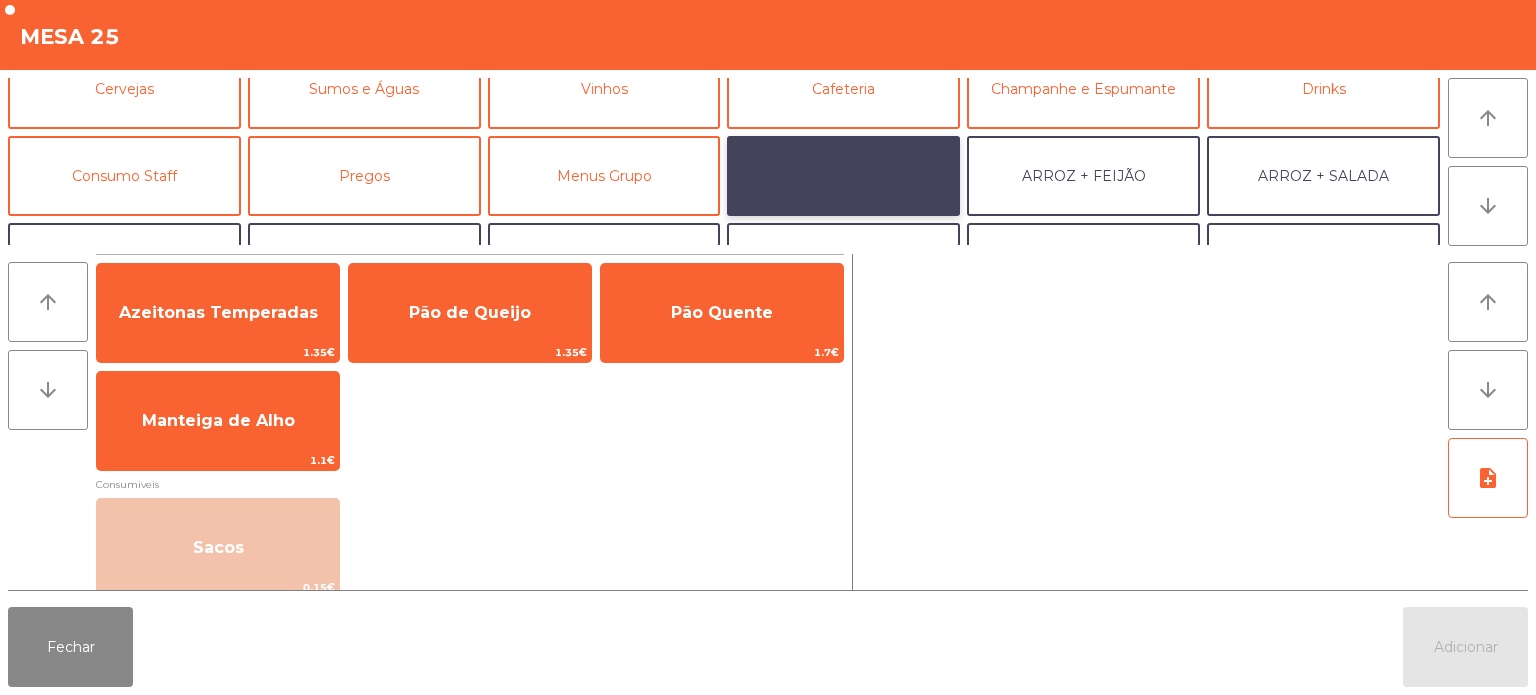 click on "ARROZ + BATATAS" 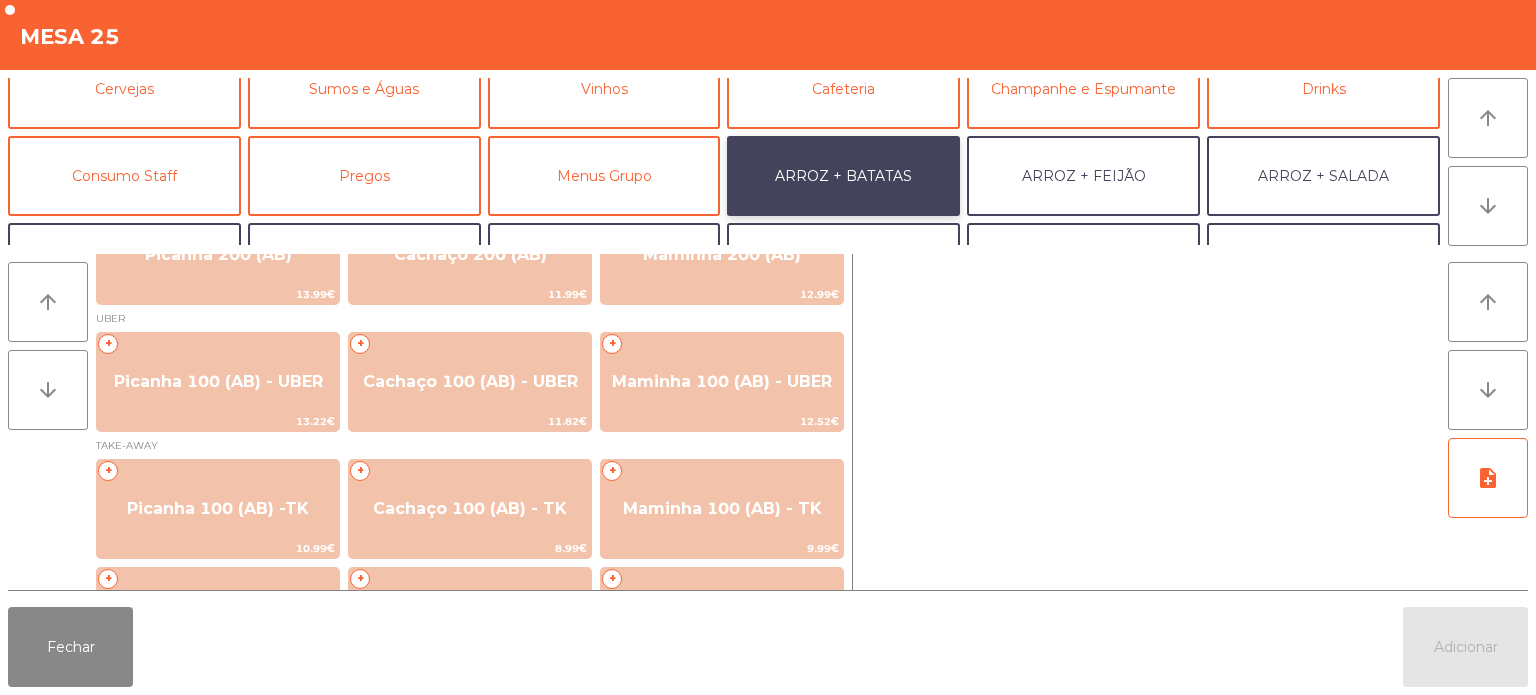 scroll, scrollTop: 169, scrollLeft: 0, axis: vertical 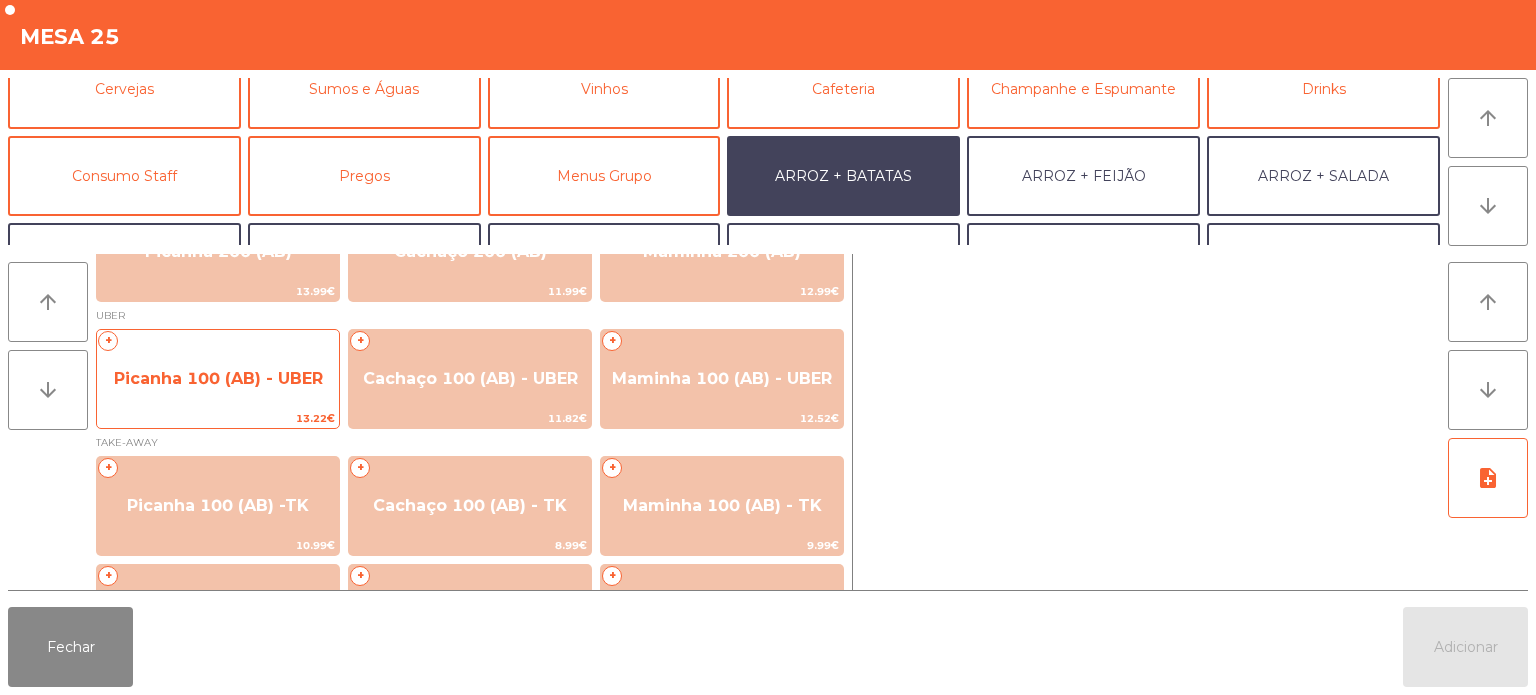 click on "Picanha 100 (AB) - UBER" 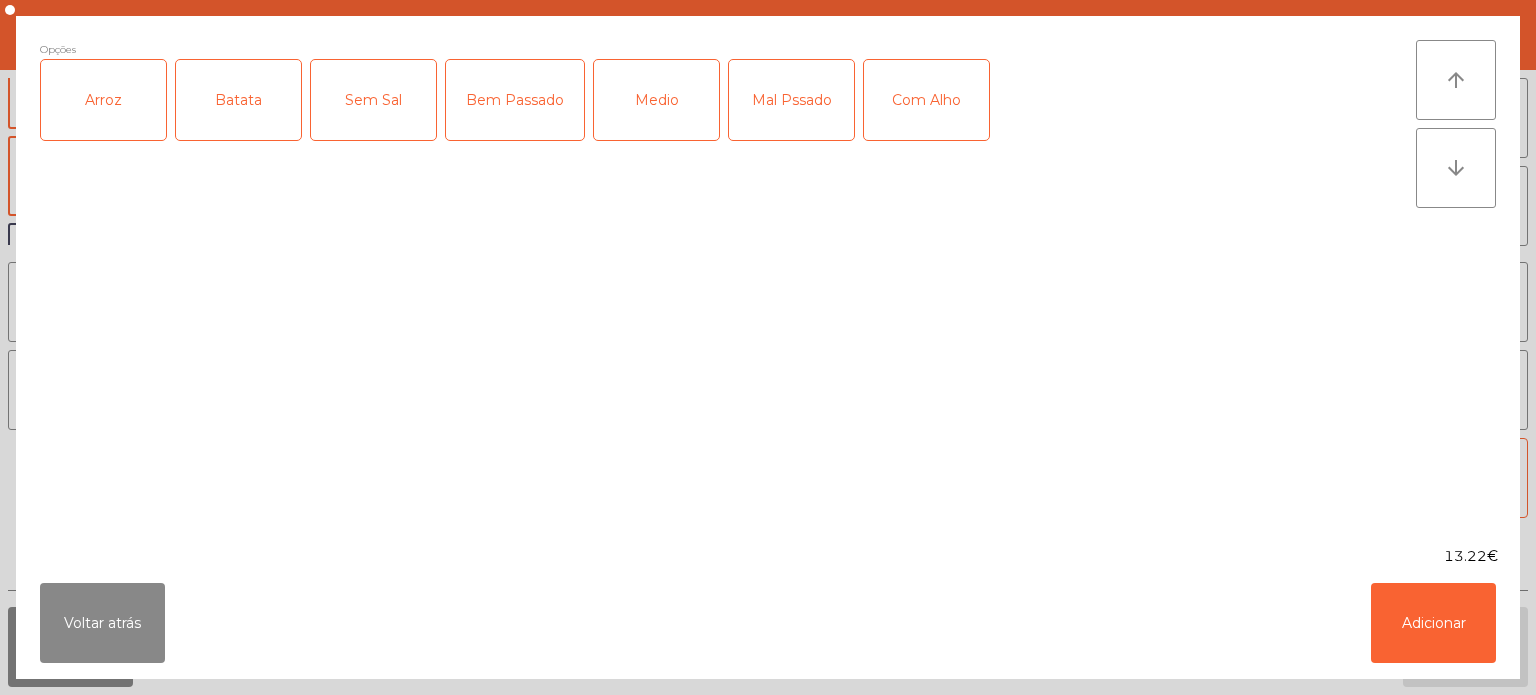 click on "Arroz" 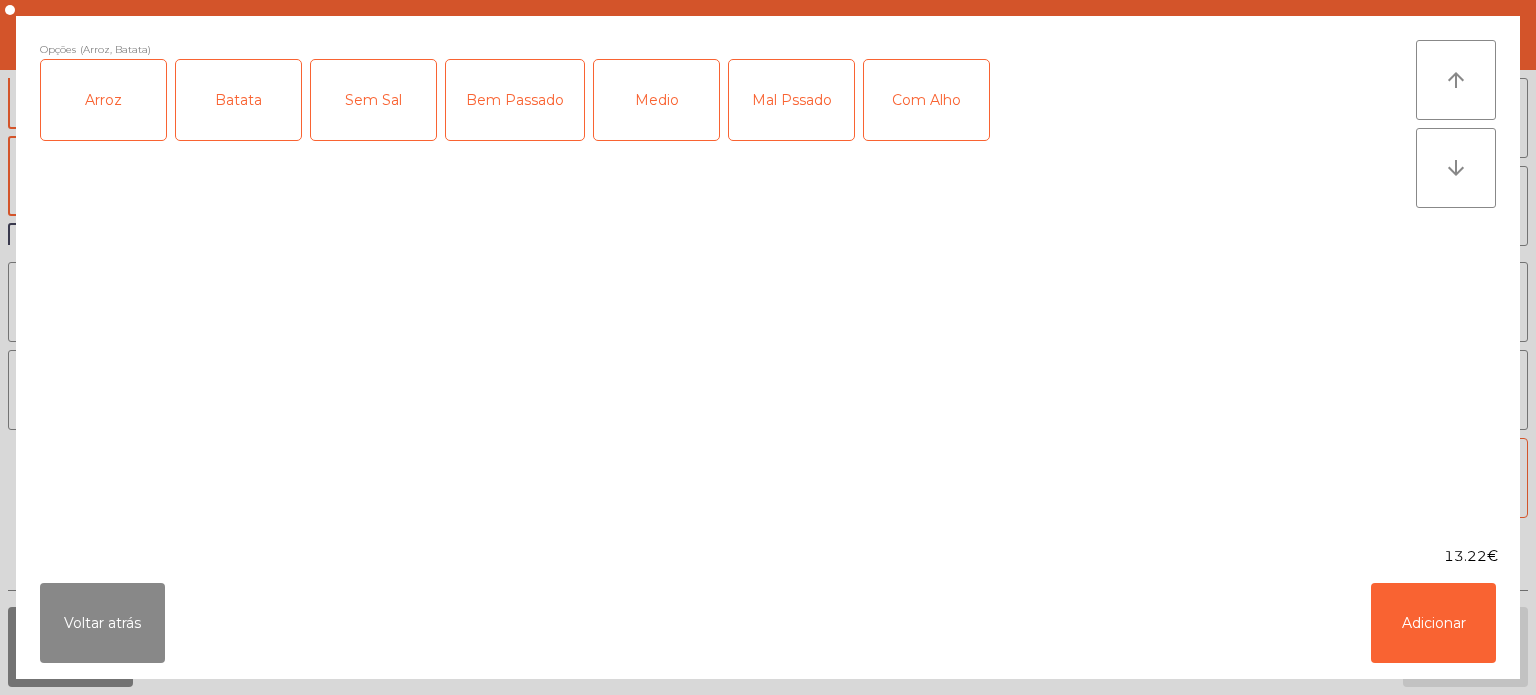 click on "Medio" 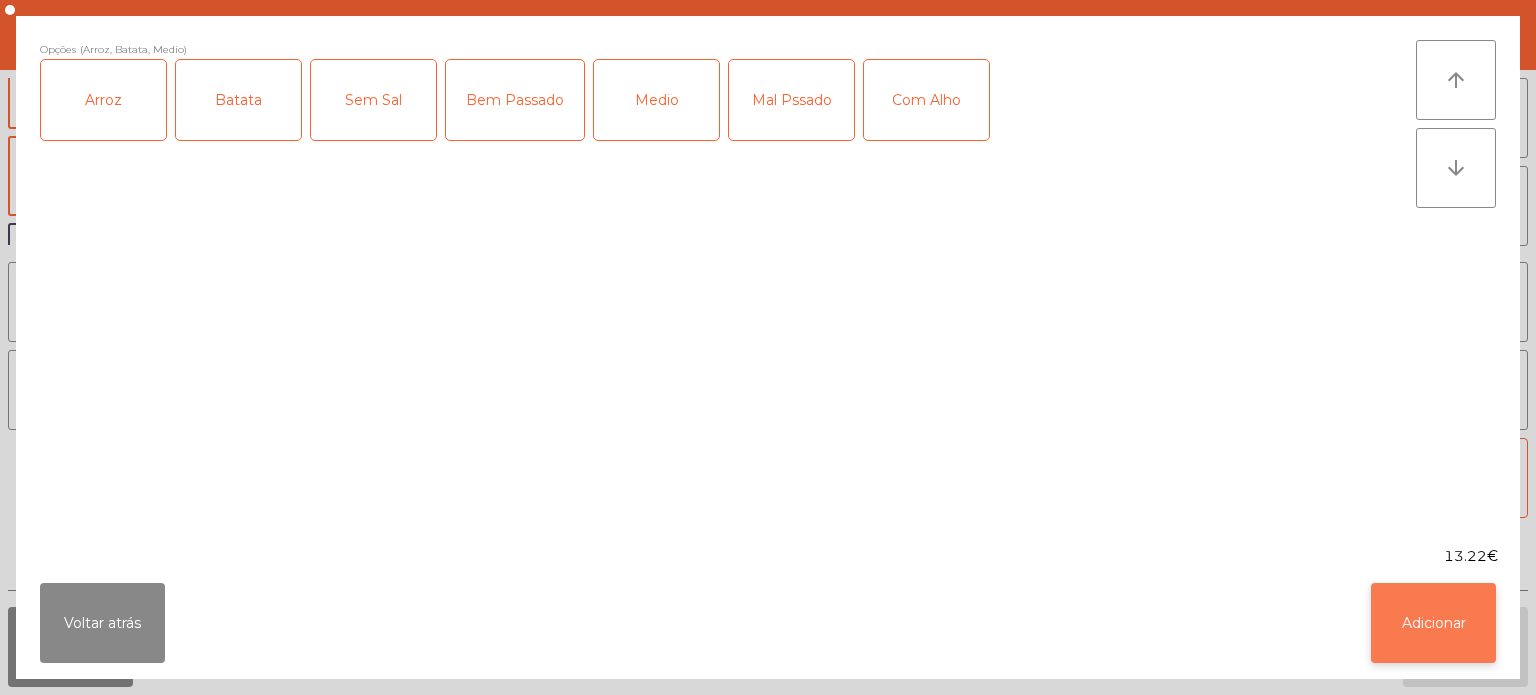 click on "Adicionar" 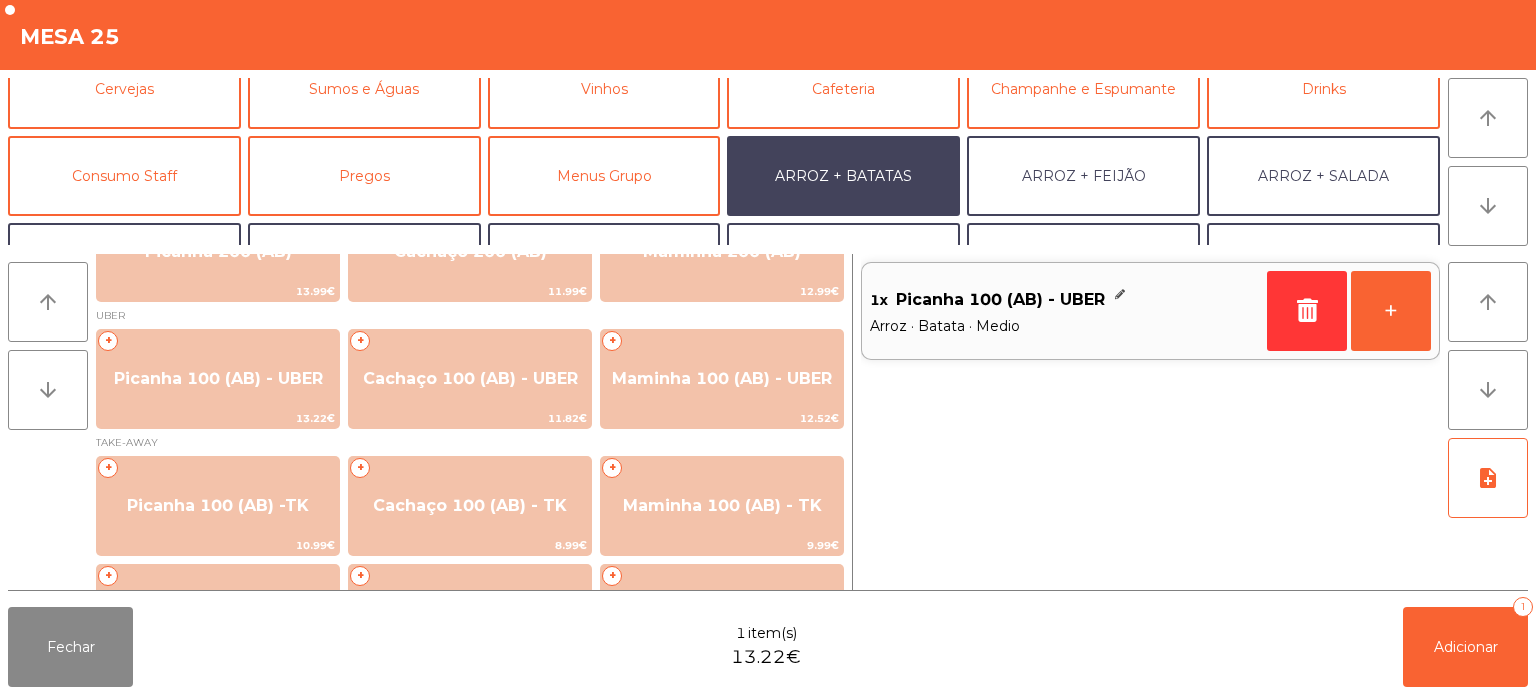 scroll, scrollTop: 260, scrollLeft: 0, axis: vertical 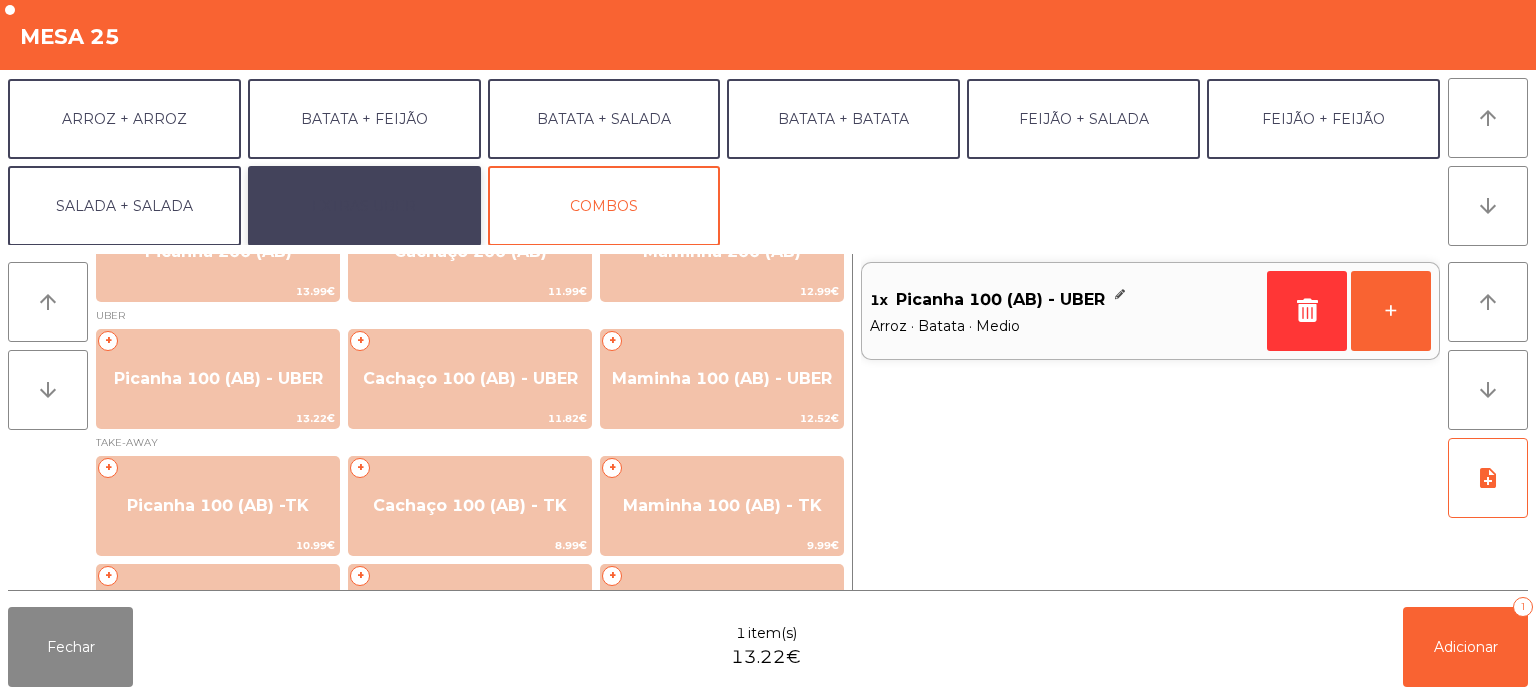 click on "EXTRAS UBER" 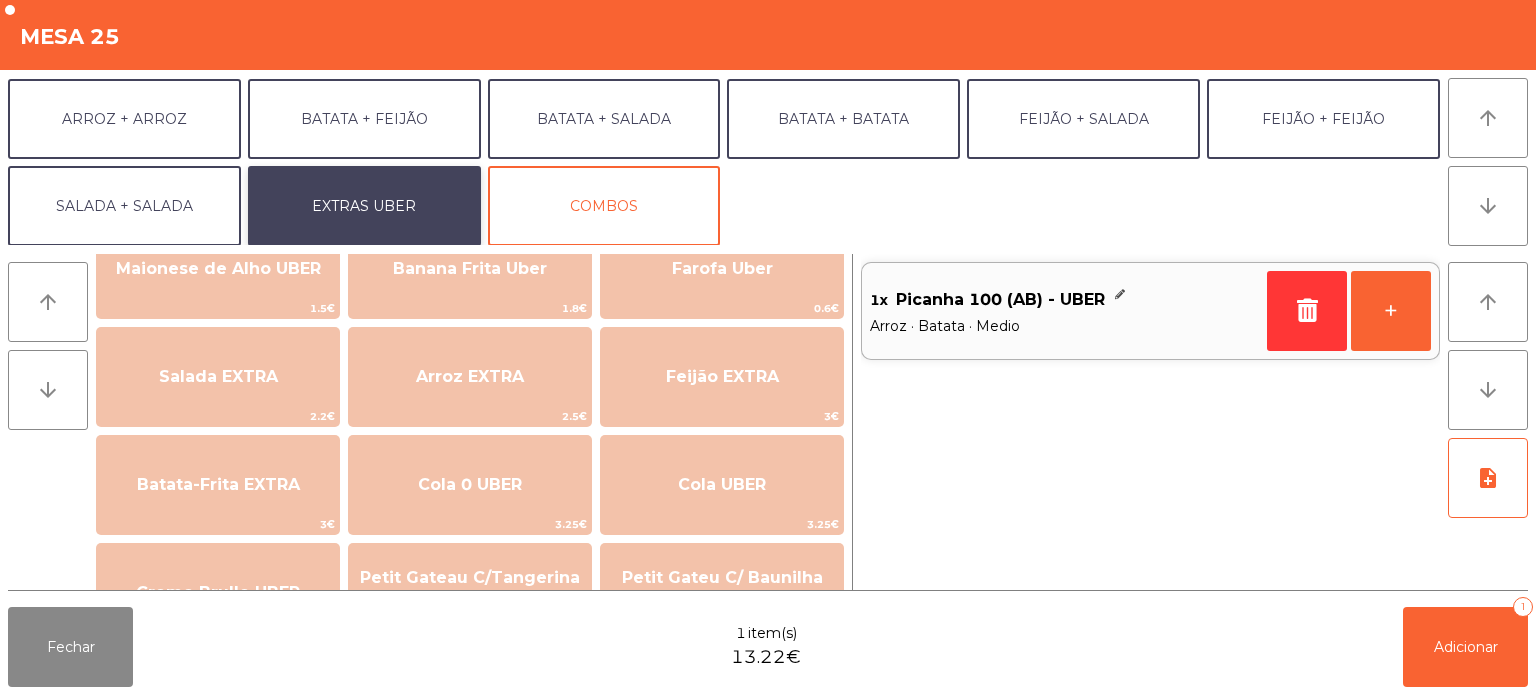 scroll, scrollTop: 176, scrollLeft: 0, axis: vertical 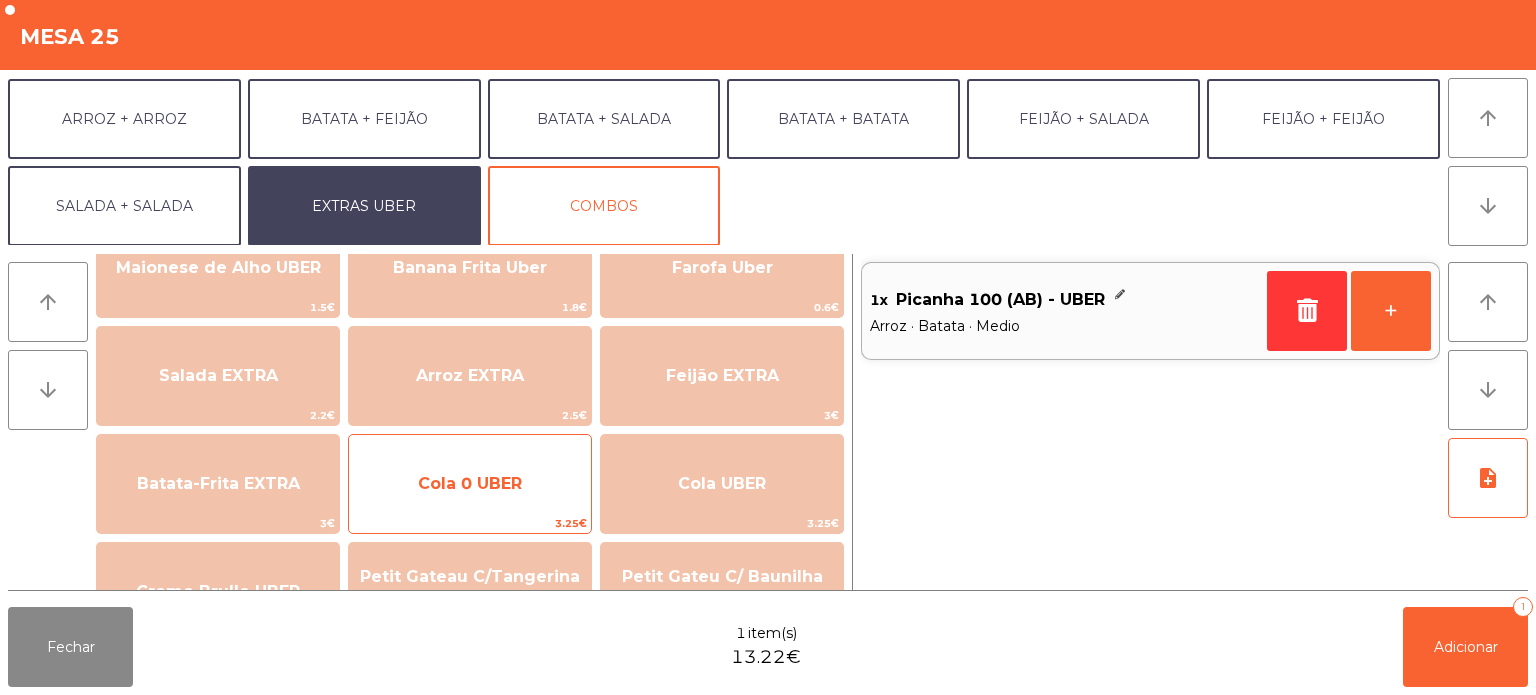click on "3.25€" 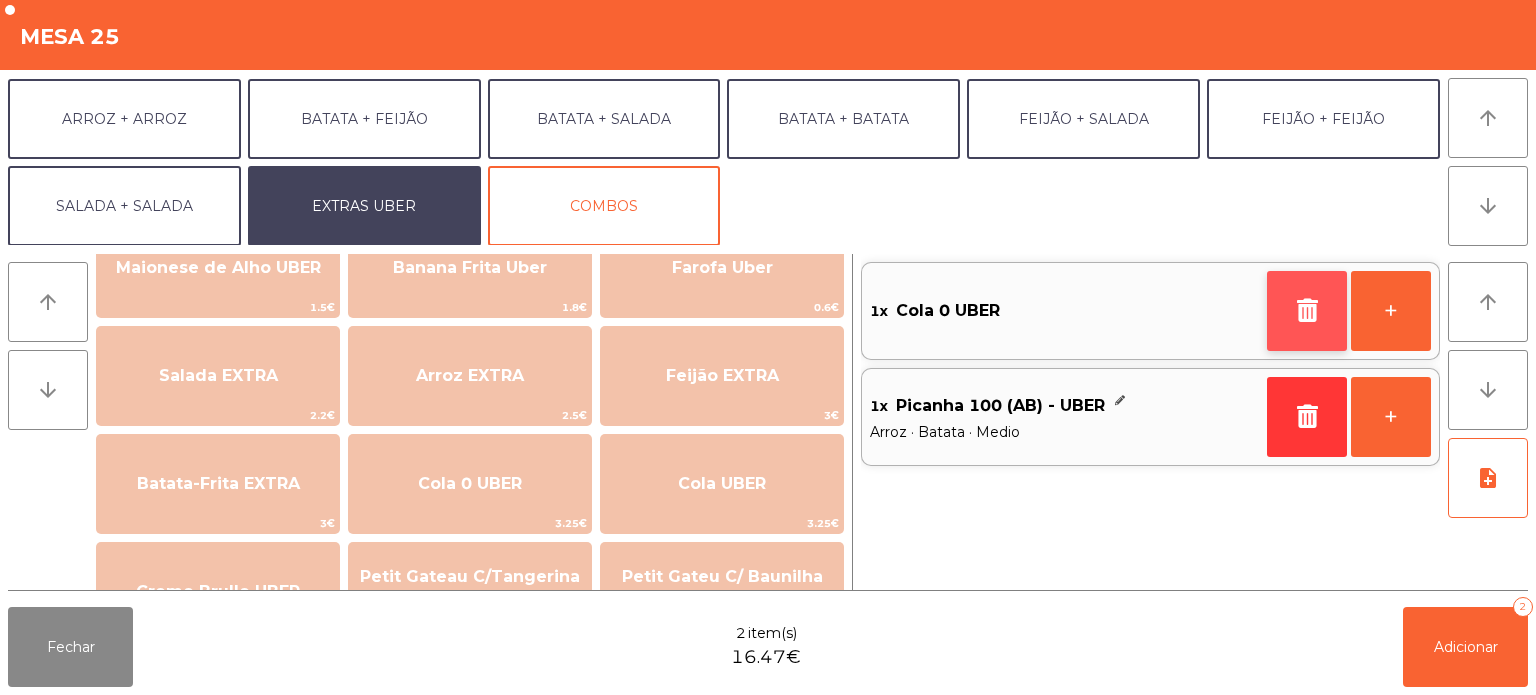 click 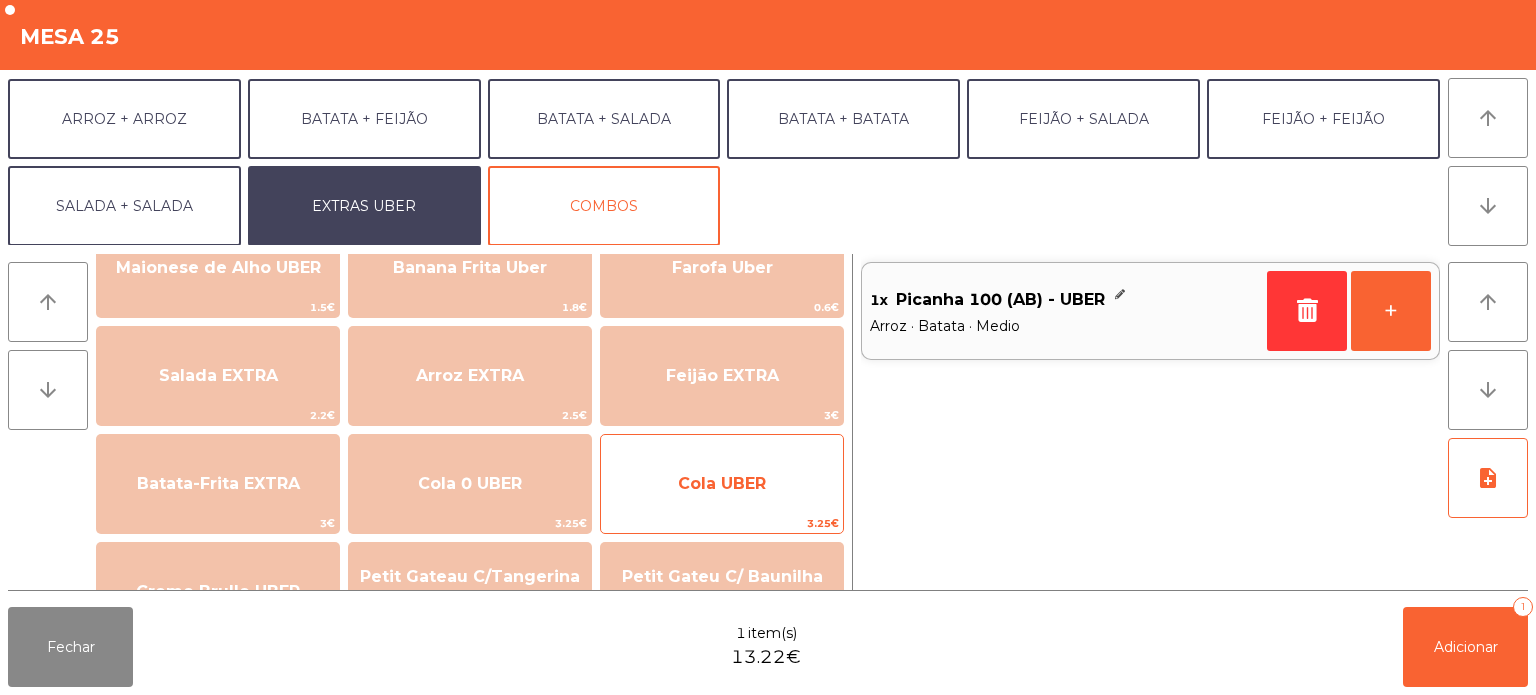 click on "Cola UBER" 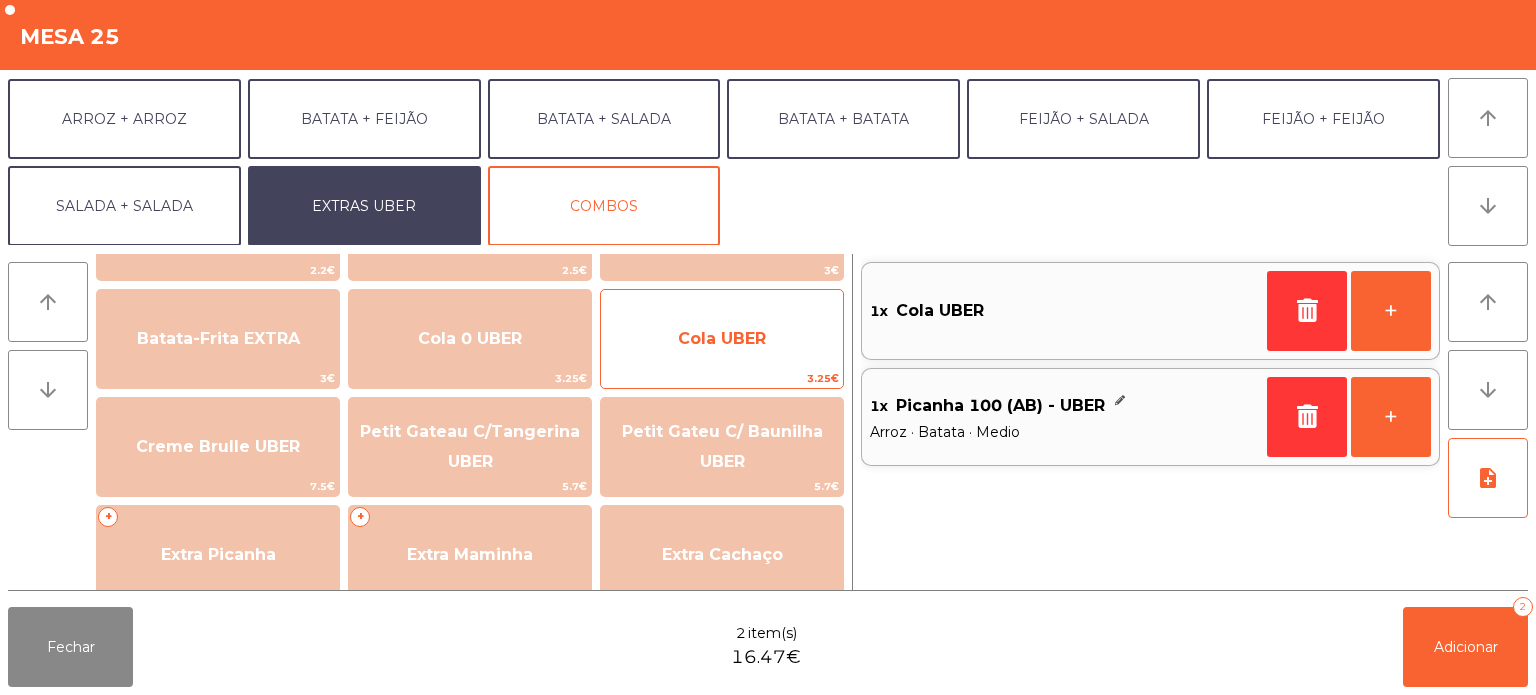 scroll, scrollTop: 326, scrollLeft: 0, axis: vertical 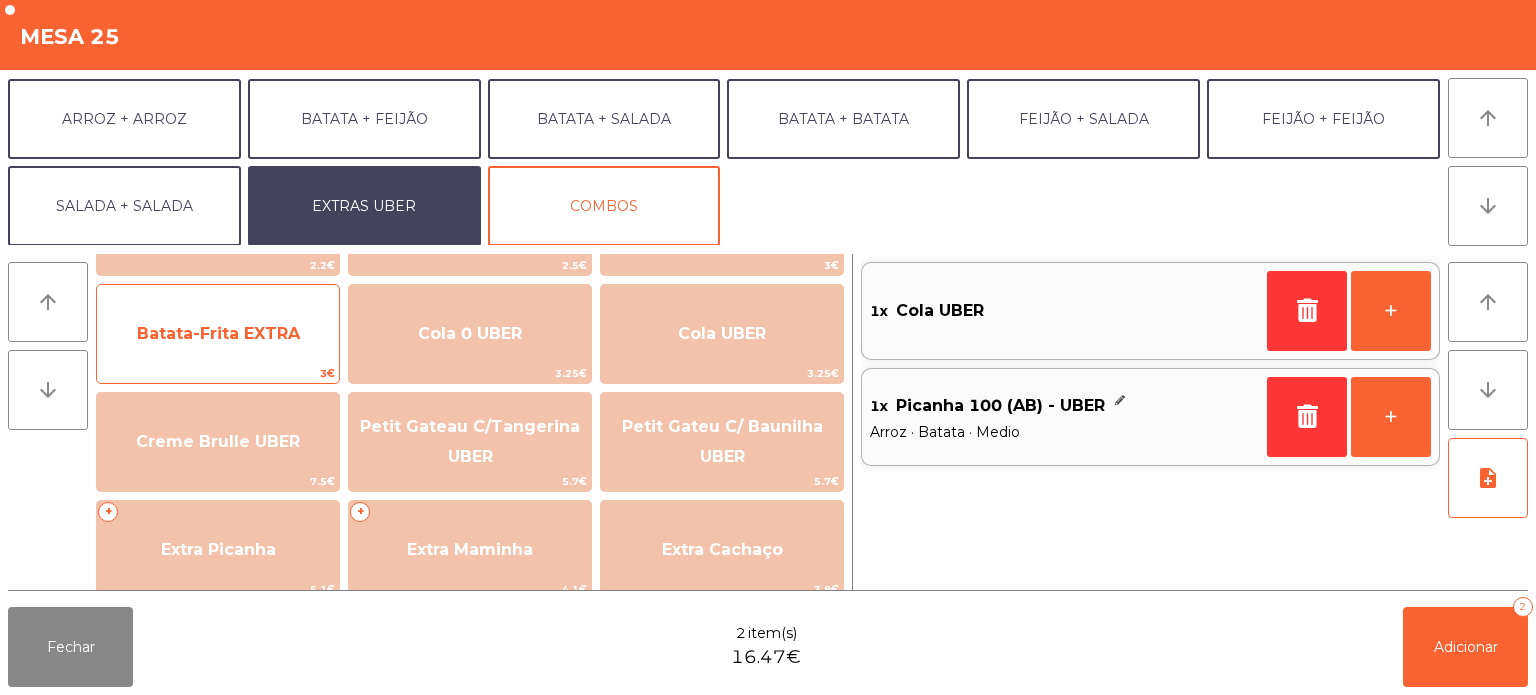 click on "Batata-Frita EXTRA" 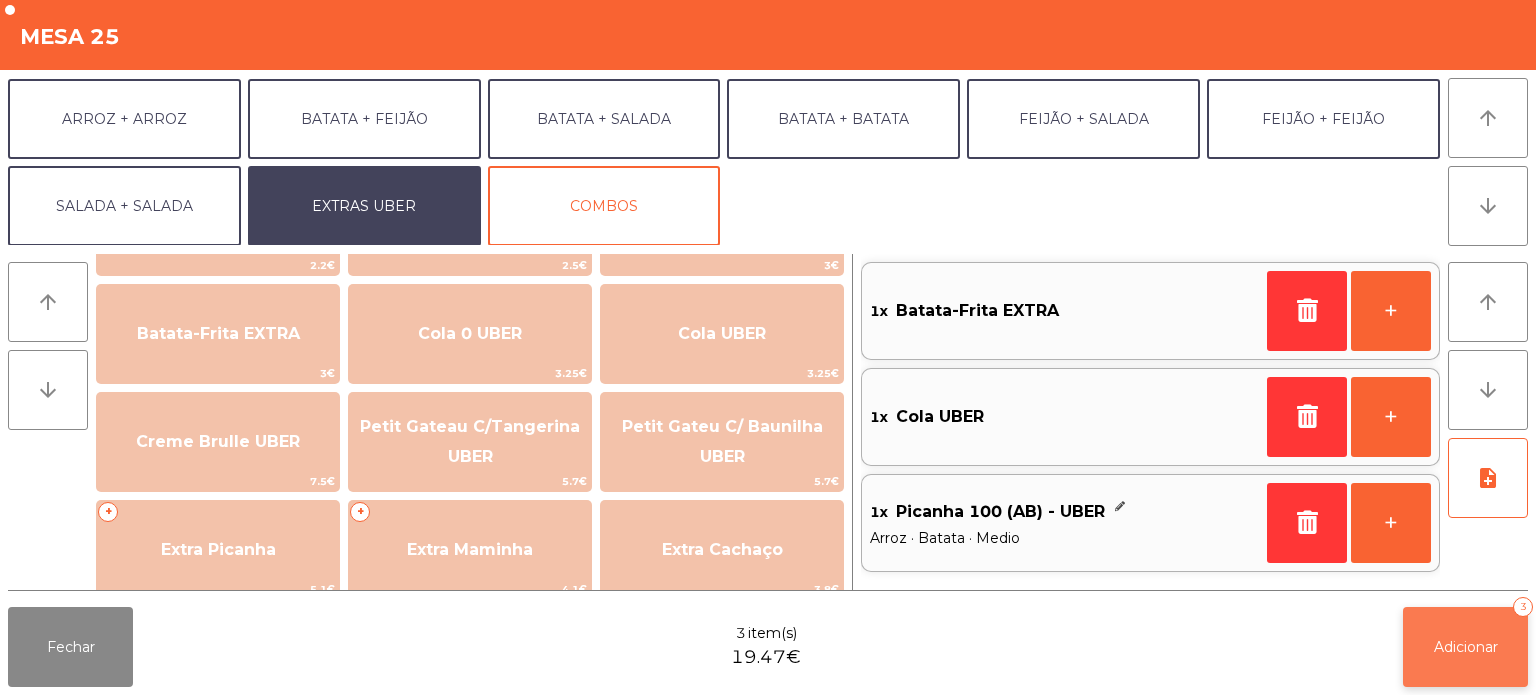 click on "Adicionar" 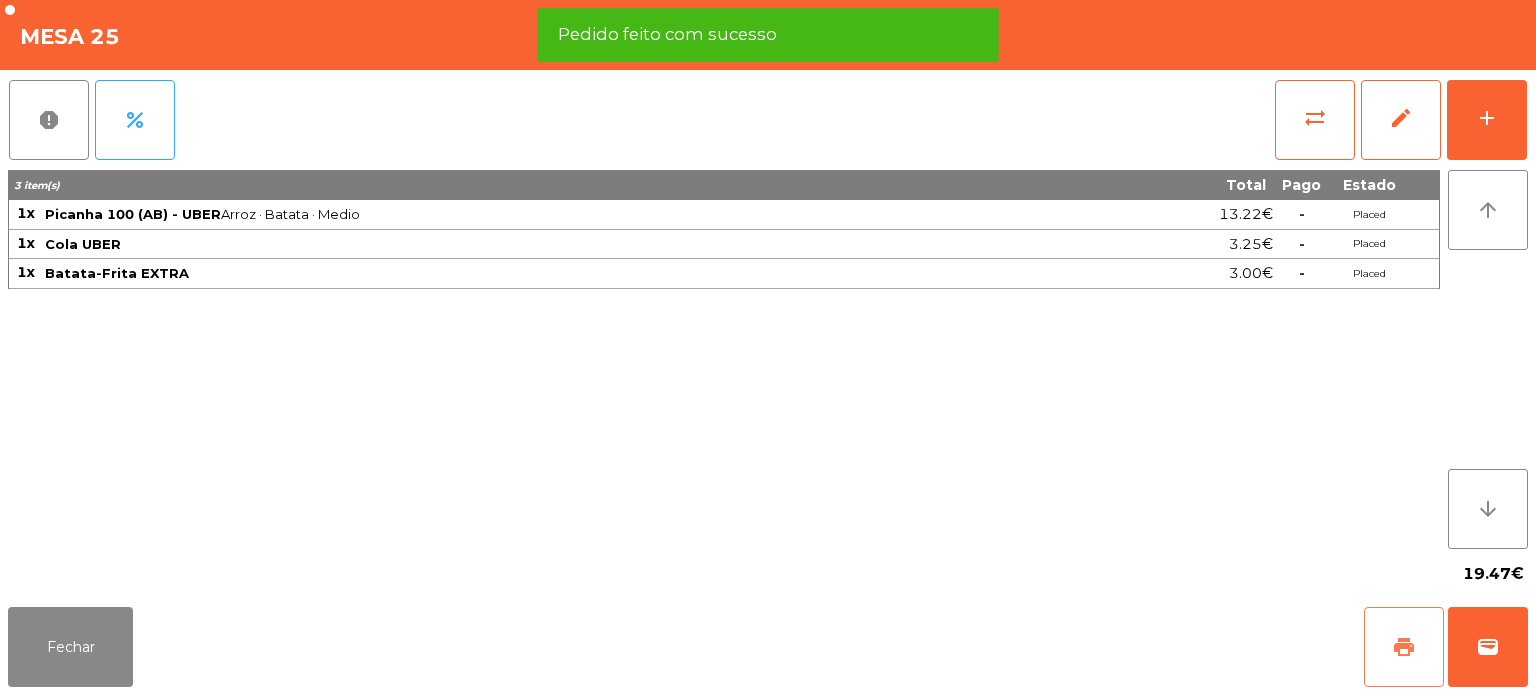 click on "print" 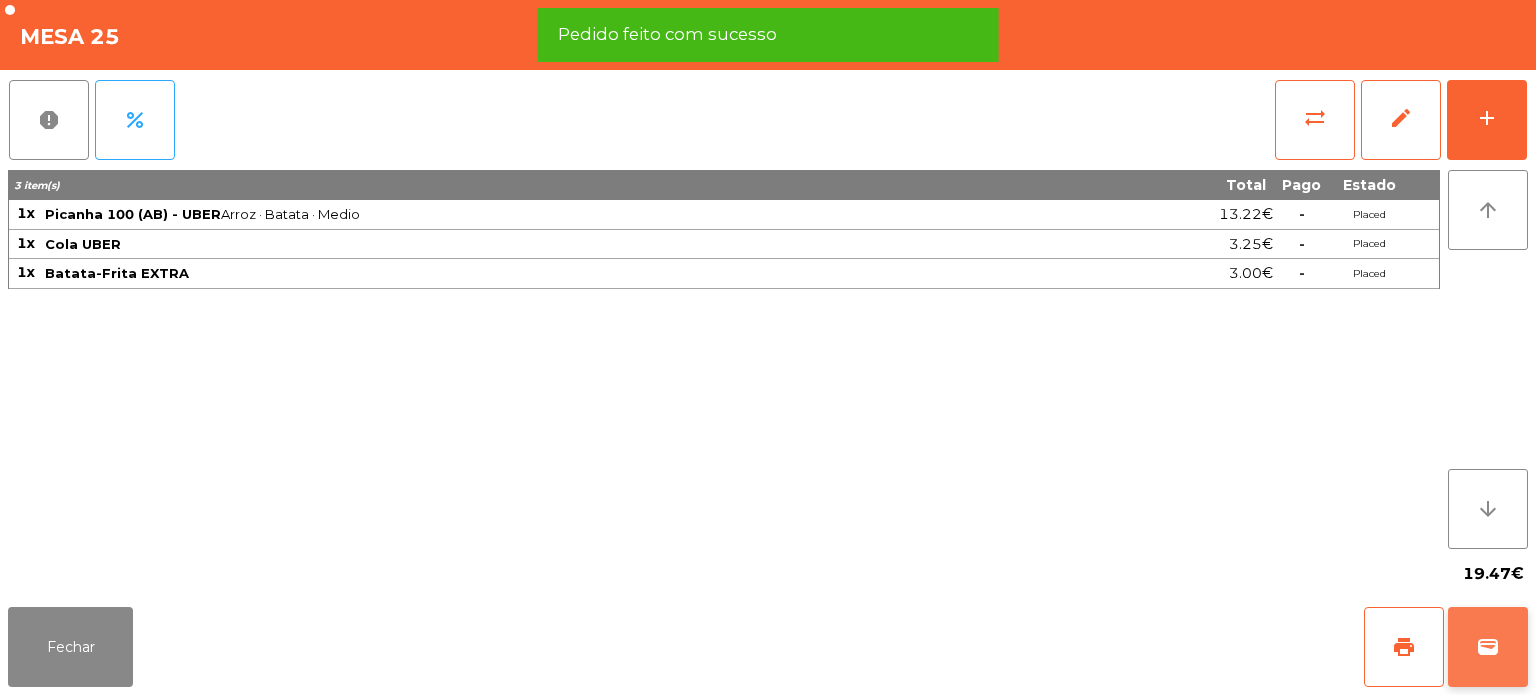 click on "wallet" 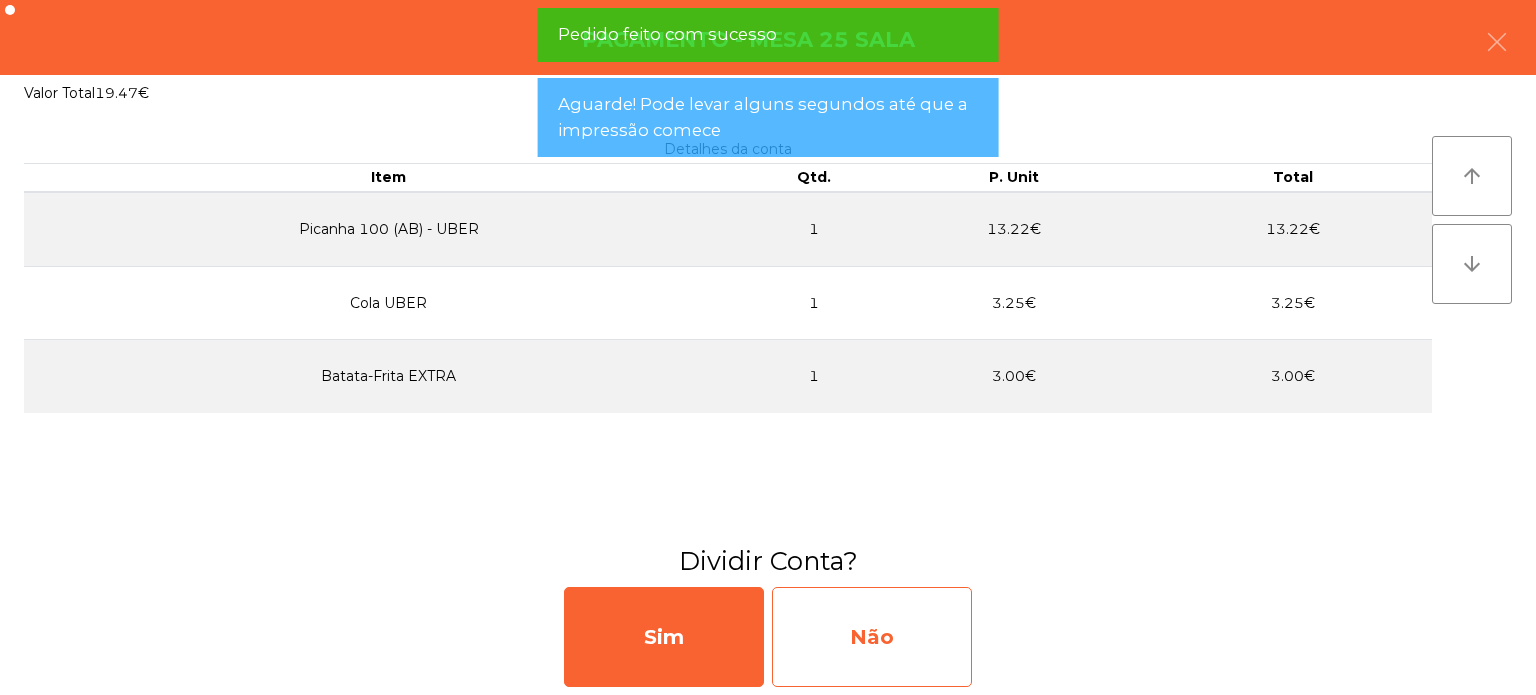 click on "Não" 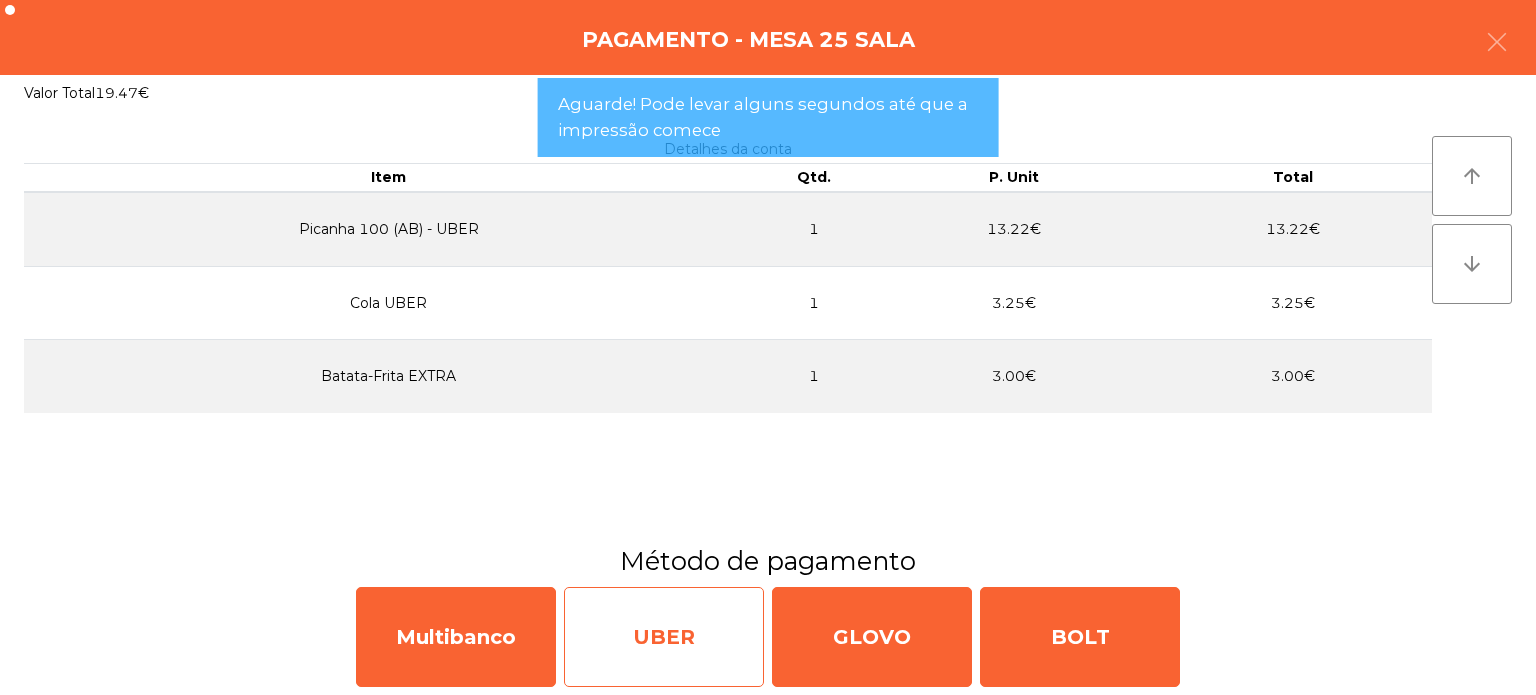 click on "UBER" 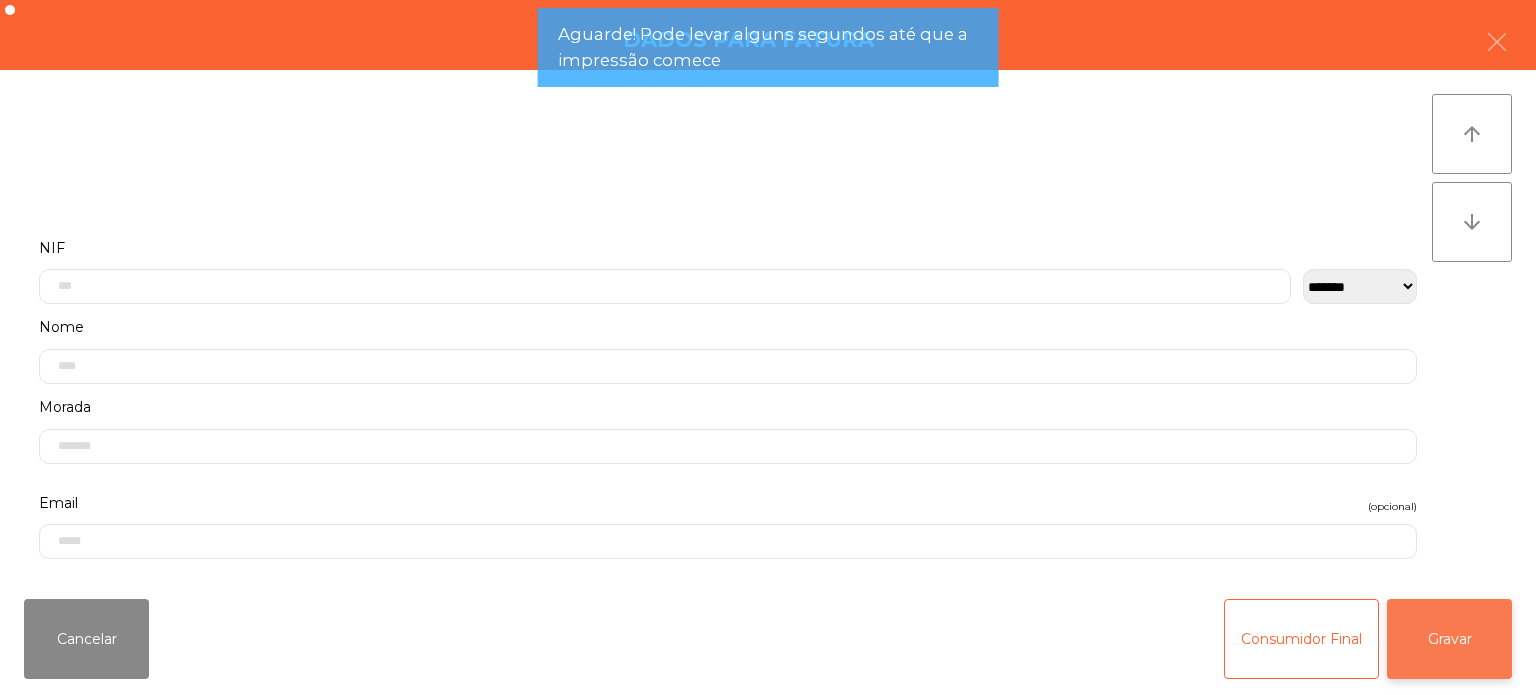 click on "Gravar" 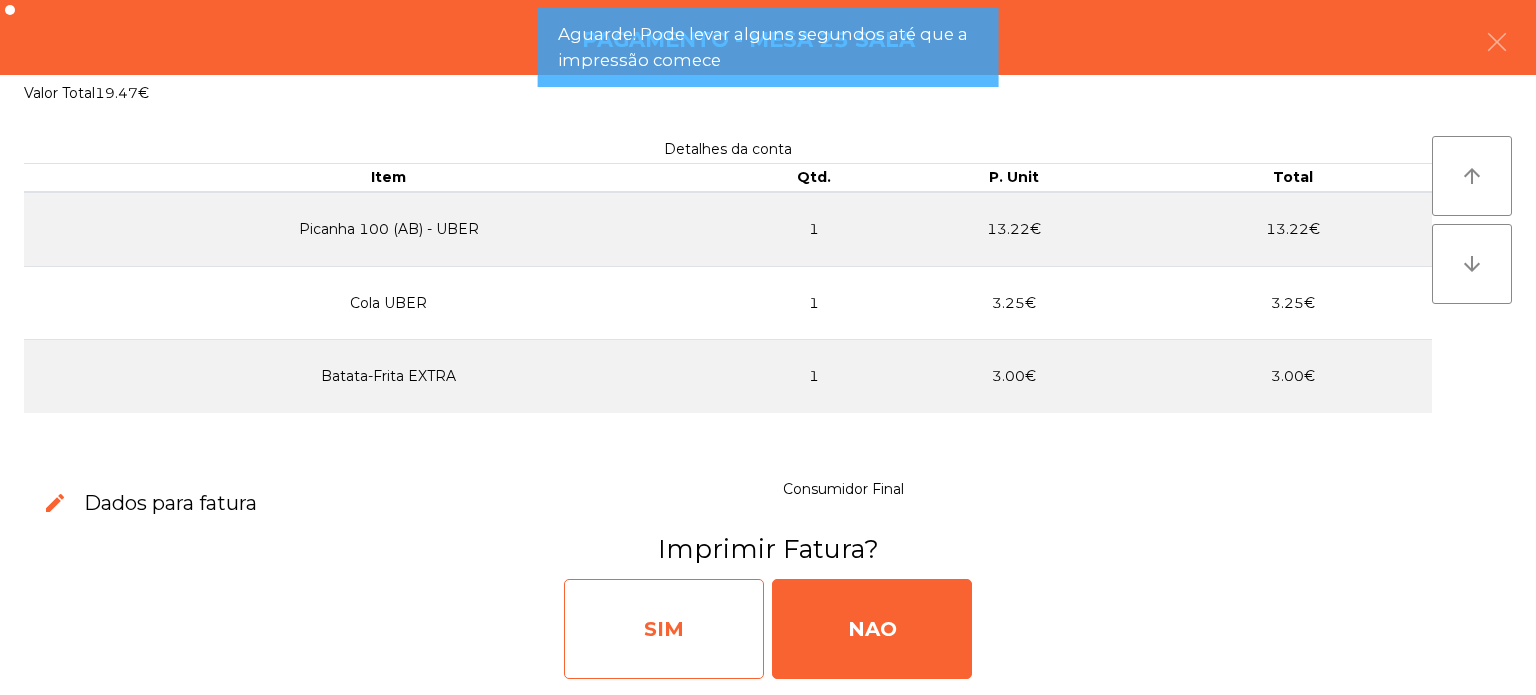 click on "SIM" 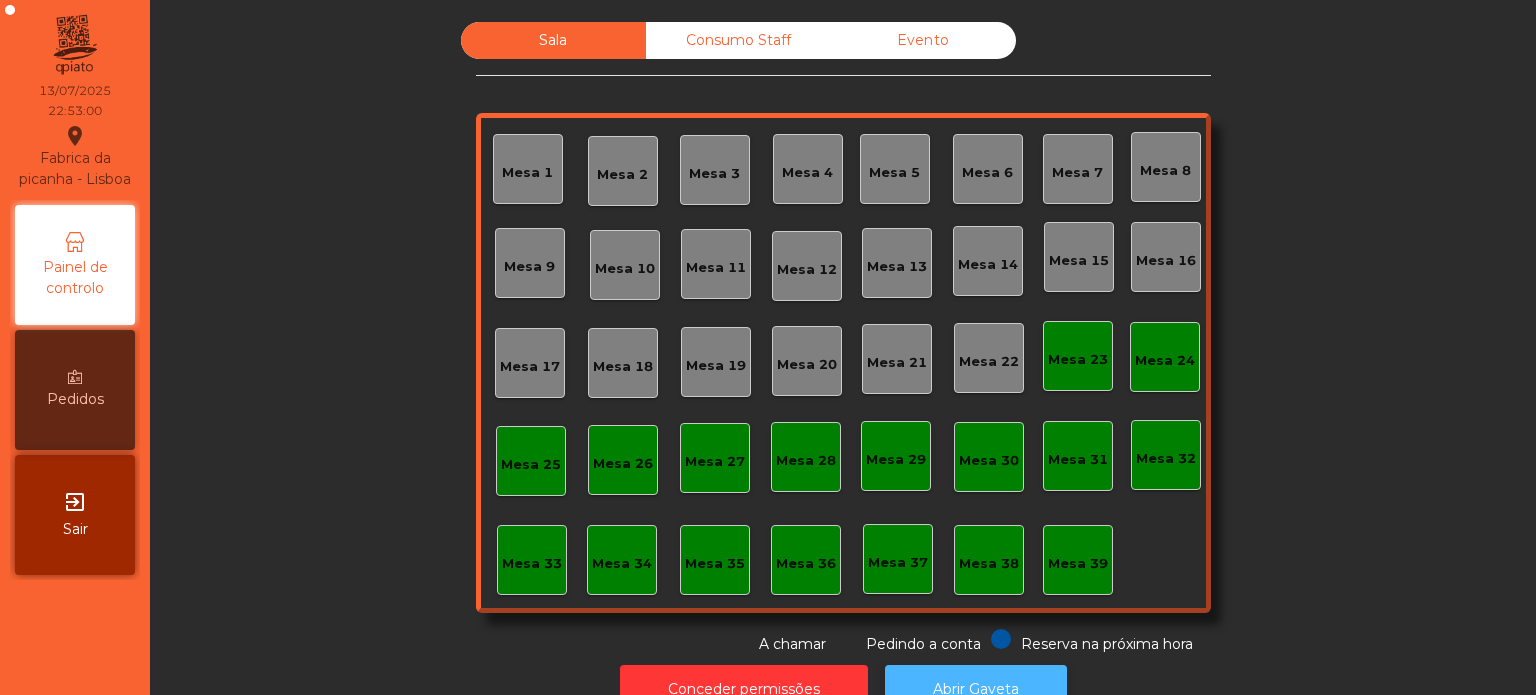 click on "Abrir Gaveta" 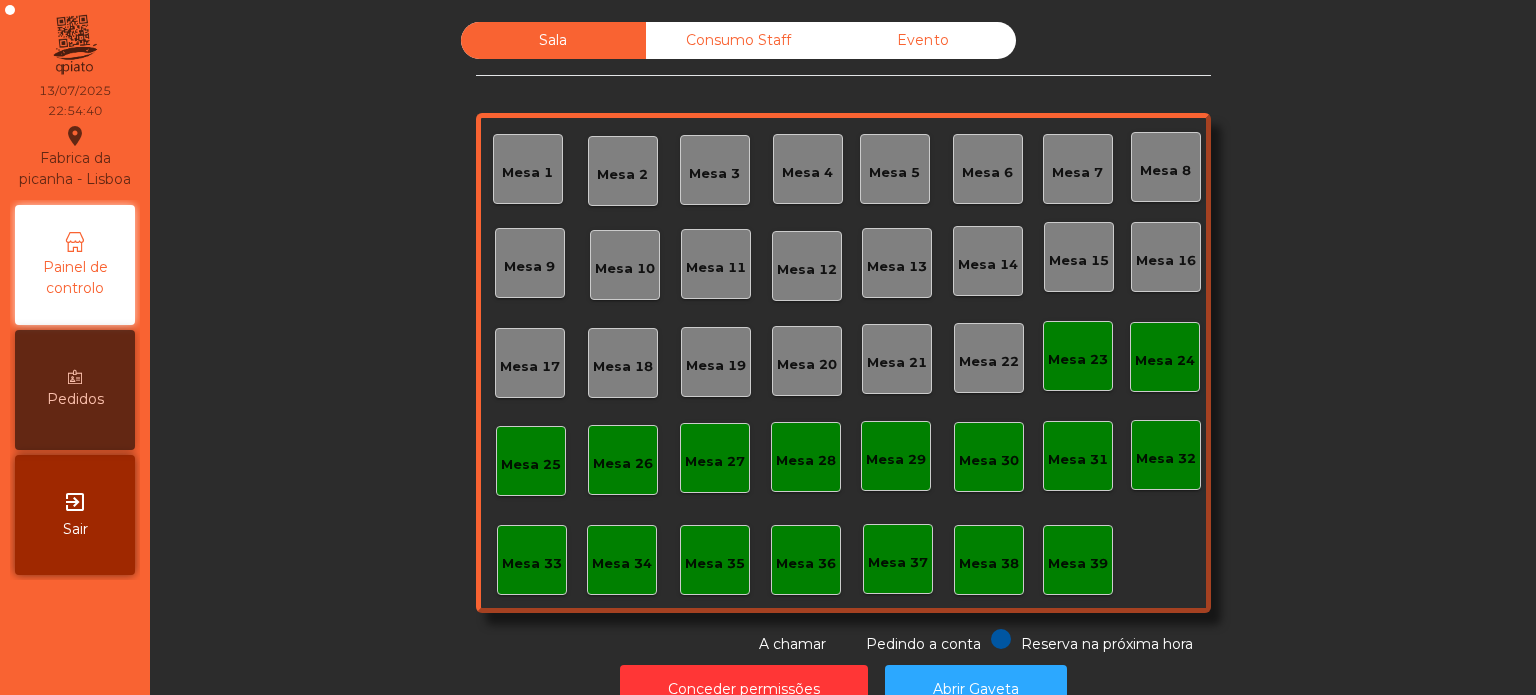 click on "Consumo Staff" 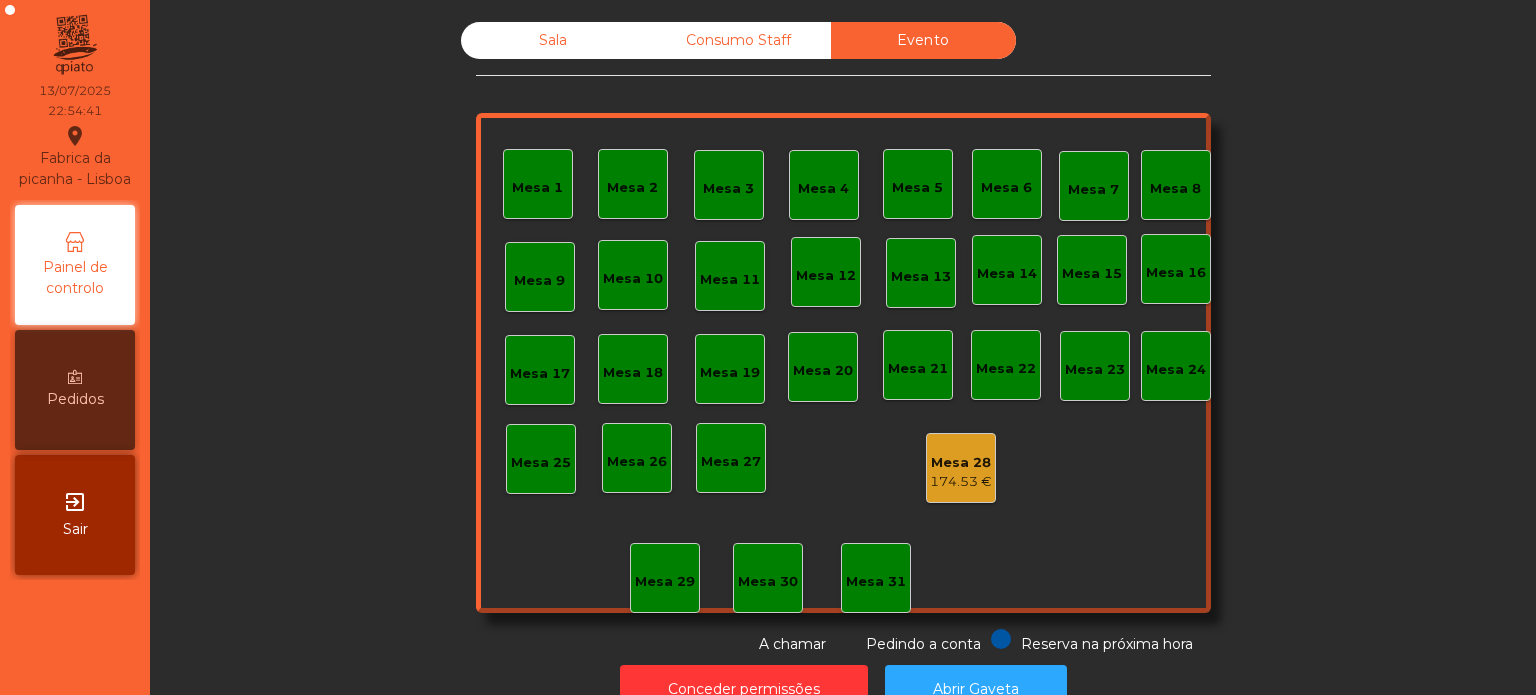 click on "Sala" 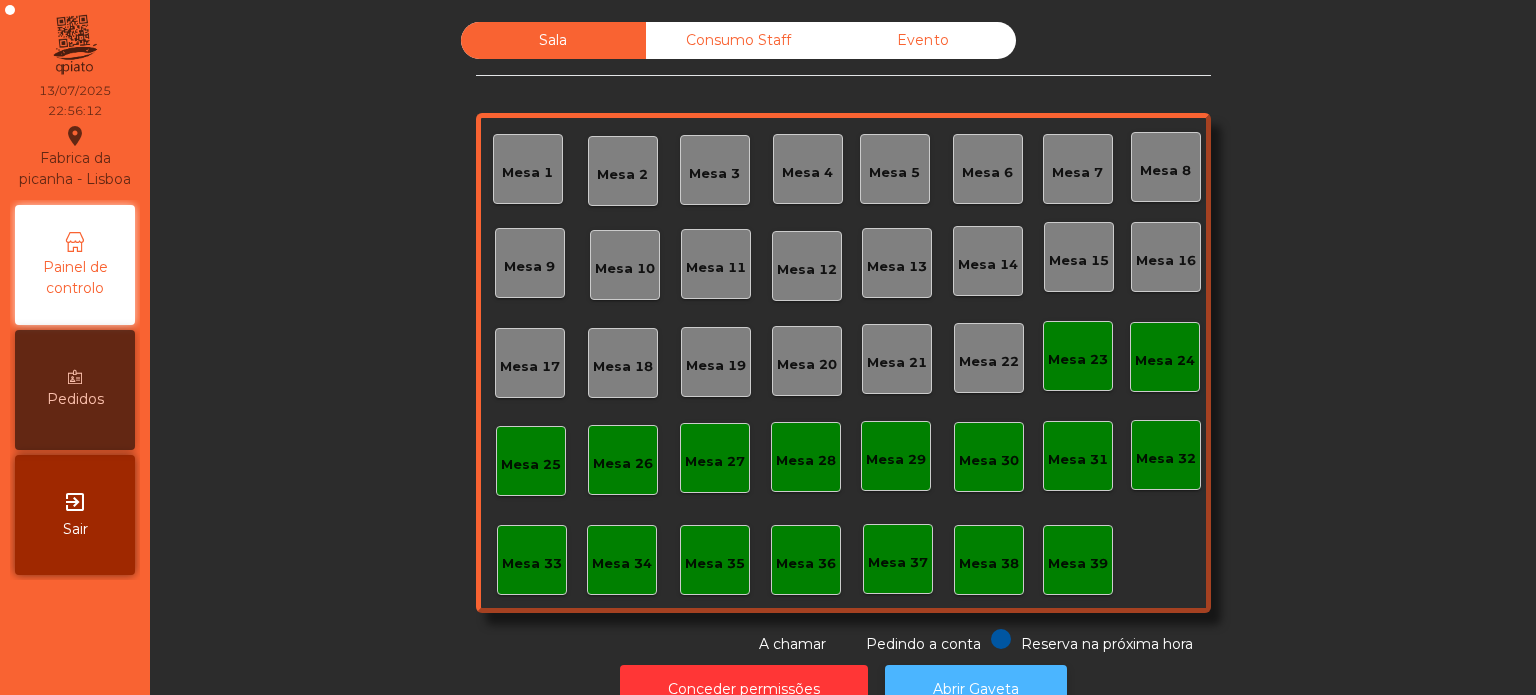 click on "Abrir Gaveta" 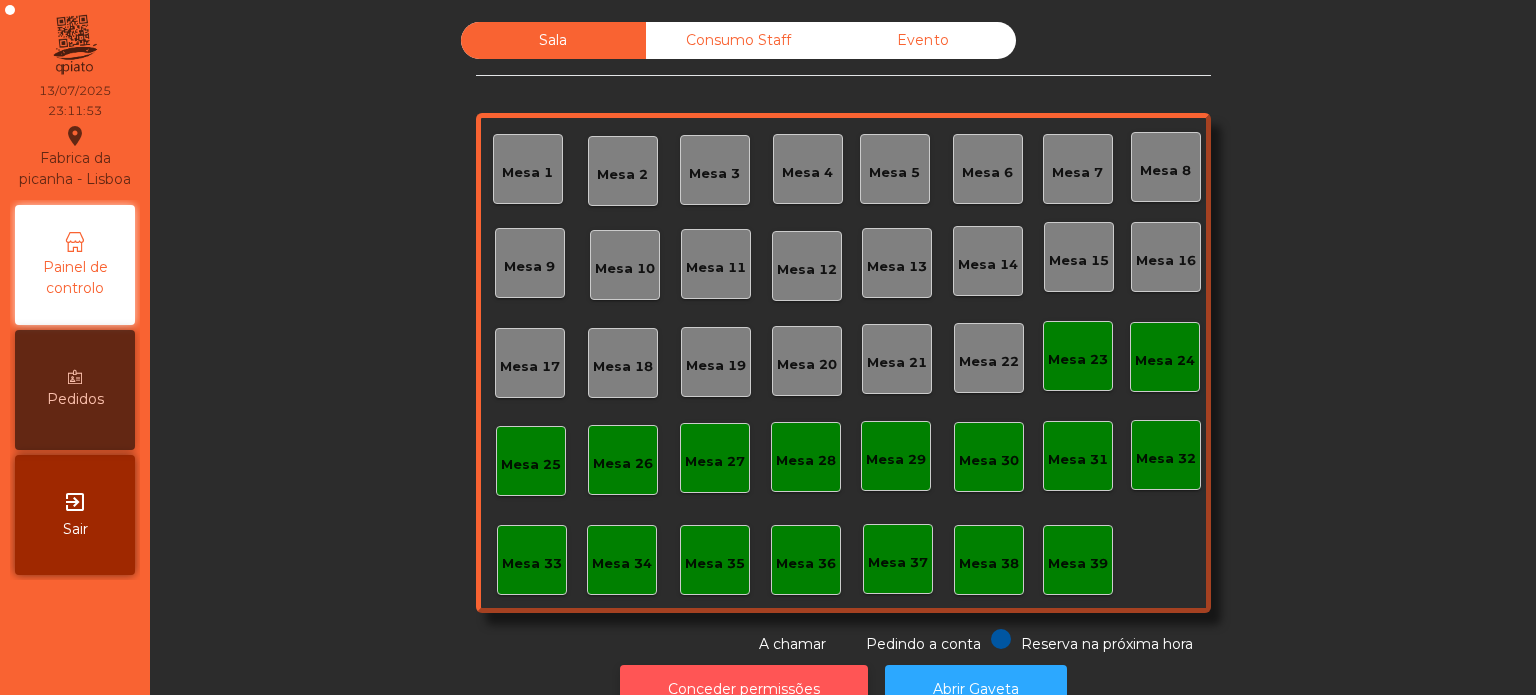 click on "Conceder permissões" 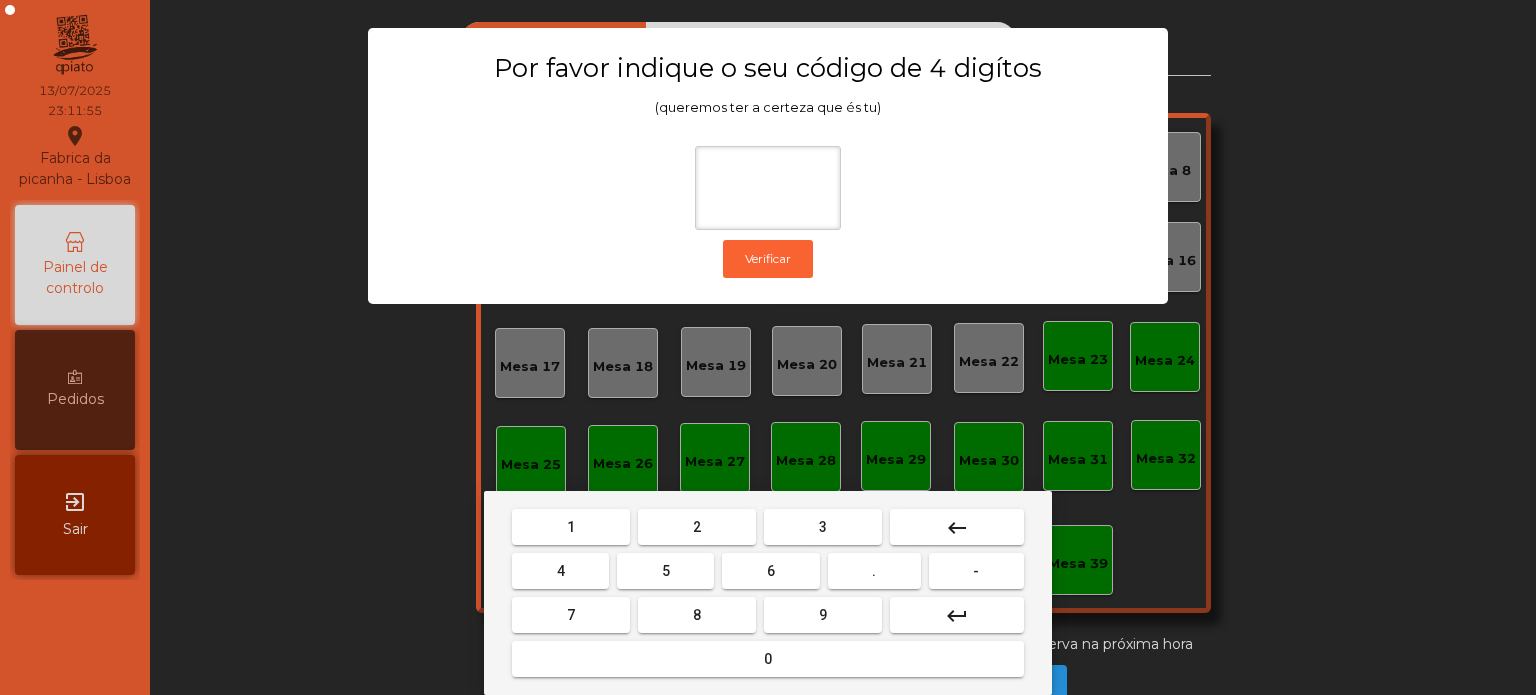 click on "1" at bounding box center (571, 527) 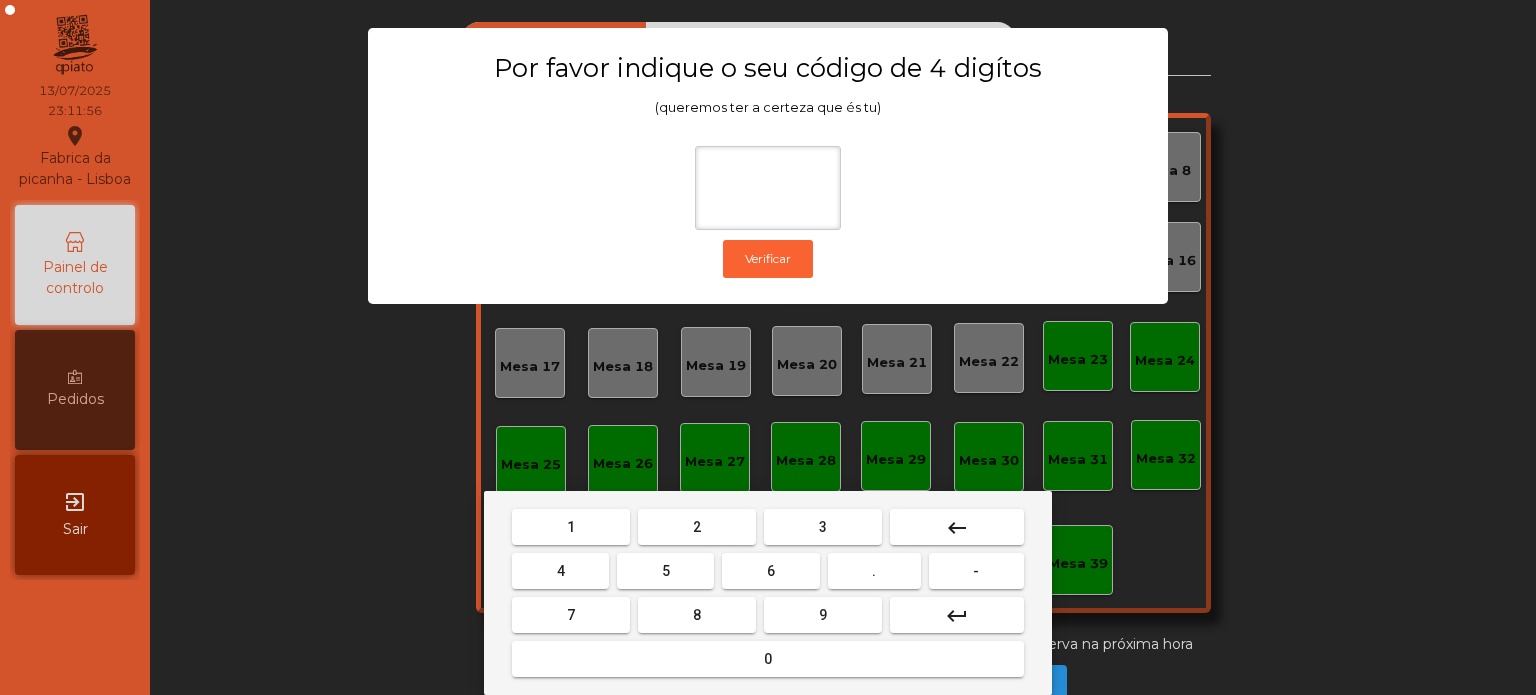 click on "1" at bounding box center [571, 527] 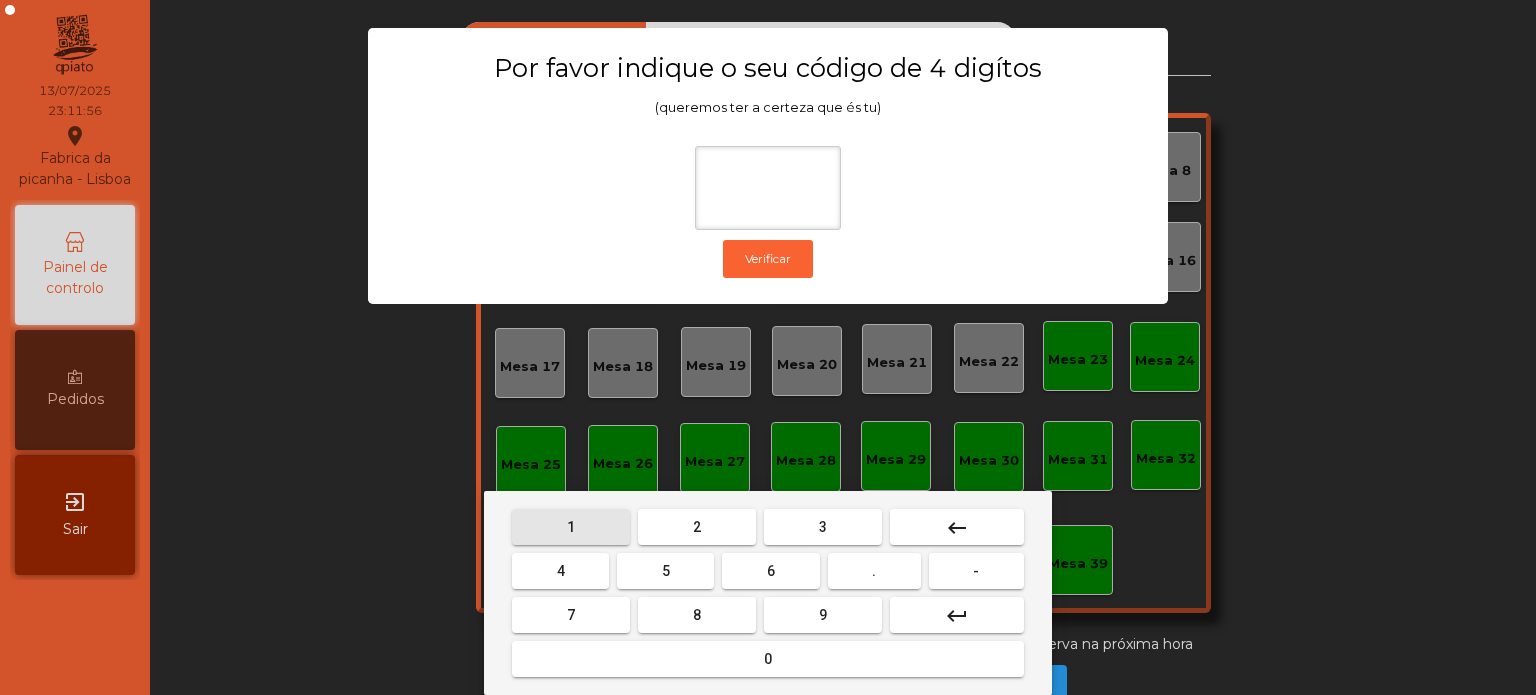 click on "3" at bounding box center [823, 527] 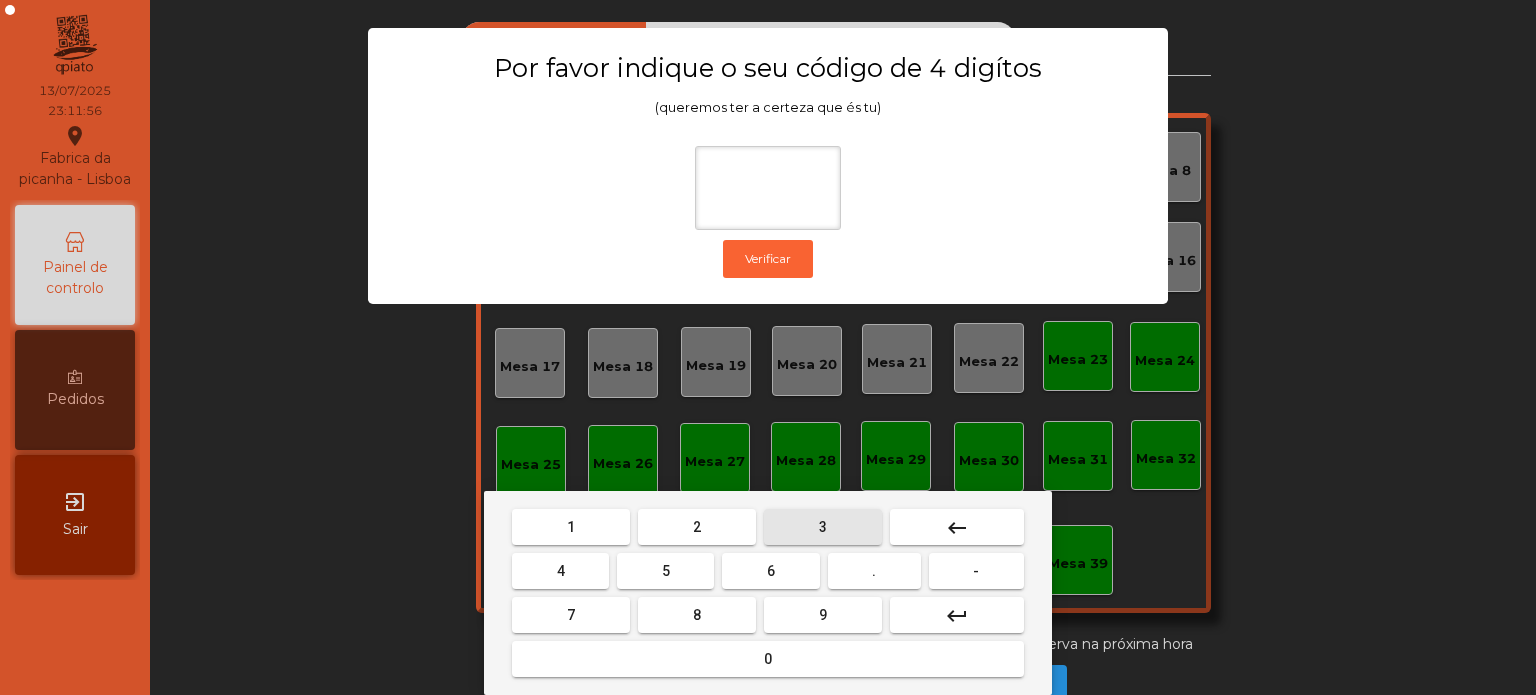 click on "5" at bounding box center (666, 571) 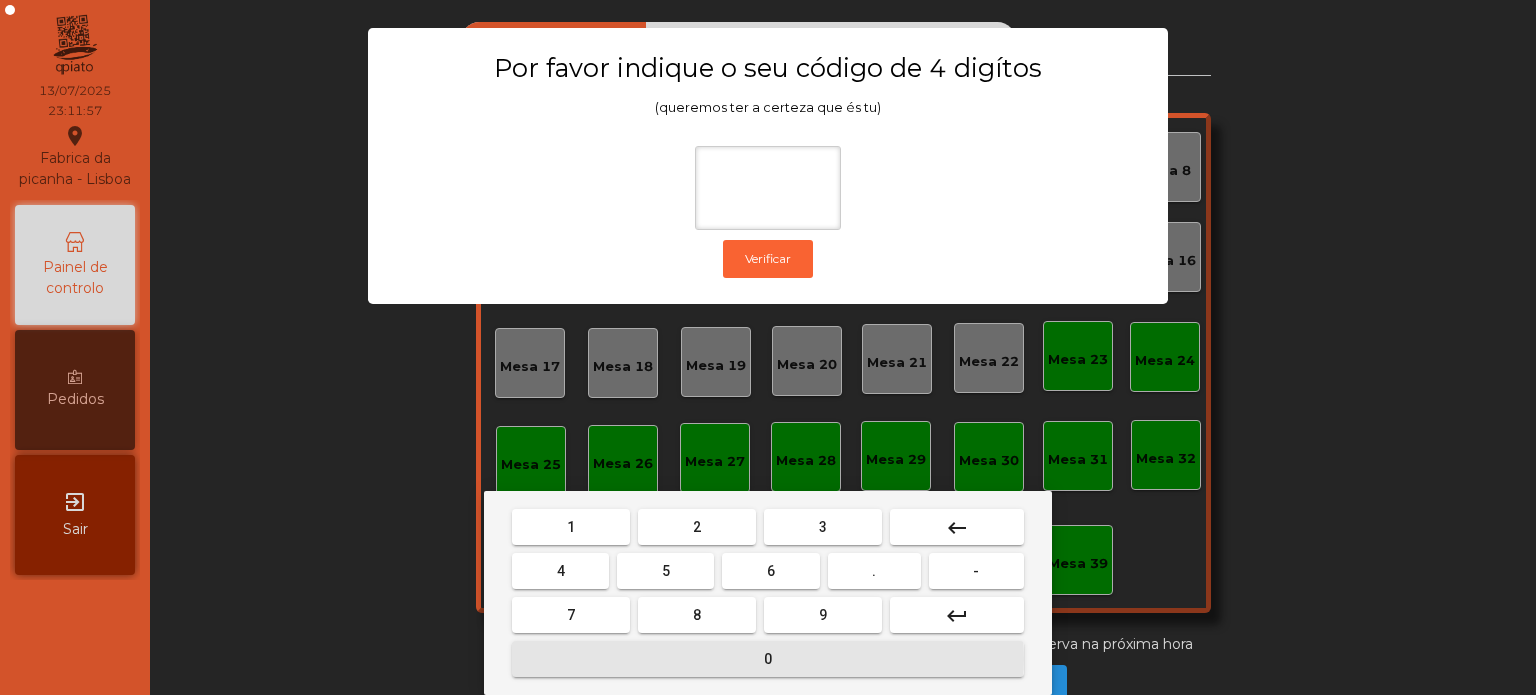 click on "0" at bounding box center (768, 659) 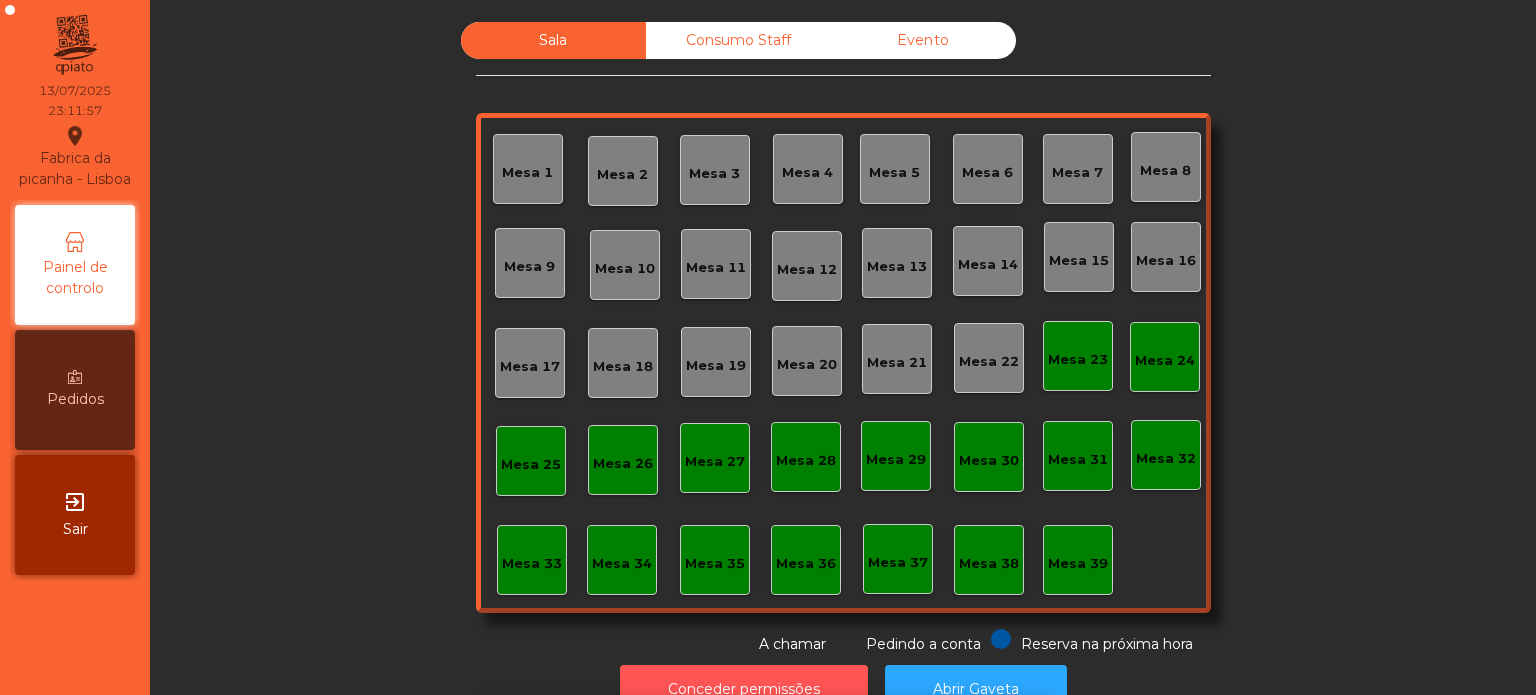 scroll, scrollTop: 33, scrollLeft: 0, axis: vertical 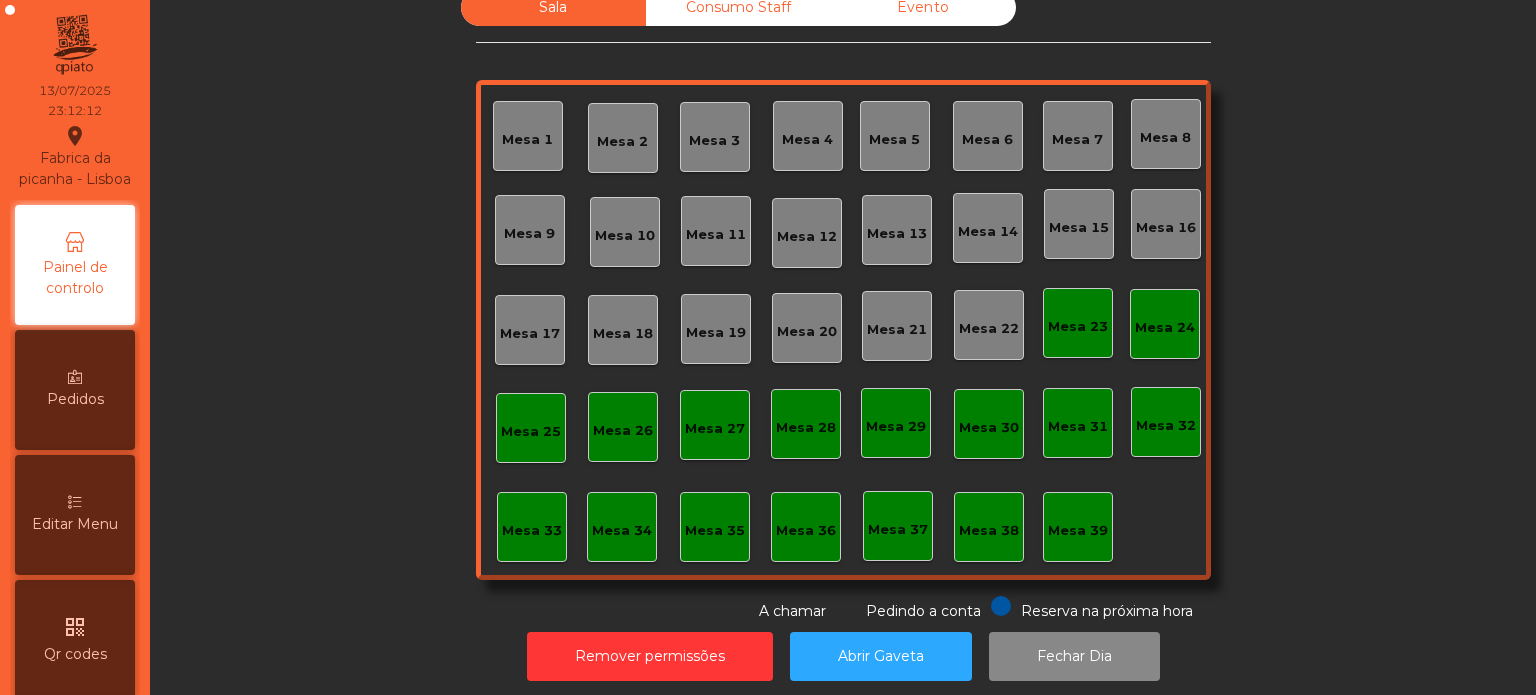 click on "Consumo Staff" 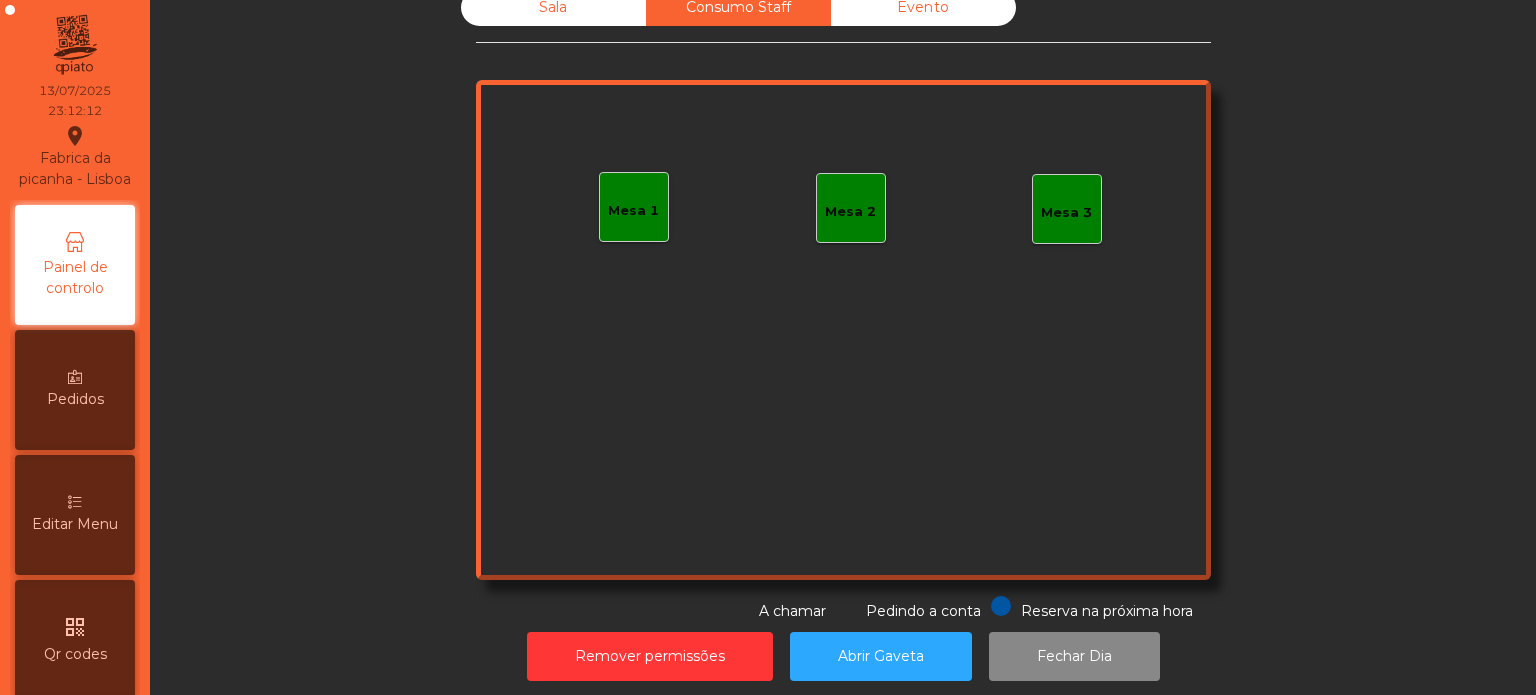 click on "Evento" 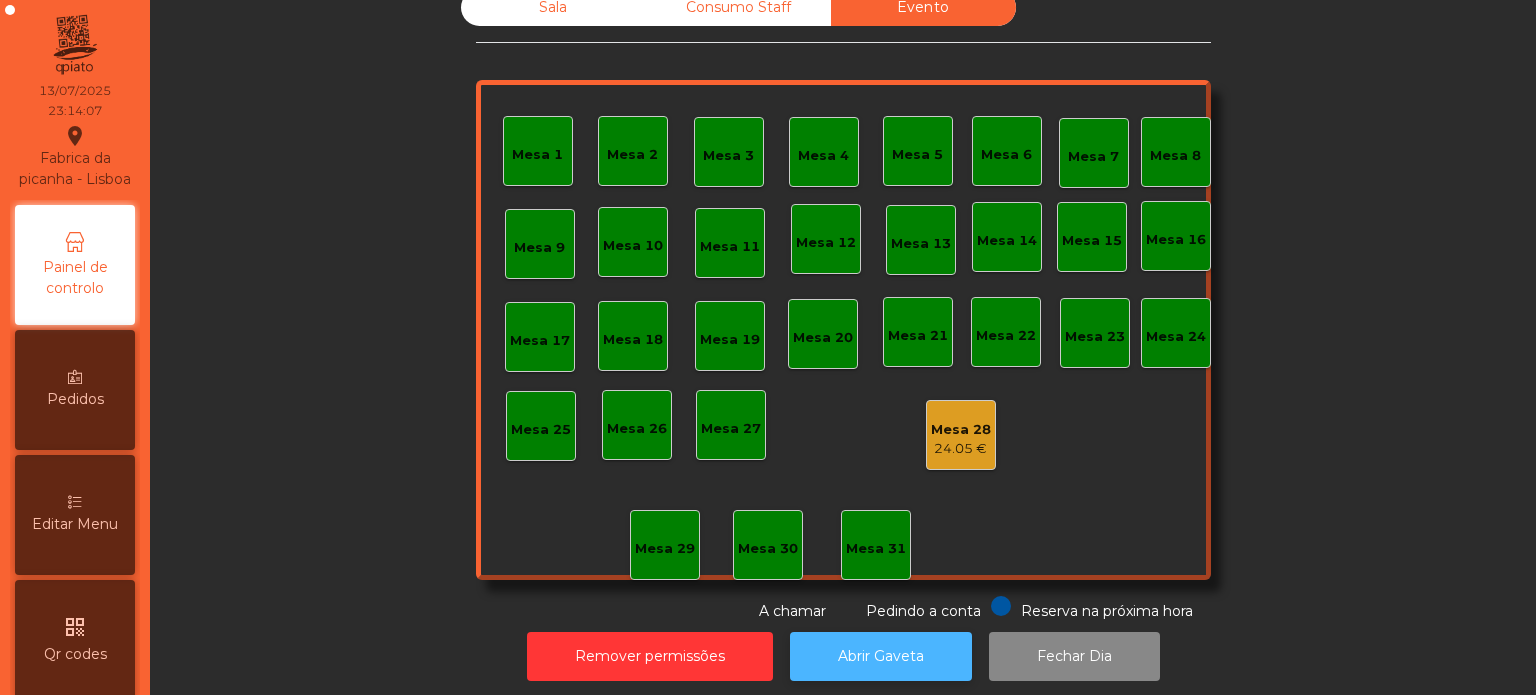 click on "Abrir Gaveta" 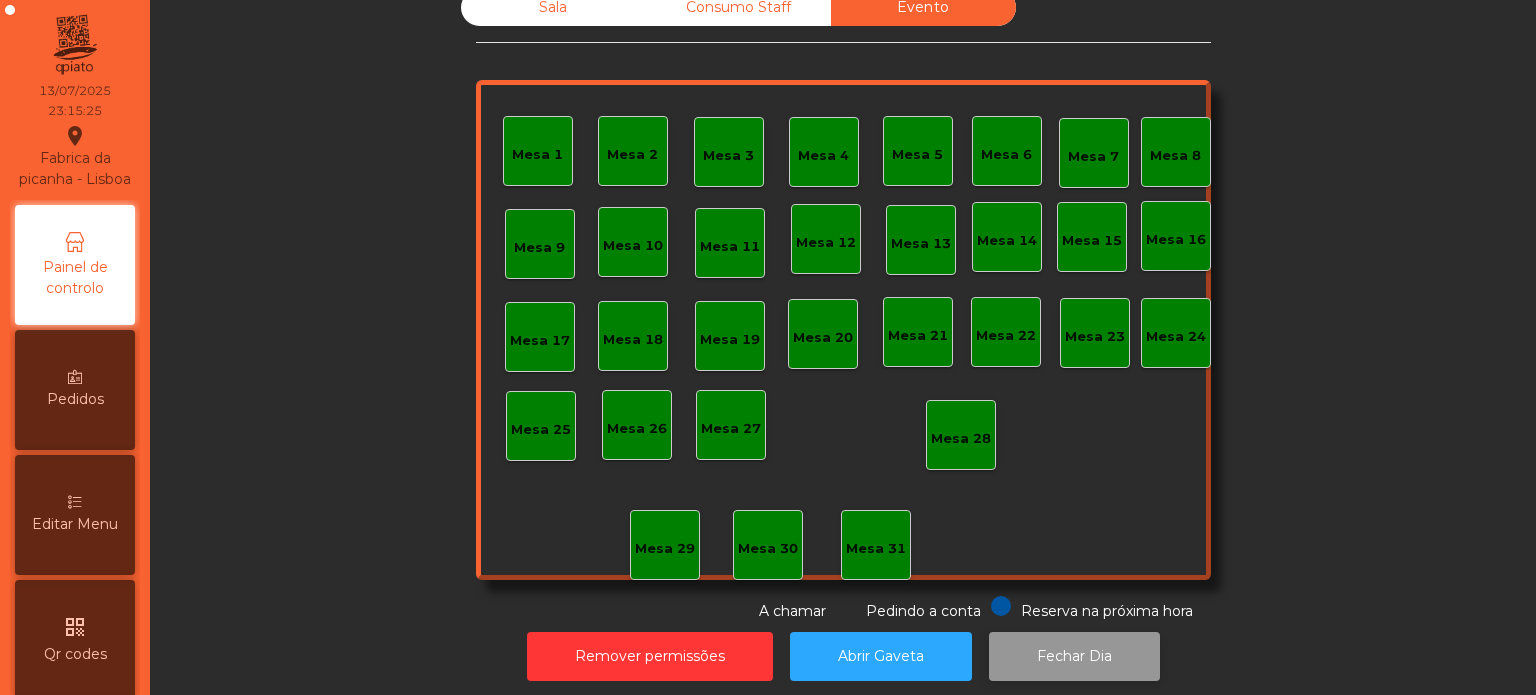 click on "Fechar Dia" 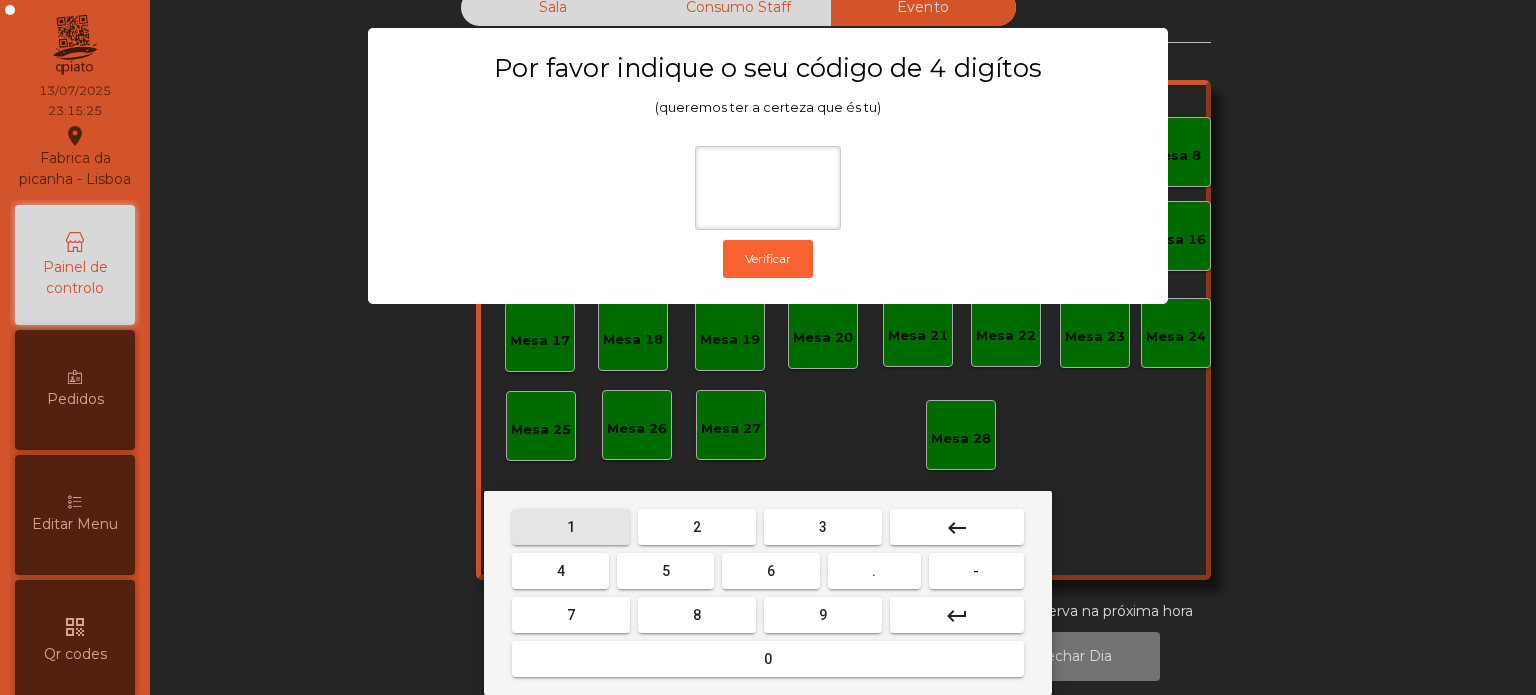 click on "1" at bounding box center (571, 527) 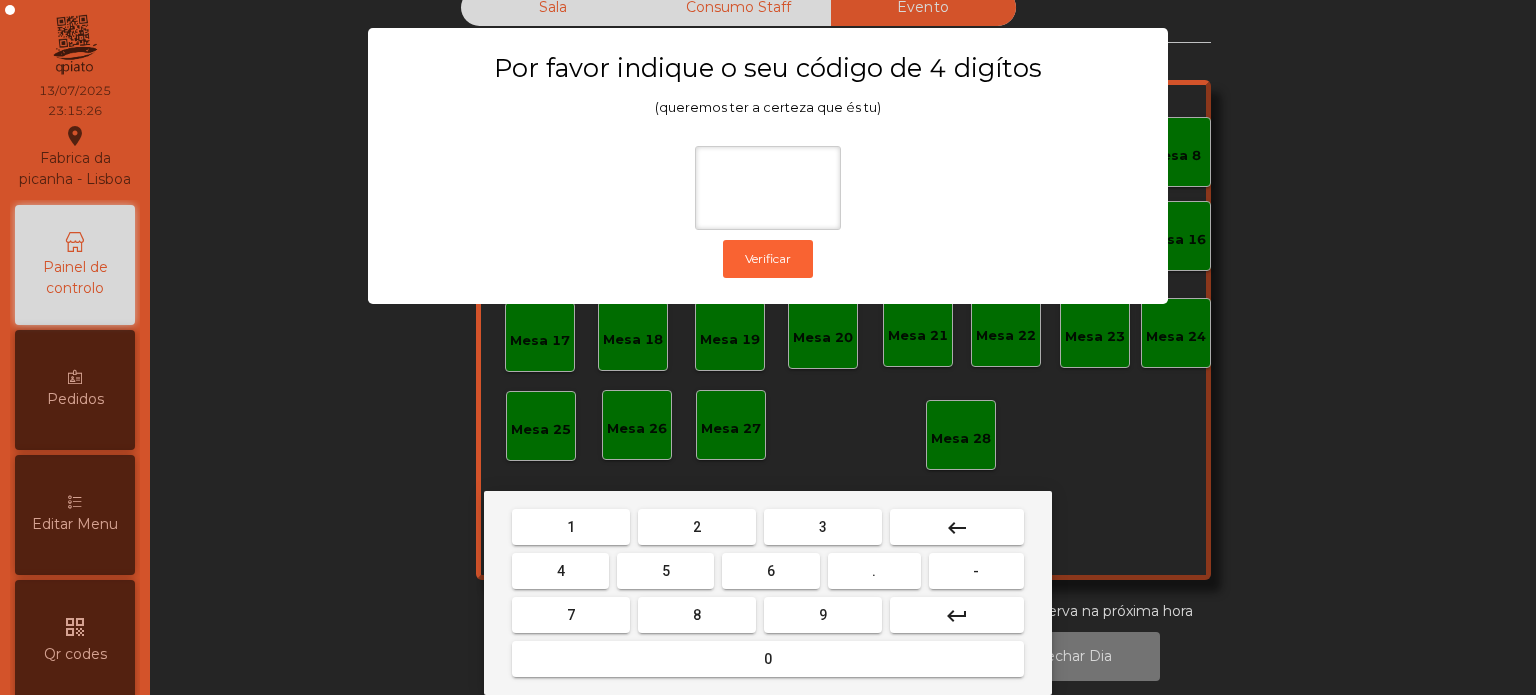 click on "3" at bounding box center (823, 527) 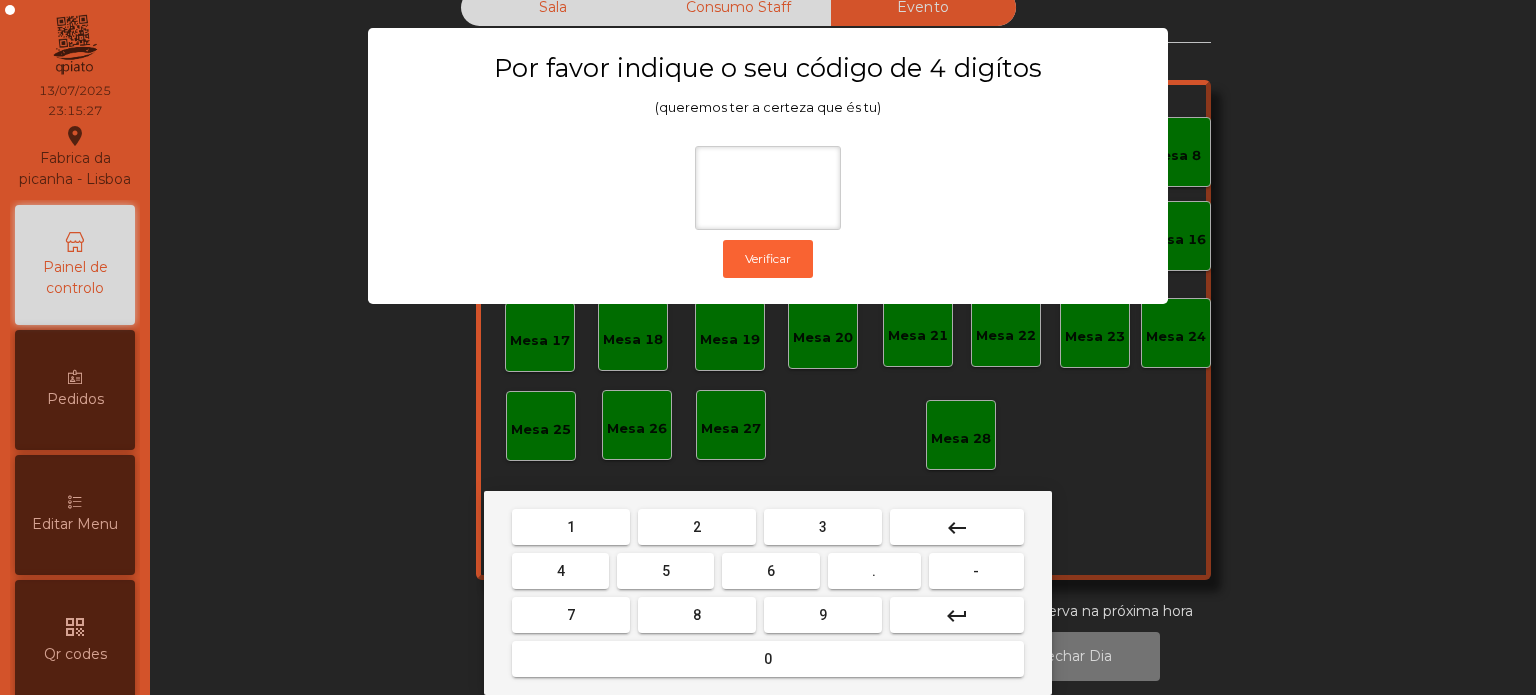 click on "0" at bounding box center (768, 659) 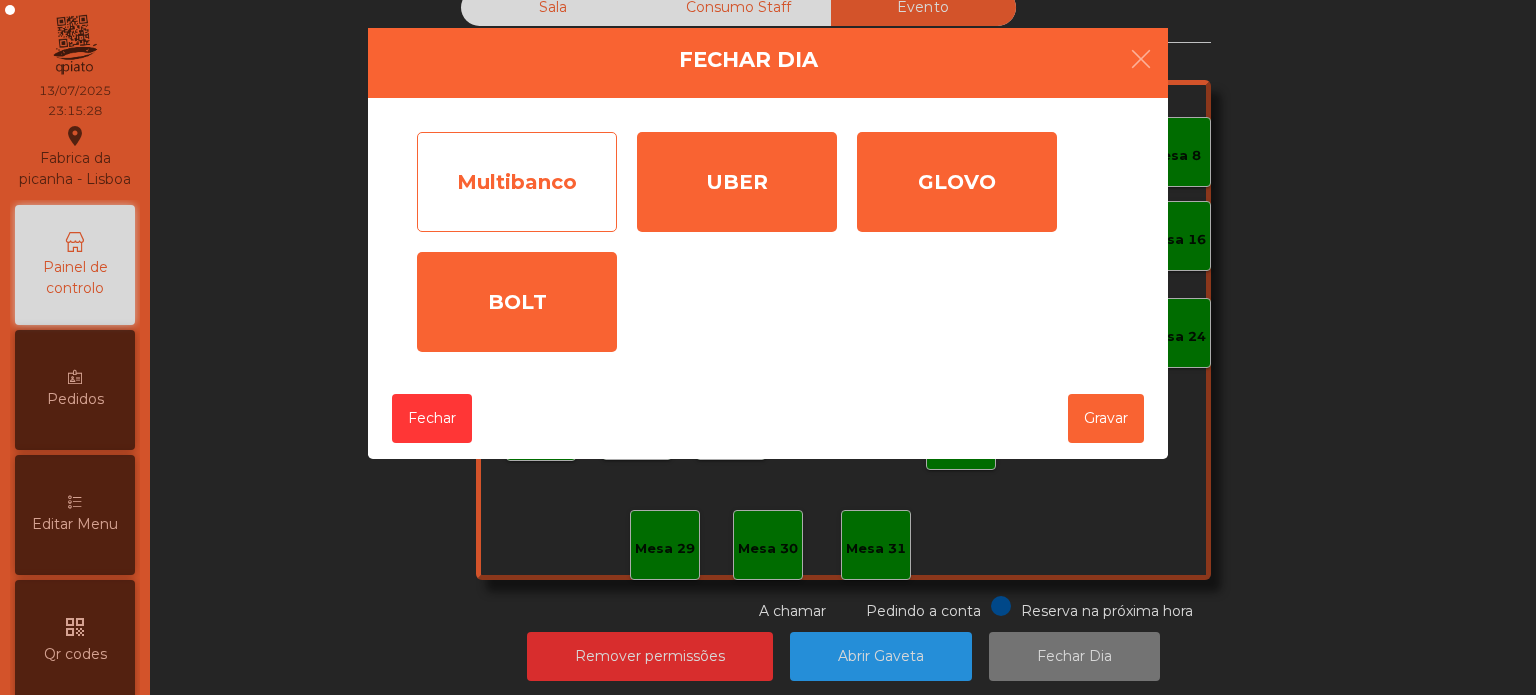 click on "Multibanco" 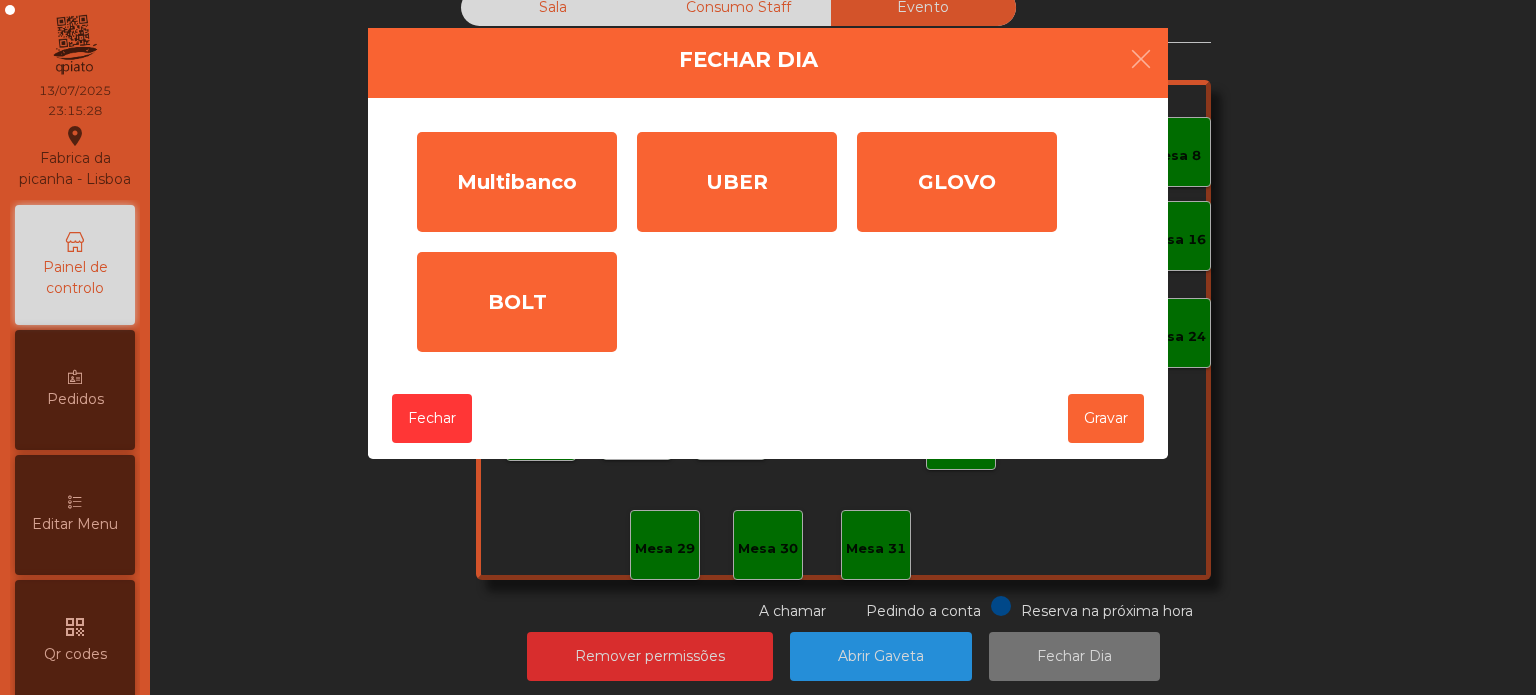 click on "*" 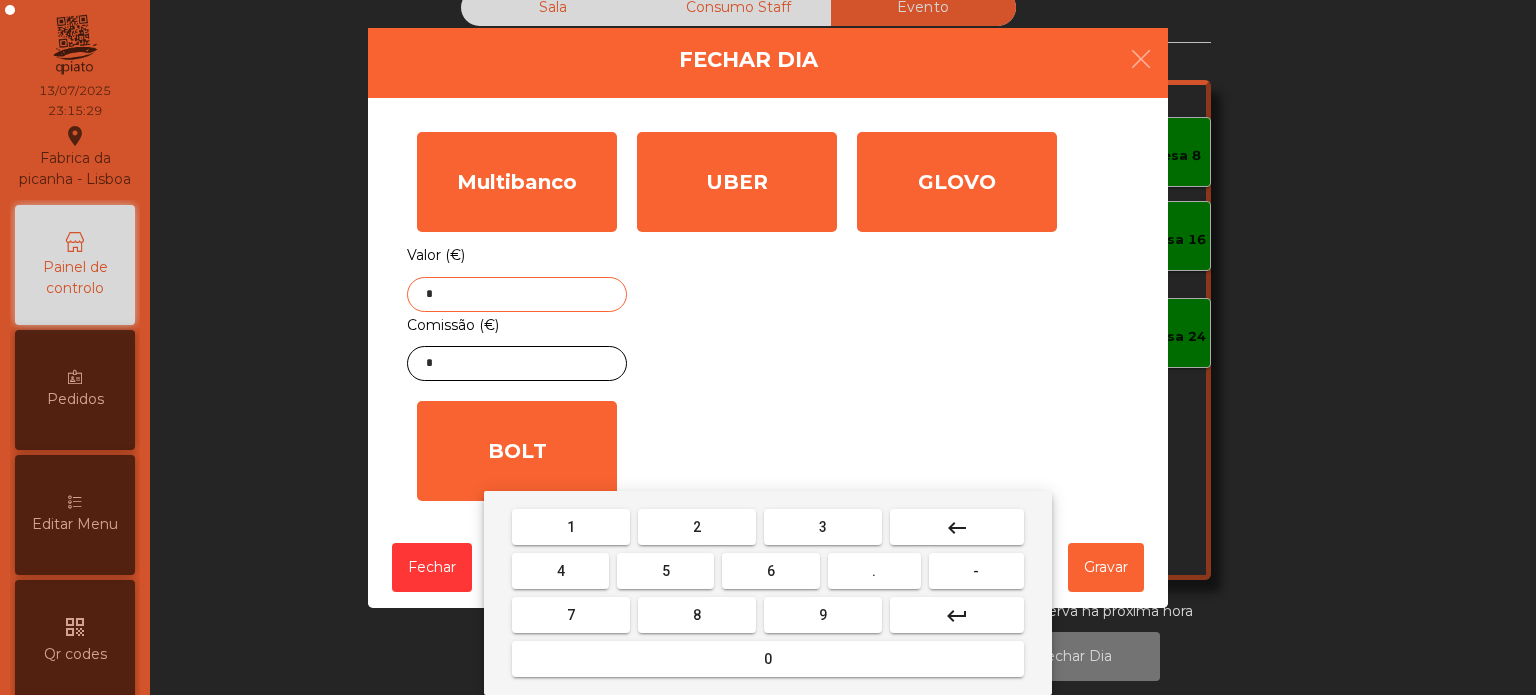 click on "1 2 3 keyboard_backspace 4 5 6 . - 7 8 9 keyboard_return 0" at bounding box center [768, 593] 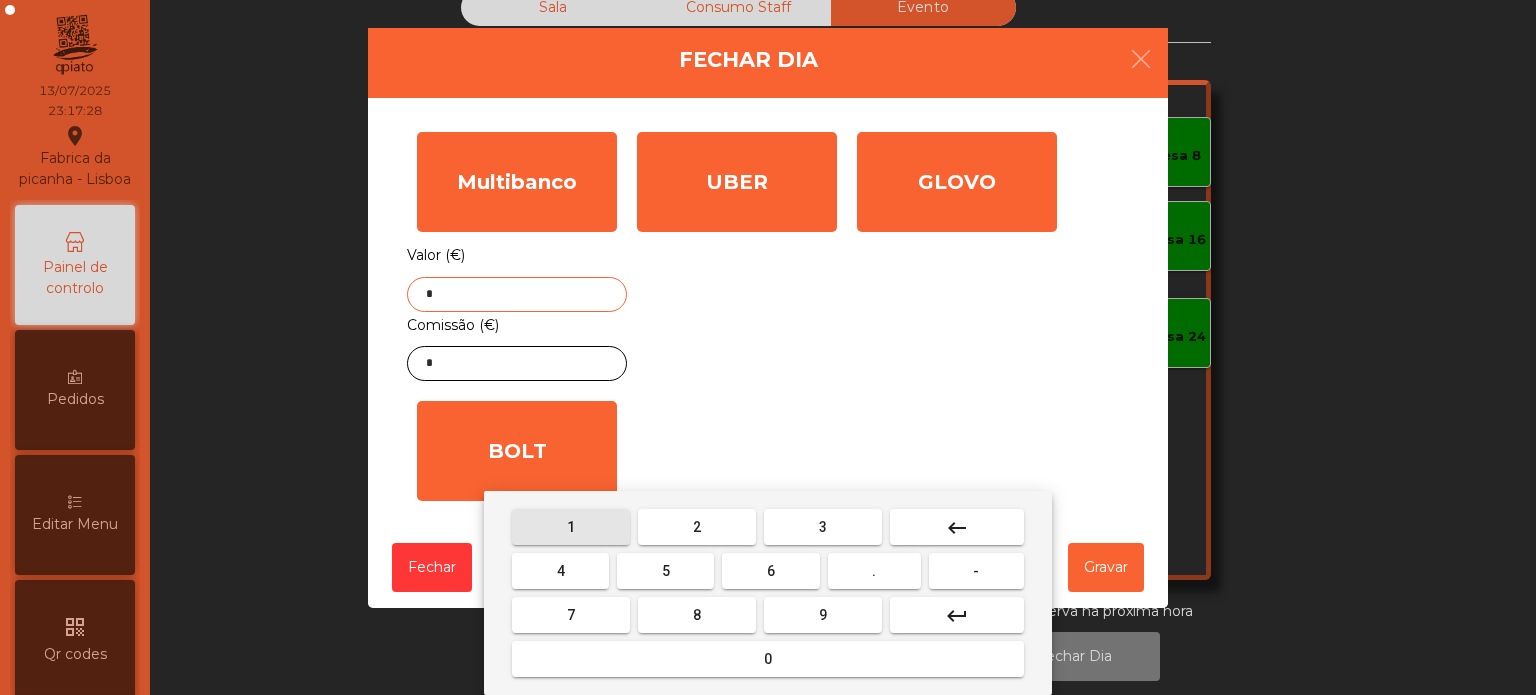 click on "1" at bounding box center (571, 527) 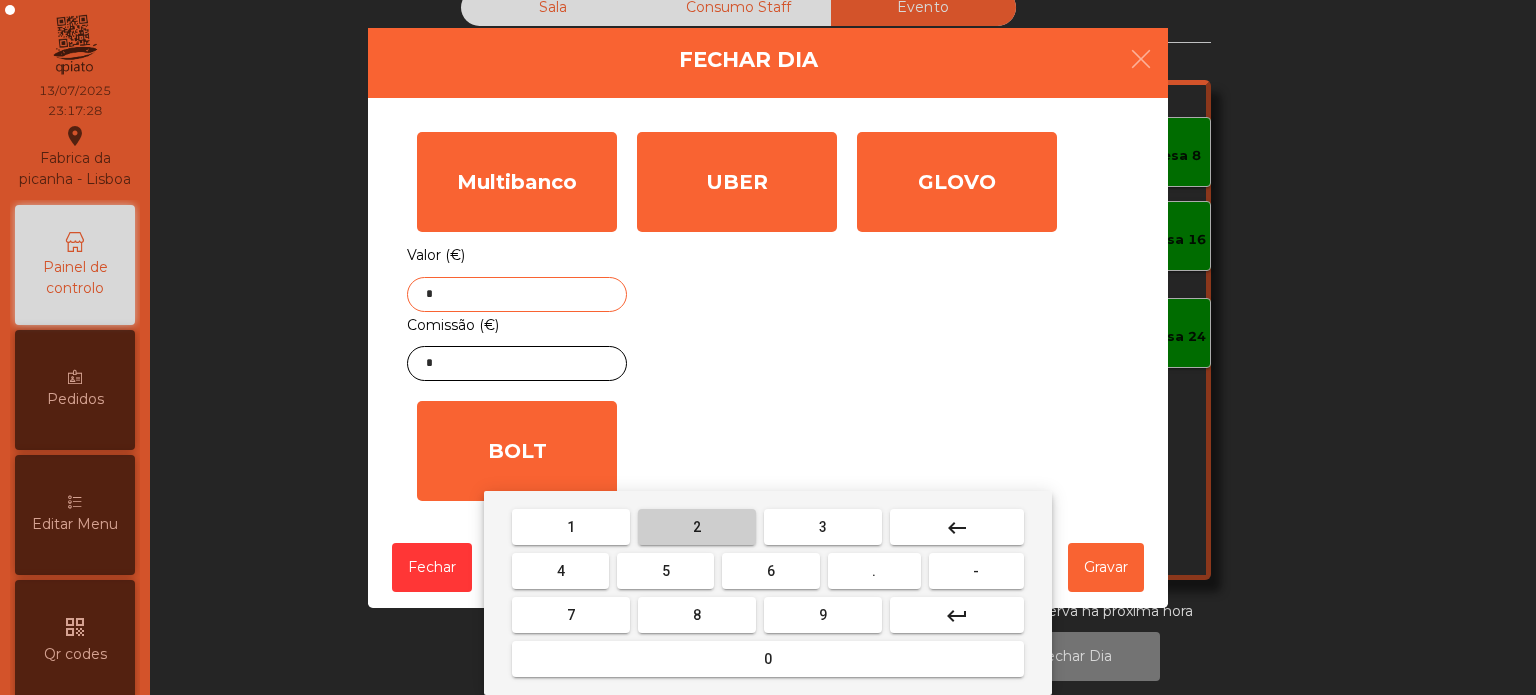 click on "2" at bounding box center (697, 527) 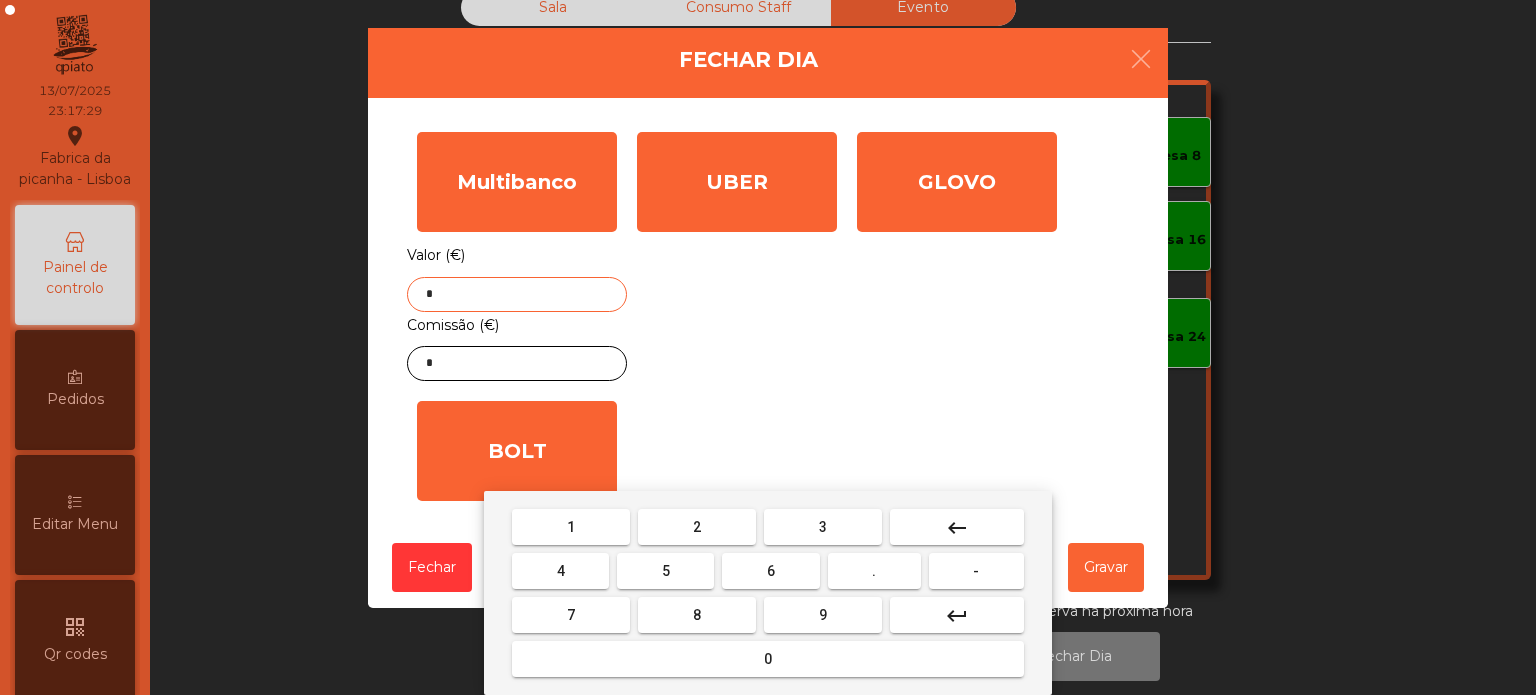click on "keyboard_backspace" at bounding box center (957, 528) 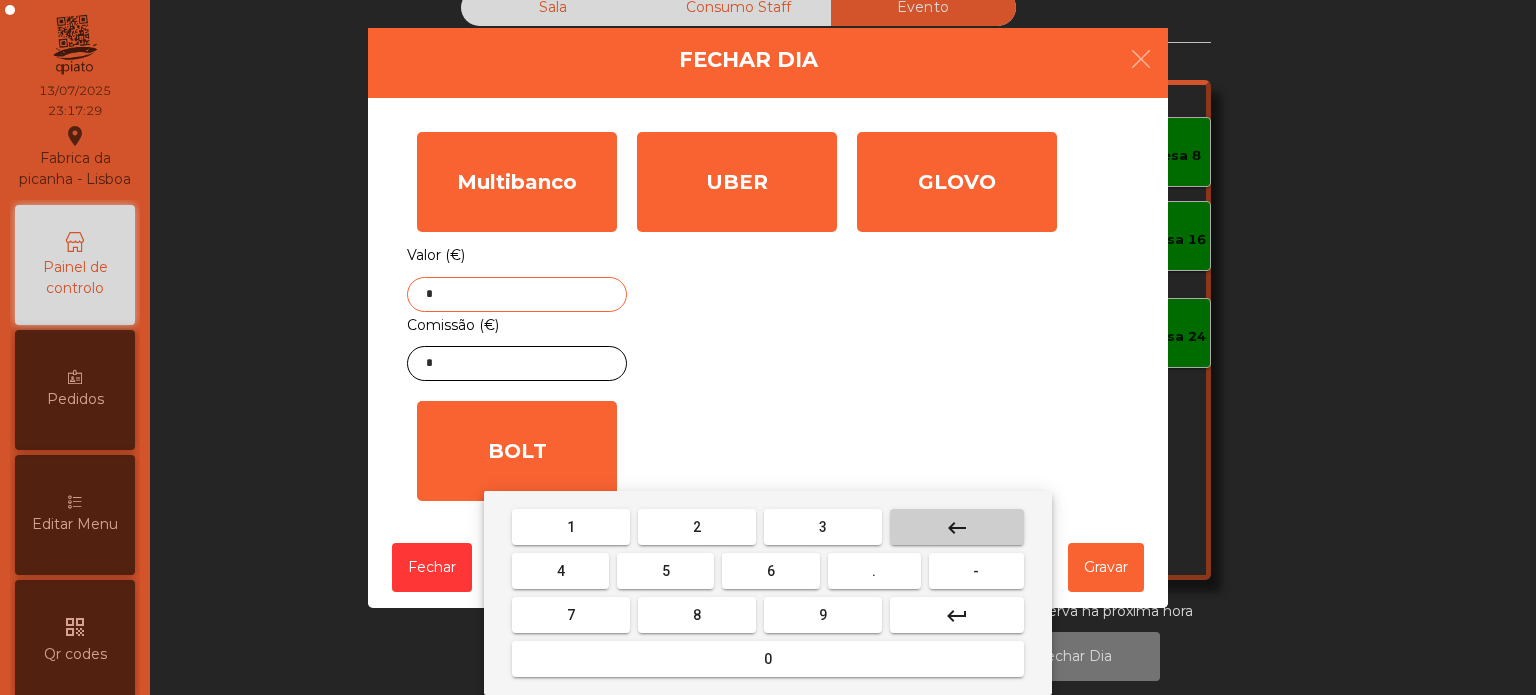 click on "keyboard_backspace" at bounding box center (957, 528) 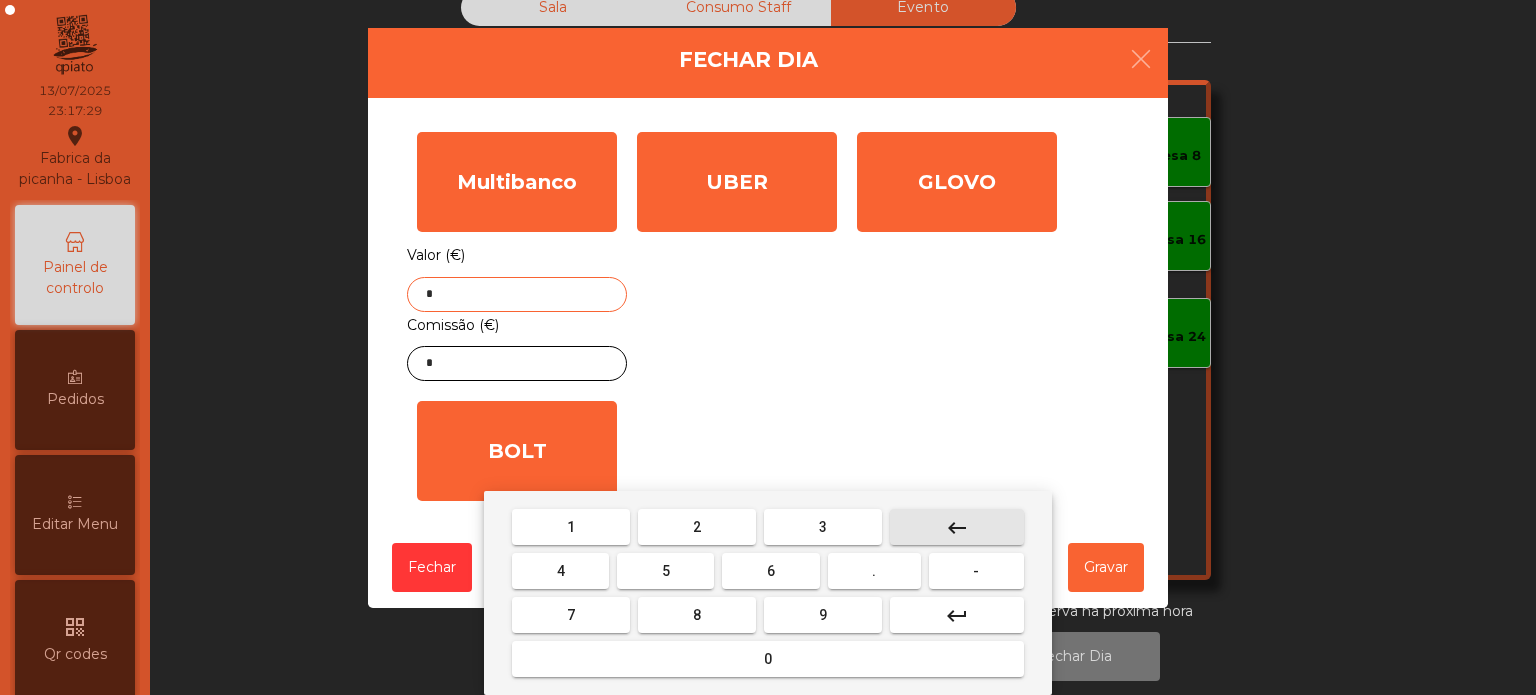 click on "keyboard_backspace" at bounding box center (957, 528) 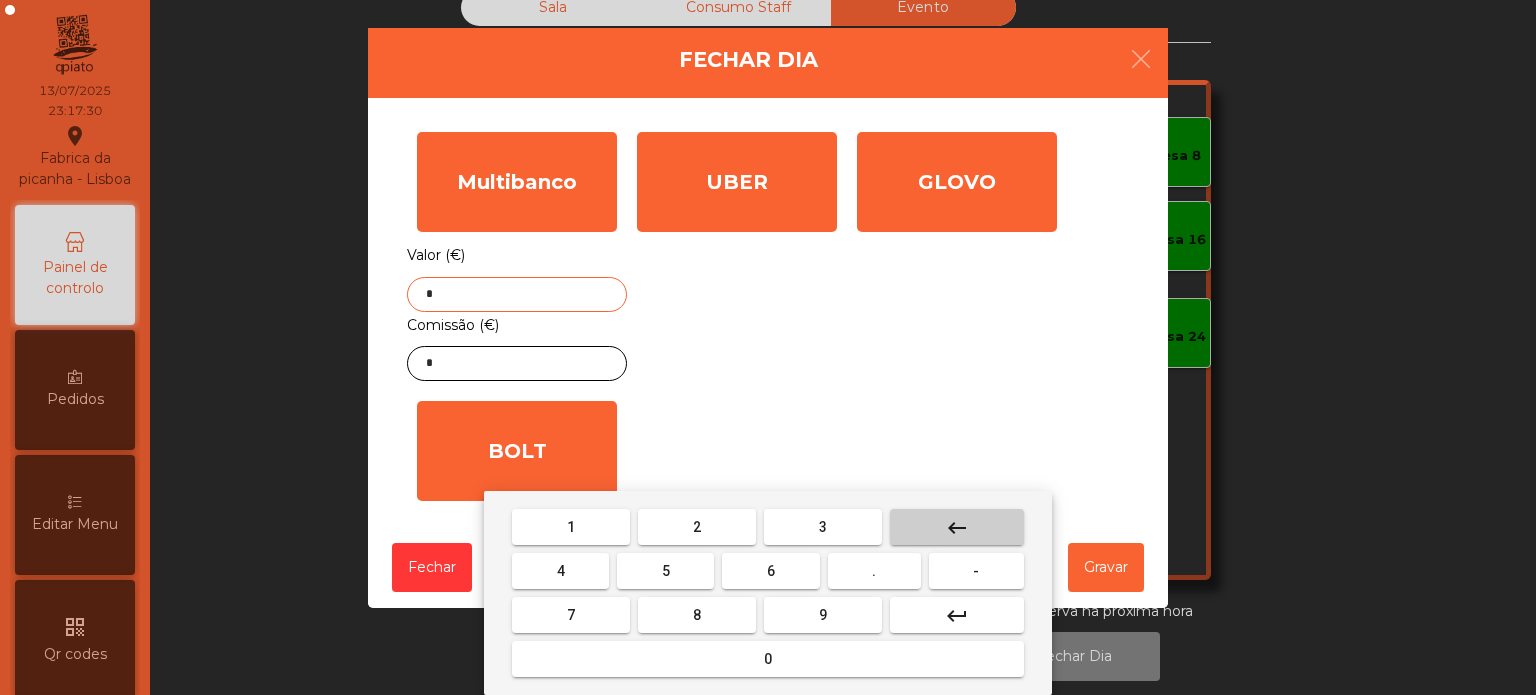 click on "keyboard_backspace" at bounding box center (957, 528) 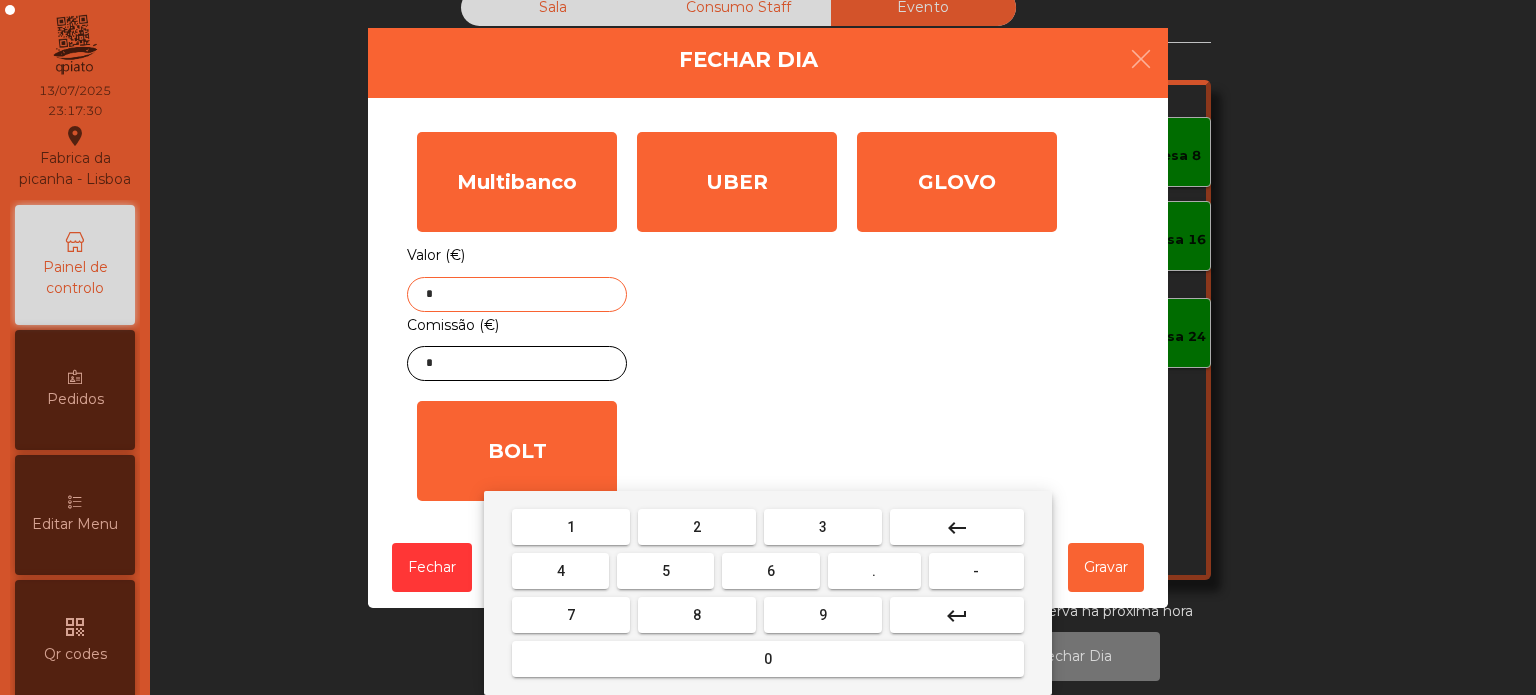 click on "1" at bounding box center [571, 527] 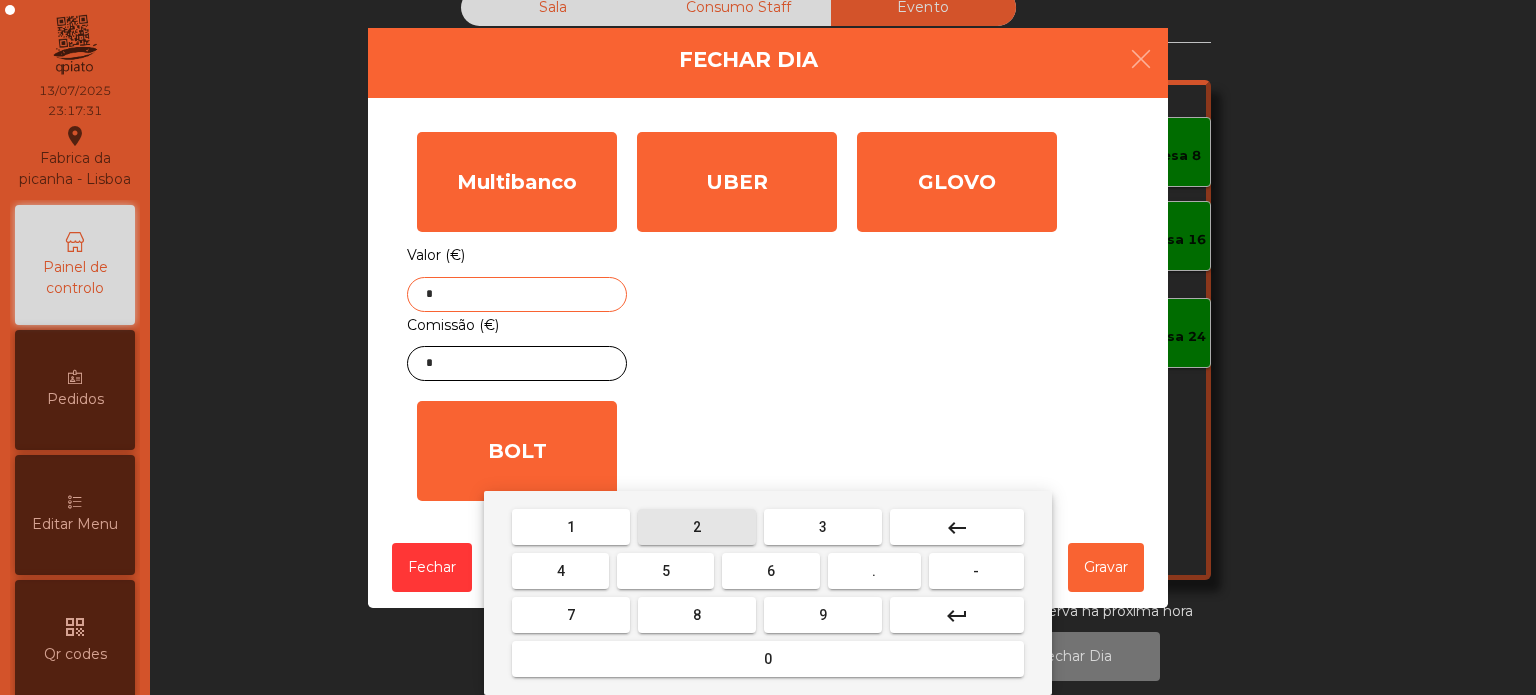 click on "2" at bounding box center [697, 527] 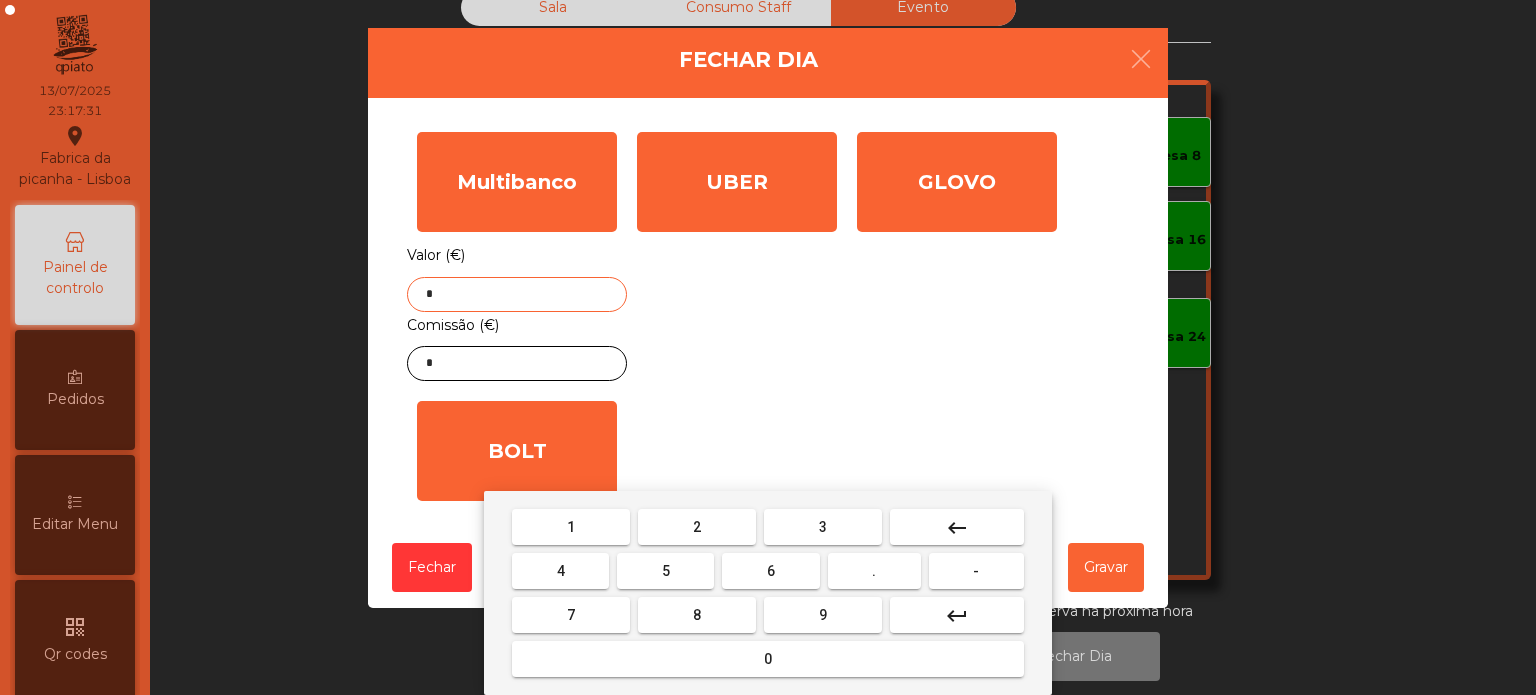 click on "." at bounding box center [874, 571] 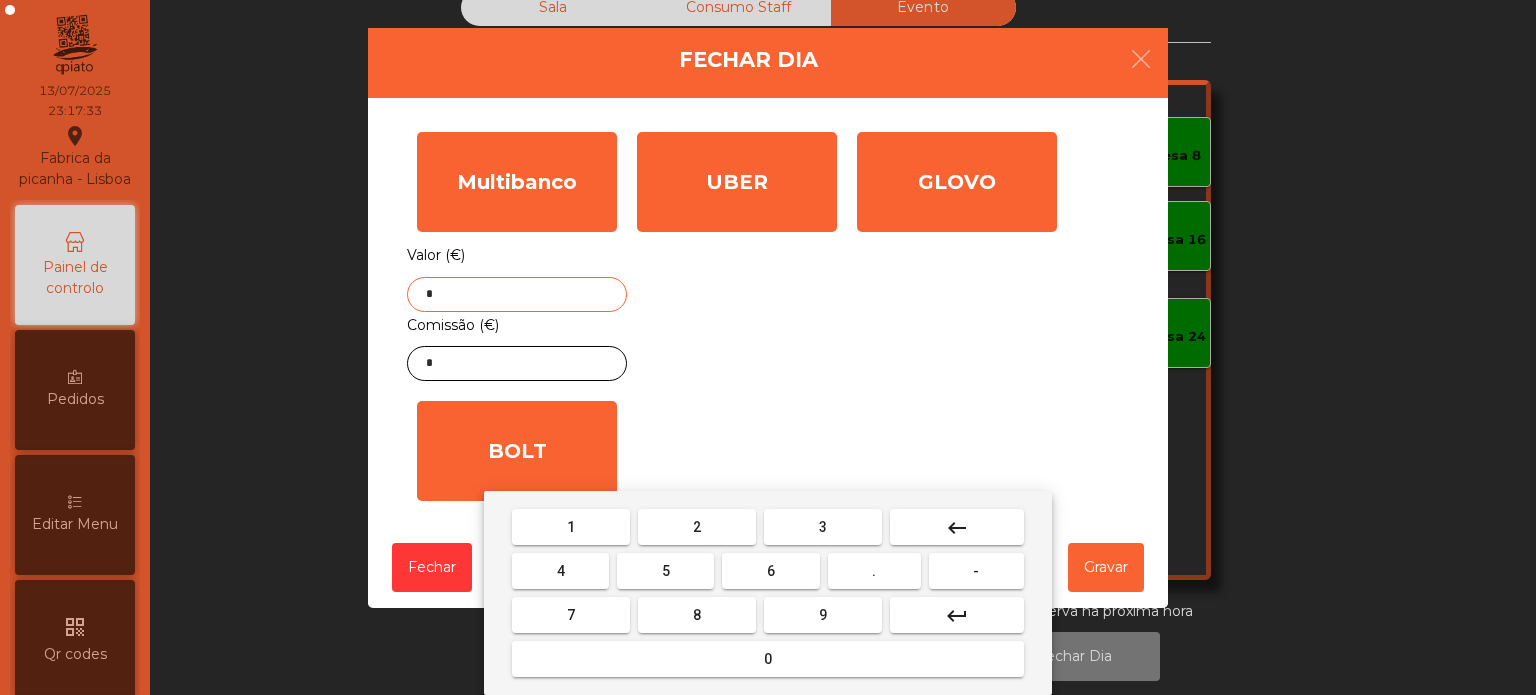 click on "7" at bounding box center [571, 615] 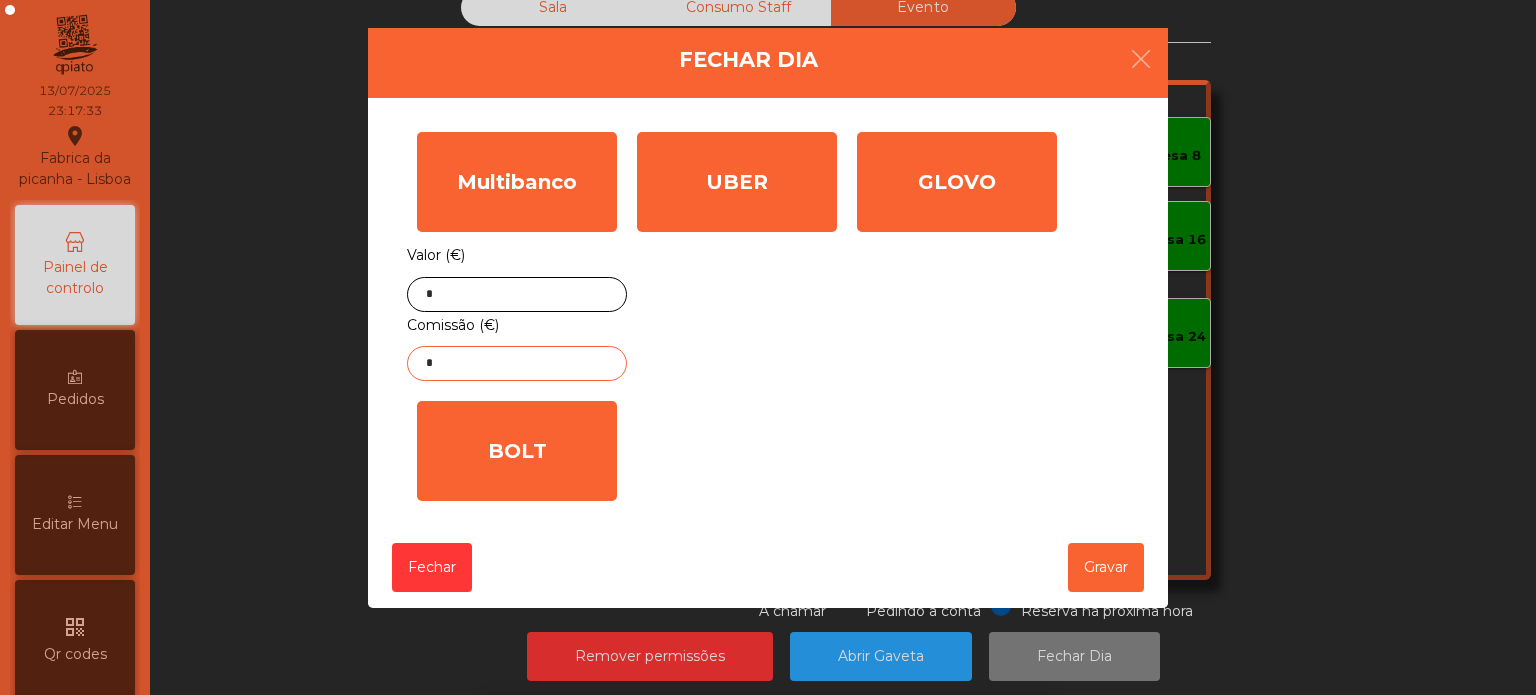 click on "*" 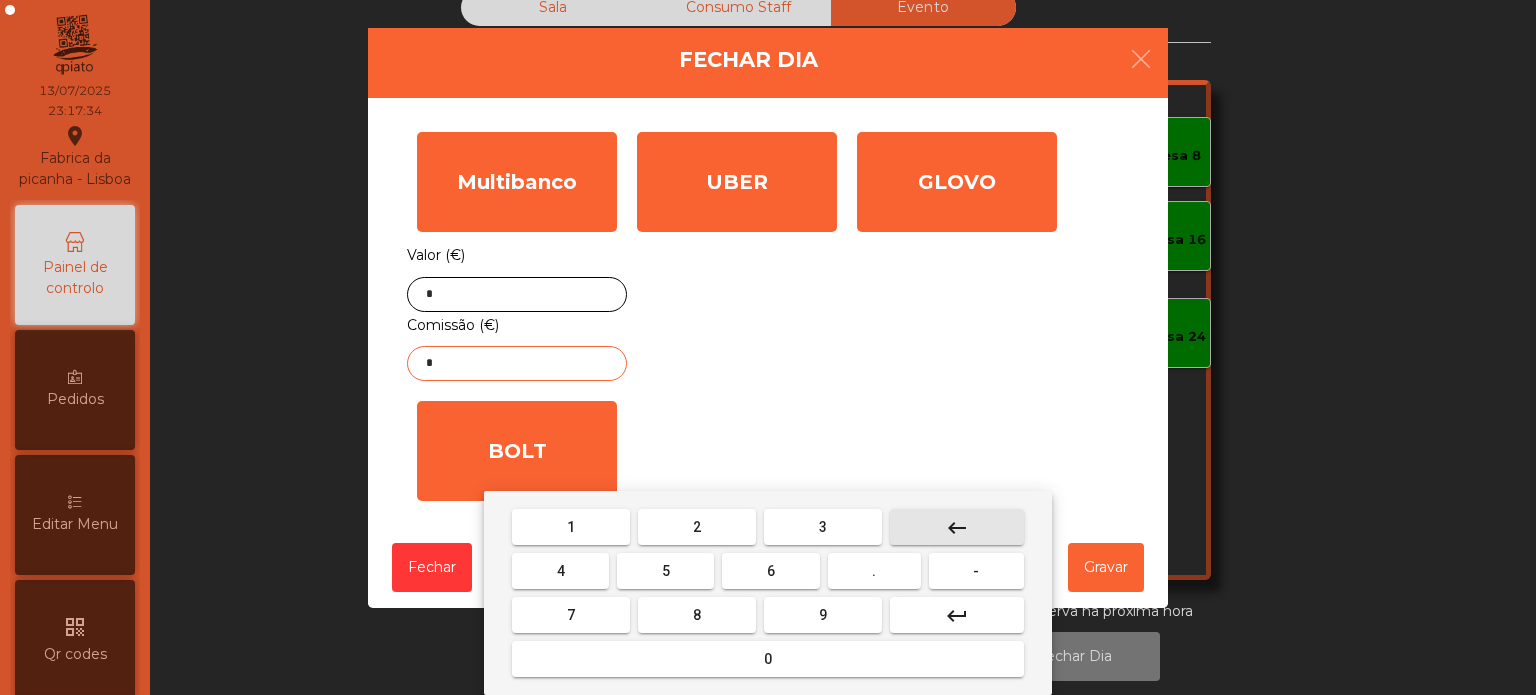 click on "keyboard_backspace" at bounding box center (957, 527) 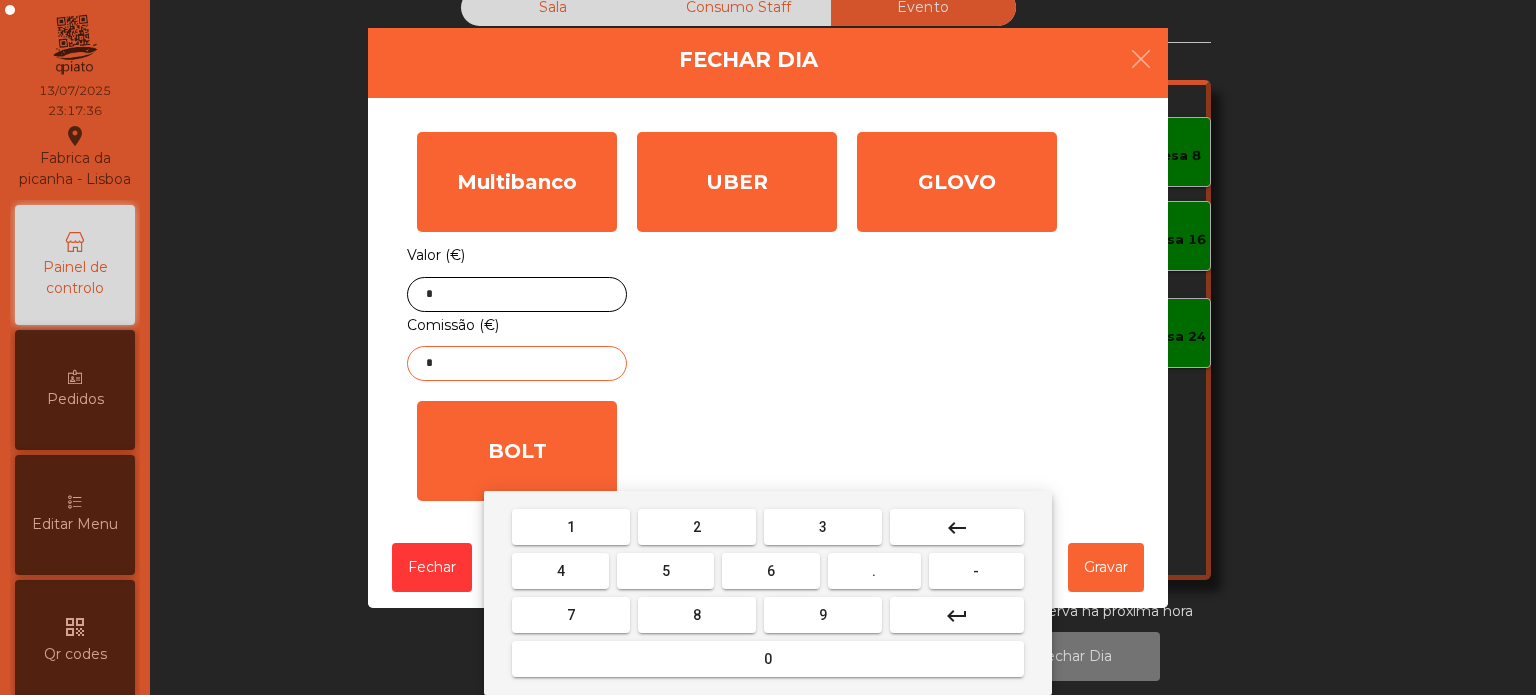 click on "9" at bounding box center [823, 615] 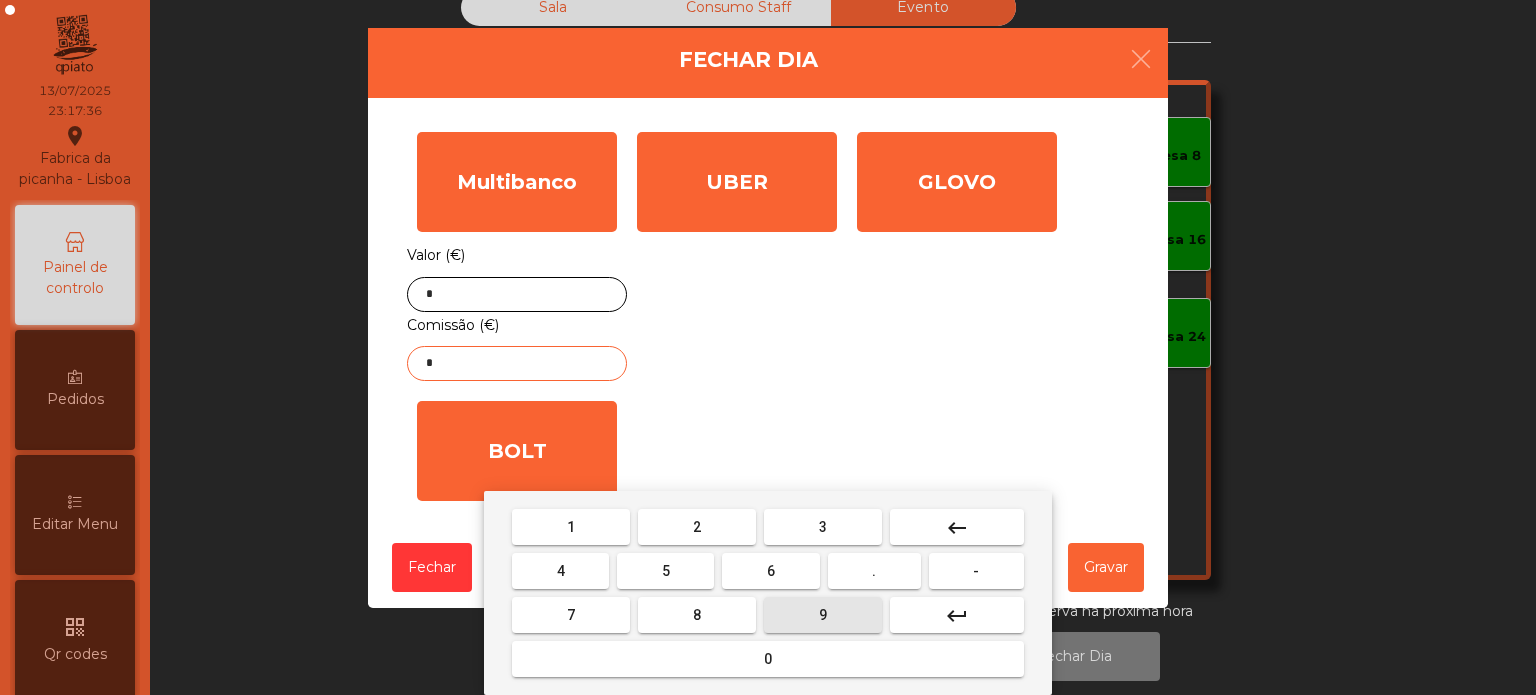 click on "." at bounding box center (874, 571) 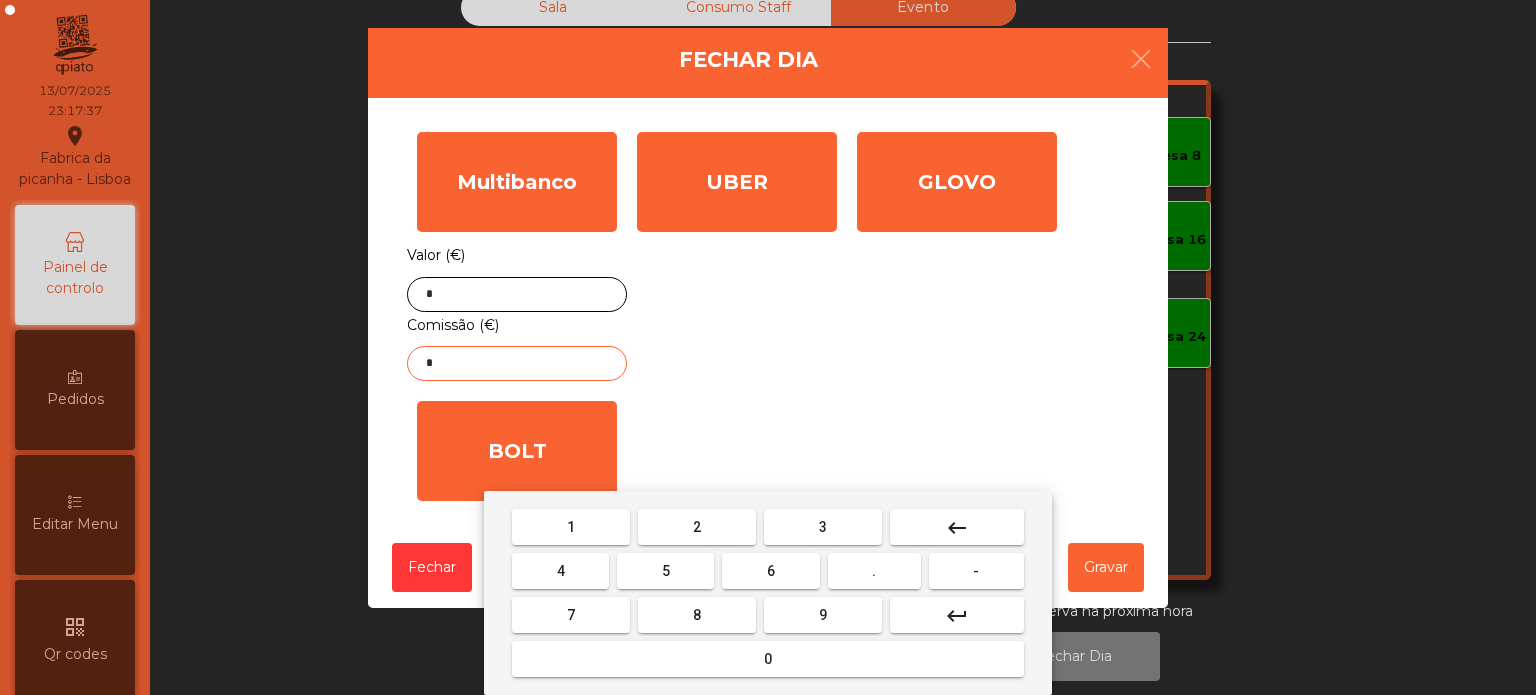 click on "keyboard_backspace" at bounding box center [957, 527] 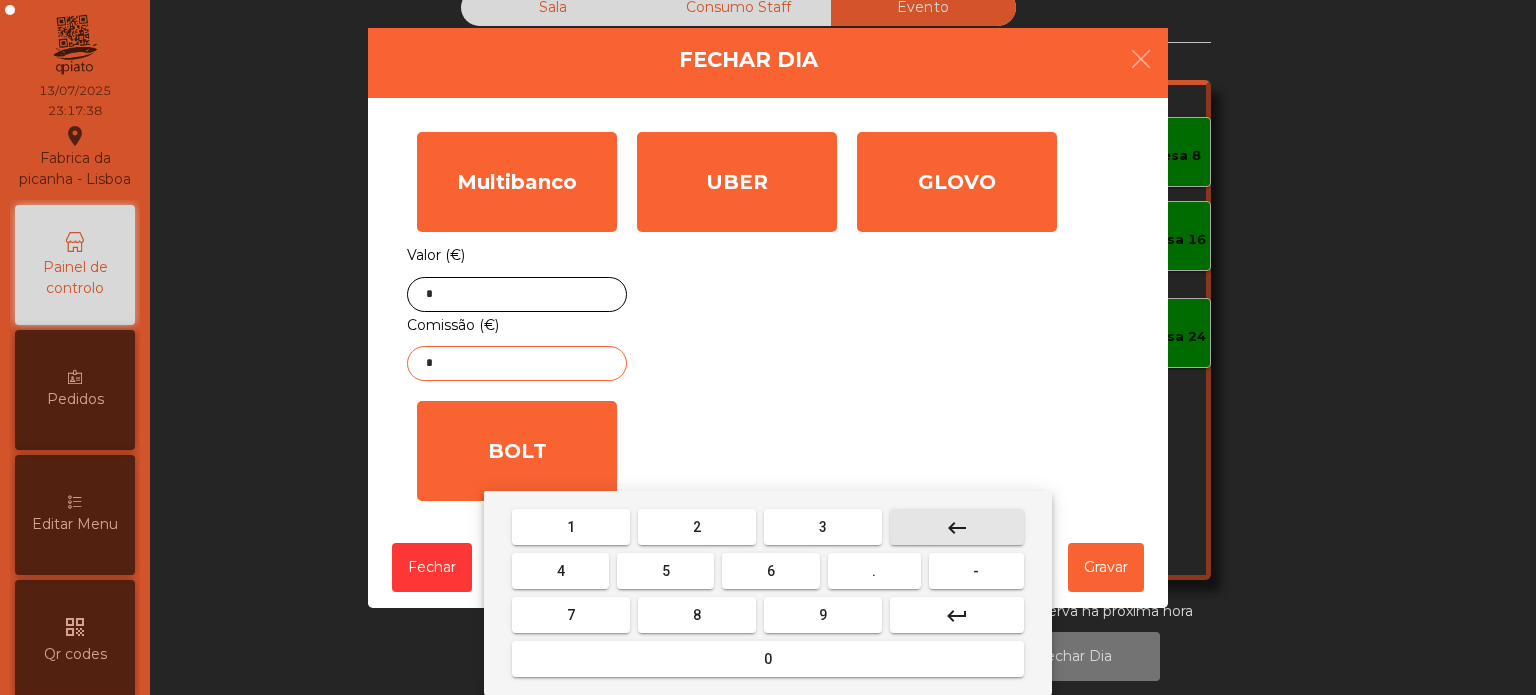 click on "3" at bounding box center (823, 527) 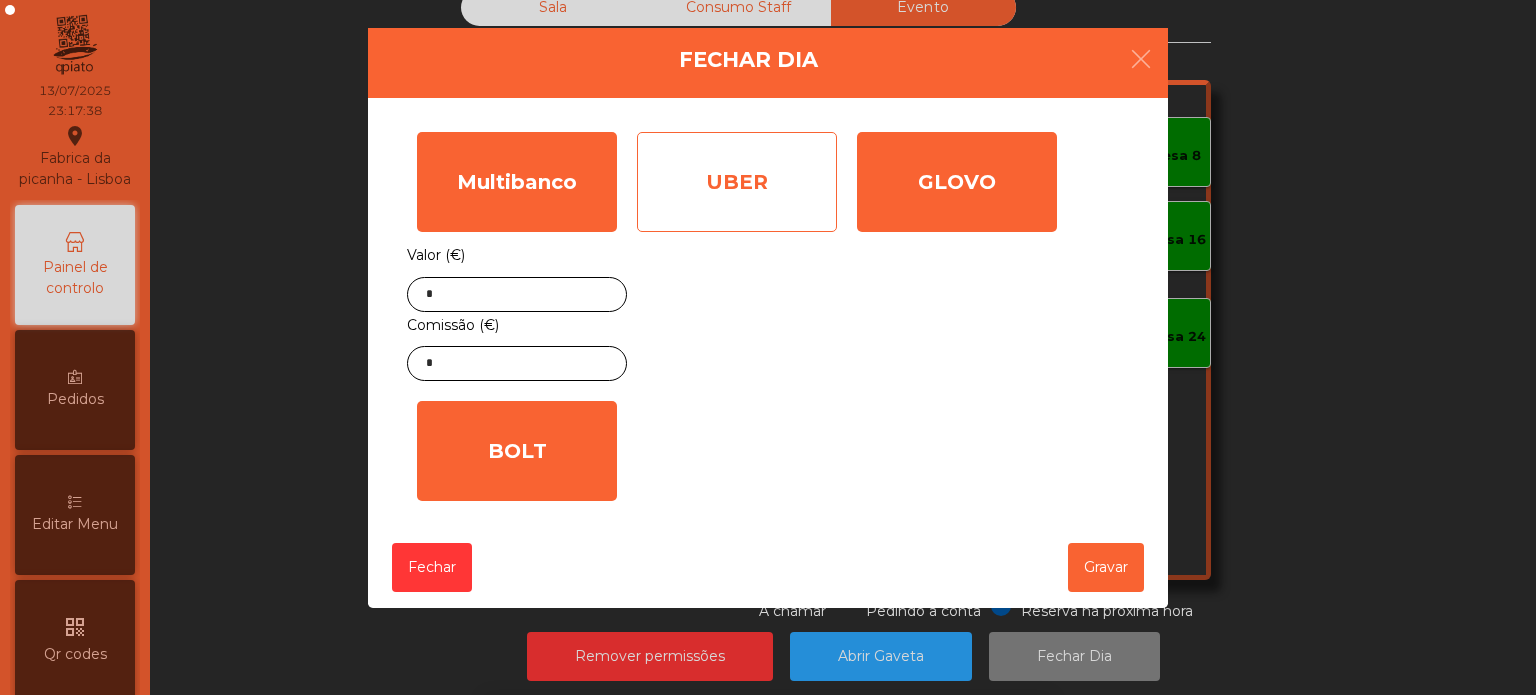 click on "UBER" 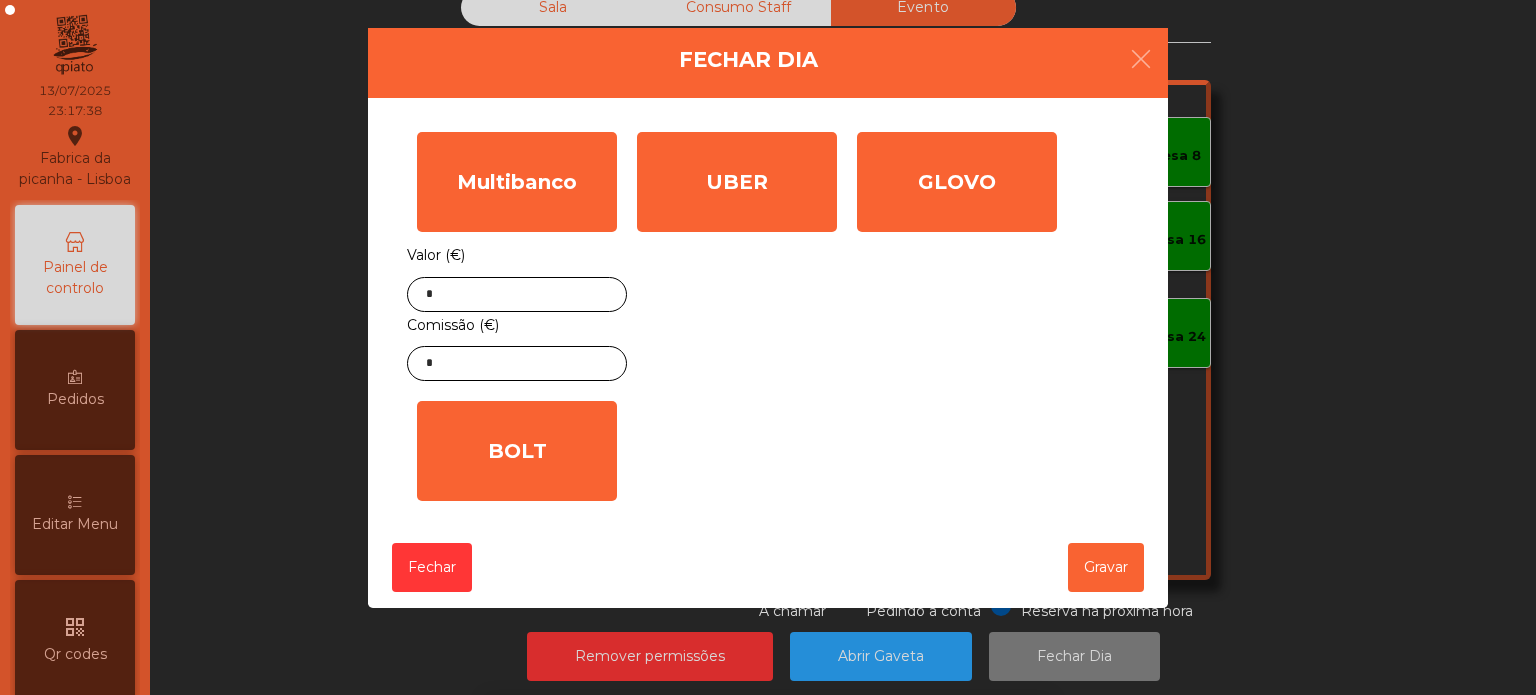 click on "*" 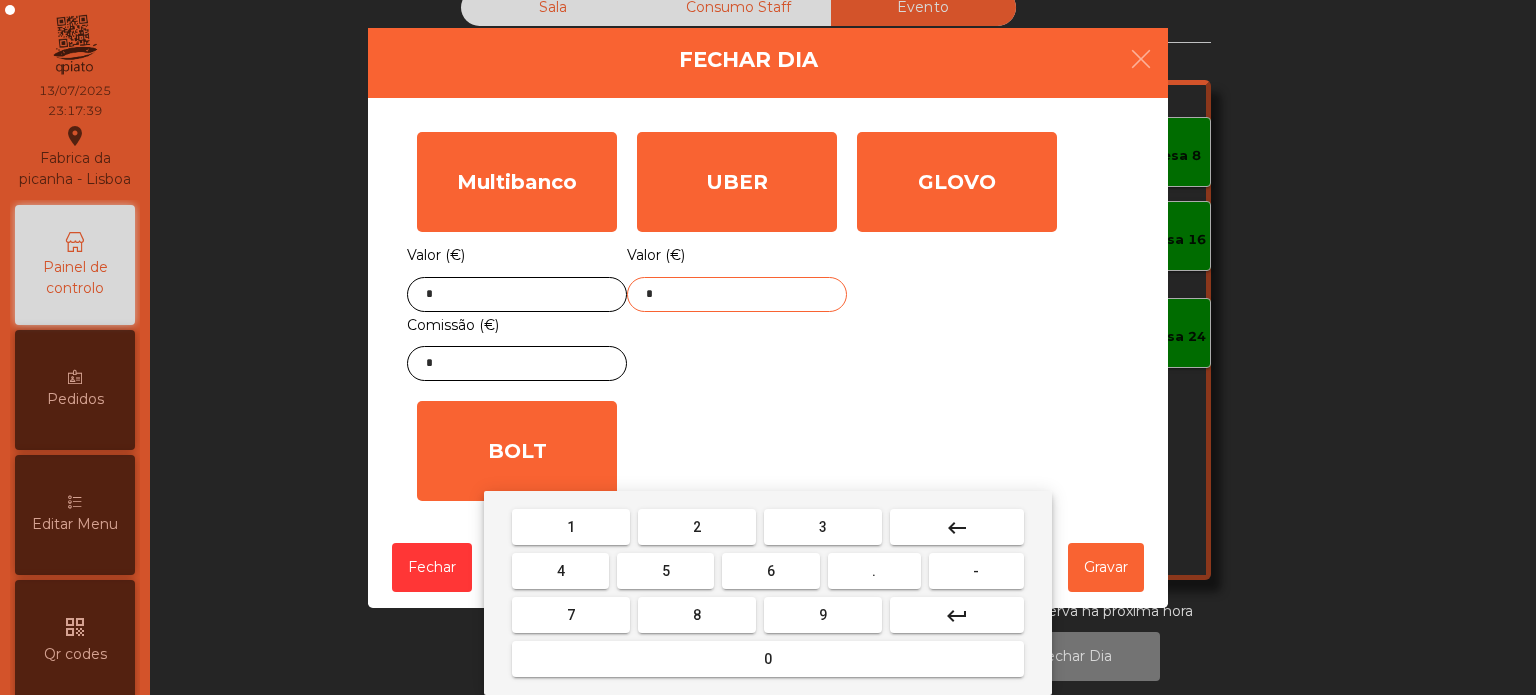 click on "keyboard_backspace" at bounding box center (957, 527) 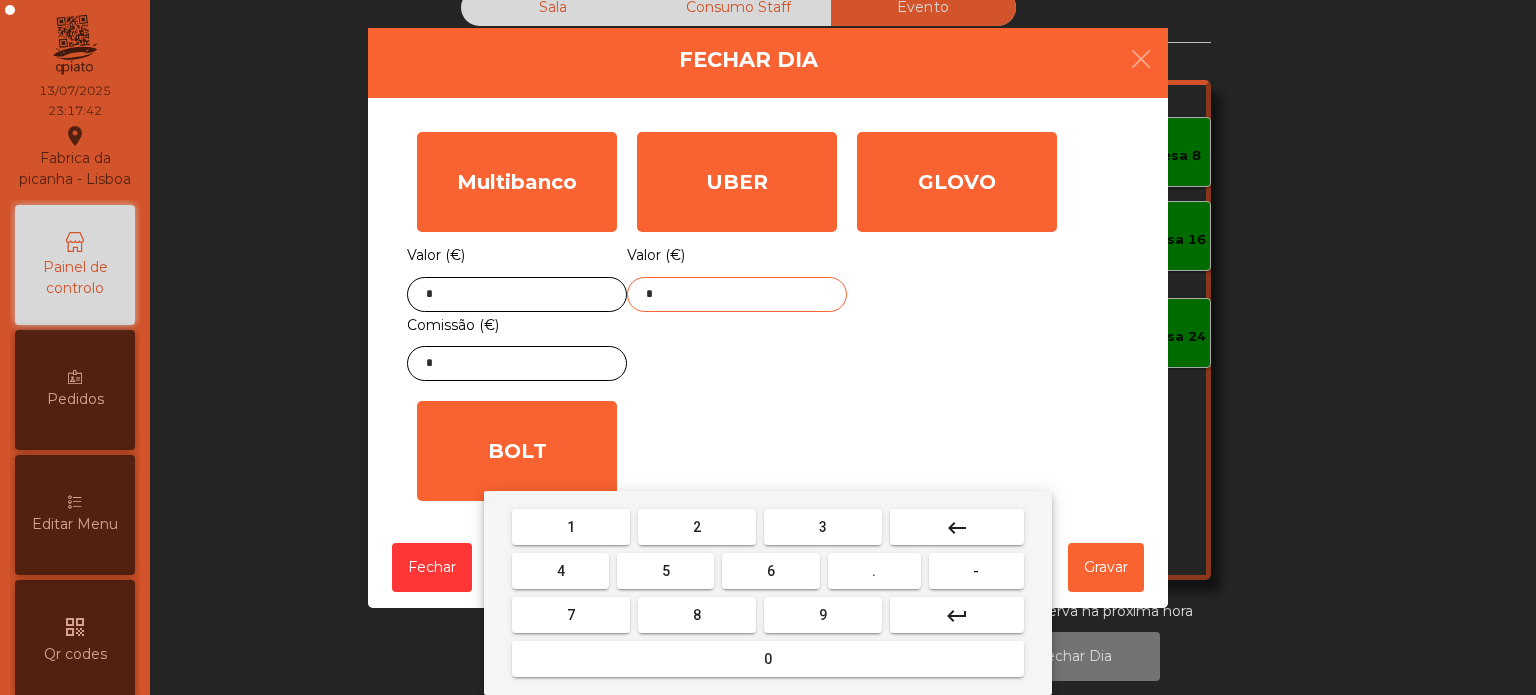 click on "2" at bounding box center (697, 527) 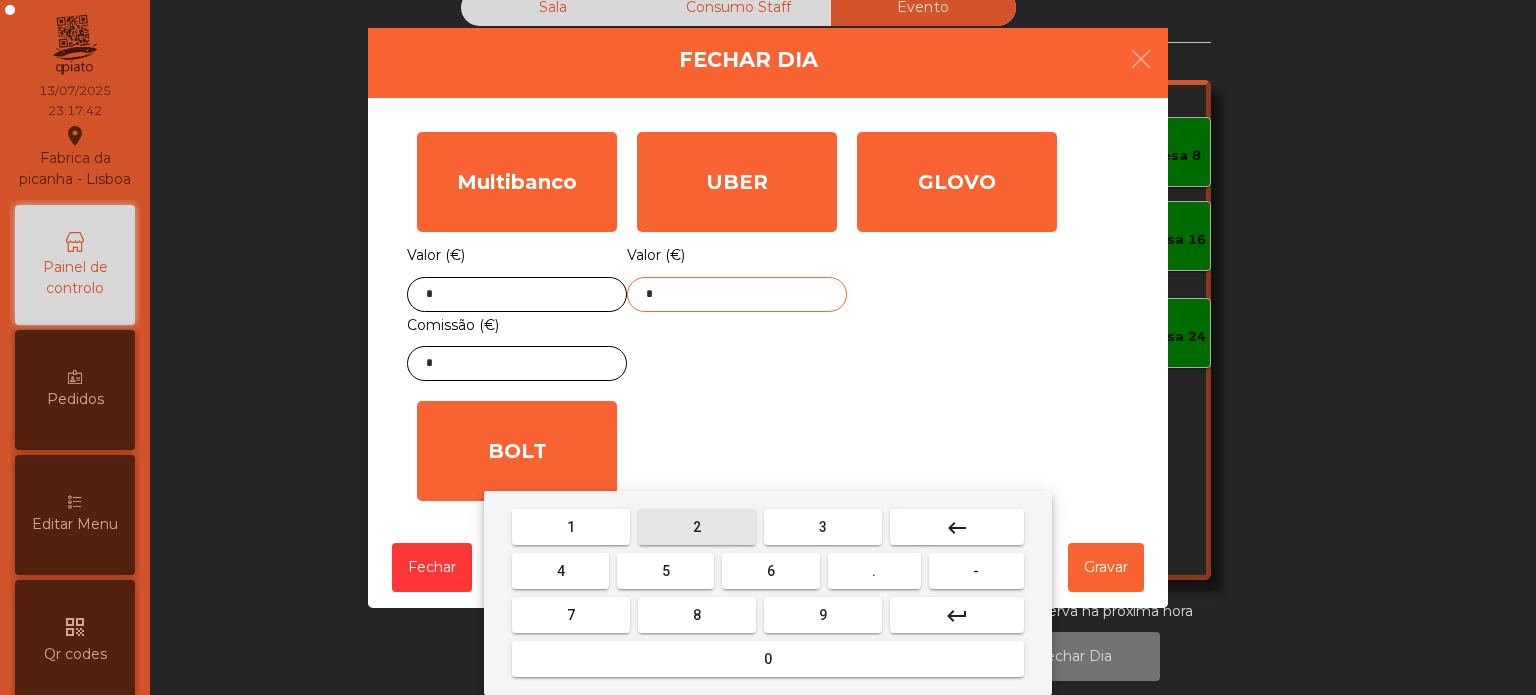 click on "8" at bounding box center [697, 615] 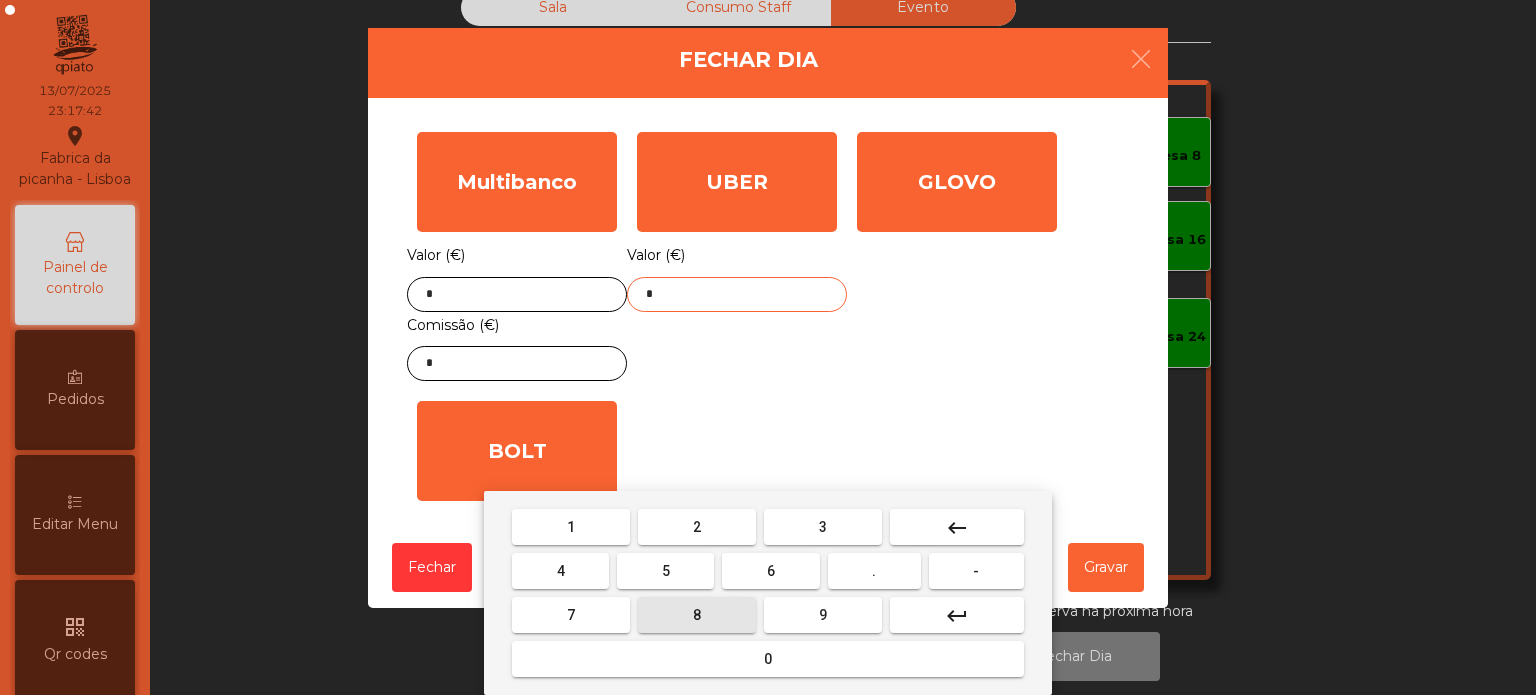 click on "8" at bounding box center [697, 615] 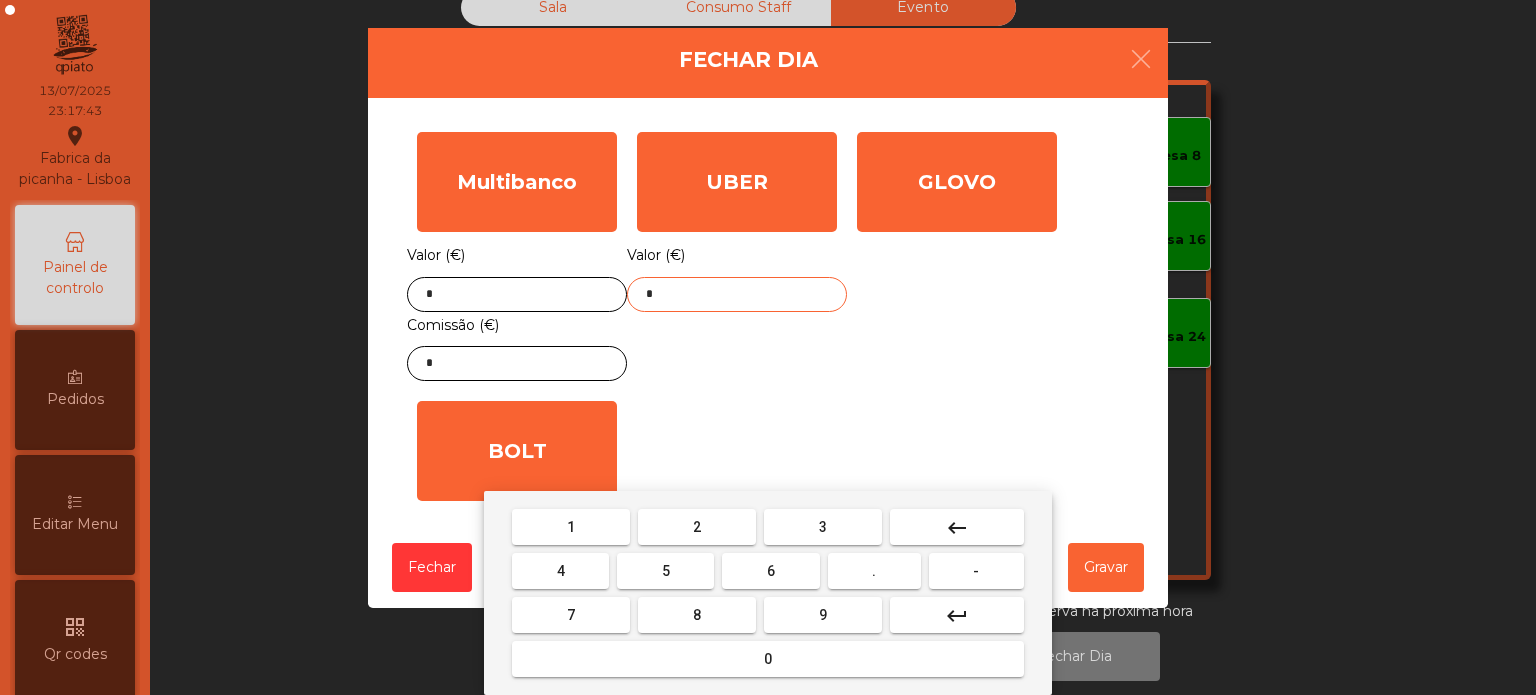 click on "." at bounding box center (874, 571) 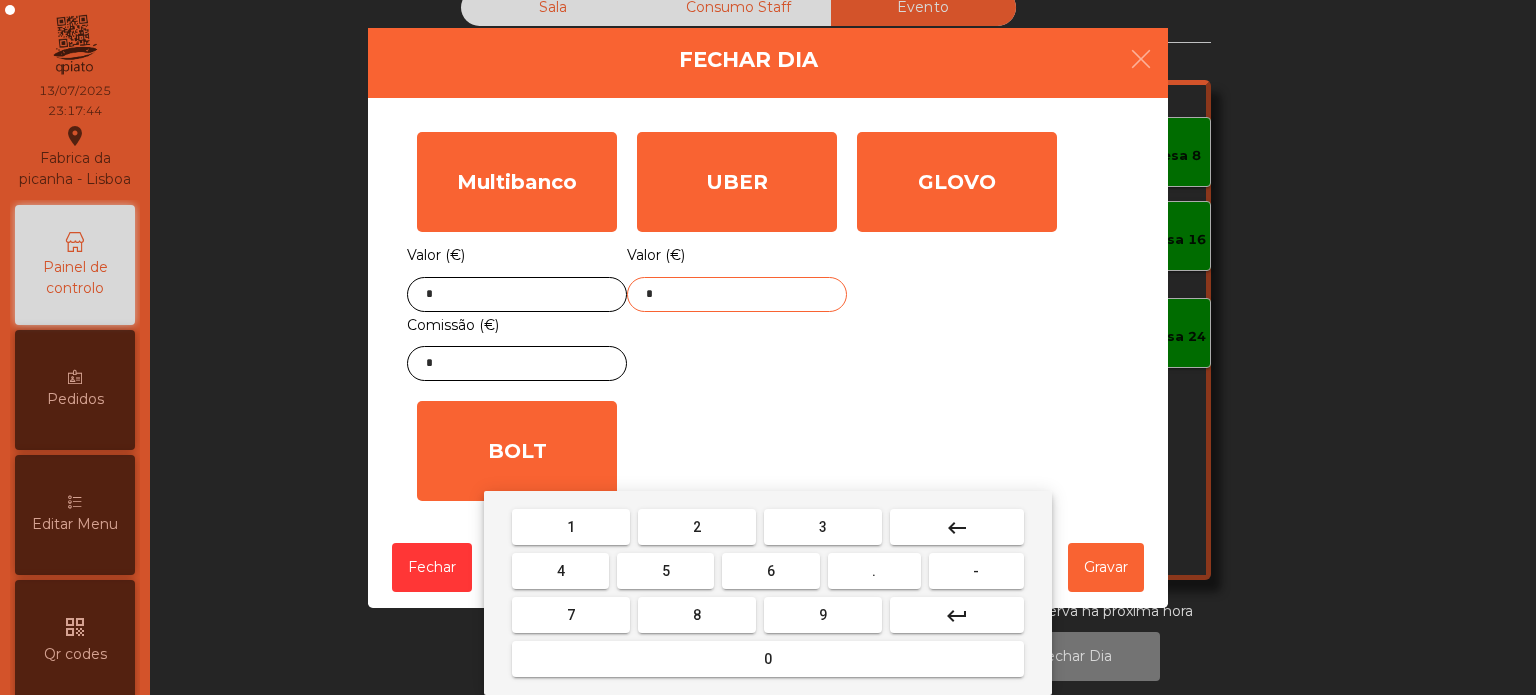 click on "7" at bounding box center (571, 615) 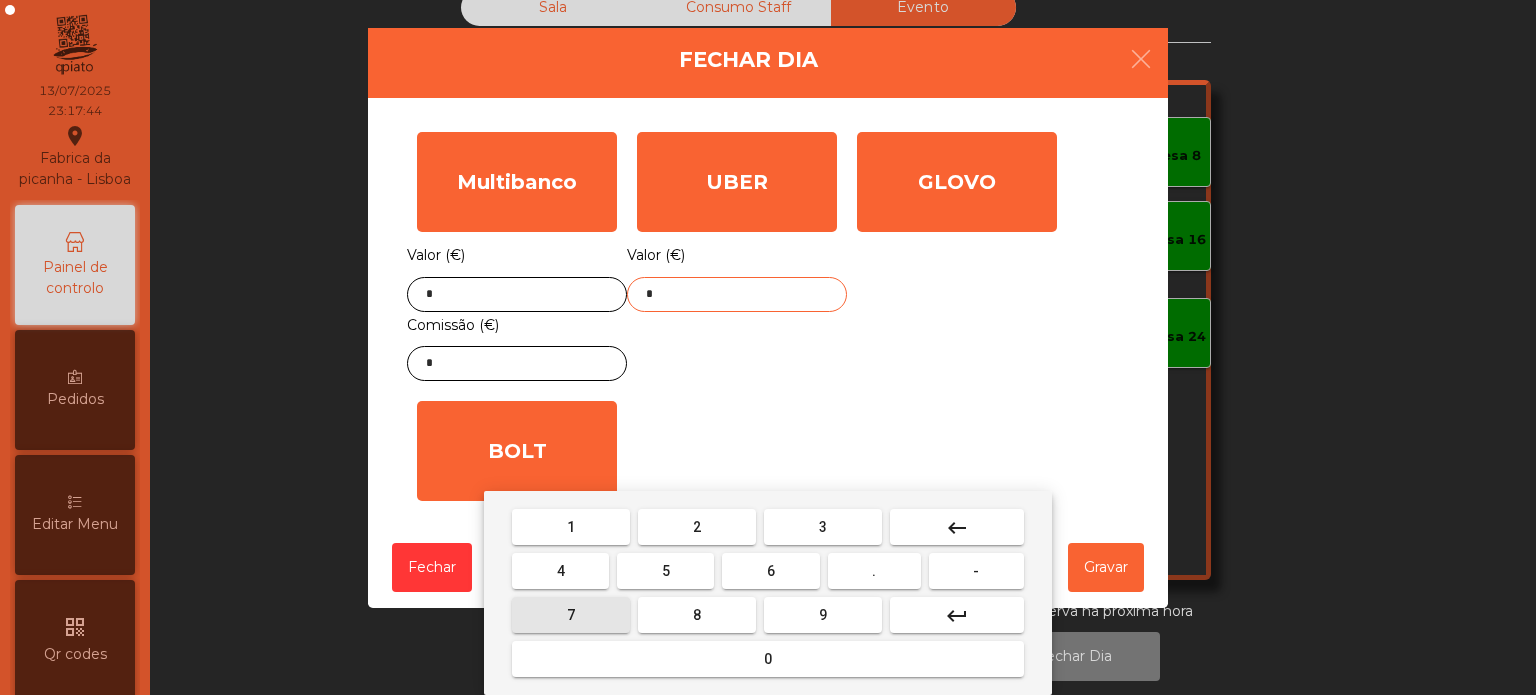 click on "2" at bounding box center (697, 527) 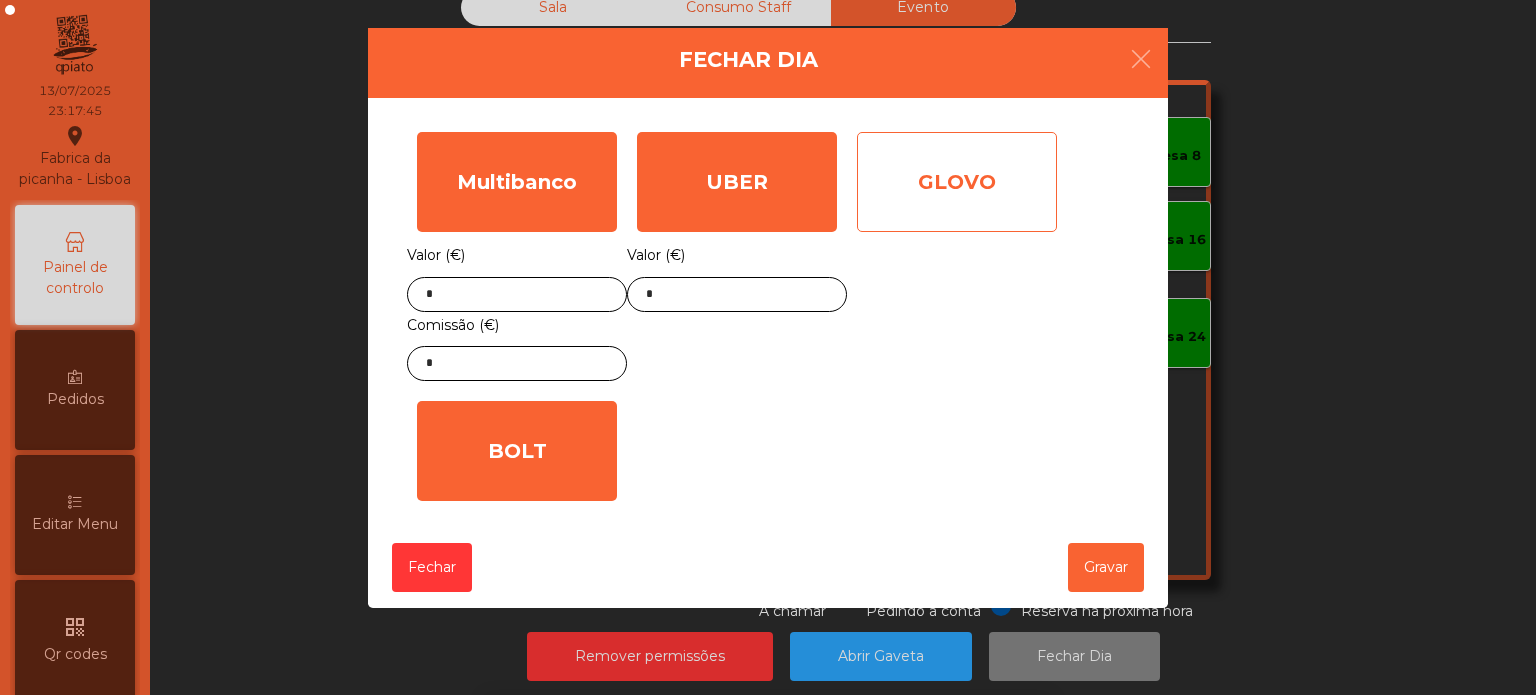 click on "GLOVO" 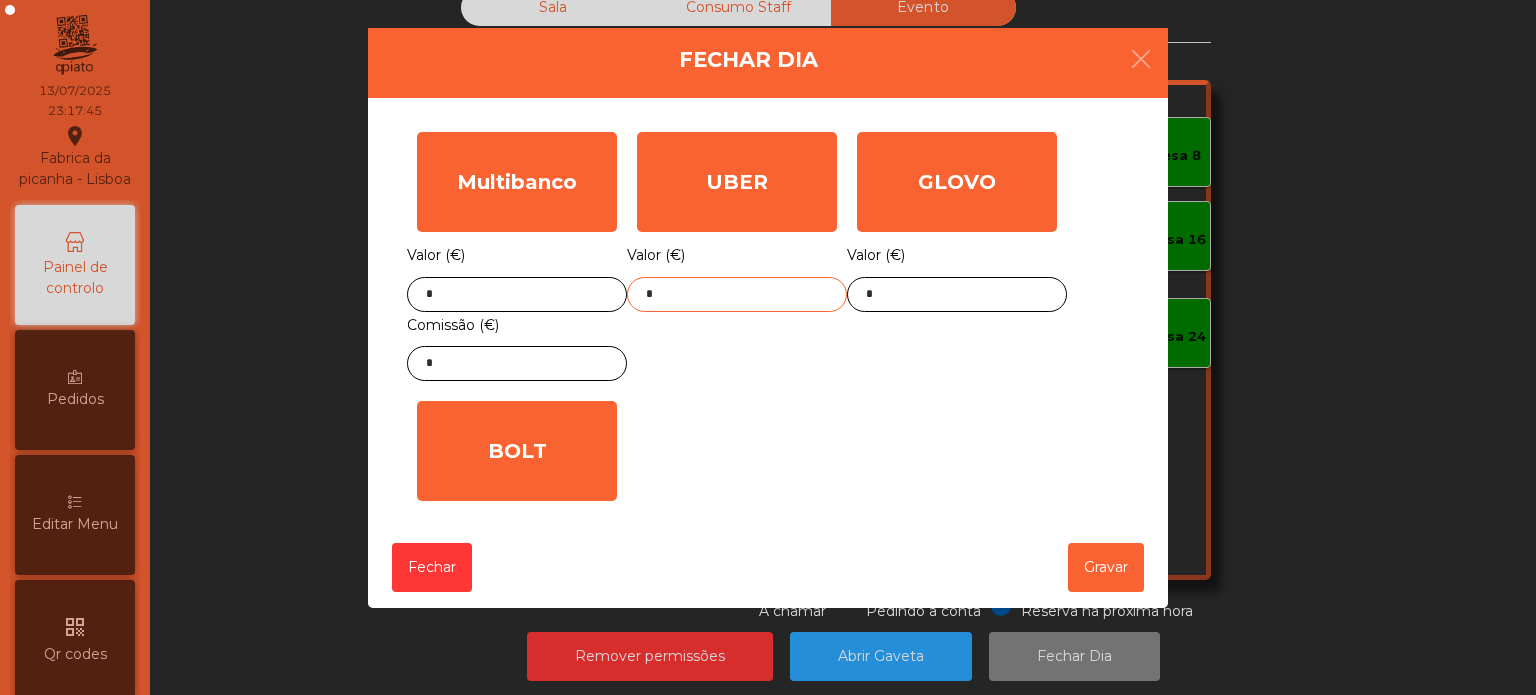 click on "*" 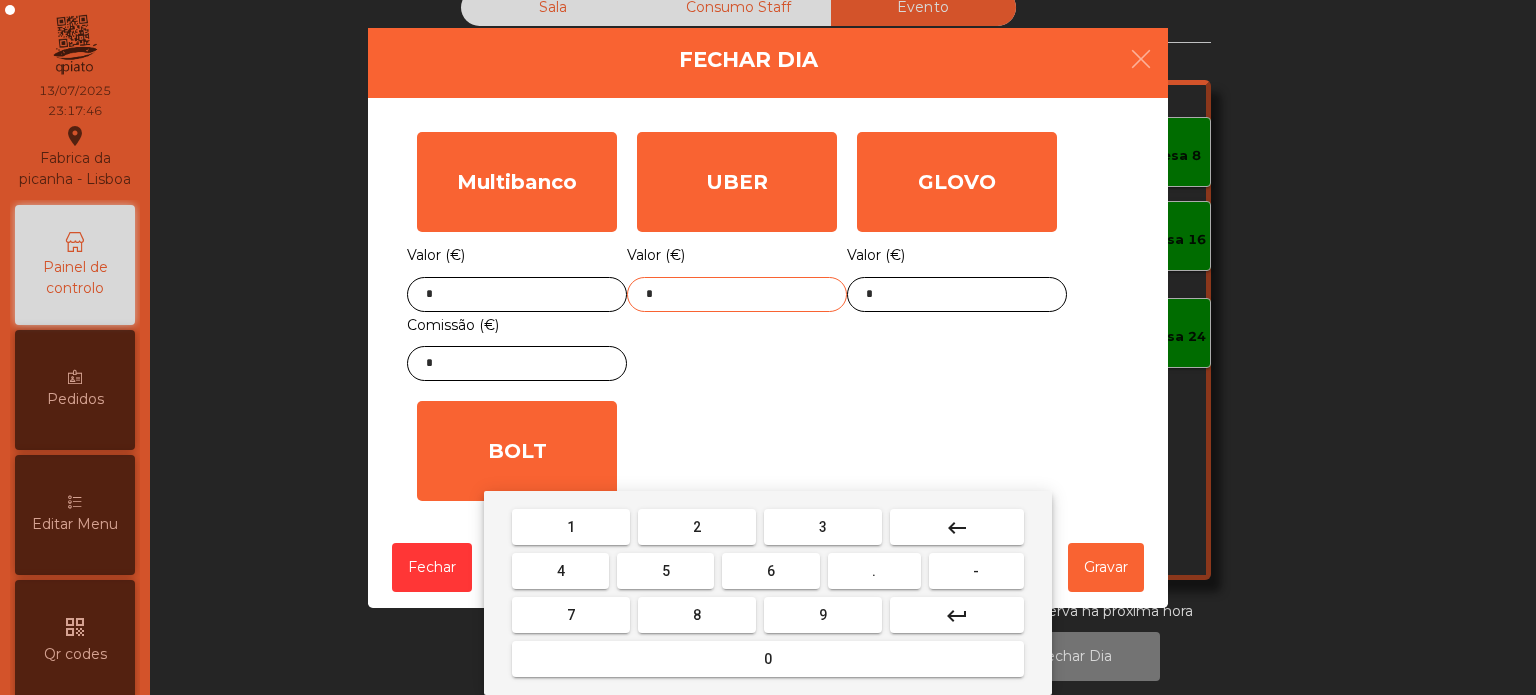 click on "2" at bounding box center [697, 527] 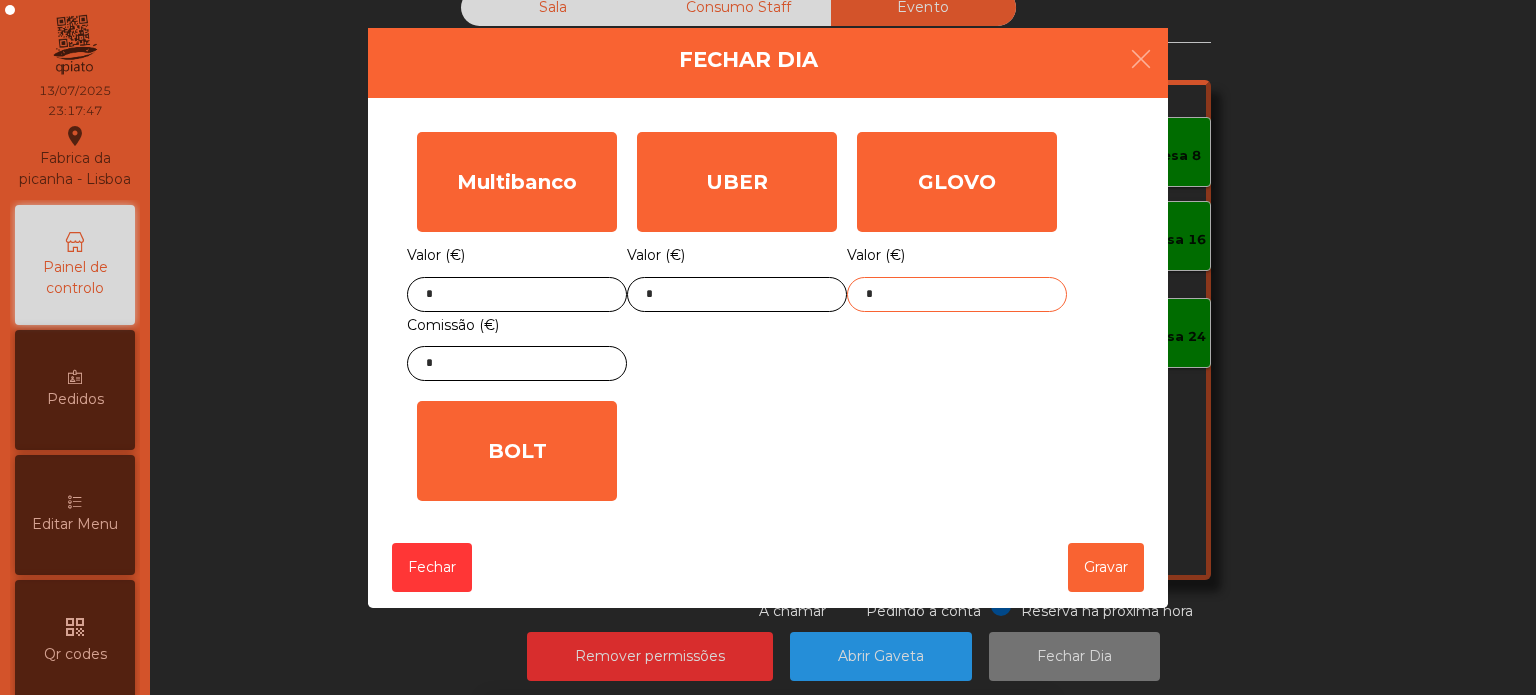 click on "*" 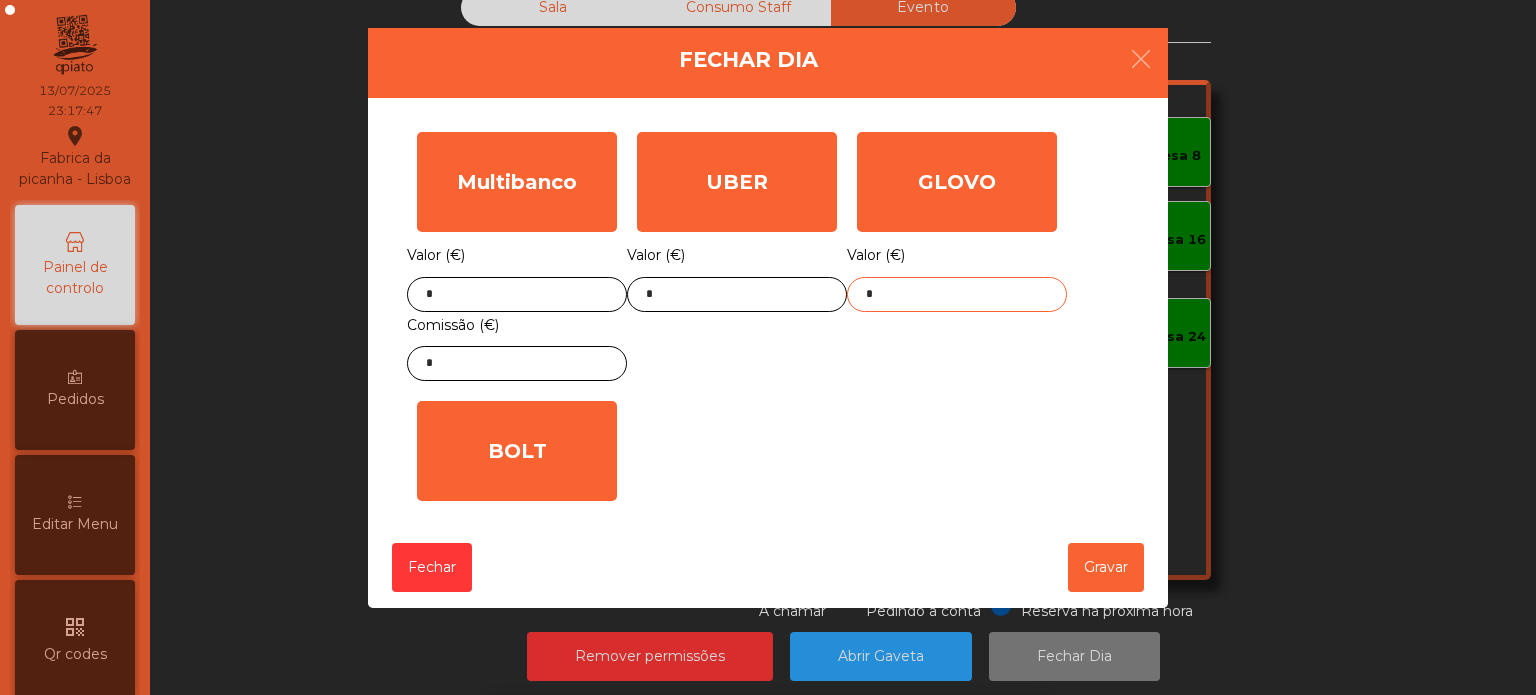 click on "keyboard_backspace" at bounding box center (957, 732) 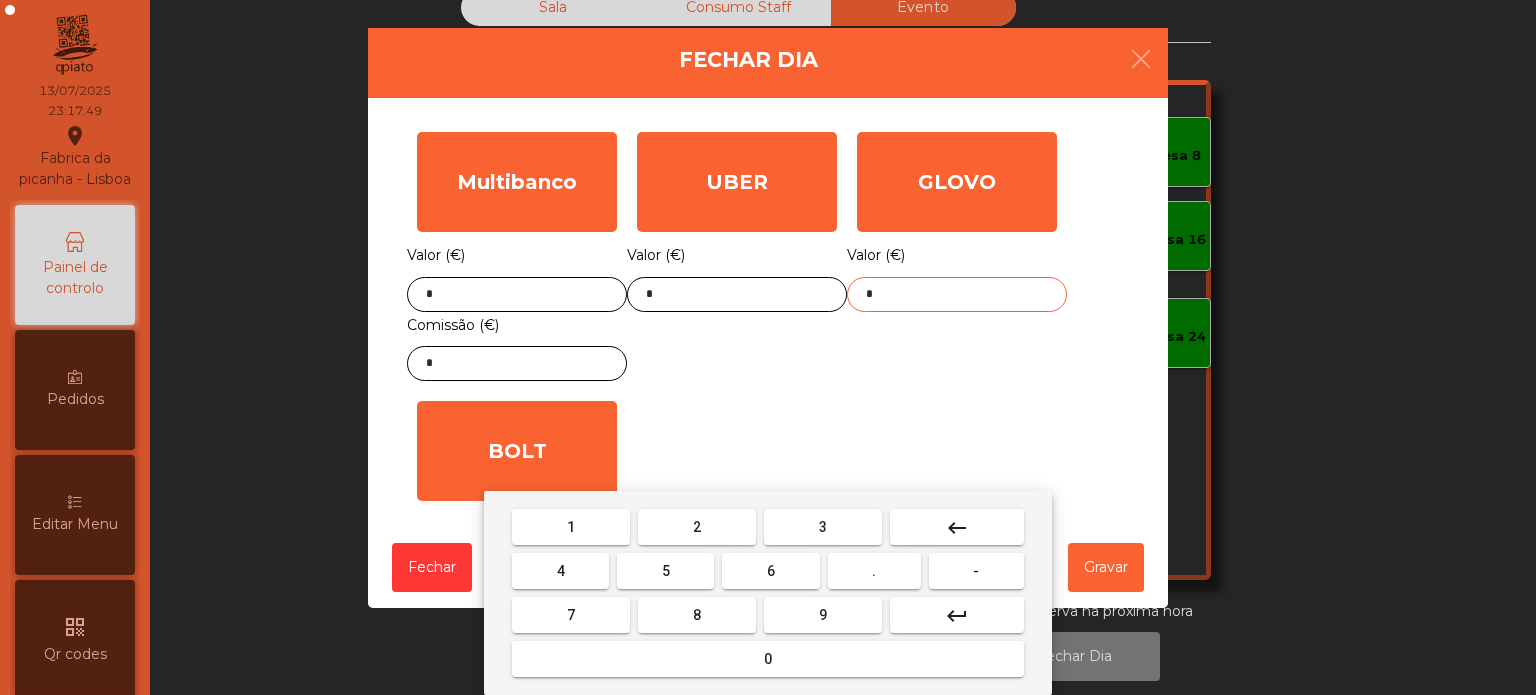 click on "3" at bounding box center [823, 527] 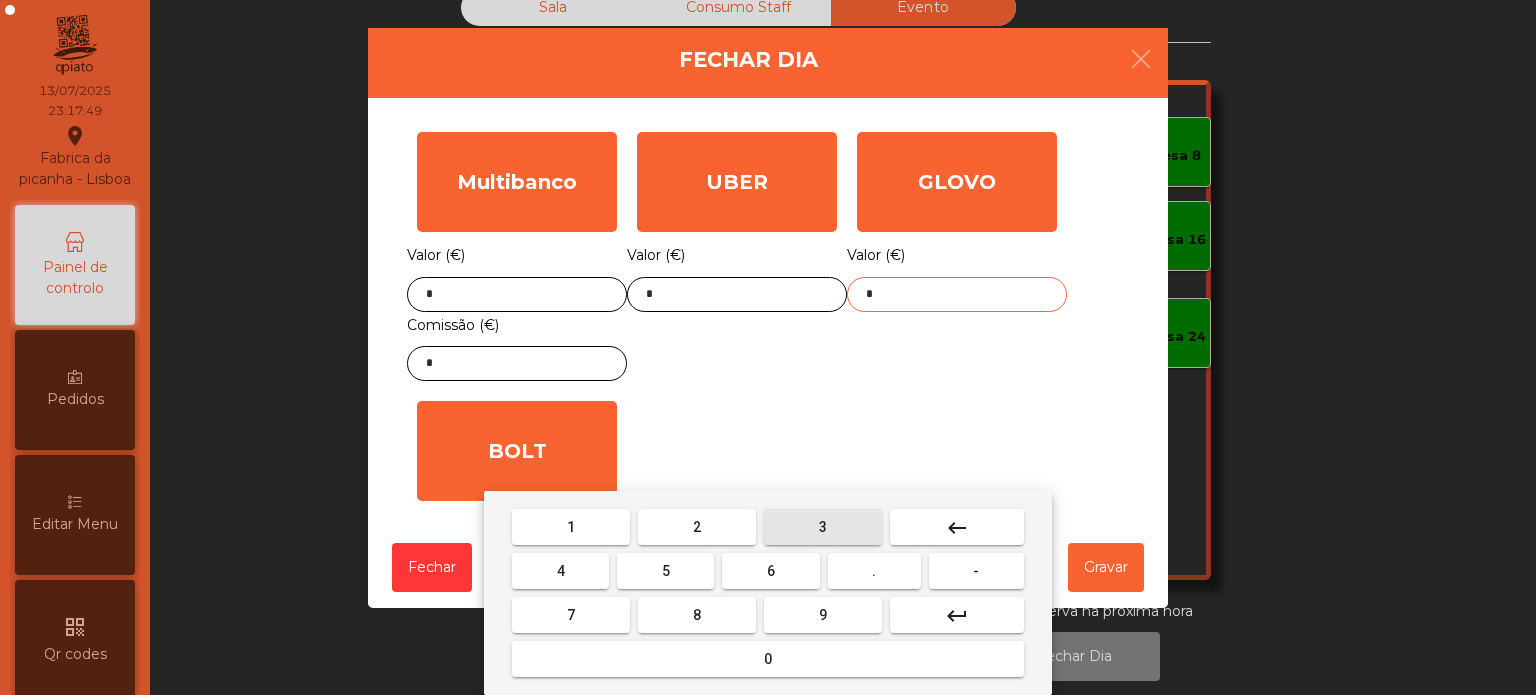 click on "1" at bounding box center (571, 527) 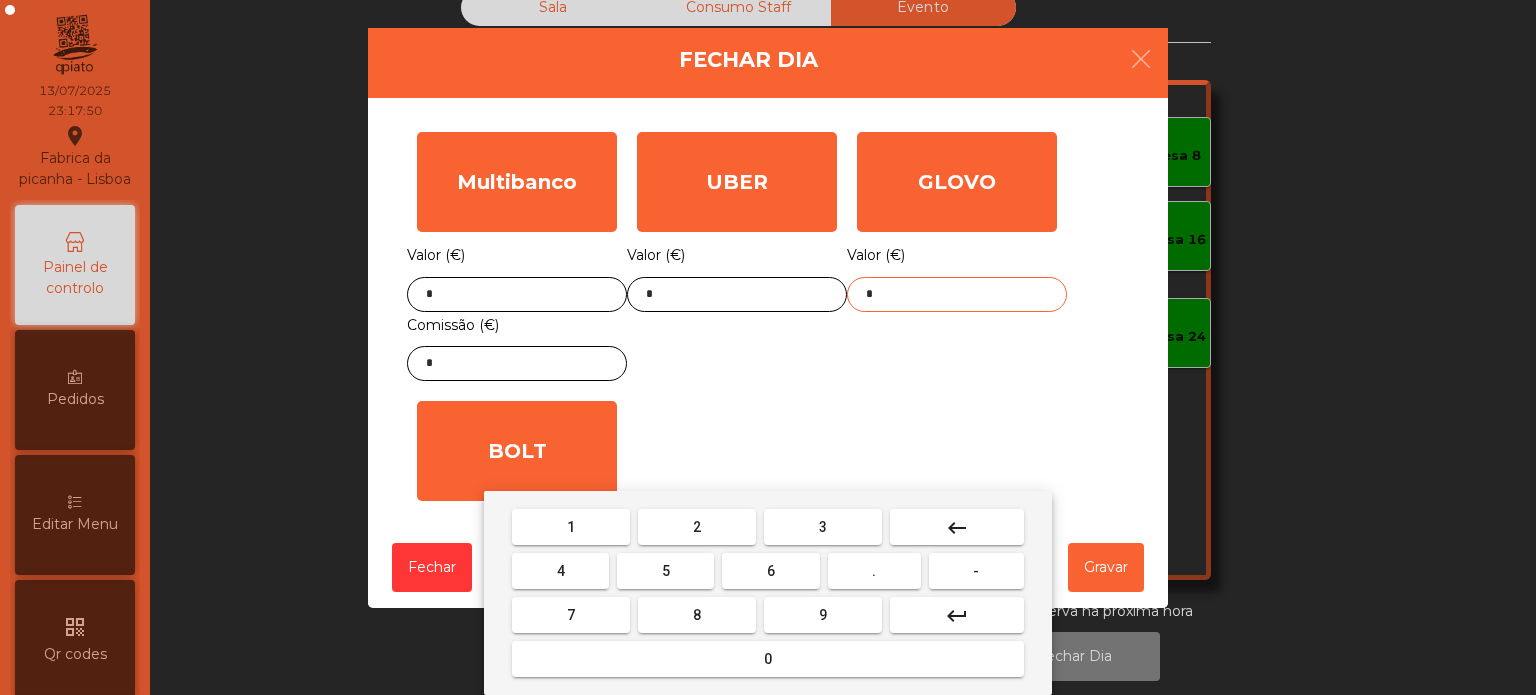 click on "." at bounding box center [874, 571] 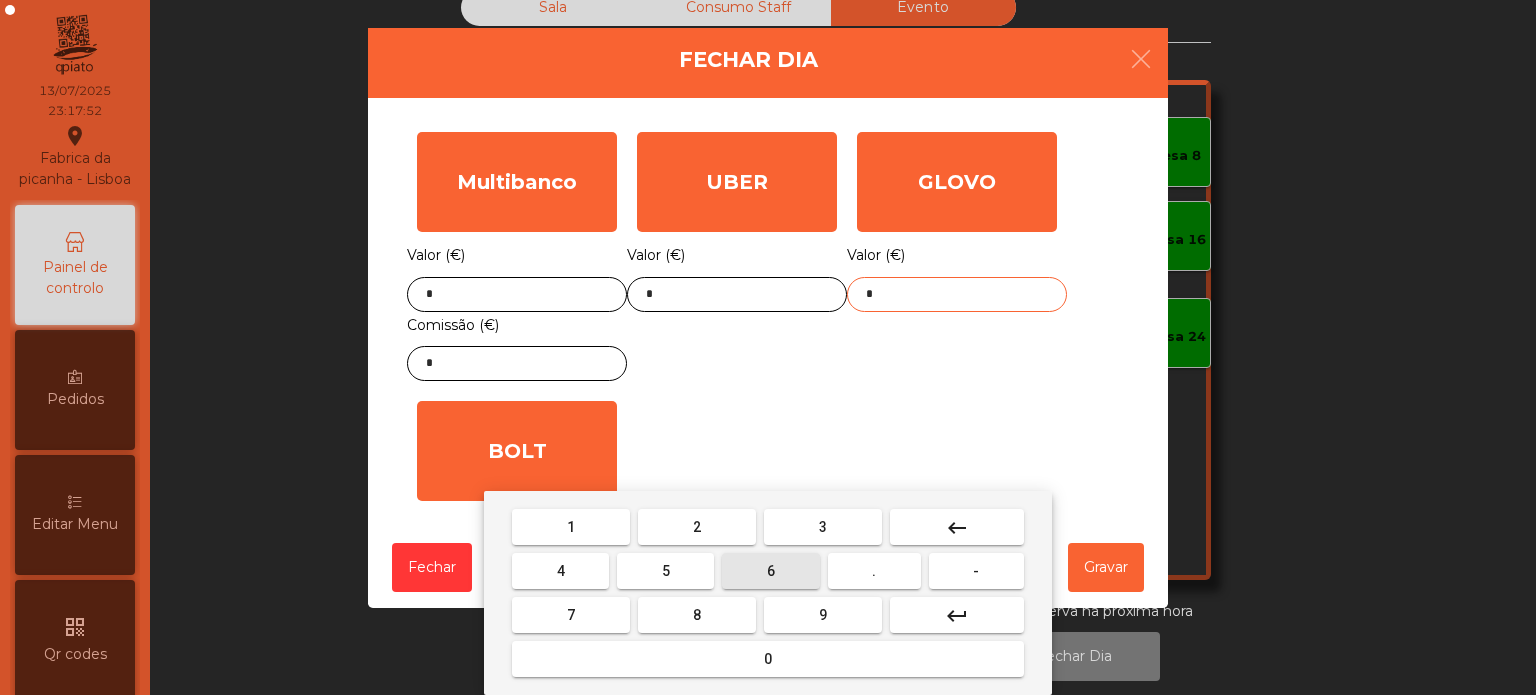 click on "6" at bounding box center (771, 571) 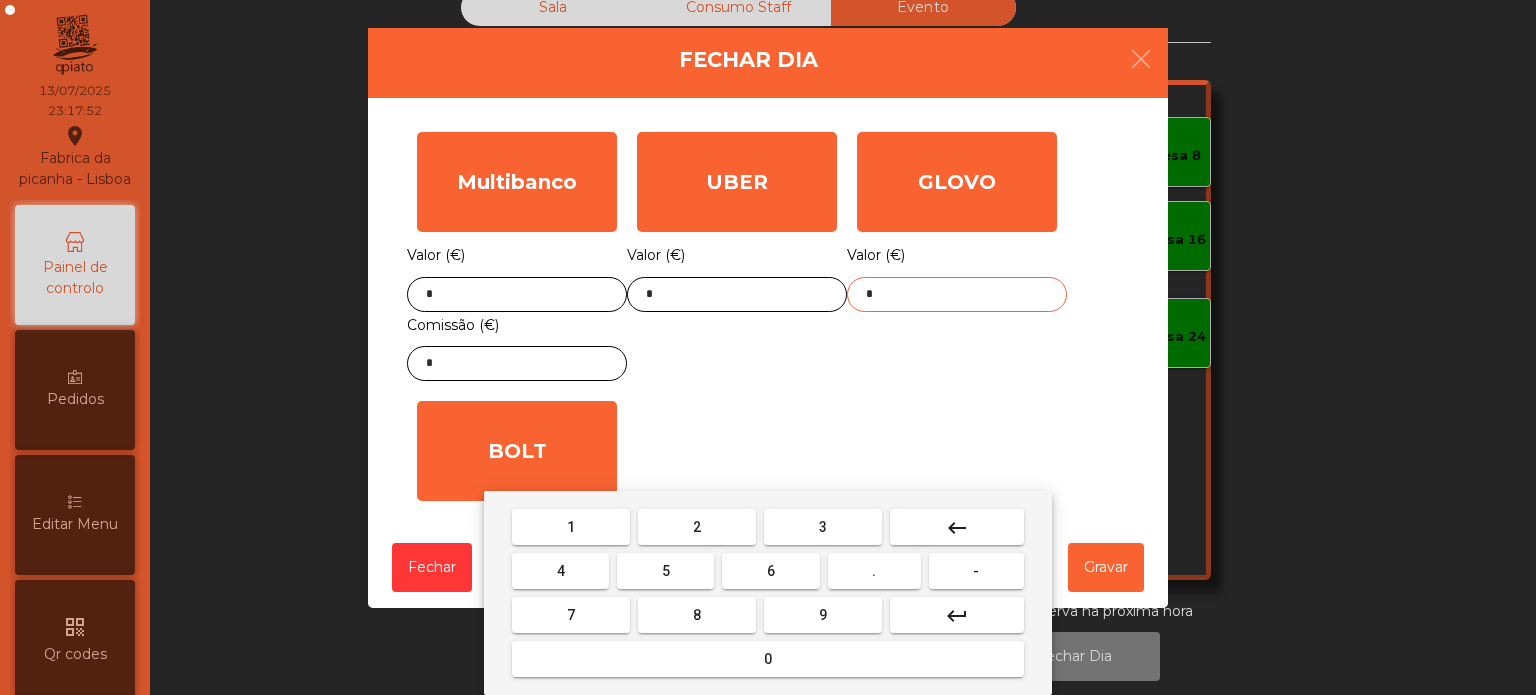 click on "4" at bounding box center (560, 571) 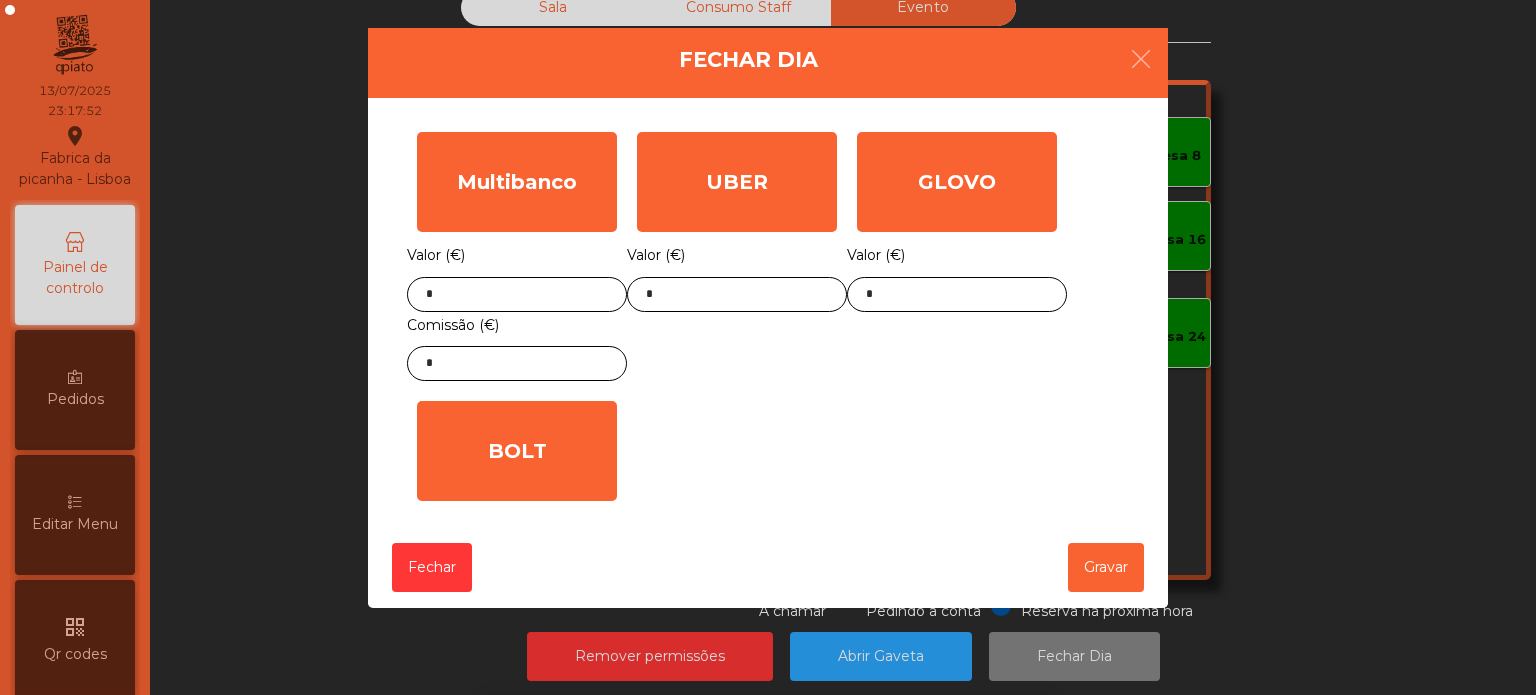 click on "1 2 3 keyboard_backspace 4 5 6 . - 7 8 9 keyboard_return 0" at bounding box center [768, 593] 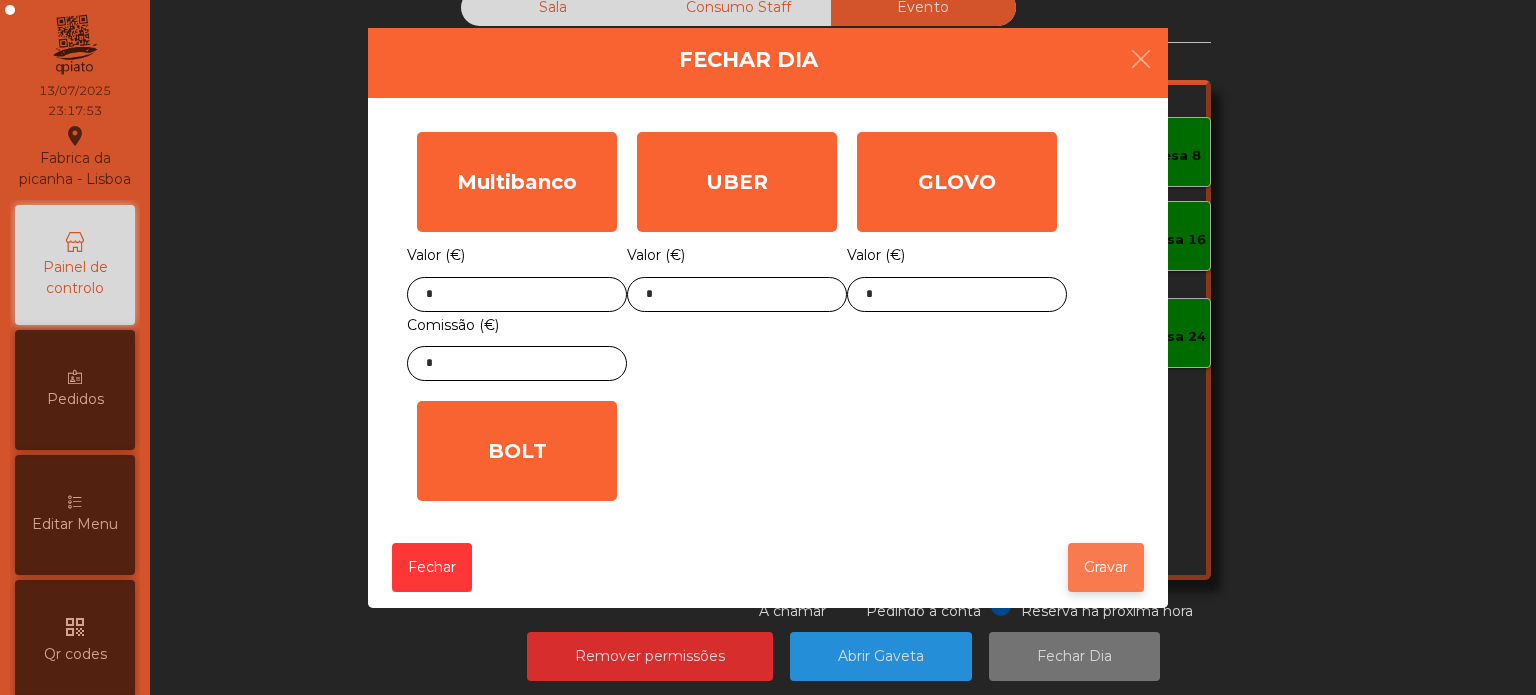 click on "Gravar" 